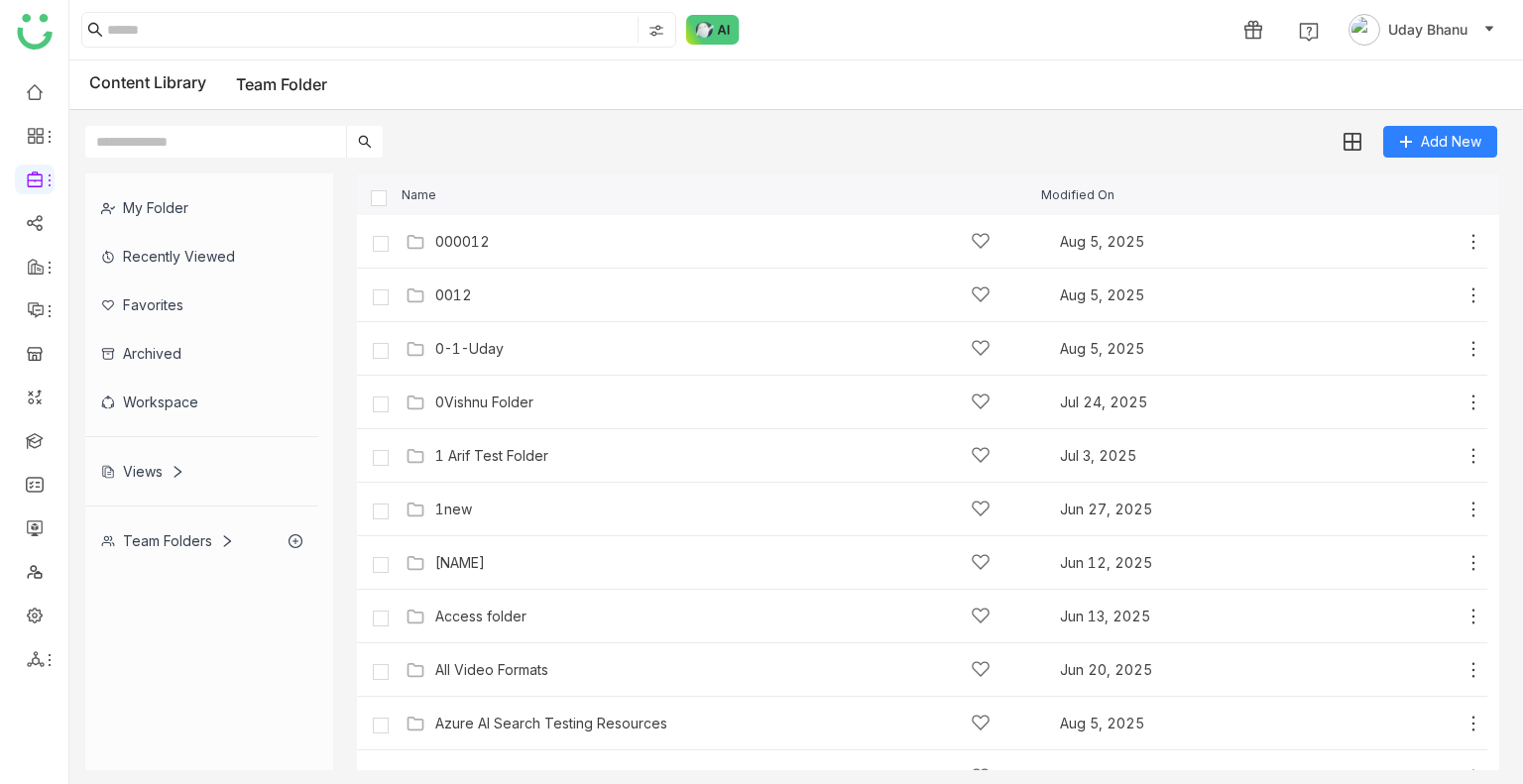 scroll, scrollTop: 0, scrollLeft: 0, axis: both 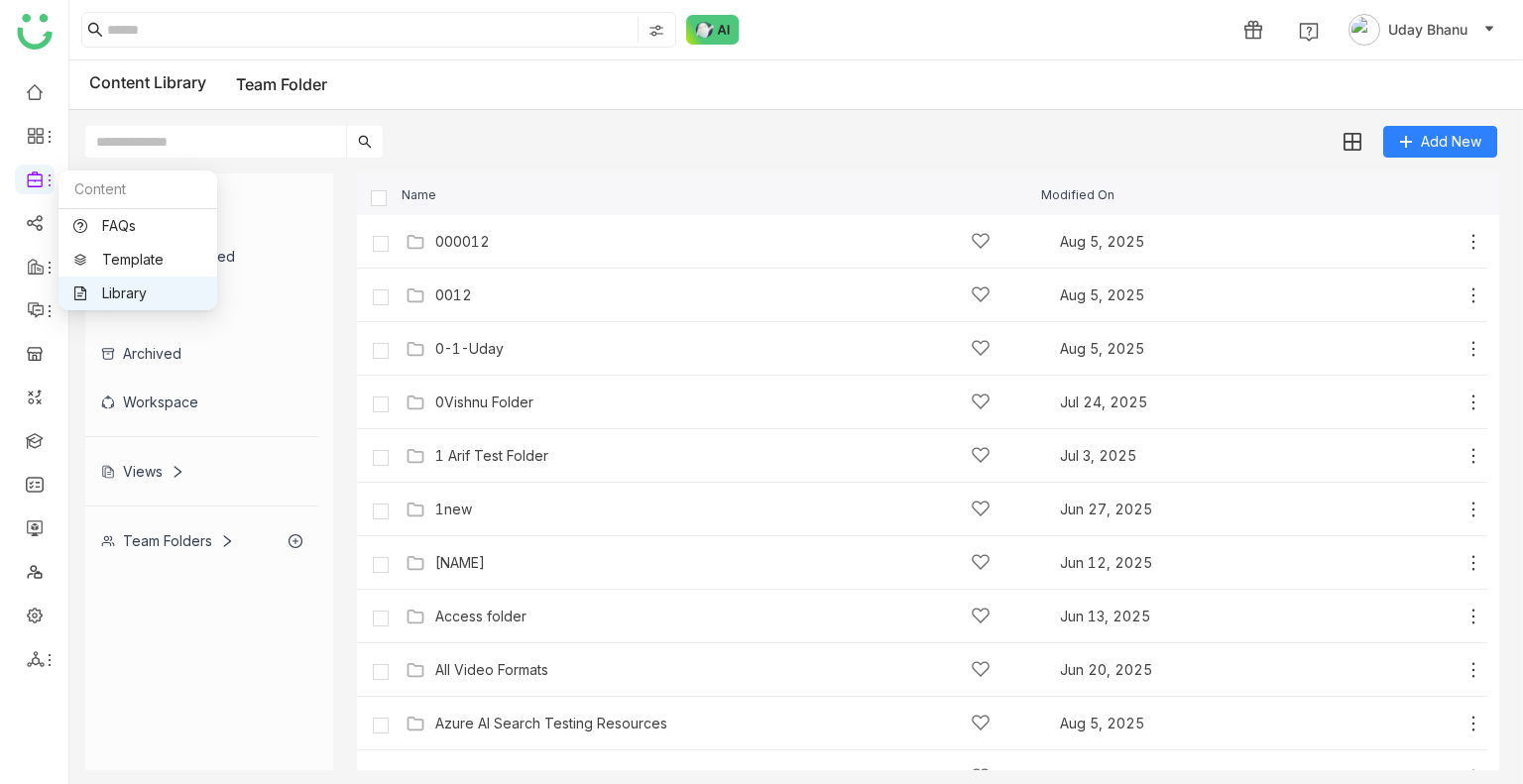 click on "Library" at bounding box center (138, 293) 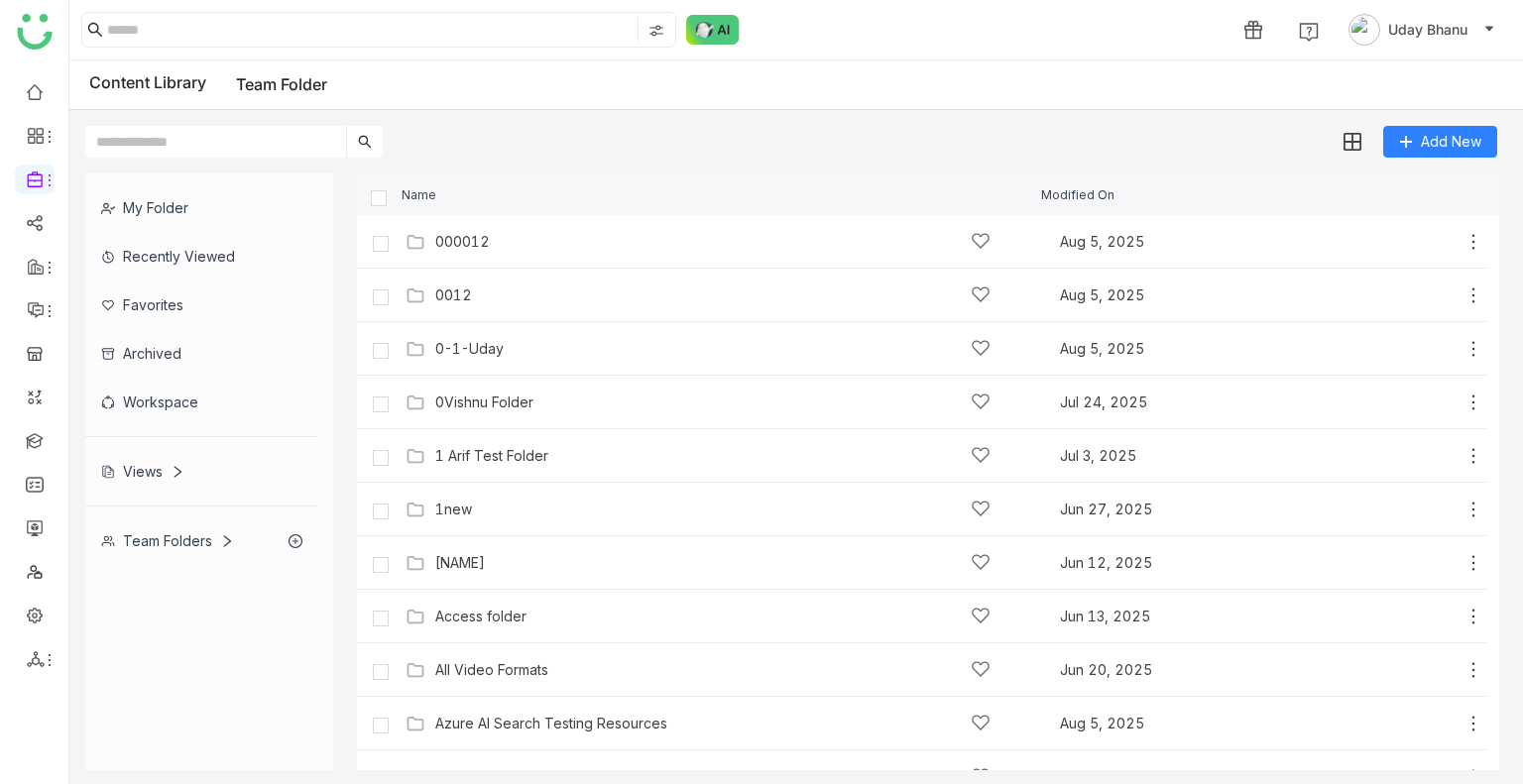 click on "1 Uday Bhanu  Content Library  Team Folder  Add New
My Folder
Recently Viewed
Favorites
Archived
Workspace
Views
Team Folders  Name  Modified On   000012   Aug 5, 2025
Add   0012   Aug 5, 2025
Add   0-1-Uday   Aug 5, 2025
Add   0Vishnu Folder   Jul 24, 2025
Add   1 Arif Test Folder   Jul 3, 2025
Add   1new   Jun 27, 2025
Add   Aazam   Jun 12, 2025
Add   Access folder   Jun 13, 2025
Add   All Video Formats   Jun 20, 2025
Add   Azure AI Search Testing Resources   Aug 5, 2025
Add   bhupendra   Jun 12, 2025" at bounding box center (762, 392) 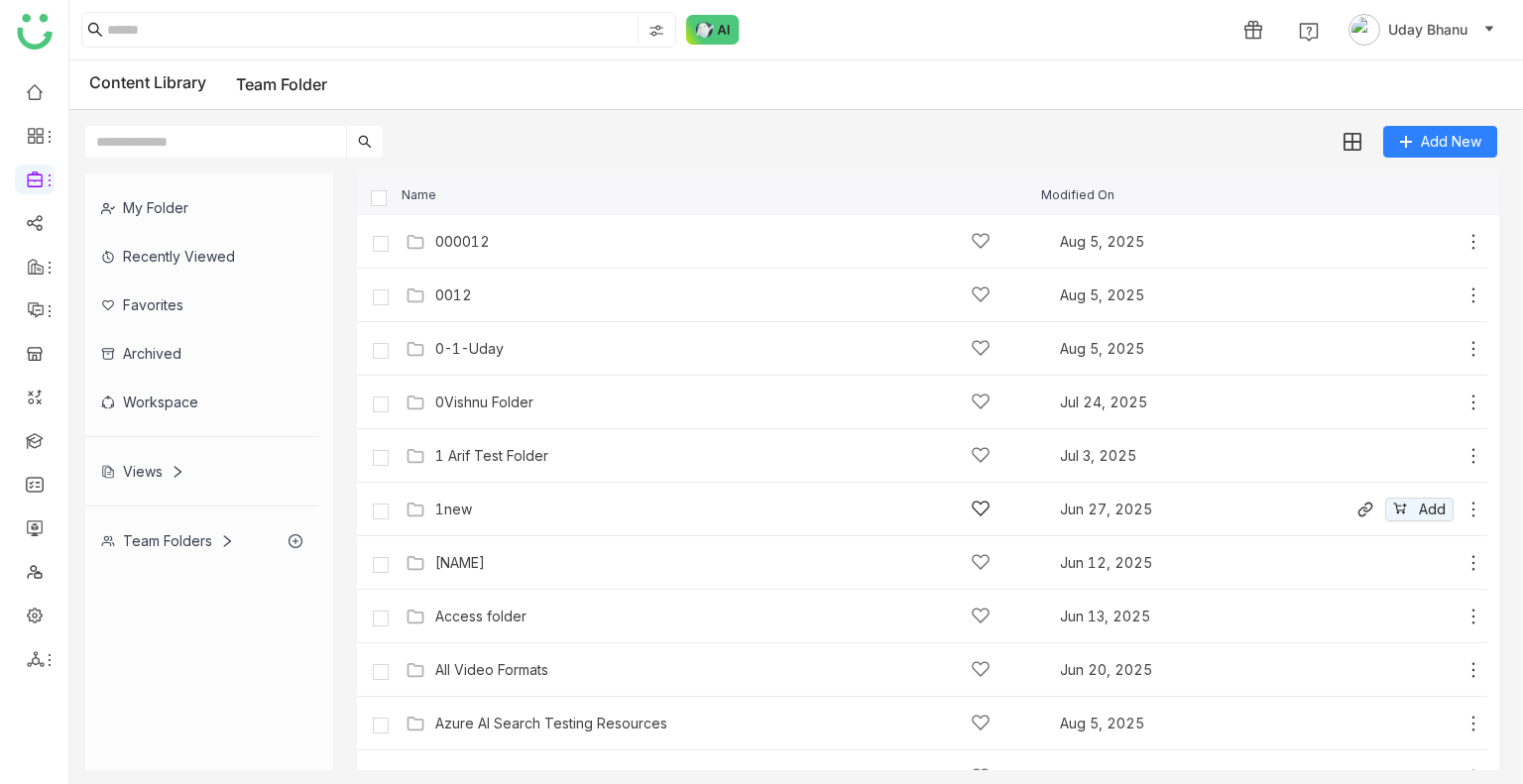 scroll, scrollTop: 943, scrollLeft: 0, axis: vertical 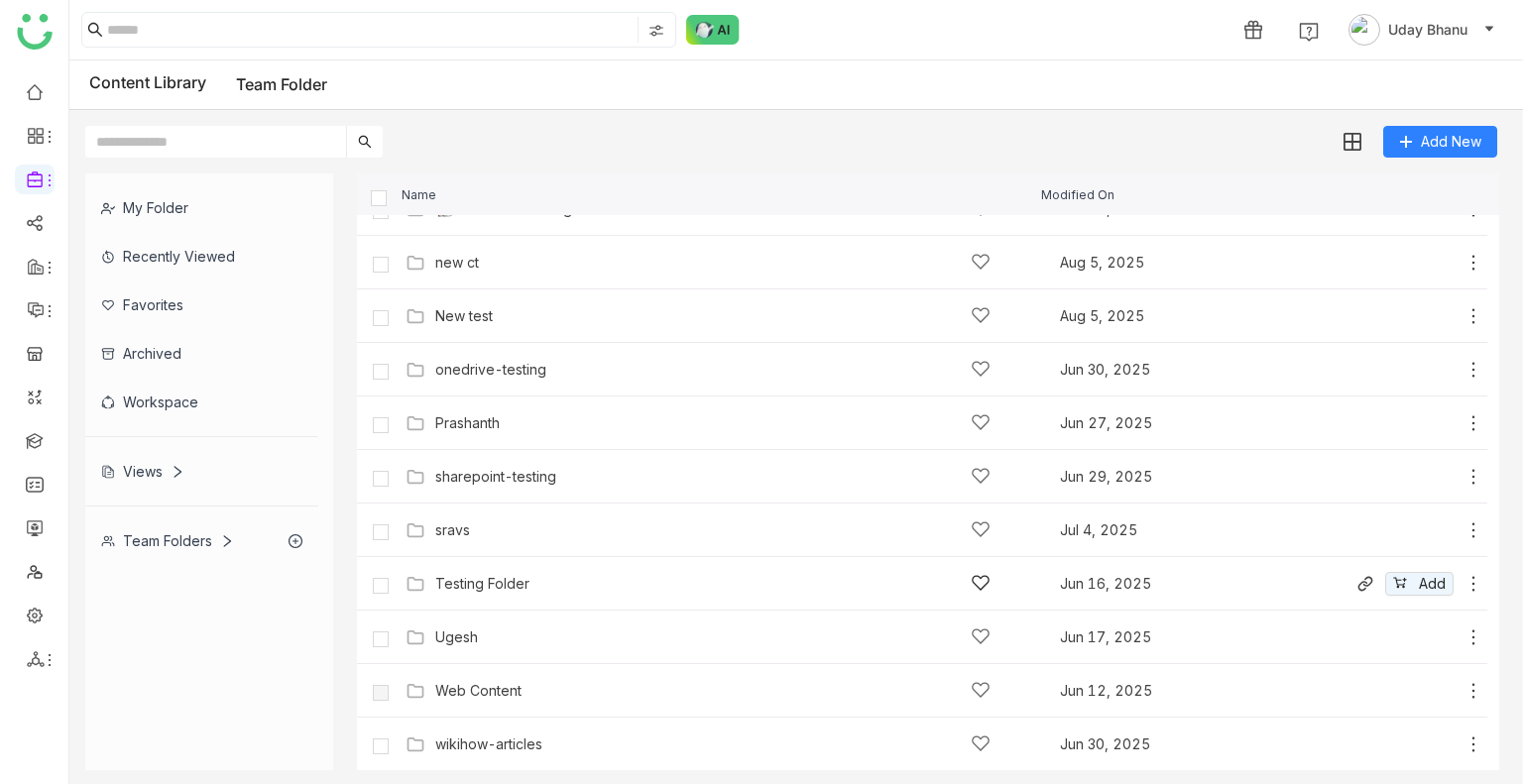 click on "Testing Folder" 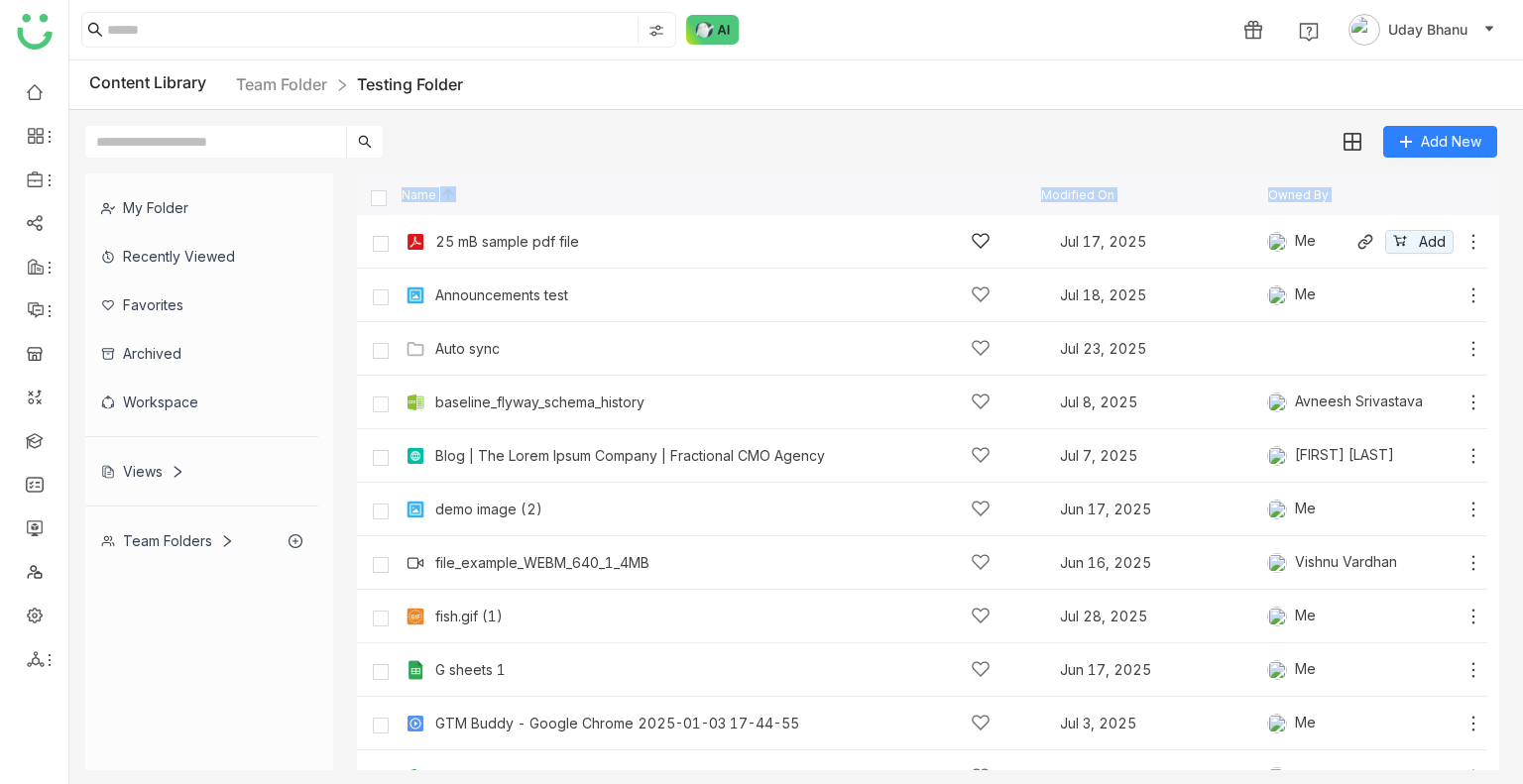 click on "25 mB sample pdf file" 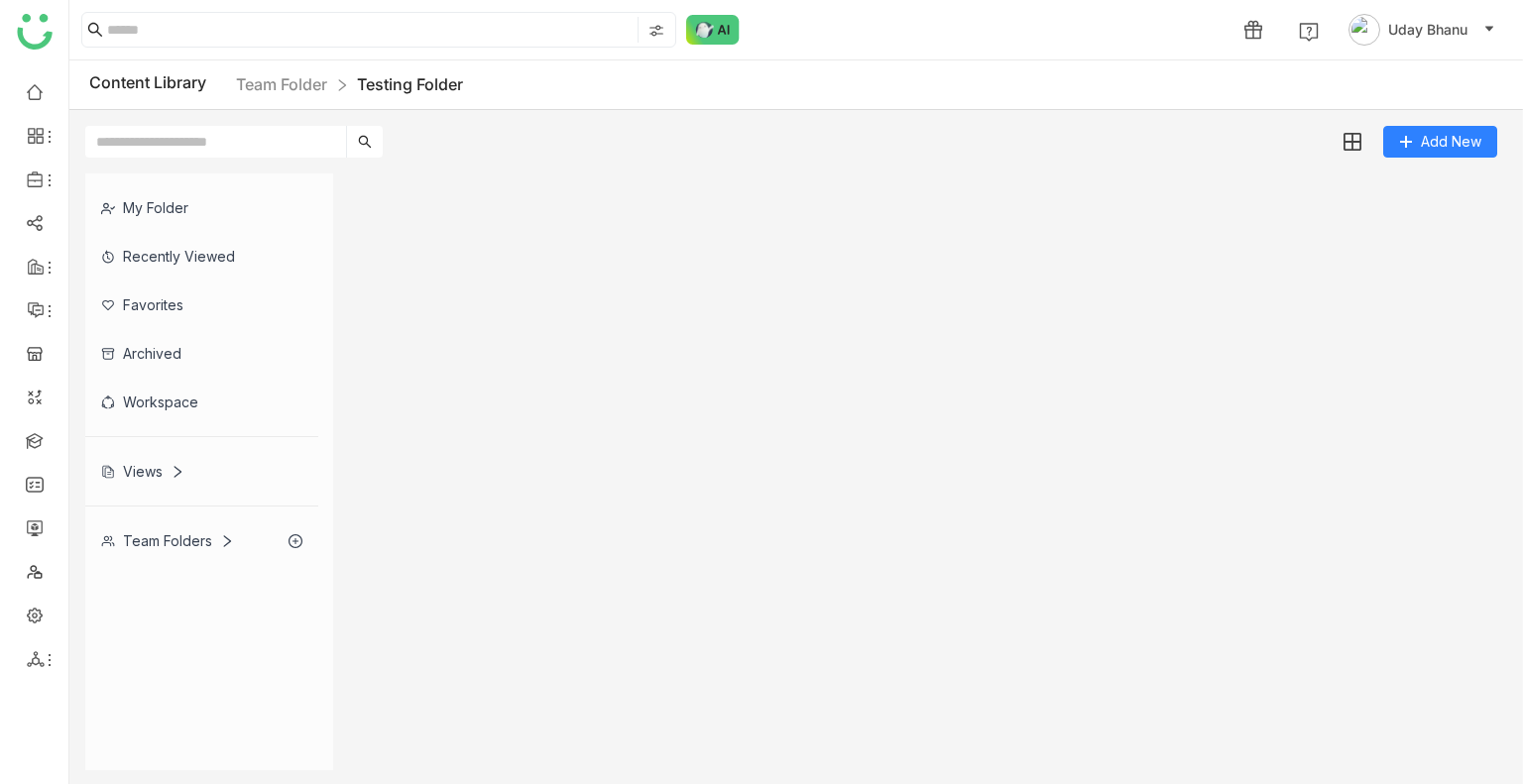 click 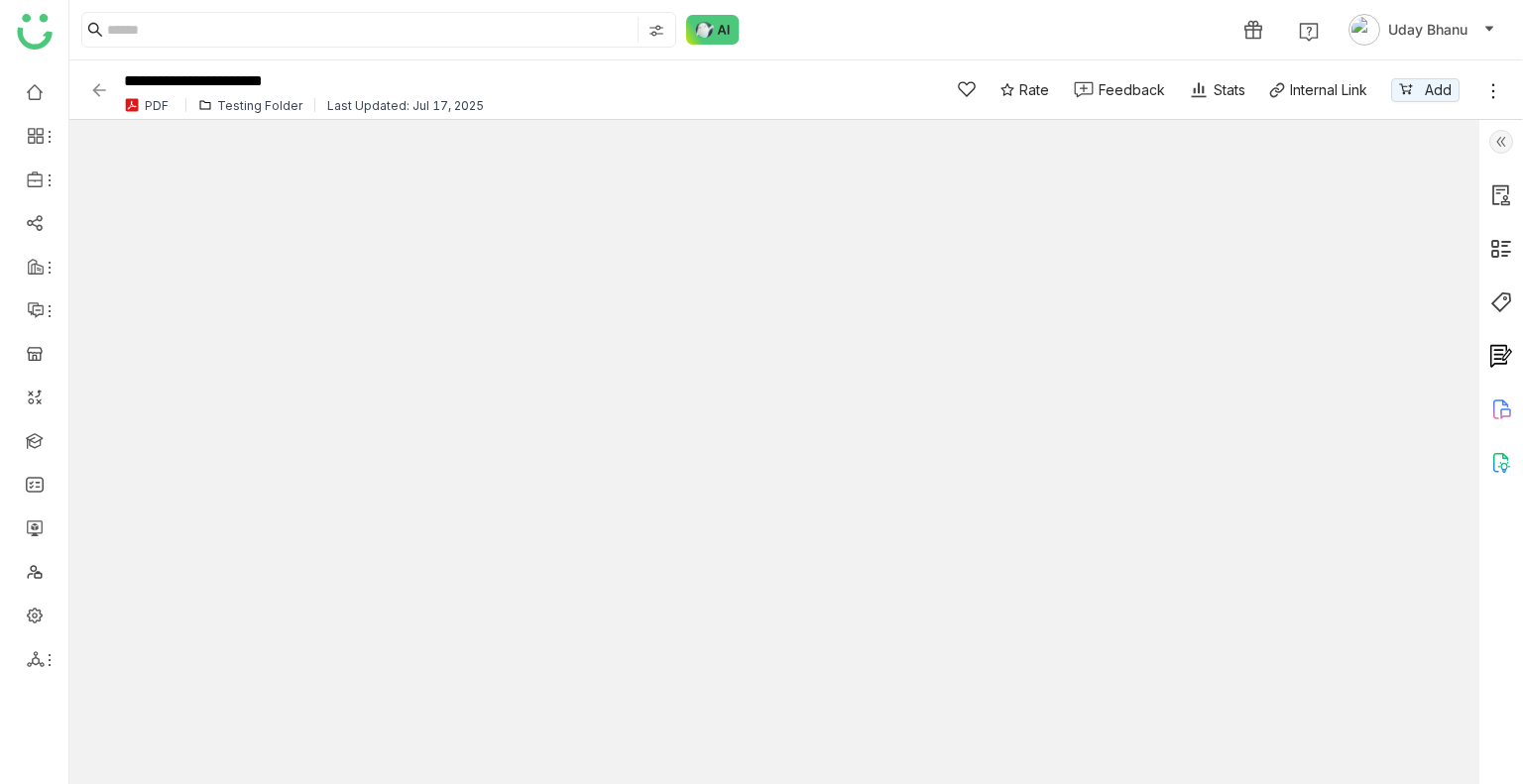click on "1 Uday Bhanu" 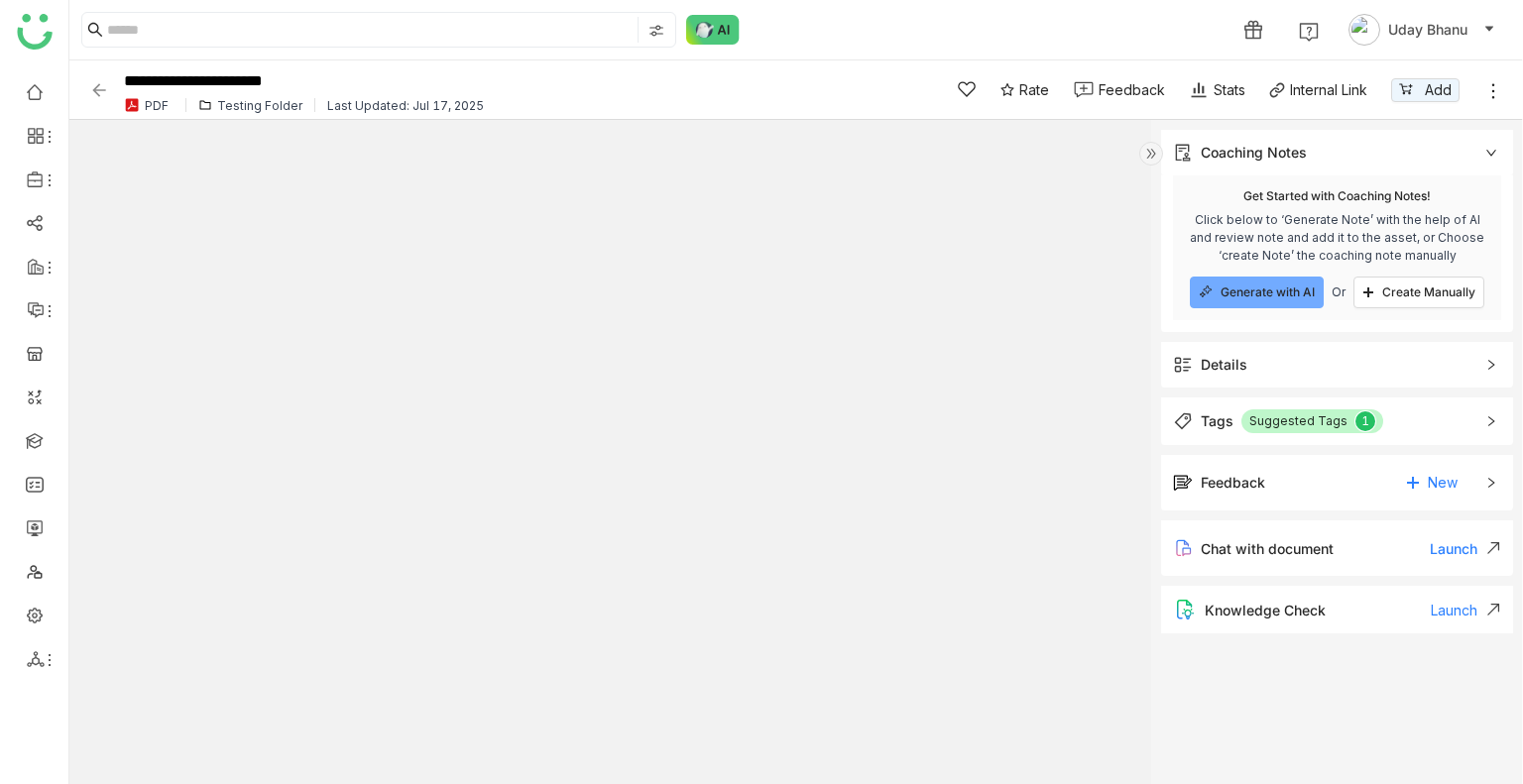 click on "Tags  Suggested Tags   0   1   2   3   4   5   6   7   8   9" 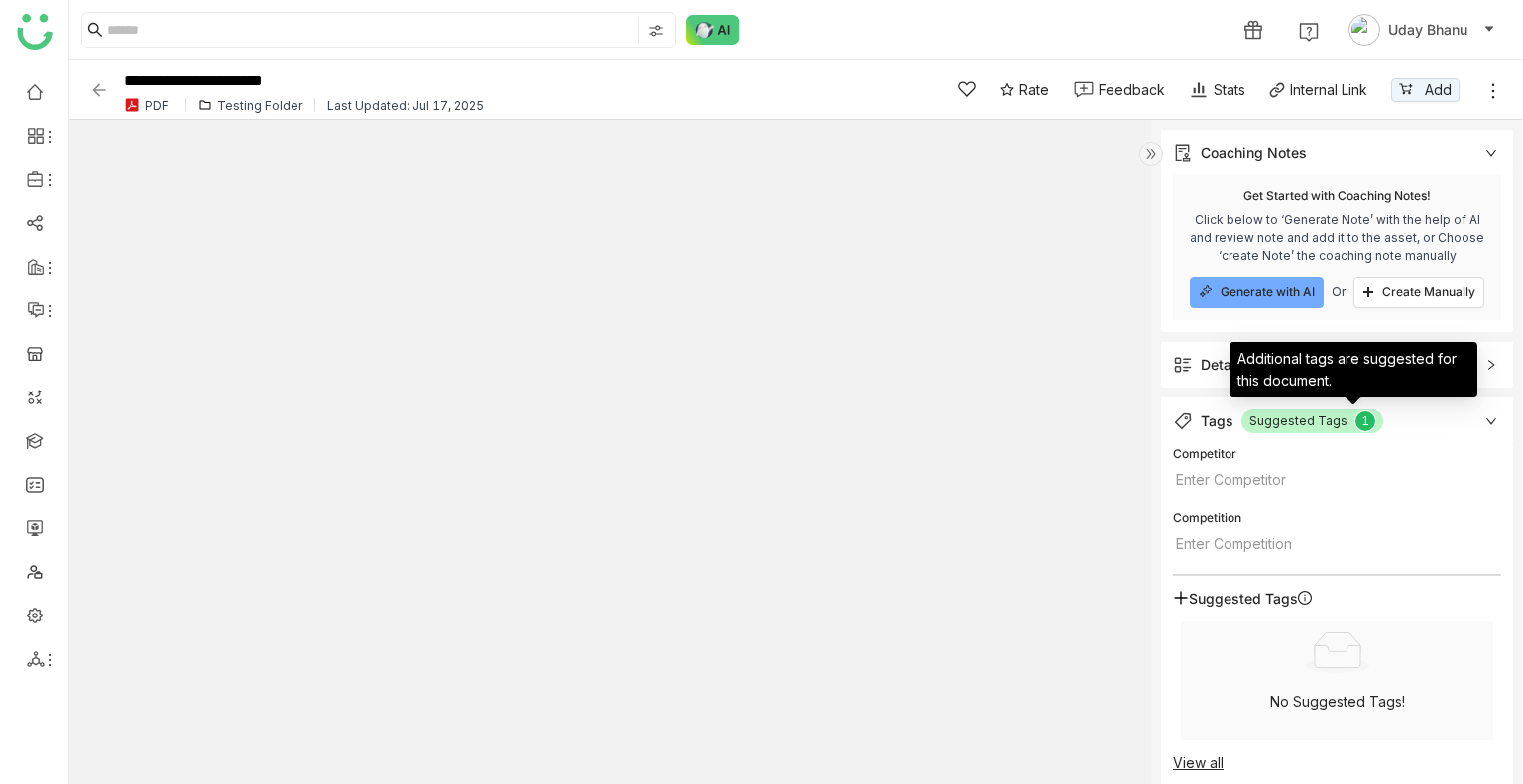click on "0   1   2   3   4   5   6   7   8   9" 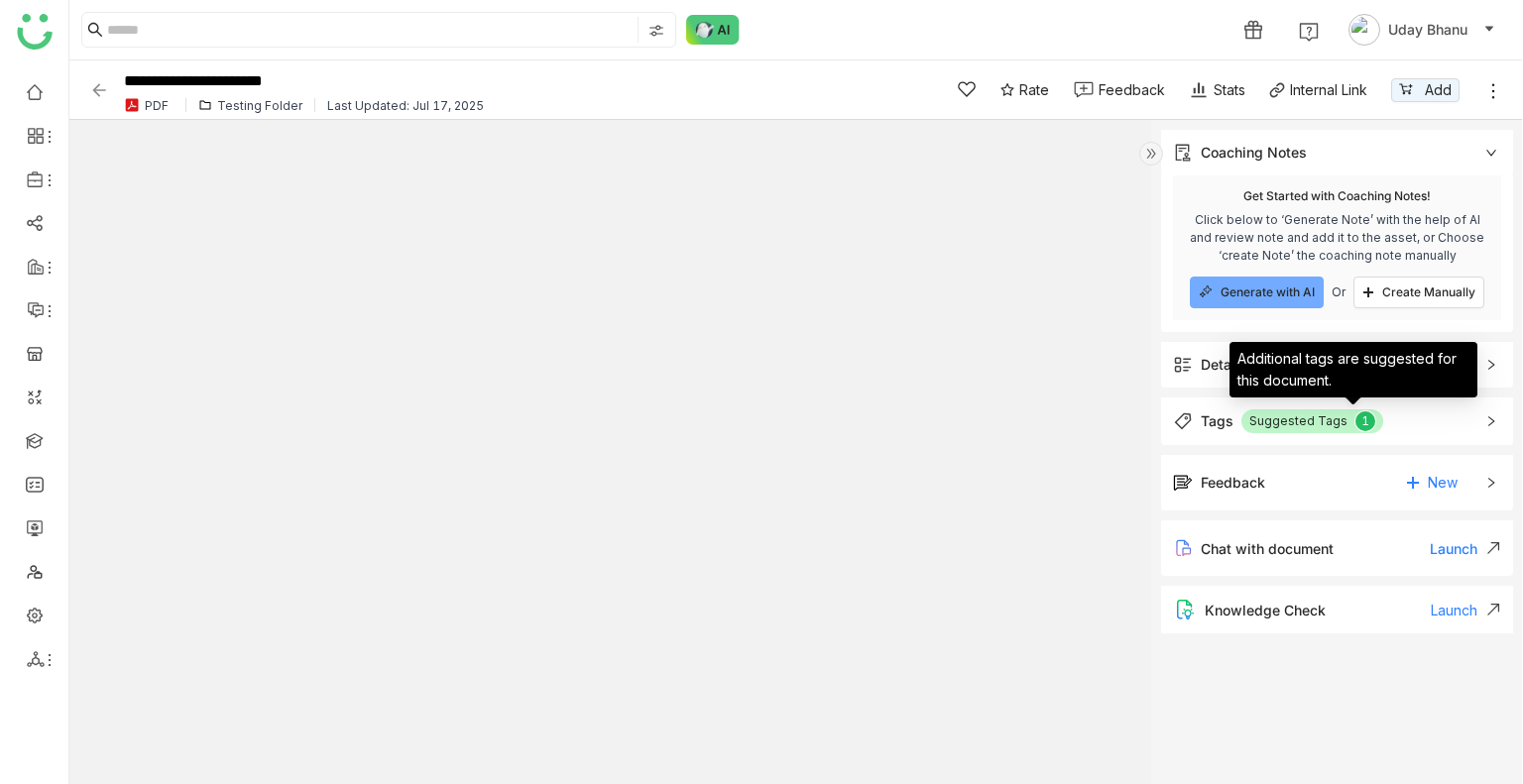 click on "Additional tags are suggested for this document." at bounding box center (1353, 377) 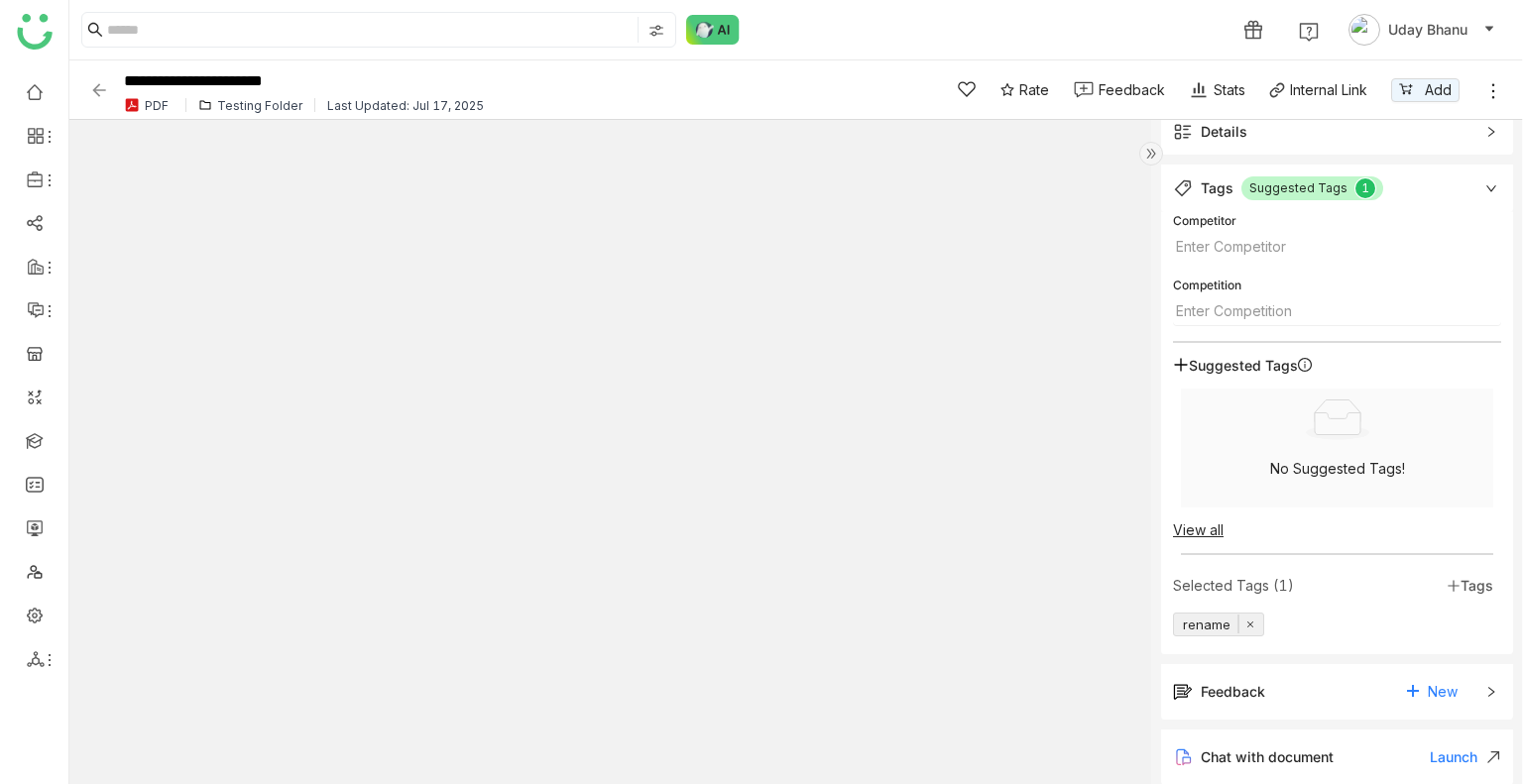 scroll, scrollTop: 299, scrollLeft: 0, axis: vertical 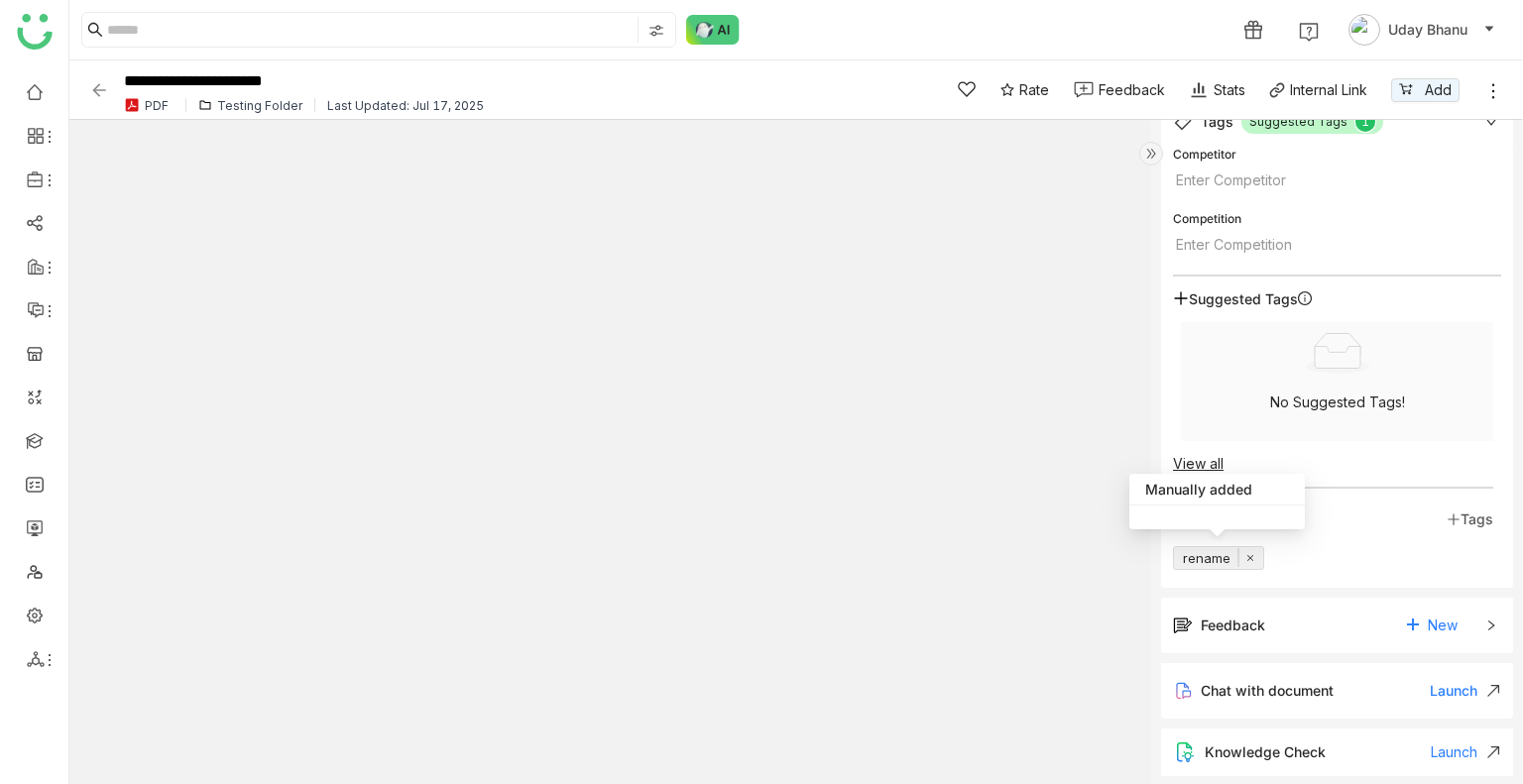 click 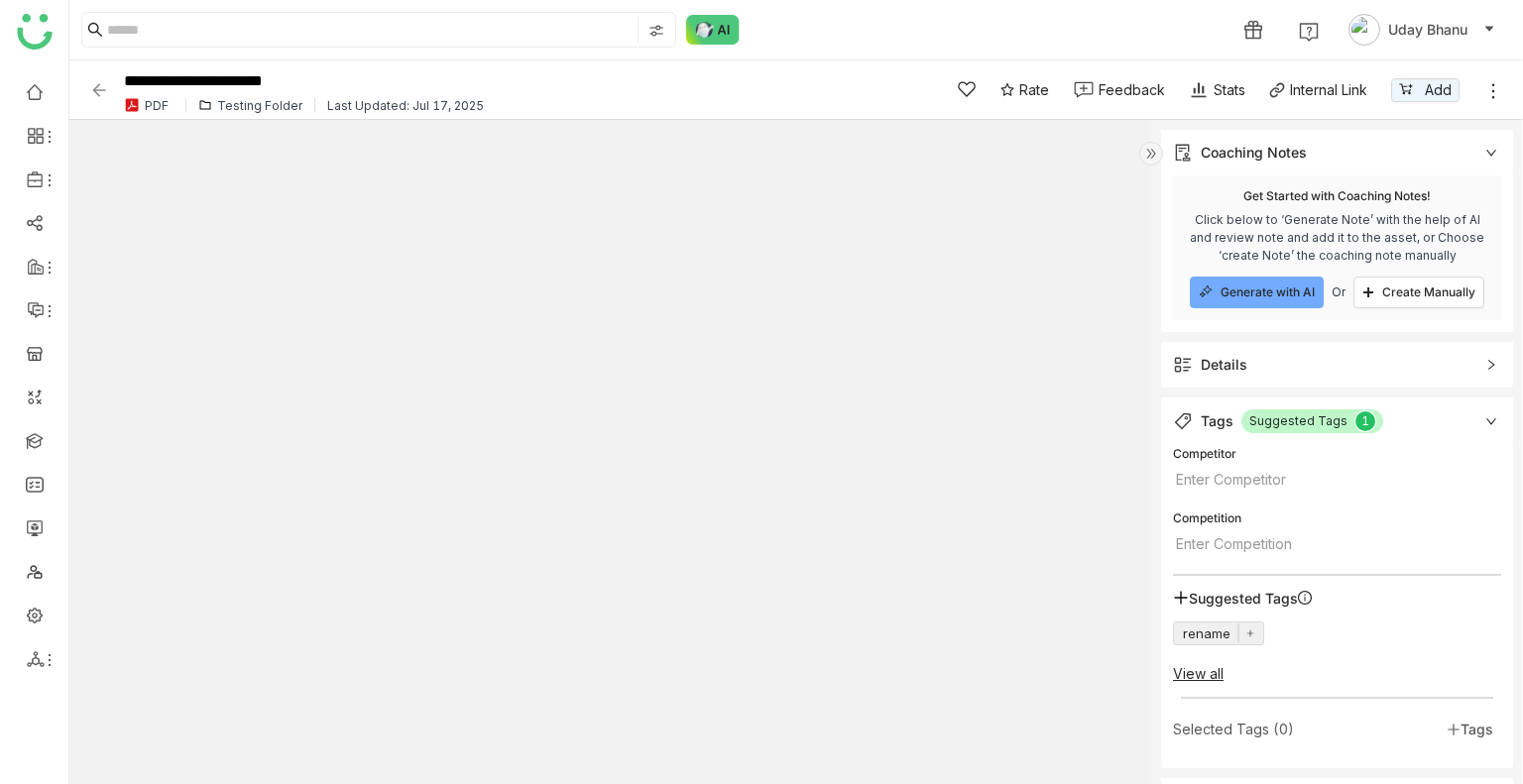 scroll, scrollTop: 0, scrollLeft: 0, axis: both 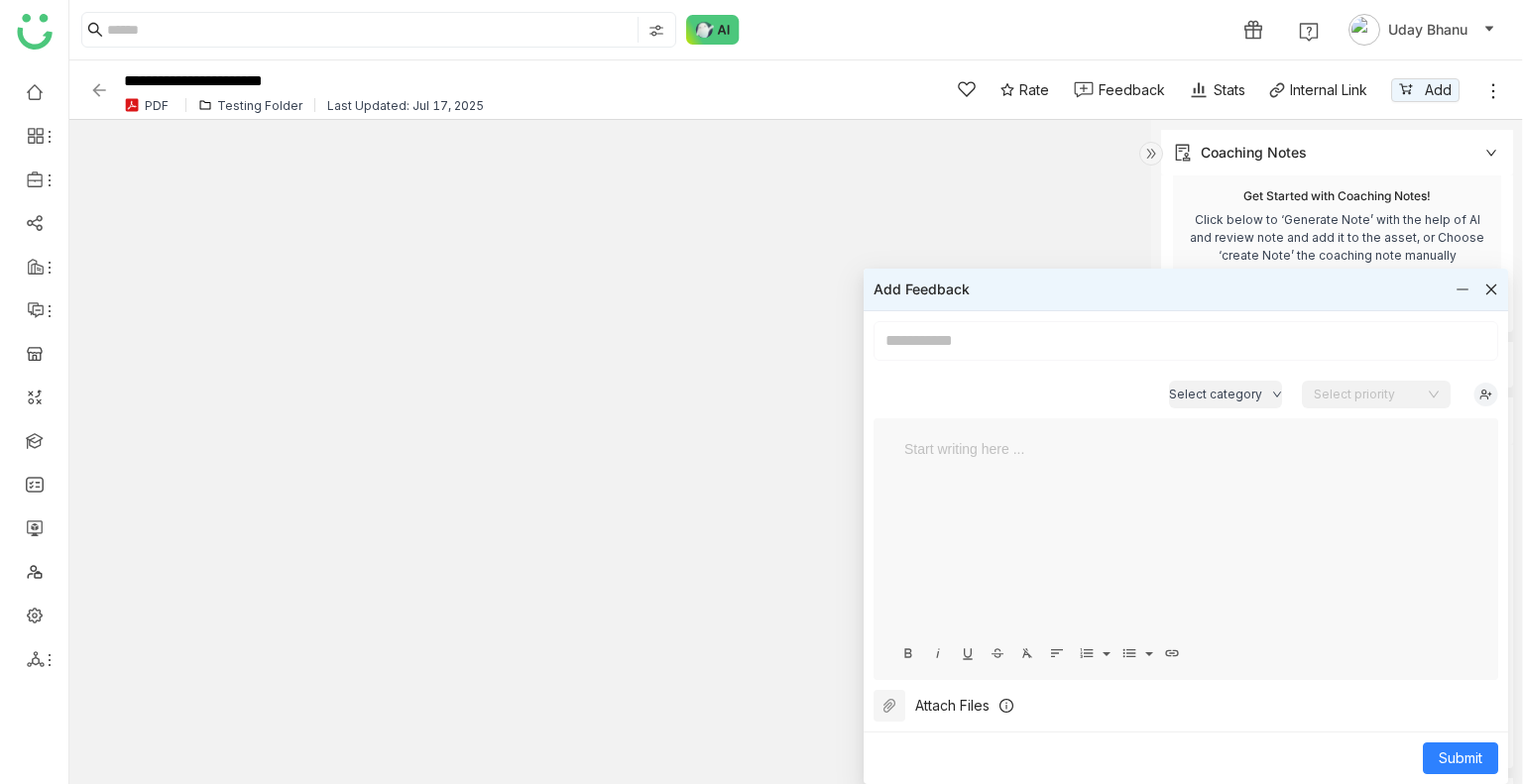 click at bounding box center [1186, 341] 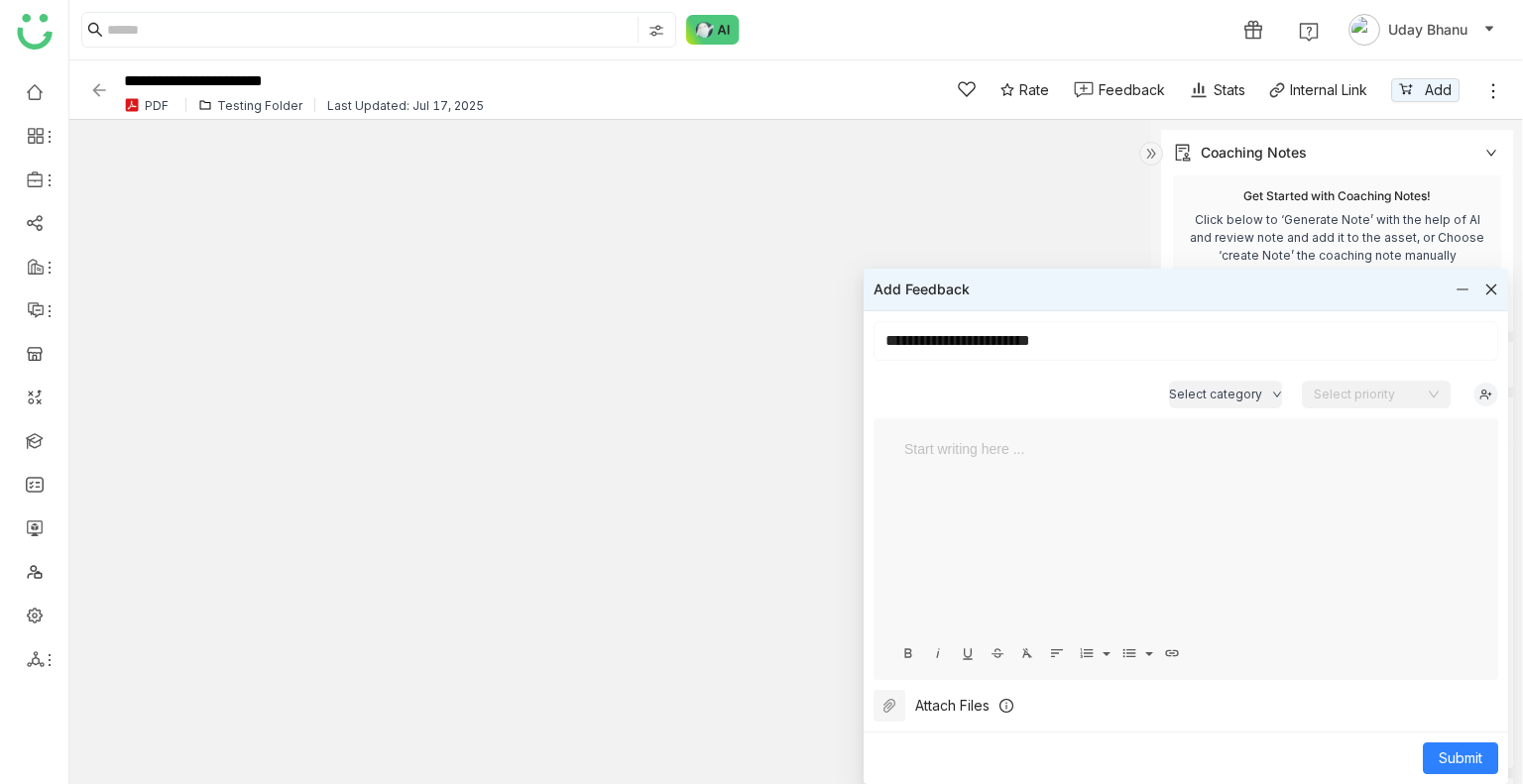 type on "**********" 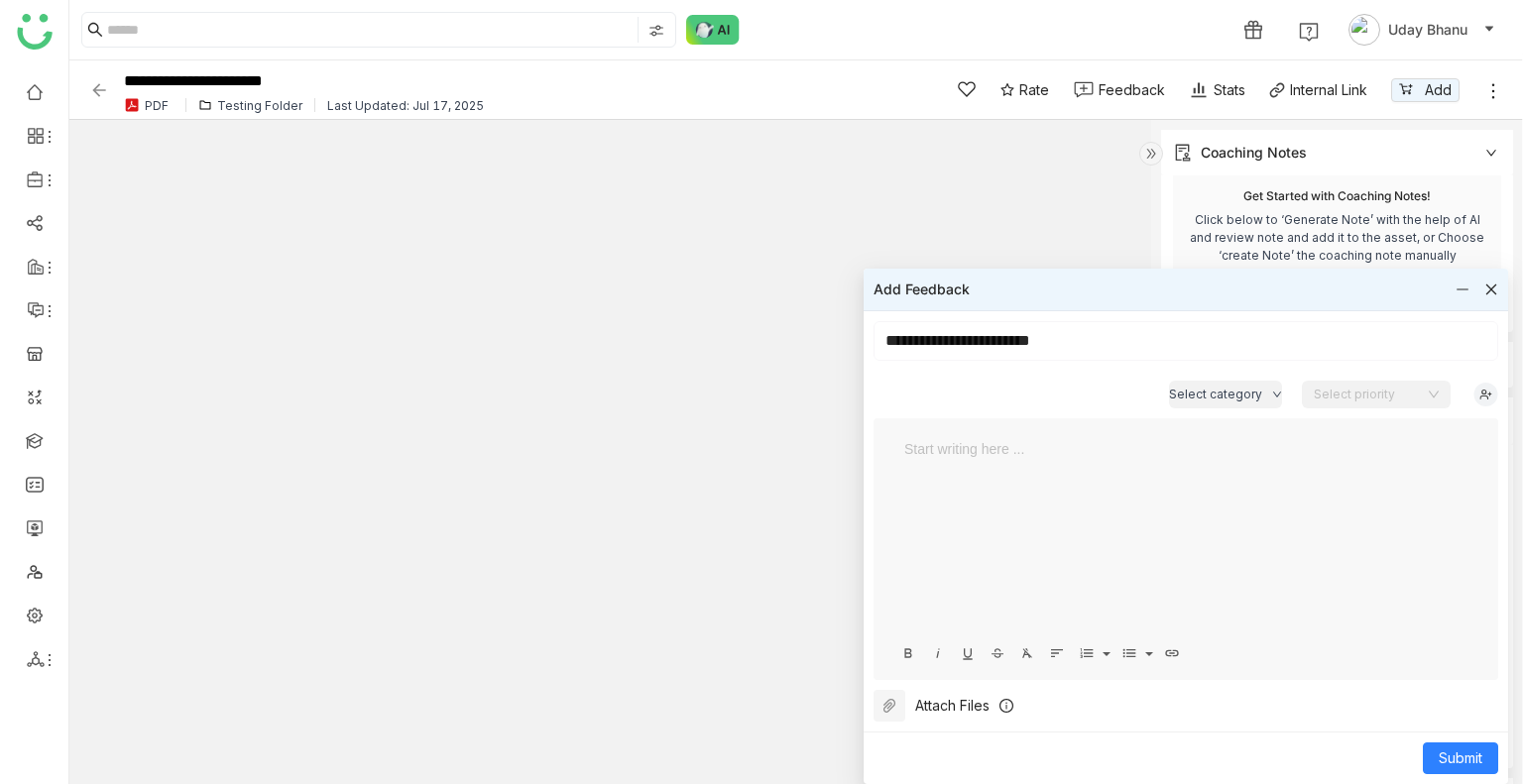 type 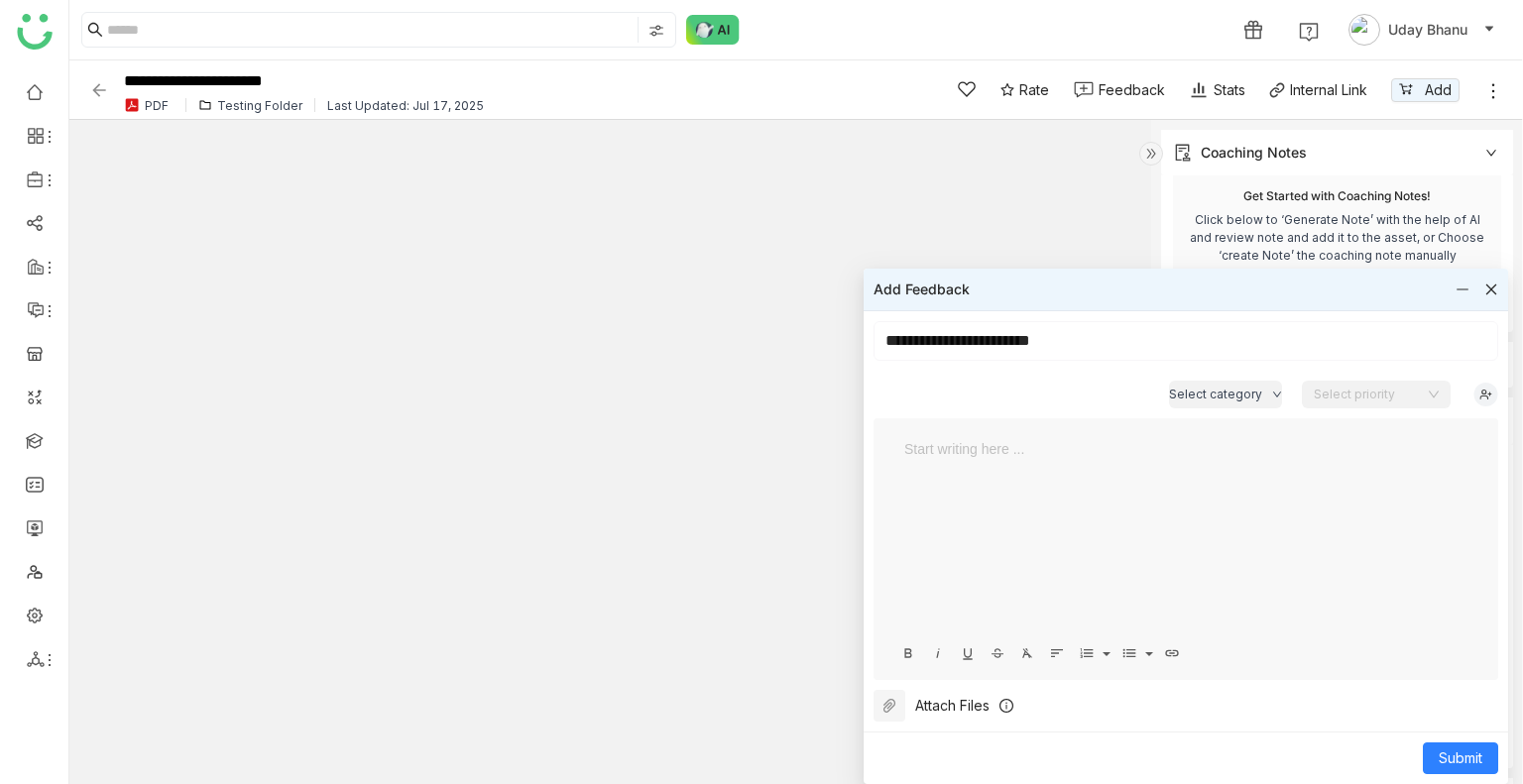 click at bounding box center [1369, 394] 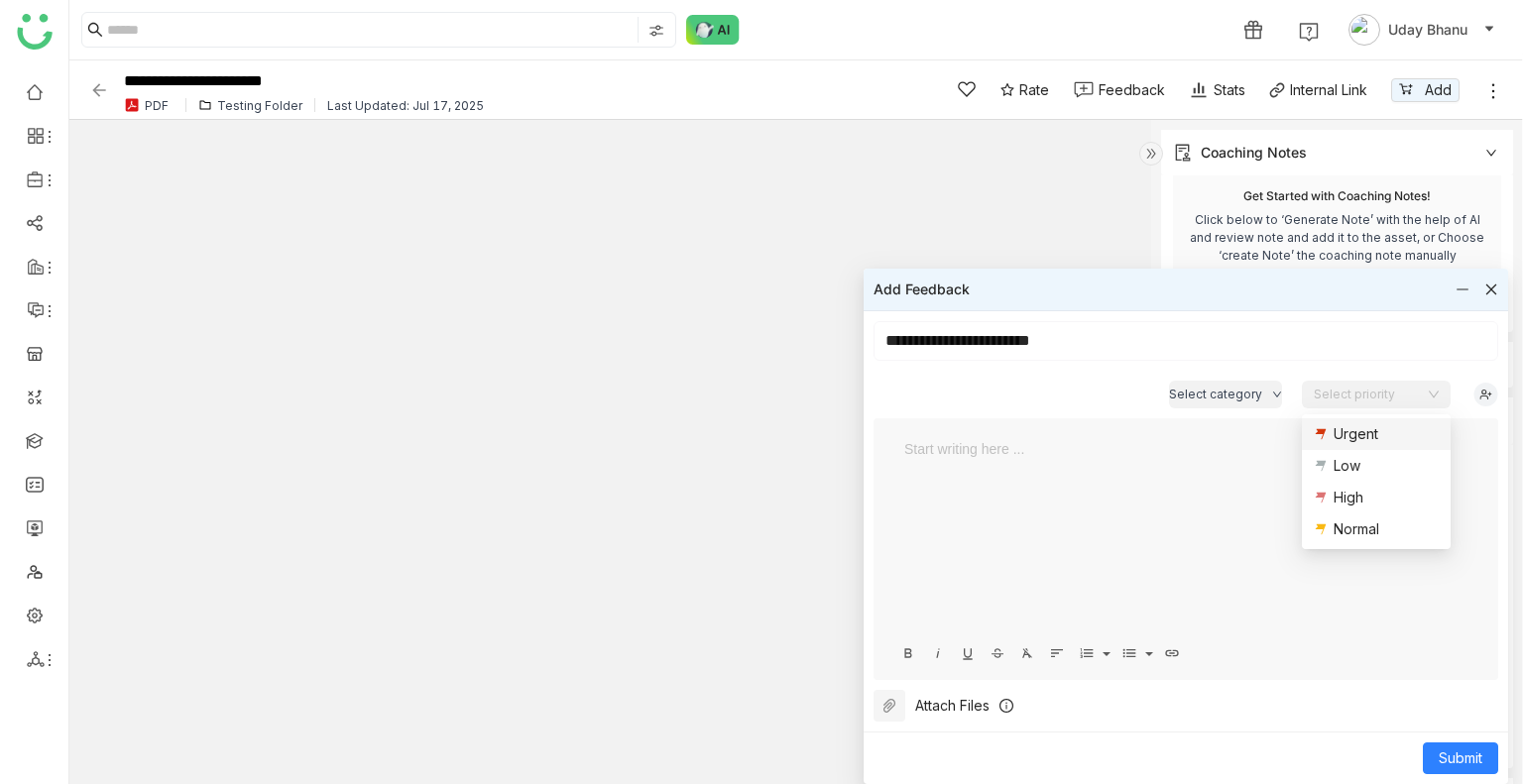 click at bounding box center (1186, 449) 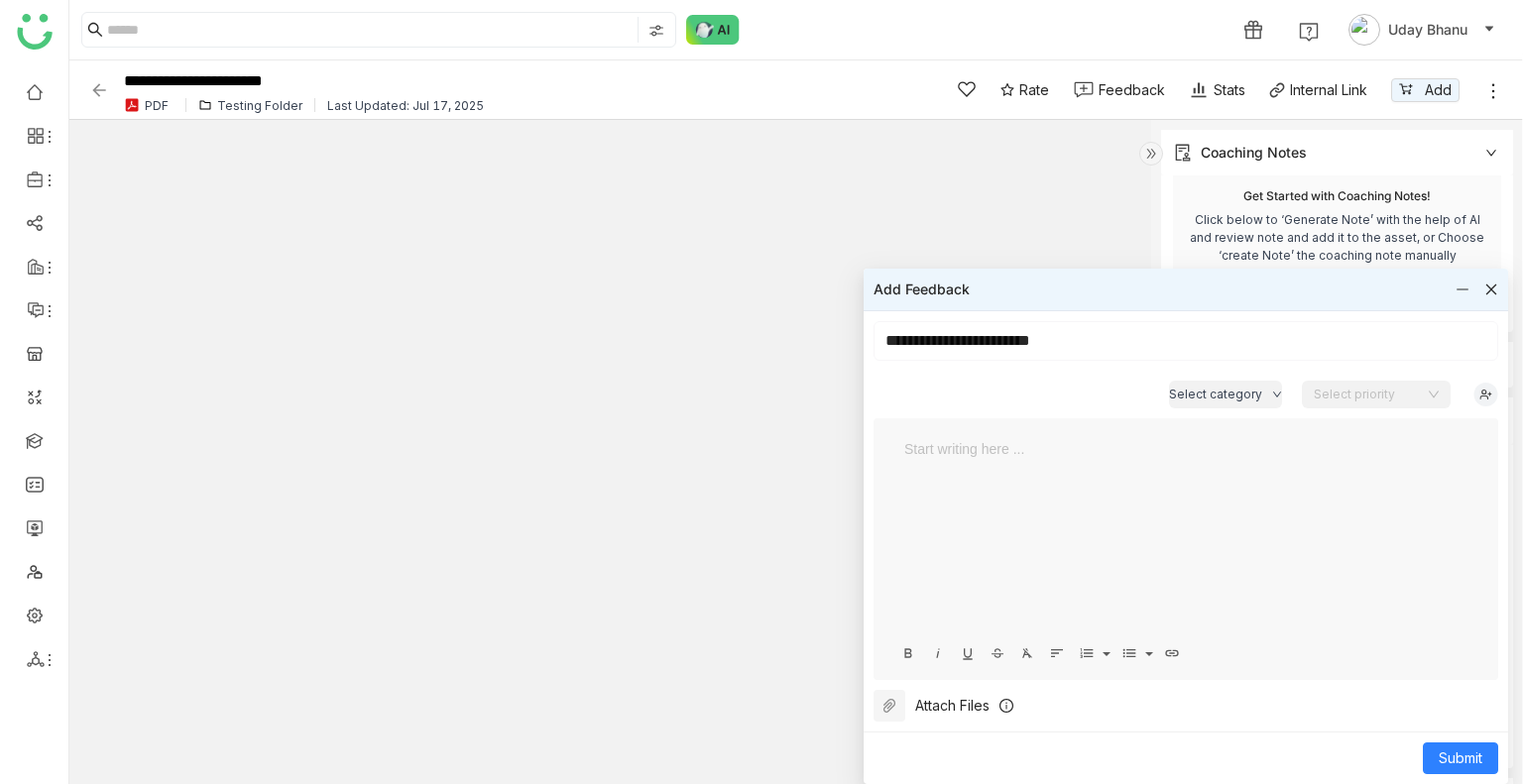 click at bounding box center [1186, 449] 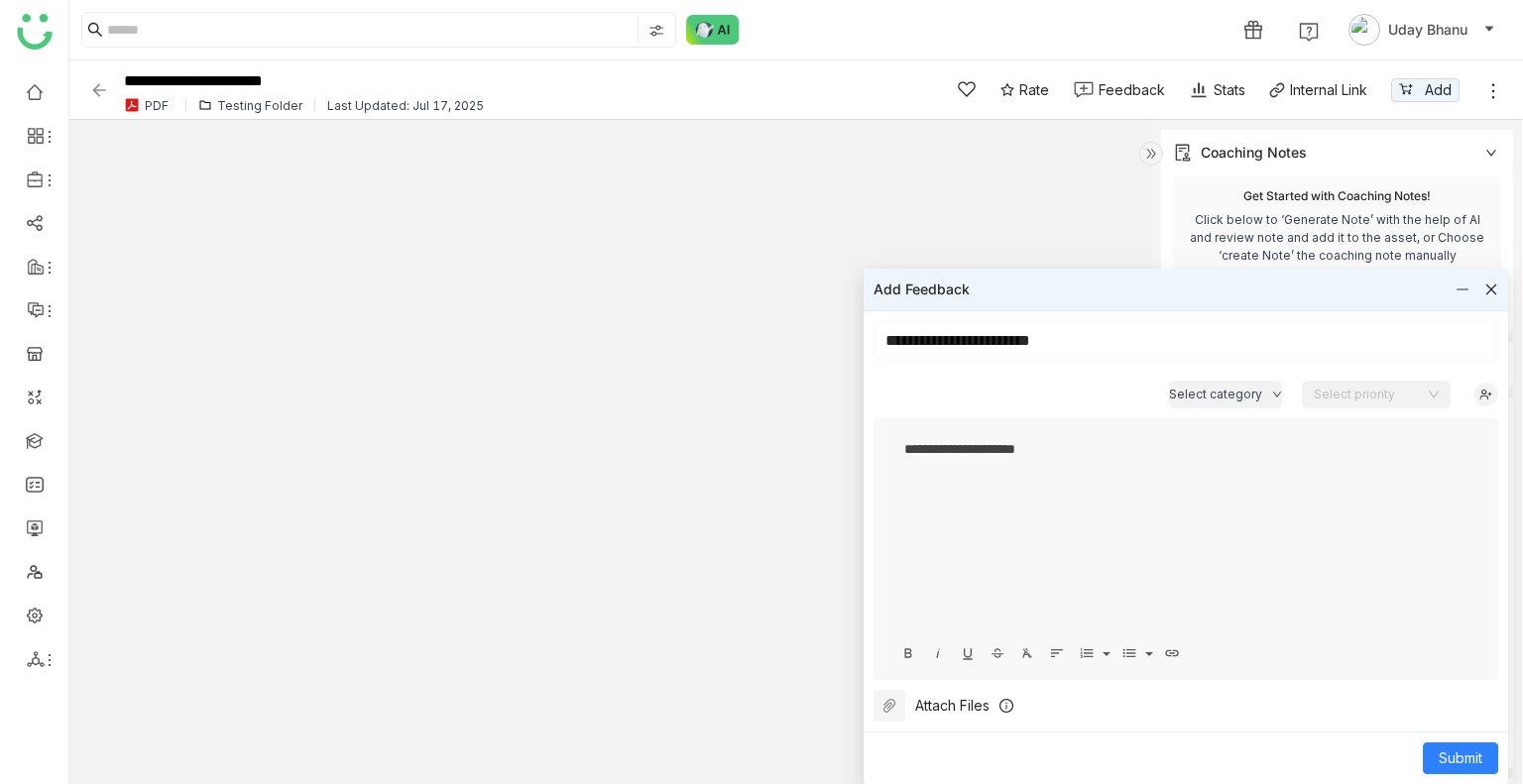 click on "Attach Files" 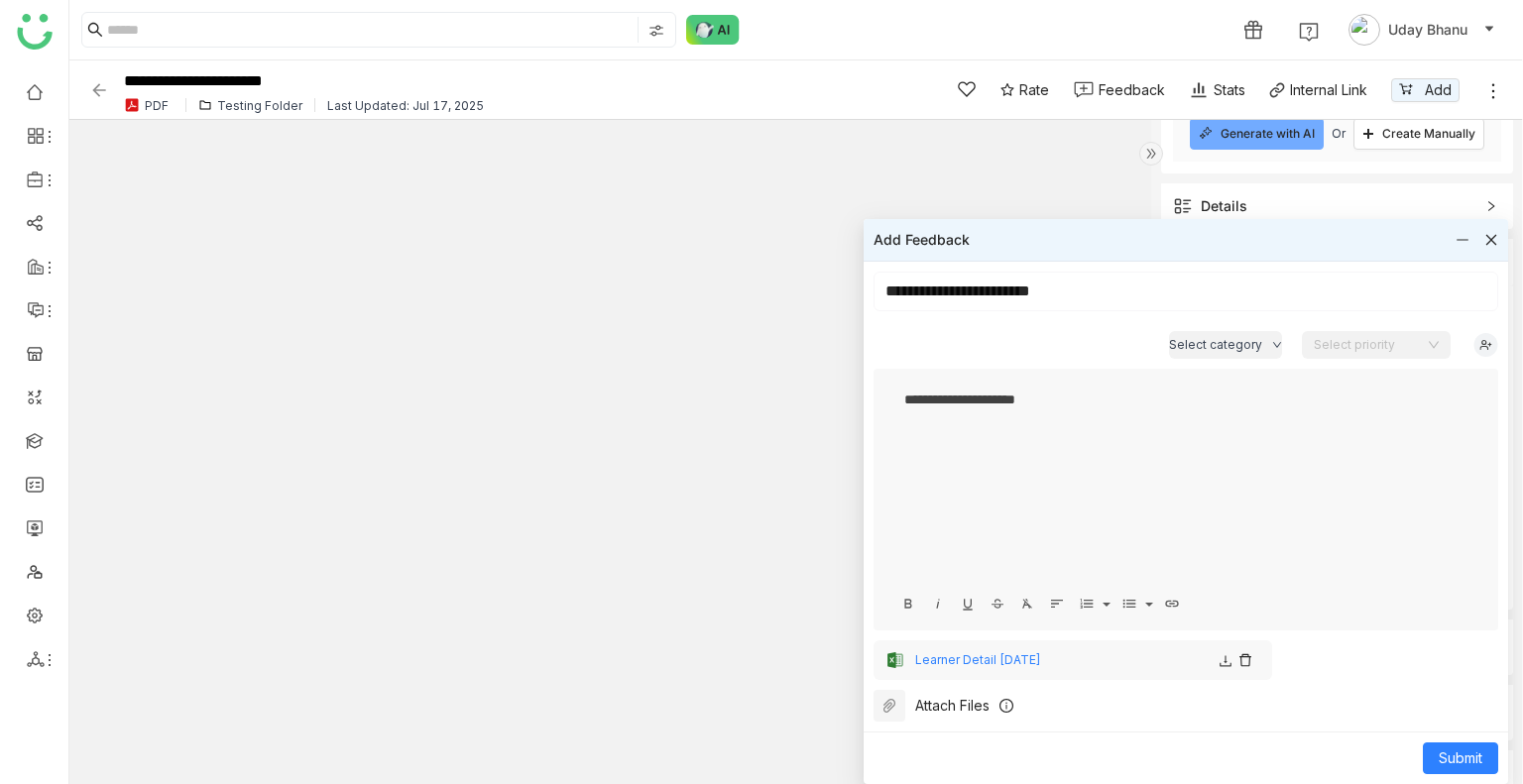 scroll, scrollTop: 180, scrollLeft: 0, axis: vertical 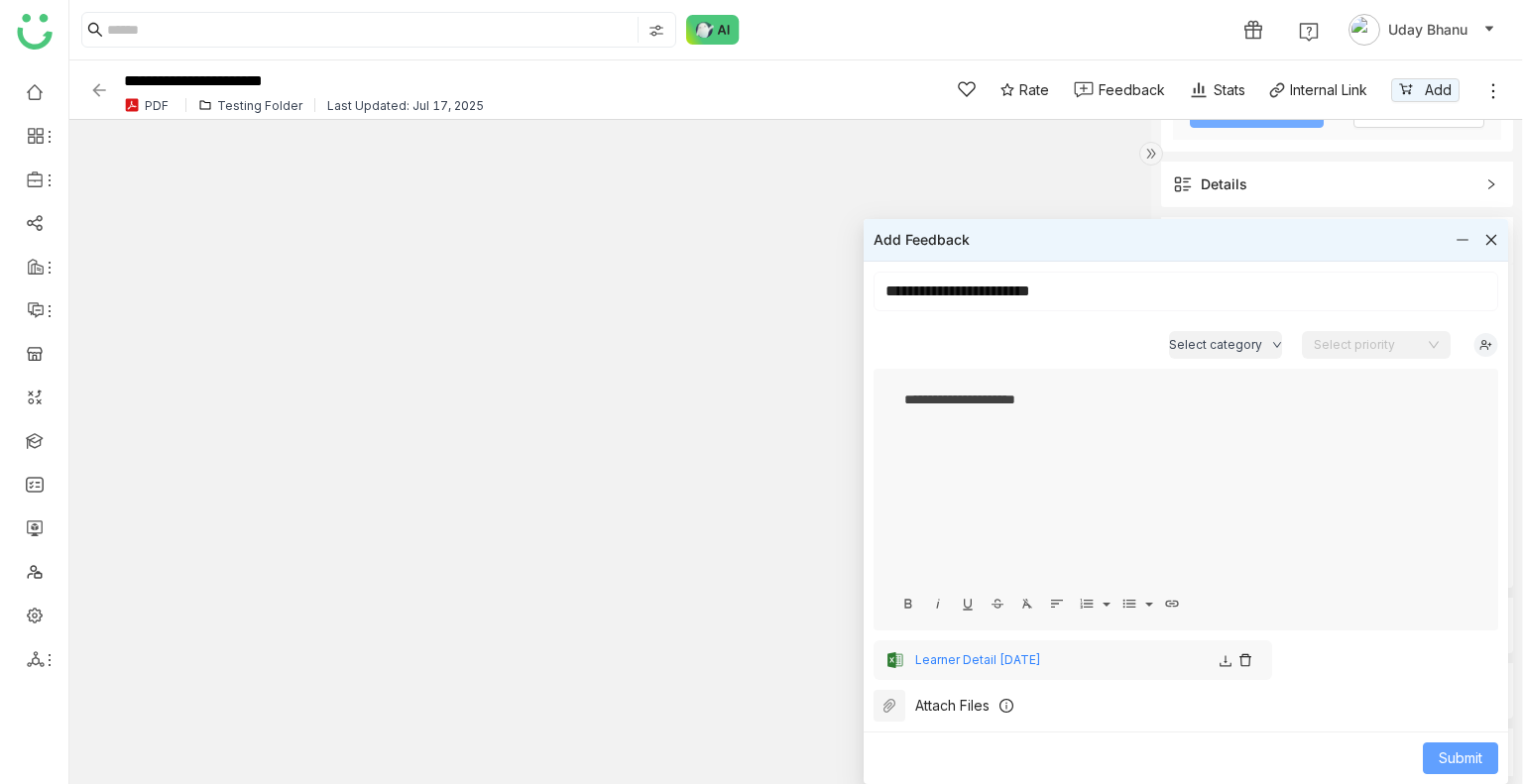 click on "Submit" at bounding box center [1461, 758] 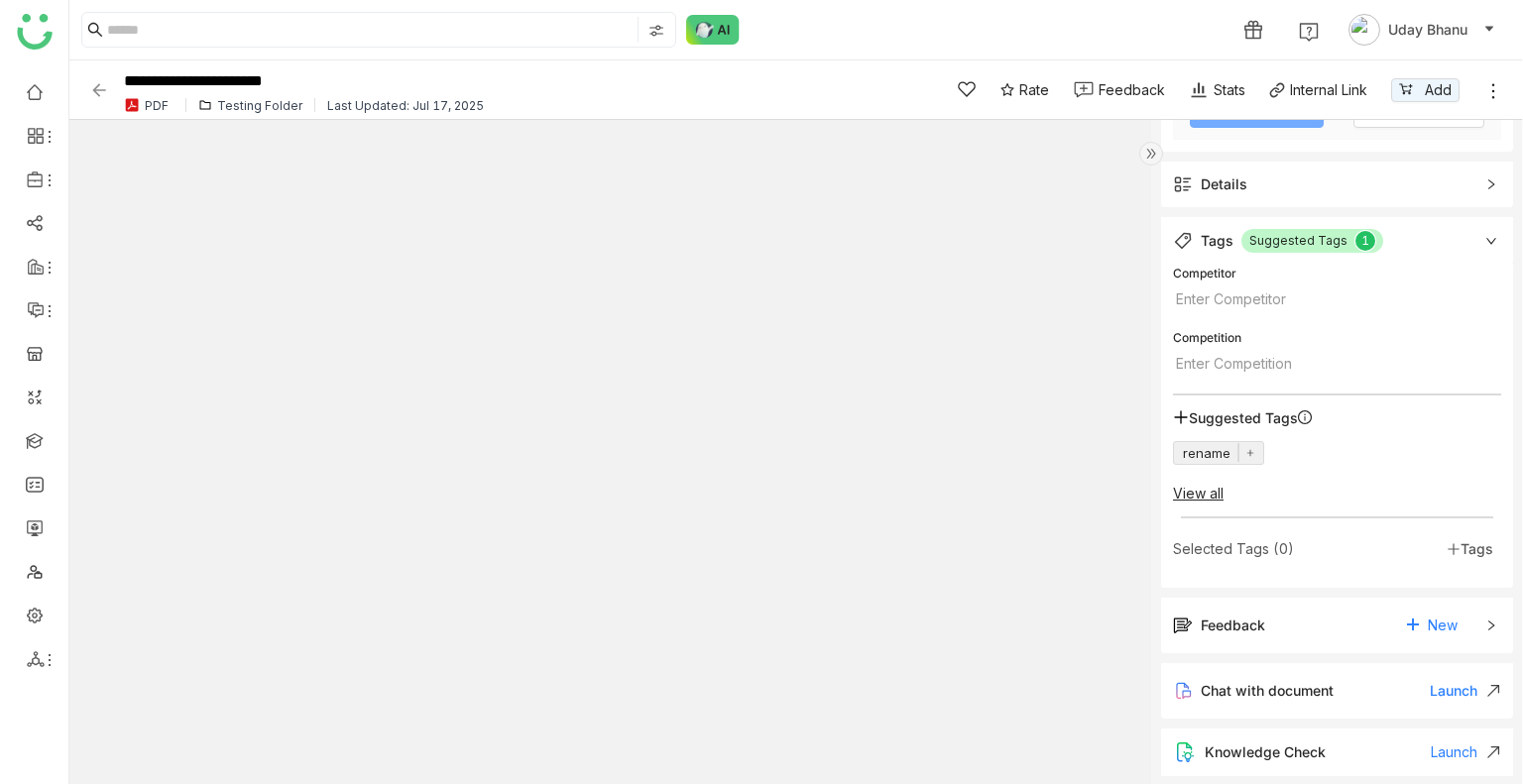 click on "Feedback" 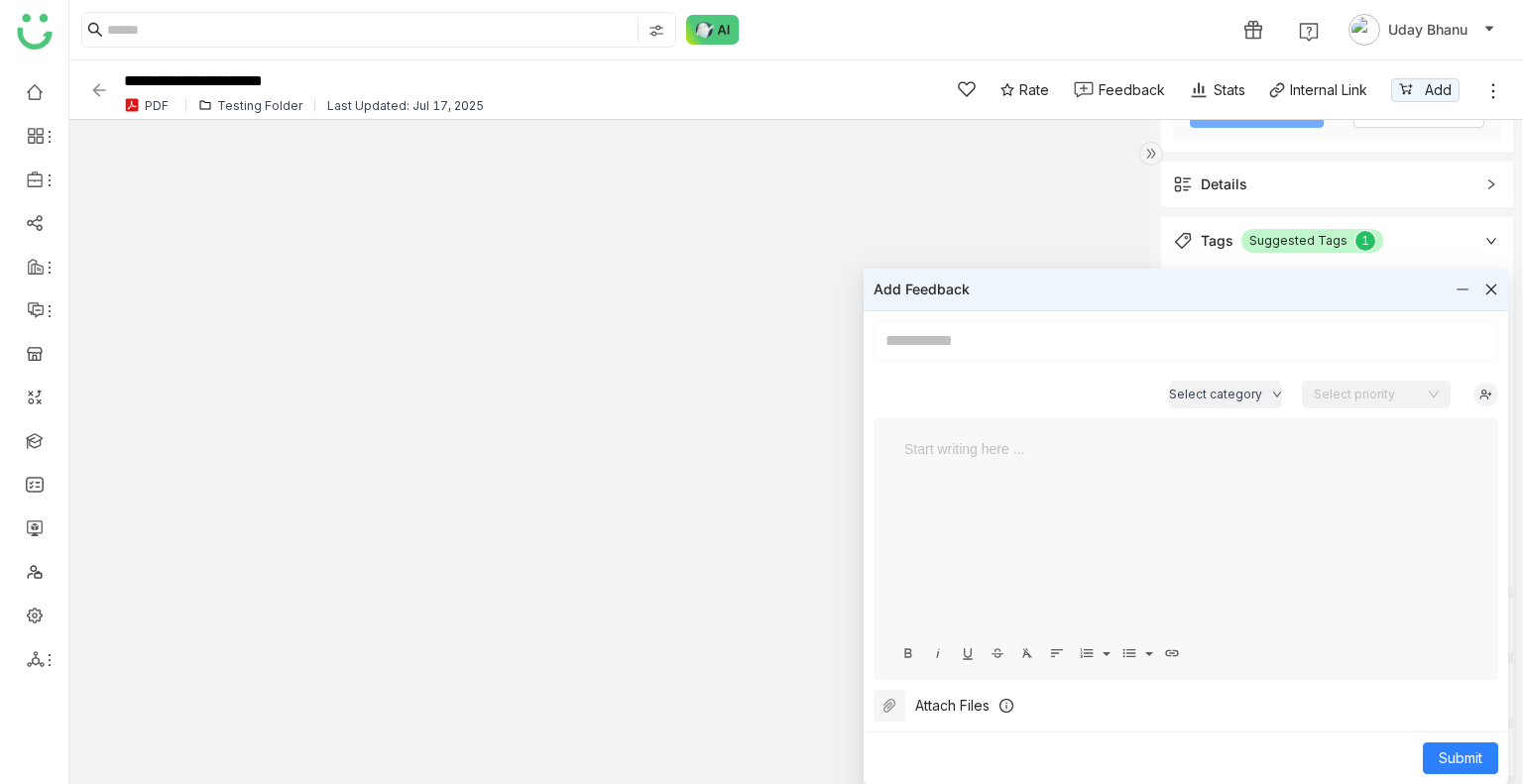 click 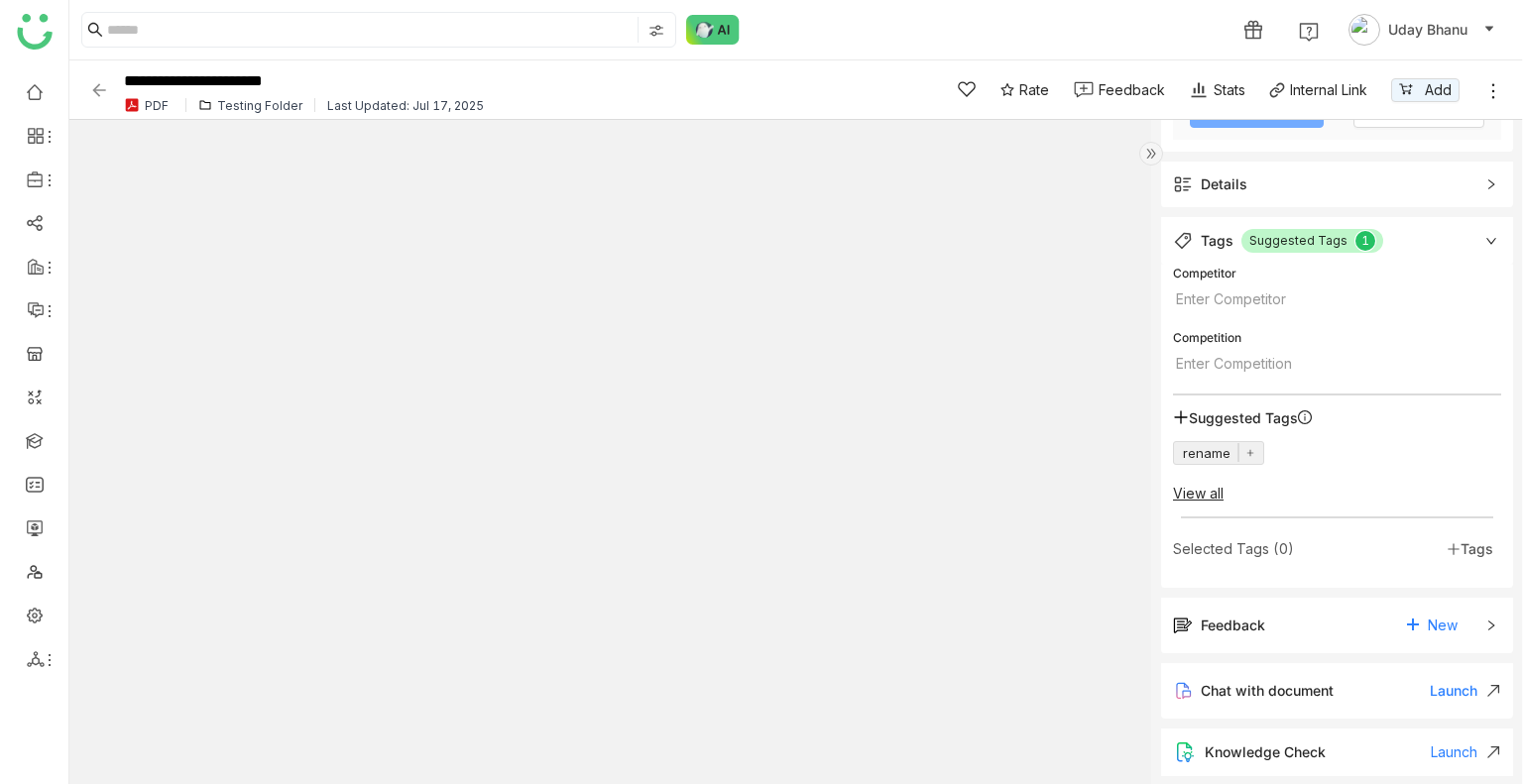 click 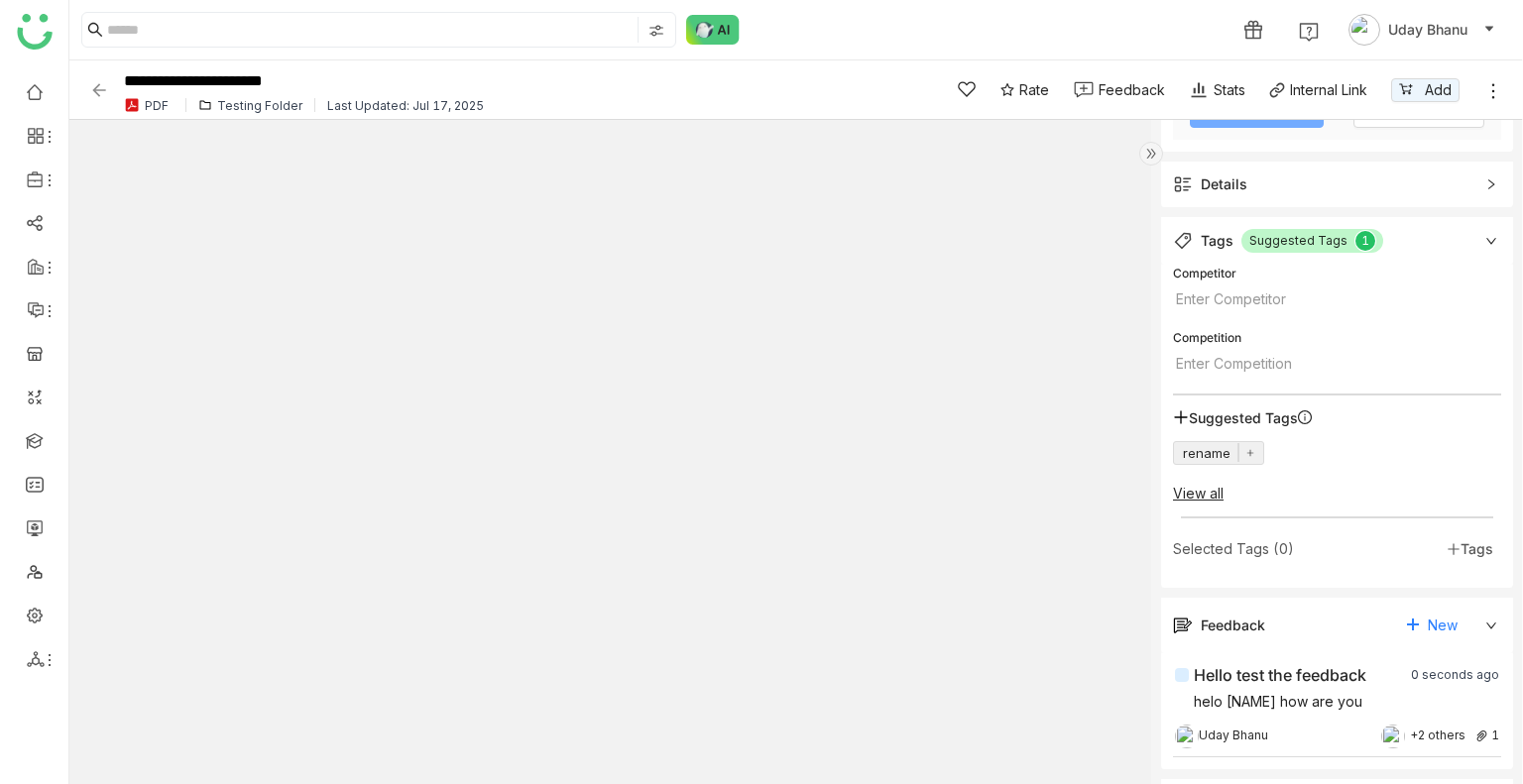 scroll, scrollTop: 296, scrollLeft: 0, axis: vertical 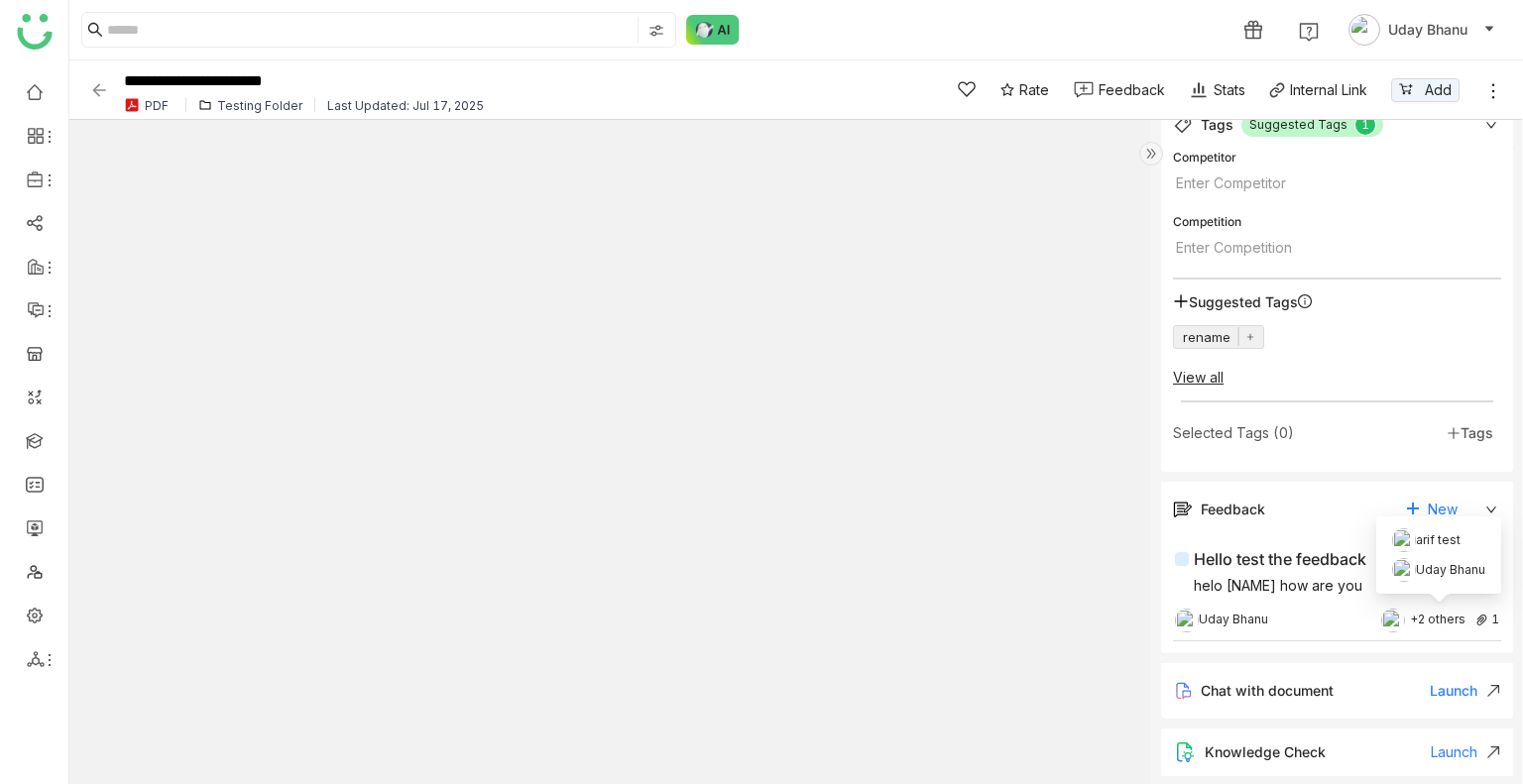 click on "+2 others" 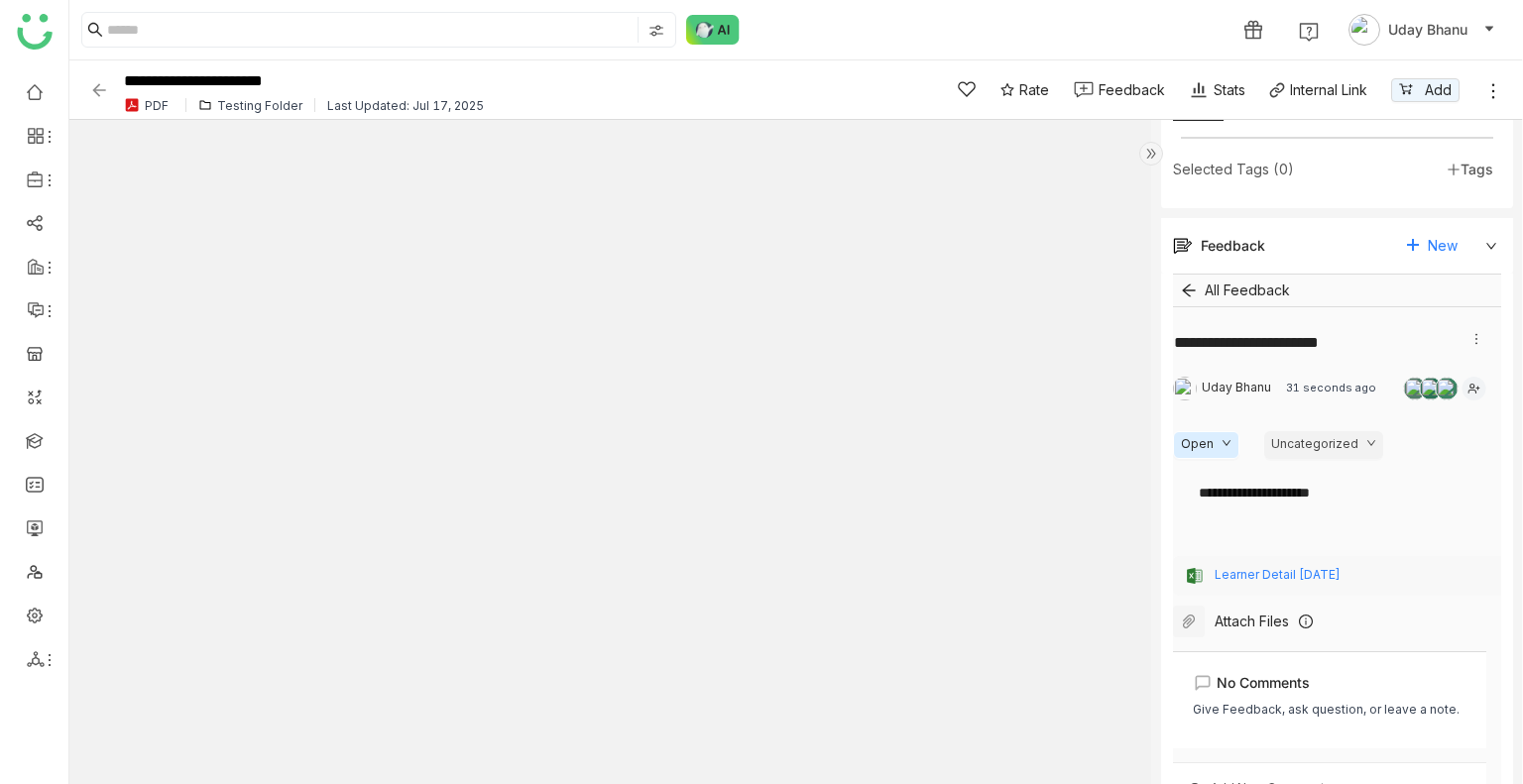 scroll, scrollTop: 546, scrollLeft: 0, axis: vertical 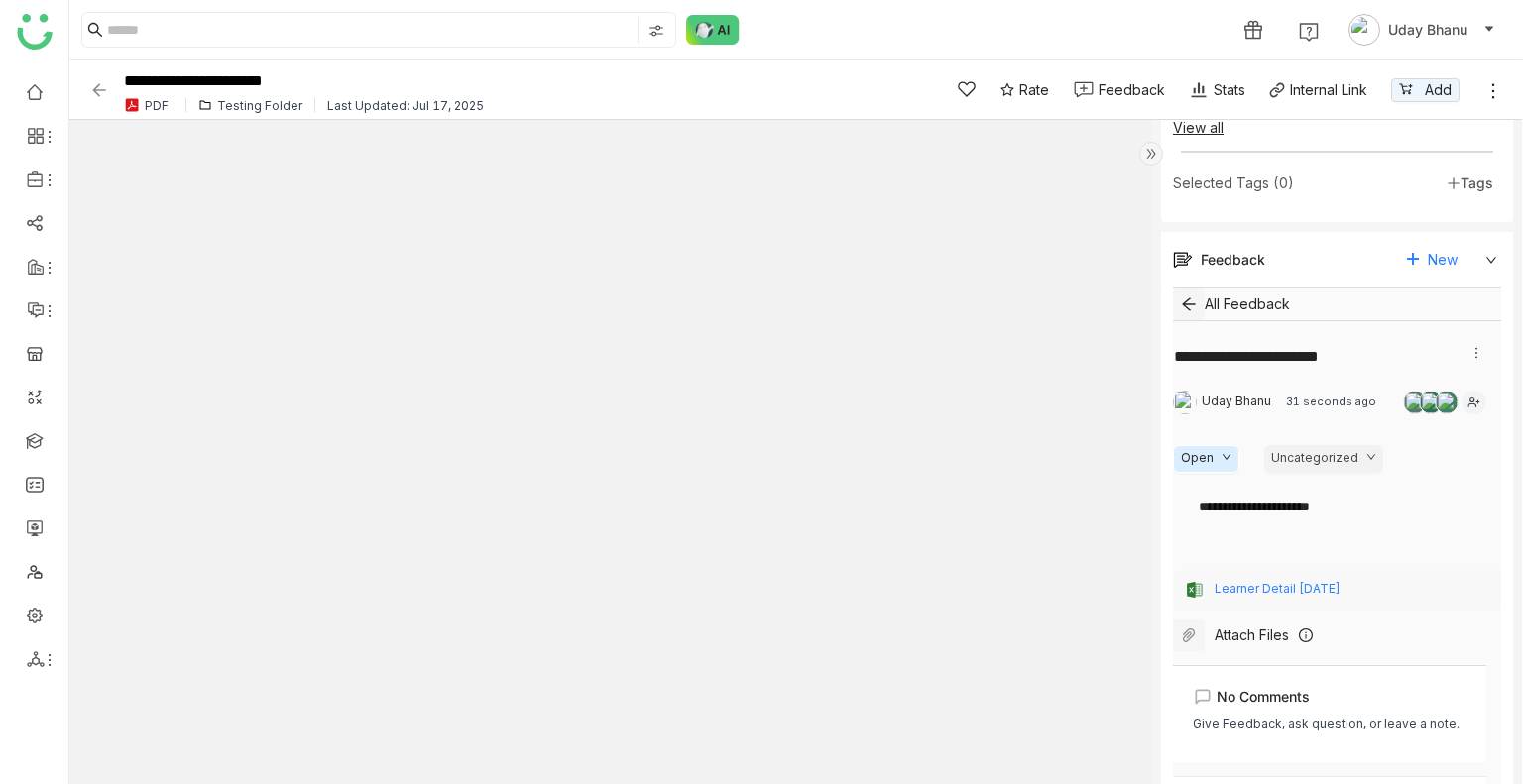 click 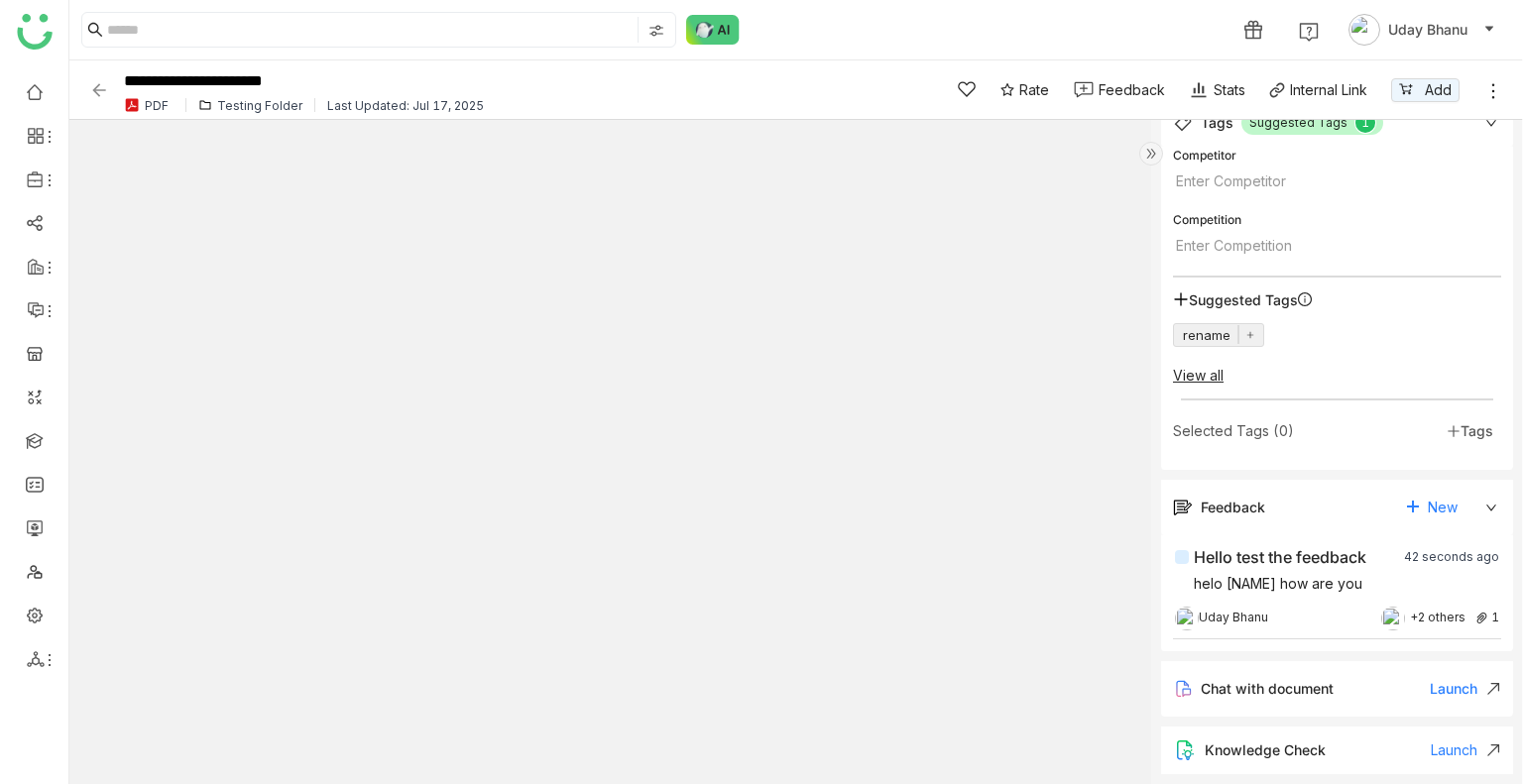 scroll, scrollTop: 296, scrollLeft: 0, axis: vertical 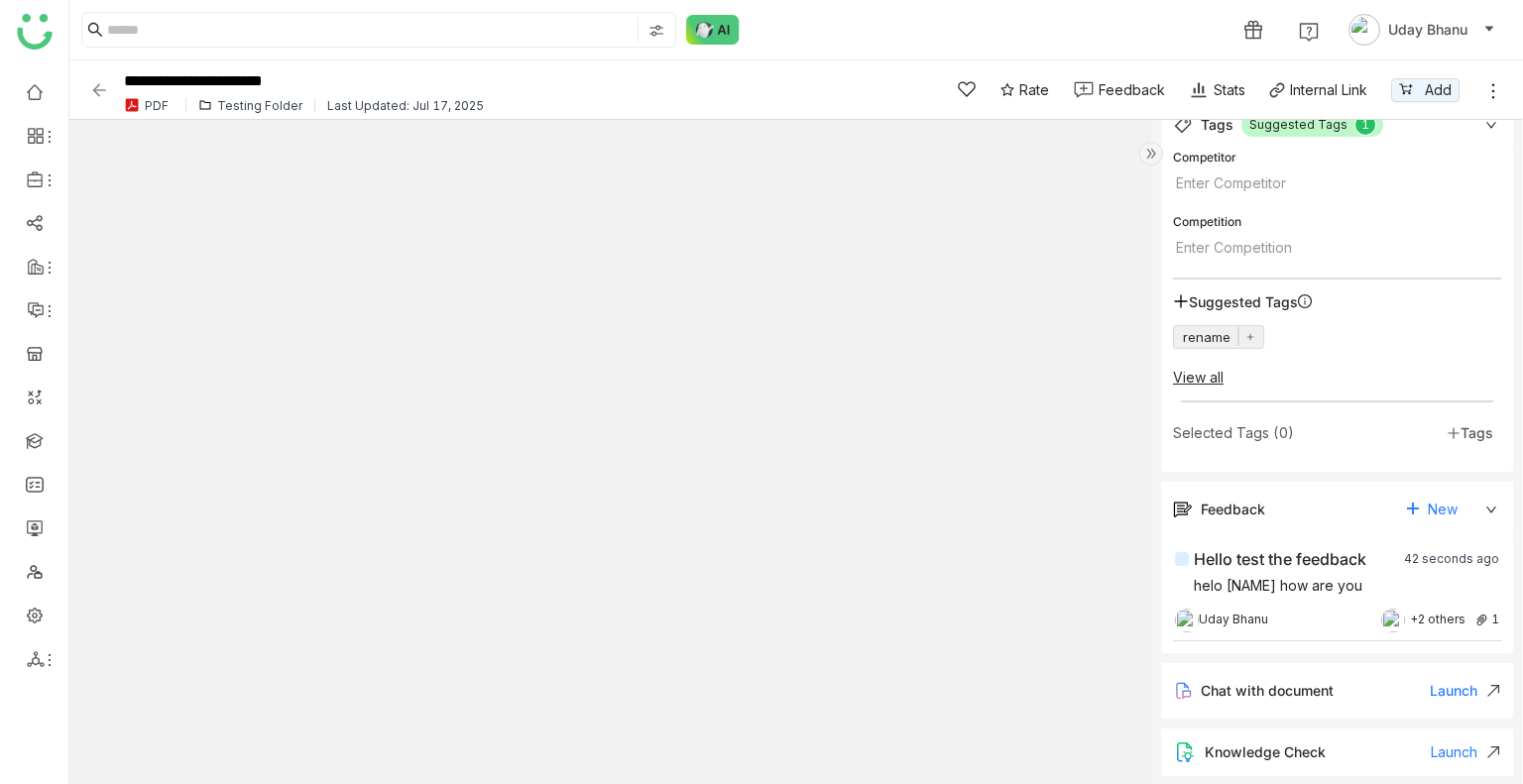 click on "helo udayy how are you" 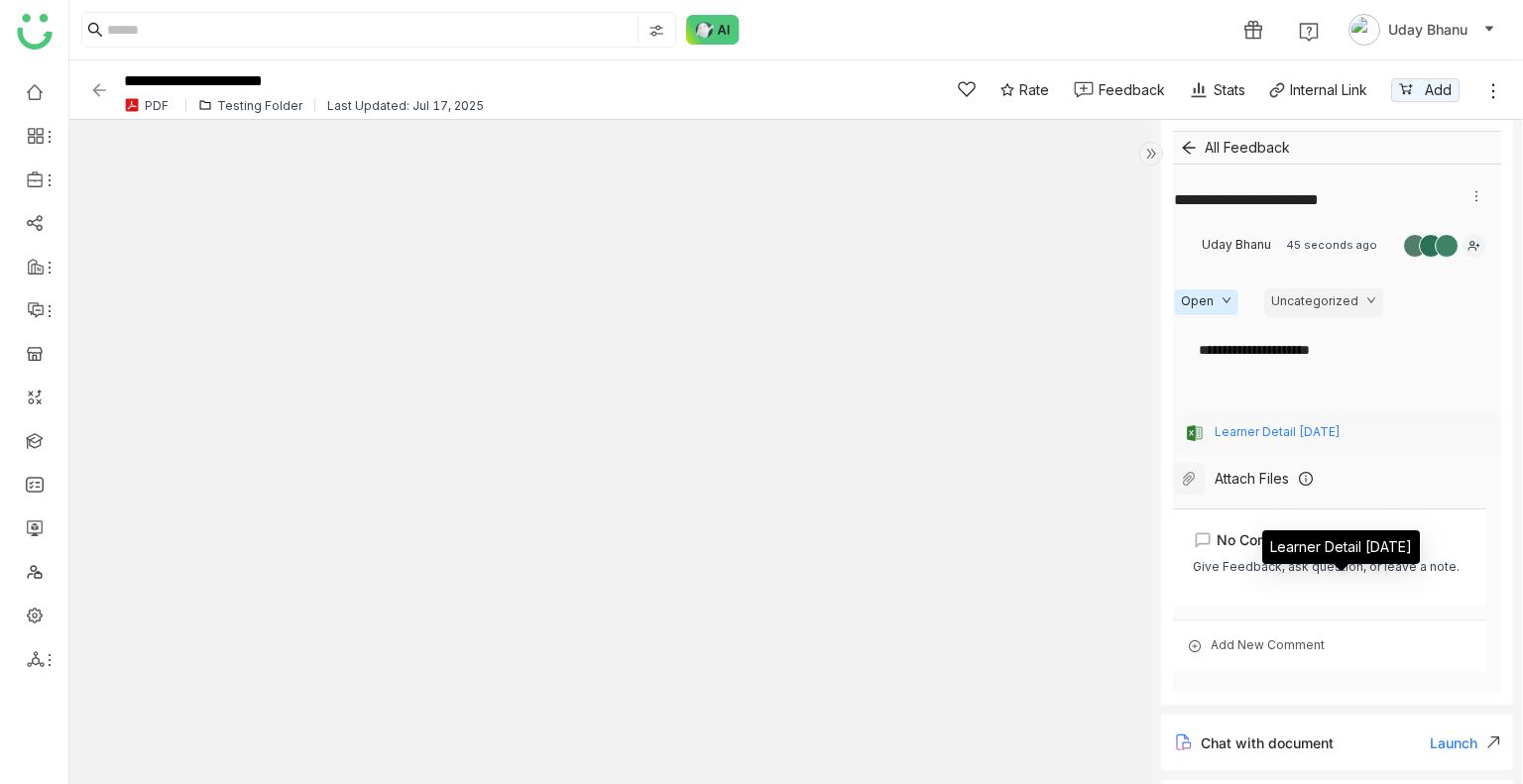 scroll, scrollTop: 728, scrollLeft: 0, axis: vertical 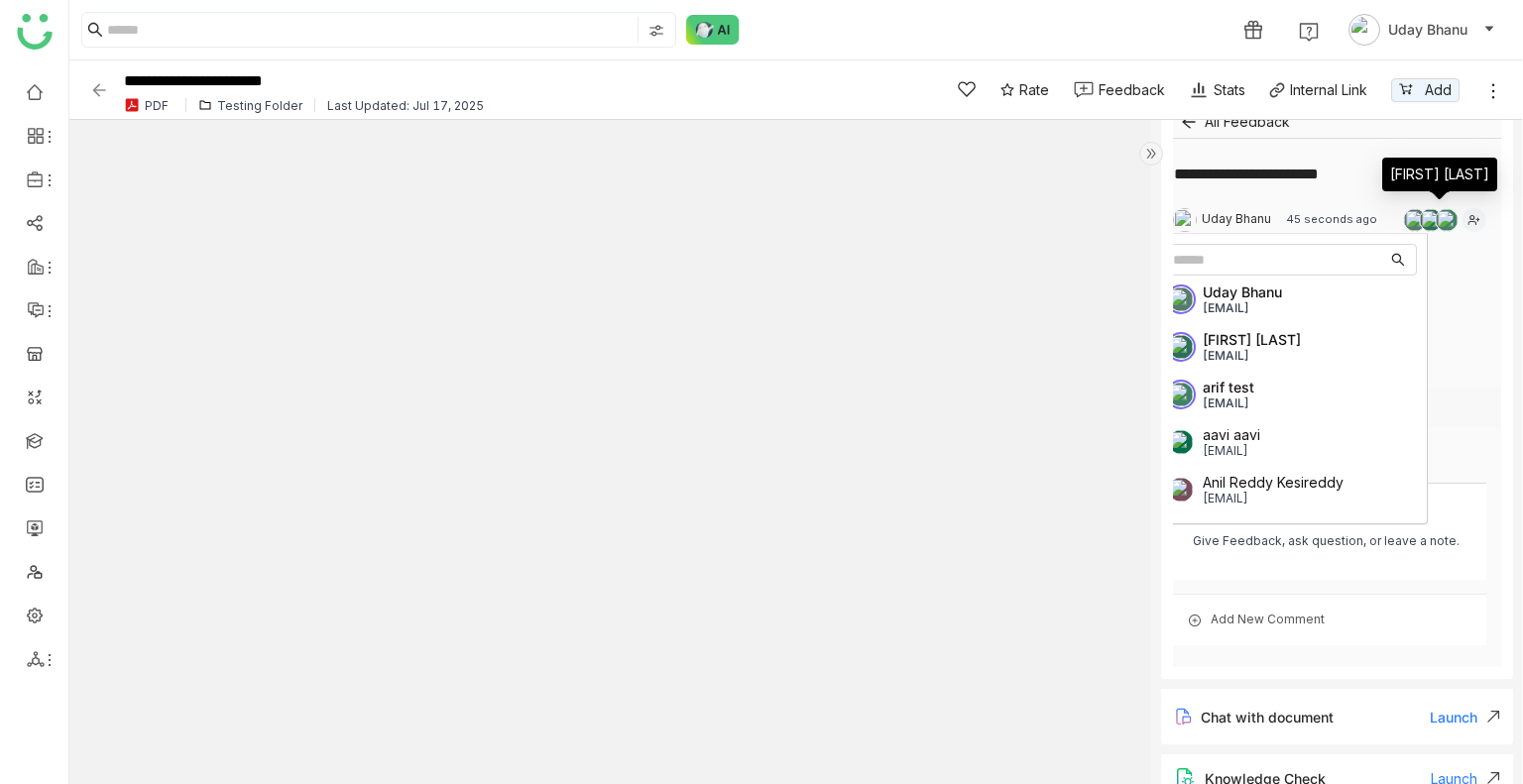 click 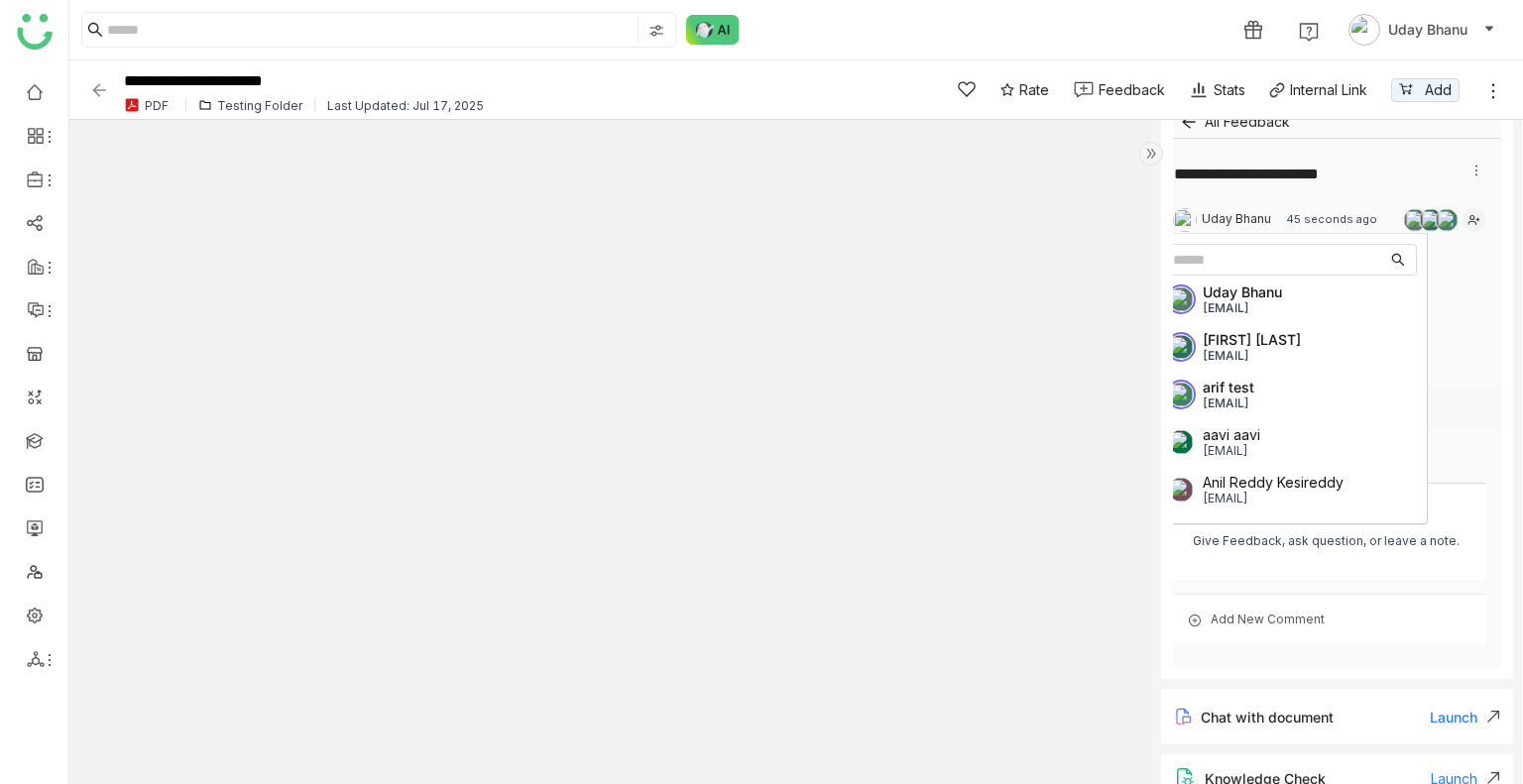 click 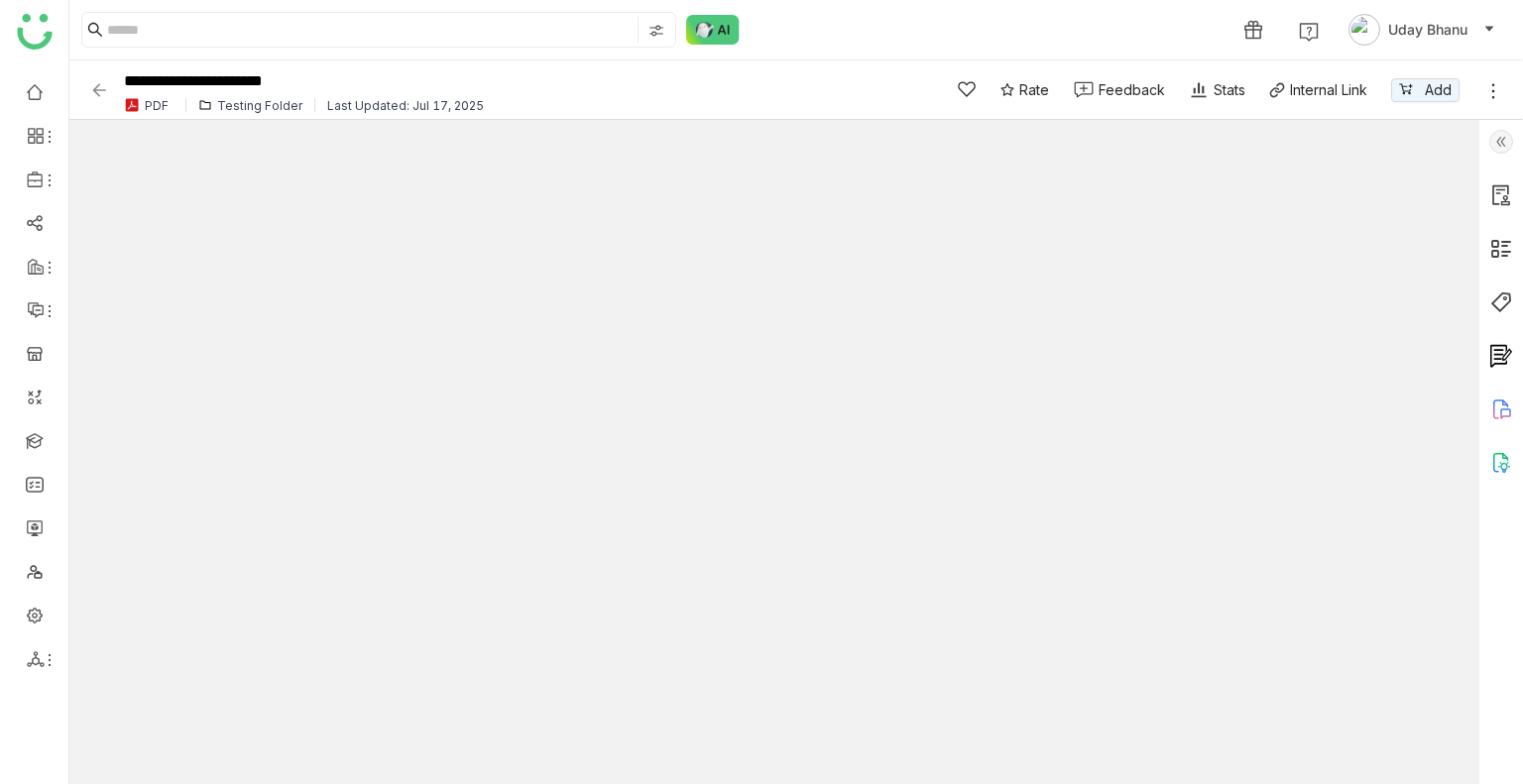 scroll, scrollTop: 0, scrollLeft: 0, axis: both 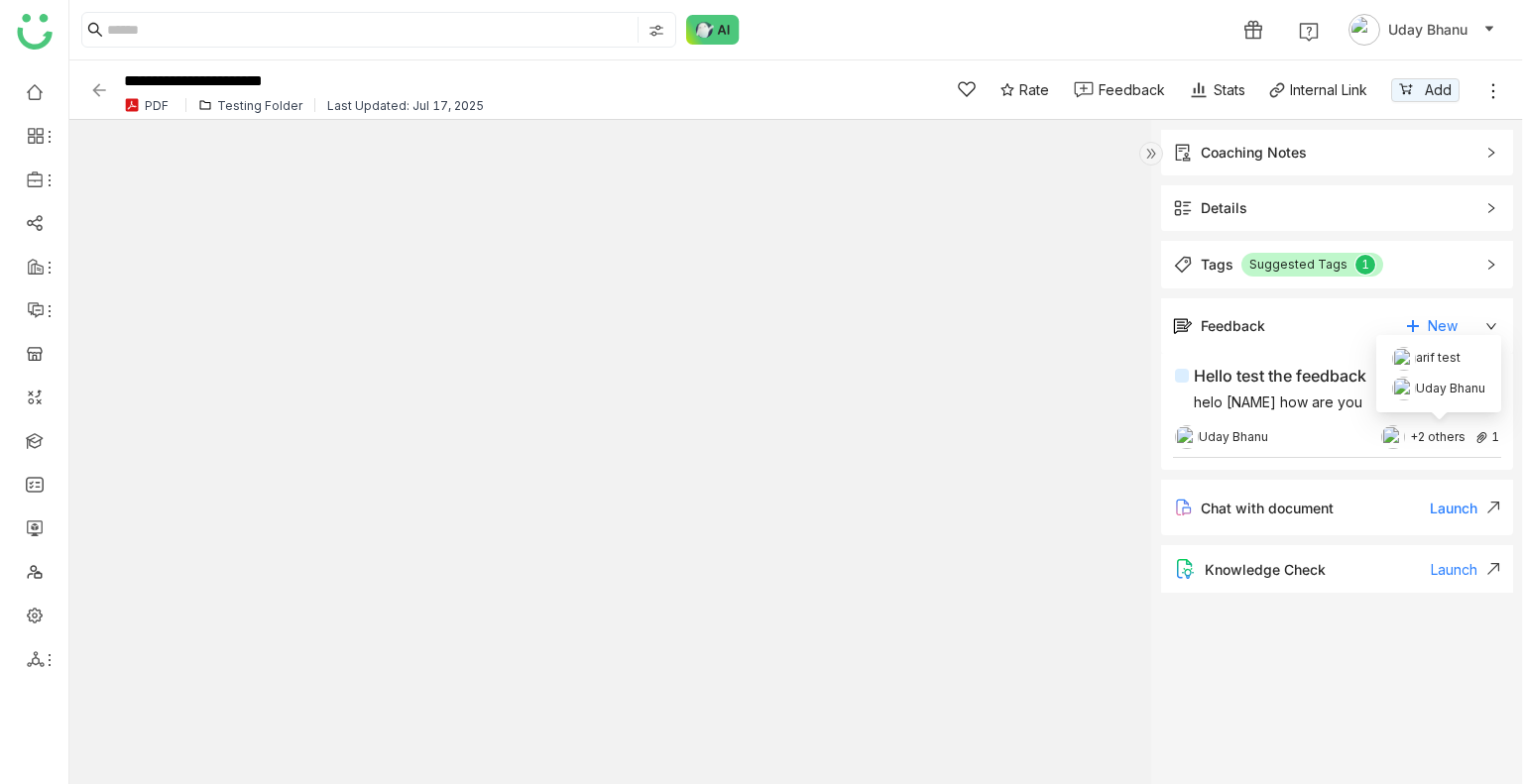 click on "+2 others" 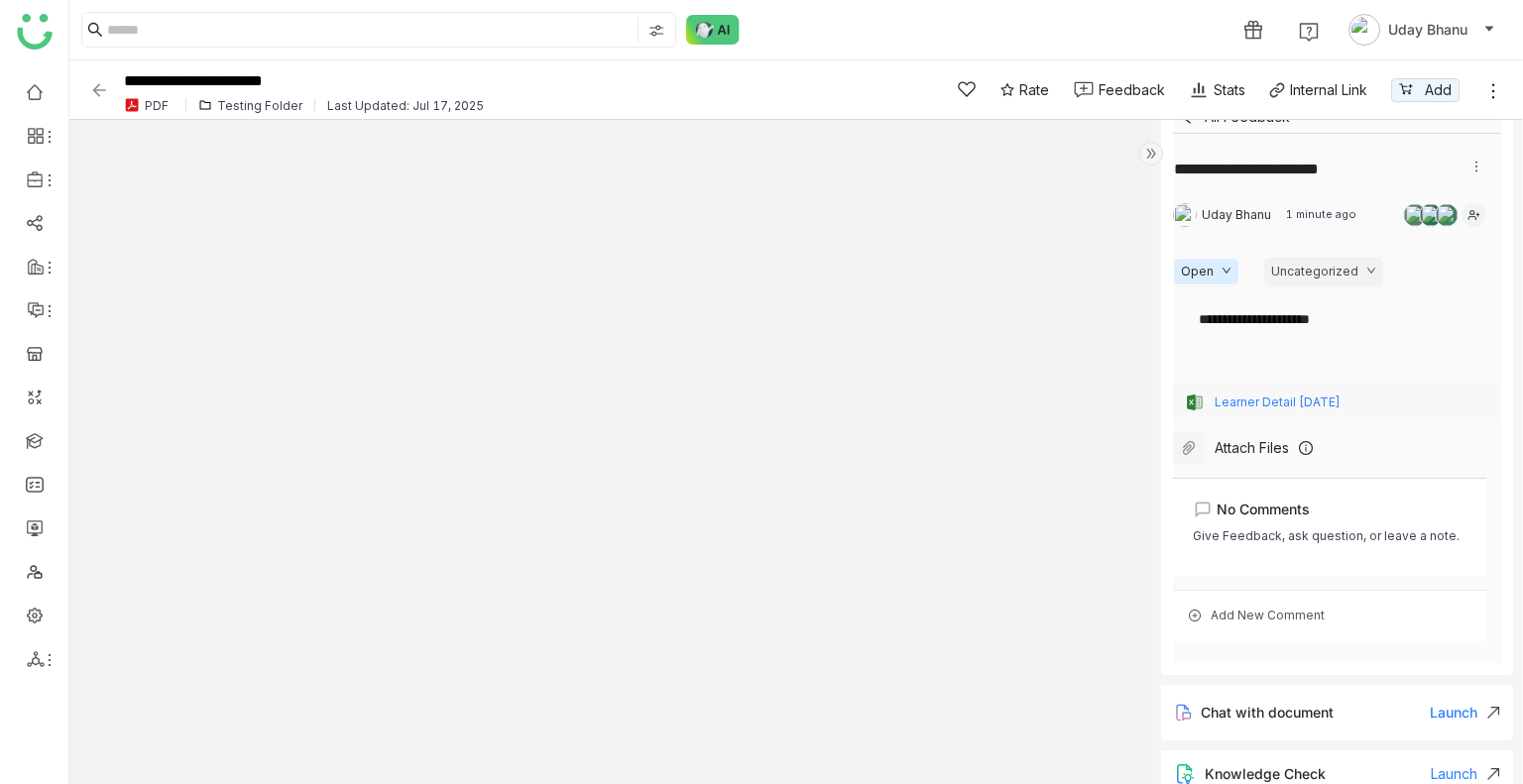 scroll, scrollTop: 257, scrollLeft: 0, axis: vertical 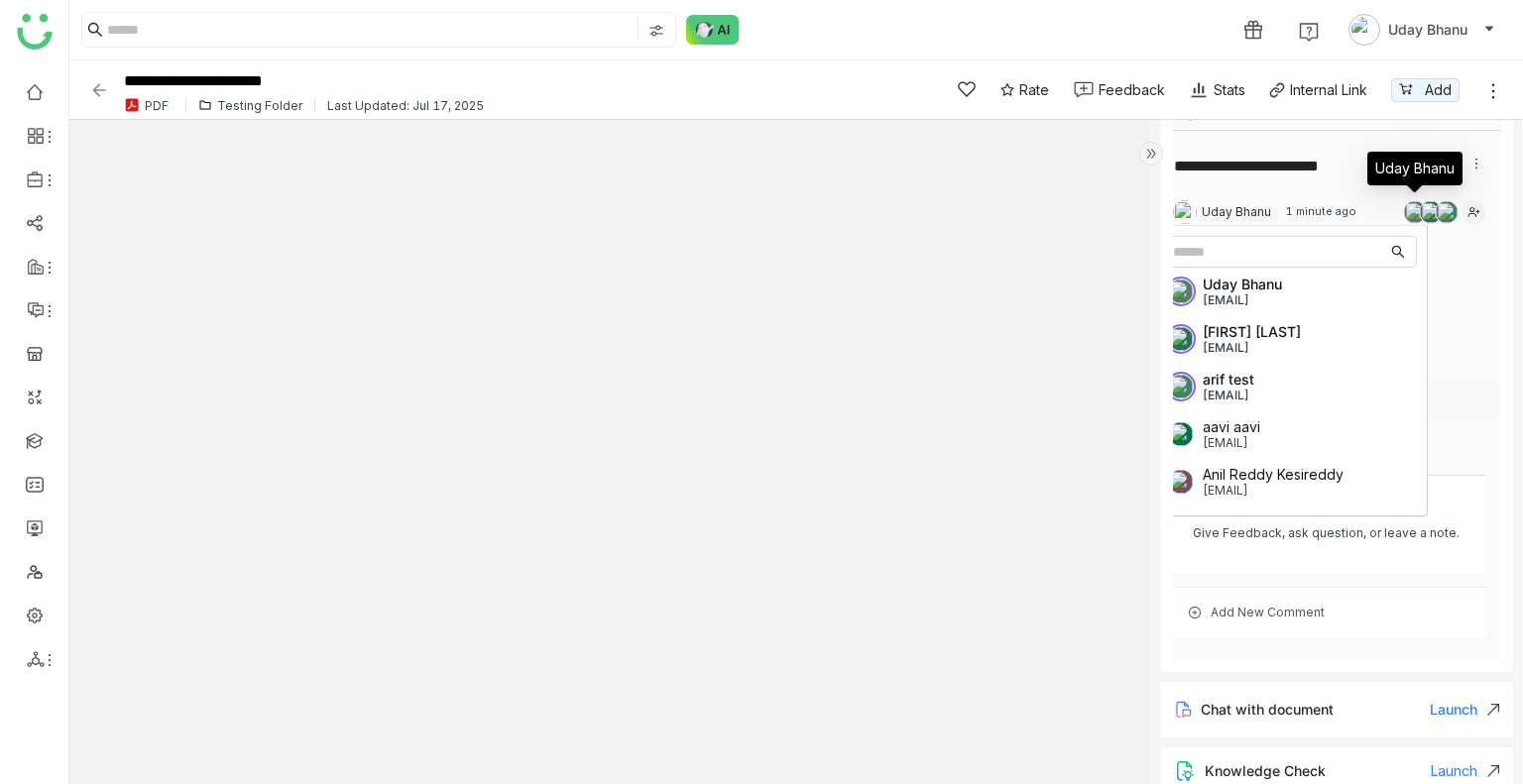 click 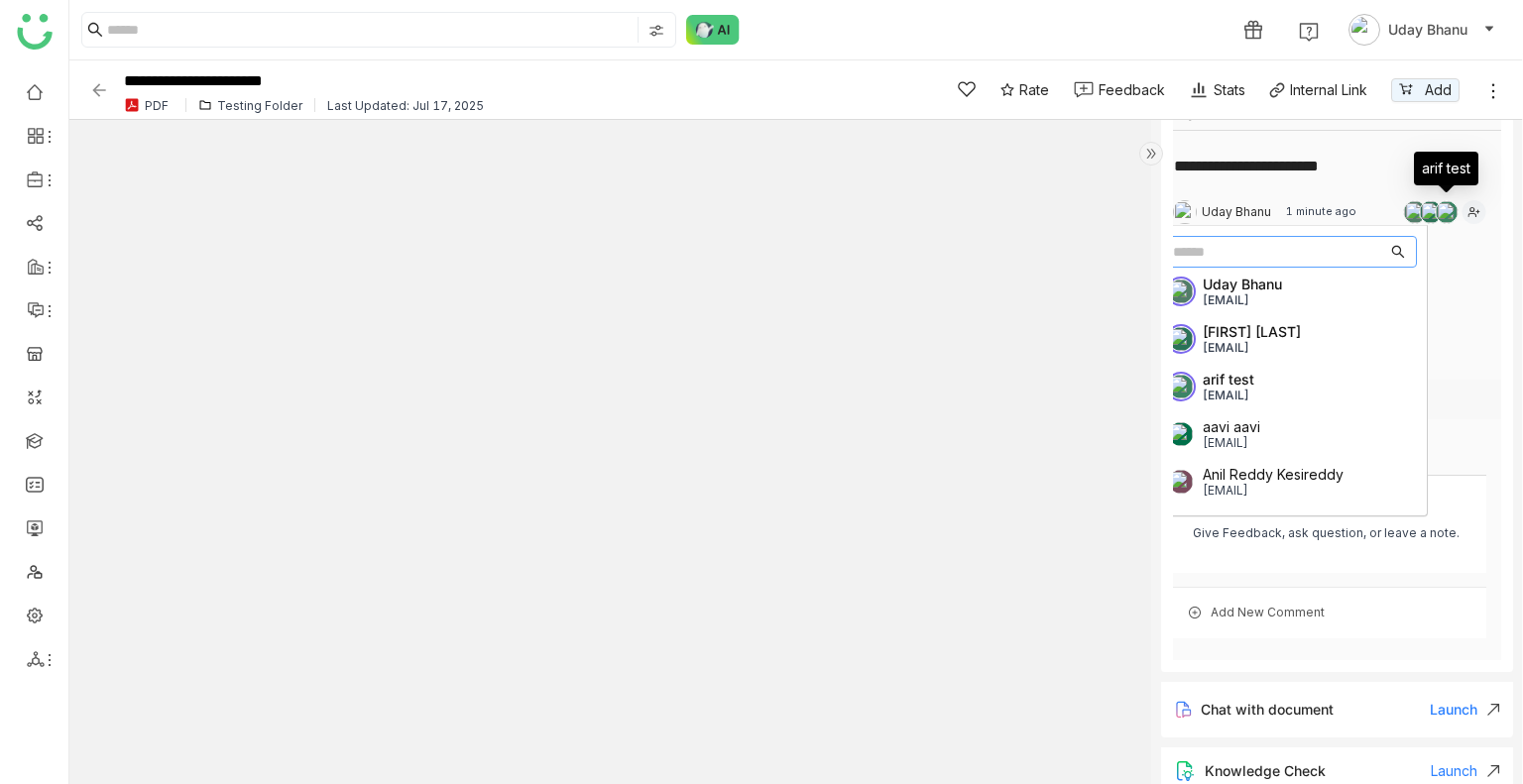 click 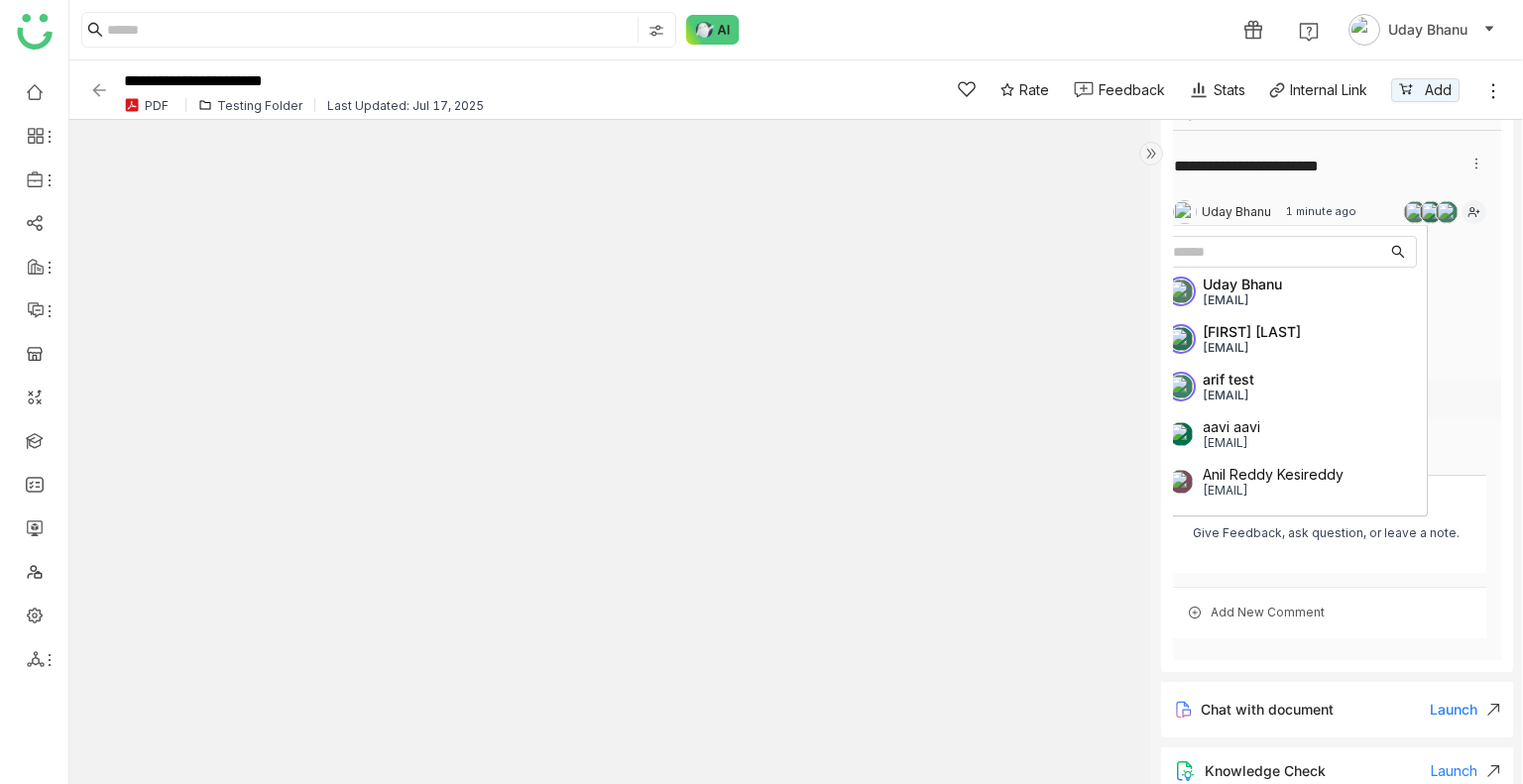 click 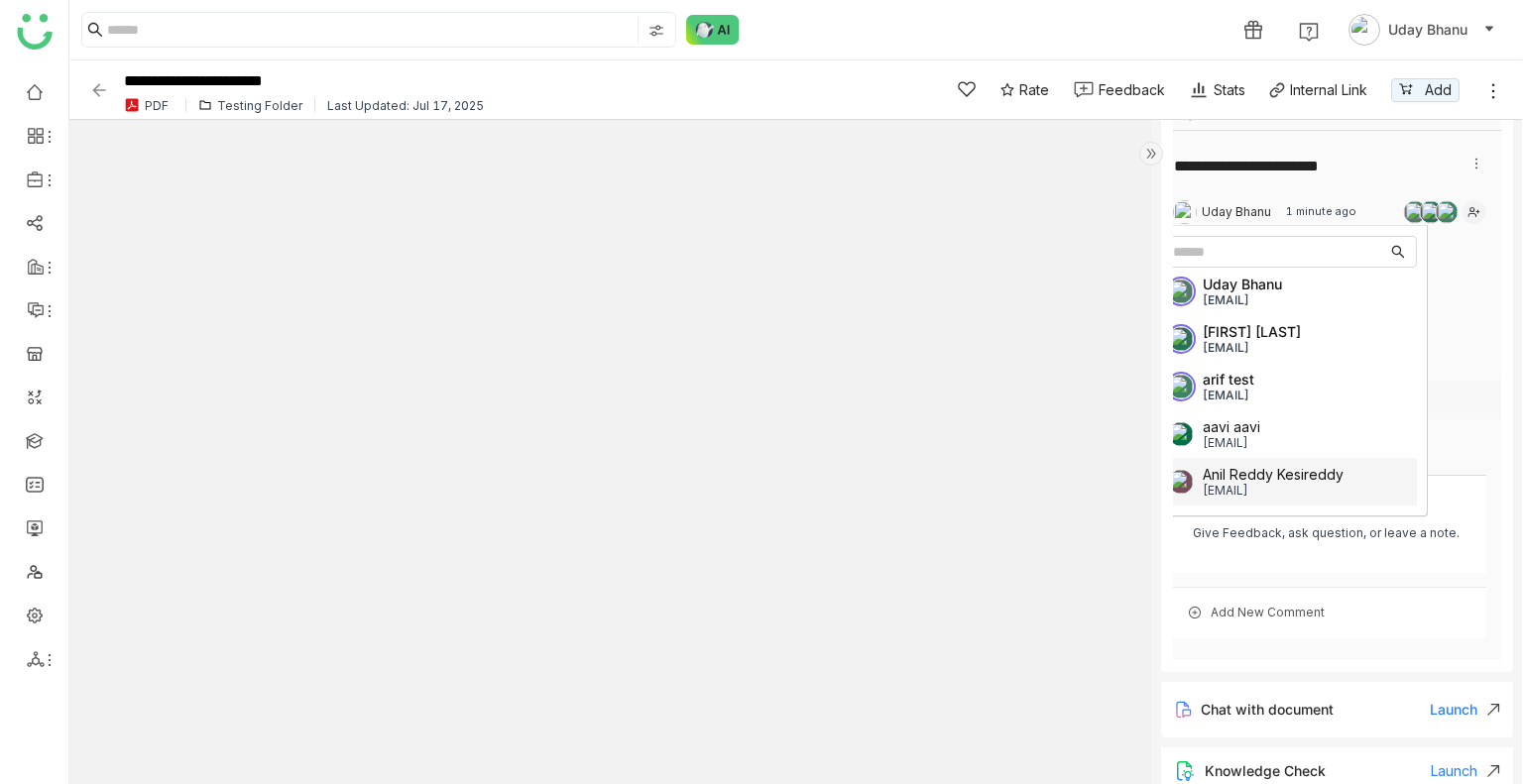 click 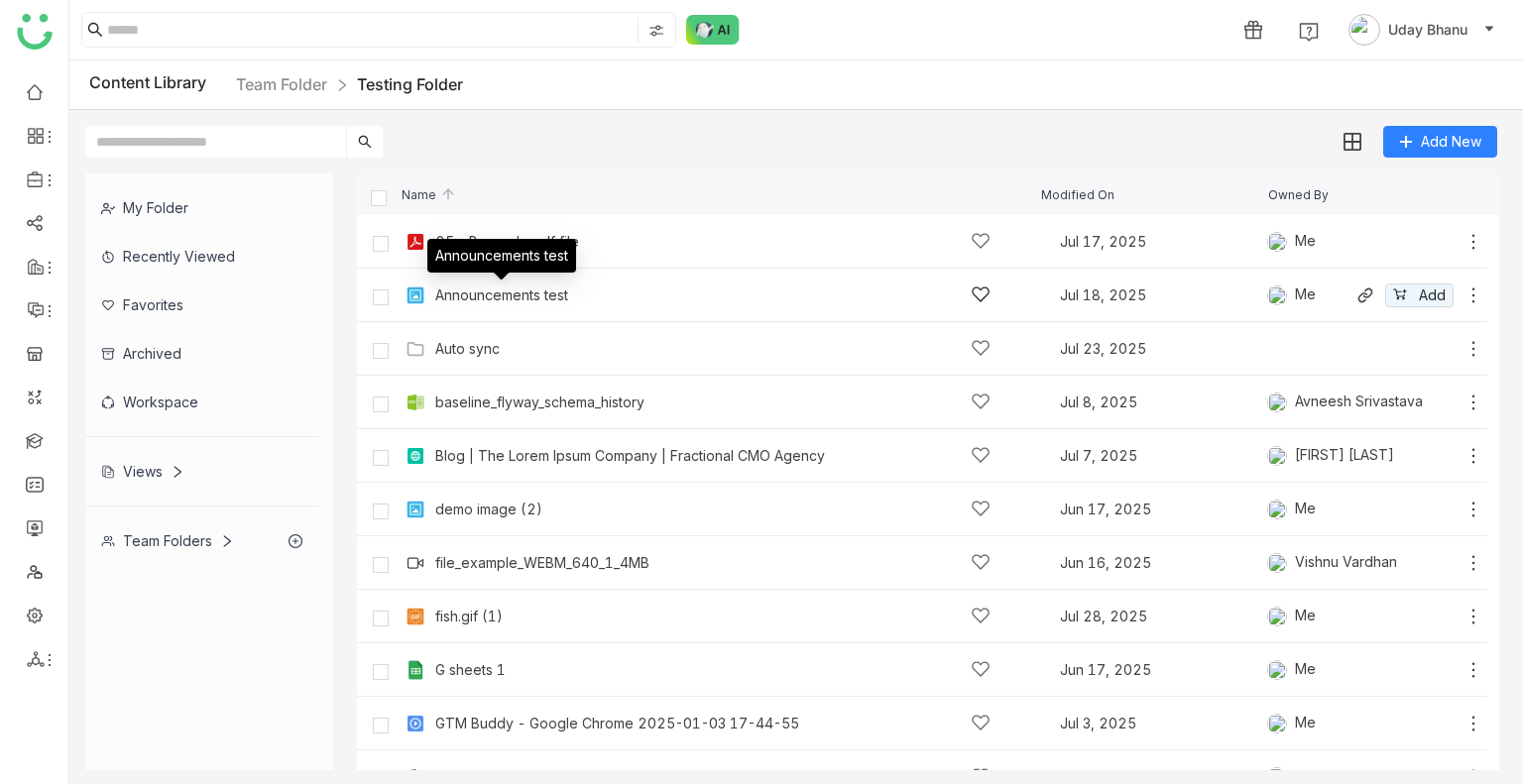 click on "Announcements test" 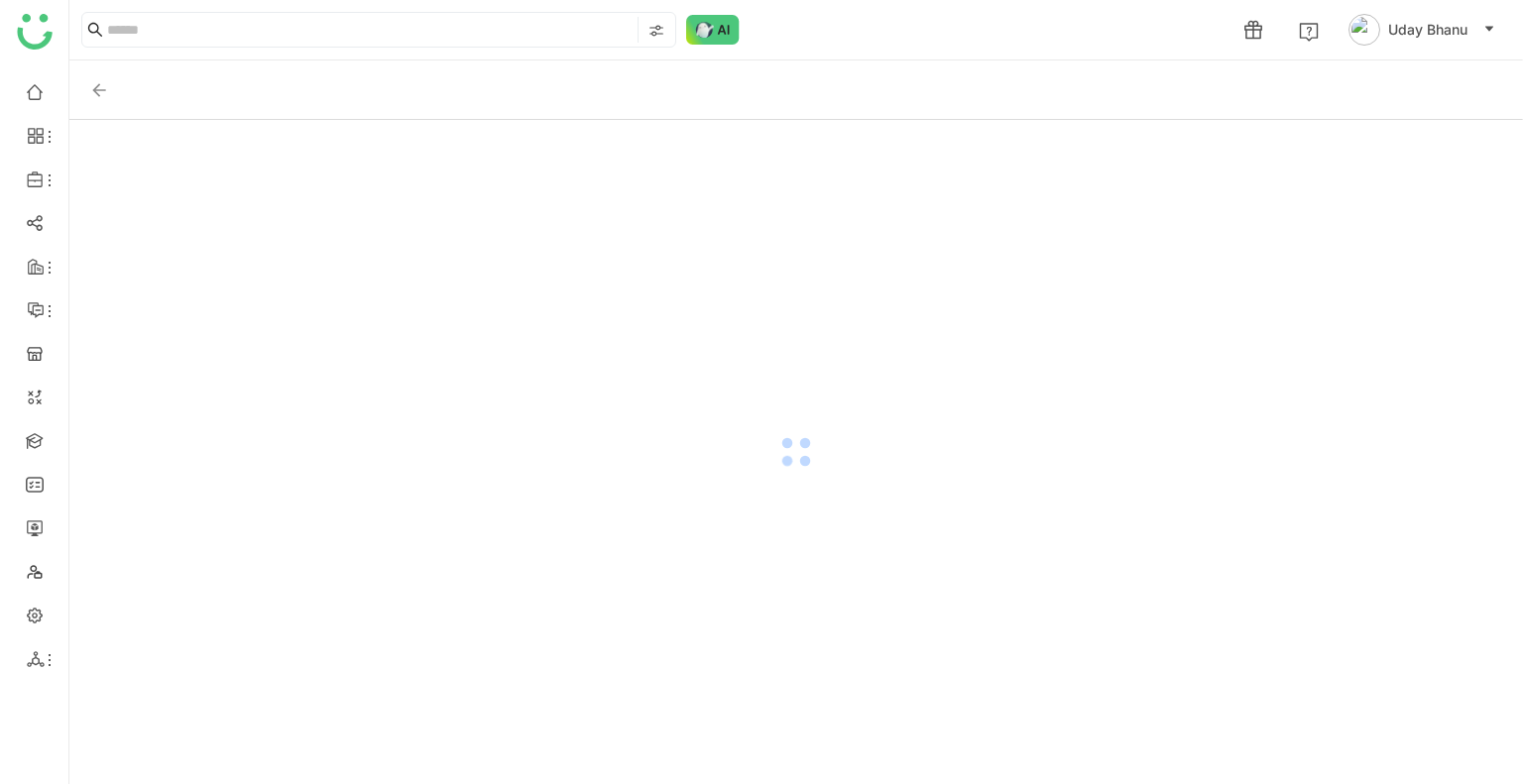 click 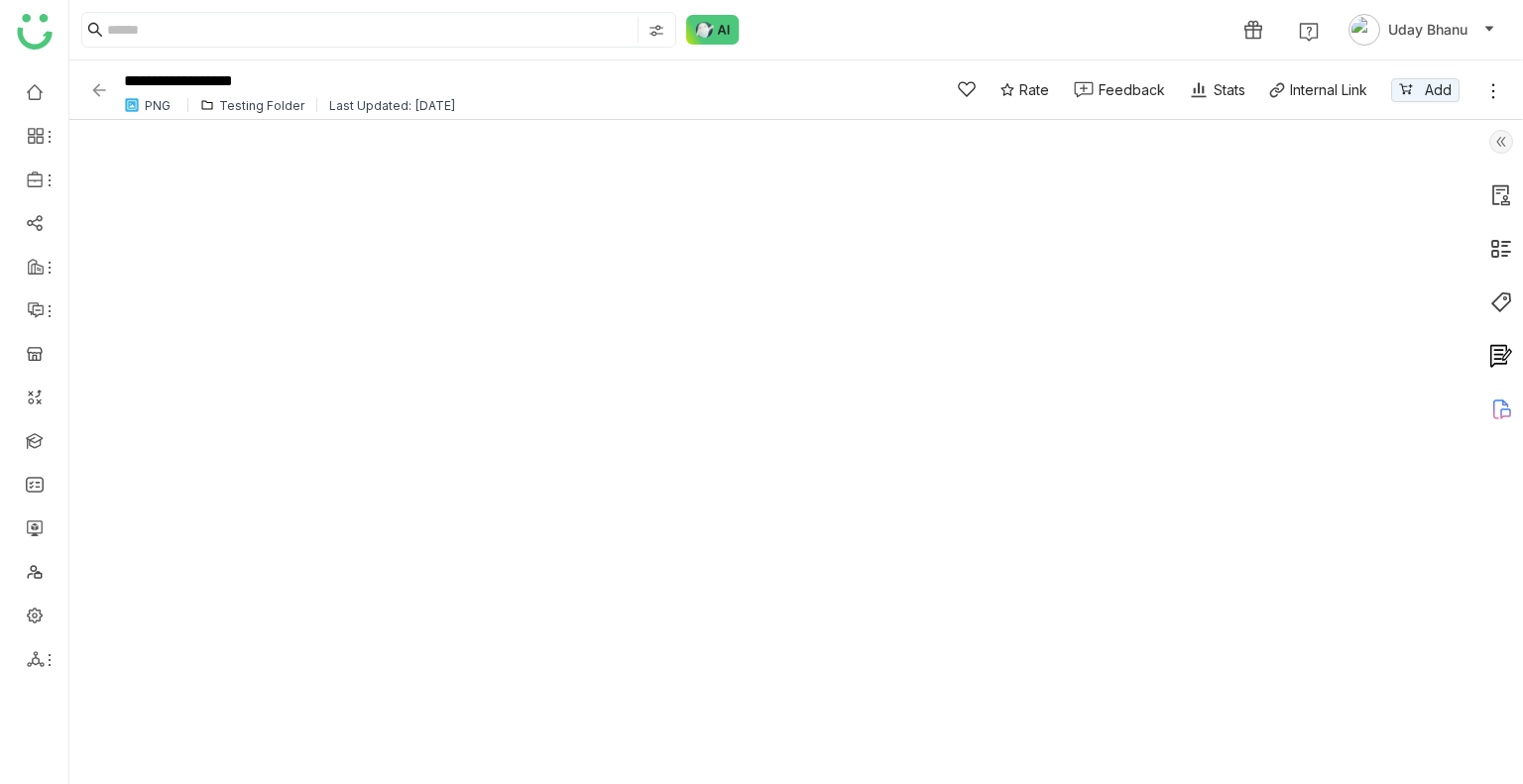 click 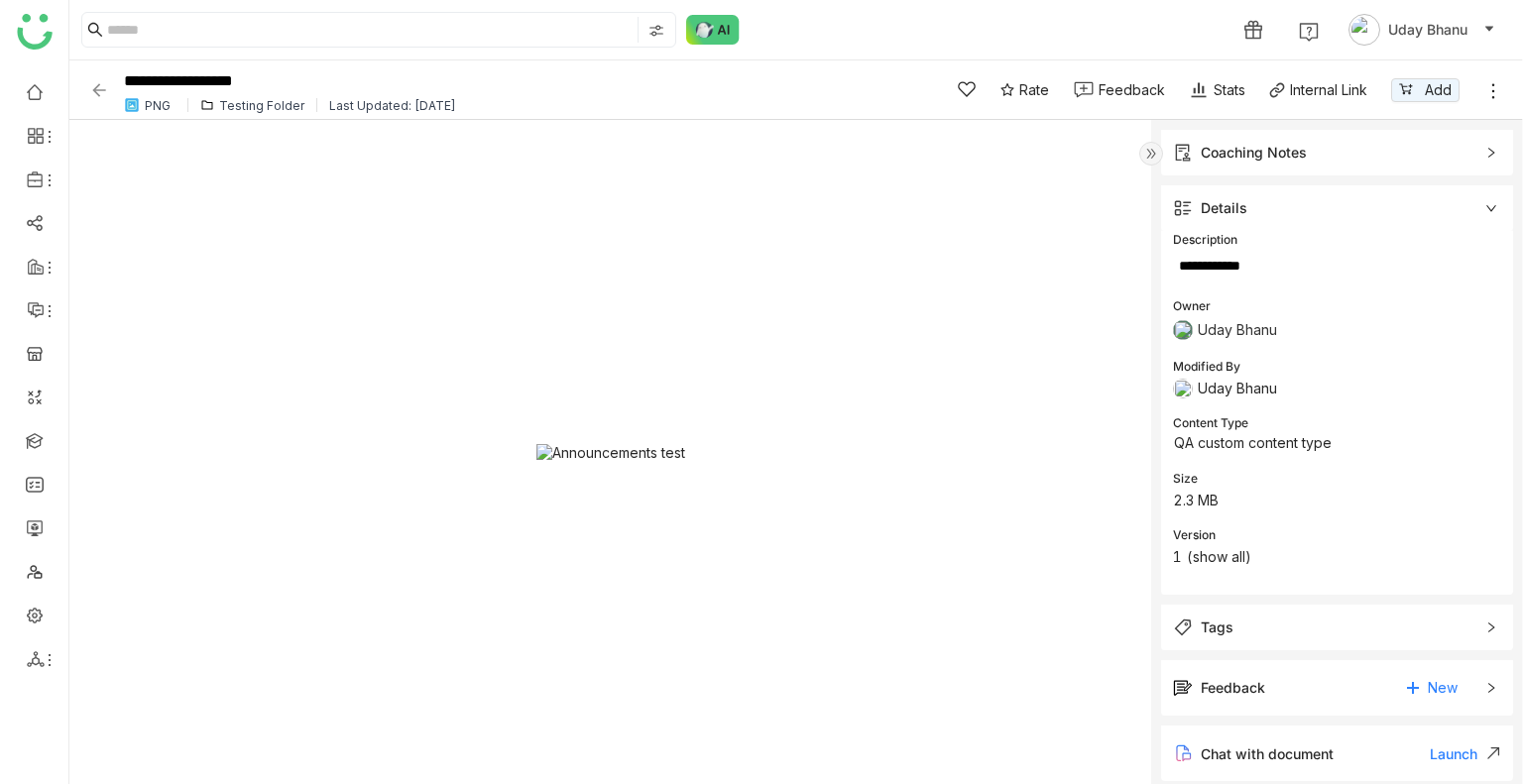 click on "Feedback New" 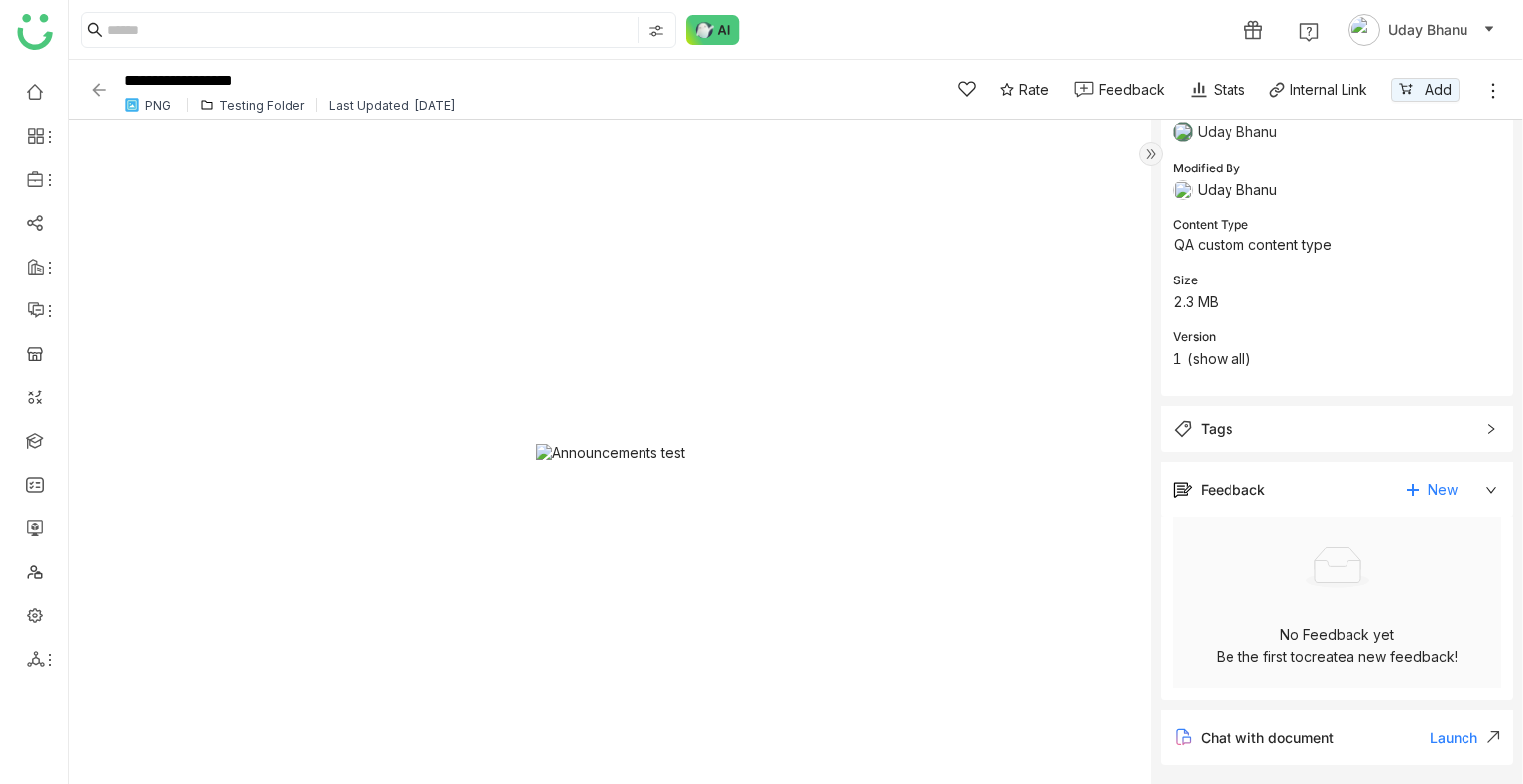 scroll, scrollTop: 0, scrollLeft: 0, axis: both 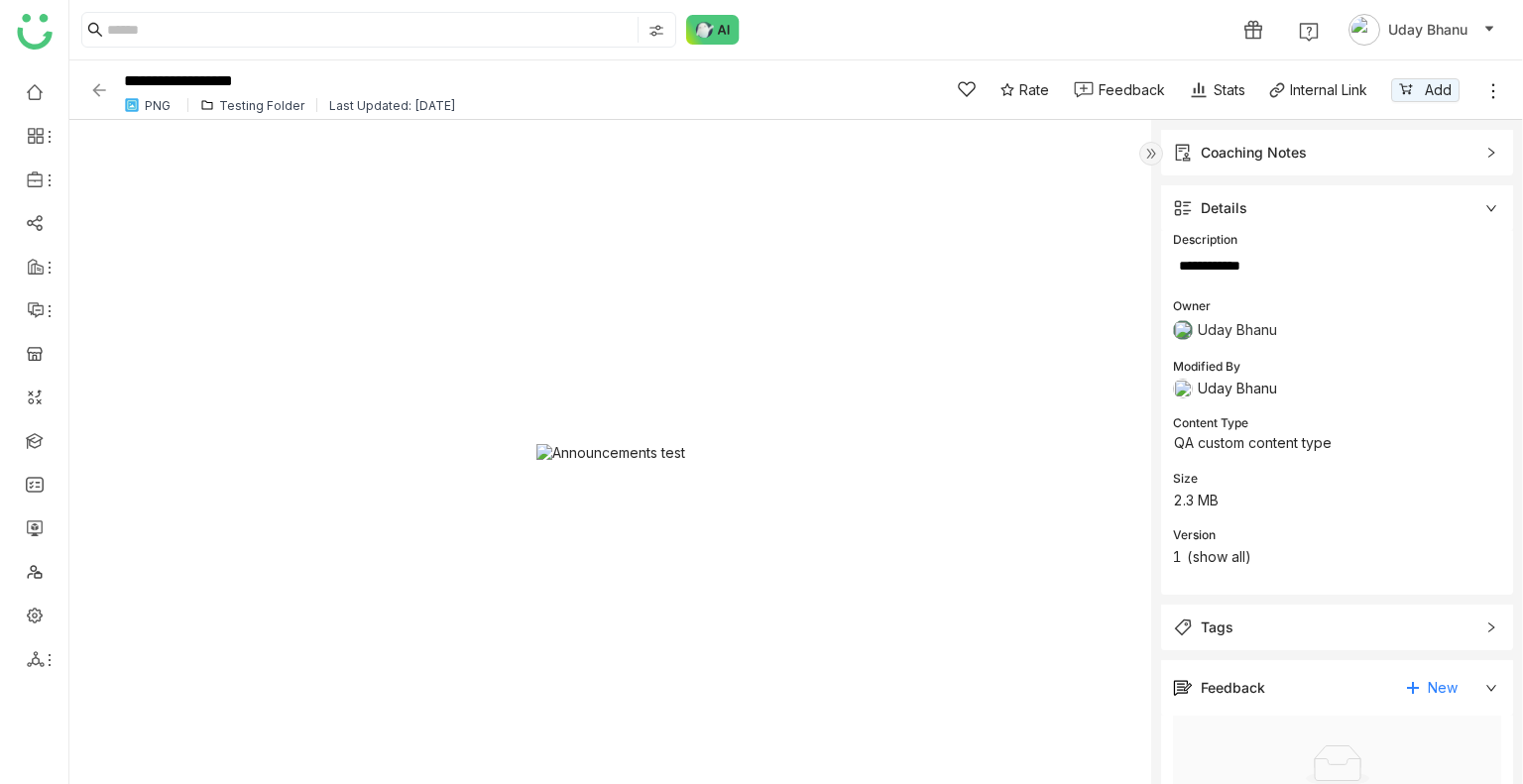 click on "Rate Feedback  Stats
Internal Link
Add" 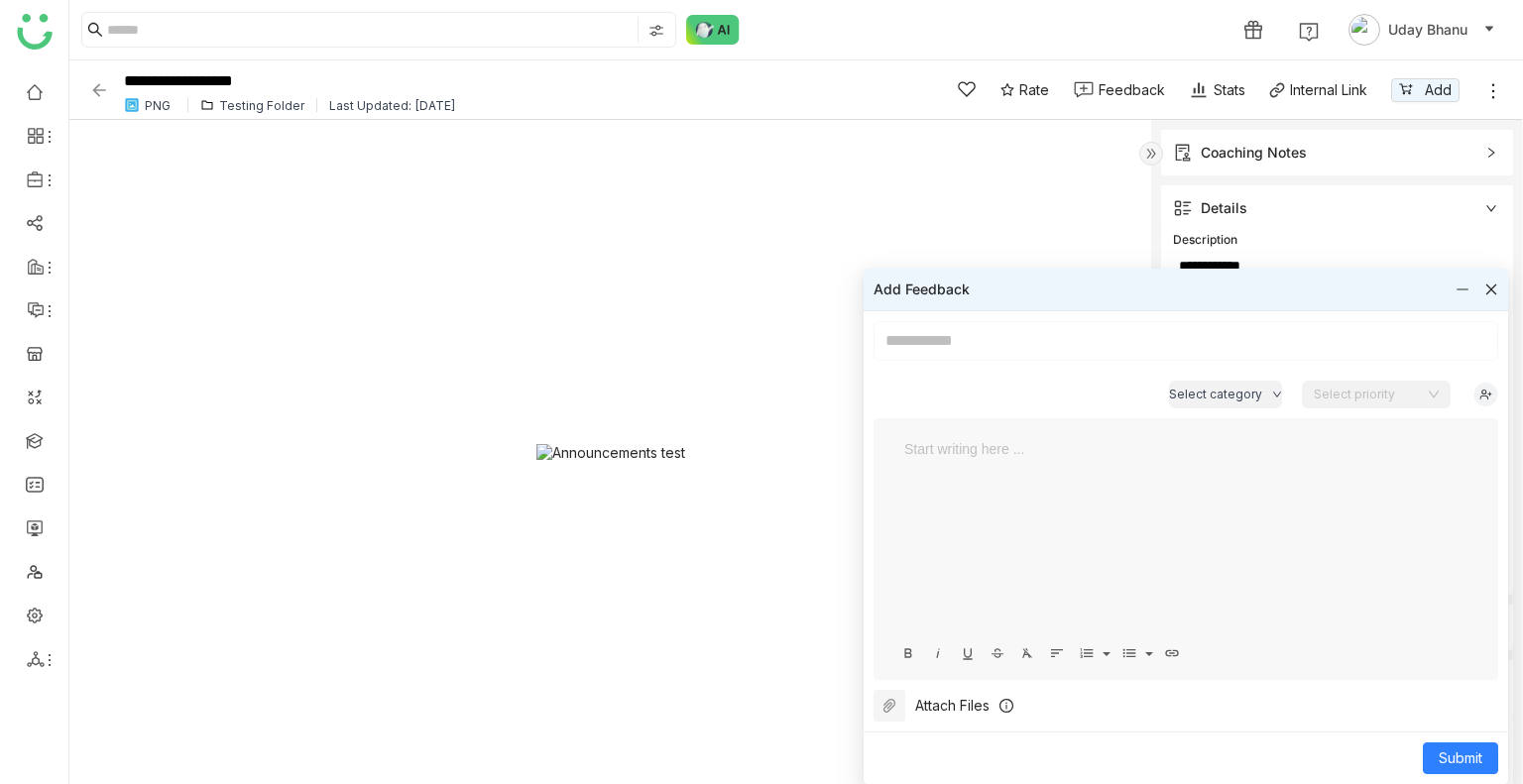 click at bounding box center [1186, 341] 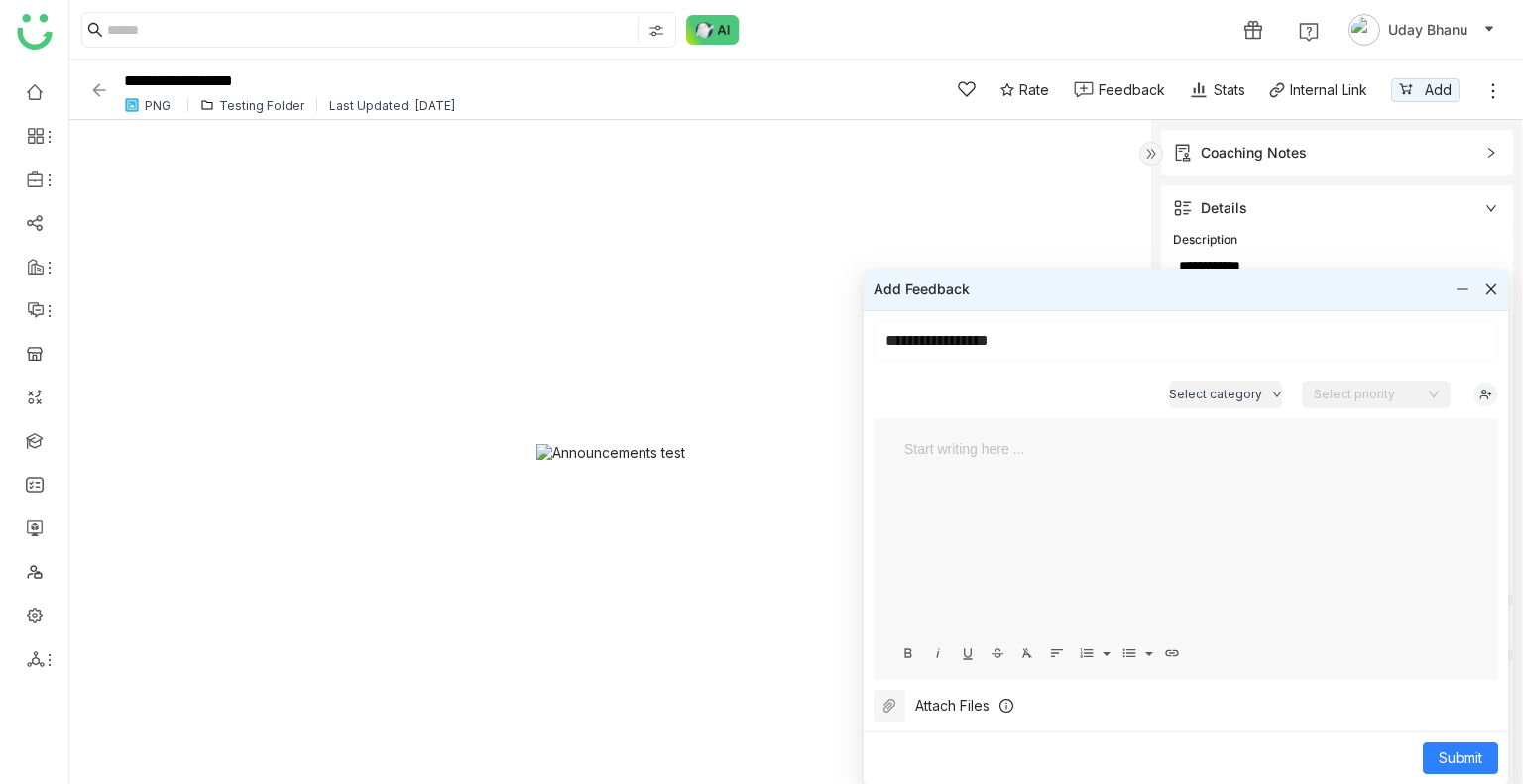 type on "**********" 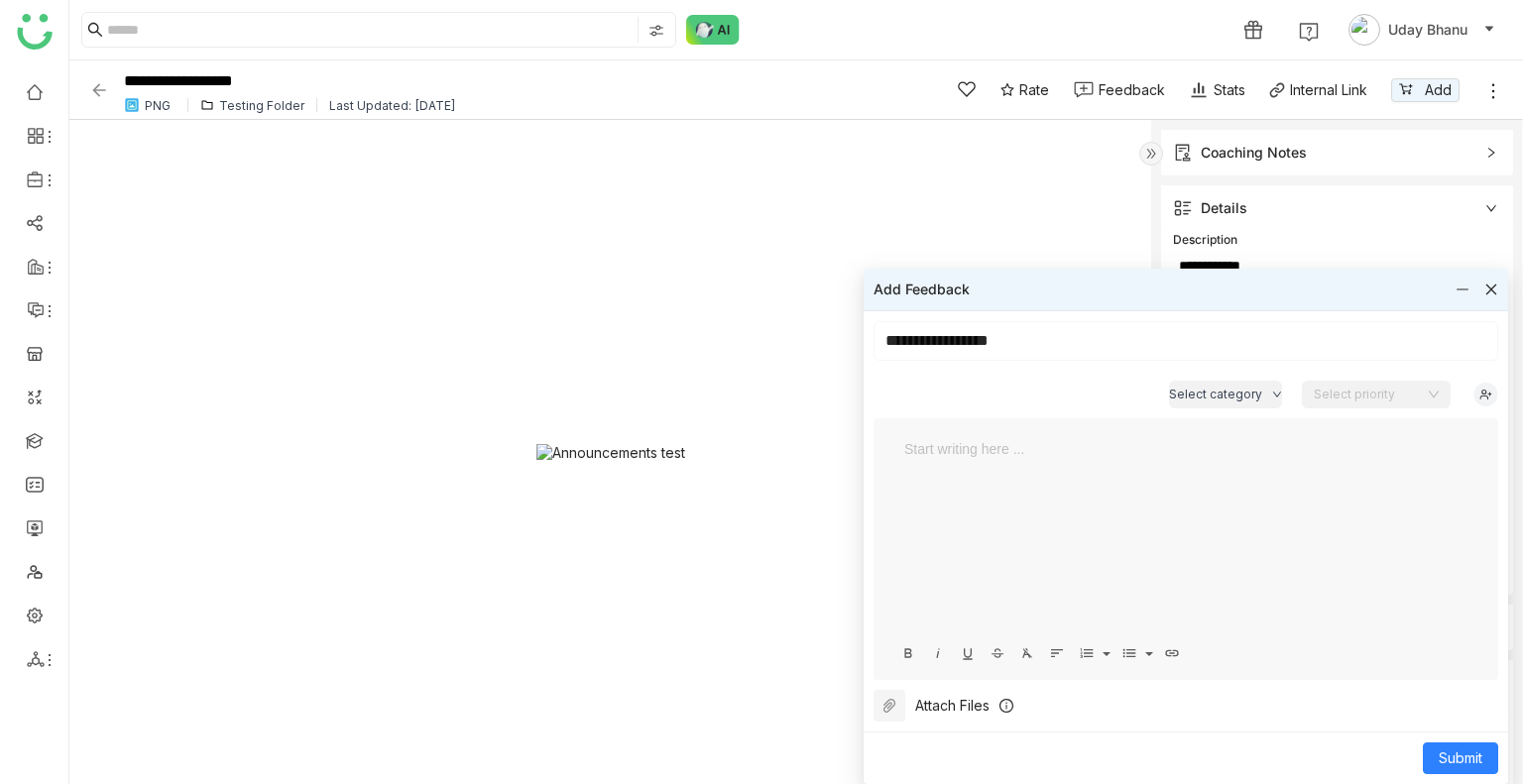 type 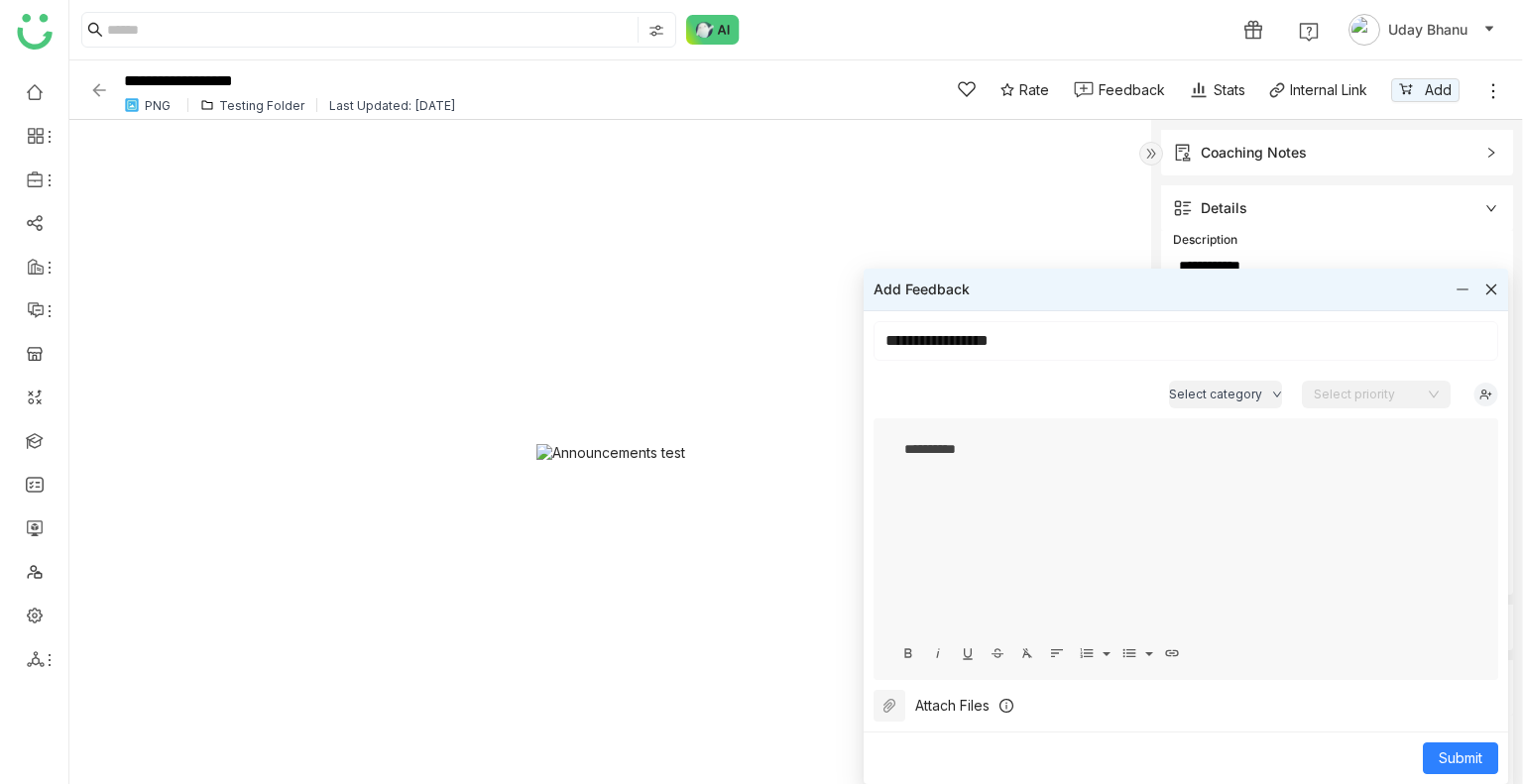 click on "Attach Files" 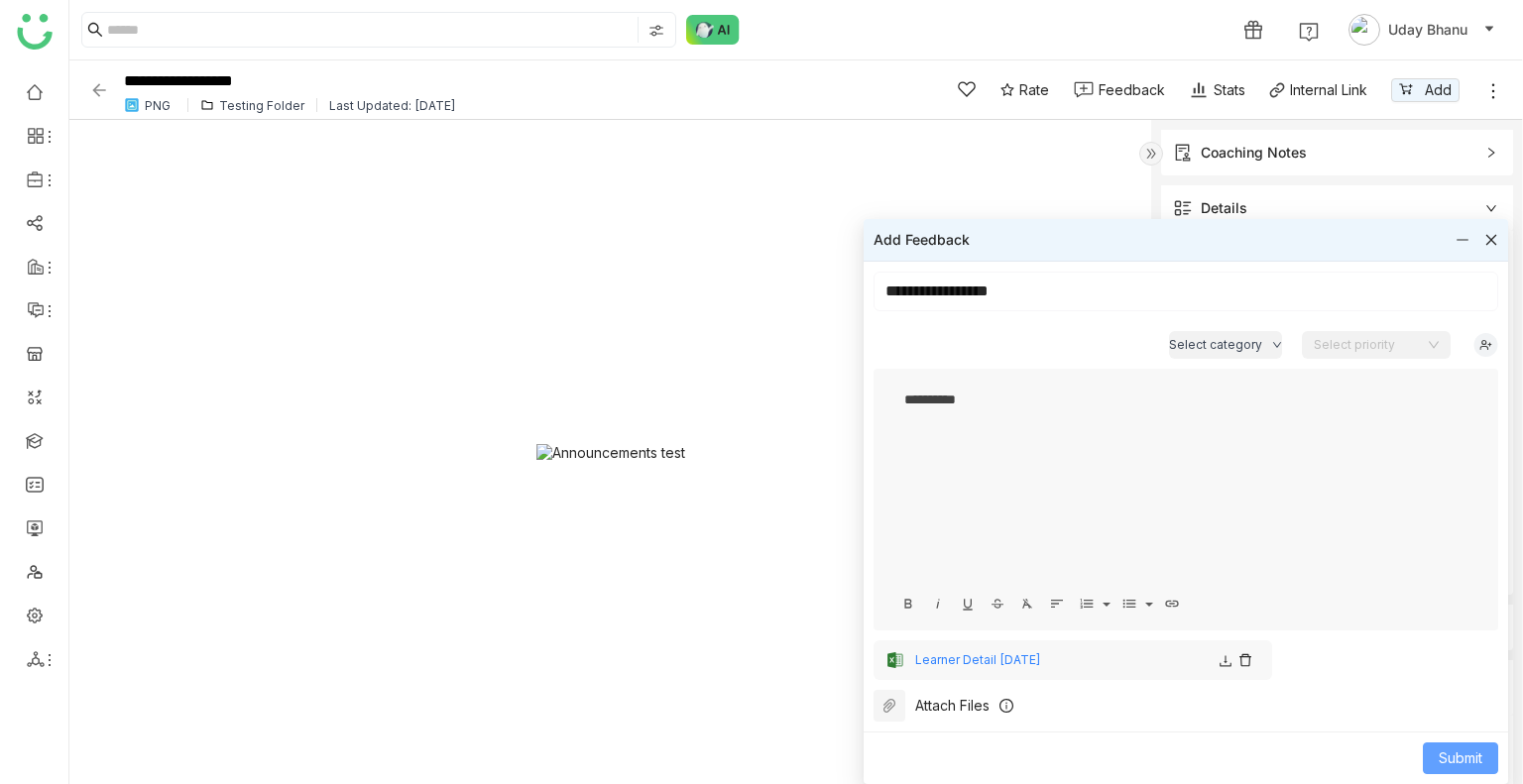 click on "Submit" at bounding box center (1461, 758) 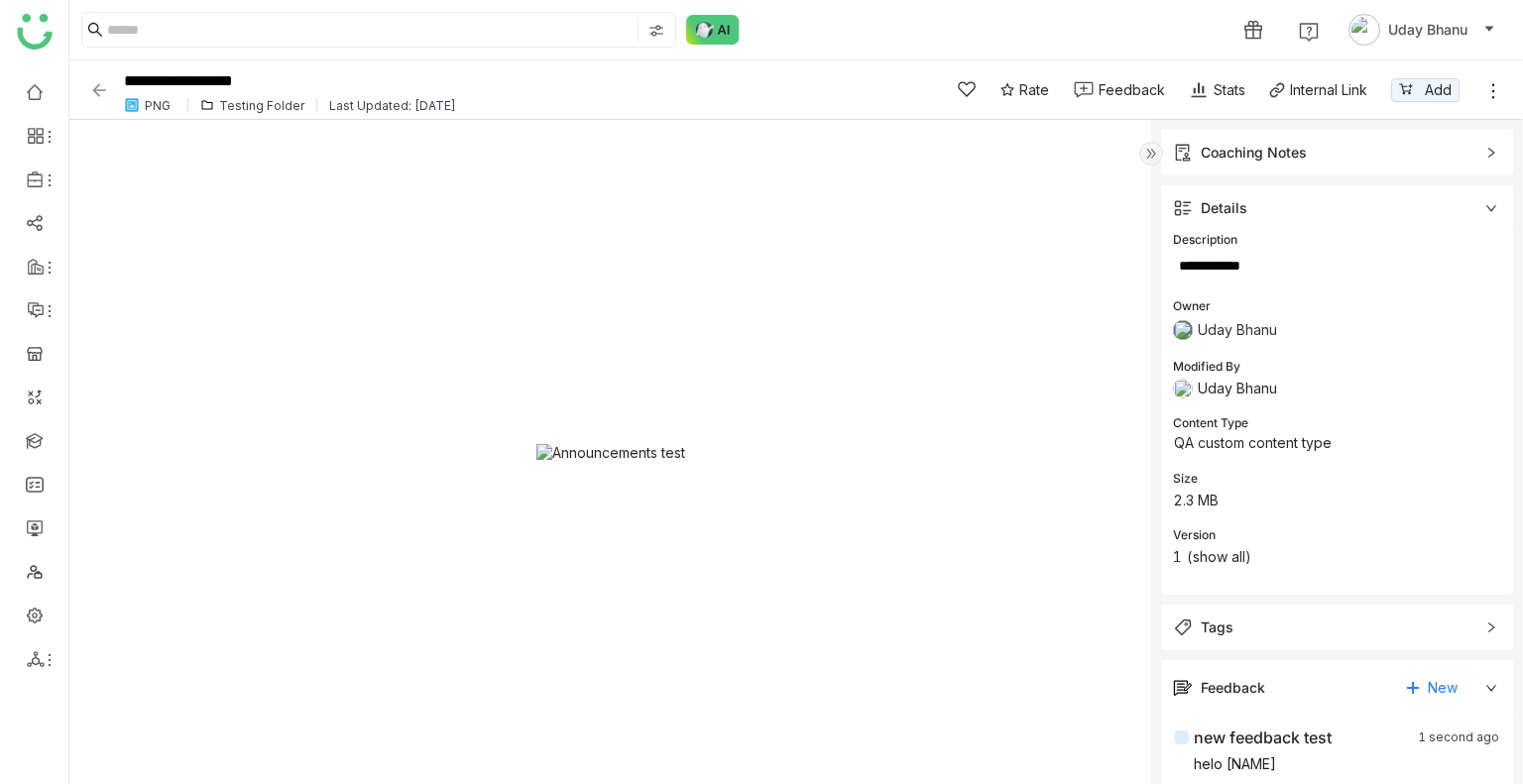 scroll, scrollTop: 132, scrollLeft: 0, axis: vertical 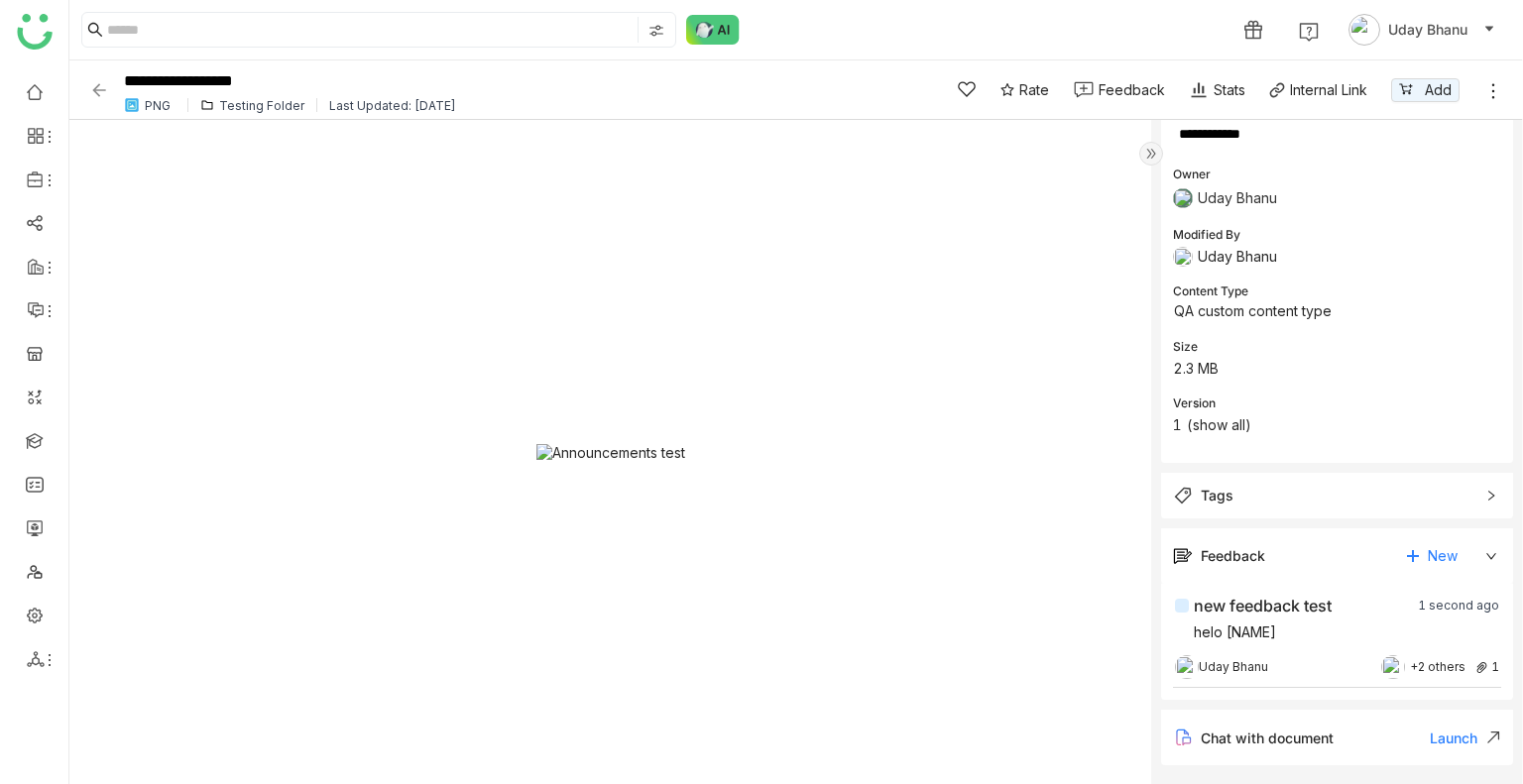 click 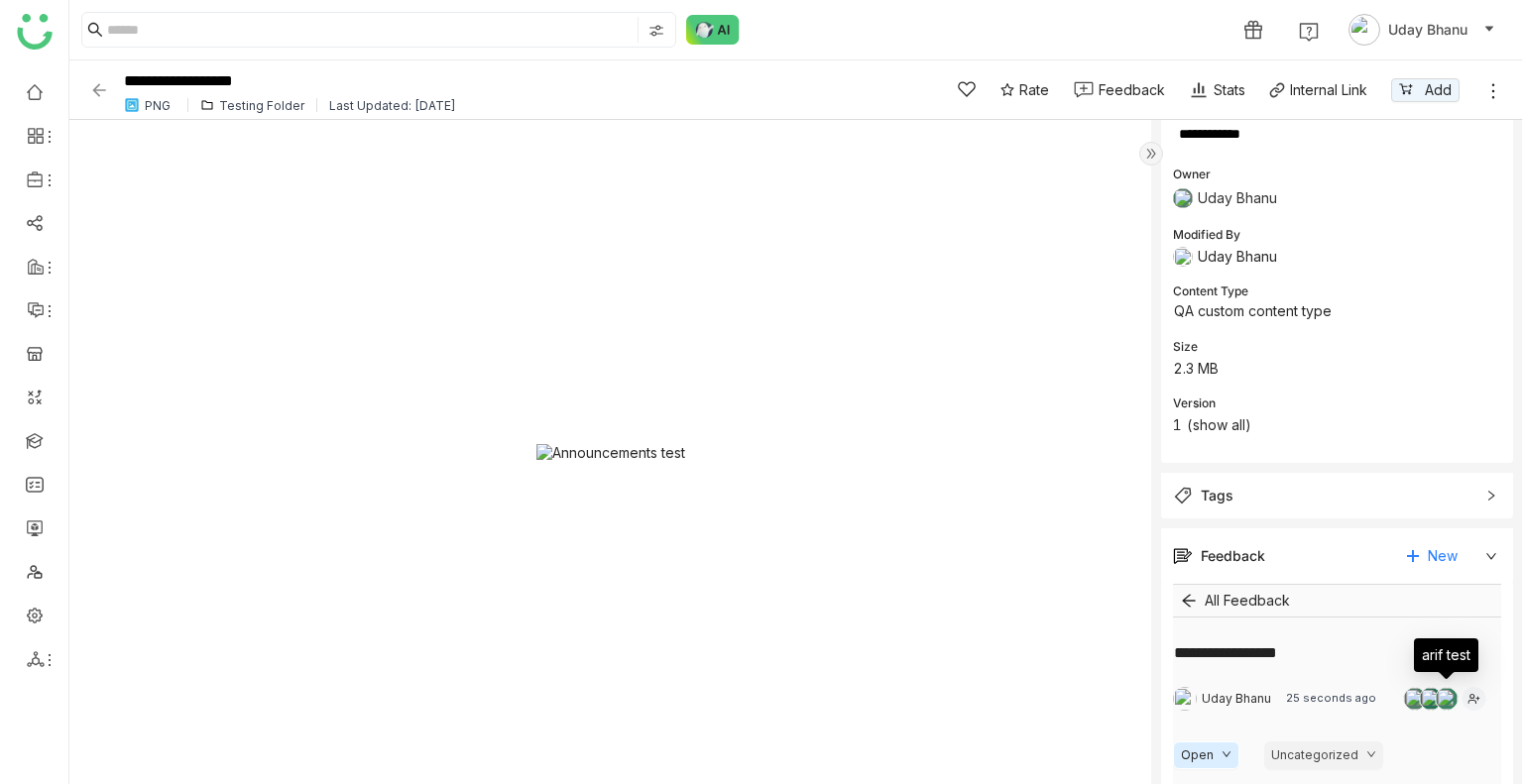 click 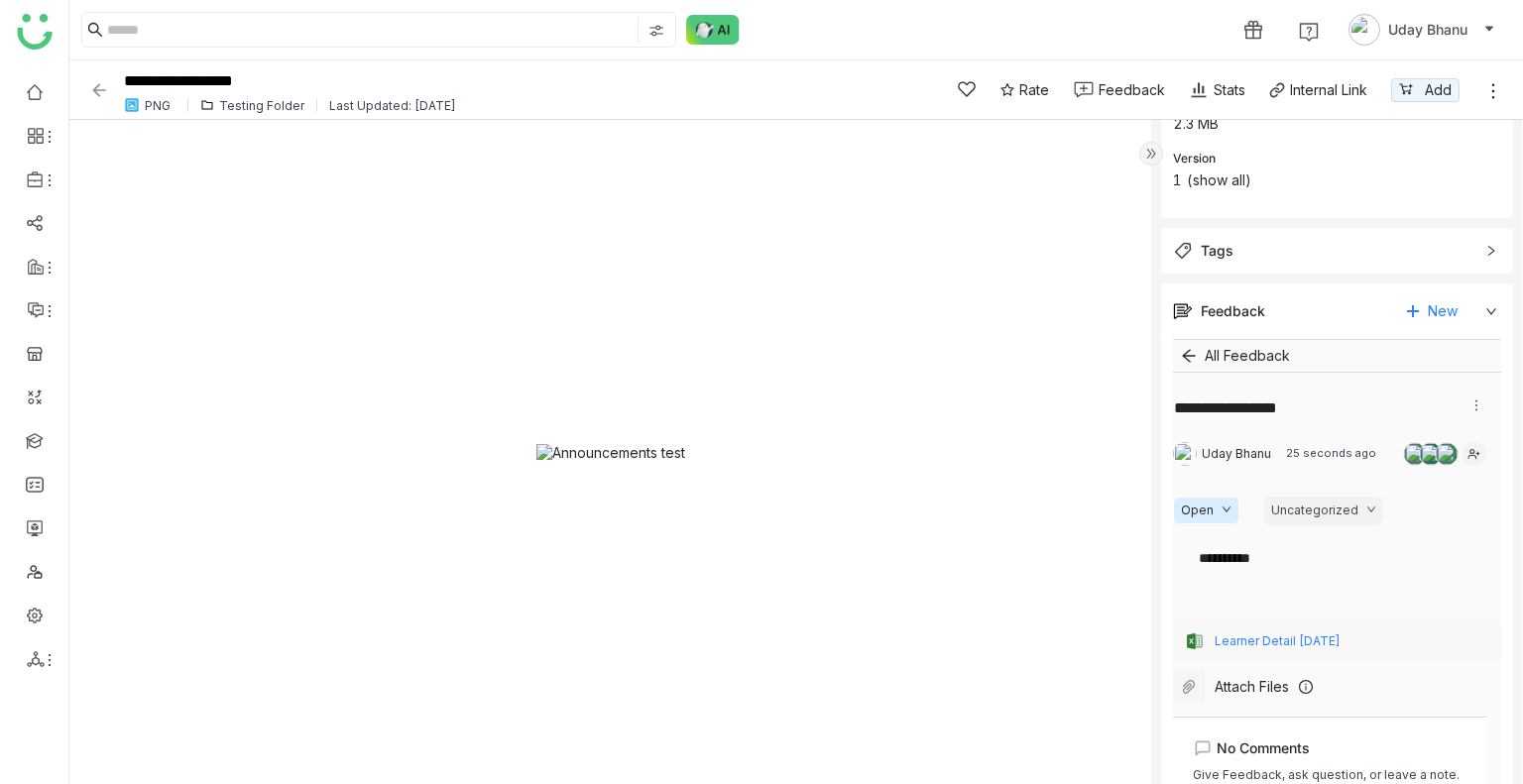 scroll, scrollTop: 405, scrollLeft: 0, axis: vertical 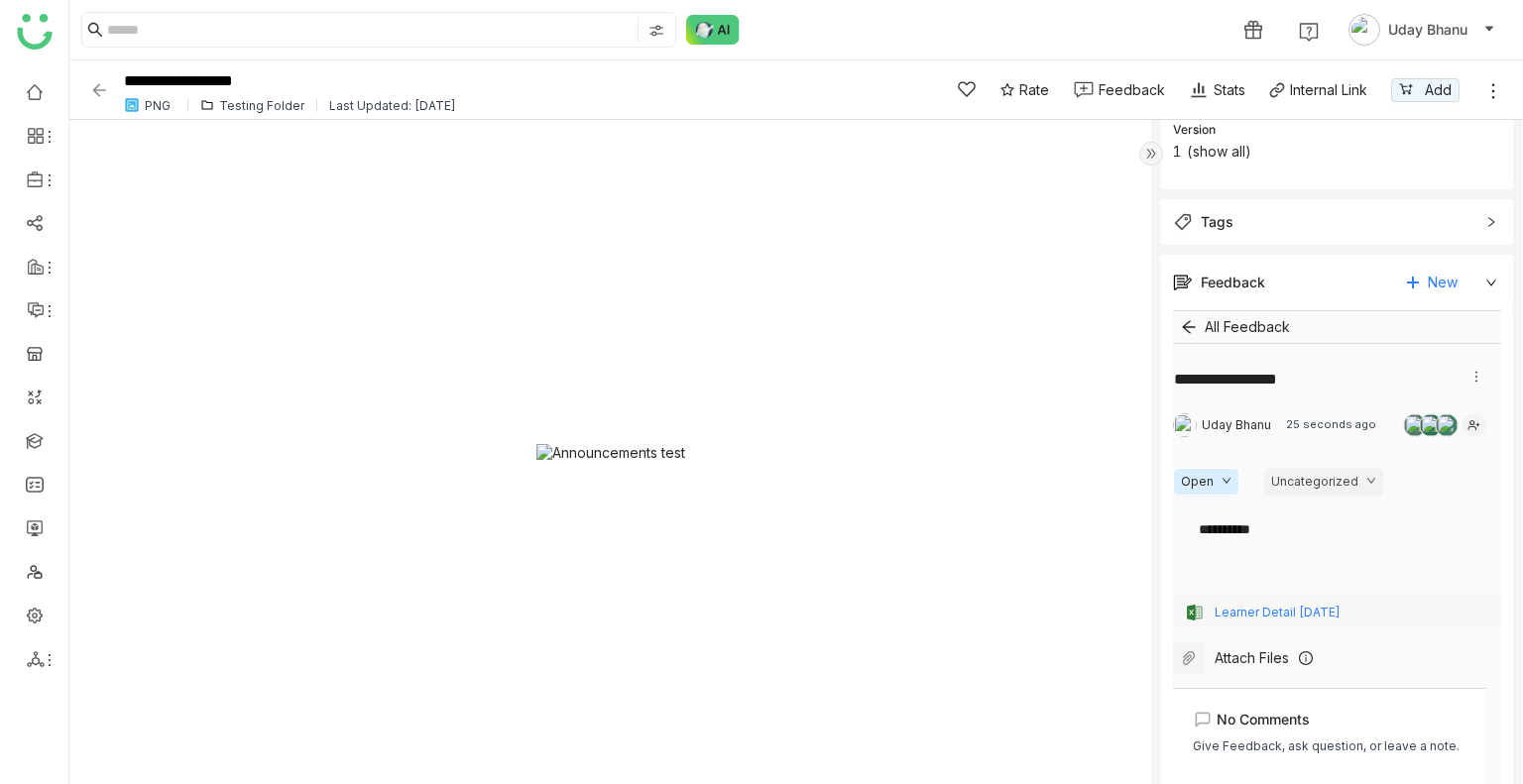 click 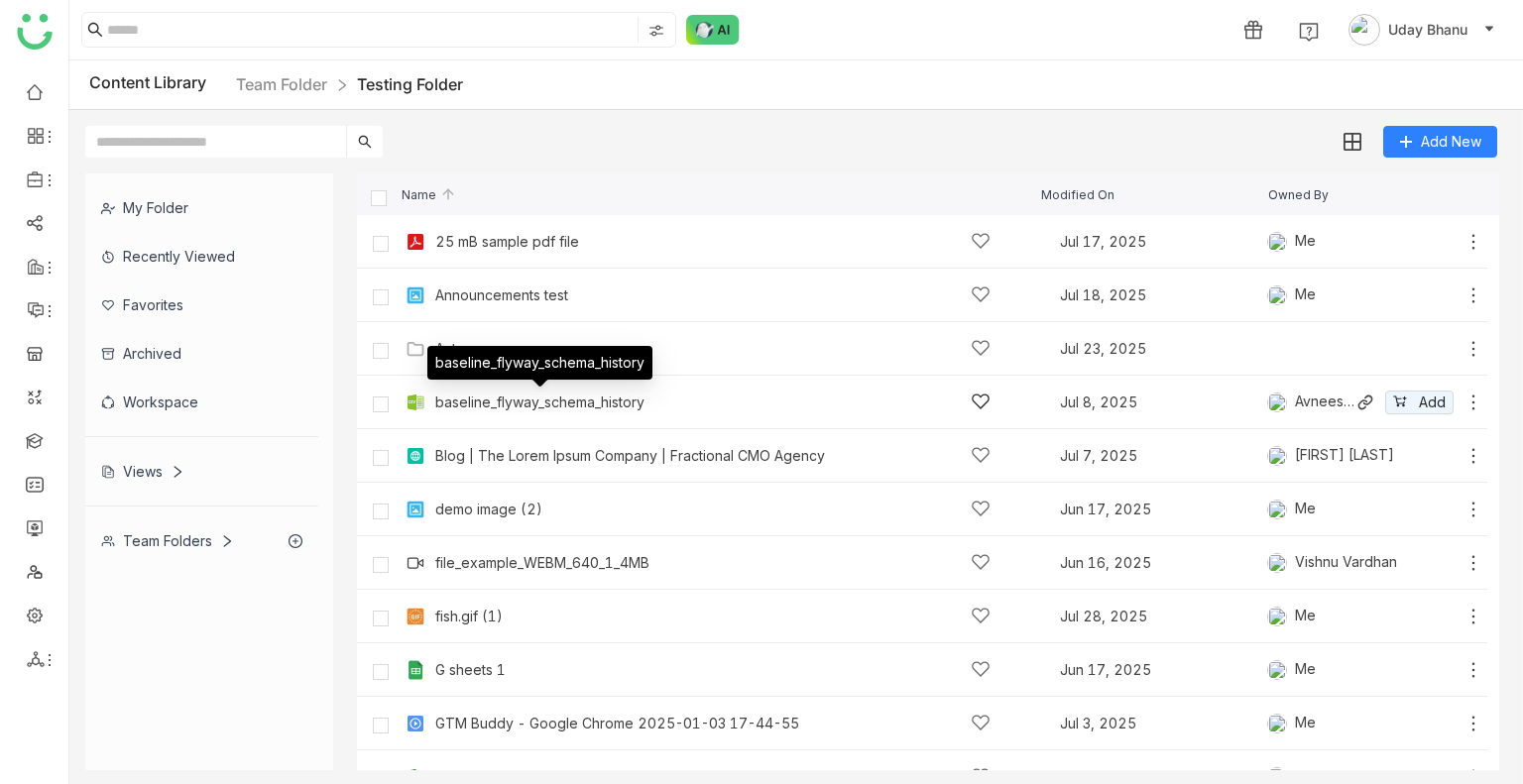 click on "baseline_flyway_schema_history" 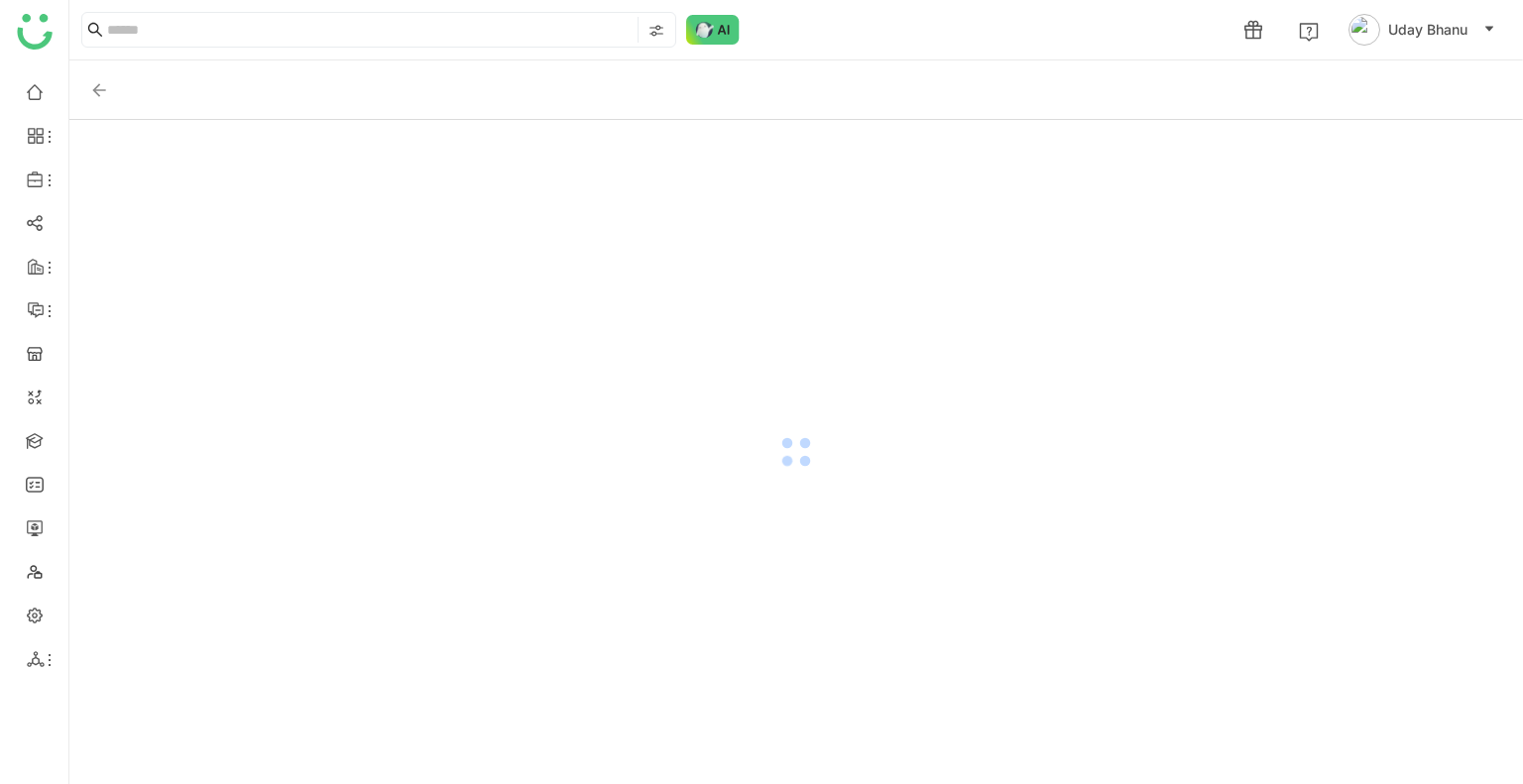click 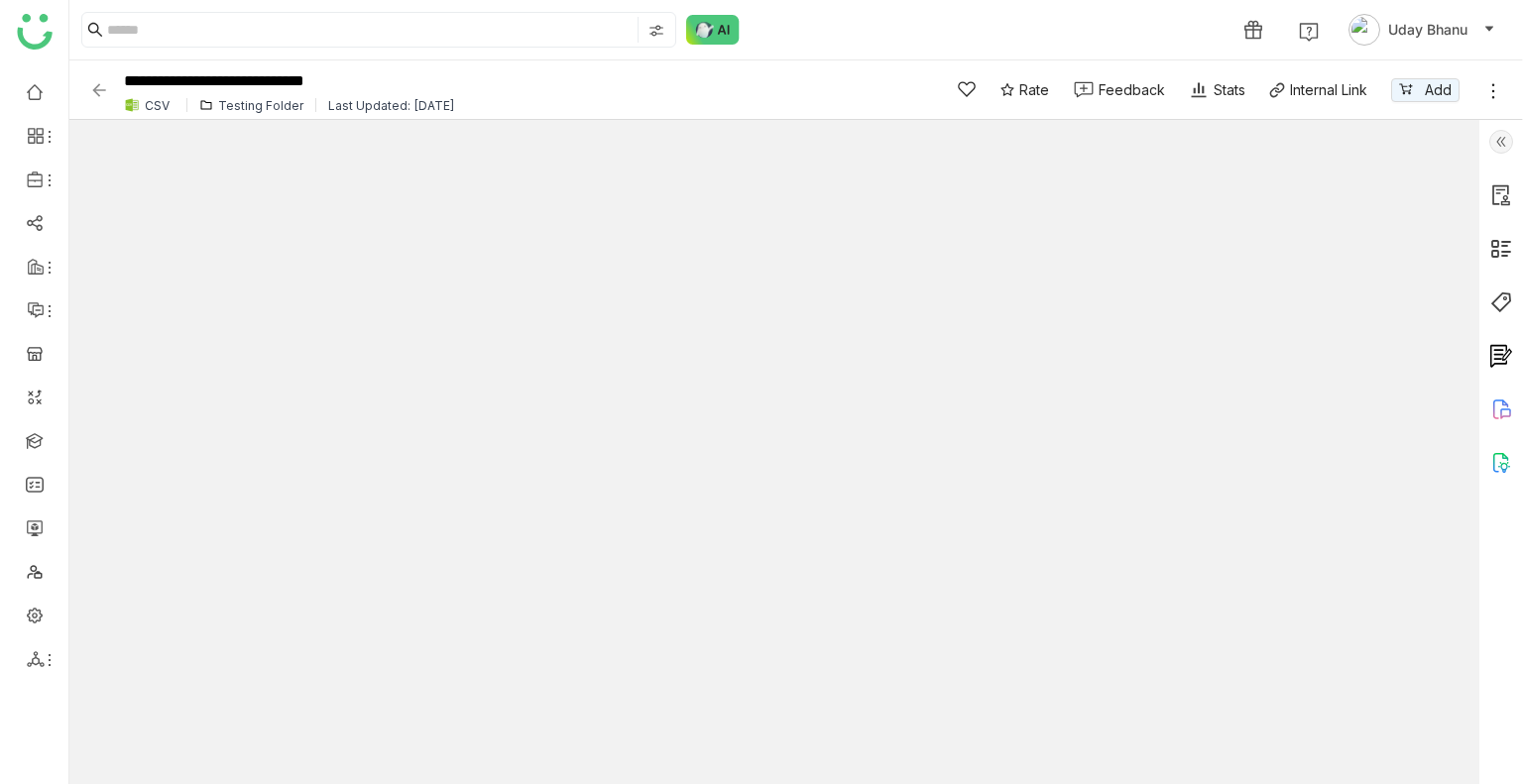 click 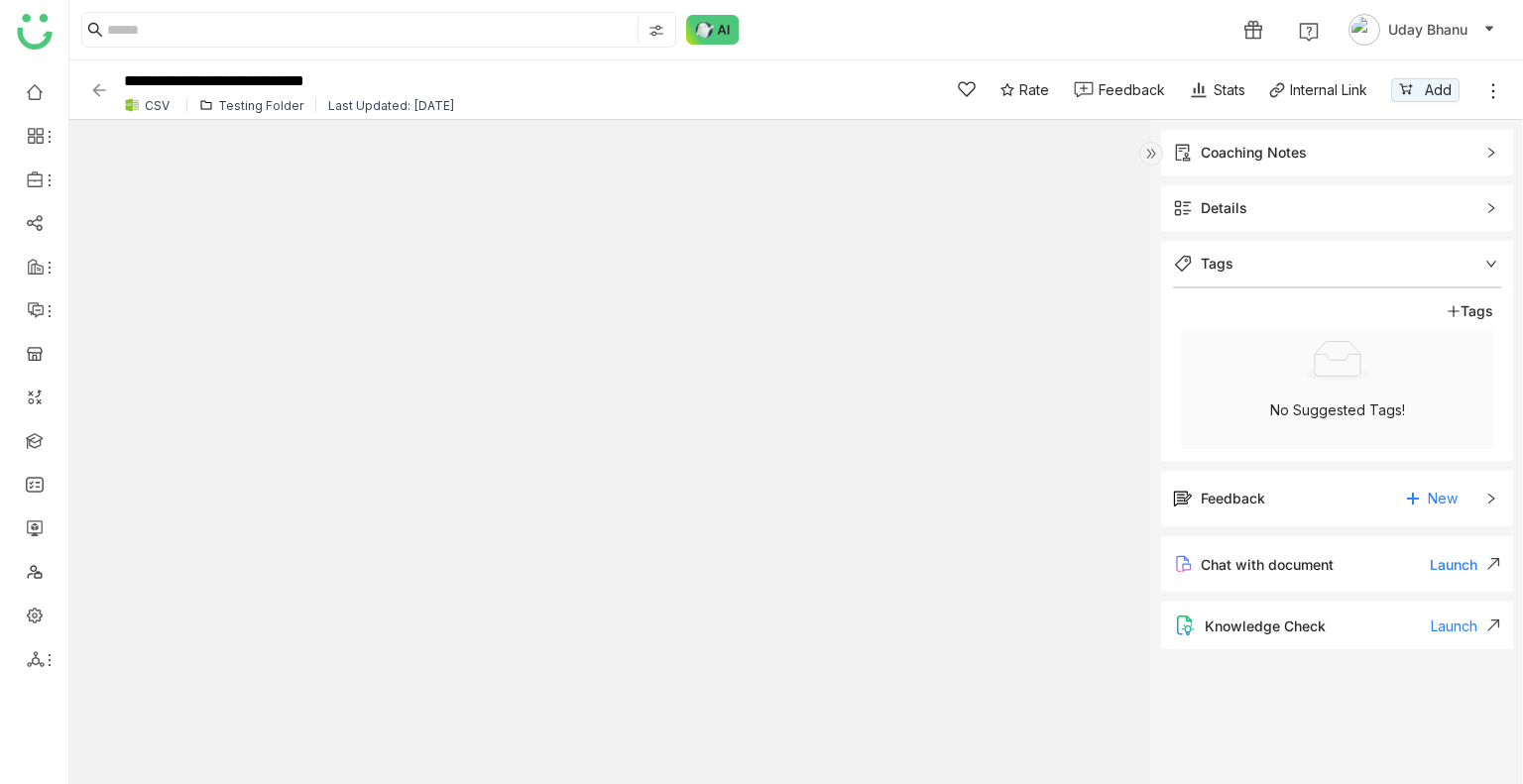 click on "Feedback New" 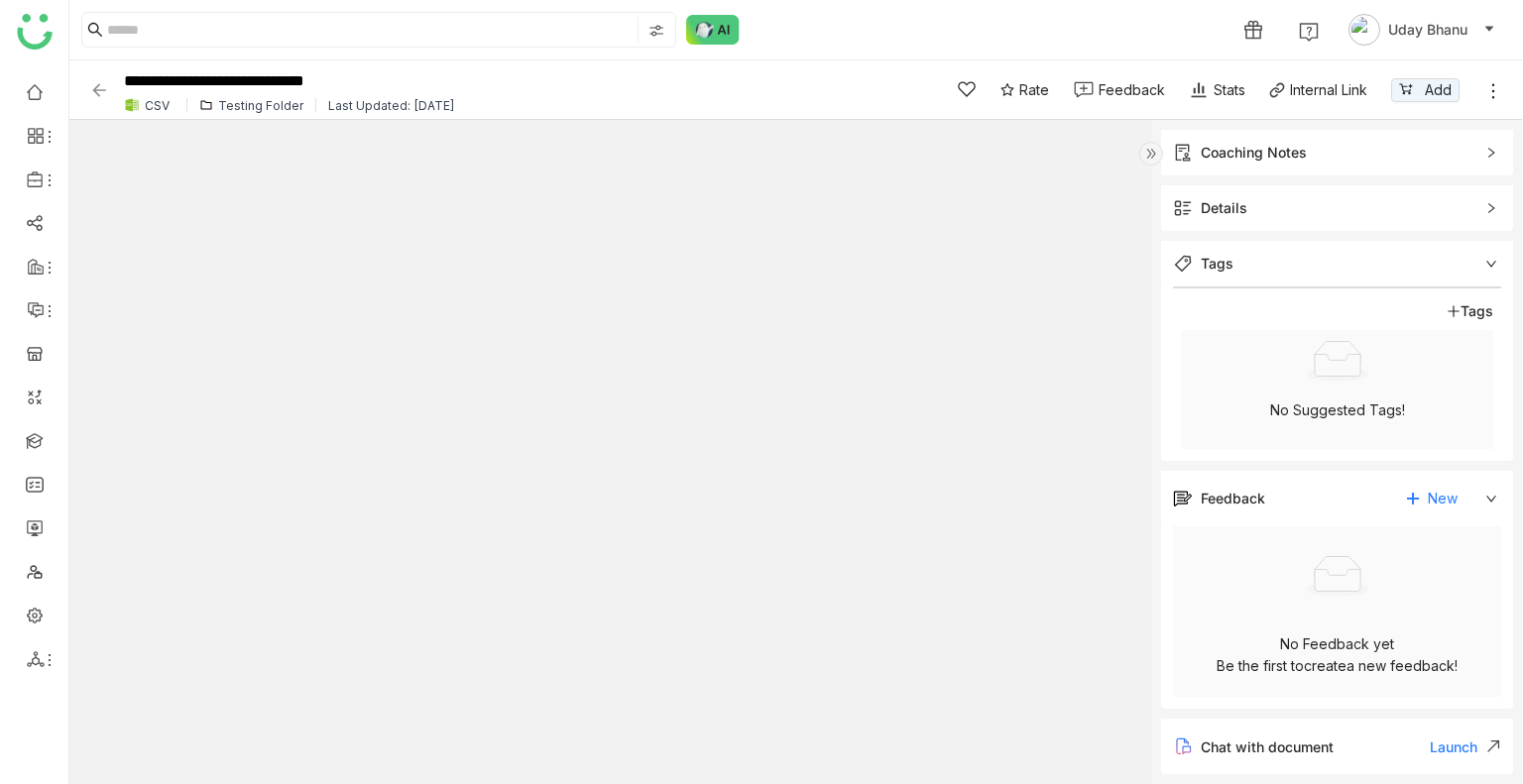 scroll, scrollTop: 56, scrollLeft: 0, axis: vertical 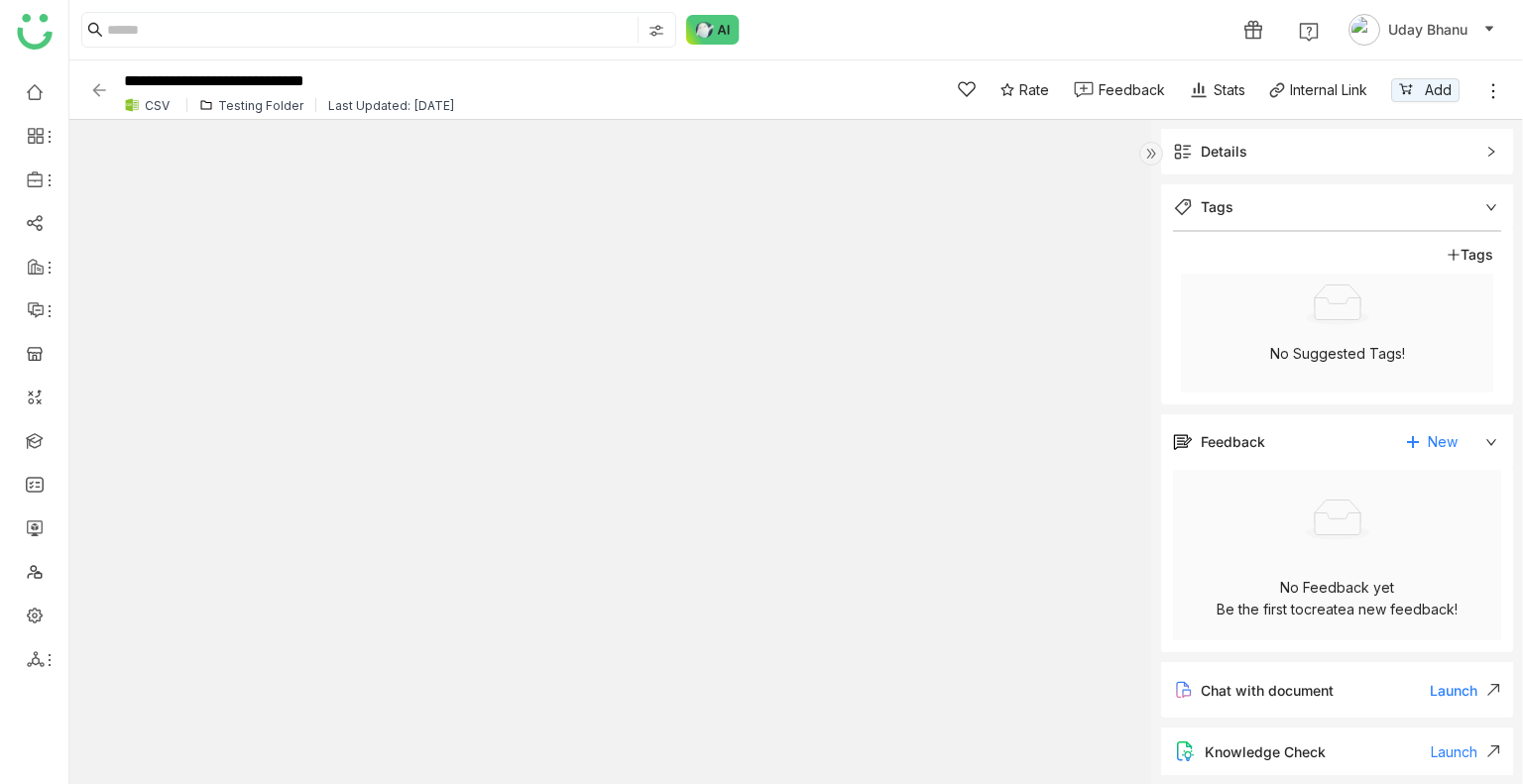 click on "Feedback" 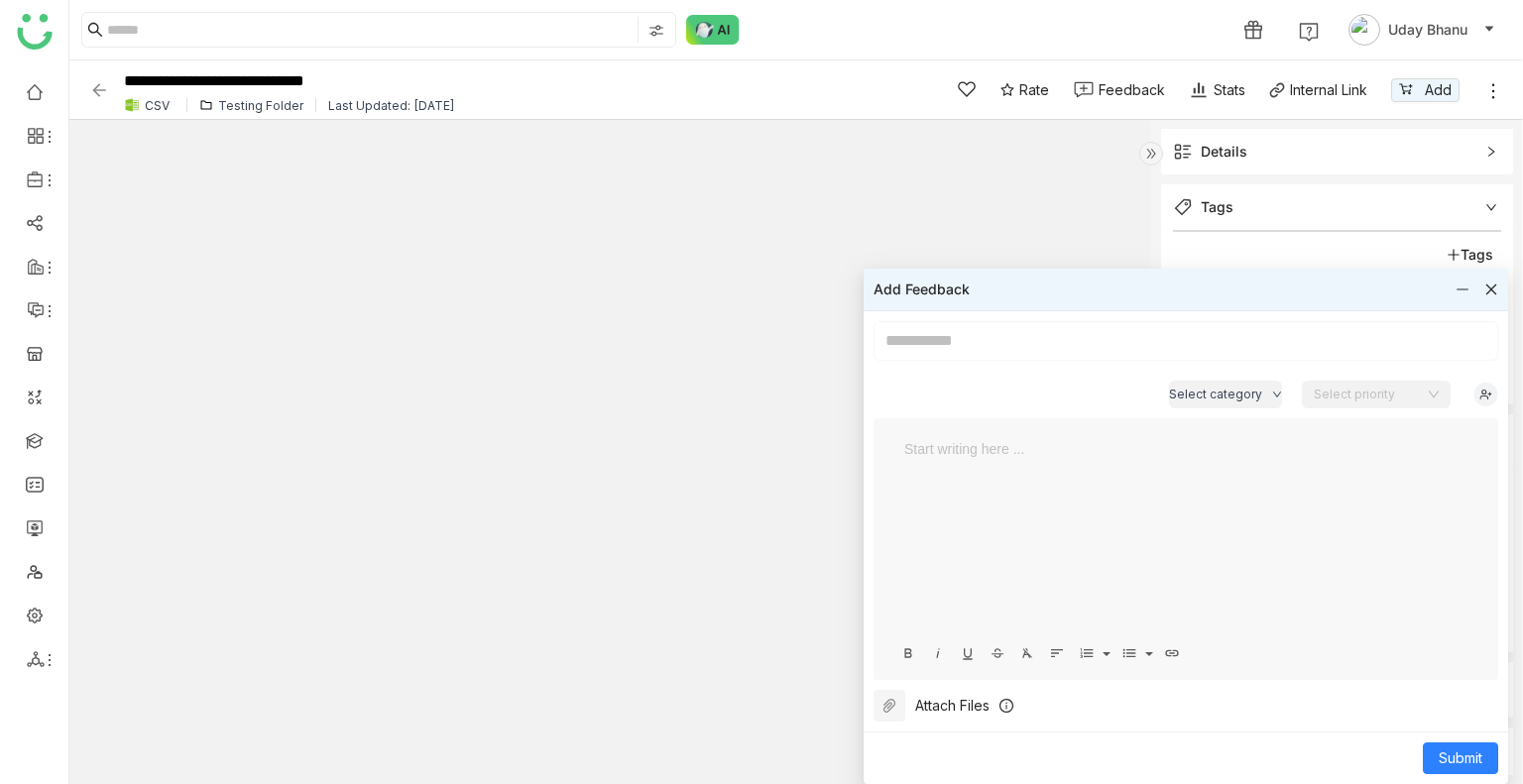 click at bounding box center (1186, 341) 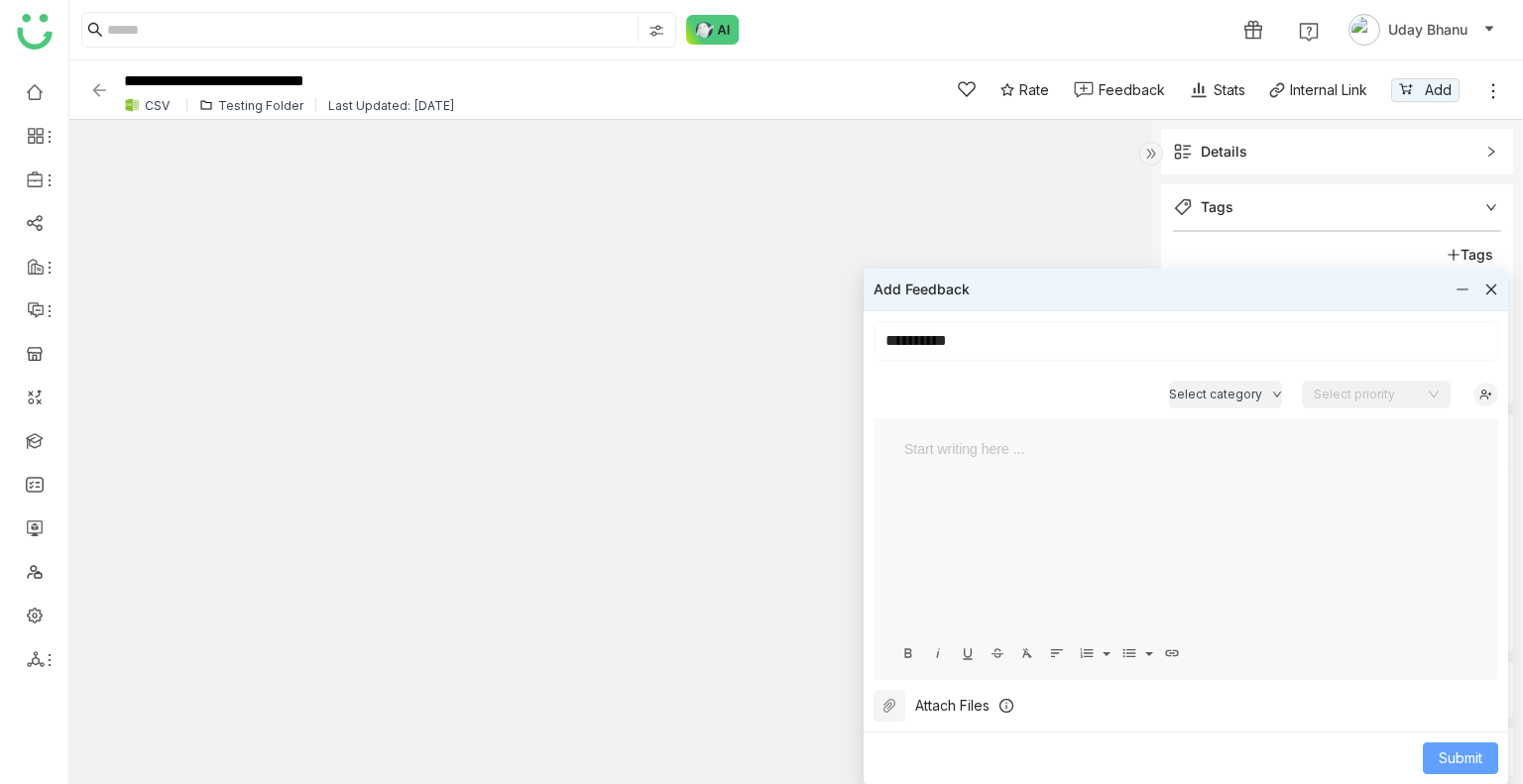 type on "**********" 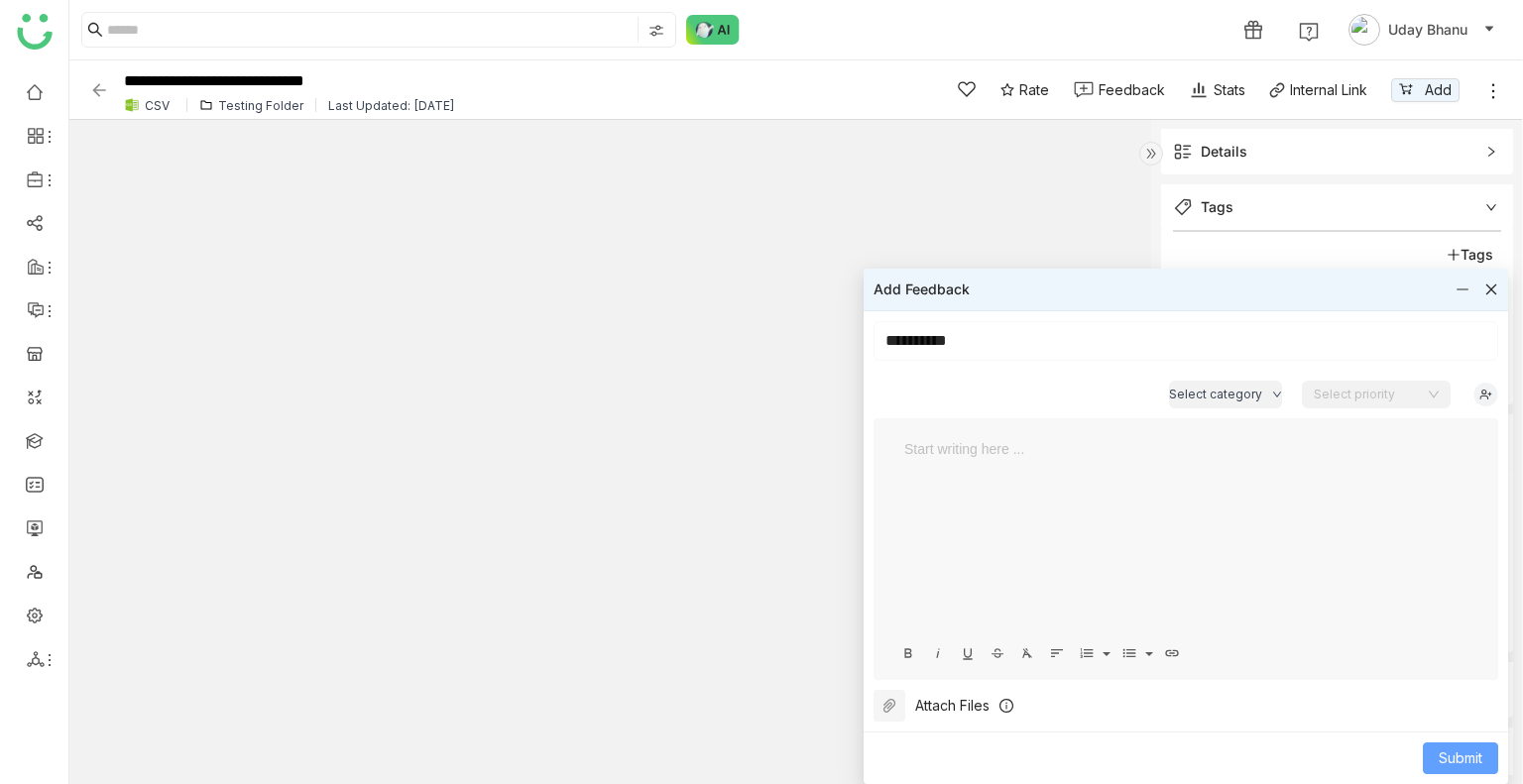click on "Submit" at bounding box center (1461, 758) 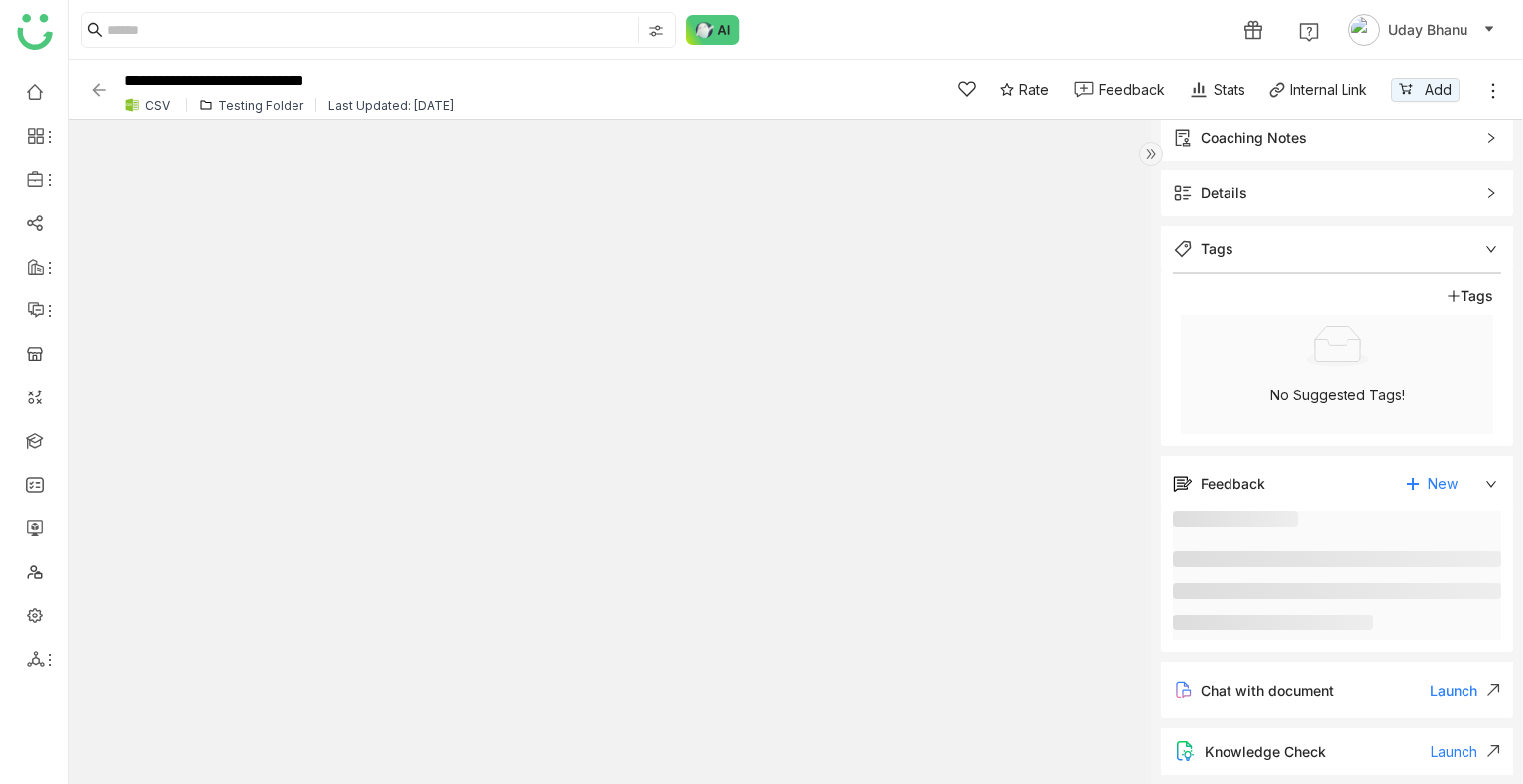 scroll, scrollTop: 0, scrollLeft: 0, axis: both 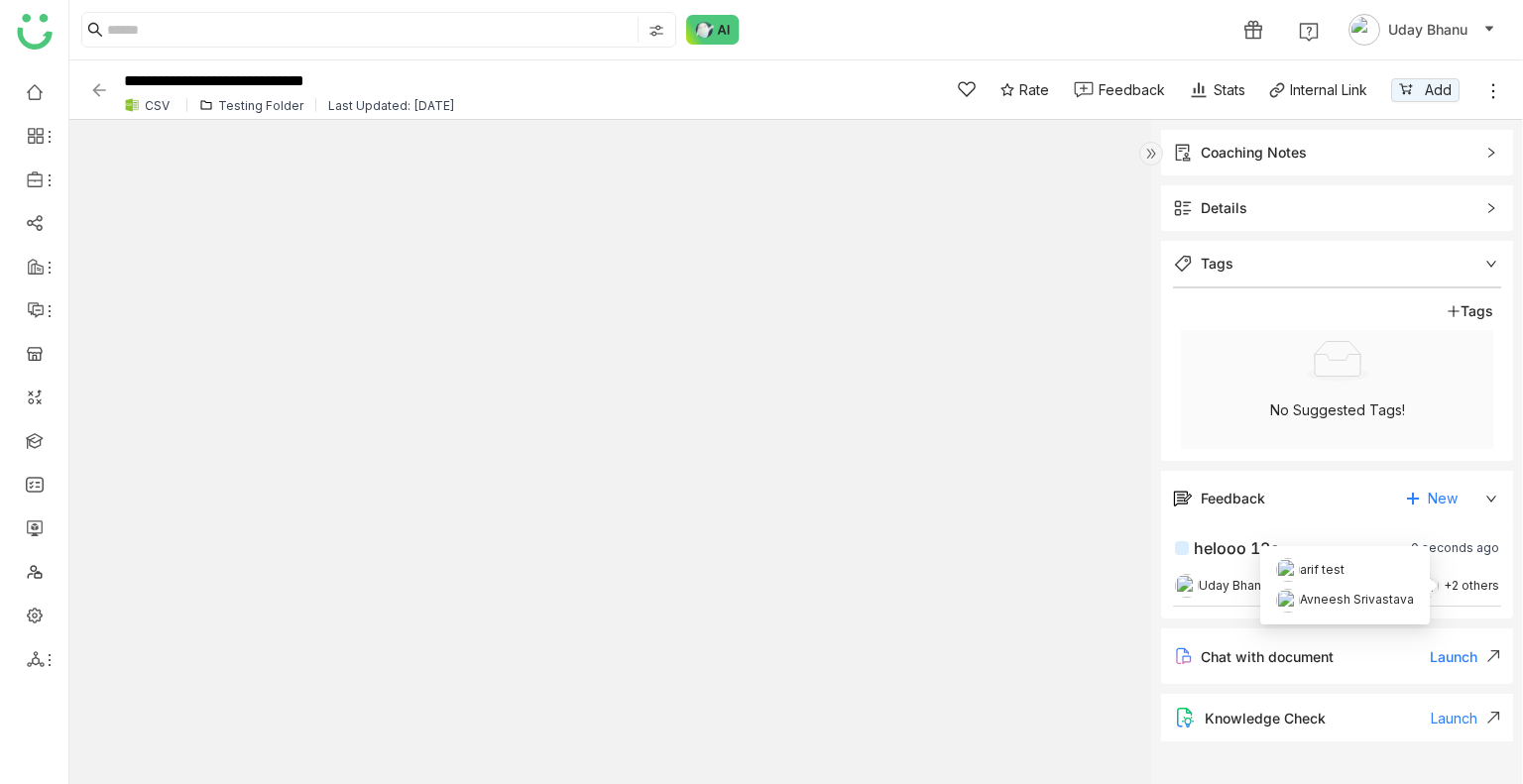 click on "+2 others" 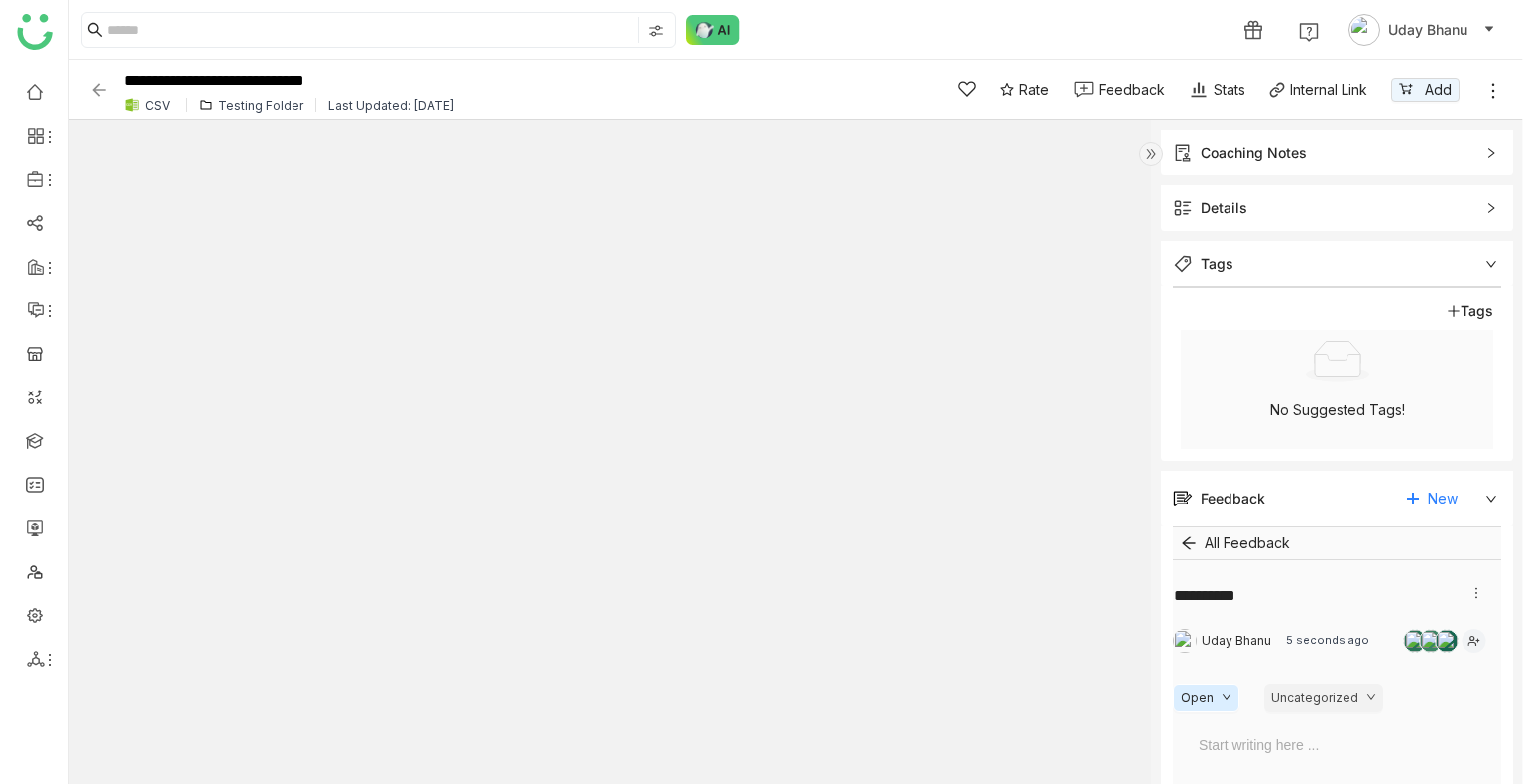 scroll, scrollTop: 115, scrollLeft: 0, axis: vertical 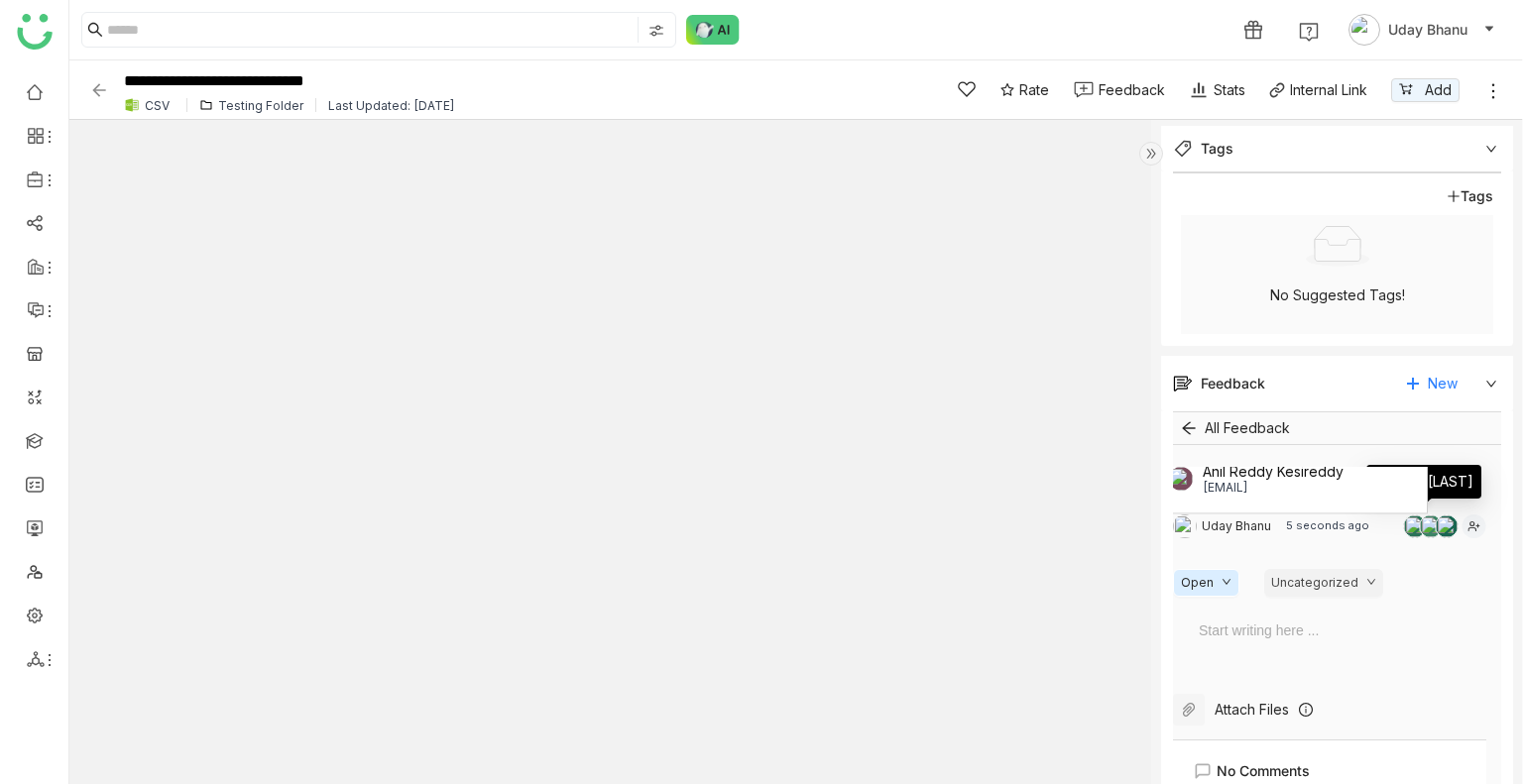 click 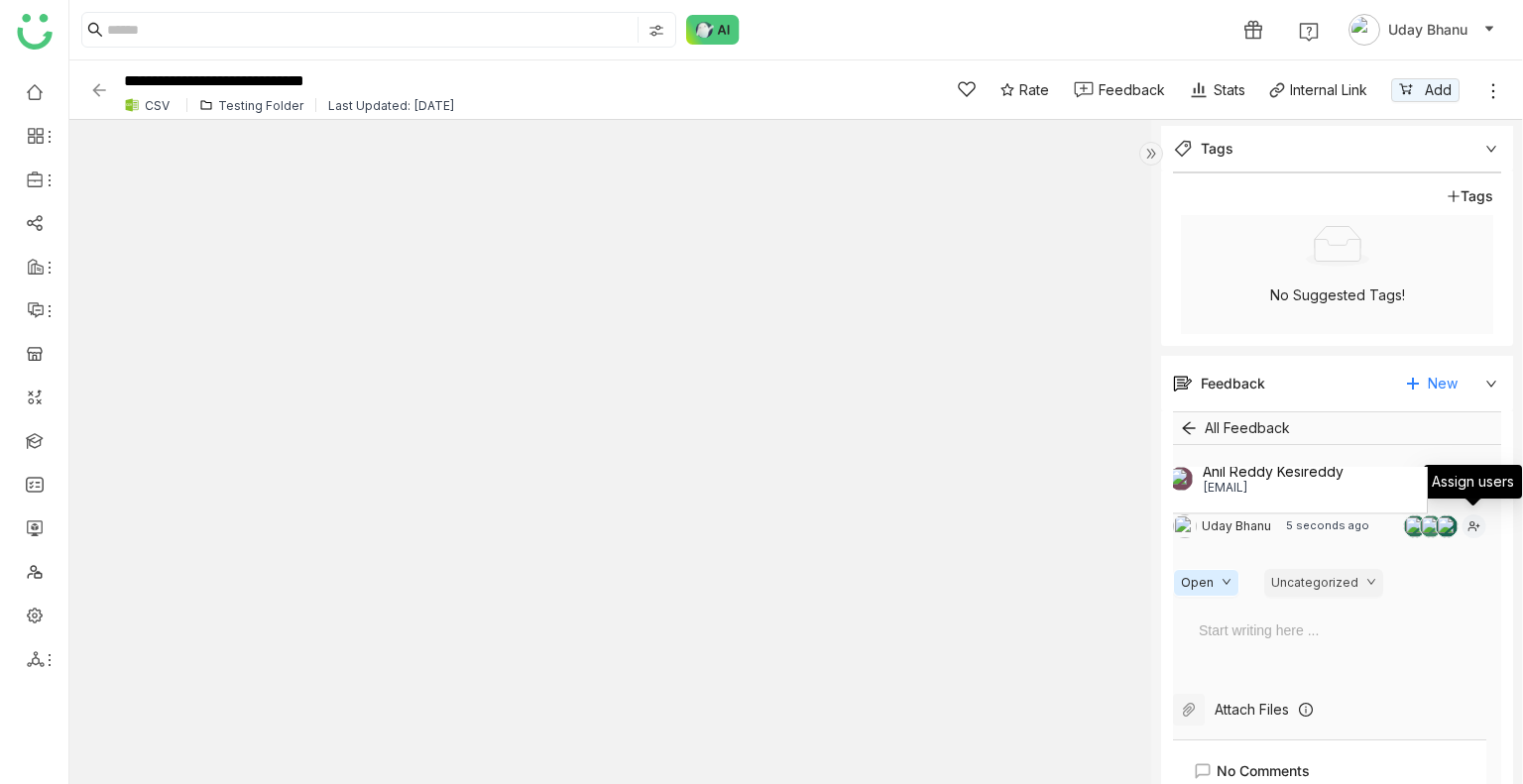 click 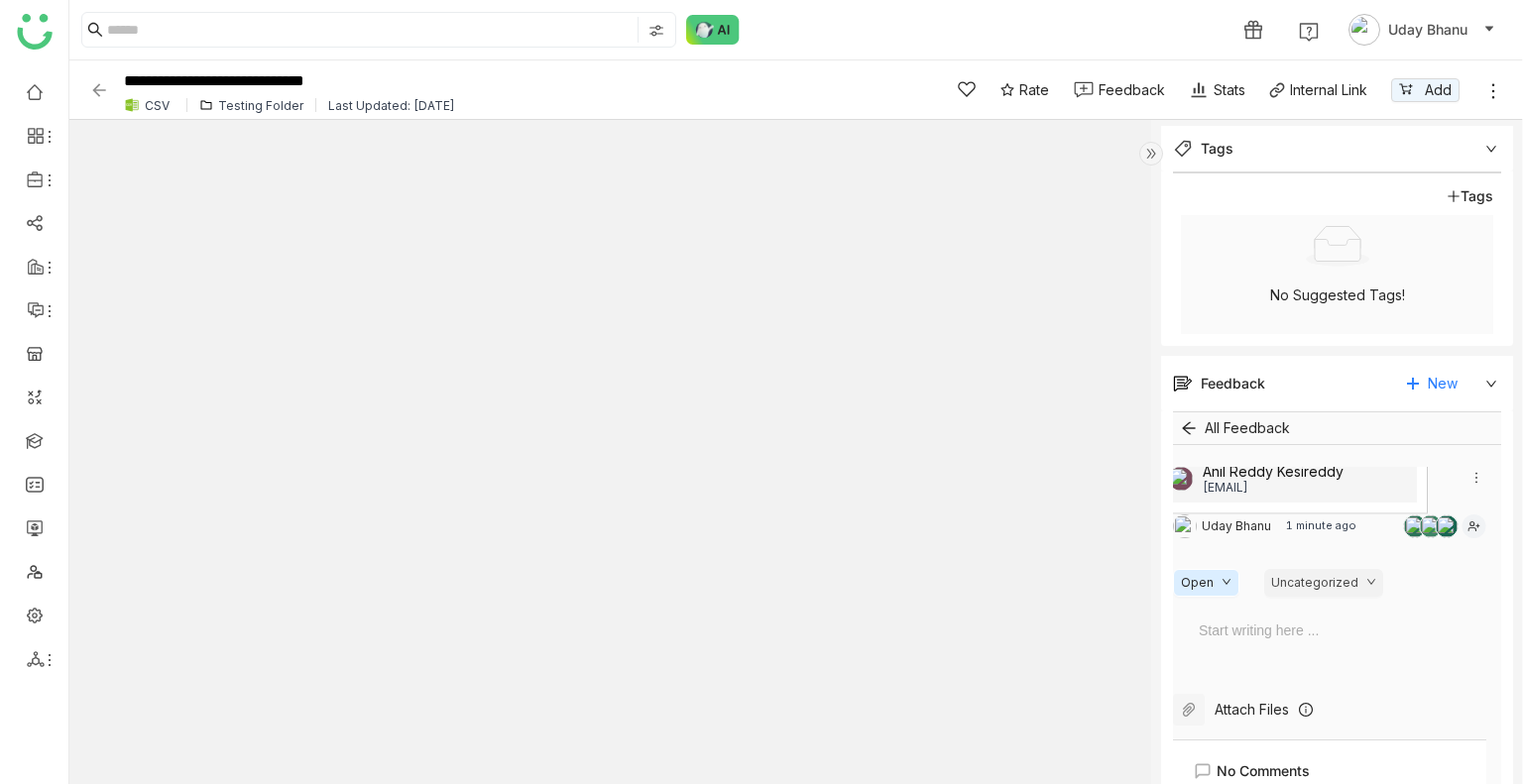 click on "Open   Uncategorized" 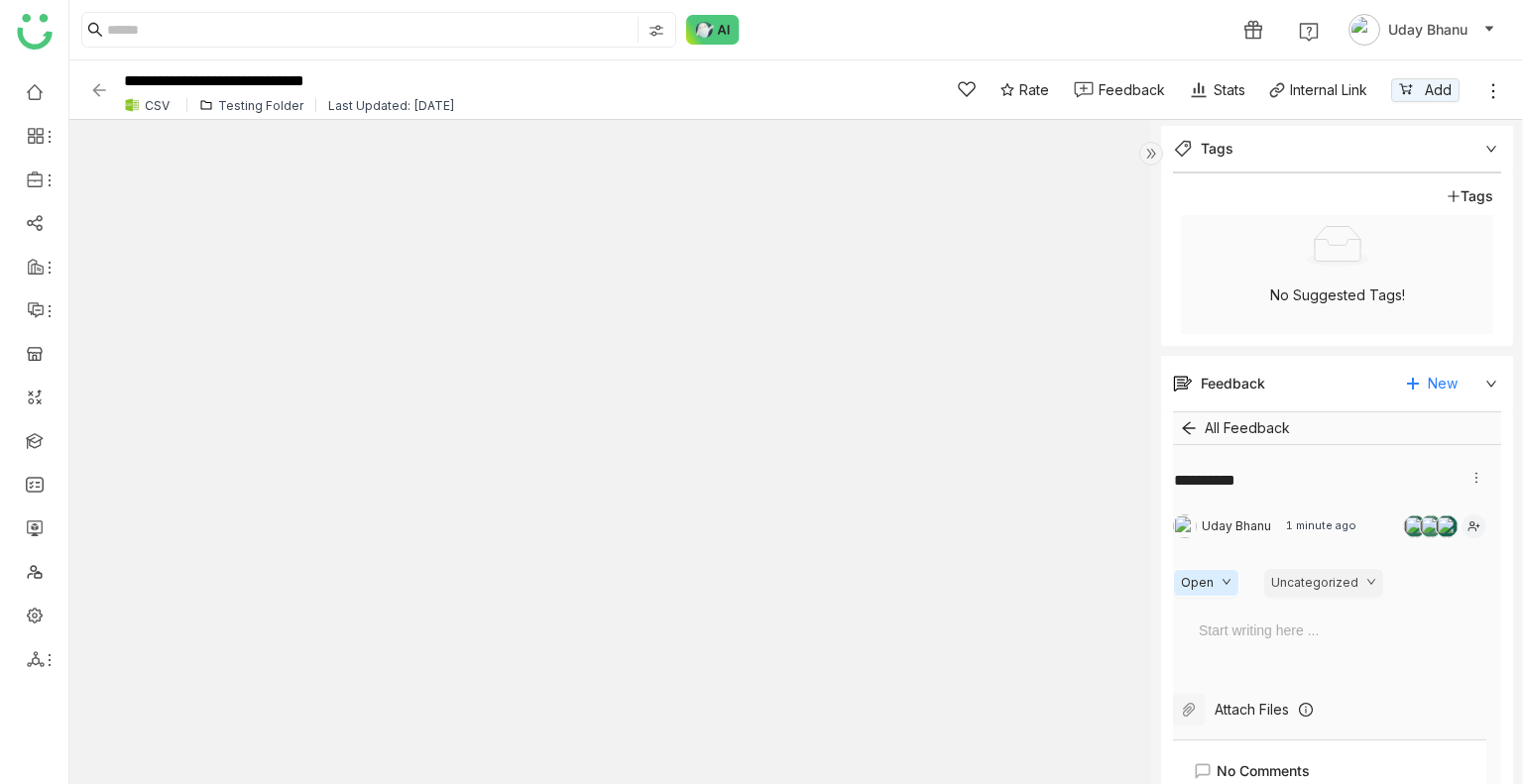 click 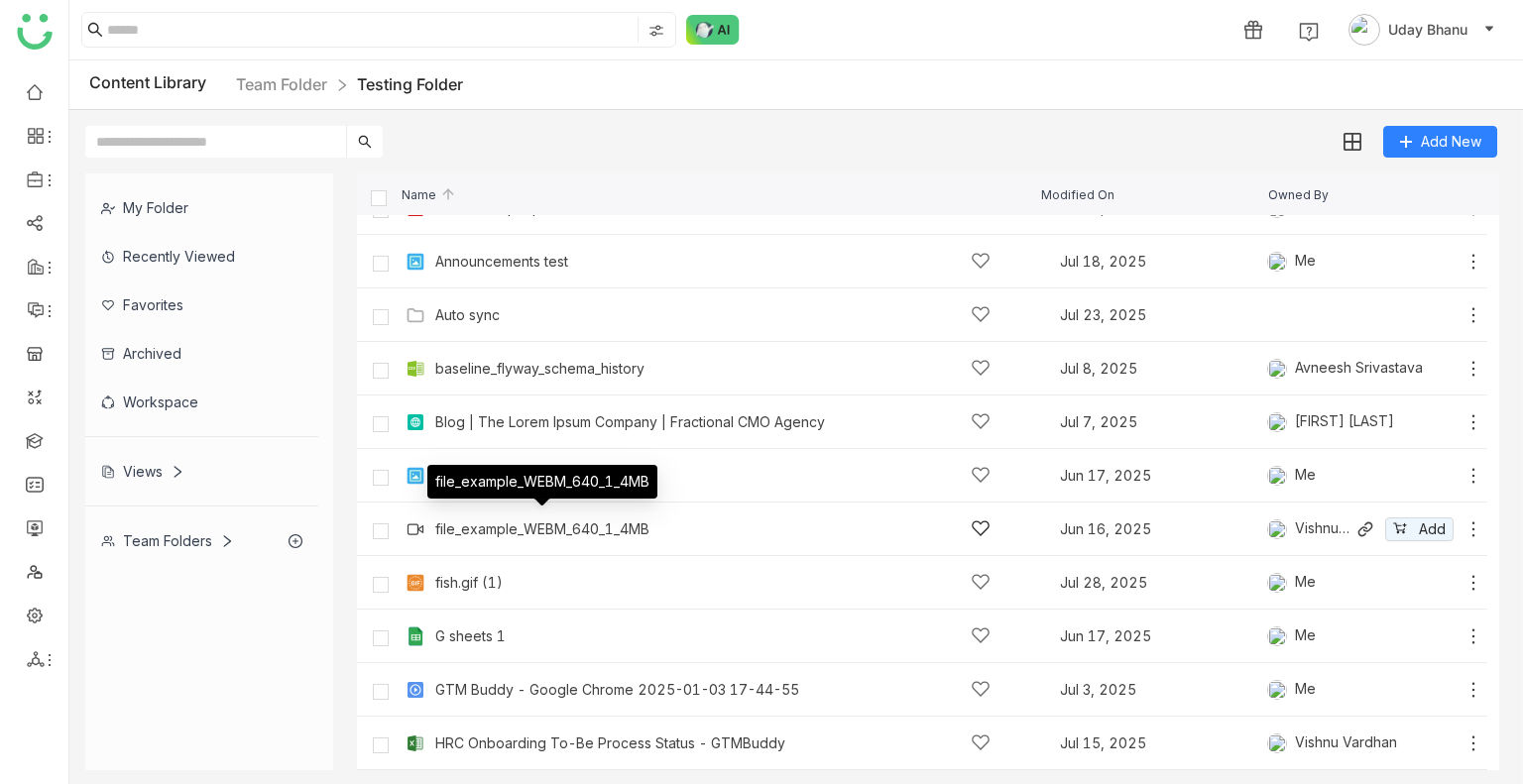 scroll, scrollTop: 43, scrollLeft: 0, axis: vertical 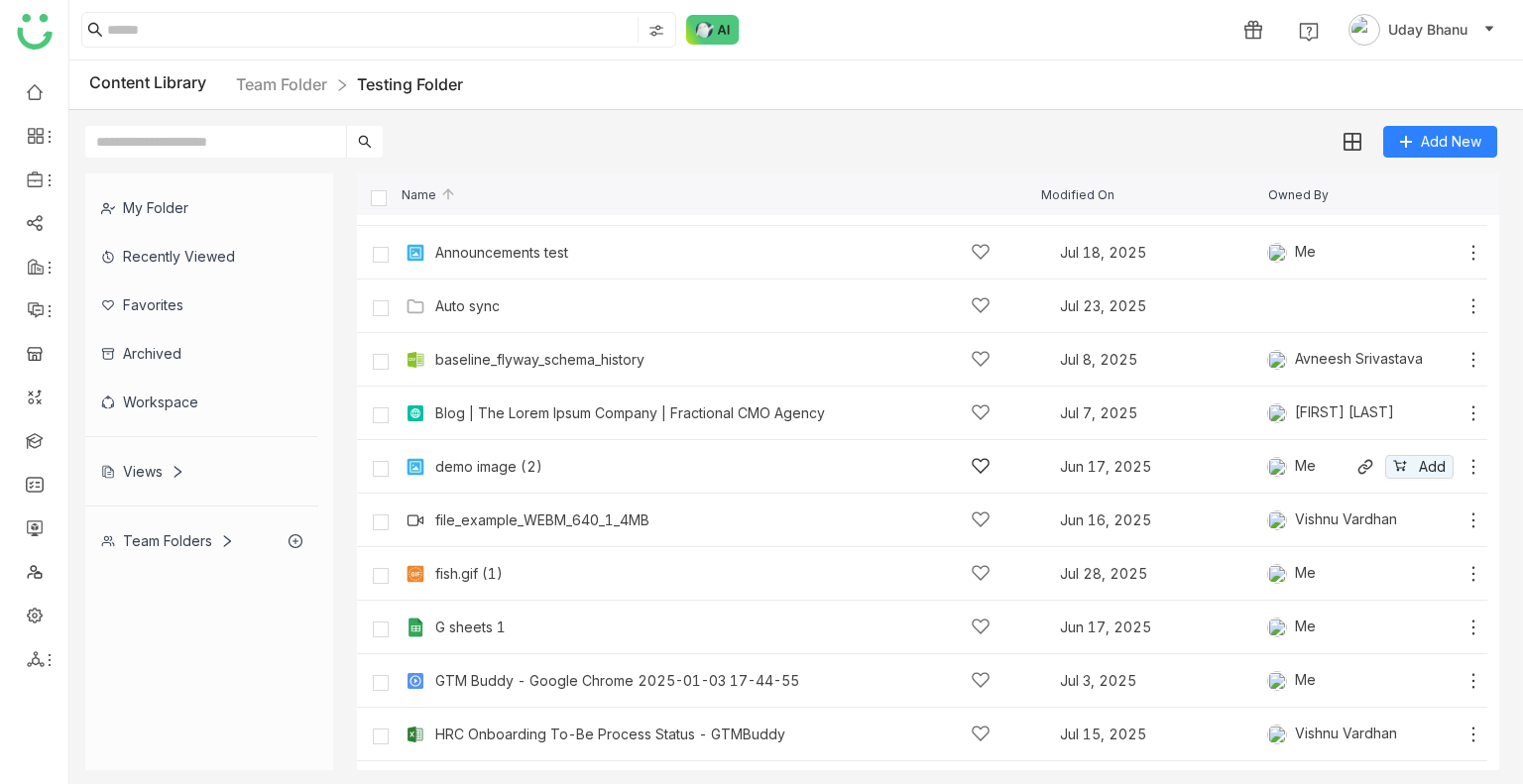 click on "demo image  (2)   Jun 17, 2025   Me
Add" 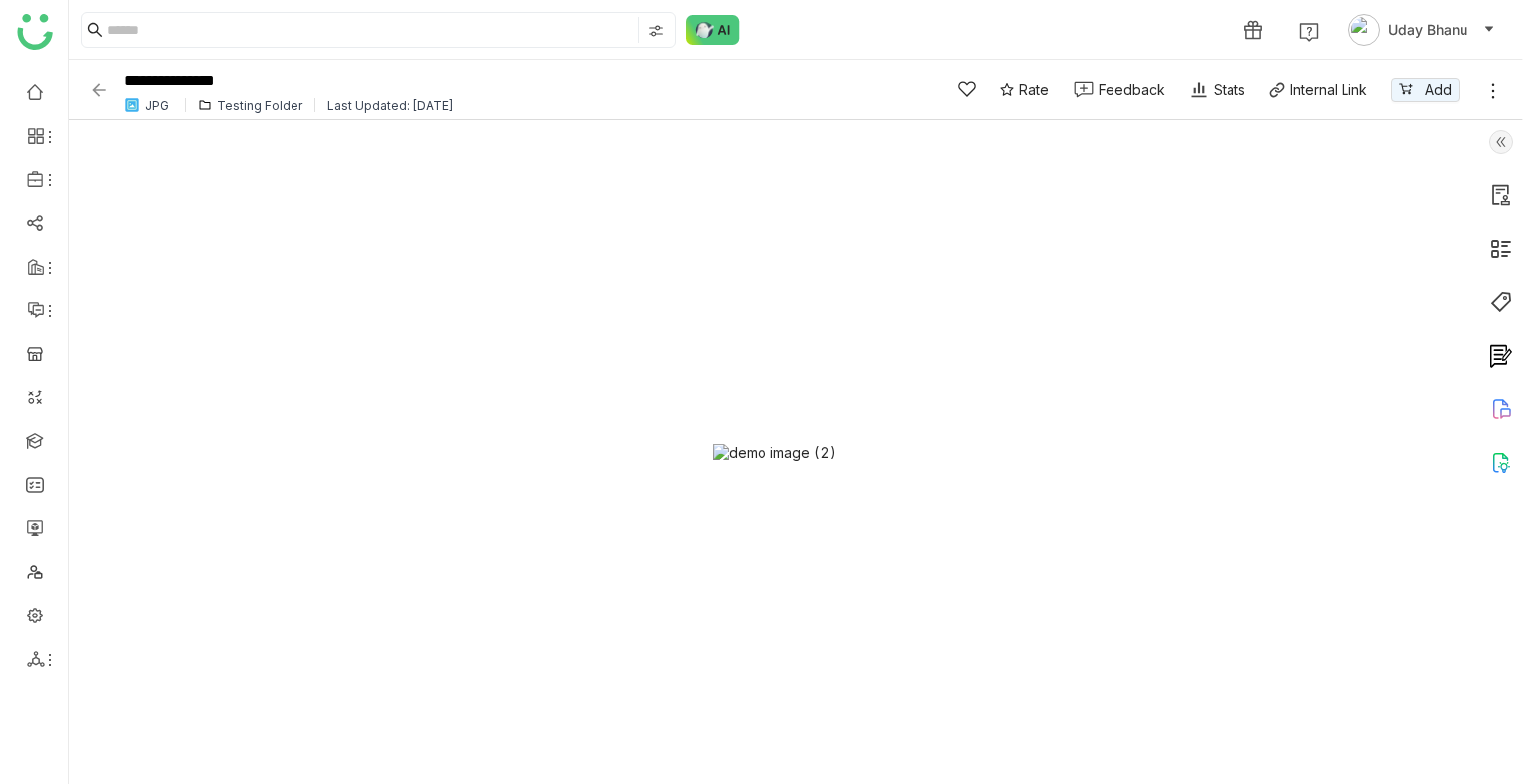 click 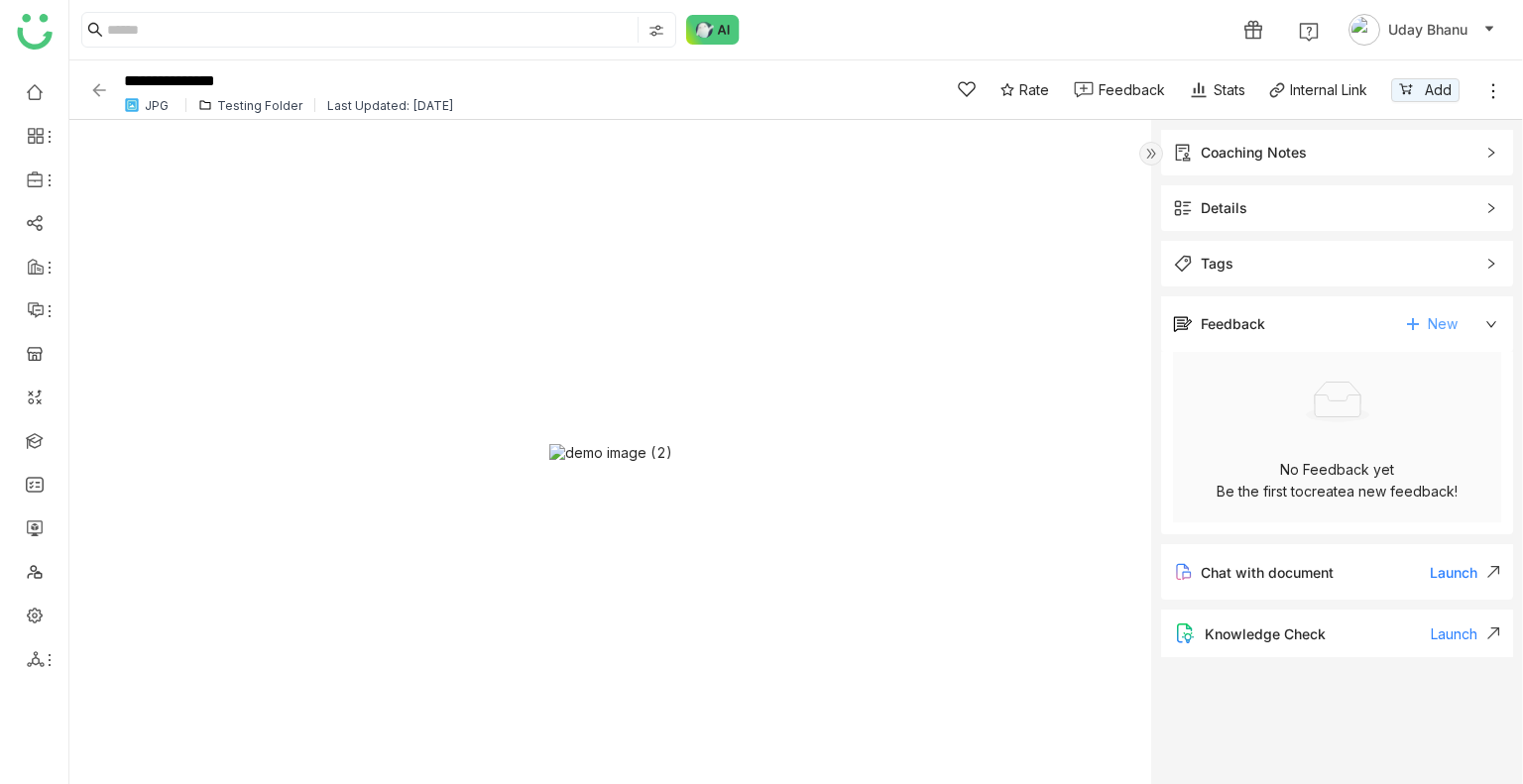 click on "New" 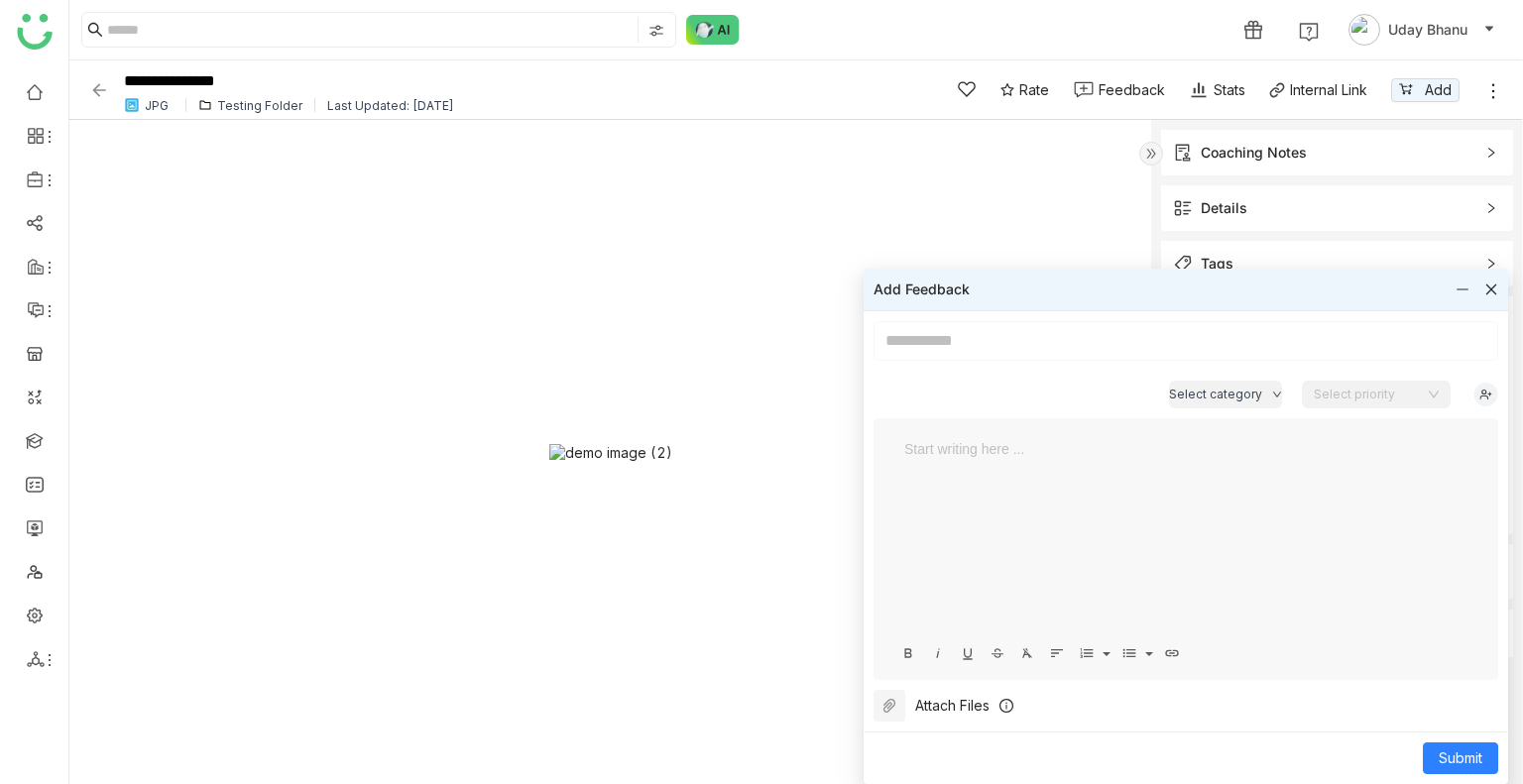 click at bounding box center [1186, 341] 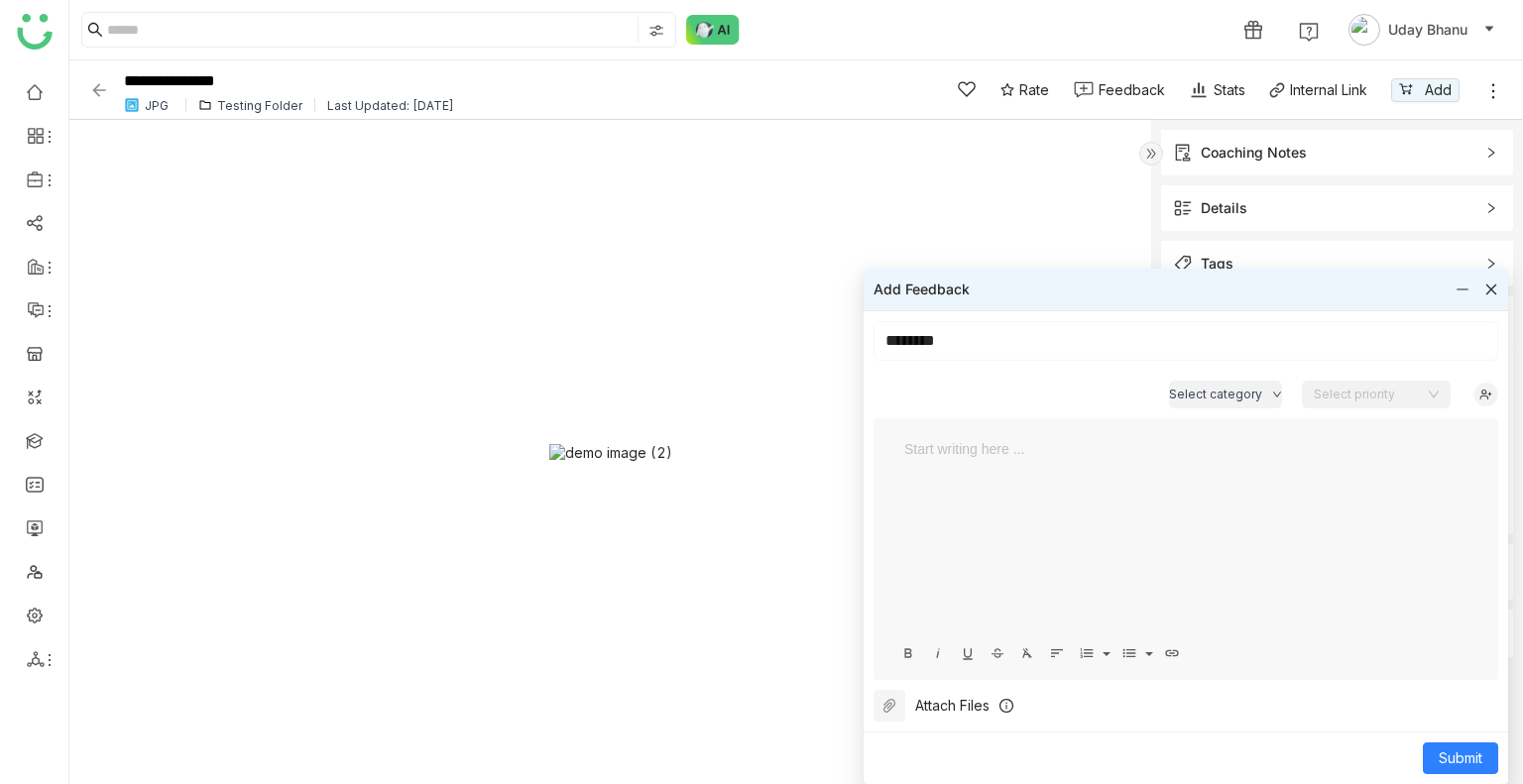 type on "*******" 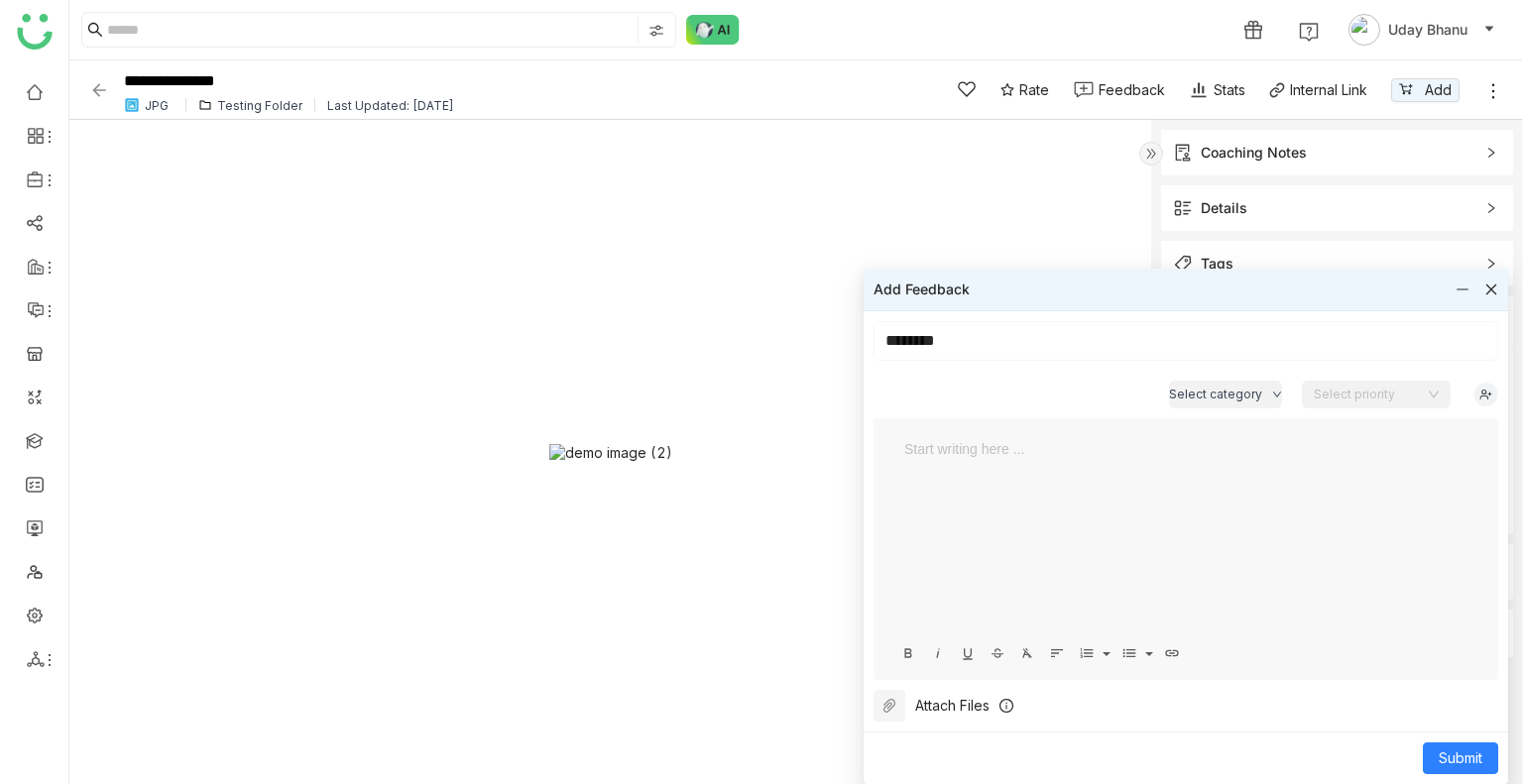 type 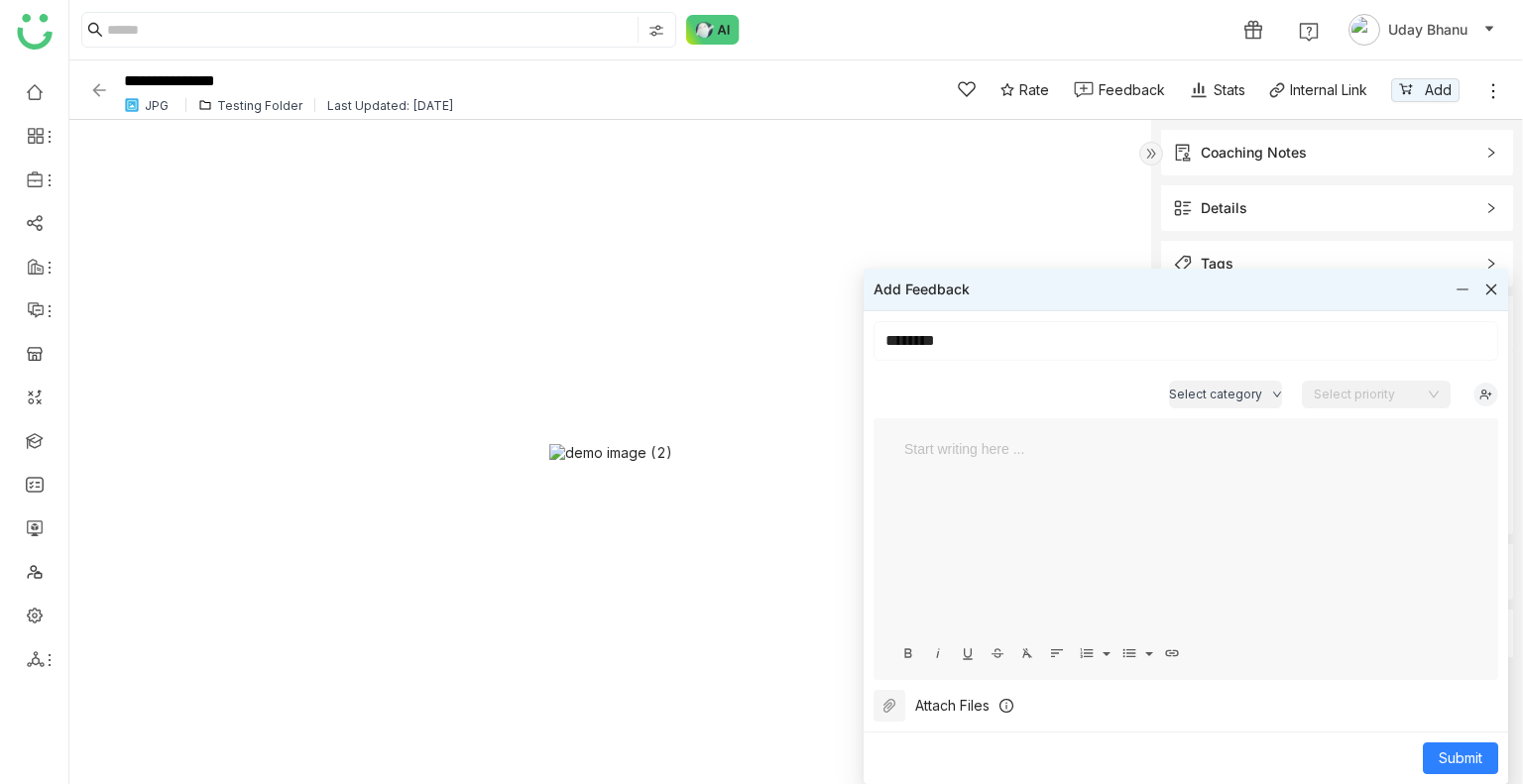 type 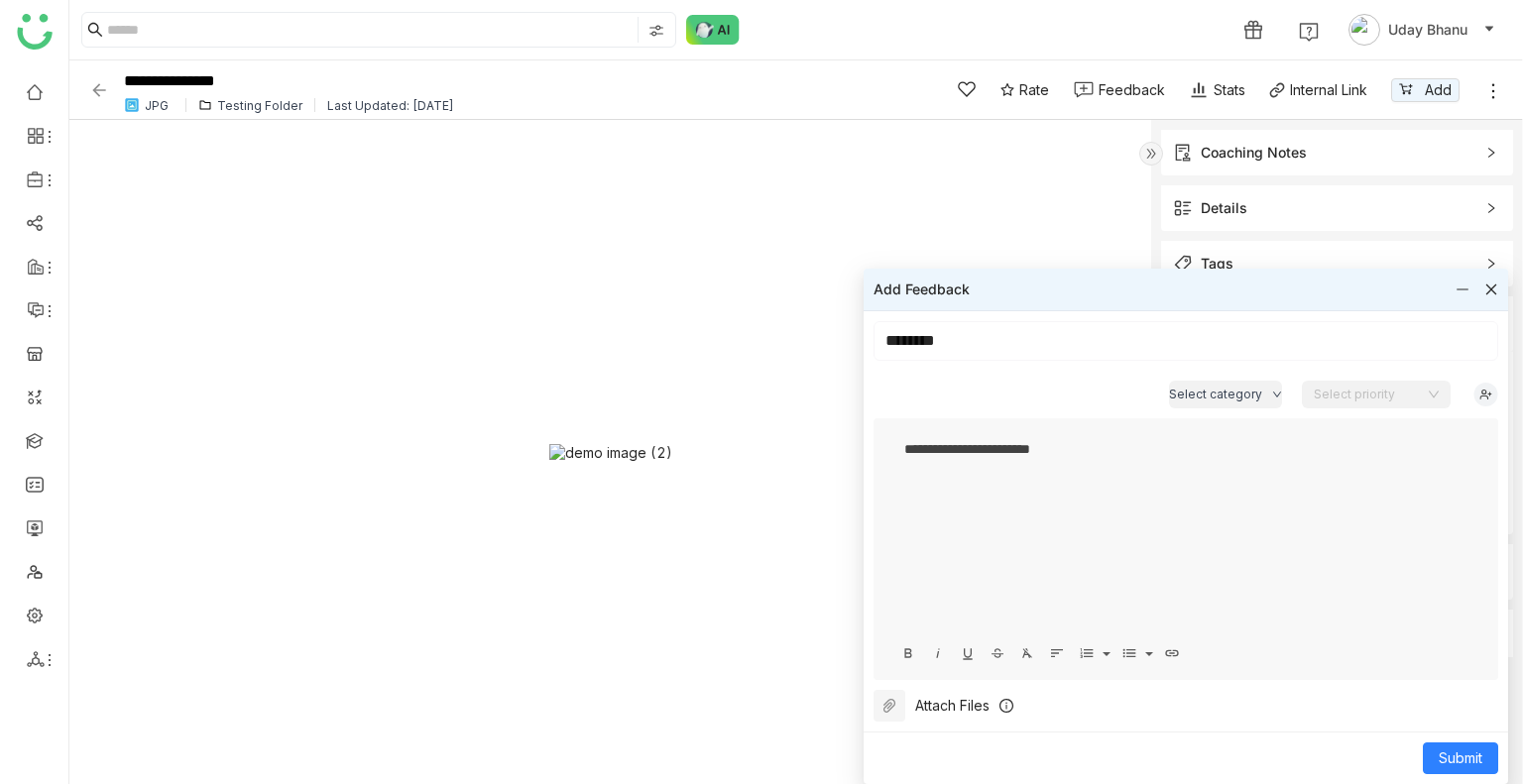 click 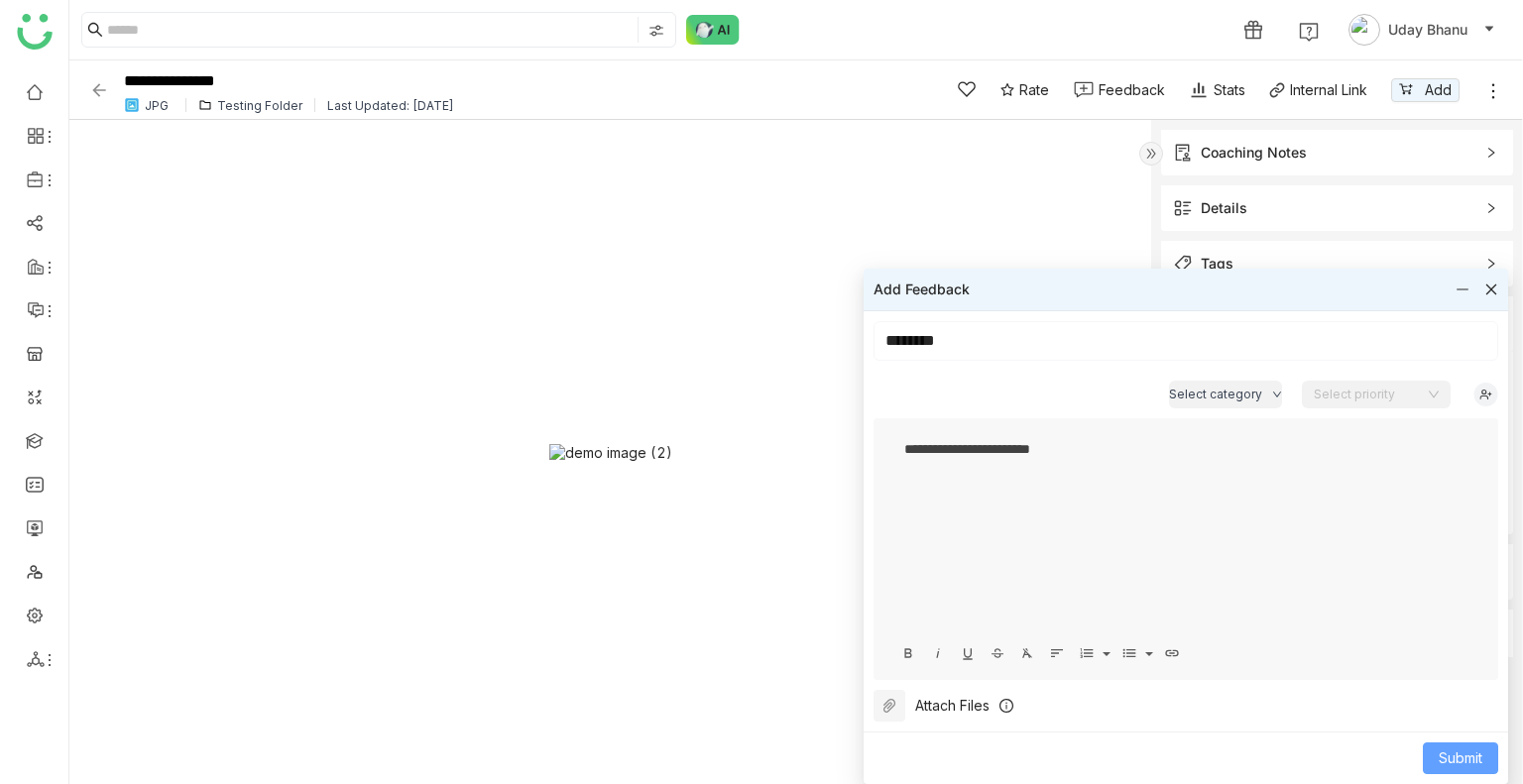 click on "Submit" at bounding box center [1461, 758] 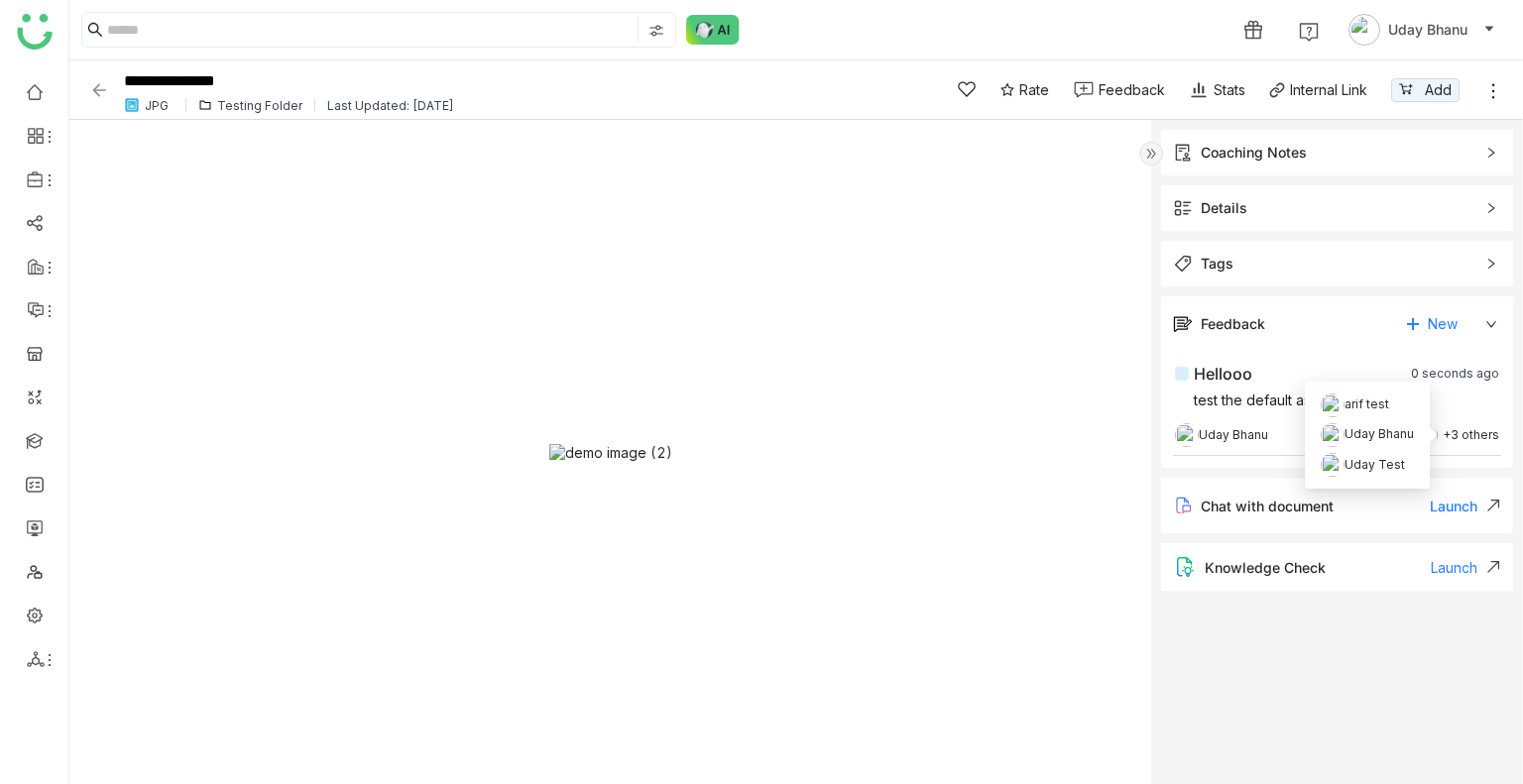 click on "+3 others" 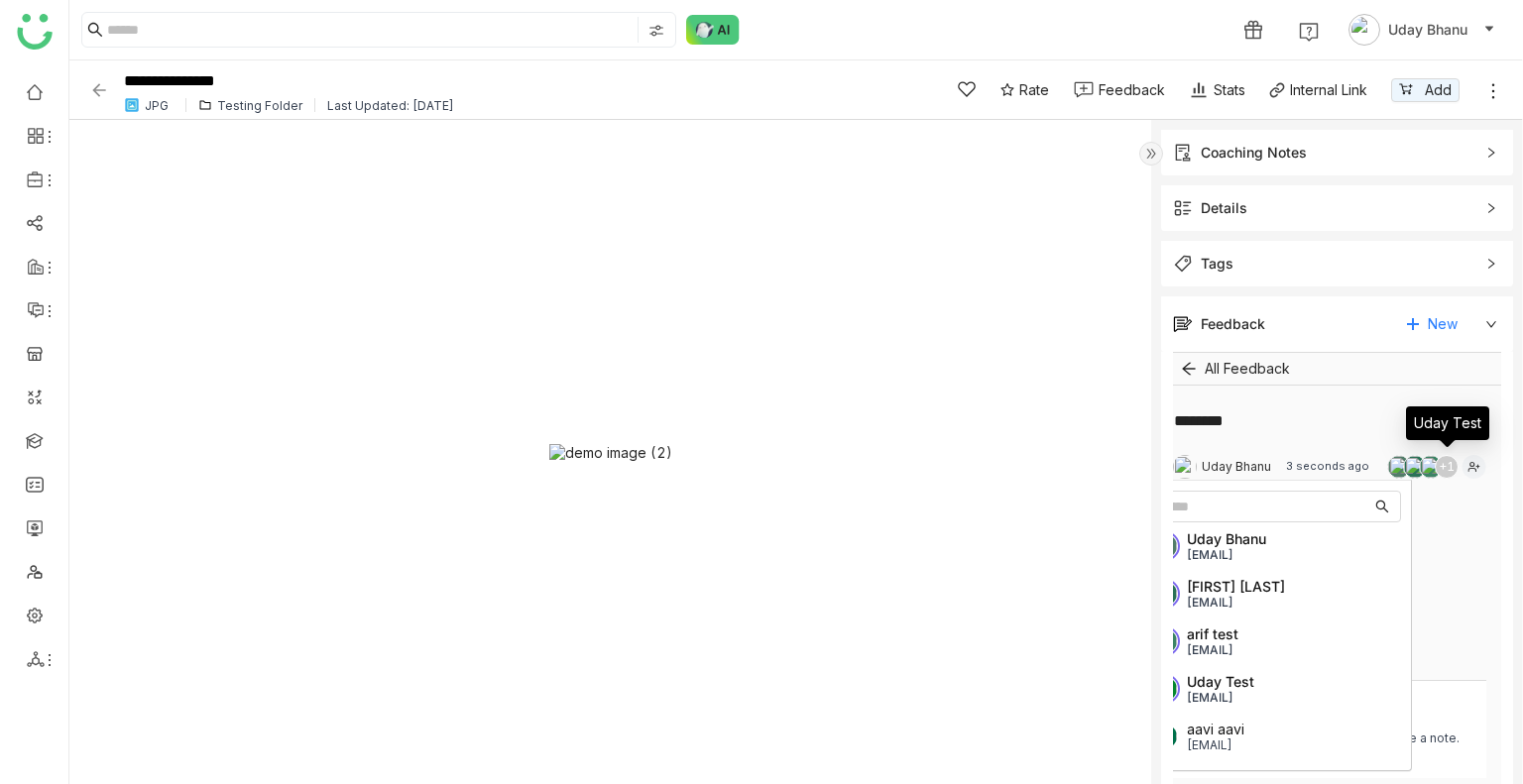 click on "+1" 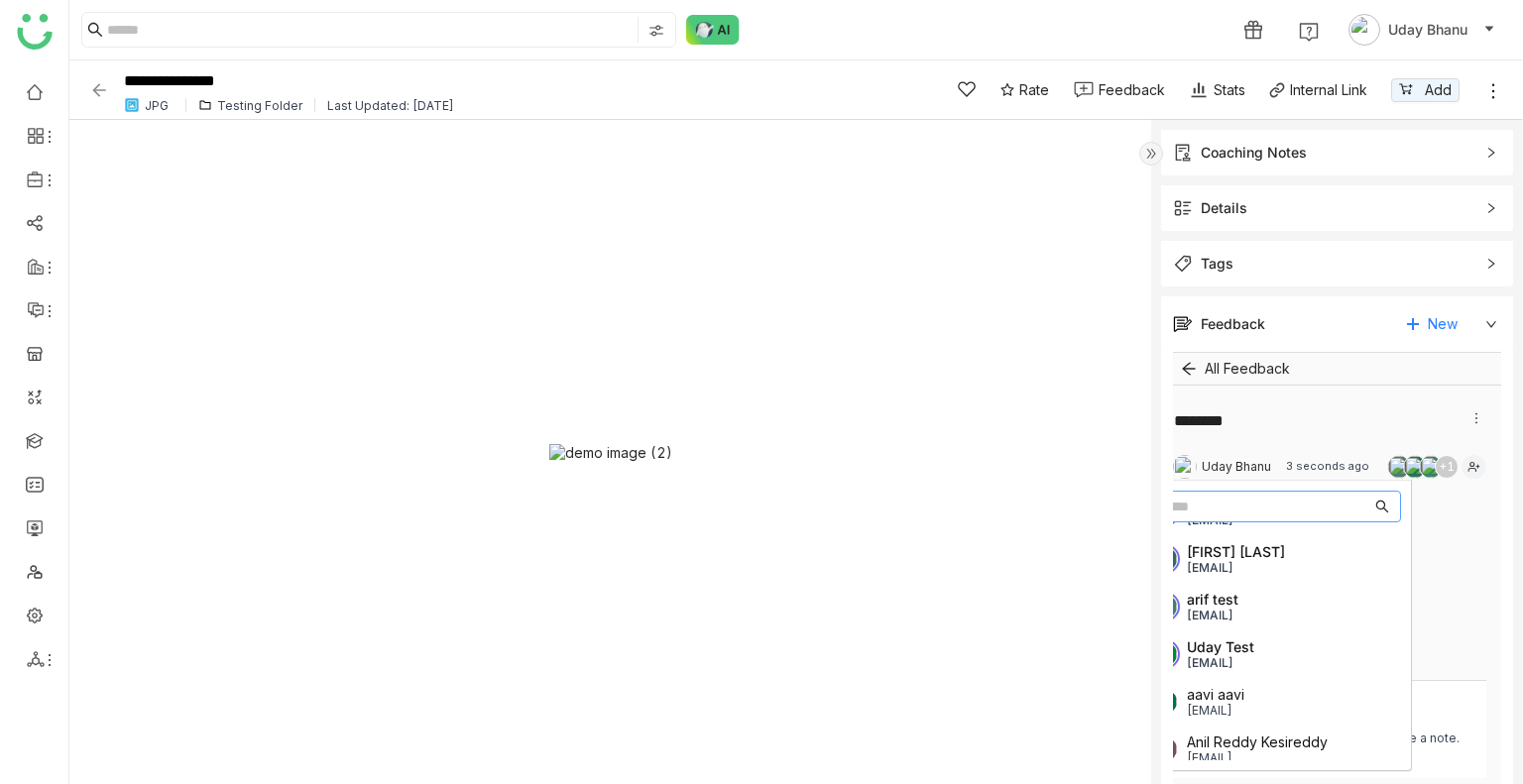 scroll, scrollTop: 0, scrollLeft: 0, axis: both 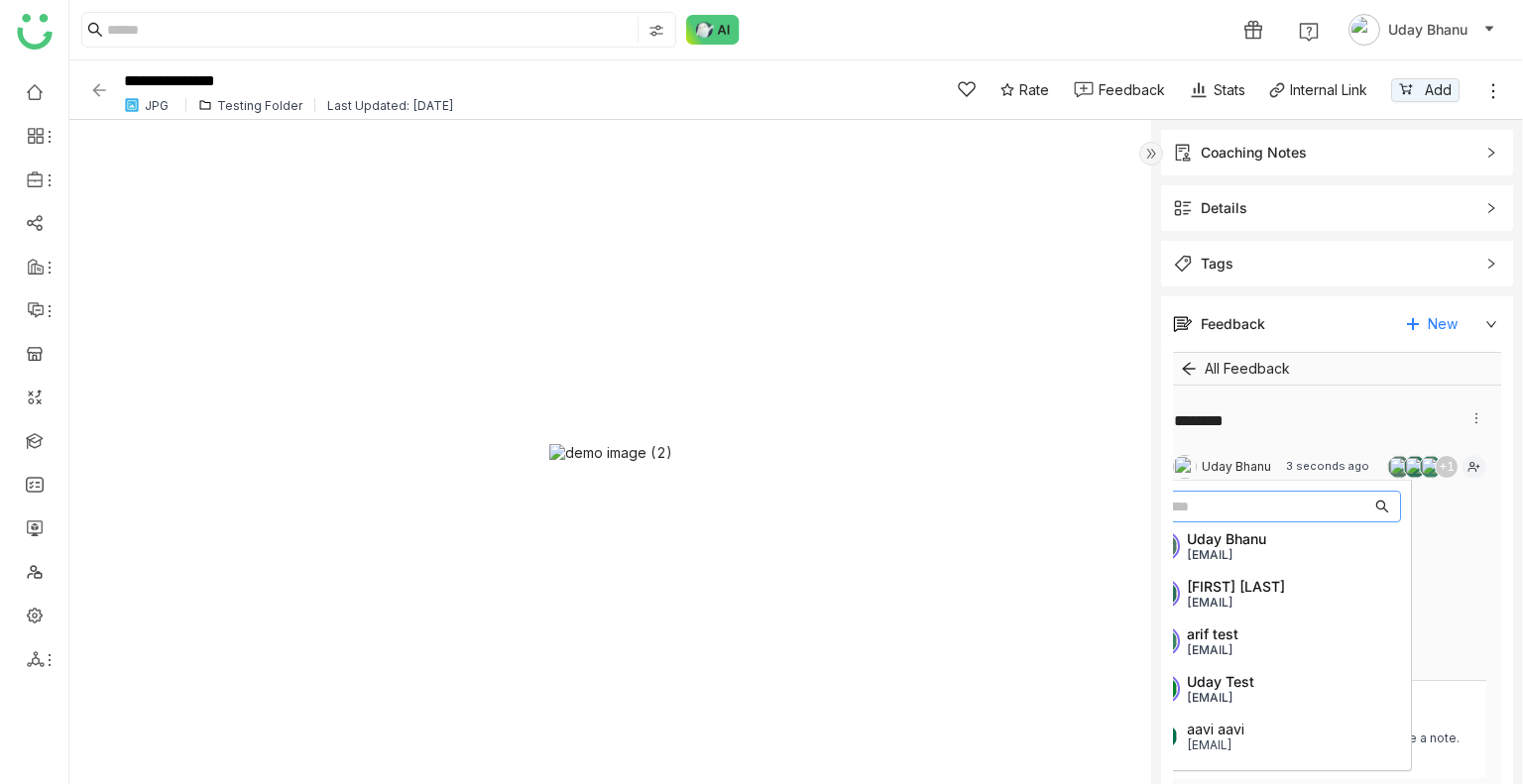 click on "[EMAIL]" at bounding box center (1227, 554) 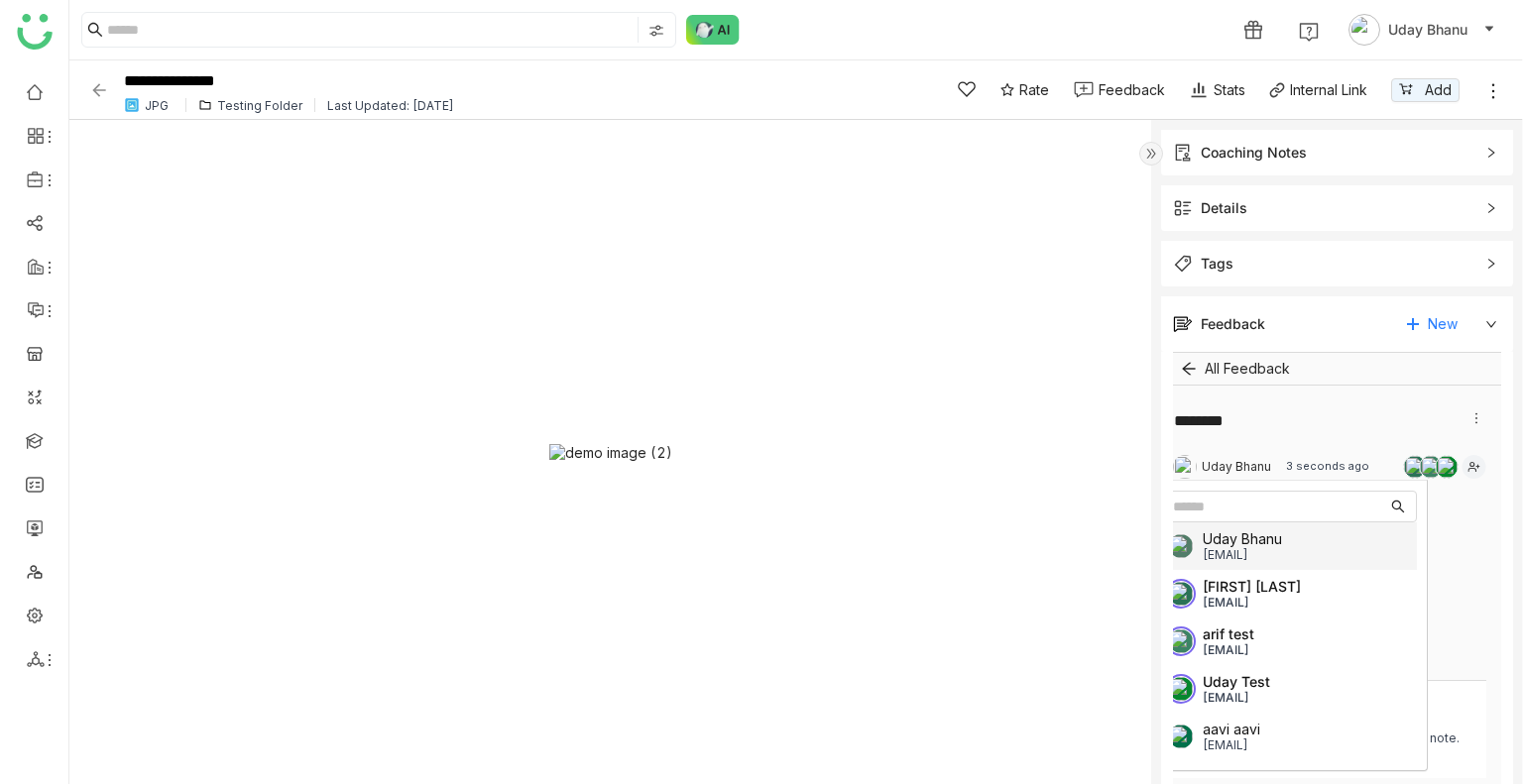 click 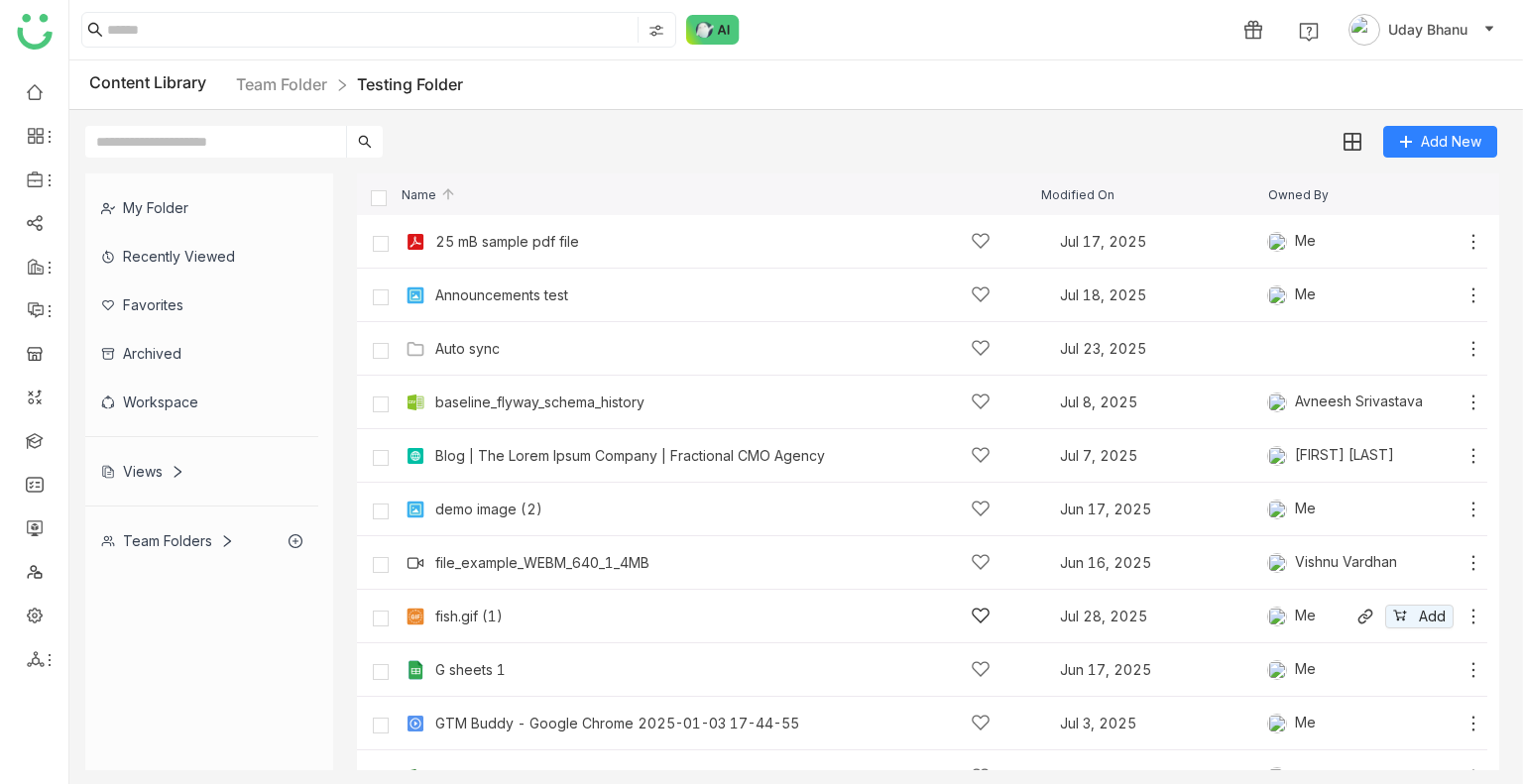 scroll, scrollTop: 159, scrollLeft: 0, axis: vertical 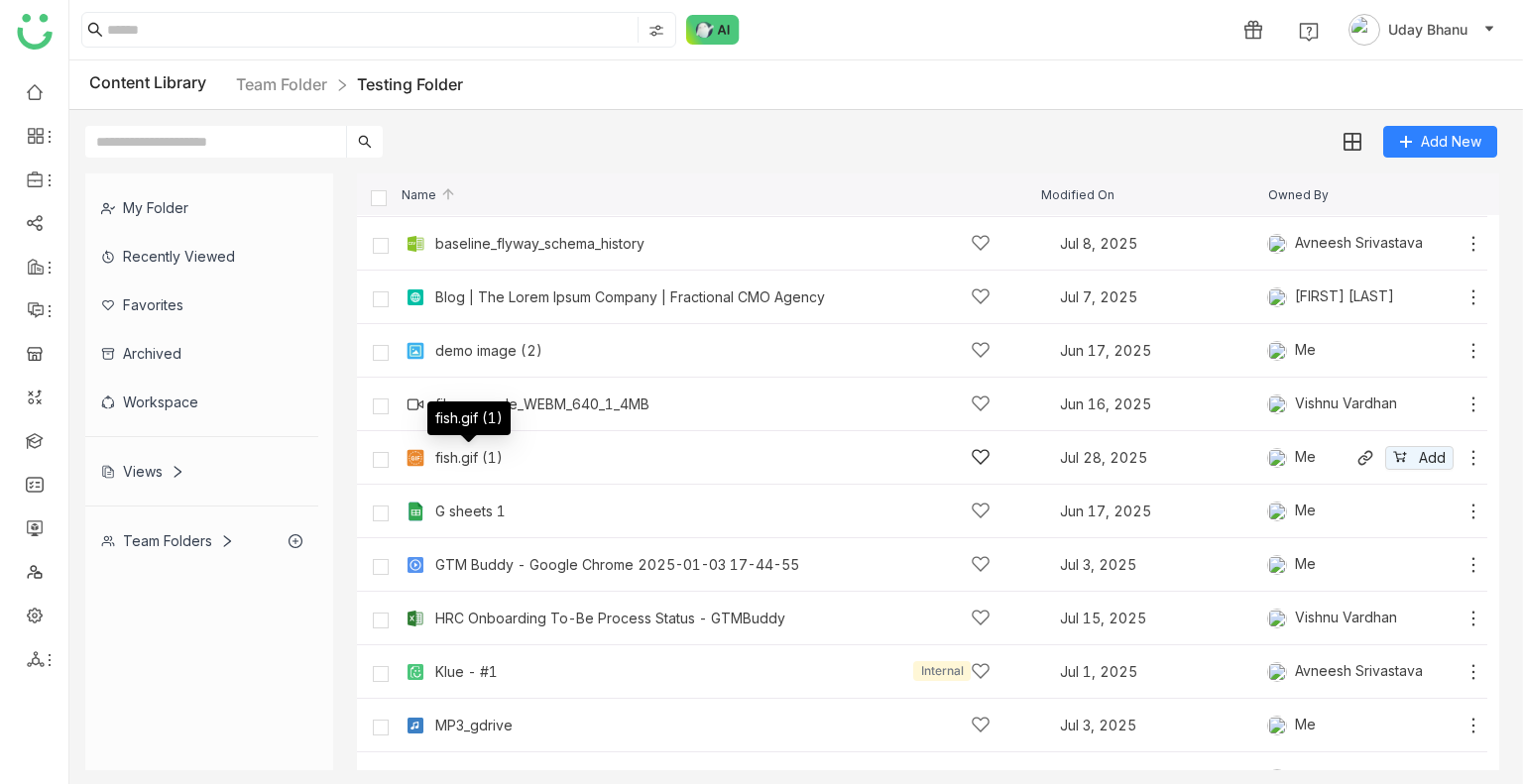 click on "fish.gif (1)" 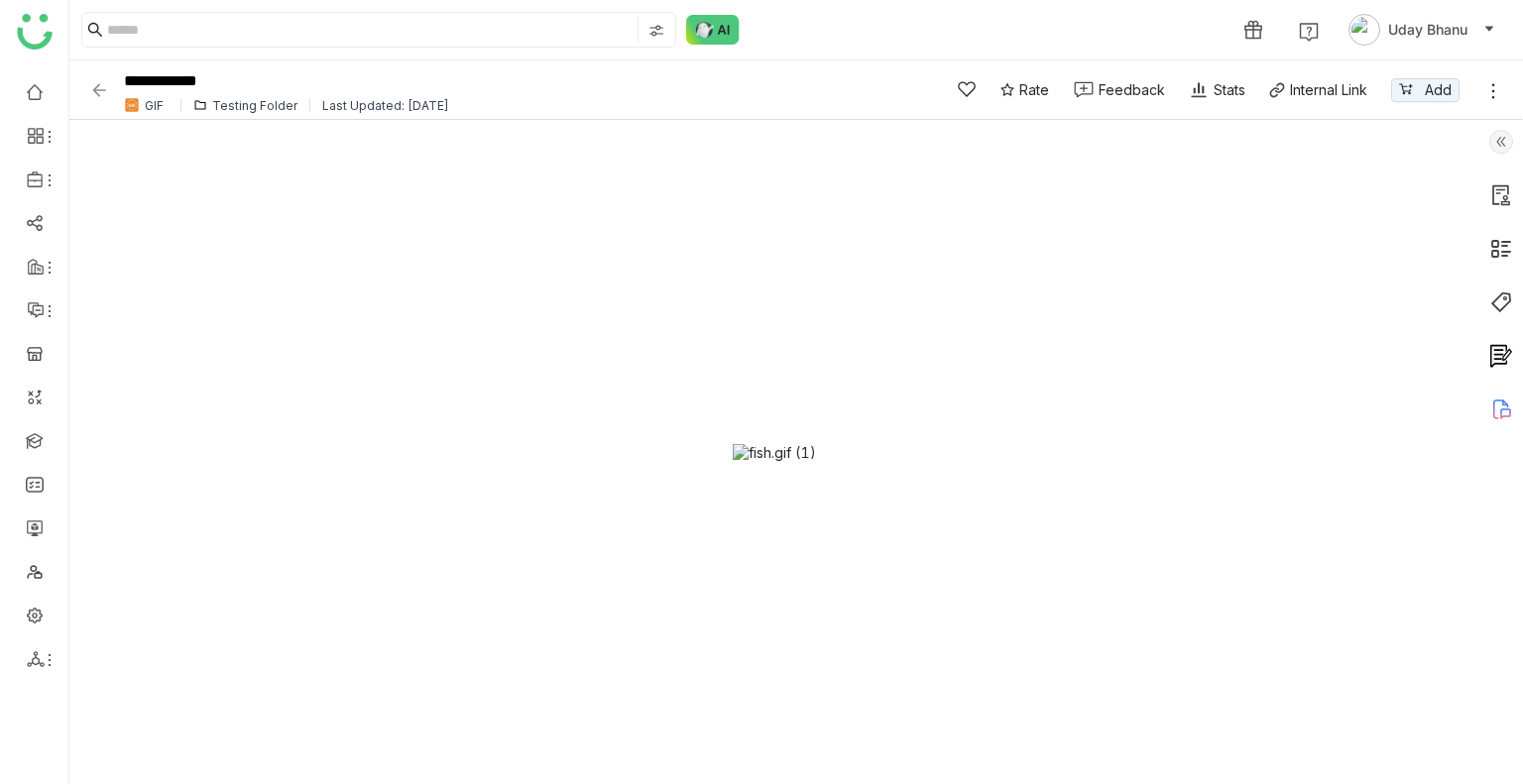 click 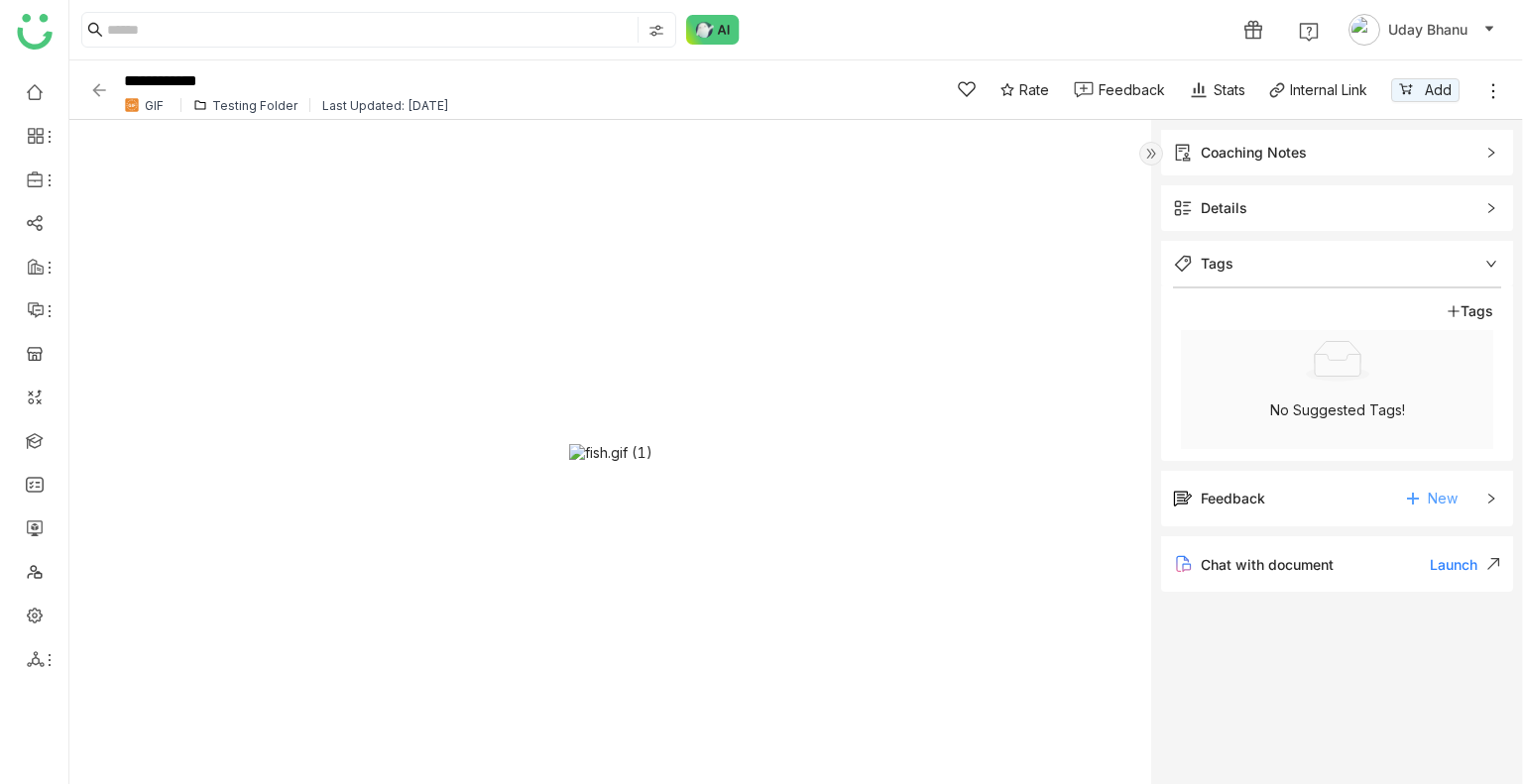 click on "New" 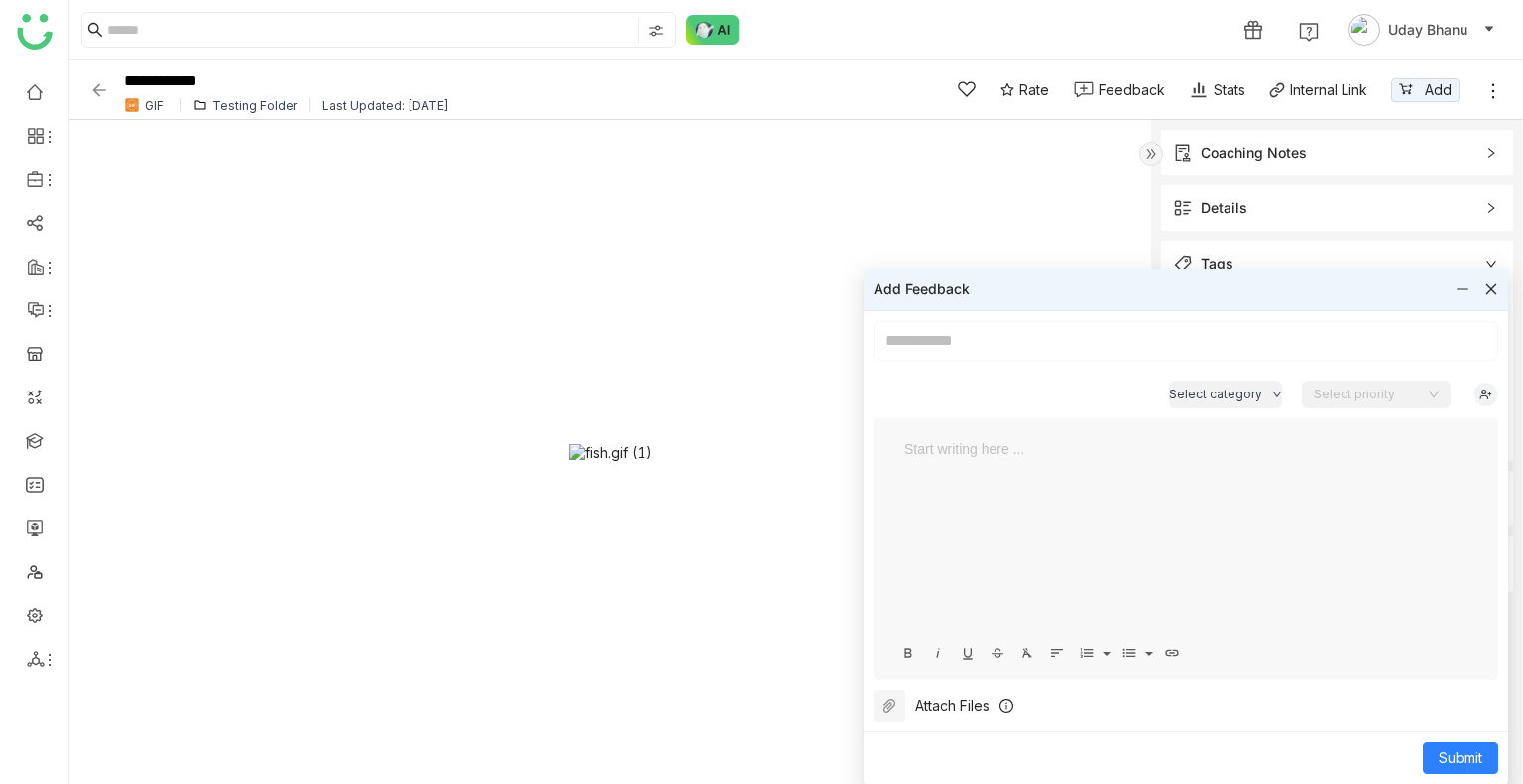 click at bounding box center [1186, 341] 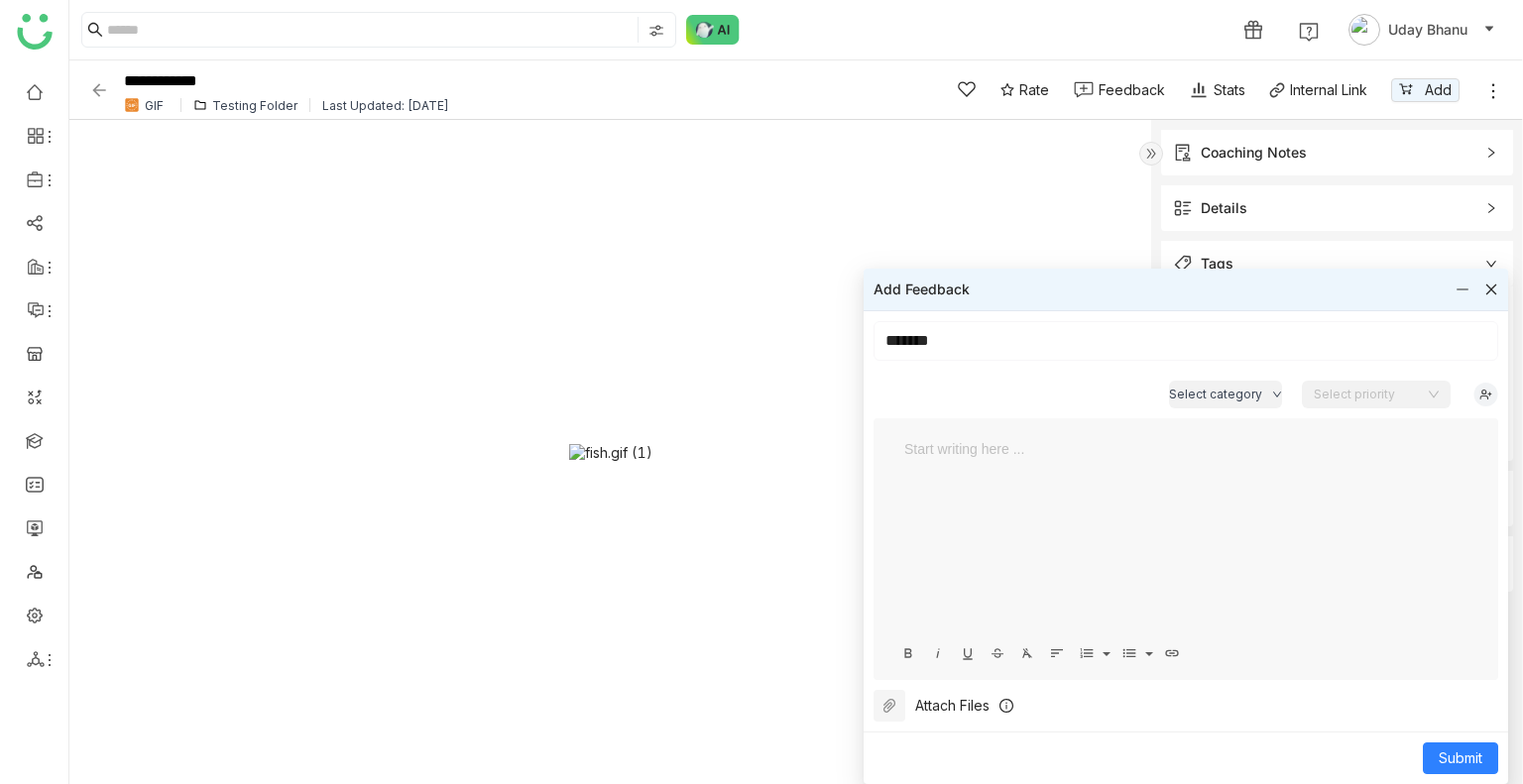 type on "******" 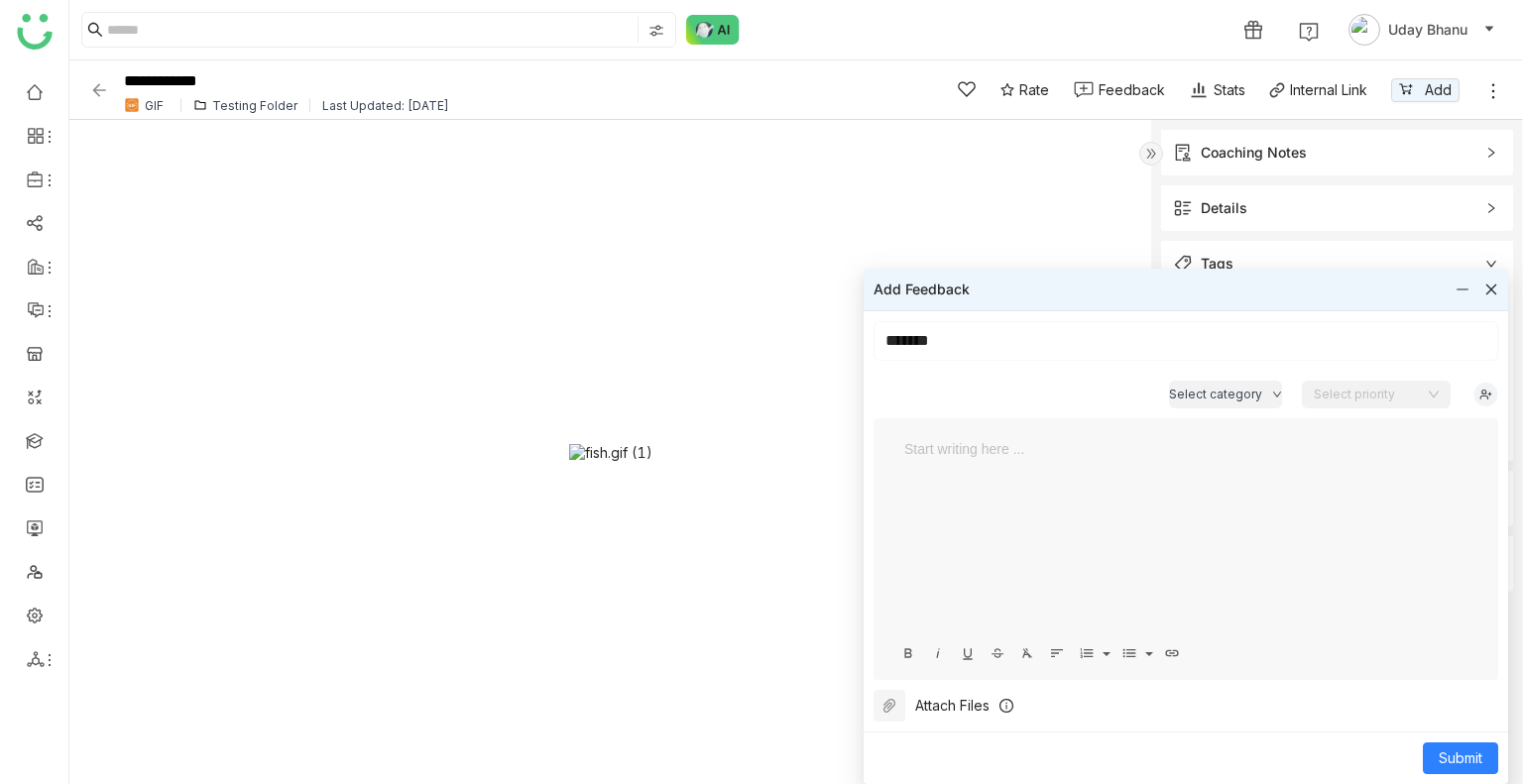 type 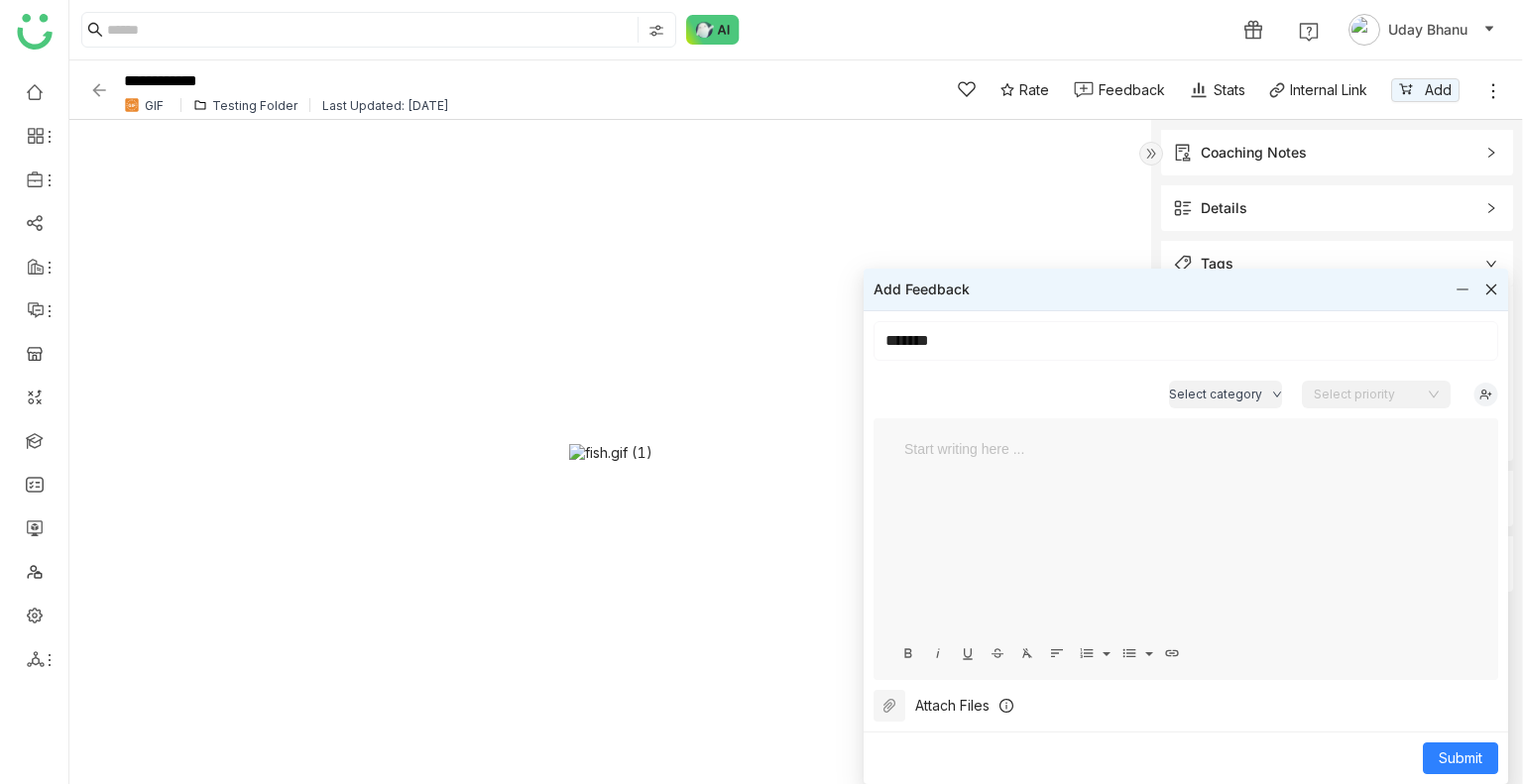 type 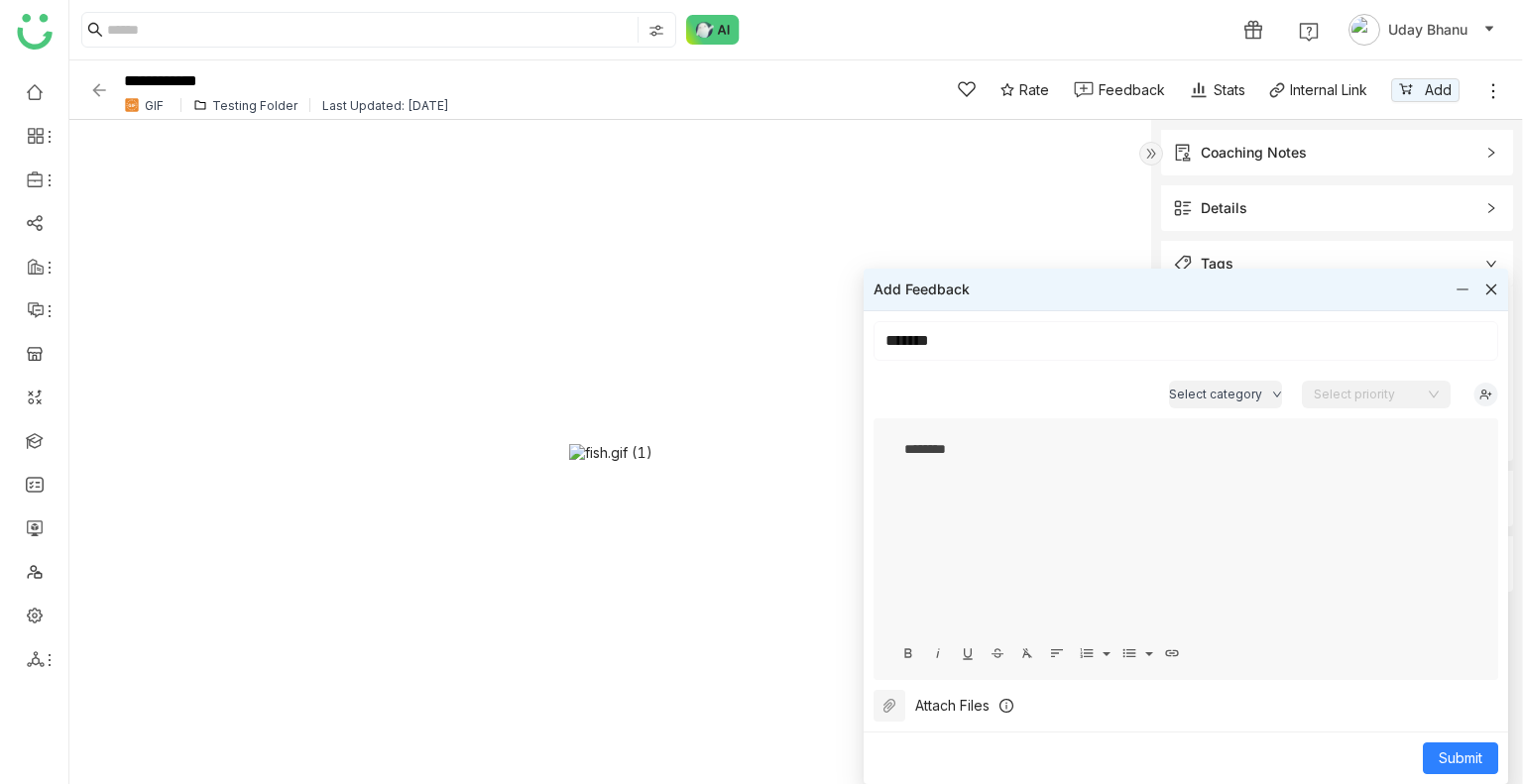 click on "********" at bounding box center (1186, 449) 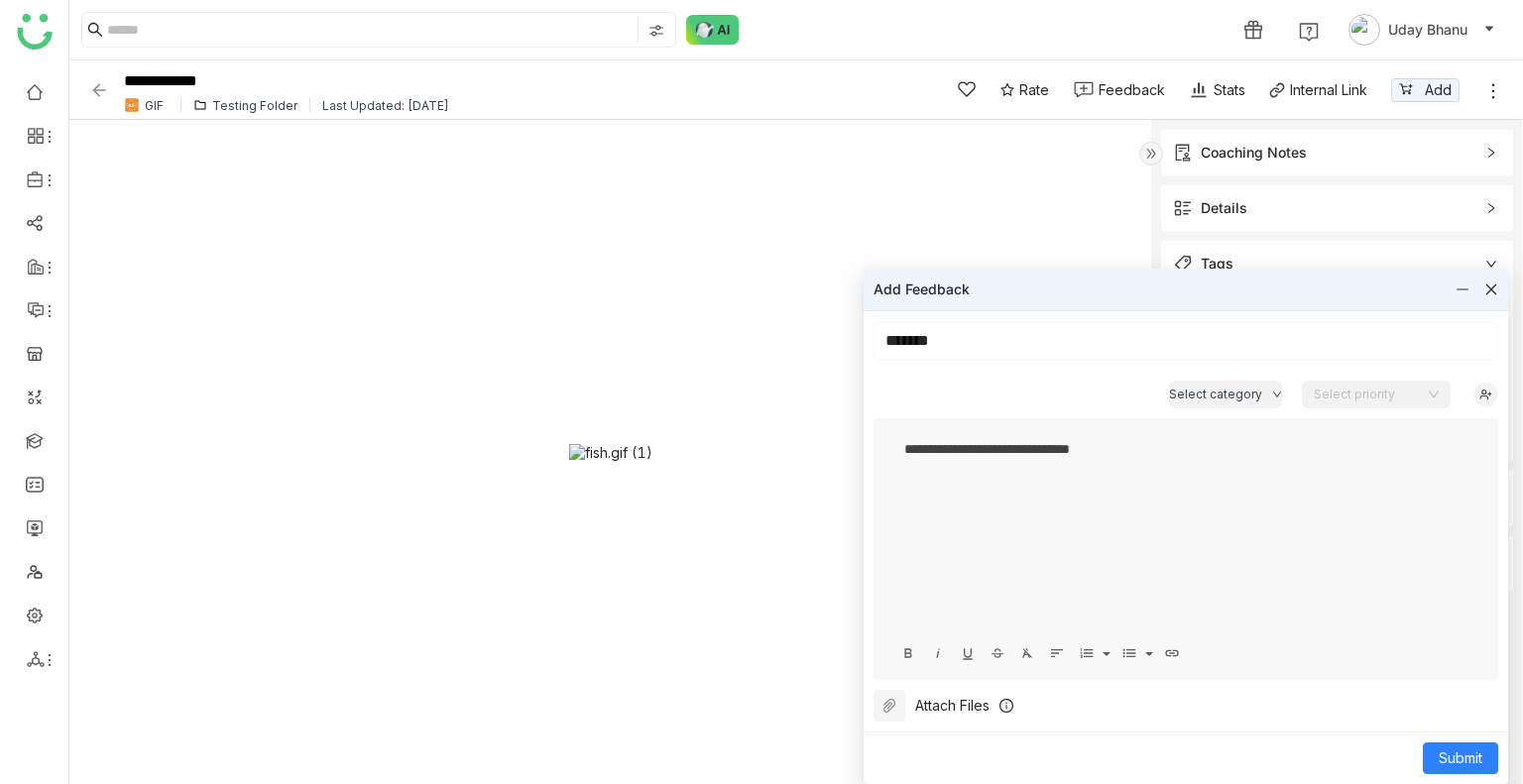 click on "**********" at bounding box center (1186, 449) 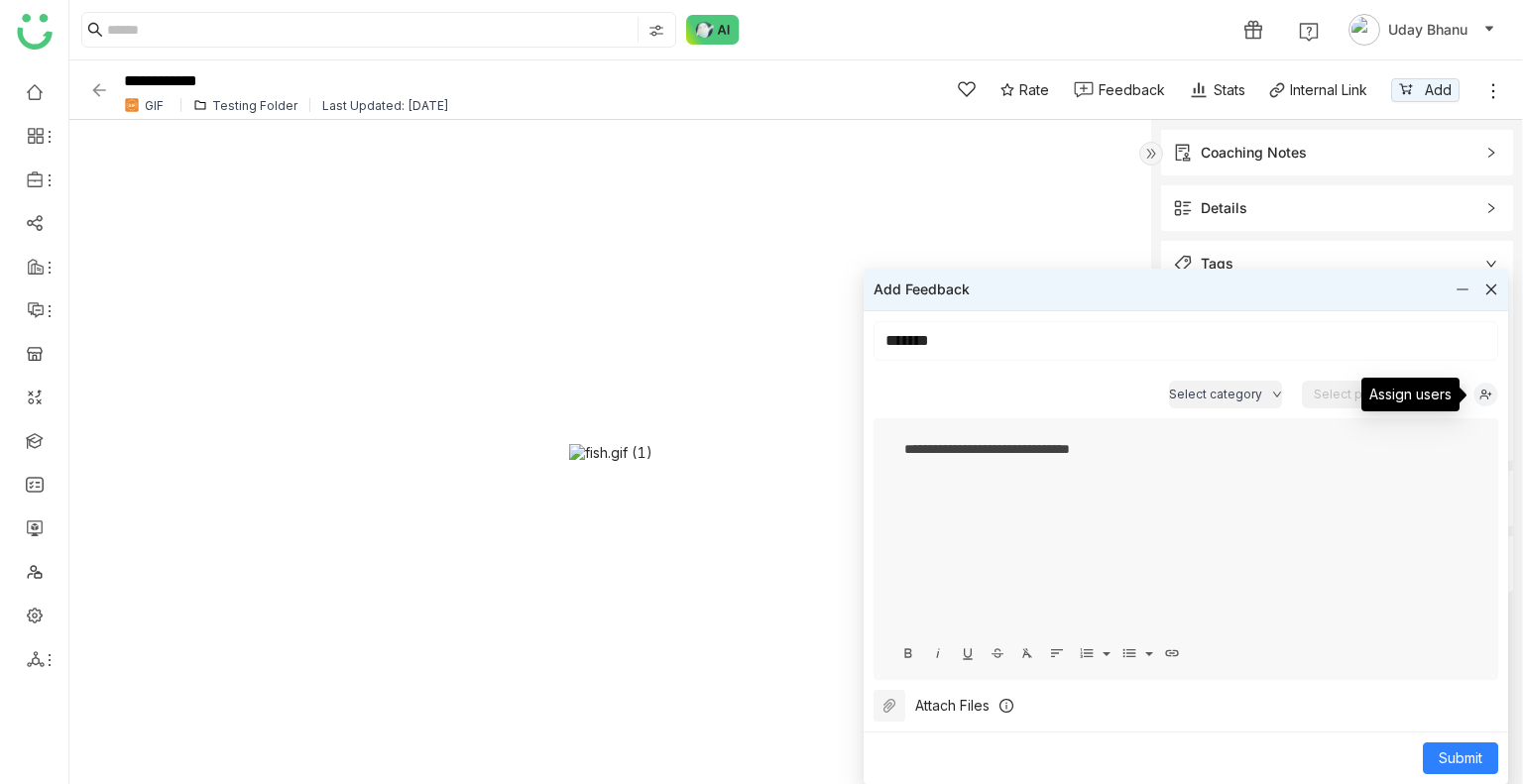 click 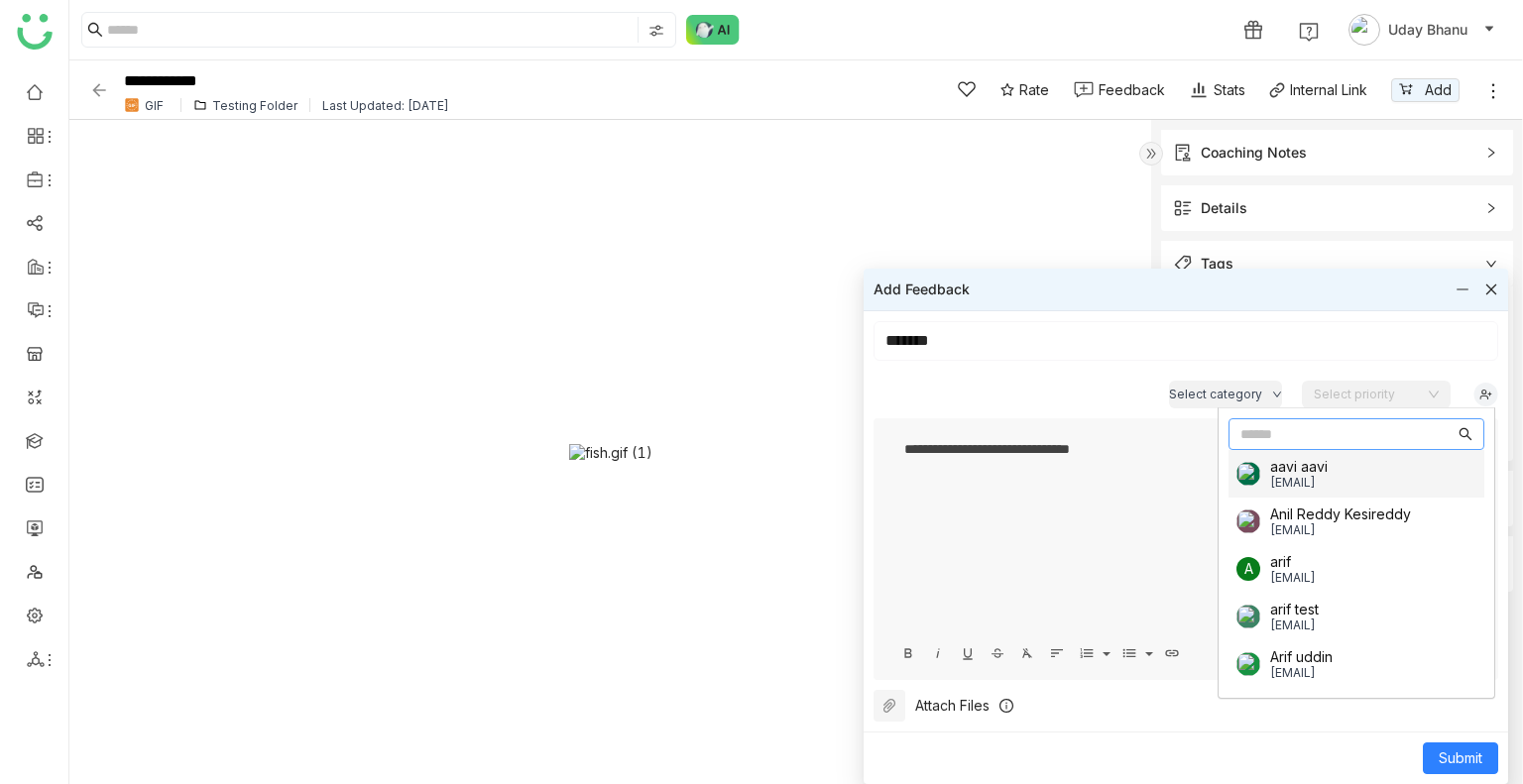 click at bounding box center [1347, 434] 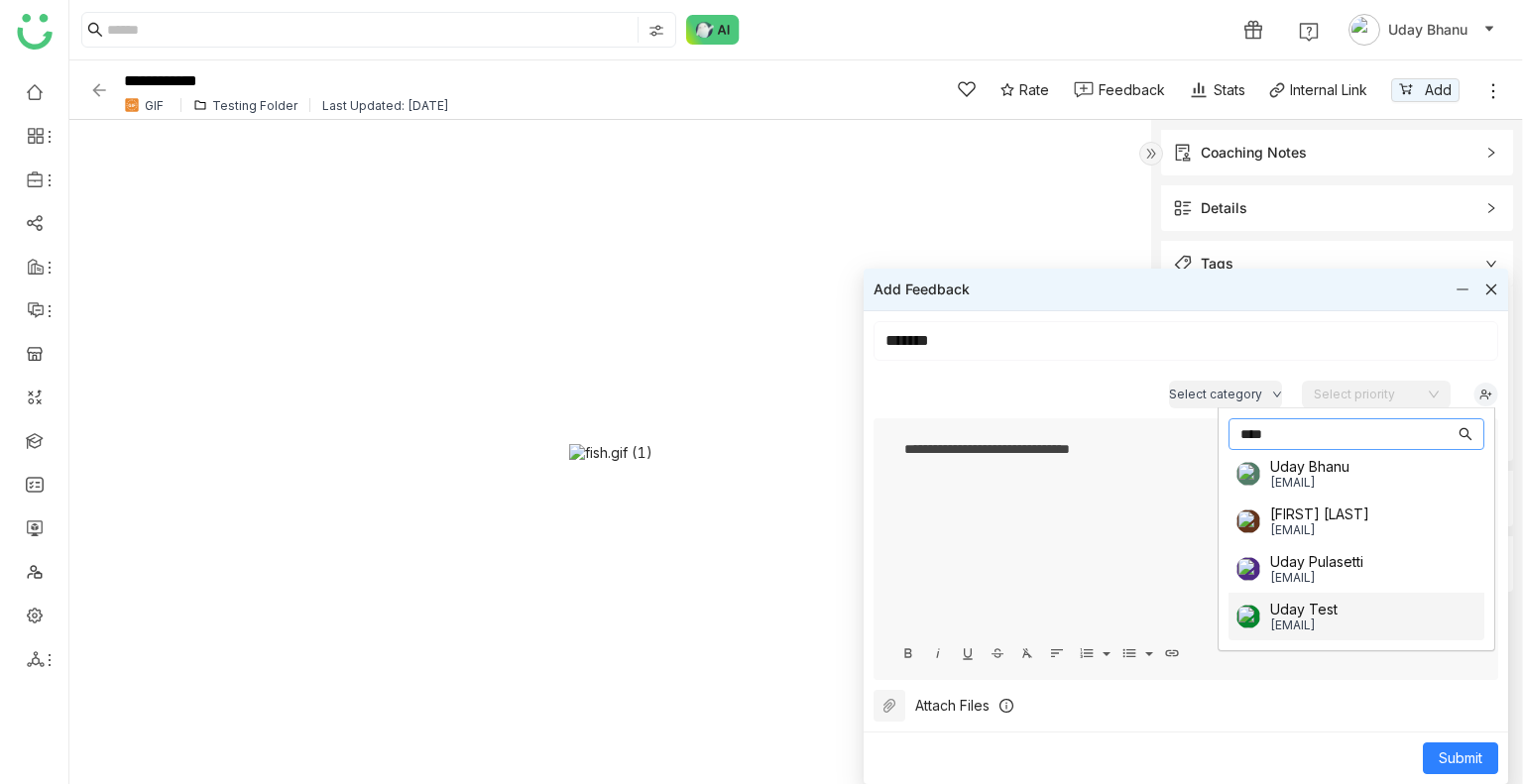 click on "udaybhanu.gtm@gmail.com" at bounding box center (1304, 624) 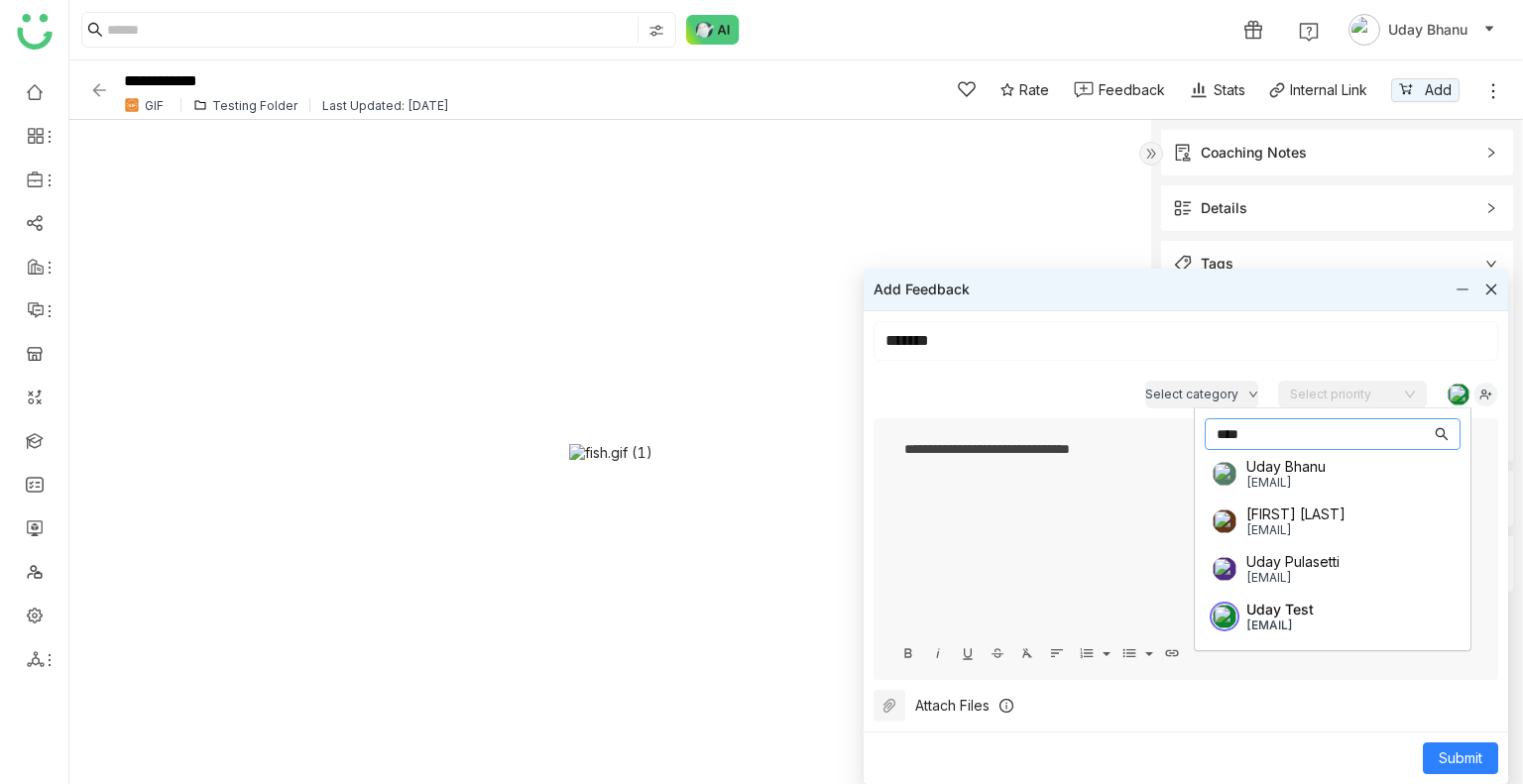 type on "****" 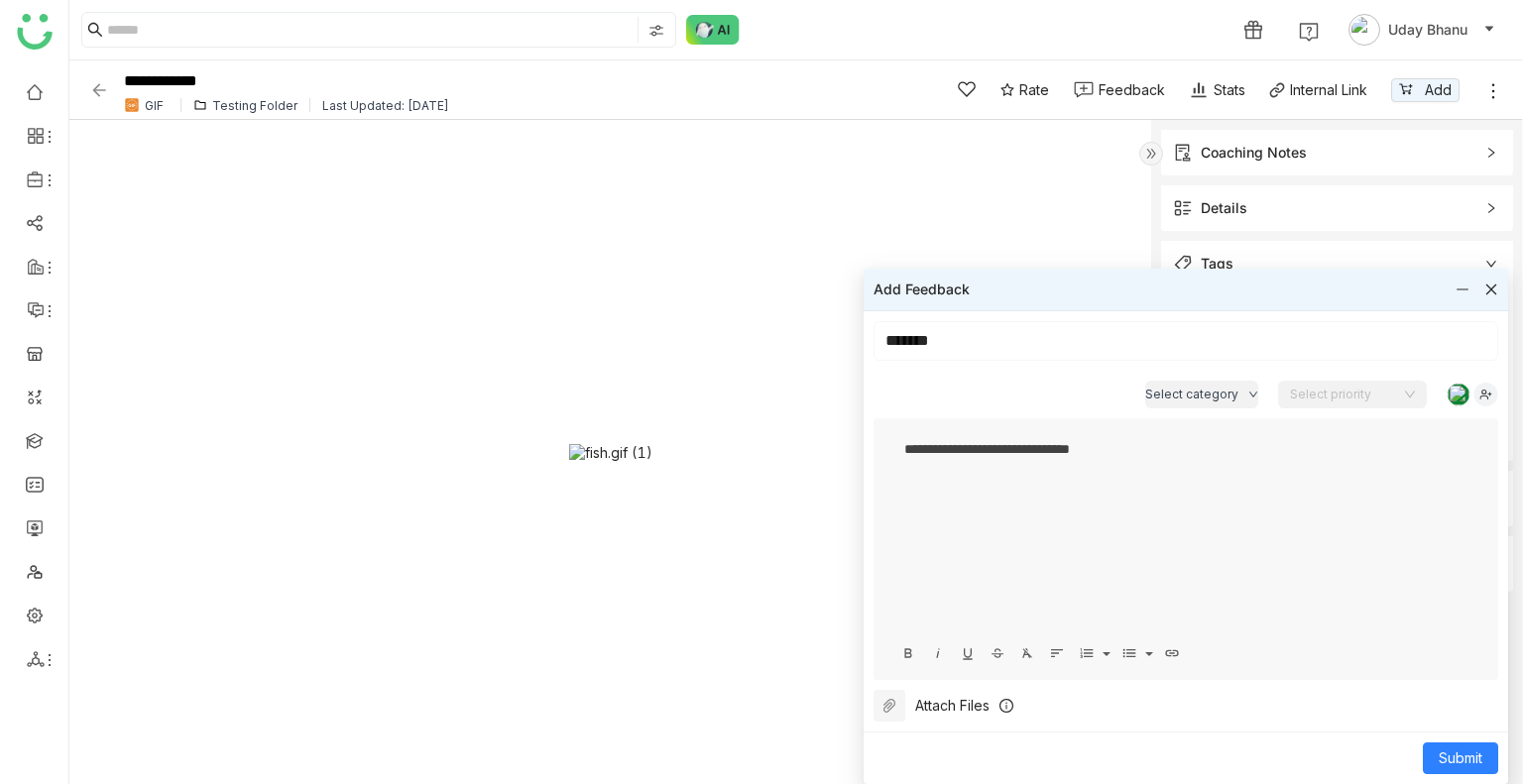 click on "Submit" at bounding box center [1186, 757] 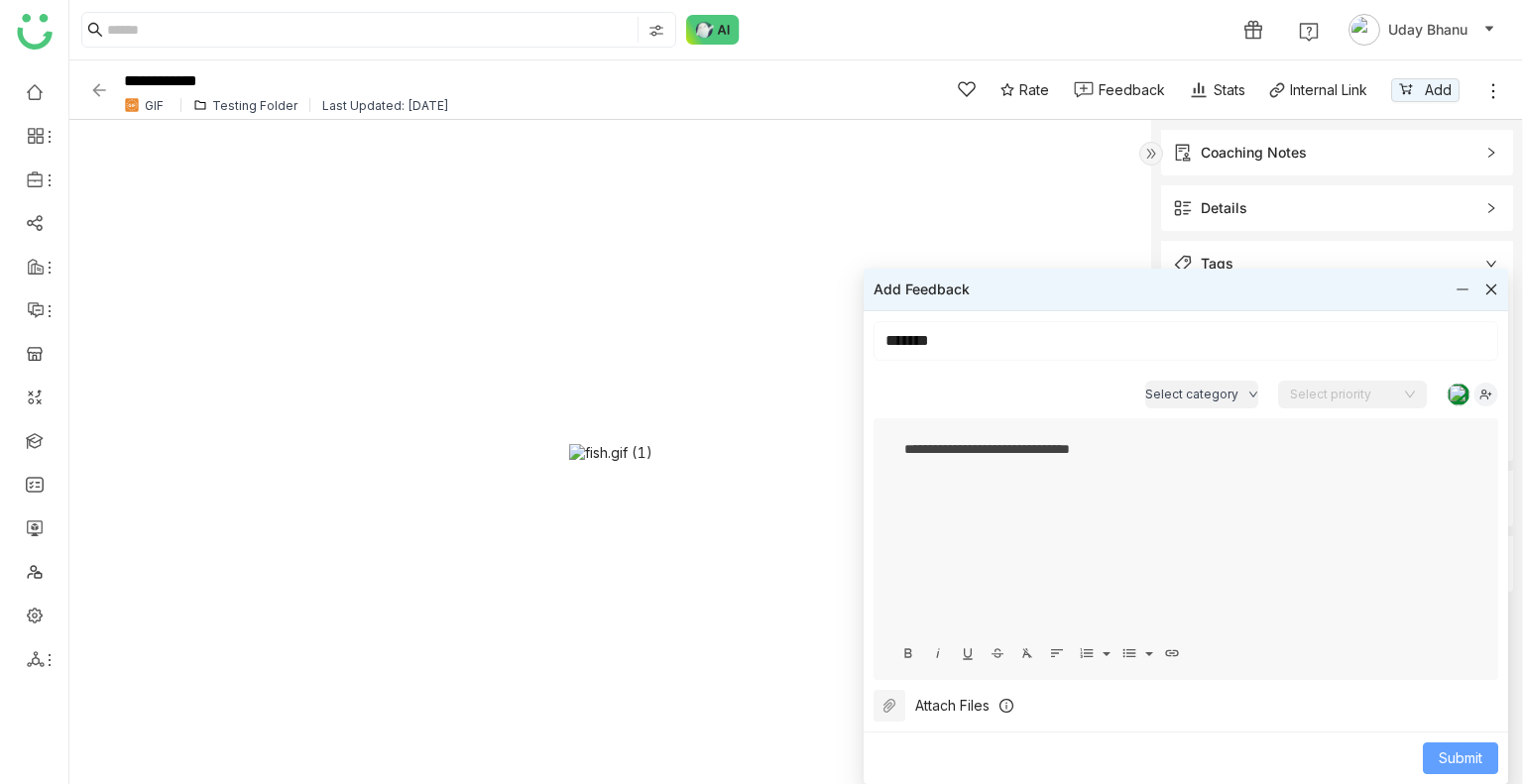 click on "Submit" at bounding box center (1461, 758) 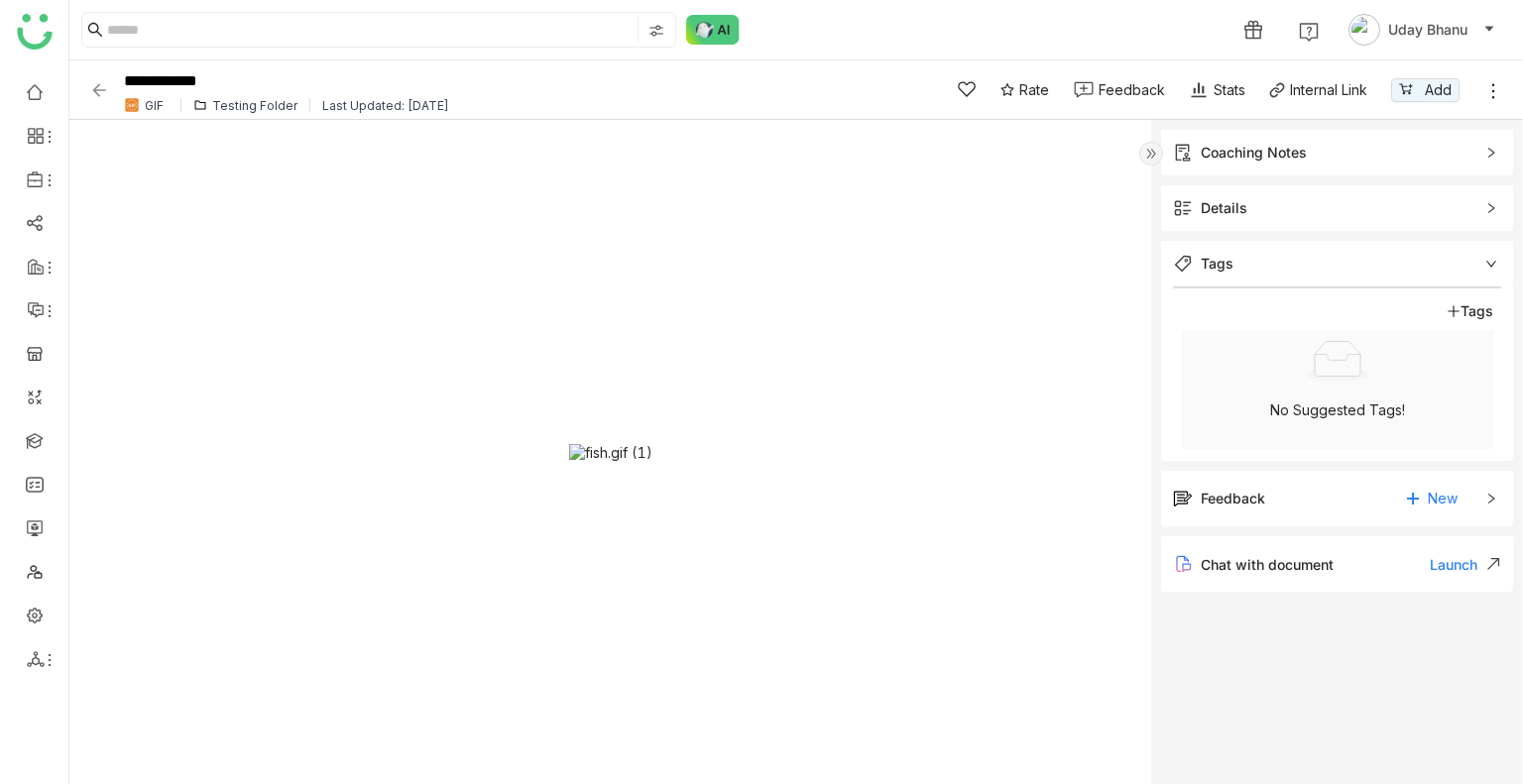 click 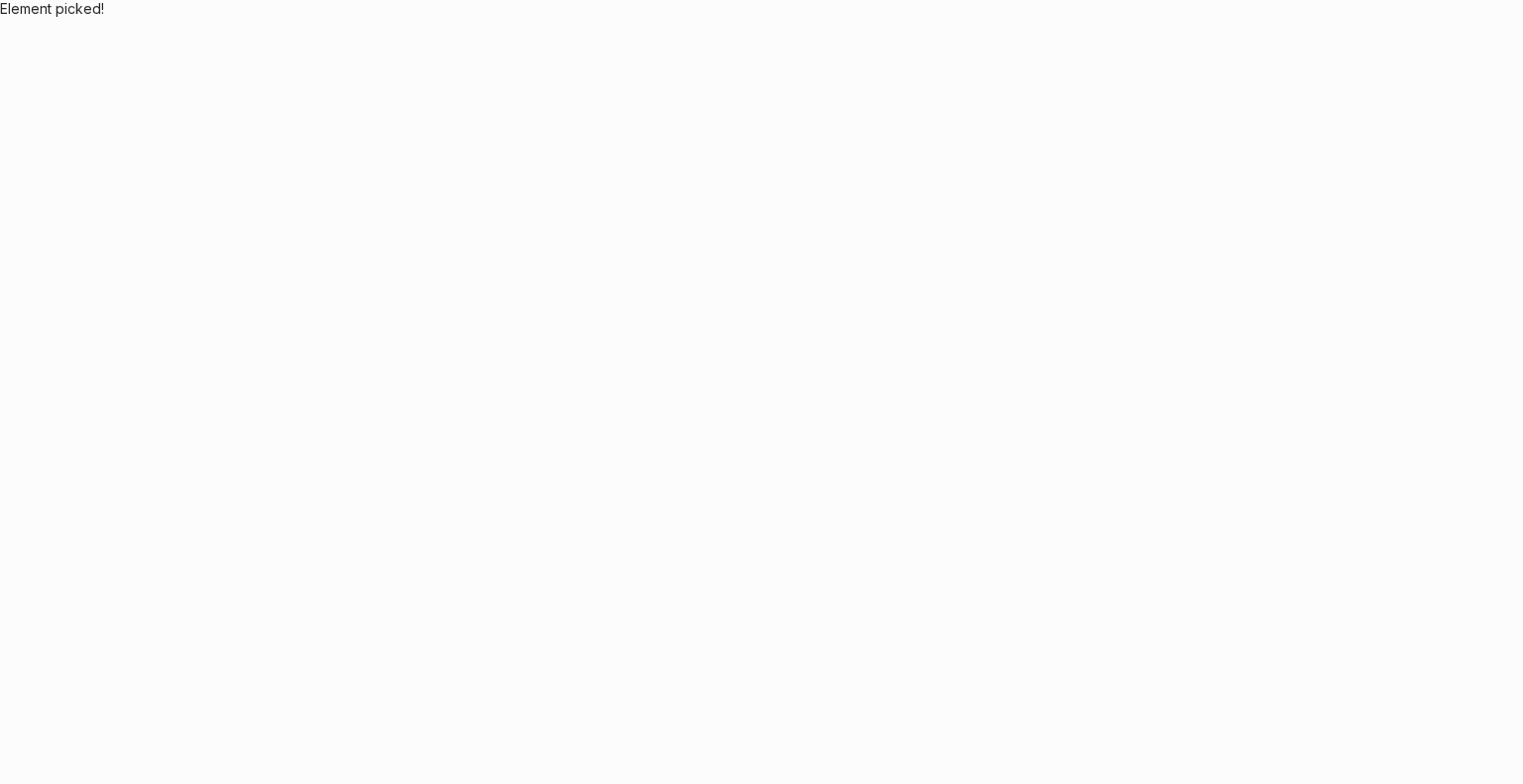 scroll, scrollTop: 0, scrollLeft: 0, axis: both 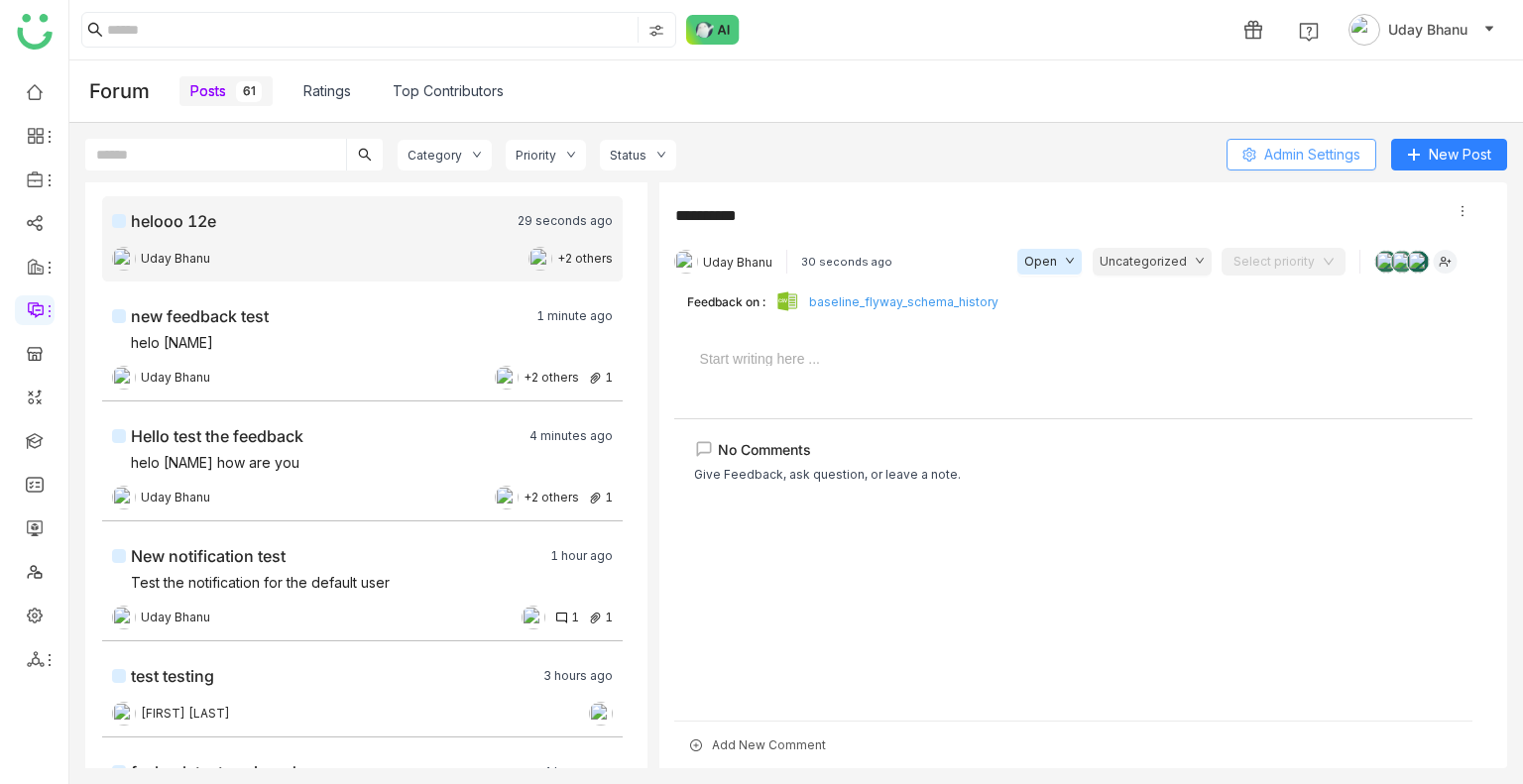 click on "Admin Settings" 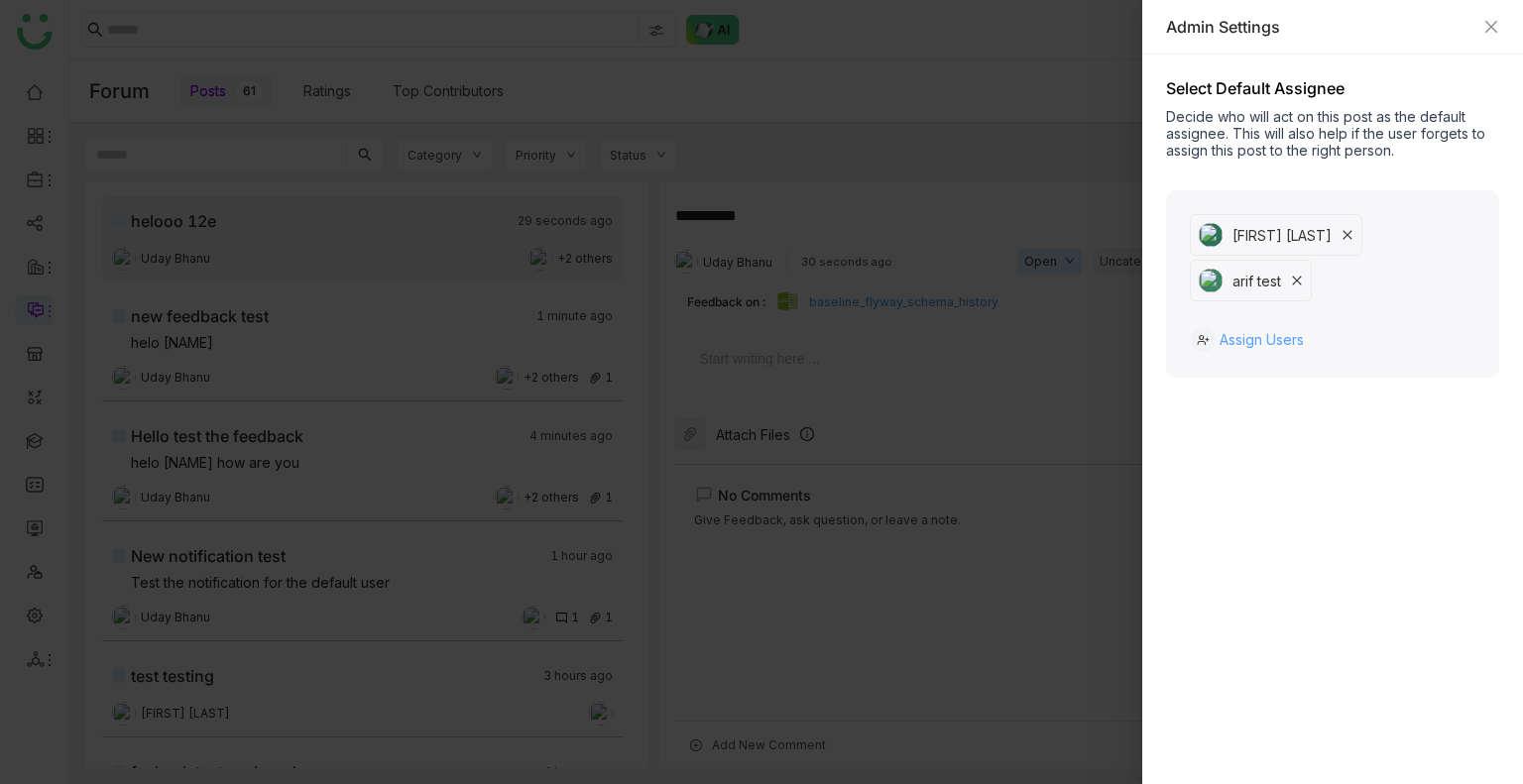 click on "Assign Users" at bounding box center [1261, 340] 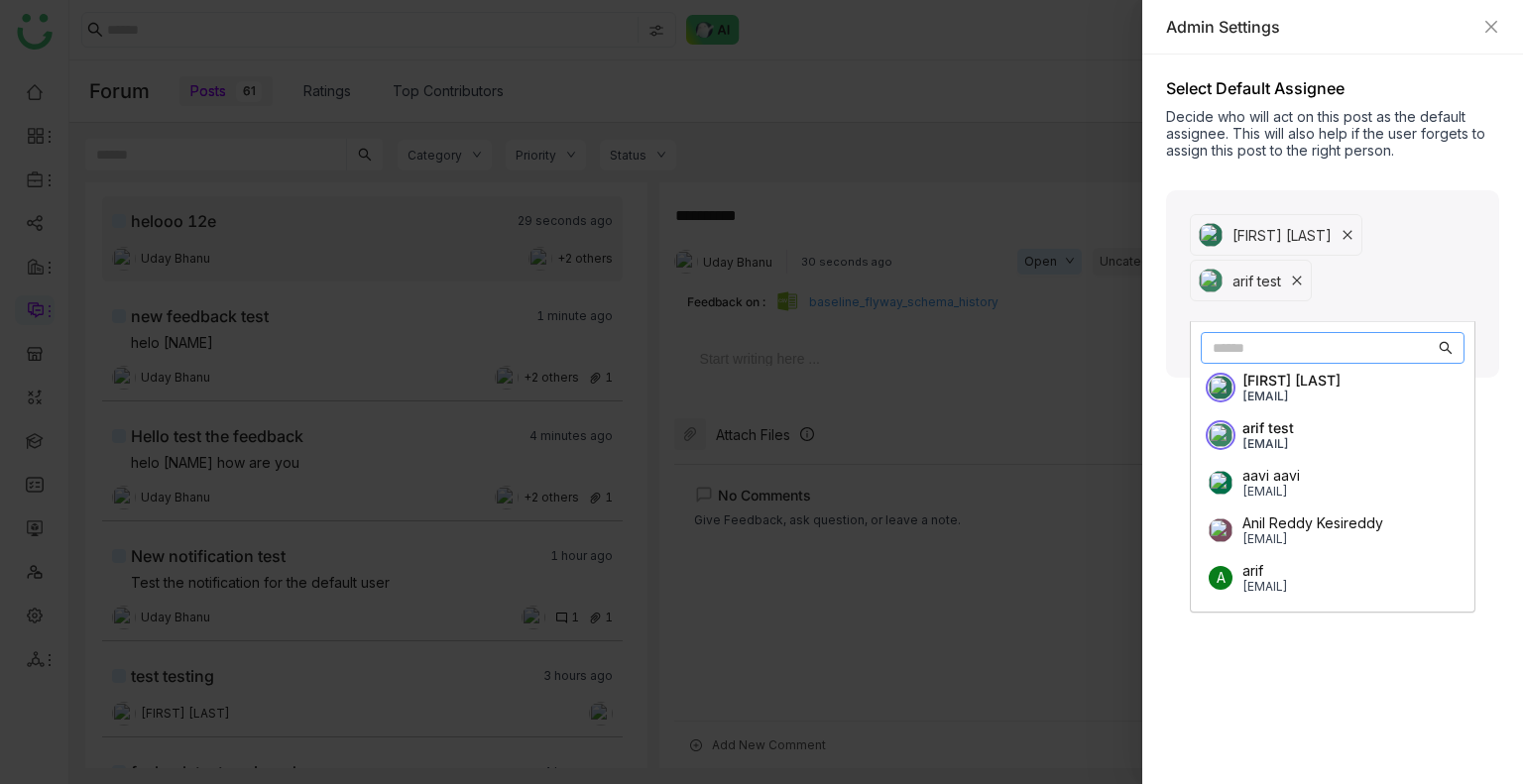 click at bounding box center (1324, 348) 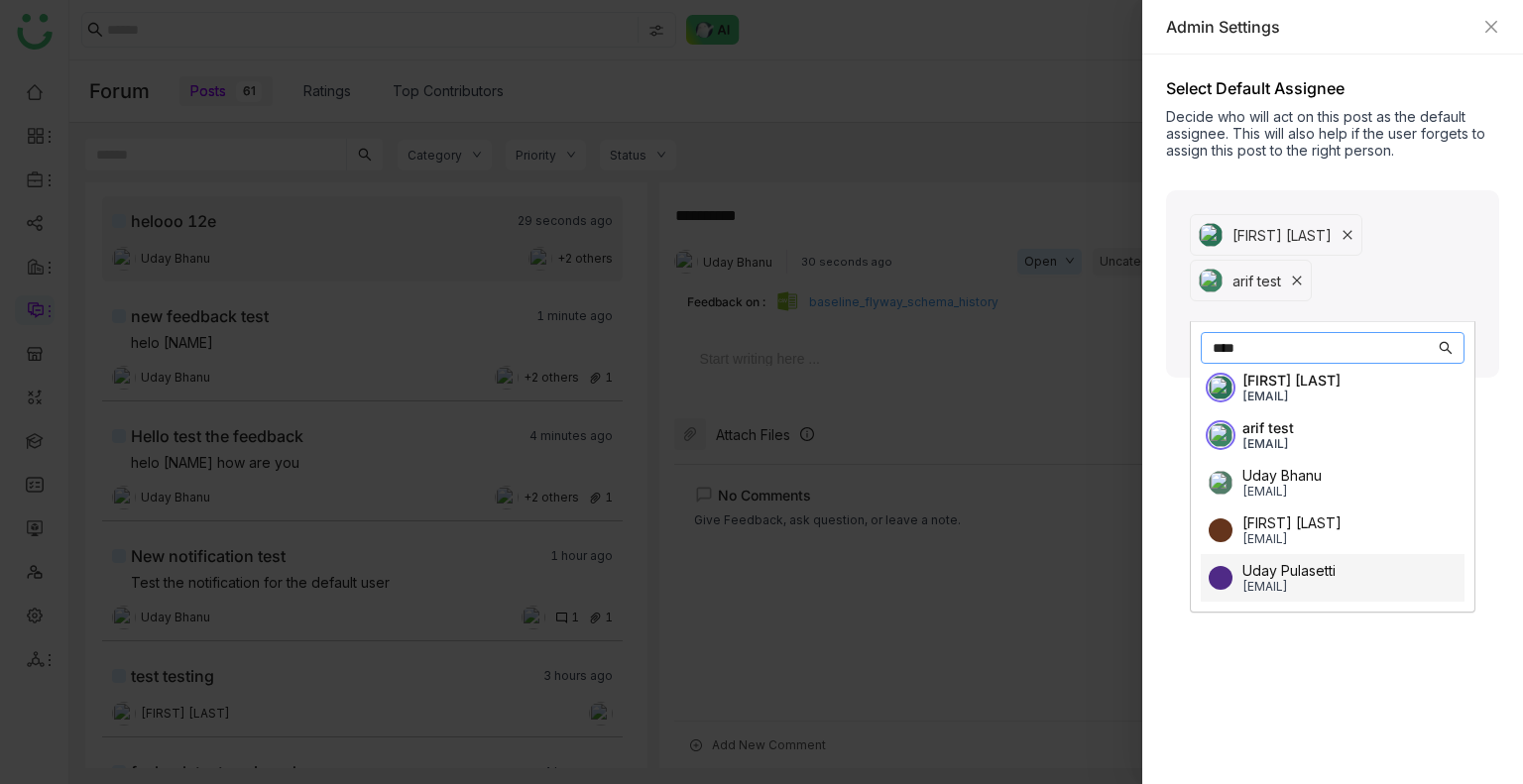 scroll, scrollTop: 48, scrollLeft: 0, axis: vertical 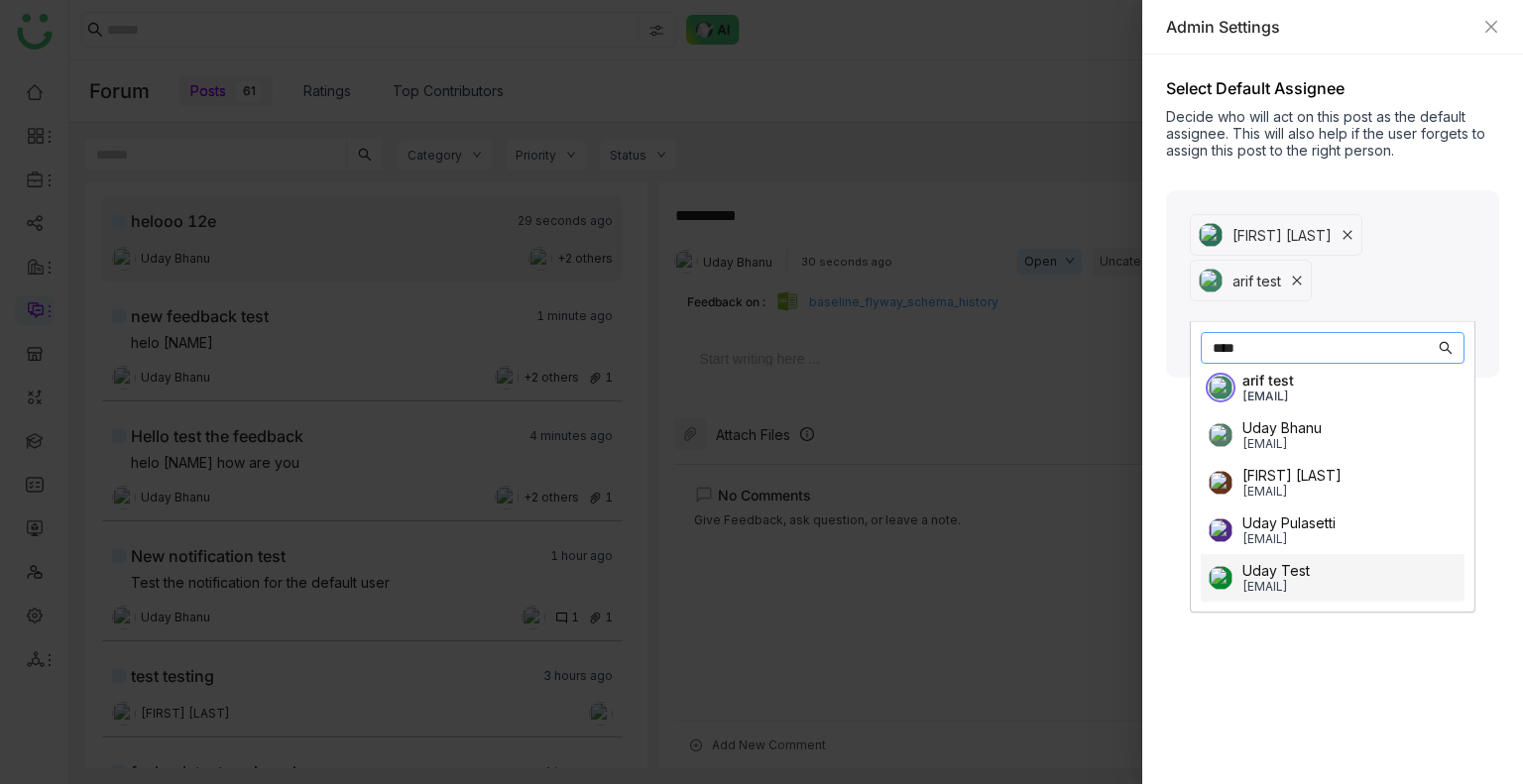 click on "Uday Test" at bounding box center (1276, 570) 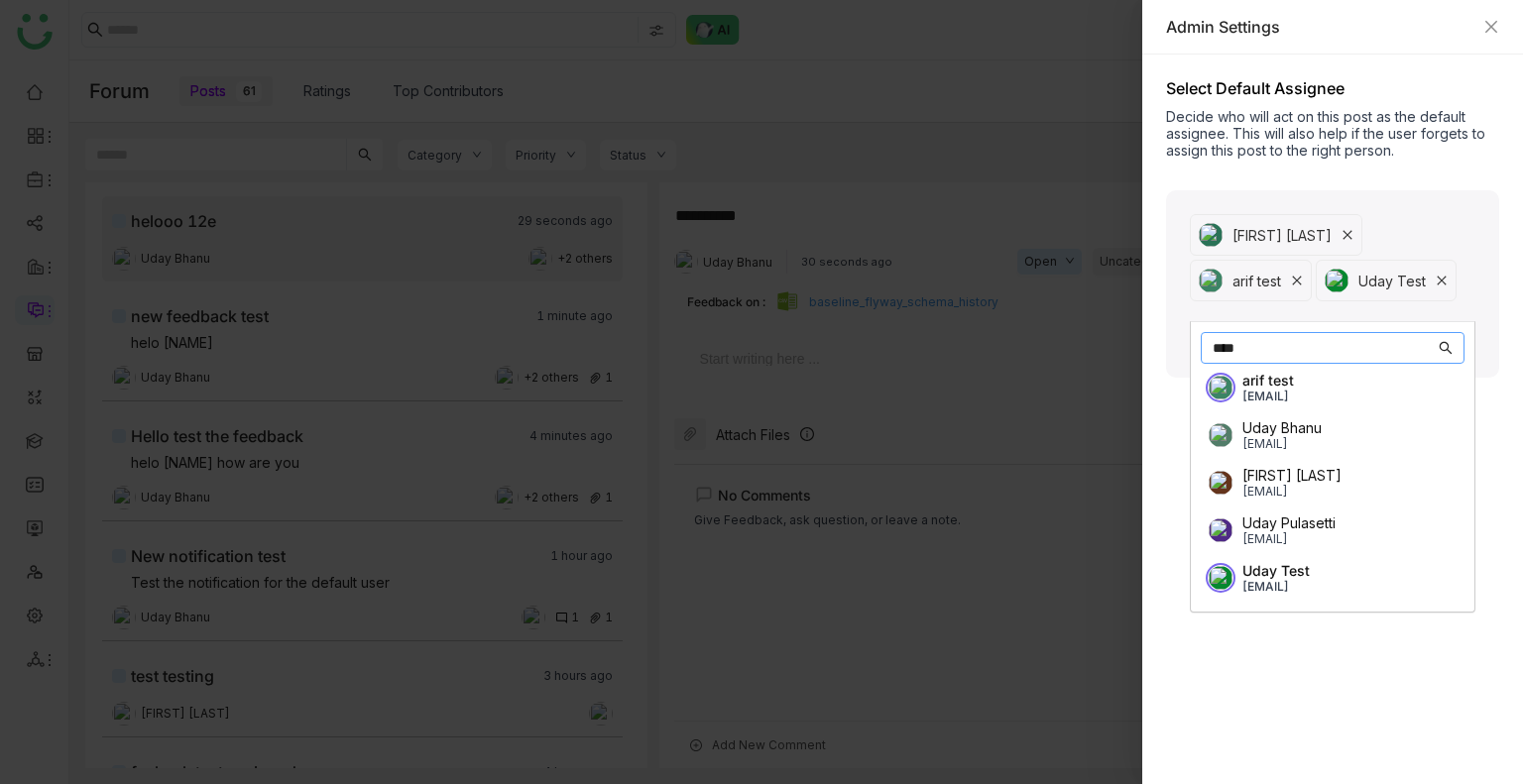 type on "****" 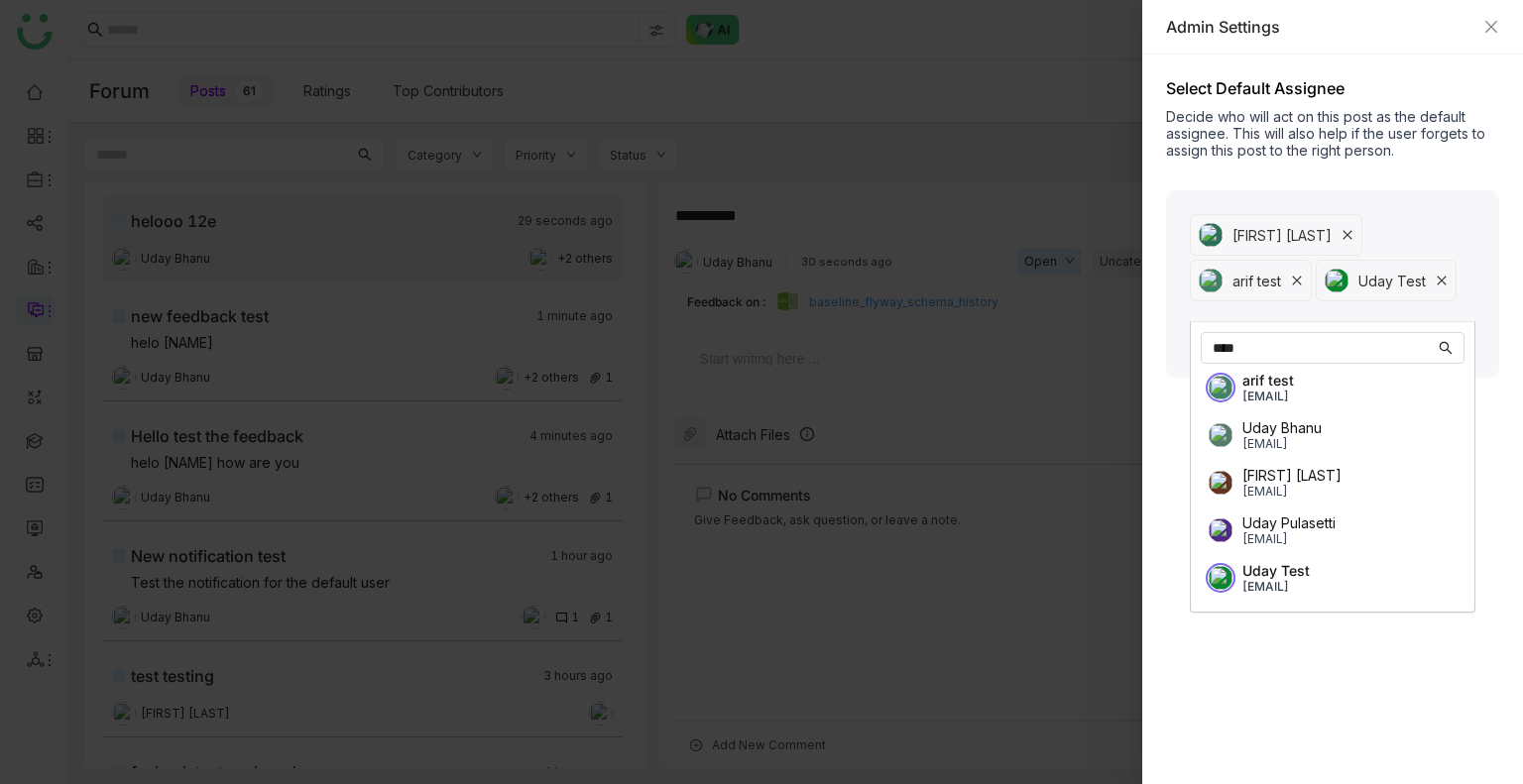 click on "Decide who will act on this post as the default assignee. This will also help if the user forgets to assign this post to the right person." at bounding box center [1333, 133] 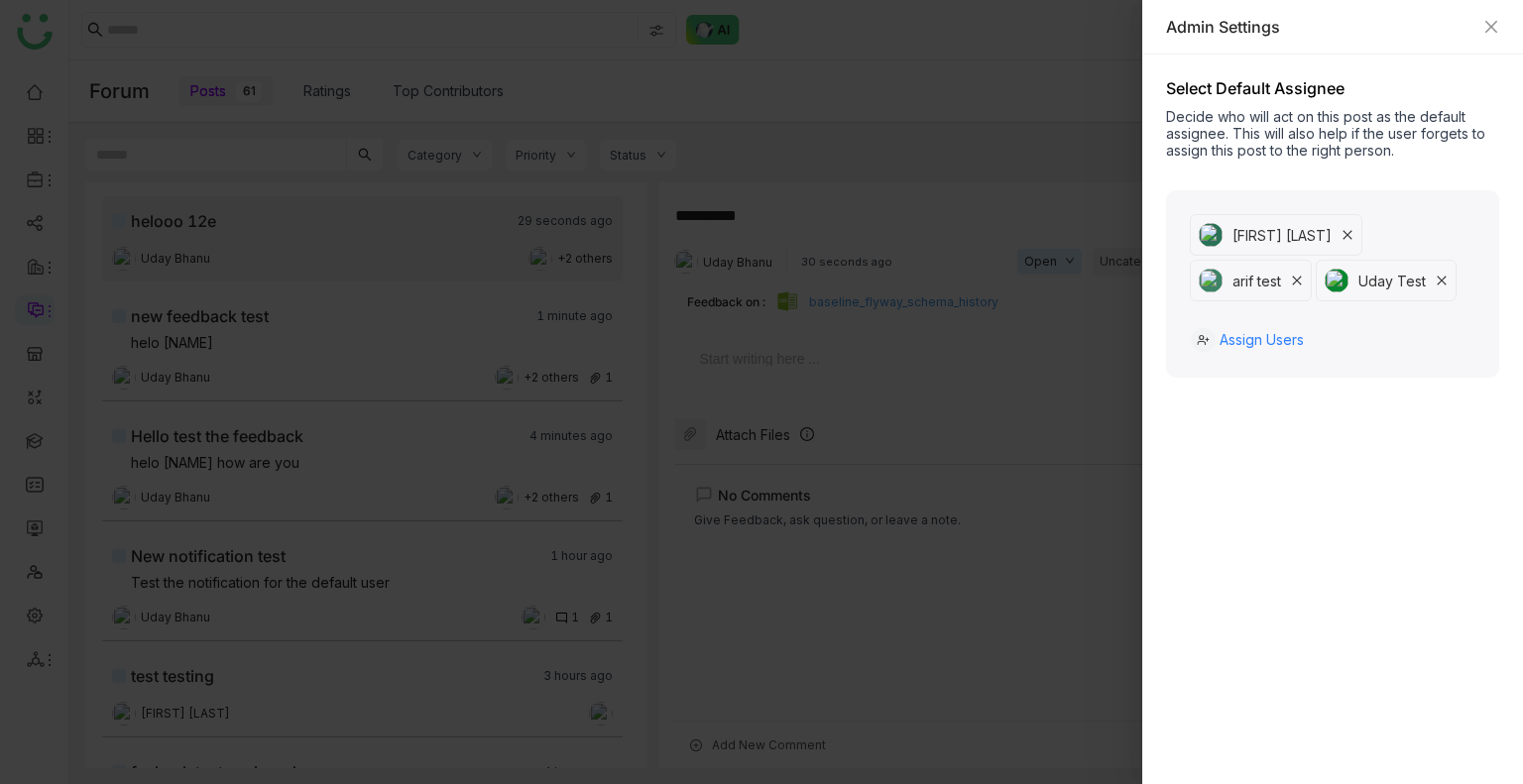 click on "Select Default Assignee   Decide who will act on this post as the default assignee. This will also help if the user forgets to assign this post to the right person.  Search user  Sravs Jatoth   arif test   Uday Test  ×  Assign Users" at bounding box center (1333, 419) 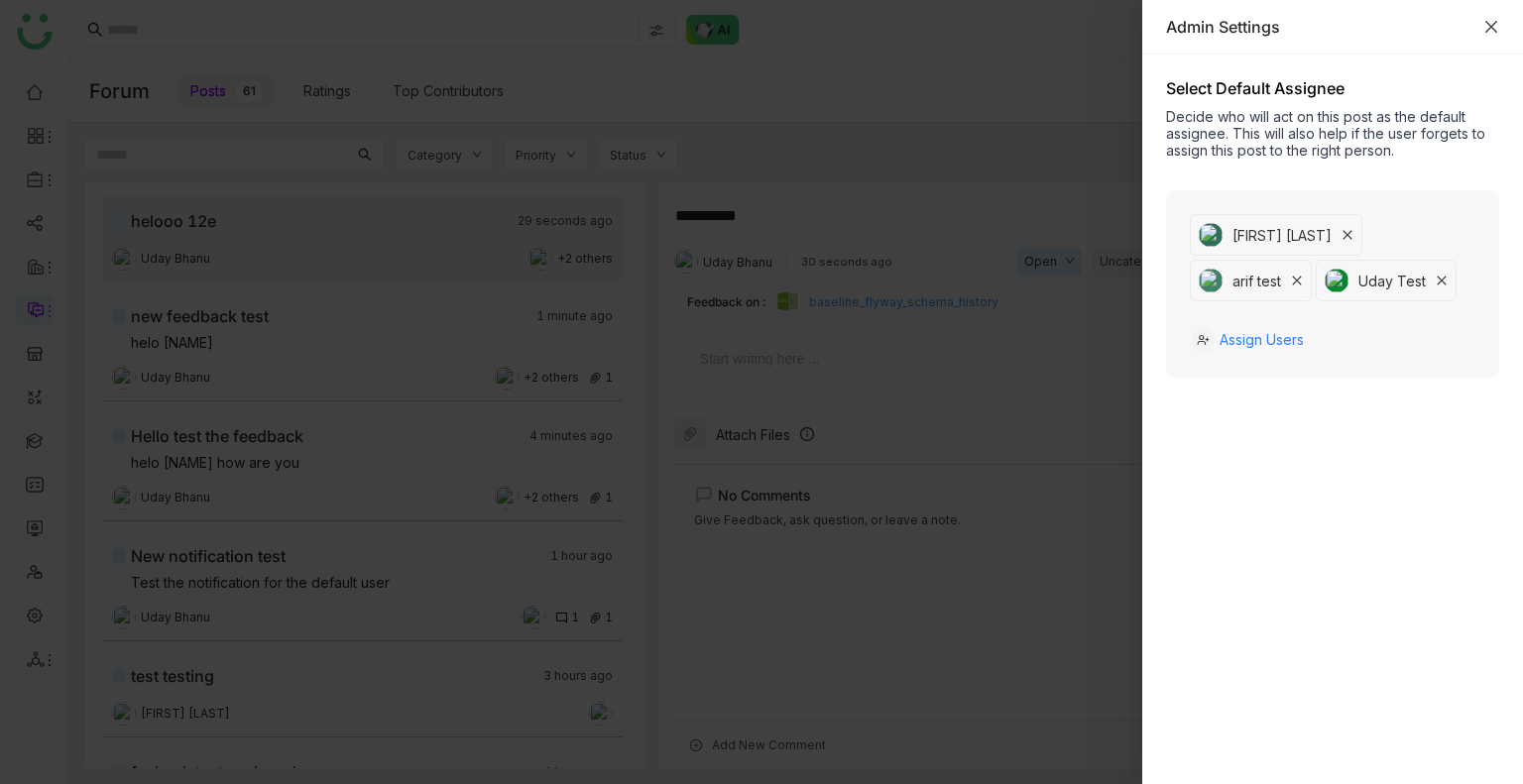 click 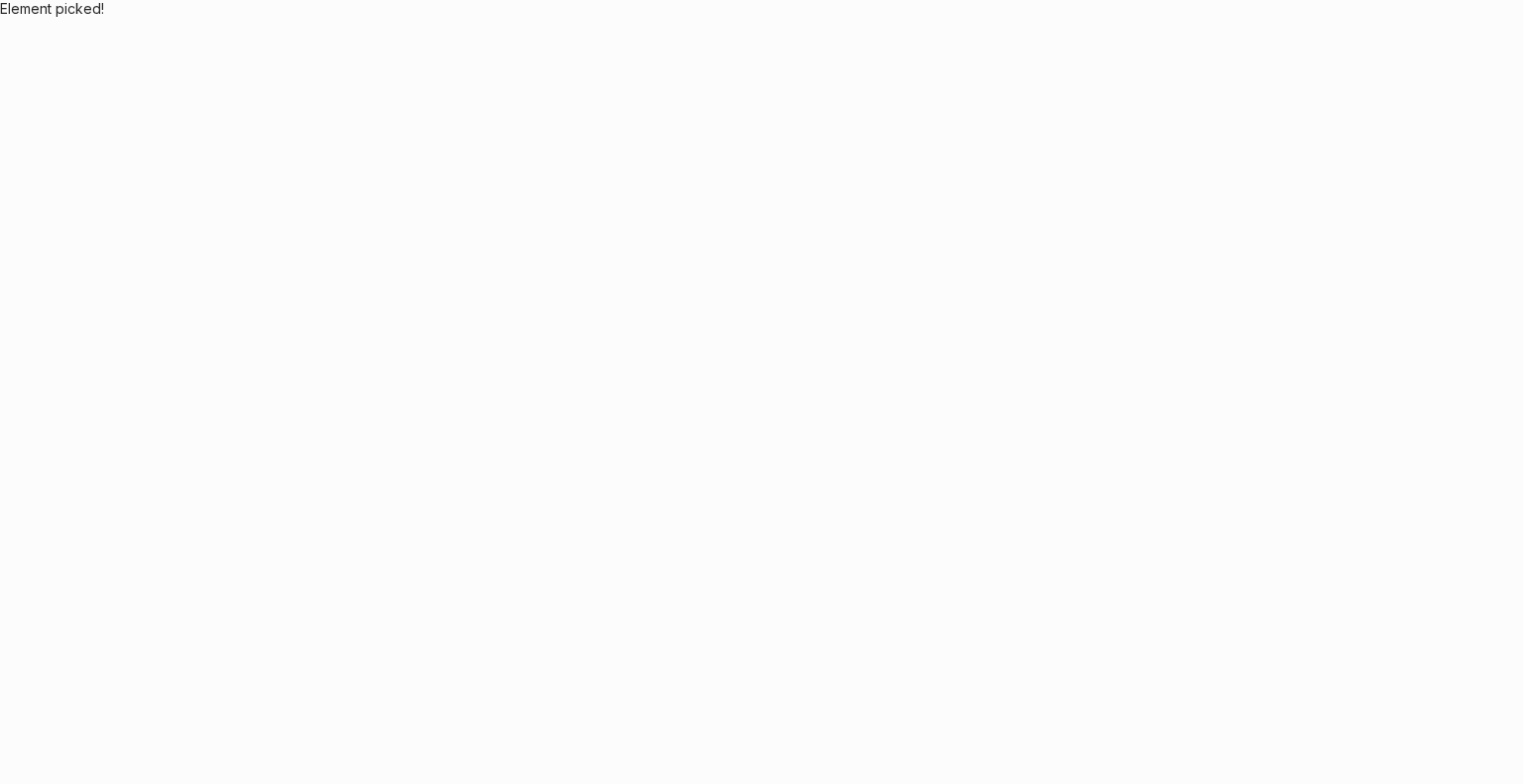 scroll, scrollTop: 0, scrollLeft: 0, axis: both 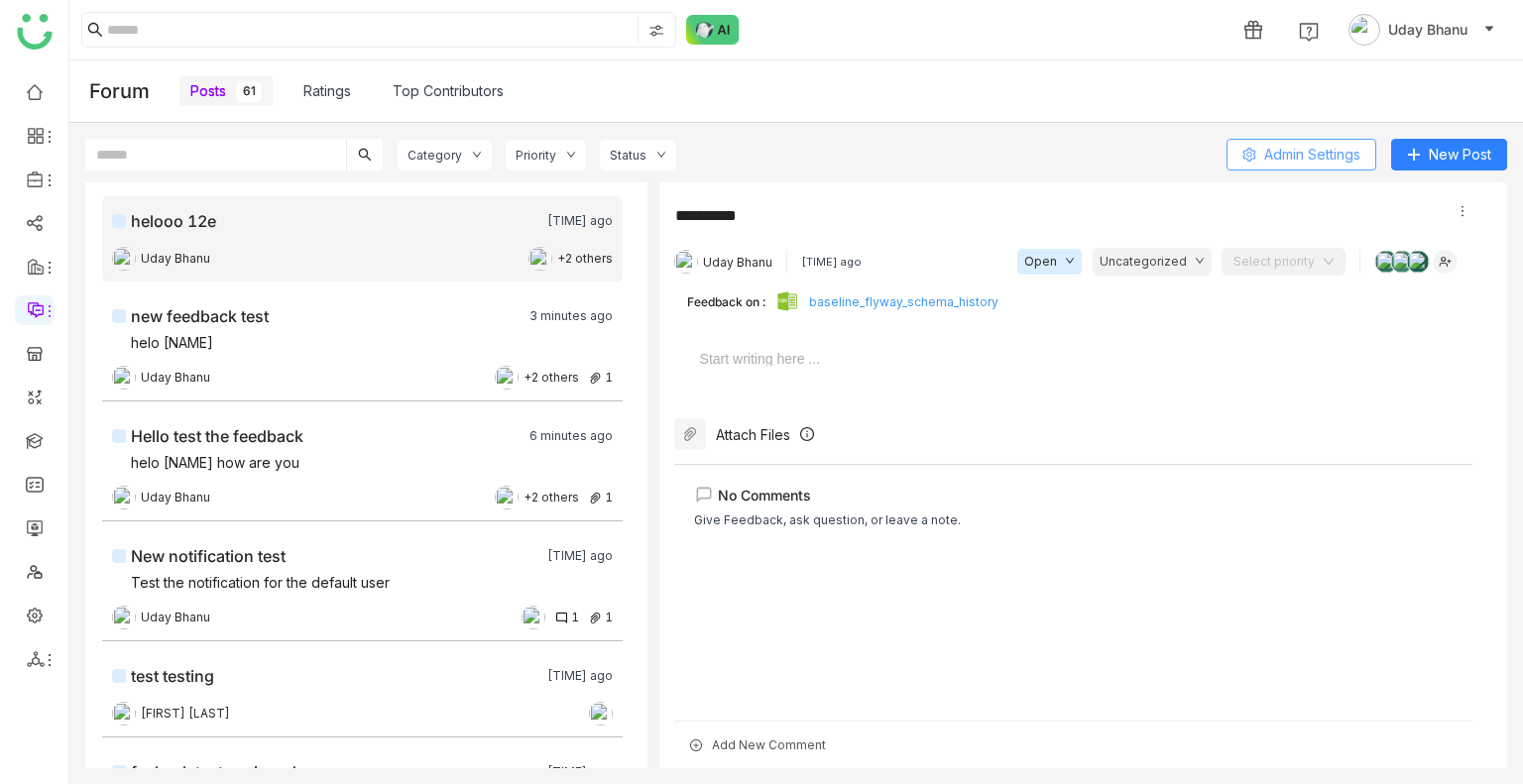 click on "Admin Settings" 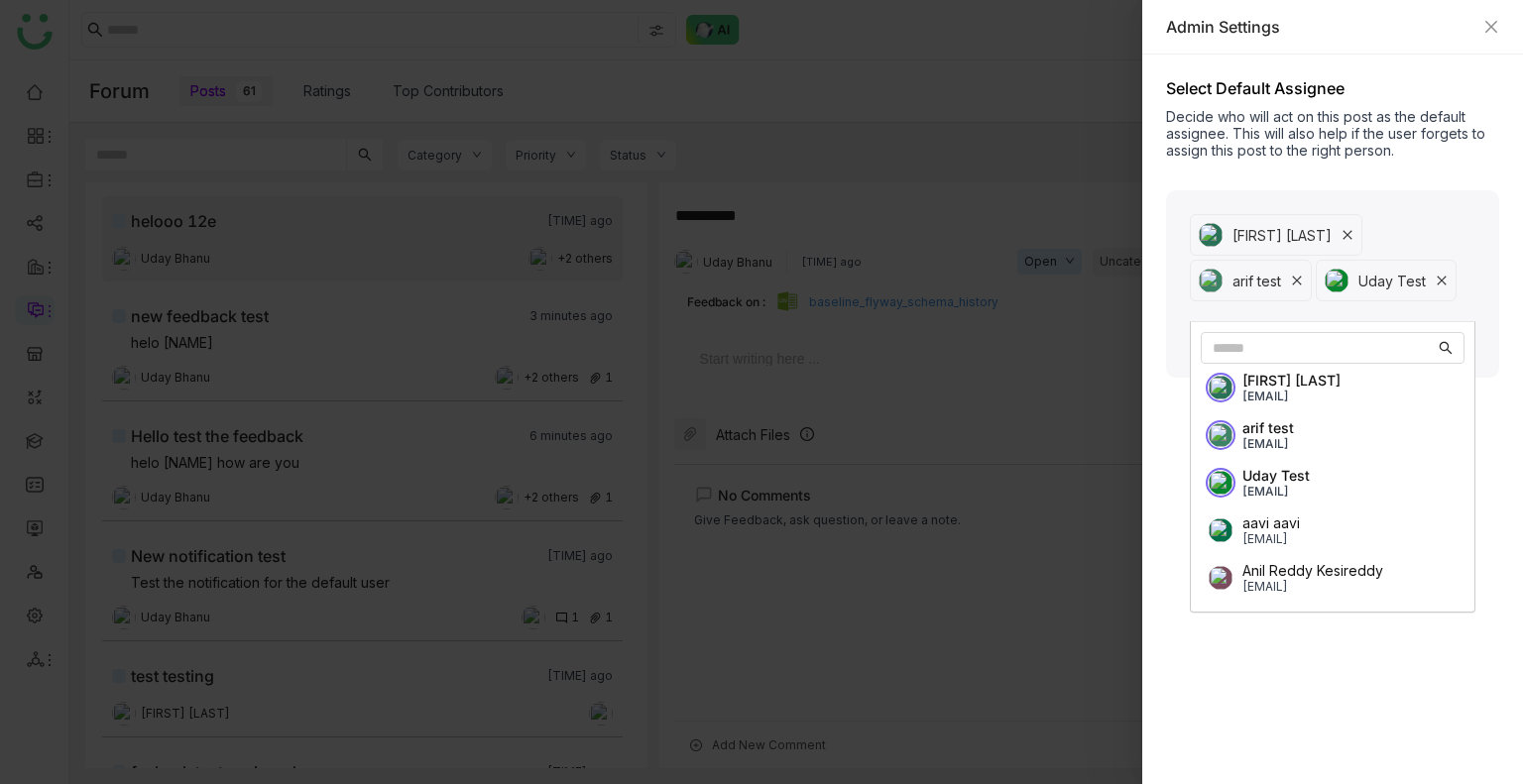 click on "Uday Test" at bounding box center [1386, 280] 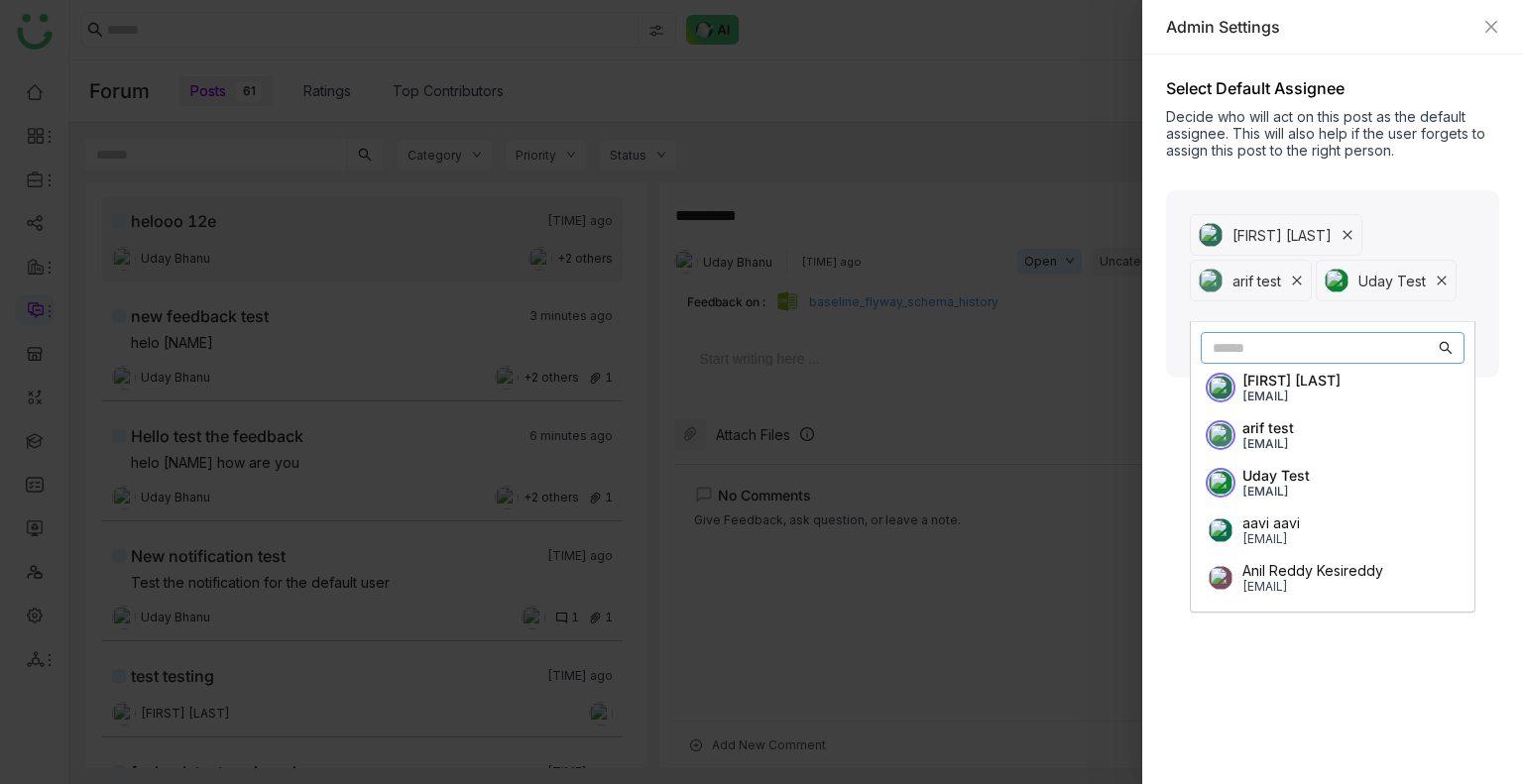 click on "Uday Test" at bounding box center (1276, 475) 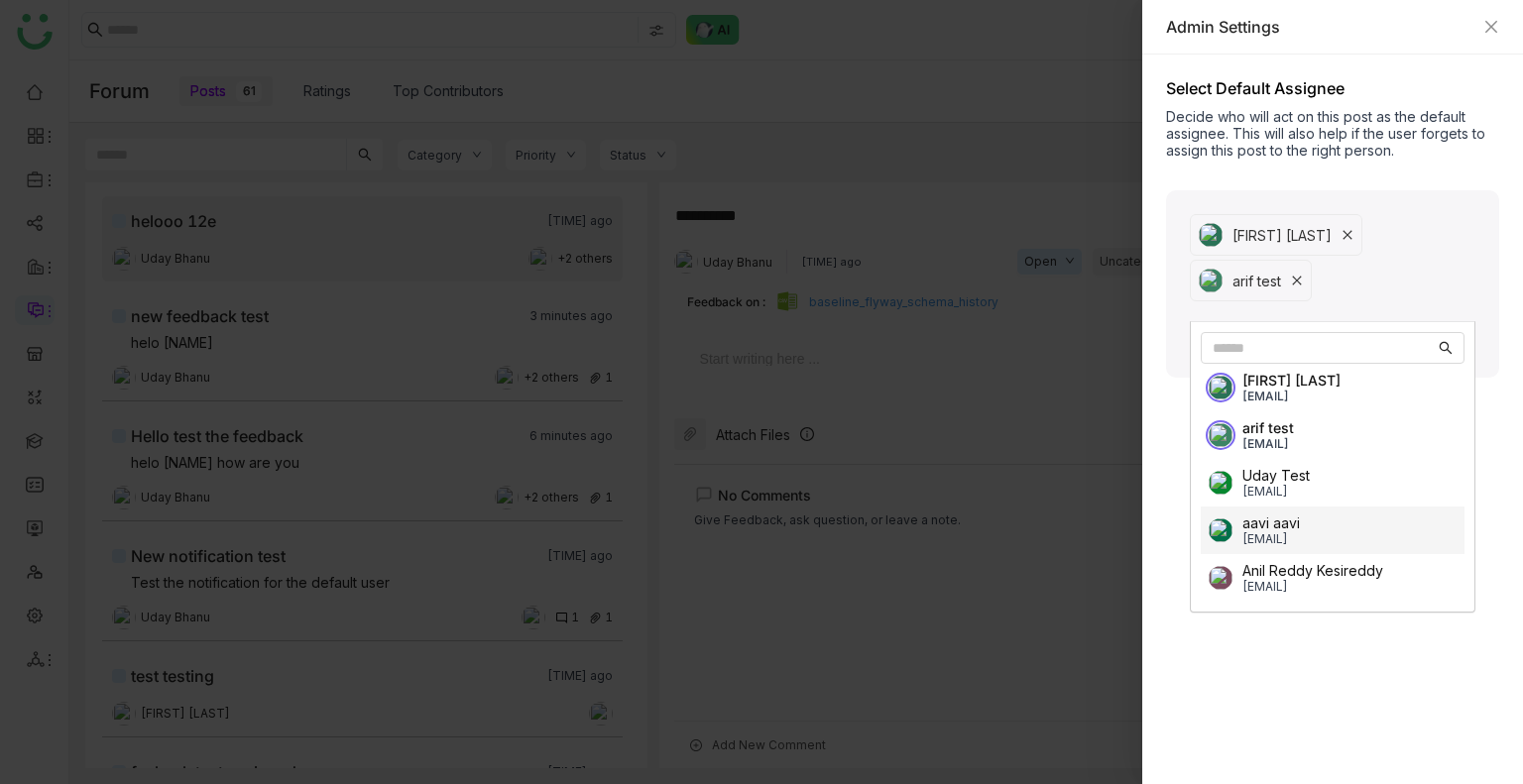 click on "Select Default Assignee   Decide who will act on this post as the default assignee. This will also help if the user forgets to assign this post to the right person.  Search user  Sravs Jatoth   arif test  ×  Sravs Jatoth   sravsjatoth02@gmail.com   arif test   bugtest1mail@gmail.com   Uday Test   udaybhanu.gtm@gmail.com   aavi aavi   aavi@gtmcloud.net   Anil Reddy Kesireddy   anilk@gtmbuddy.ai  A  arif   ariuddinkhan24@gmail.com   Arif uddin   arifu@gtmbuddy.ai   Avneesh Srivastava   avneeshs@gtmbuddy.ai   Azam Hussain   azamh@gtmbuddy.ai   Azam Hussain   azamhussain9247@gmail.com   Azhar Uddin   azharuddin@gtmbuddy.ai   Bhanu Parihar   bhanup@gtmbuddy.ai   Assign Users" at bounding box center (1333, 419) 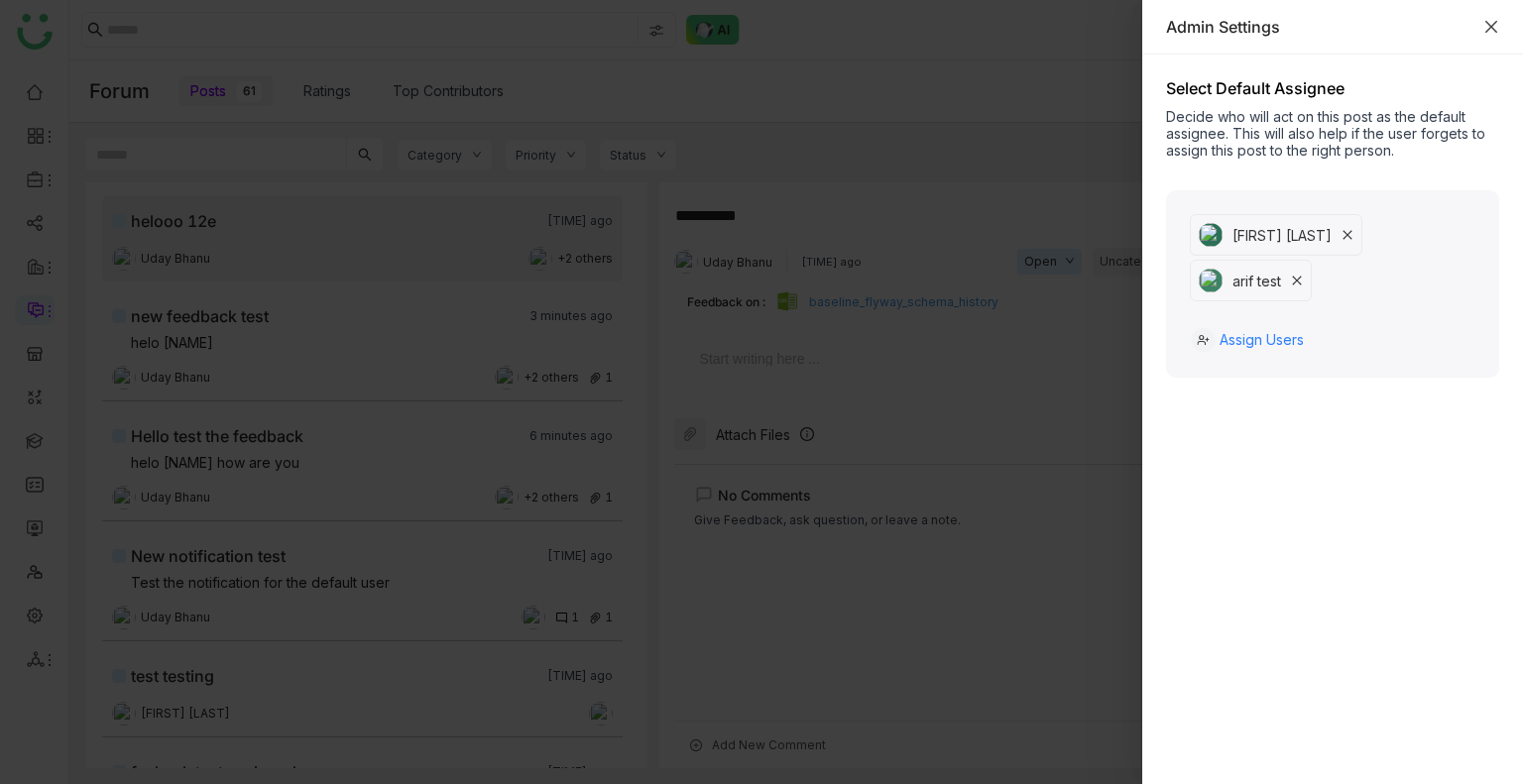 click 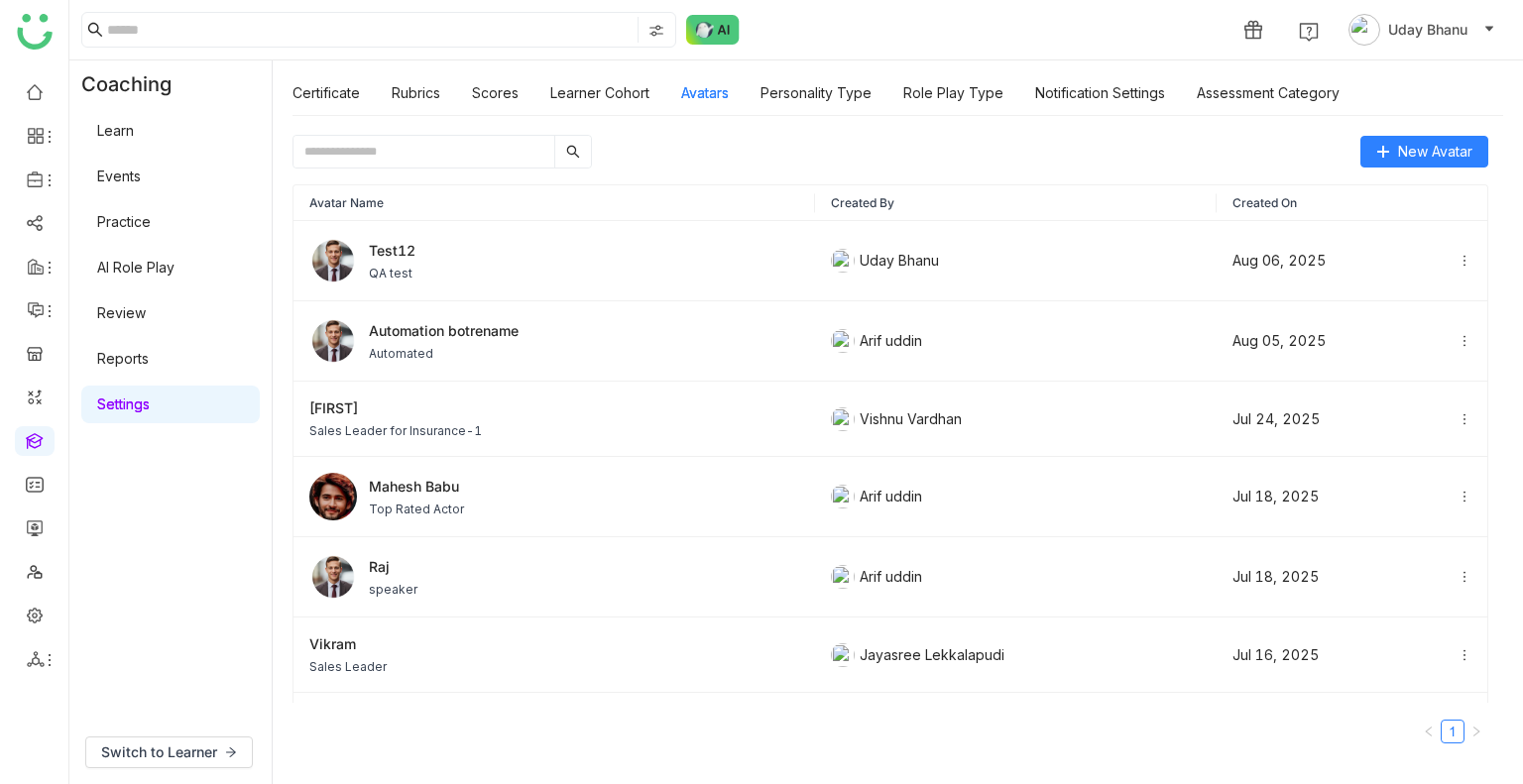 scroll, scrollTop: 0, scrollLeft: 0, axis: both 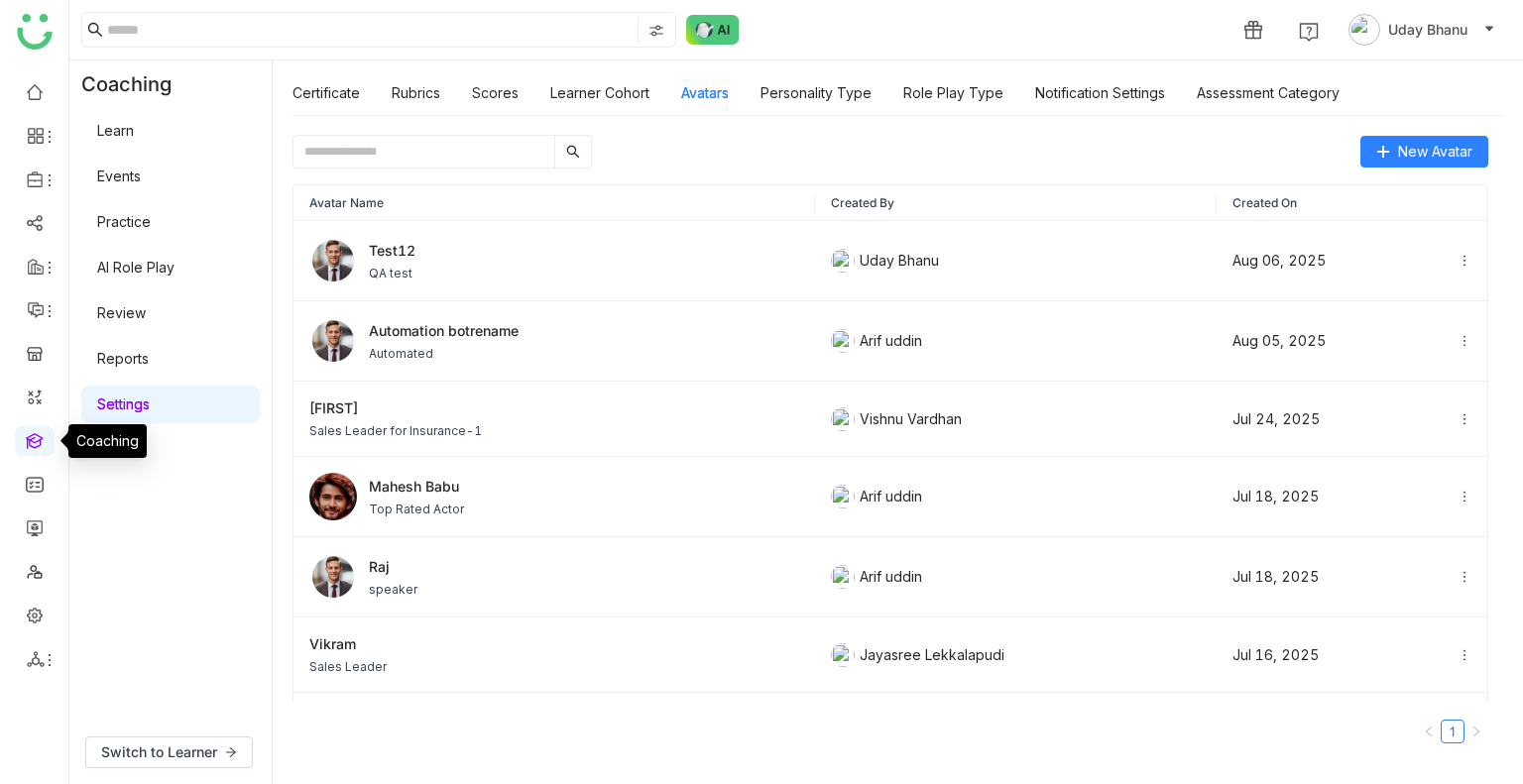 click at bounding box center [35, 439] 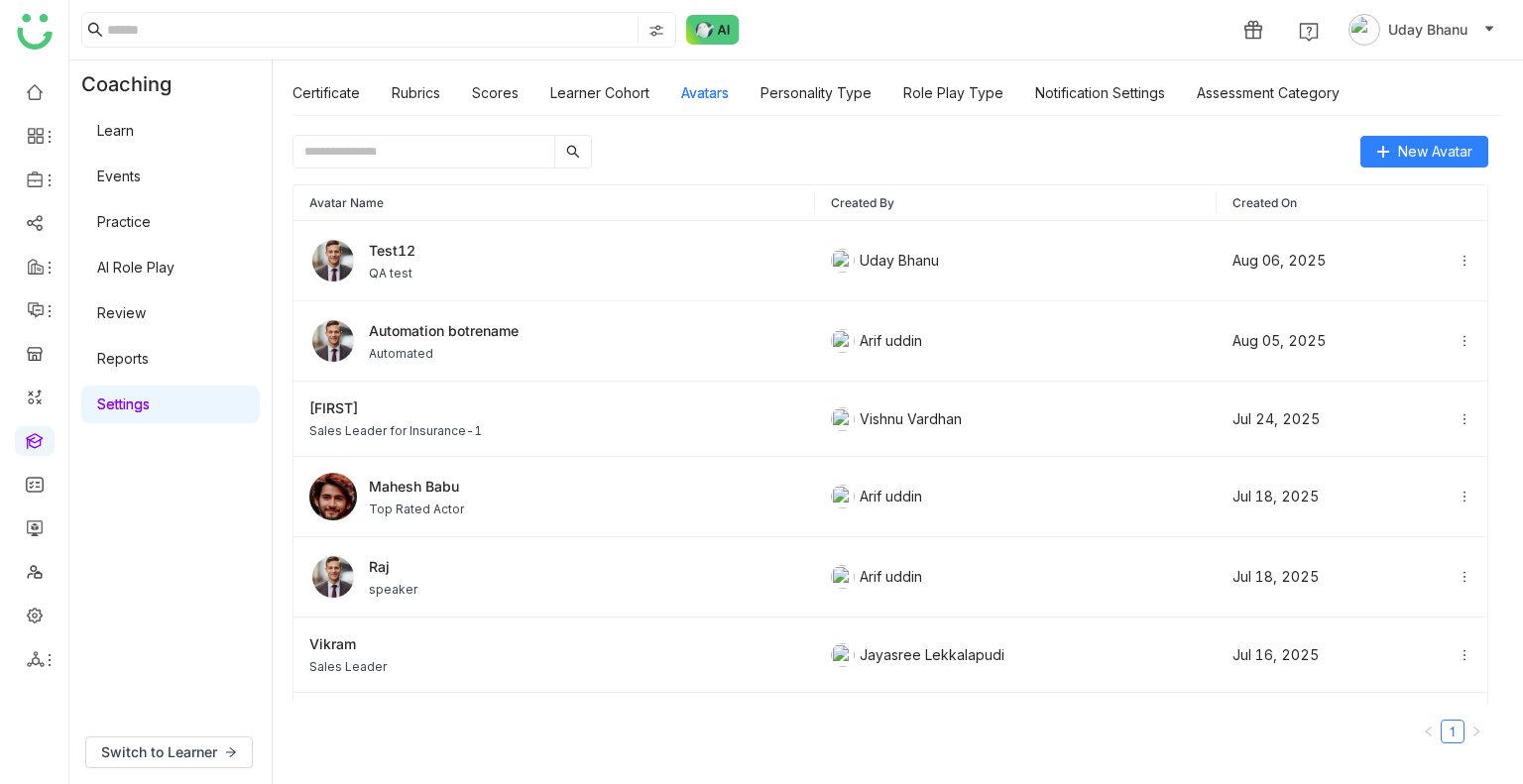 click on "Learn   Events   Practice   AI Role Play   Review   Reports   Settings" 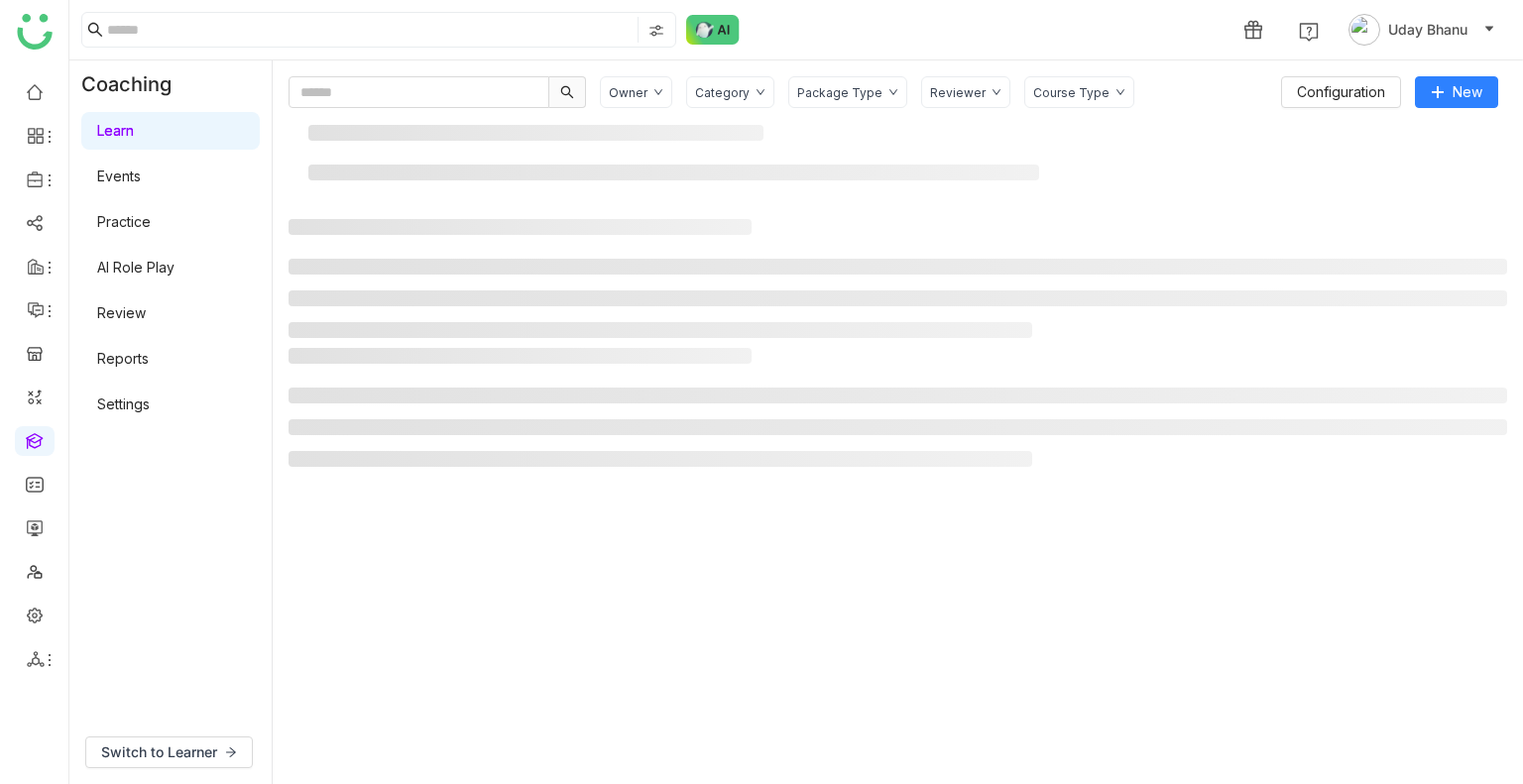 click on "Learn   Events   Practice   AI Role Play   Review   Reports   Settings" 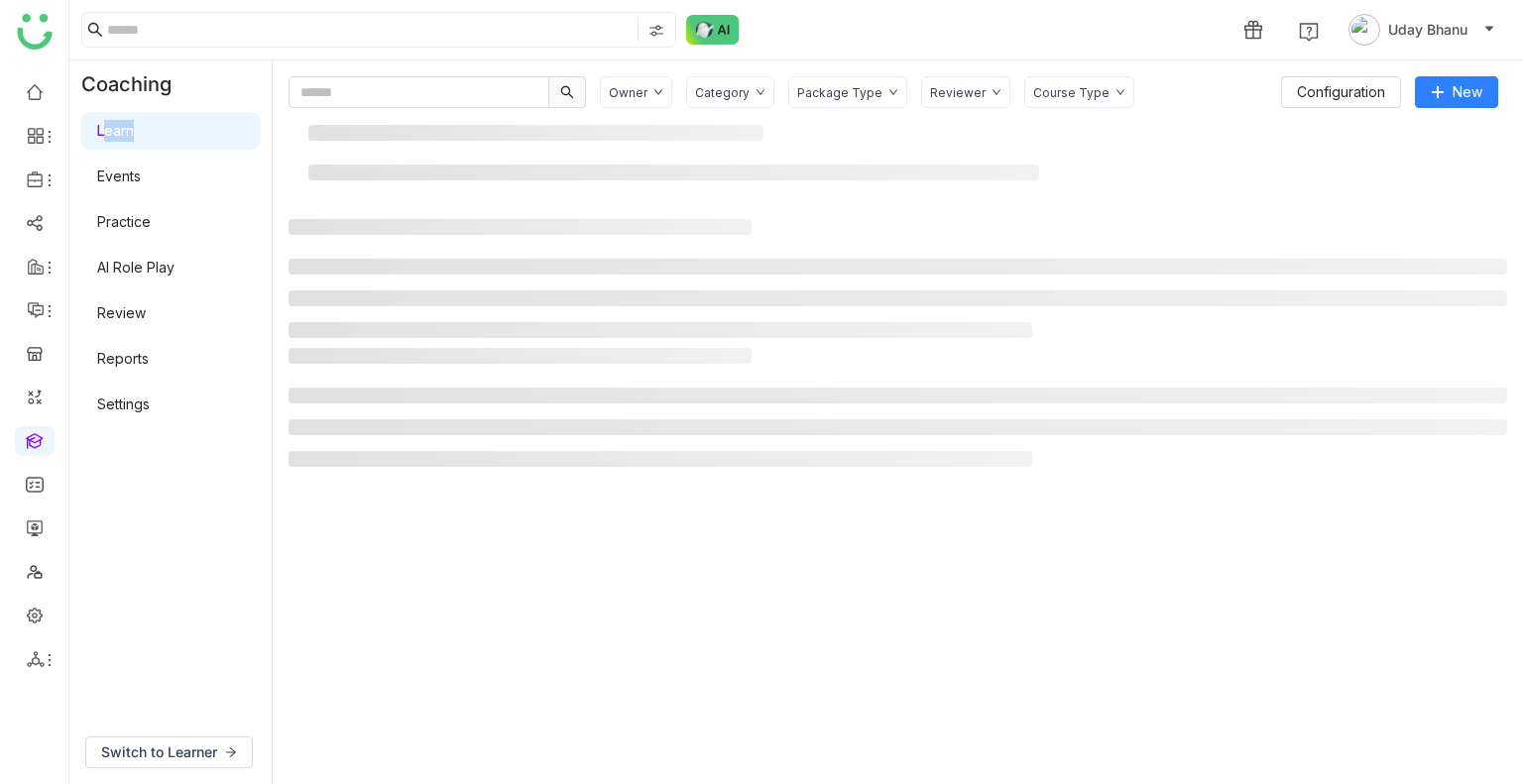 click on "Learn   Events   Practice   AI Role Play   Review   Reports   Settings" 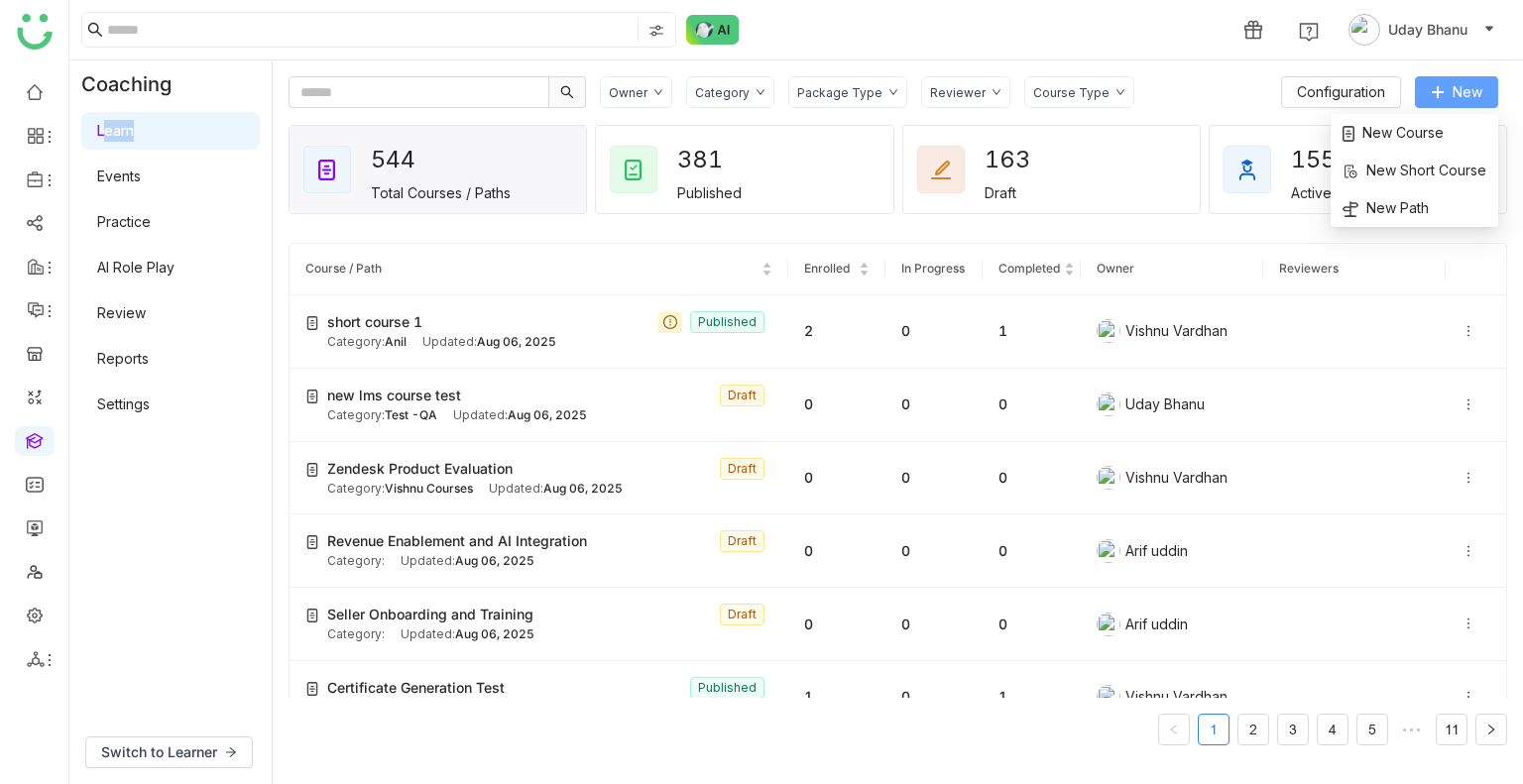 click on "New" 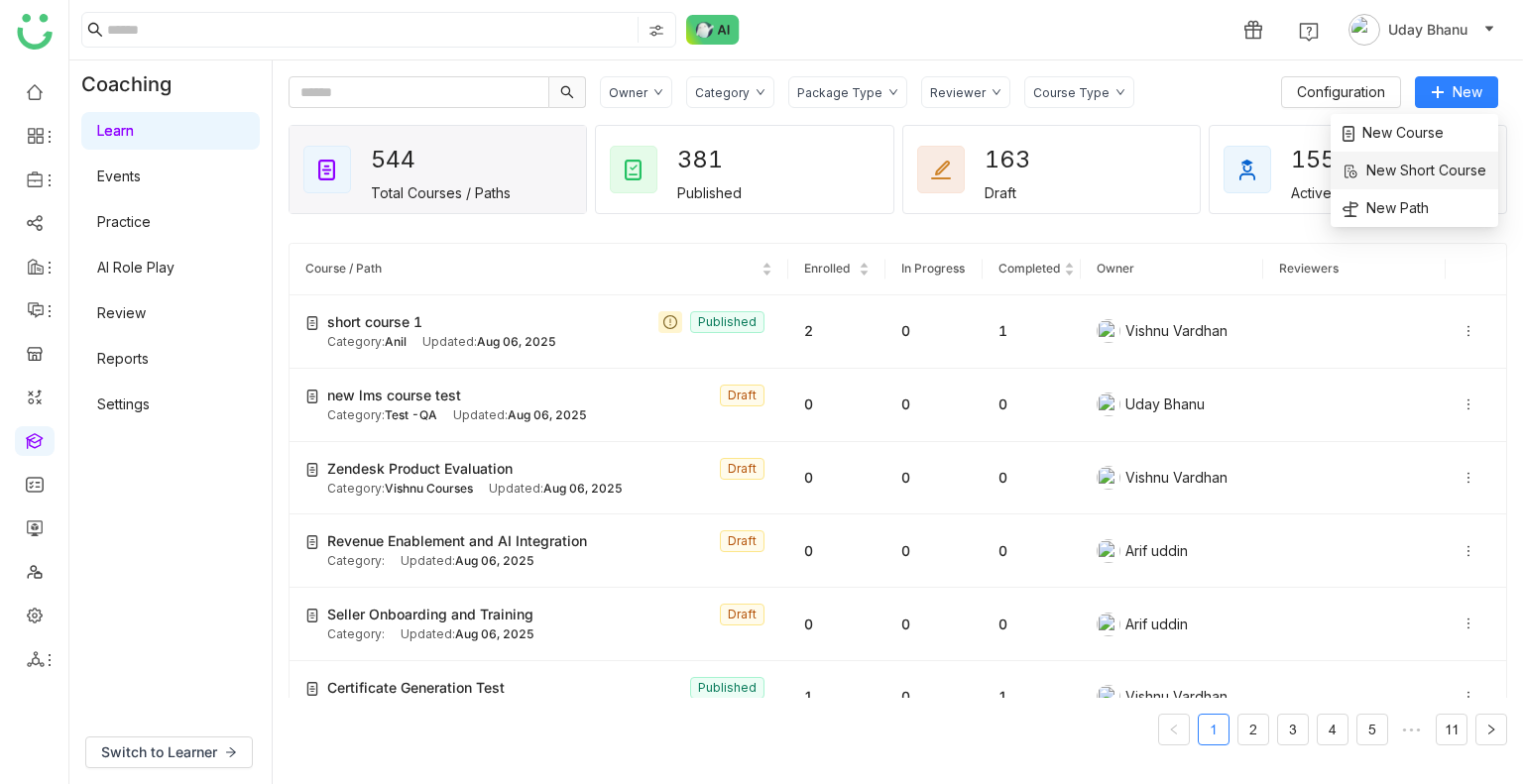 click on "New Short Course" at bounding box center [1414, 170] 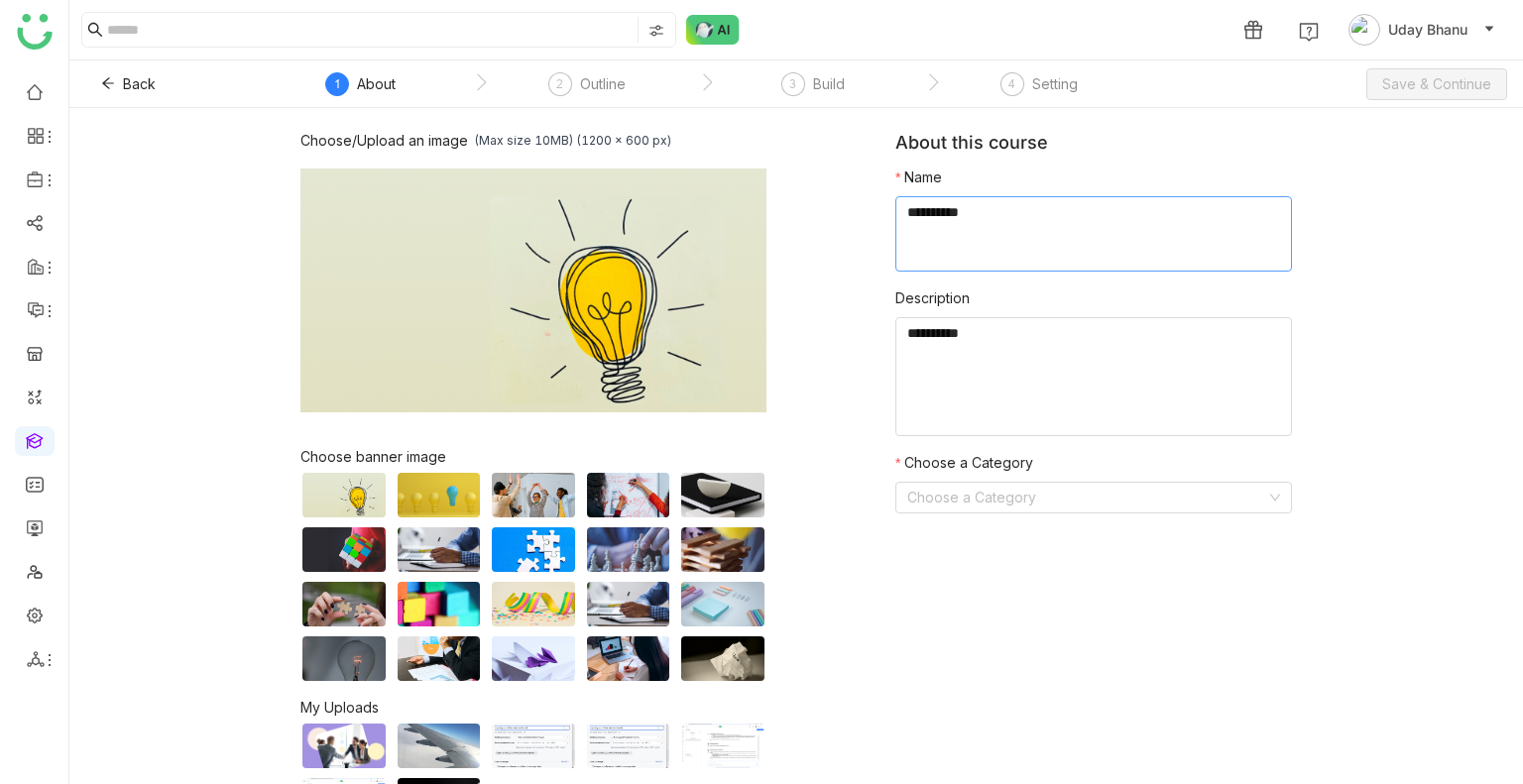 click 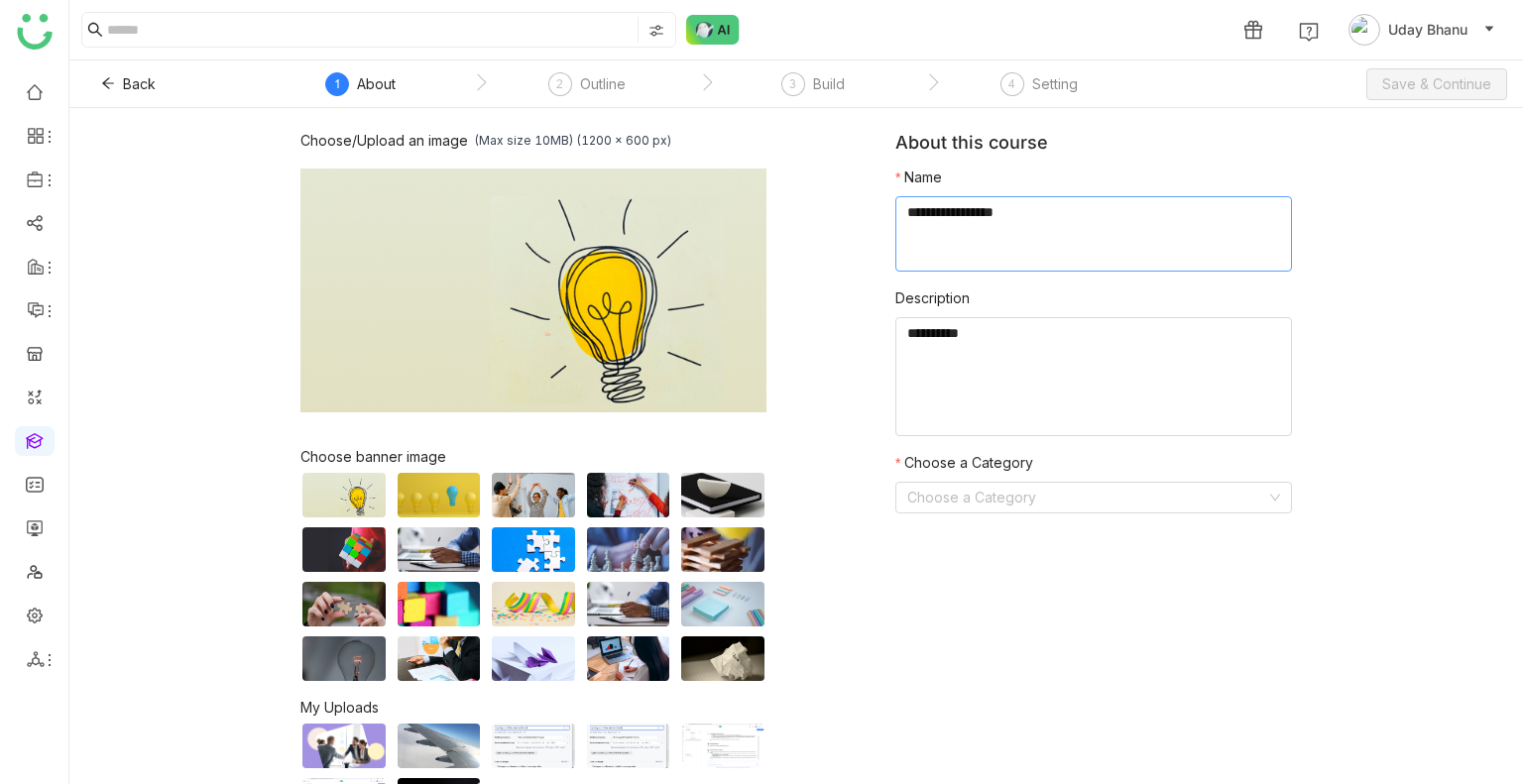 type on "**********" 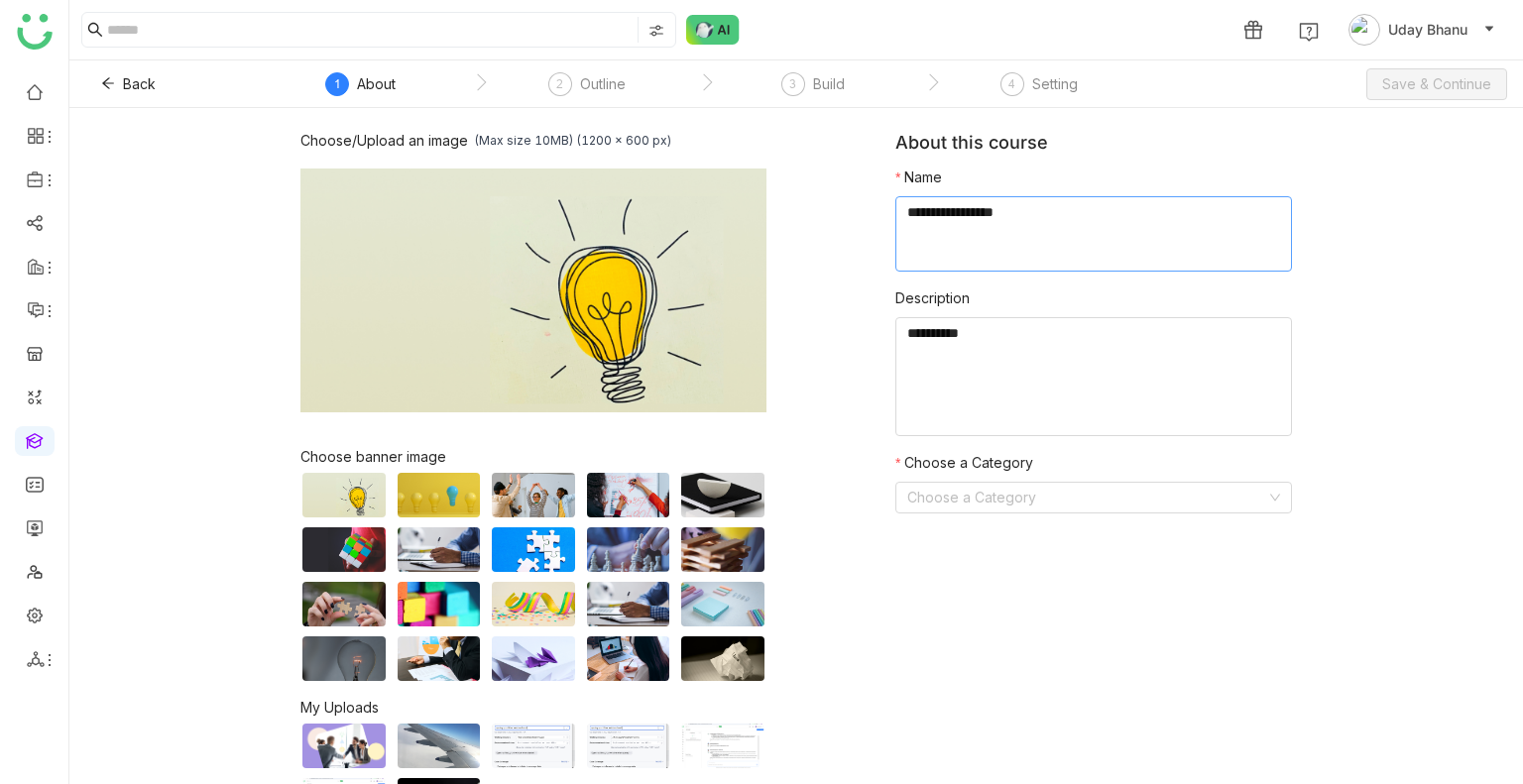 click 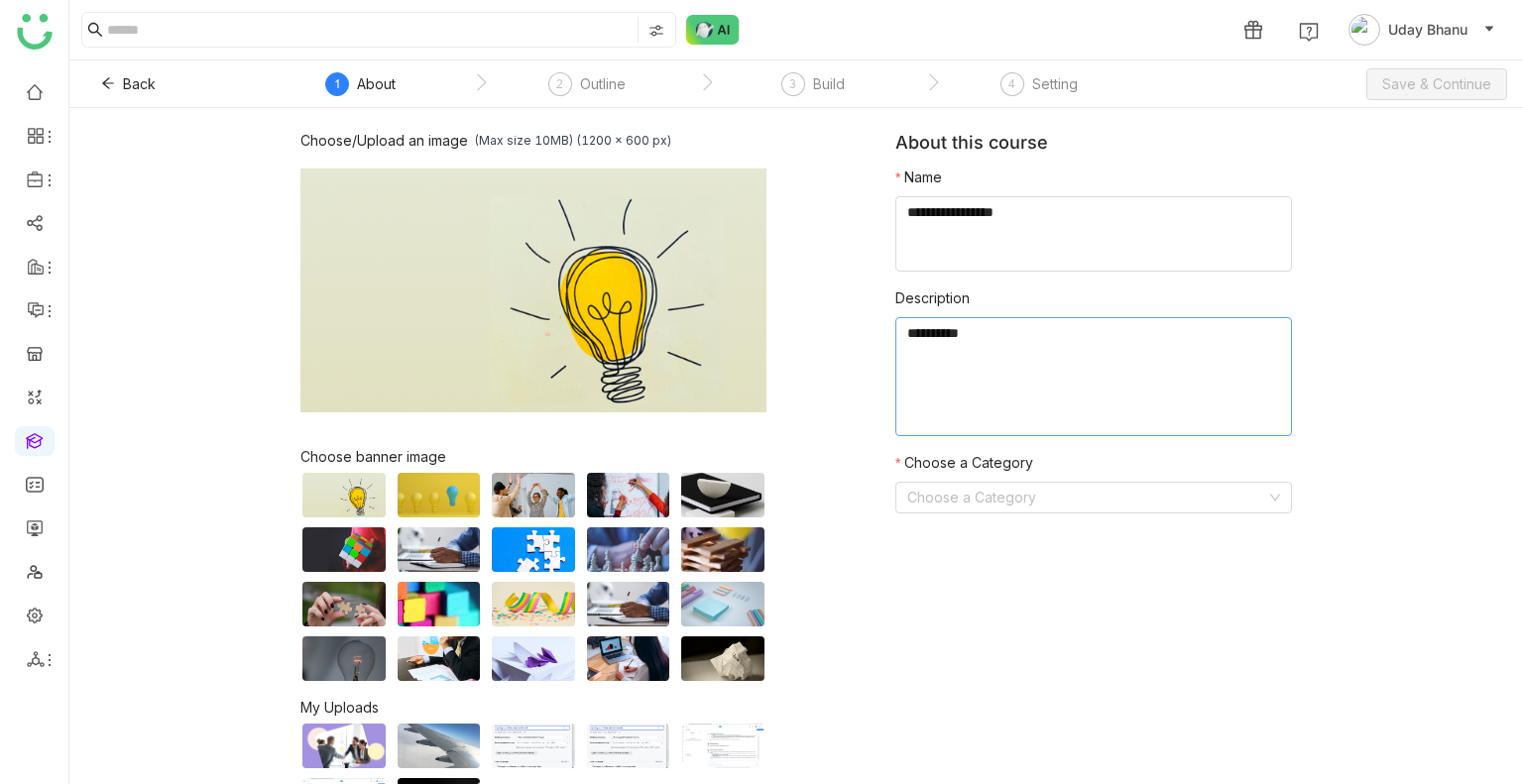 click 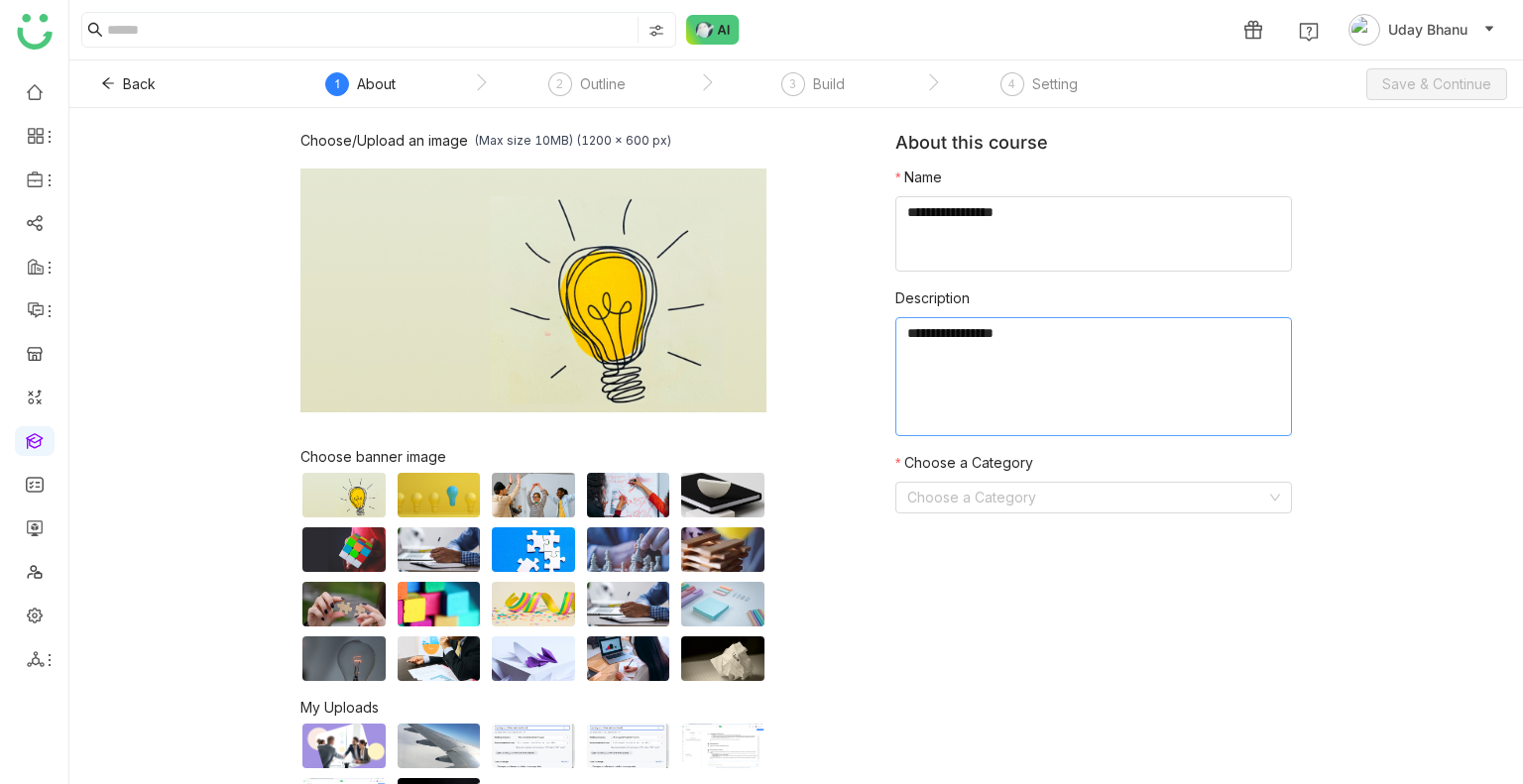 paste on "**********" 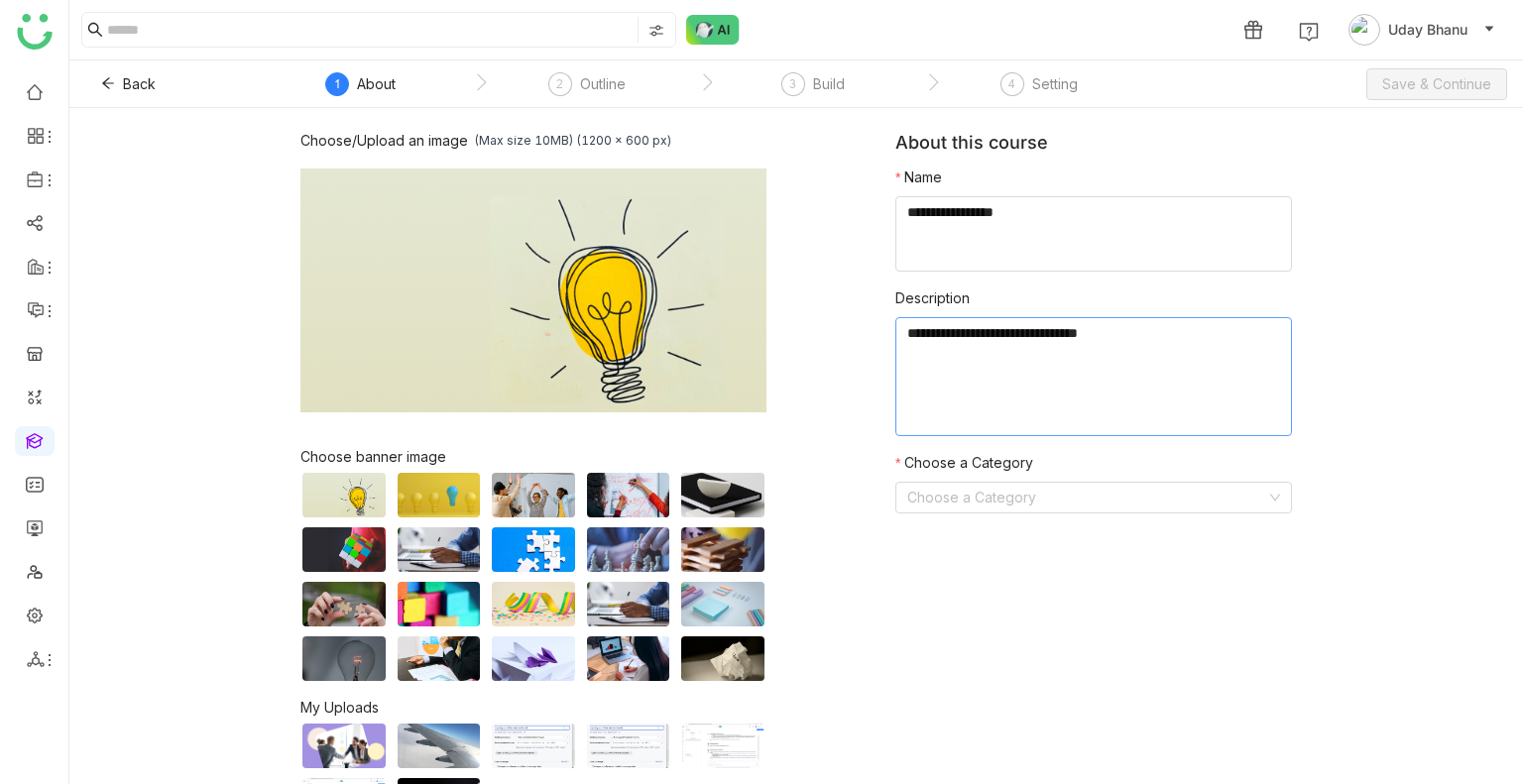 paste on "**********" 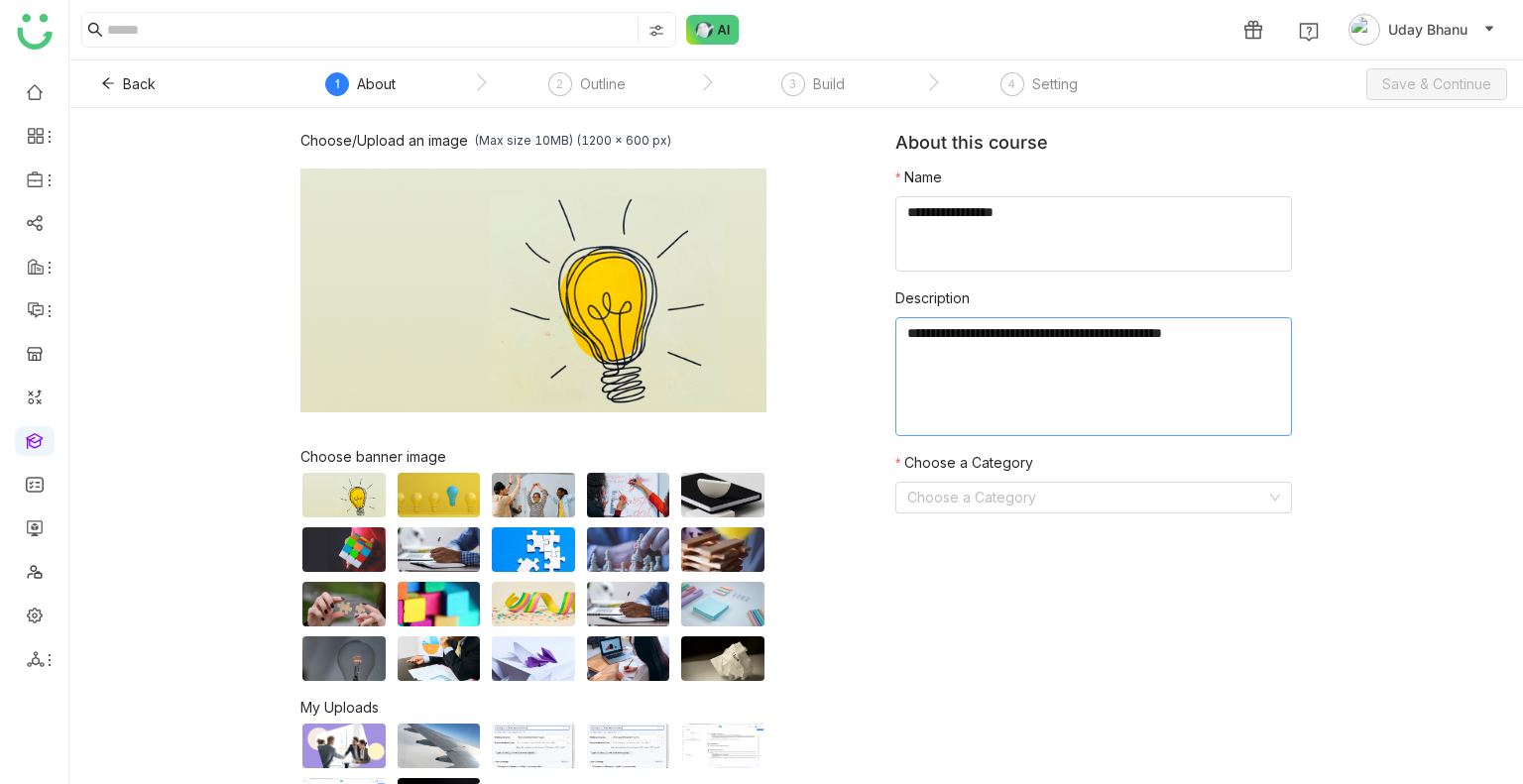 paste on "**********" 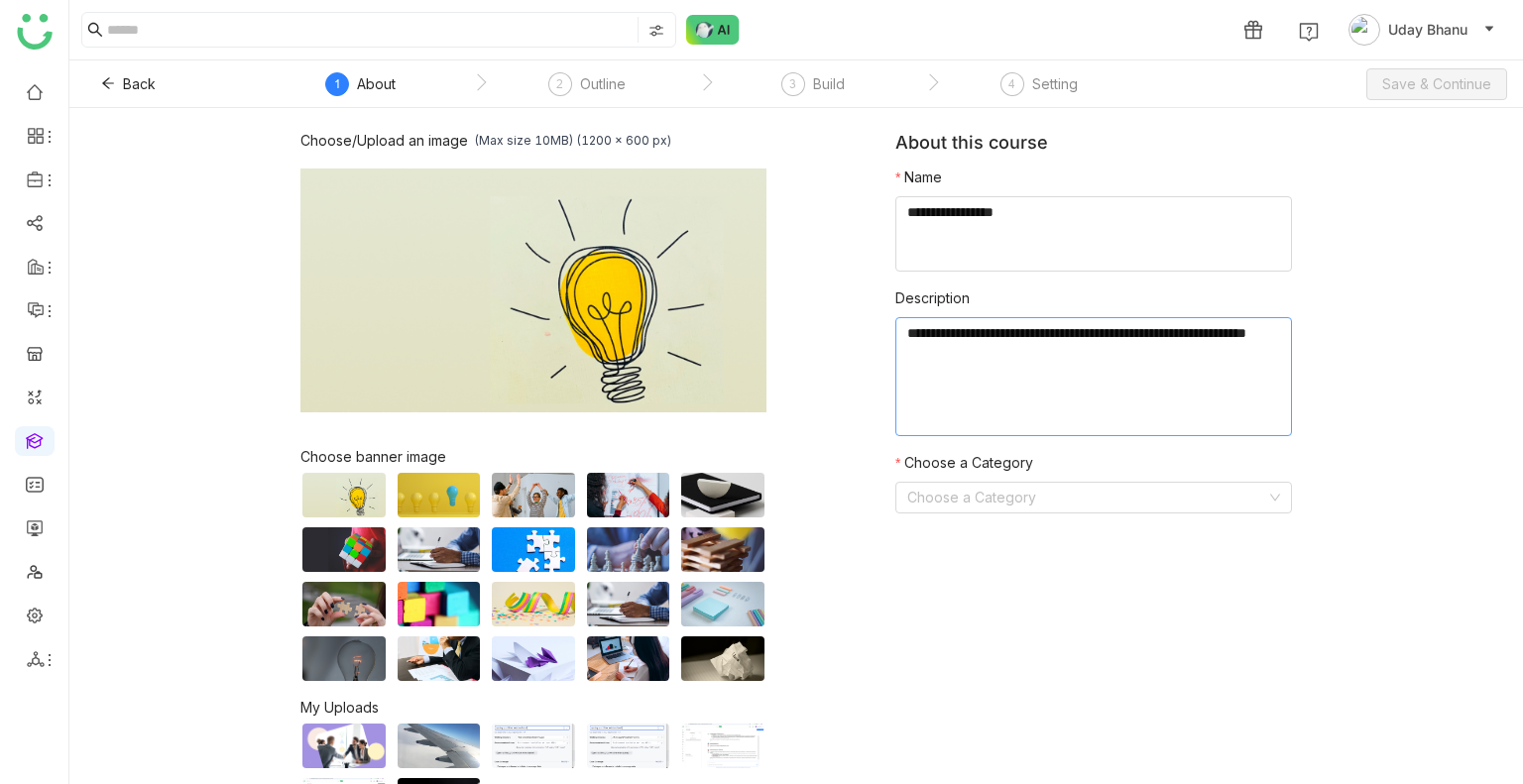 paste on "**********" 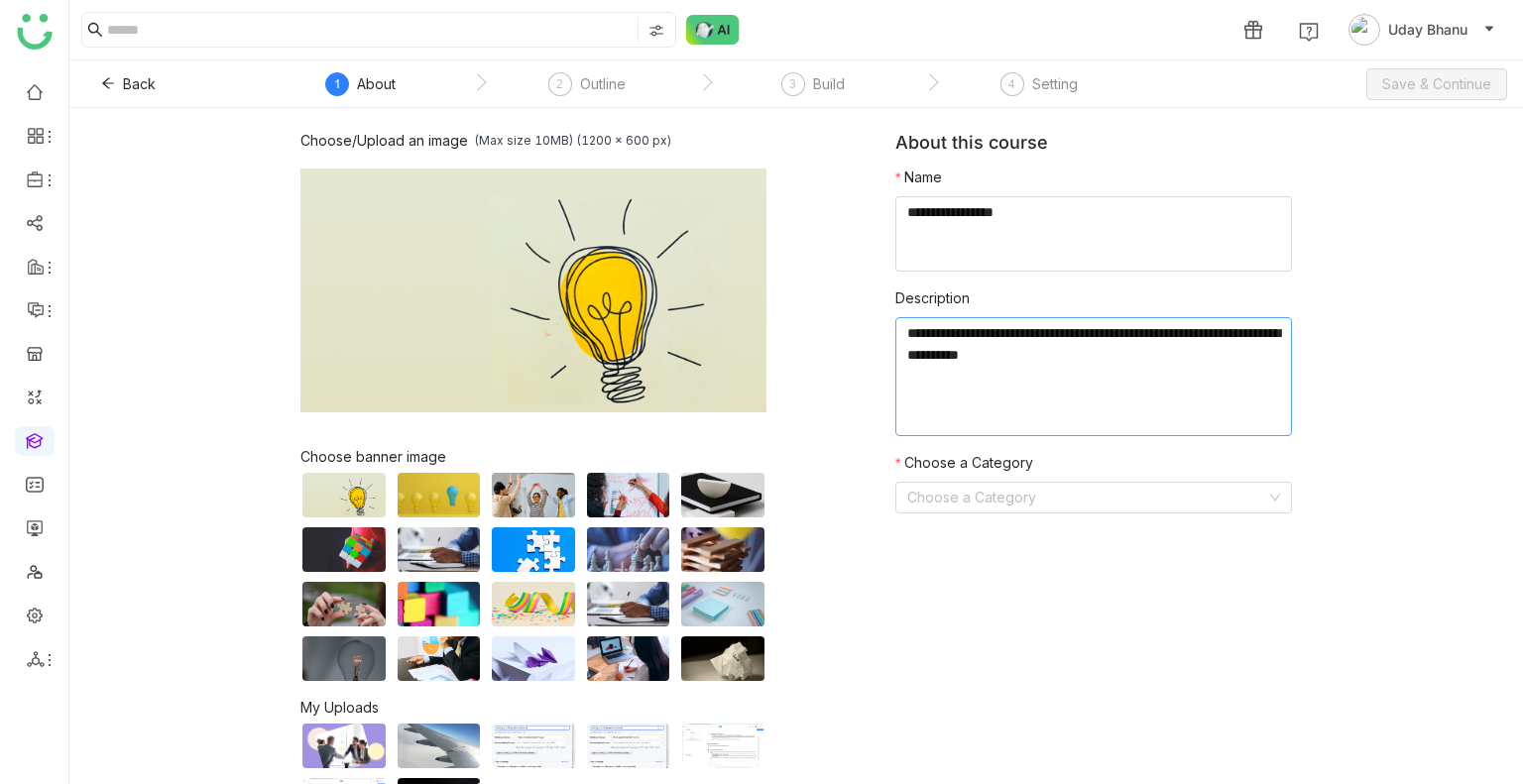 paste on "**********" 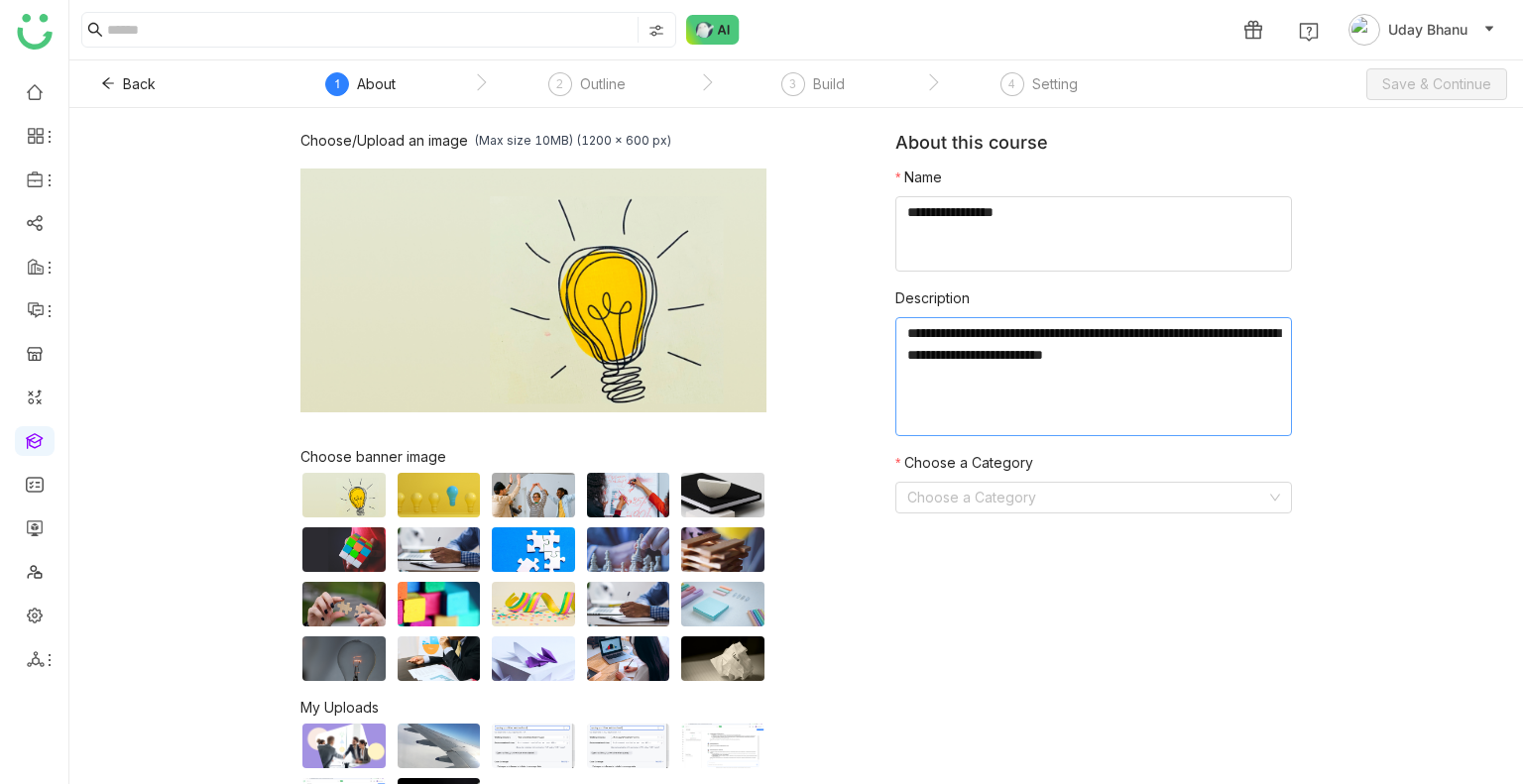 paste on "**********" 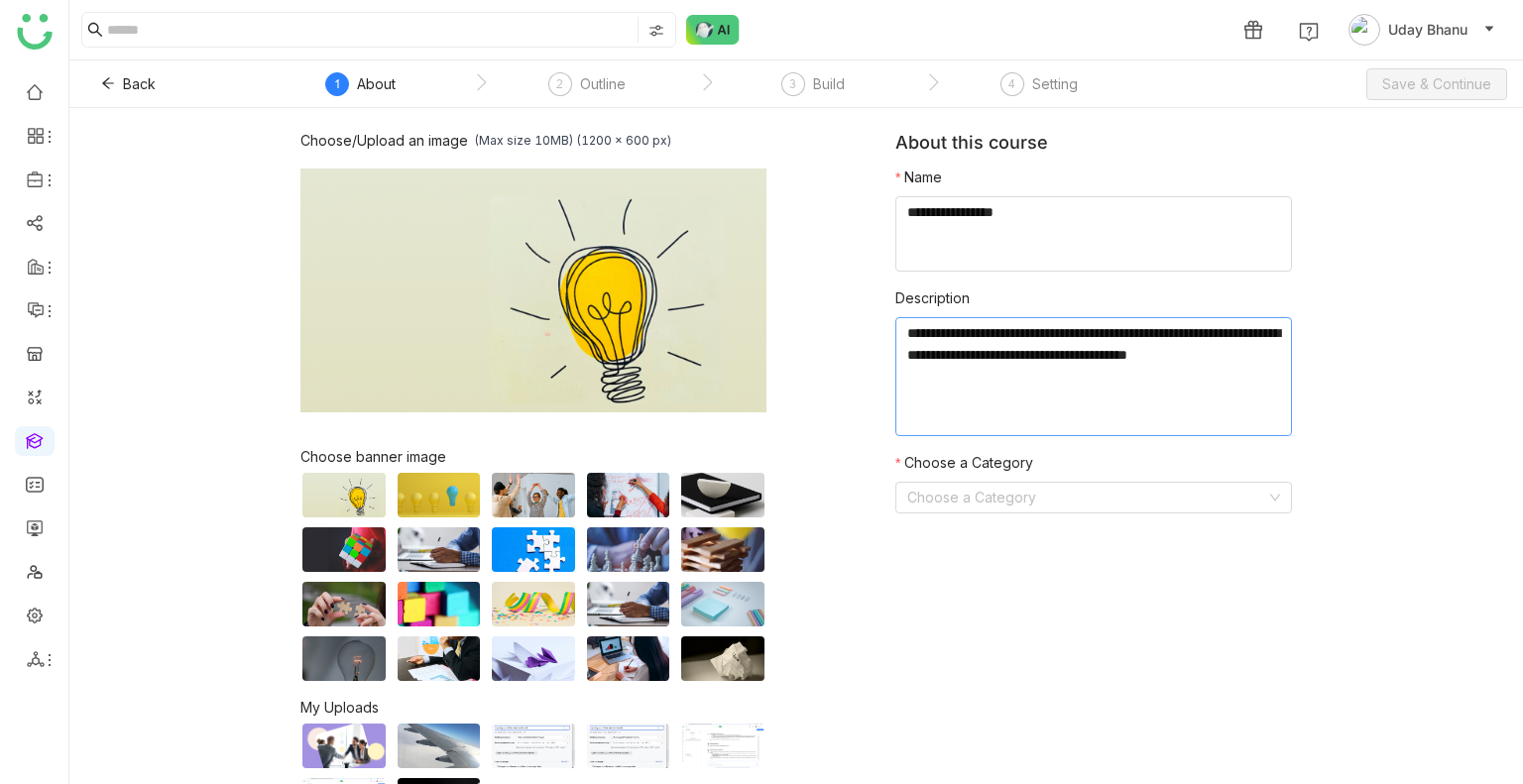 paste on "**********" 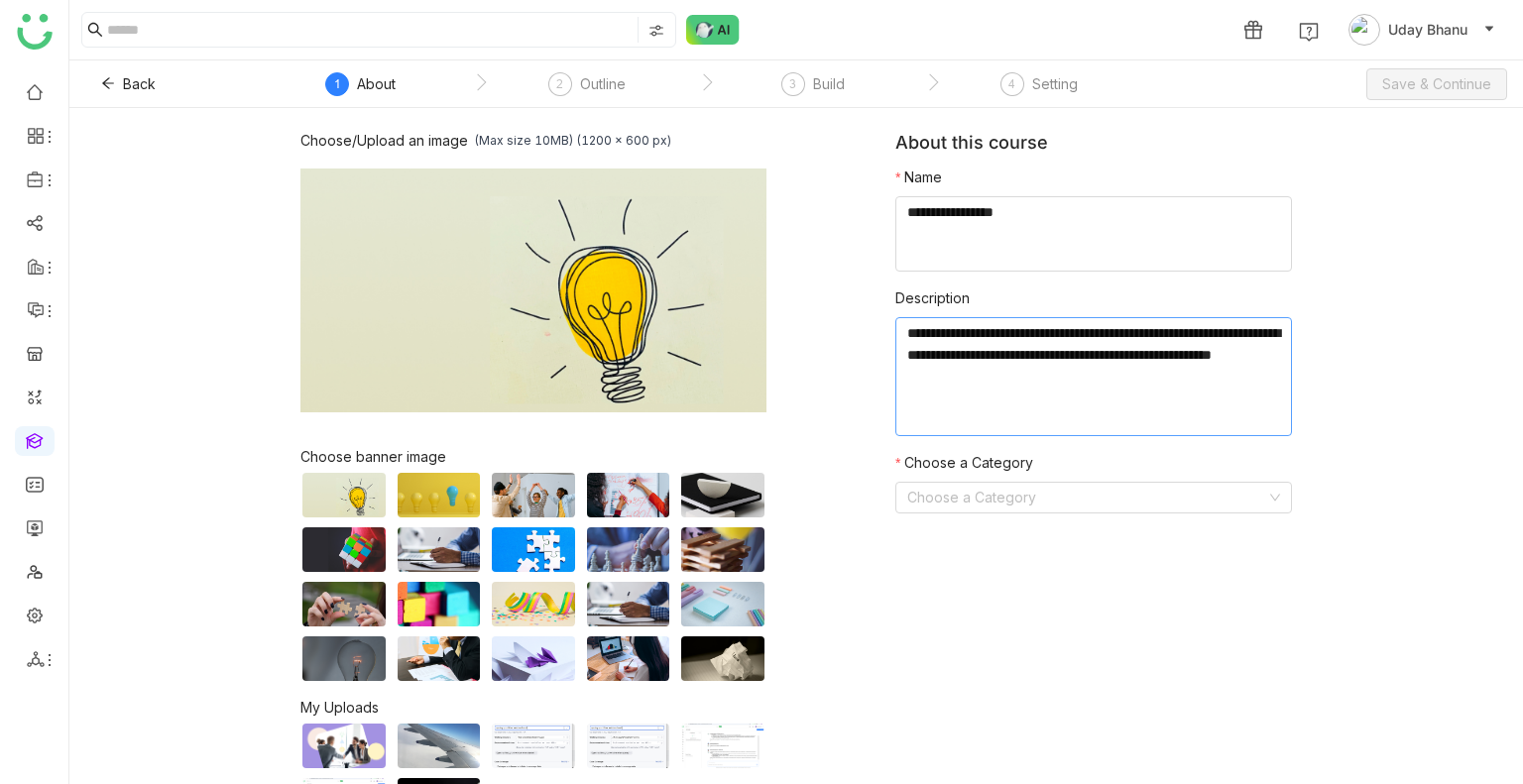 paste on "**********" 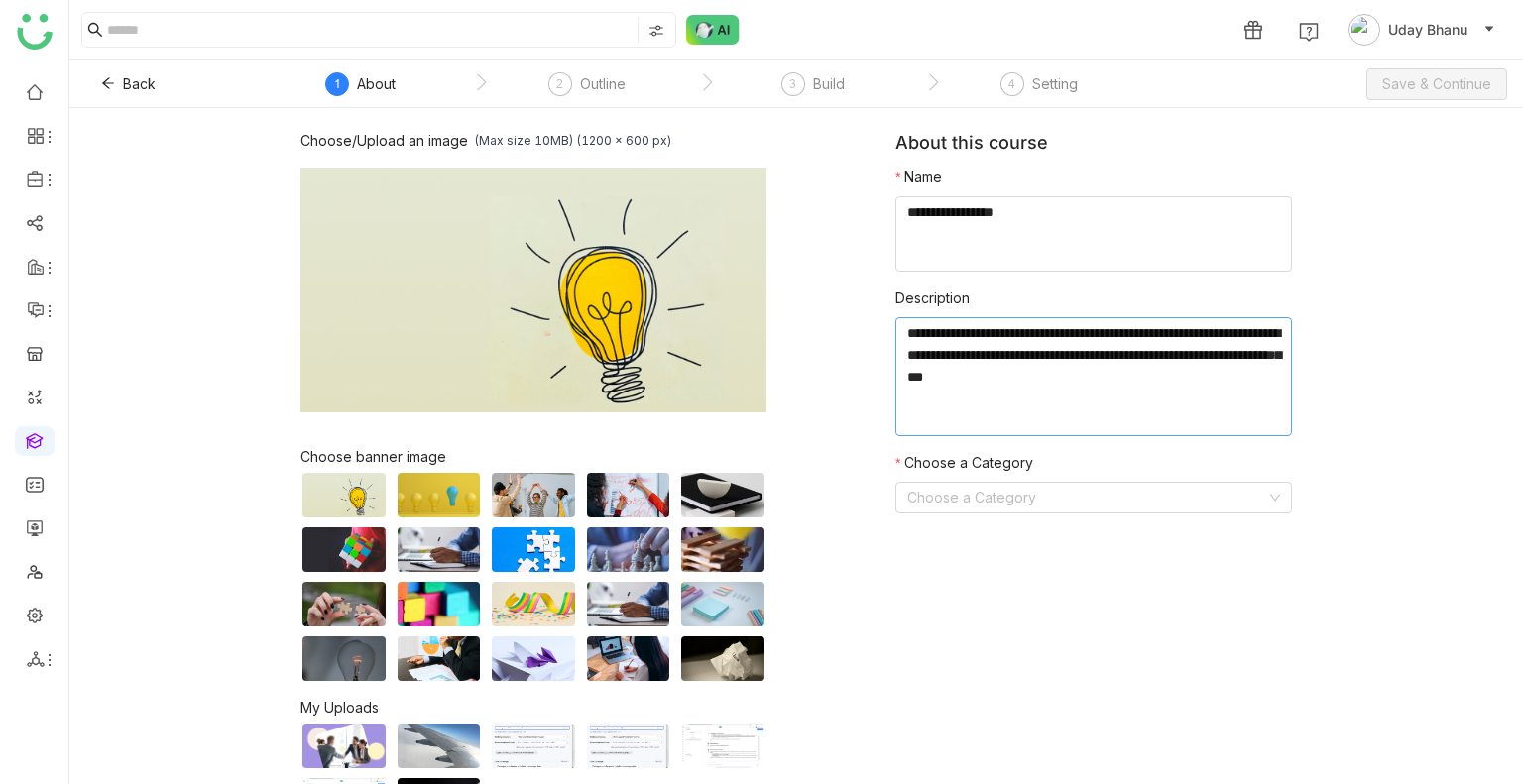 paste on "**********" 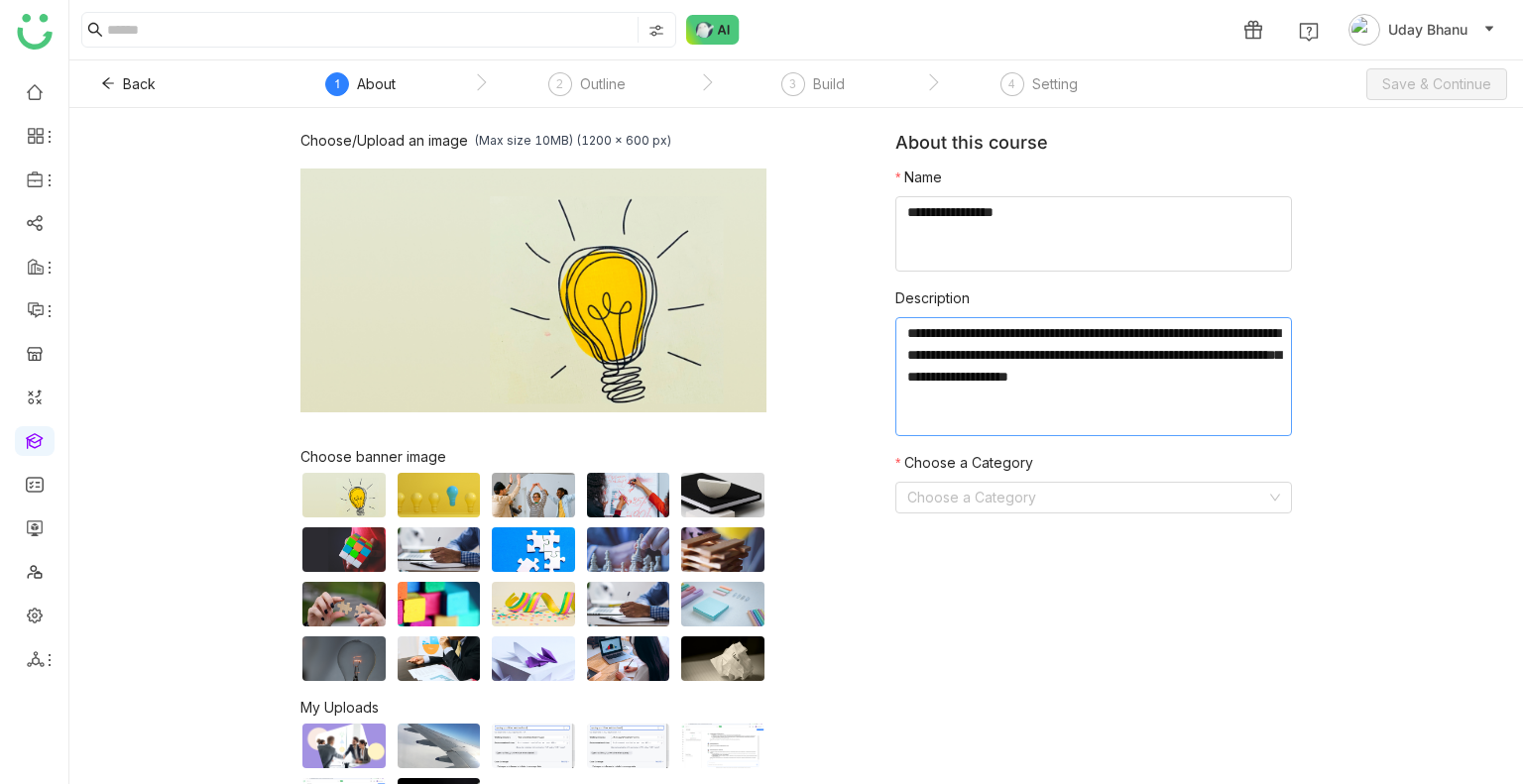 paste on "**********" 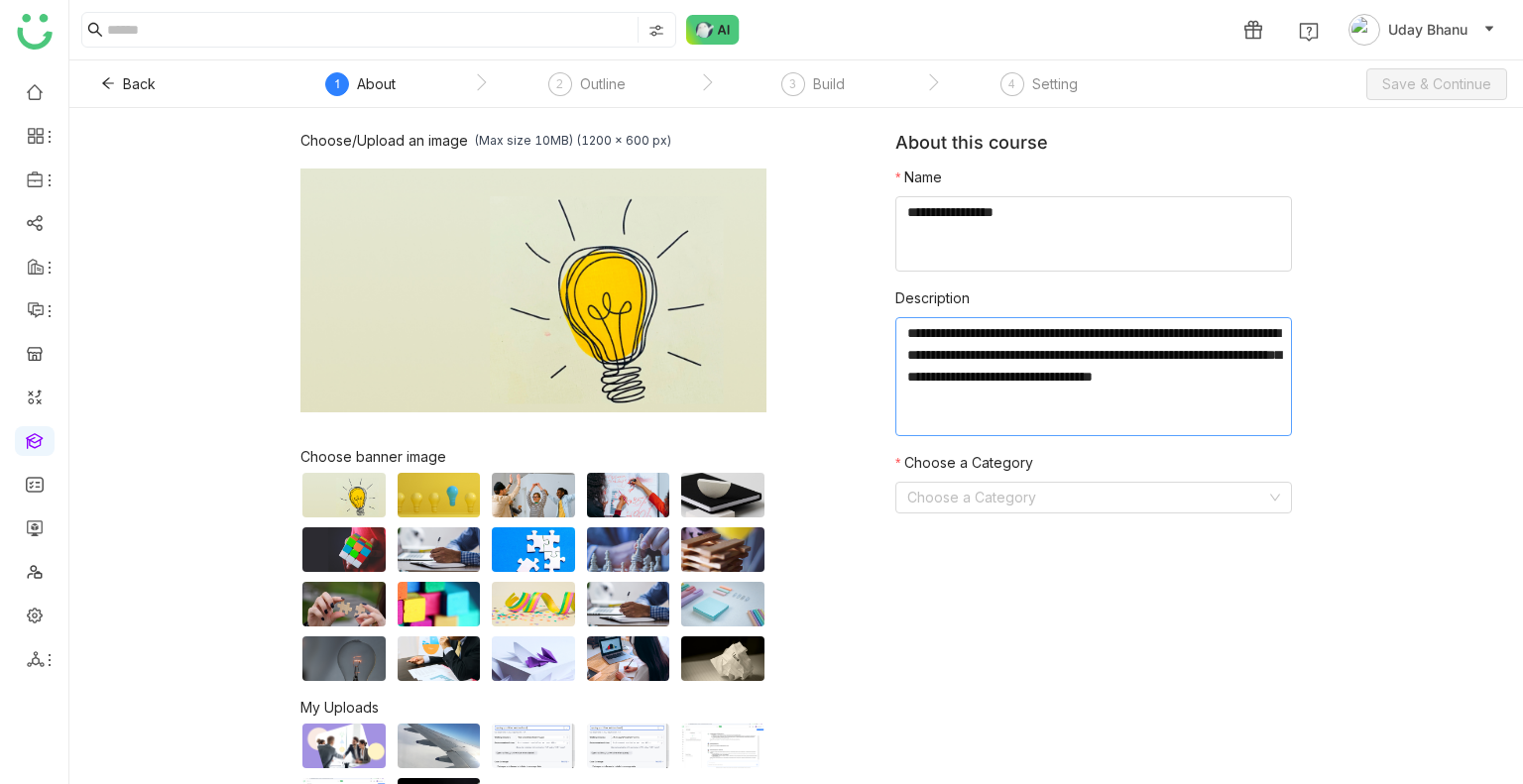 paste on "**********" 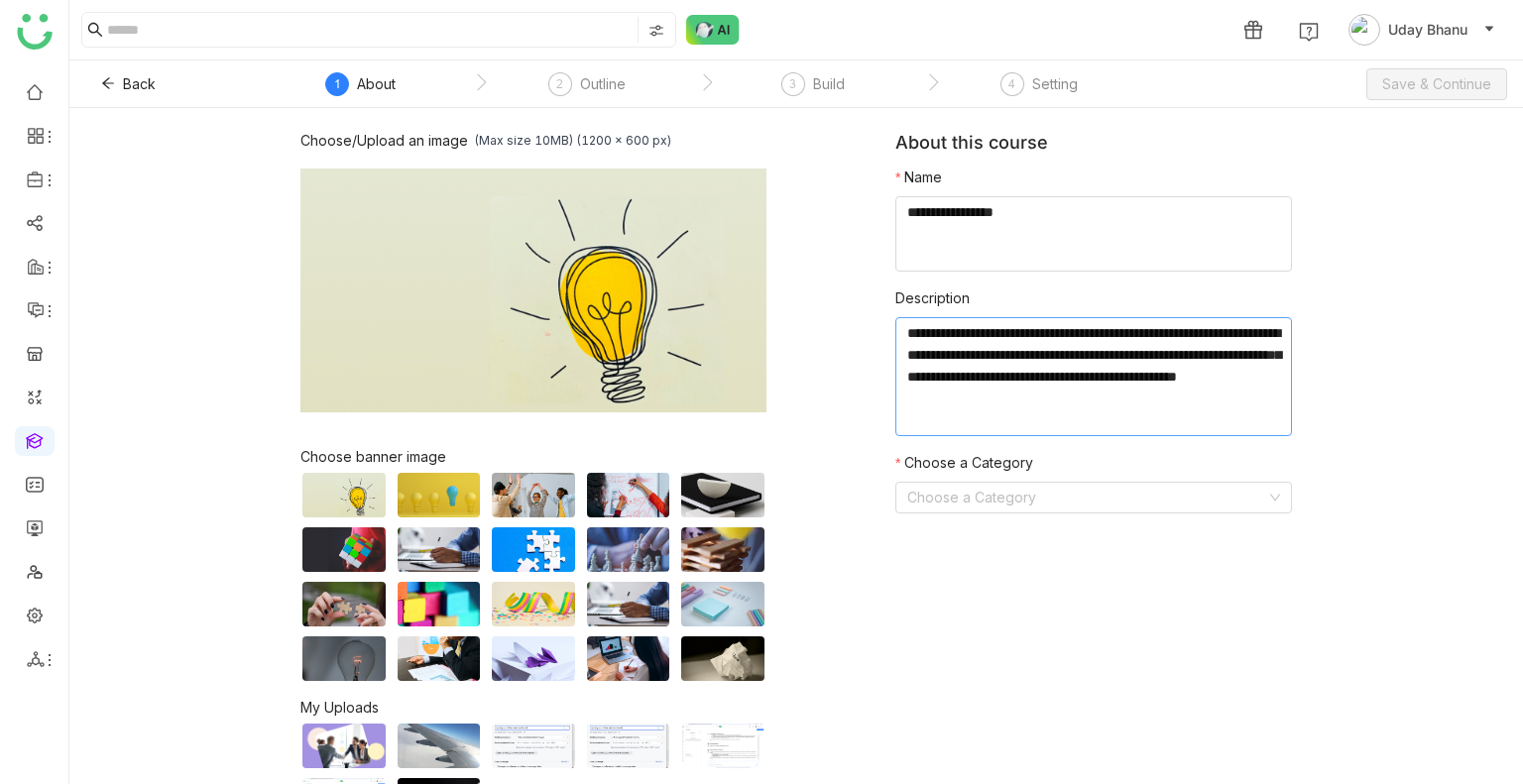 paste on "**********" 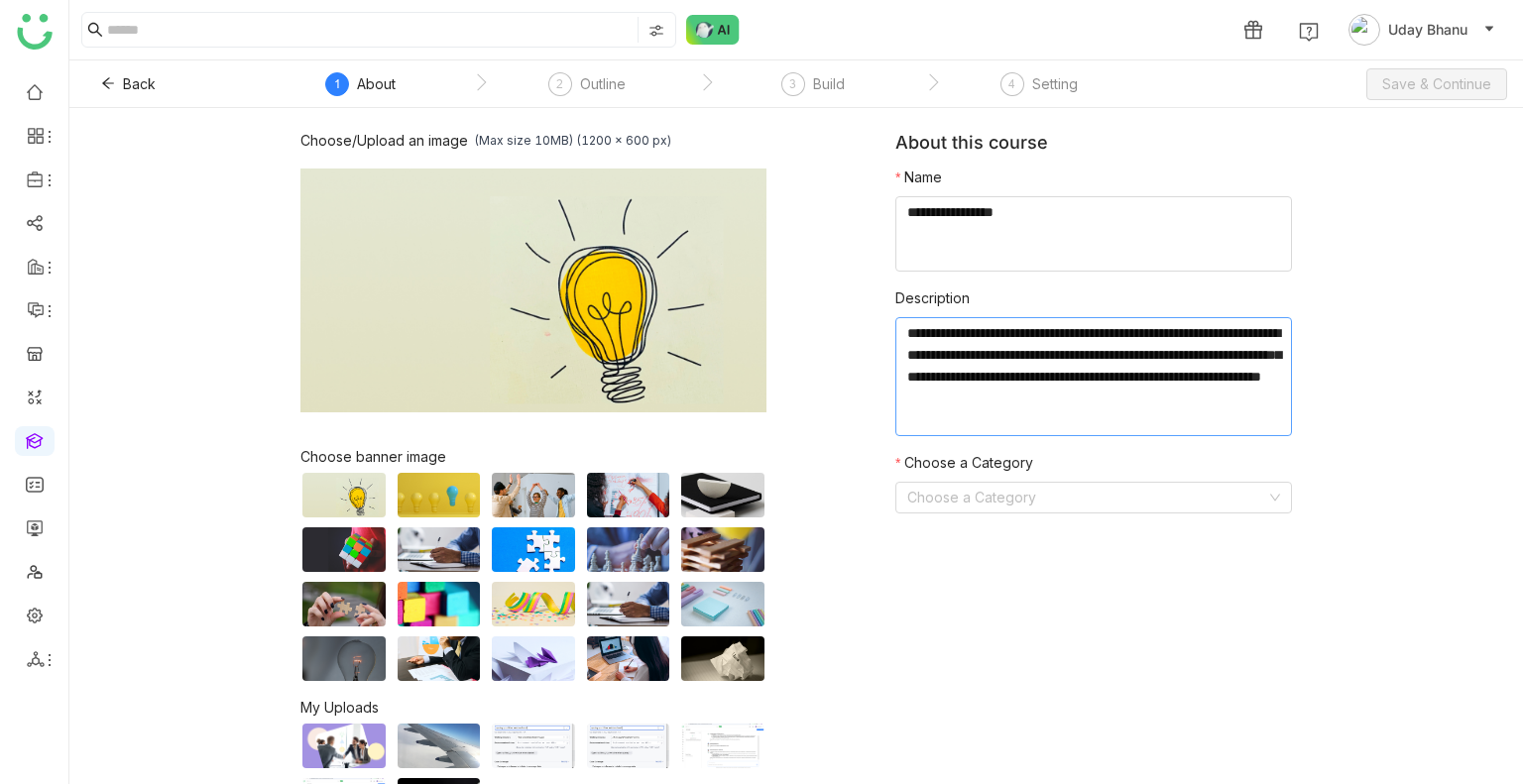 paste on "**********" 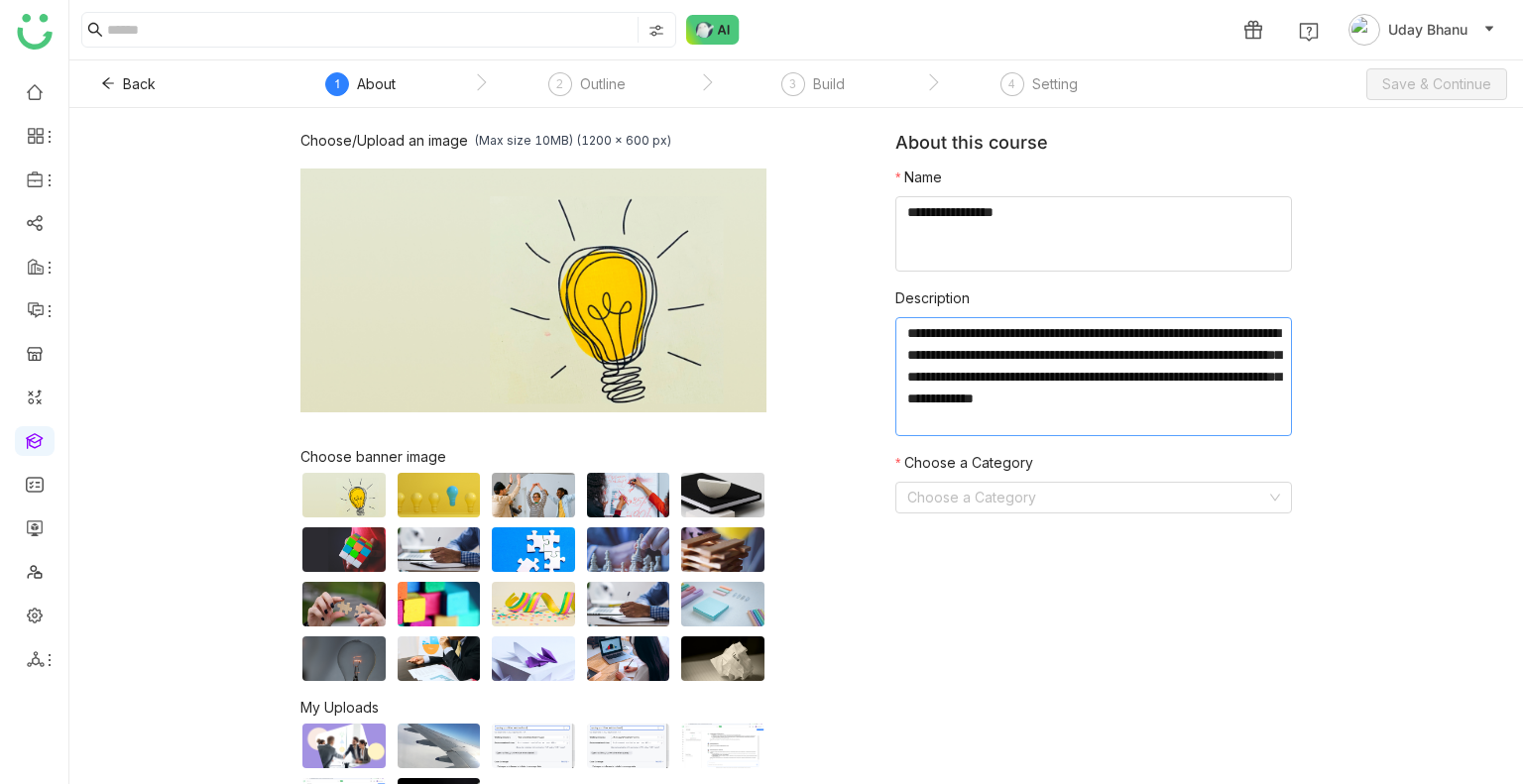 paste on "**********" 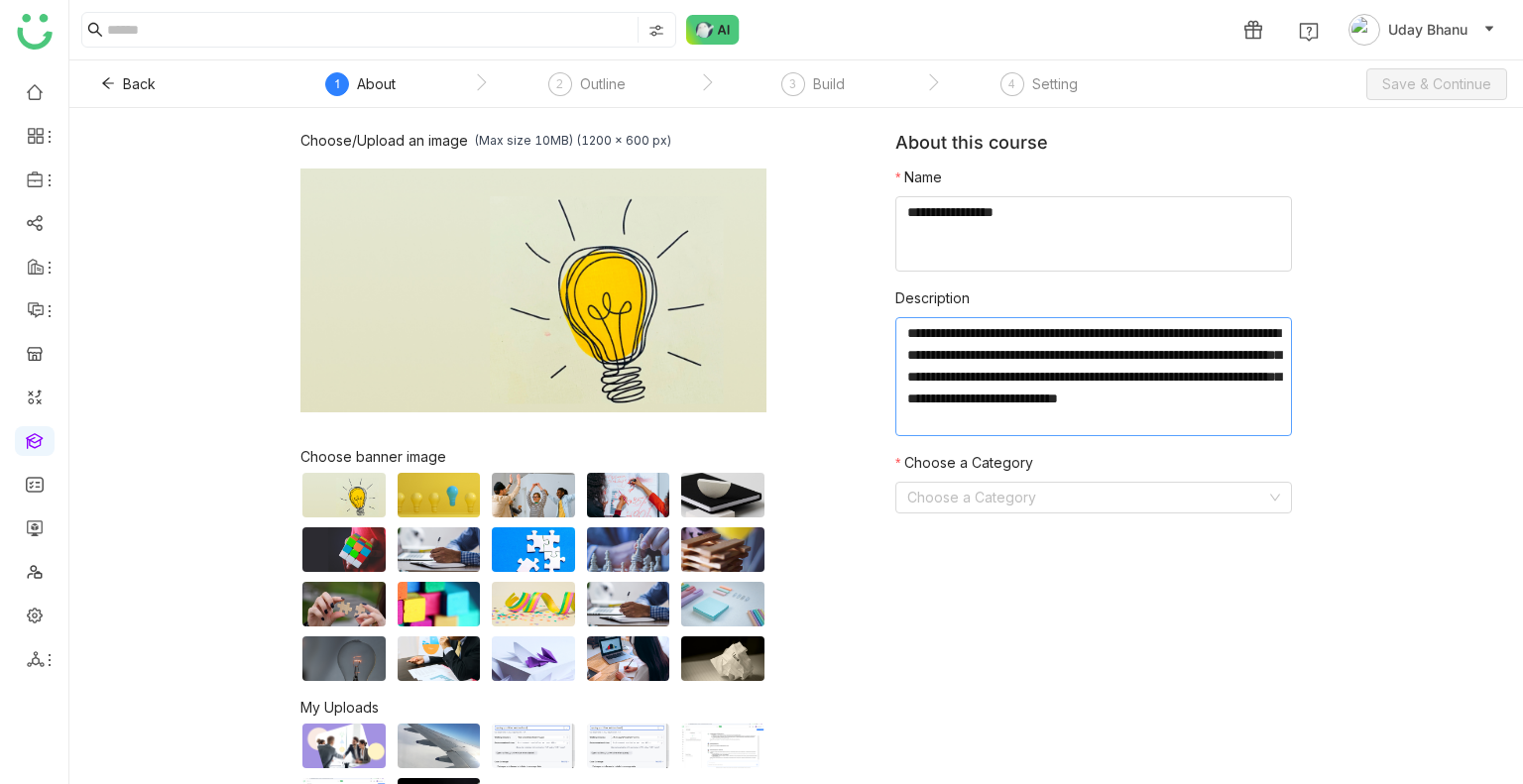 paste on "**********" 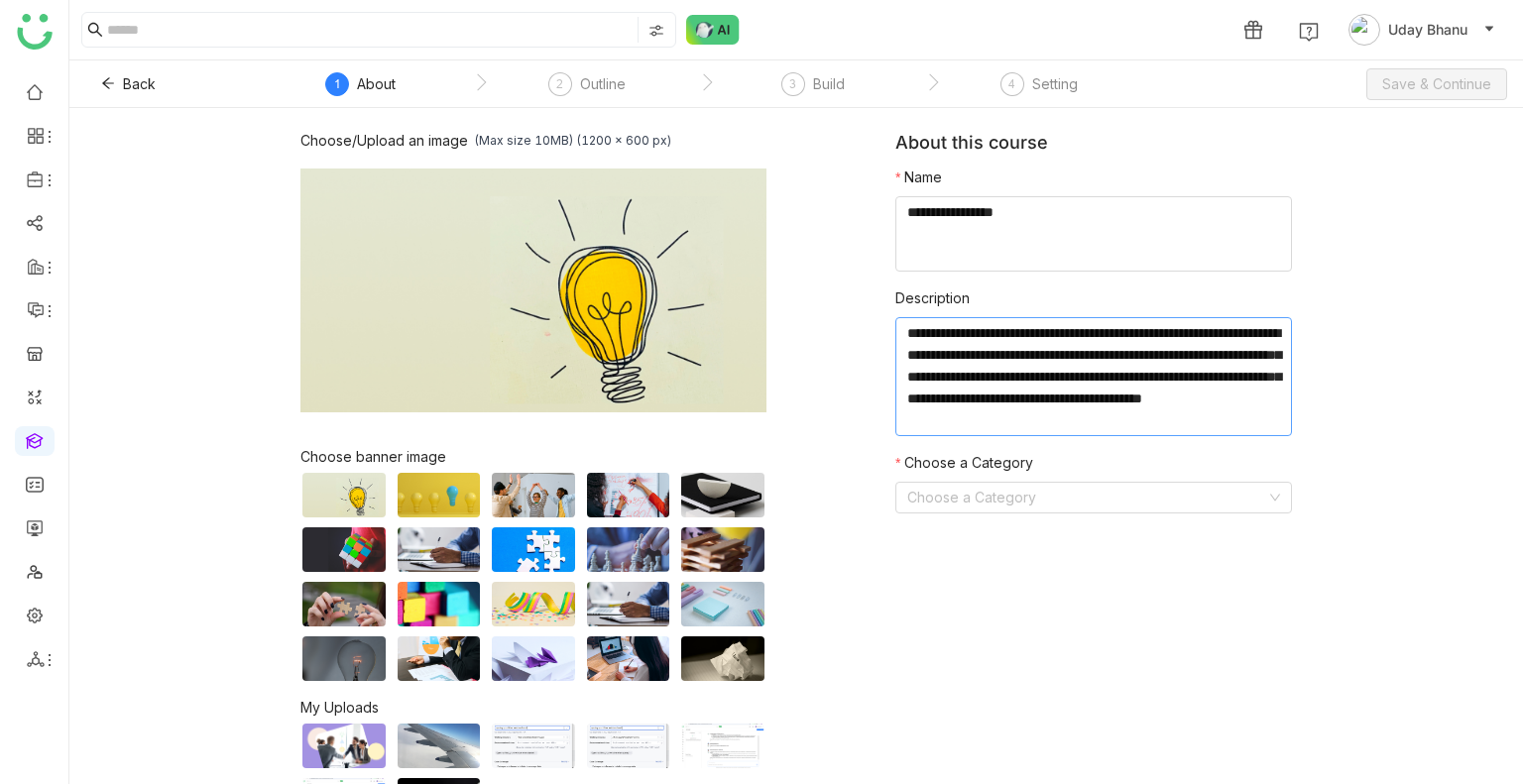 scroll, scrollTop: 15, scrollLeft: 0, axis: vertical 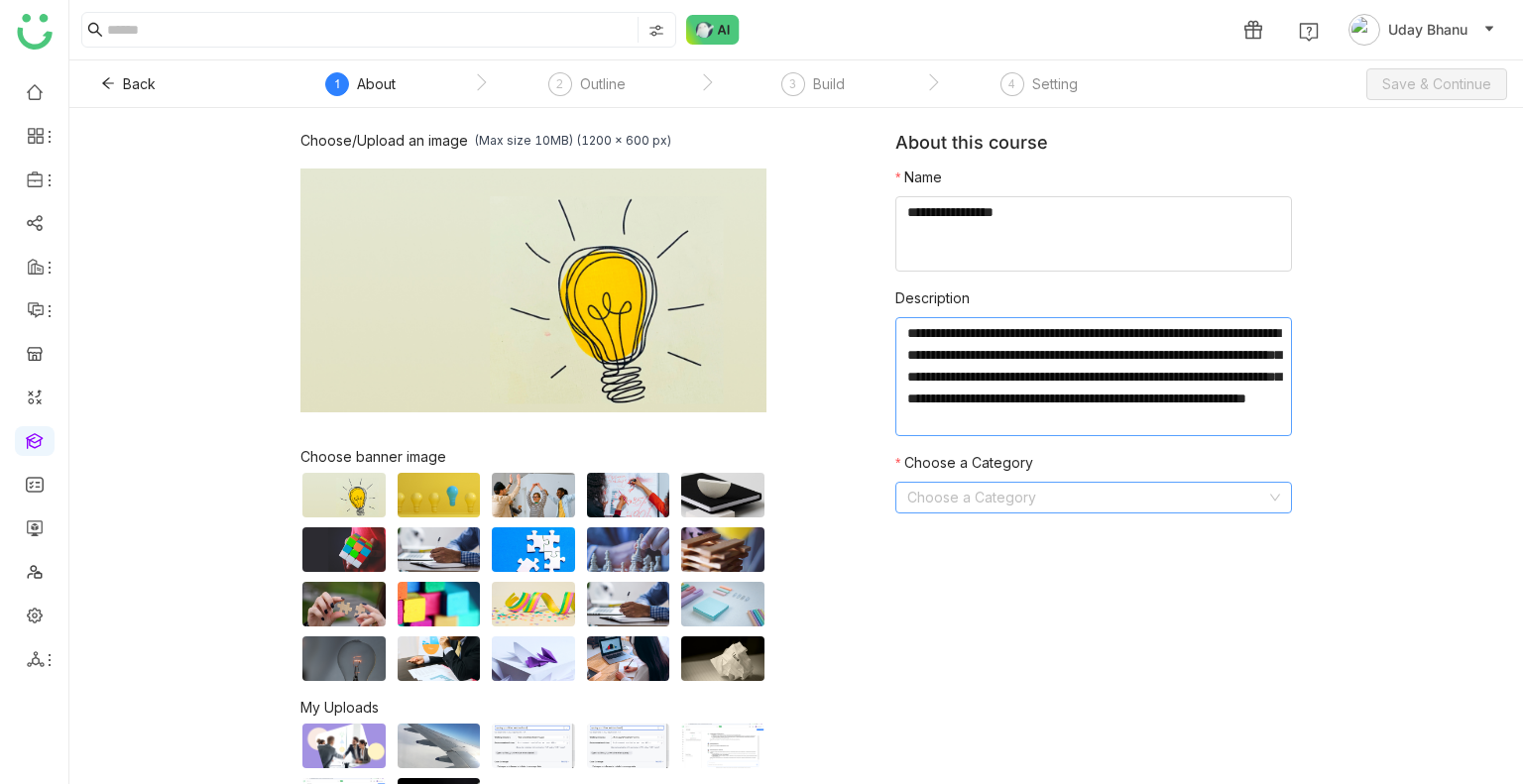 type on "**********" 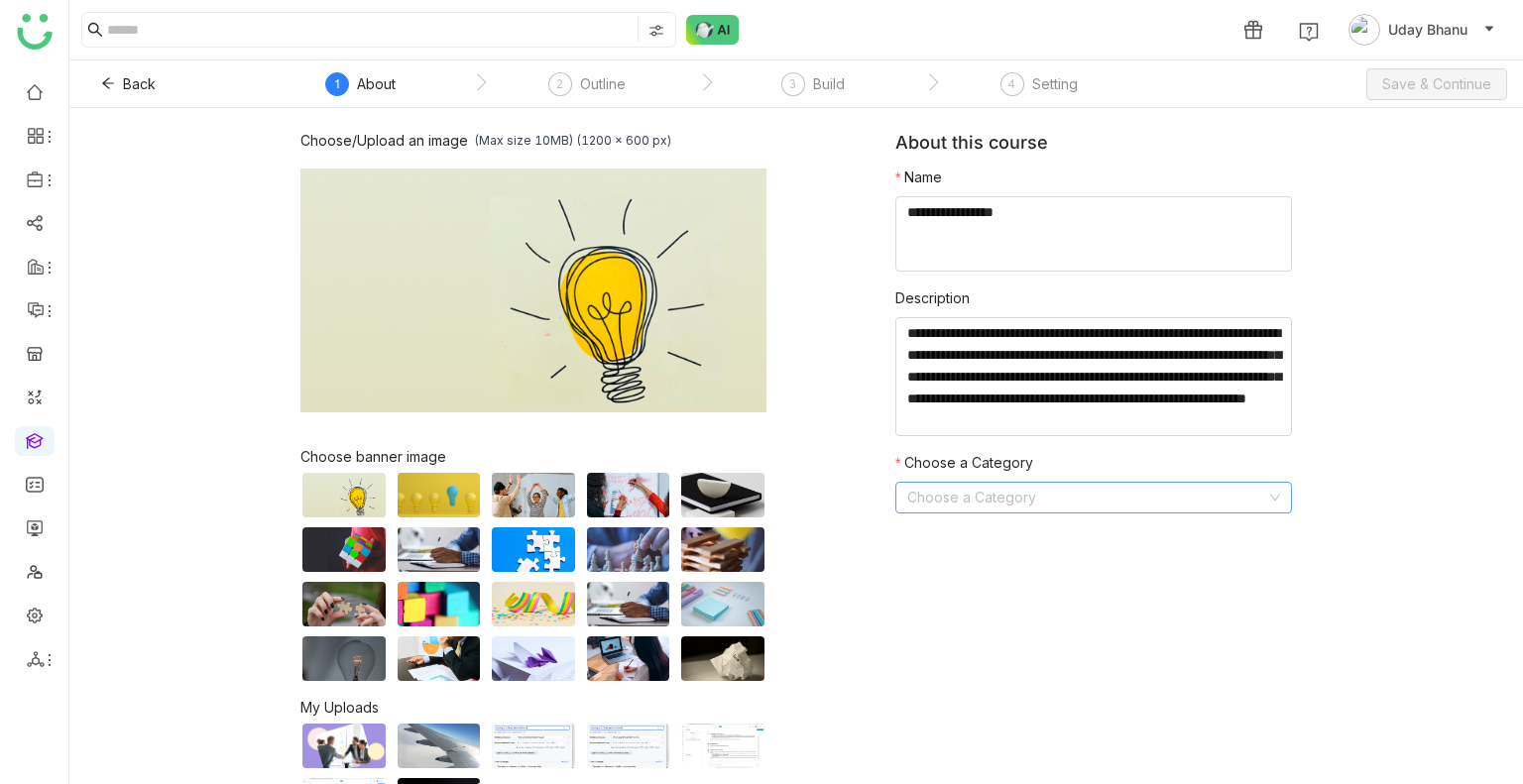 click 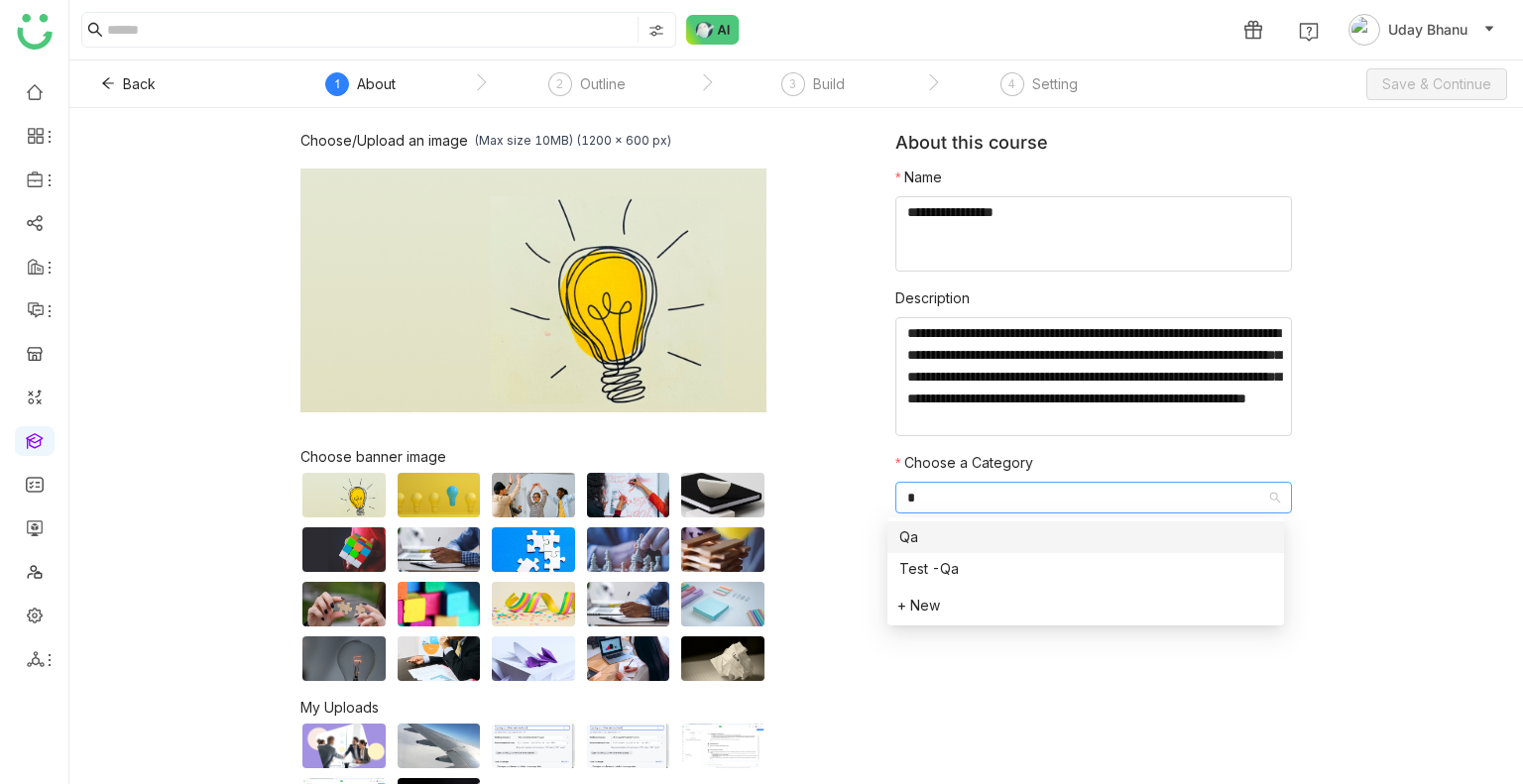 type on "**" 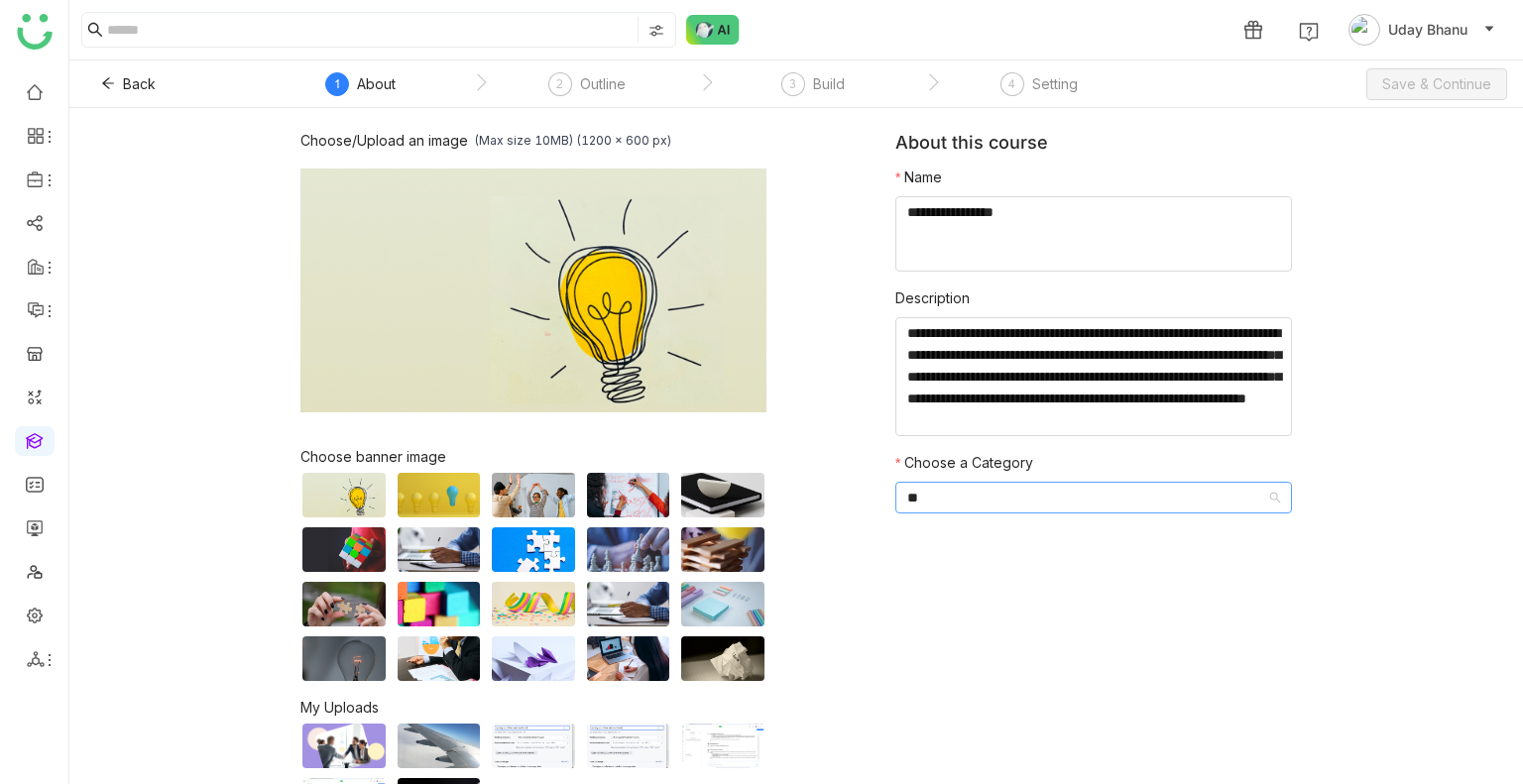 type 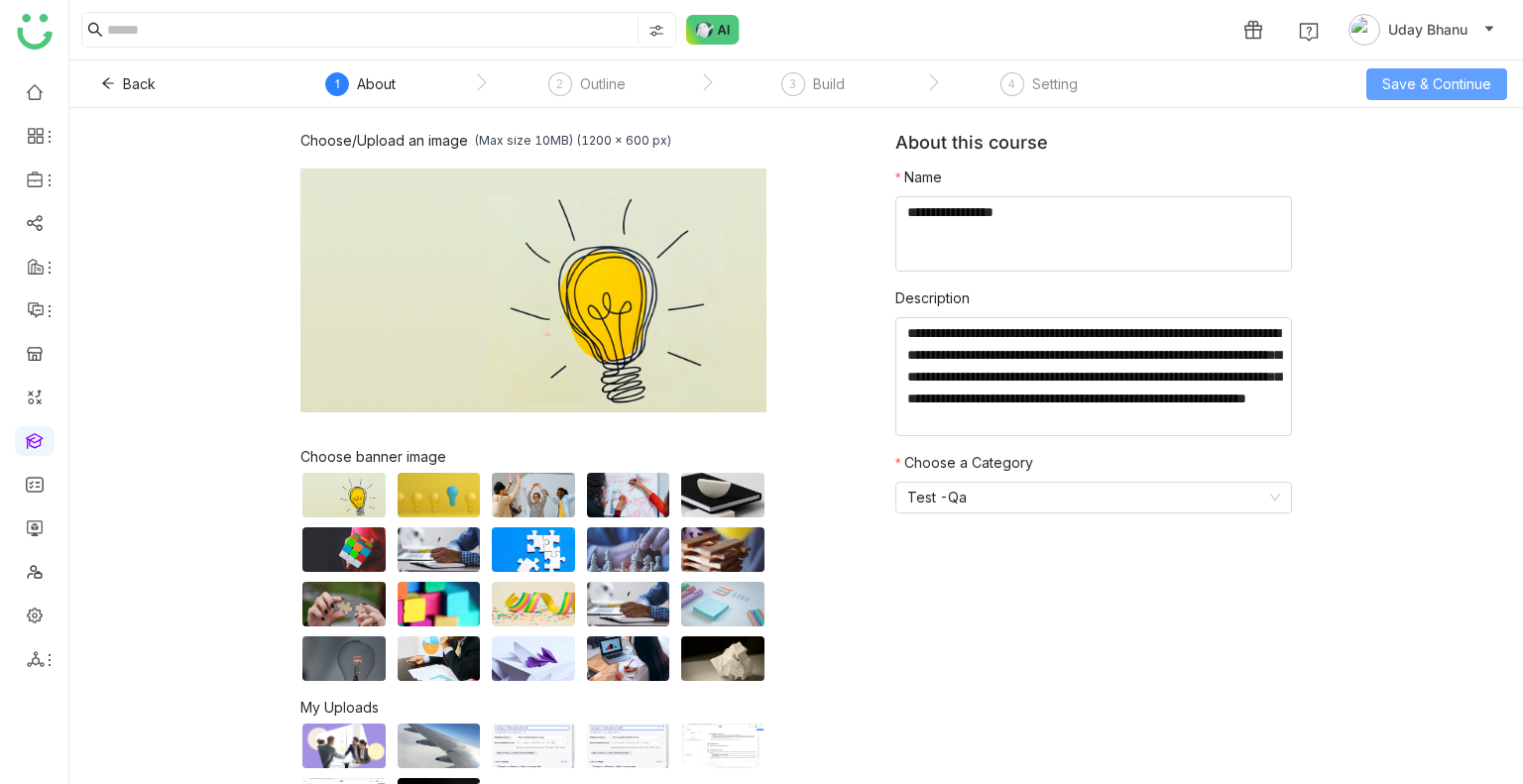 click on "Save & Continue" at bounding box center [1437, 84] 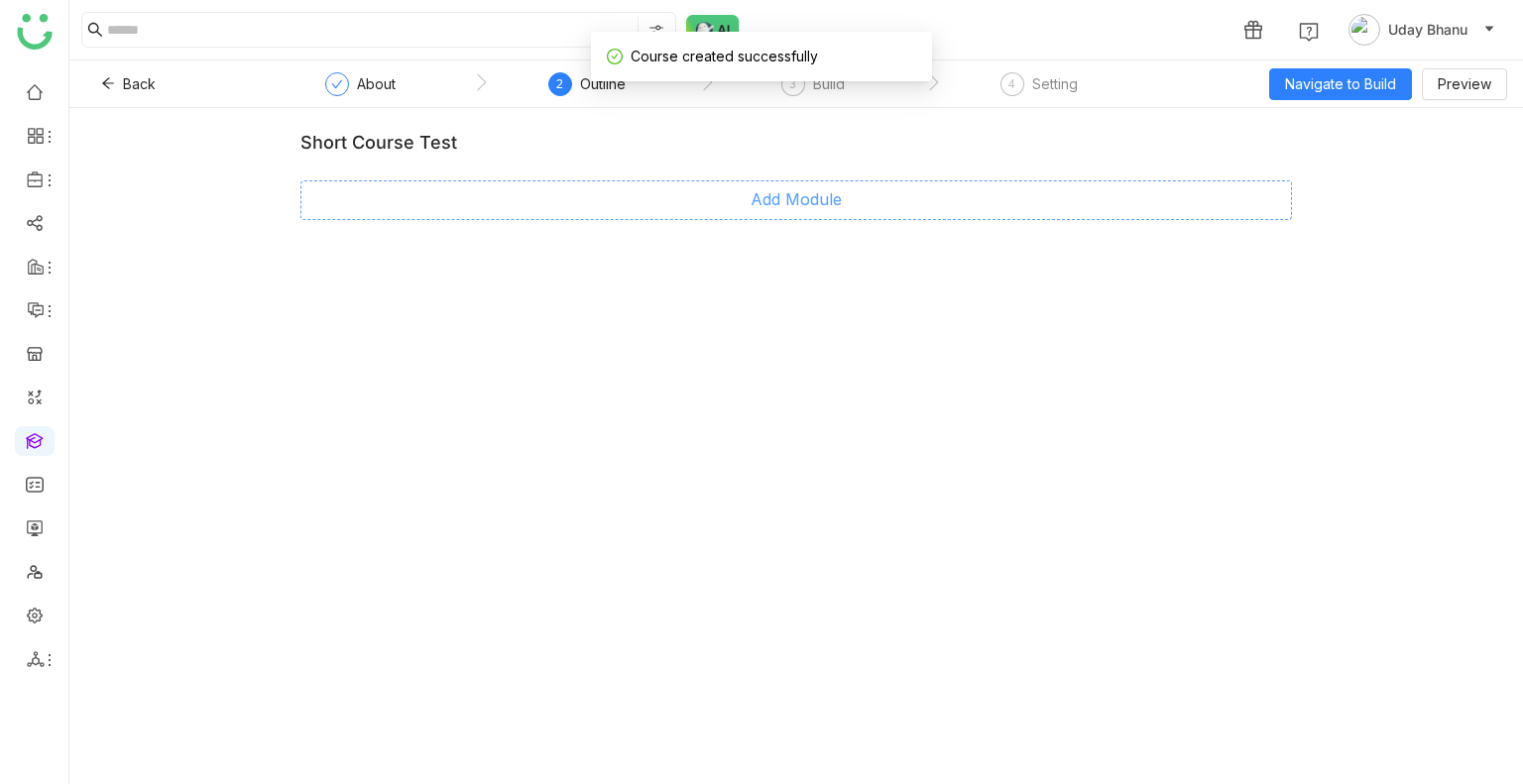 click on "Add Module" 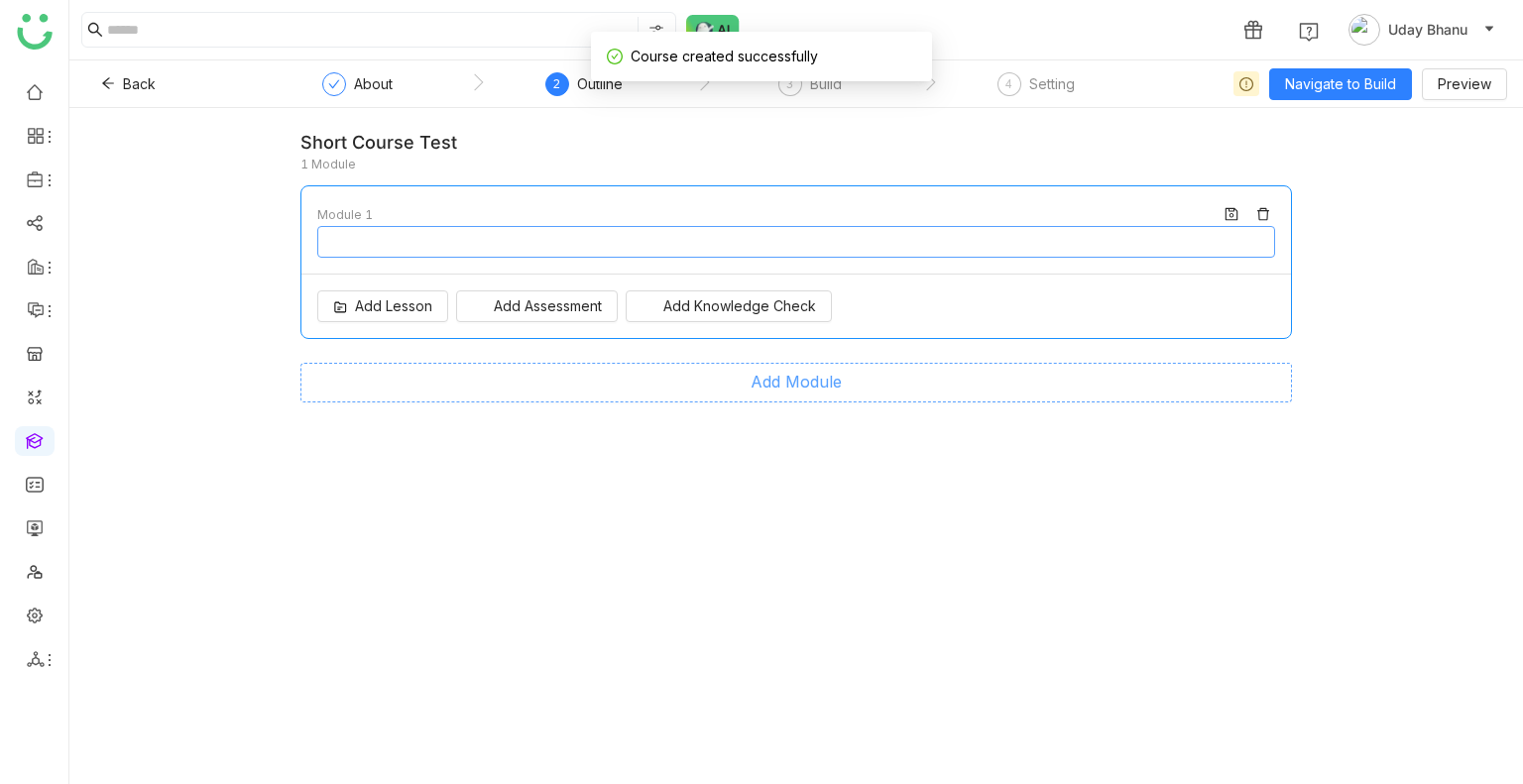 type on "********" 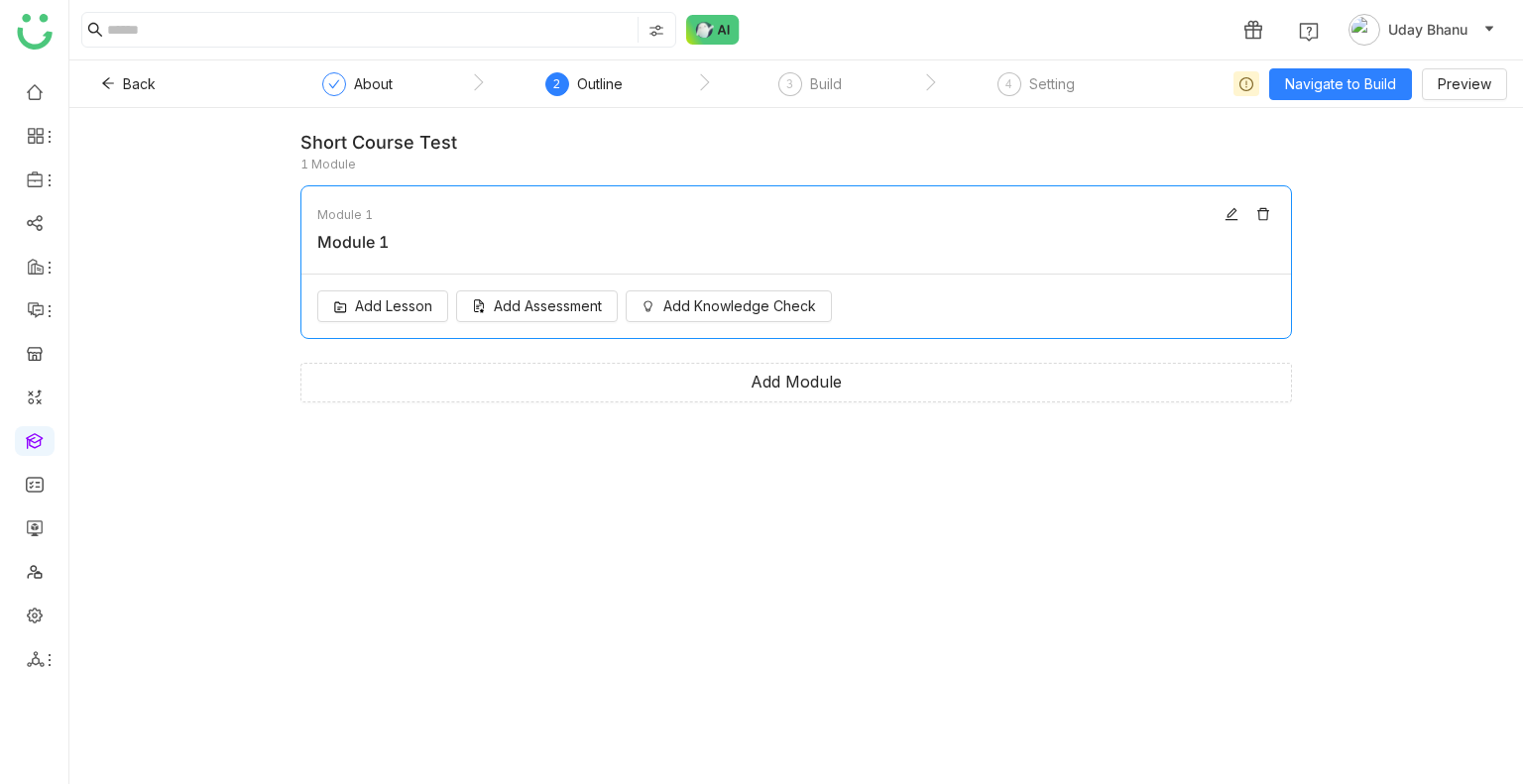 click on "Add Lesson
Add Assessment
Add Knowledge Check" 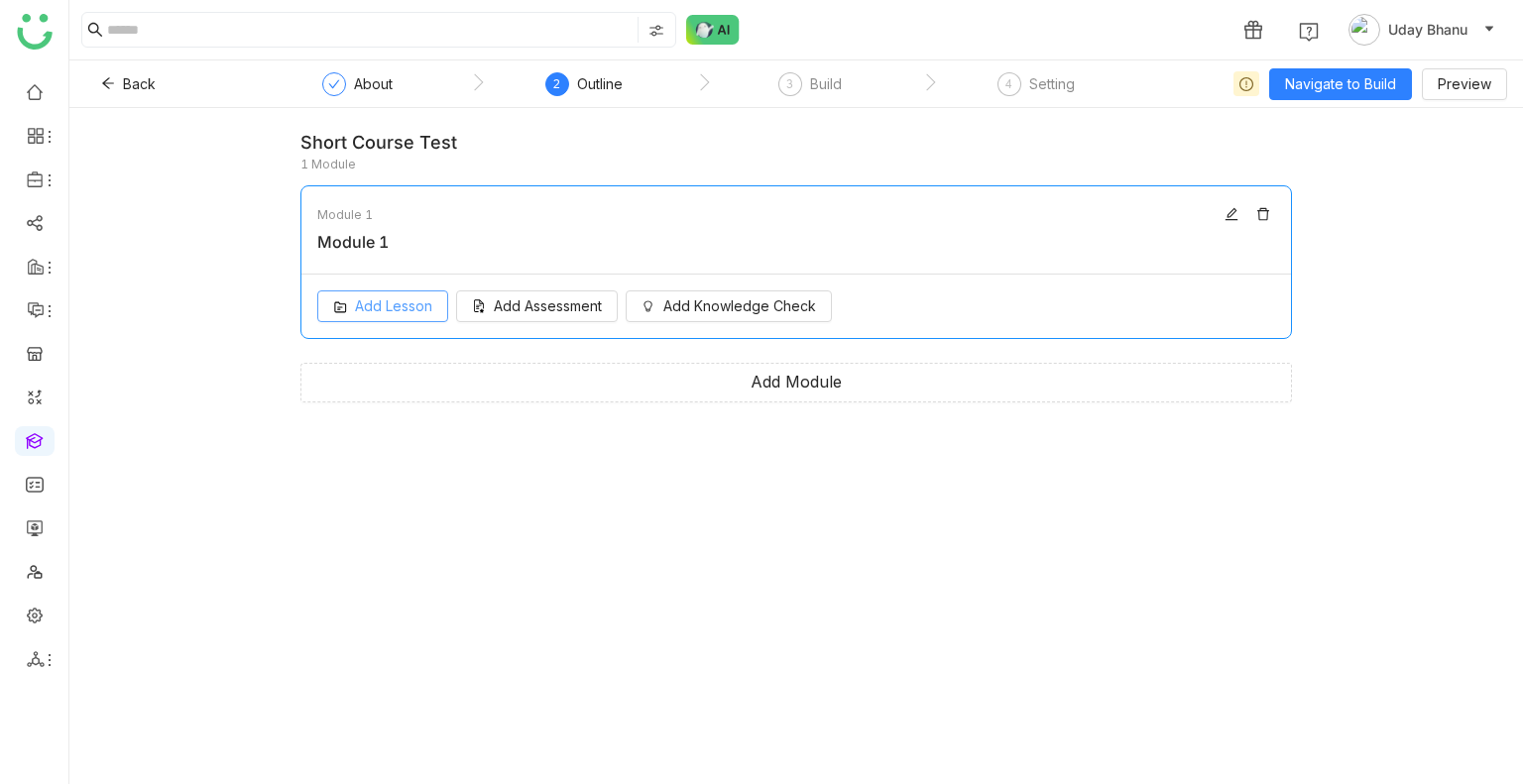 click on "Add Lesson" 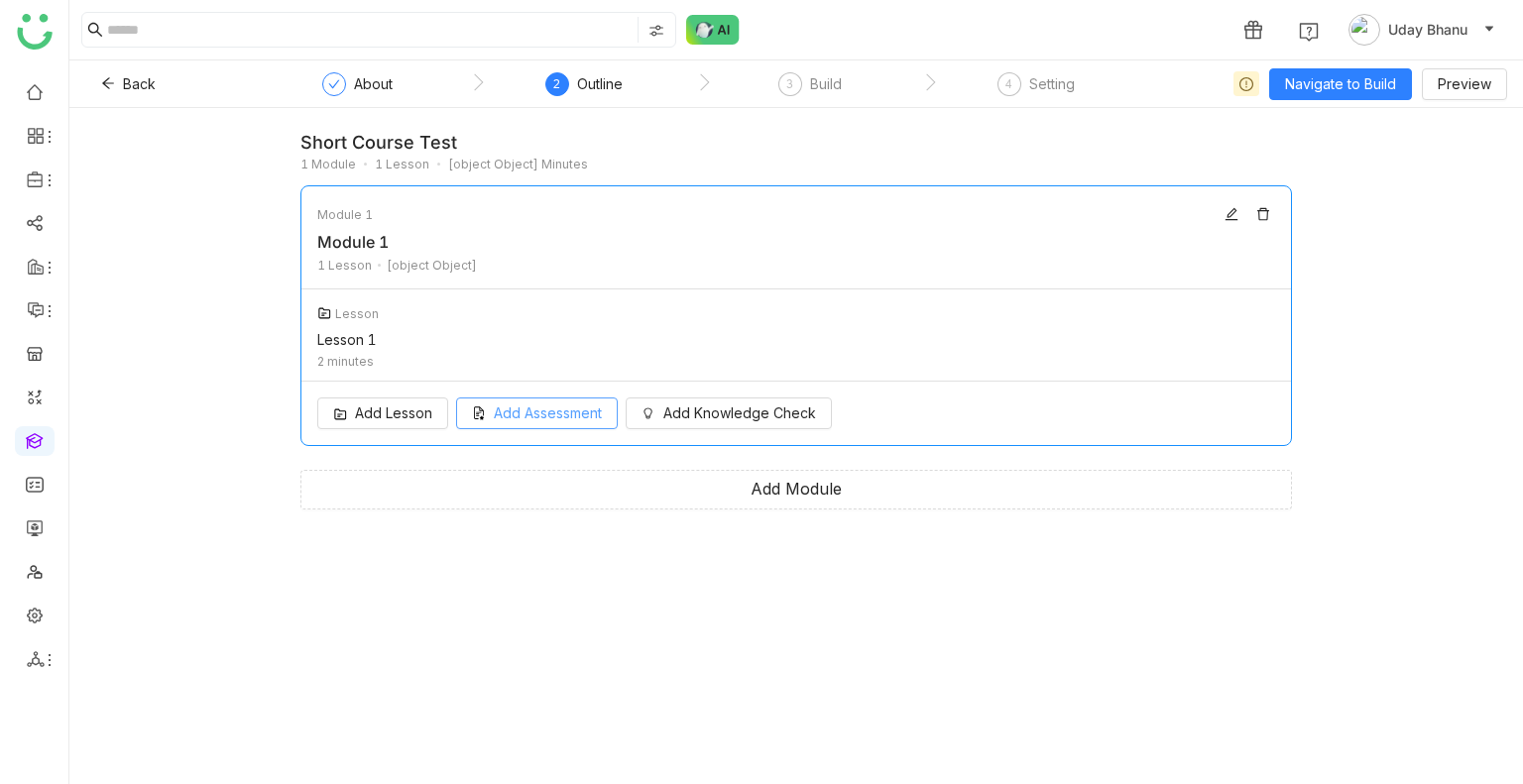 click on "Add Lesson
Add Assessment
Add Knowledge Check" 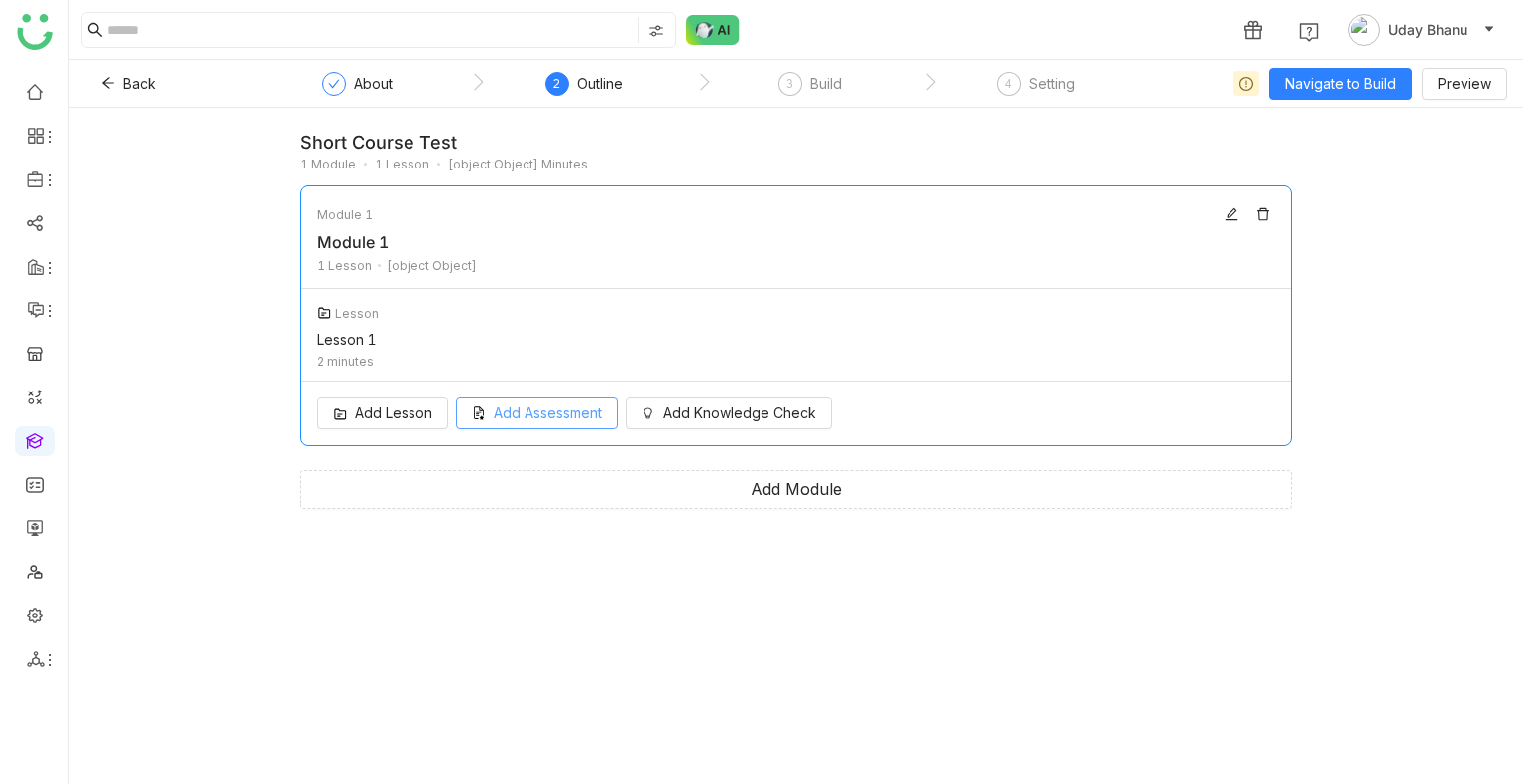 click on "Add Assessment" 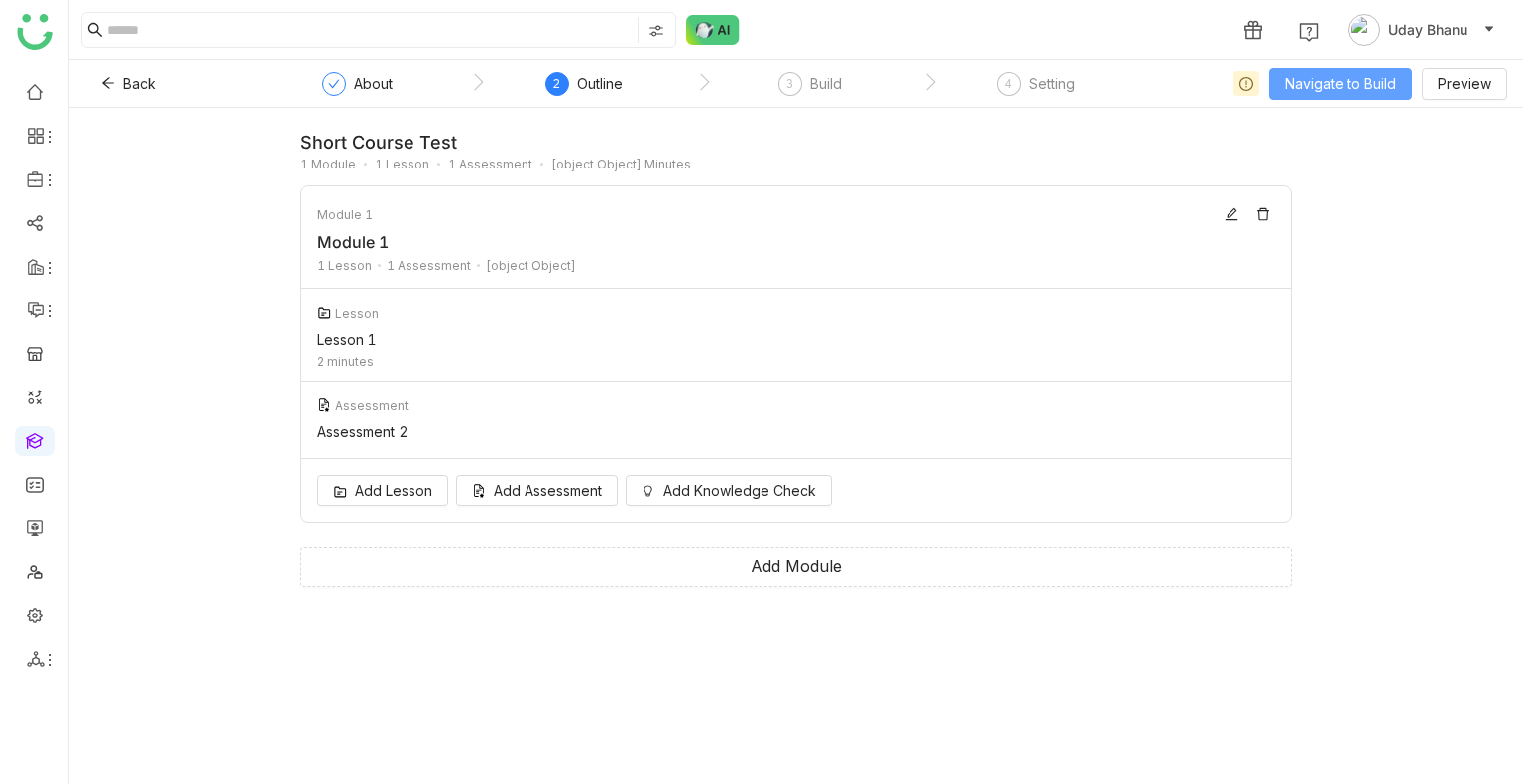 click on "Navigate to Build" at bounding box center [1341, 84] 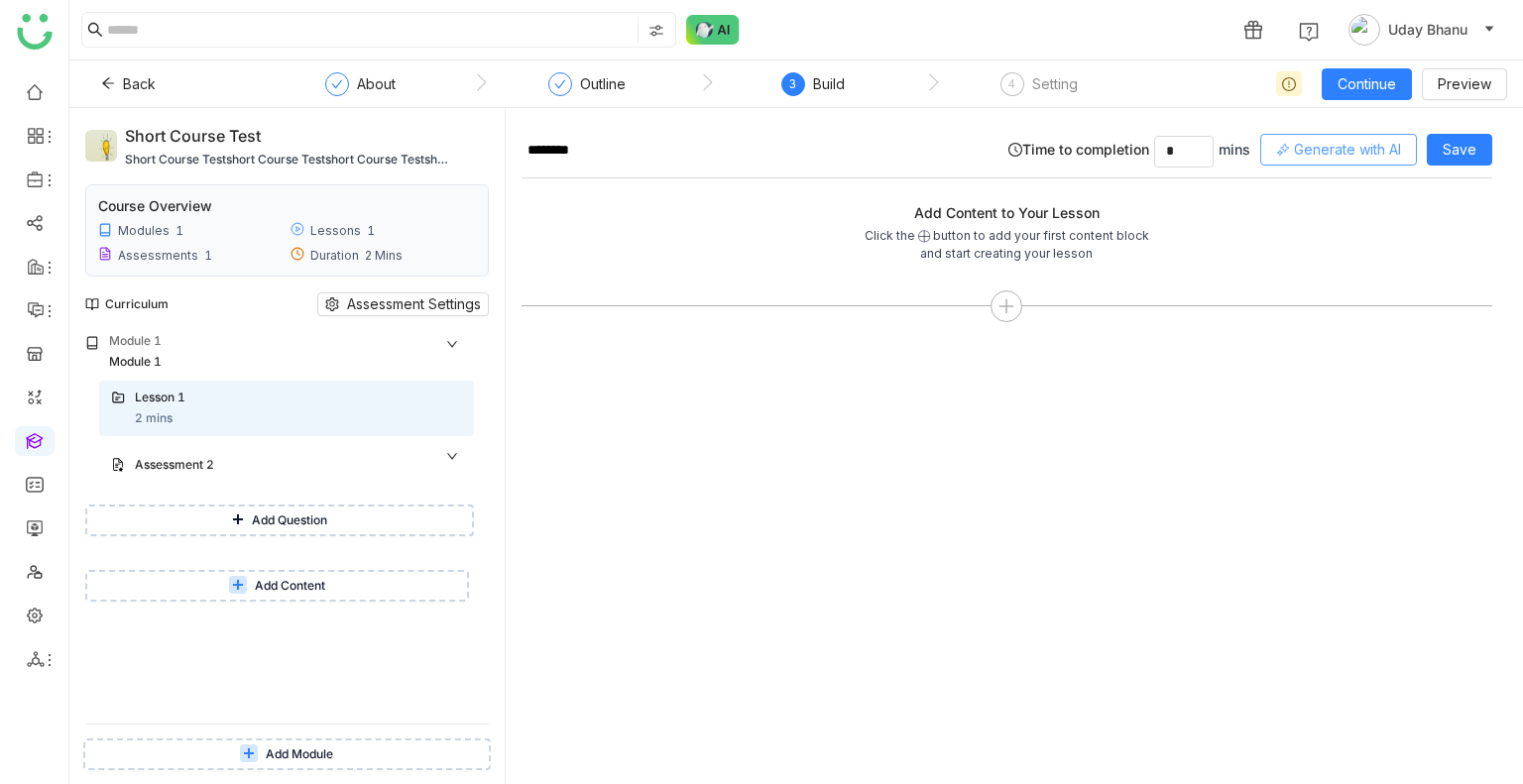 click on "Generate with AI" 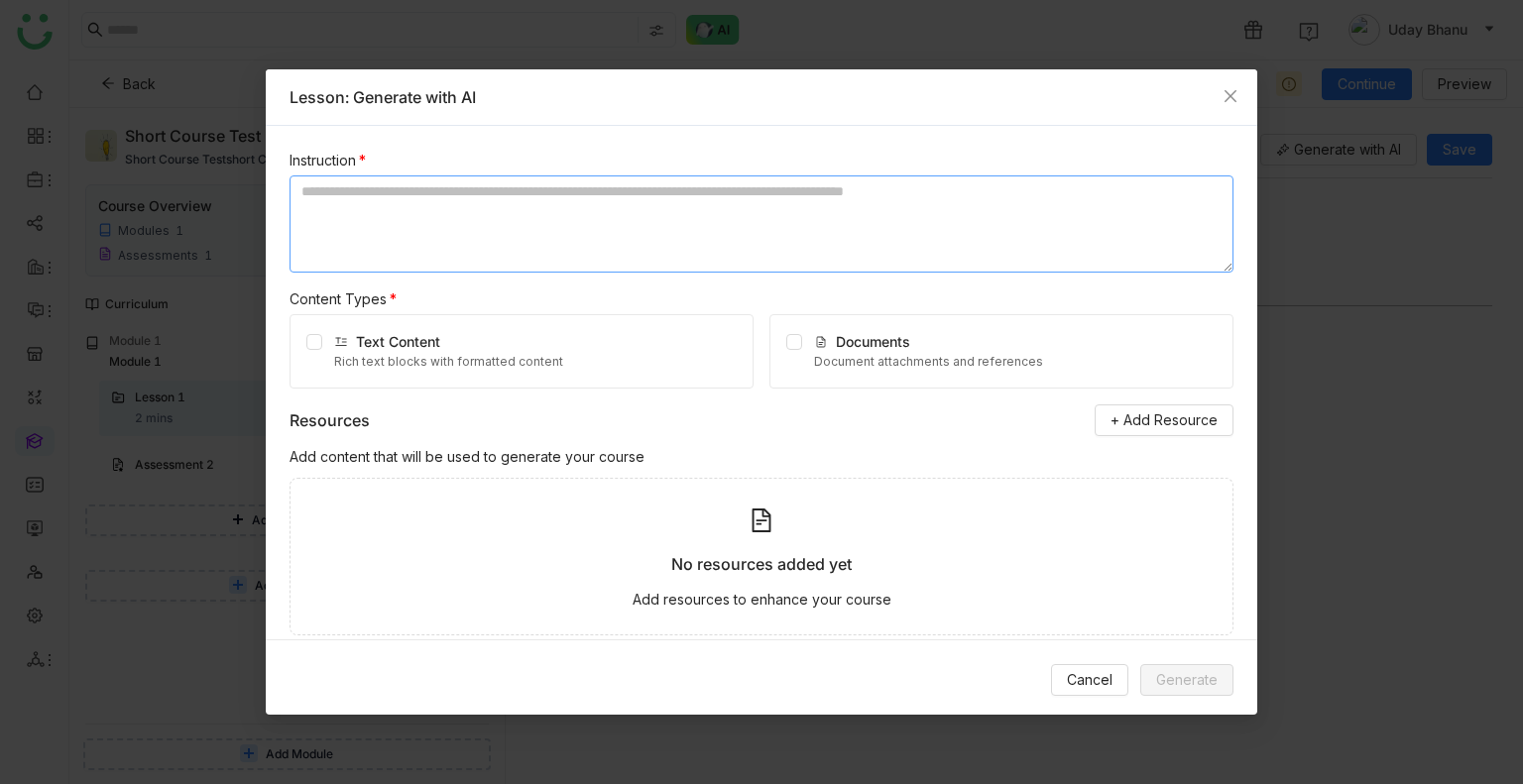 click at bounding box center [762, 224] 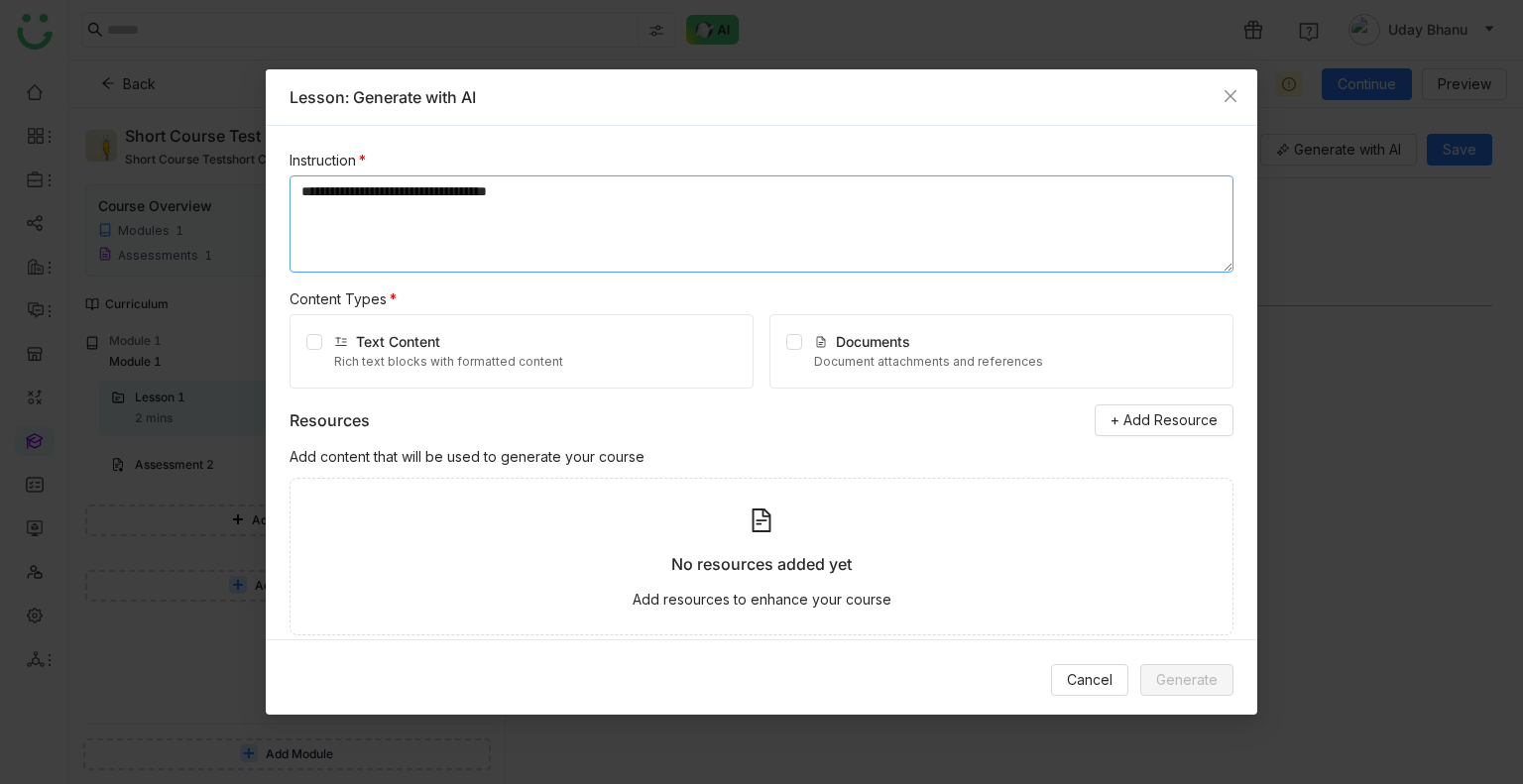 click on "**********" at bounding box center [762, 224] 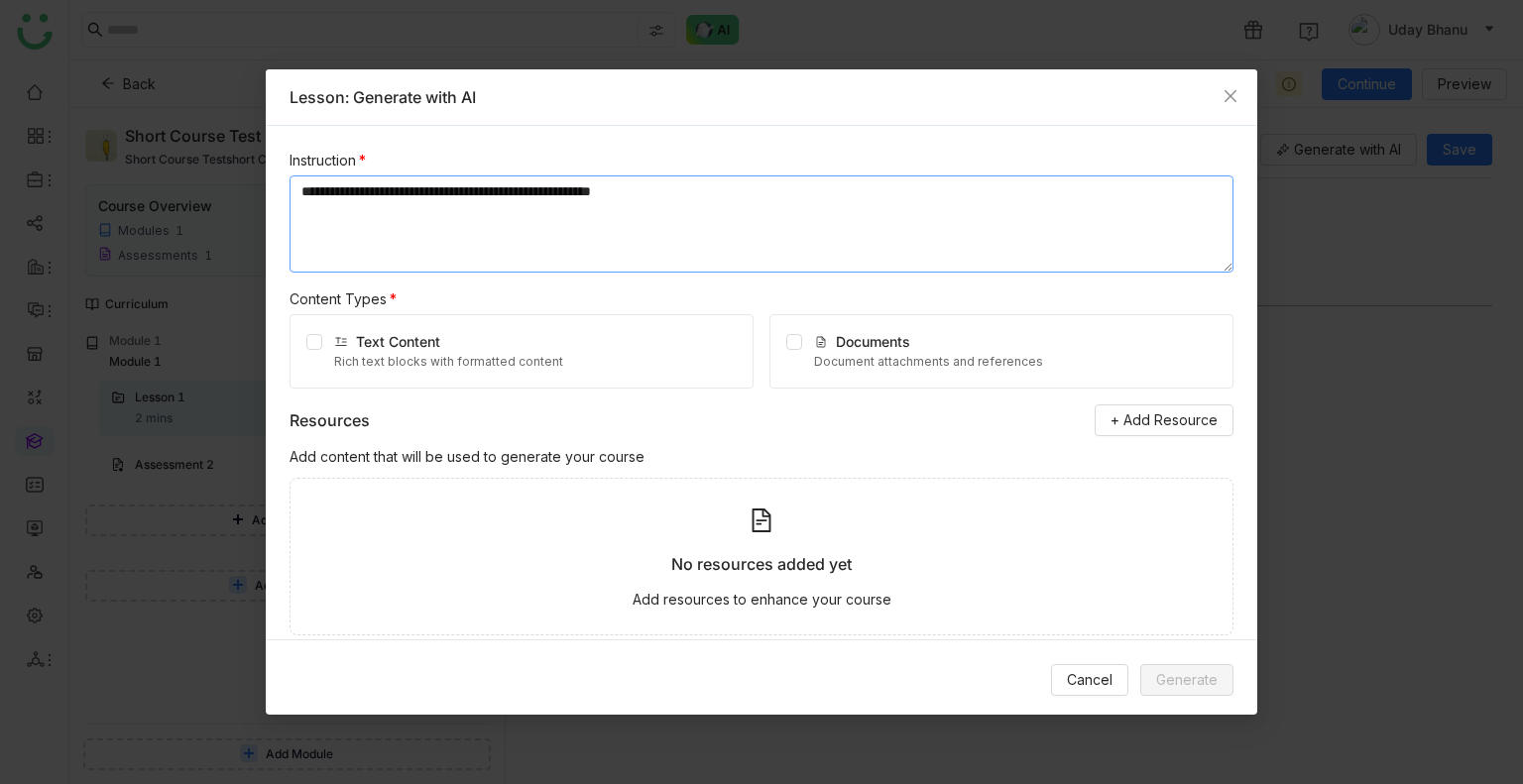 click on "**********" at bounding box center (762, 224) 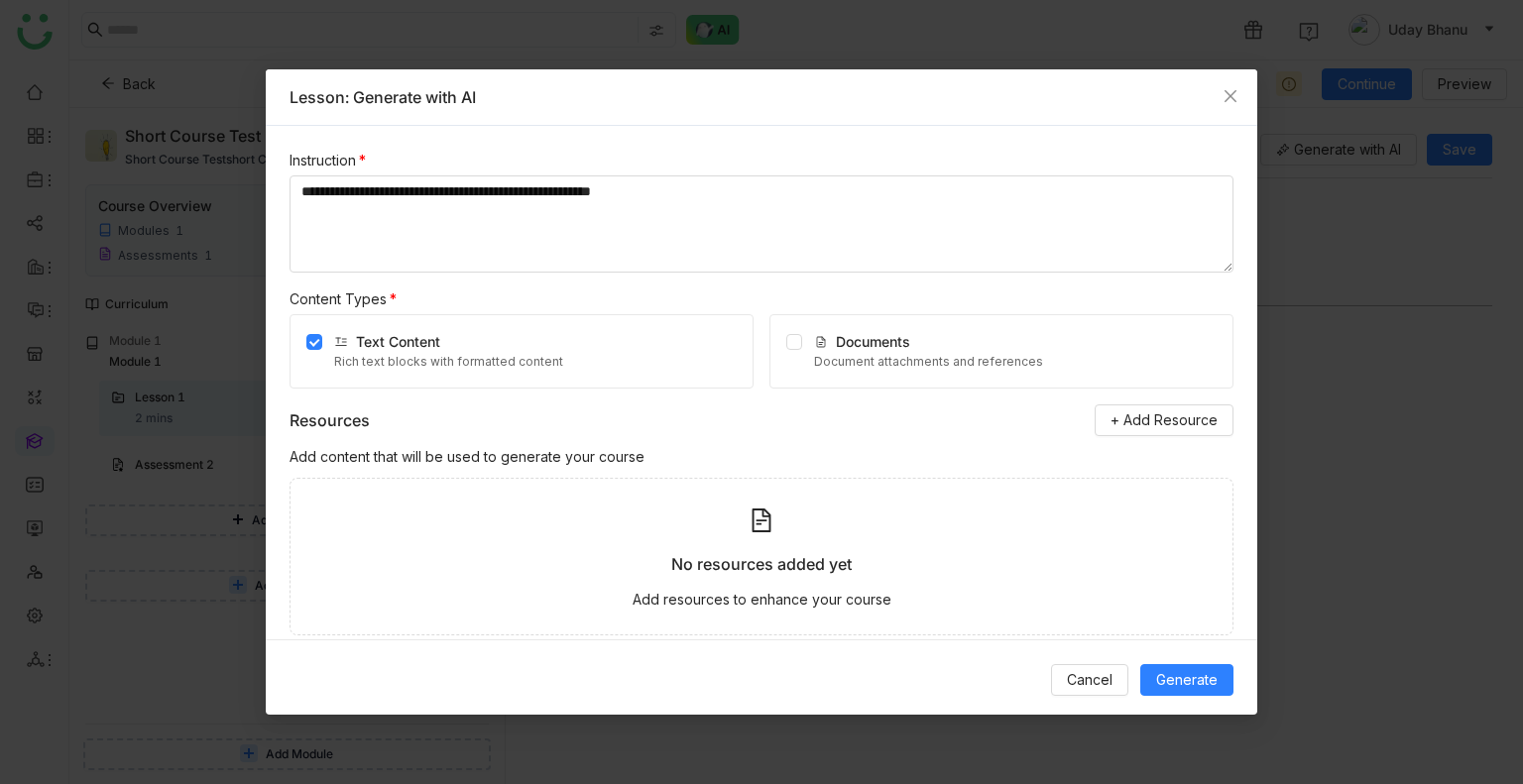 click on "Documents  Document attachments and references" at bounding box center (1001, 351) 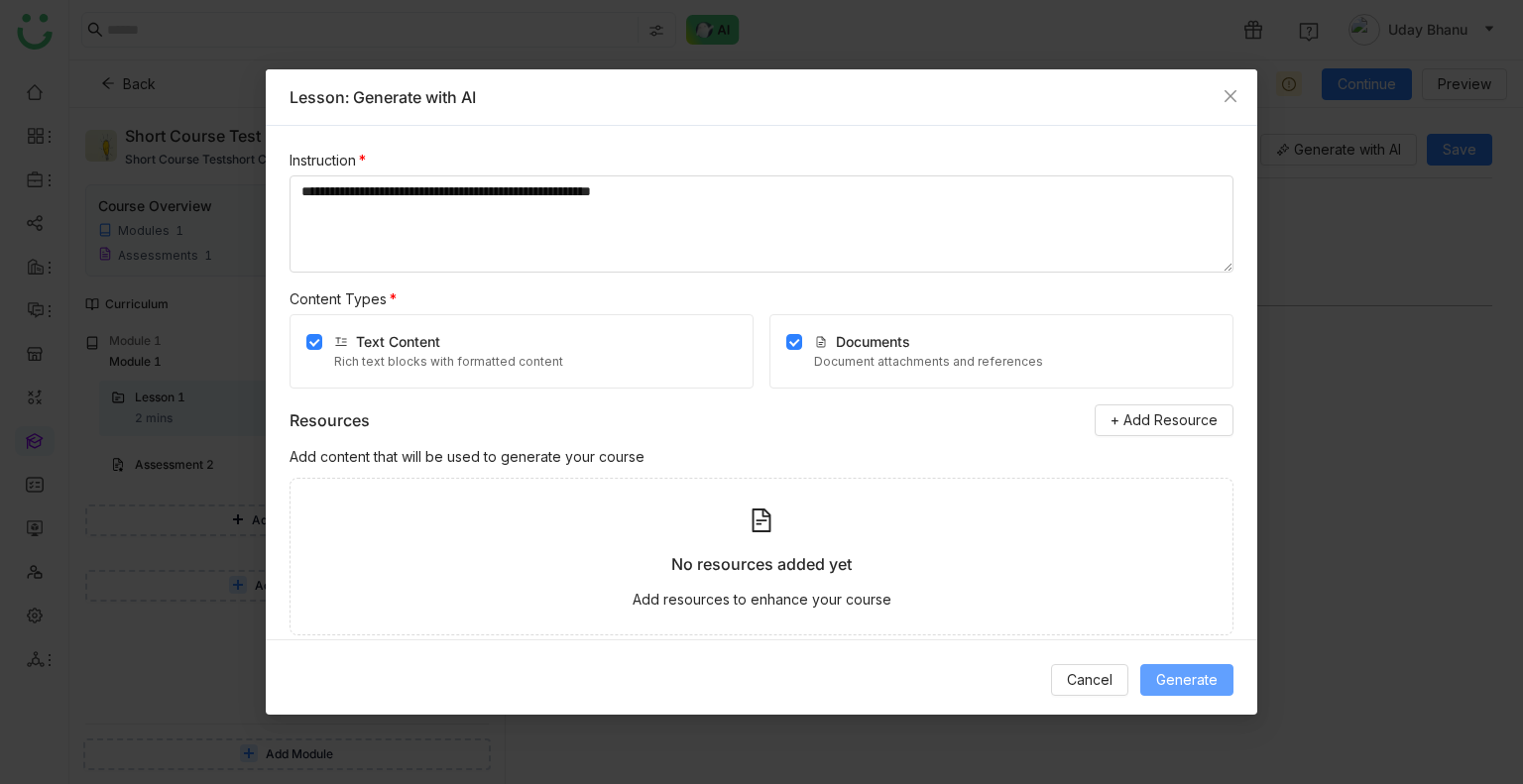 click on "Generate" at bounding box center [1187, 680] 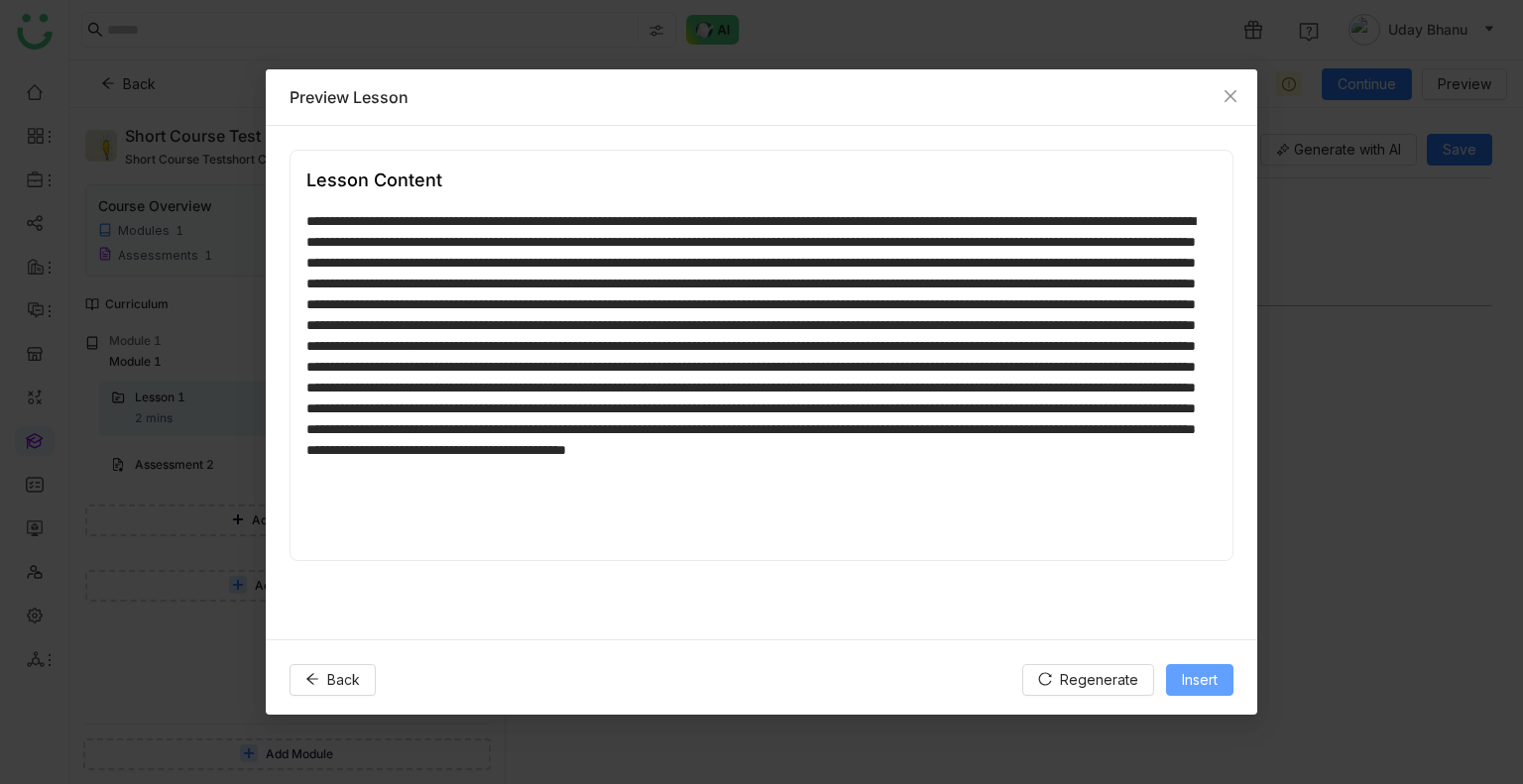 click on "Insert" at bounding box center [1200, 680] 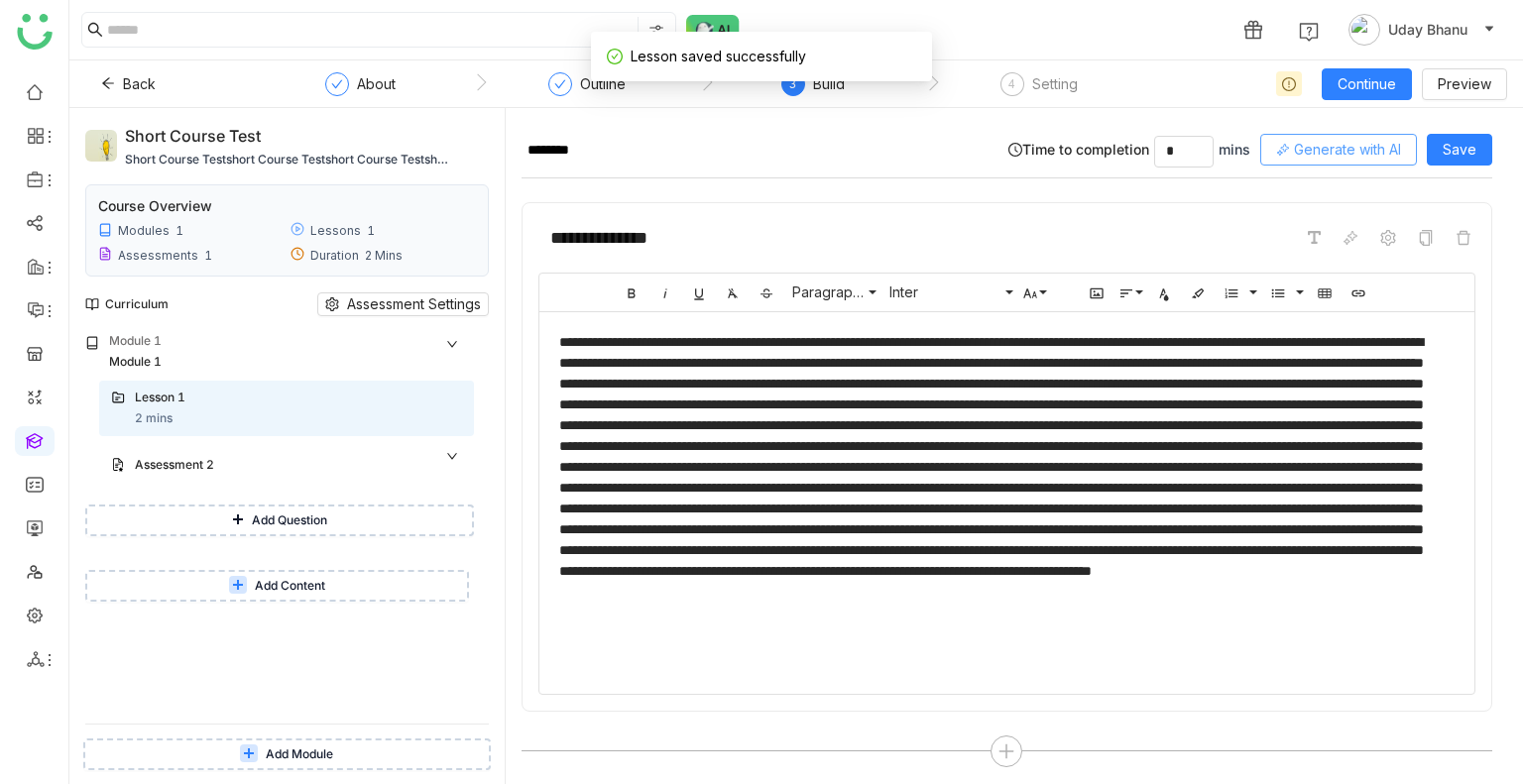 click on "Generate with AI" 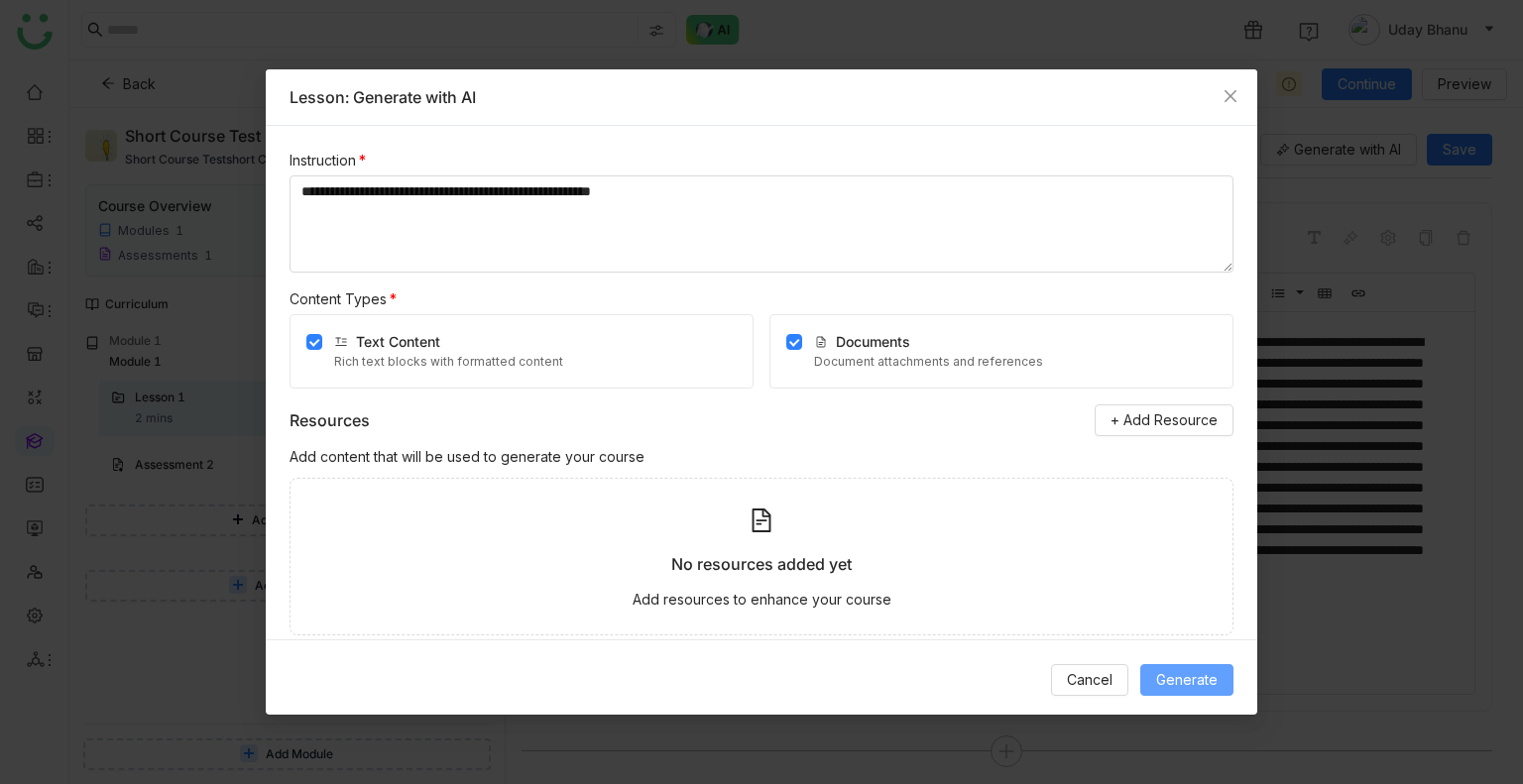 click on "Generate" at bounding box center (1187, 680) 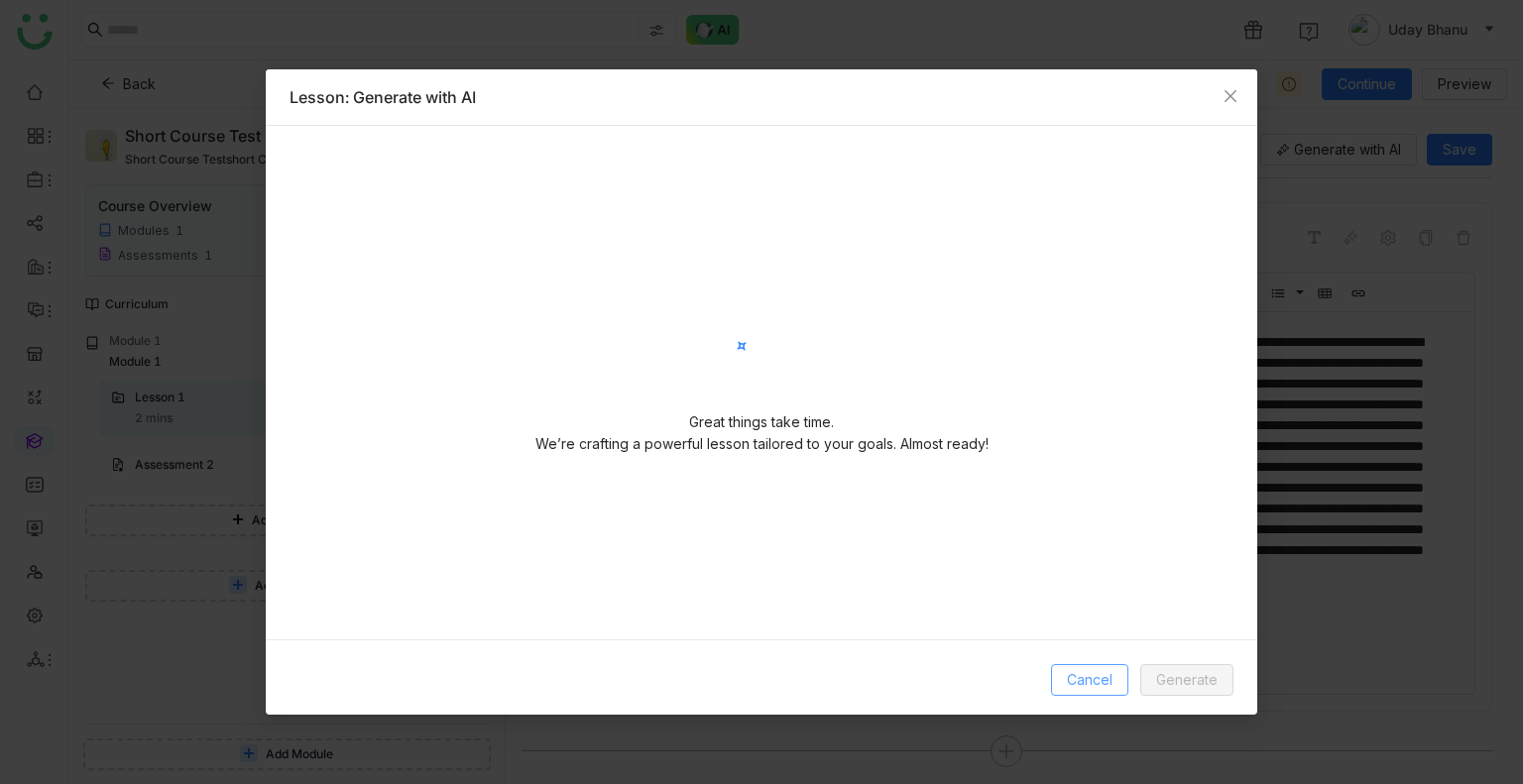 click on "Cancel" at bounding box center (1090, 680) 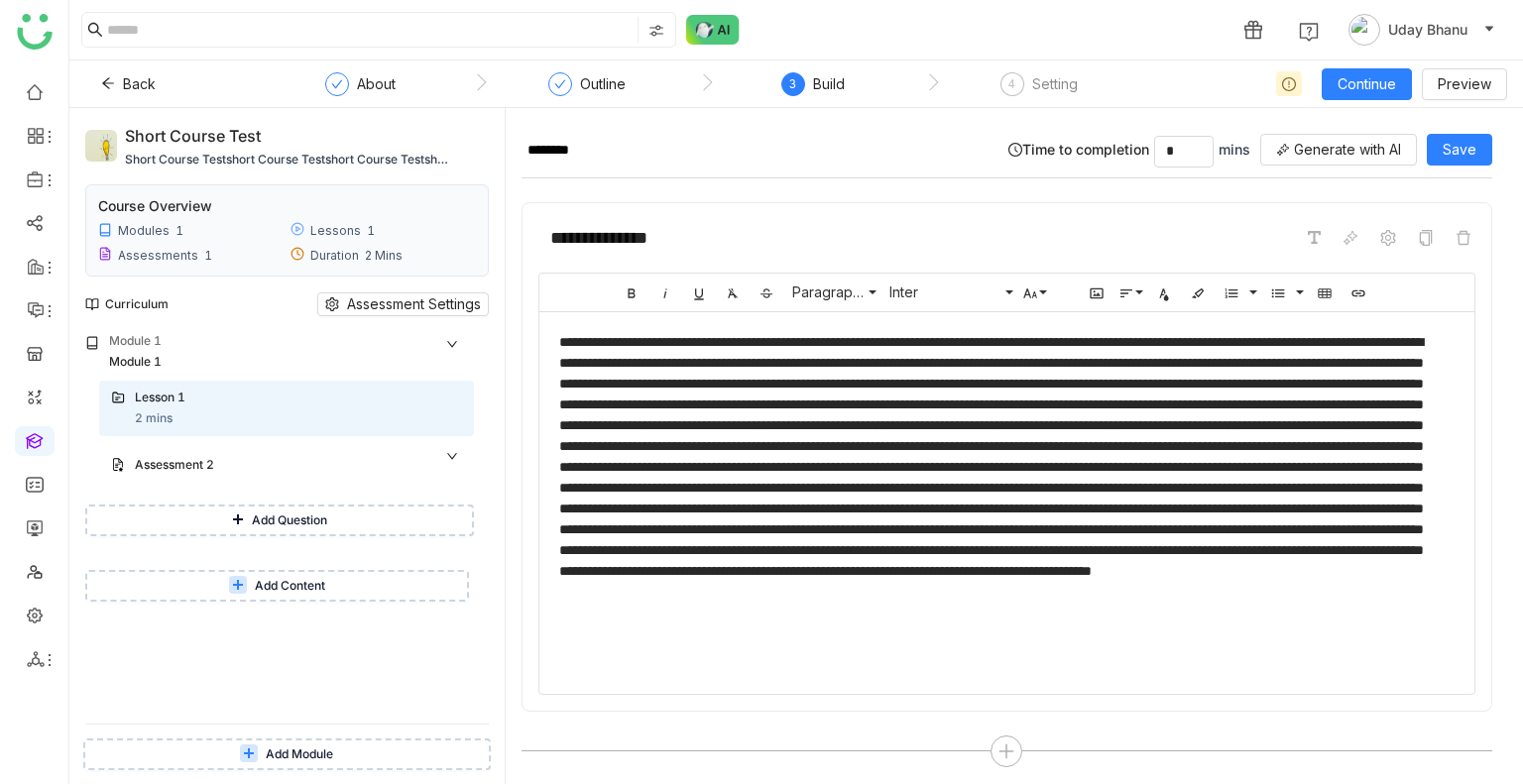 scroll, scrollTop: 7, scrollLeft: 0, axis: vertical 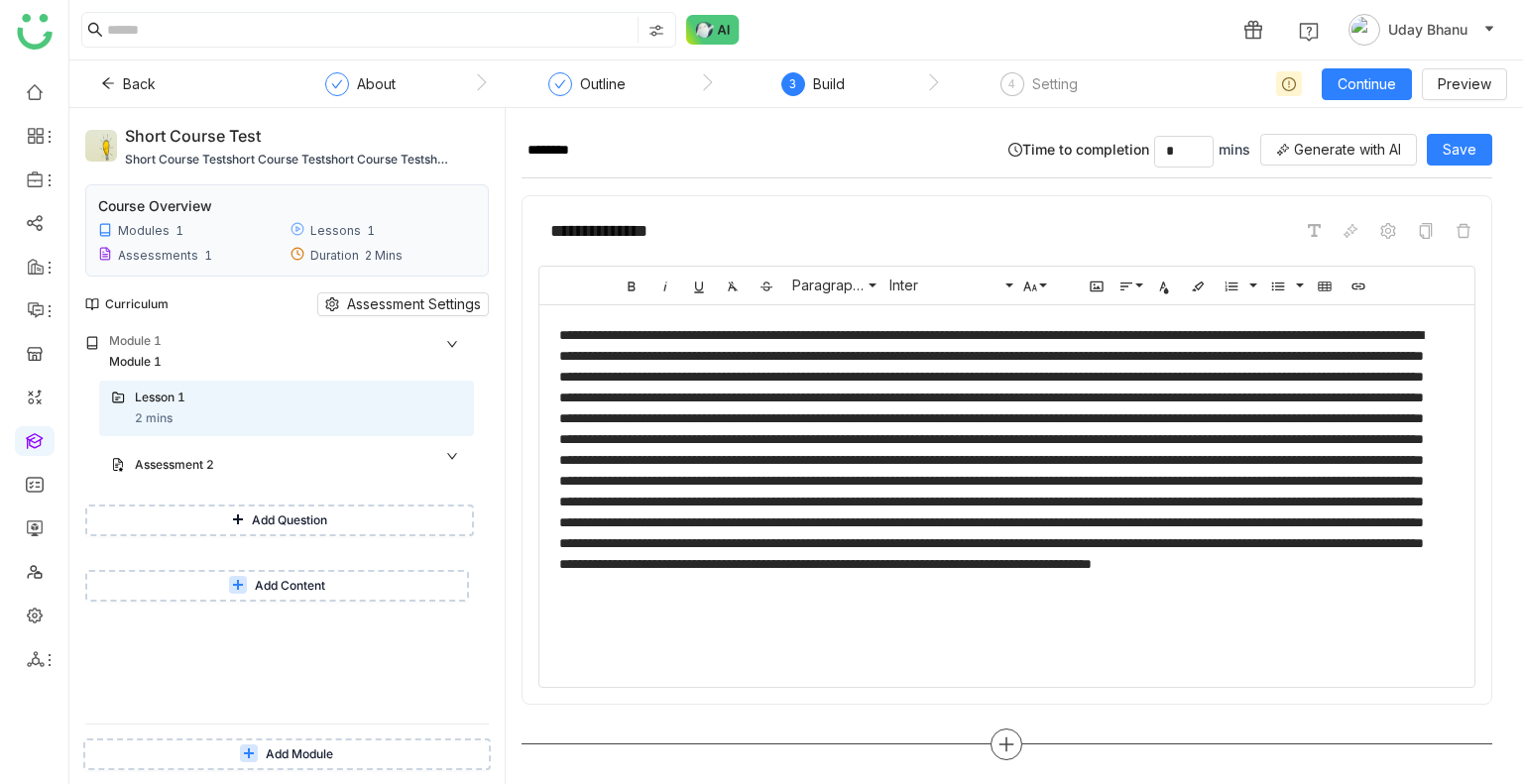 click 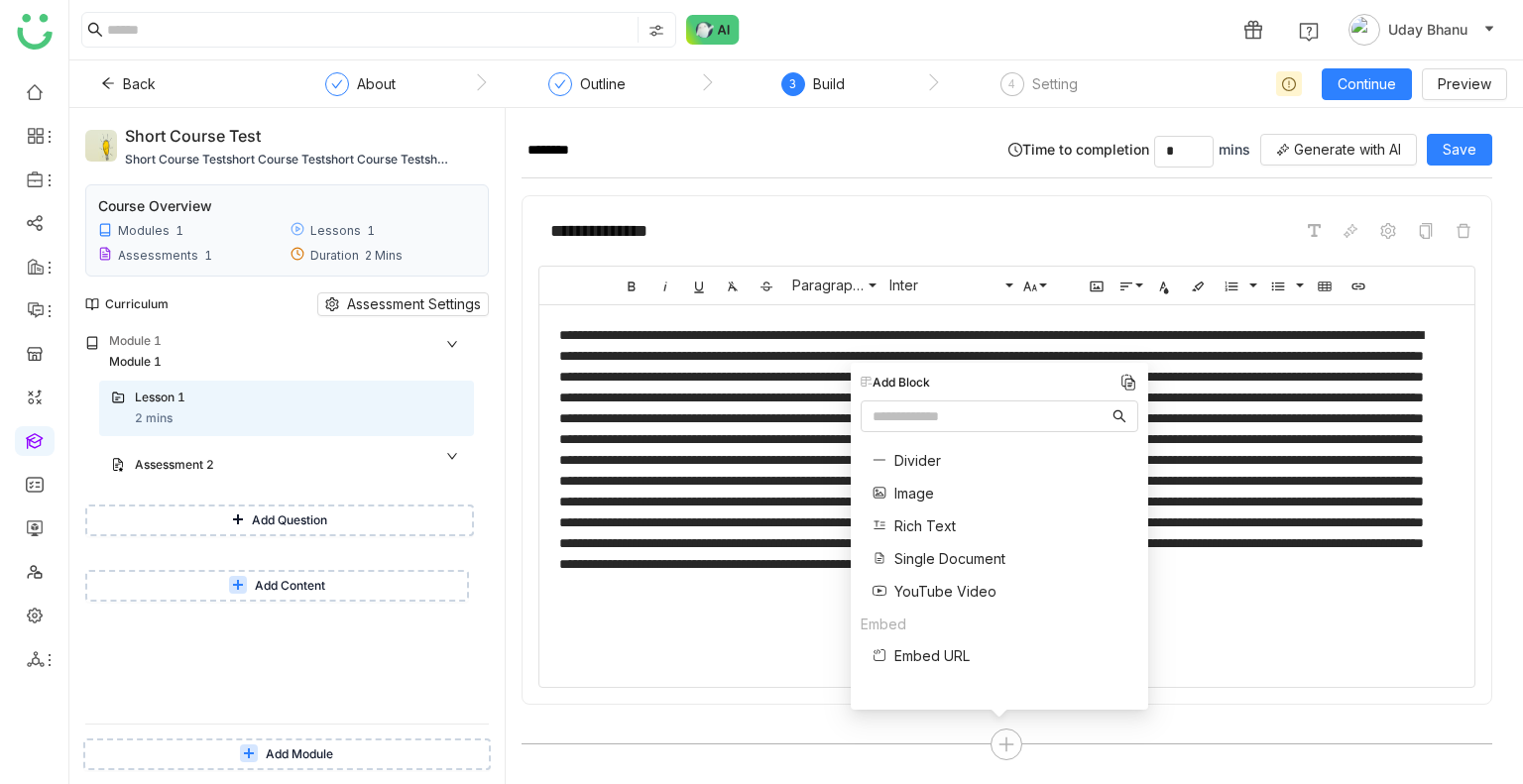 click on "Divider
Image
Rich Text
Single Document
YouTube Video" at bounding box center (933, 526) 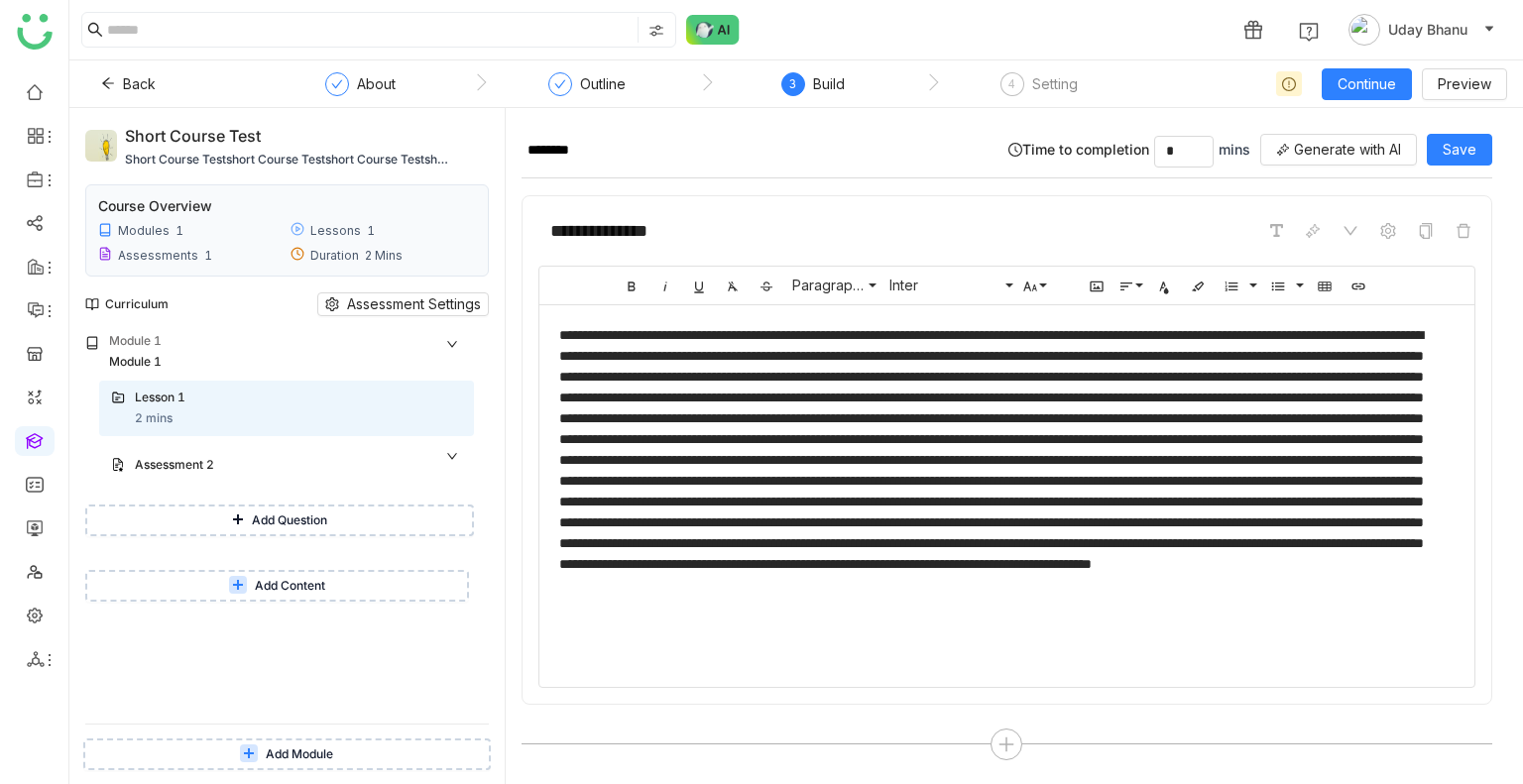scroll, scrollTop: 166, scrollLeft: 0, axis: vertical 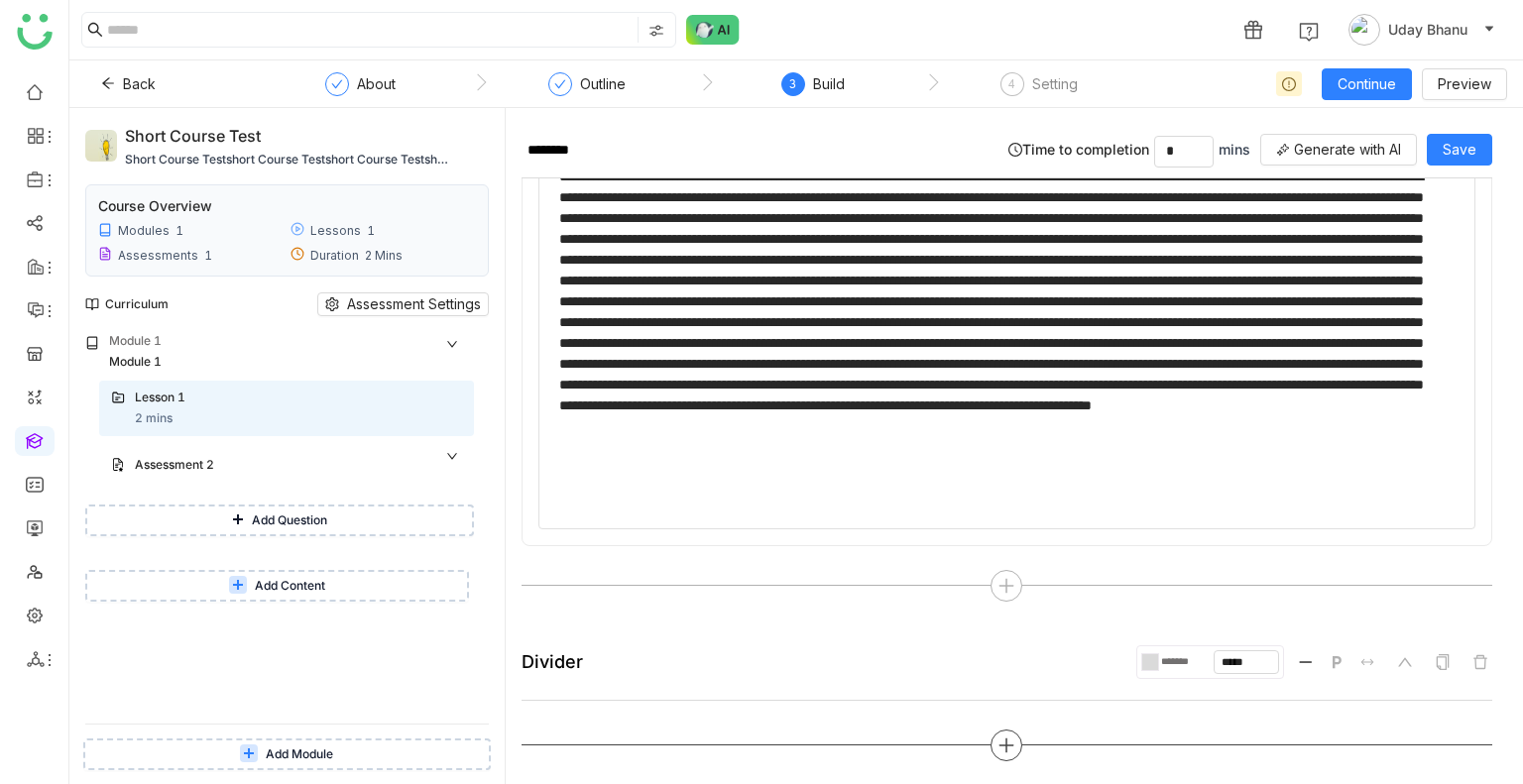 click 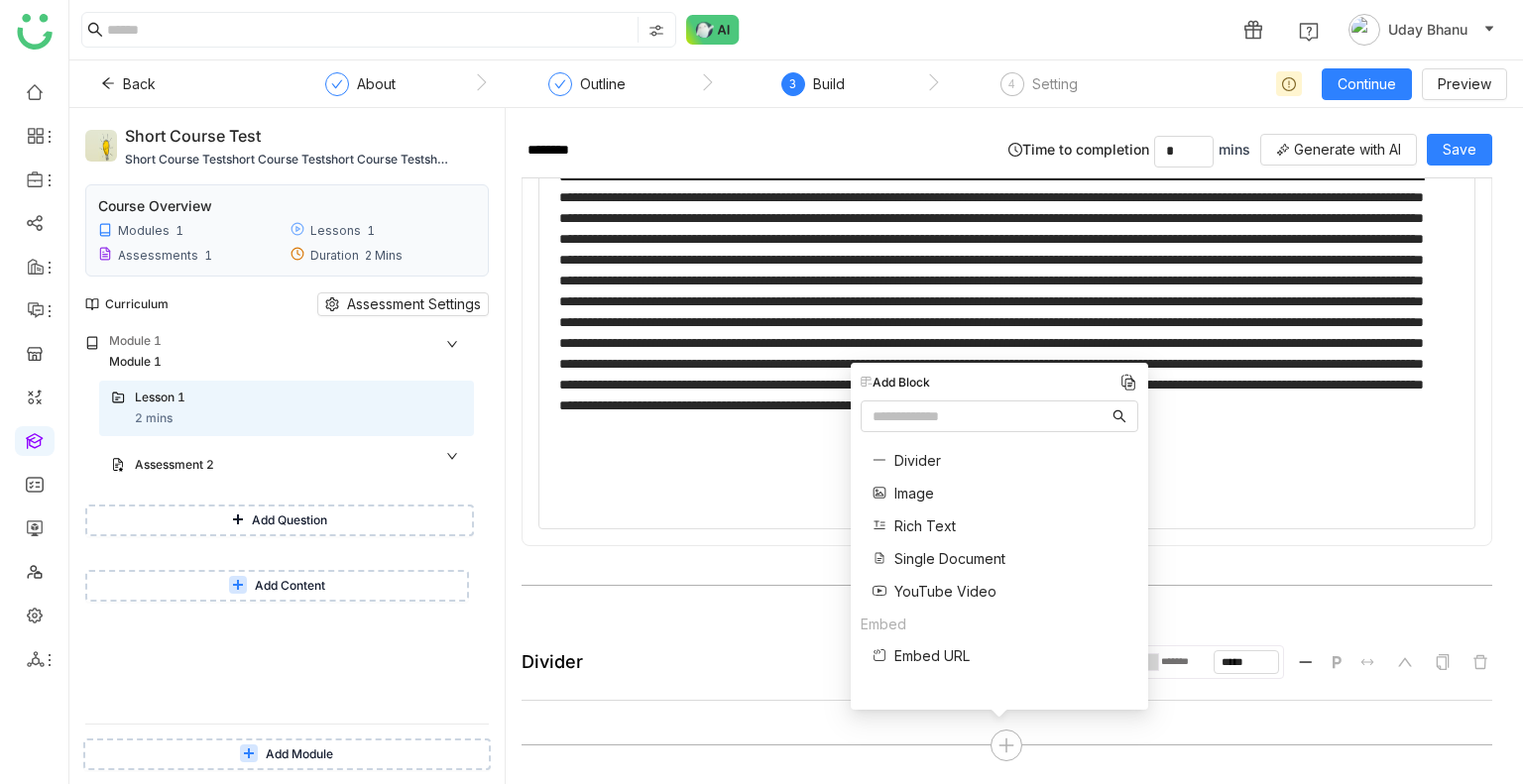 click on "Image" at bounding box center (914, 493) 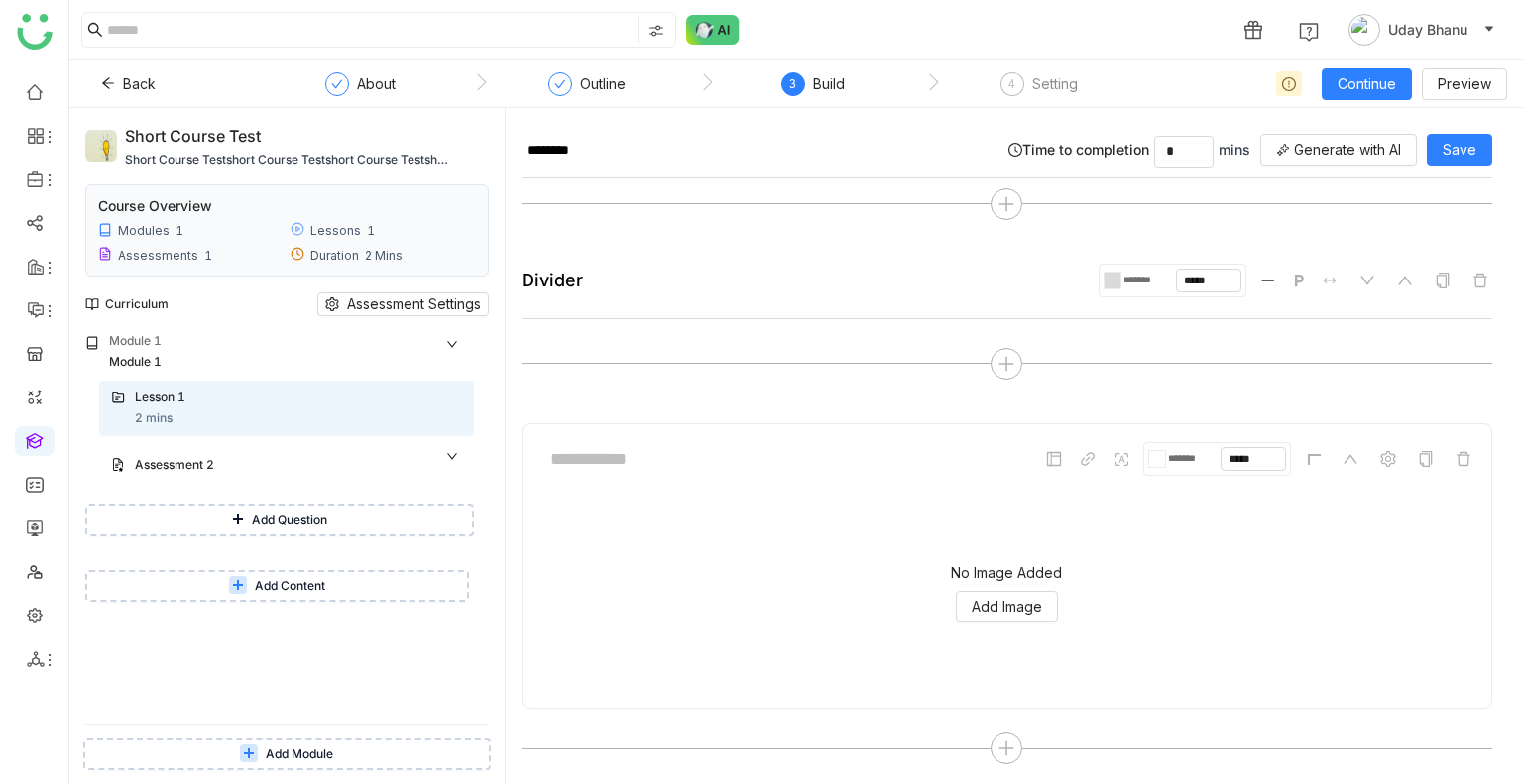 scroll, scrollTop: 549, scrollLeft: 0, axis: vertical 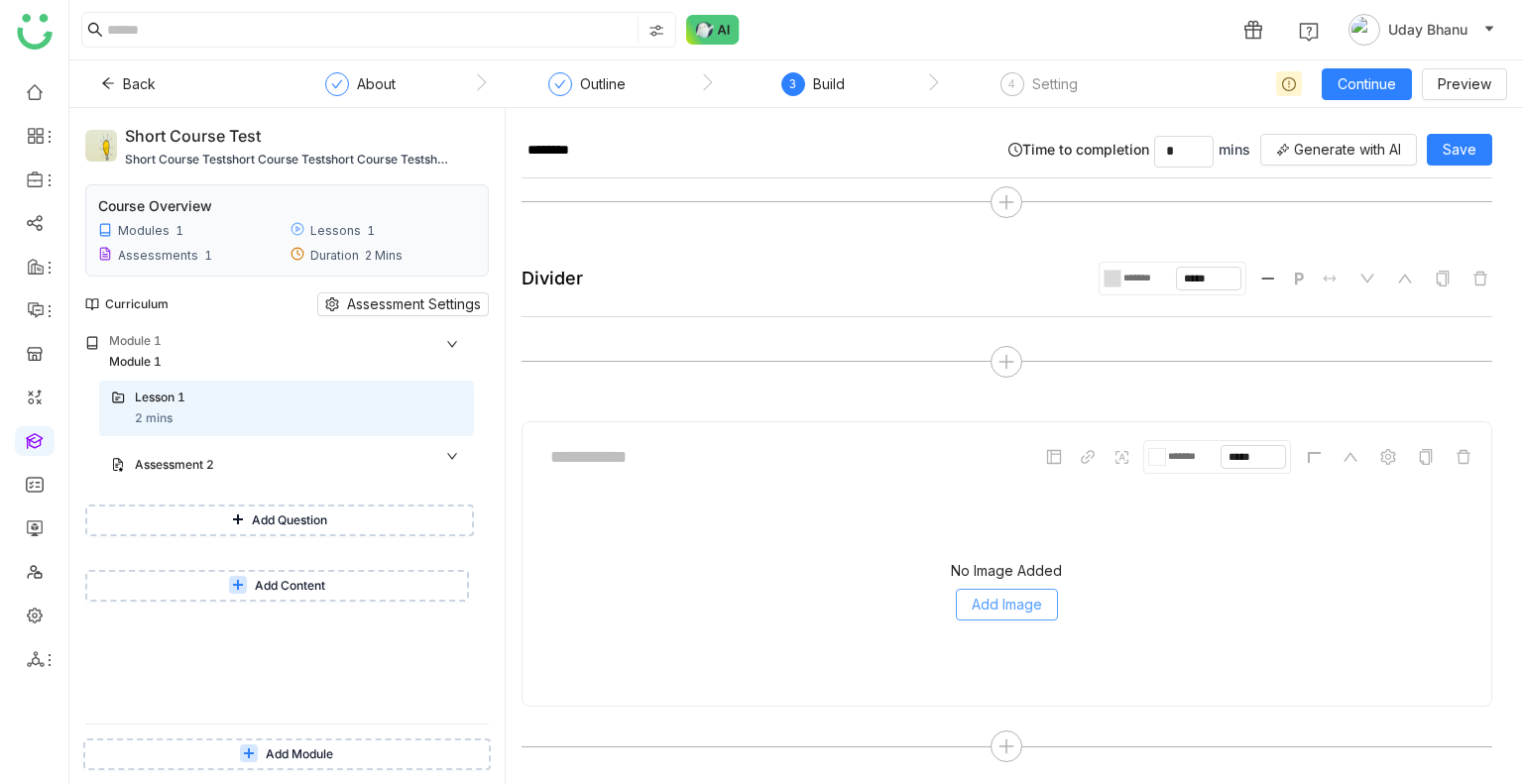 click on "Add Image" at bounding box center (1006, 605) 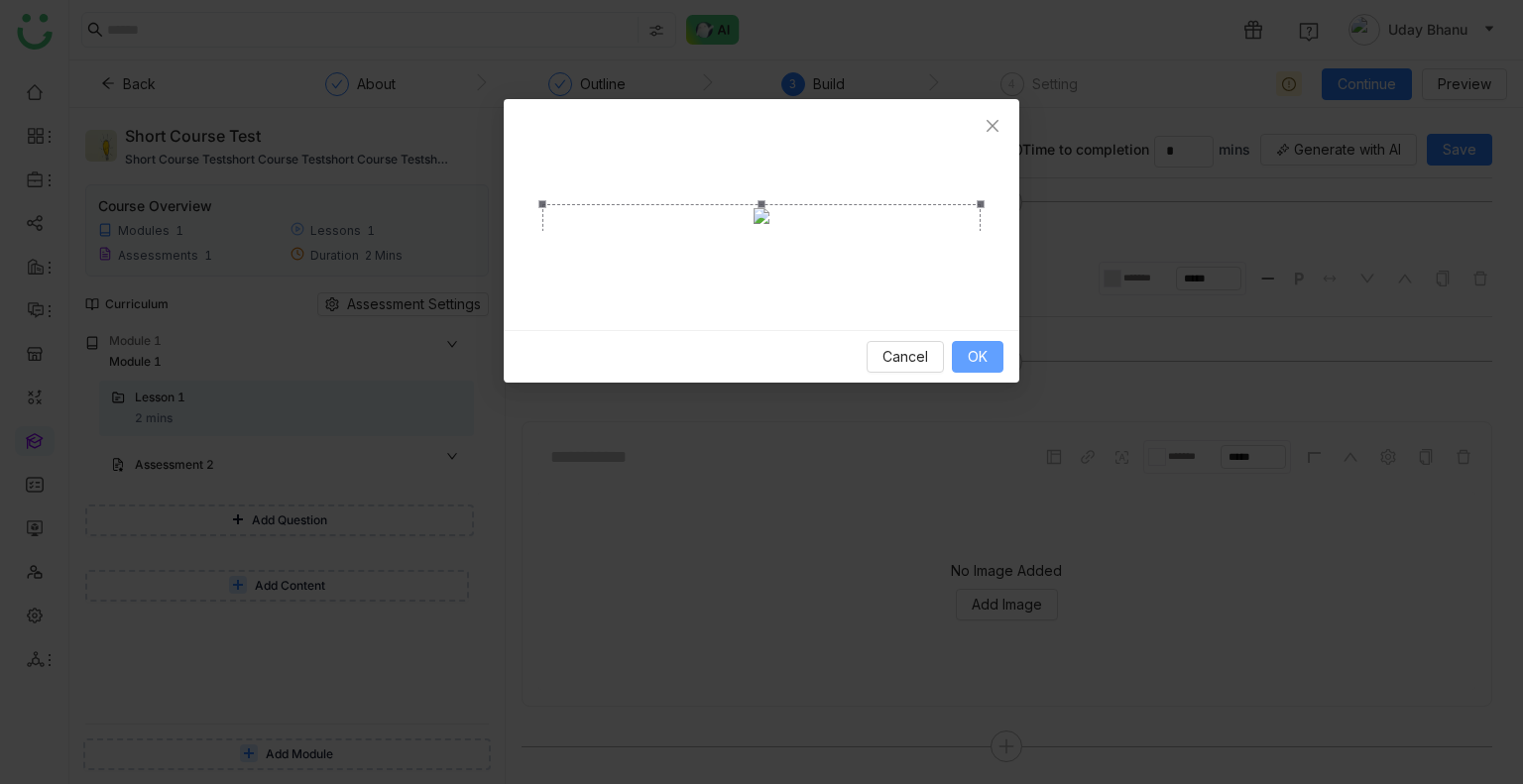 click on "OK" at bounding box center (978, 357) 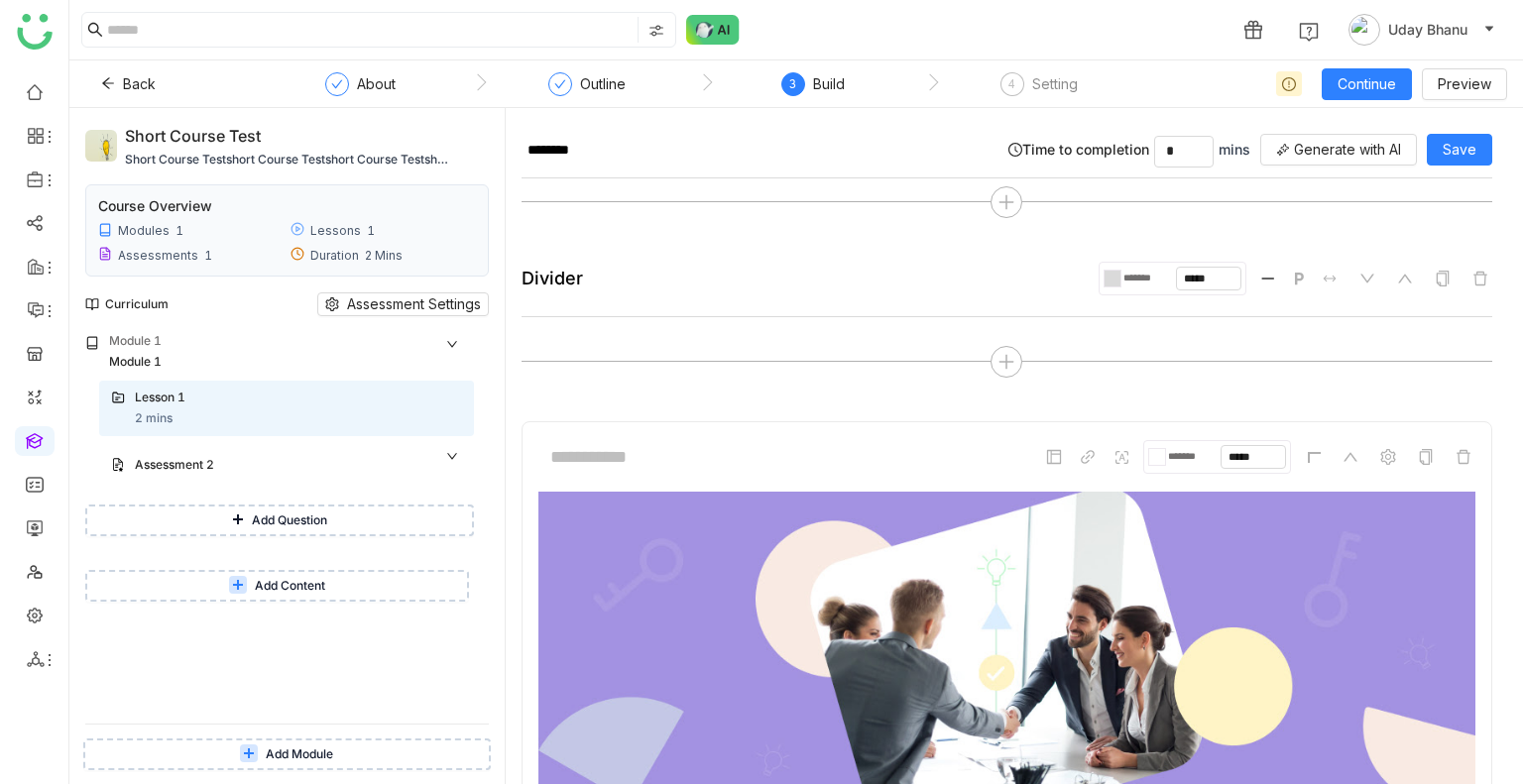 scroll, scrollTop: 658, scrollLeft: 0, axis: vertical 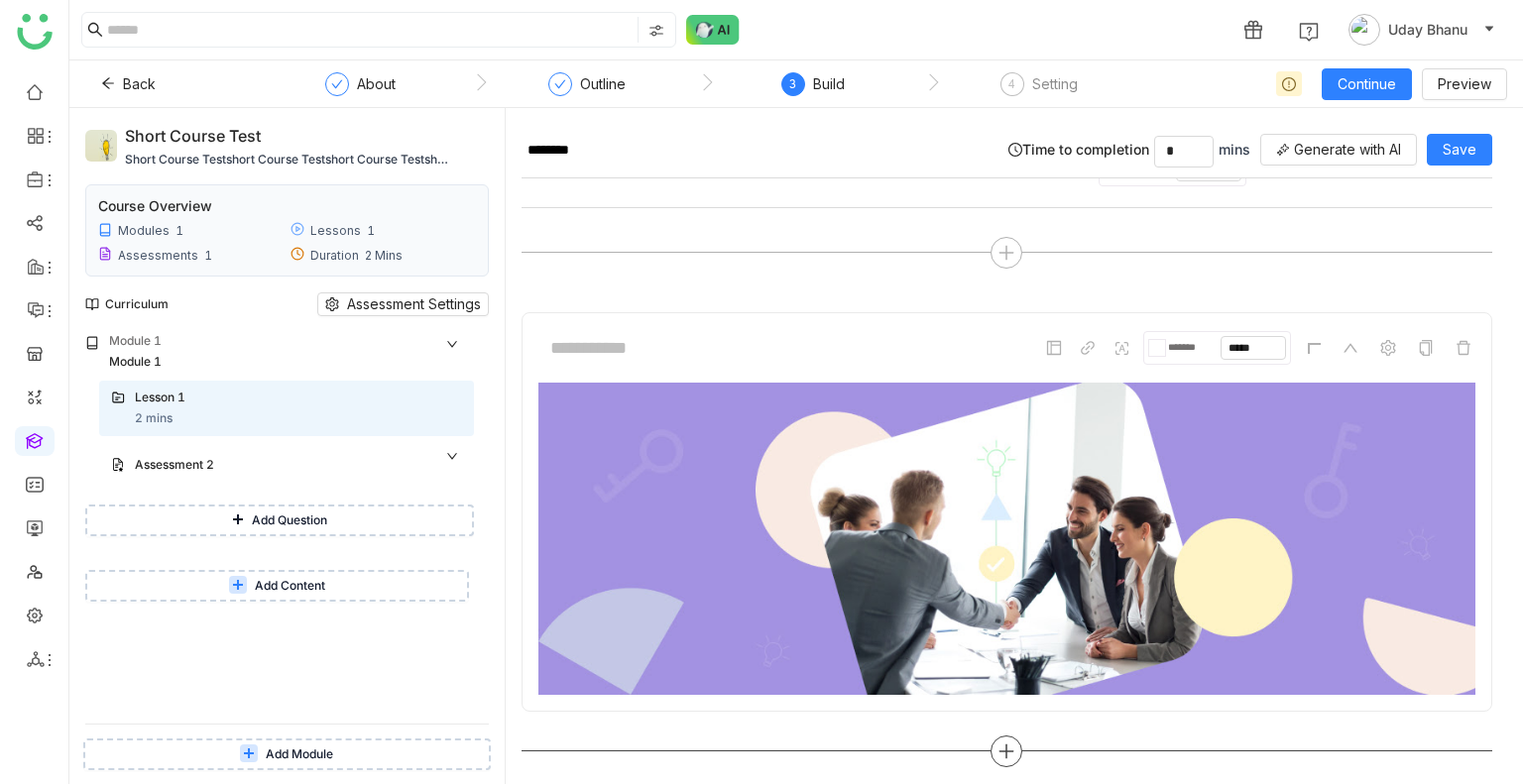 click 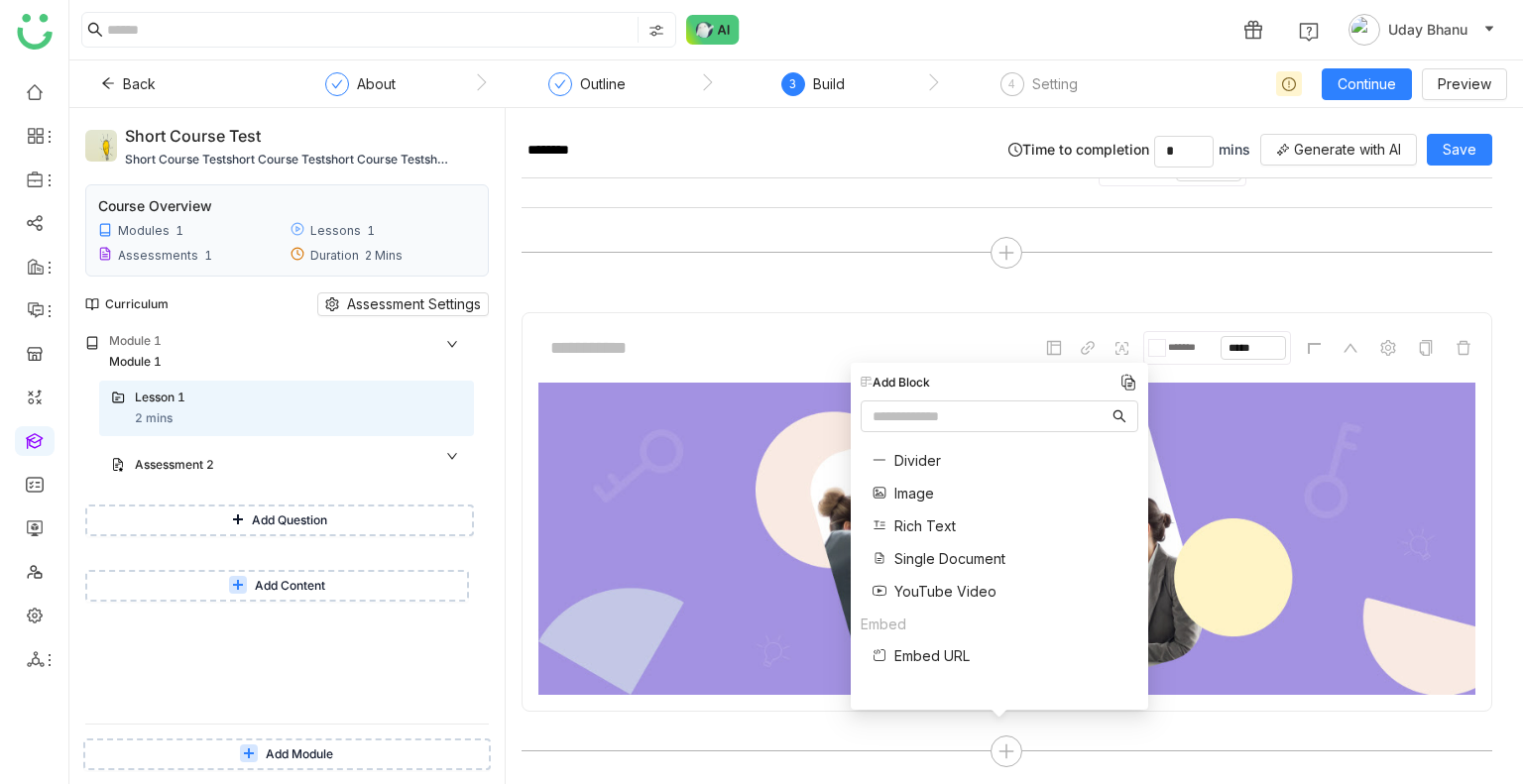 click on "Rich Text" at bounding box center [925, 525] 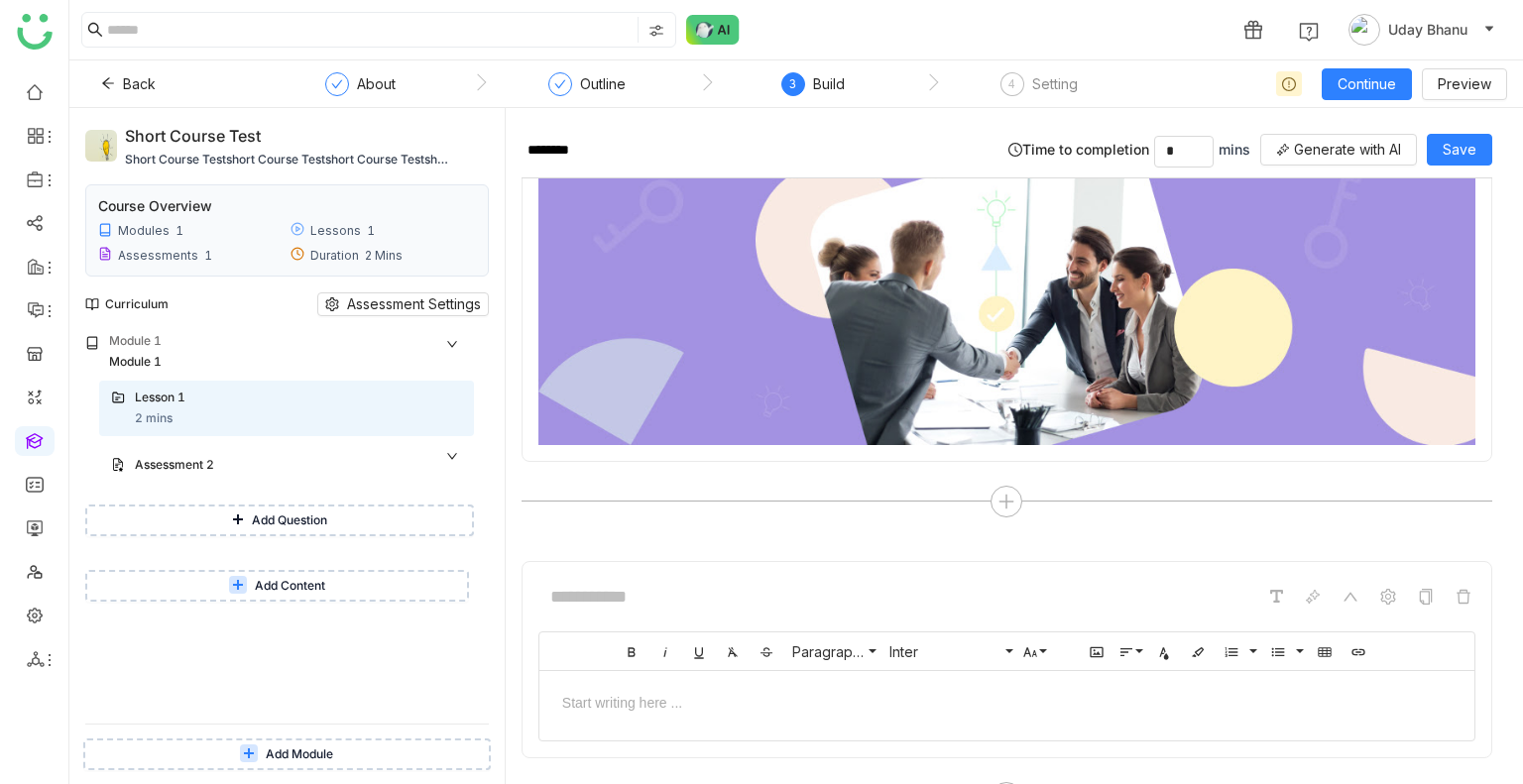 scroll, scrollTop: 953, scrollLeft: 0, axis: vertical 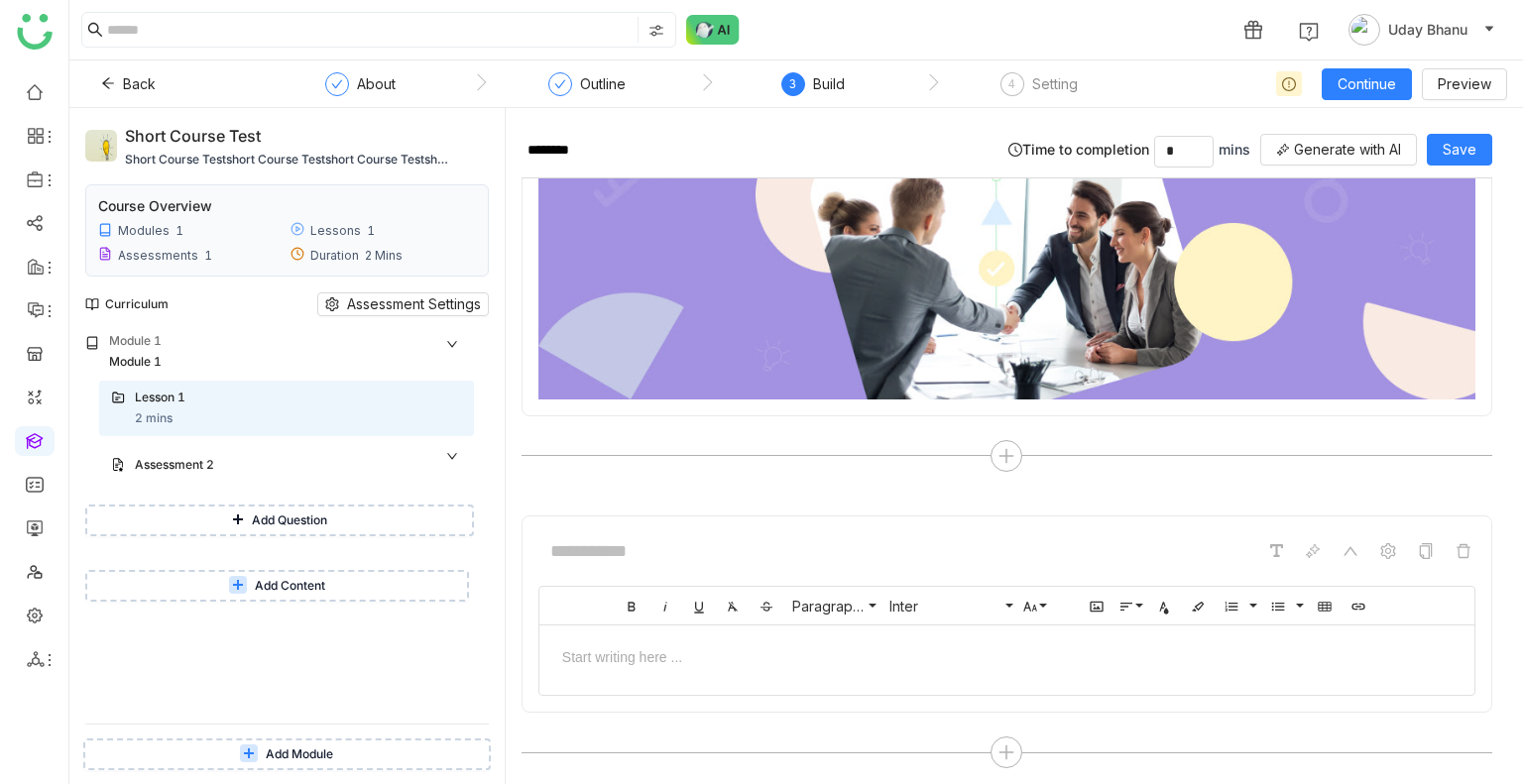click at bounding box center (1006, 655) 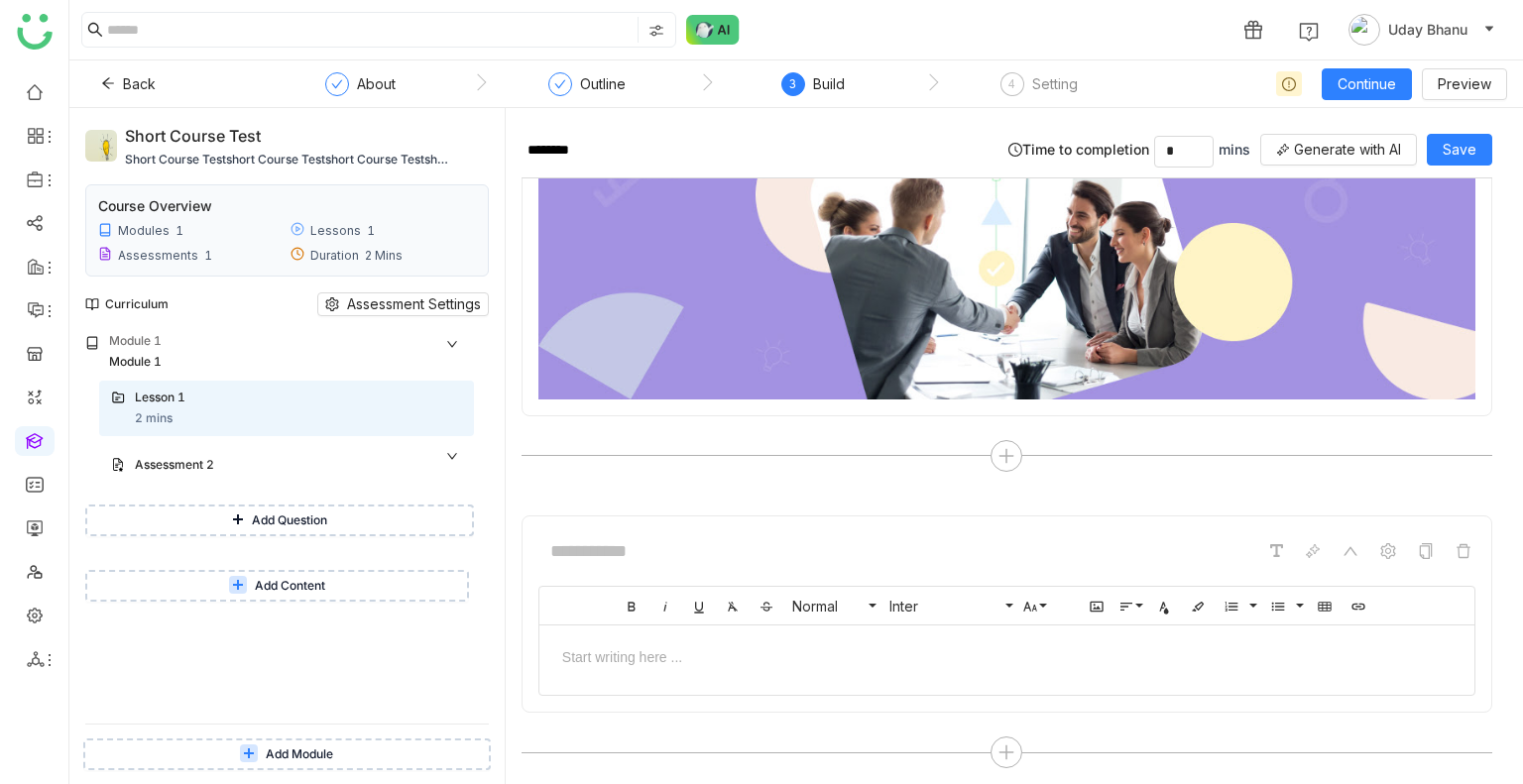 type 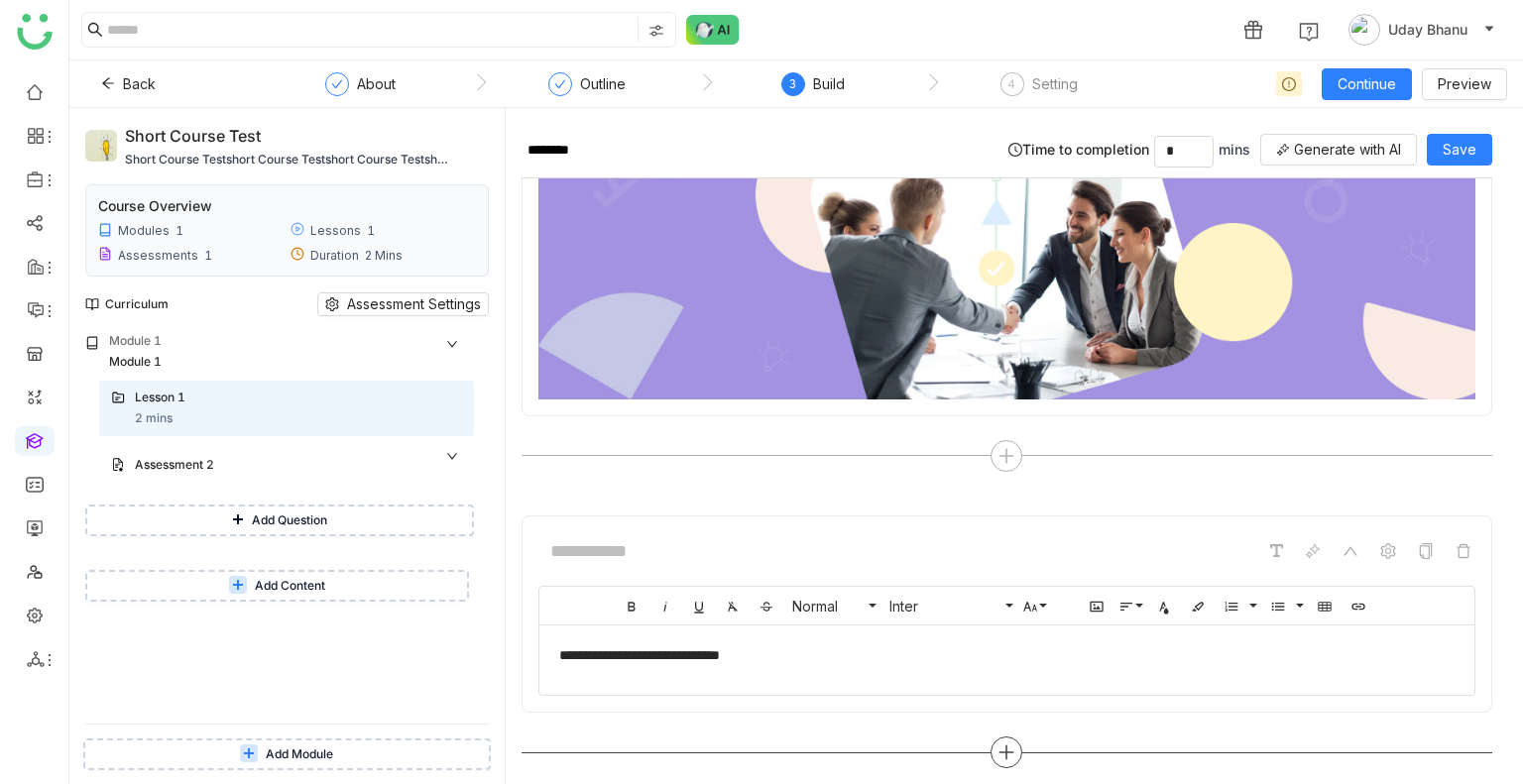 click at bounding box center [1006, 752] 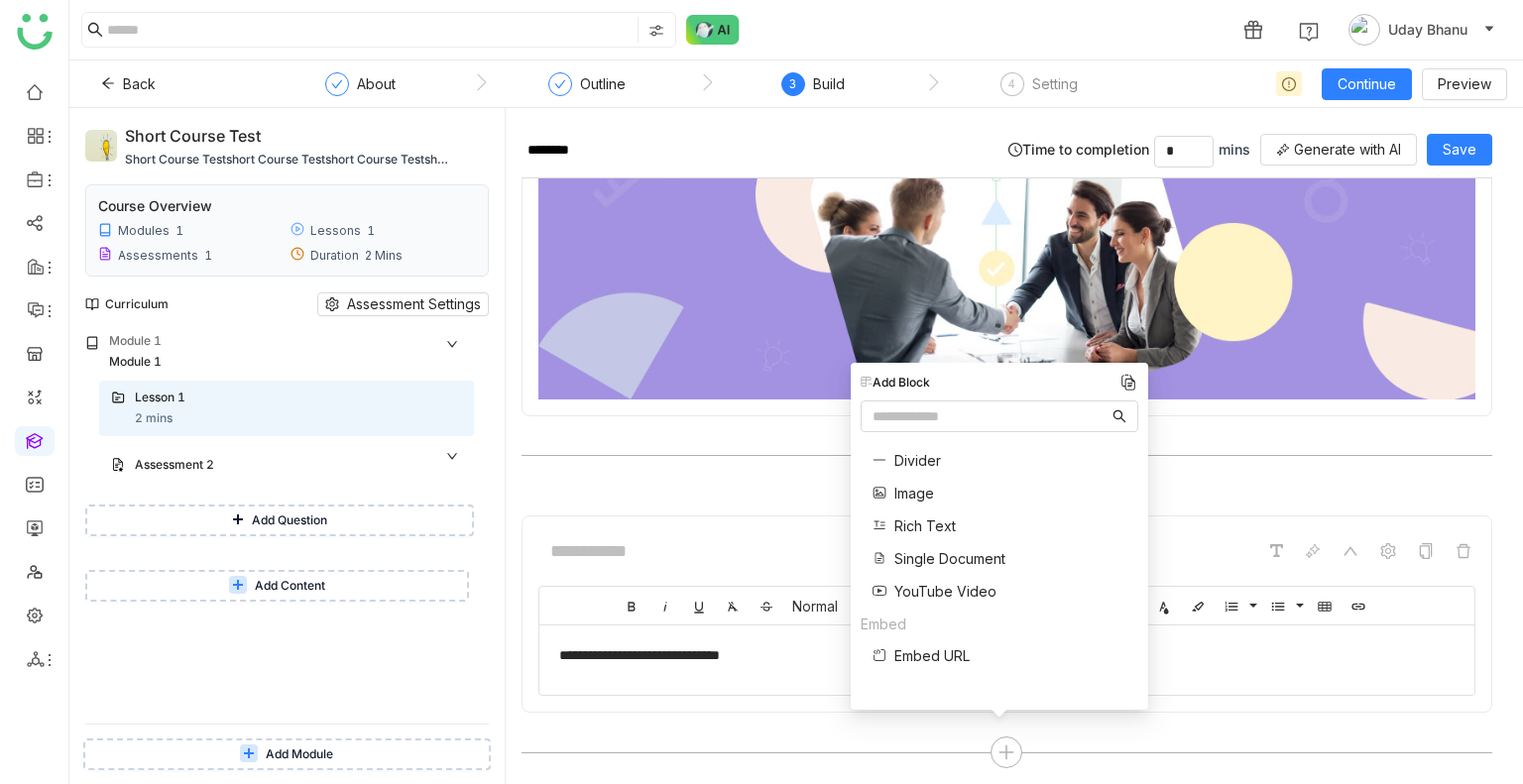 click on "Single Document" at bounding box center [950, 558] 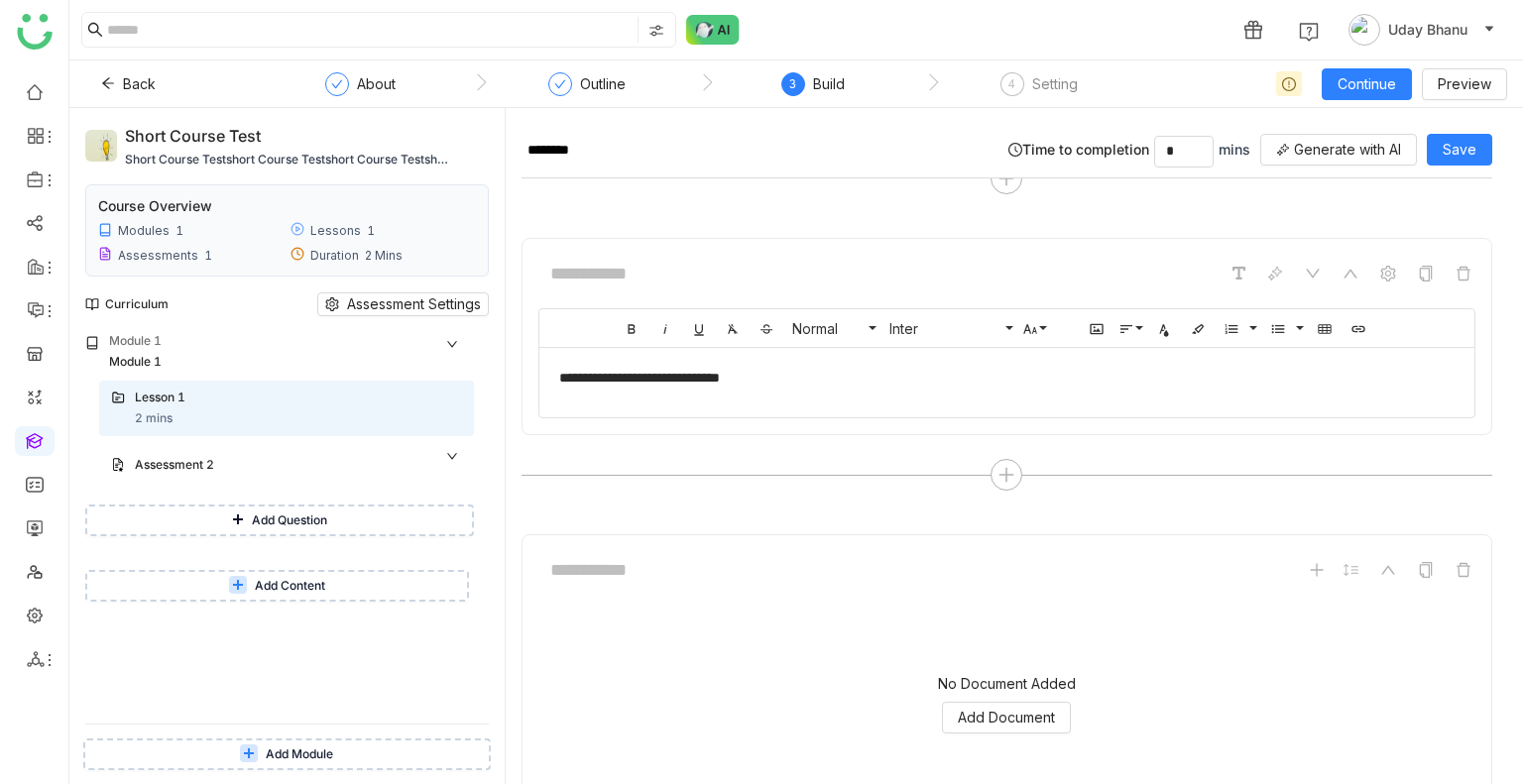 scroll, scrollTop: 1337, scrollLeft: 0, axis: vertical 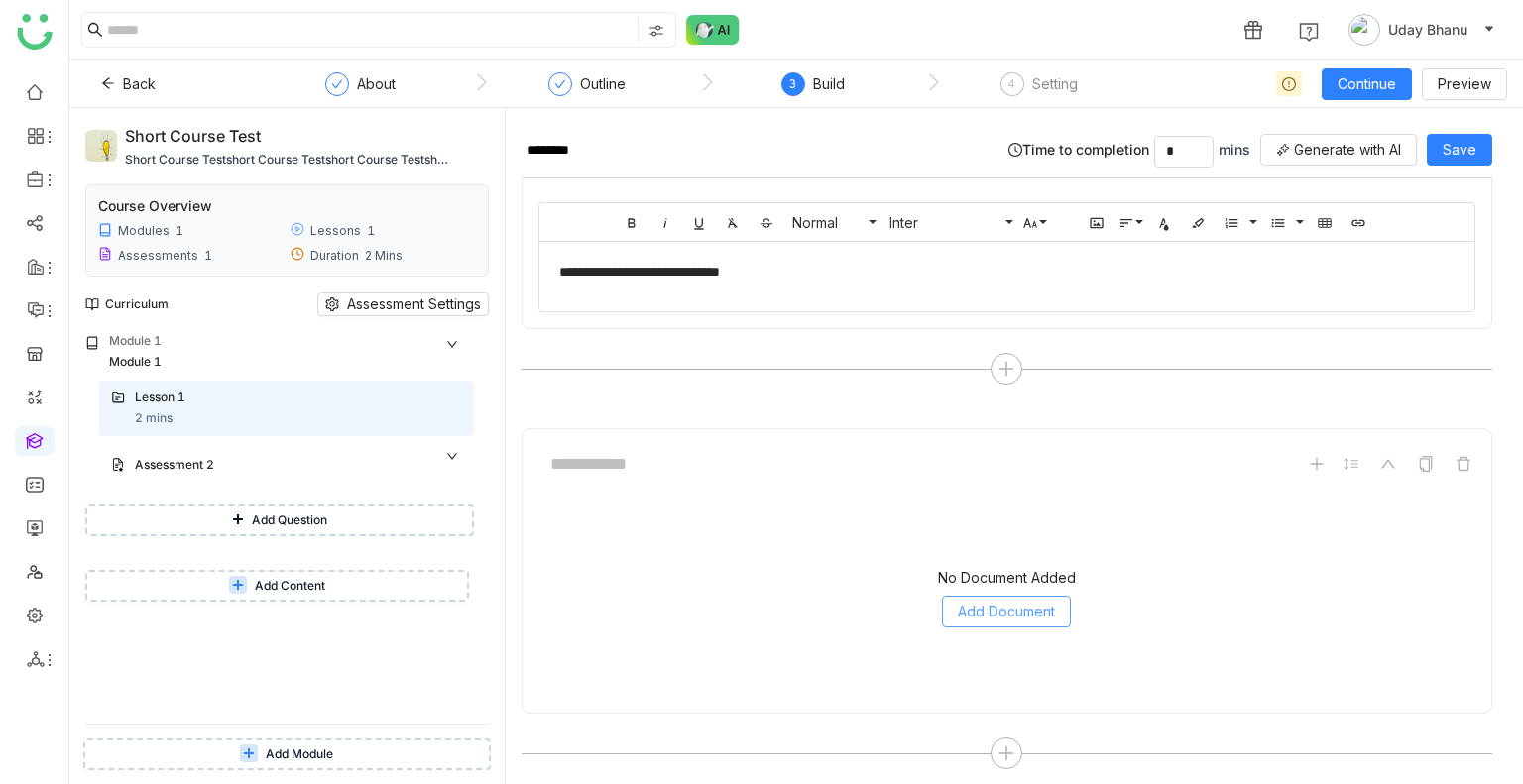 click on "Add Document" 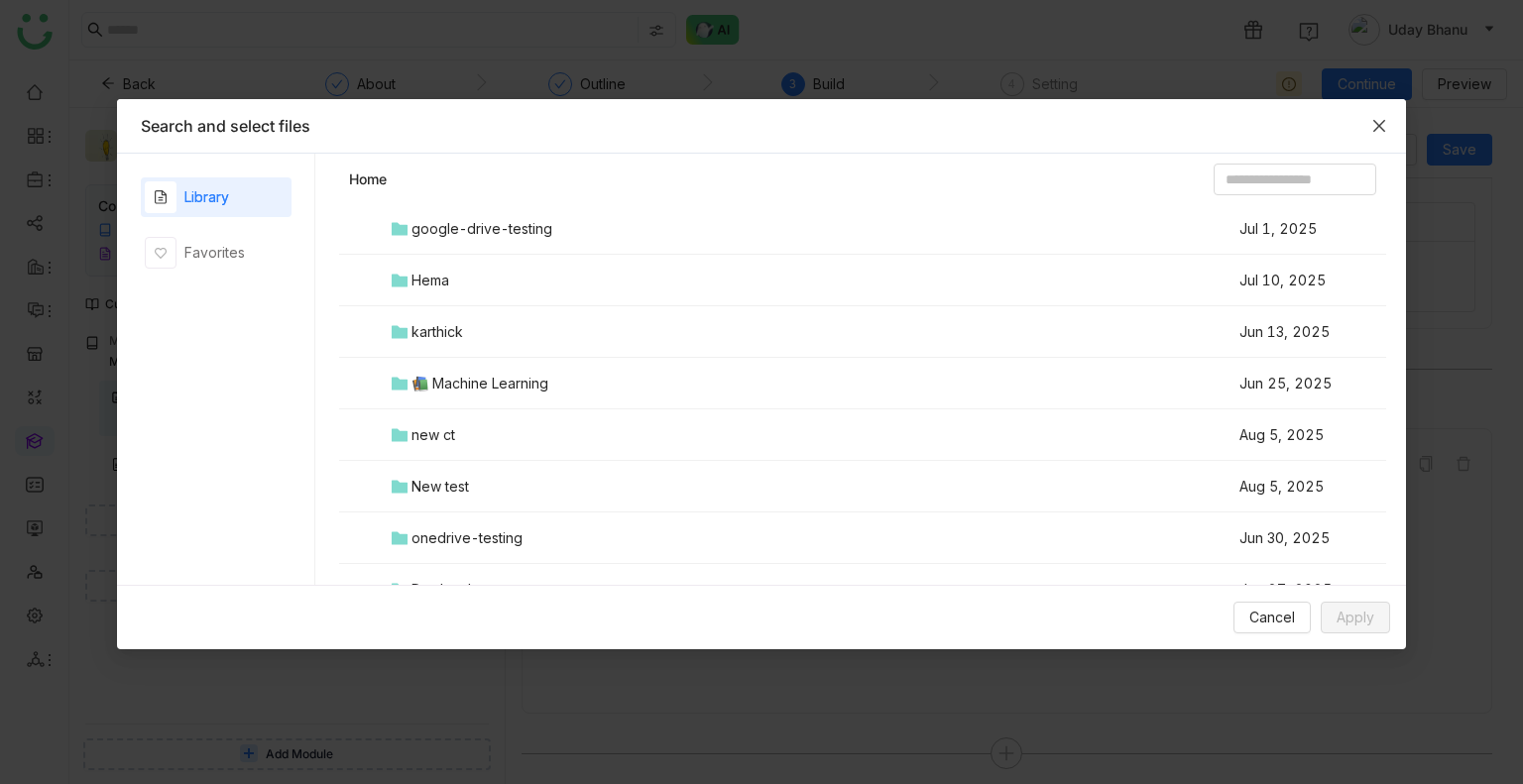 scroll, scrollTop: 1086, scrollLeft: 0, axis: vertical 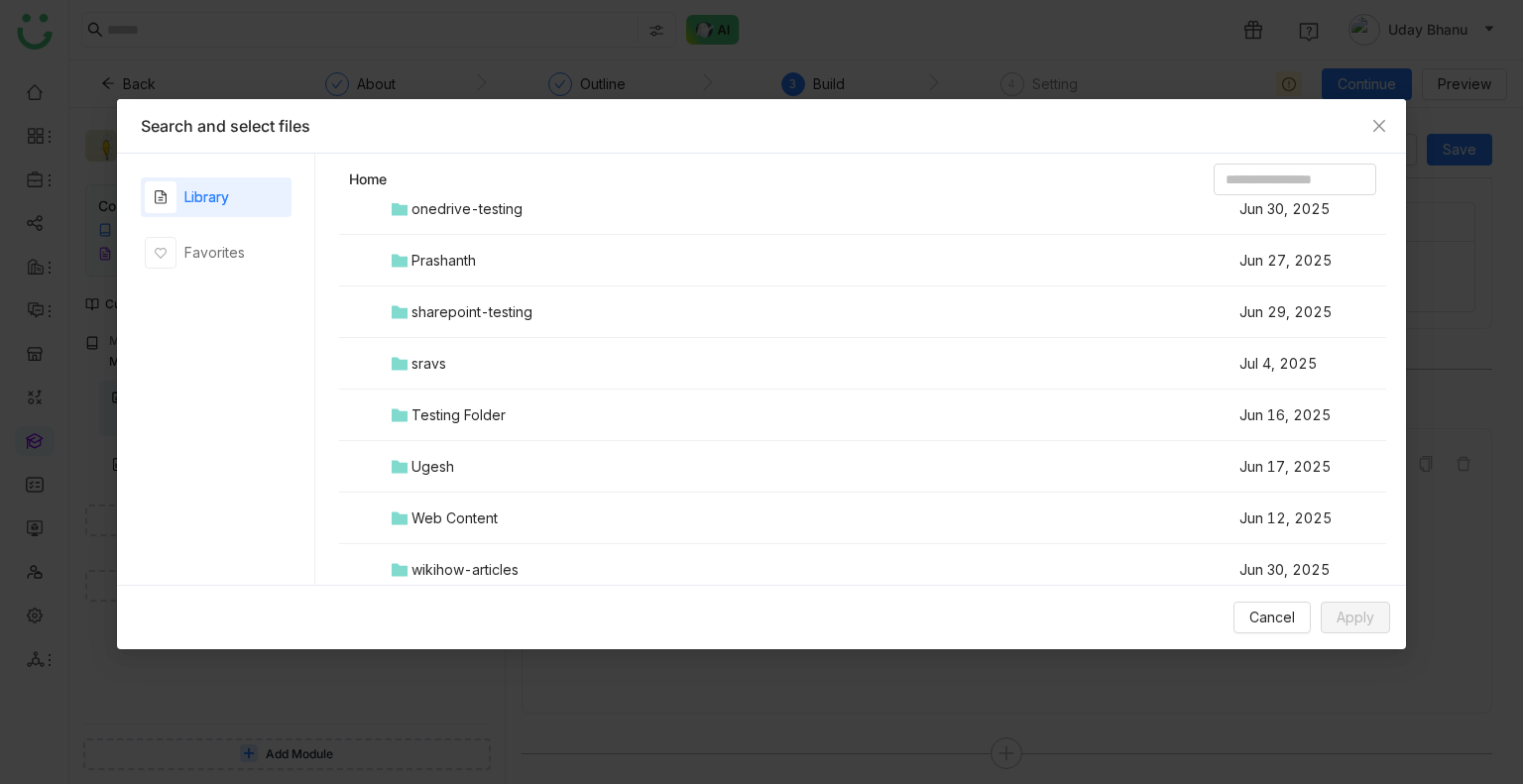 click on "Testing Folder" at bounding box center (458, 415) 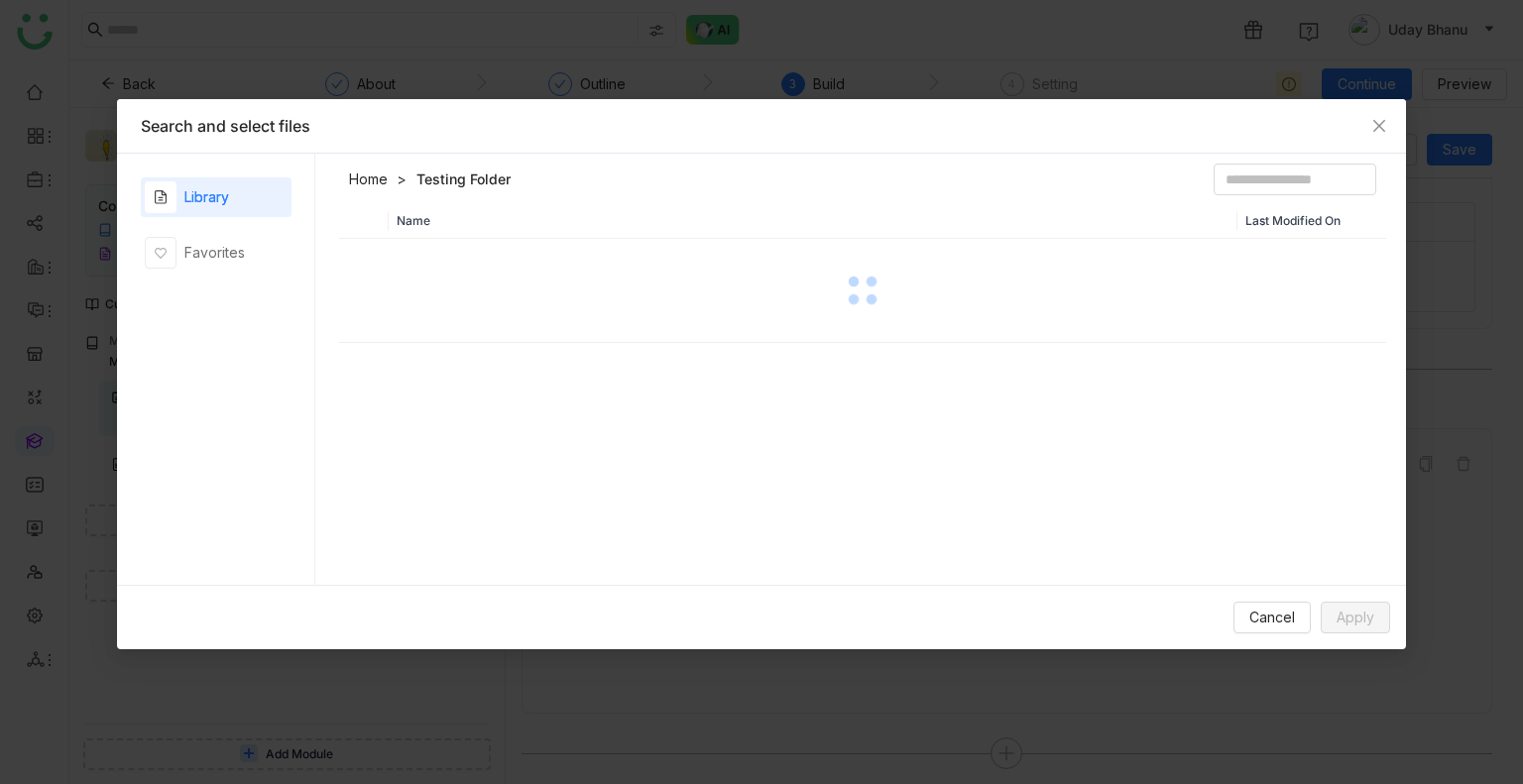 click on "Name Last Modified On" at bounding box center (863, 398) 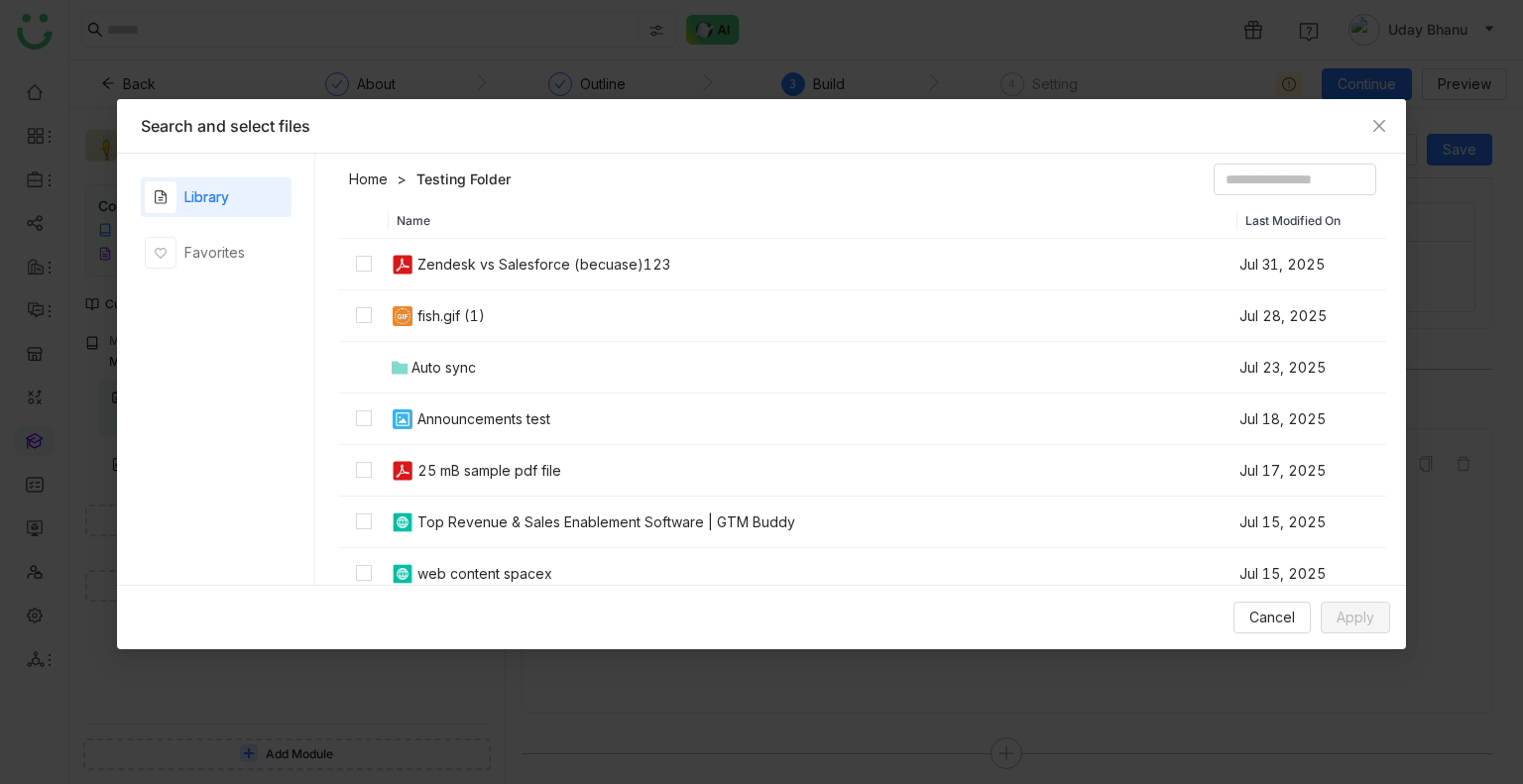 click on "Home Testing Folder" at bounding box center (863, 183) 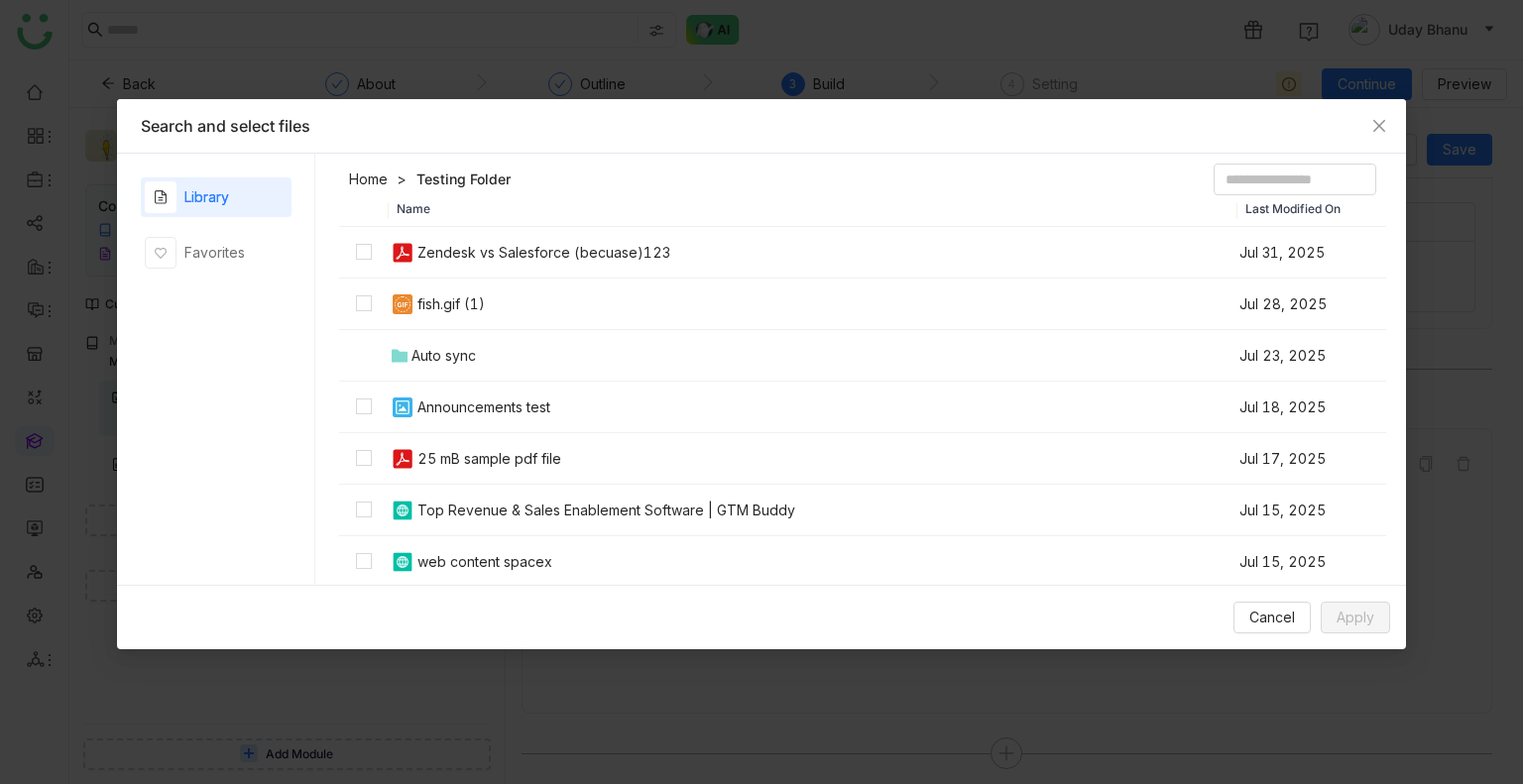scroll, scrollTop: 0, scrollLeft: 0, axis: both 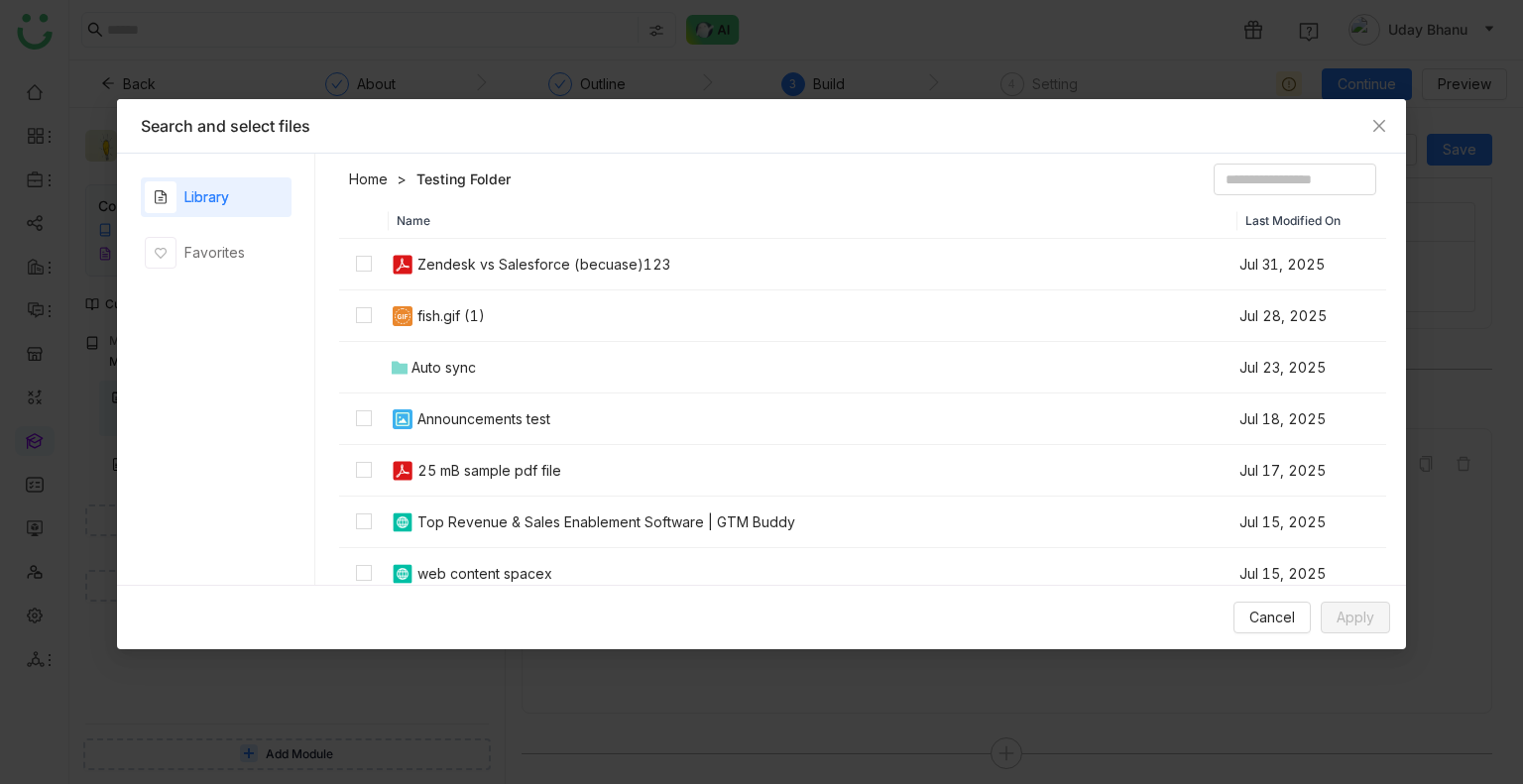 click on "Zendesk vs Salesforce (becuase)123" at bounding box center (543, 265) 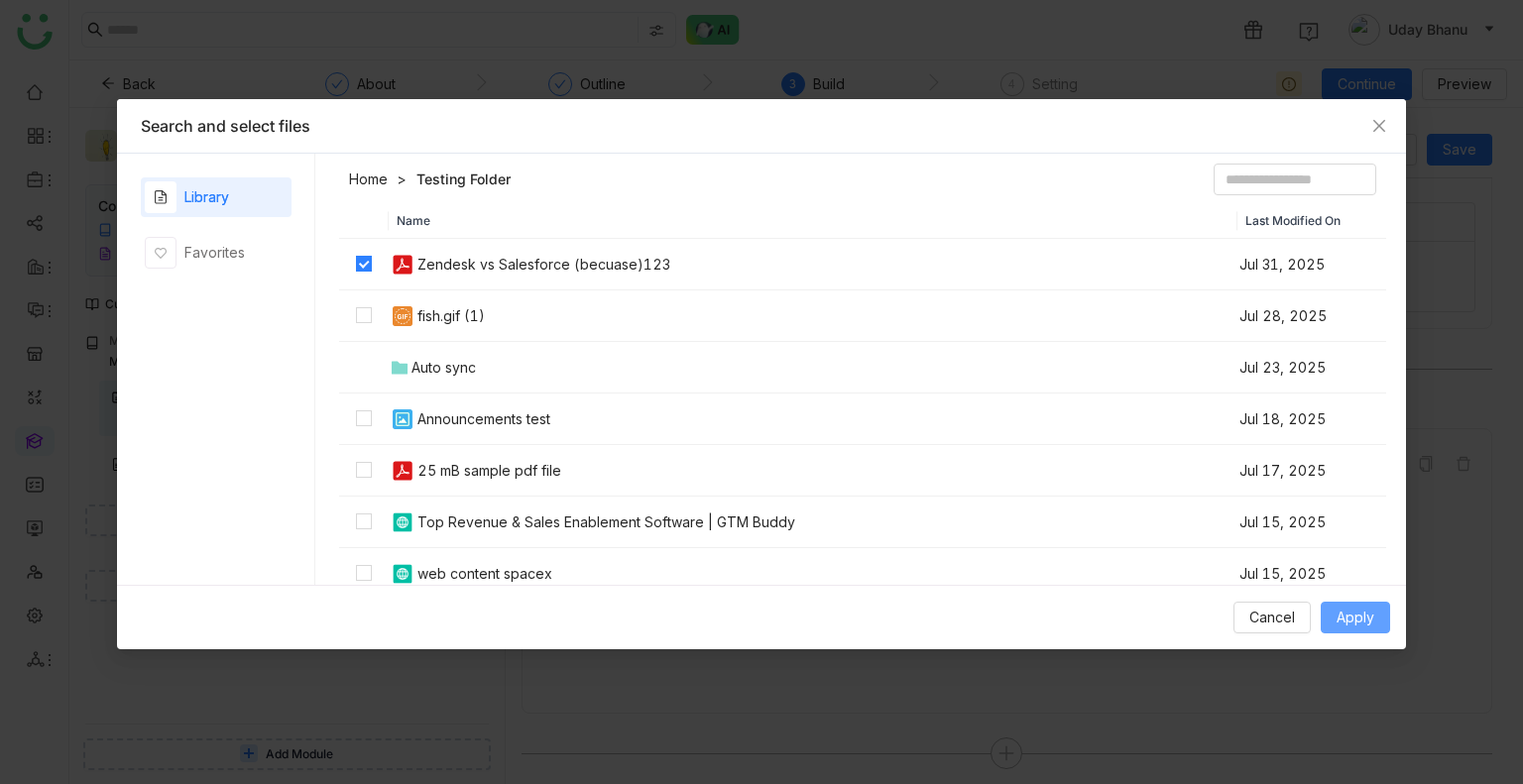 click on "Apply" at bounding box center (1355, 617) 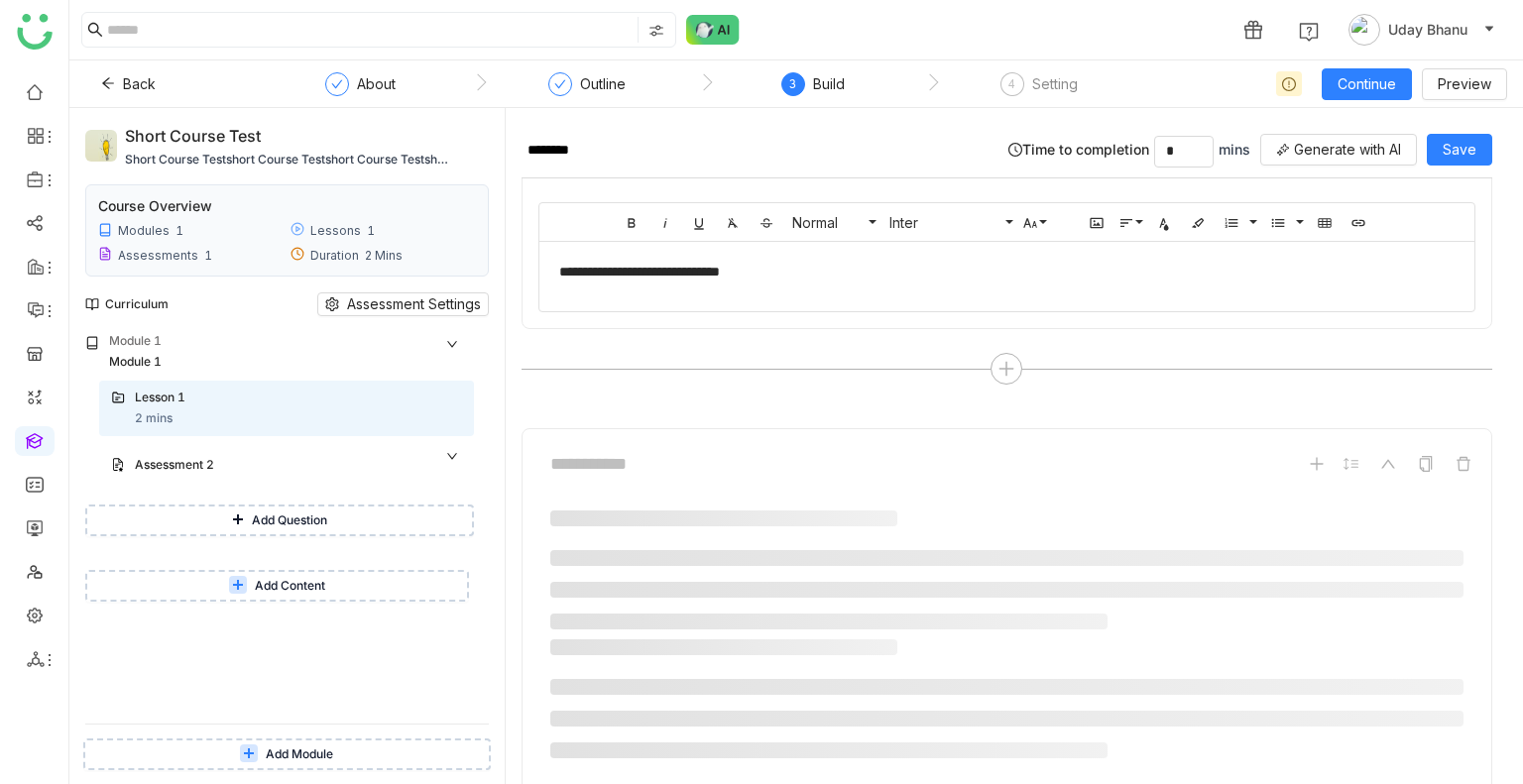 scroll, scrollTop: 1535, scrollLeft: 0, axis: vertical 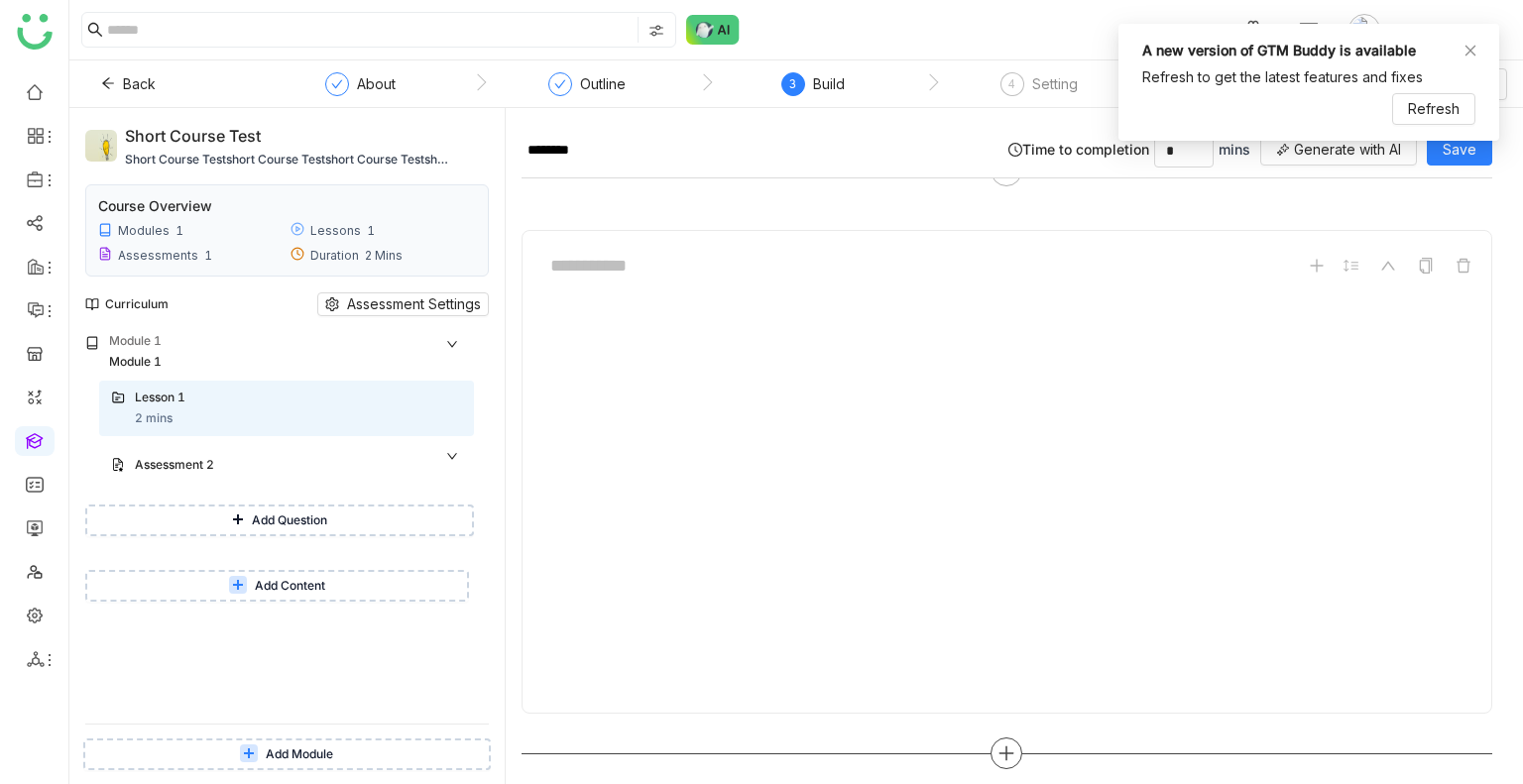 click at bounding box center (1006, 753) 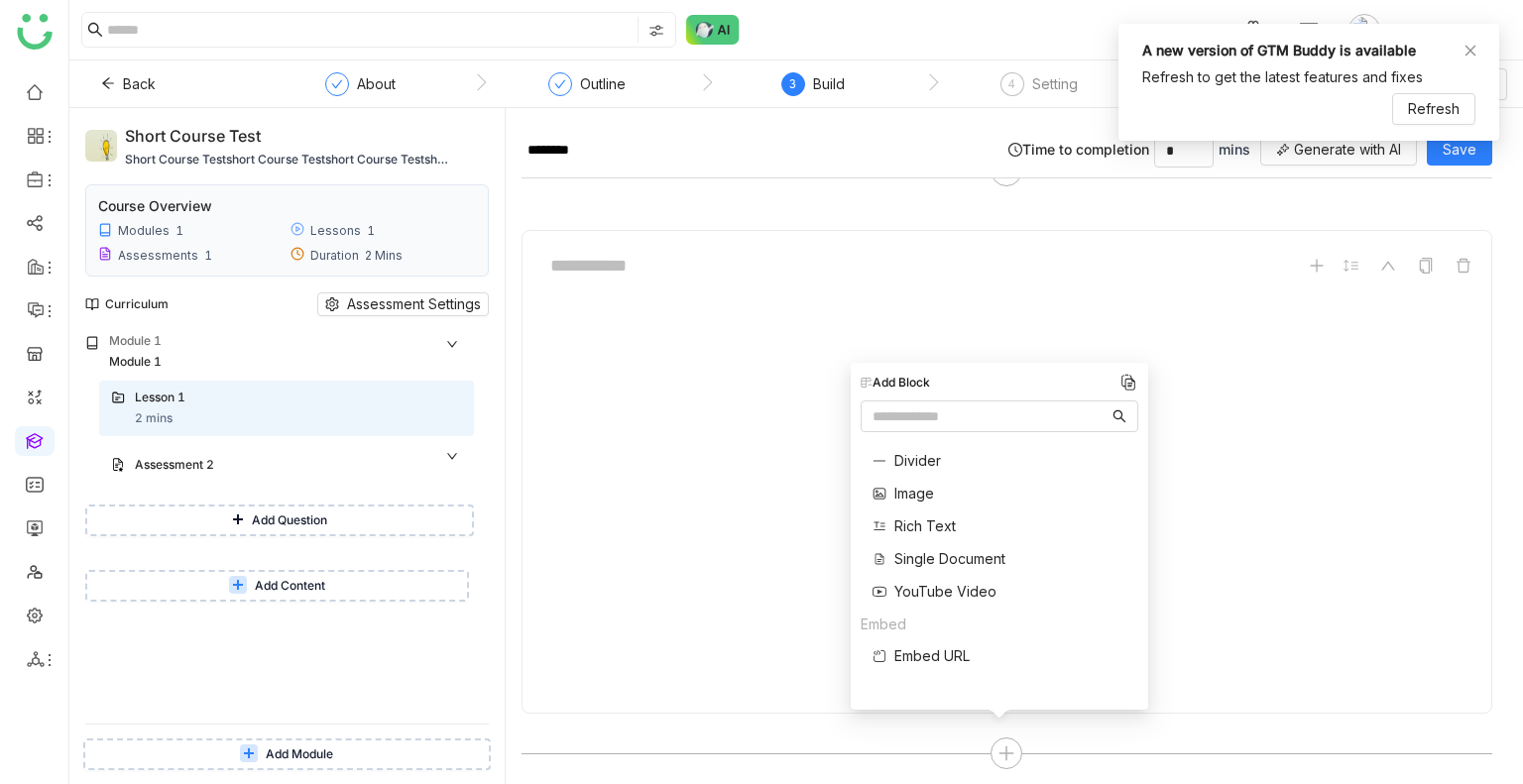 click on "YouTube Video" at bounding box center [945, 591] 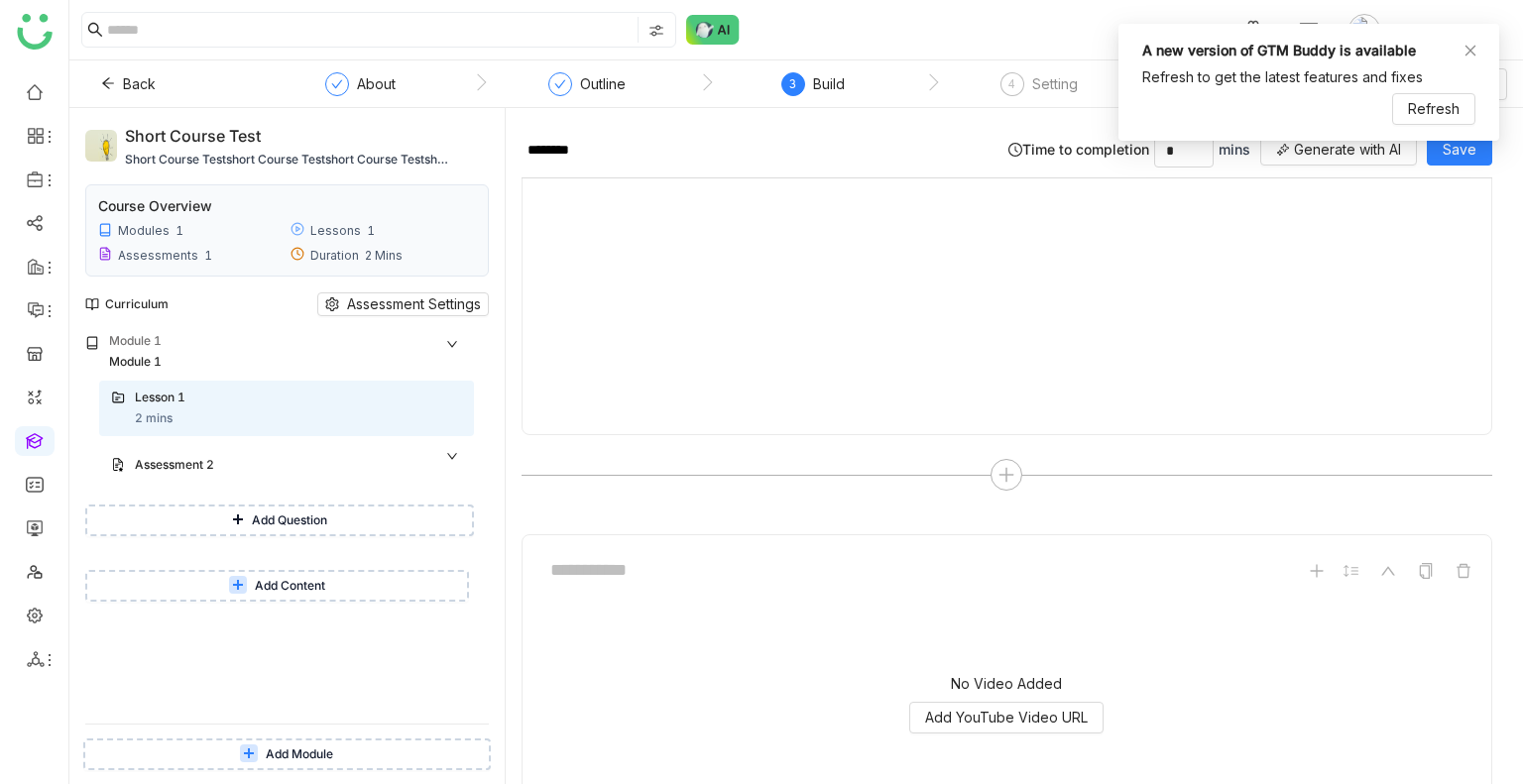 scroll, scrollTop: 1920, scrollLeft: 0, axis: vertical 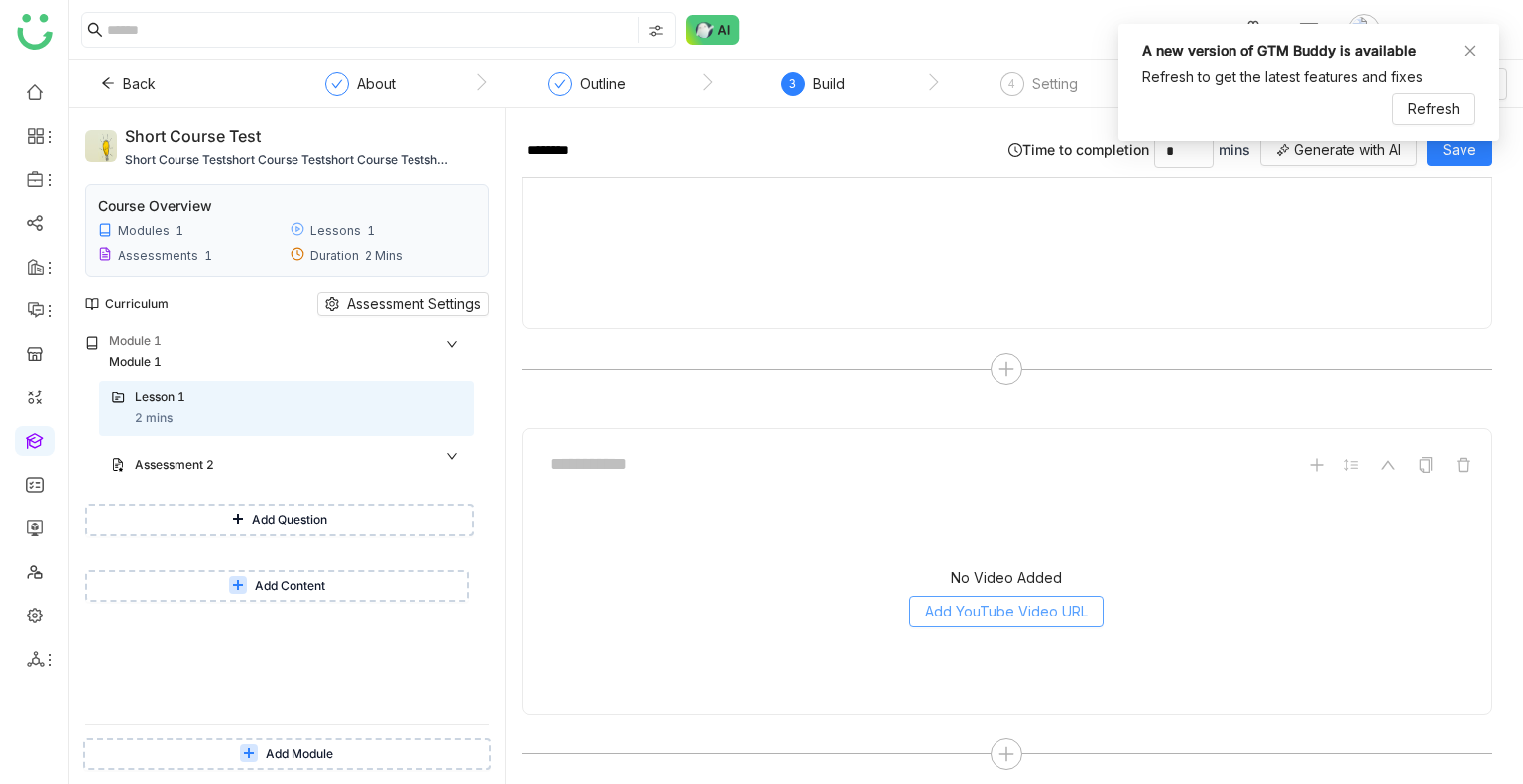 click on "Add YouTube Video URL" 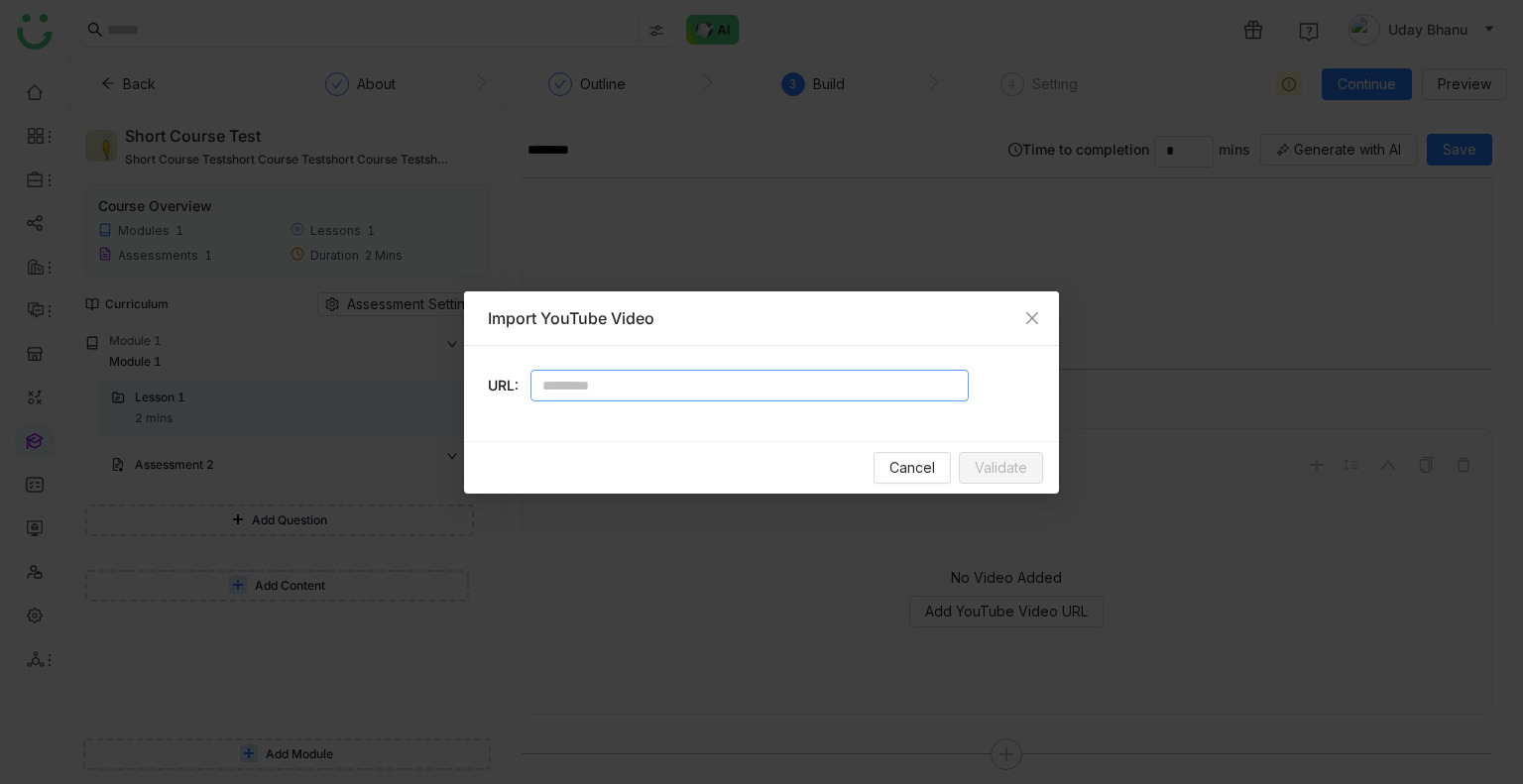 click at bounding box center [750, 386] 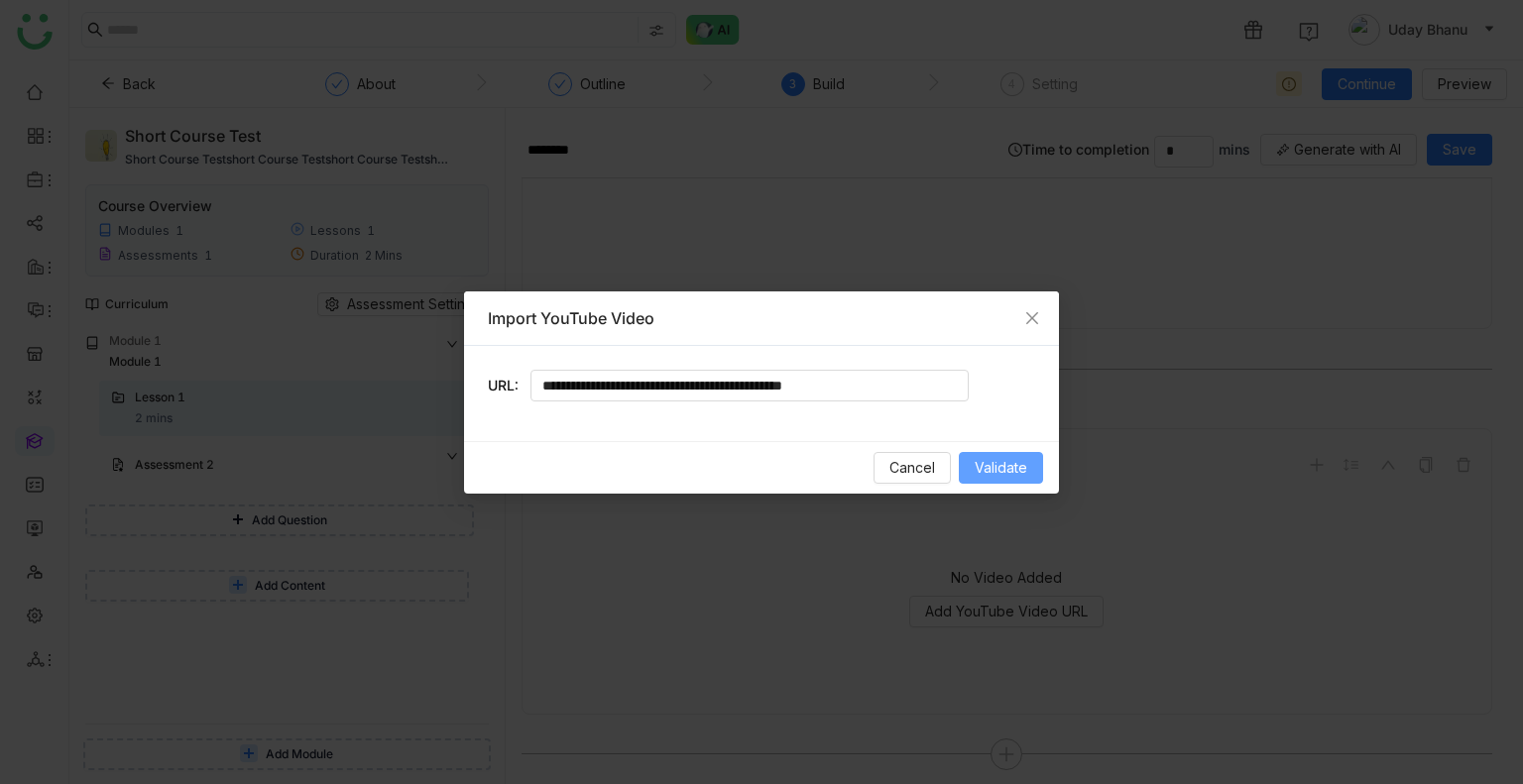 click on "Validate" at bounding box center (1000, 468) 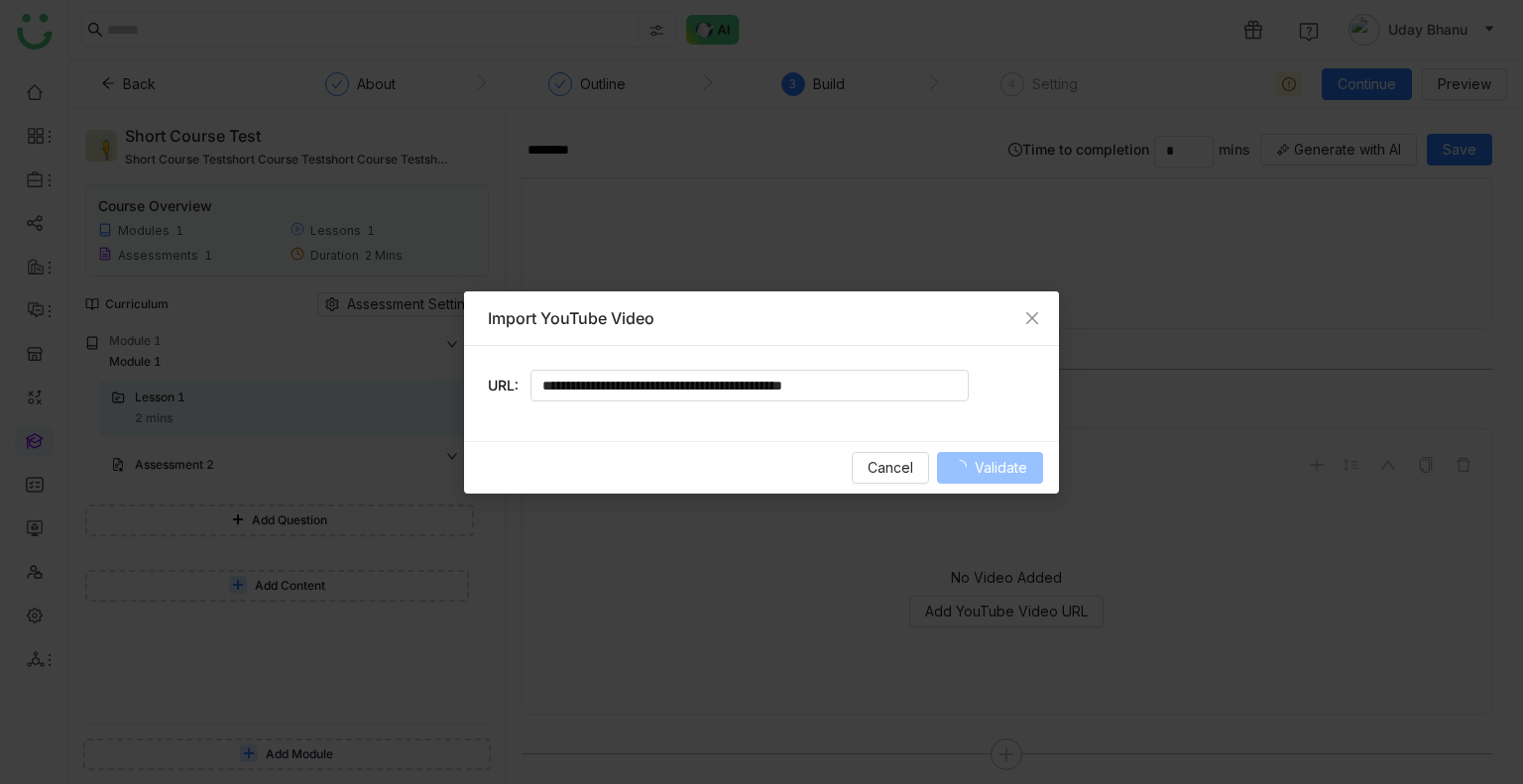 type on "**********" 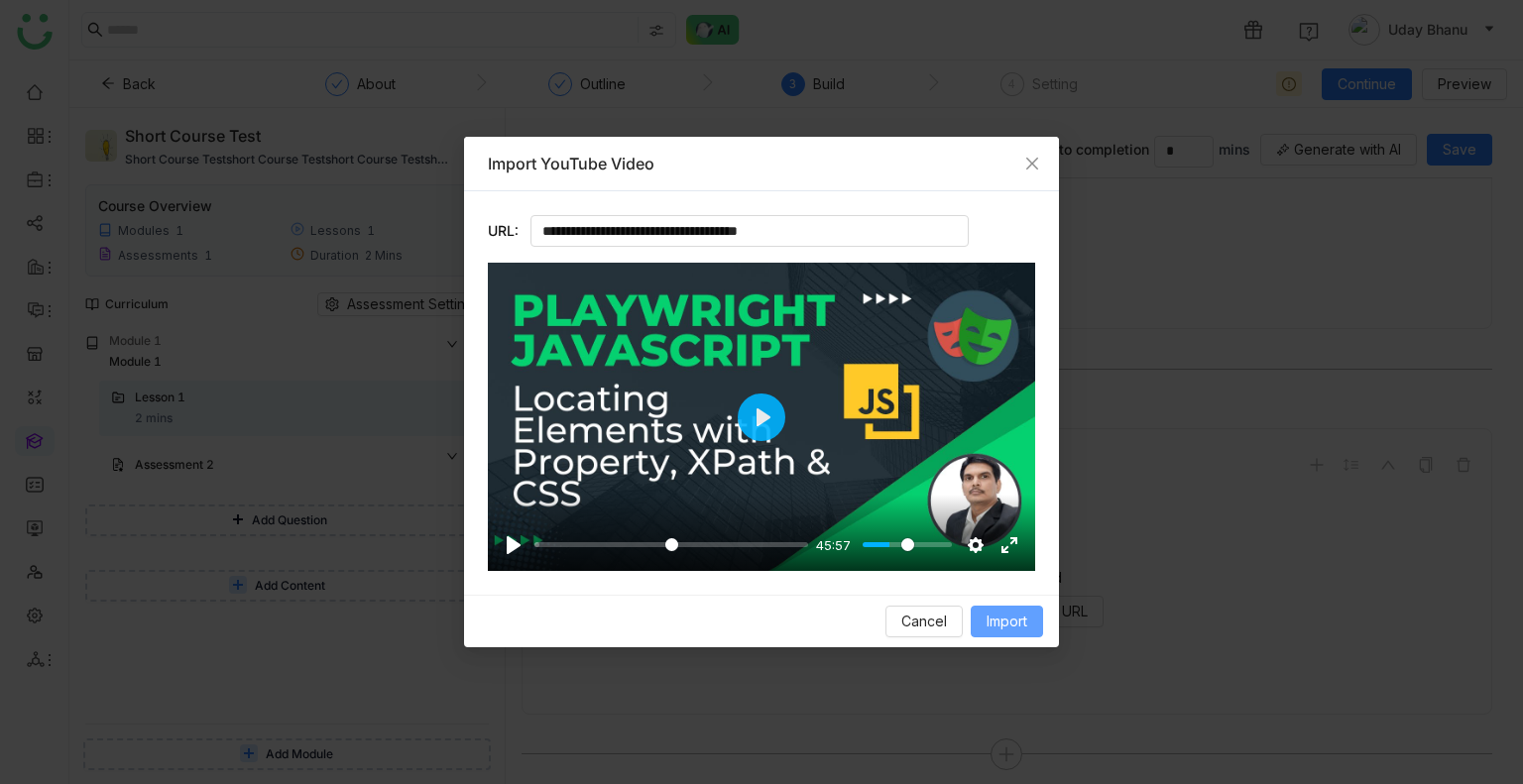 click on "Import" at bounding box center [1006, 621] 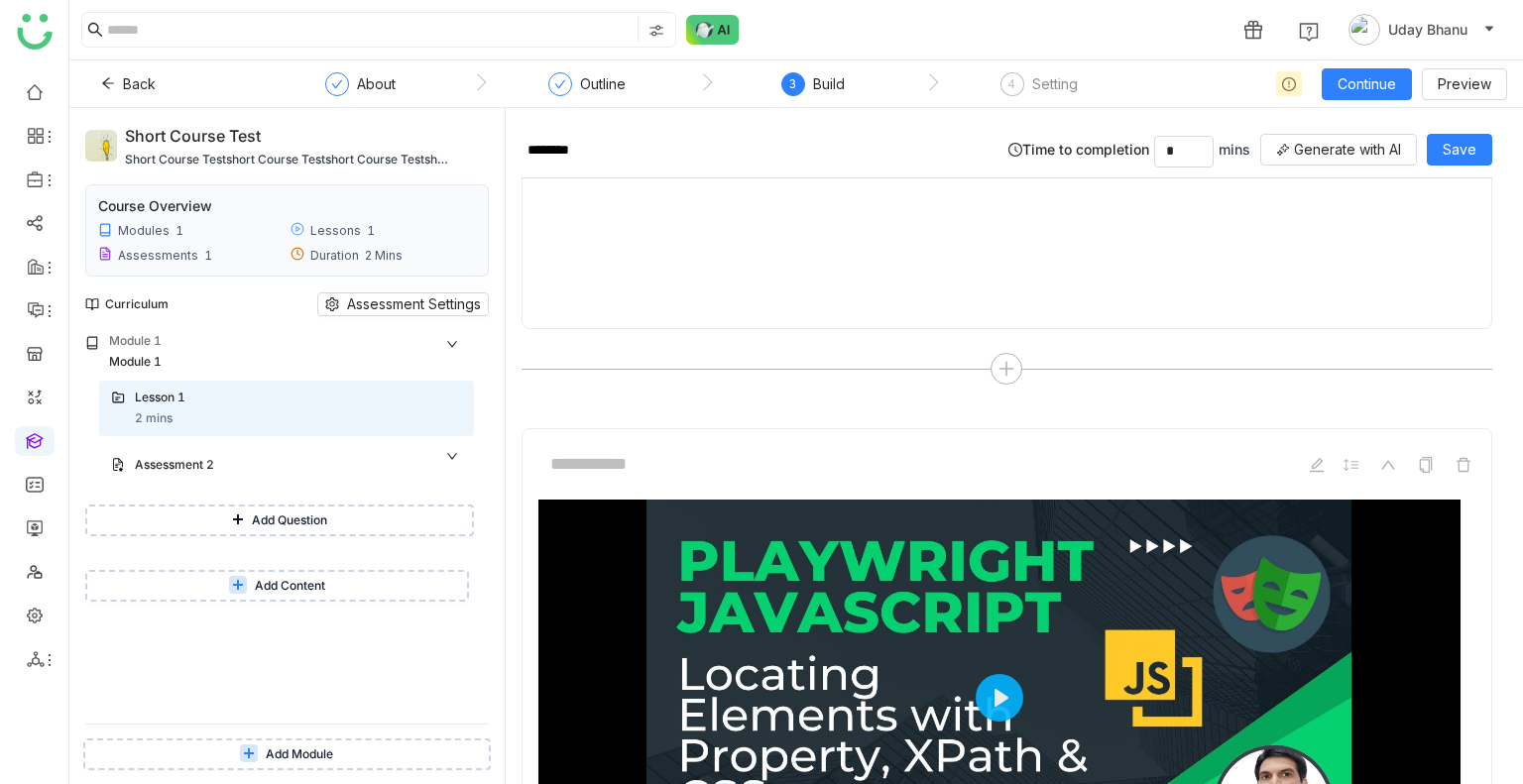 scroll, scrollTop: 2118, scrollLeft: 0, axis: vertical 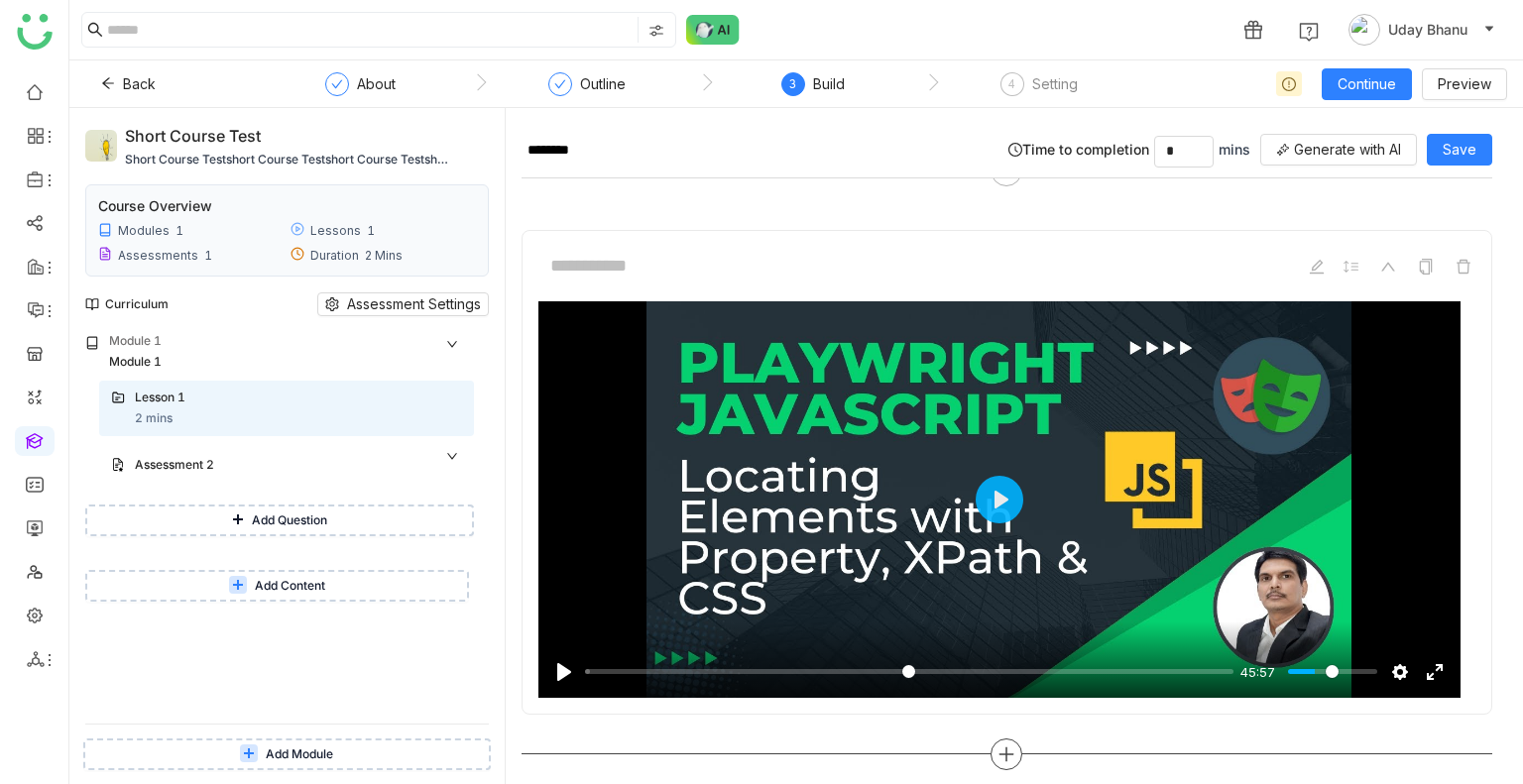 click at bounding box center (1006, 754) 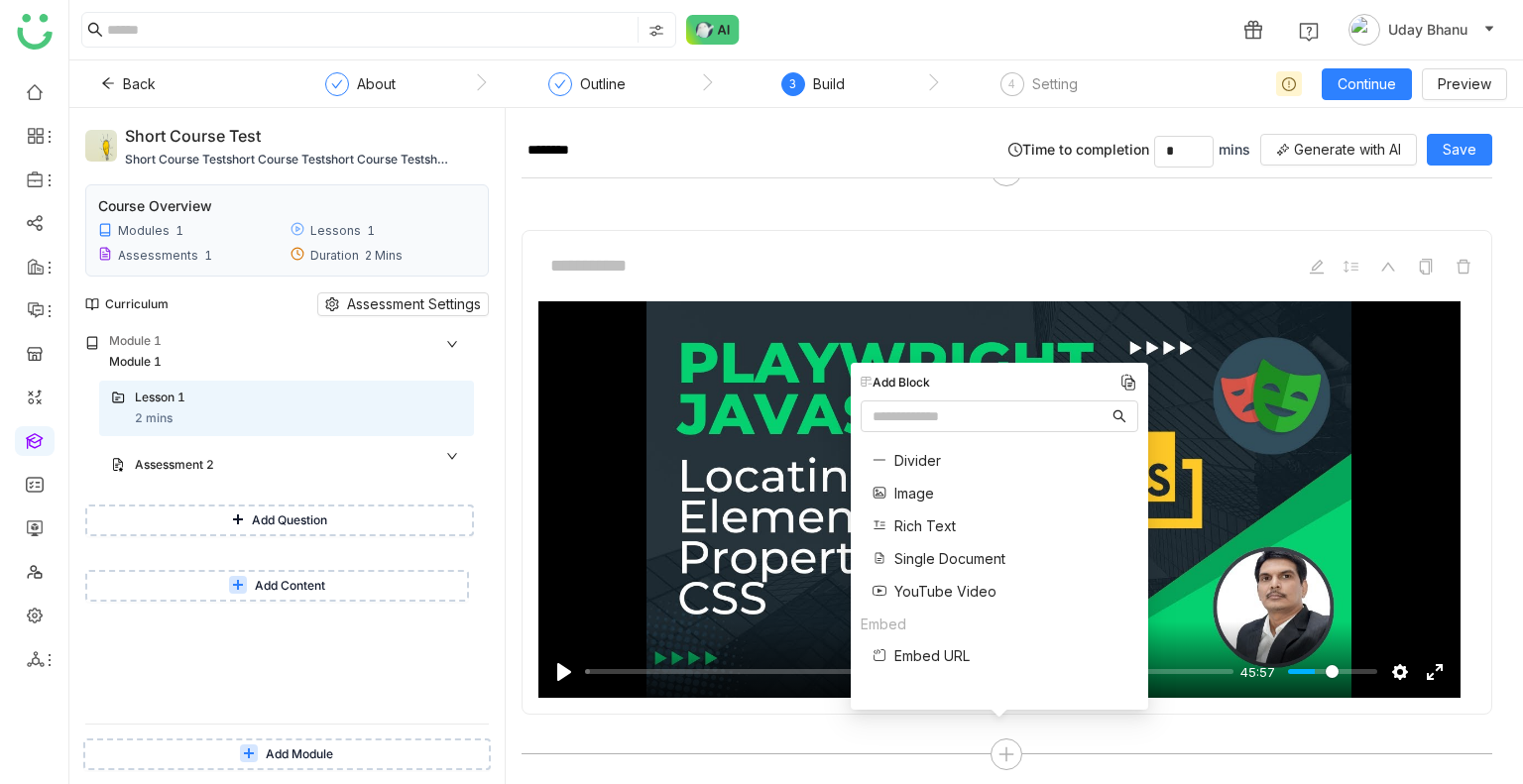 click on "Embed URL" at bounding box center (932, 655) 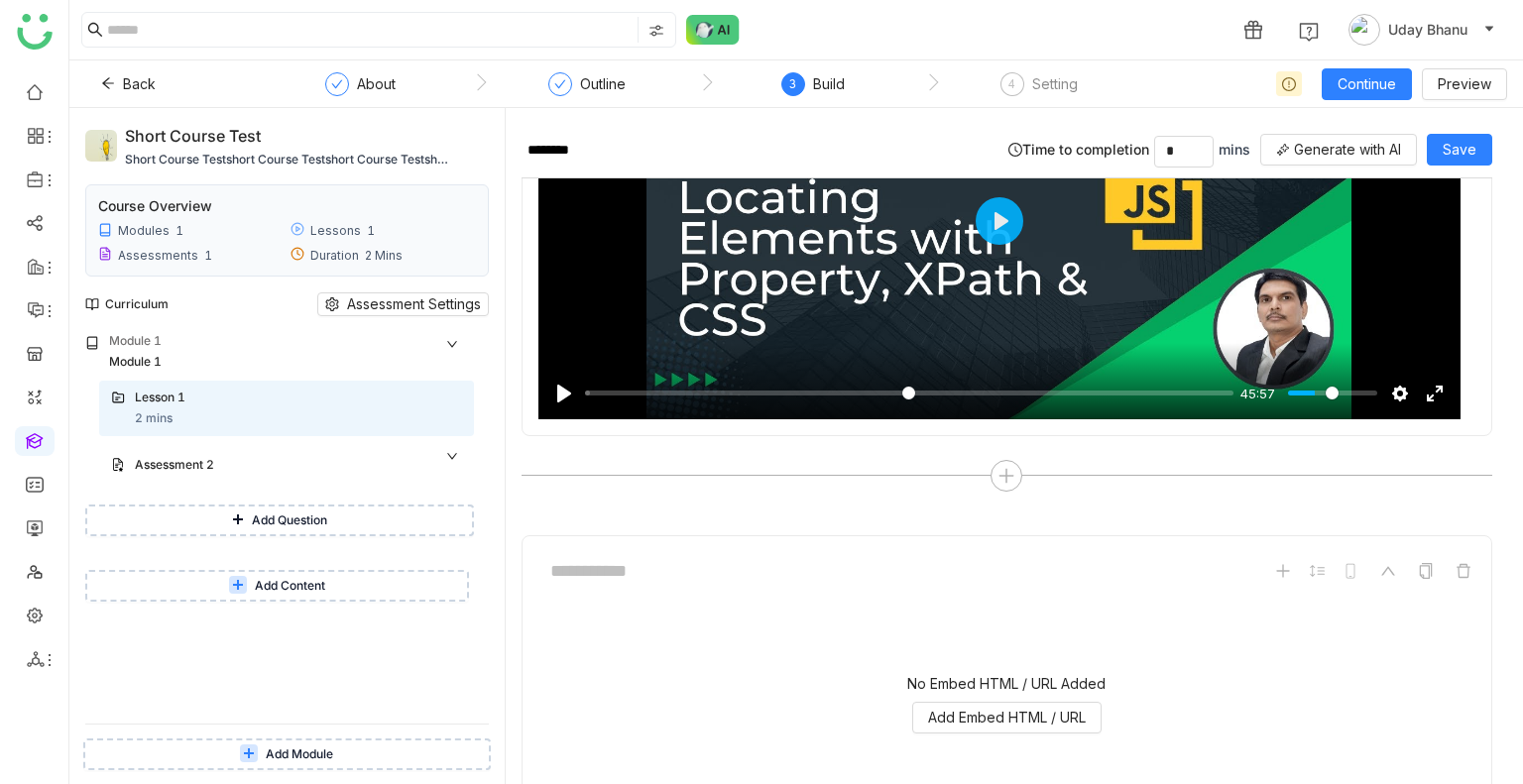 scroll, scrollTop: 2502, scrollLeft: 0, axis: vertical 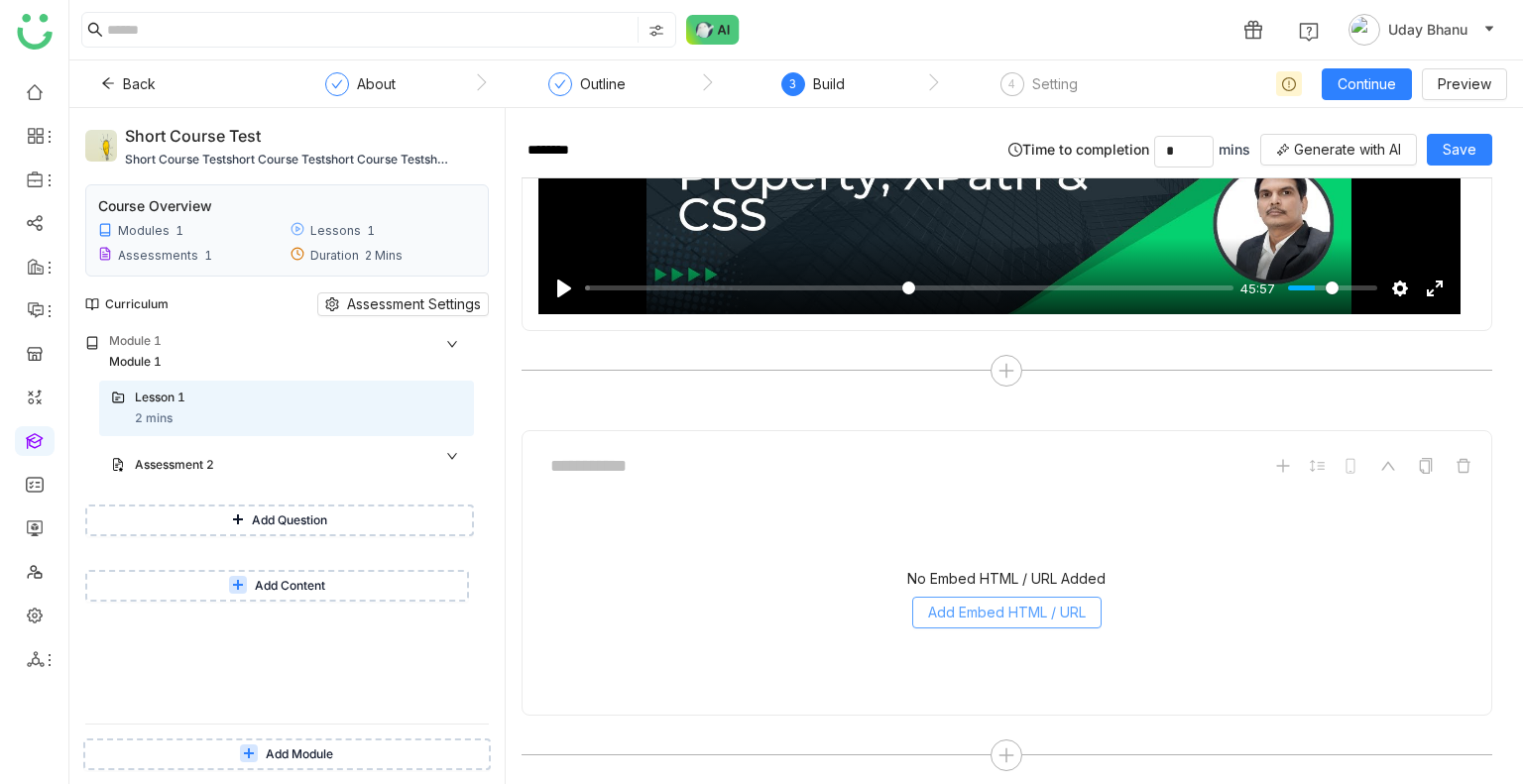 click on "Add Embed HTML / URL" at bounding box center [1006, 613] 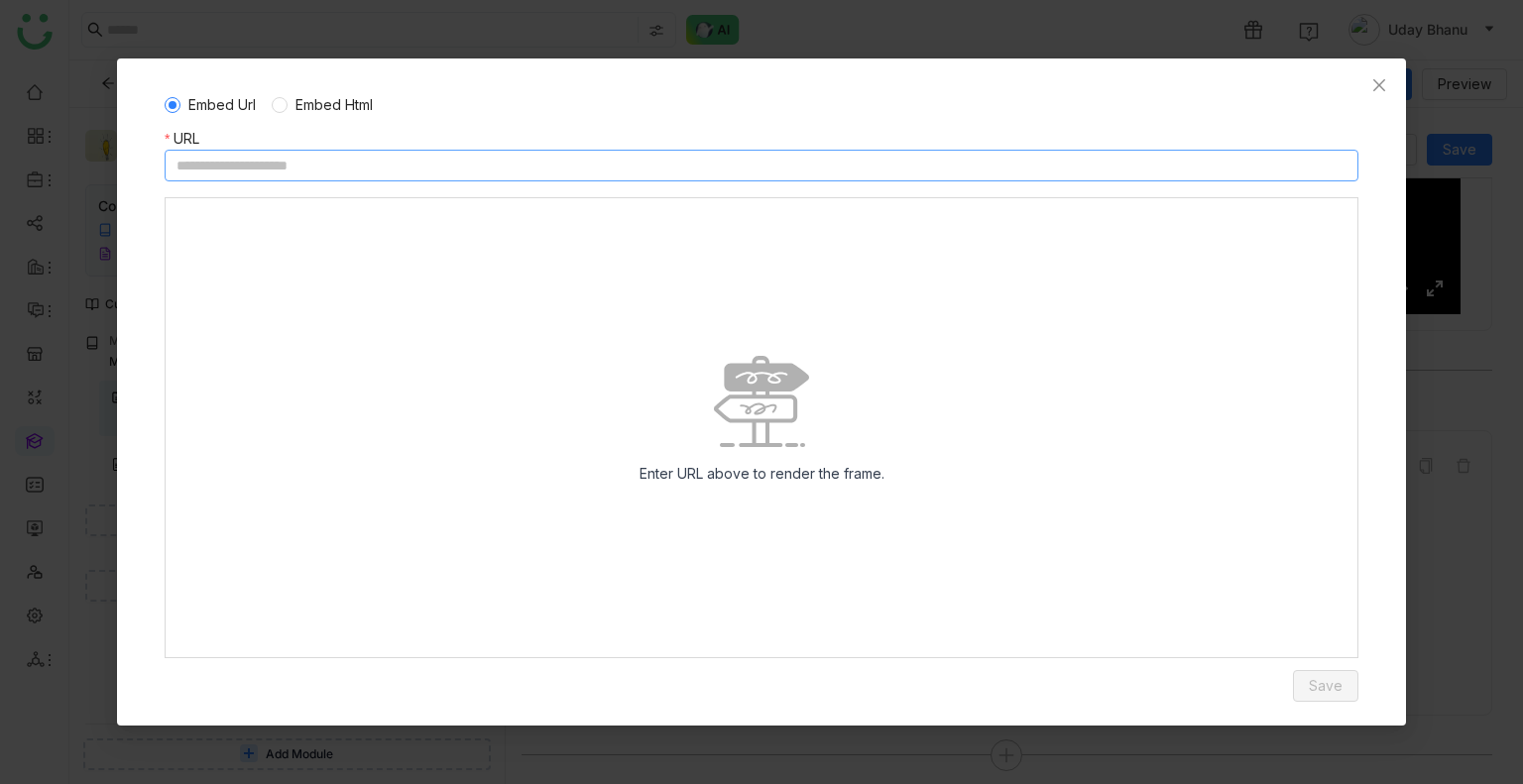 click at bounding box center (762, 166) 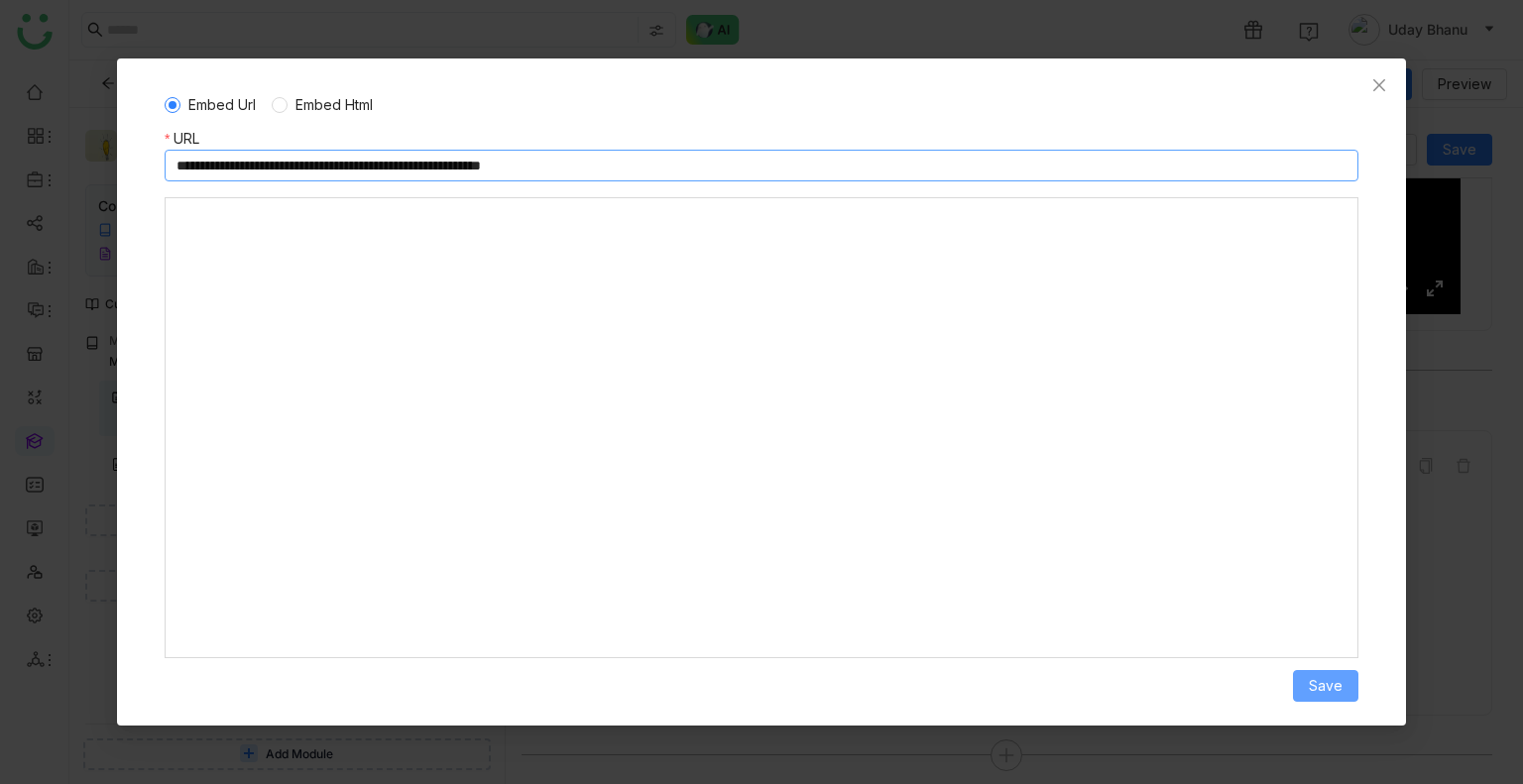 type on "**********" 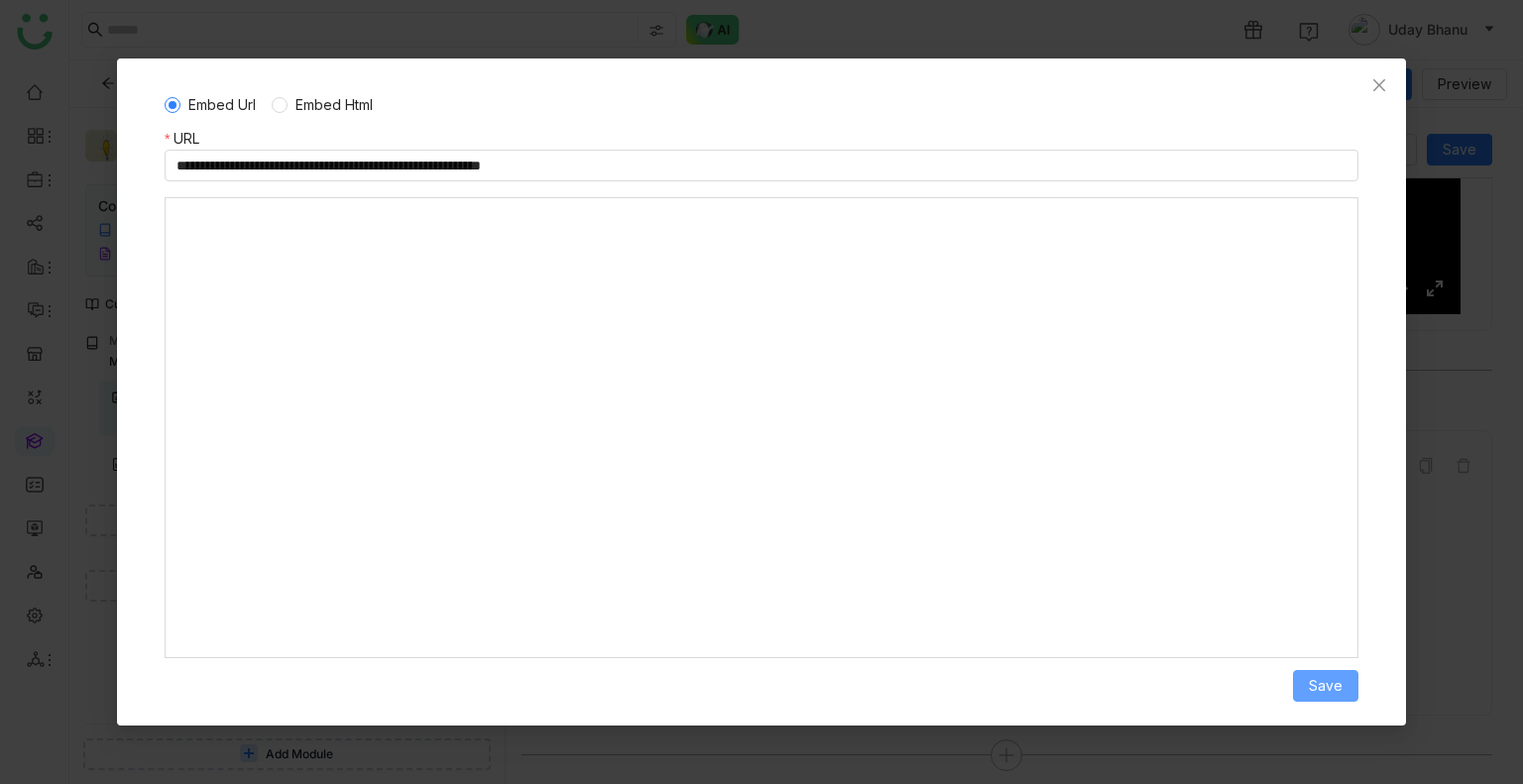 click on "Save" at bounding box center [1326, 686] 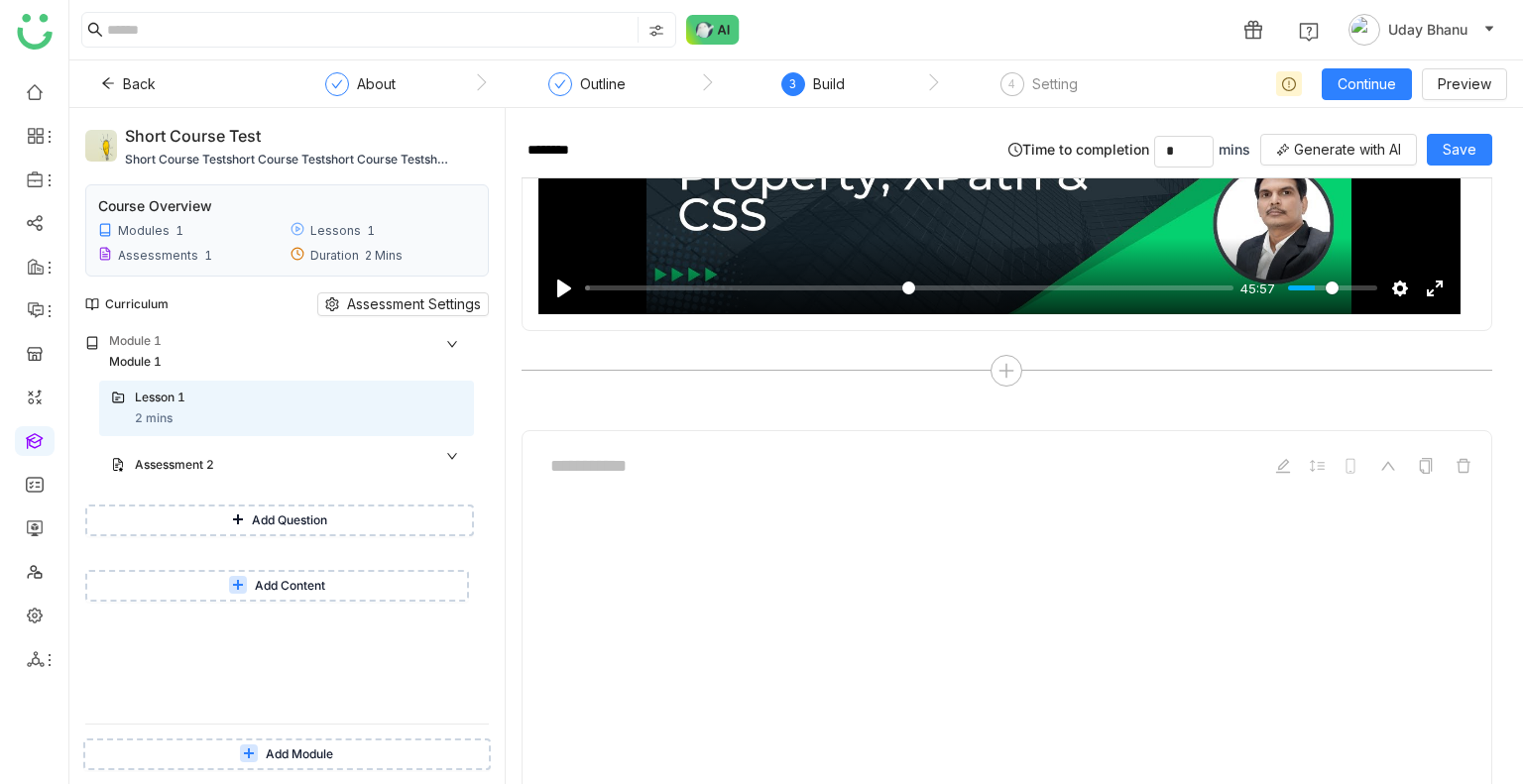 scroll, scrollTop: 2704, scrollLeft: 0, axis: vertical 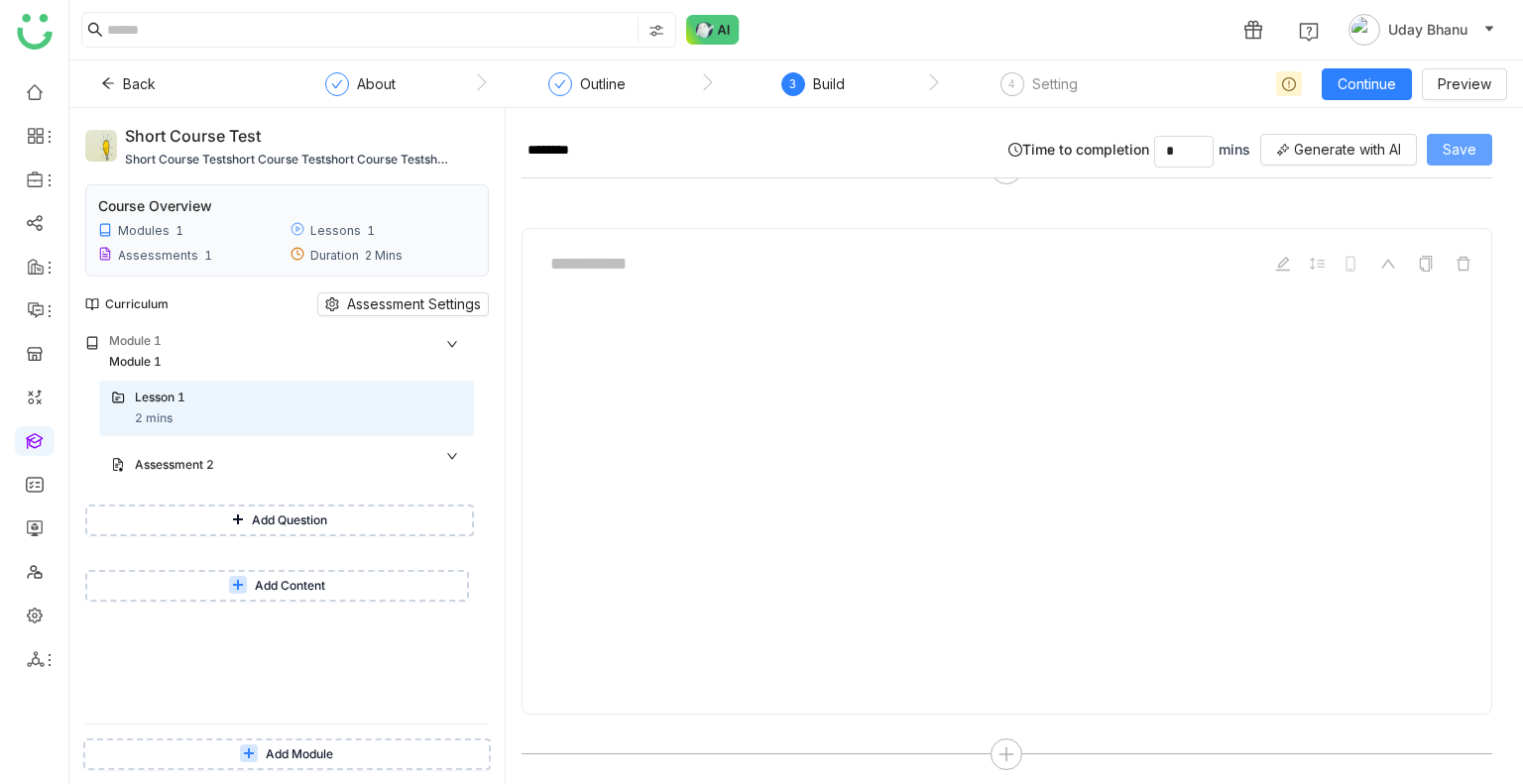 click on "Save" 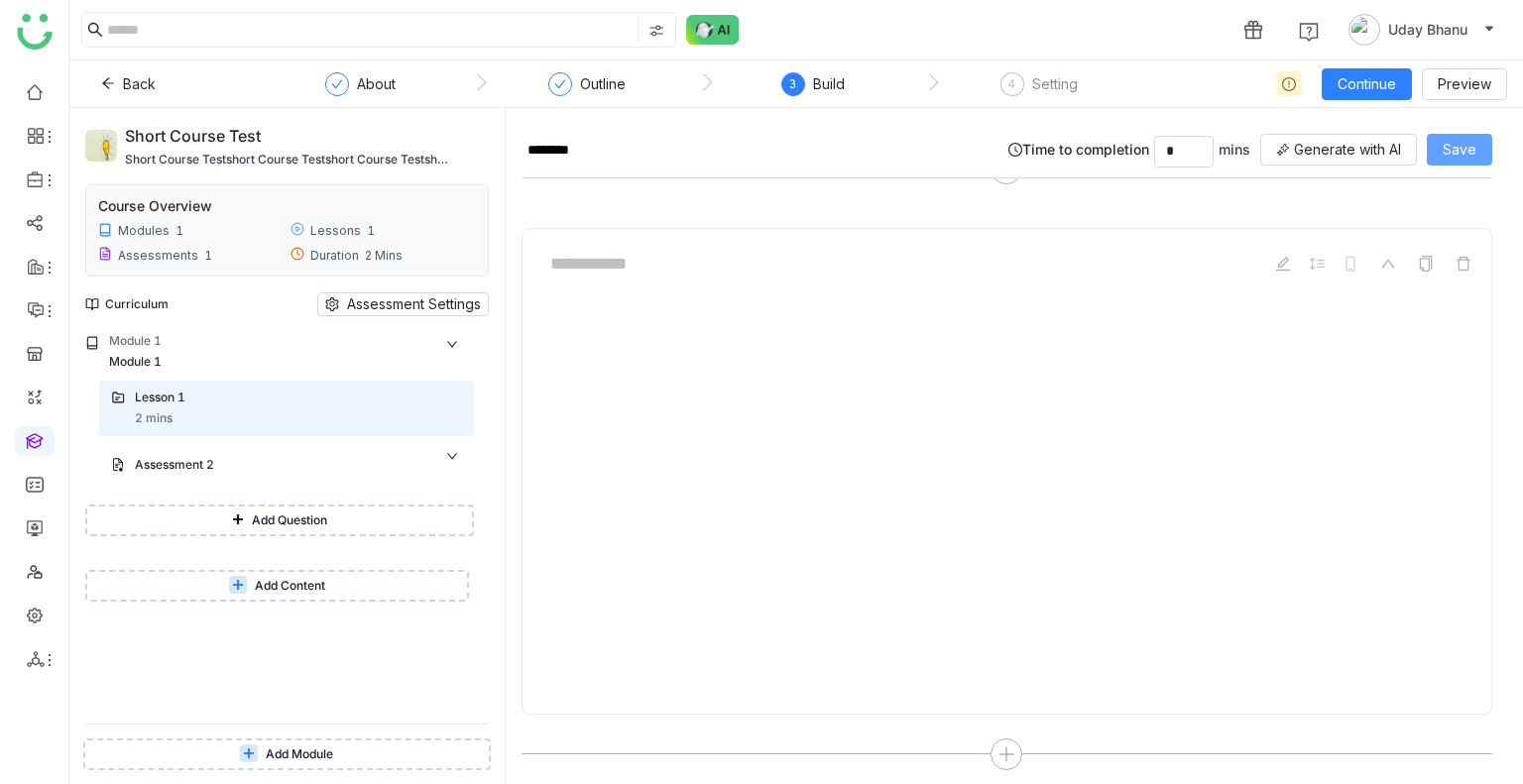 click on "Save" 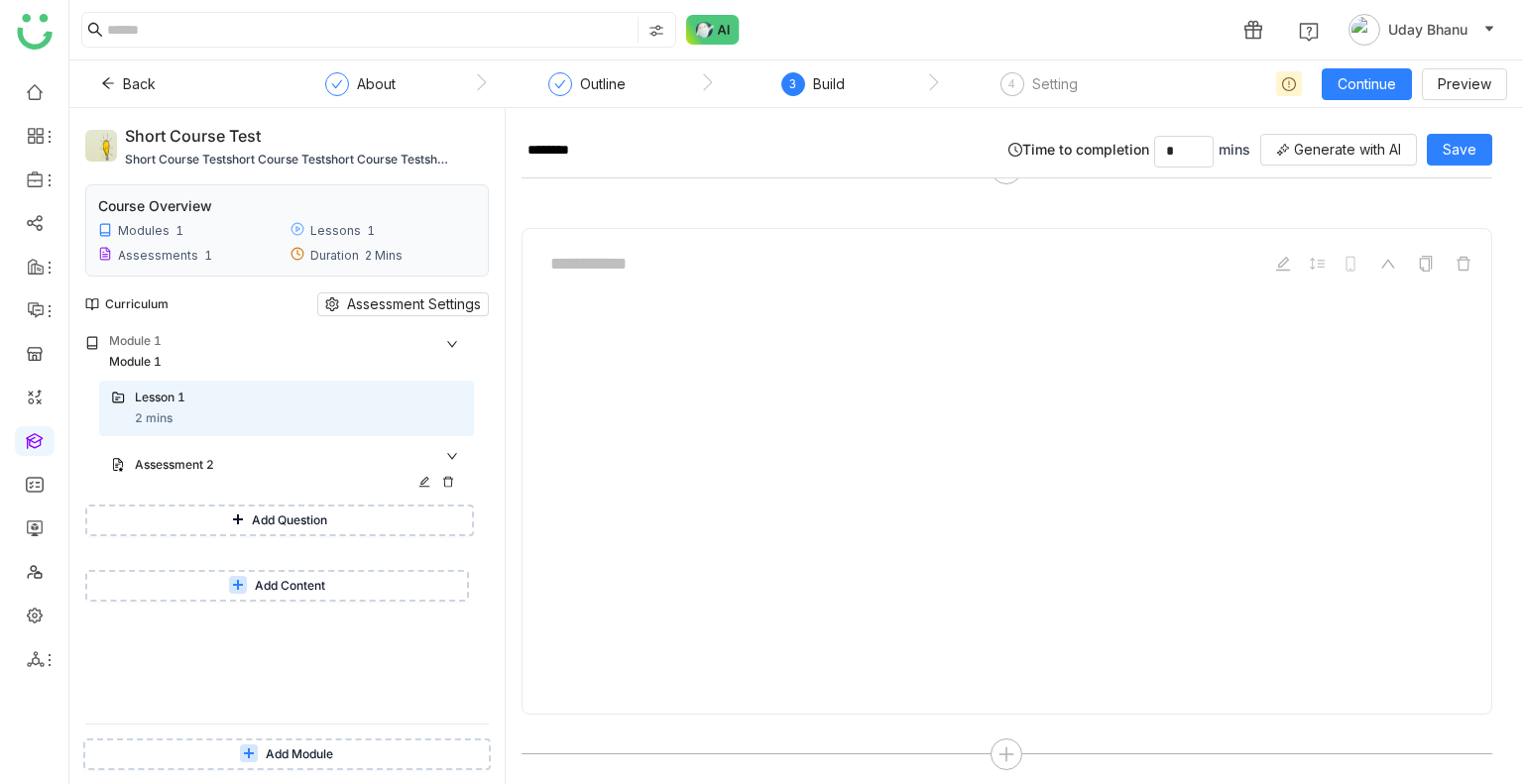 click on "Assessment 2" at bounding box center [287, 466] 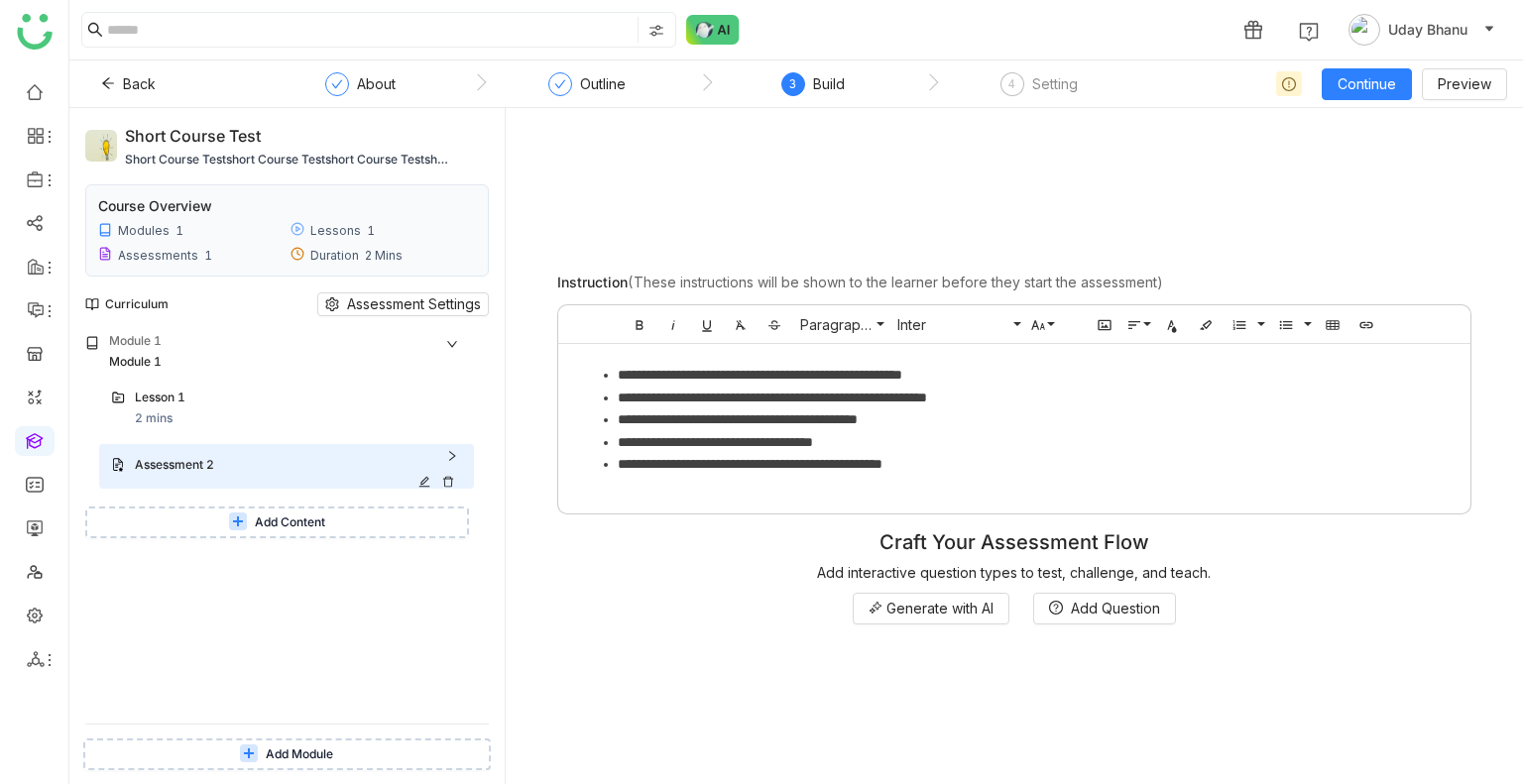 click on "Assessment 2" at bounding box center (287, 466) 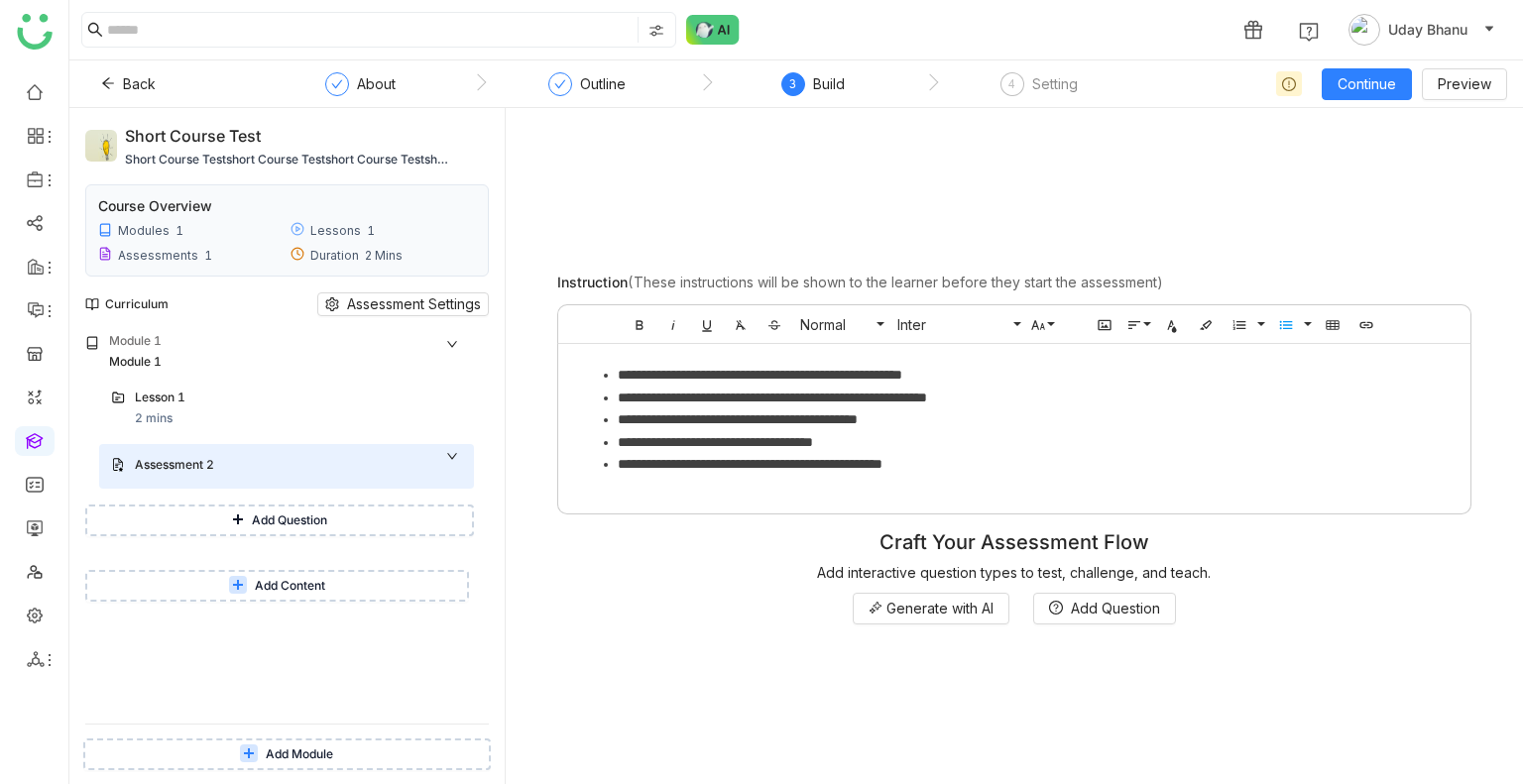 click on "**********" 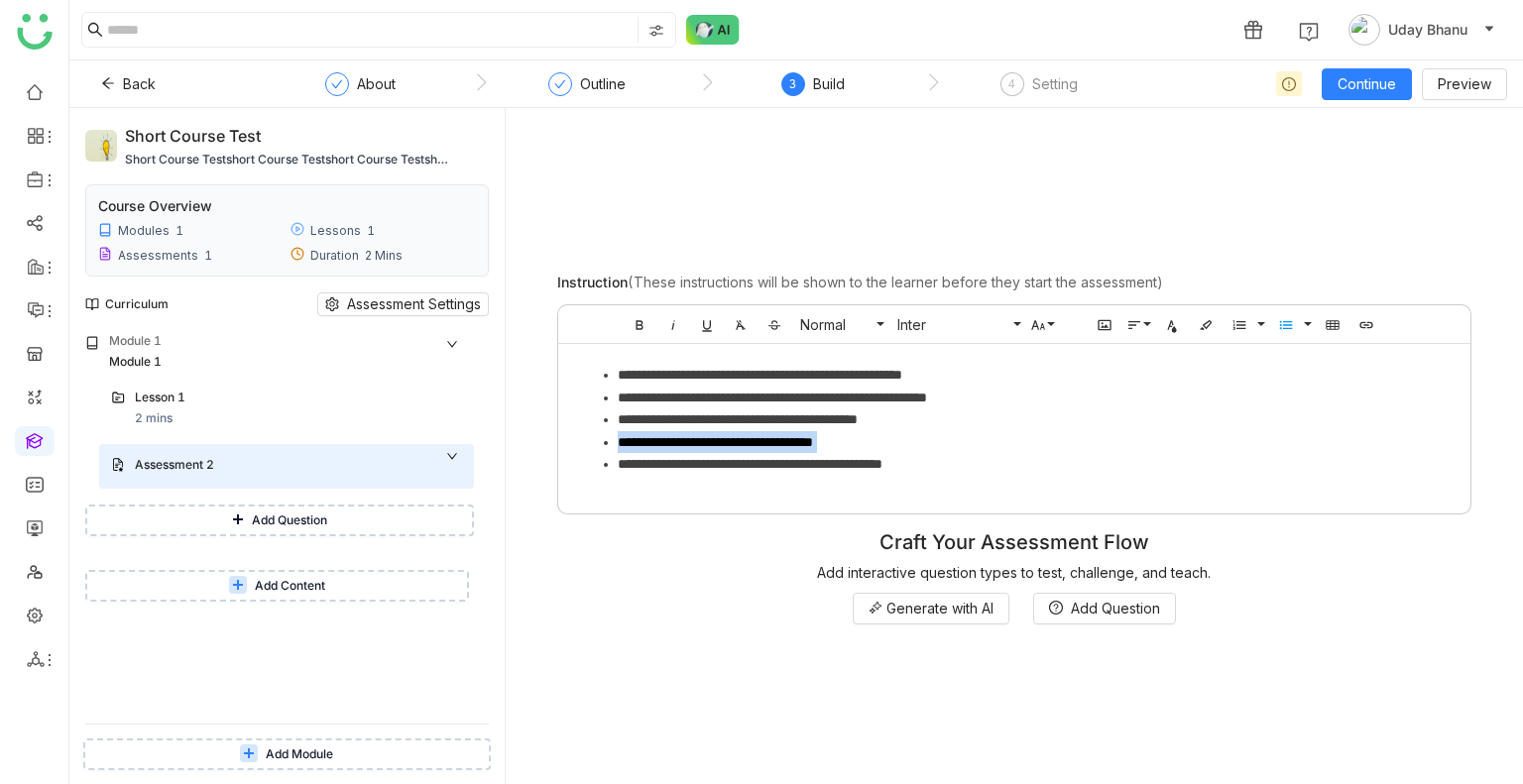 click on "**********" 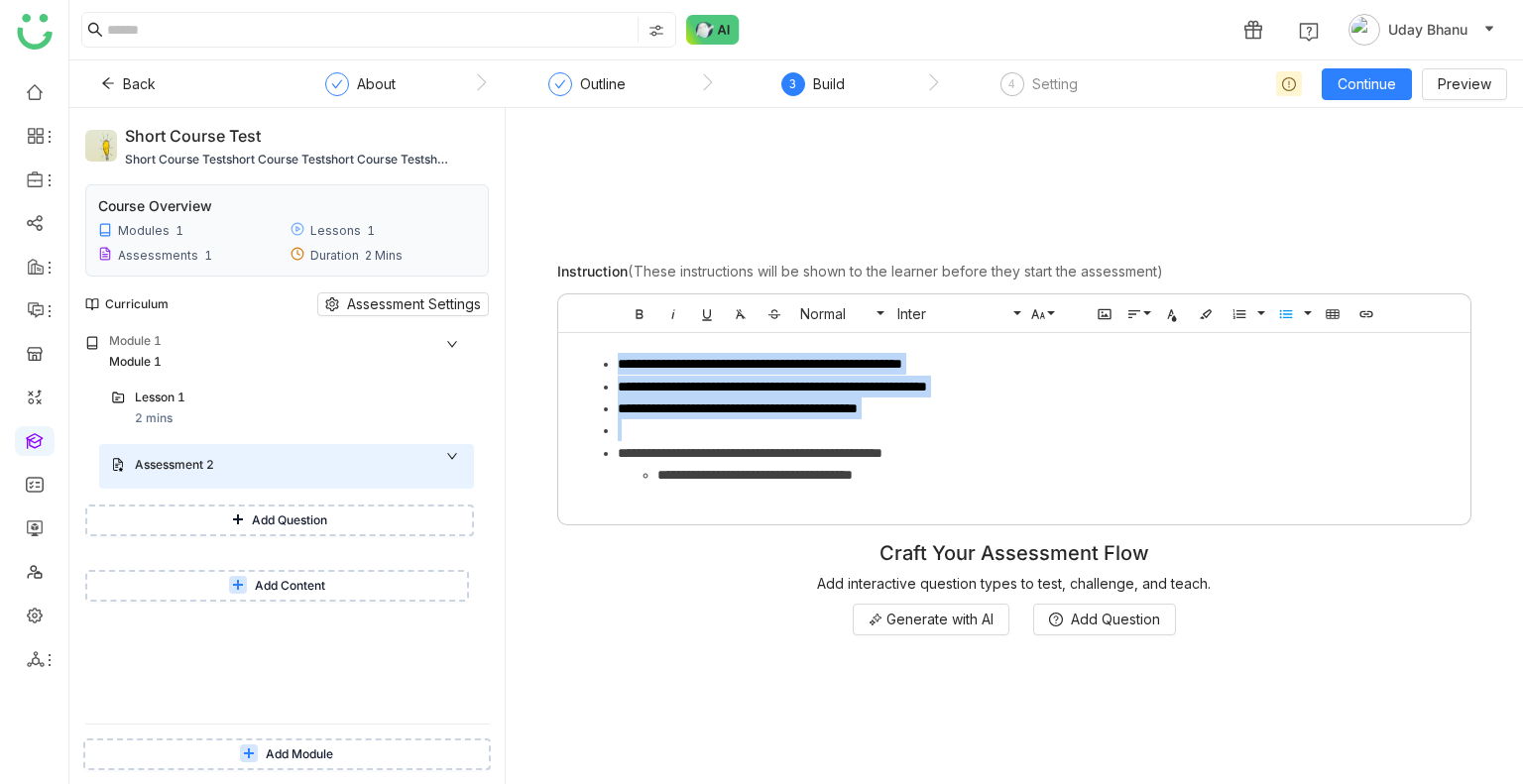 drag, startPoint x: 988, startPoint y: 453, endPoint x: 612, endPoint y: 367, distance: 385.7097 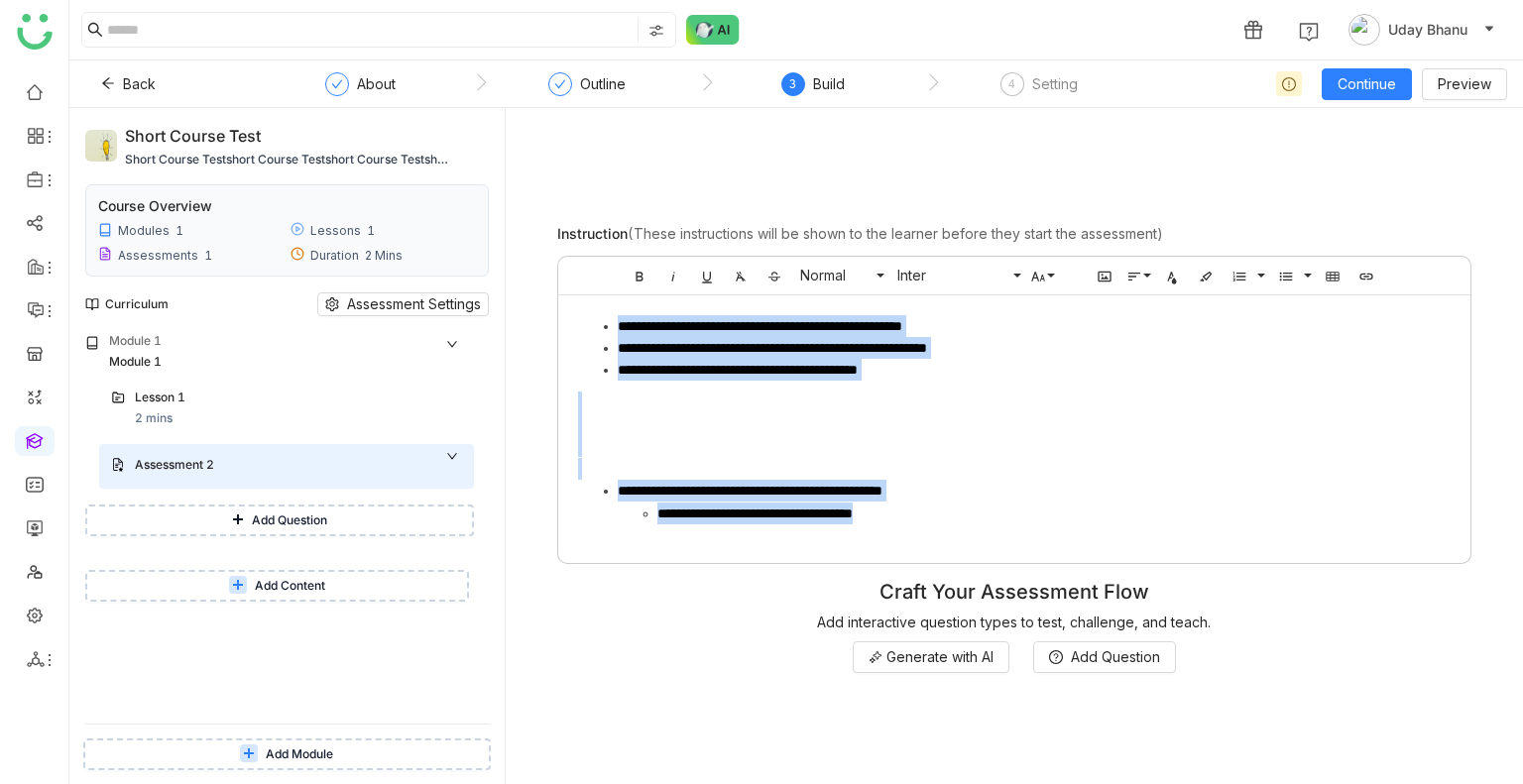 drag, startPoint x: 956, startPoint y: 510, endPoint x: 595, endPoint y: 324, distance: 406.0997 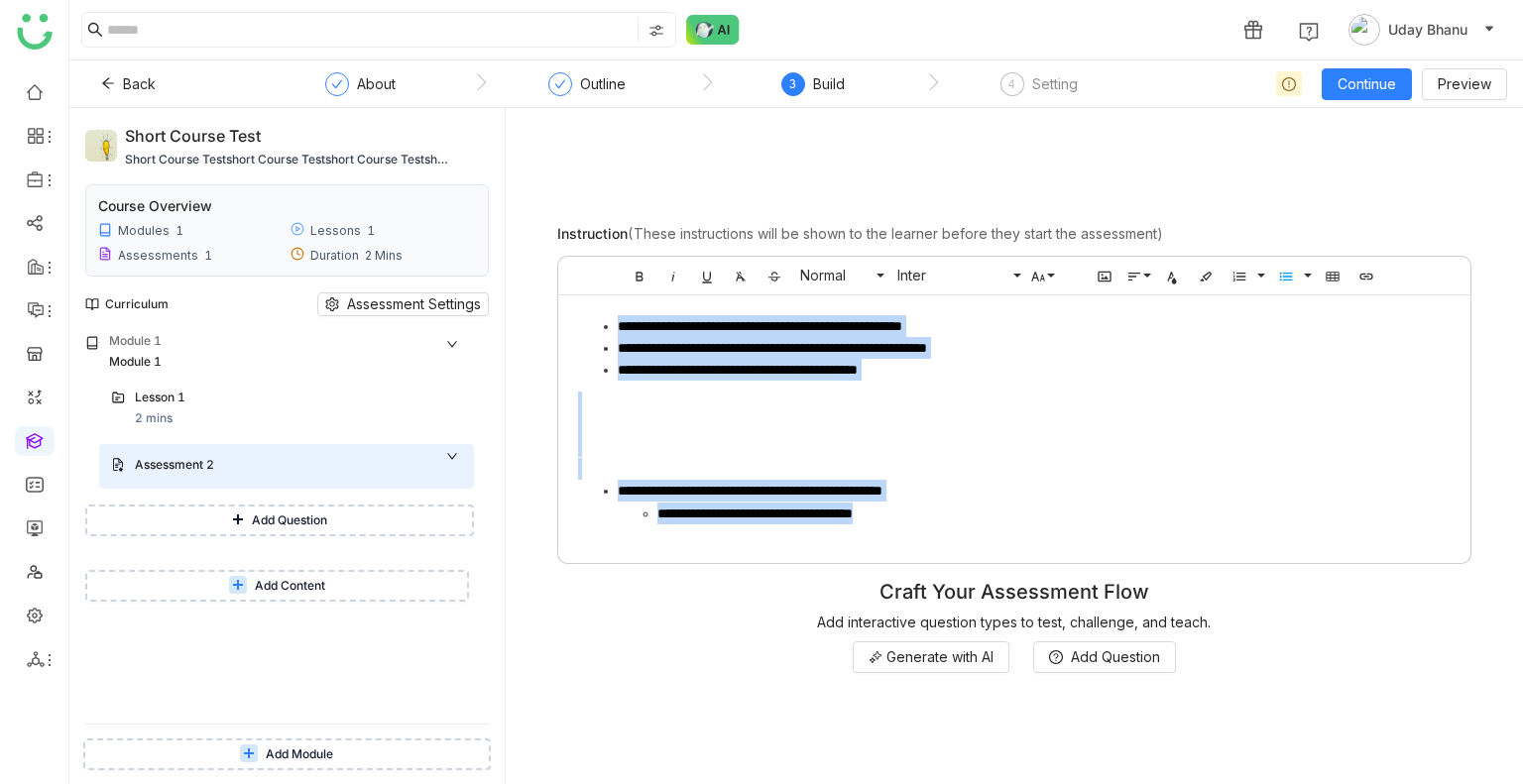 click on "**********" 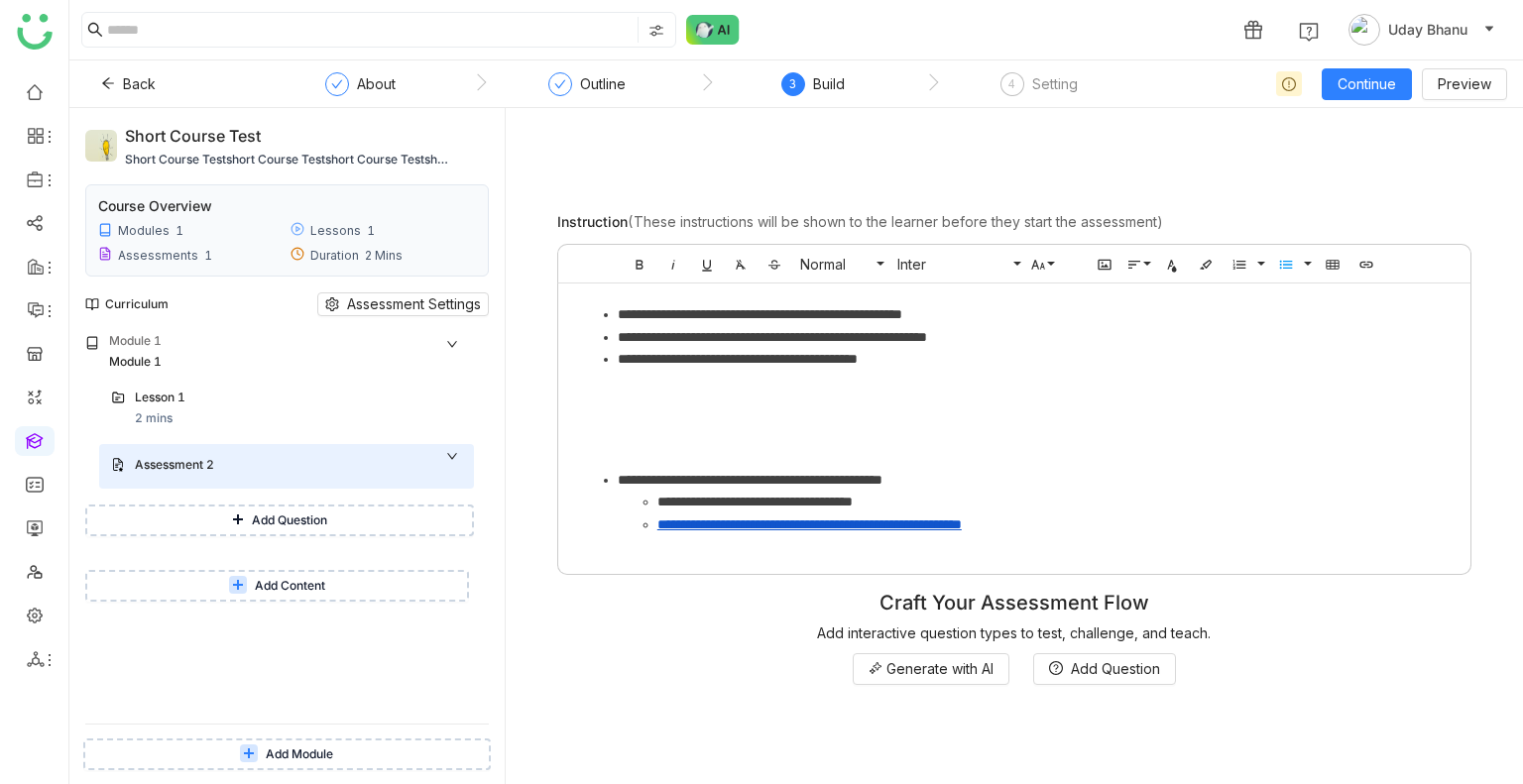 scroll, scrollTop: 398, scrollLeft: 4, axis: both 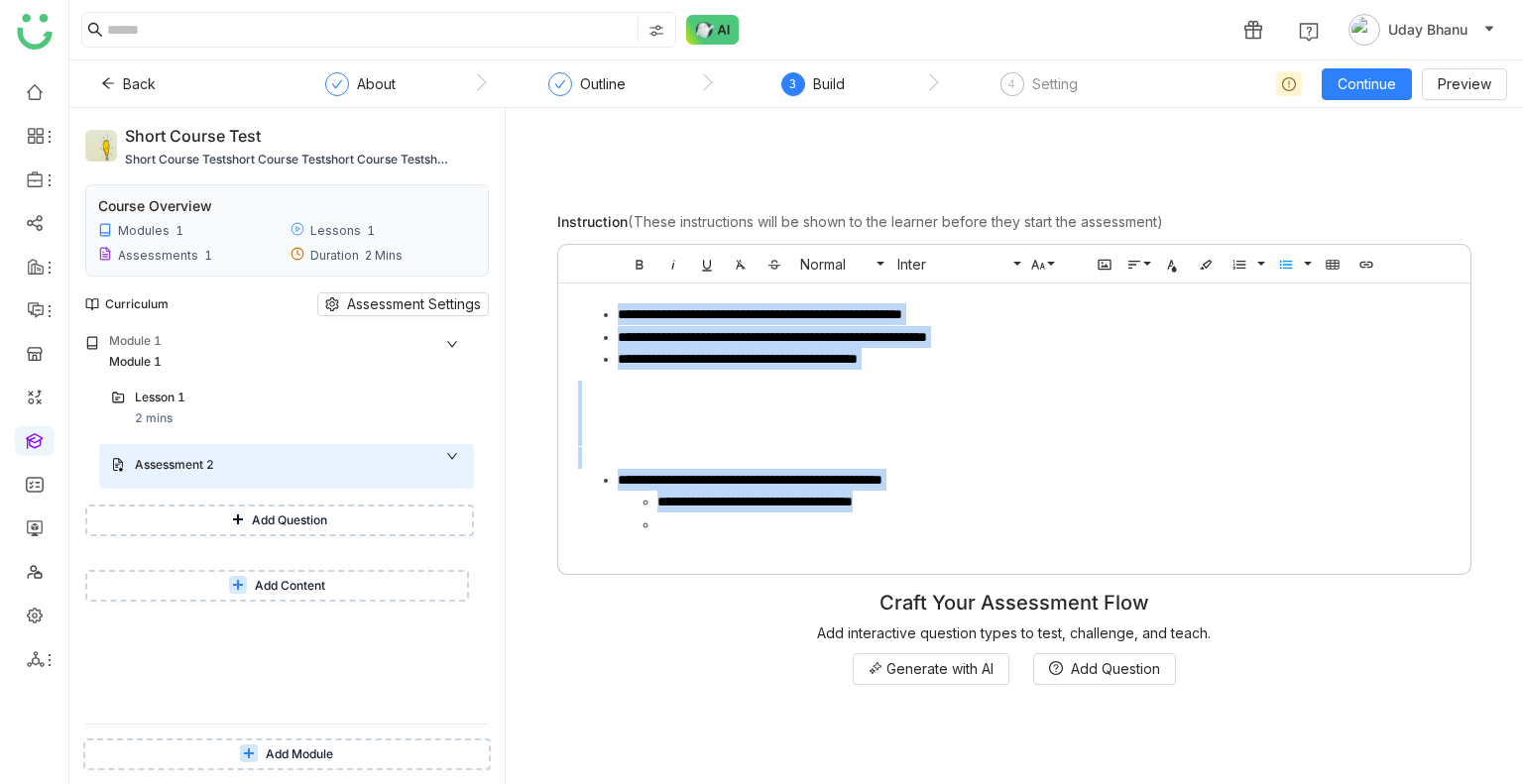 drag, startPoint x: 939, startPoint y: 495, endPoint x: 583, endPoint y: 288, distance: 411.807 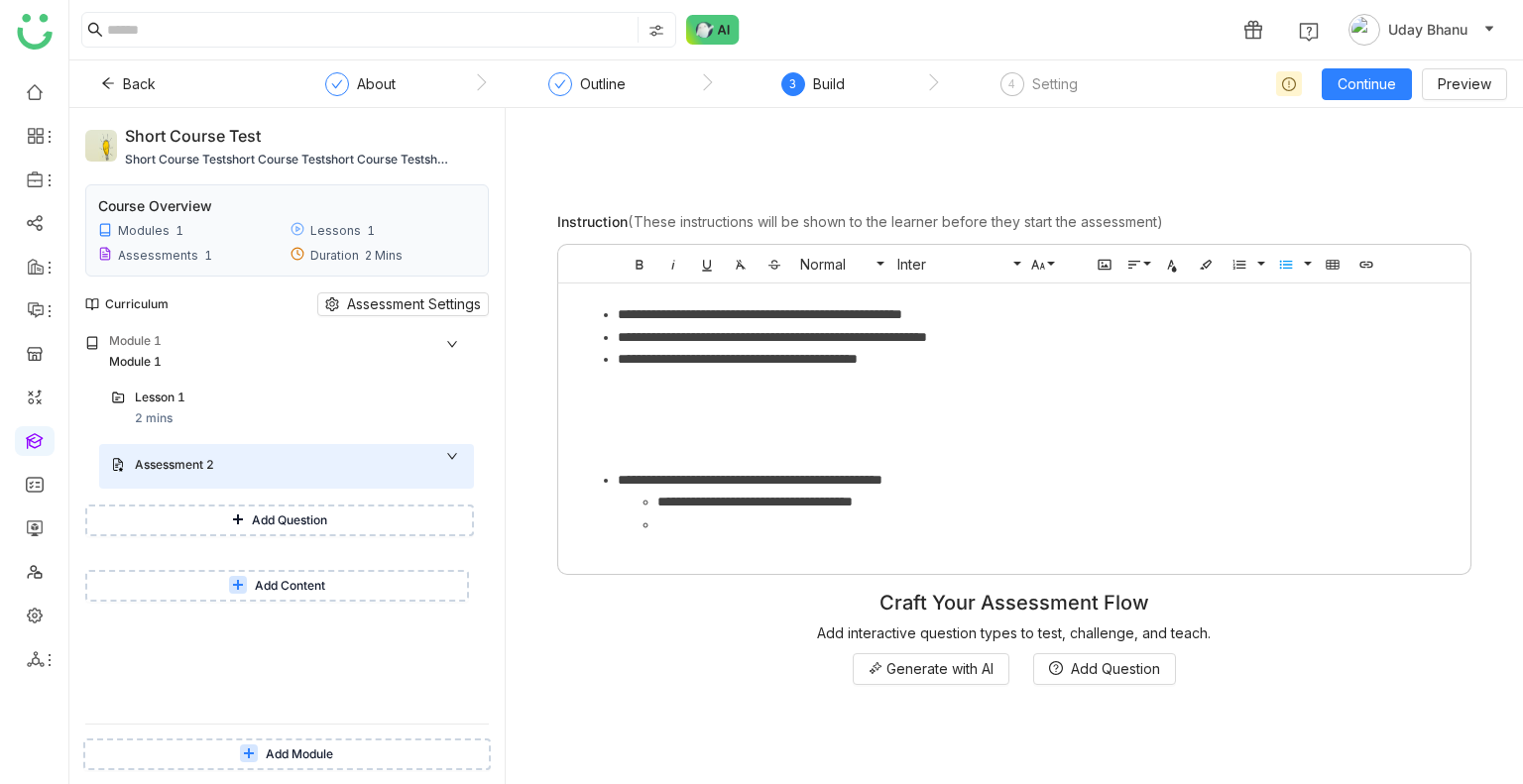 click at bounding box center (1054, 524) 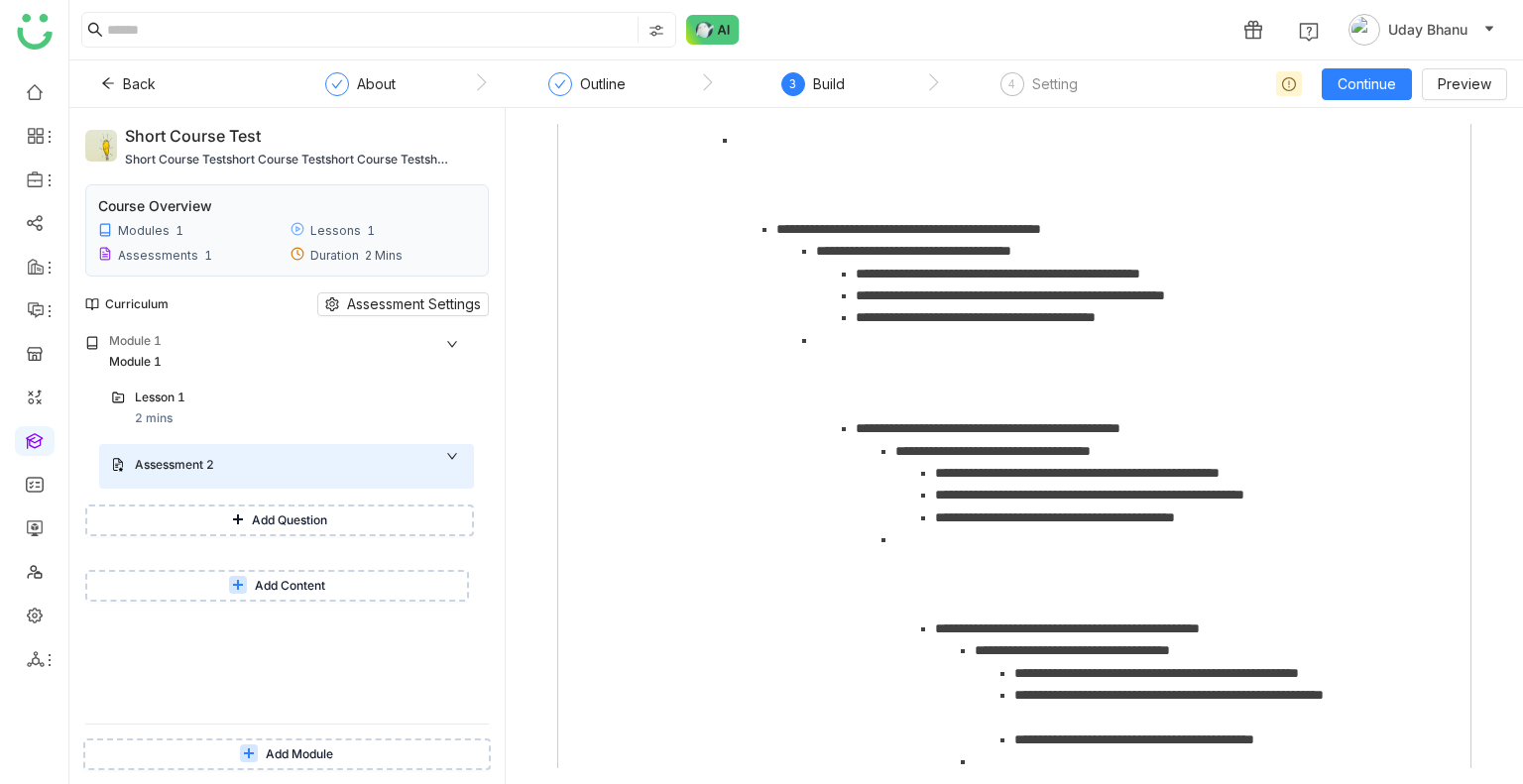 scroll, scrollTop: 0, scrollLeft: 0, axis: both 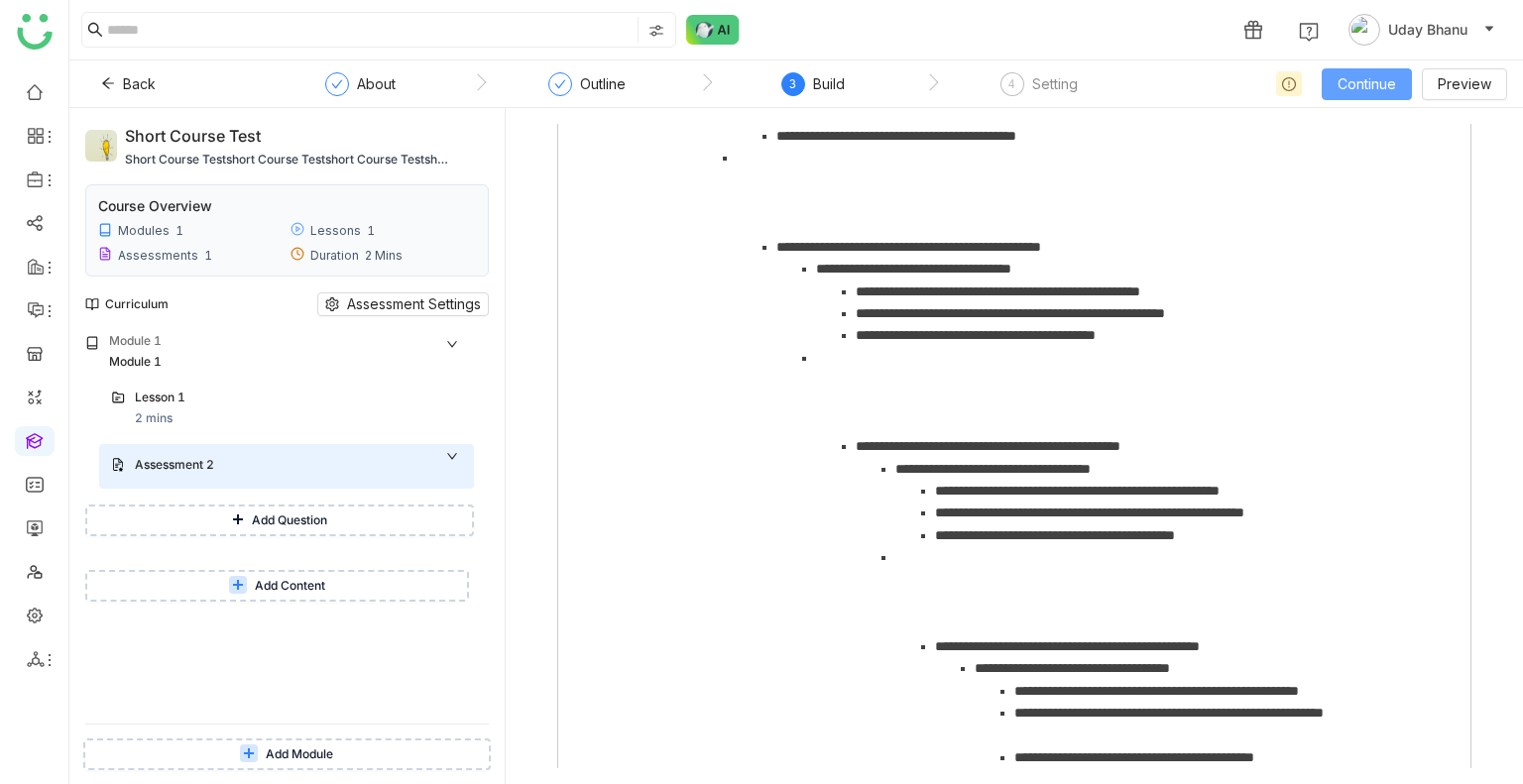 click on "Continue" at bounding box center [1366, 84] 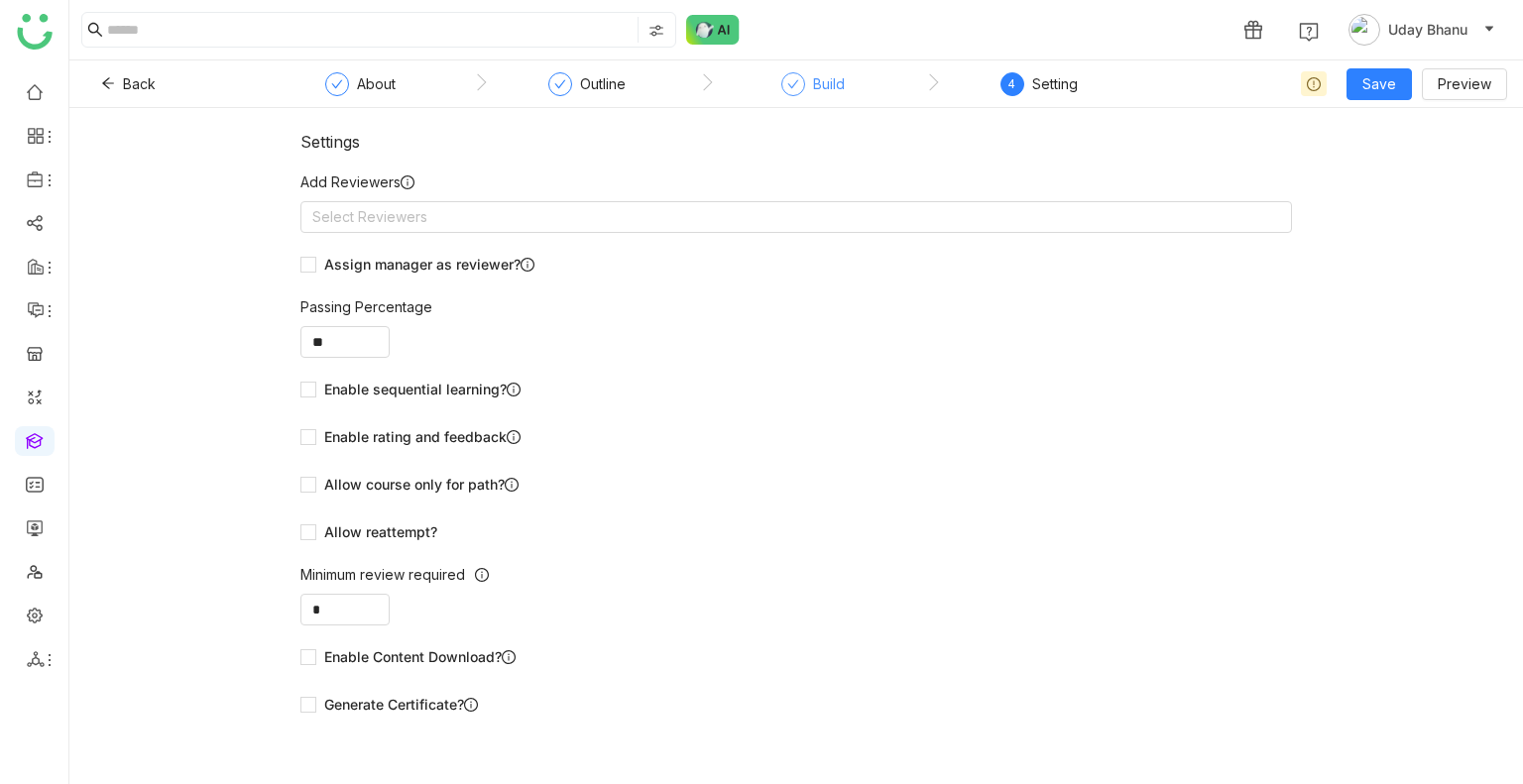 click on "Build" 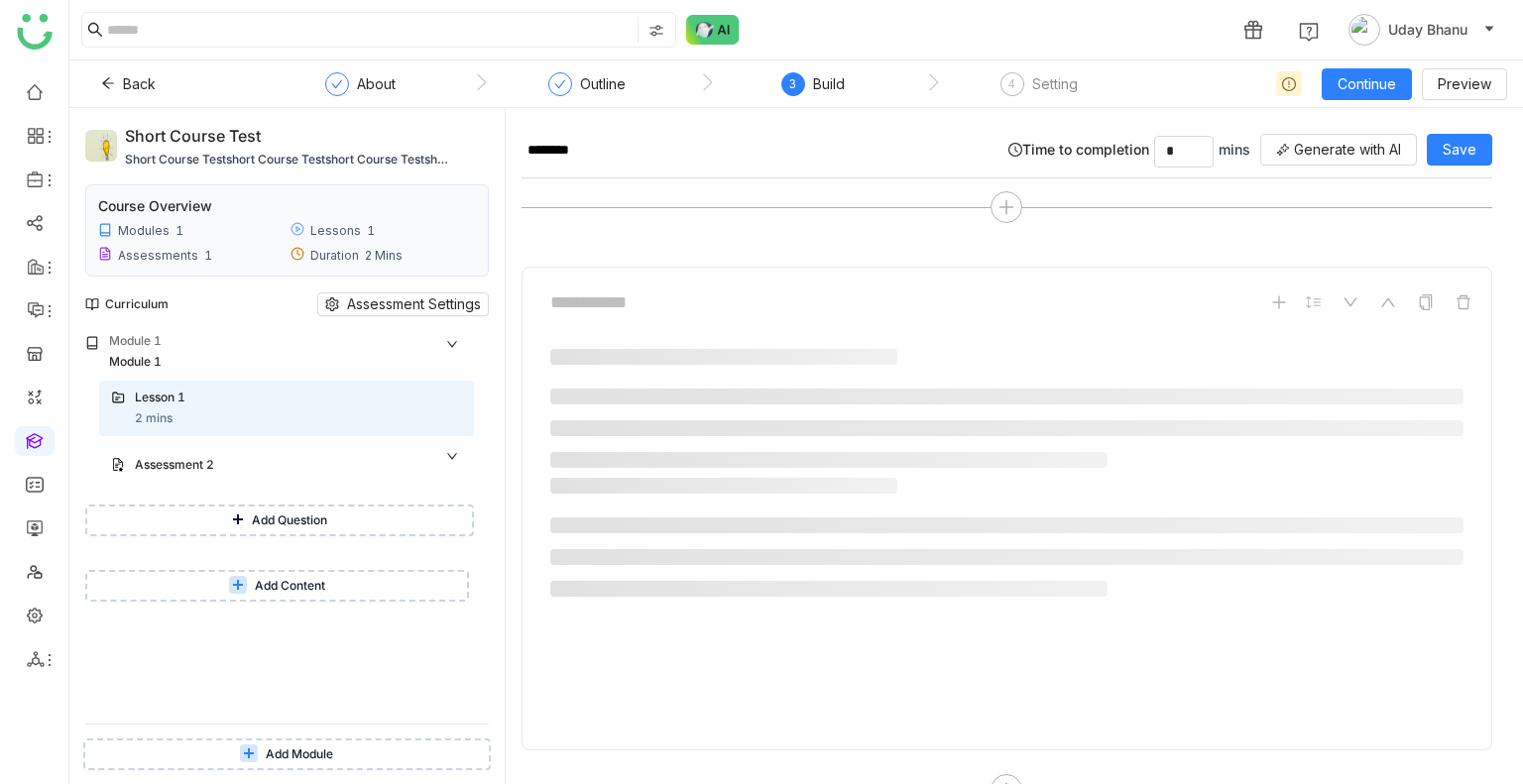 scroll, scrollTop: 1520, scrollLeft: 0, axis: vertical 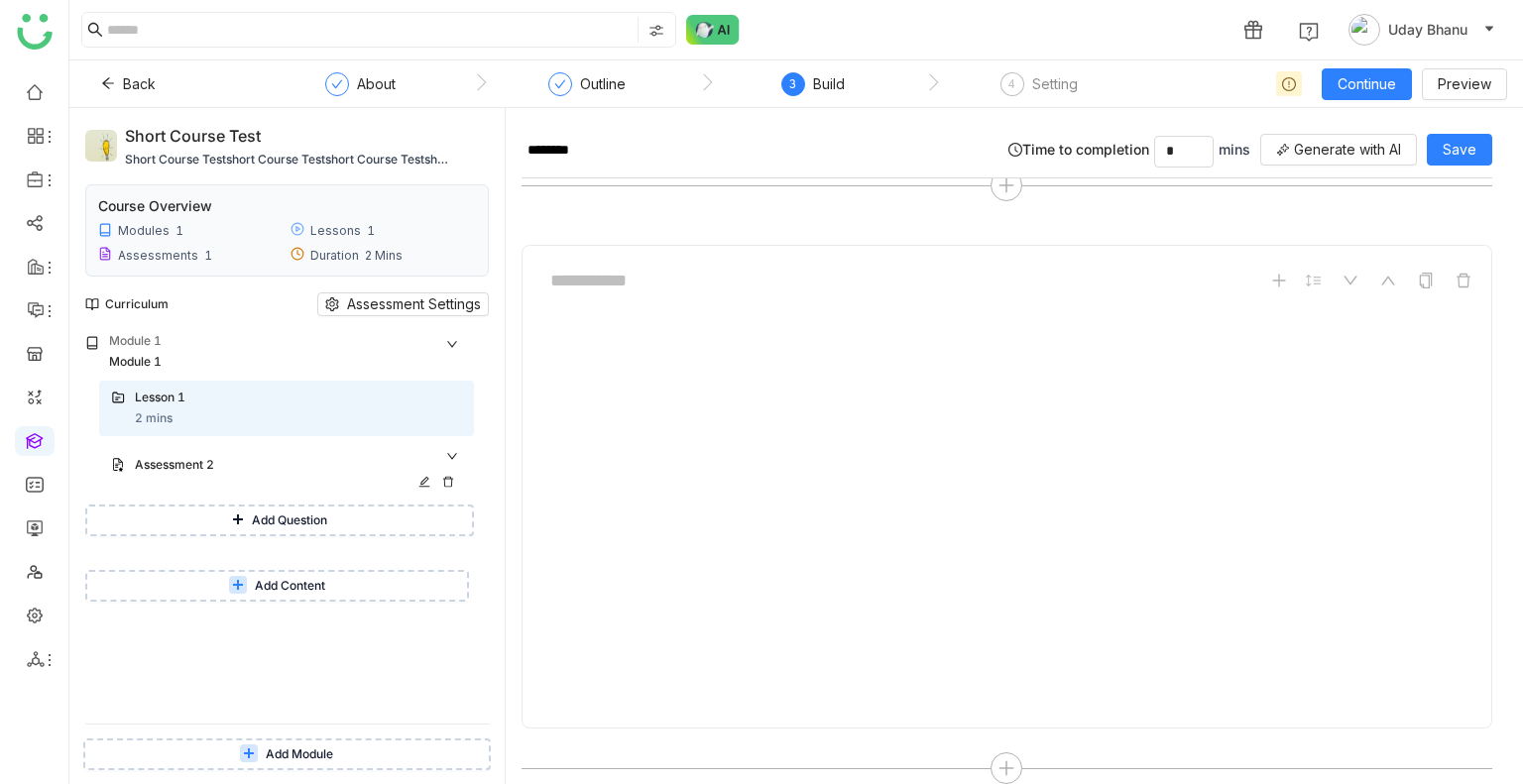 click on "Assessment 2" at bounding box center (279, 465) 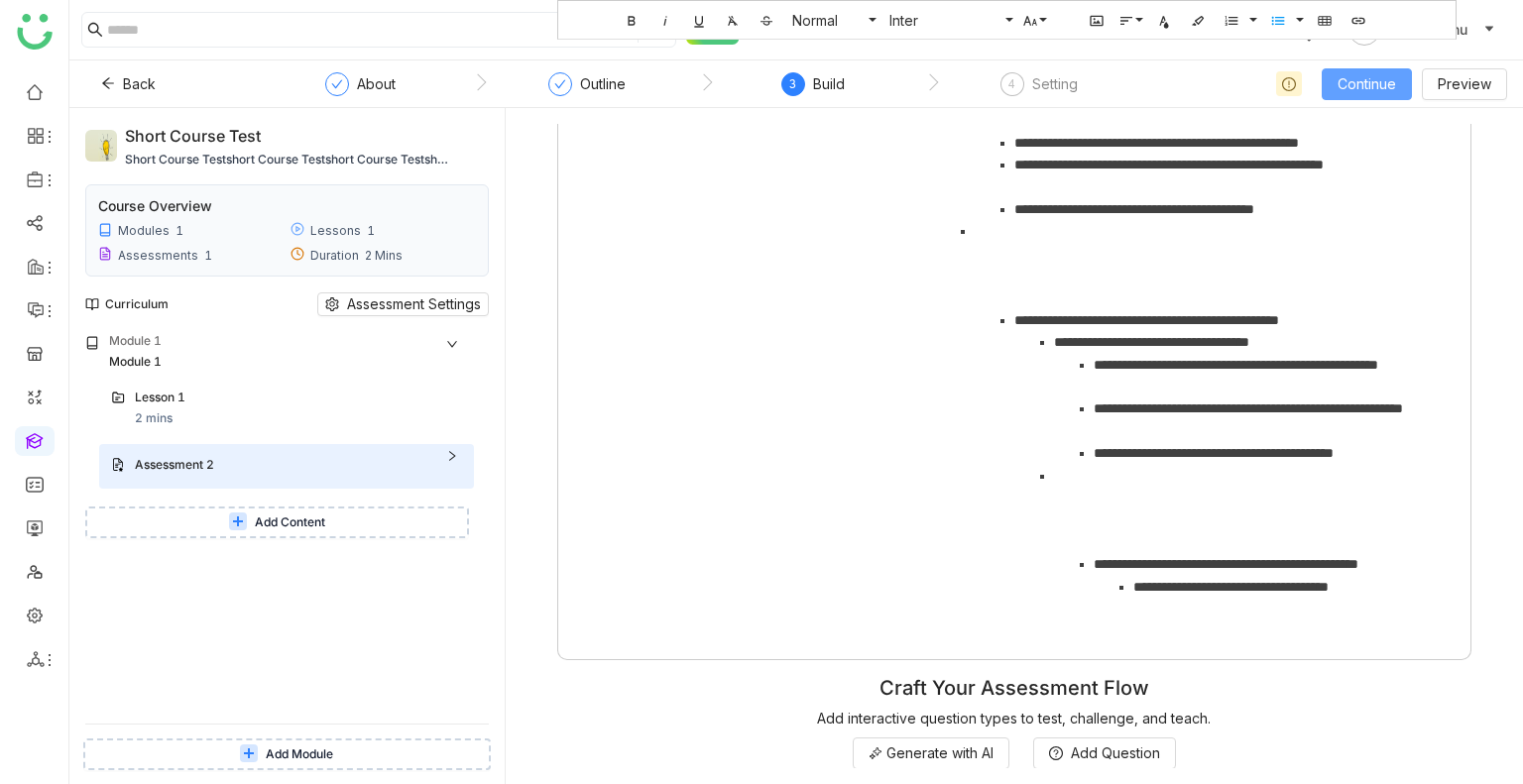 scroll, scrollTop: 547, scrollLeft: 0, axis: vertical 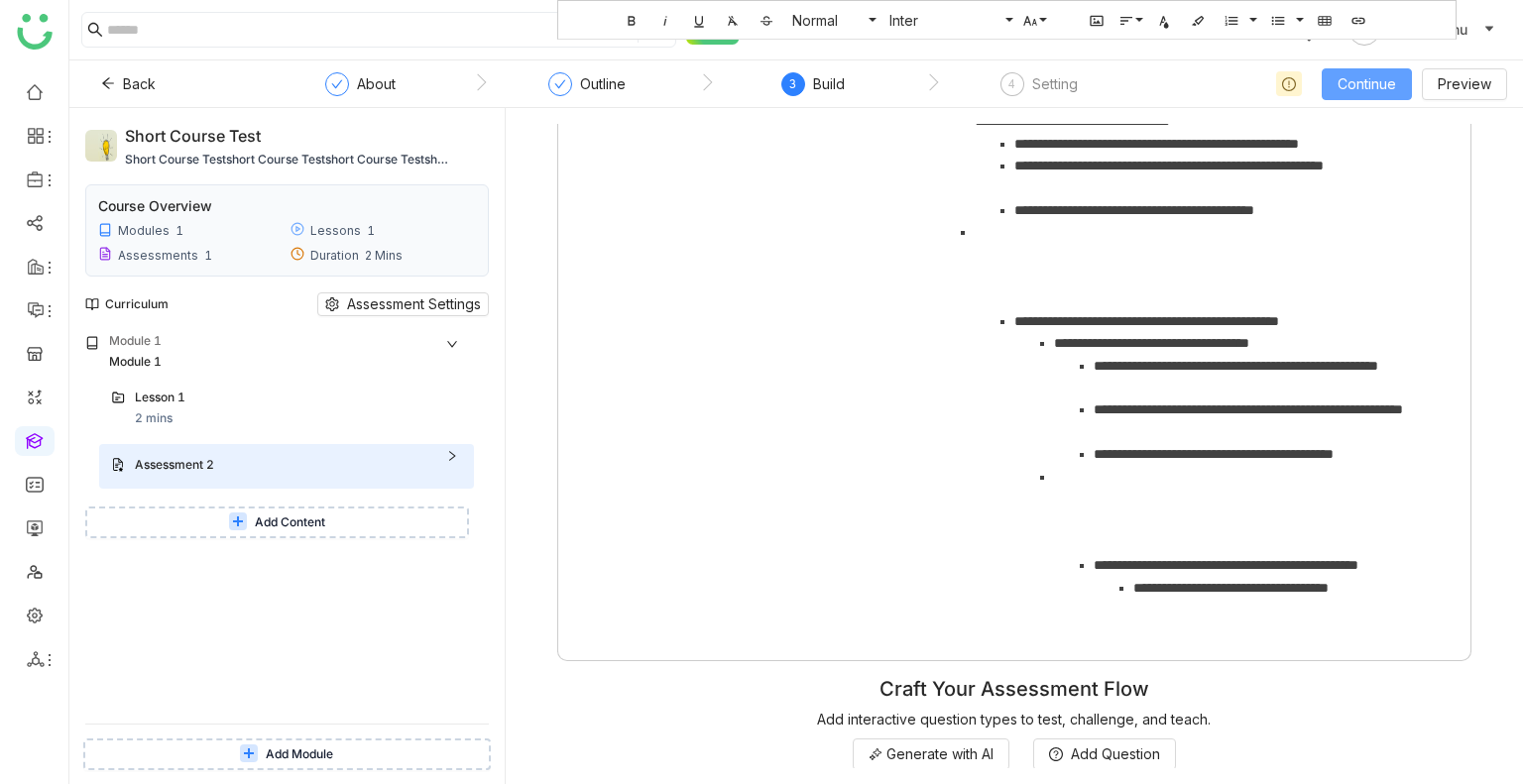 click on "Continue" at bounding box center (1366, 84) 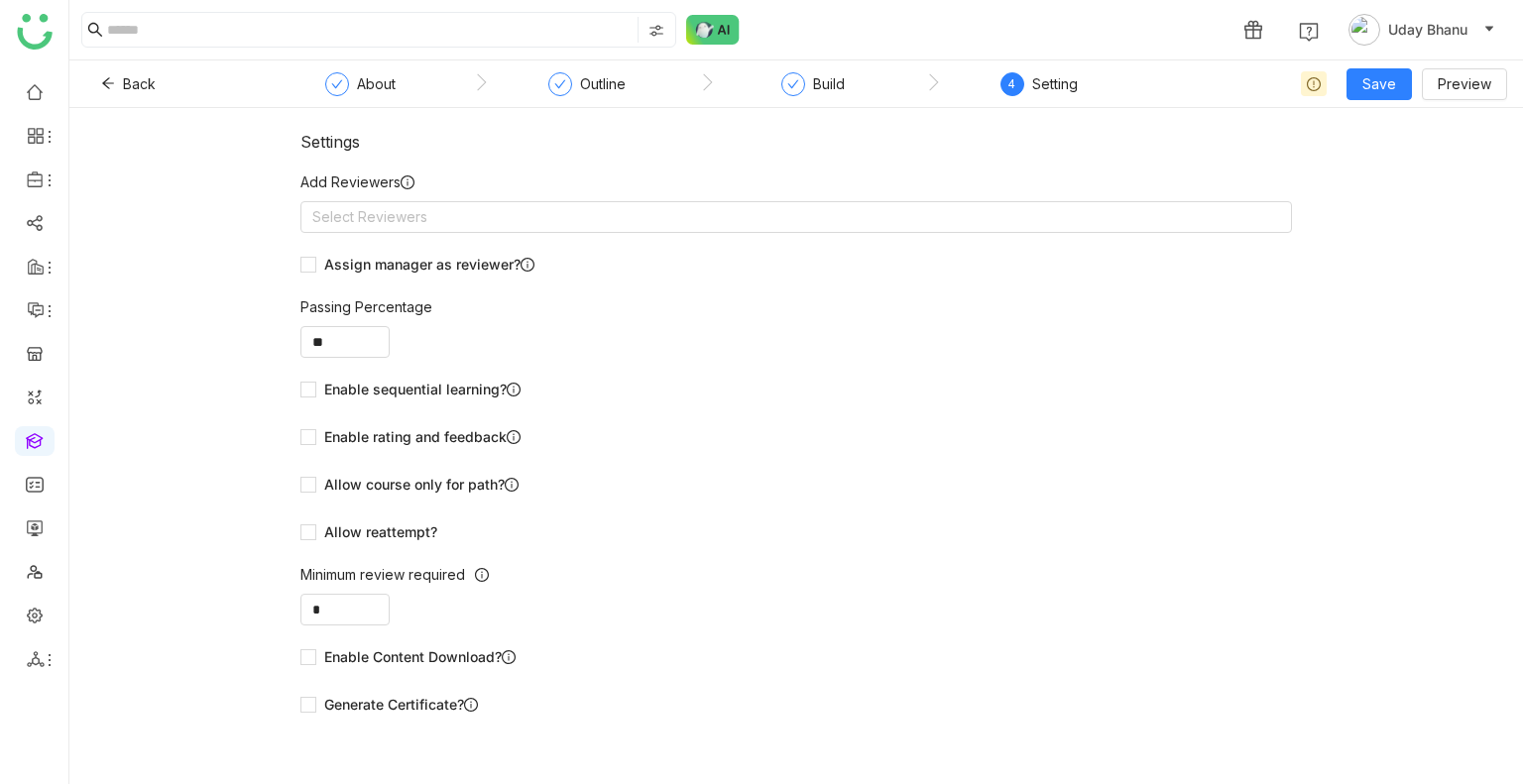 click on "Build" 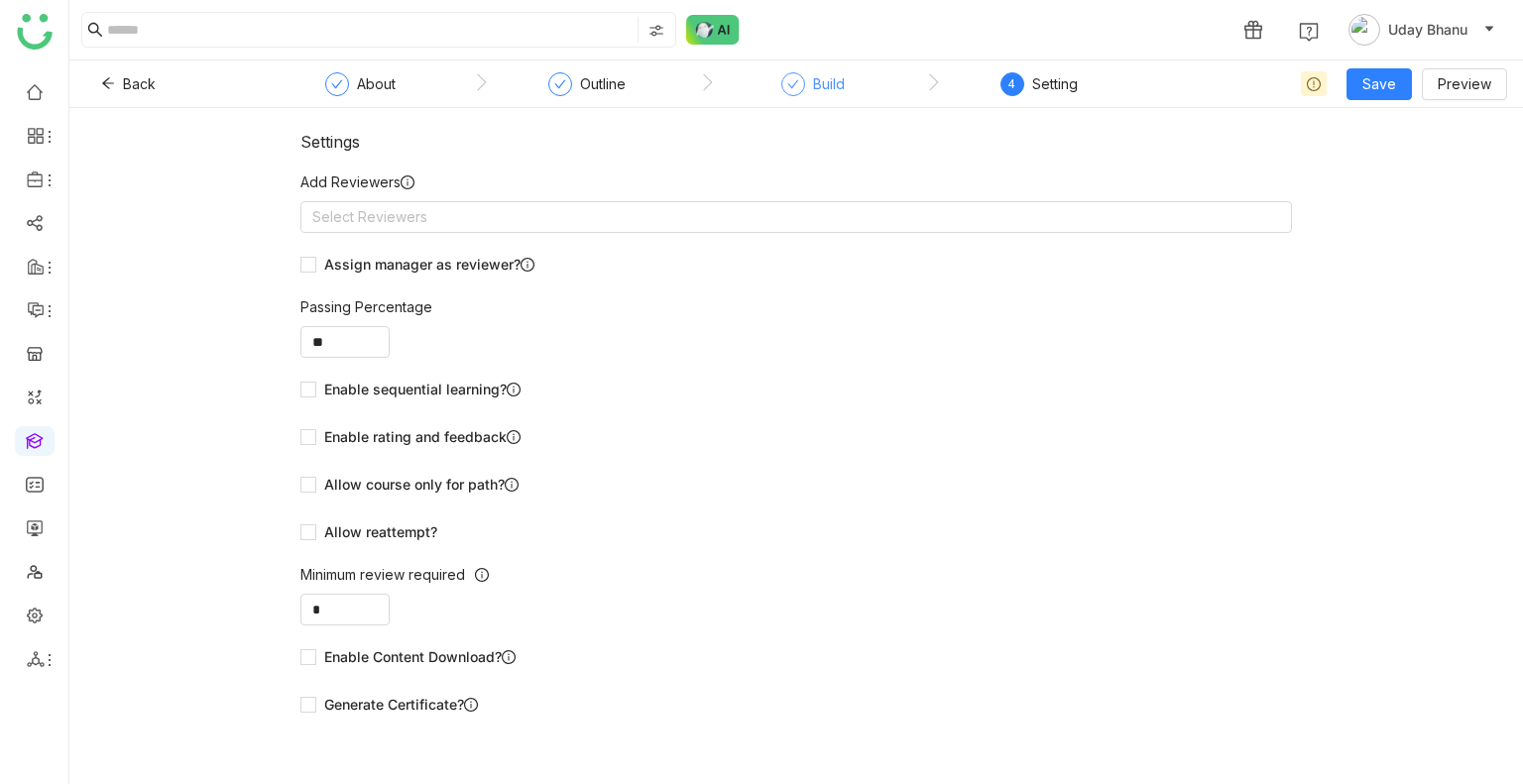 click on "Build" 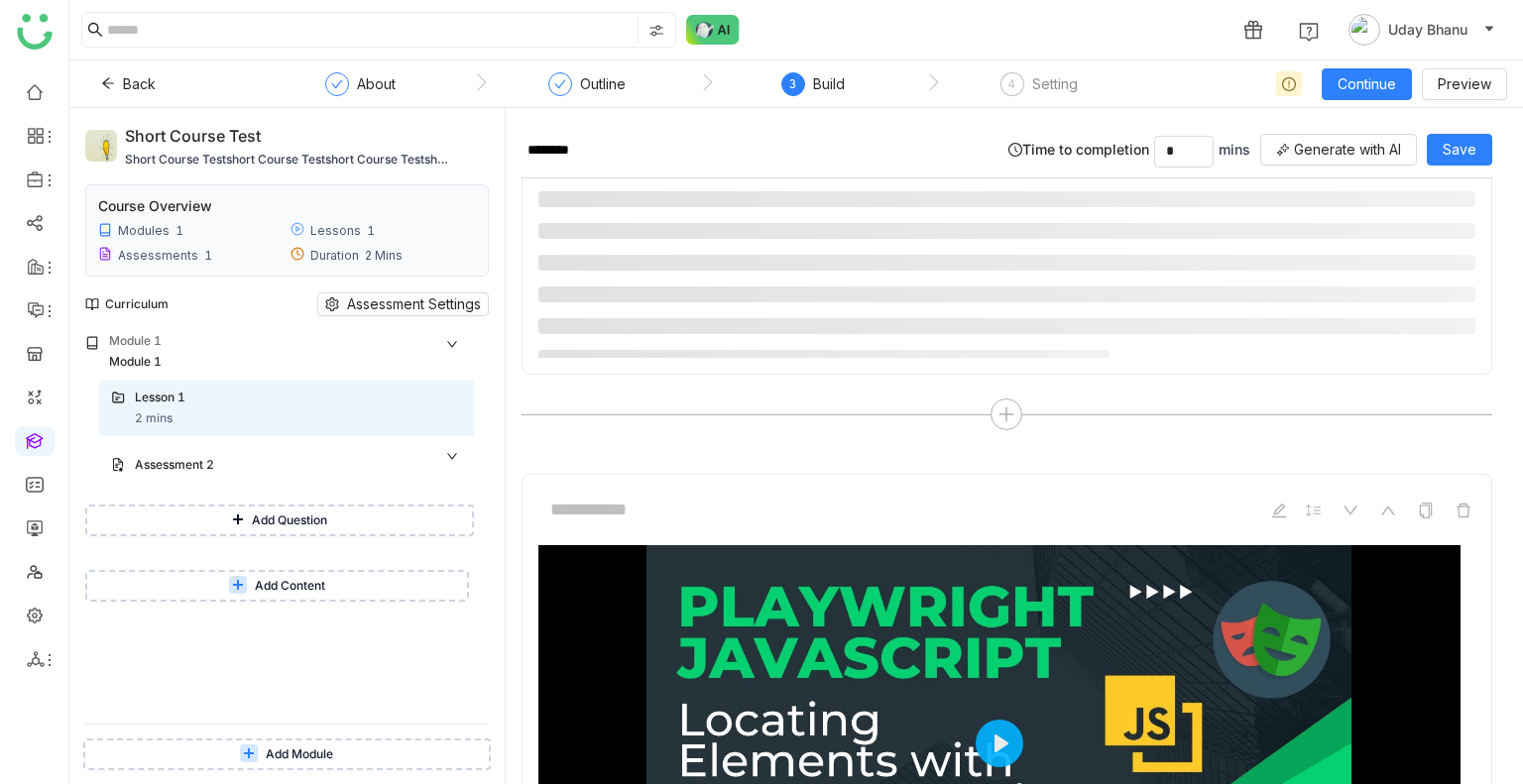 scroll, scrollTop: 2704, scrollLeft: 0, axis: vertical 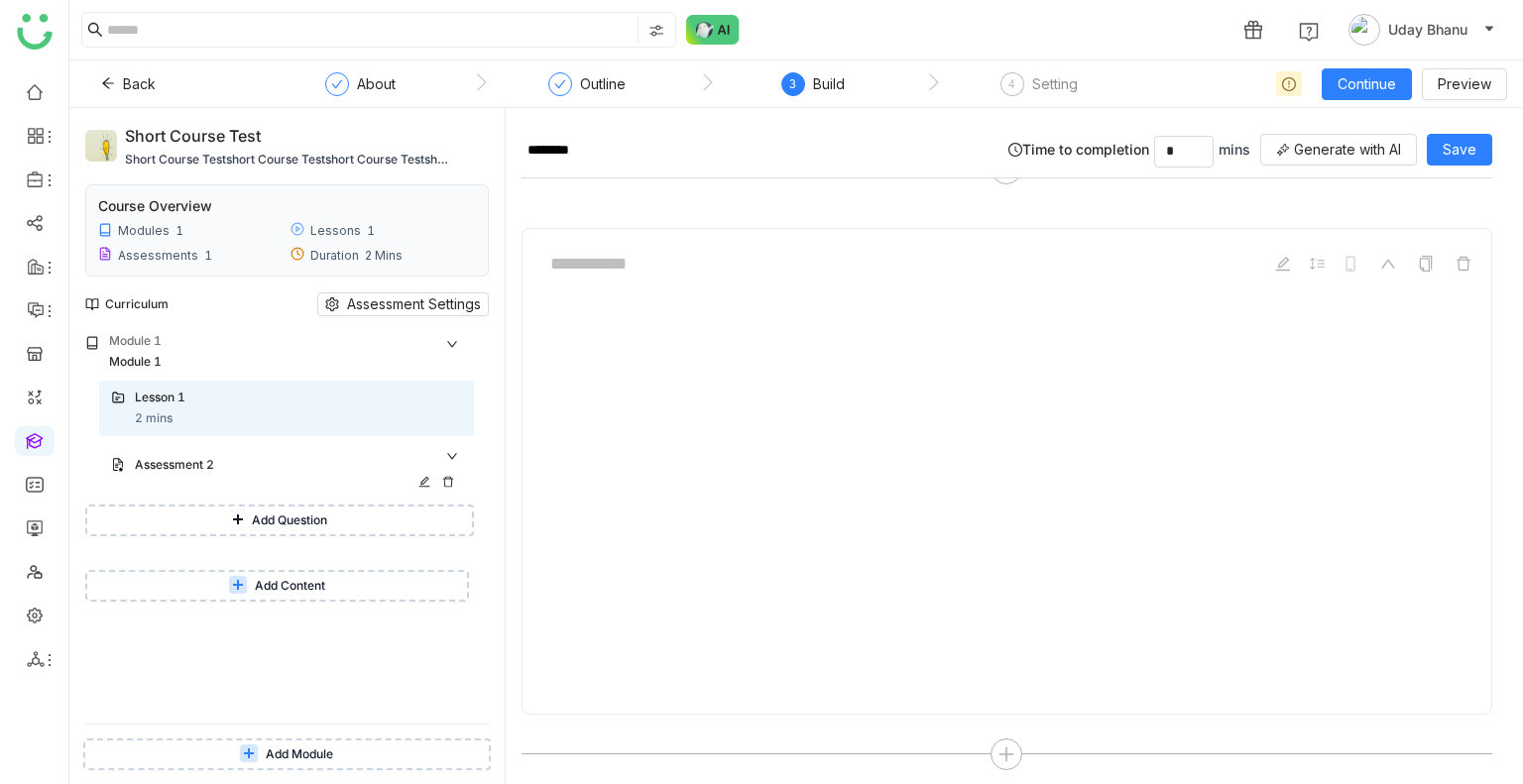 click on "Assessment 2" at bounding box center (287, 466) 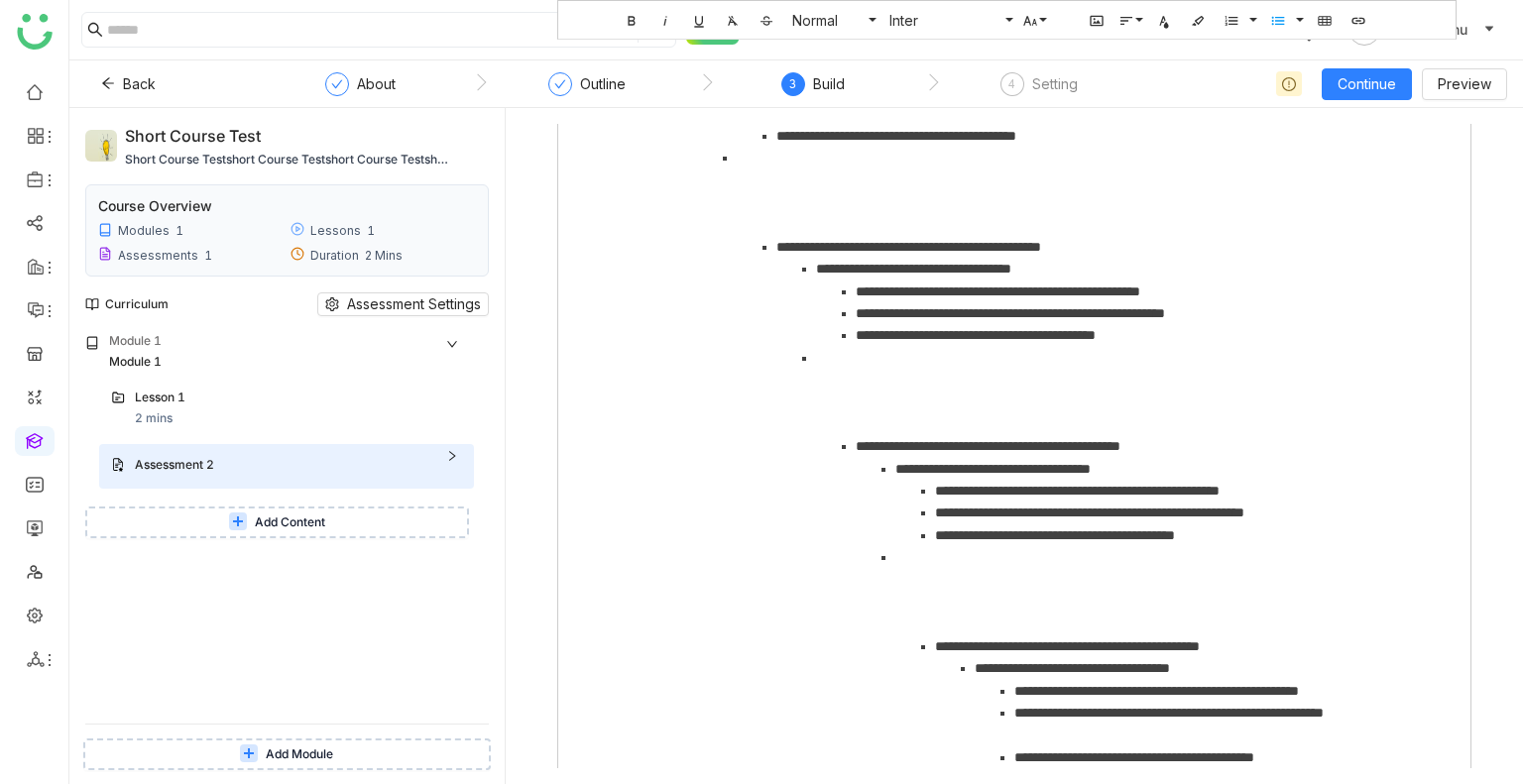 scroll, scrollTop: 548, scrollLeft: 0, axis: vertical 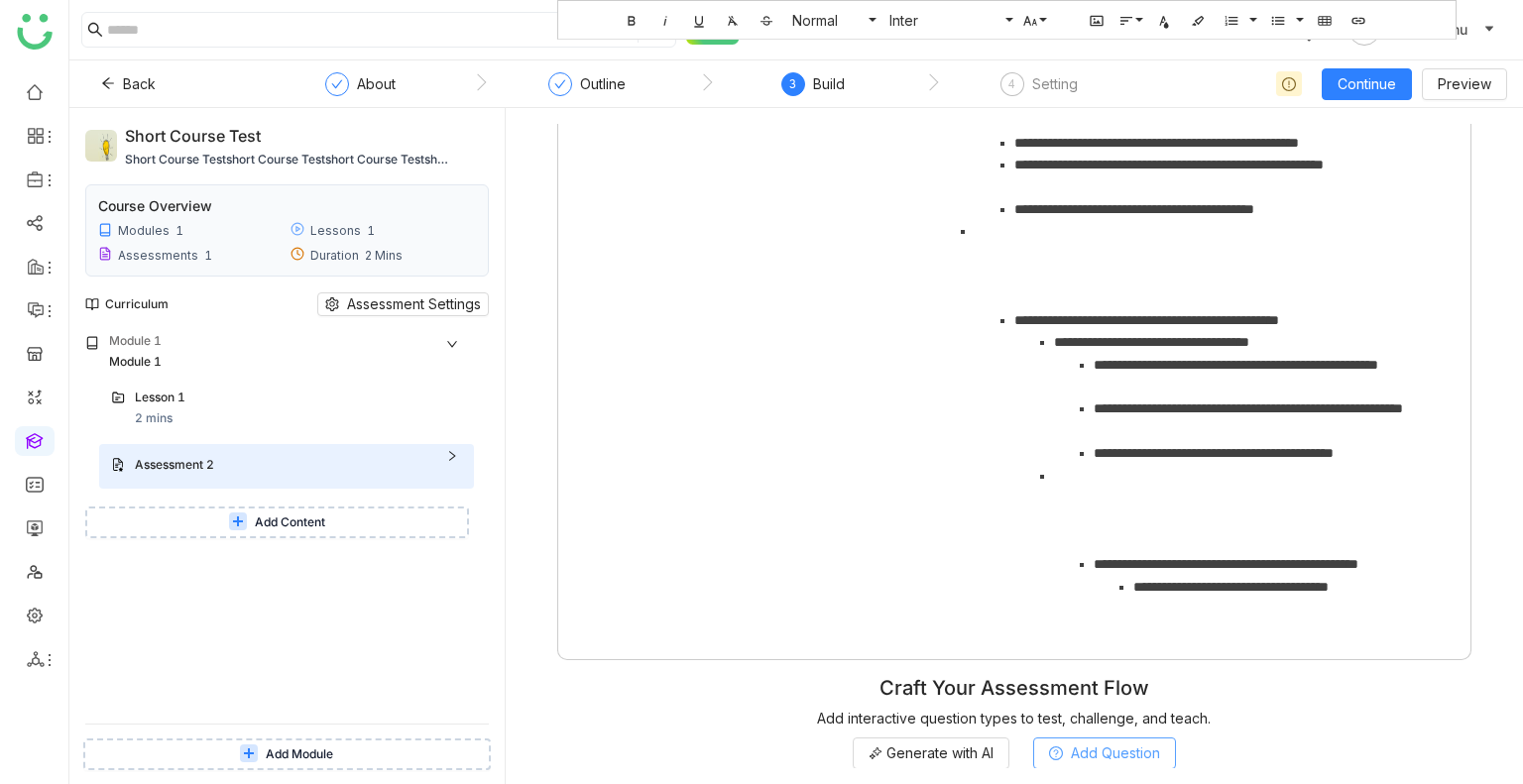 click on "Add Question" 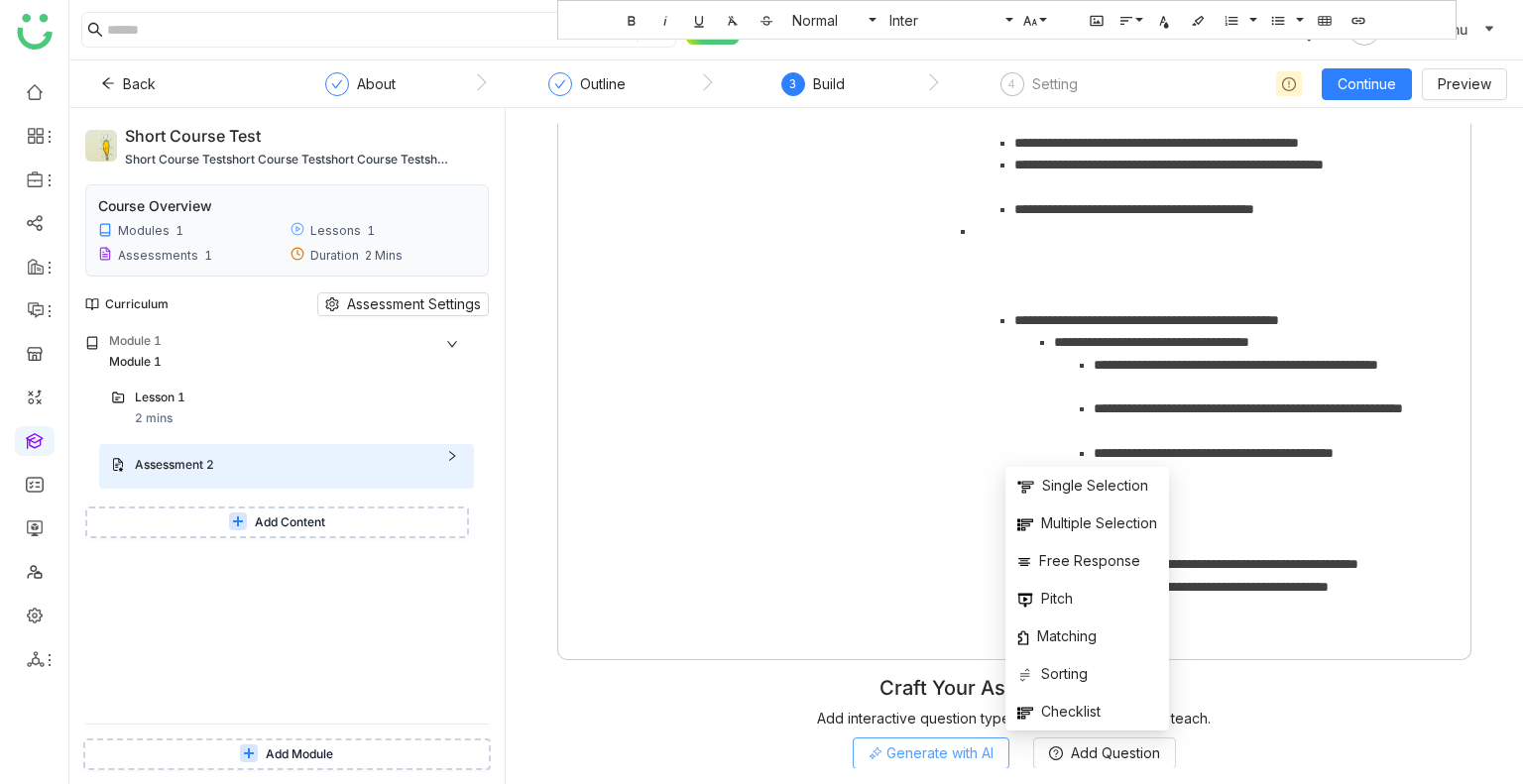 click on "Generate with AI" 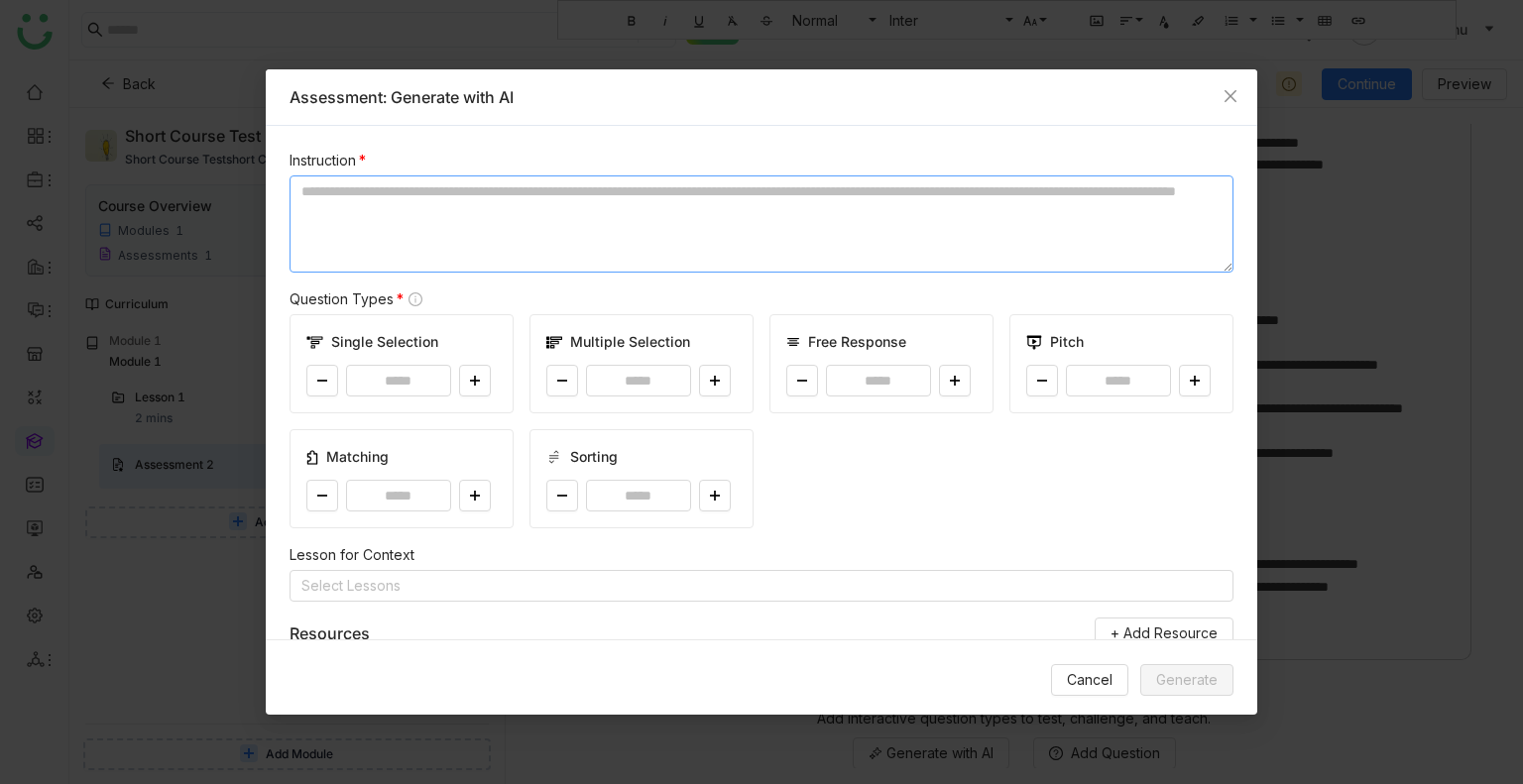 click at bounding box center (762, 224) 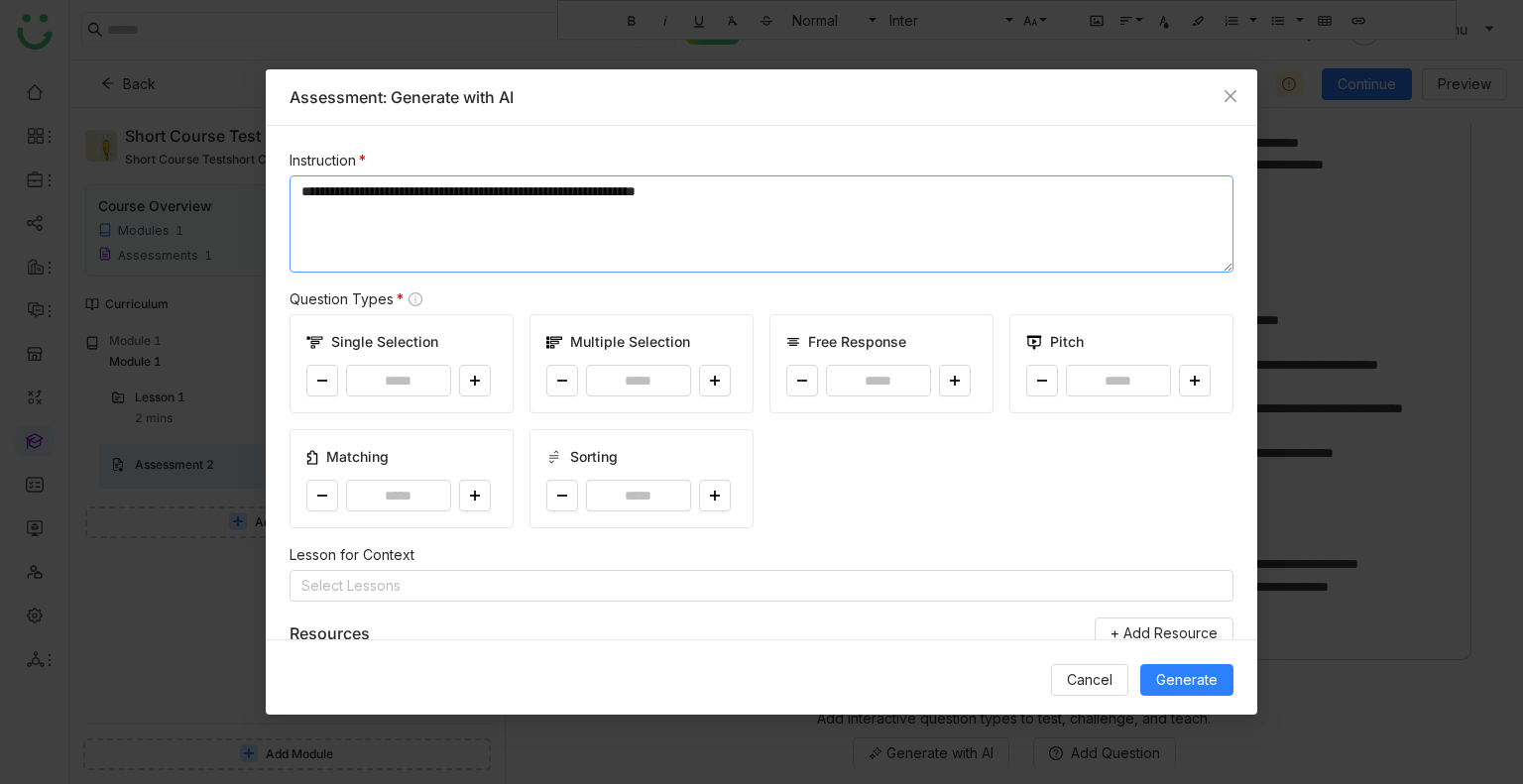 click on "**********" at bounding box center [762, 224] 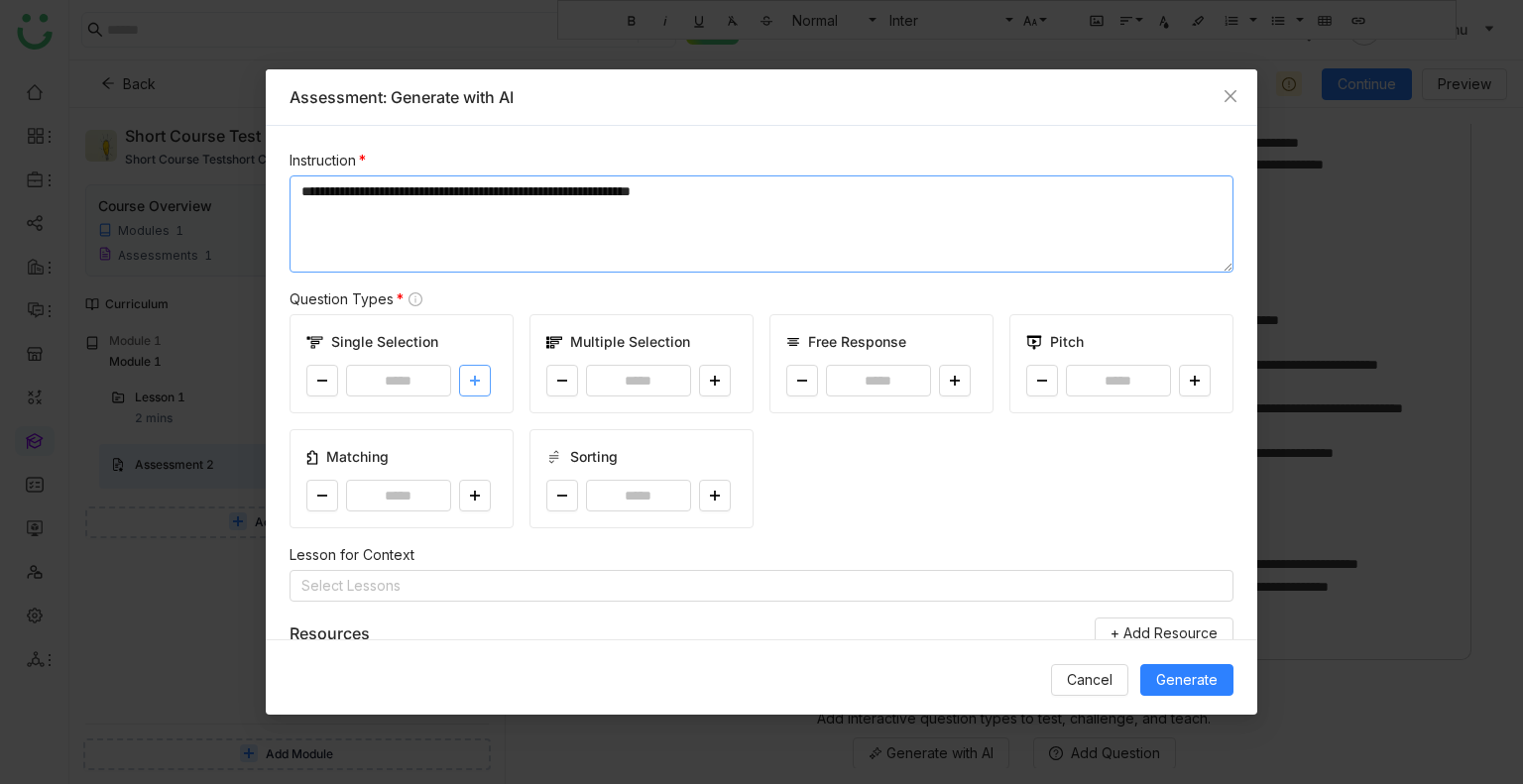 type on "**********" 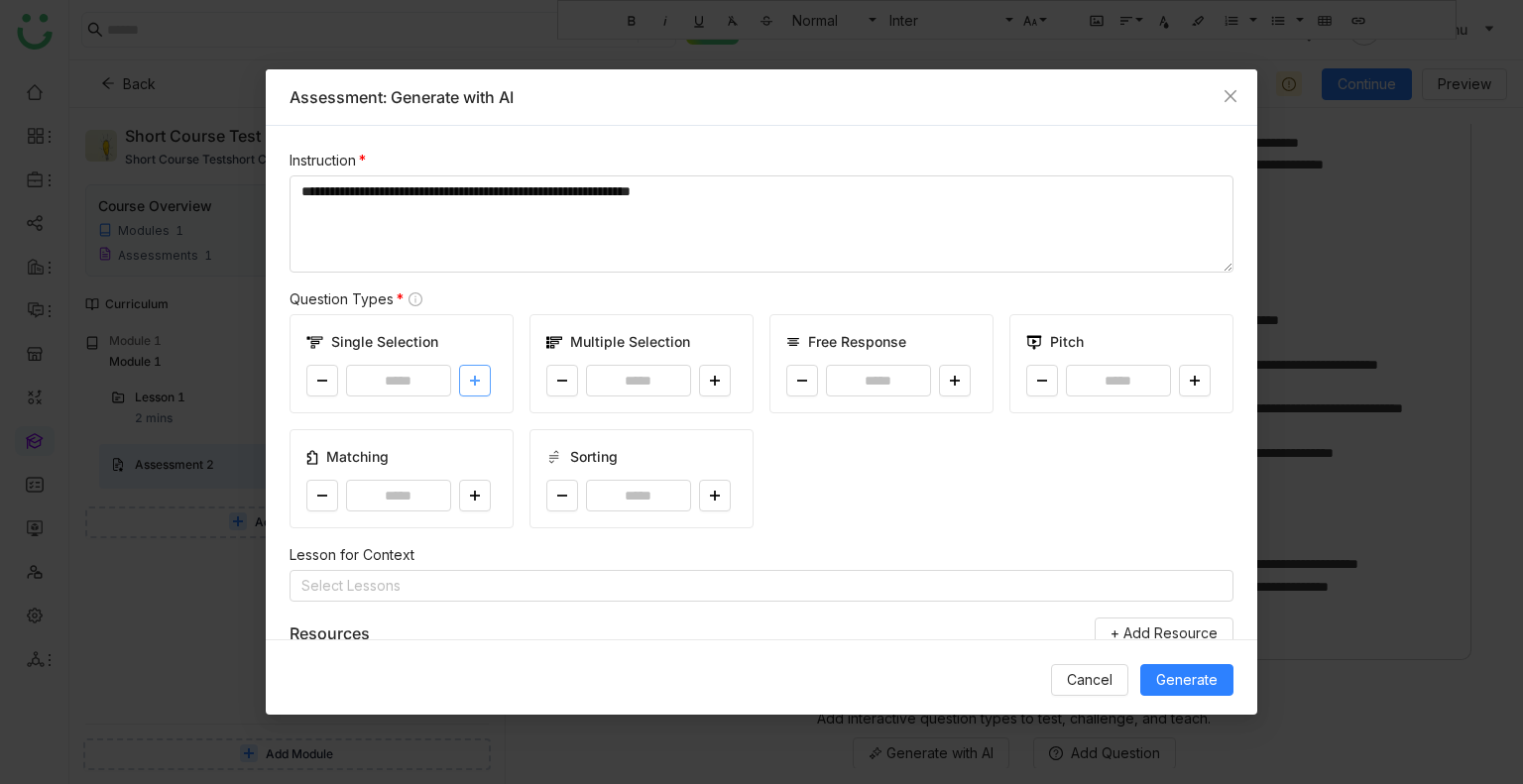 click 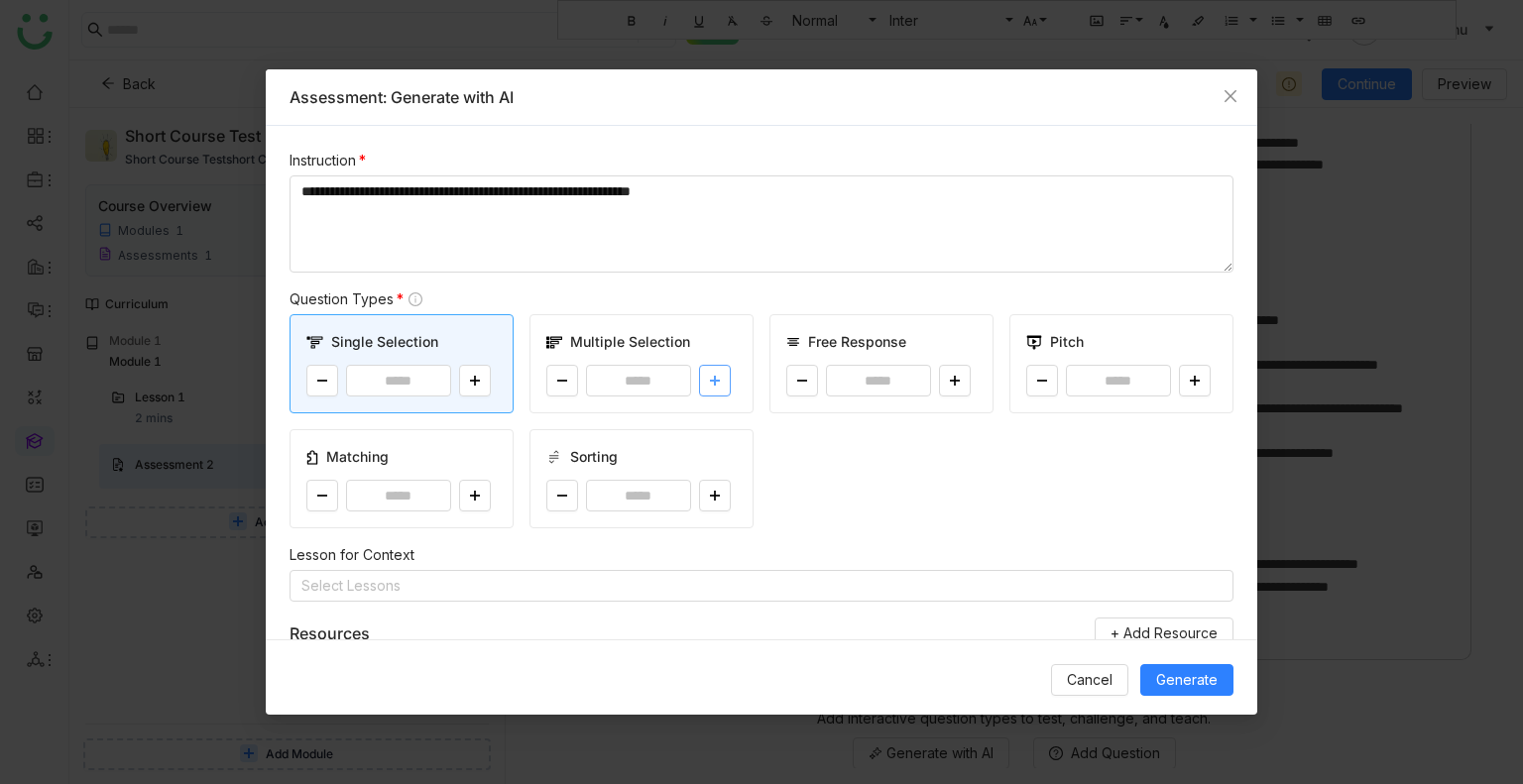 click at bounding box center (715, 381) 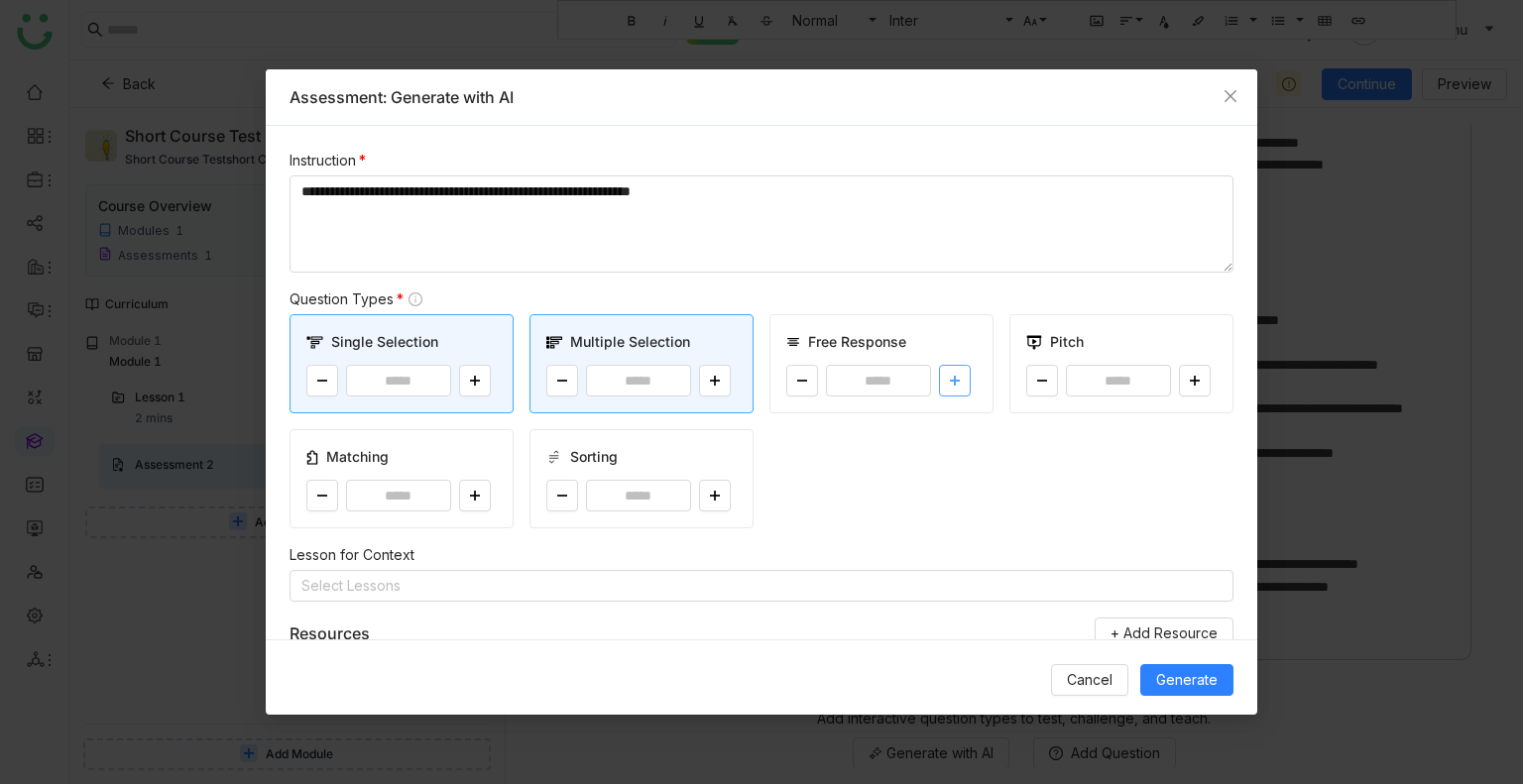 click at bounding box center (955, 381) 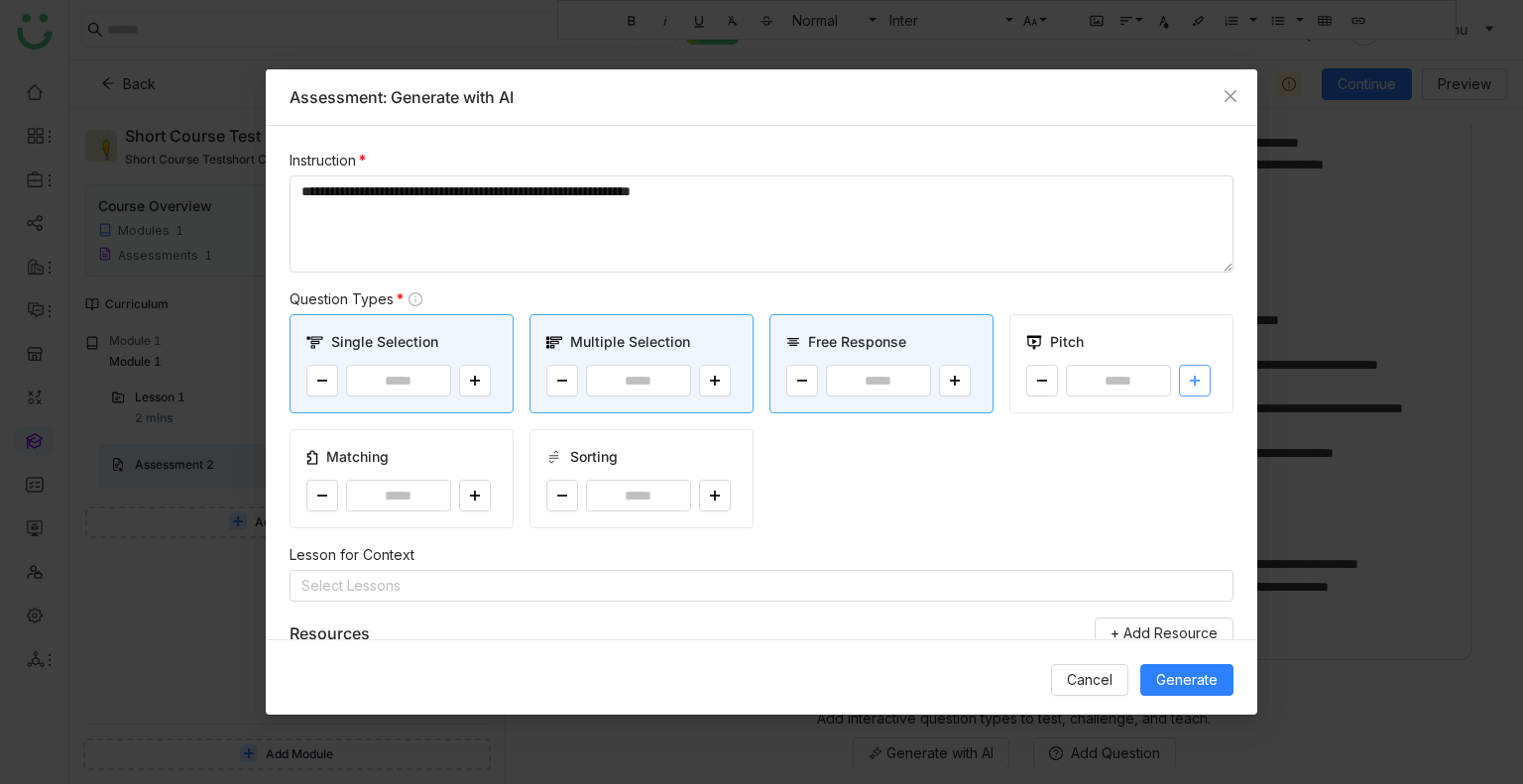 click at bounding box center [1195, 381] 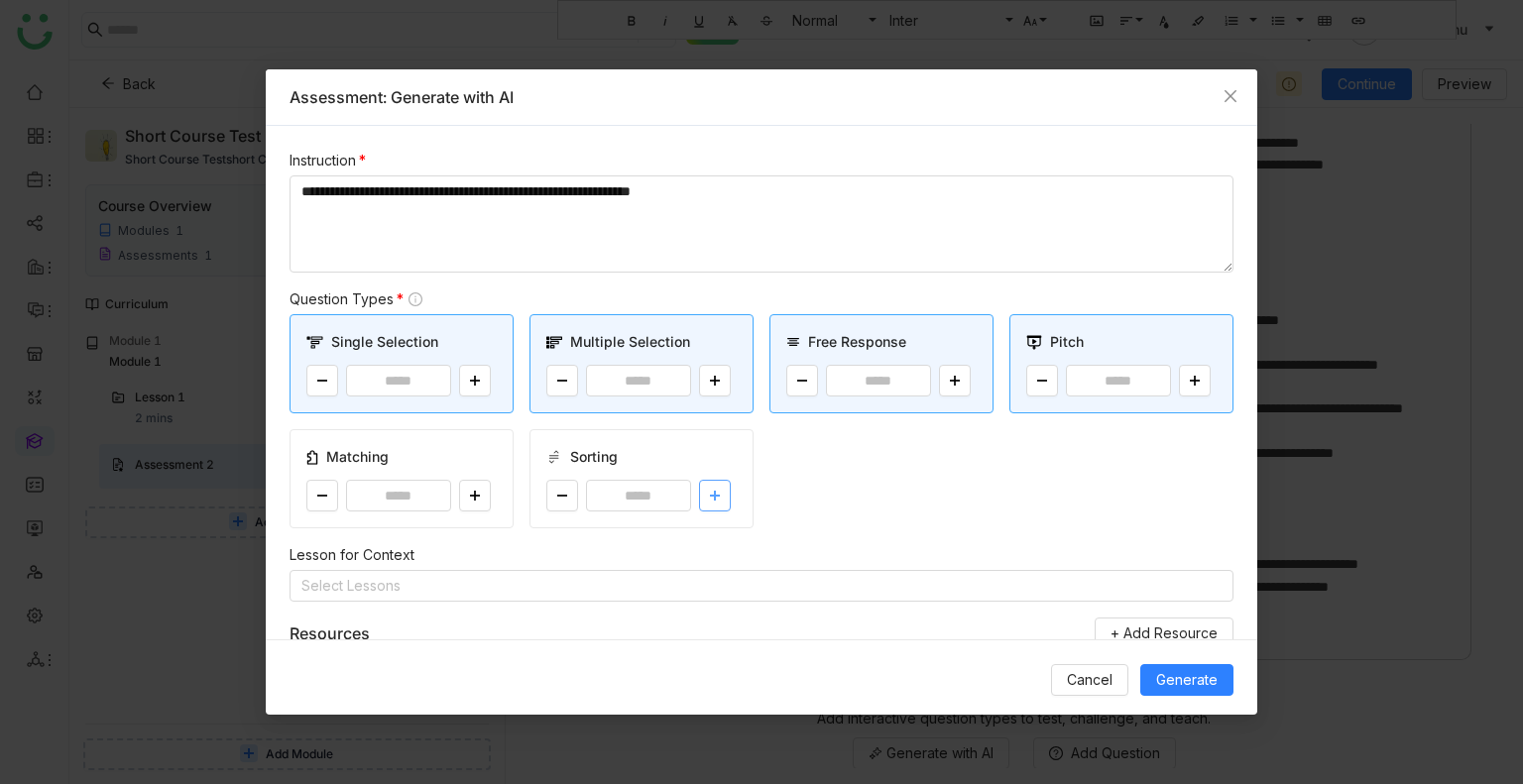 click 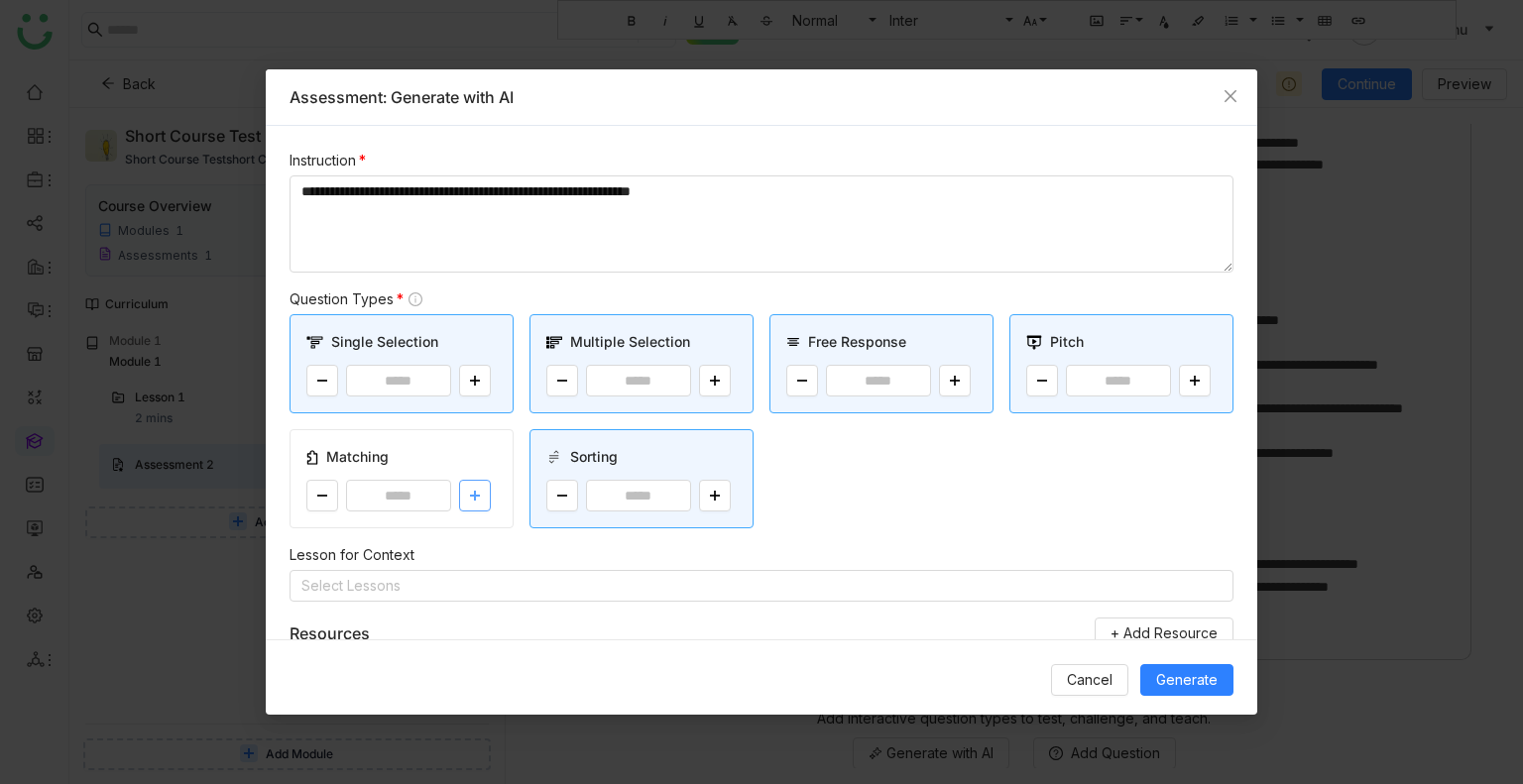 click 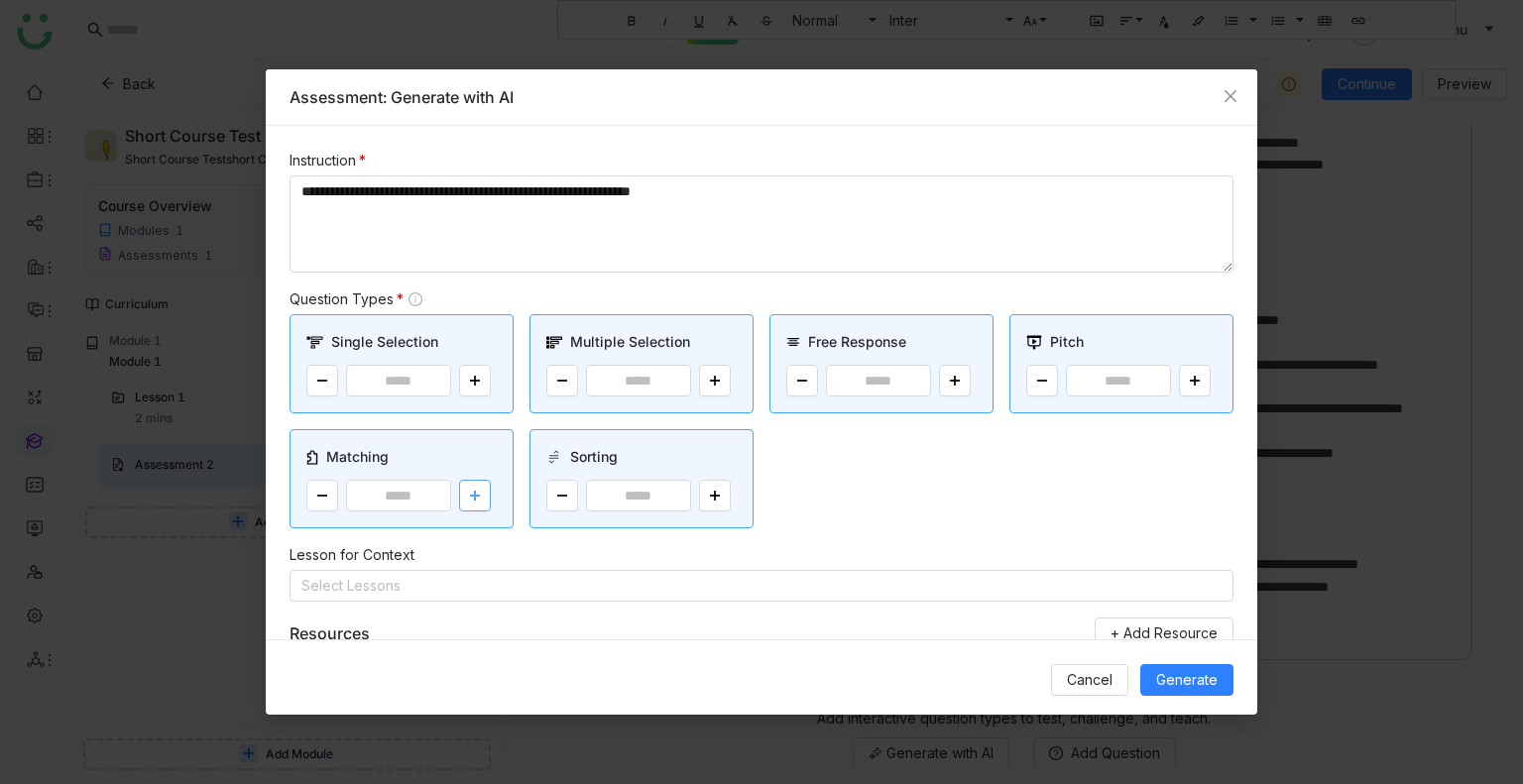 scroll, scrollTop: 251, scrollLeft: 0, axis: vertical 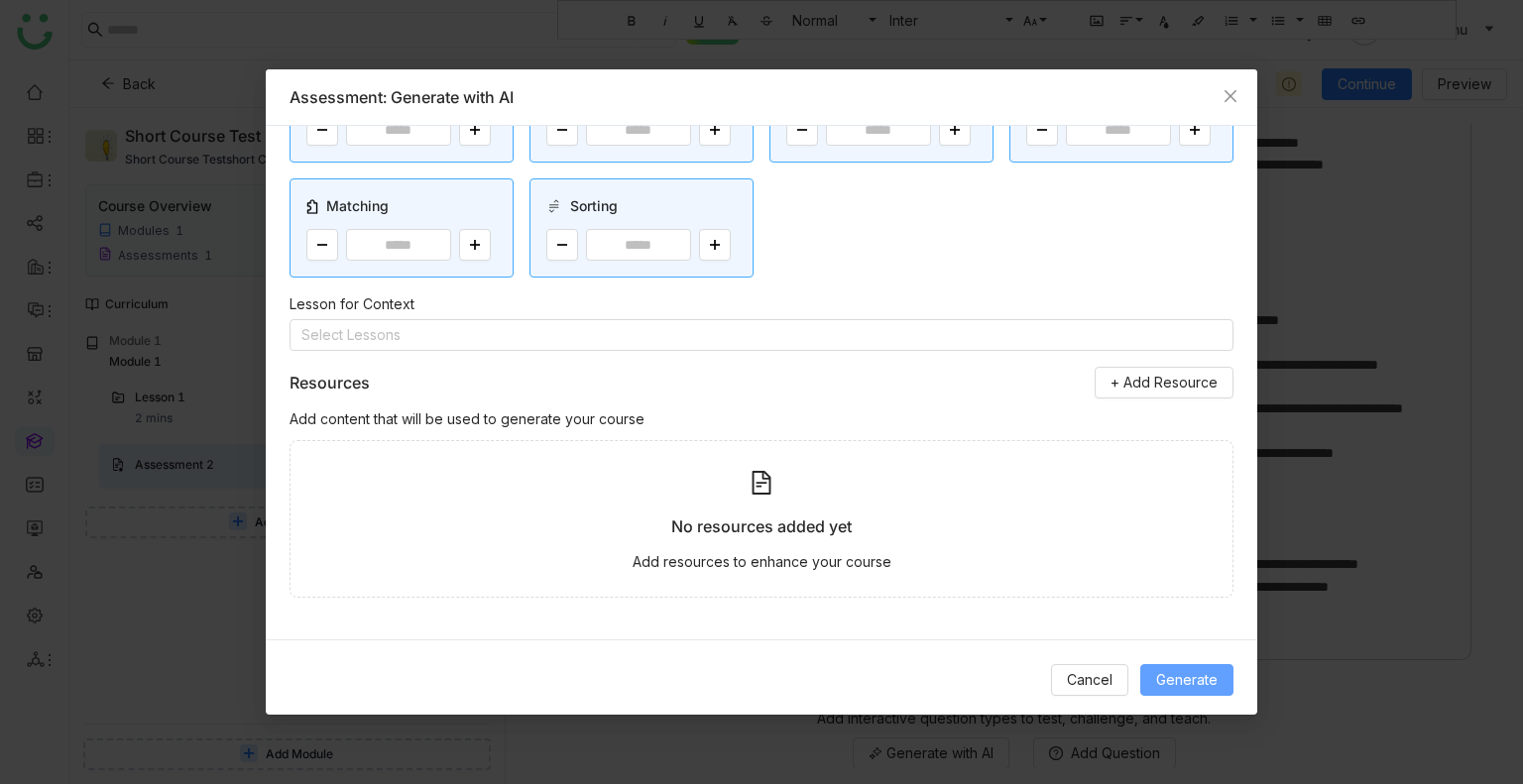 click on "Generate" at bounding box center (1187, 680) 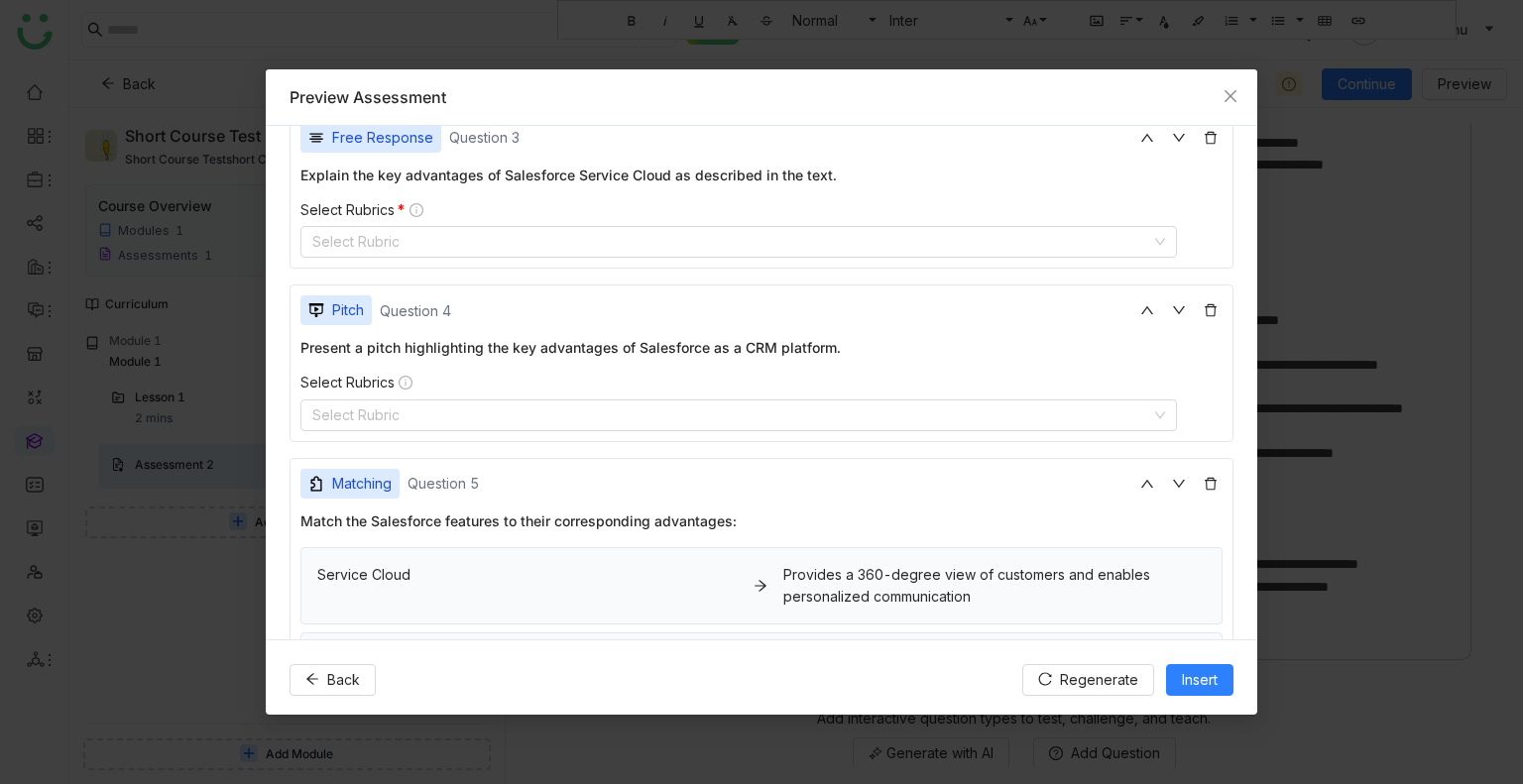 scroll, scrollTop: 888, scrollLeft: 0, axis: vertical 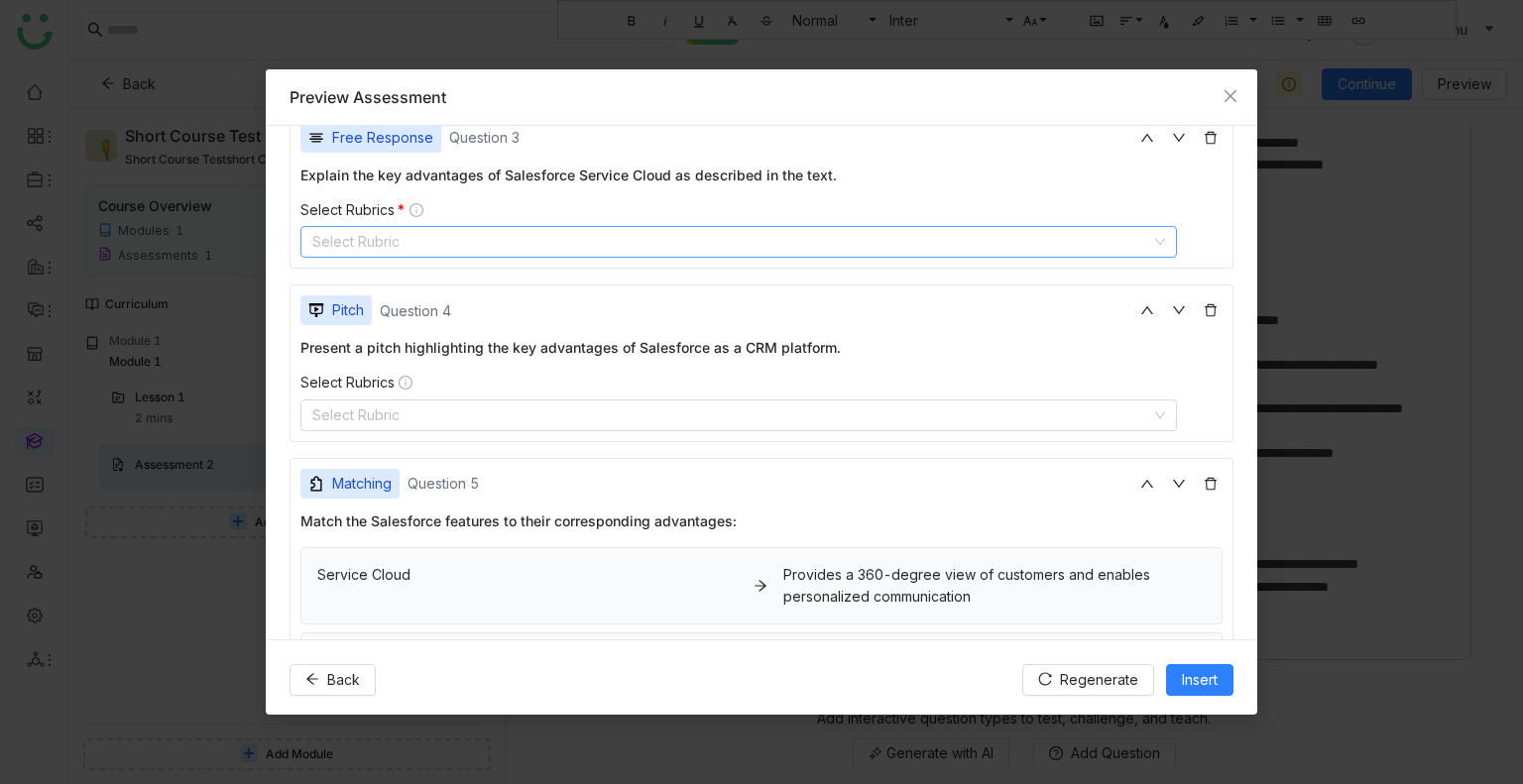 click on "Select Rubric" at bounding box center (739, 242) 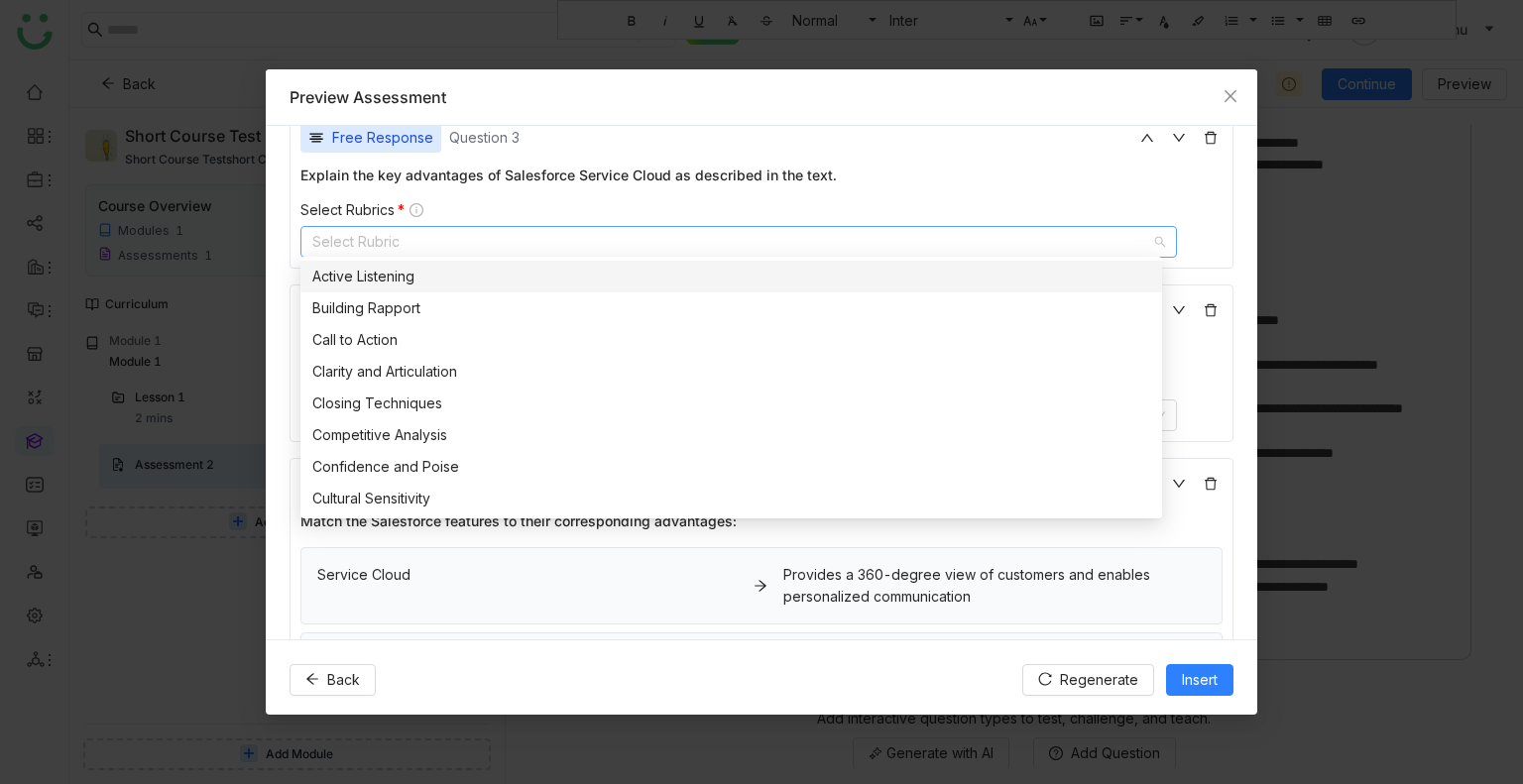 click on "Active Listening" at bounding box center [731, 277] 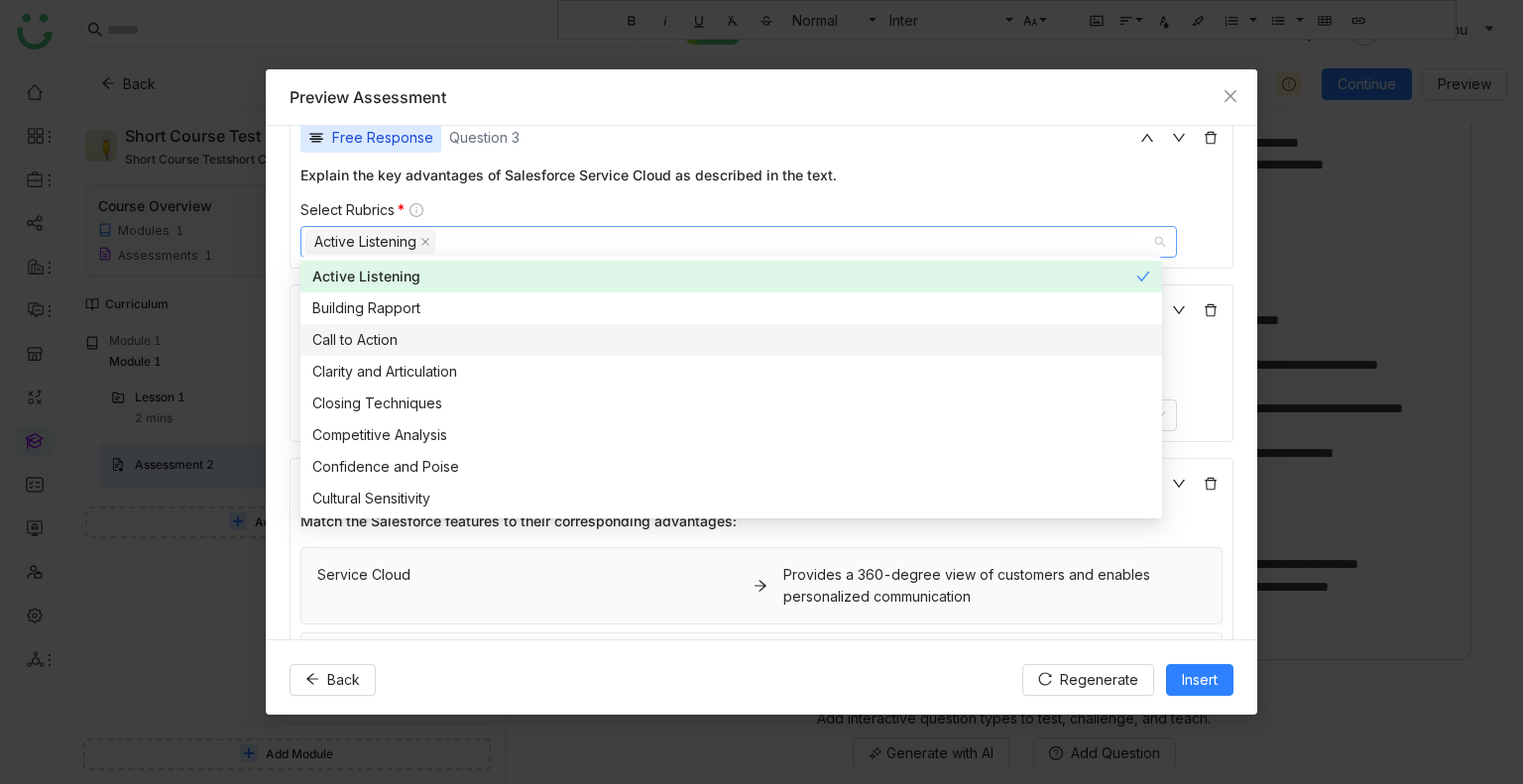 click on "Call to Action" at bounding box center [731, 340] 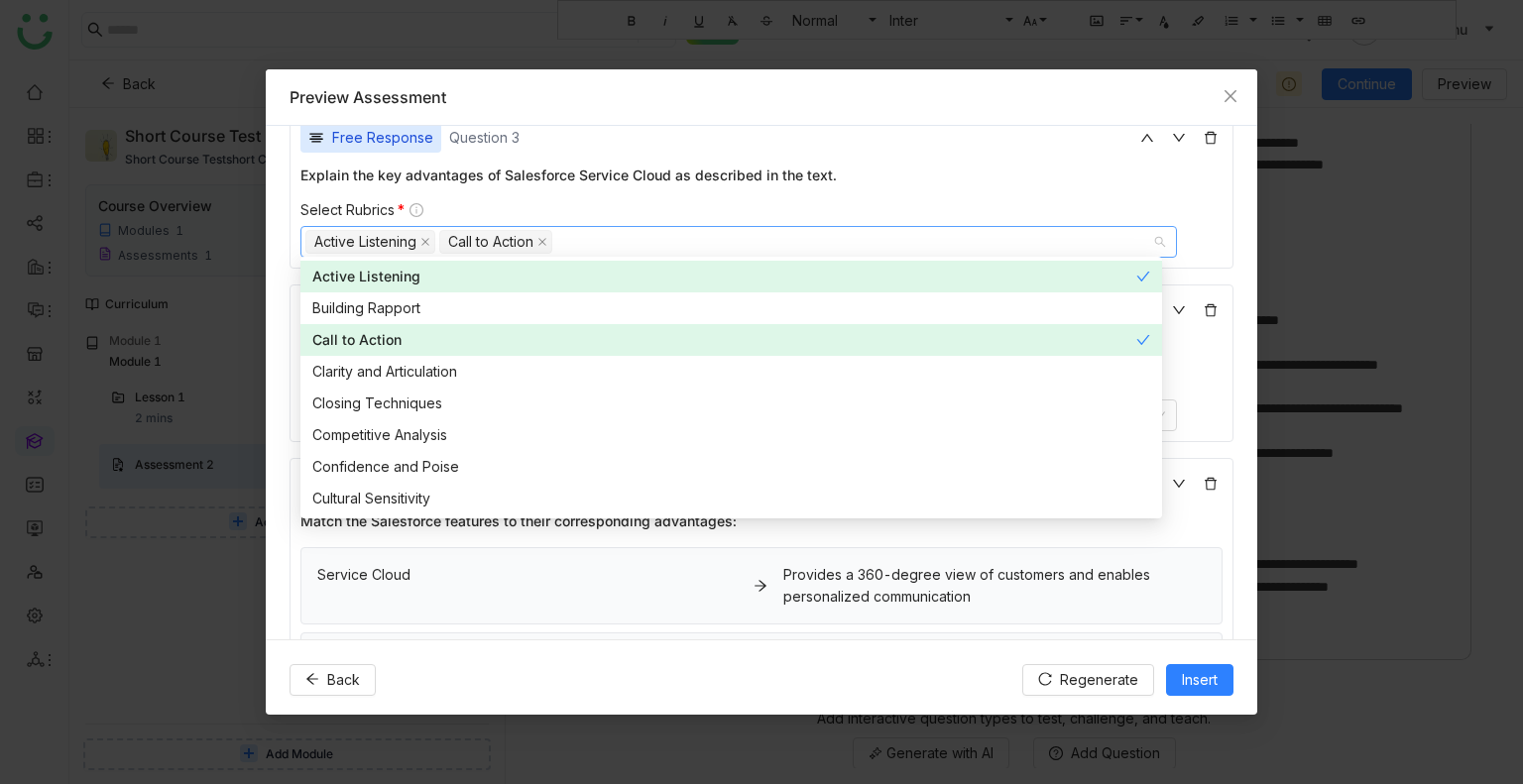 click on "Explain the key advantages of Salesforce Service Cloud as described in the text.   Select Rubrics  * Active Listening Call to Action" at bounding box center [762, 211] 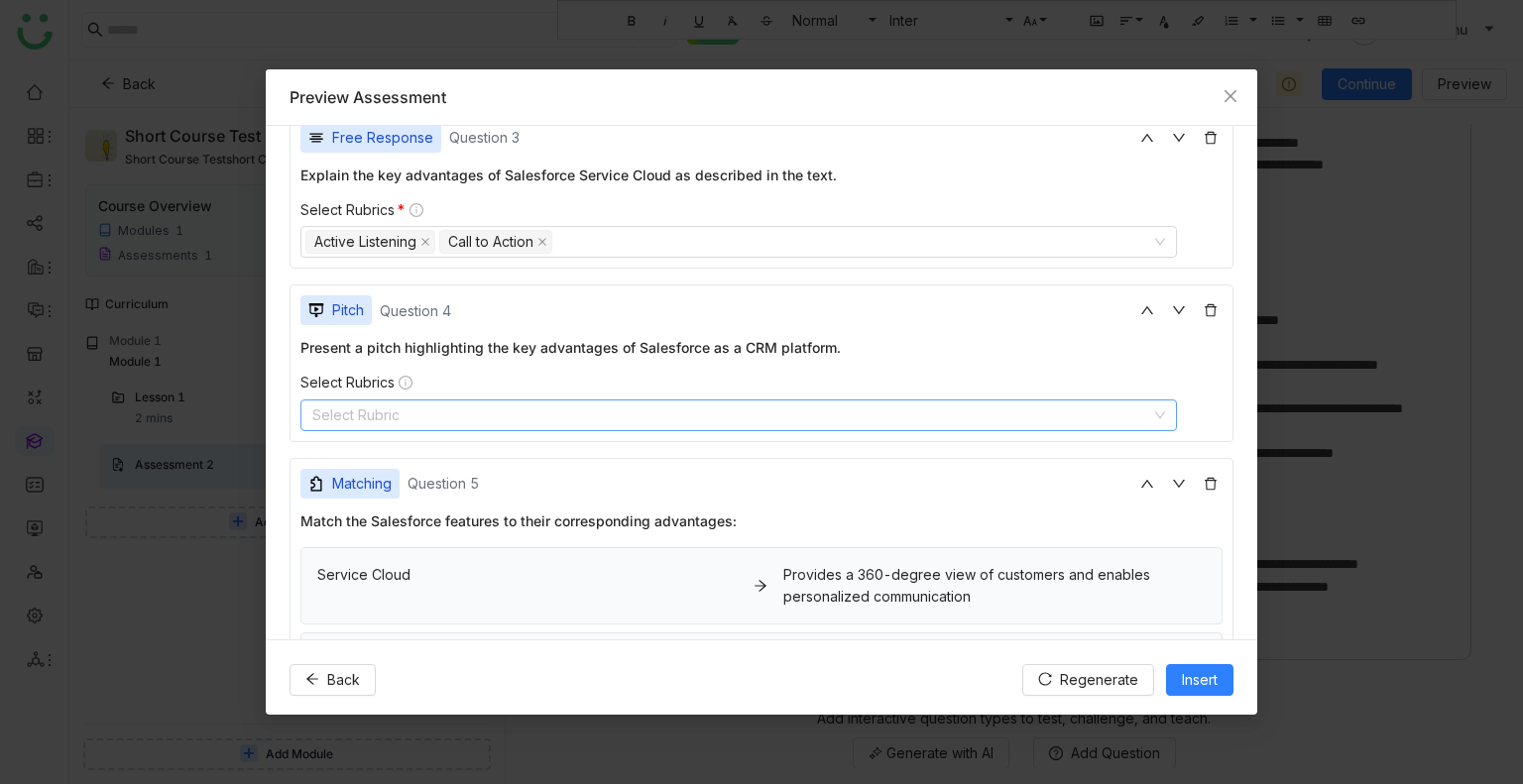 click on "Select Rubric" at bounding box center [739, 415] 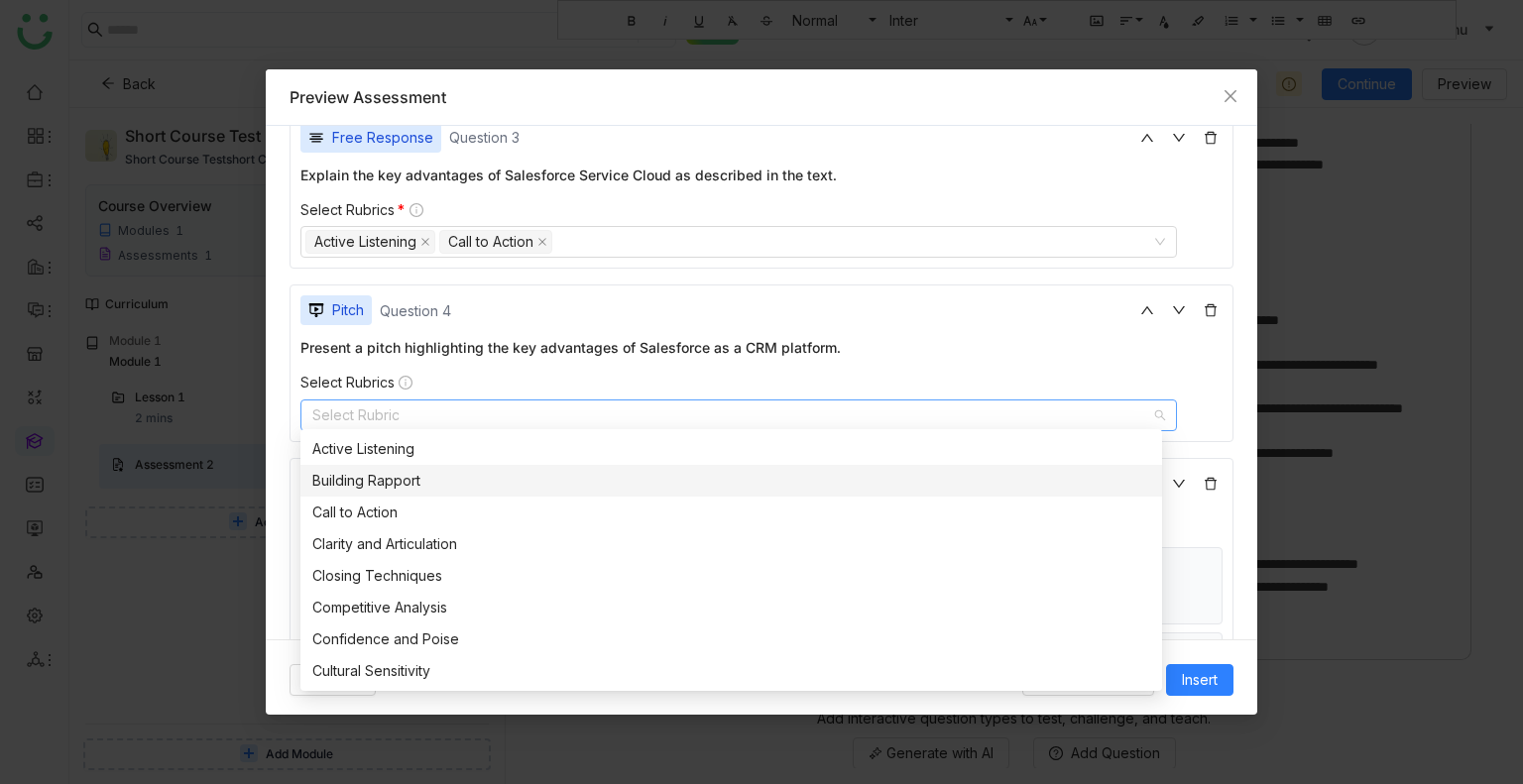 click on "Building Rapport" at bounding box center (731, 481) 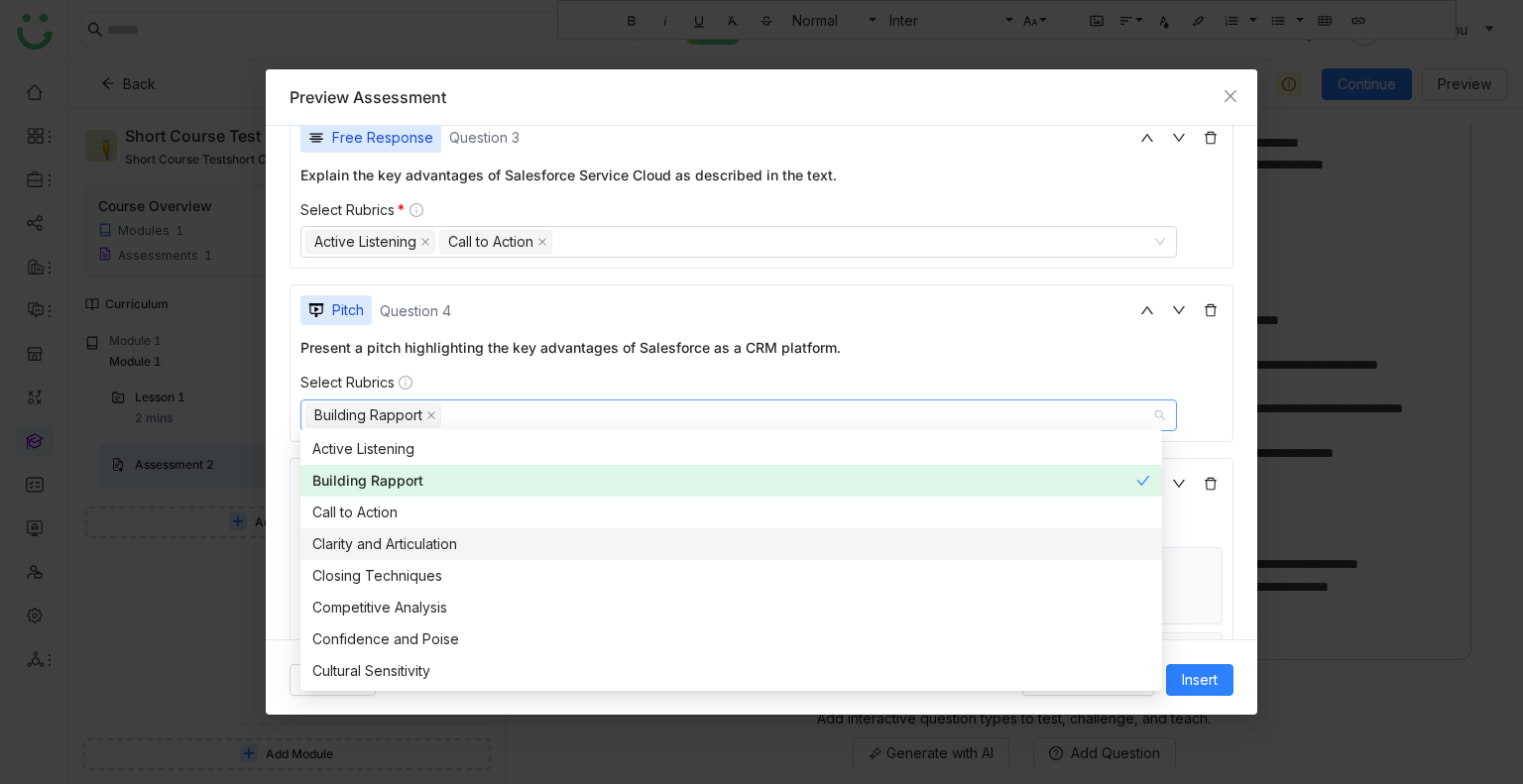 click on "Clarity and Articulation" at bounding box center [731, 544] 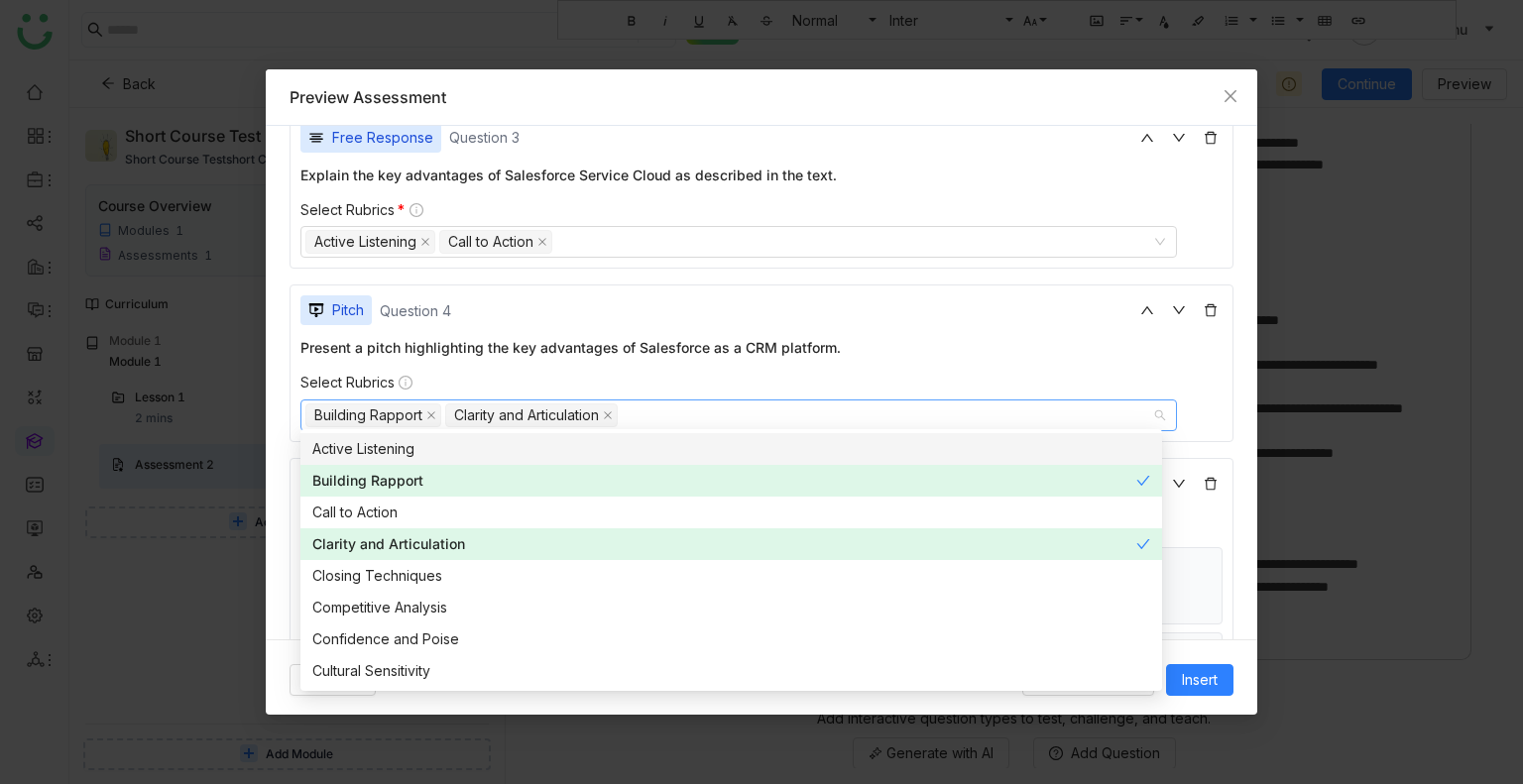 click on "Present a pitch highlighting the key advantages of Salesforce as a CRM platform." at bounding box center [762, 347] 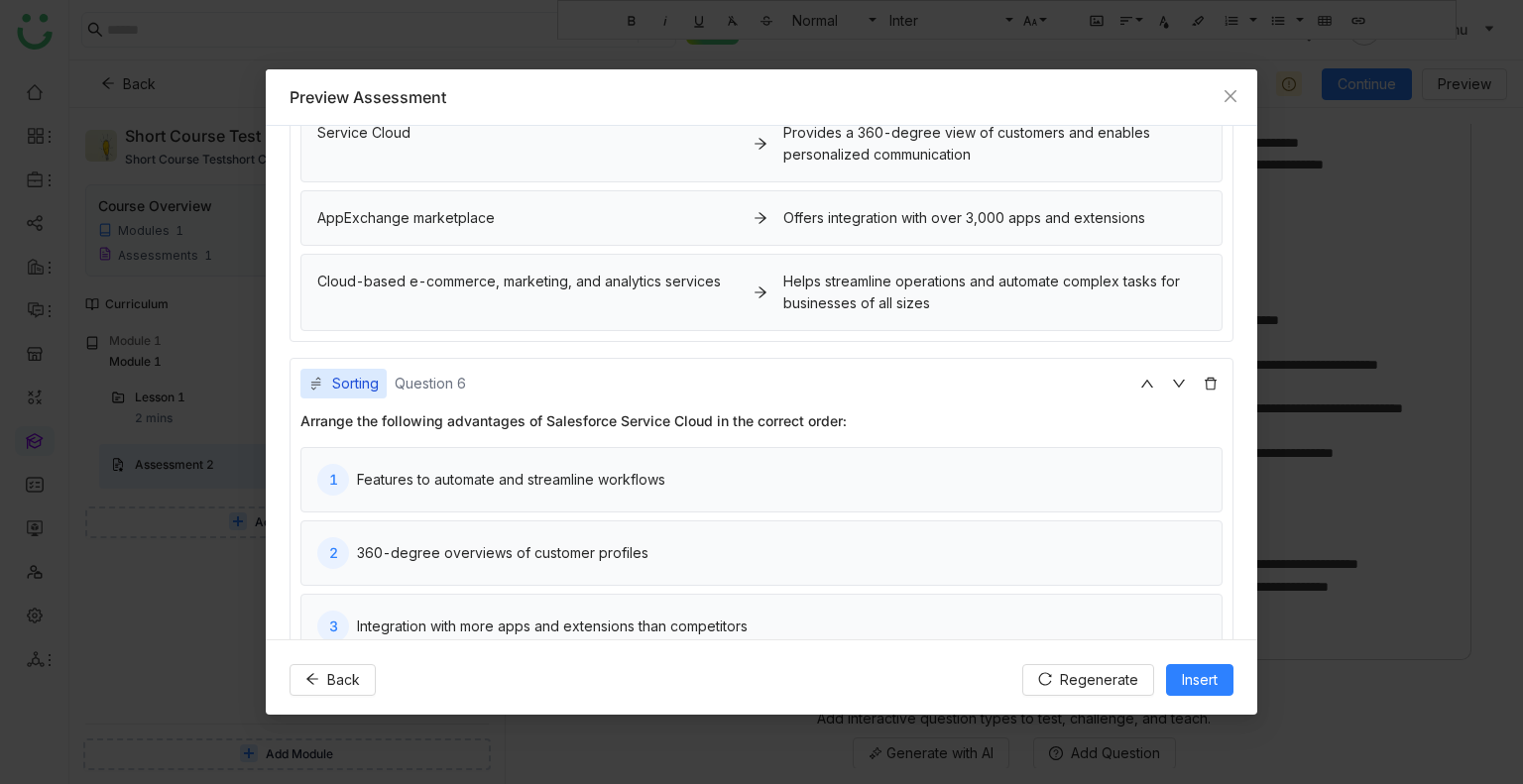 scroll, scrollTop: 1448, scrollLeft: 0, axis: vertical 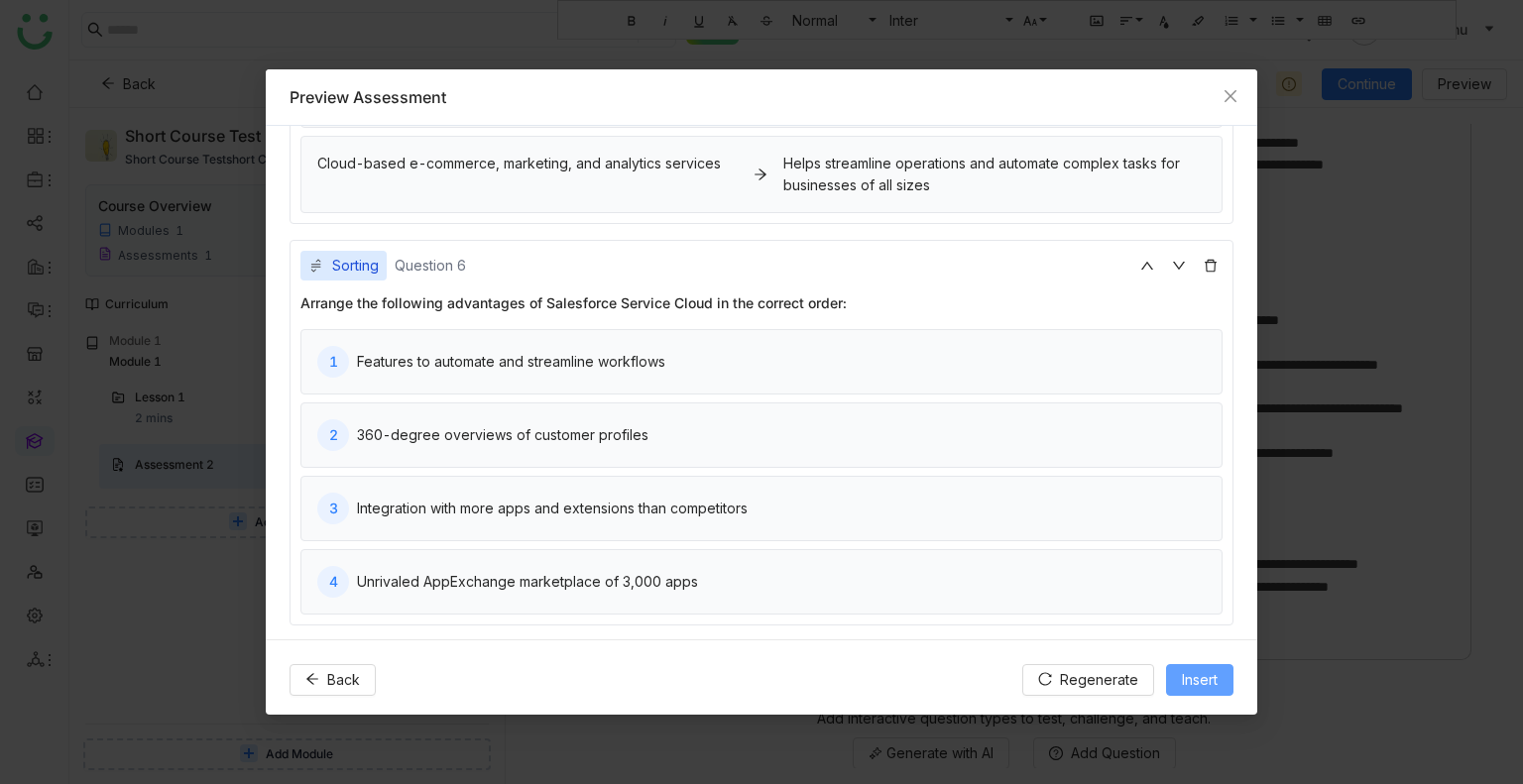 click on "Insert" at bounding box center [1200, 680] 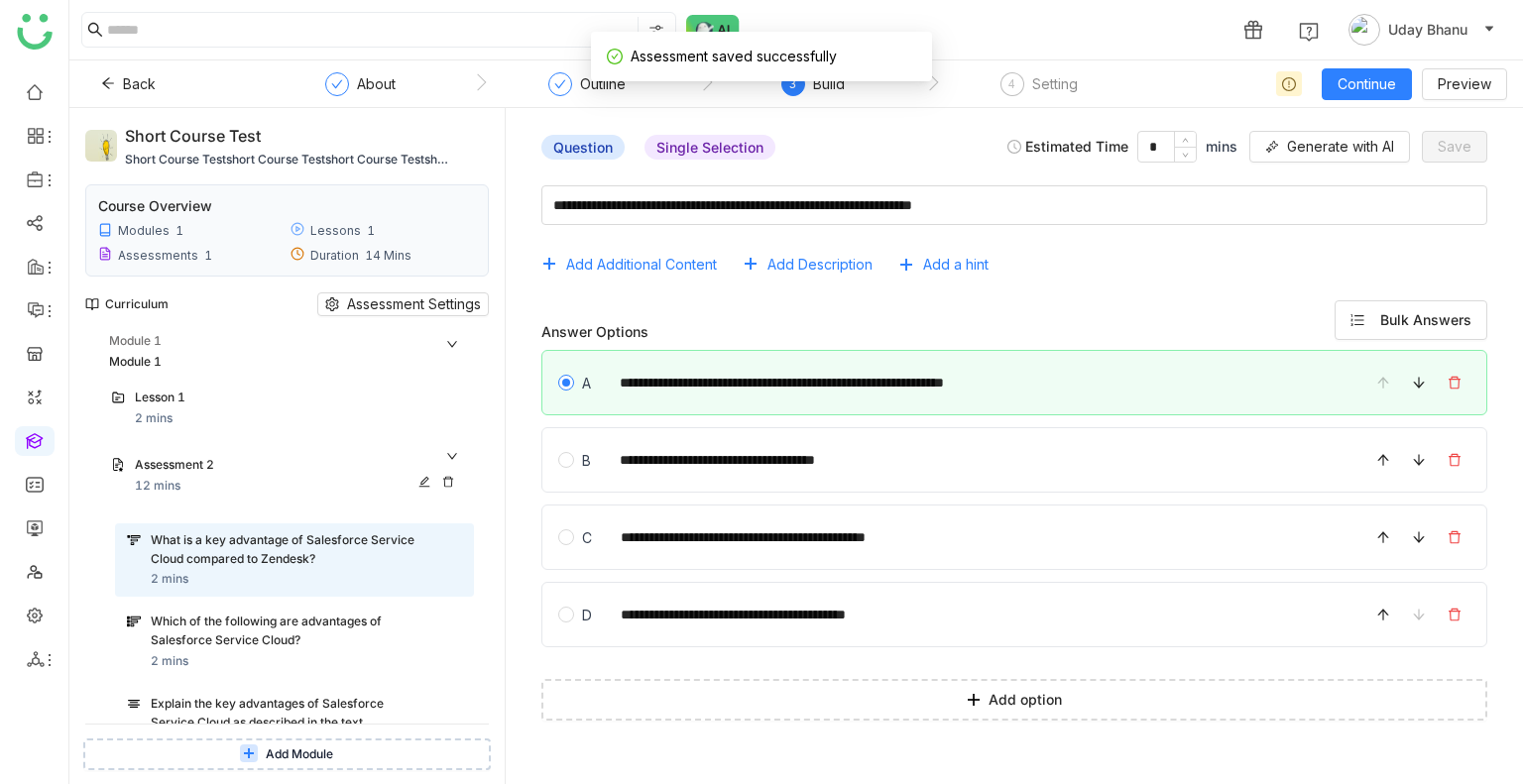 click on "Assessment 2" at bounding box center (298, 466) 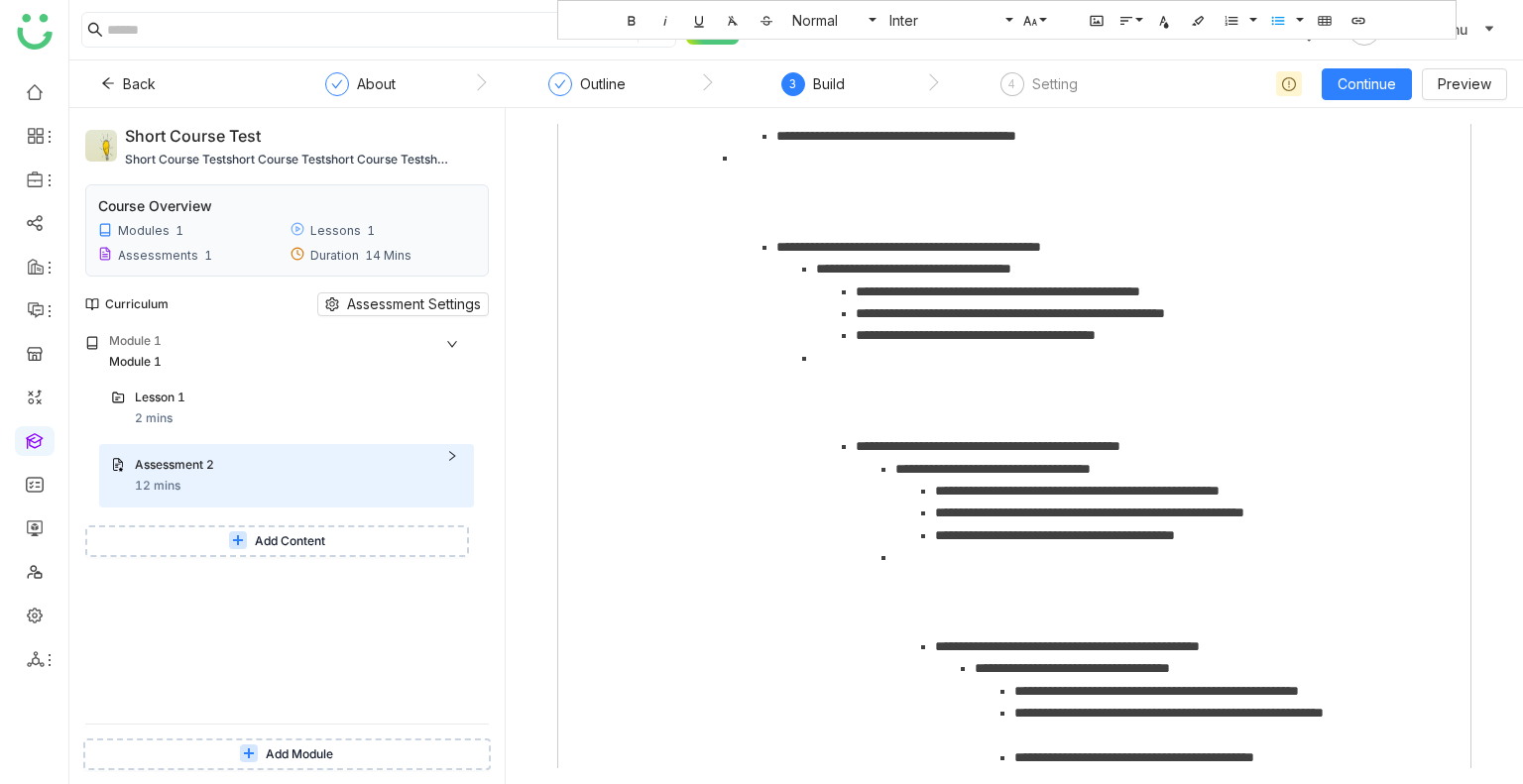 click on "Add Content" at bounding box center (290, 541) 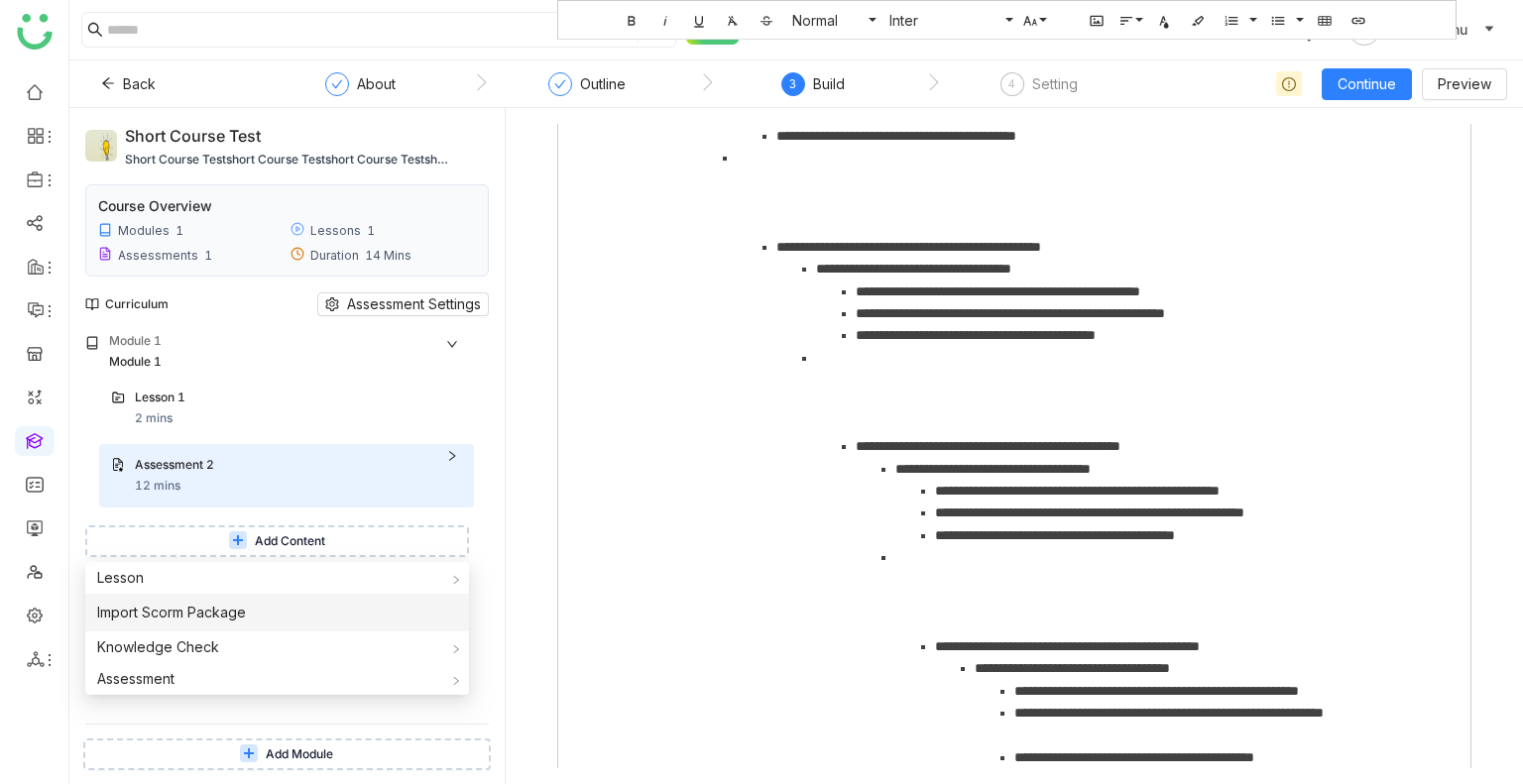 click on "Import Scorm Package" at bounding box center (172, 613) 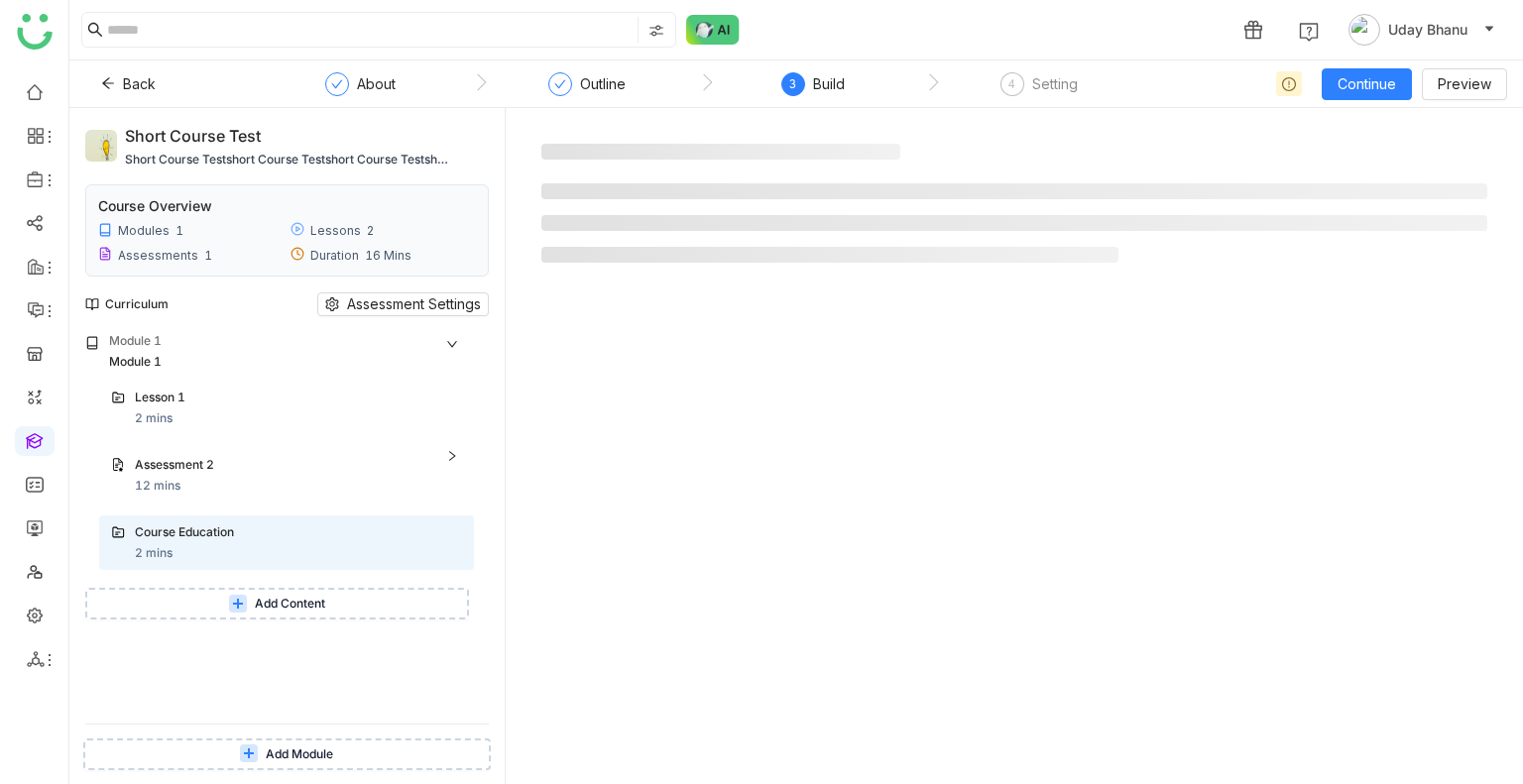 scroll, scrollTop: 0, scrollLeft: 0, axis: both 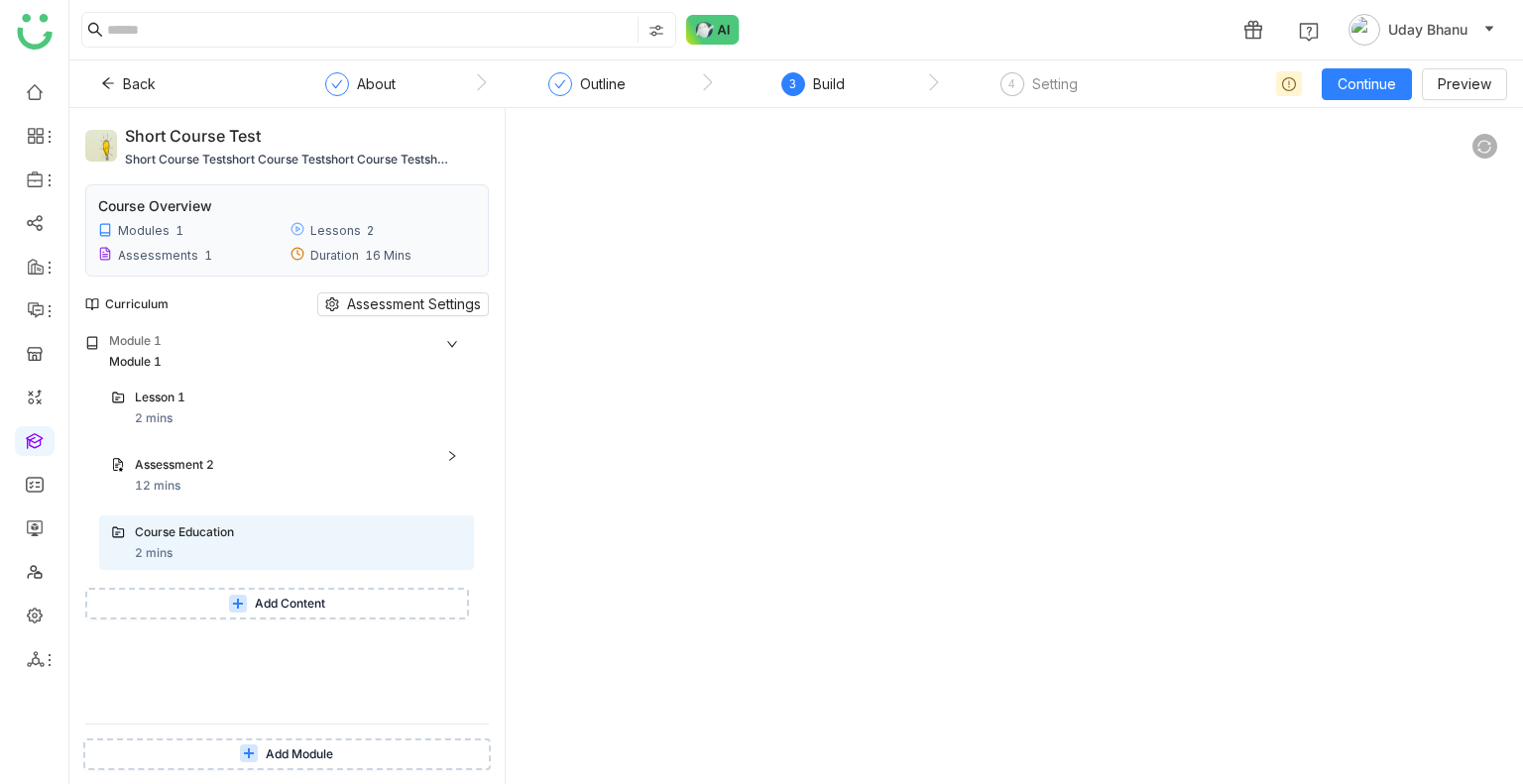click on "Add Content" at bounding box center (277, 604) 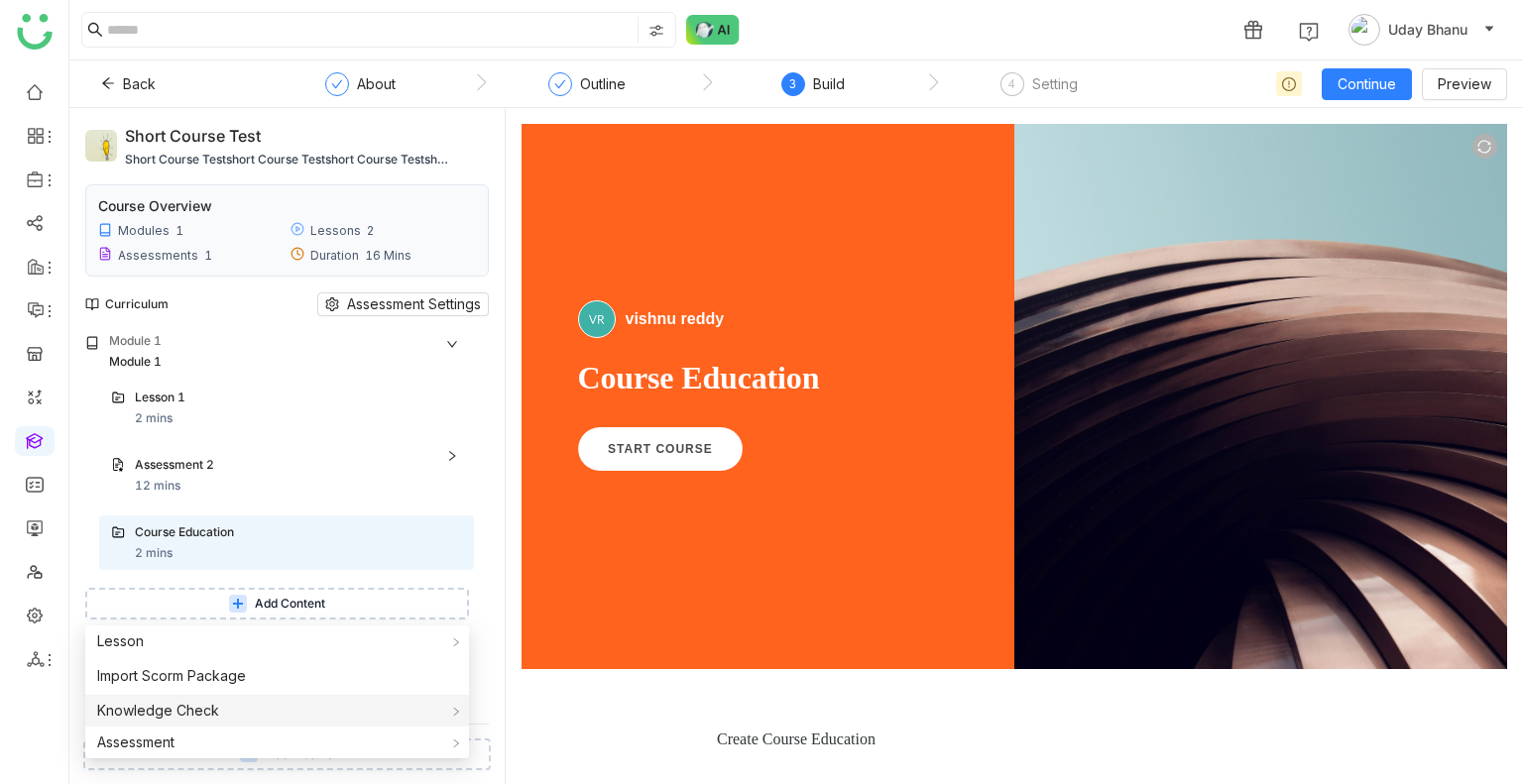 scroll, scrollTop: 0, scrollLeft: 0, axis: both 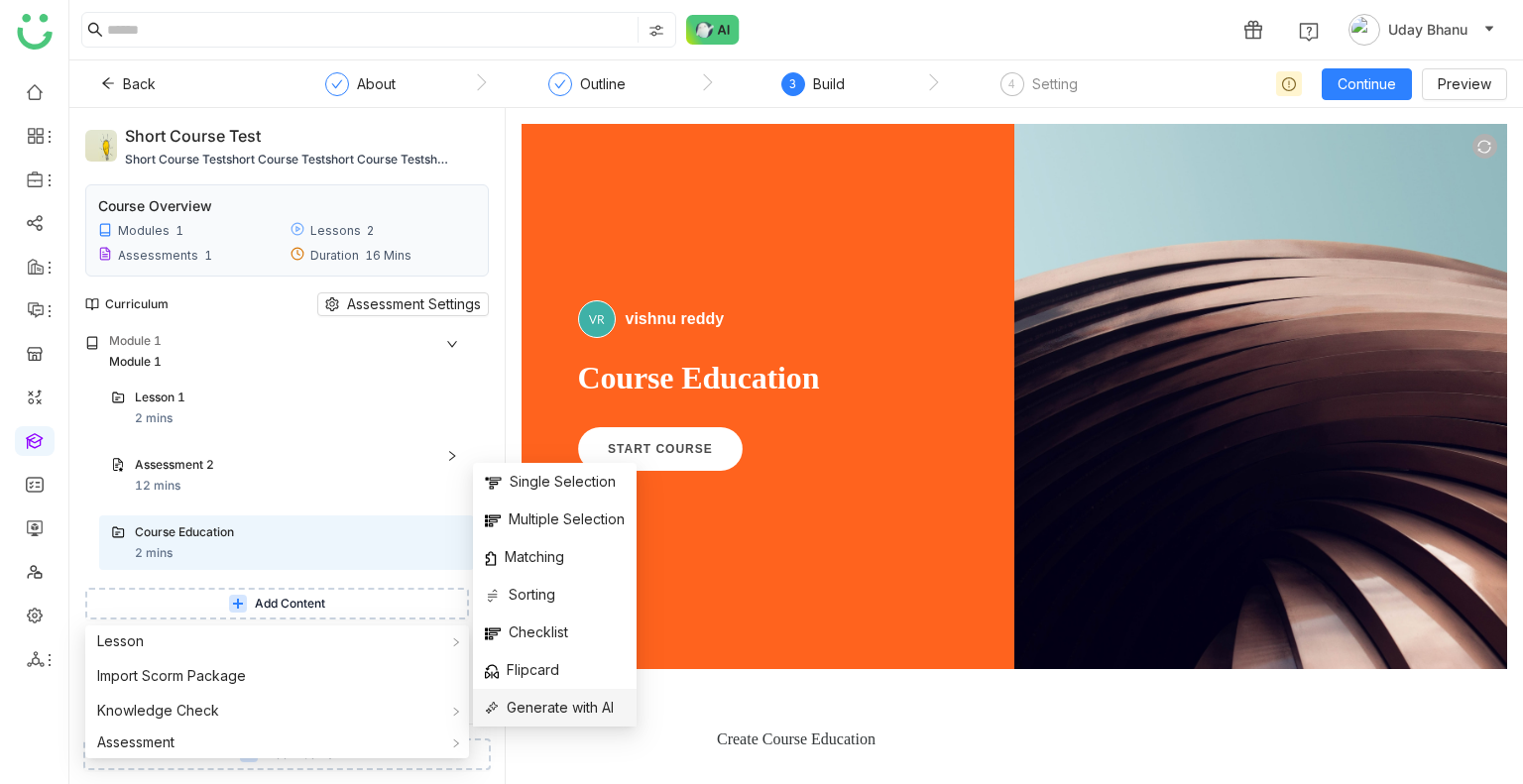 click on "Generate with AI" at bounding box center (549, 708) 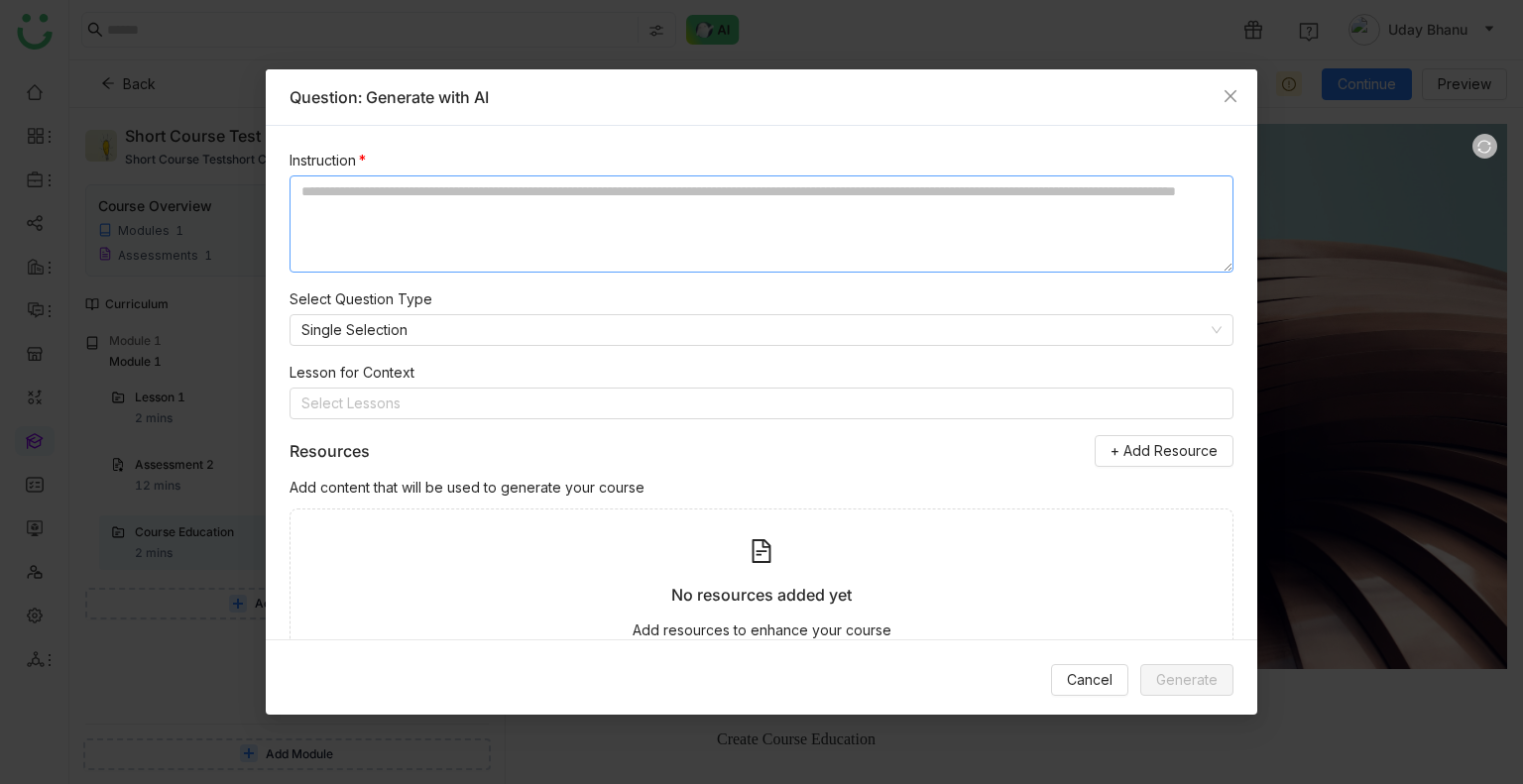 click at bounding box center (762, 224) 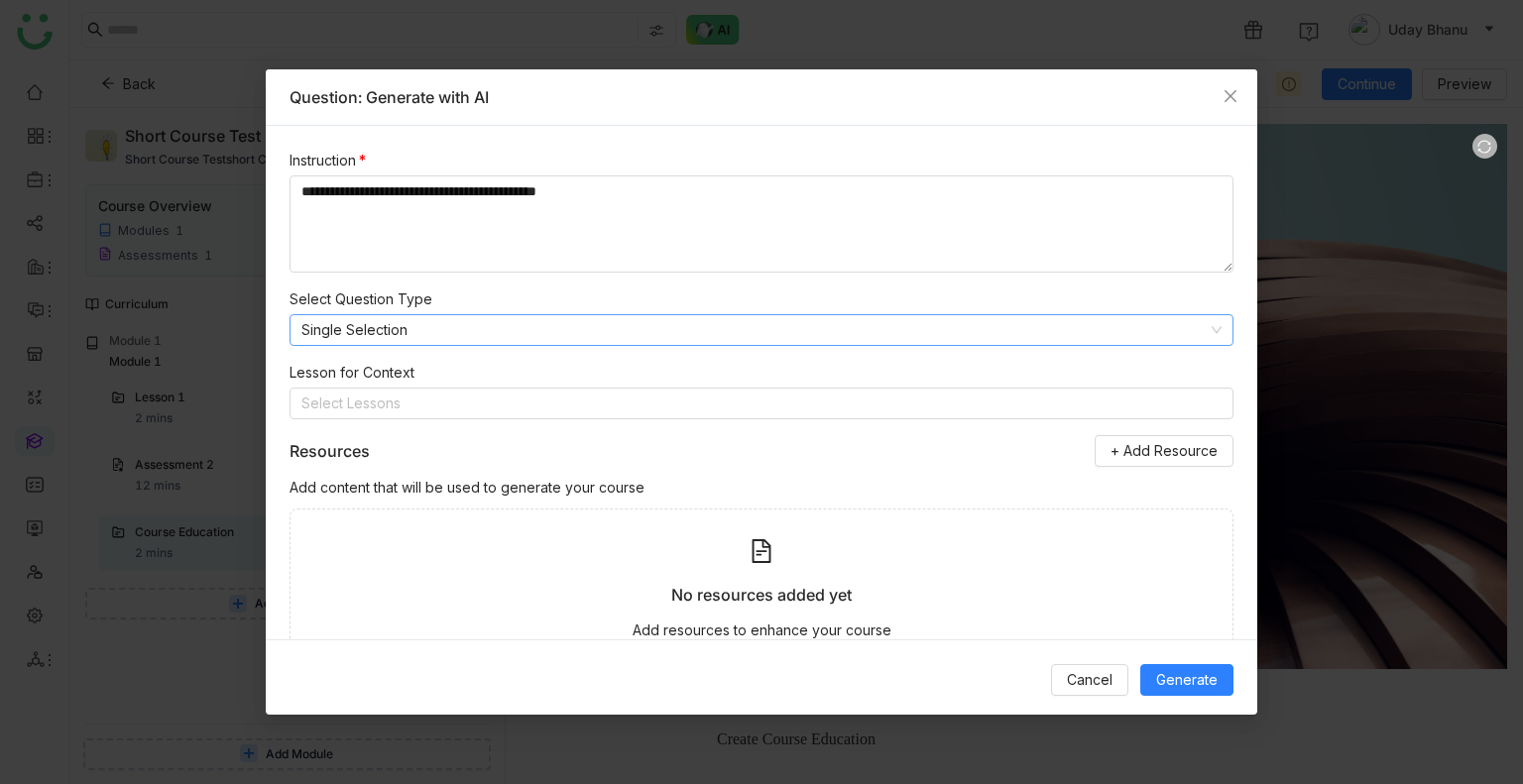 type on "**********" 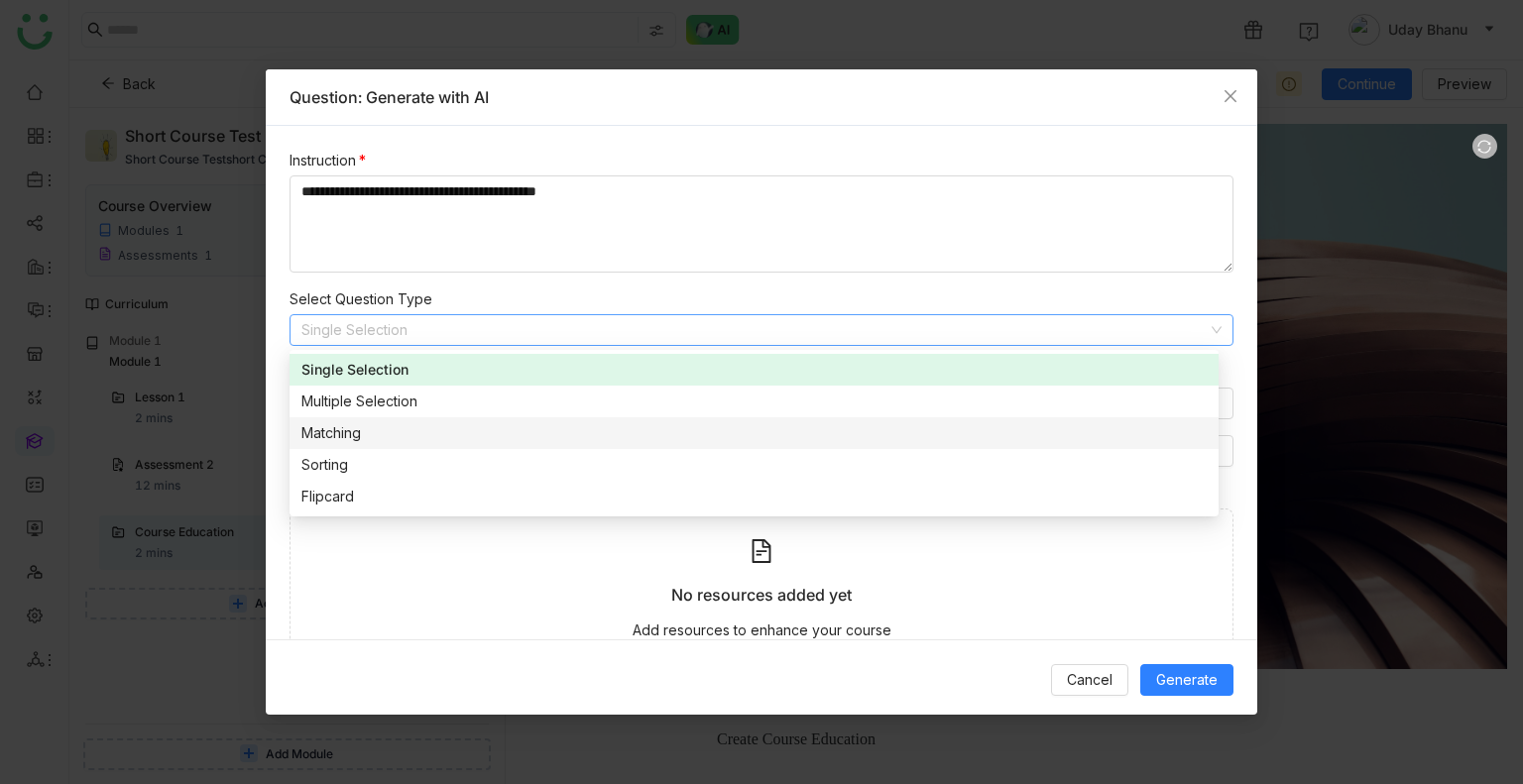 click on "Matching" at bounding box center (754, 433) 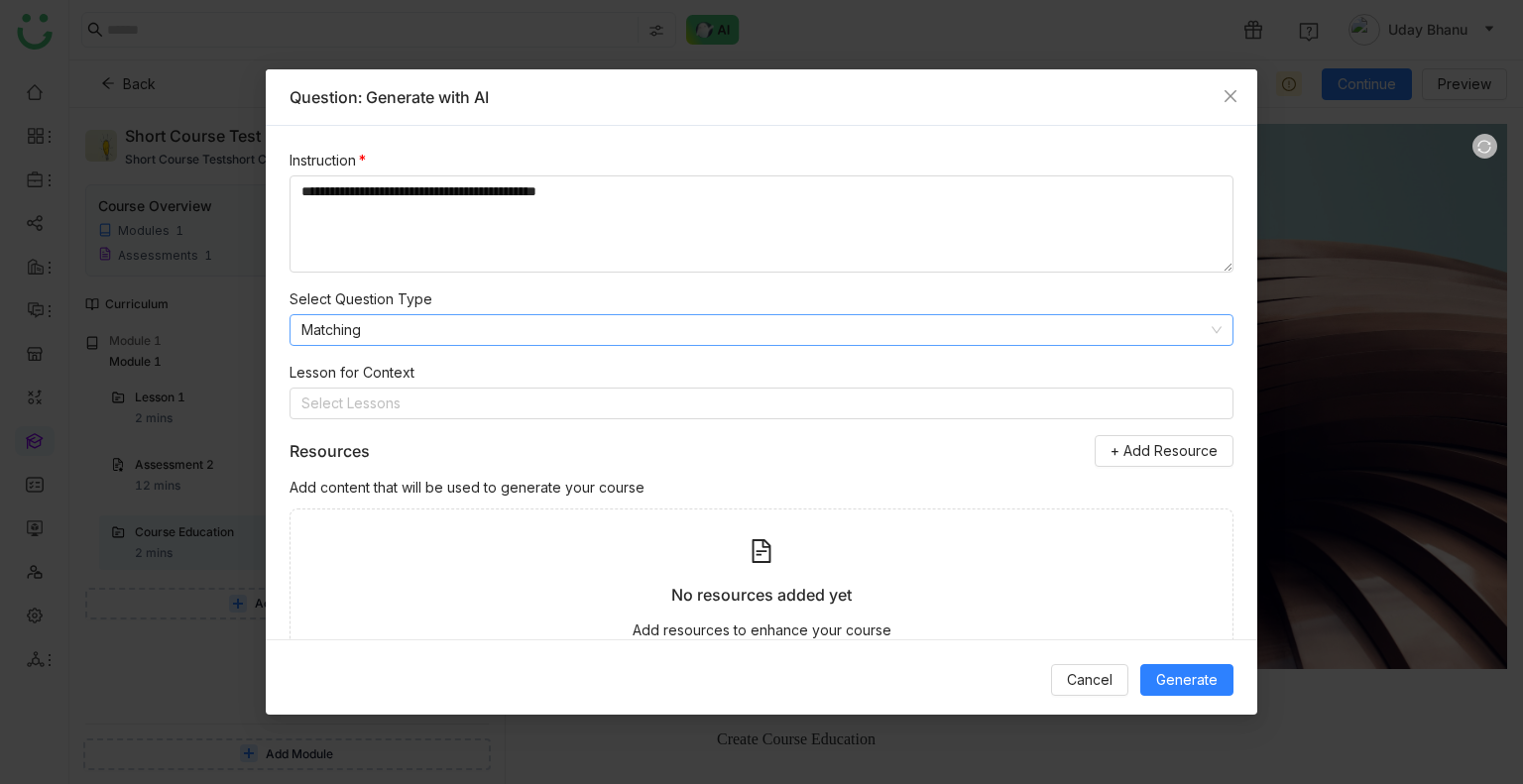 click on "Matching" 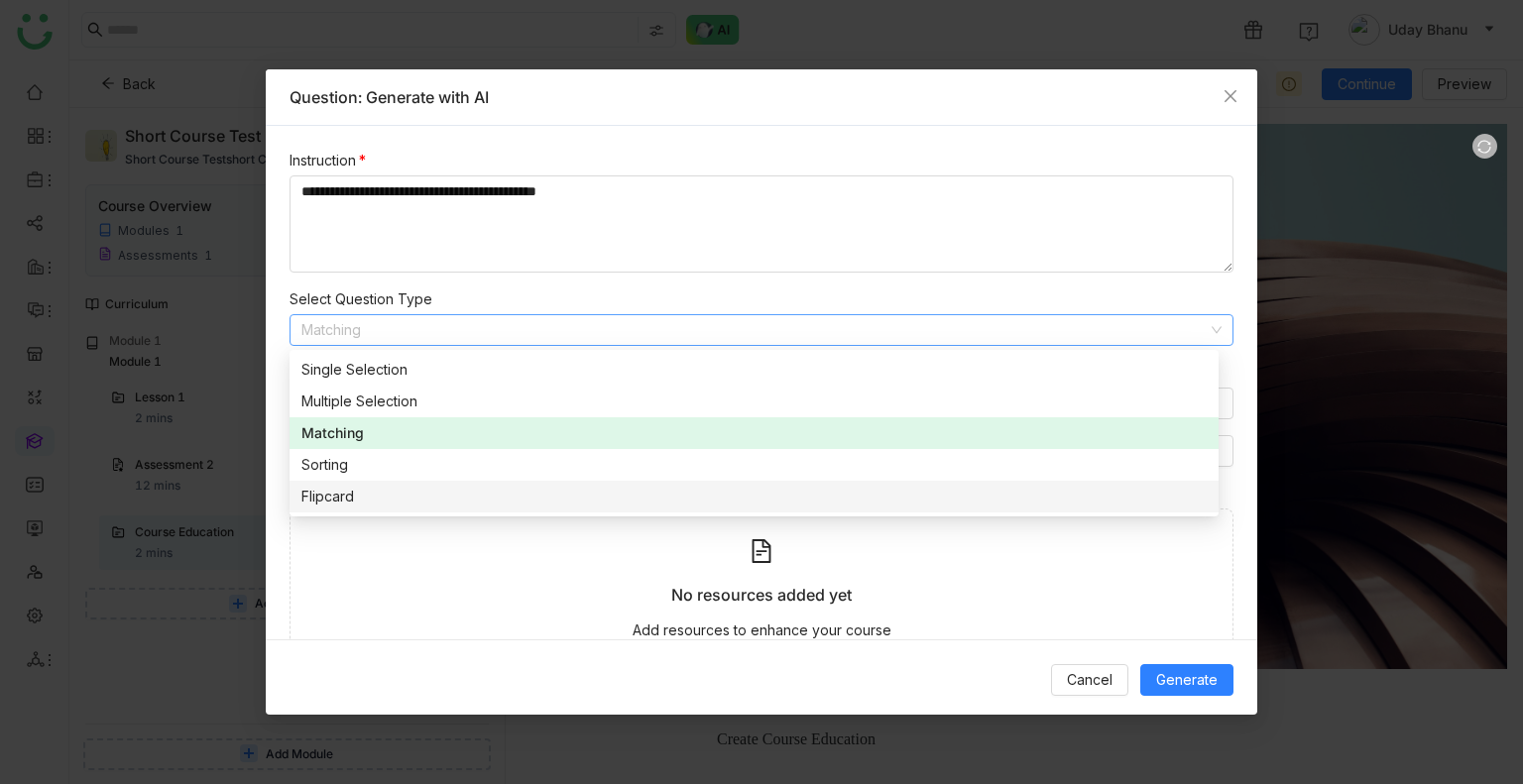 click on "Flipcard" at bounding box center [754, 497] 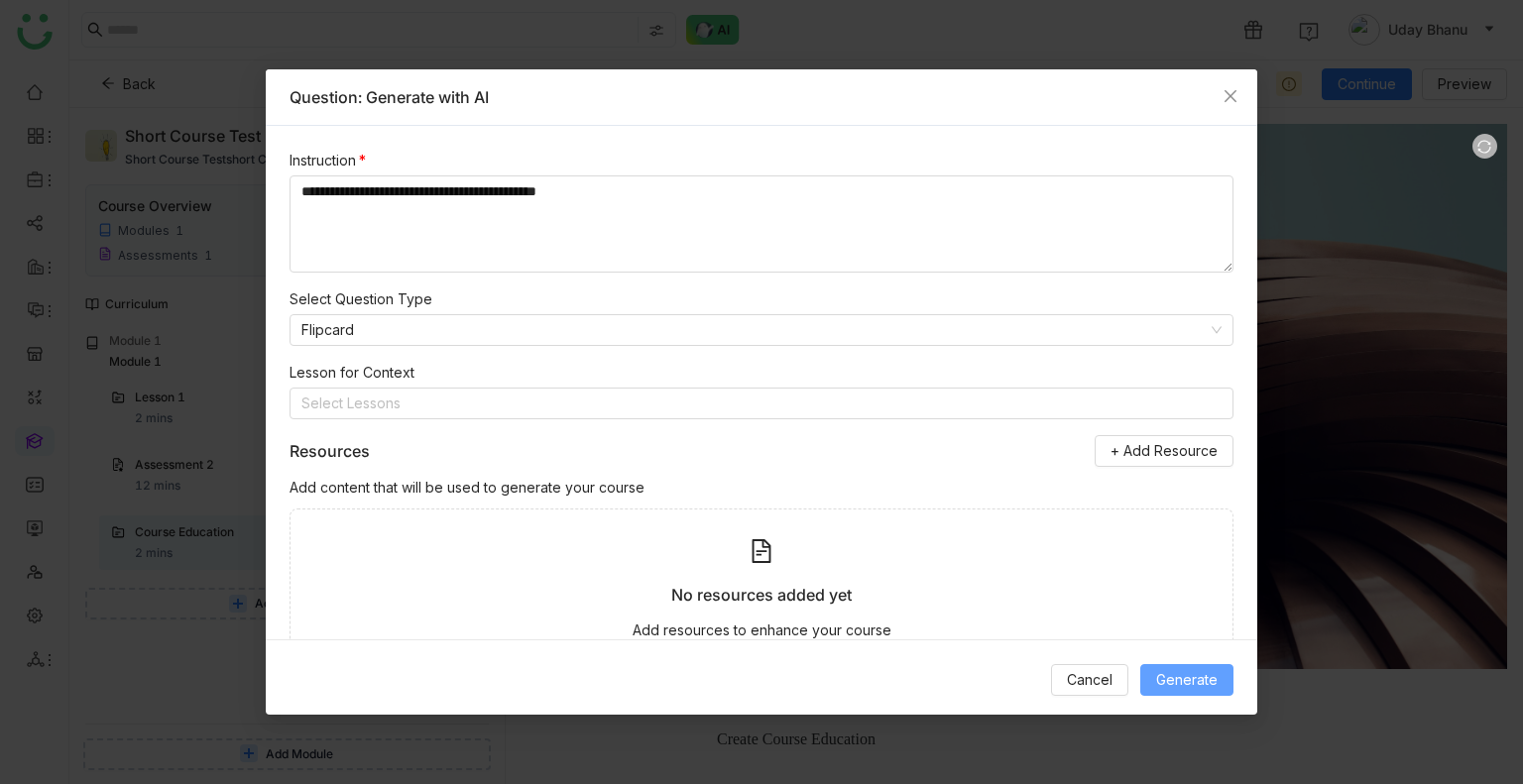click on "Generate" at bounding box center [1187, 680] 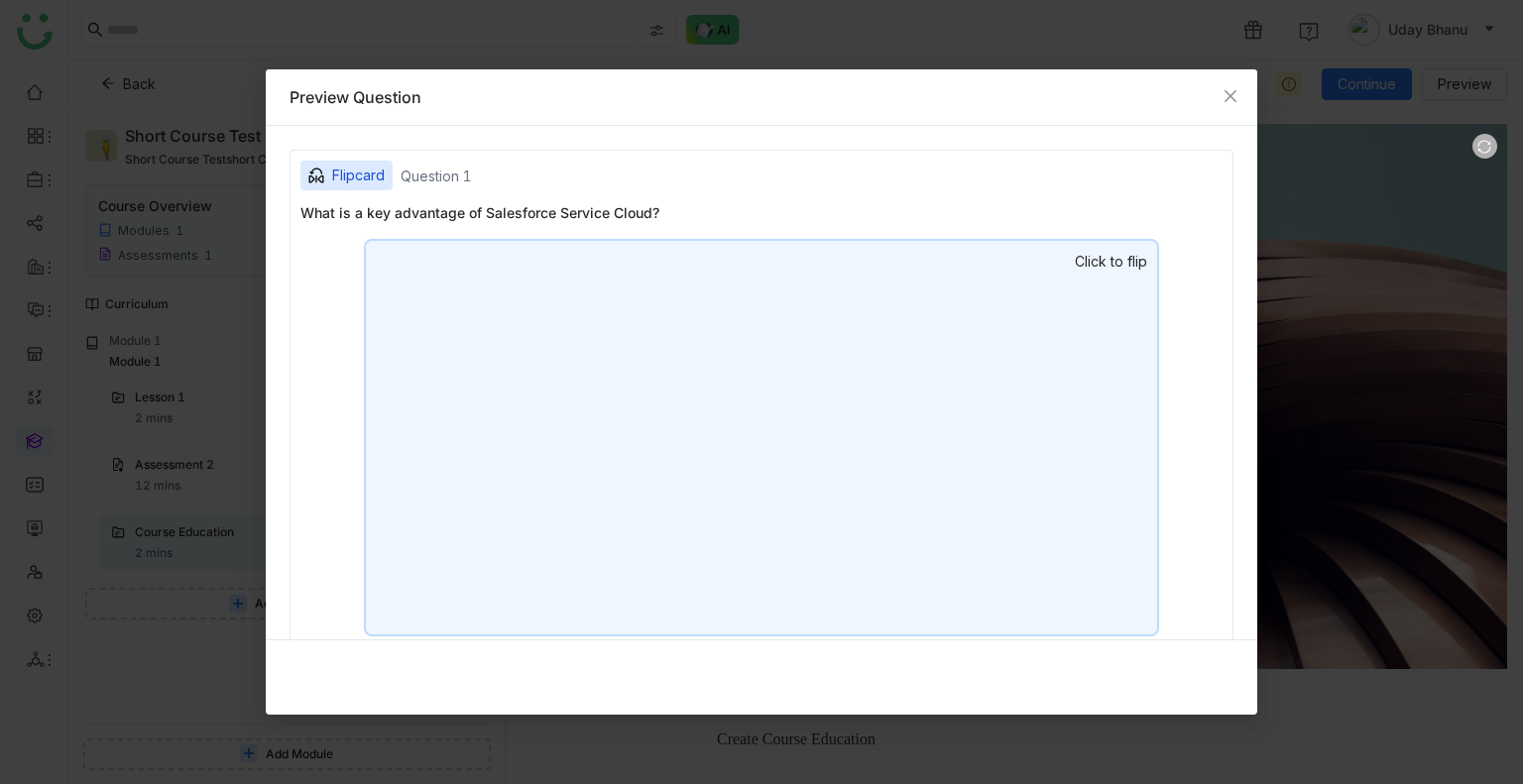 scroll, scrollTop: 31, scrollLeft: 0, axis: vertical 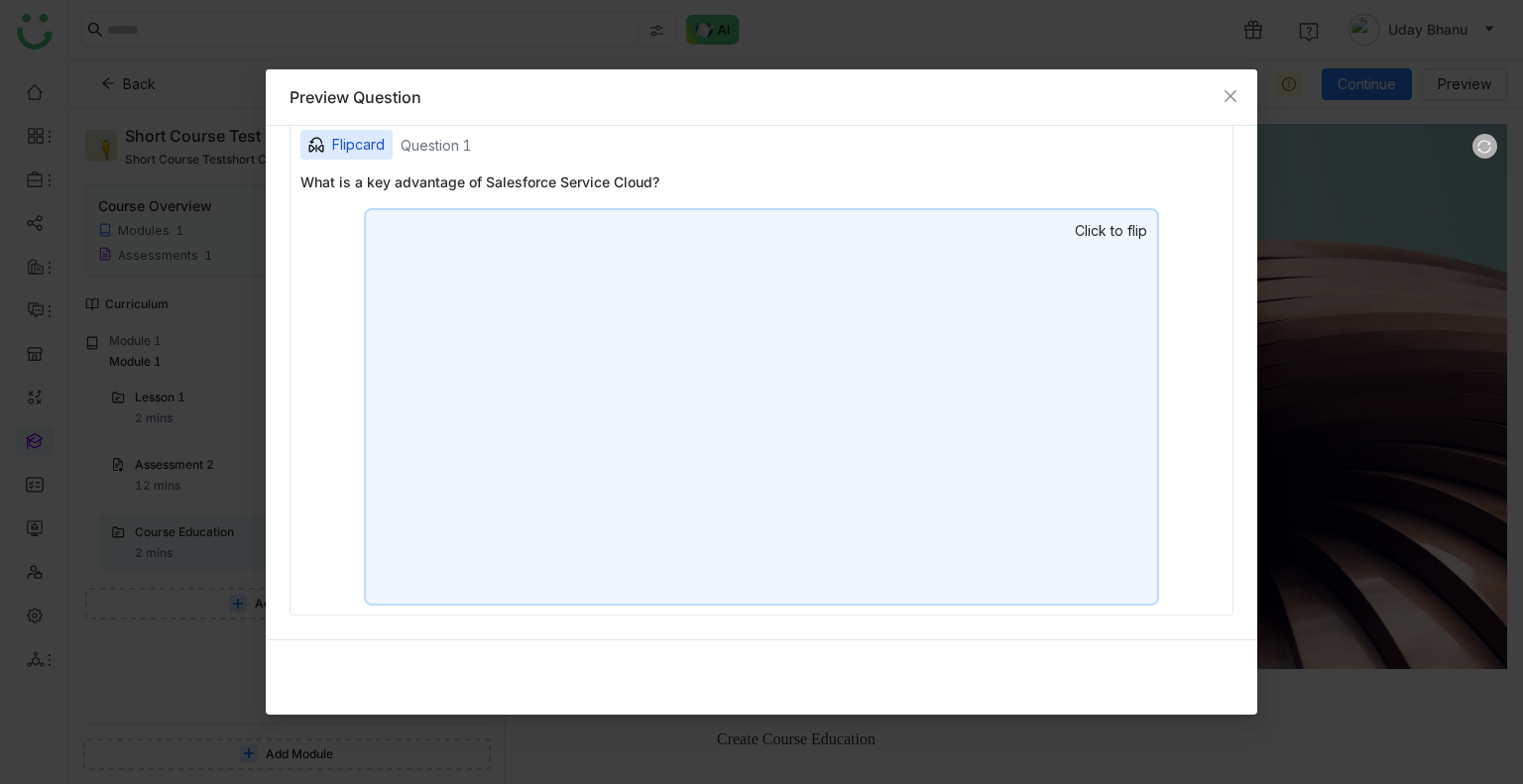 click at bounding box center (762, 406) 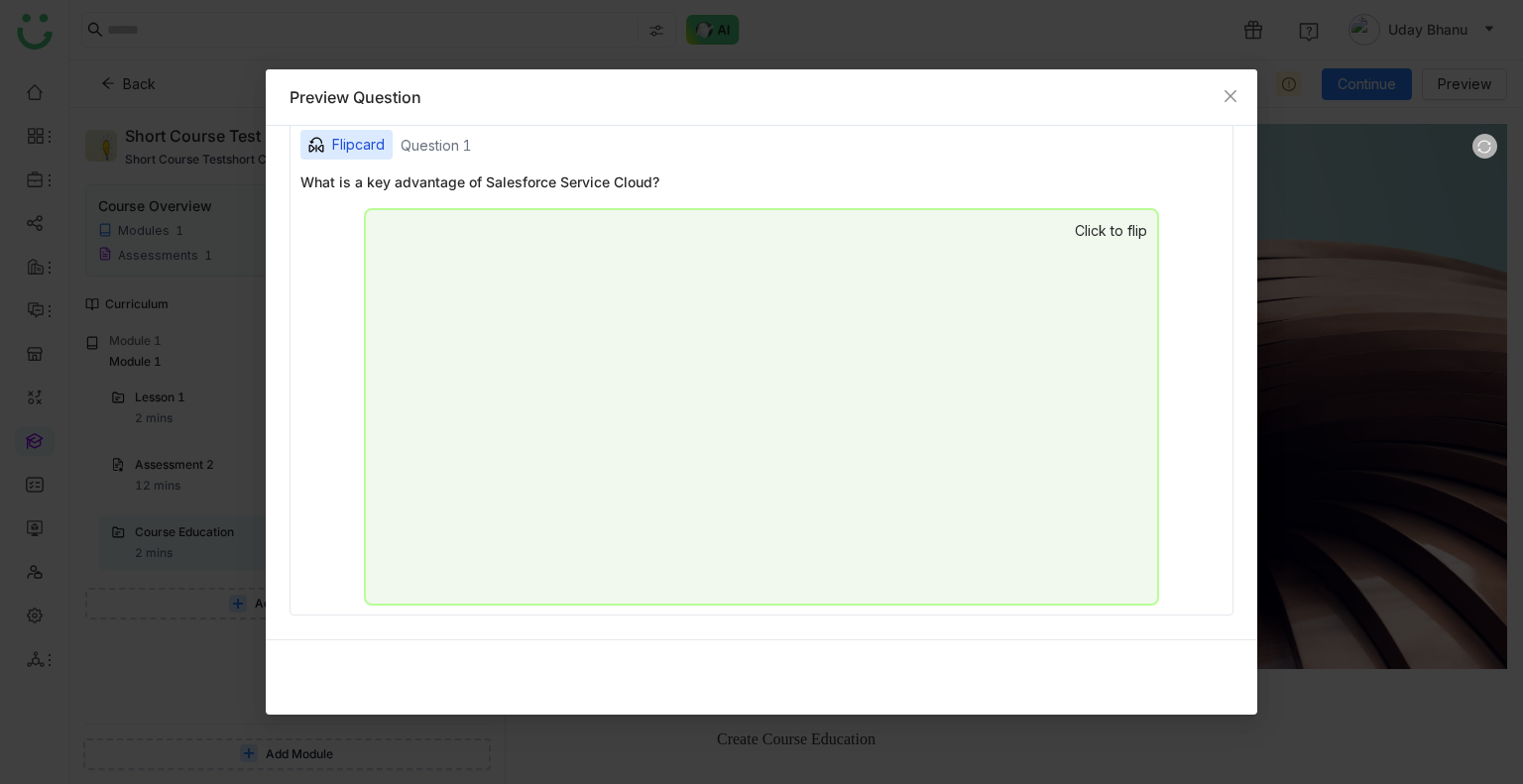 click on "Click to flip" at bounding box center (762, 406) 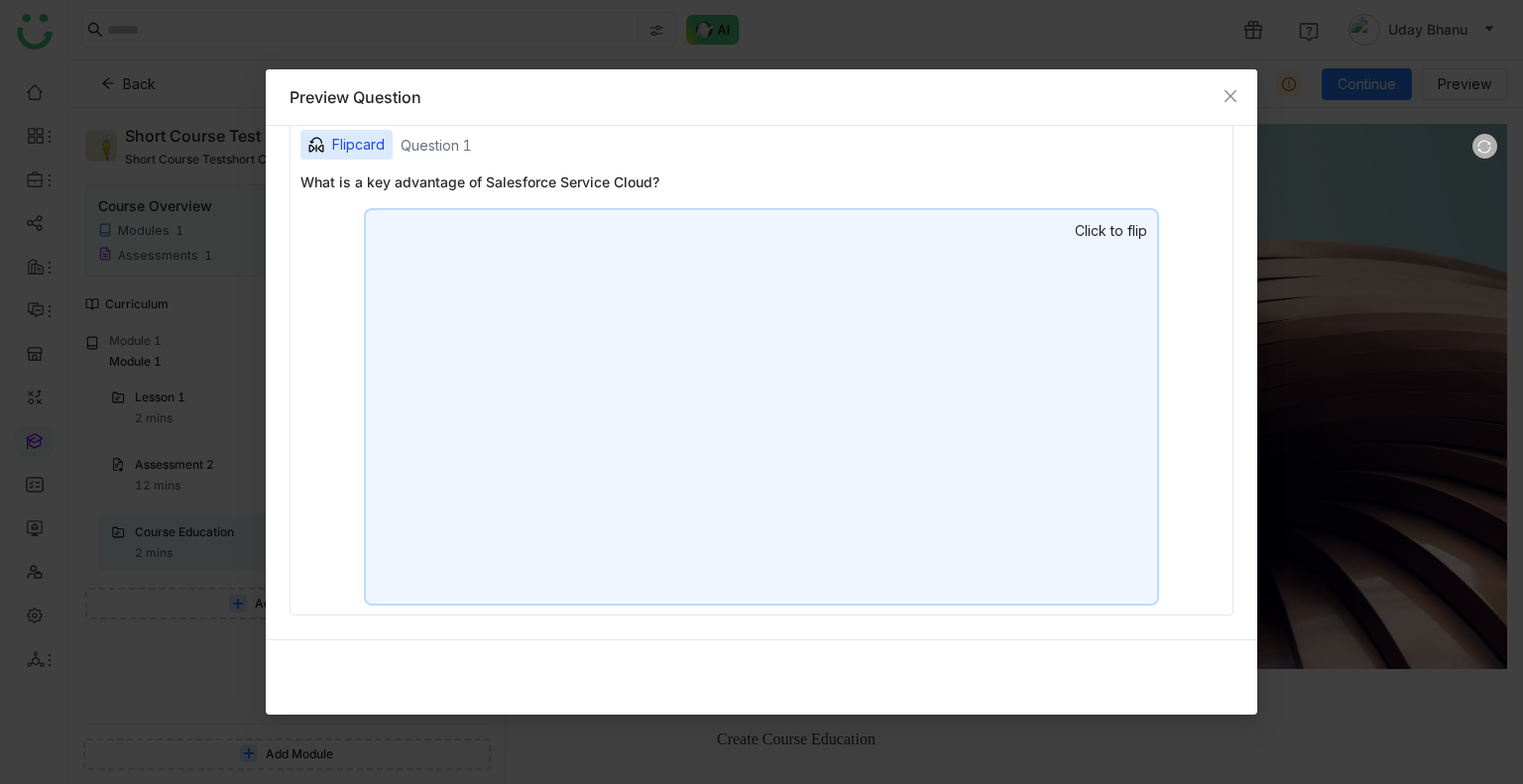 click at bounding box center [762, 406] 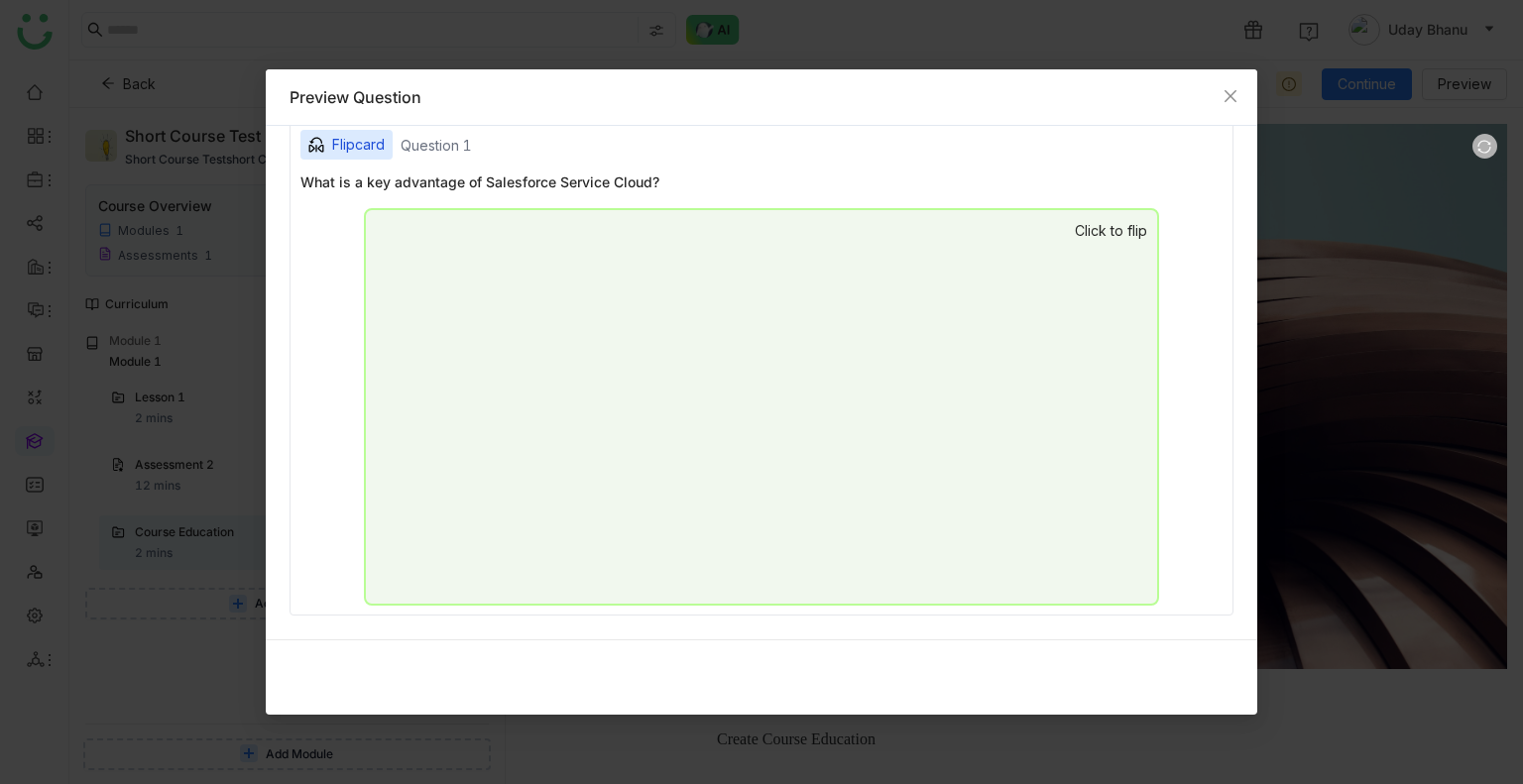 click at bounding box center [762, 406] 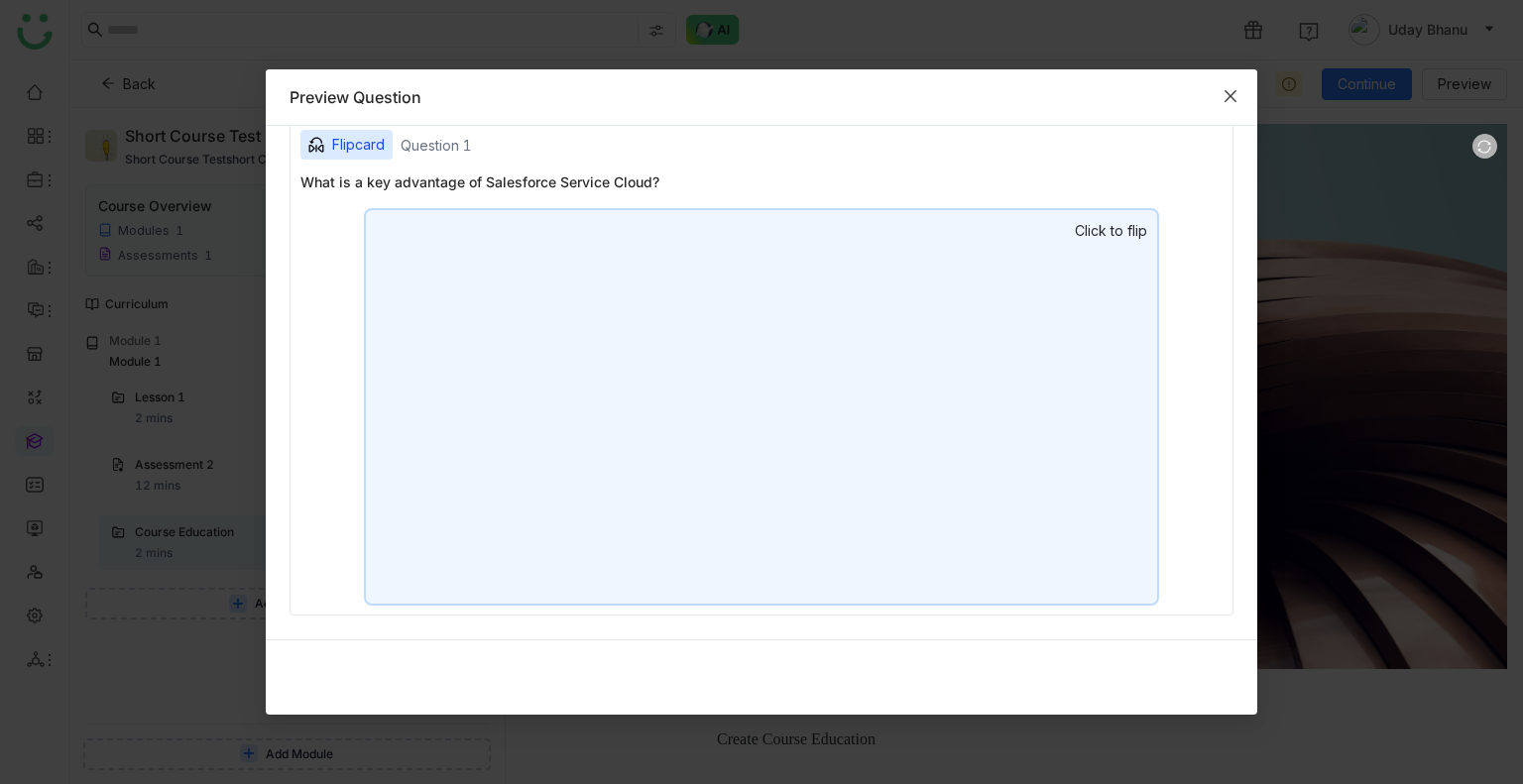 click 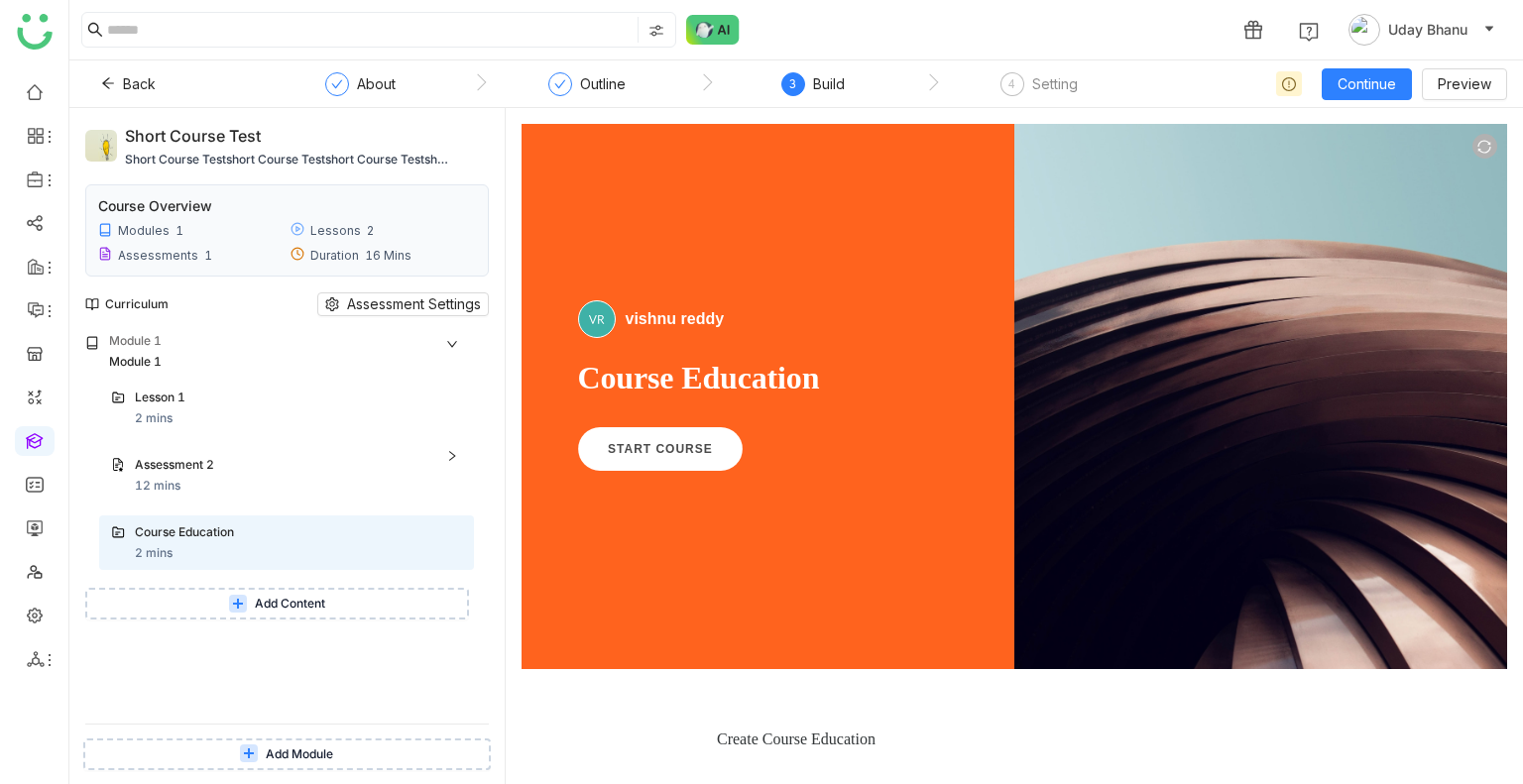 scroll, scrollTop: 129, scrollLeft: 0, axis: vertical 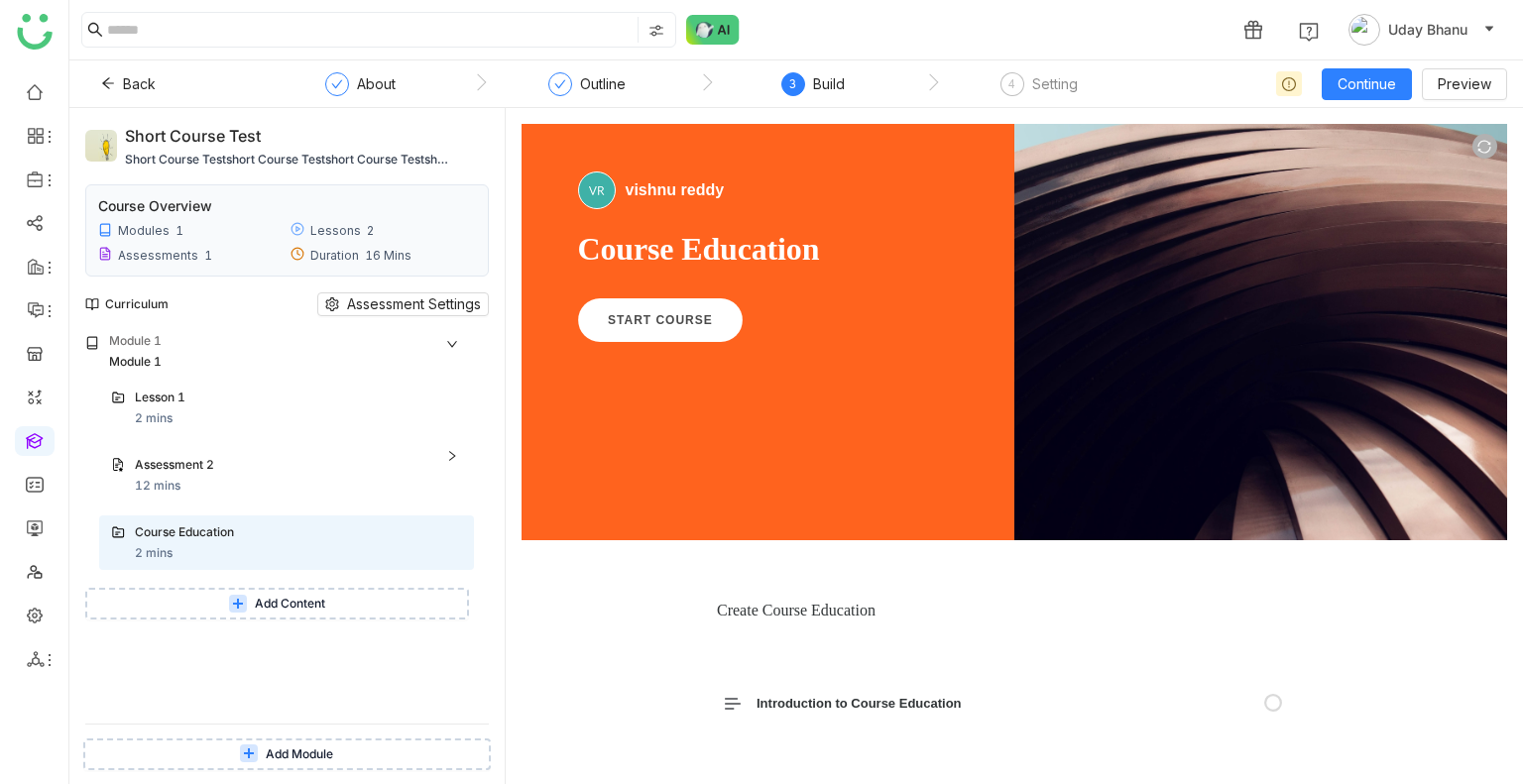 click on "Module 1  Module 1      Lesson 1   2 mins   Assessment 2   12 mins   What is a key advantage of Salesforce Service Cloud compared to Zendesk?   2 mins   Which of the following are advantages of Salesforce Service Cloud?   2 mins   Explain the key advantages of Salesforce Service Cloud as described in the text.   2 mins   Present a pitch highlighting the key advantages of Salesforce as a CRM platform.   2 mins   Match the Salesforce features to their corresponding advantages:   2 mins   Arrange the following advantages of Salesforce Service Cloud in the correct order:   2 mins  Add Question   Course Education   2 mins   Add Content" at bounding box center [287, 527] 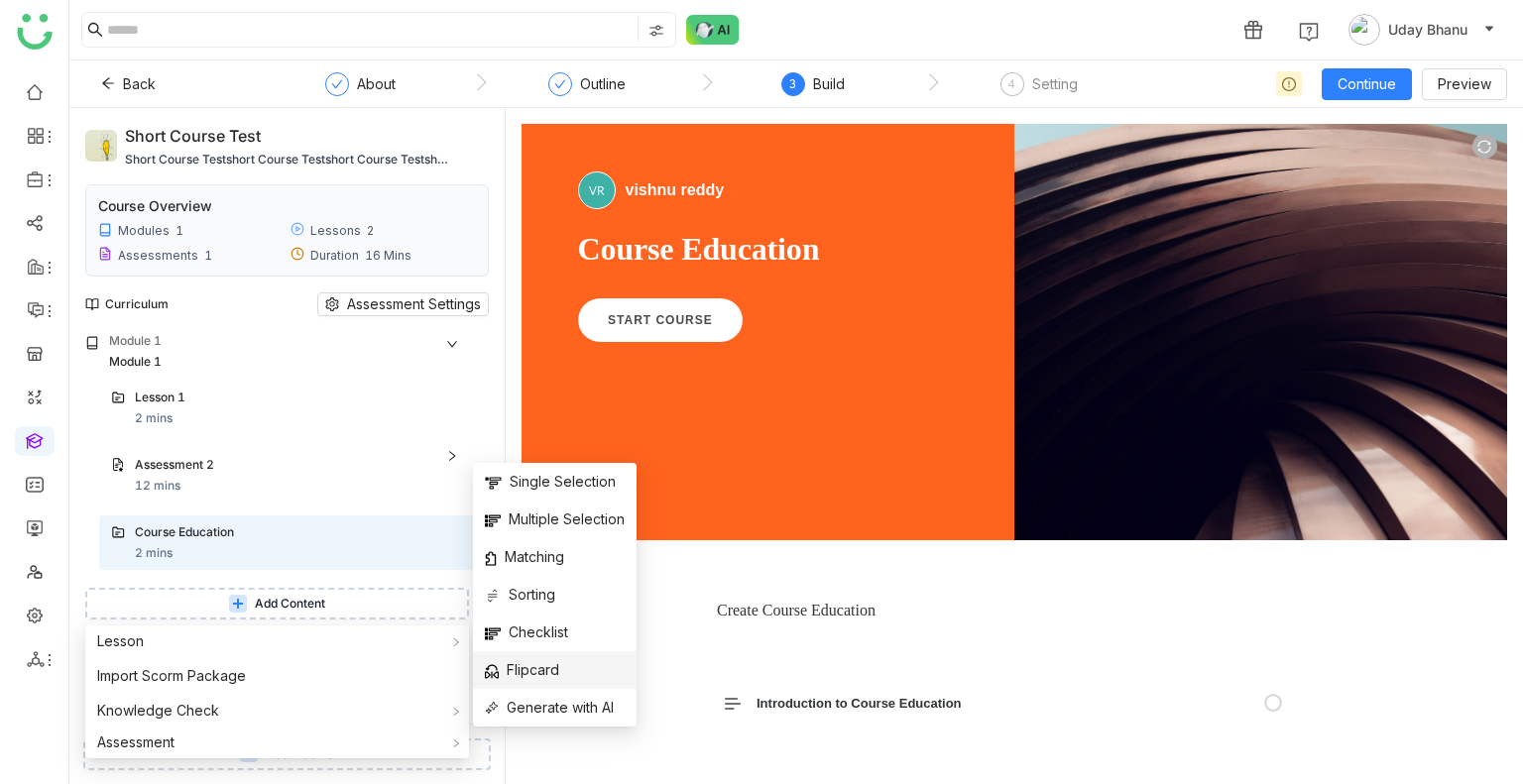 click on "Flipcard" at bounding box center (522, 670) 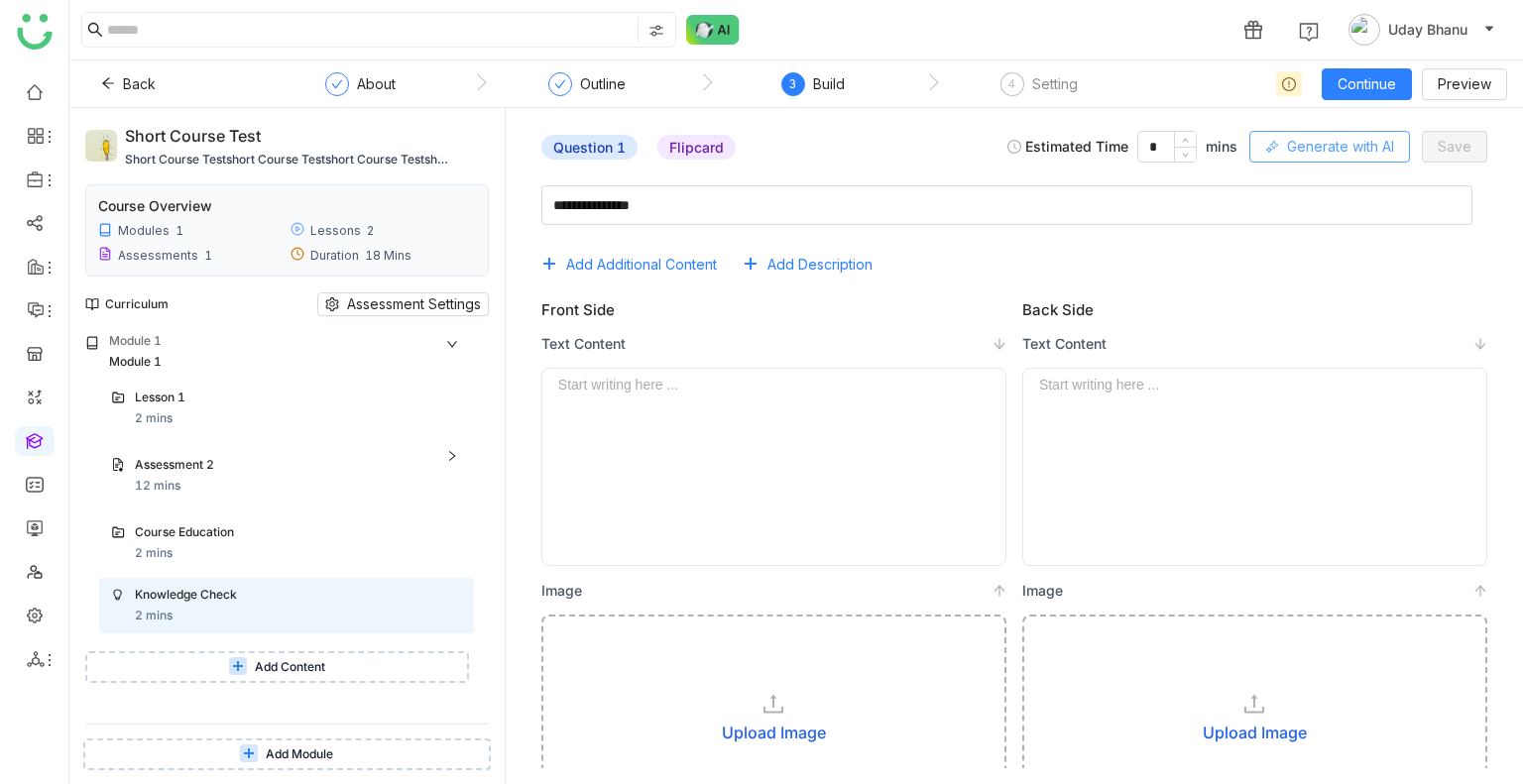 click on "Generate with AI" 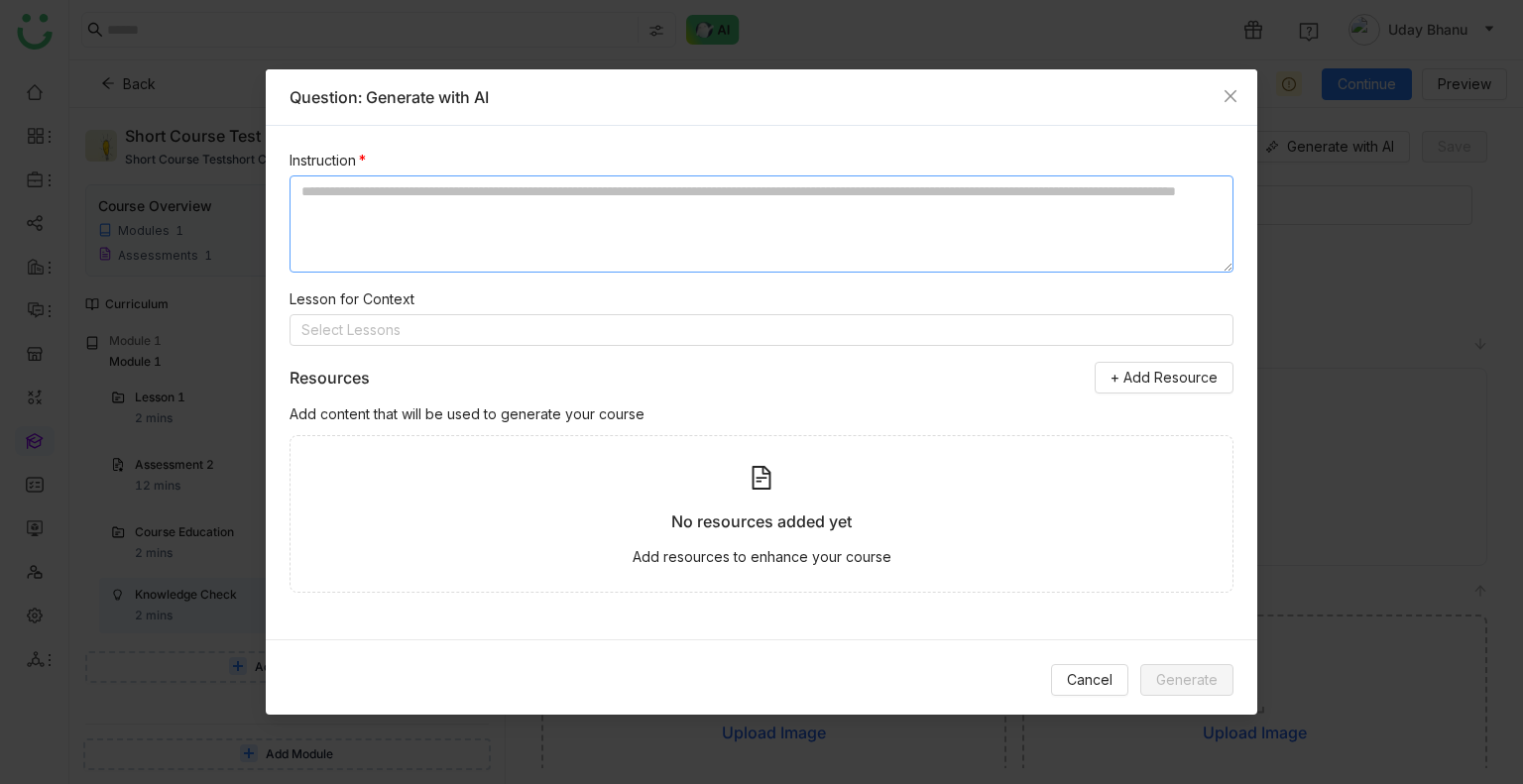 click at bounding box center (762, 224) 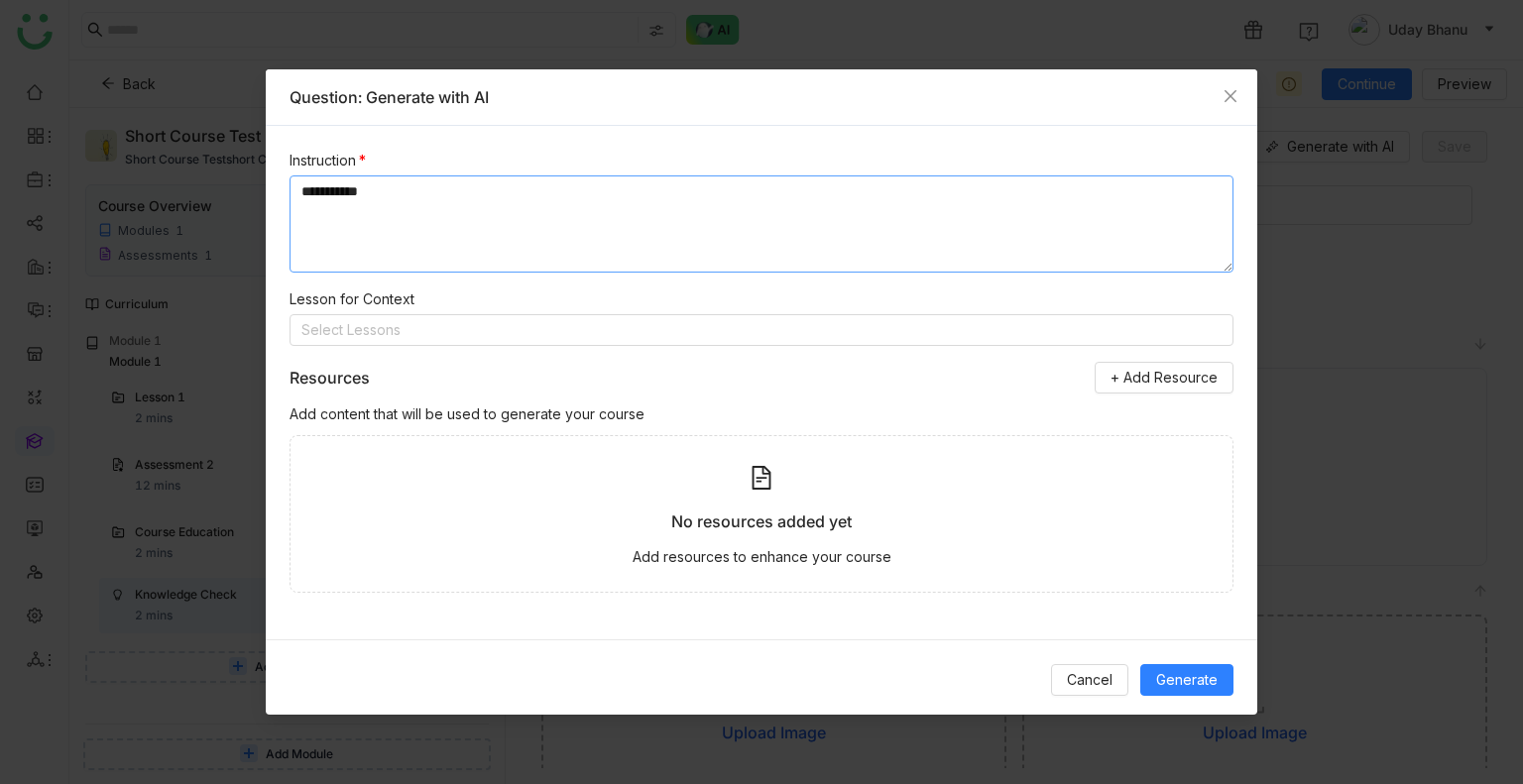 type on "**********" 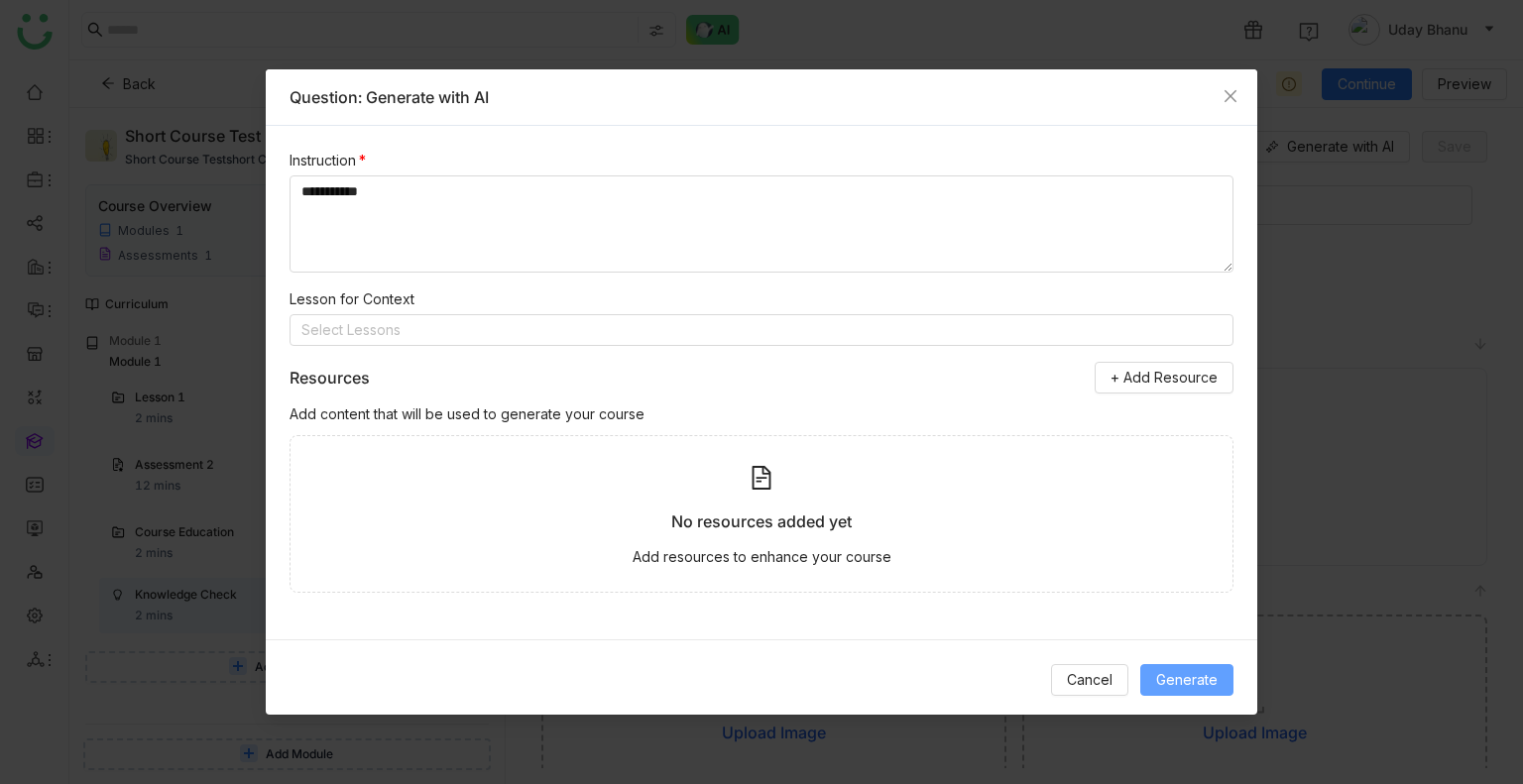 drag, startPoint x: 1158, startPoint y: 658, endPoint x: 1182, endPoint y: 676, distance: 30 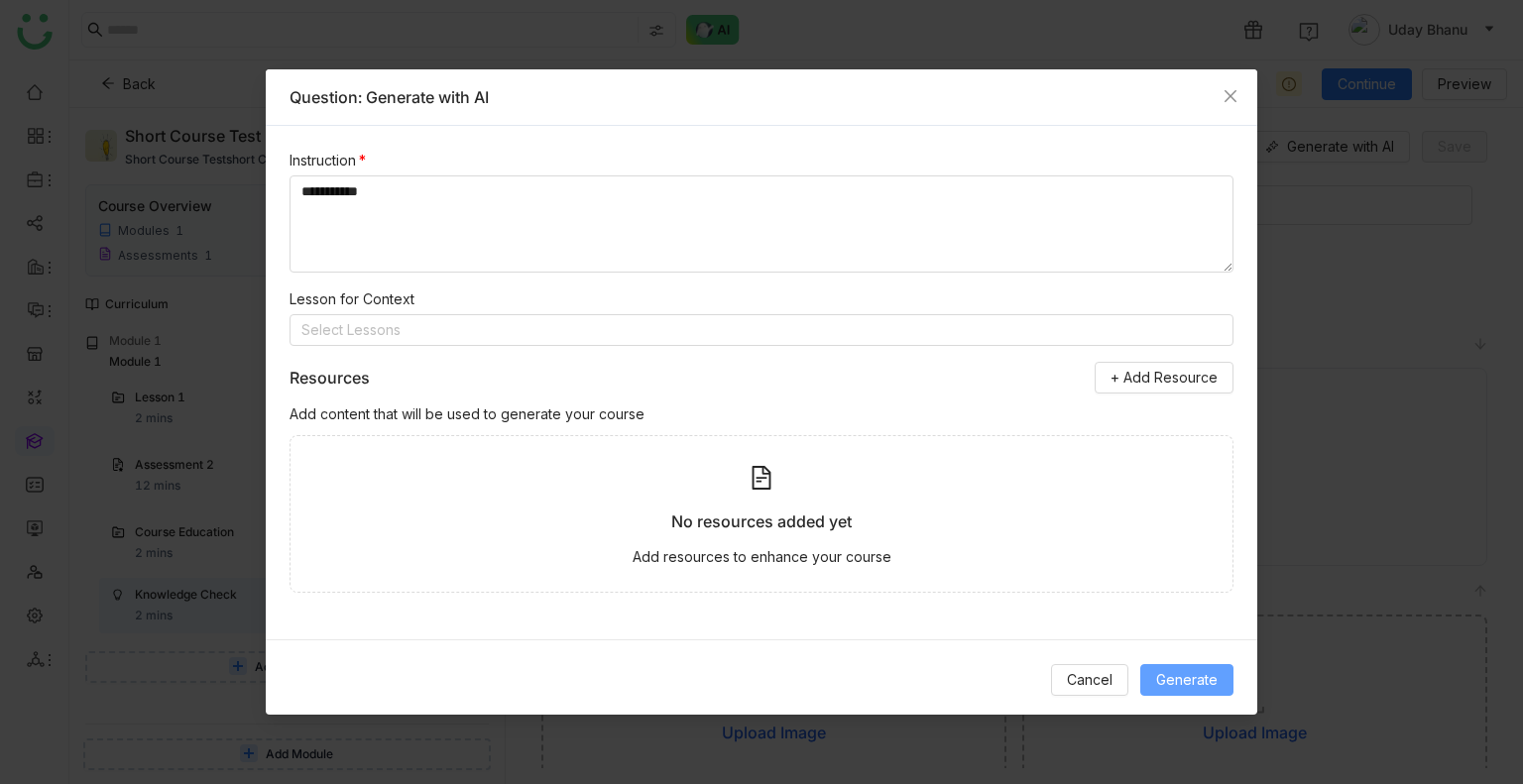 click on "Generate" at bounding box center (1187, 680) 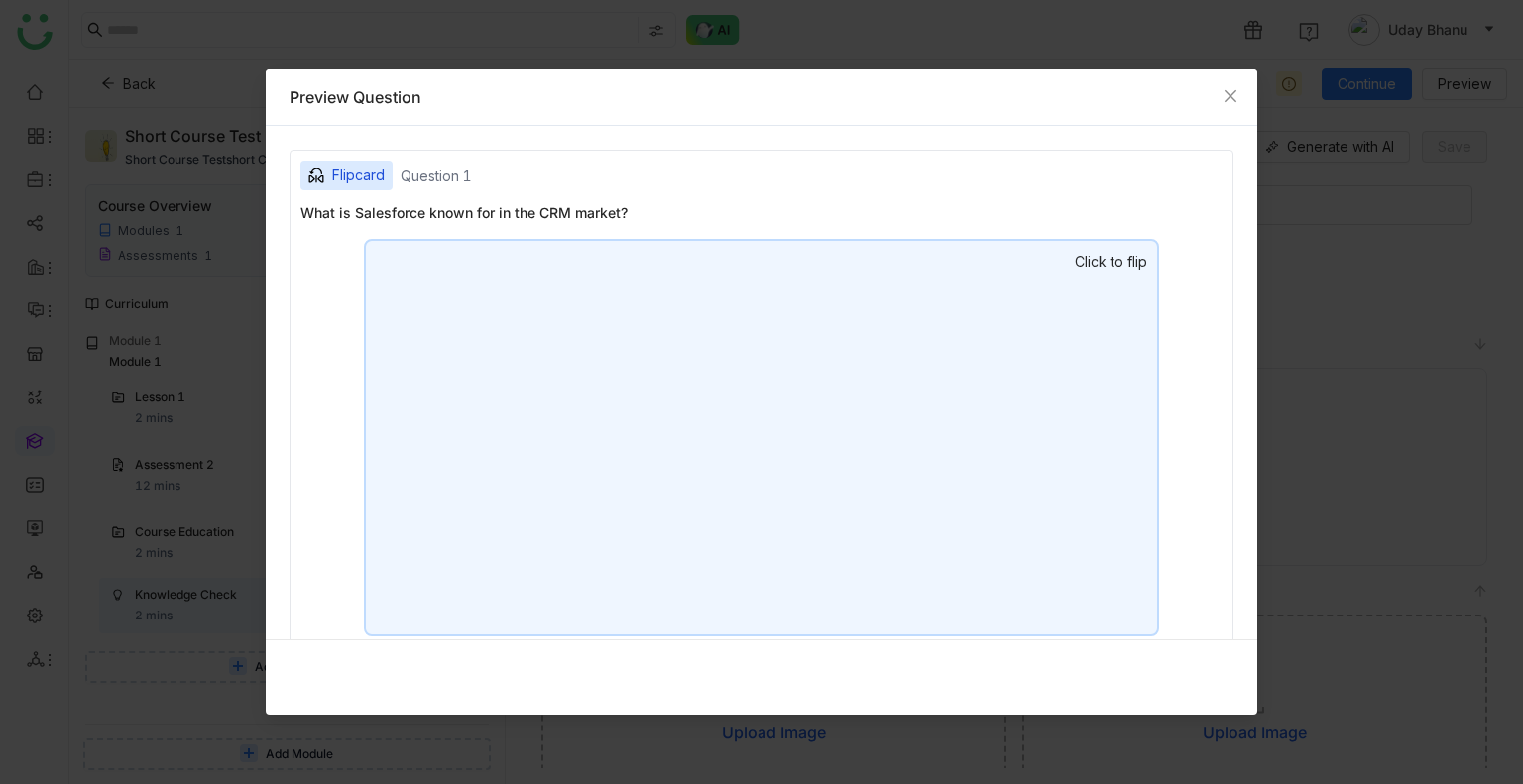 scroll, scrollTop: 31, scrollLeft: 0, axis: vertical 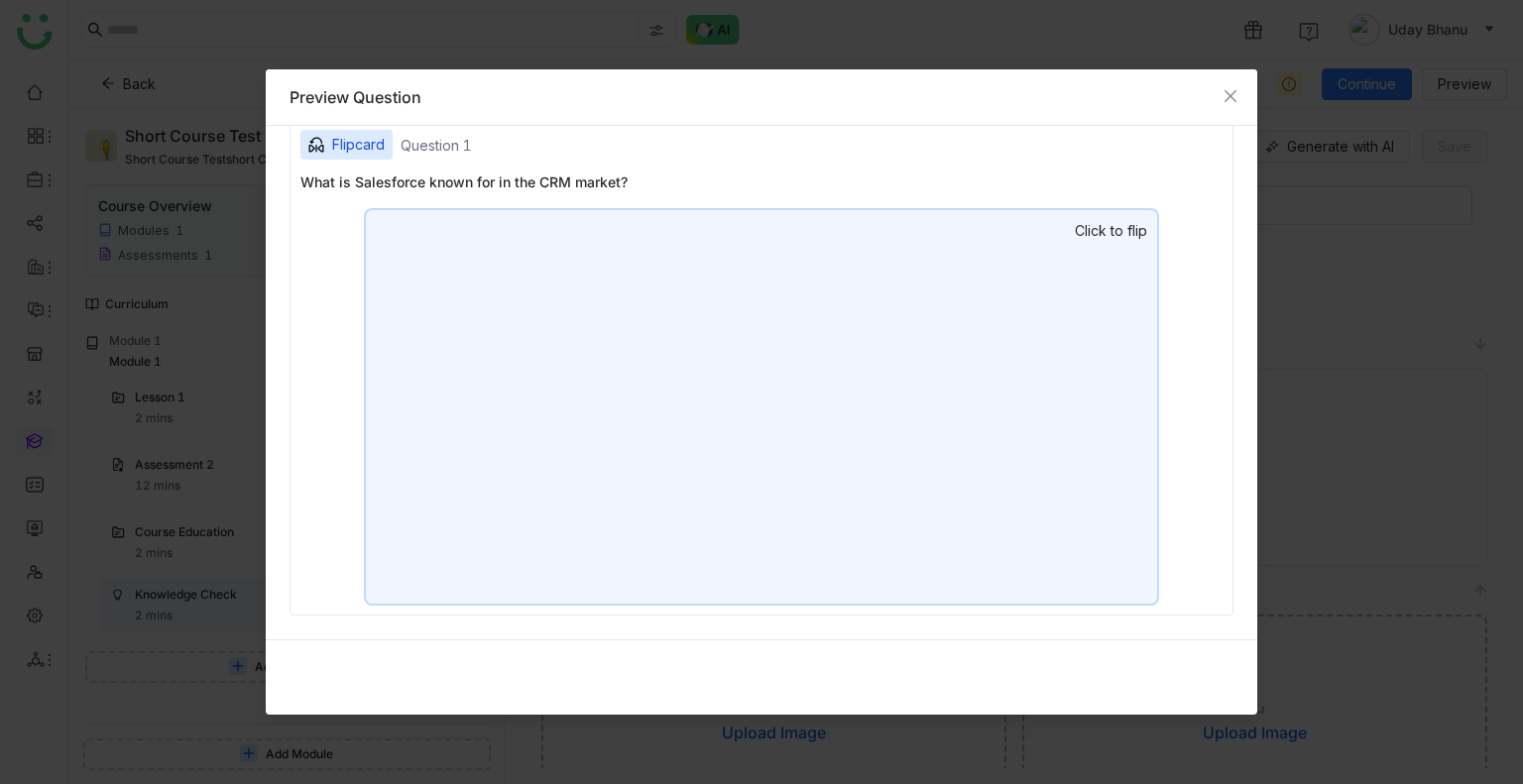 click at bounding box center (762, 406) 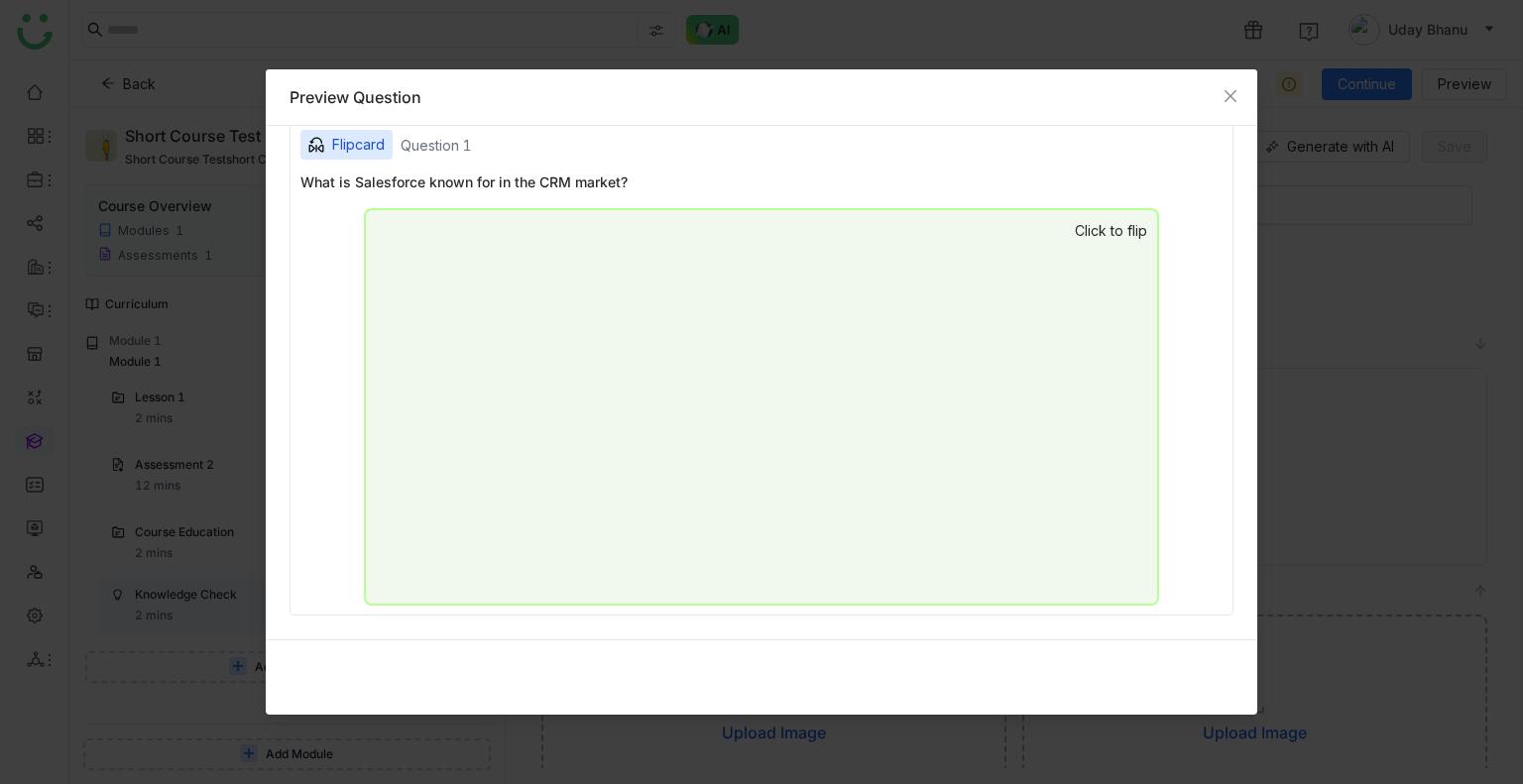 click at bounding box center (762, 406) 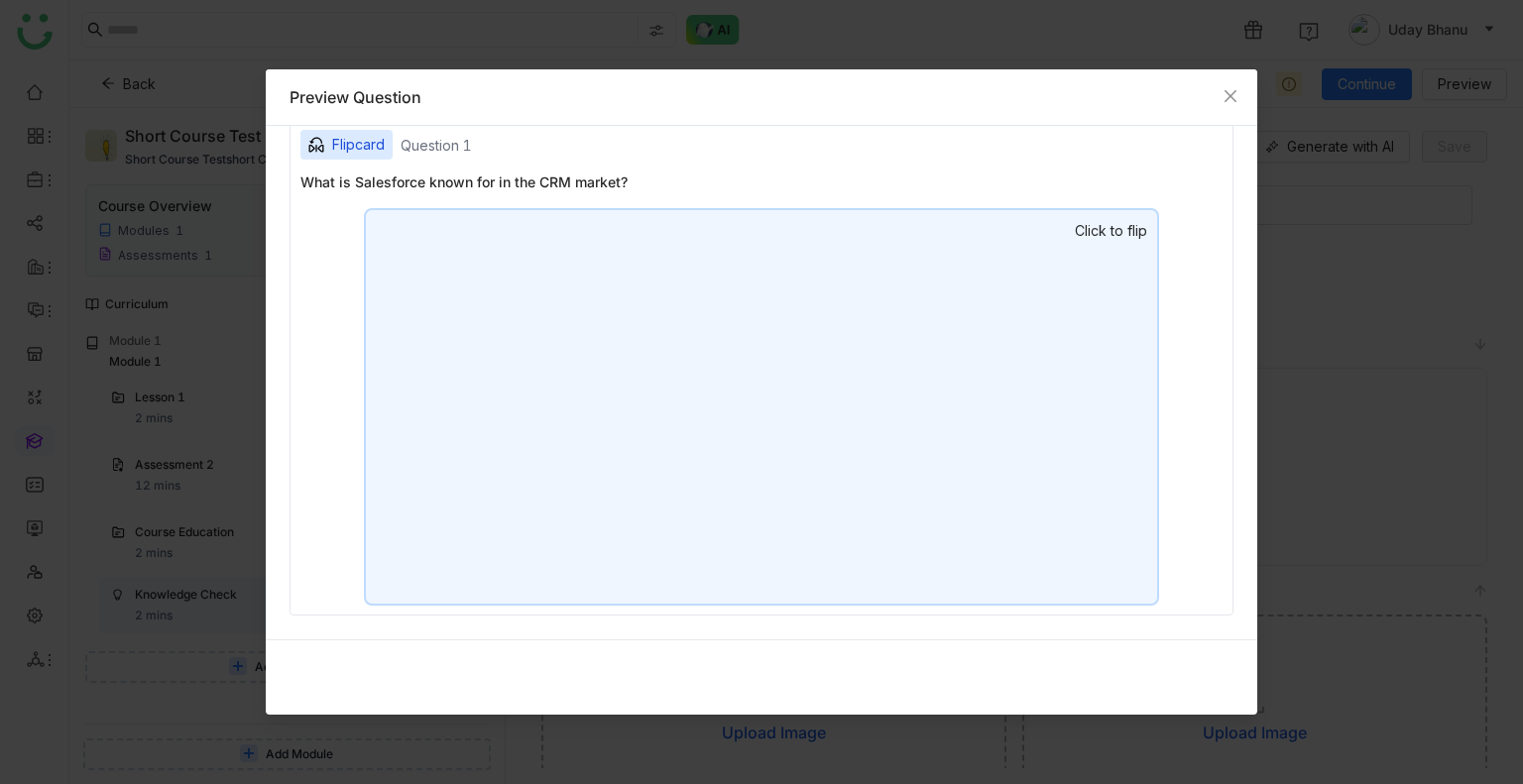 click at bounding box center [762, 406] 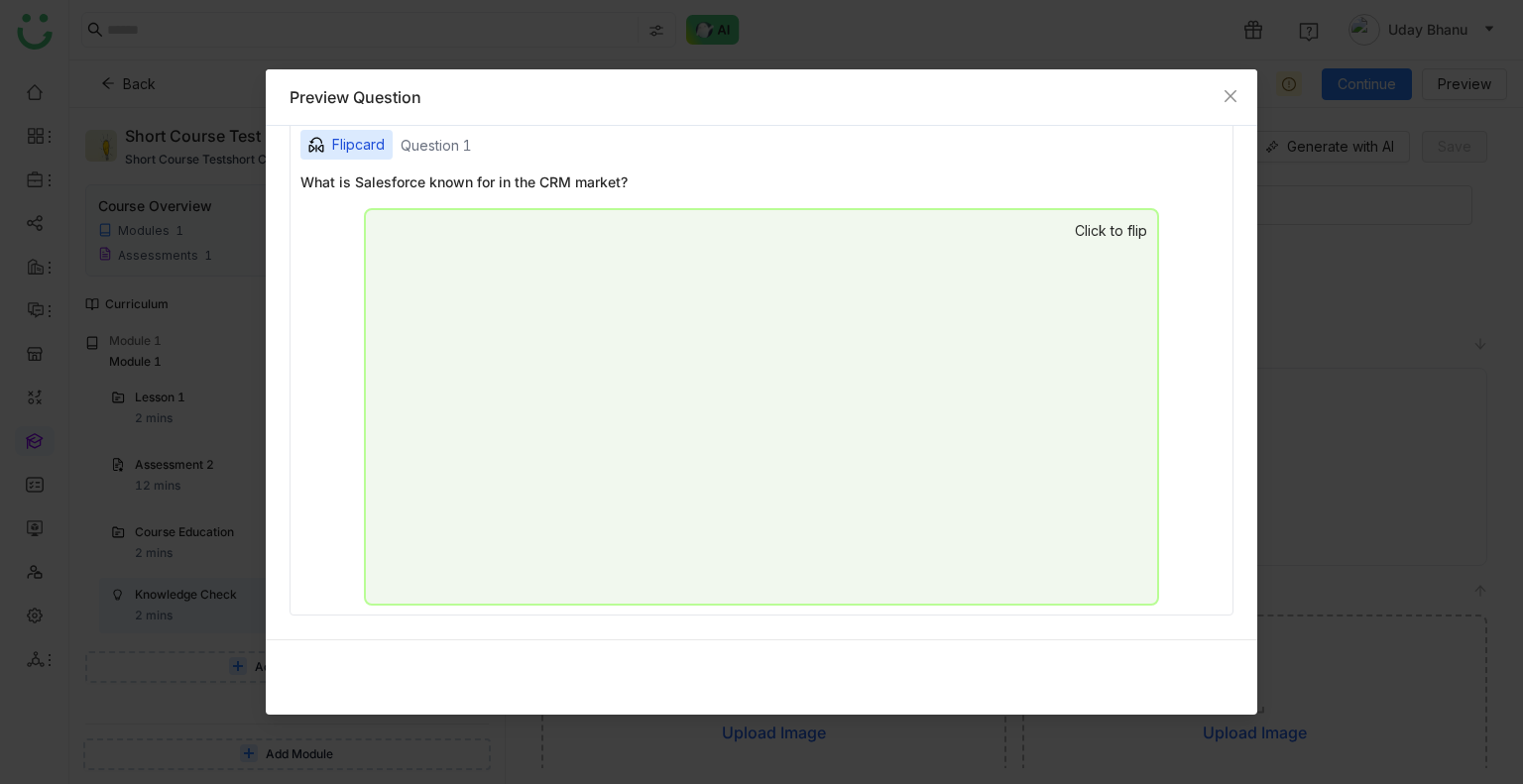 click at bounding box center (762, 406) 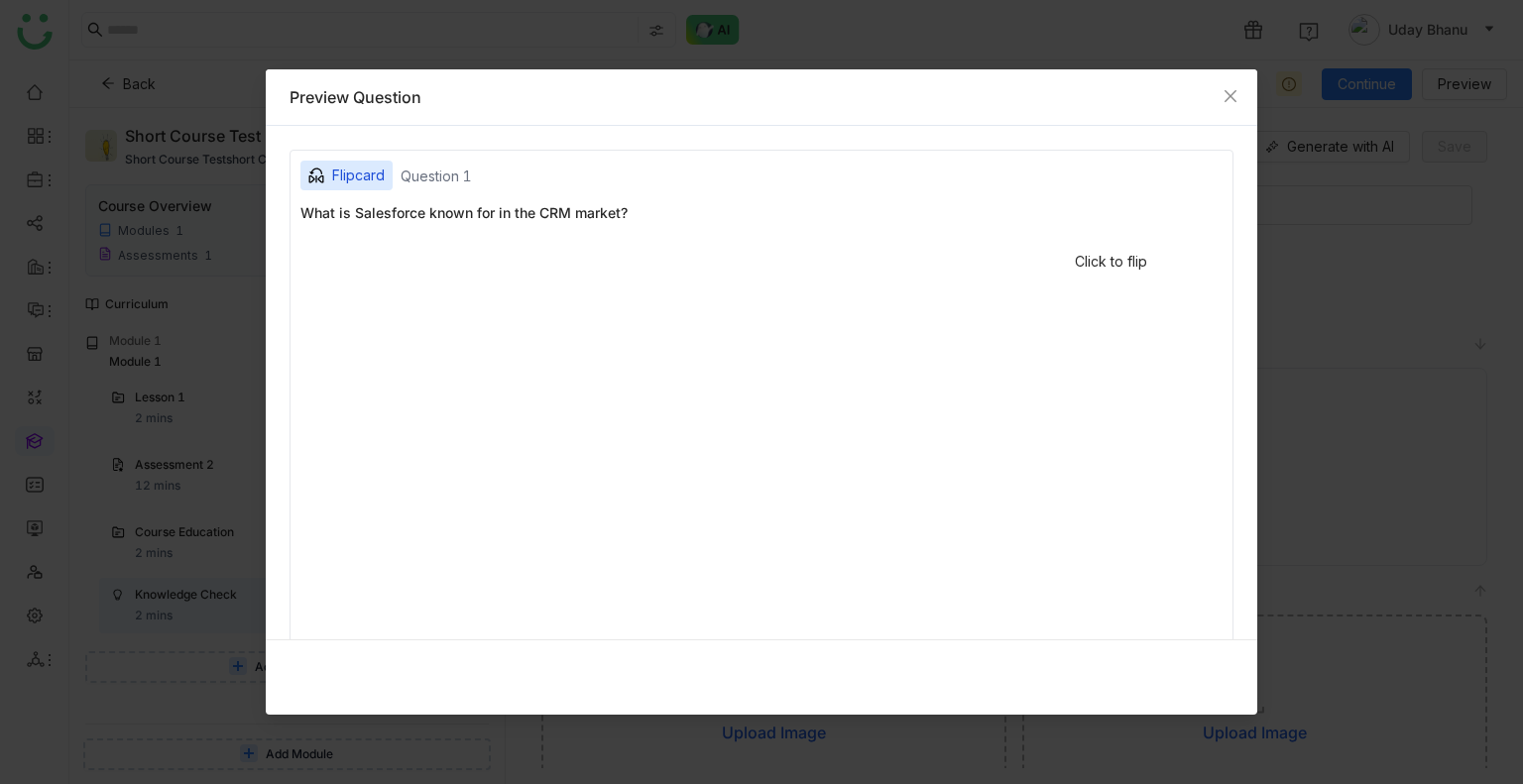 scroll, scrollTop: 31, scrollLeft: 0, axis: vertical 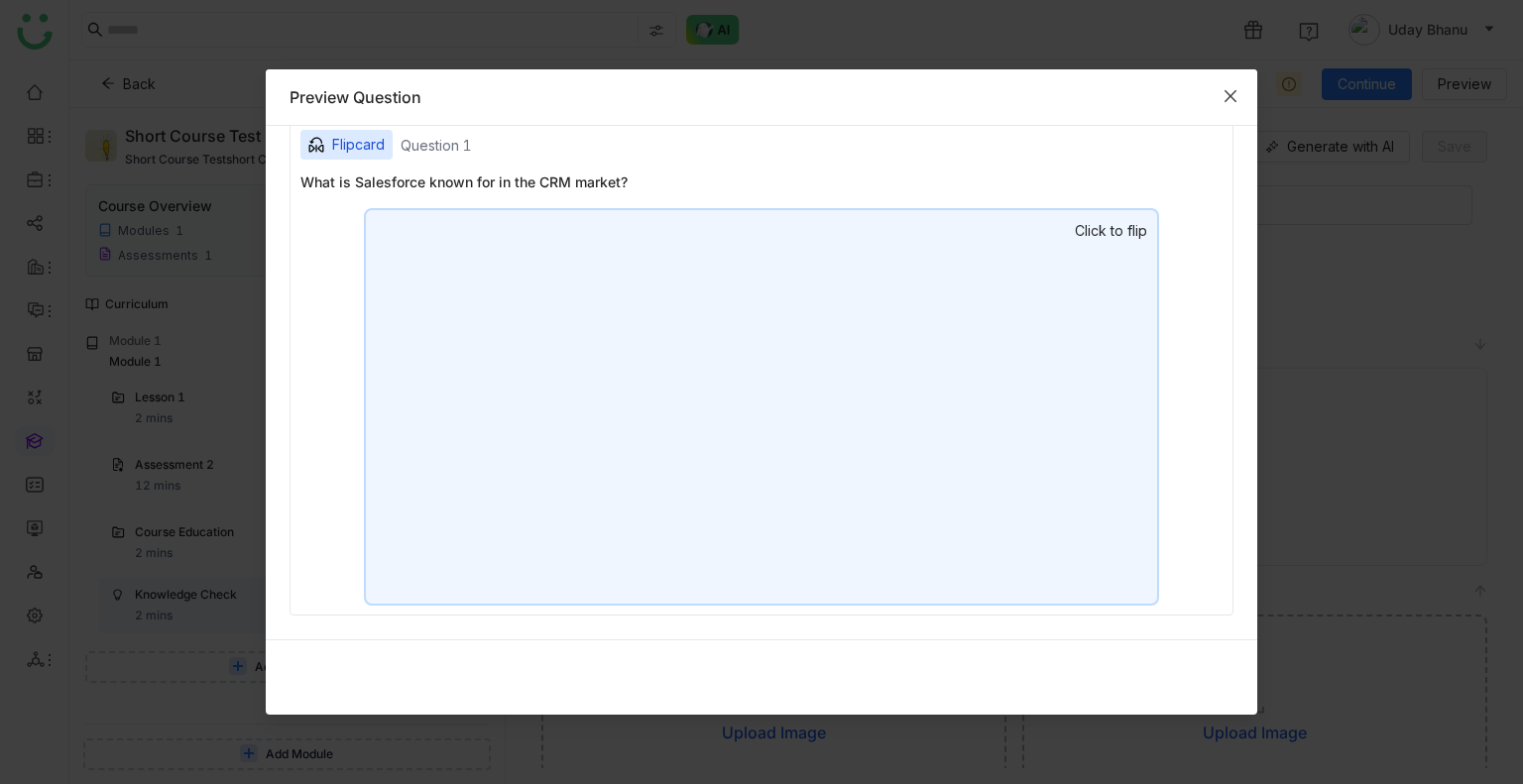 click at bounding box center (1230, 96) 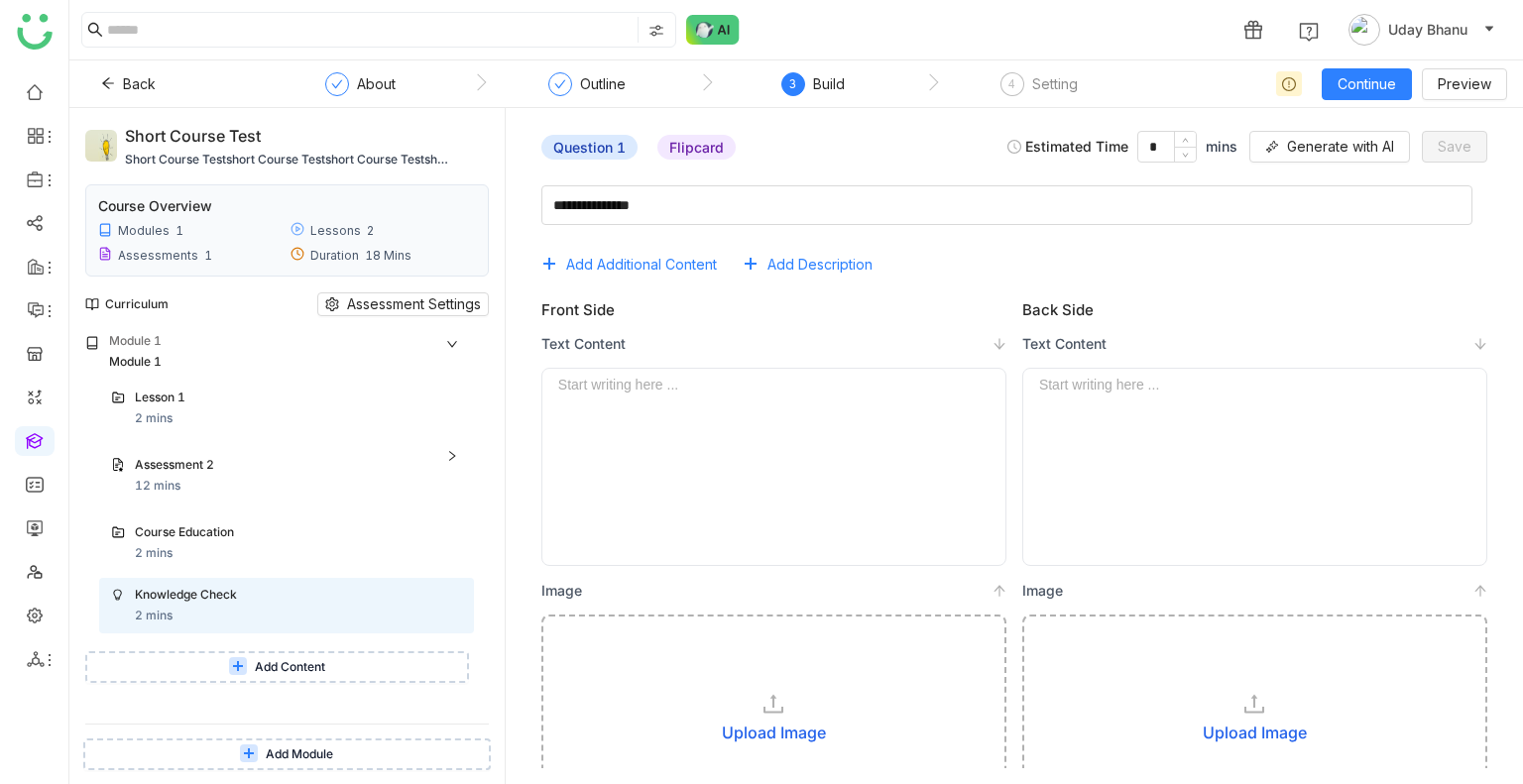 scroll, scrollTop: 79, scrollLeft: 0, axis: vertical 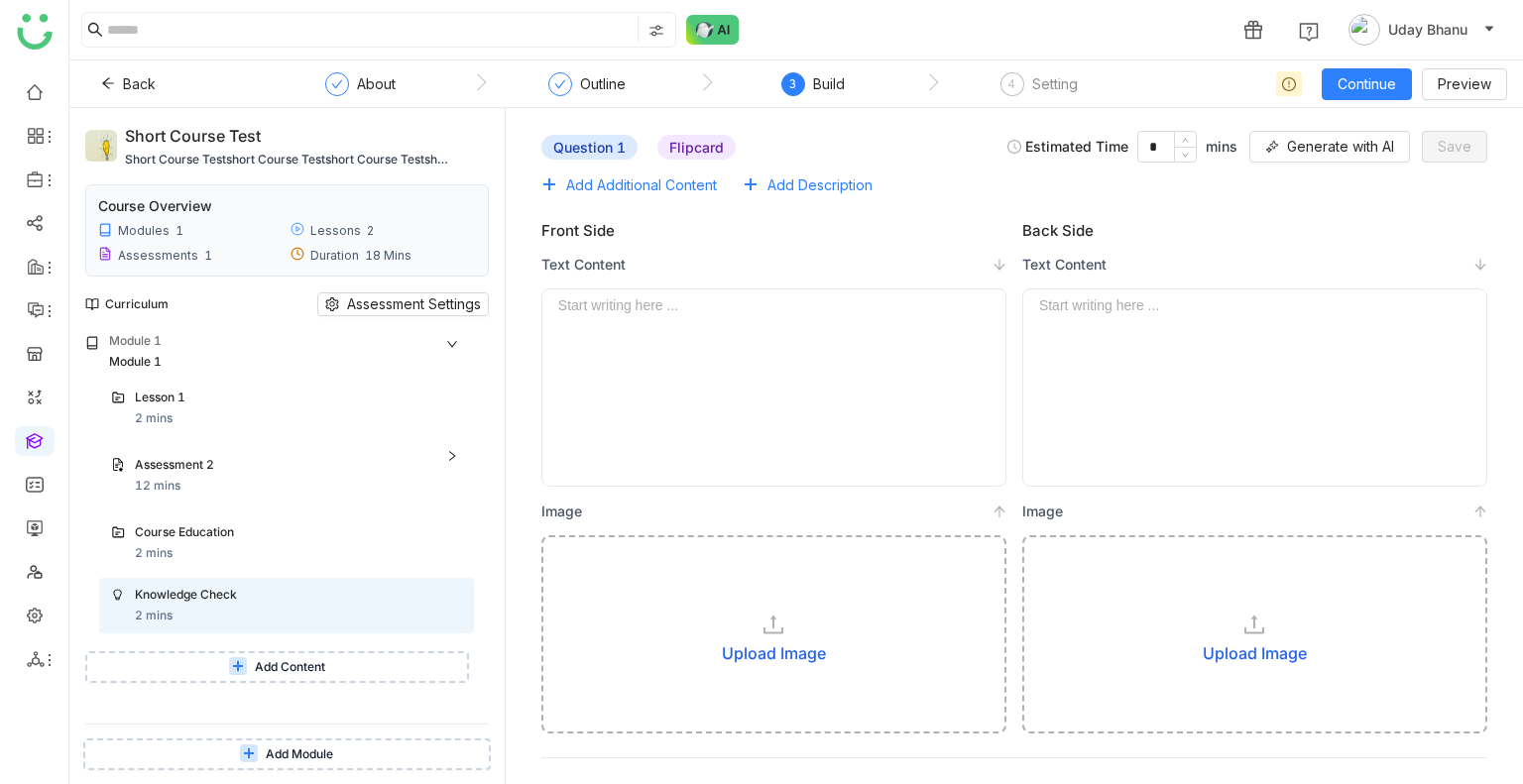 click 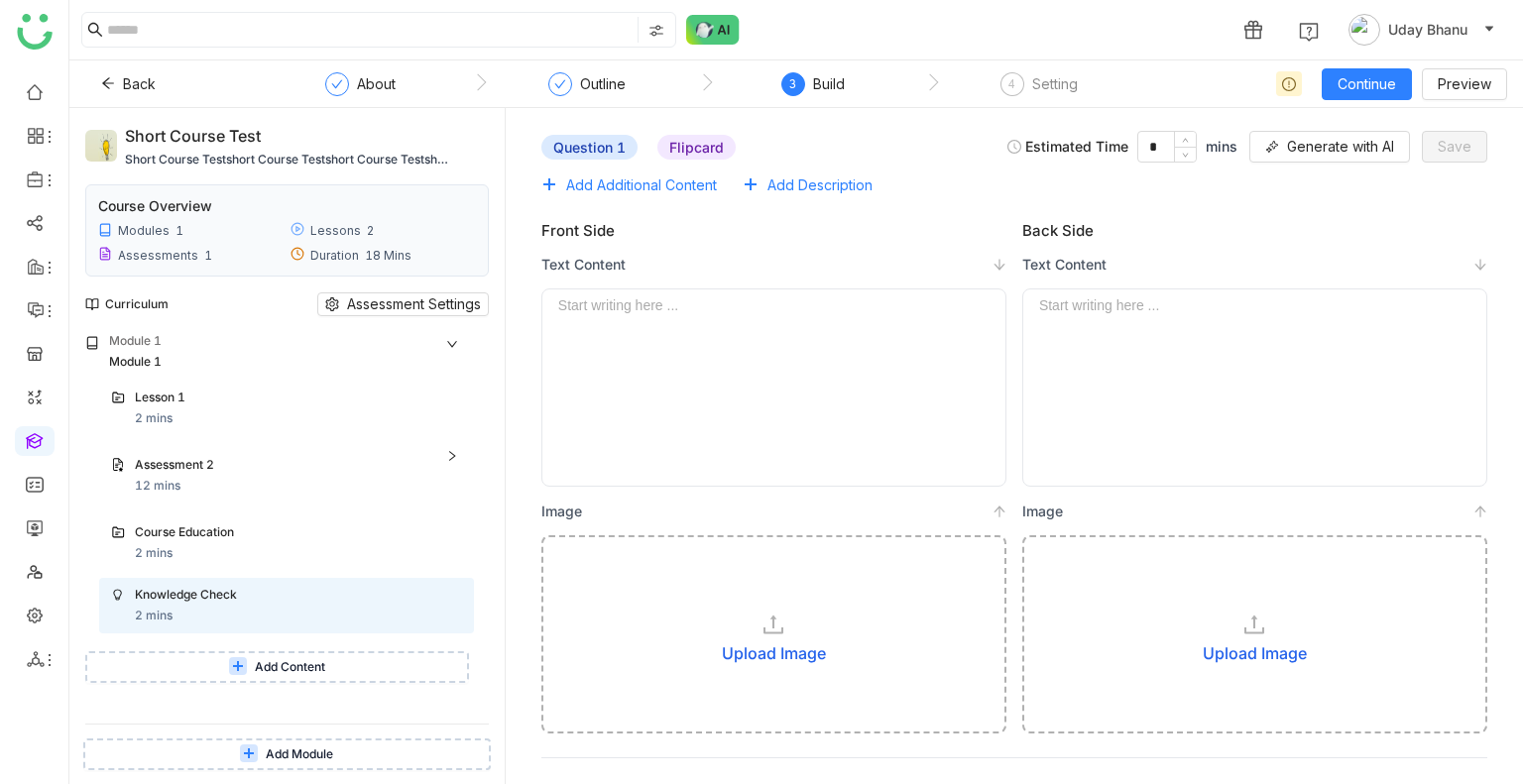 type 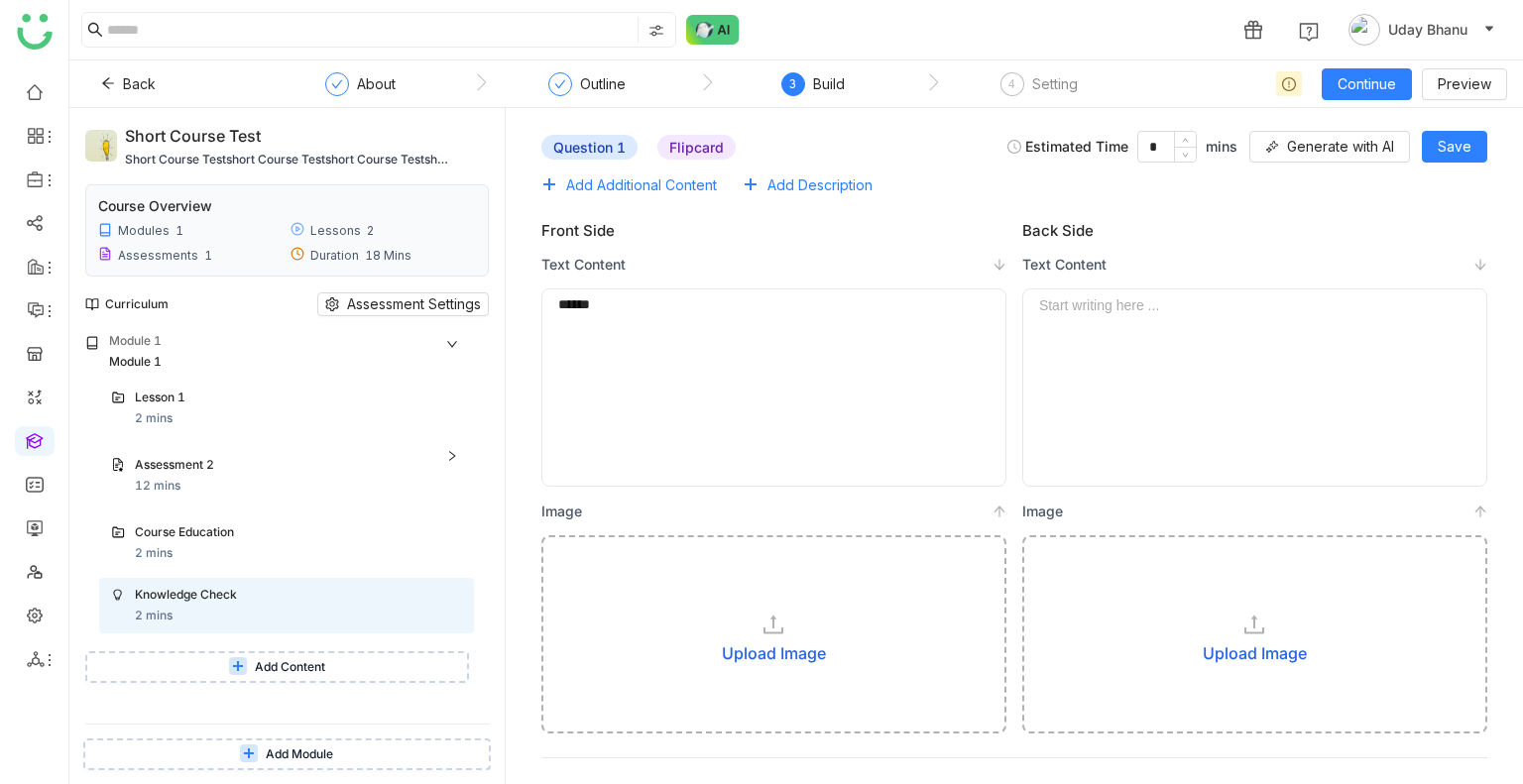 type 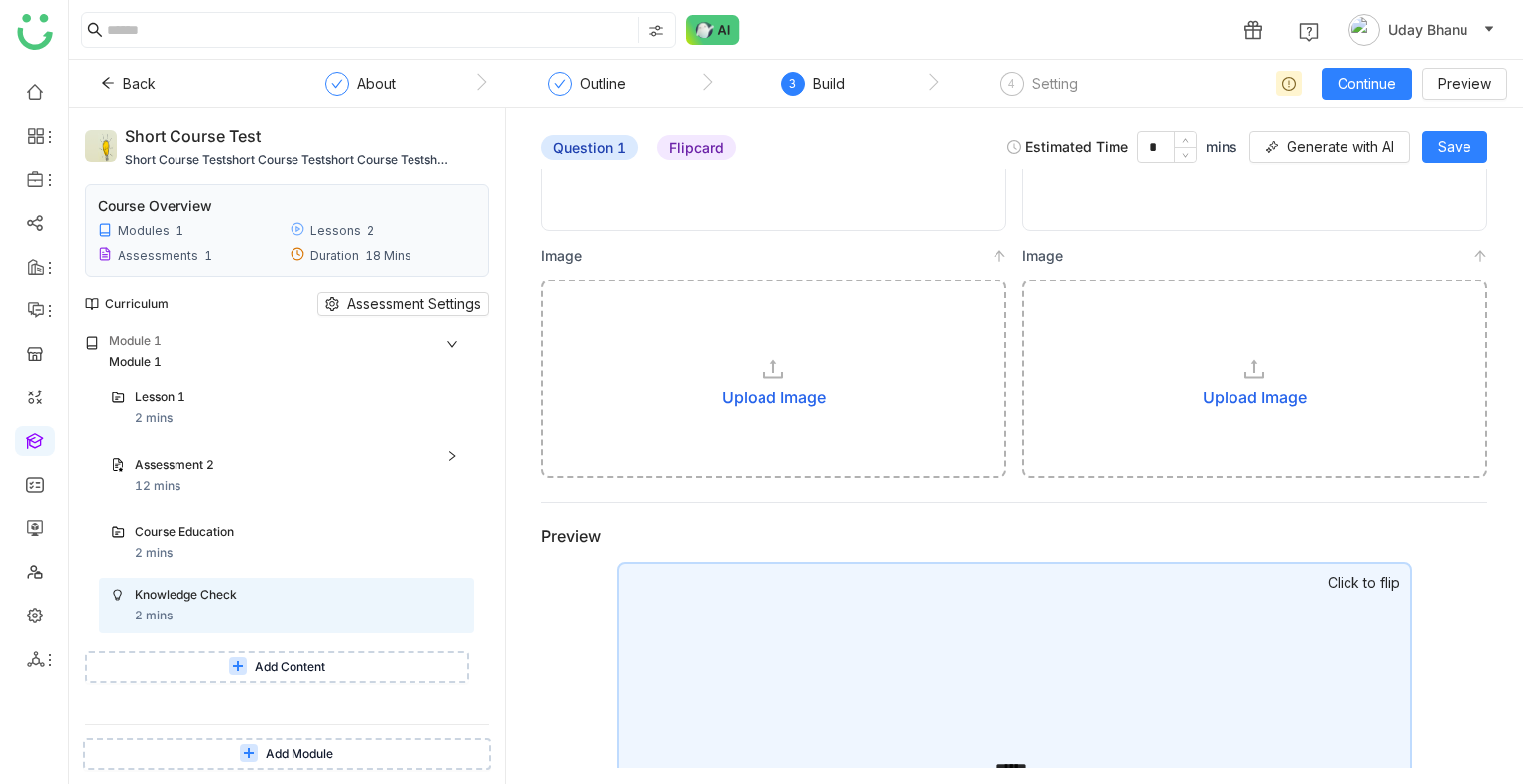 scroll, scrollTop: 379, scrollLeft: 0, axis: vertical 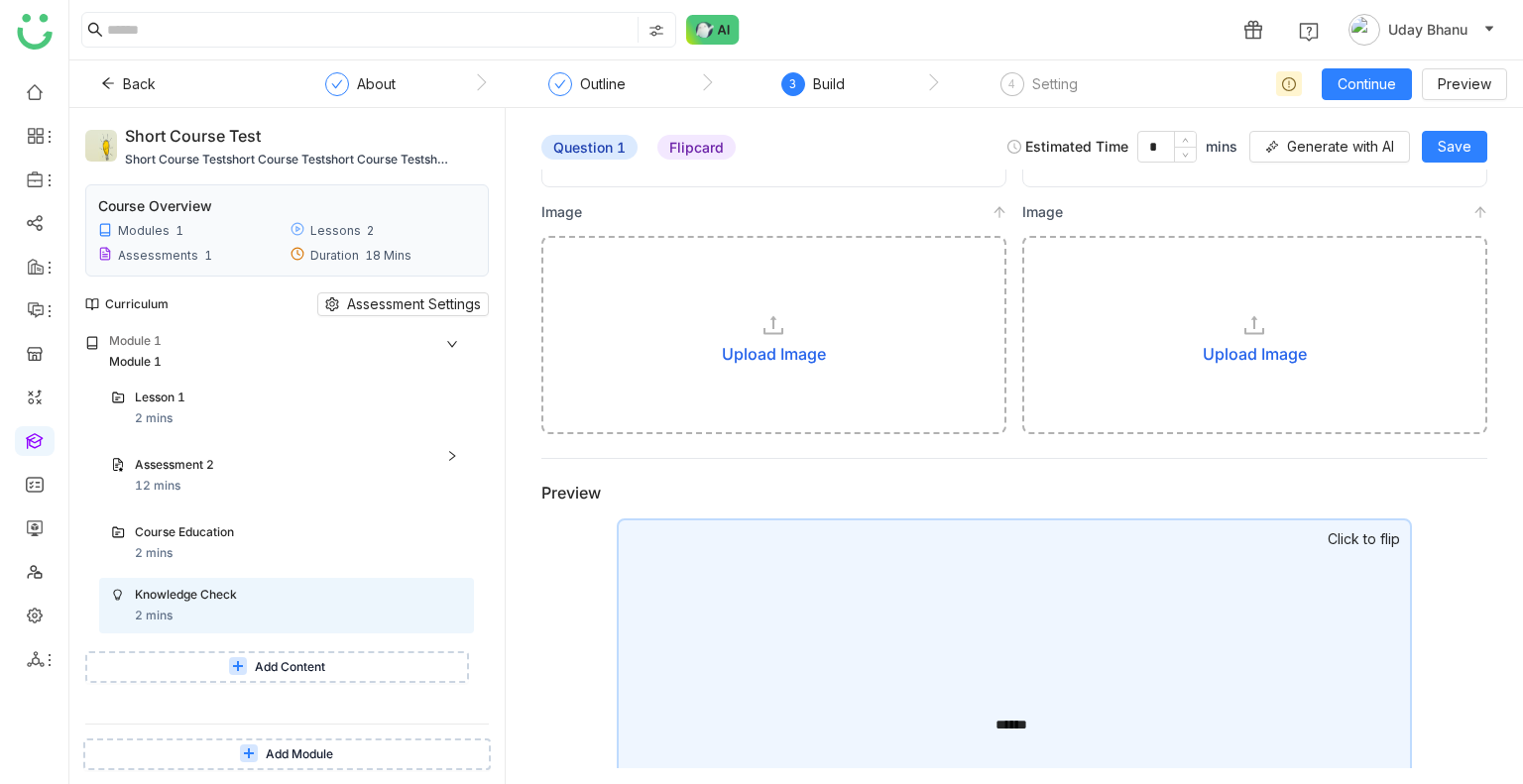 click on "Upload Image" 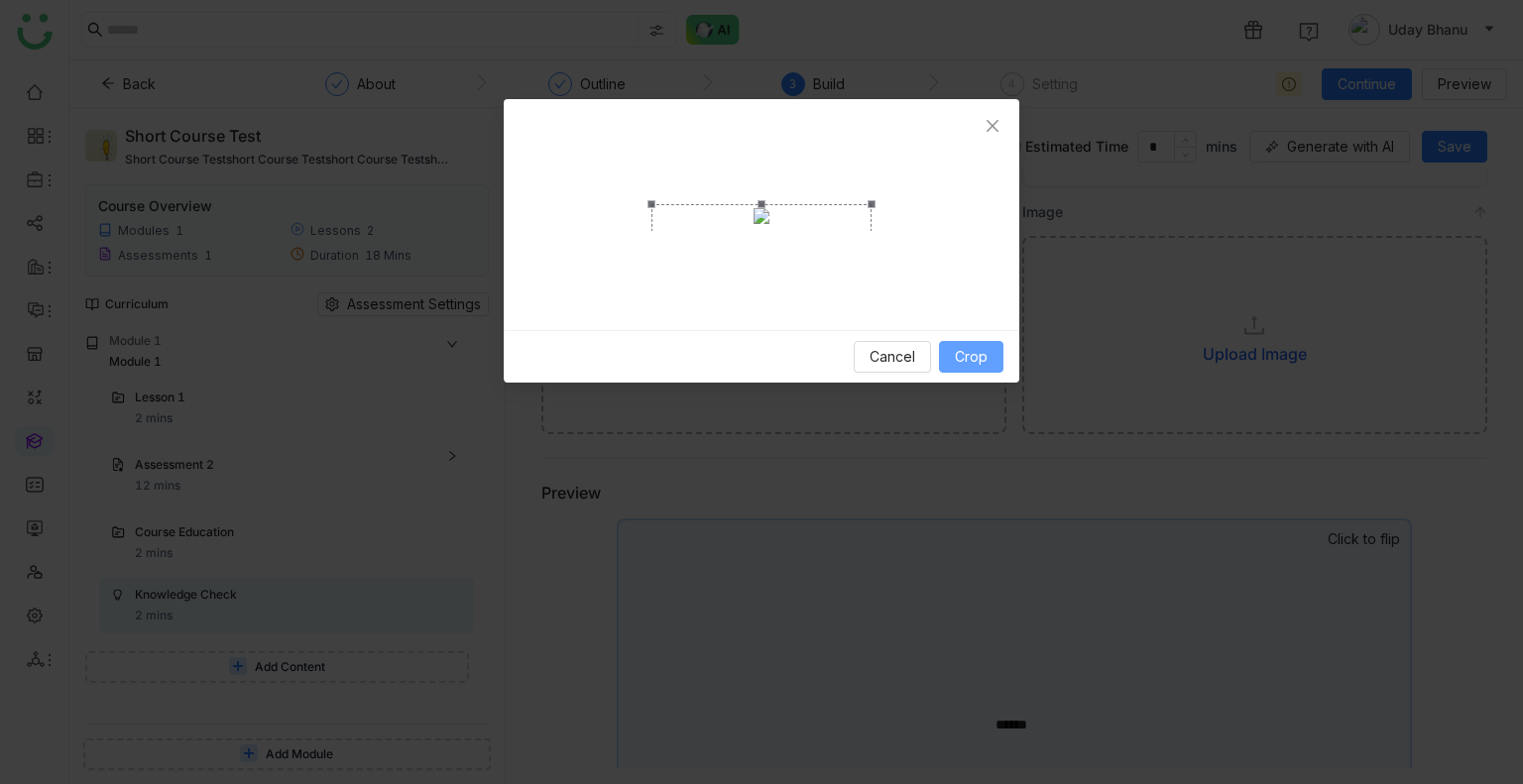 click on "Crop" at bounding box center (971, 357) 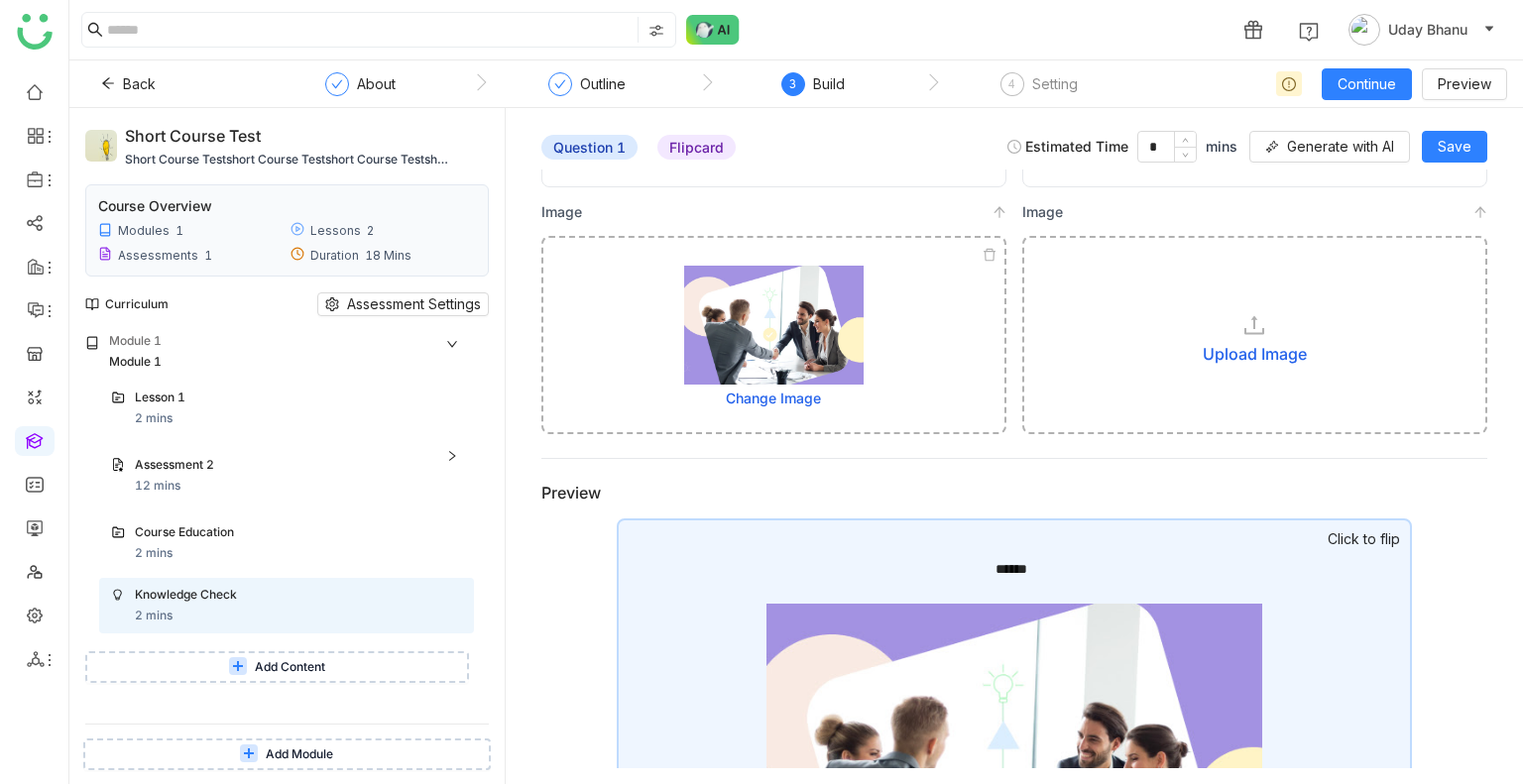 click on "Upload Image" 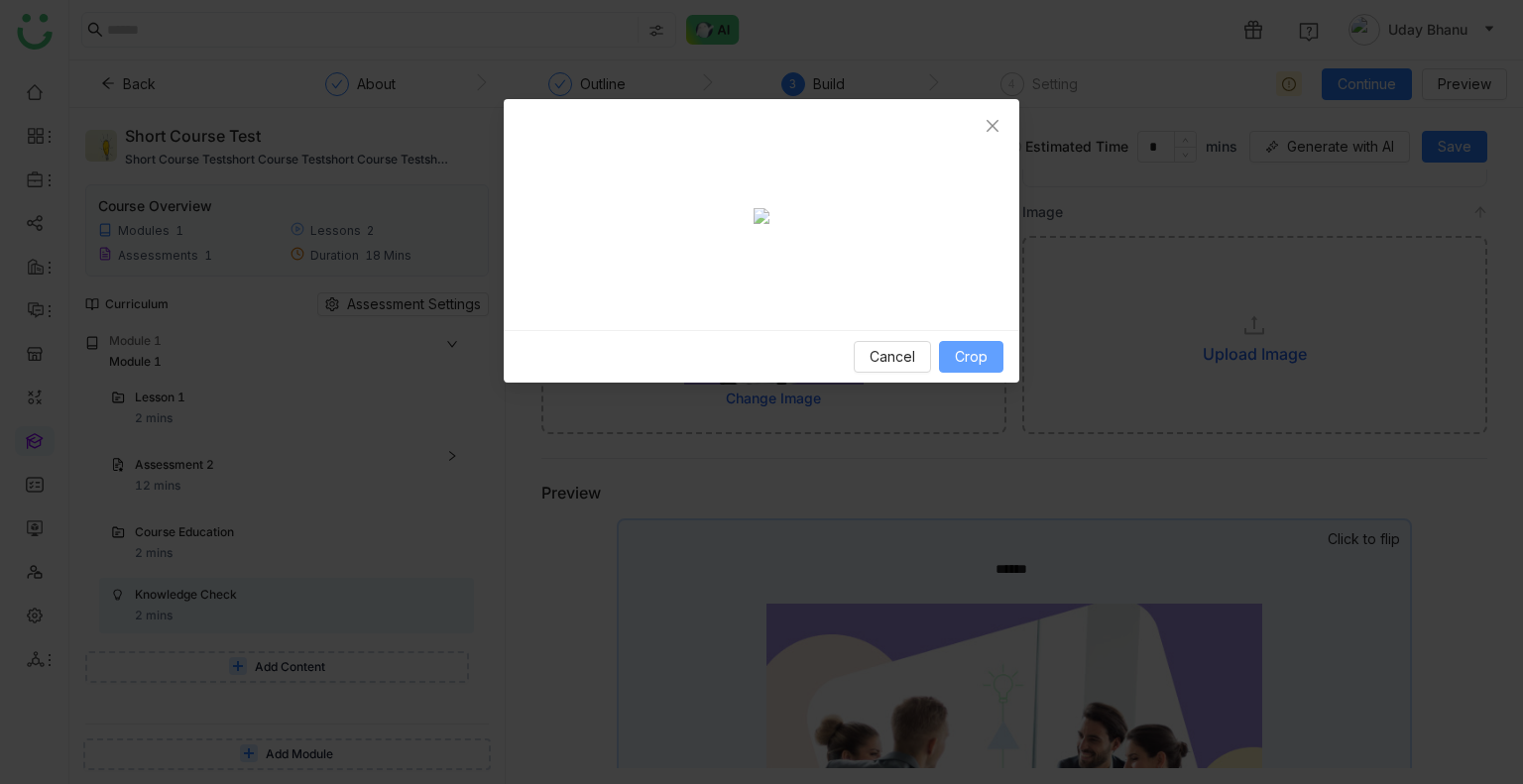 click on "Crop" at bounding box center (971, 357) 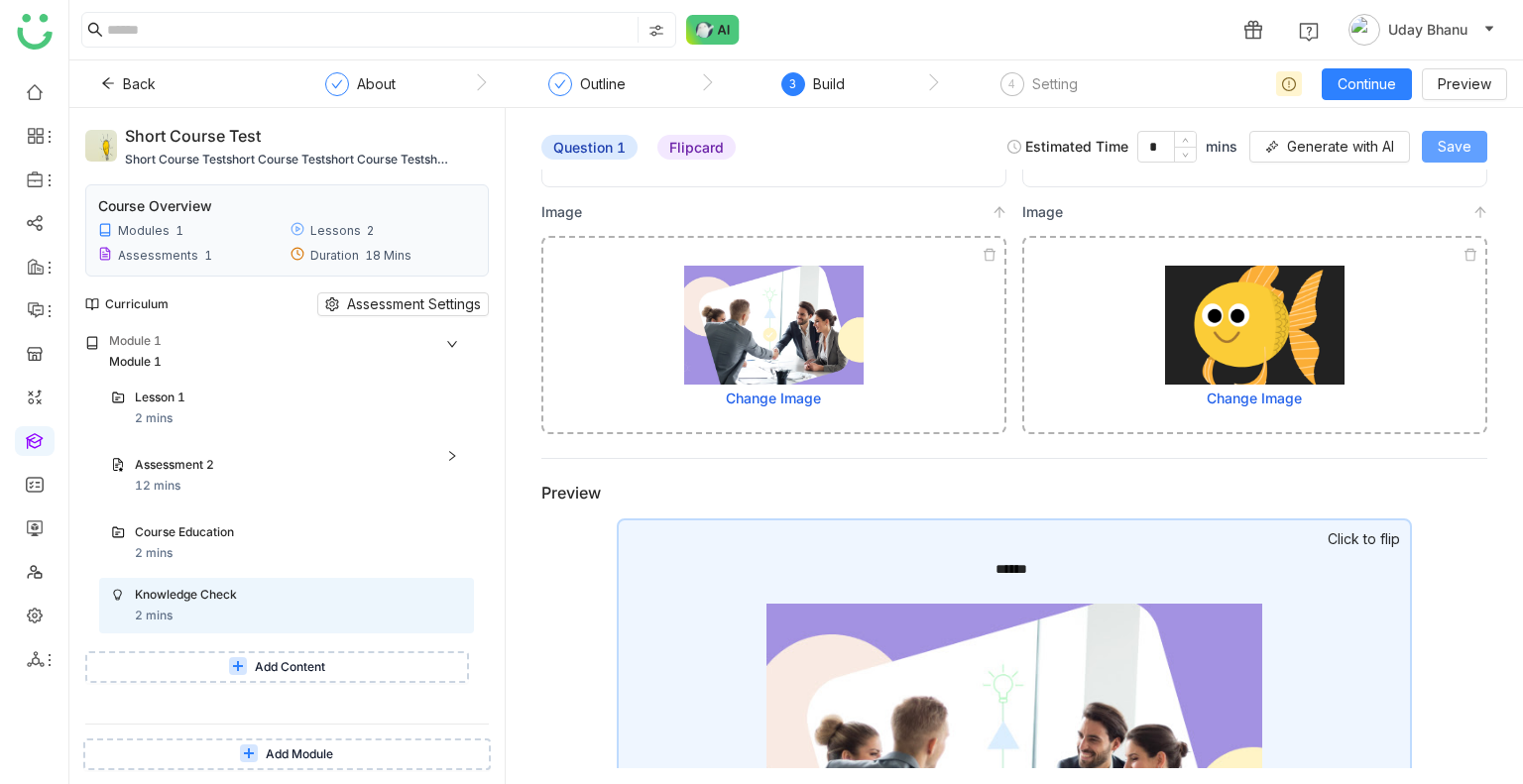click on "Save" 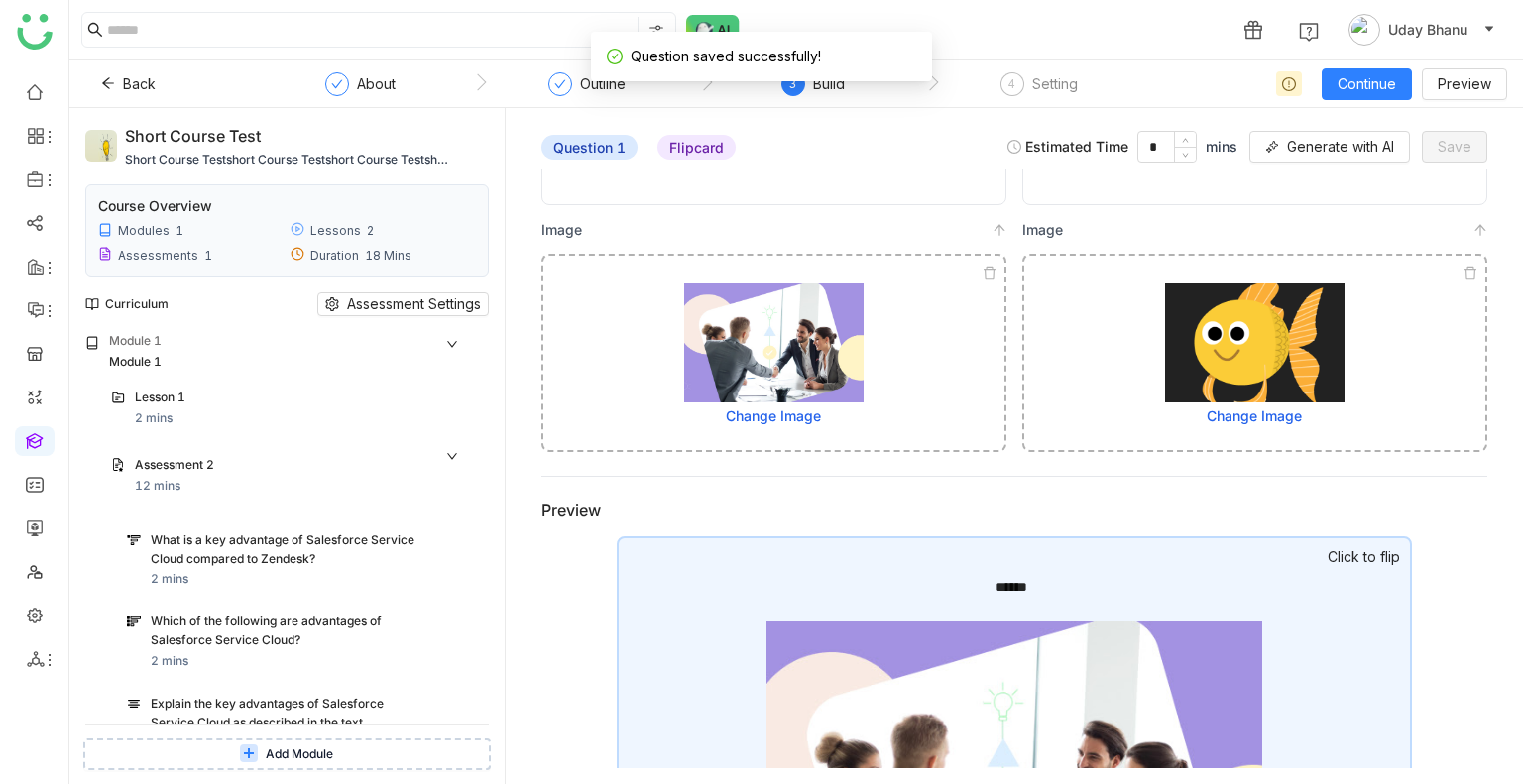 scroll, scrollTop: 559, scrollLeft: 0, axis: vertical 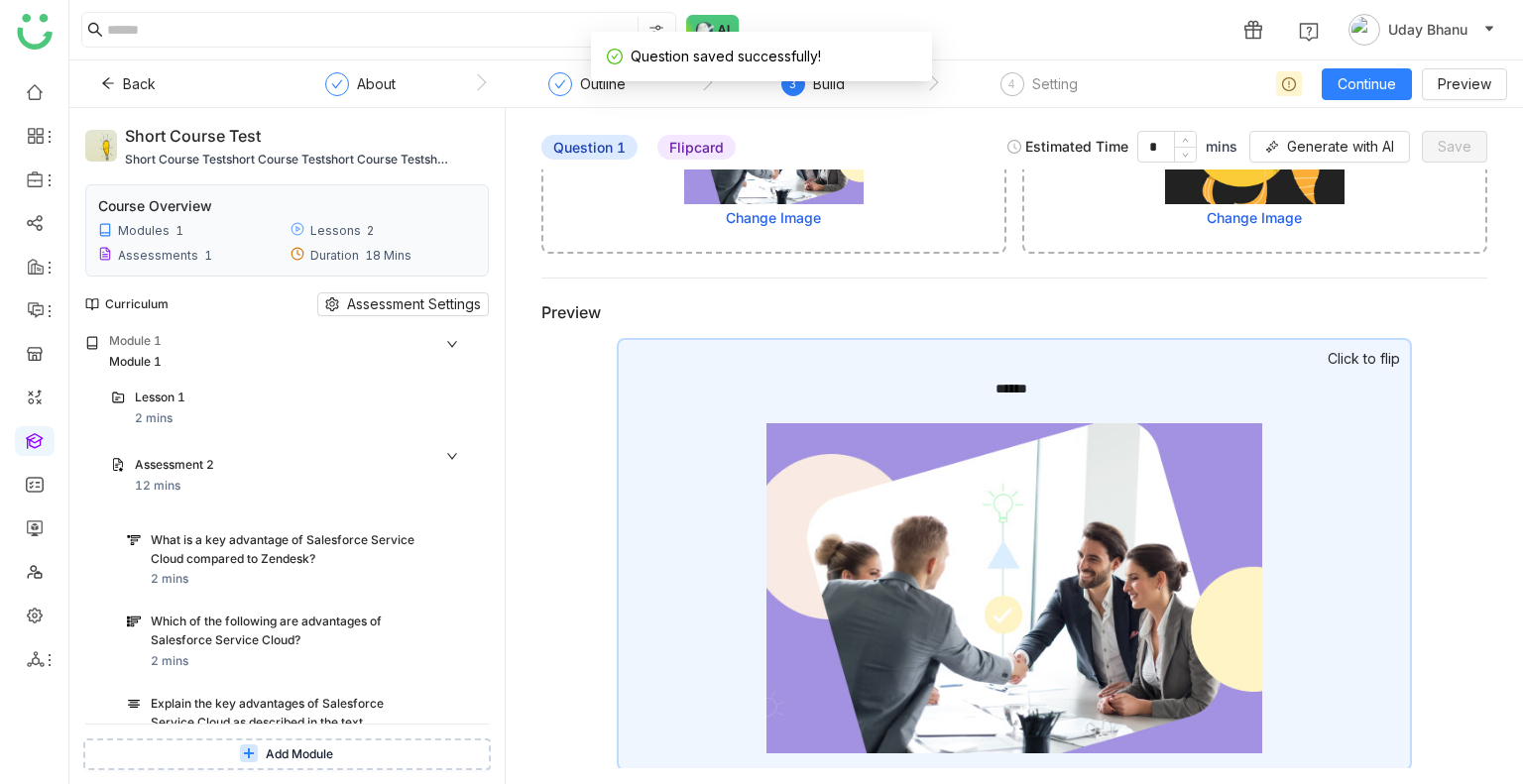 click 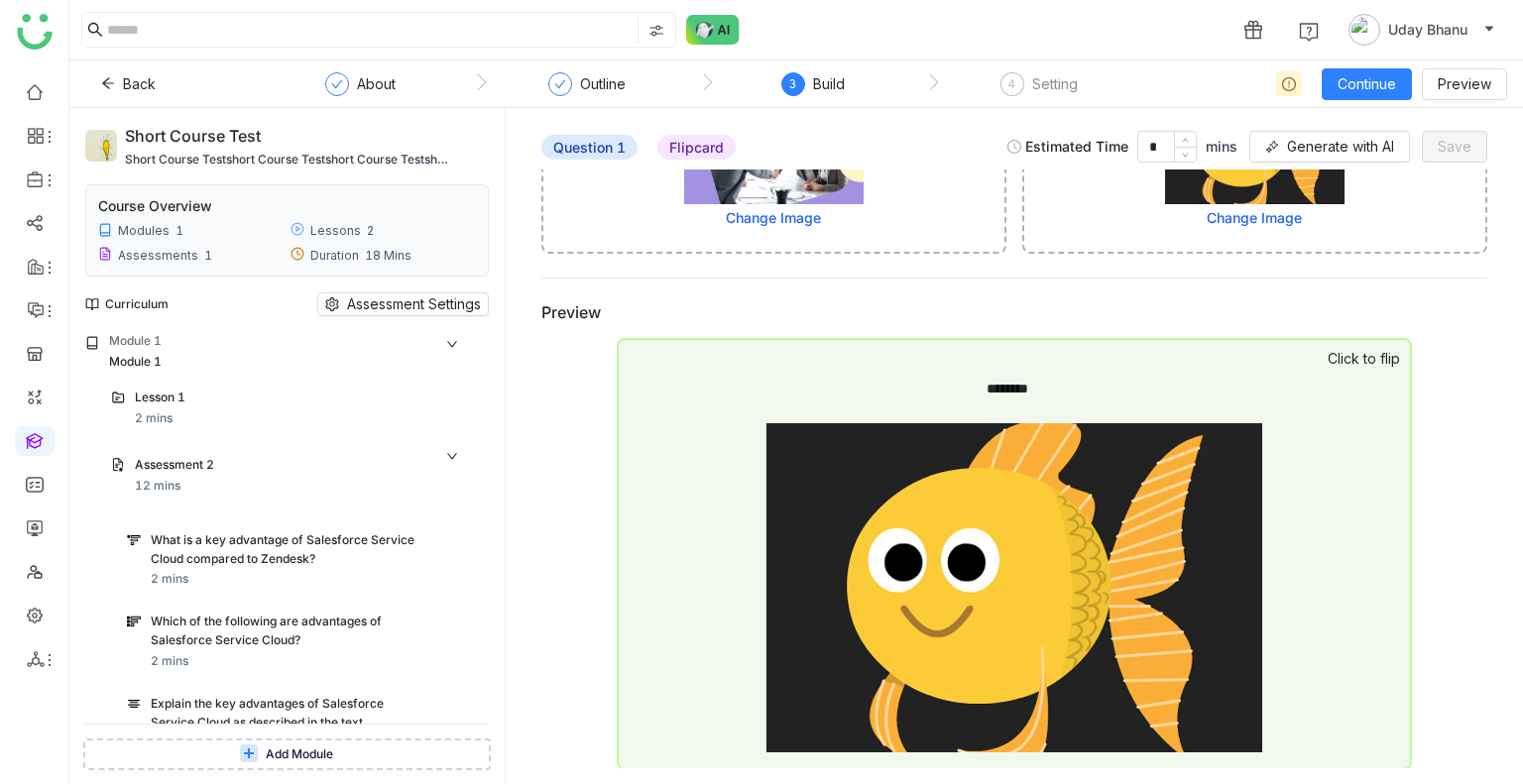 click on "********" 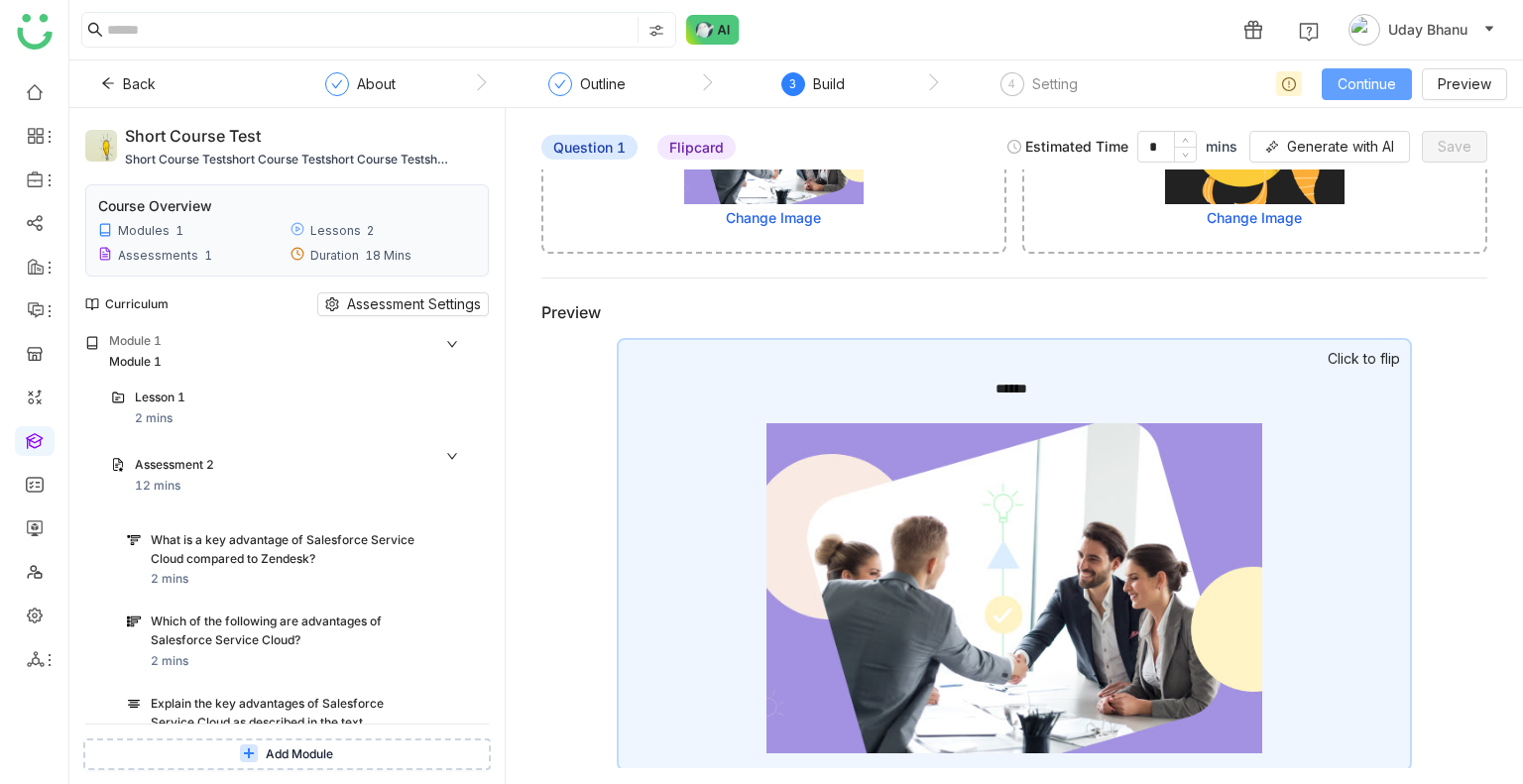 click on "Continue" at bounding box center (1366, 84) 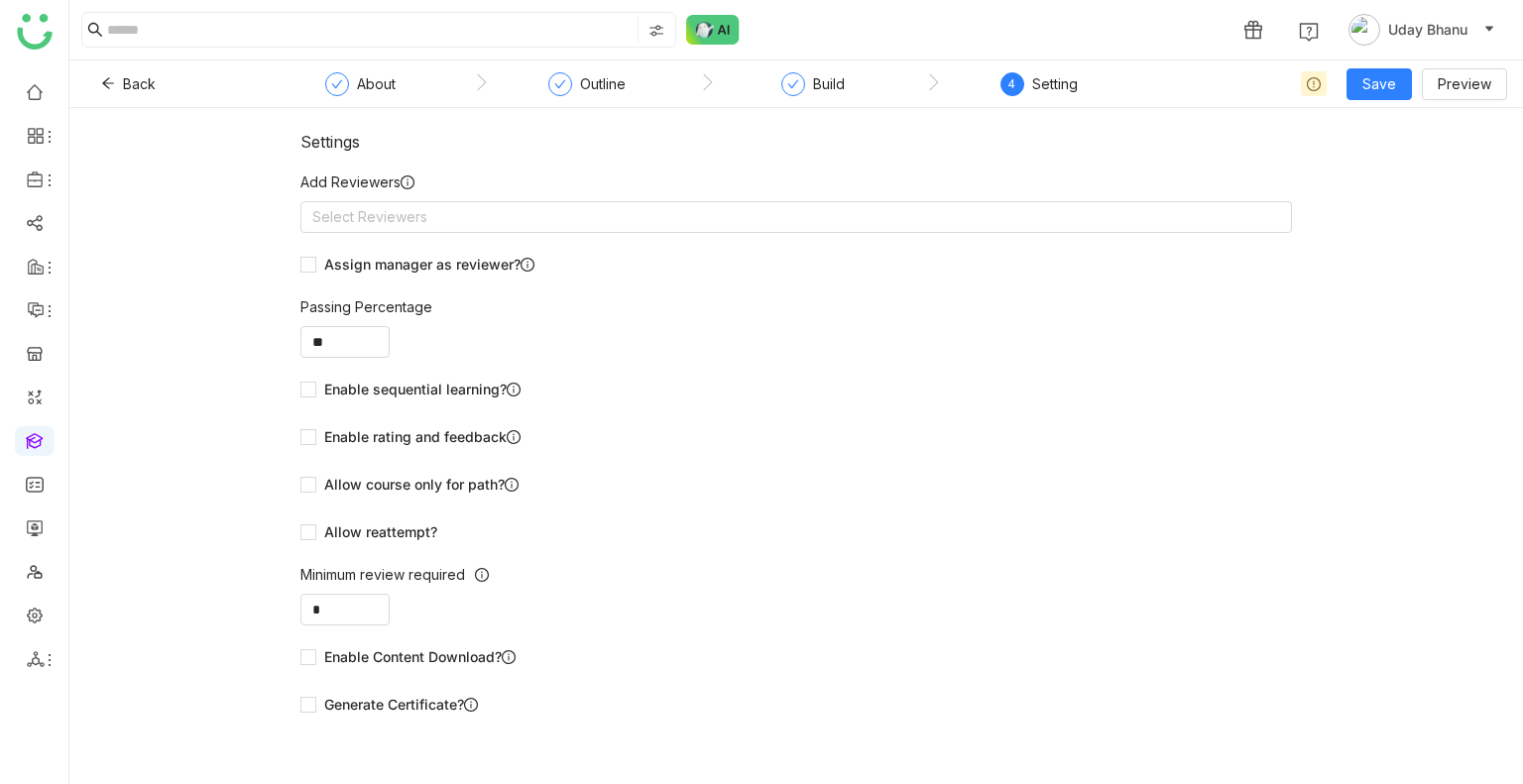 click on "Build" 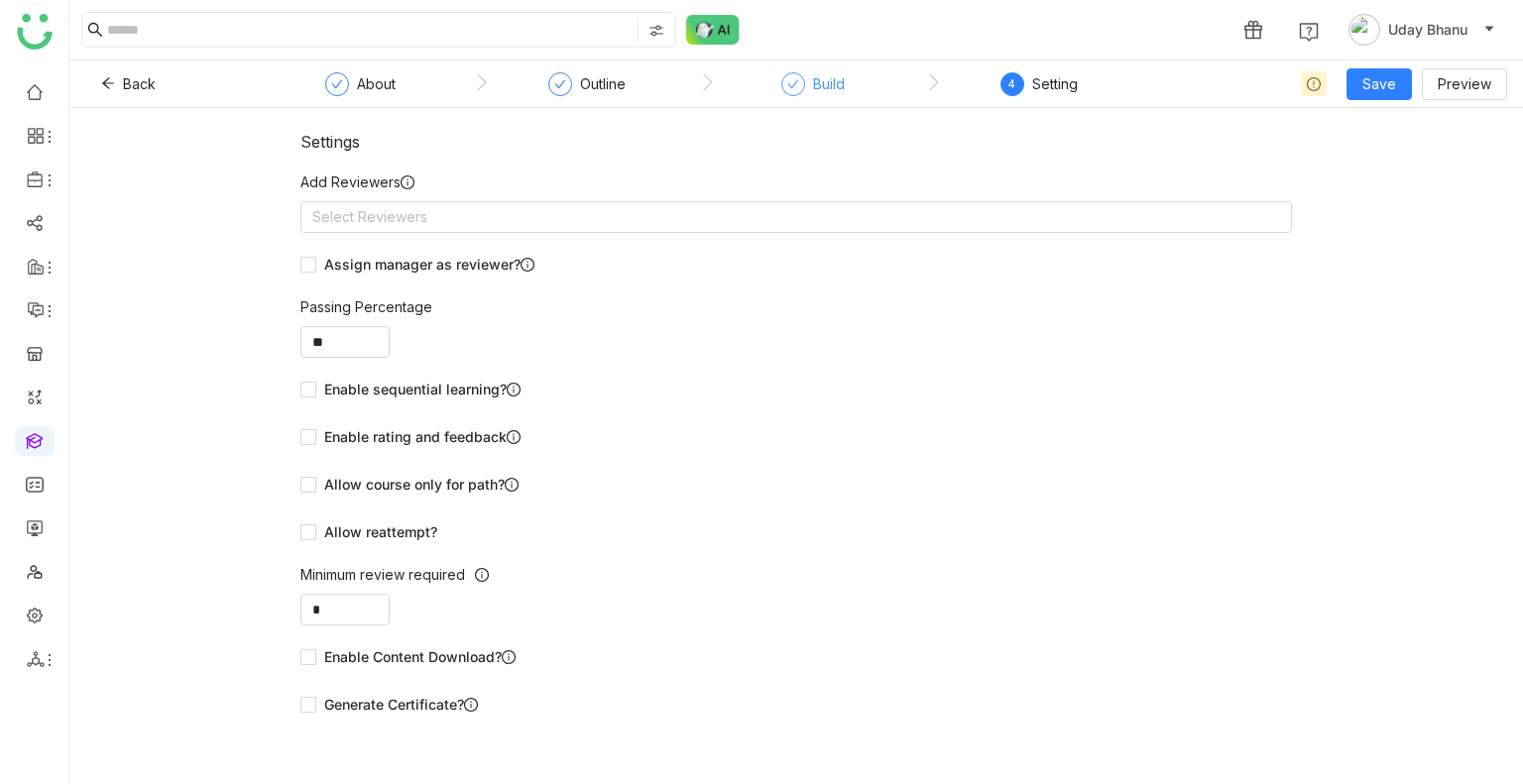 click 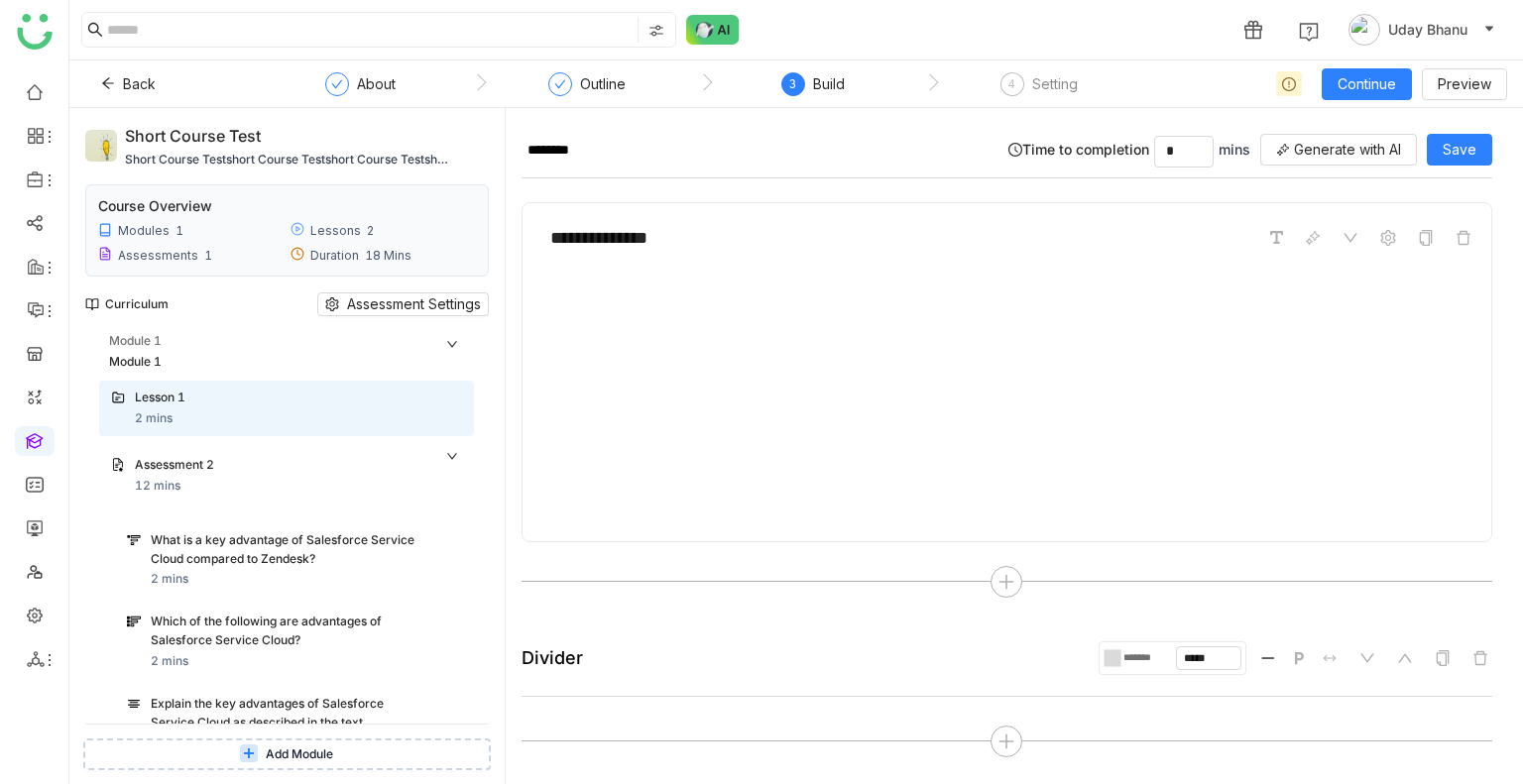 scroll, scrollTop: 512, scrollLeft: 0, axis: vertical 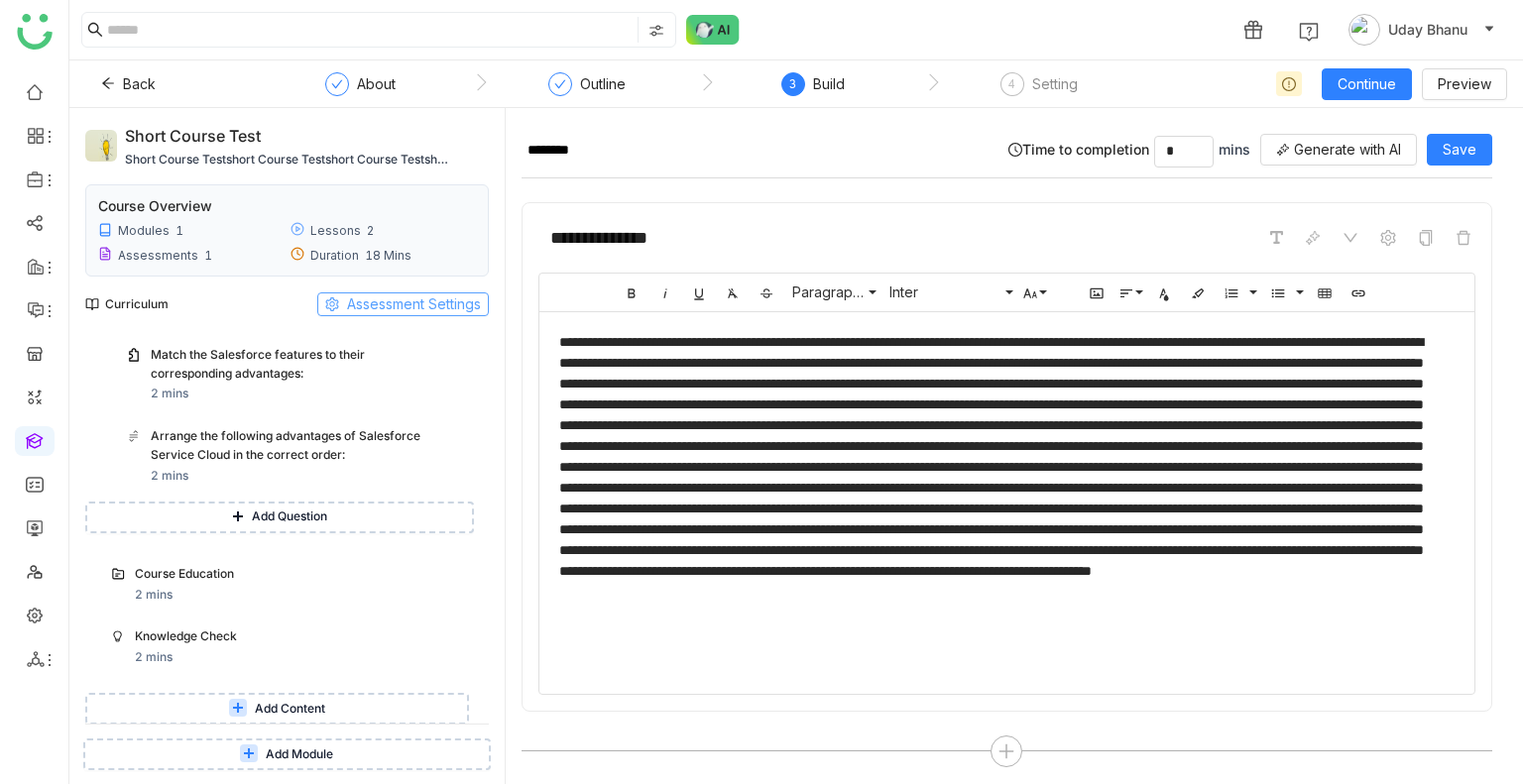 click on "Assessment Settings" 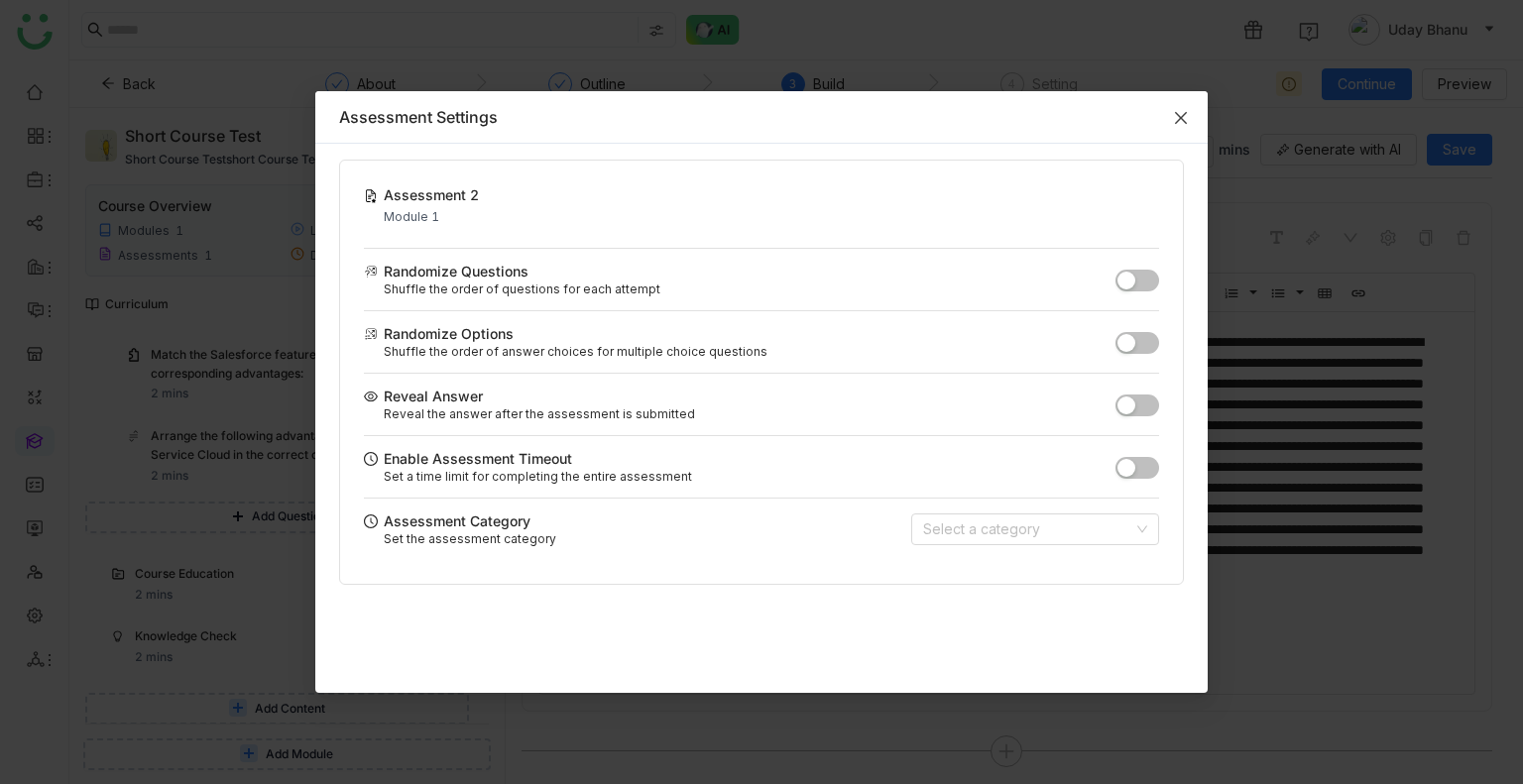 click 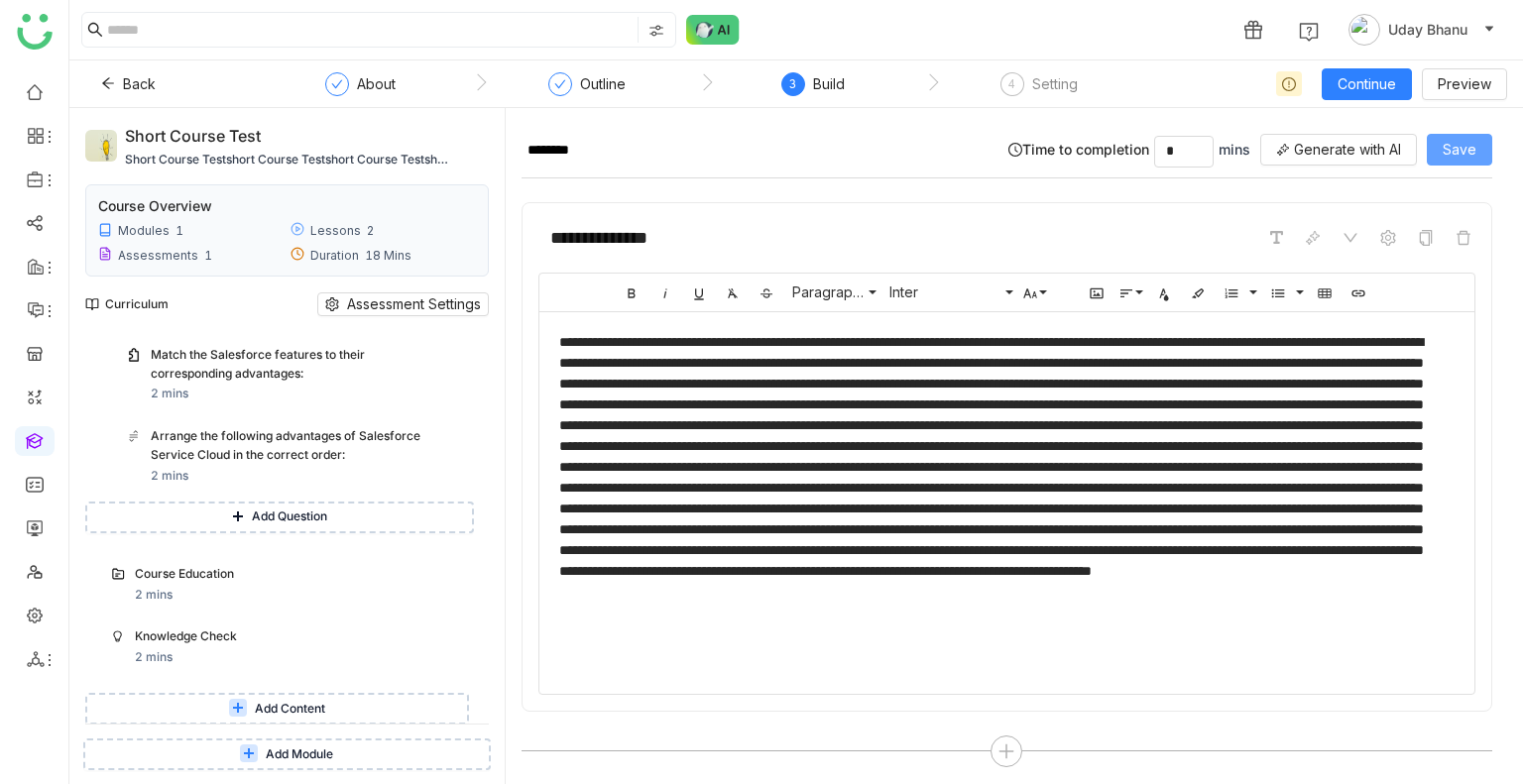 click on "Save" 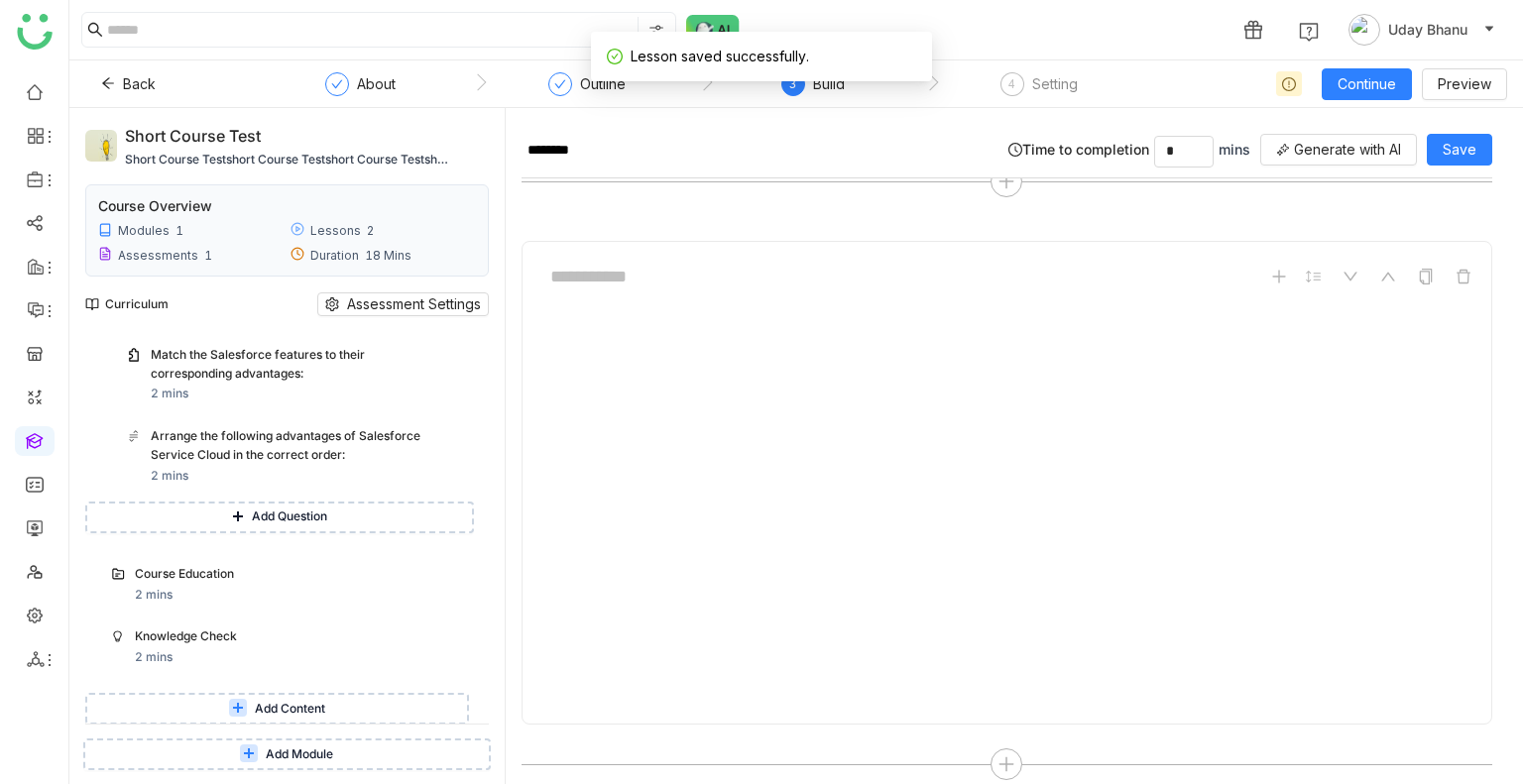 scroll, scrollTop: 1544, scrollLeft: 0, axis: vertical 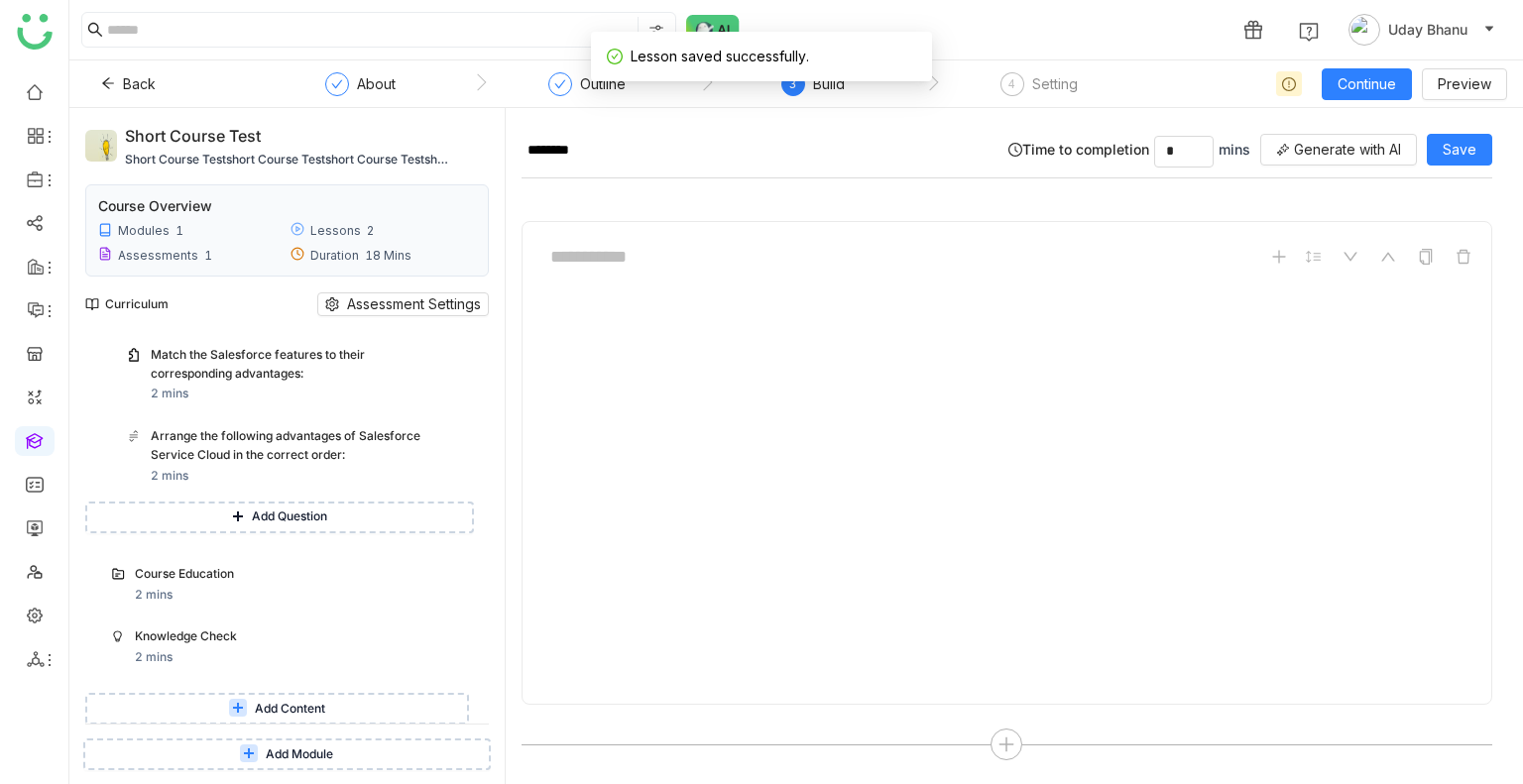 type on "*" 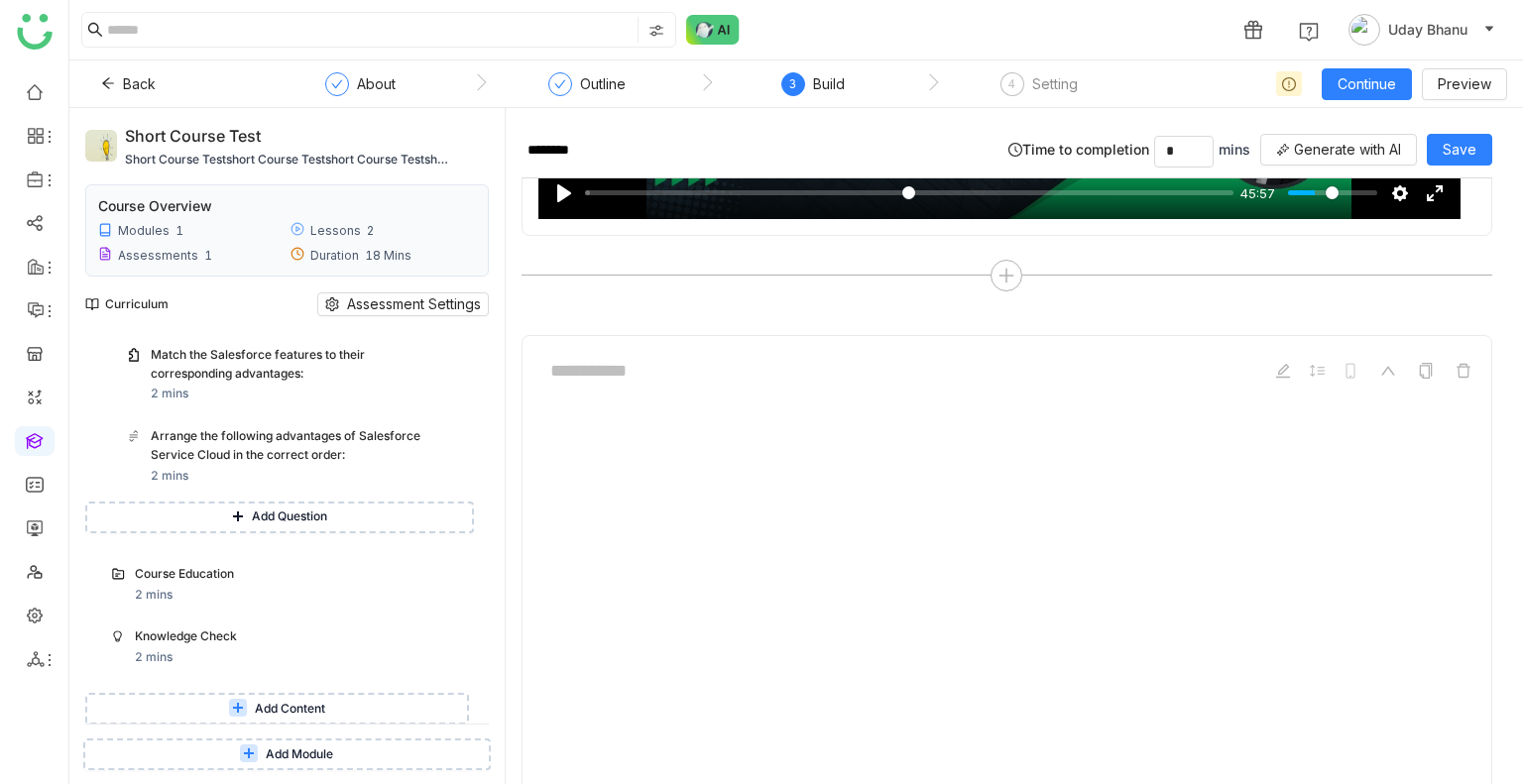 scroll, scrollTop: 2704, scrollLeft: 0, axis: vertical 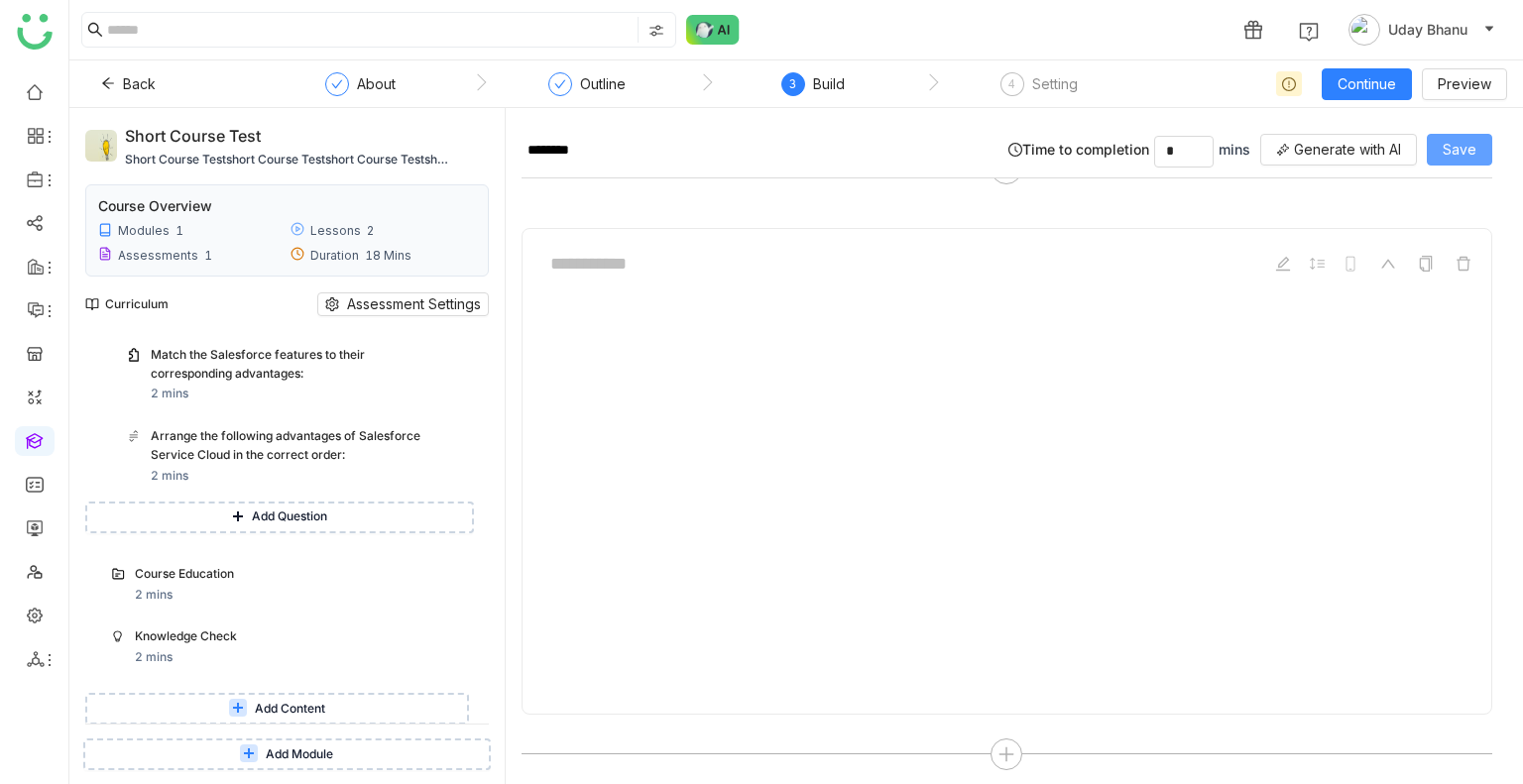 click on "Save" 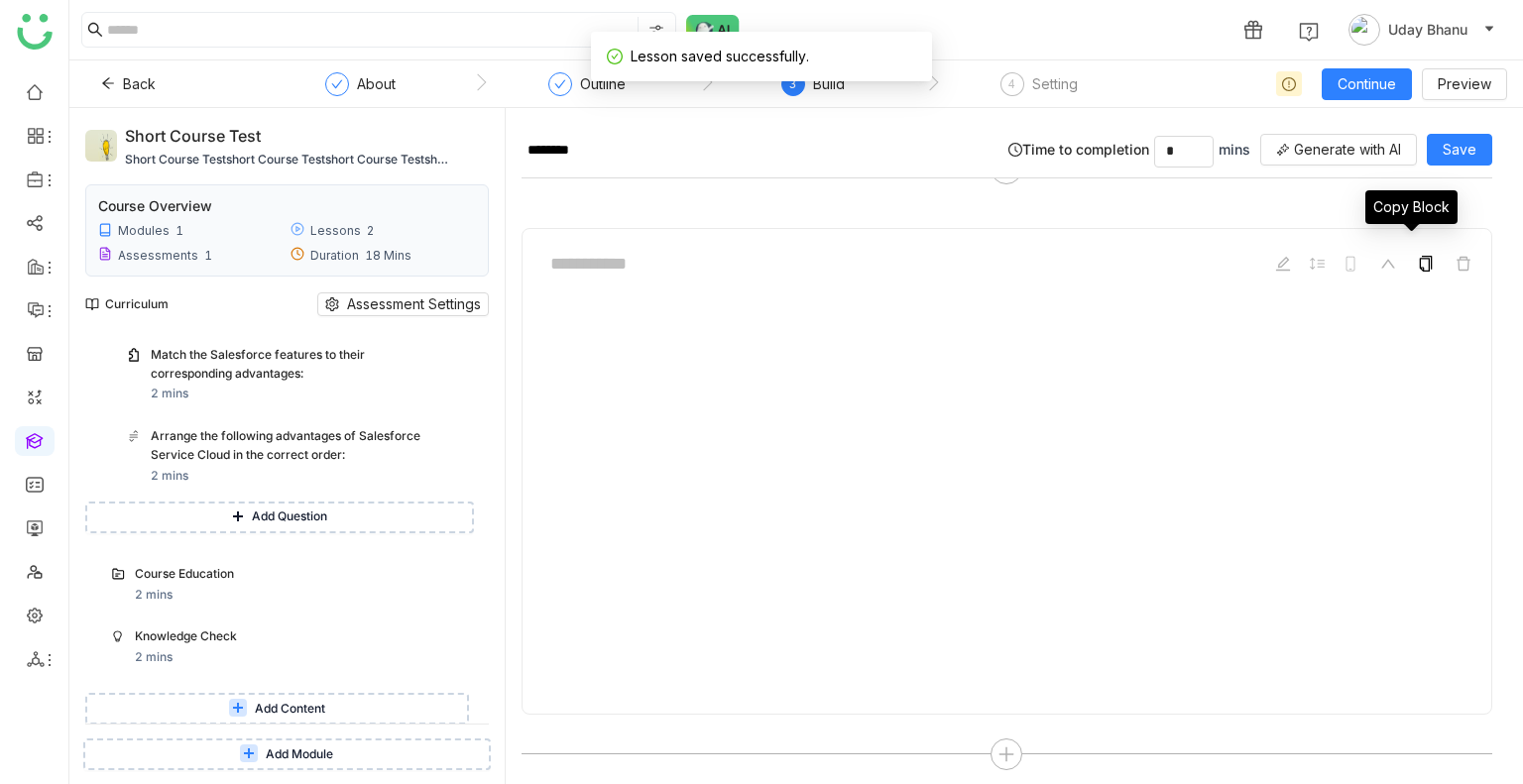 click 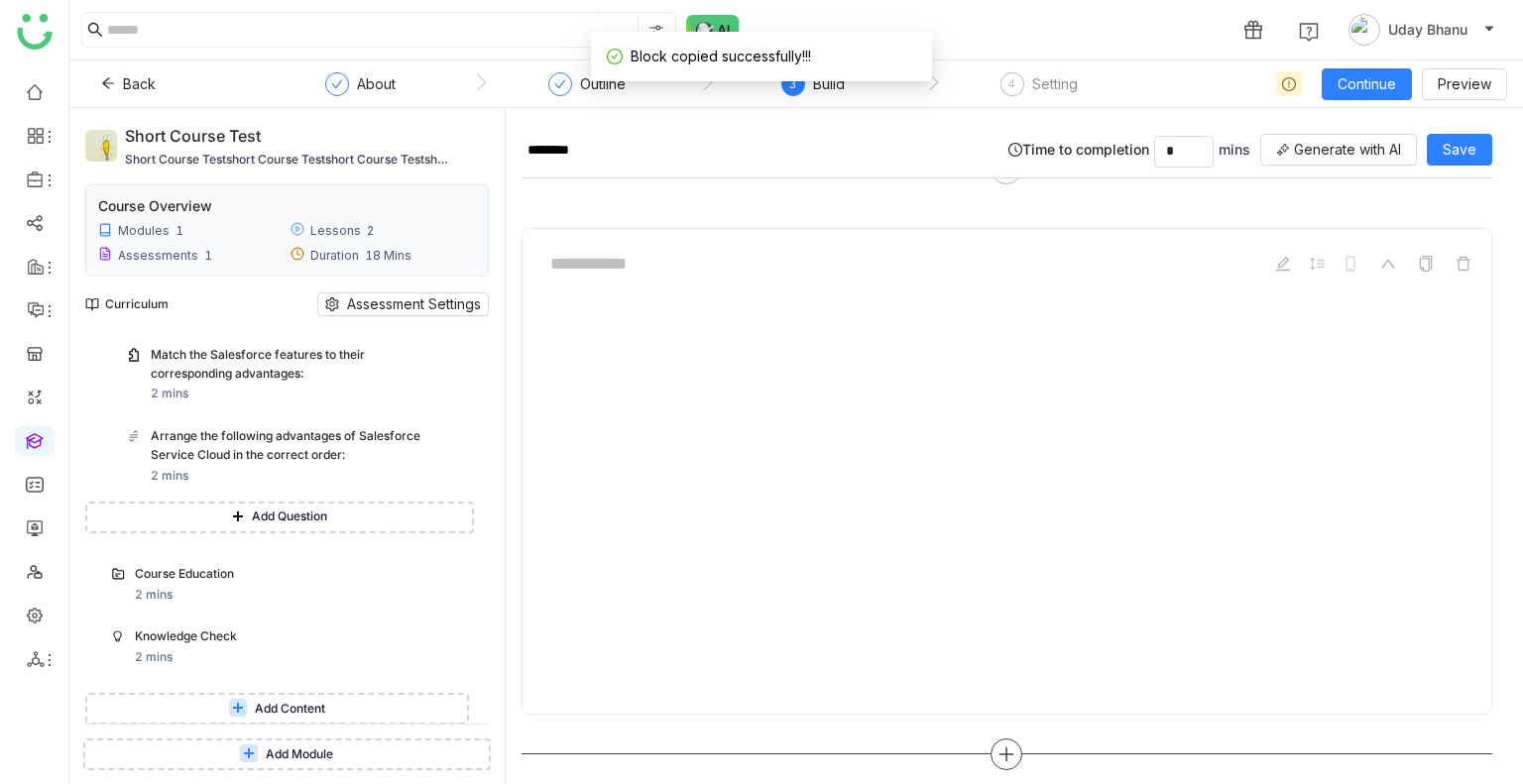 click at bounding box center (1006, 754) 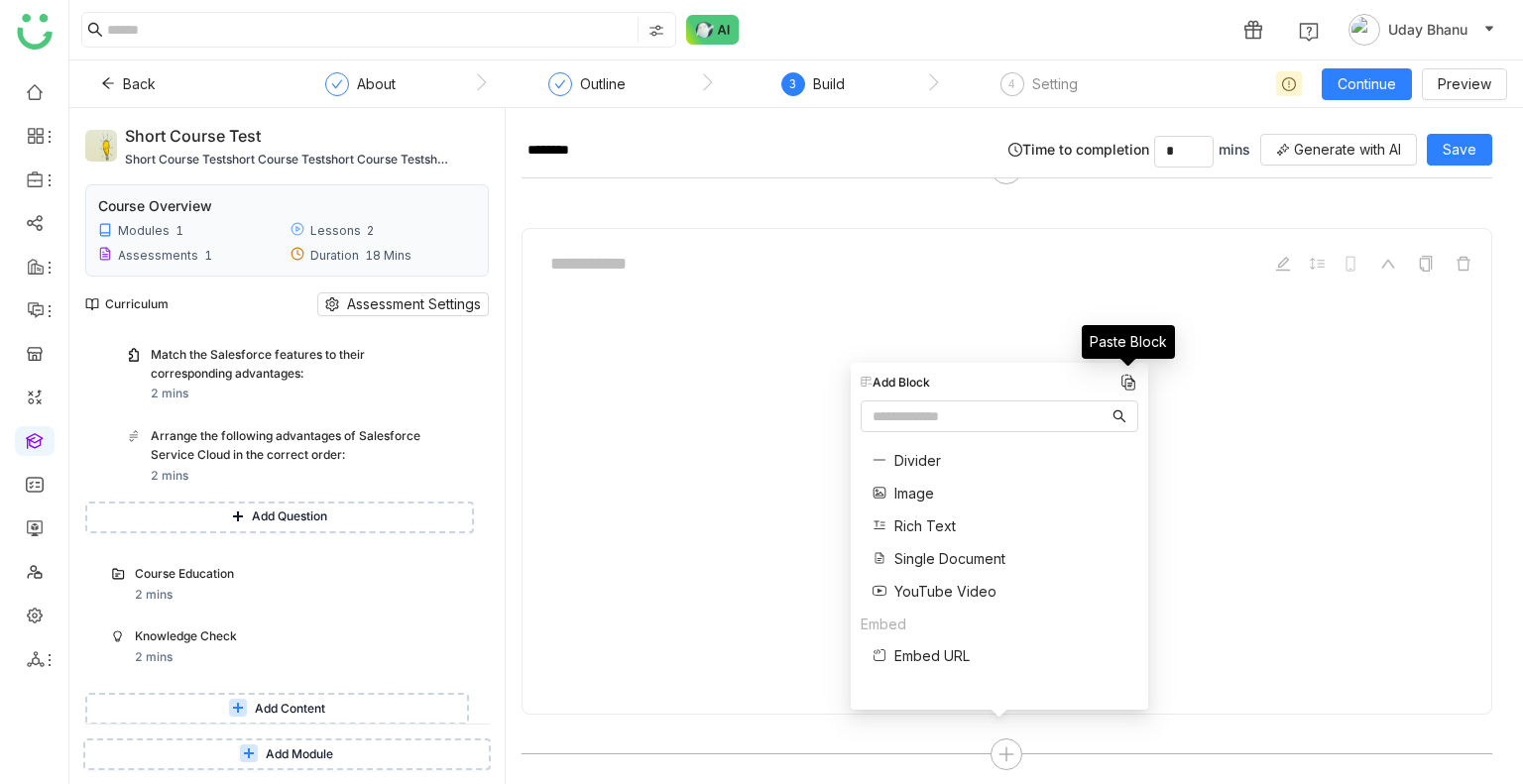click at bounding box center [1128, 383] 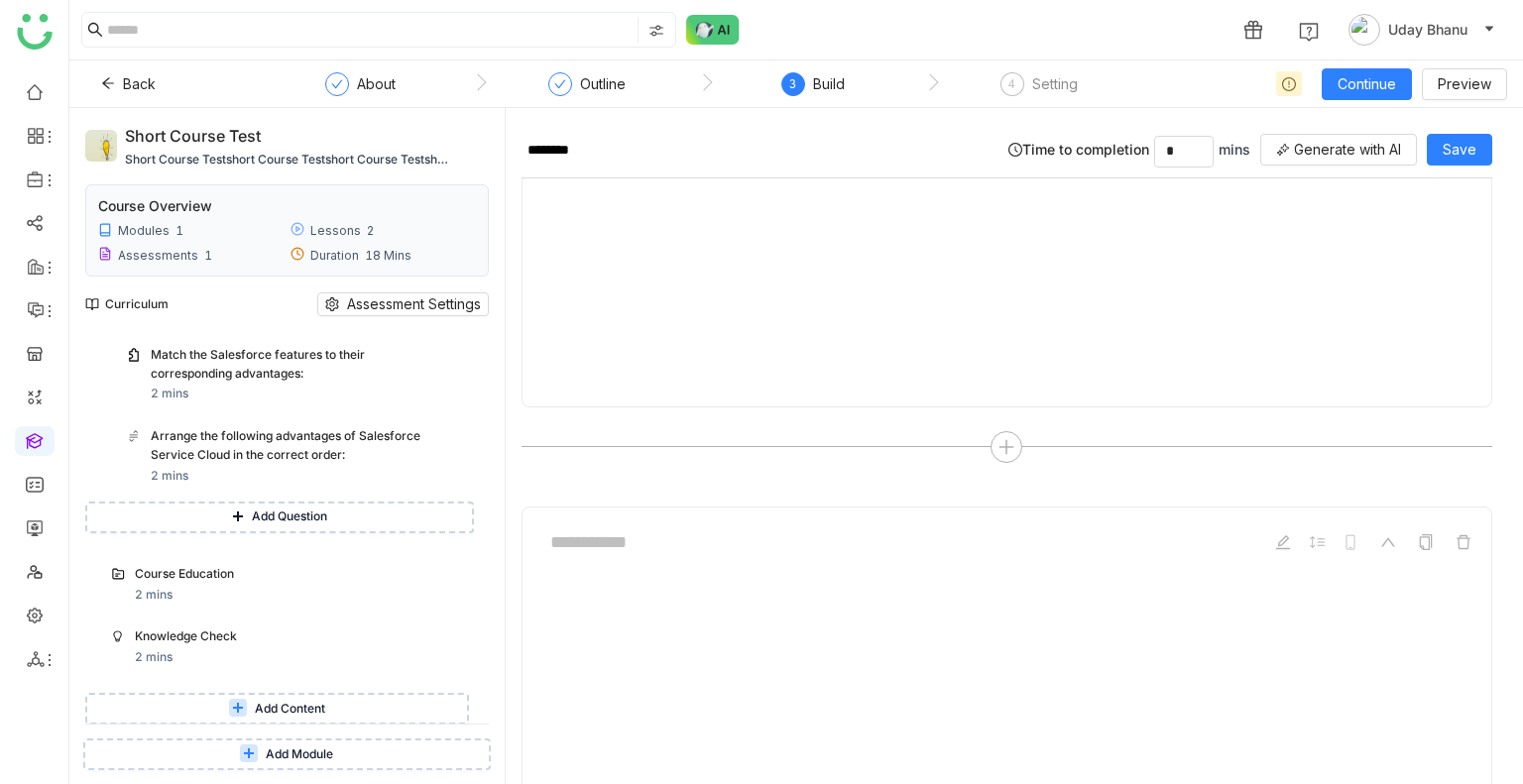 scroll, scrollTop: 3289, scrollLeft: 0, axis: vertical 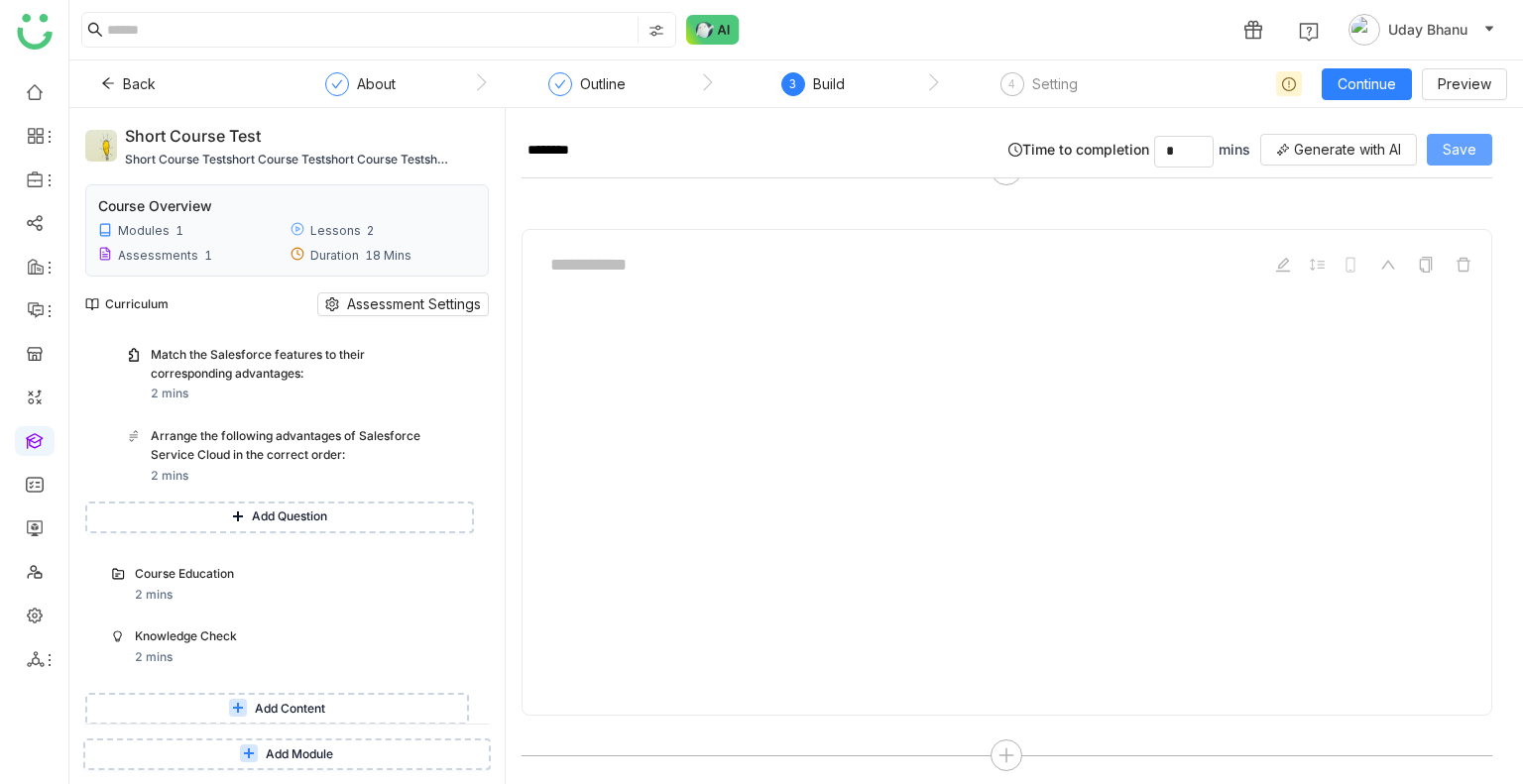 click on "Save" 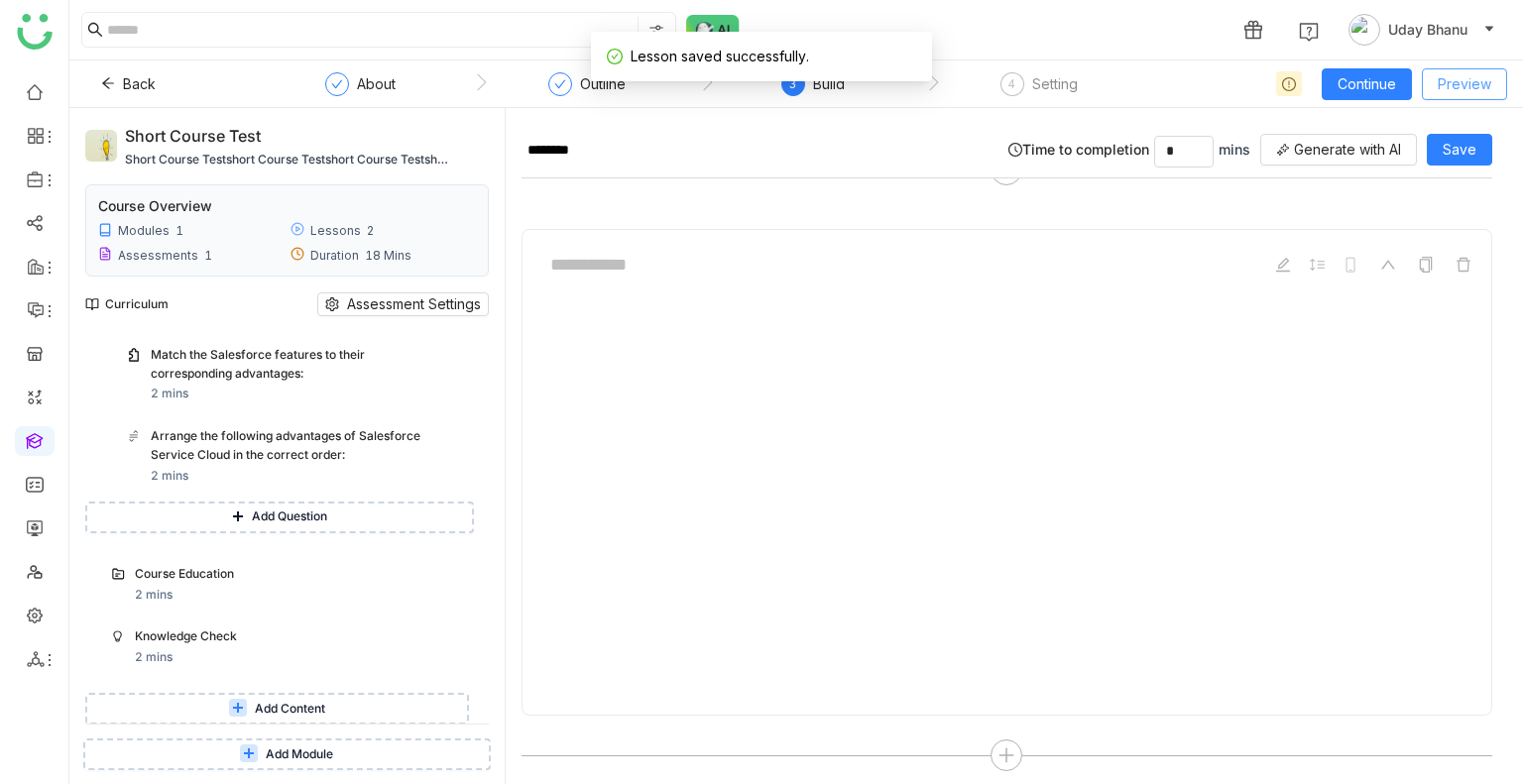 click on "Preview" 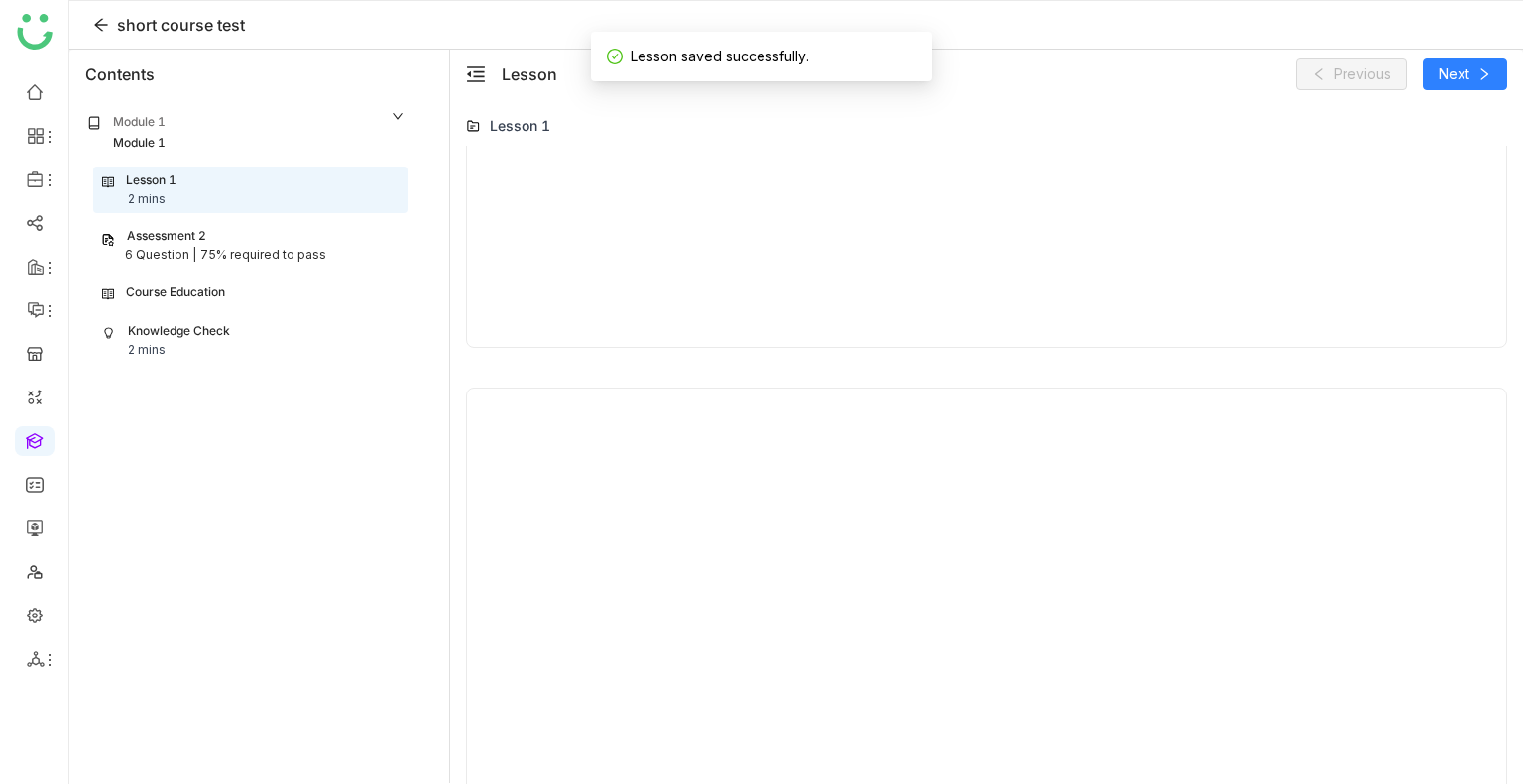 scroll, scrollTop: 2153, scrollLeft: 0, axis: vertical 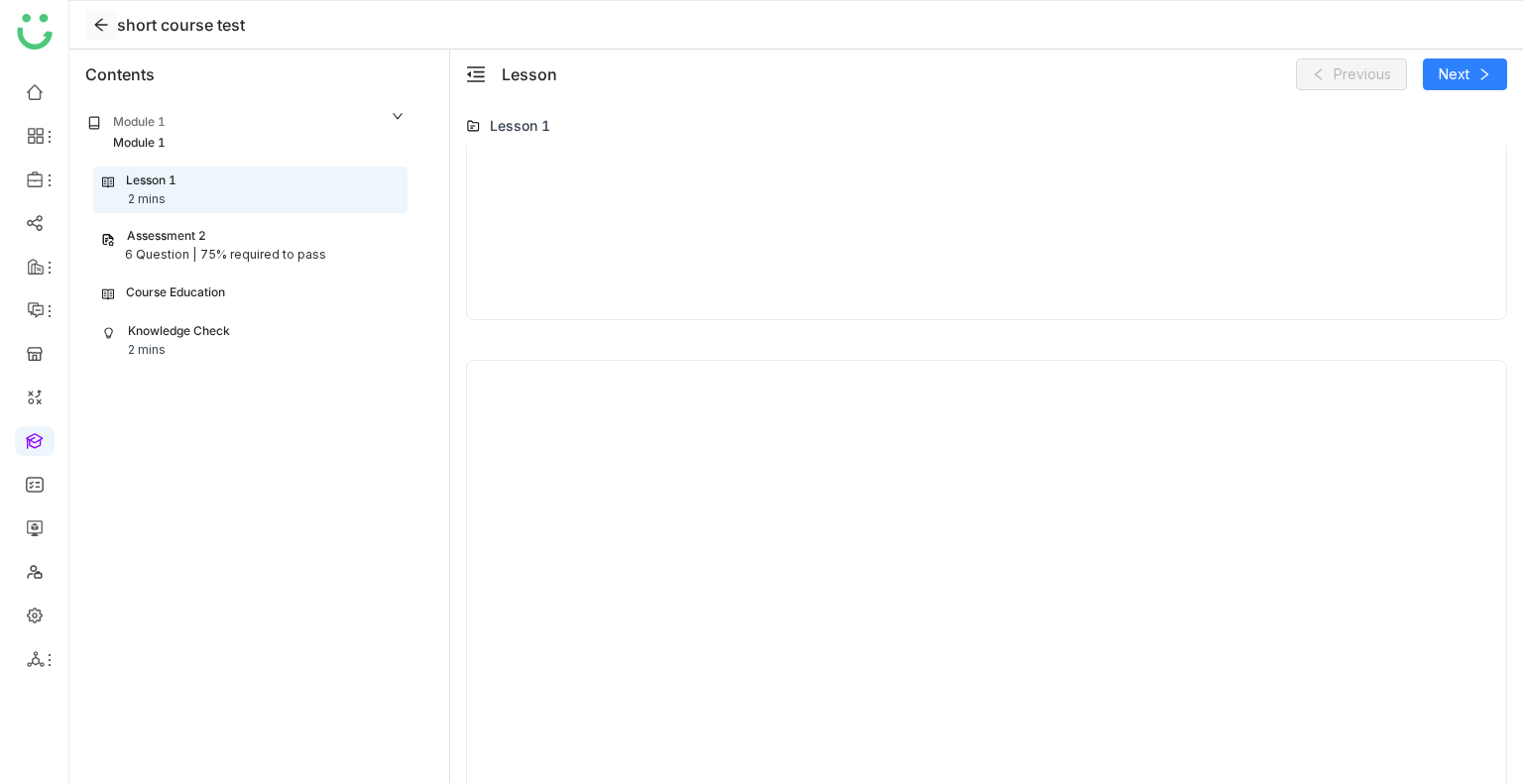 click 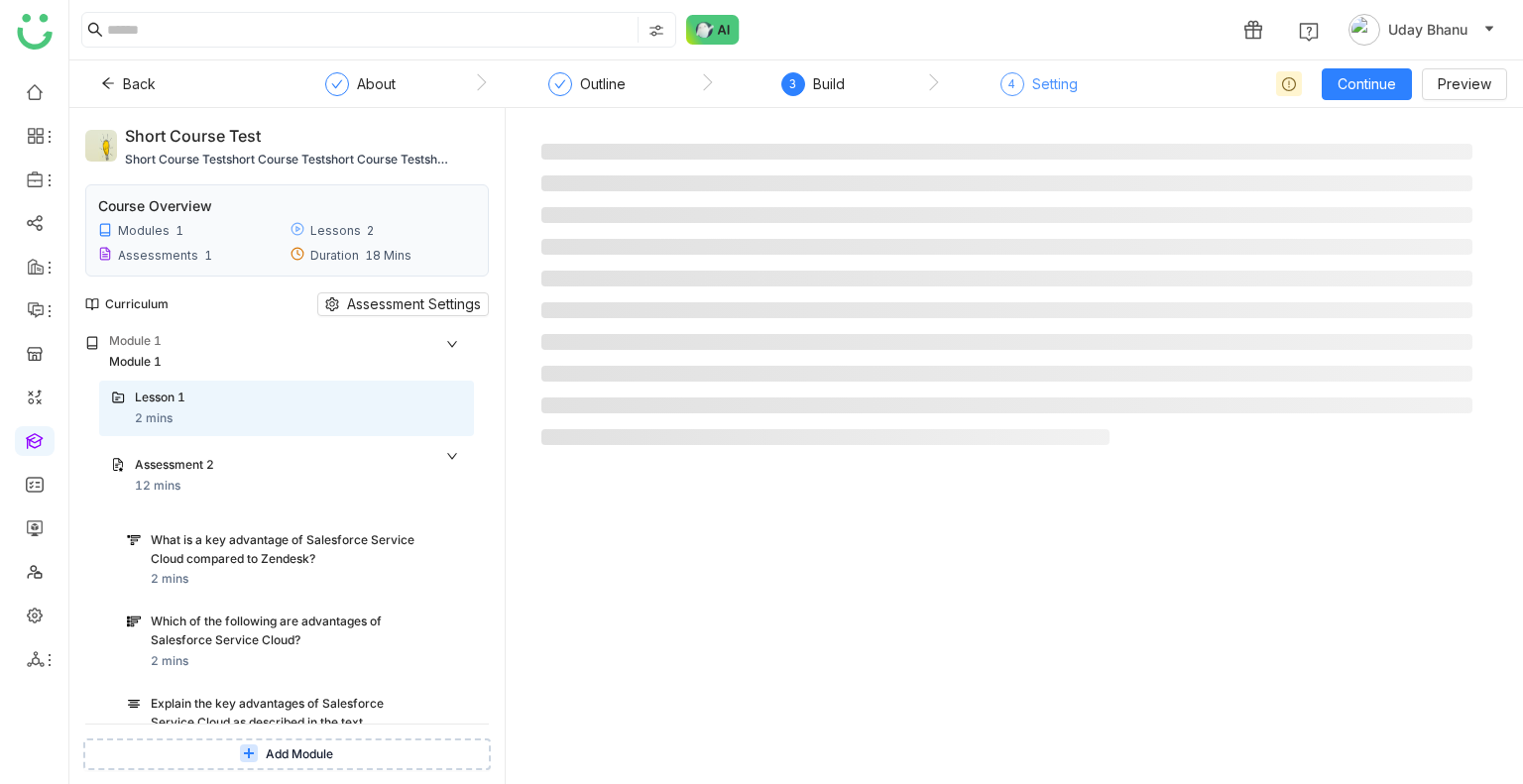 click on "Setting" 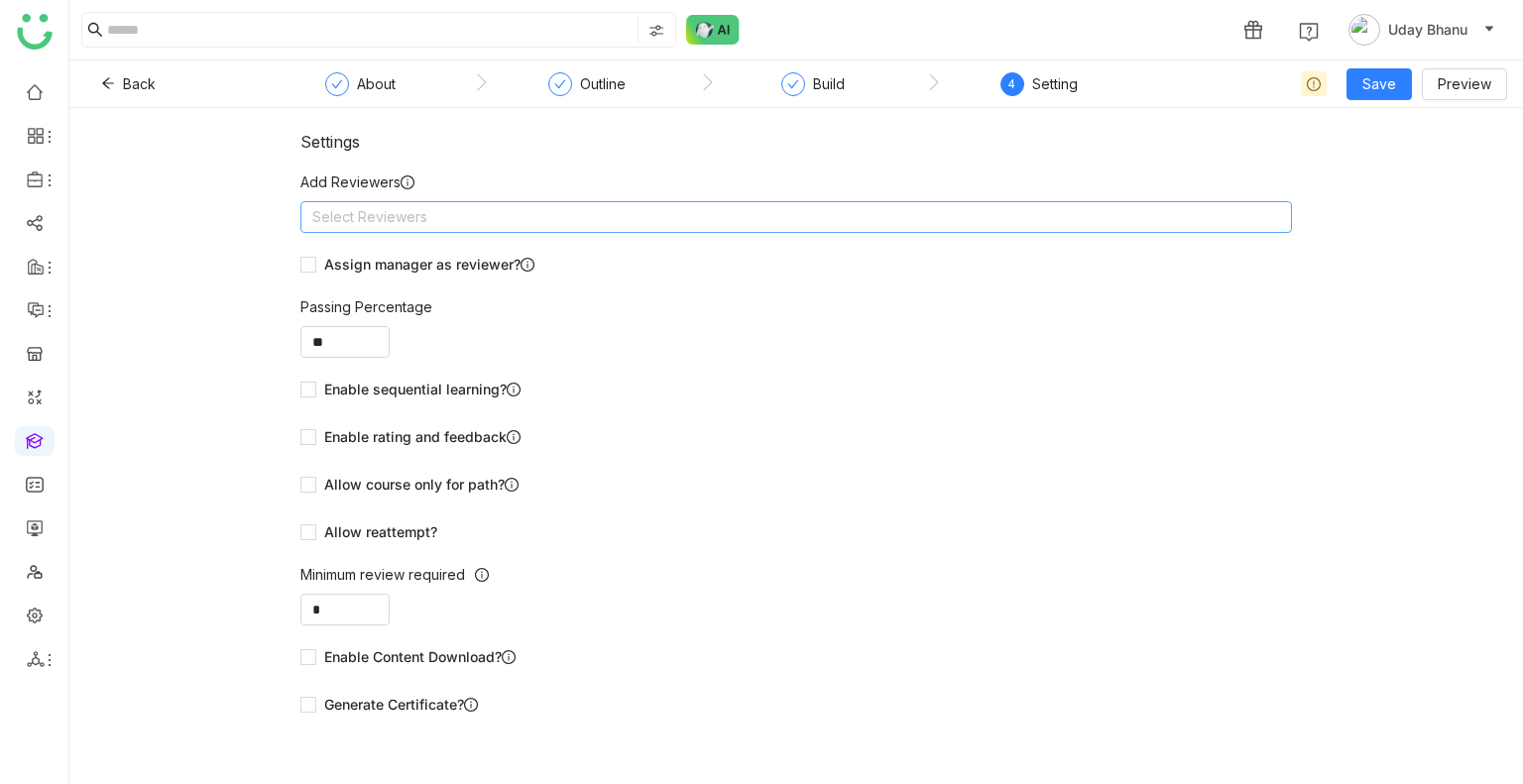 click on "Select Reviewers" 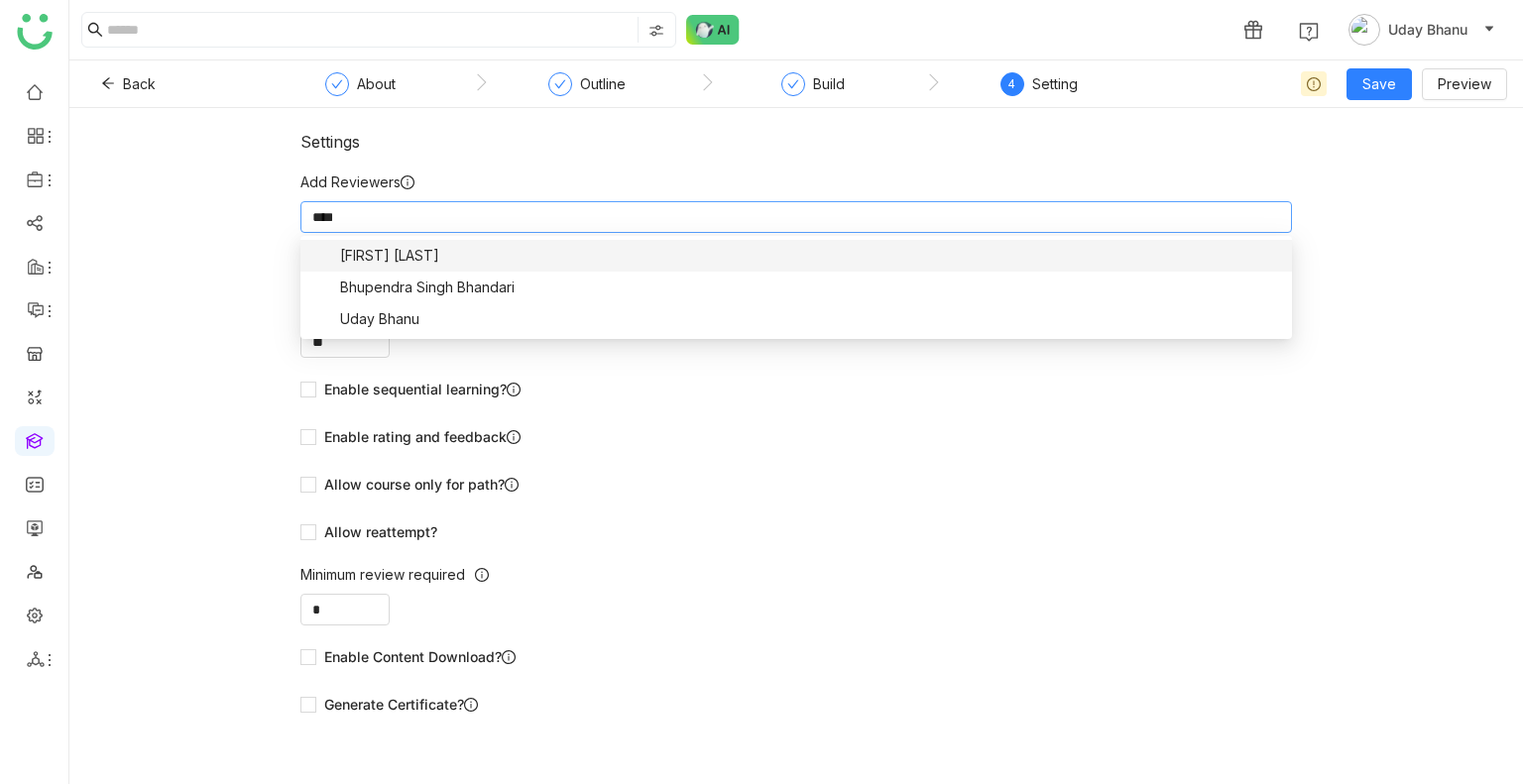 type on "*****" 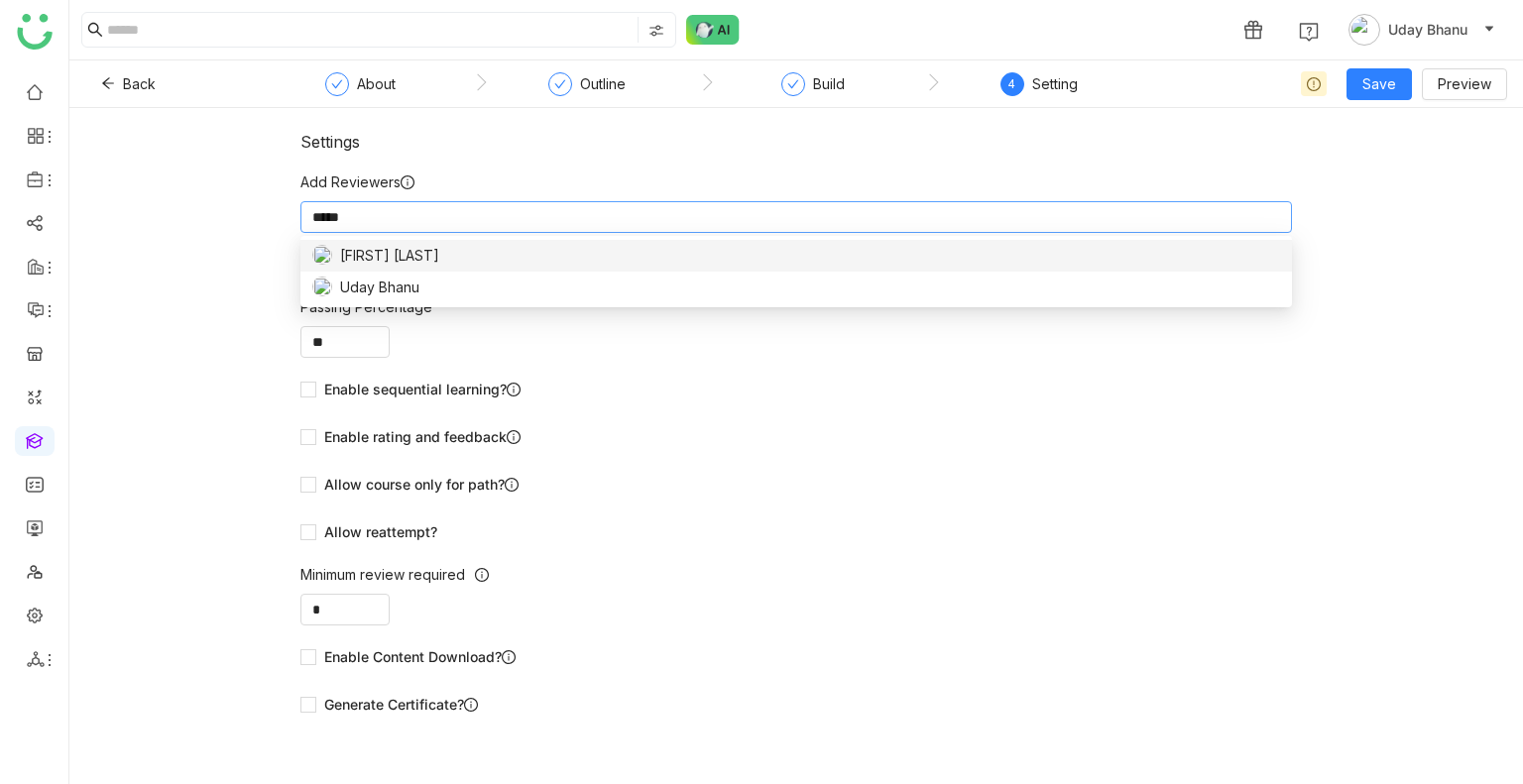 scroll, scrollTop: 0, scrollLeft: 0, axis: both 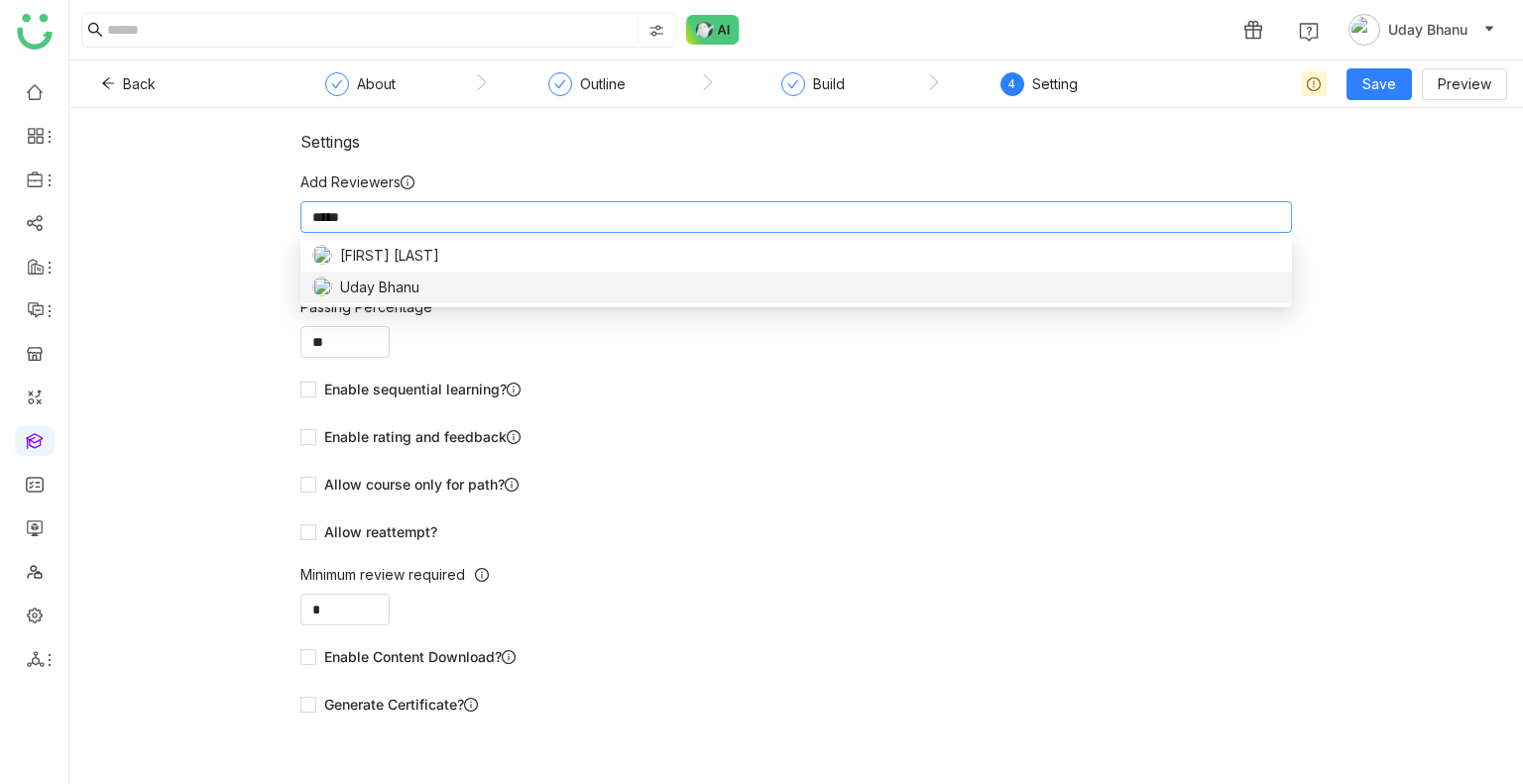 type 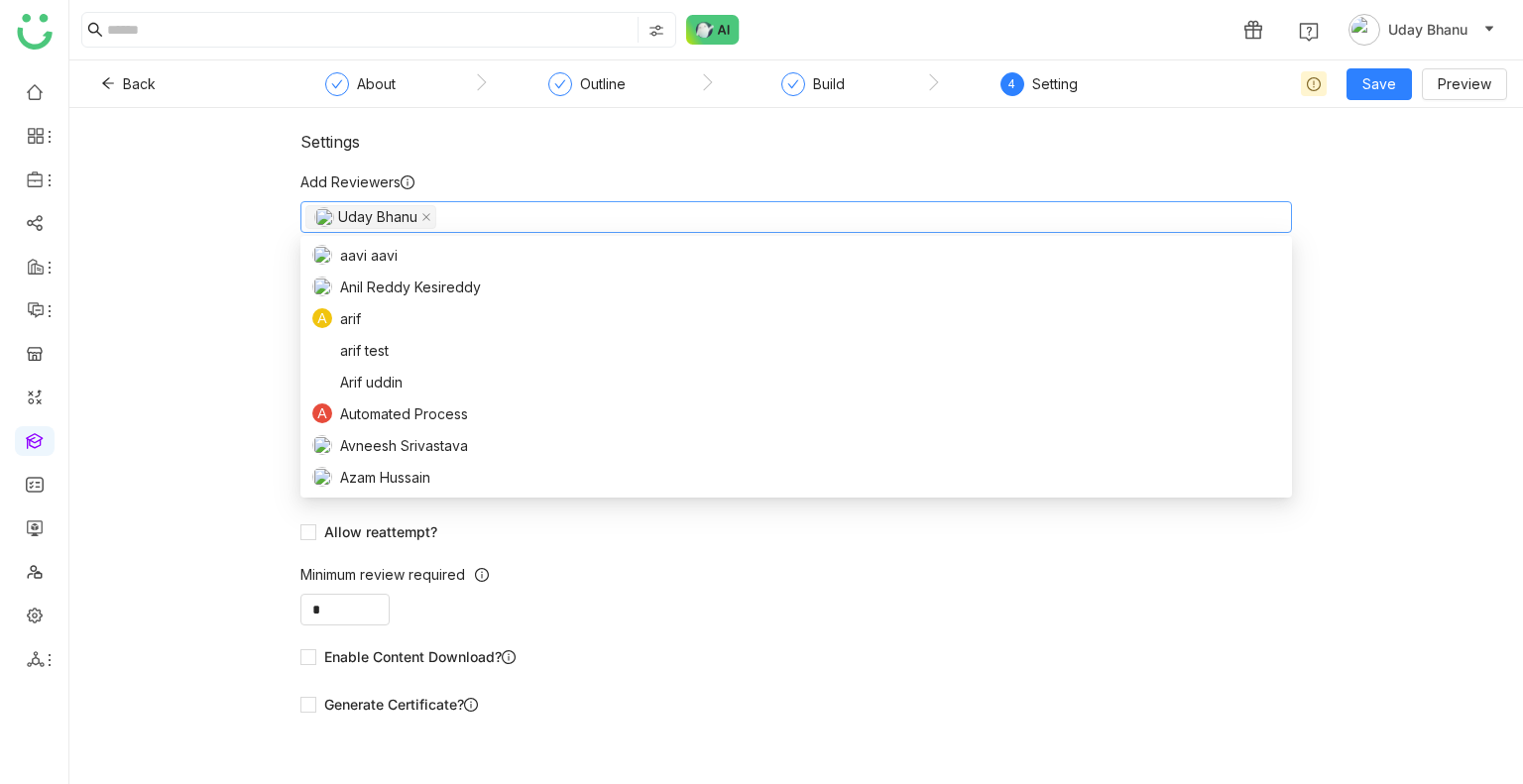 click on "Settings   Add Reviewers   Uday Bhanu    Assign manager as reviewer?   Passing Percentage  ** Enable sequential learning?   Enable rating and feedback  Allow course only for path?  Allow reattempt?  Minimum review required  *  User can mark lesson as complete?   Enable Content Download?   Generate Certificate?" 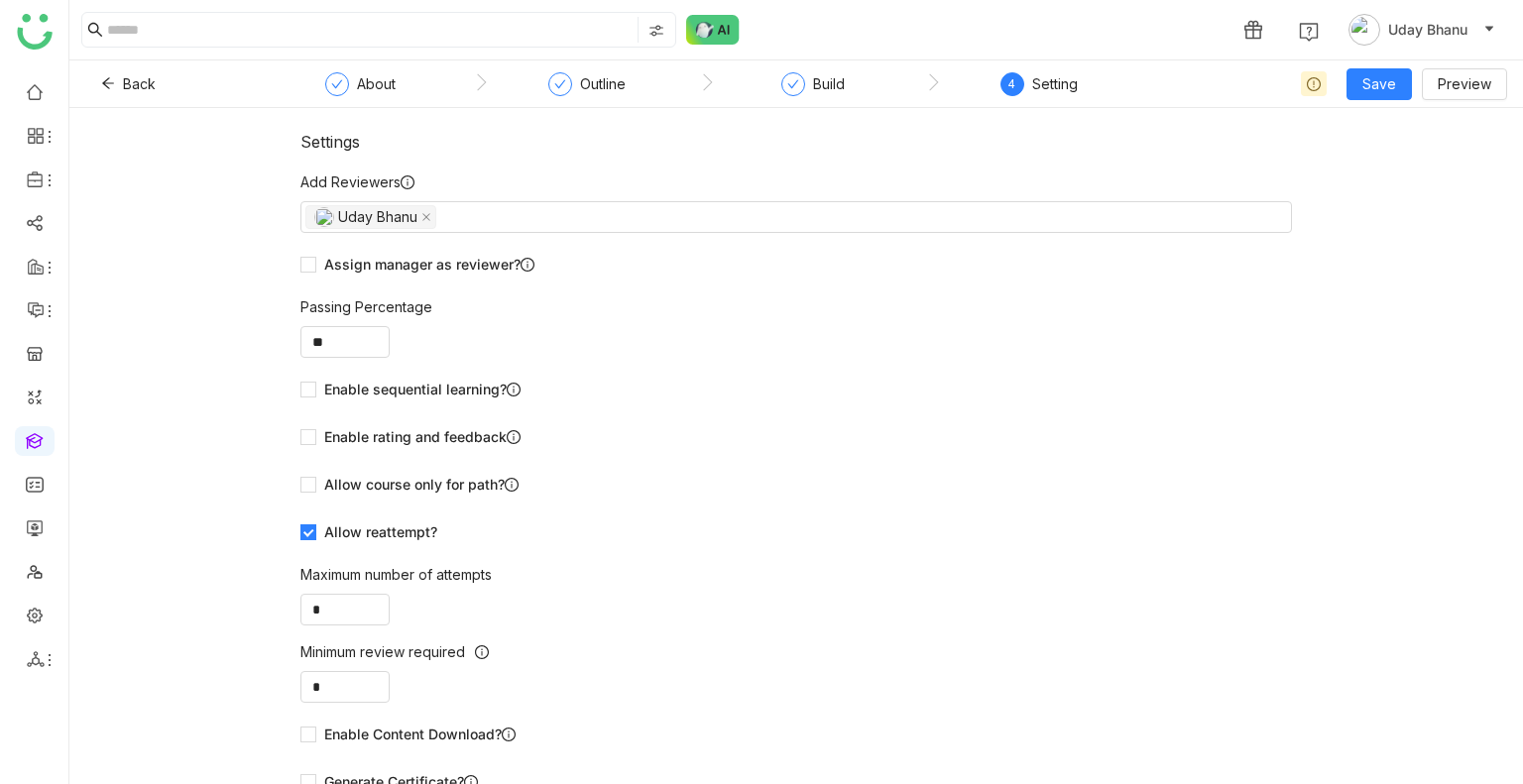 scroll, scrollTop: 28, scrollLeft: 0, axis: vertical 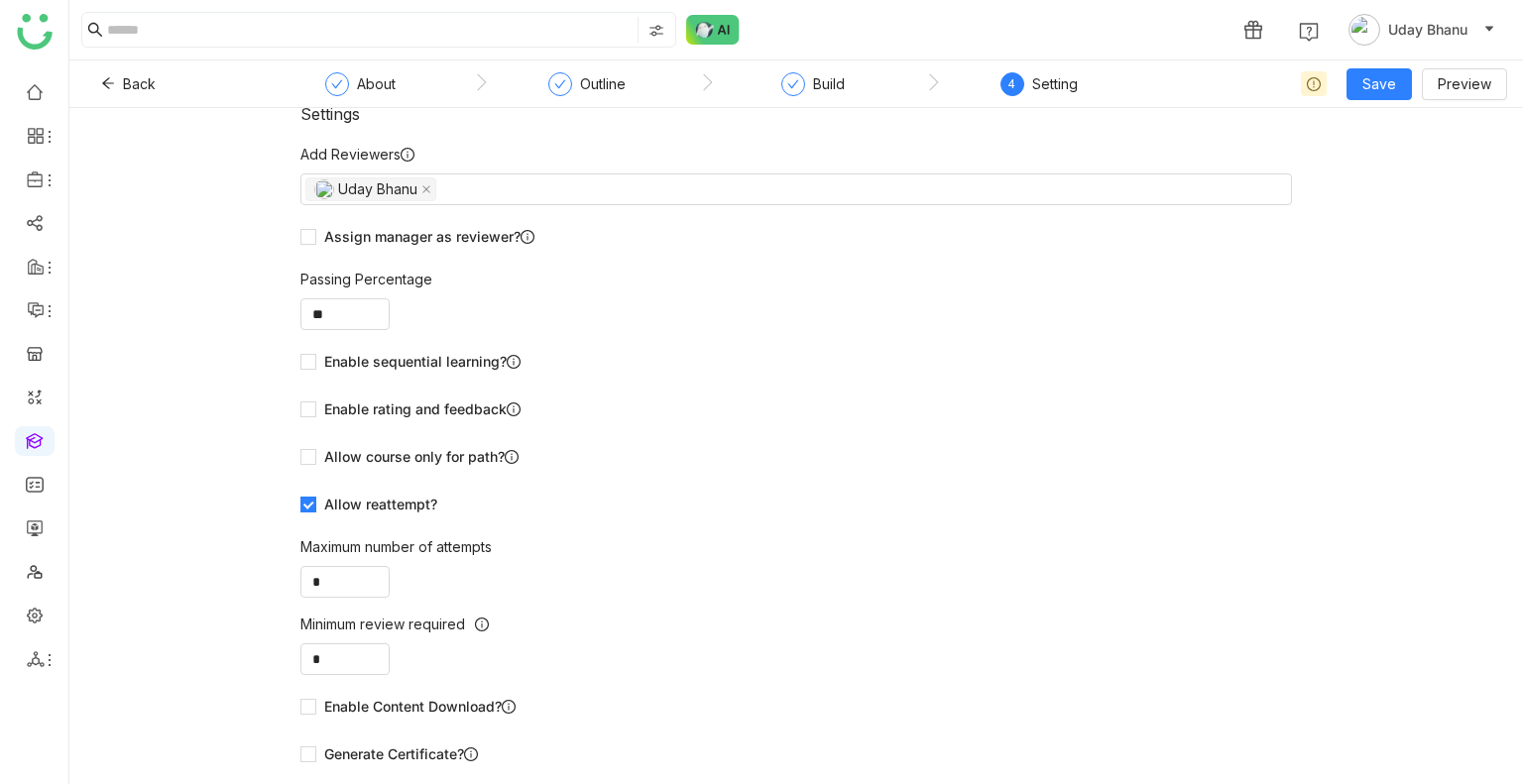 click on "Enable Content Download?" 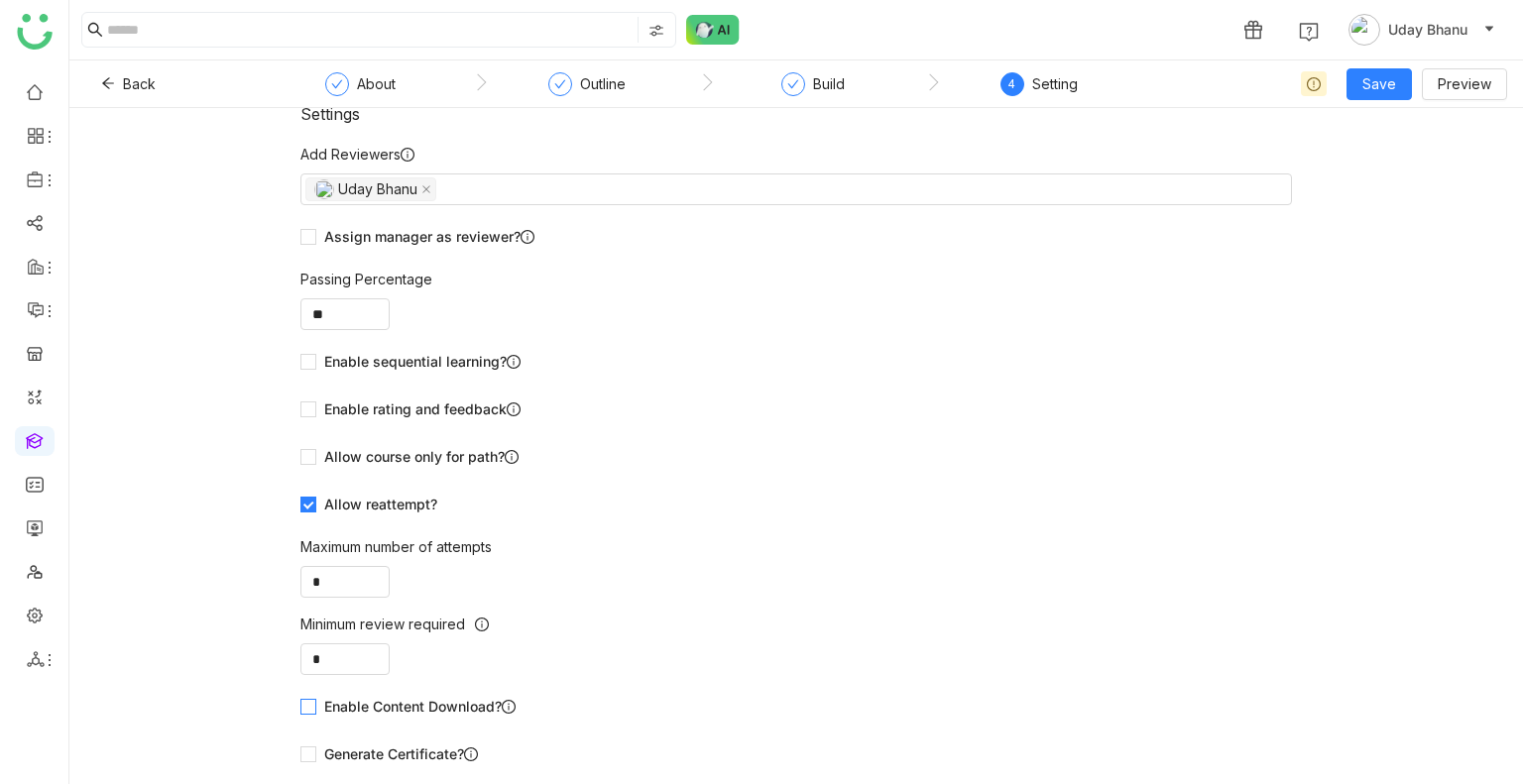 click on "Enable Content Download?" 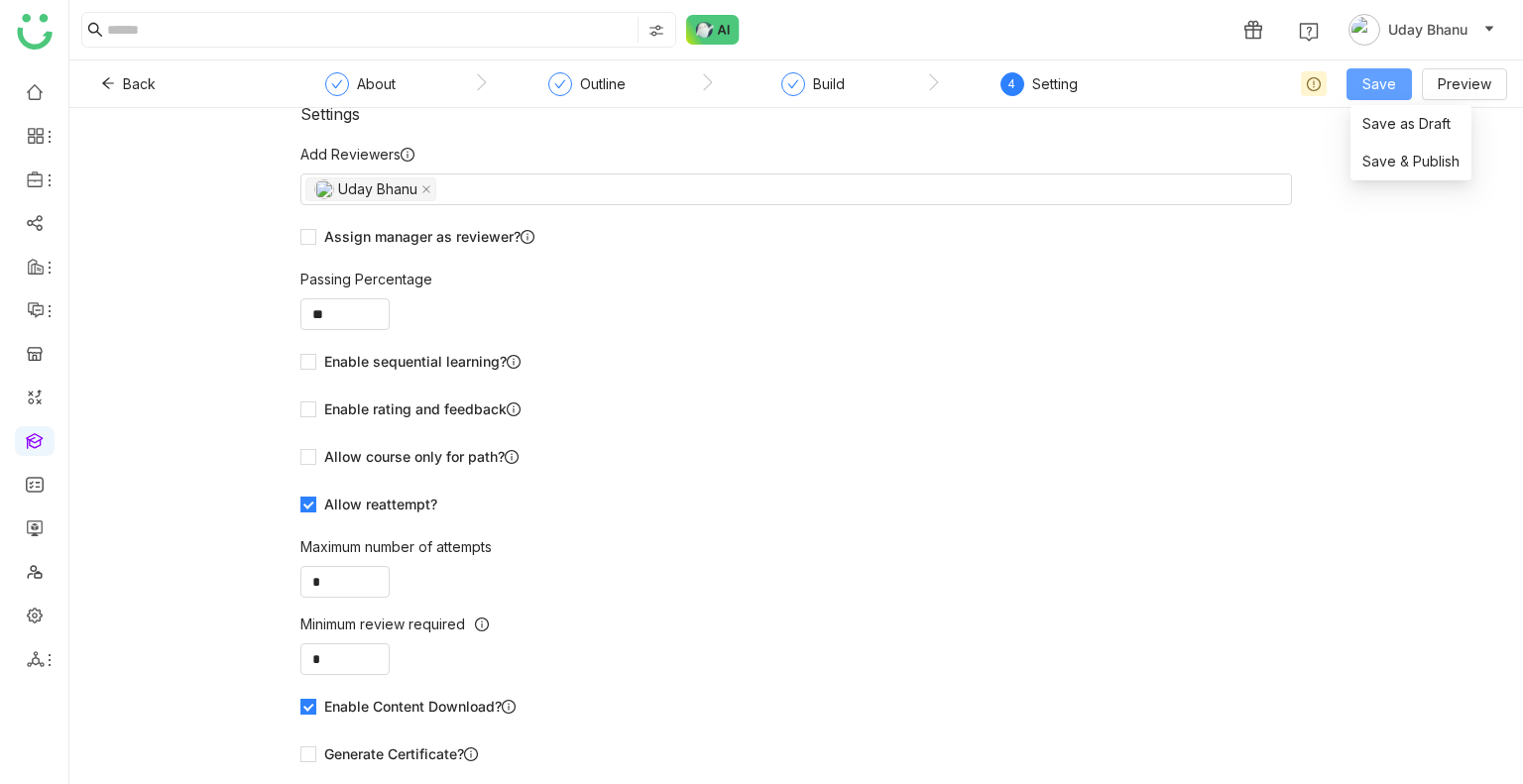 click on "Save" 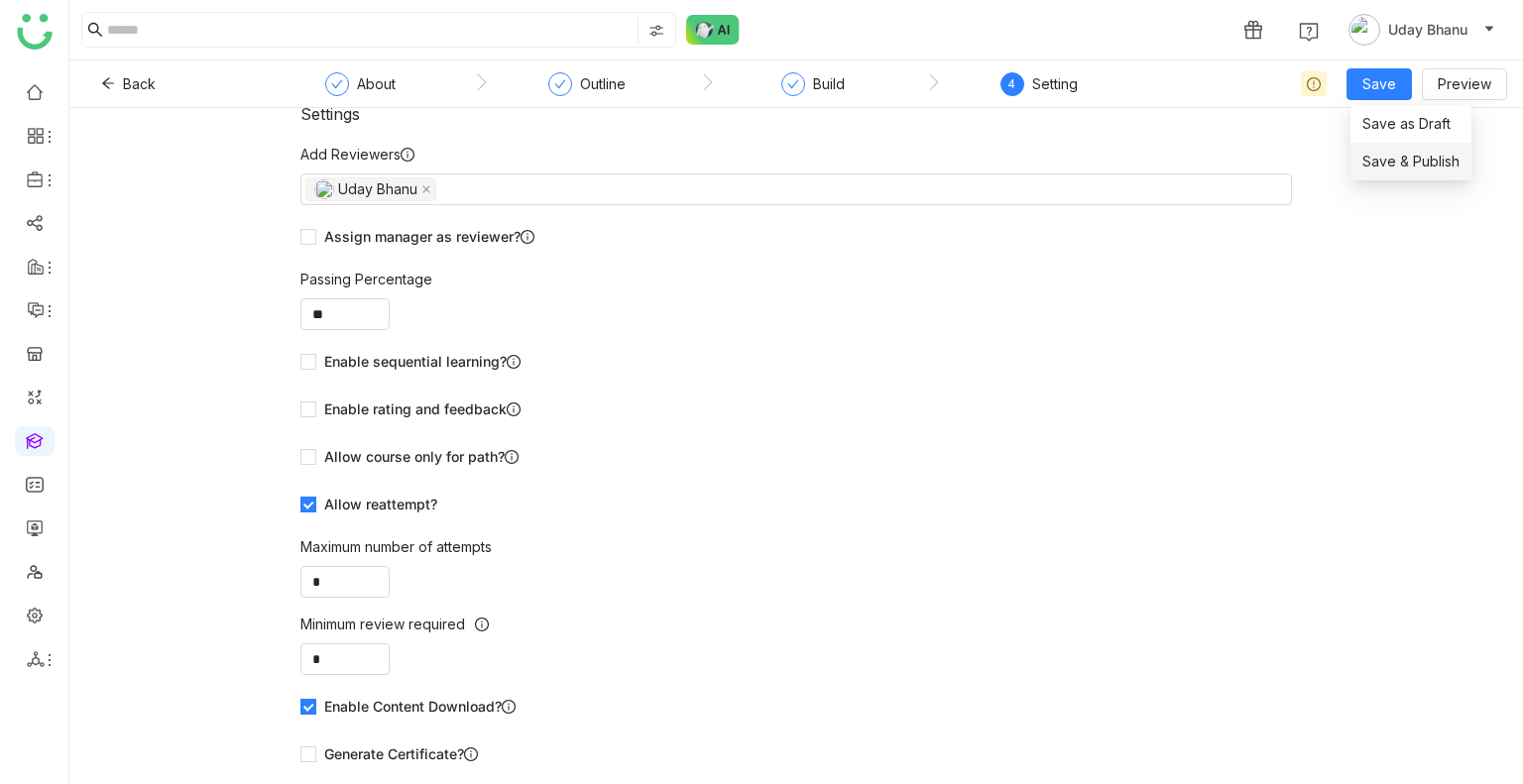 click on "Save & Publish" at bounding box center (1411, 162) 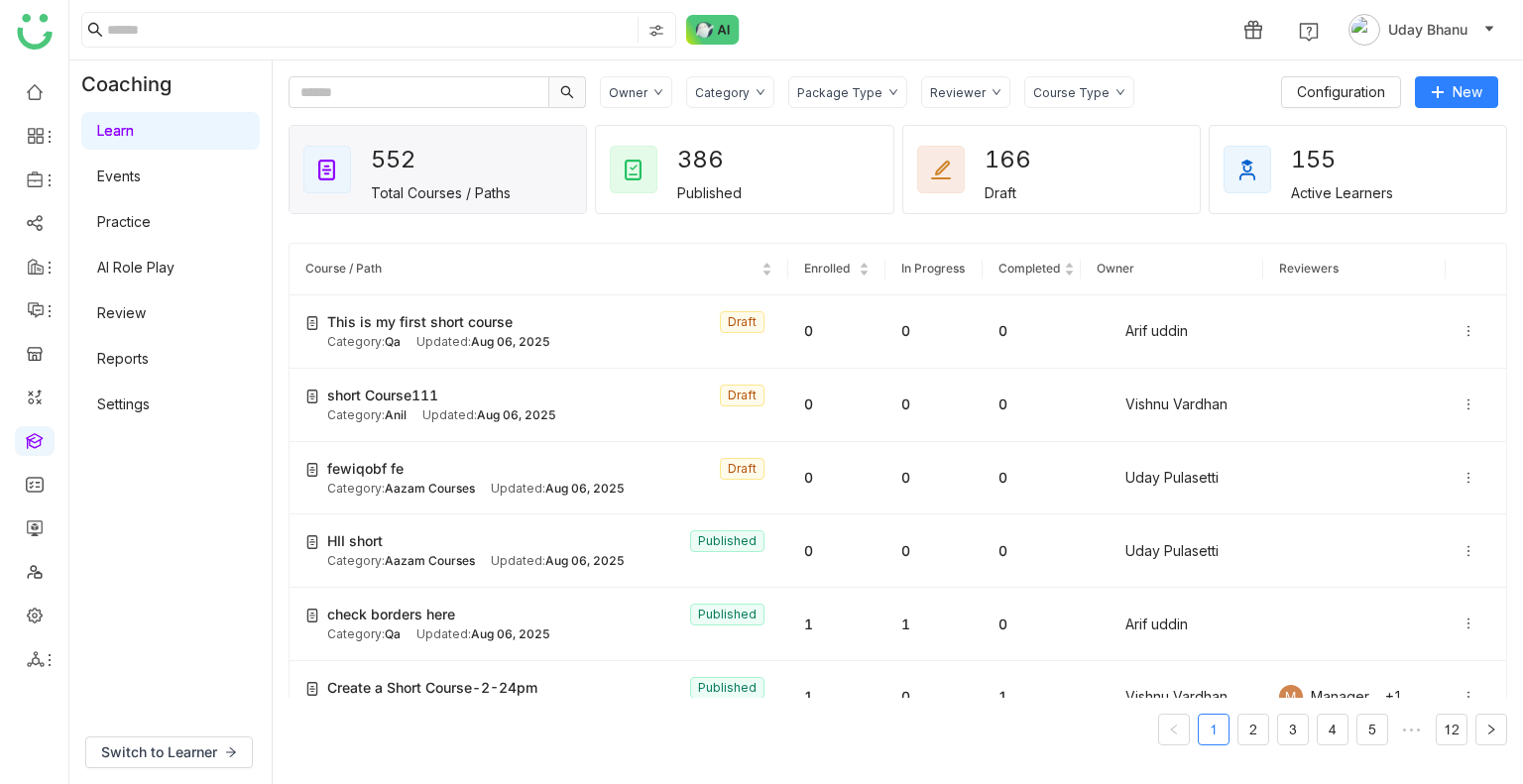 click on "Reviewer" 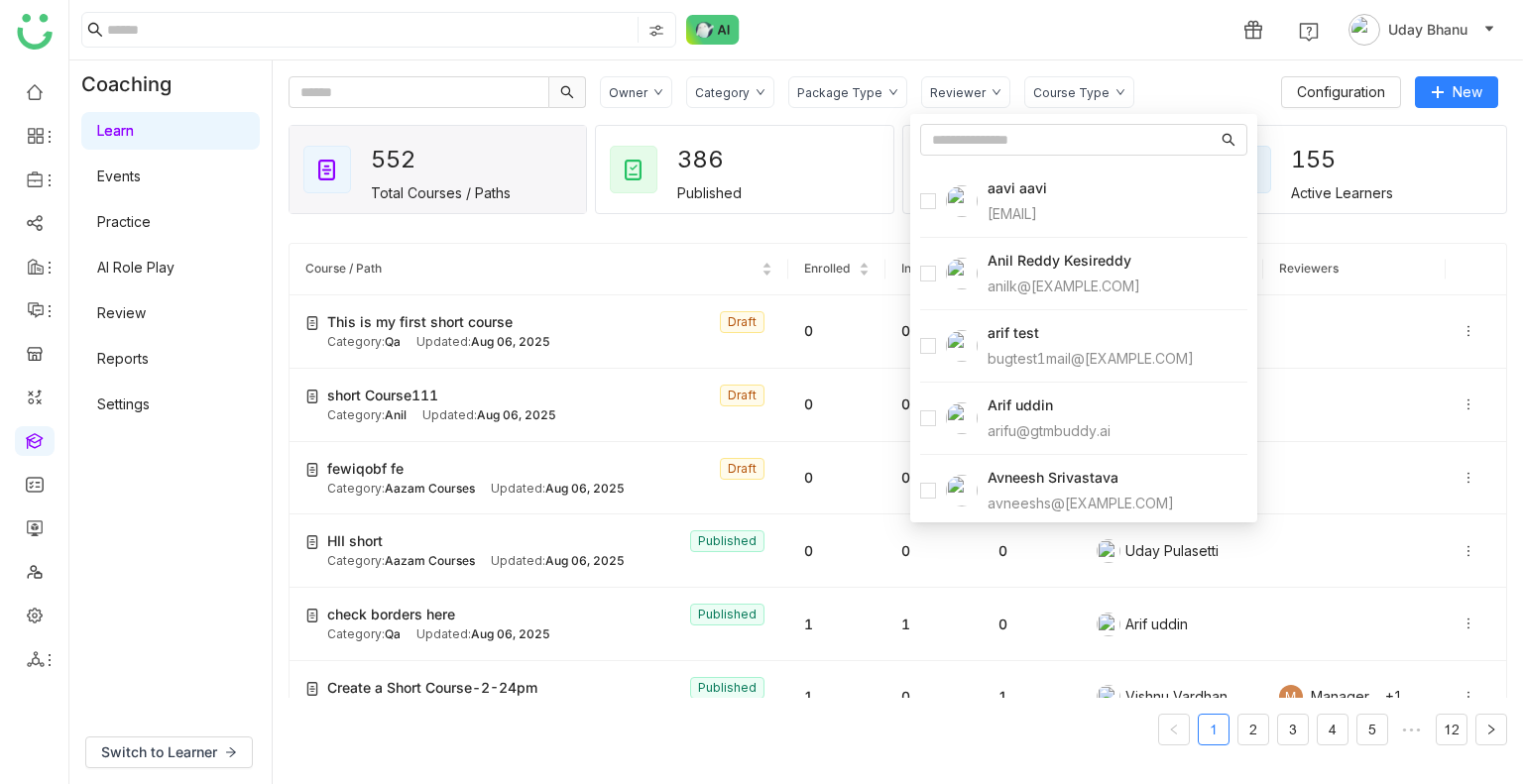 click on "Category" 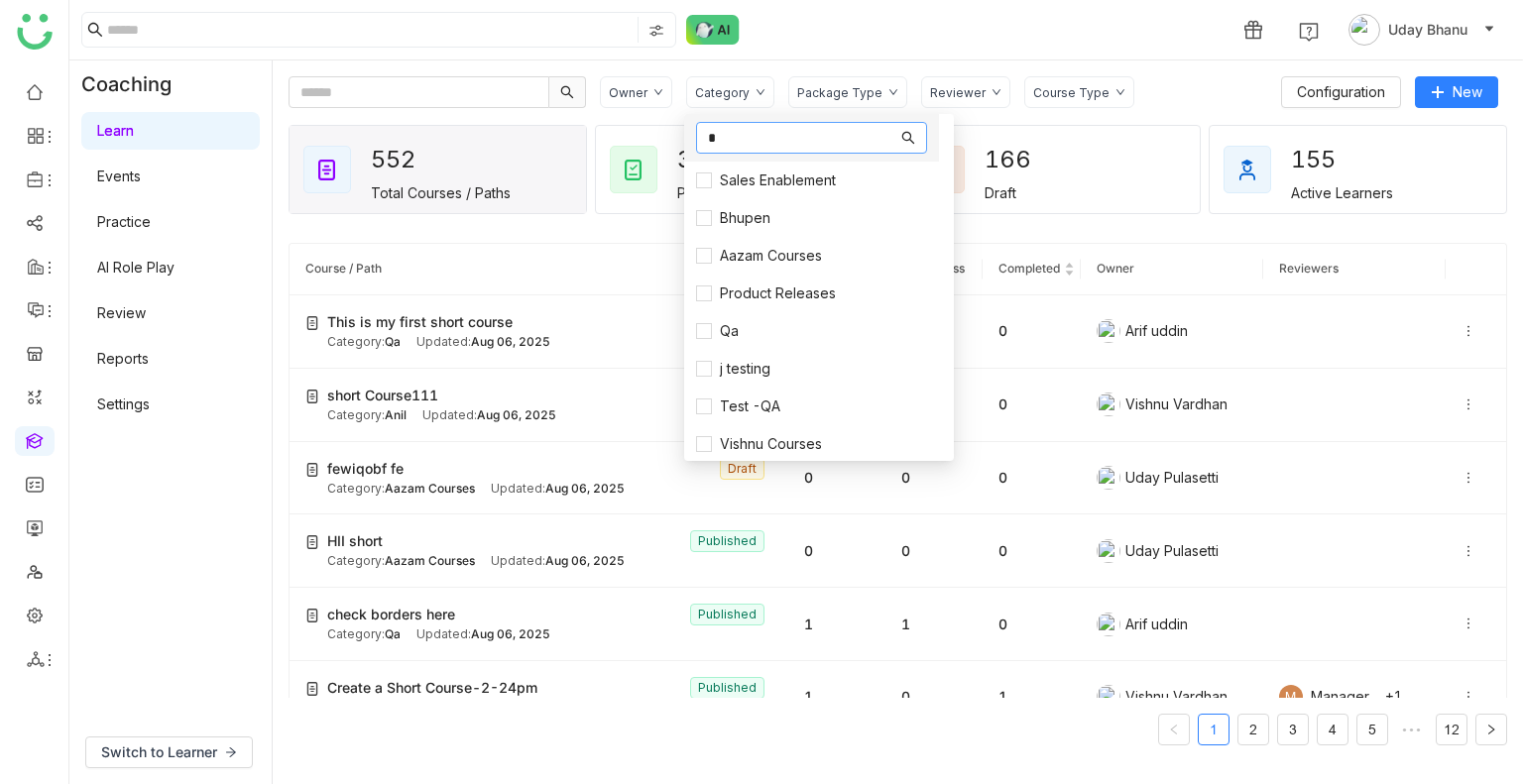 click on "*" at bounding box center (802, 138) 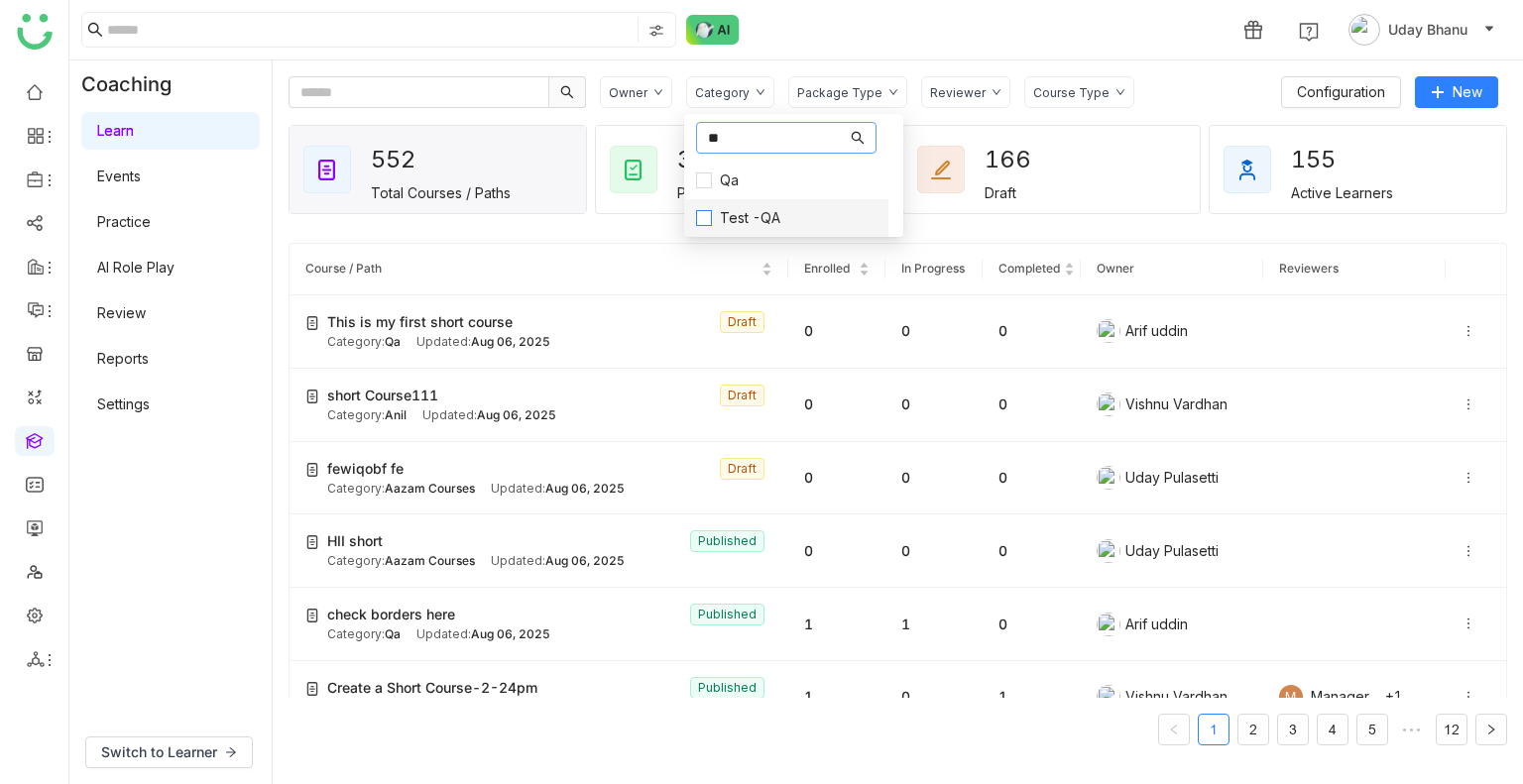 type on "**" 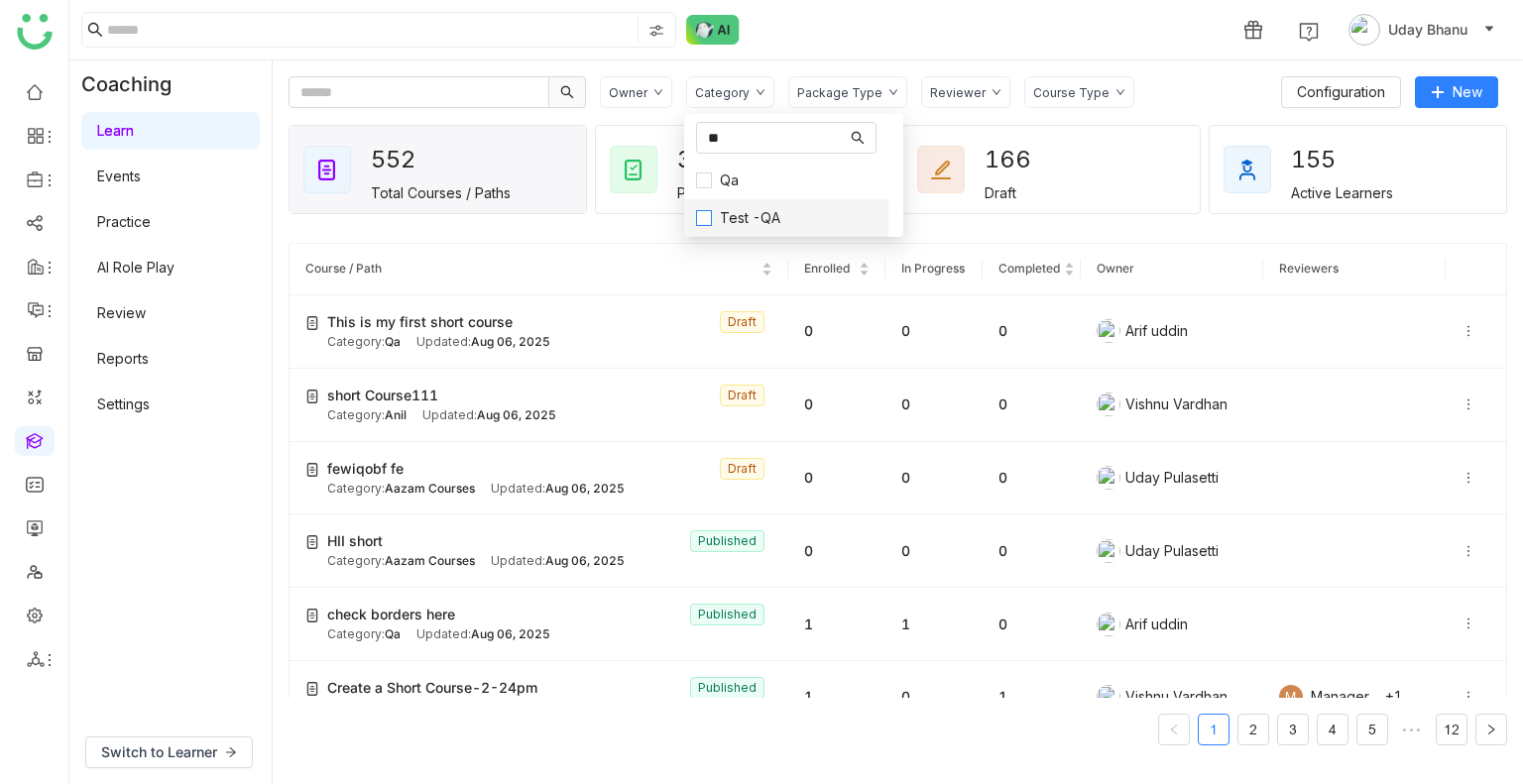 click on "Test -QA" at bounding box center [750, 218] 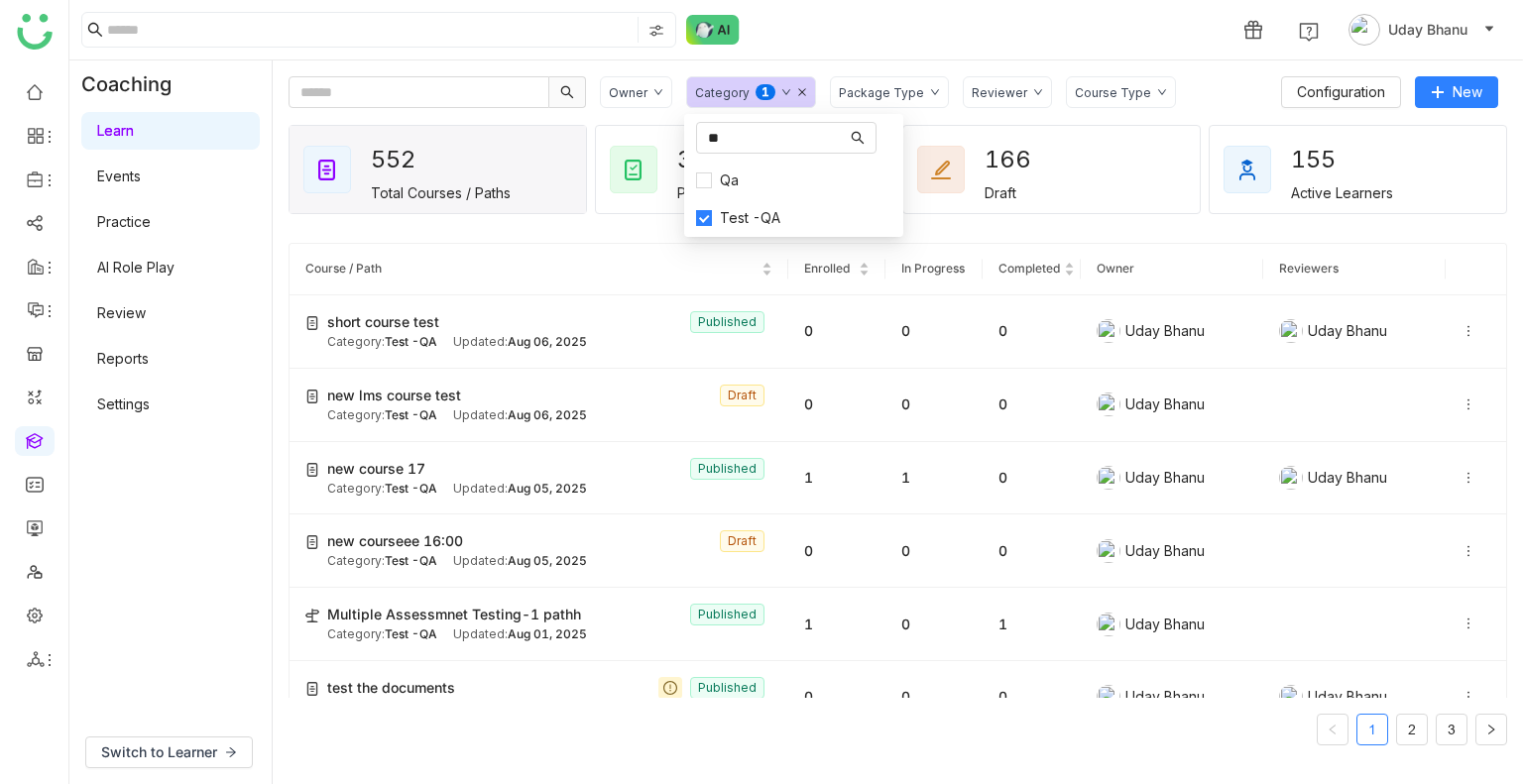 click on "Owner Category  0   1   2   3   4   5   6   7   8   9  Package Type Reviewer Course Type" 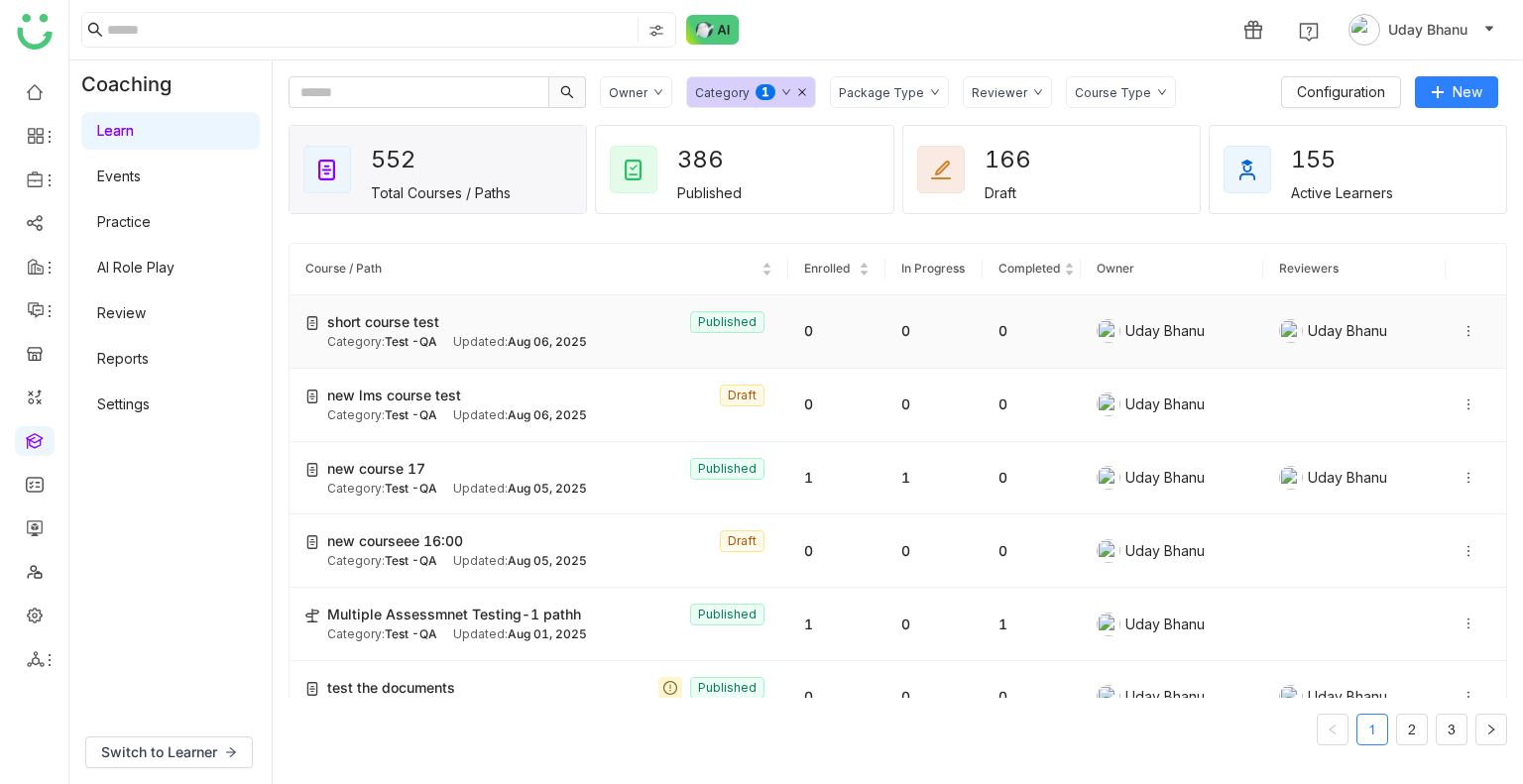 click 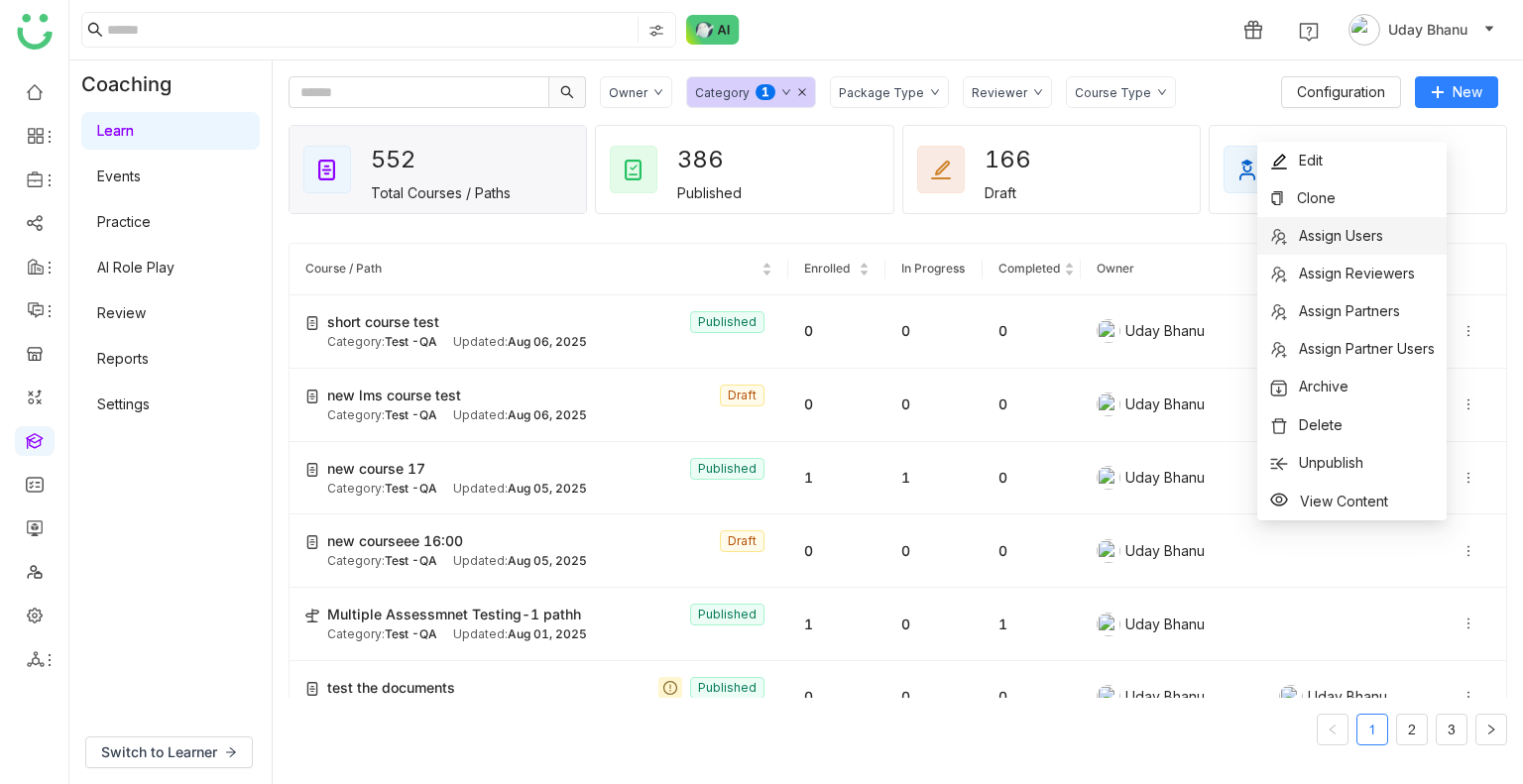 click on "Assign Users" at bounding box center (1326, 236) 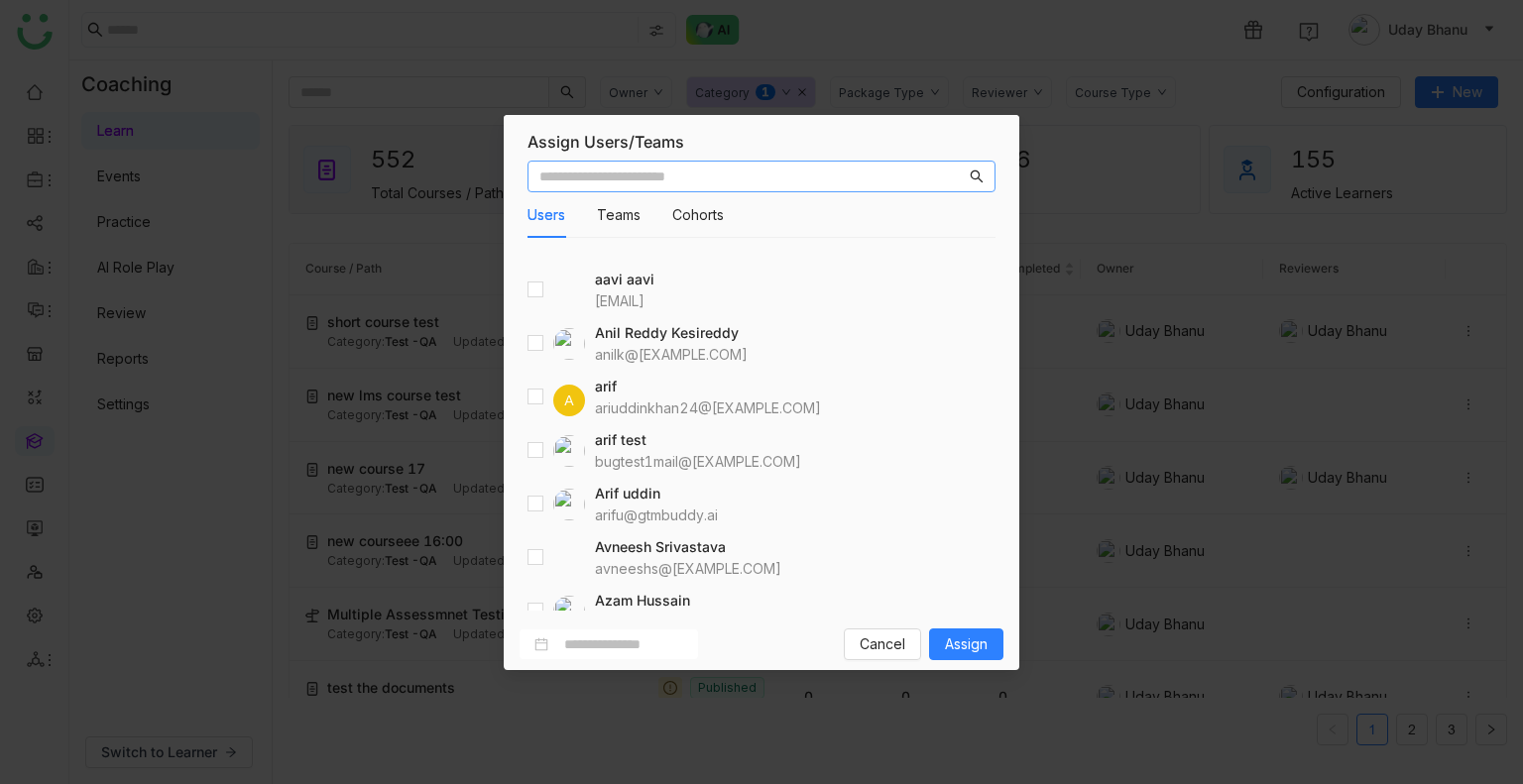 click at bounding box center (753, 176) 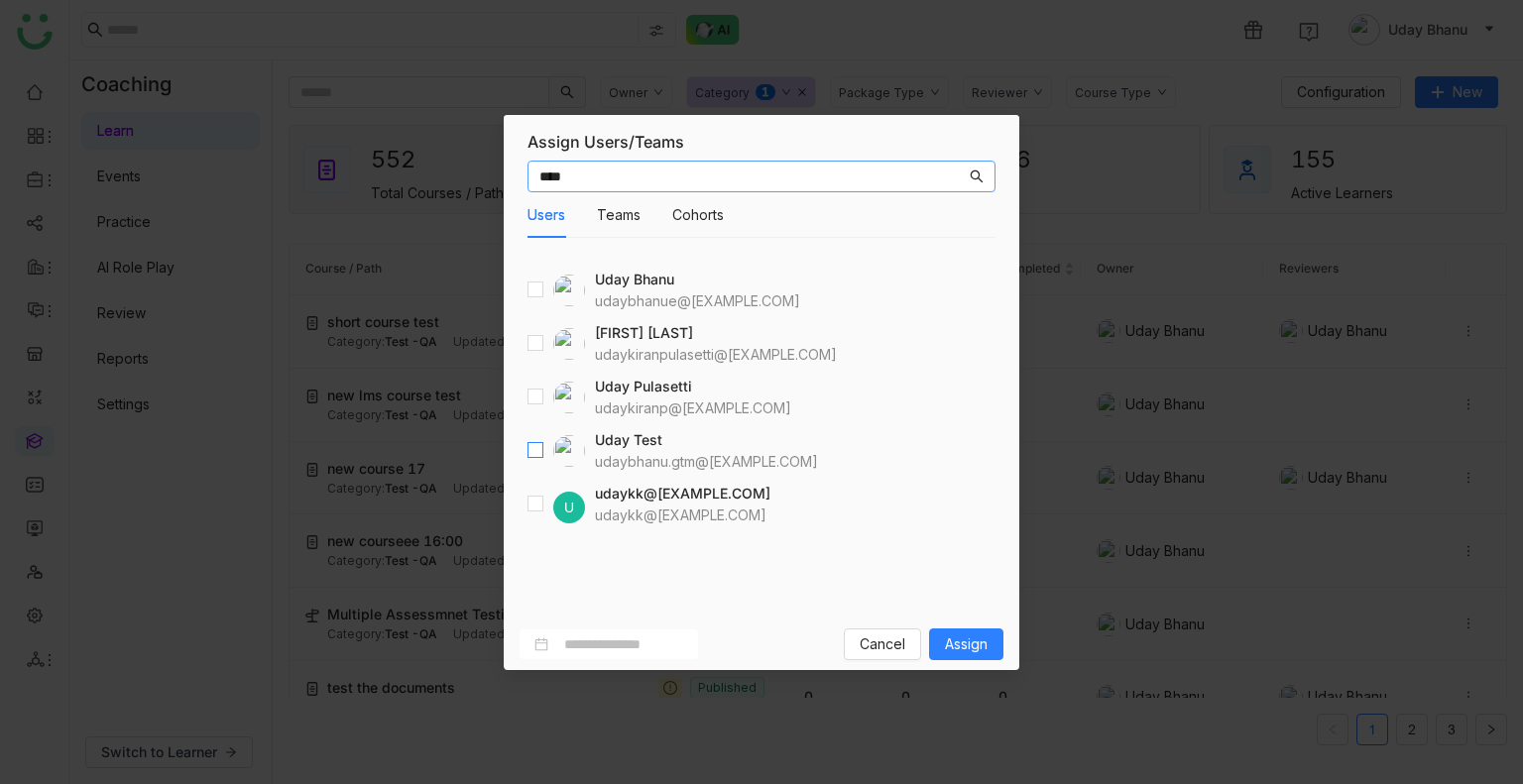 type on "****" 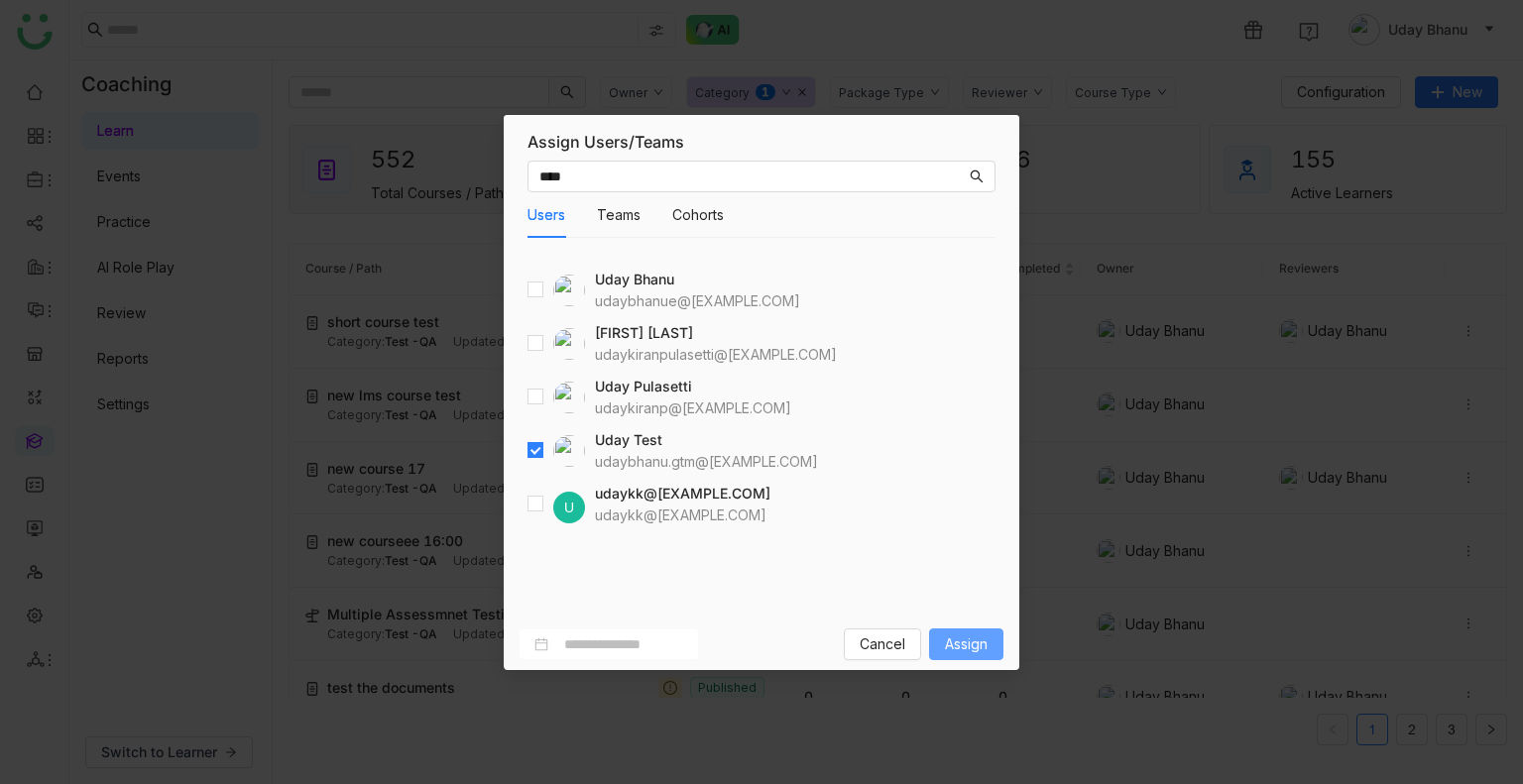 click on "Assign" at bounding box center [966, 644] 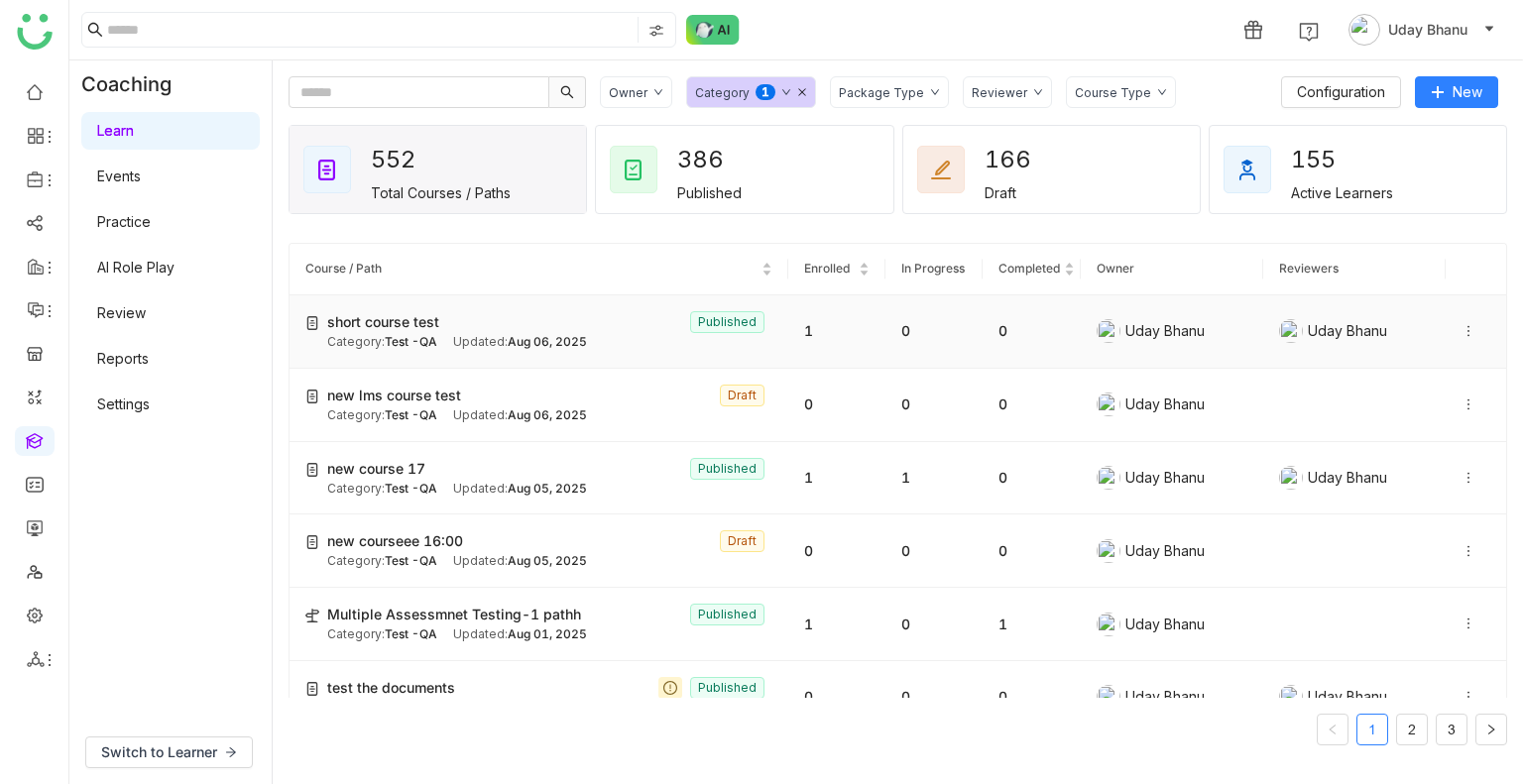 click on "short course test  Published" 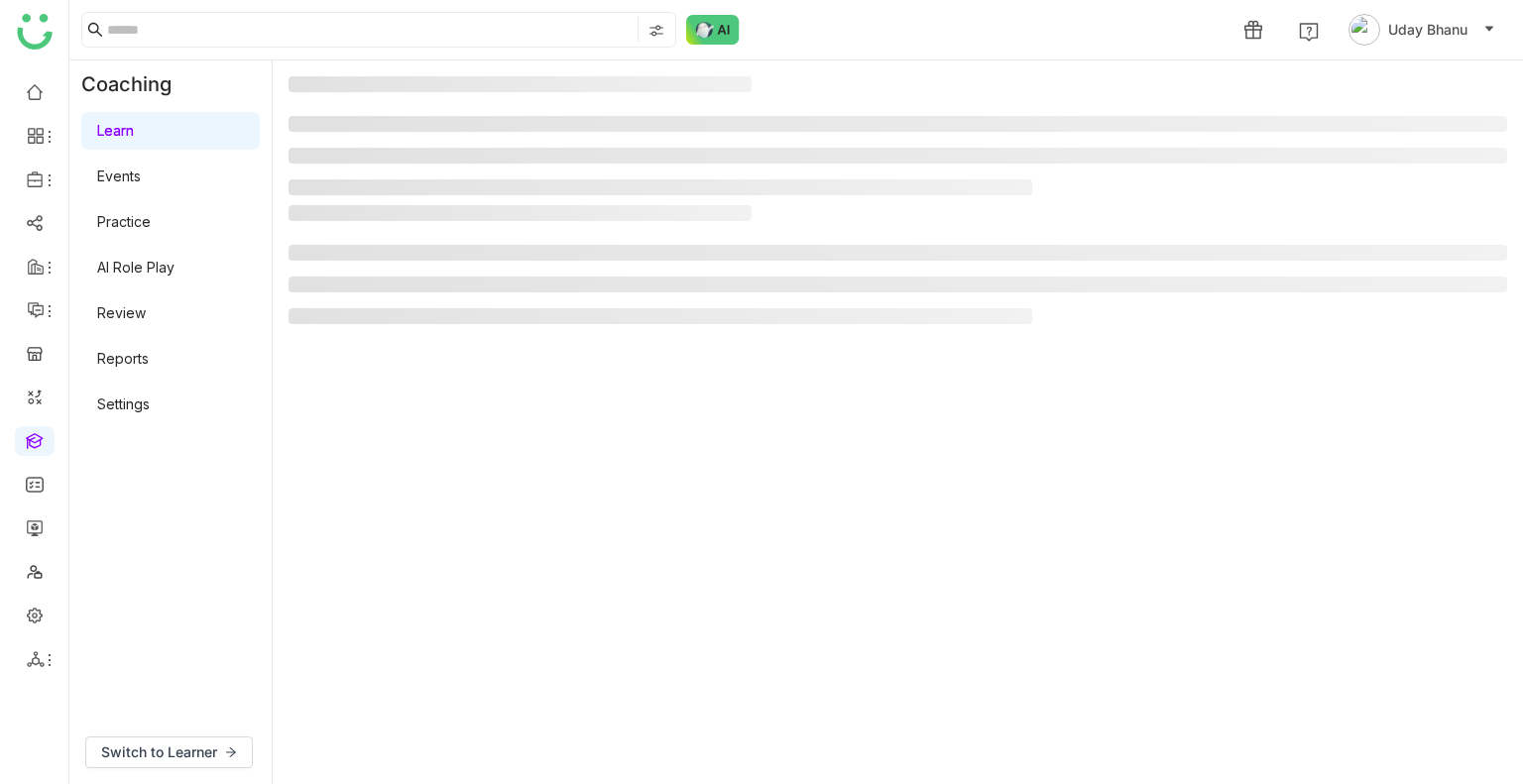 click 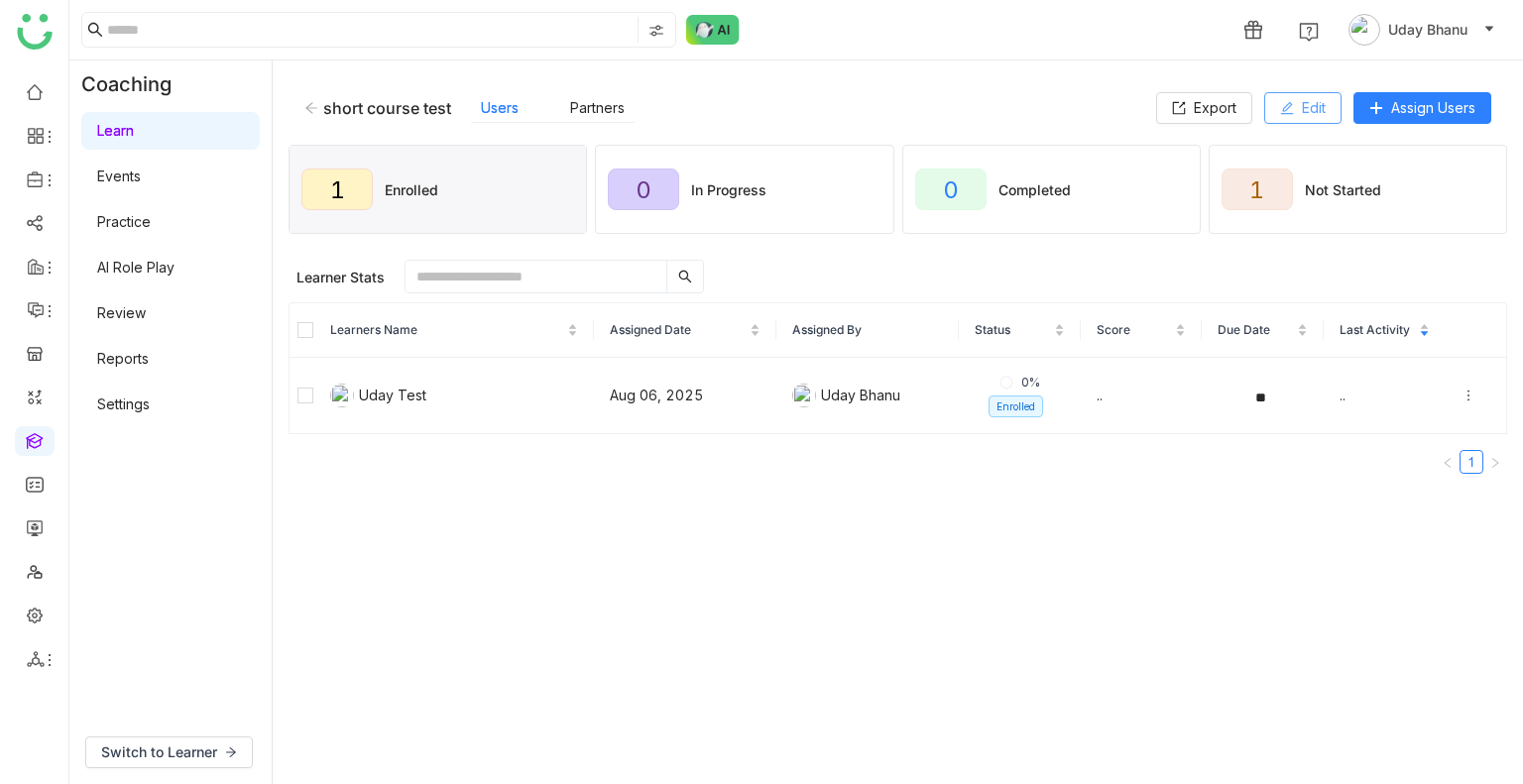 click on "Edit" 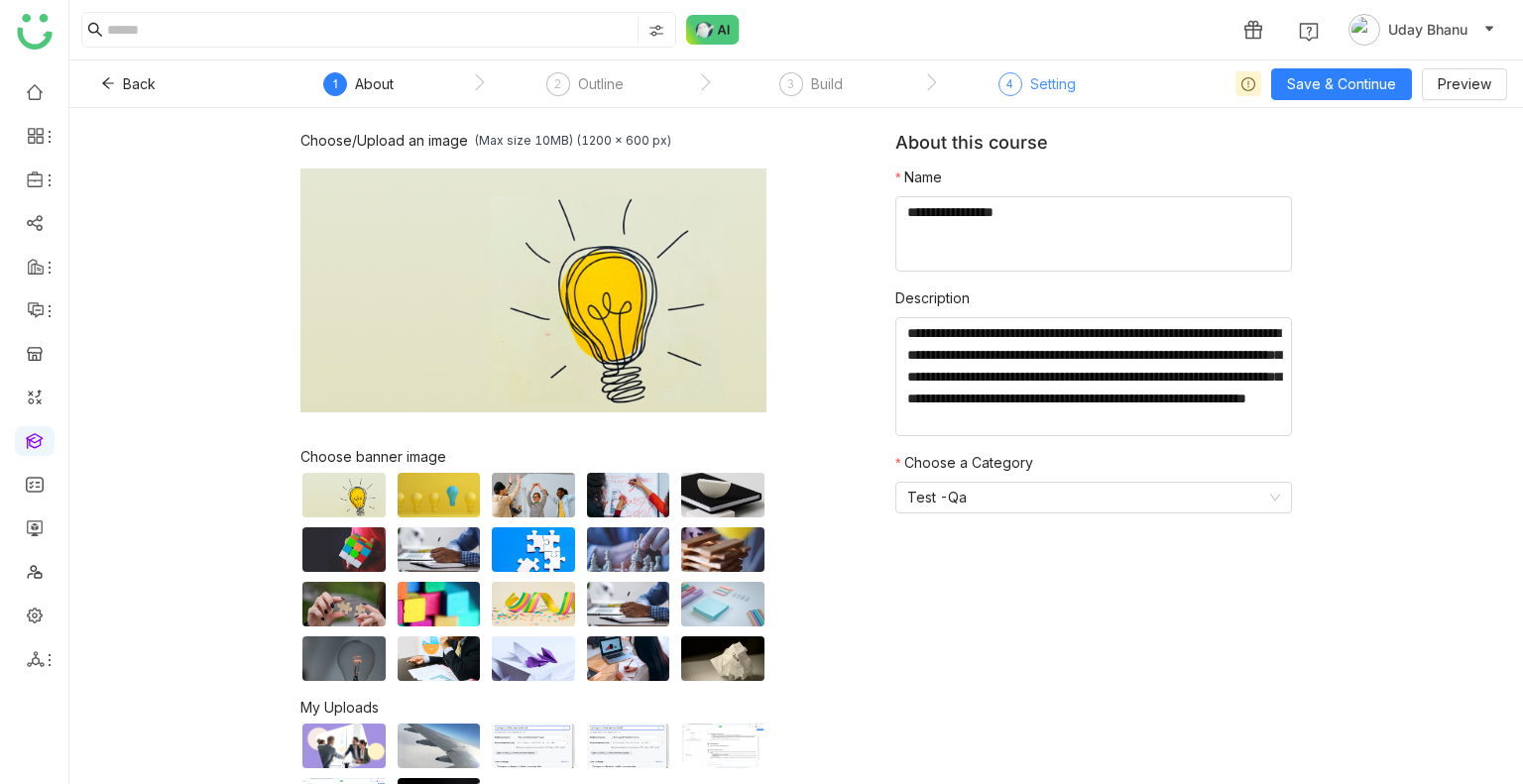 click on "Setting" 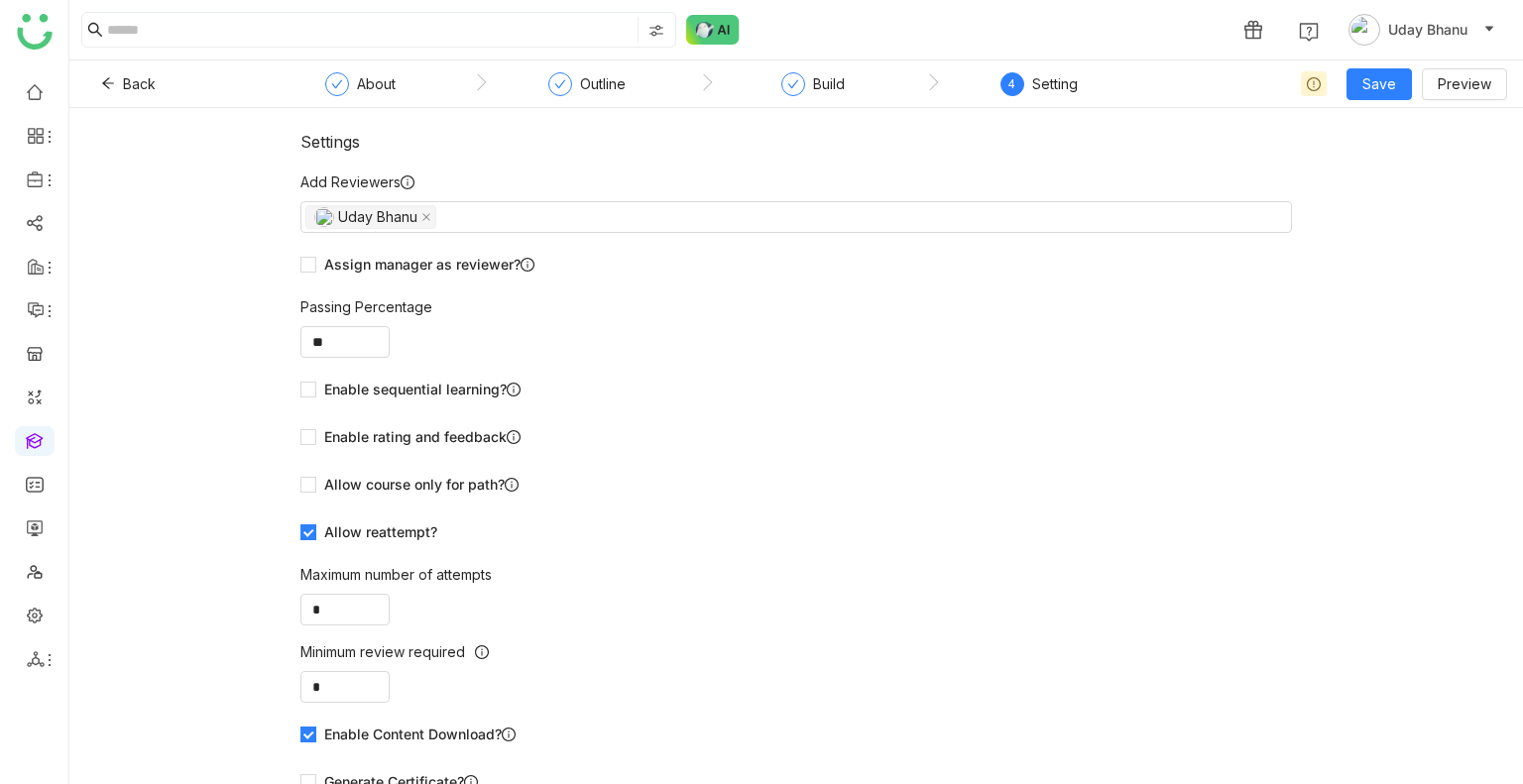 scroll, scrollTop: 28, scrollLeft: 0, axis: vertical 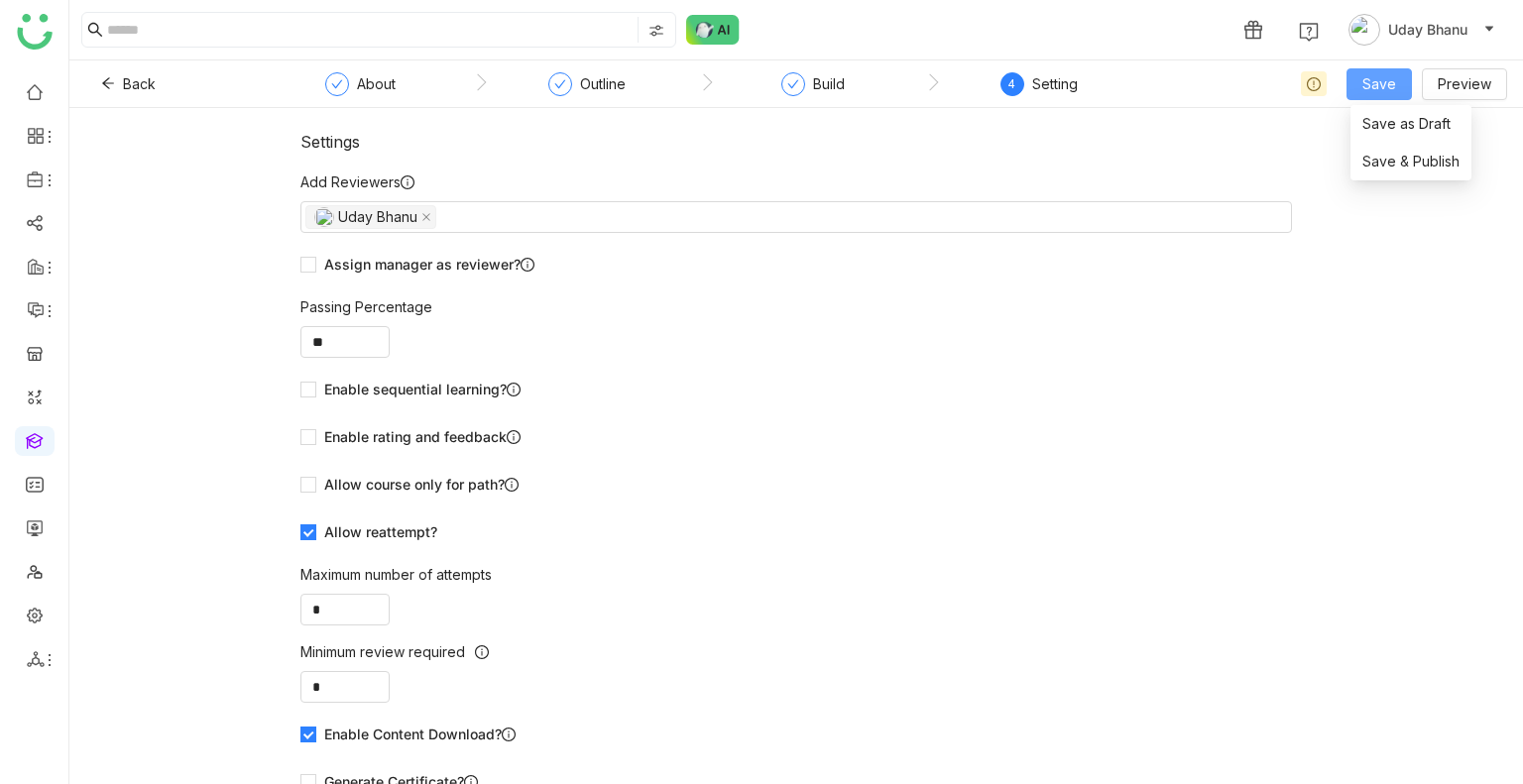 click on "Save" 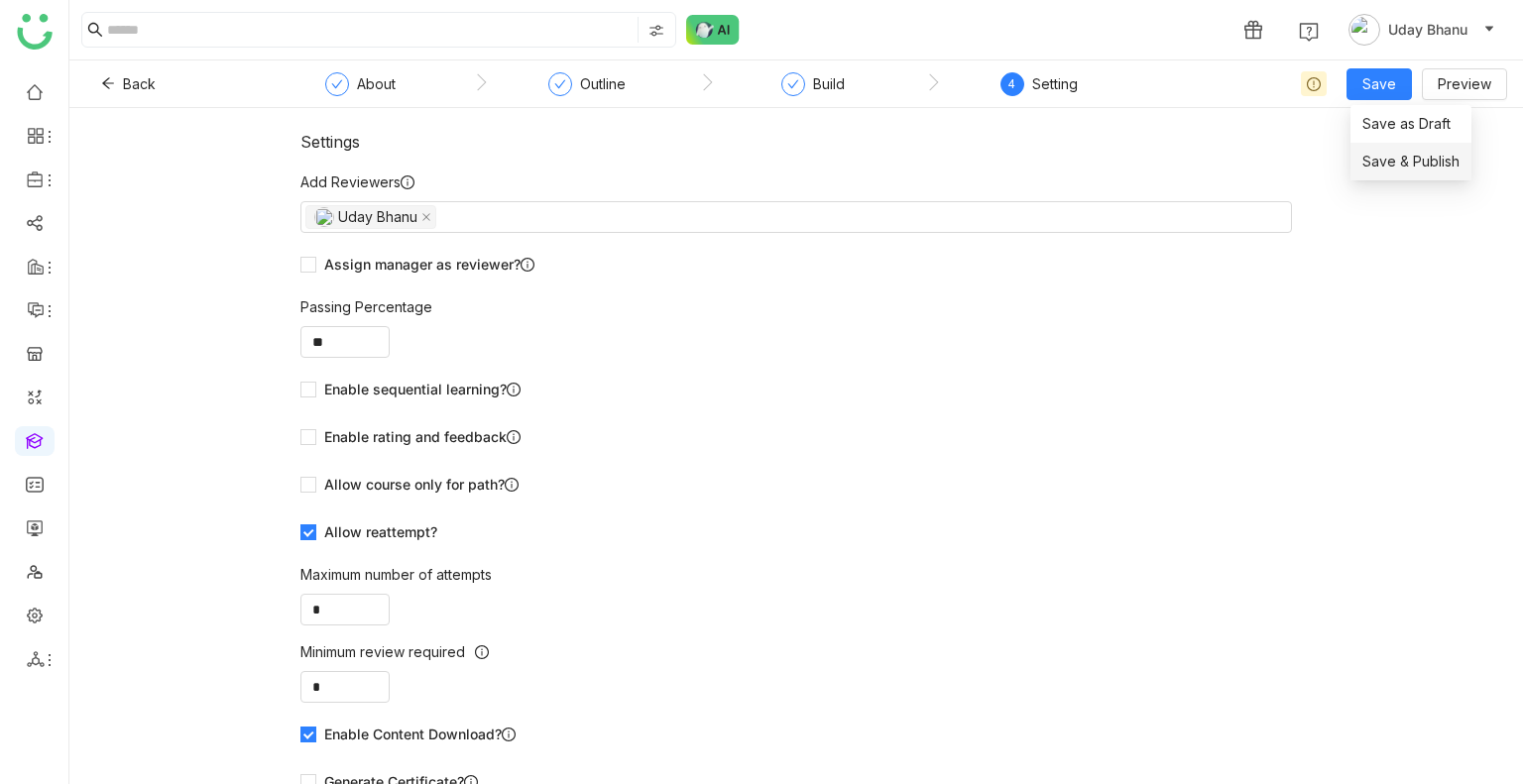 click on "Save & Publish" at bounding box center (1411, 162) 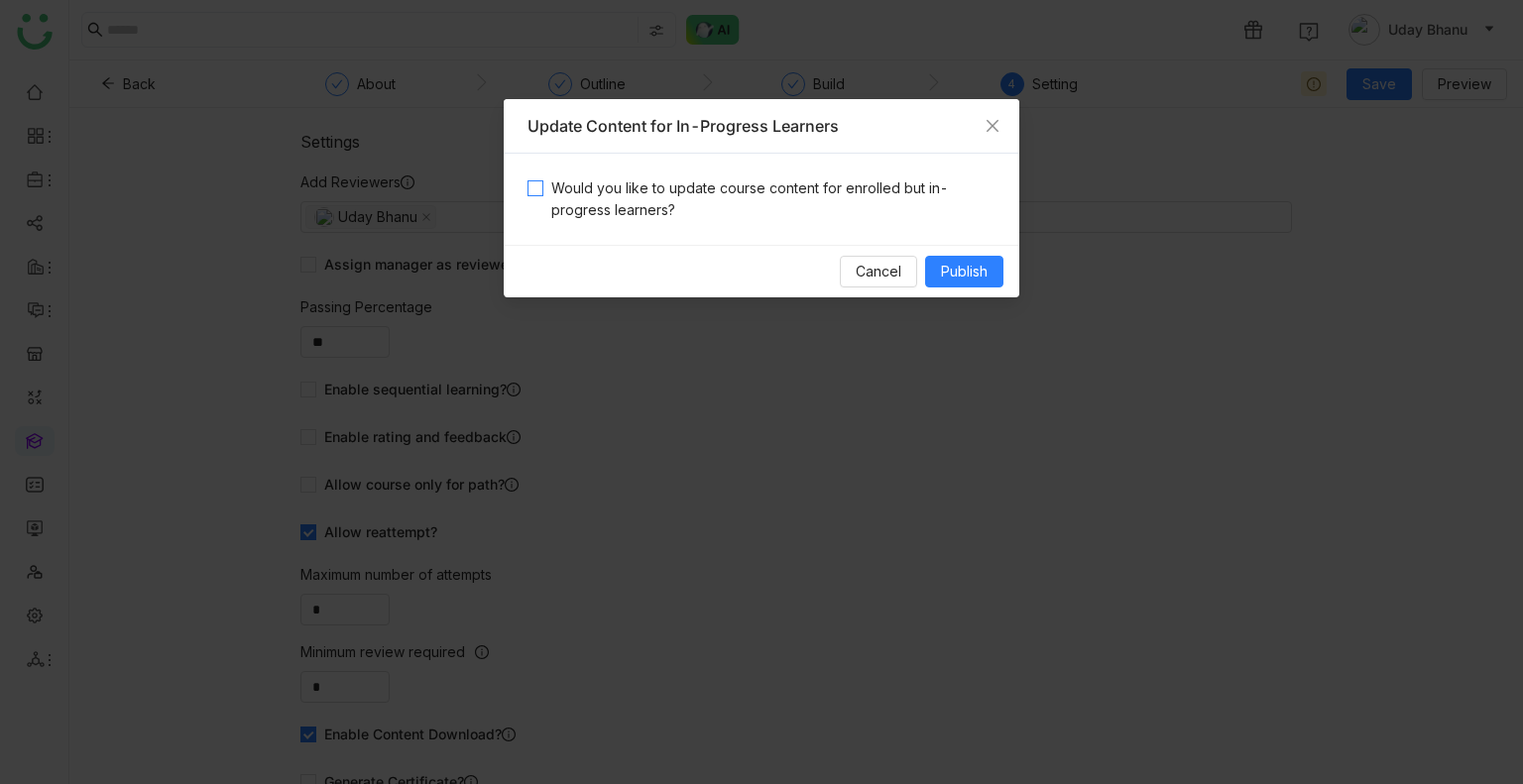click on "Would you like to update course content for enrolled but in-progress learners?" at bounding box center (769, 199) 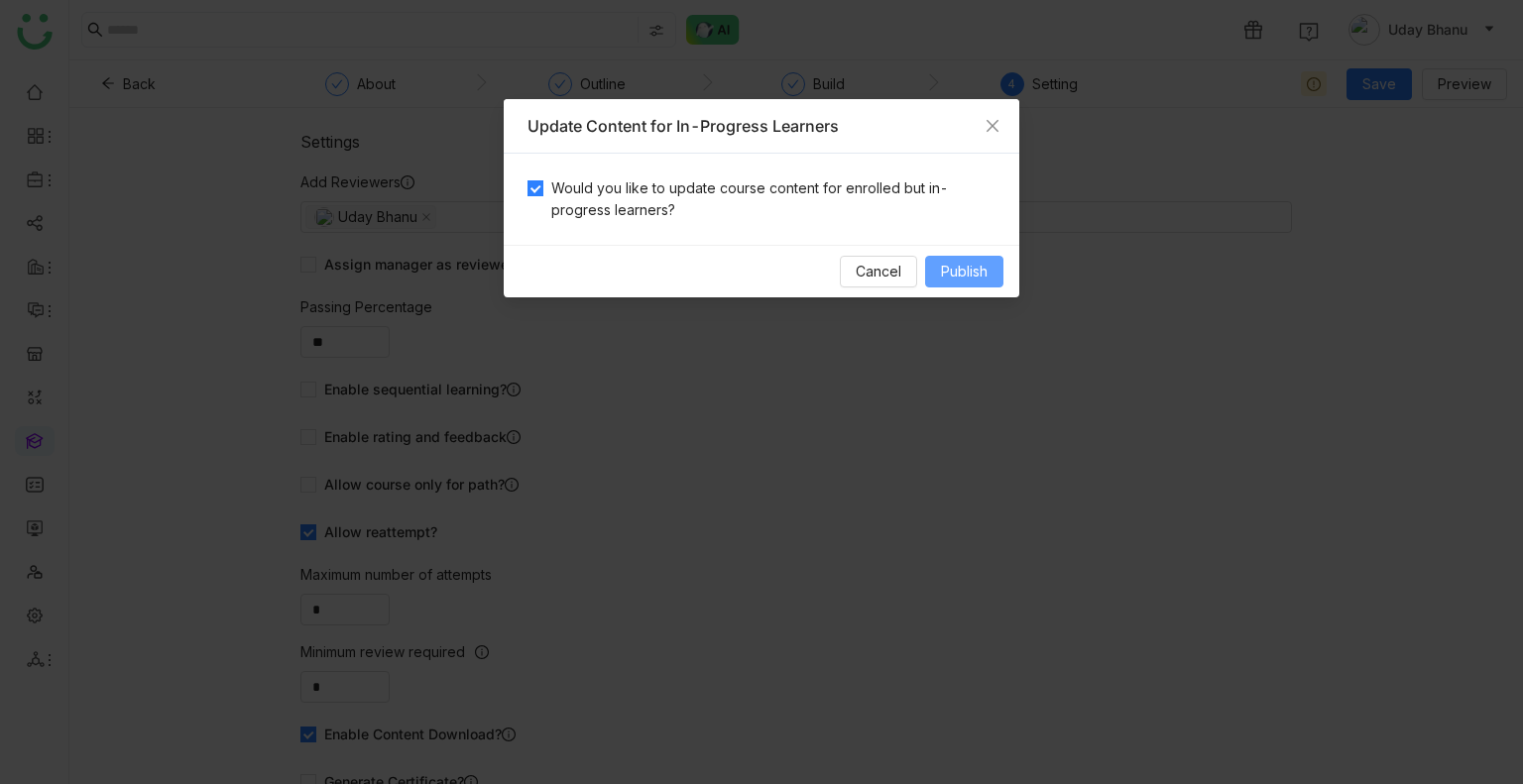 click on "Publish" at bounding box center [964, 272] 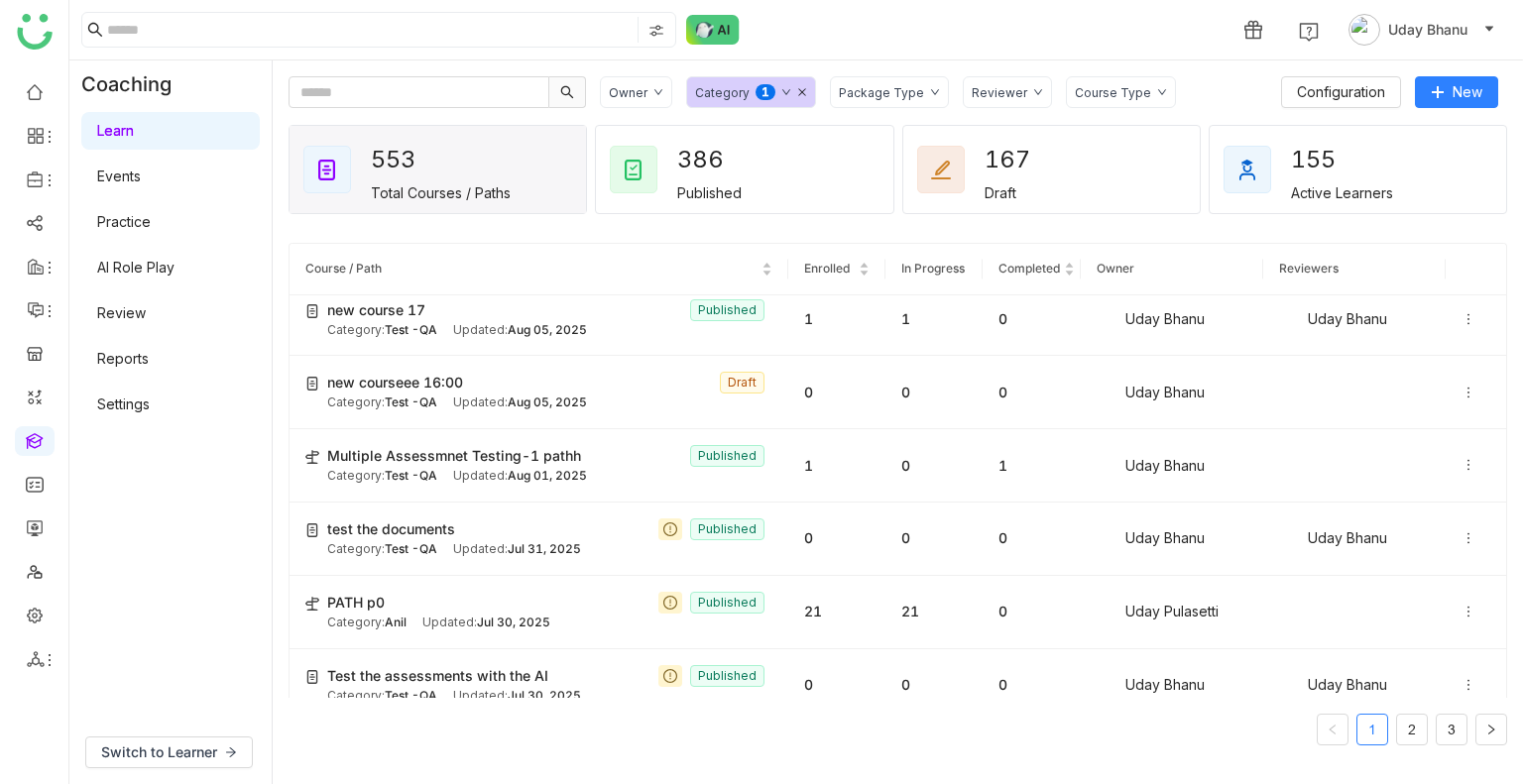 scroll, scrollTop: 0, scrollLeft: 0, axis: both 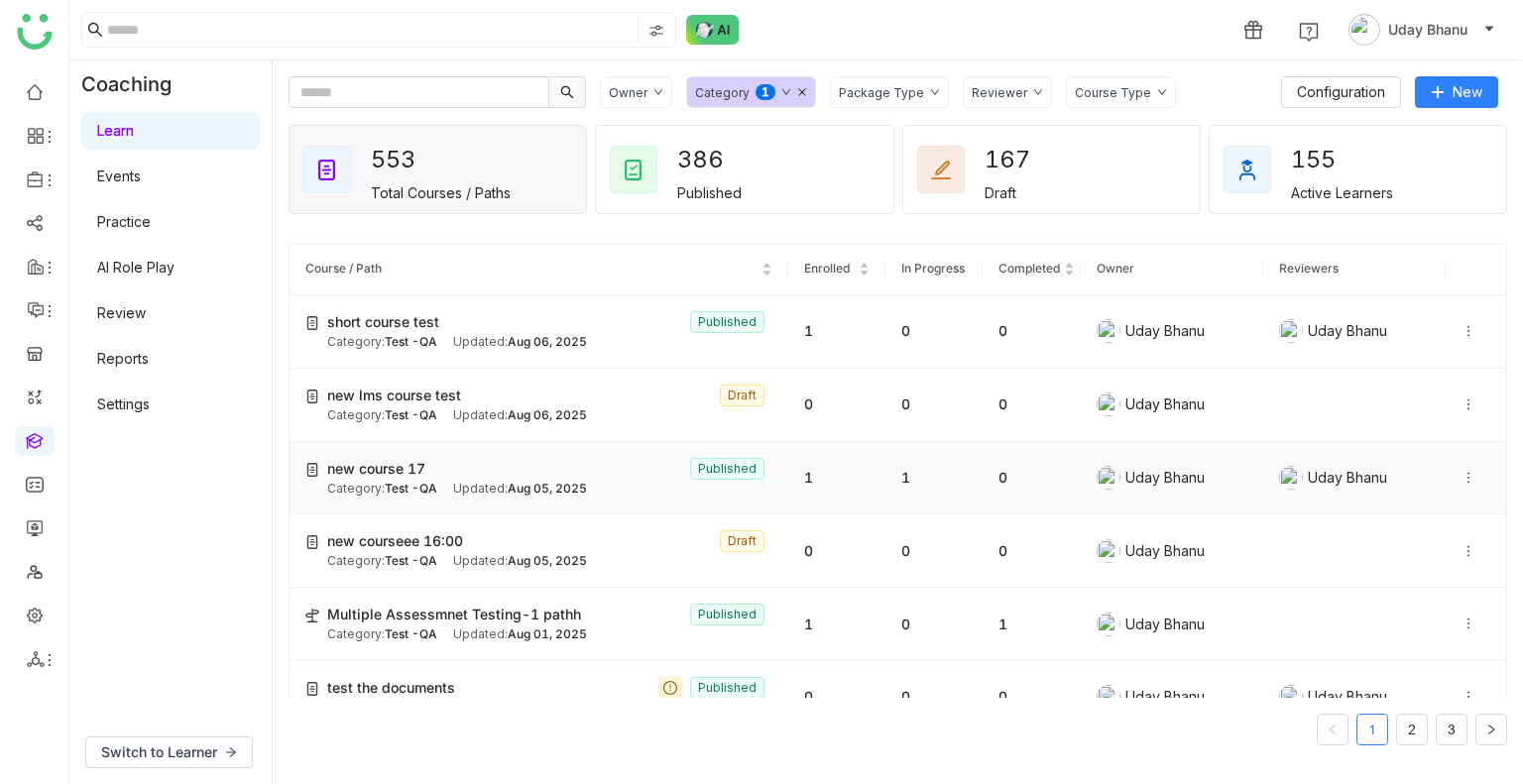 click on "new course 17  Published" 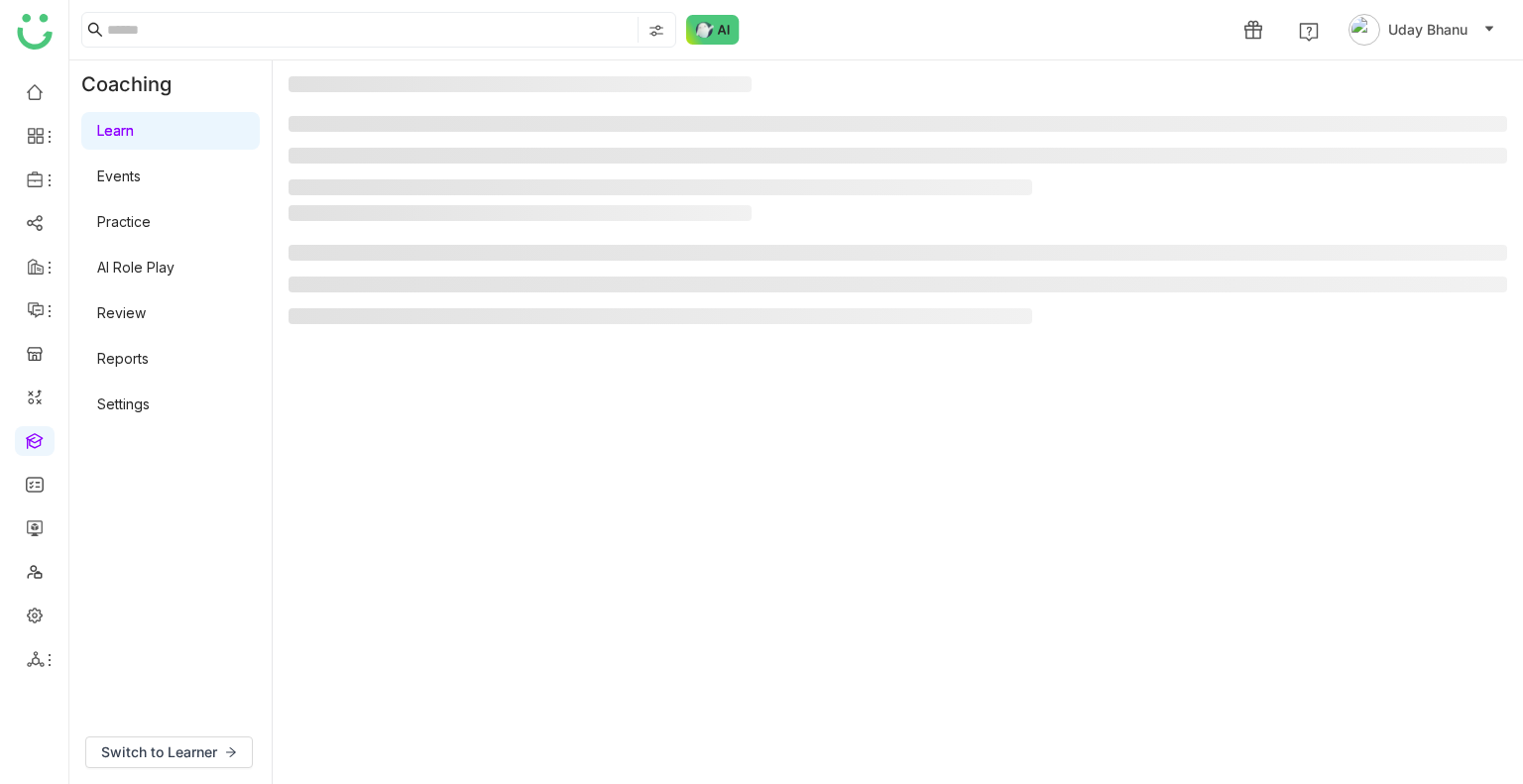 click 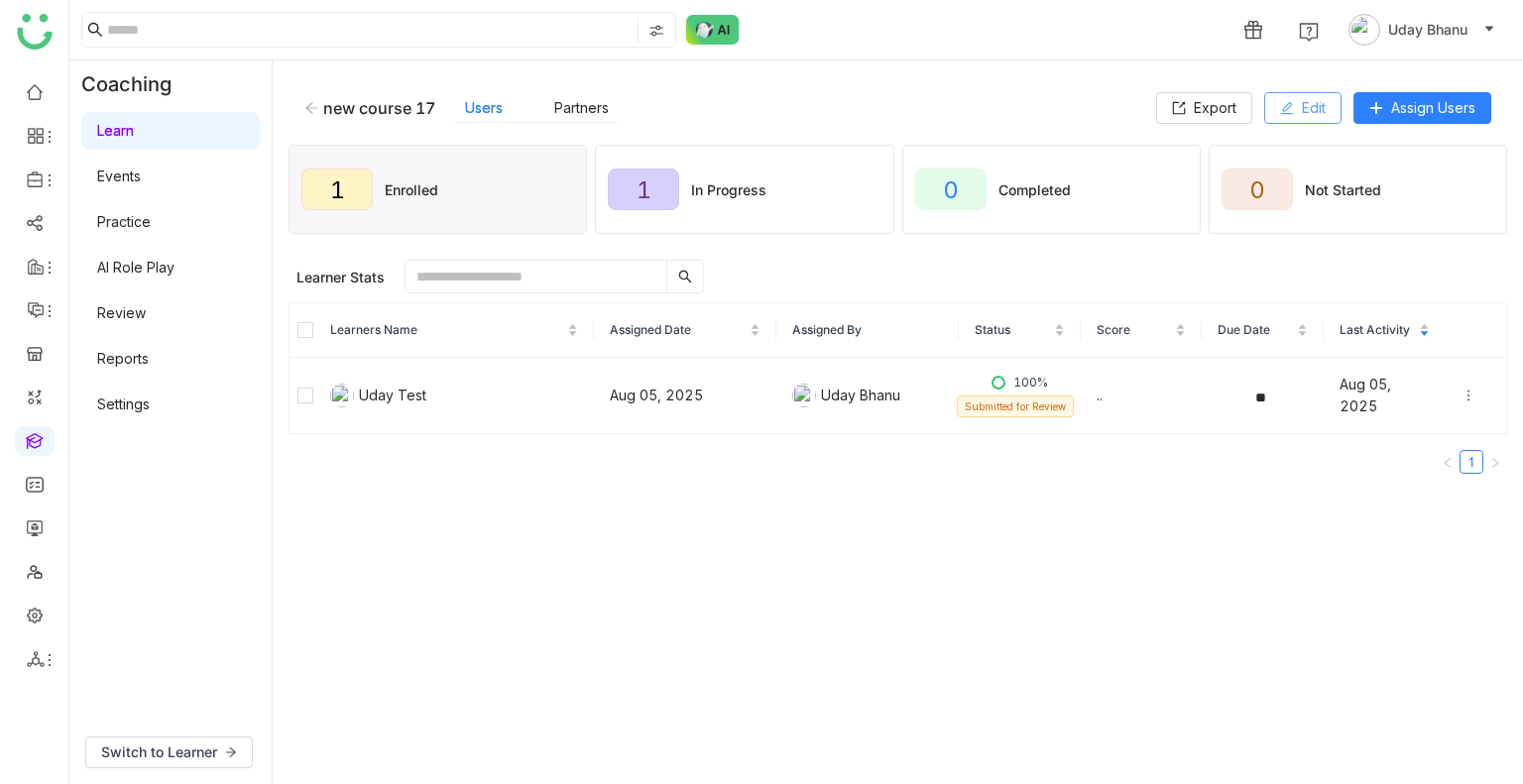 click 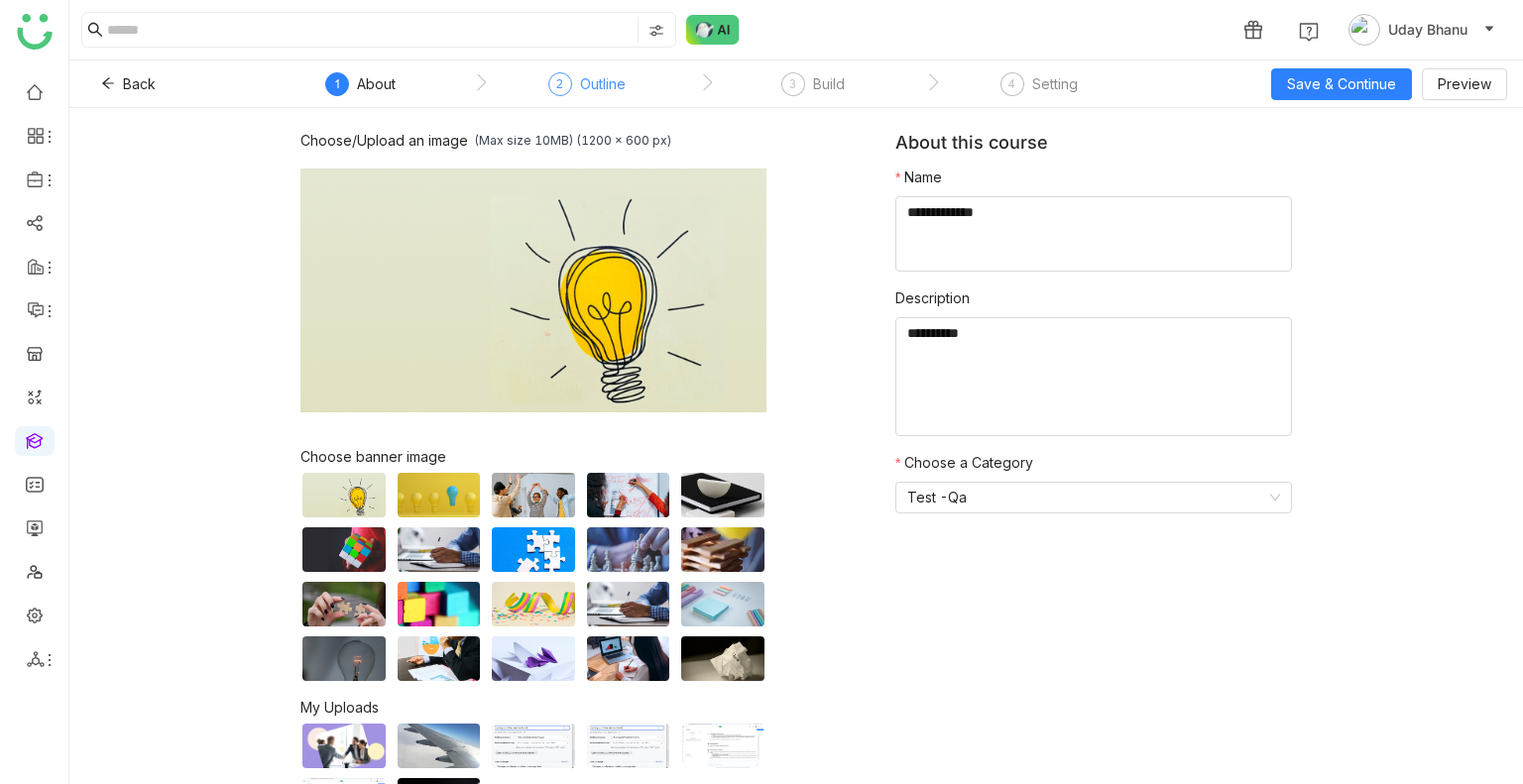 click on "2  Outline" 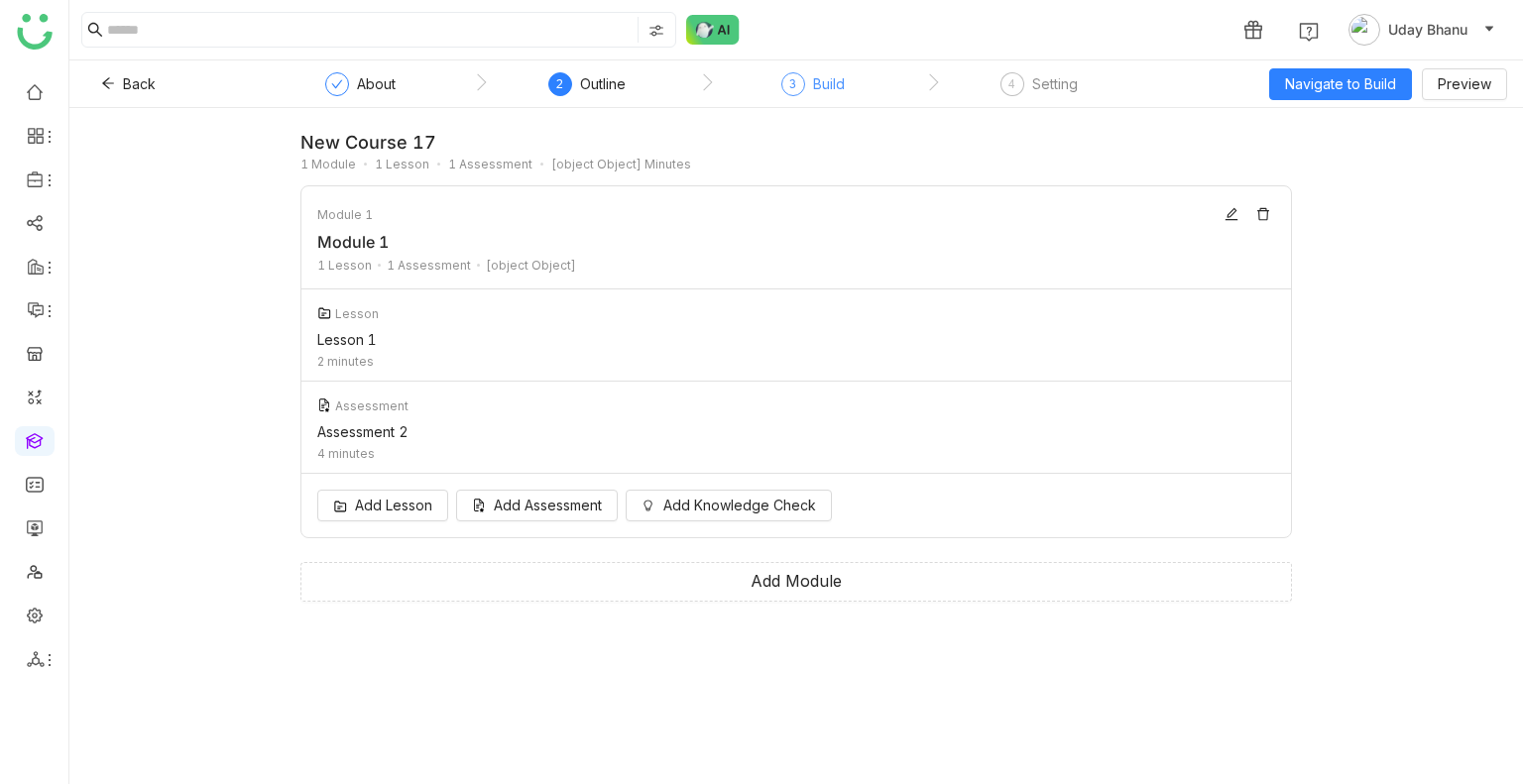 click on "3  Build" 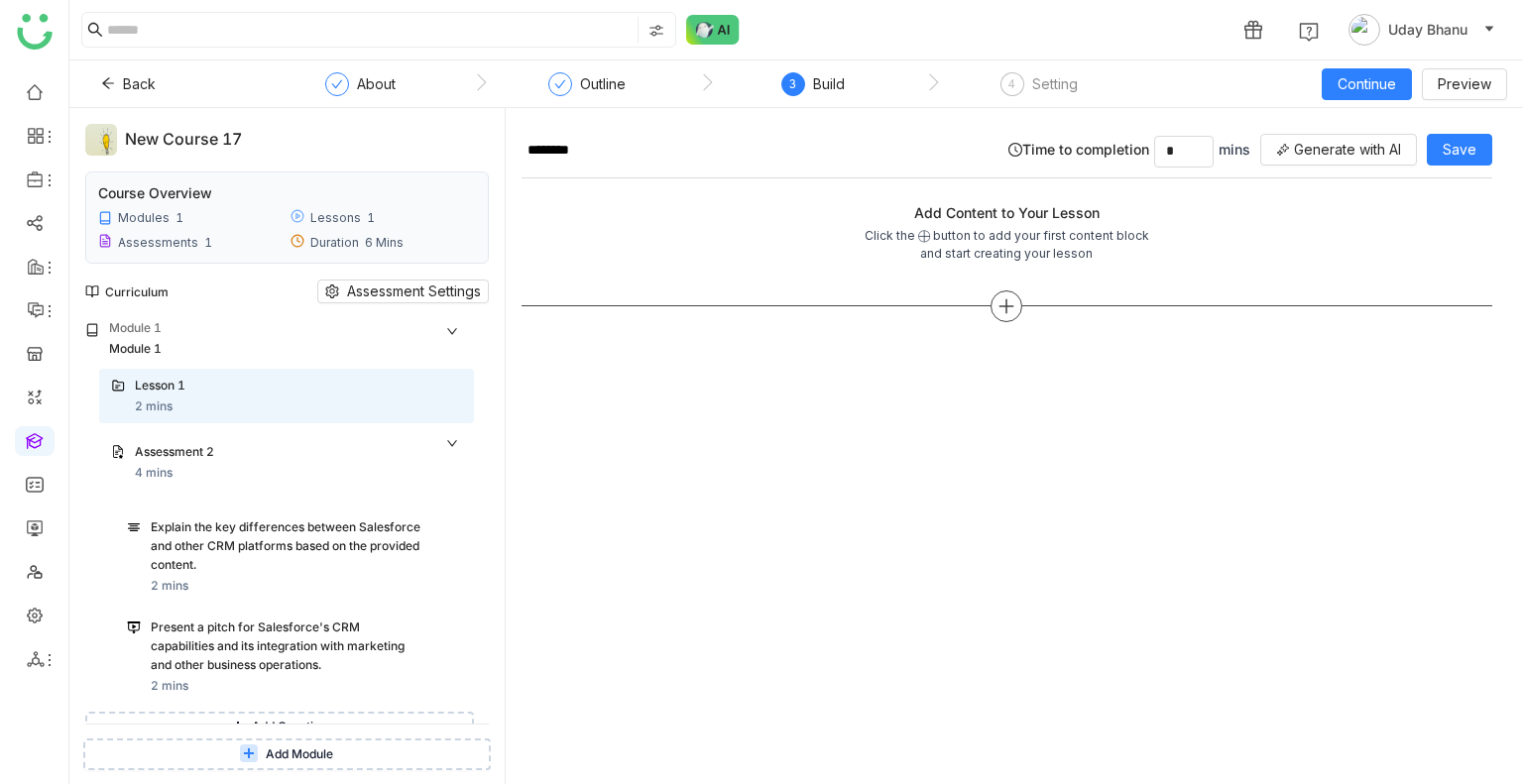 click 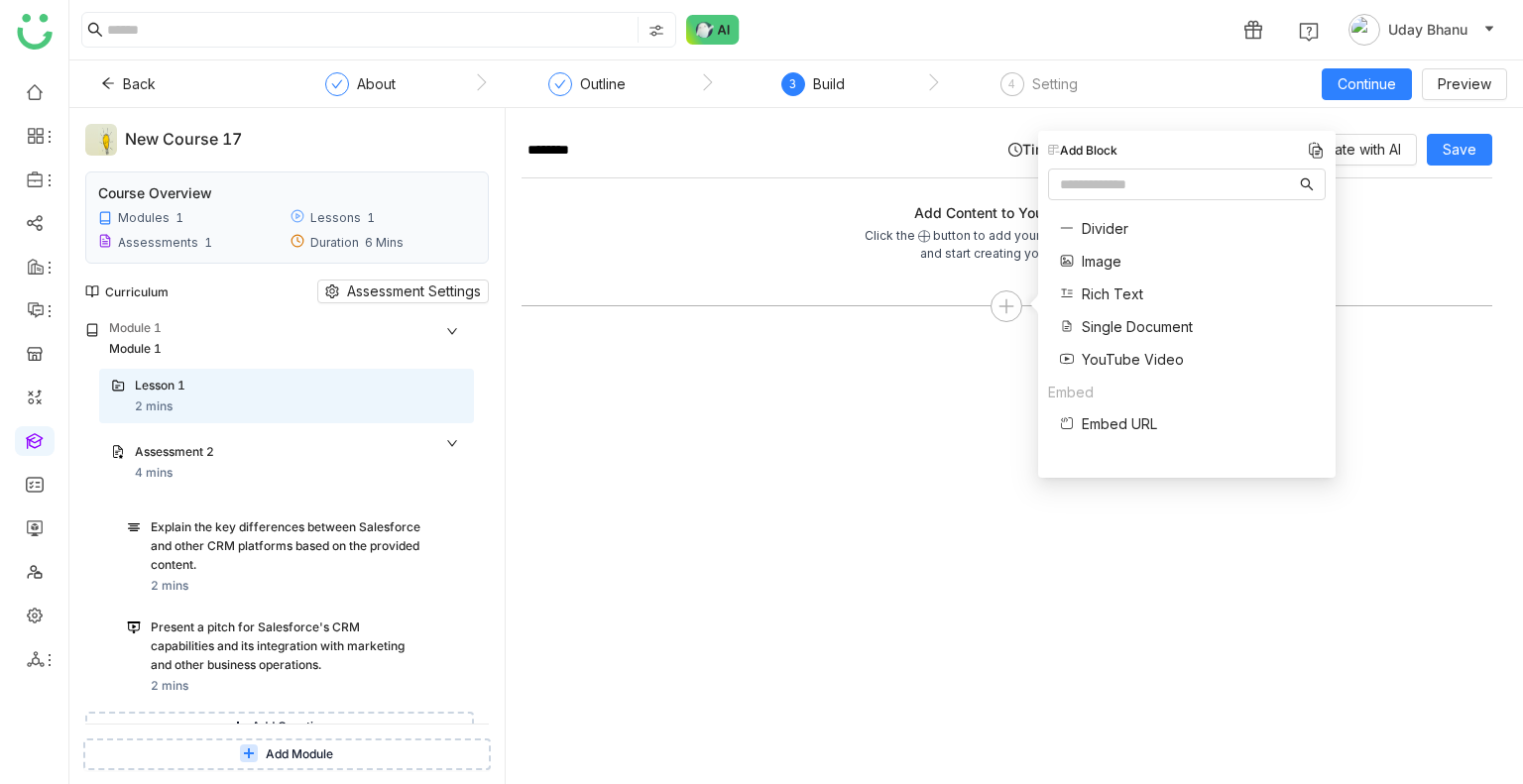 click on "Single Document" at bounding box center [1137, 326] 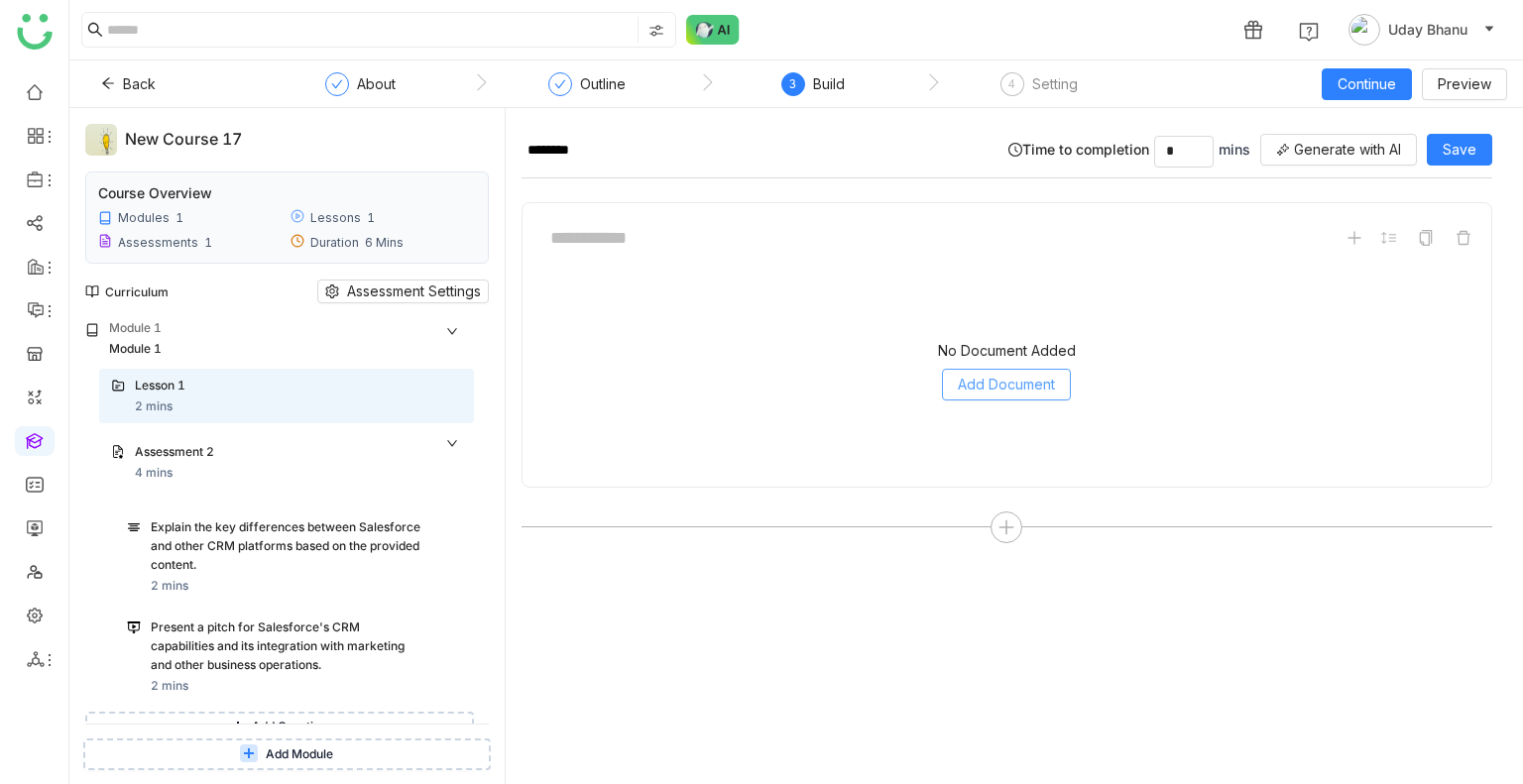 click on "Add Document" 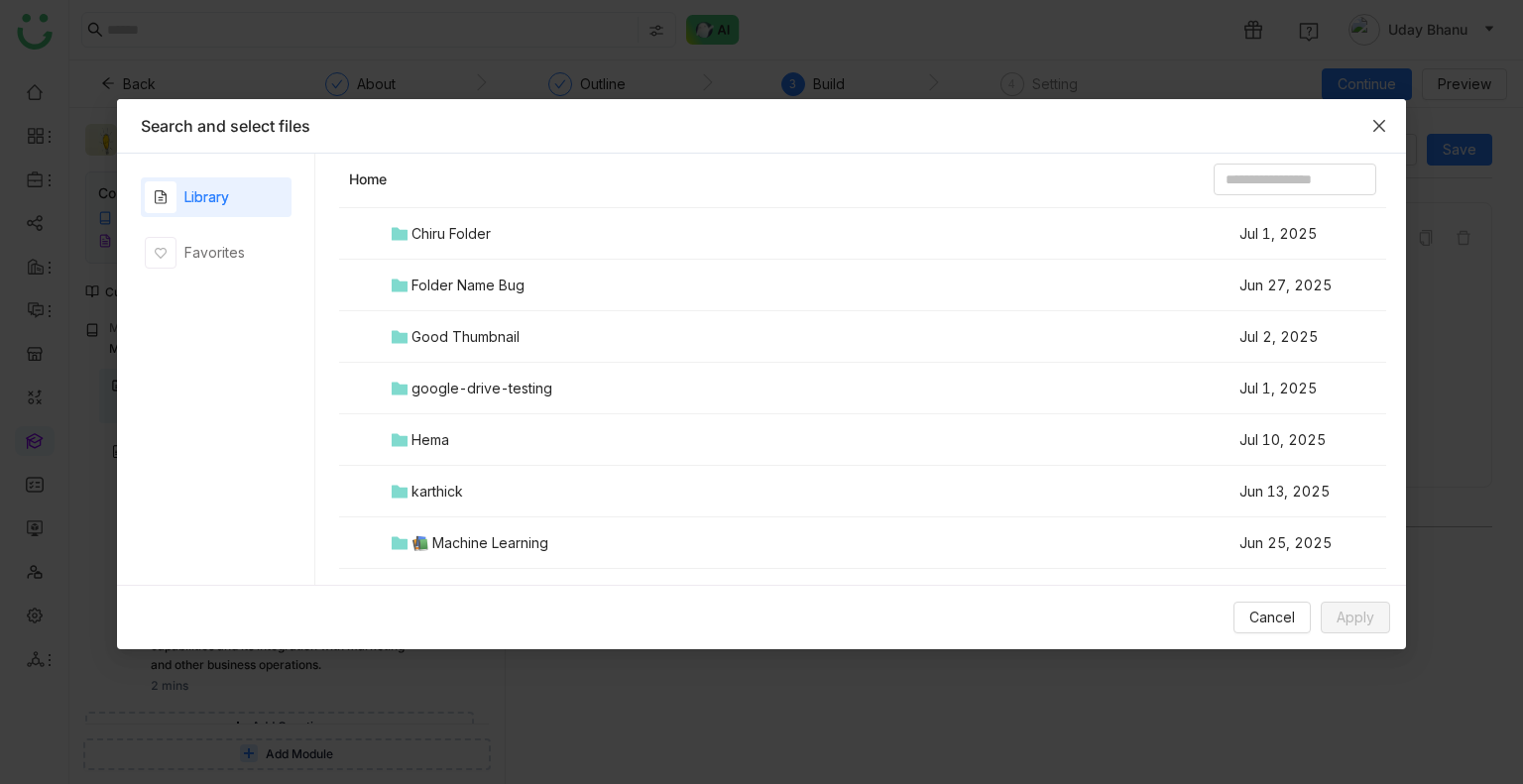scroll, scrollTop: 1086, scrollLeft: 0, axis: vertical 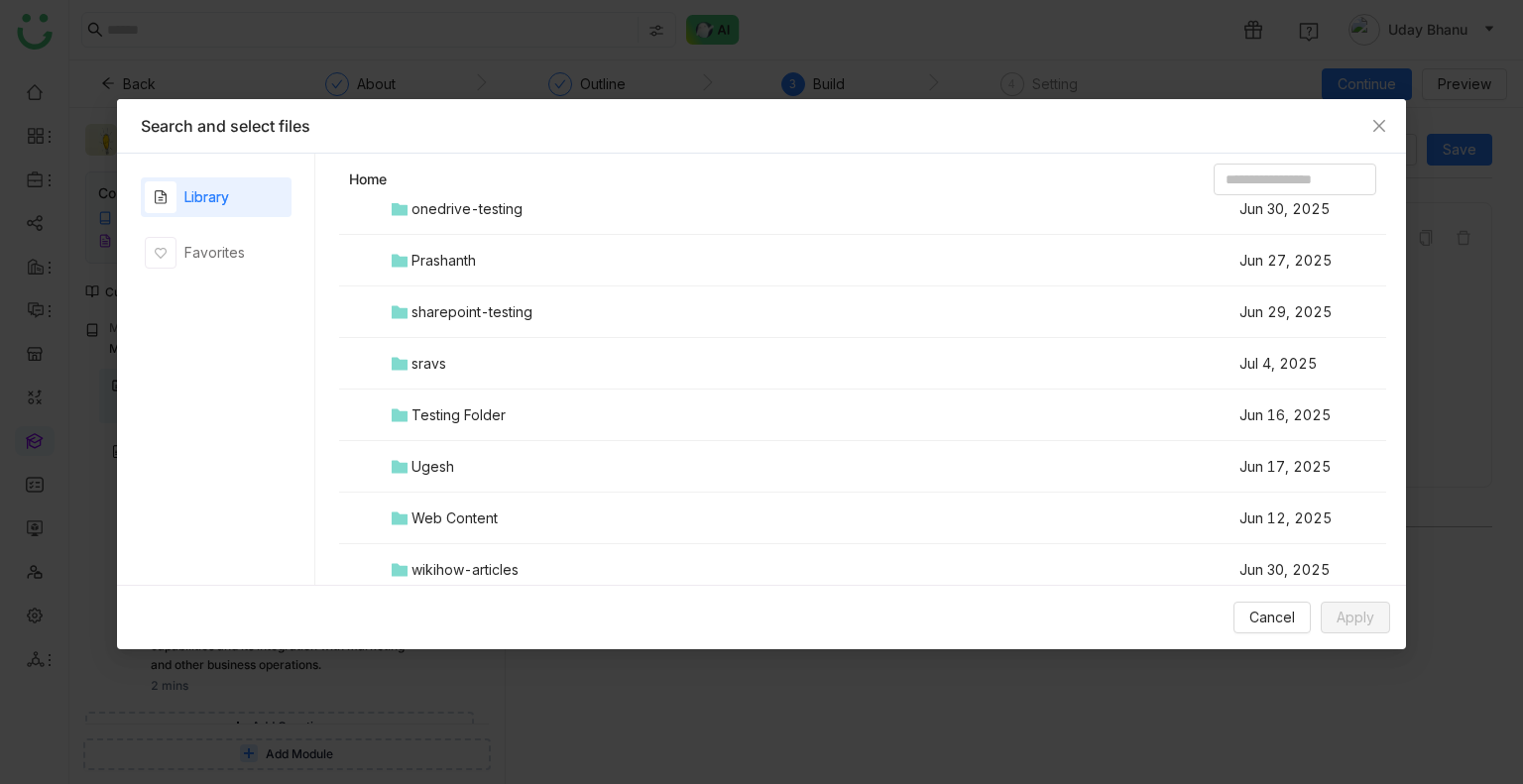 click on "Testing Folder" at bounding box center (813, 415) 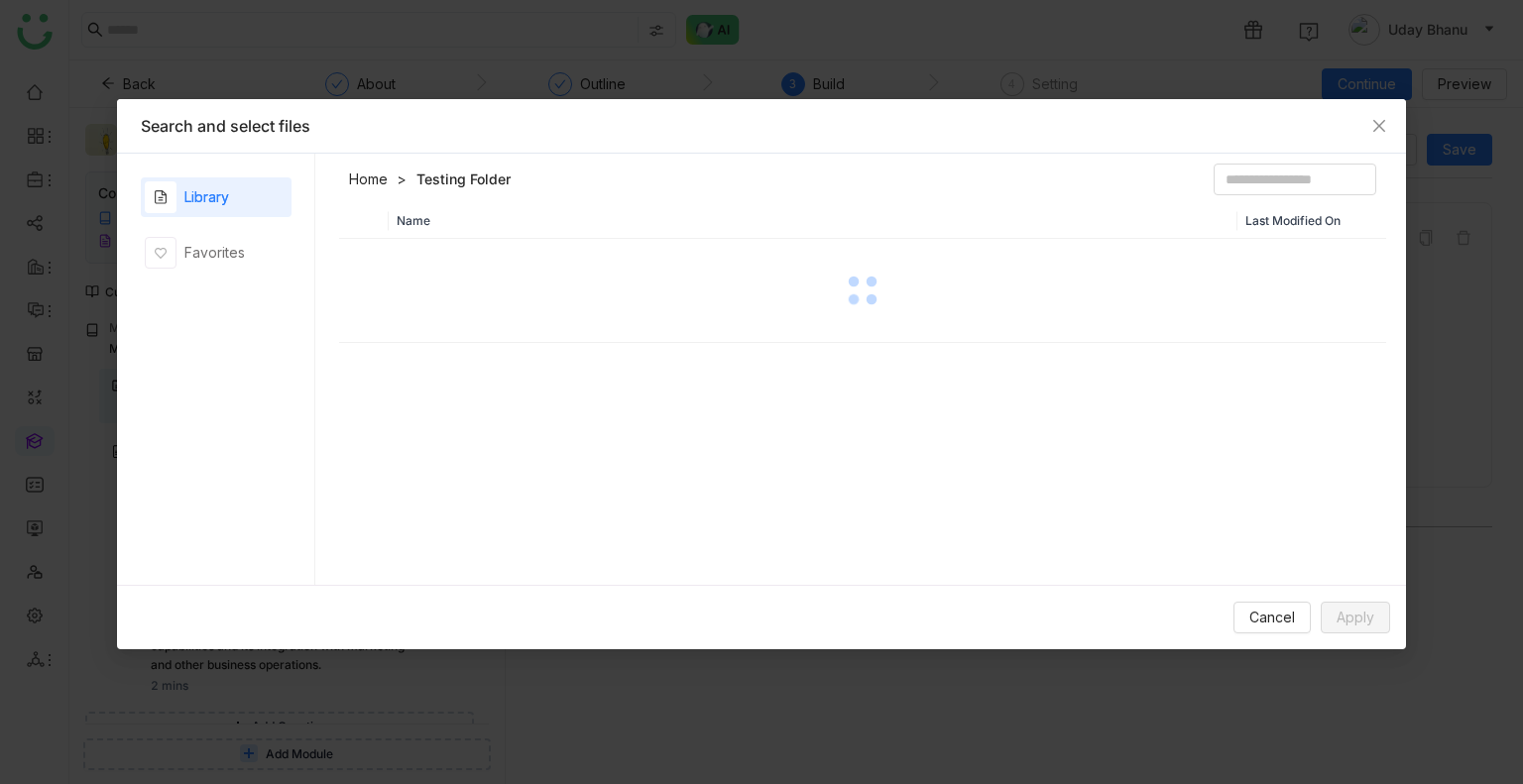 scroll, scrollTop: 0, scrollLeft: 0, axis: both 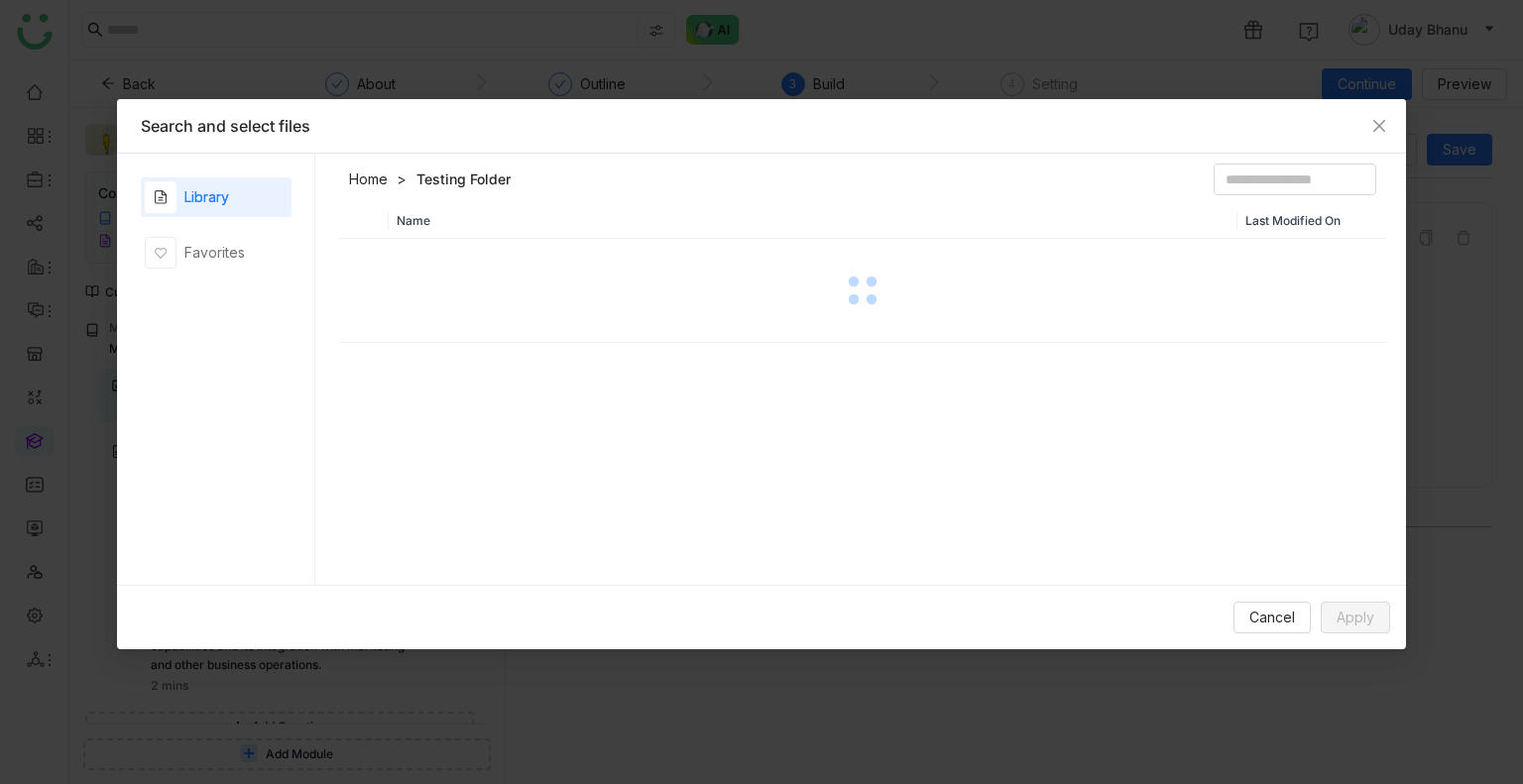 click on "Name Last Modified On" at bounding box center (863, 398) 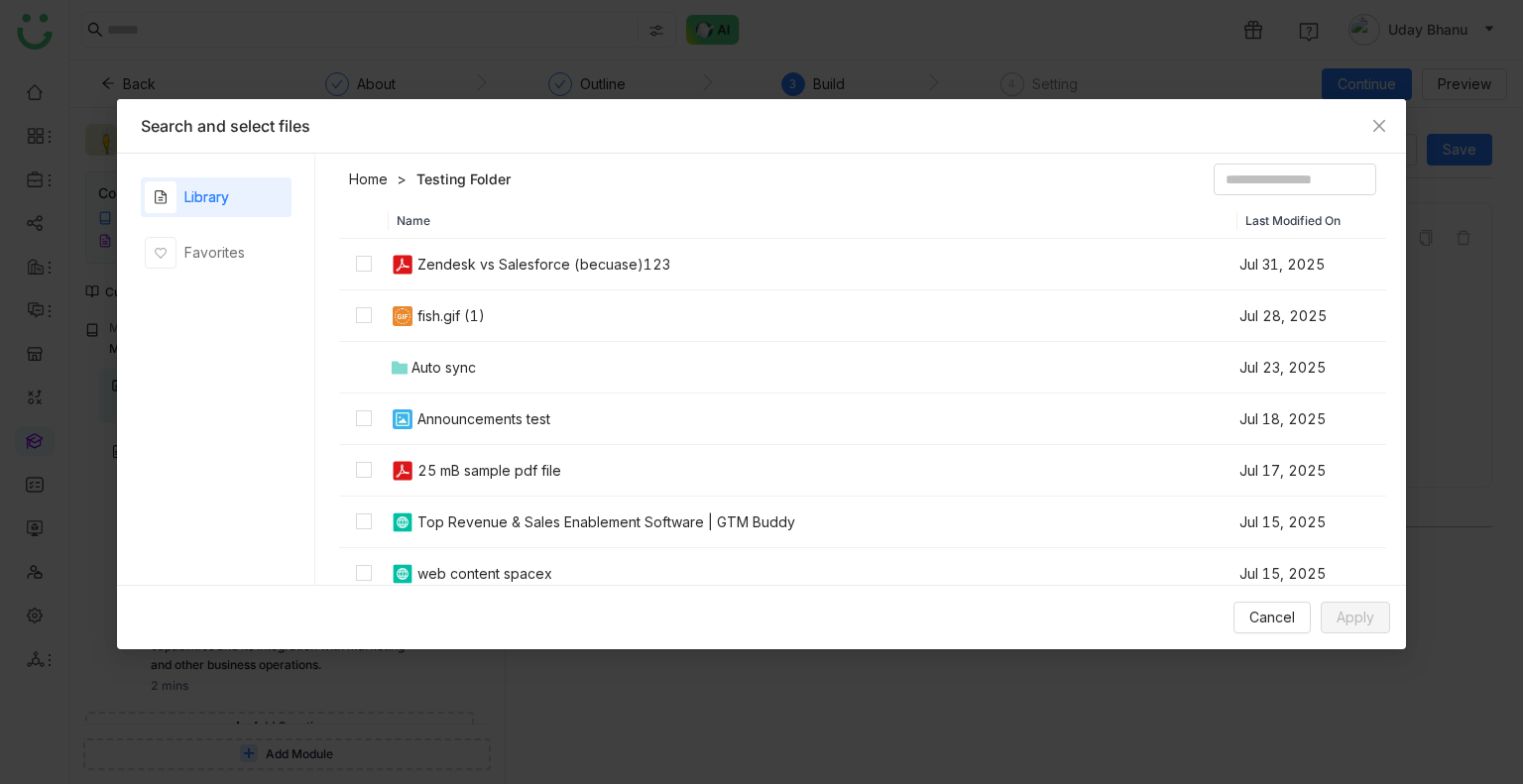 click on "Name" at bounding box center (813, 221) 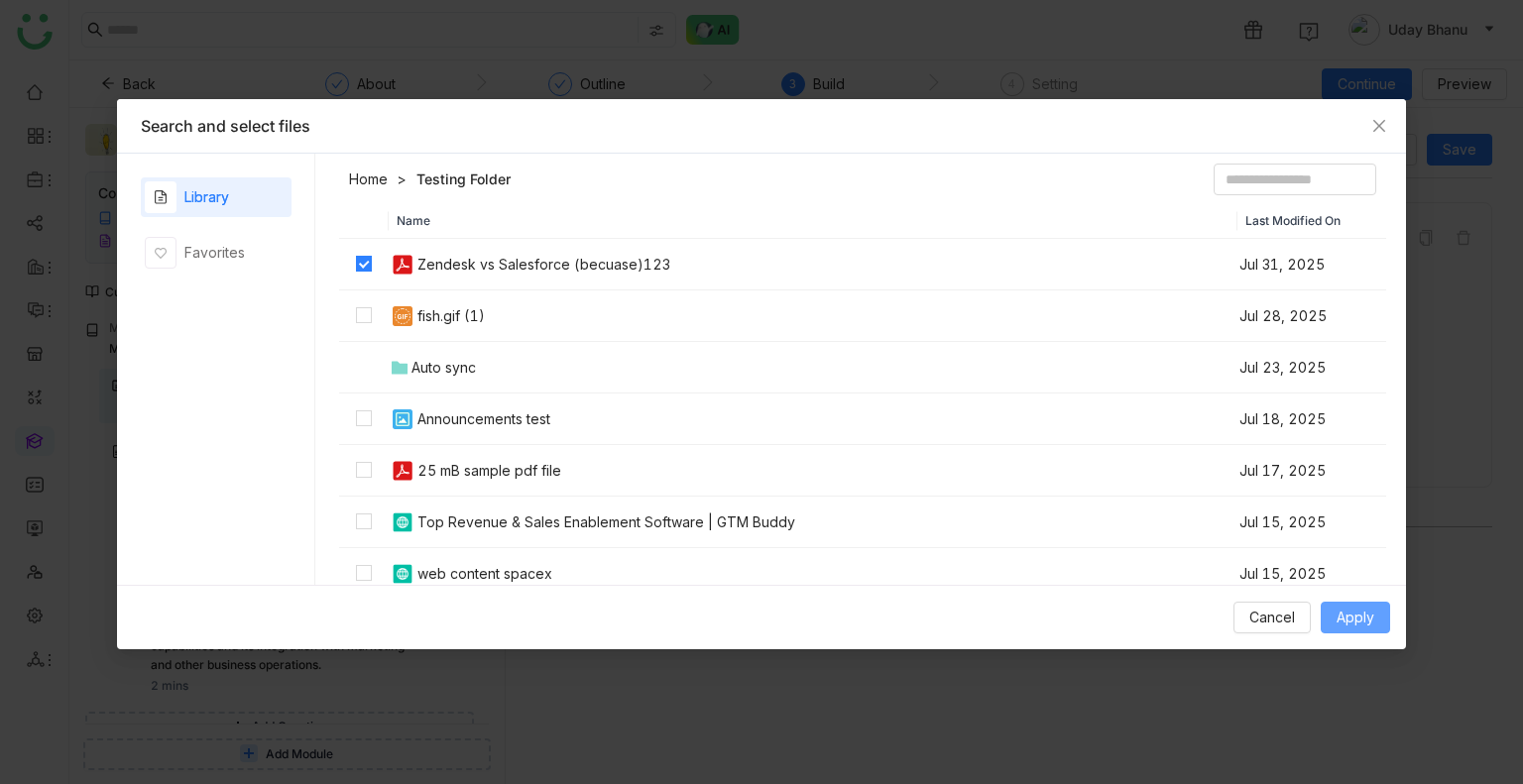 click on "Apply" at bounding box center [1355, 617] 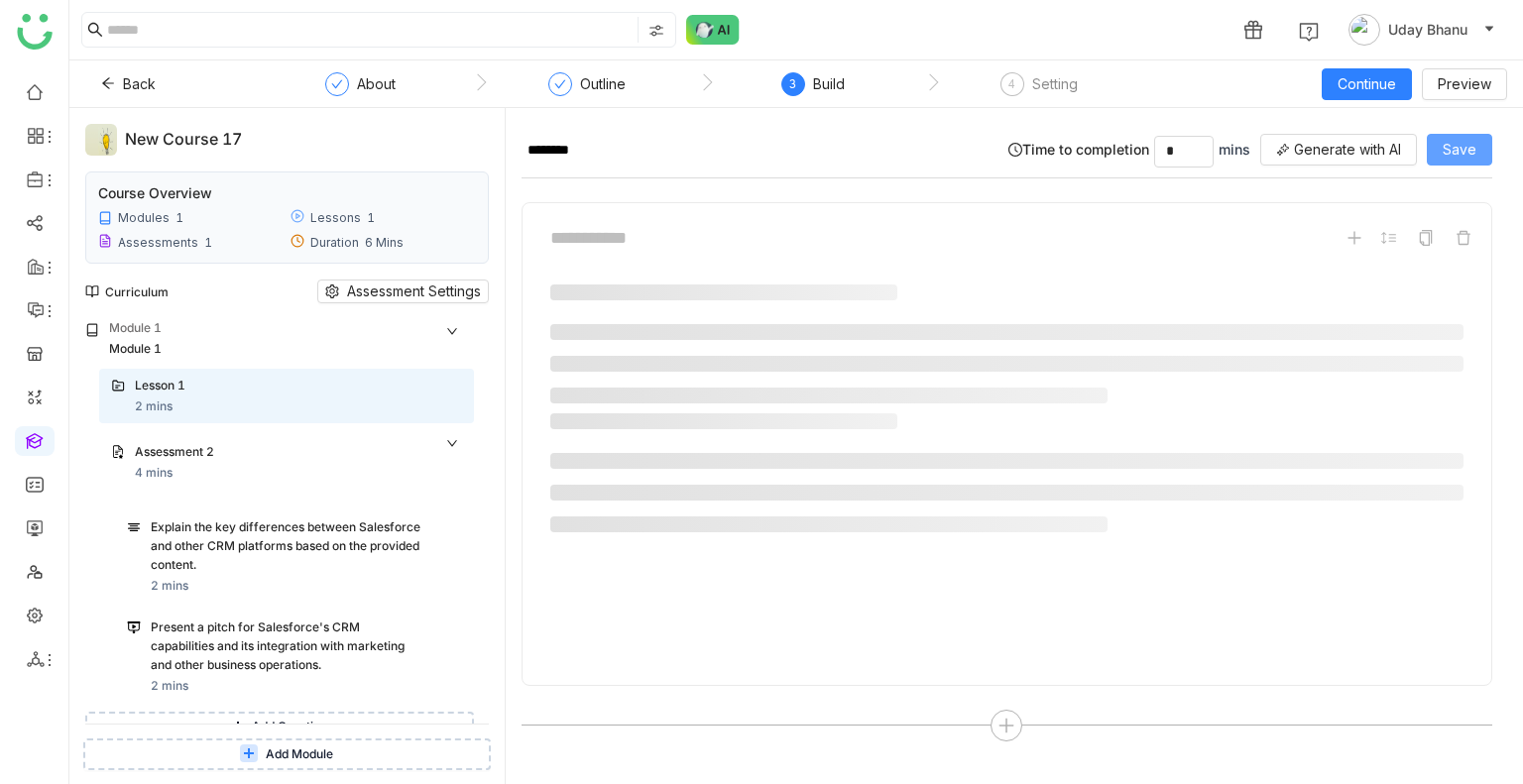 click on "Save" 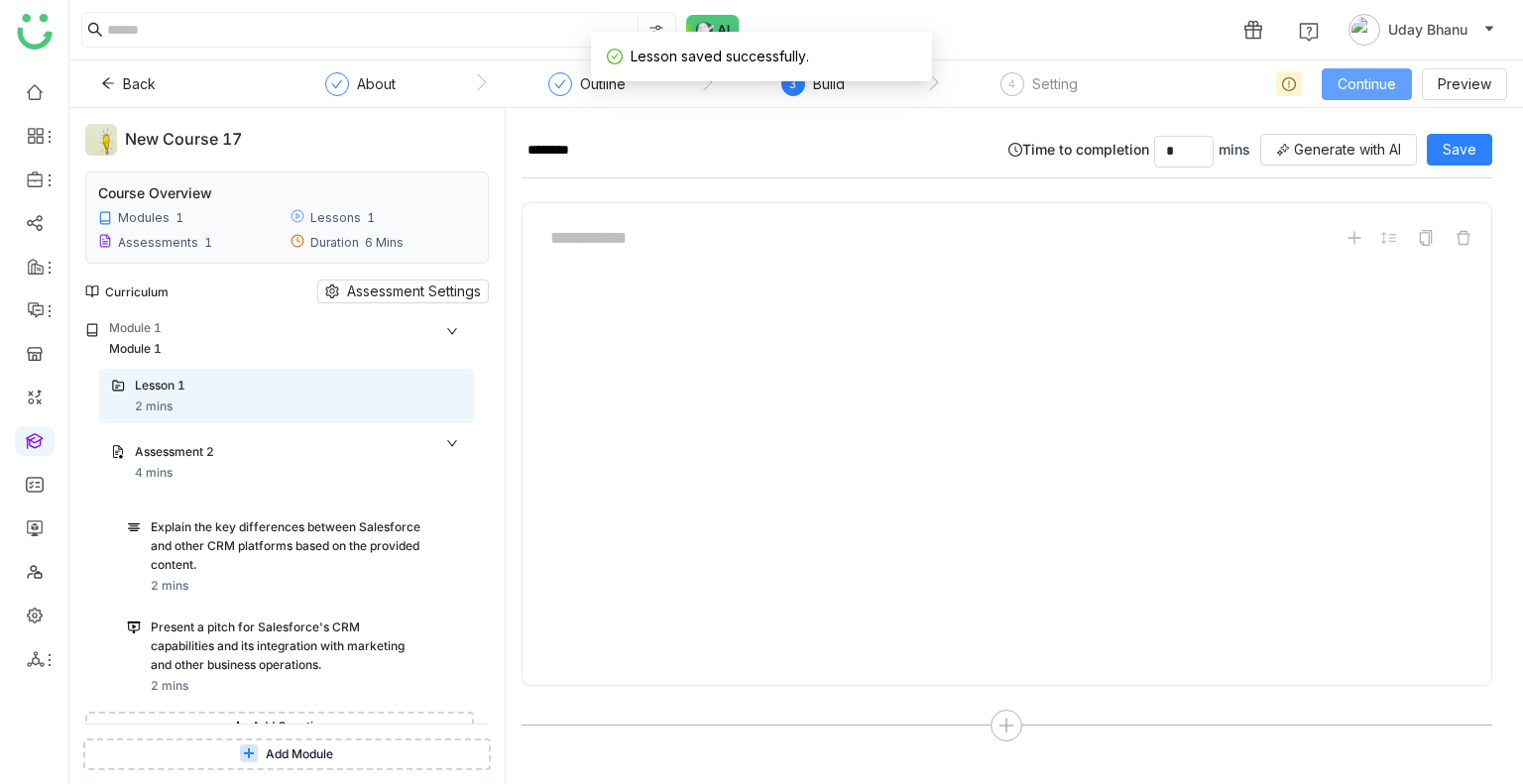 click on "Continue" at bounding box center [1366, 84] 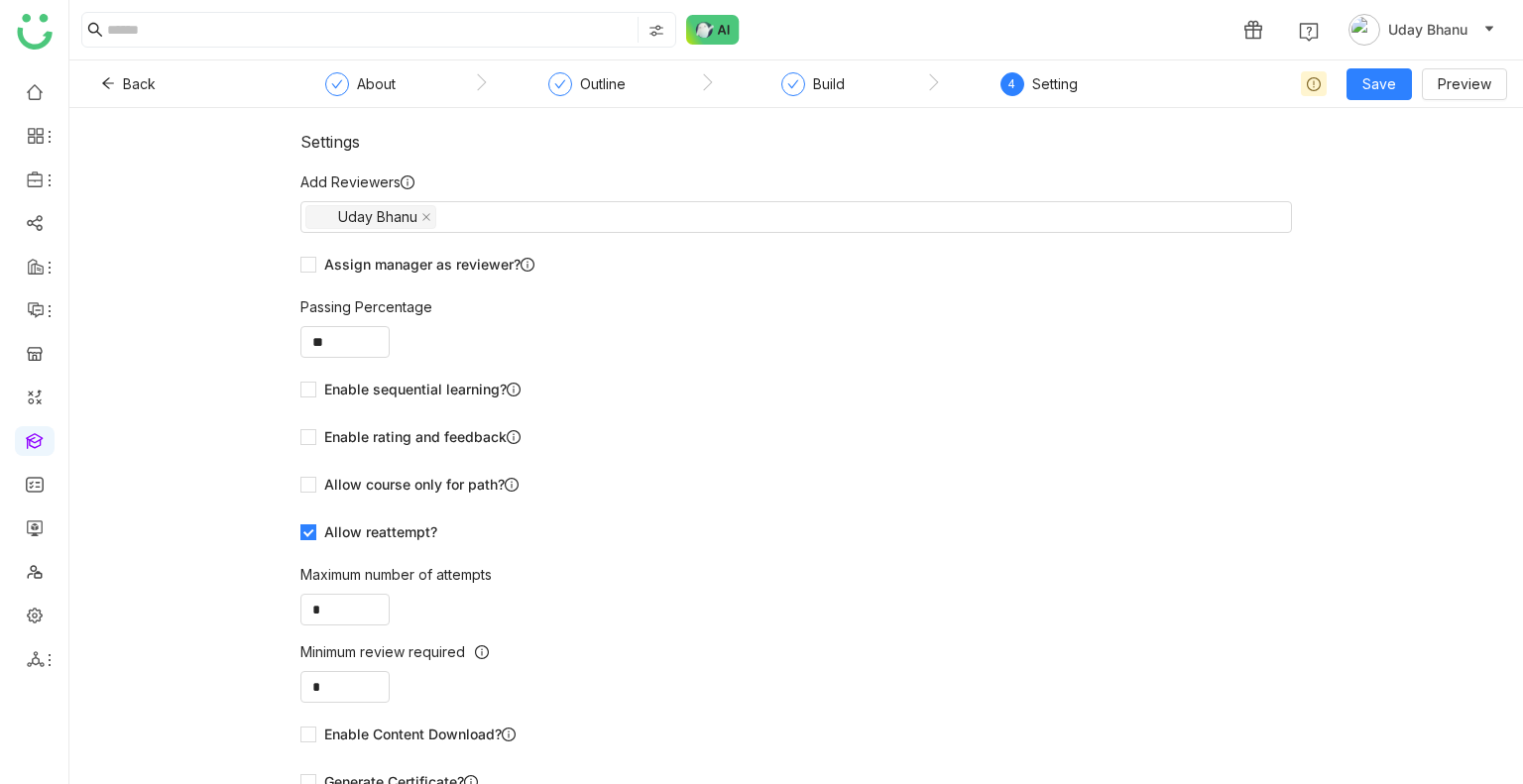scroll, scrollTop: 28, scrollLeft: 0, axis: vertical 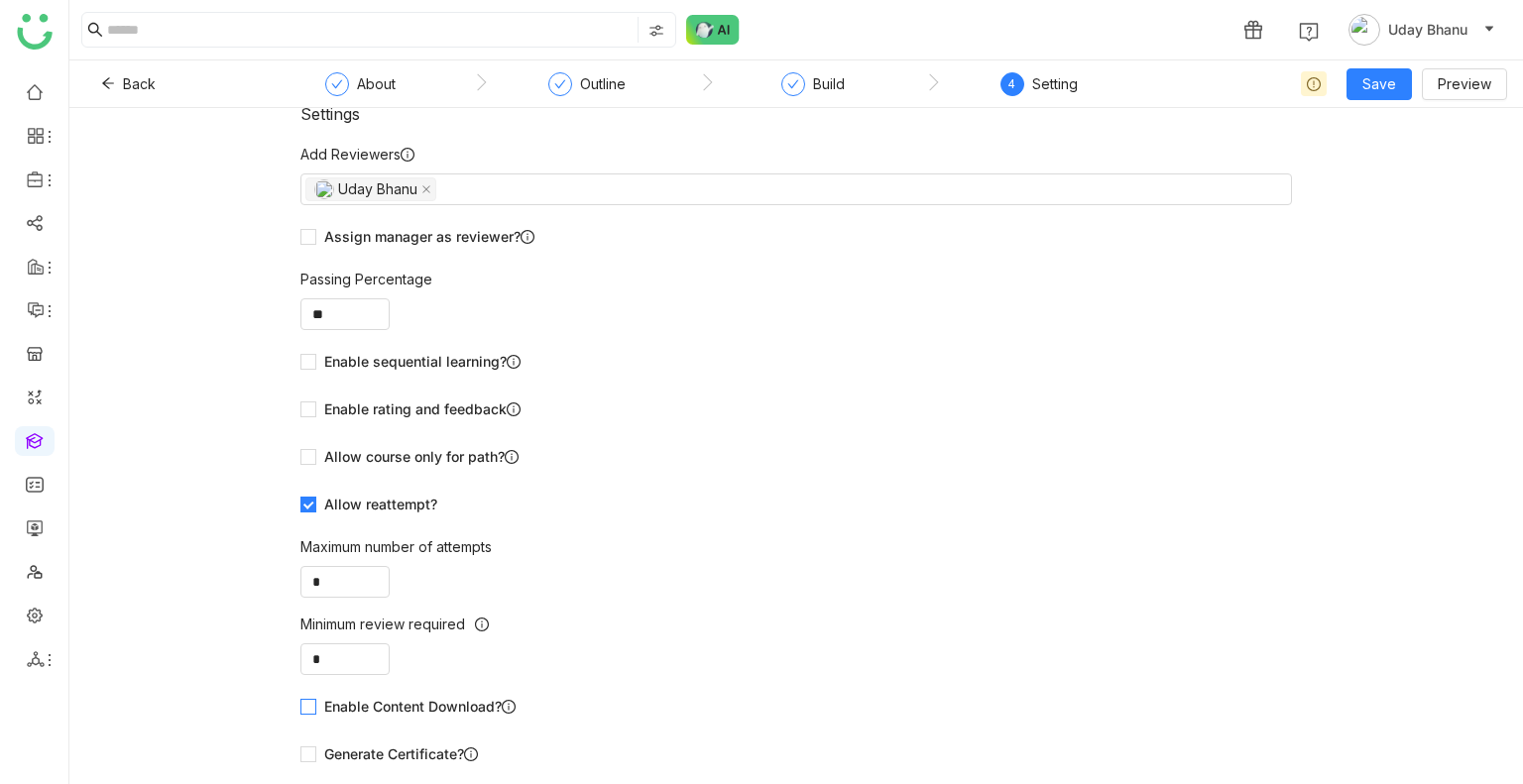 click on "Enable Content Download?" 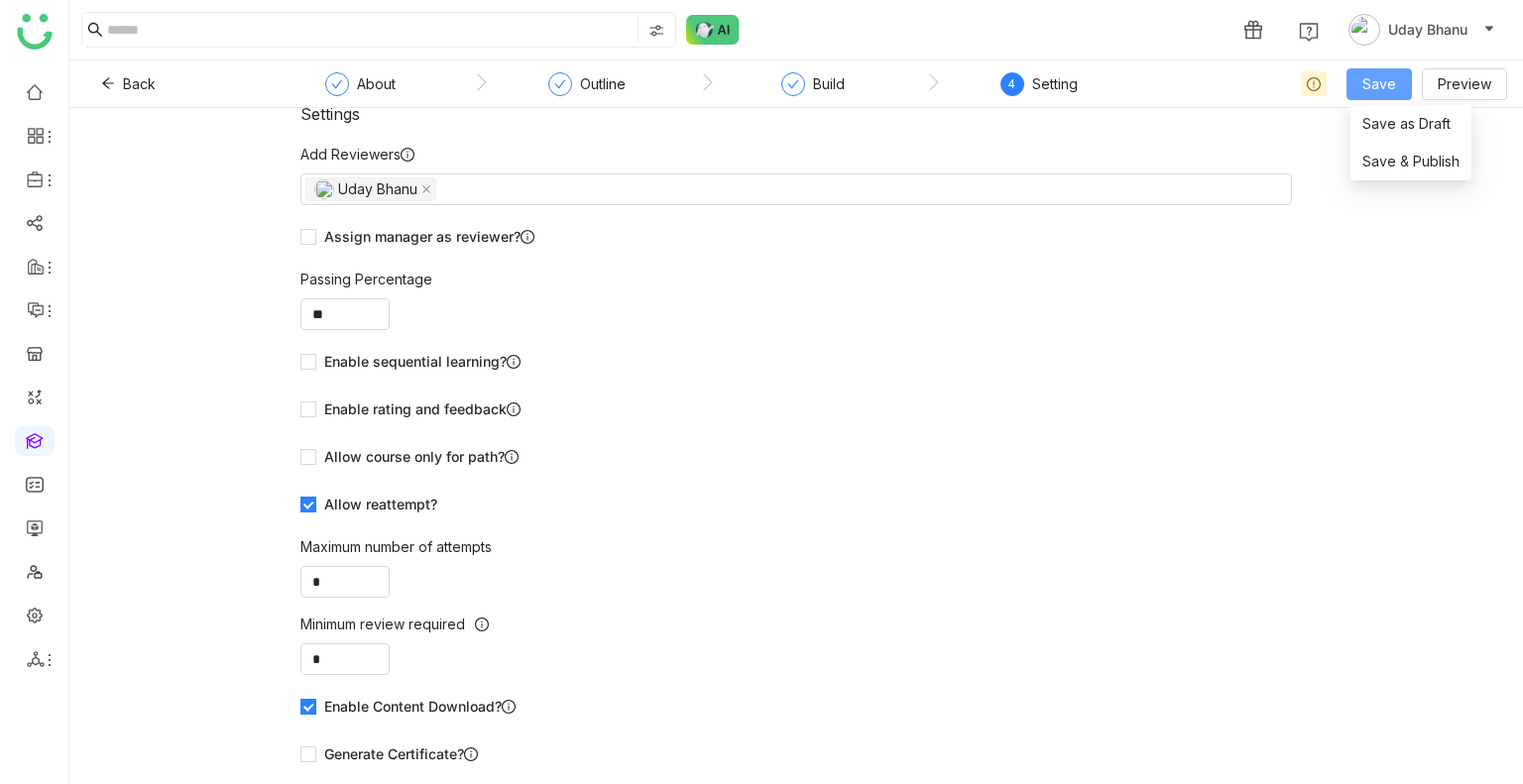 click on "Save" 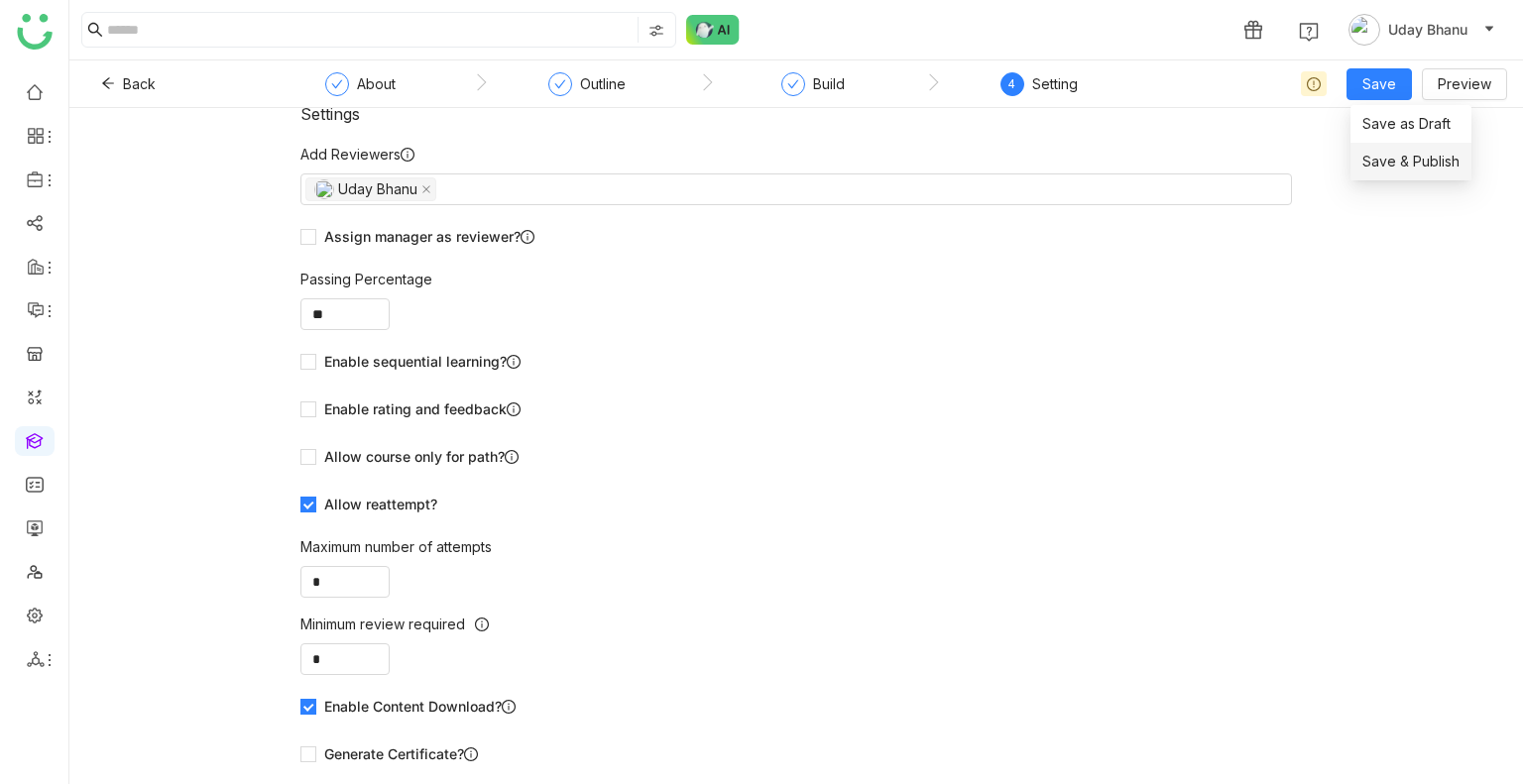 click on "Save & Publish" at bounding box center [1411, 162] 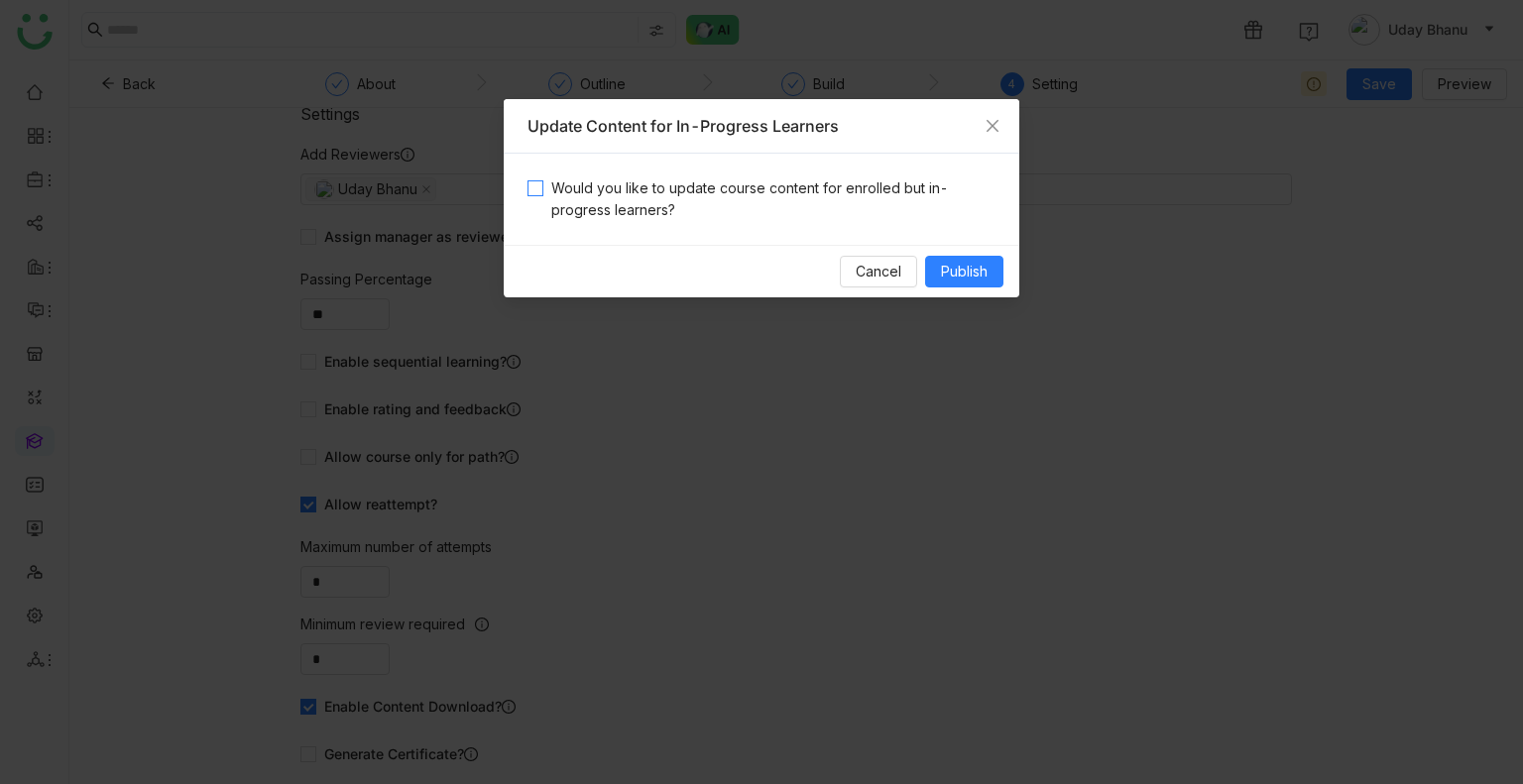 click on "Would you like to update course content for enrolled but in-progress learners?" at bounding box center (769, 199) 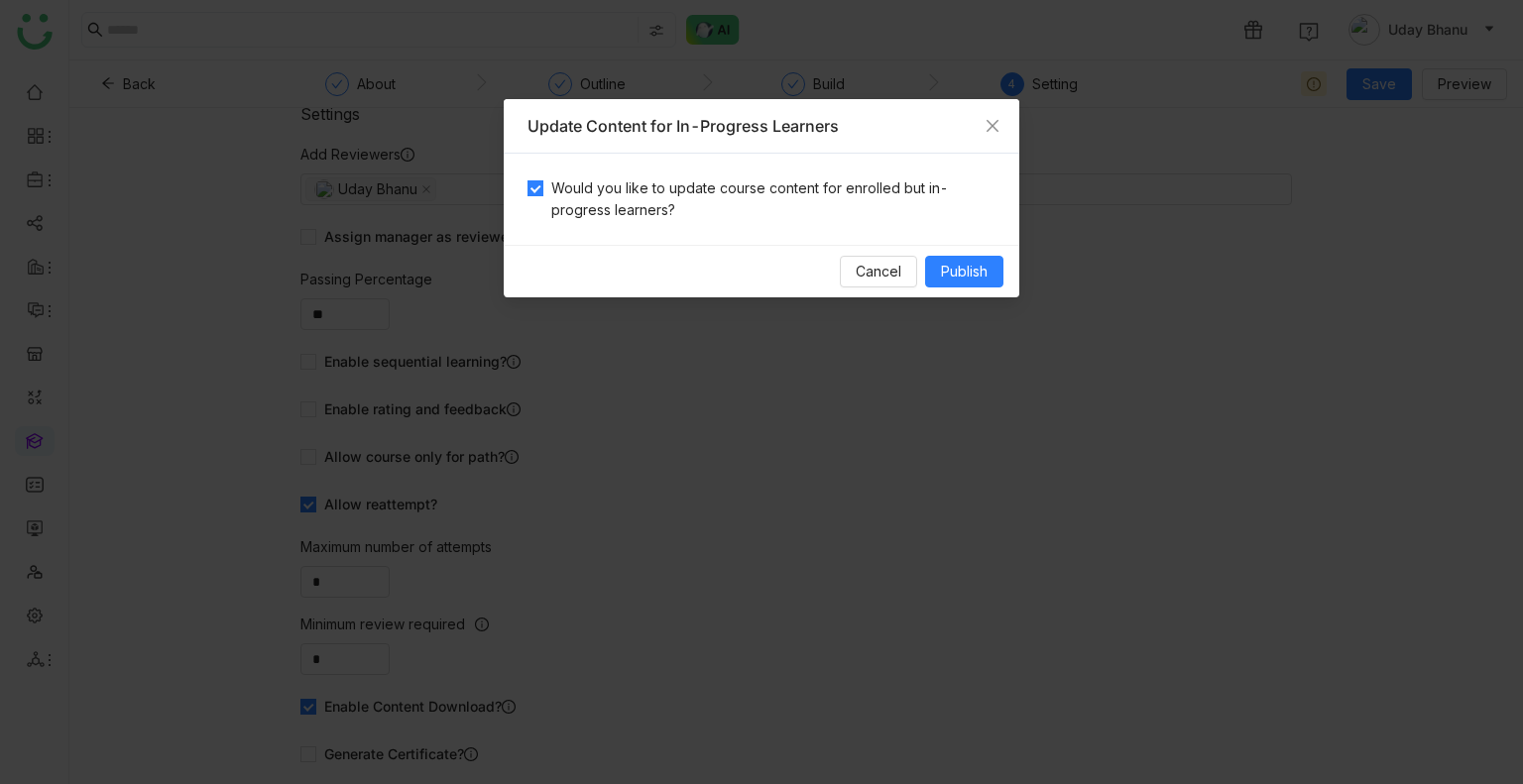 click on "Would you like to update course content for enrolled but in-progress learners?" at bounding box center [762, 199] 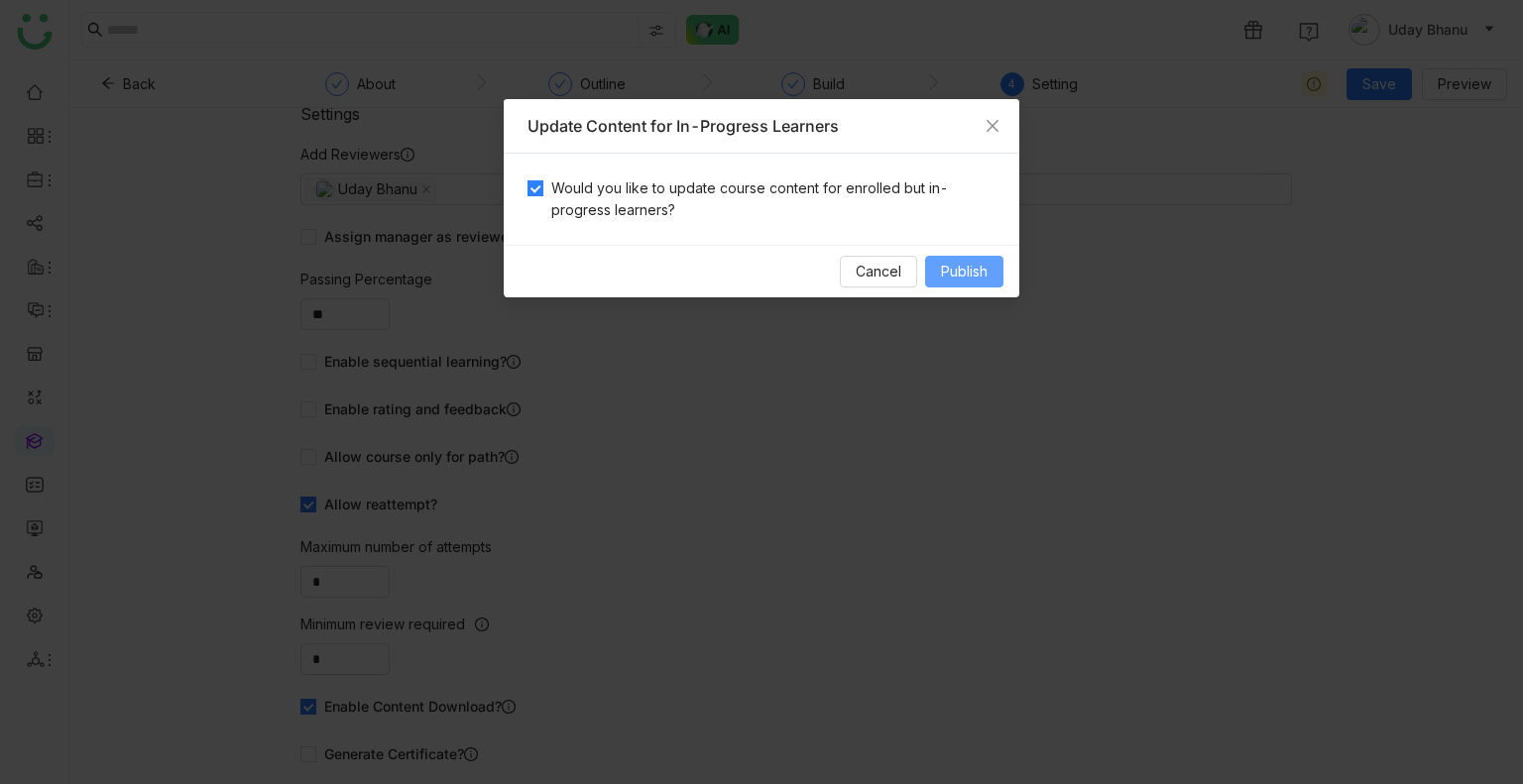 click on "Publish" at bounding box center (964, 272) 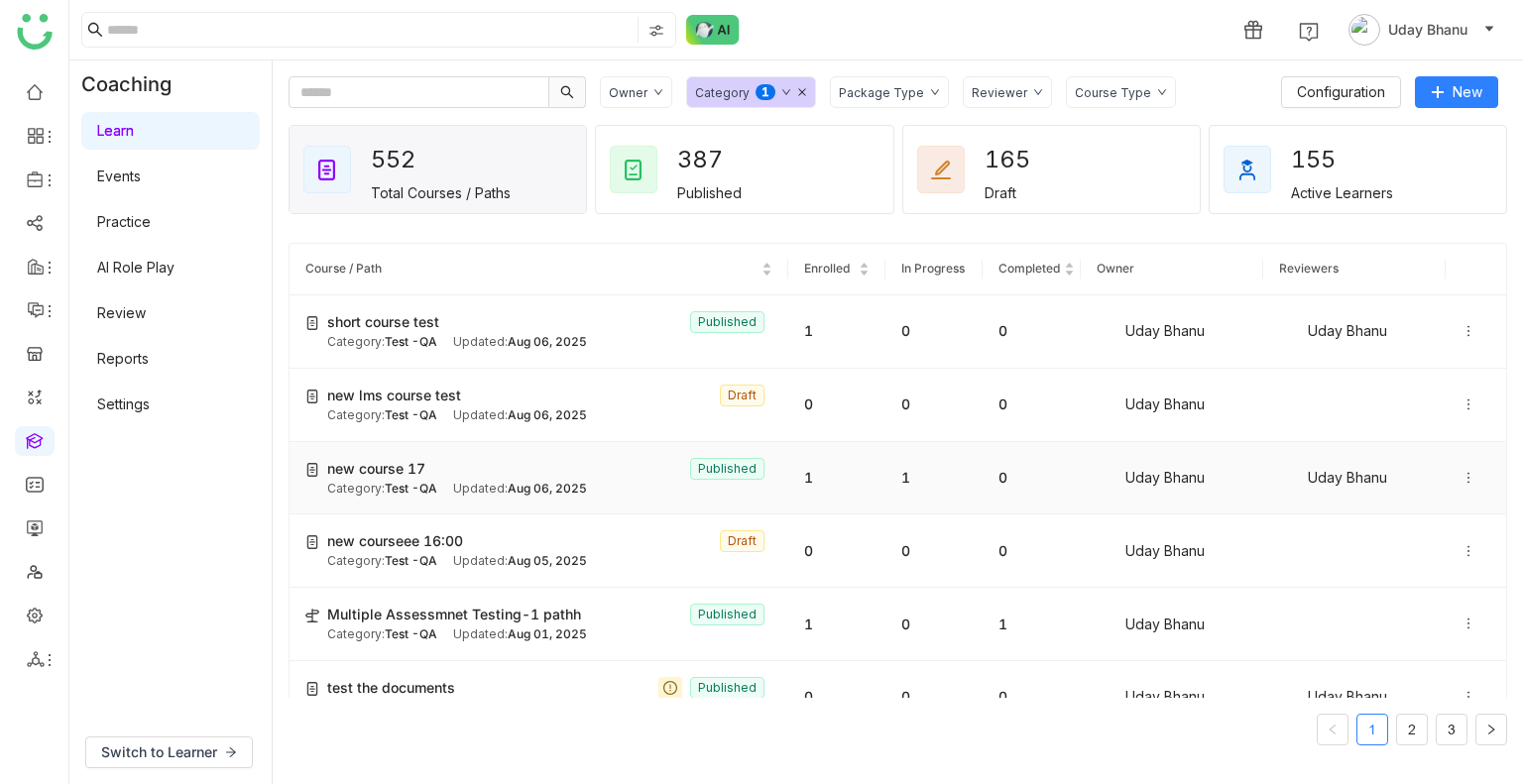 click on "Aug 06, 2025" 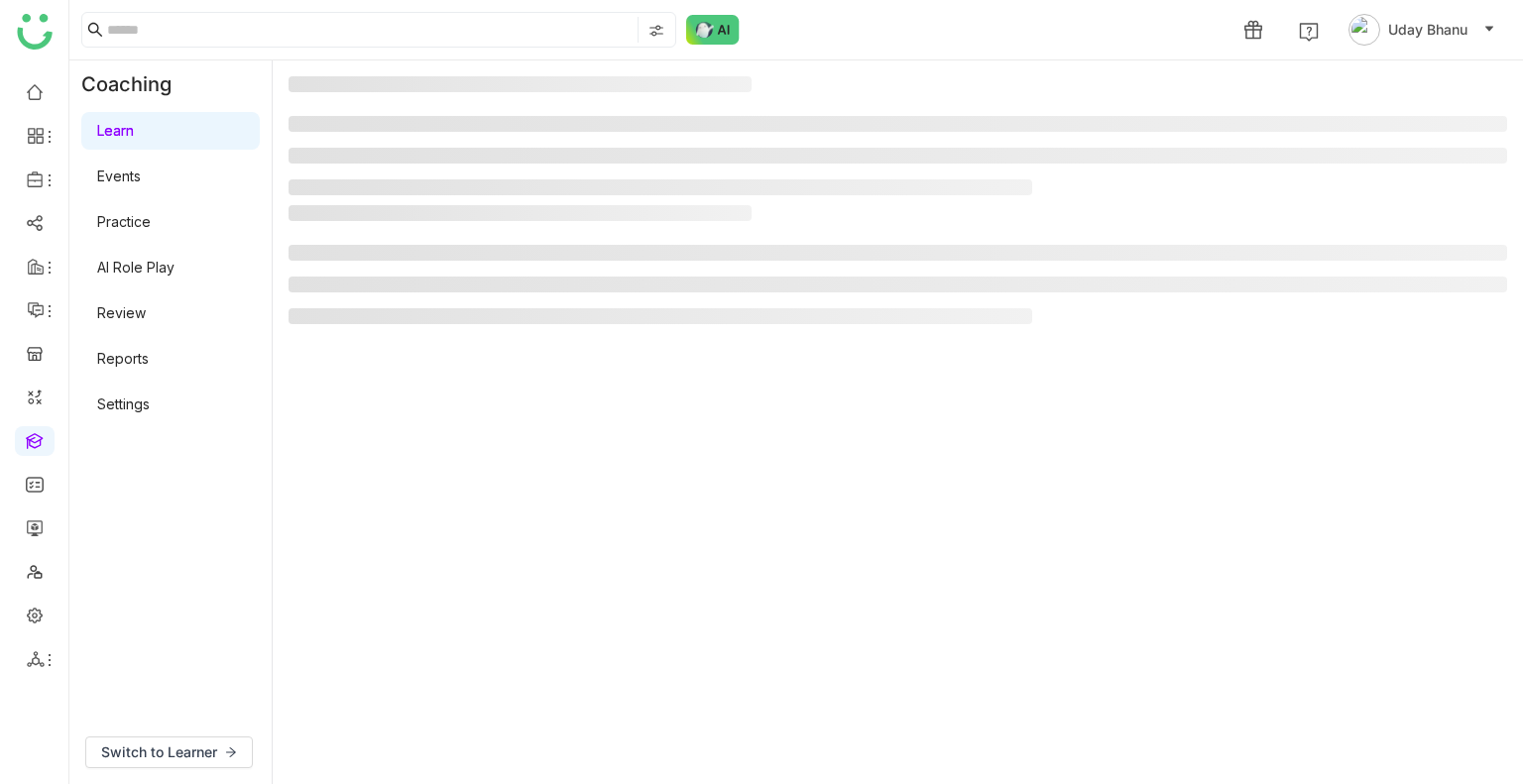 click 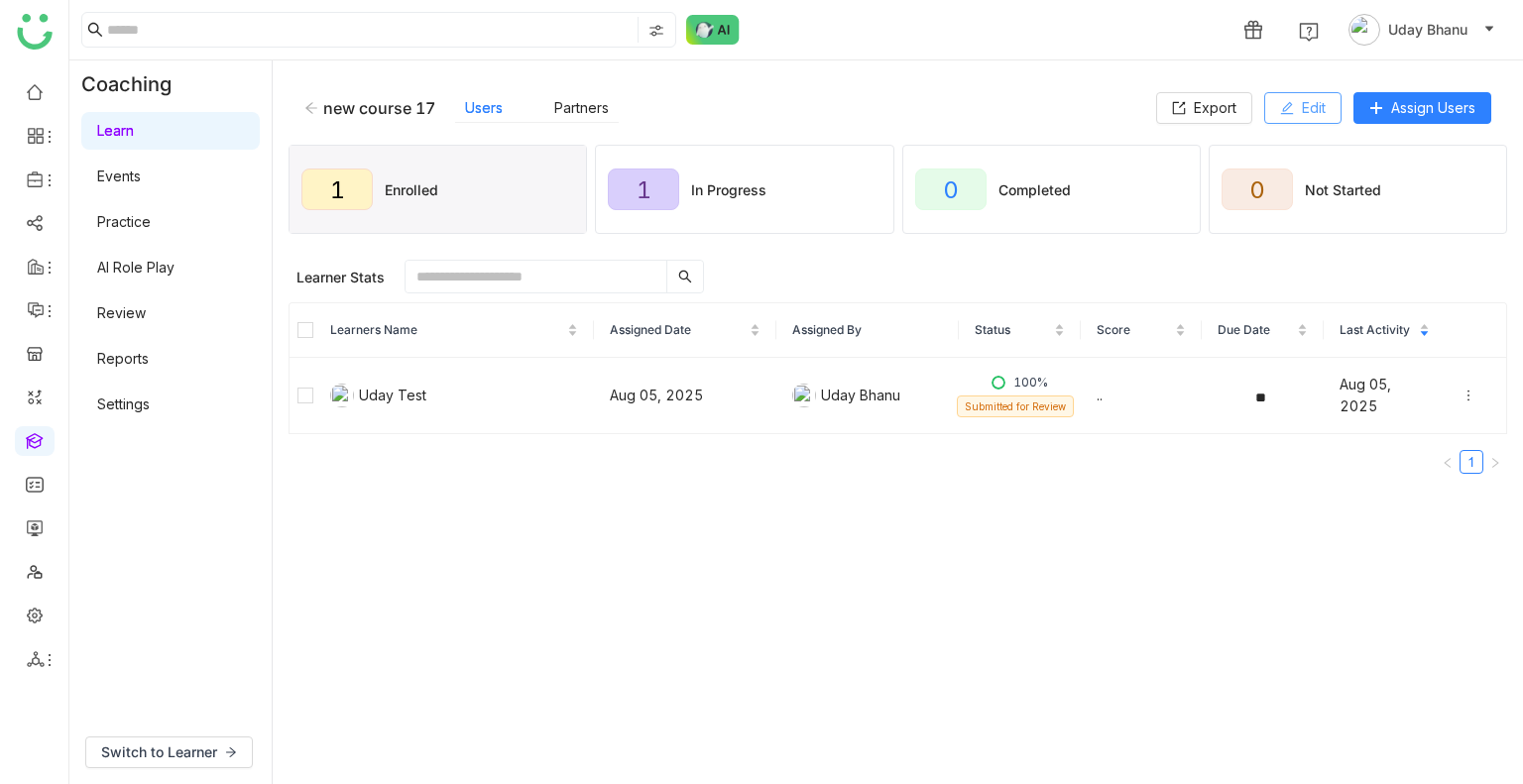 click on "Edit" 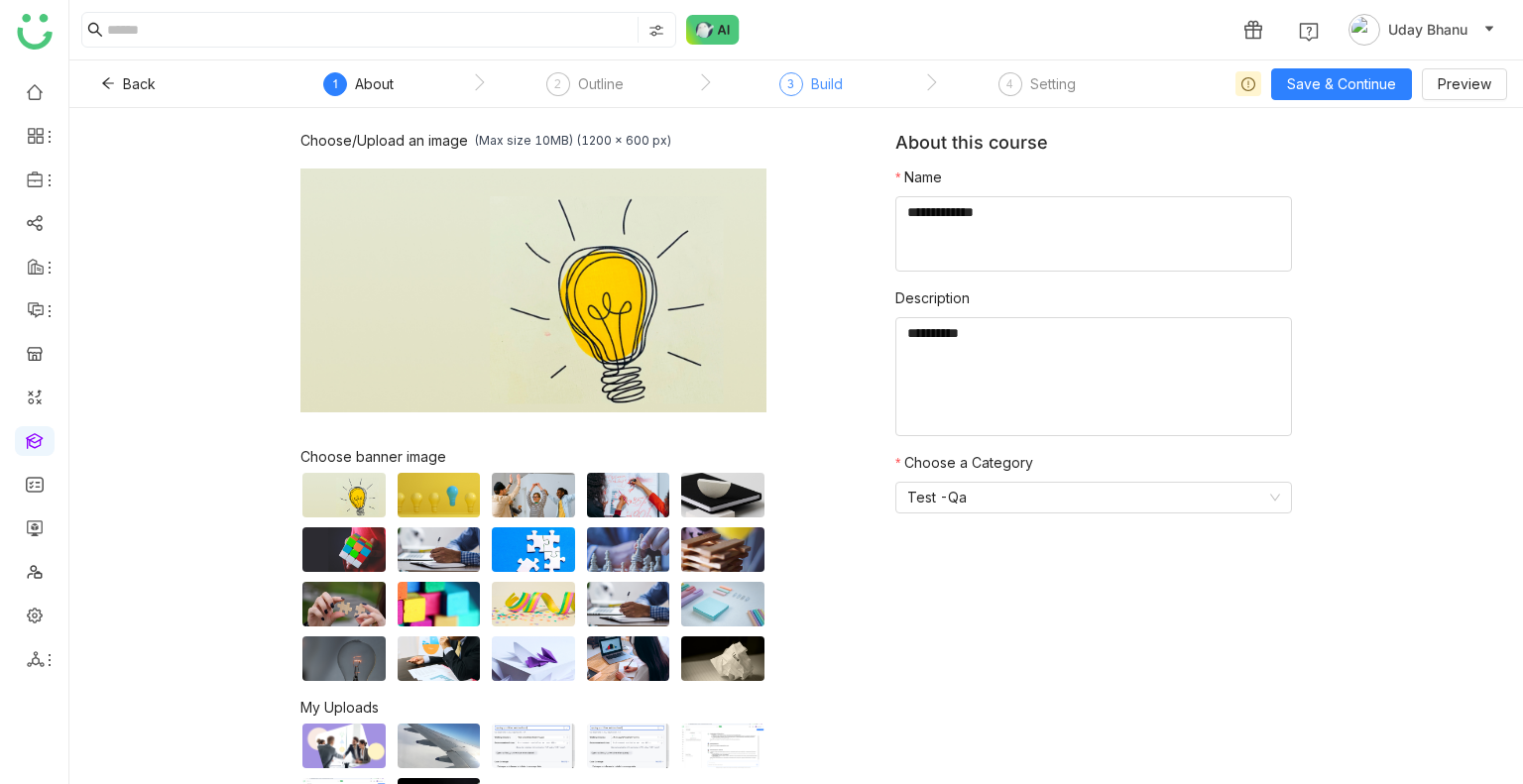 click on "3  Build" 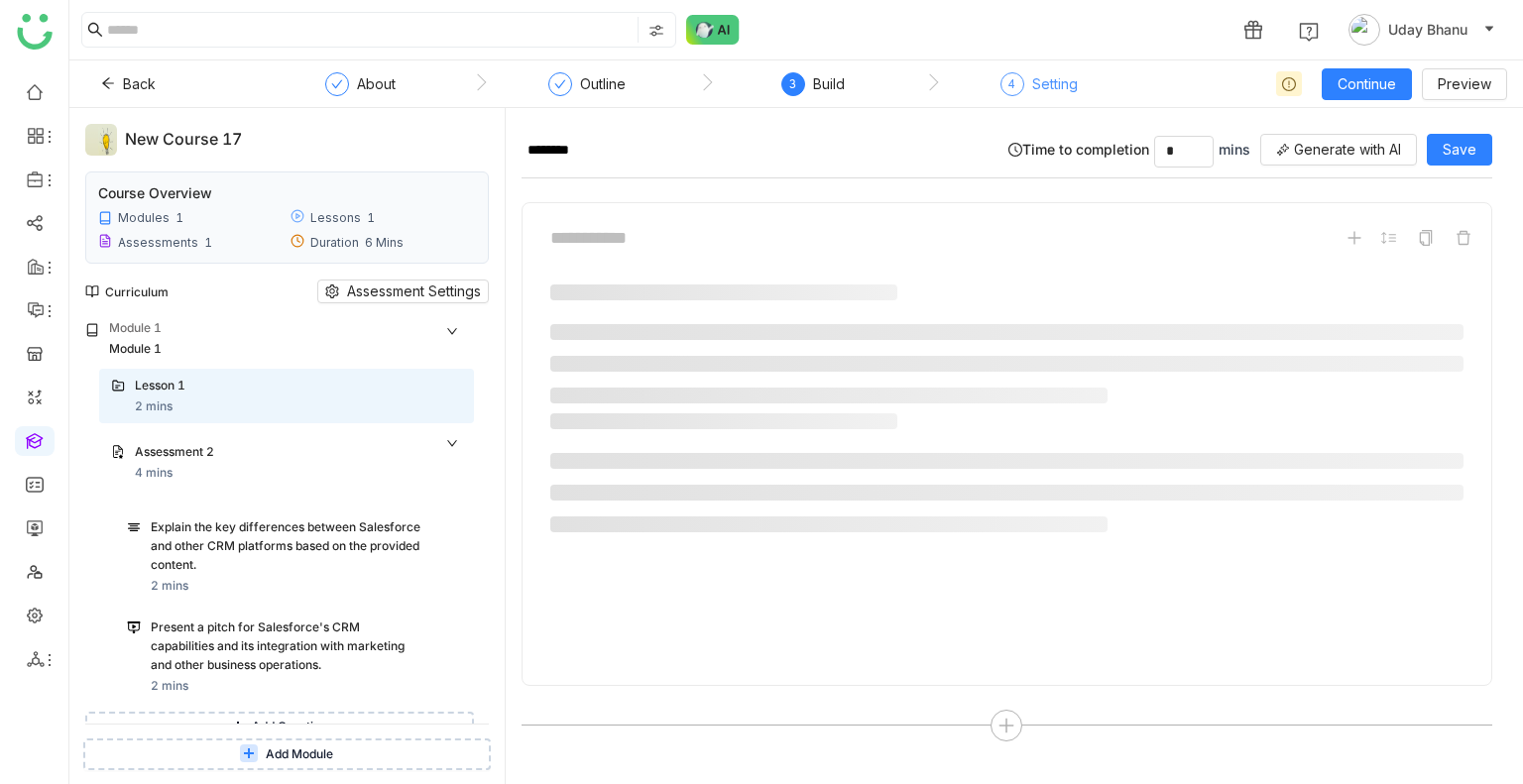 click on "Setting" 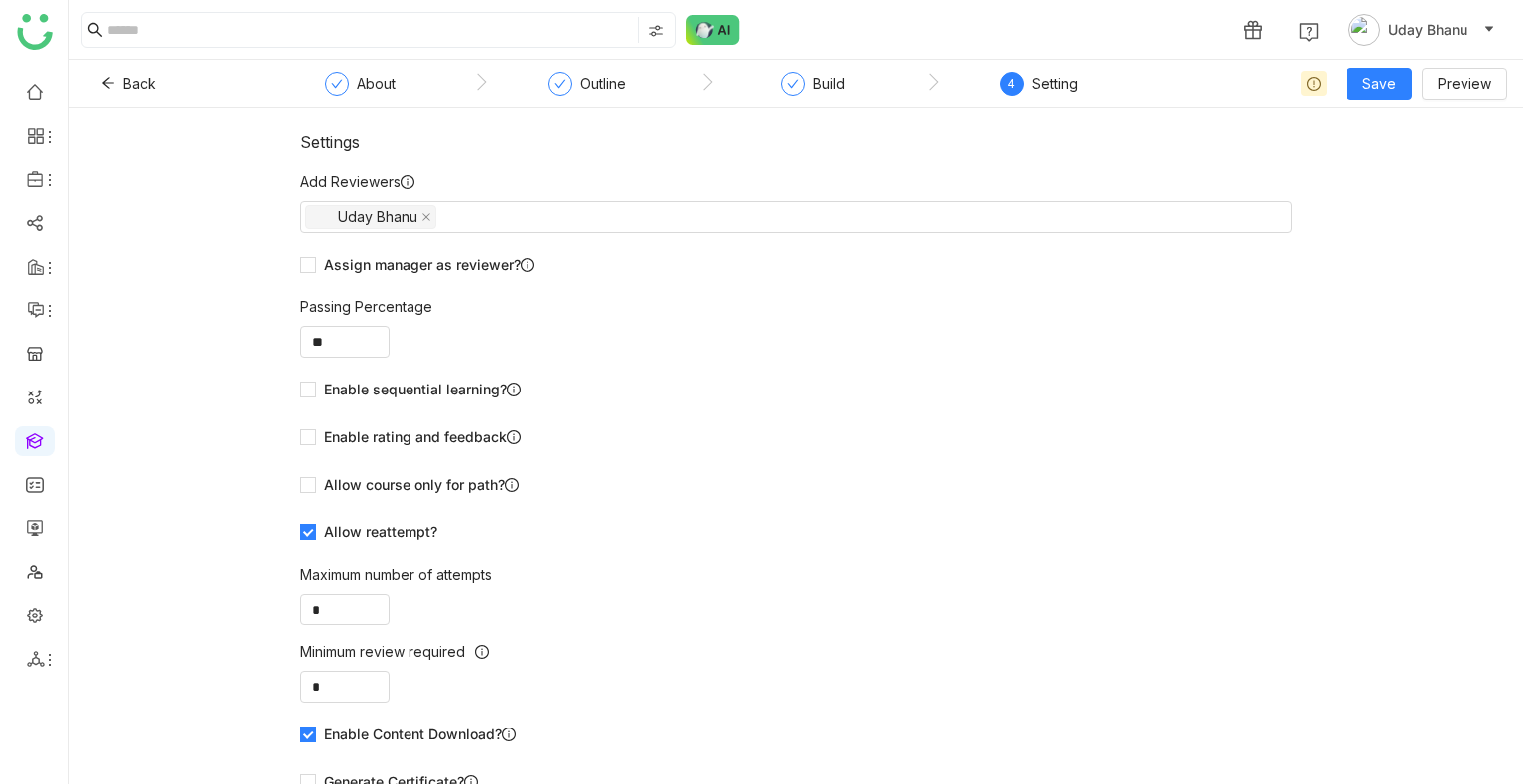 scroll, scrollTop: 28, scrollLeft: 0, axis: vertical 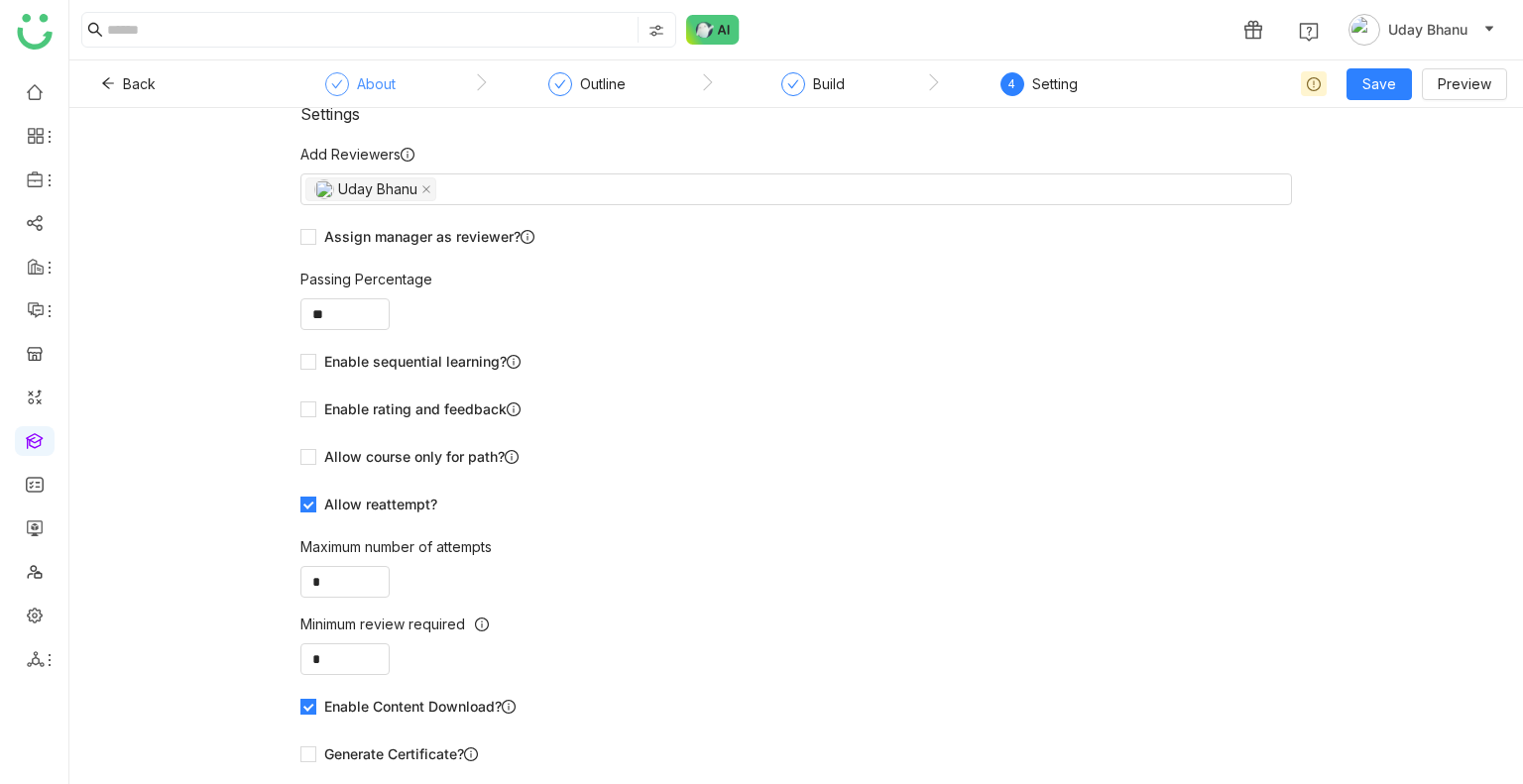 click on "About" 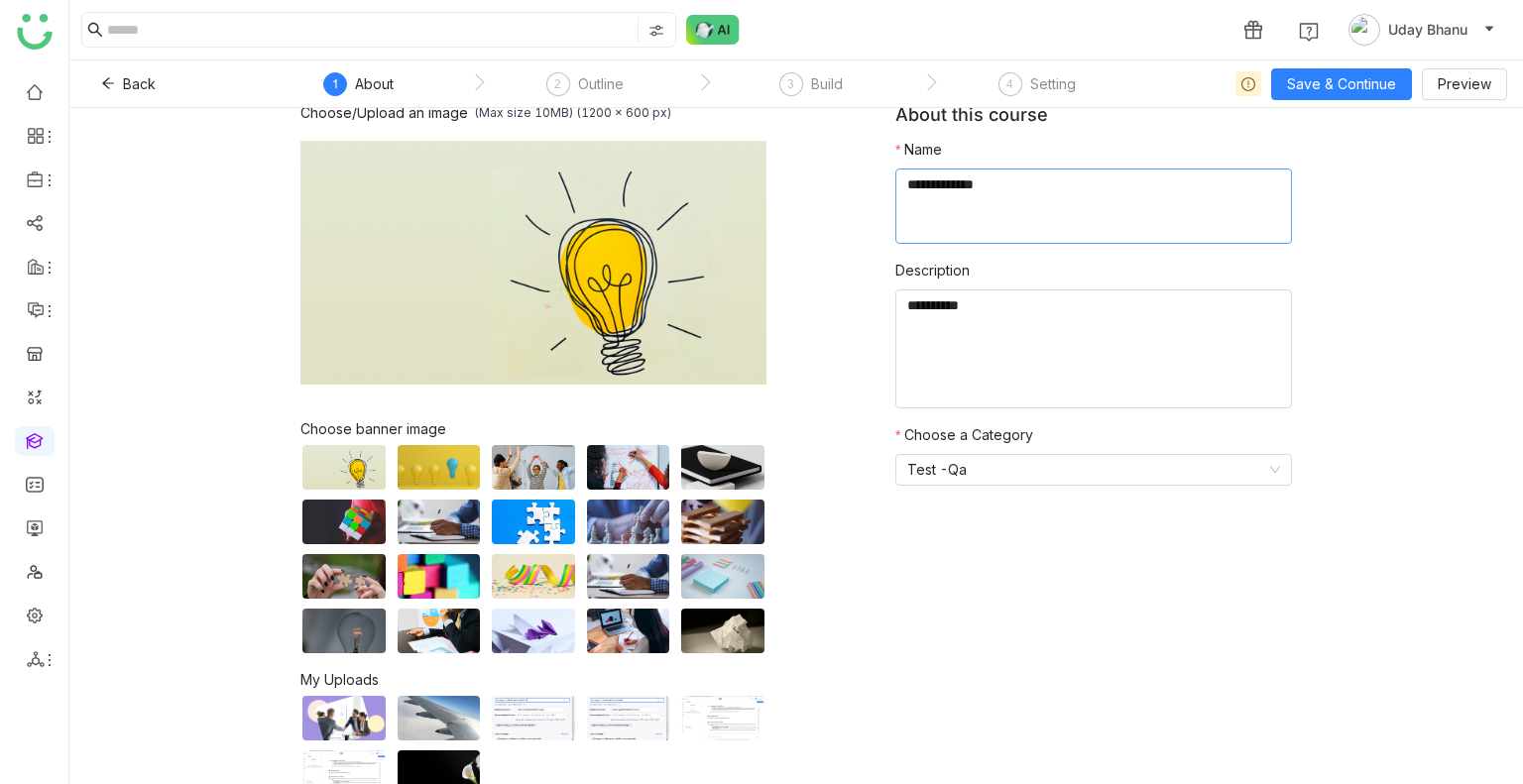 click 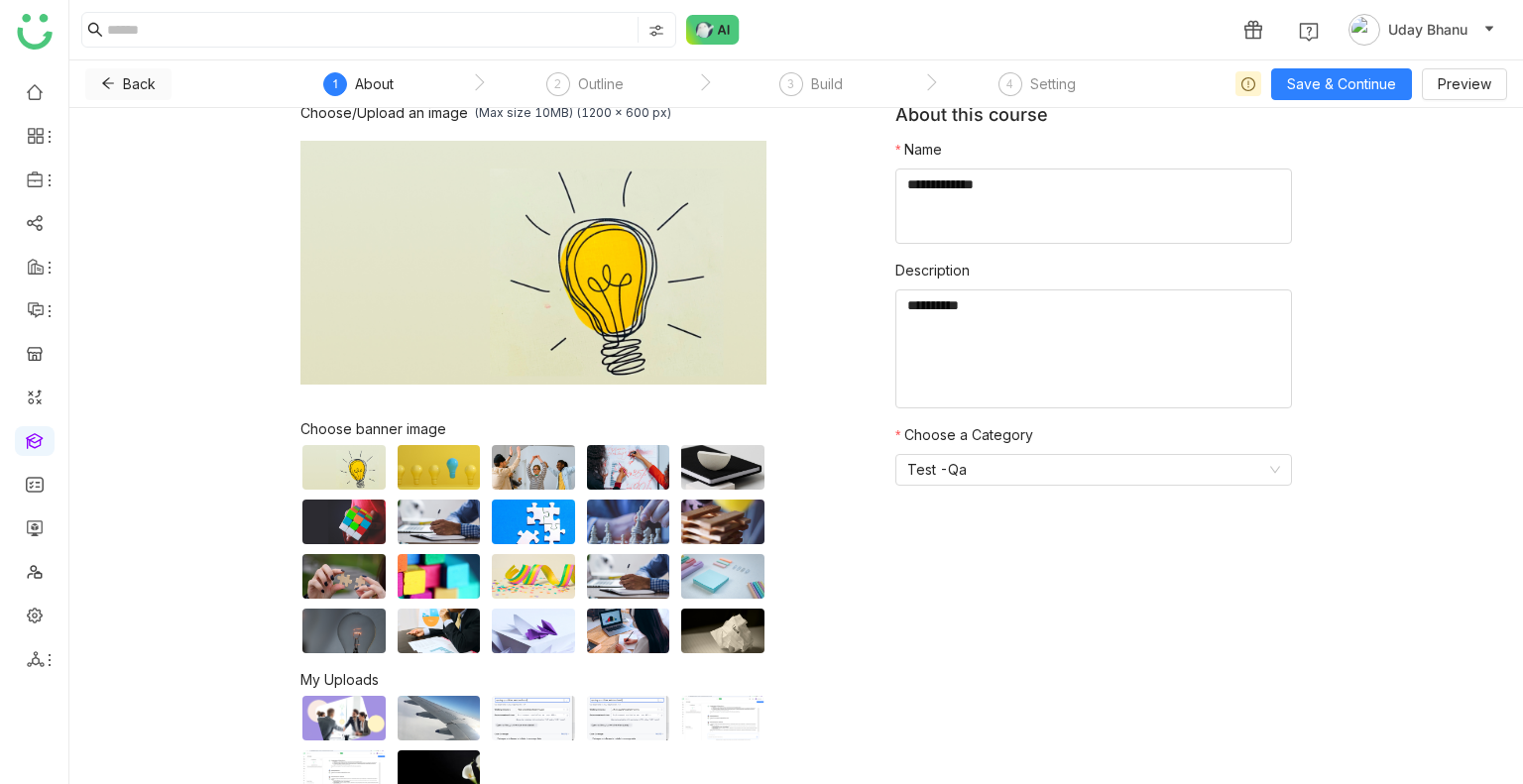 click on "Back" 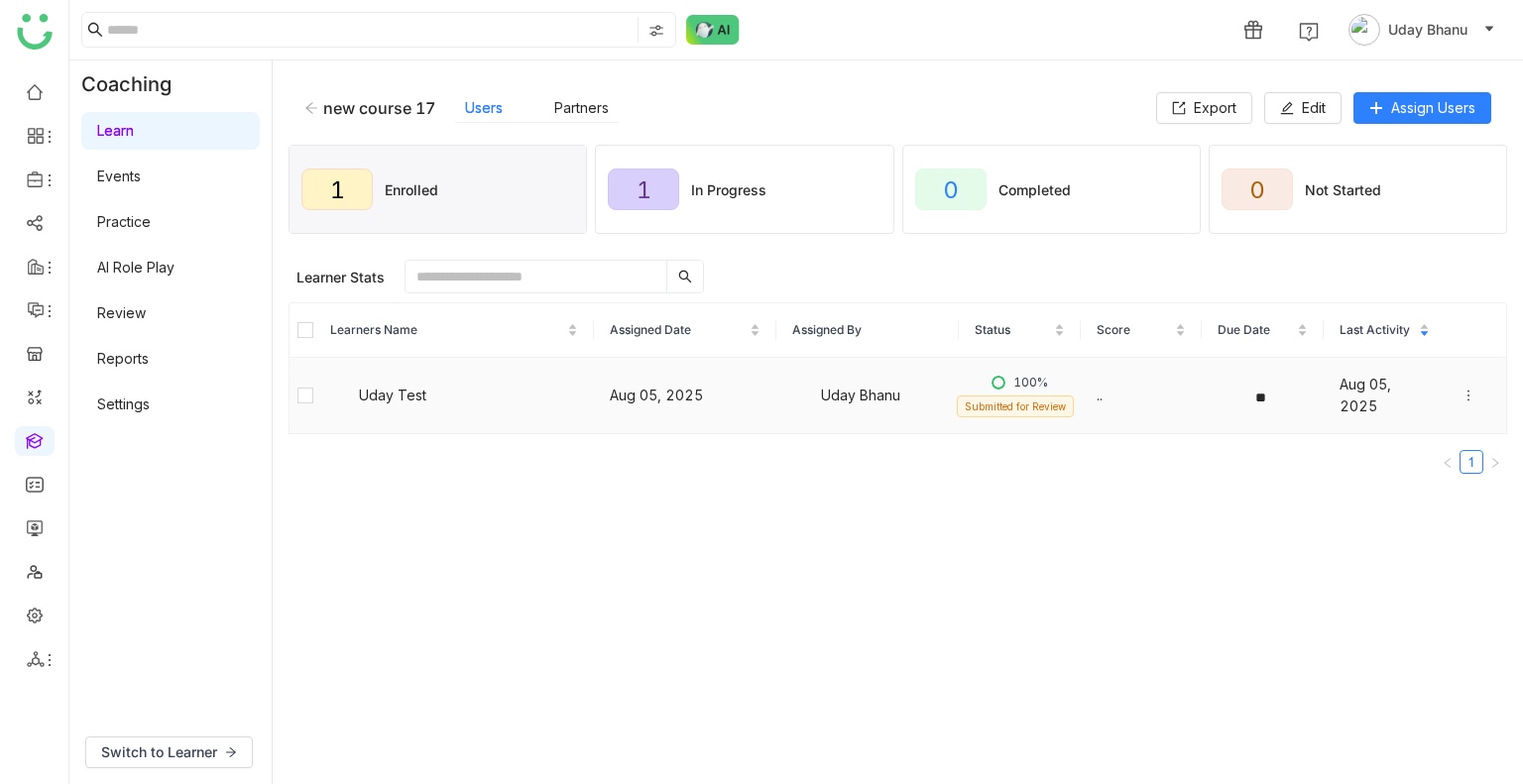 click 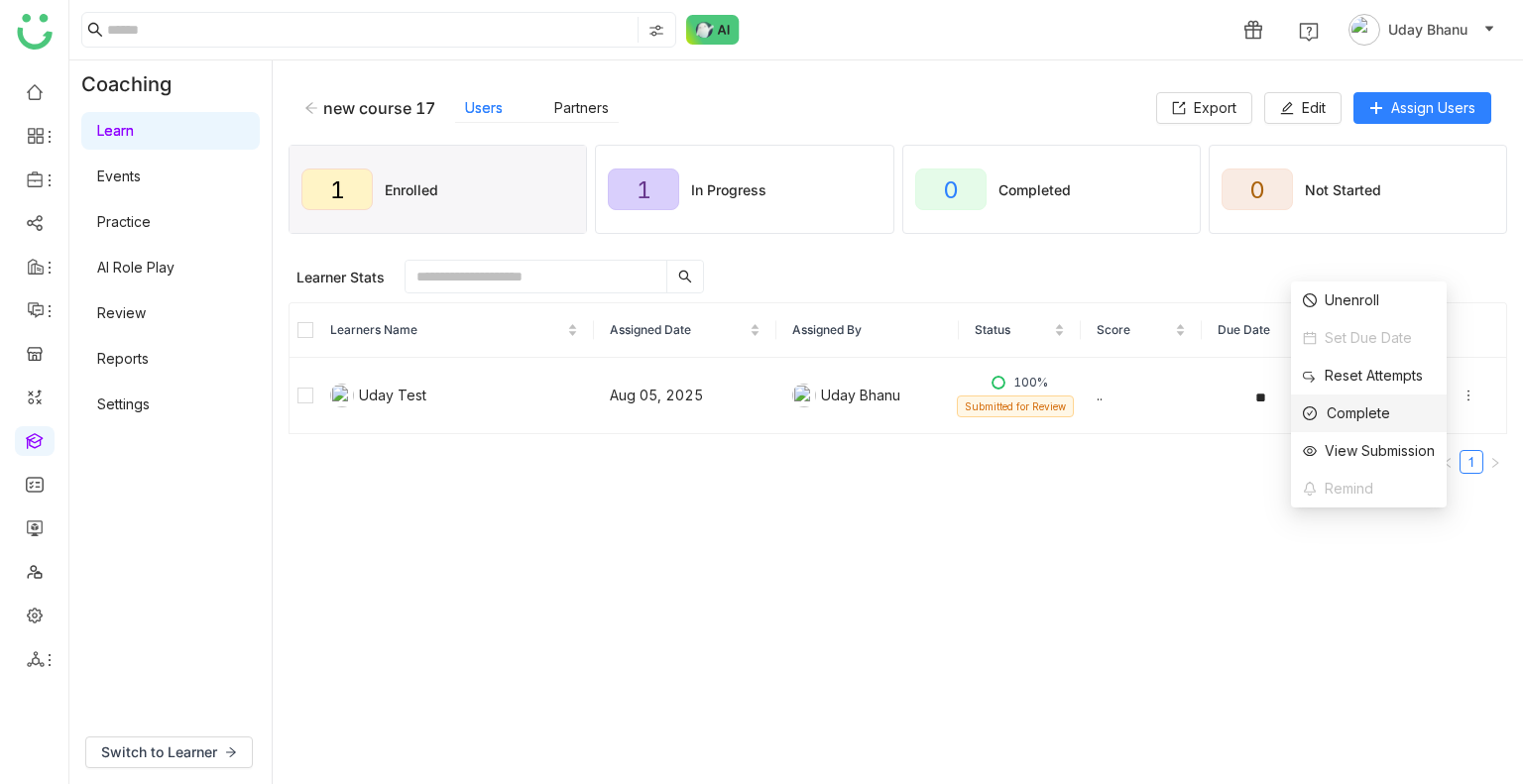 click on "Complete" at bounding box center (1347, 413) 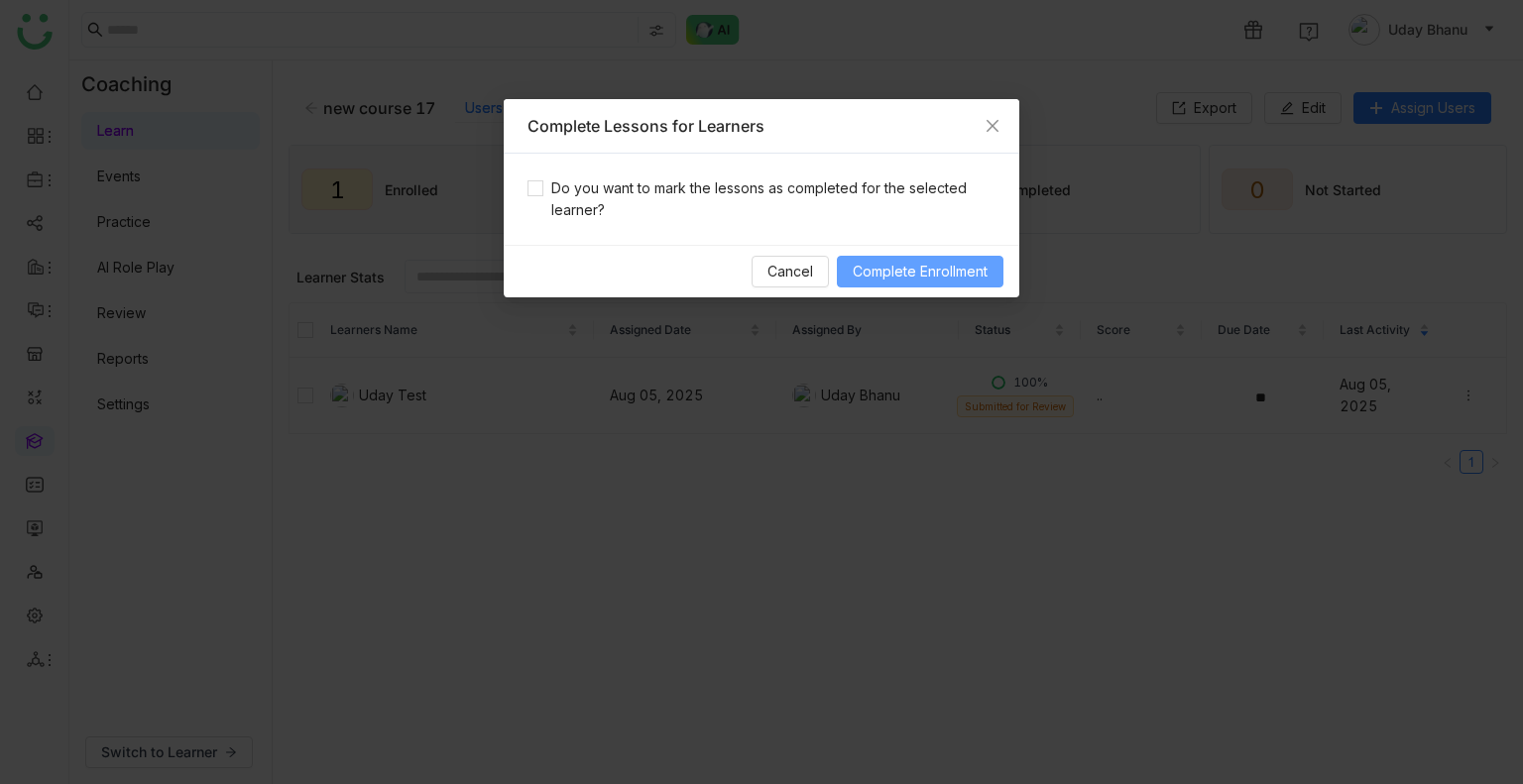 click on "Complete Enrollment" at bounding box center (920, 272) 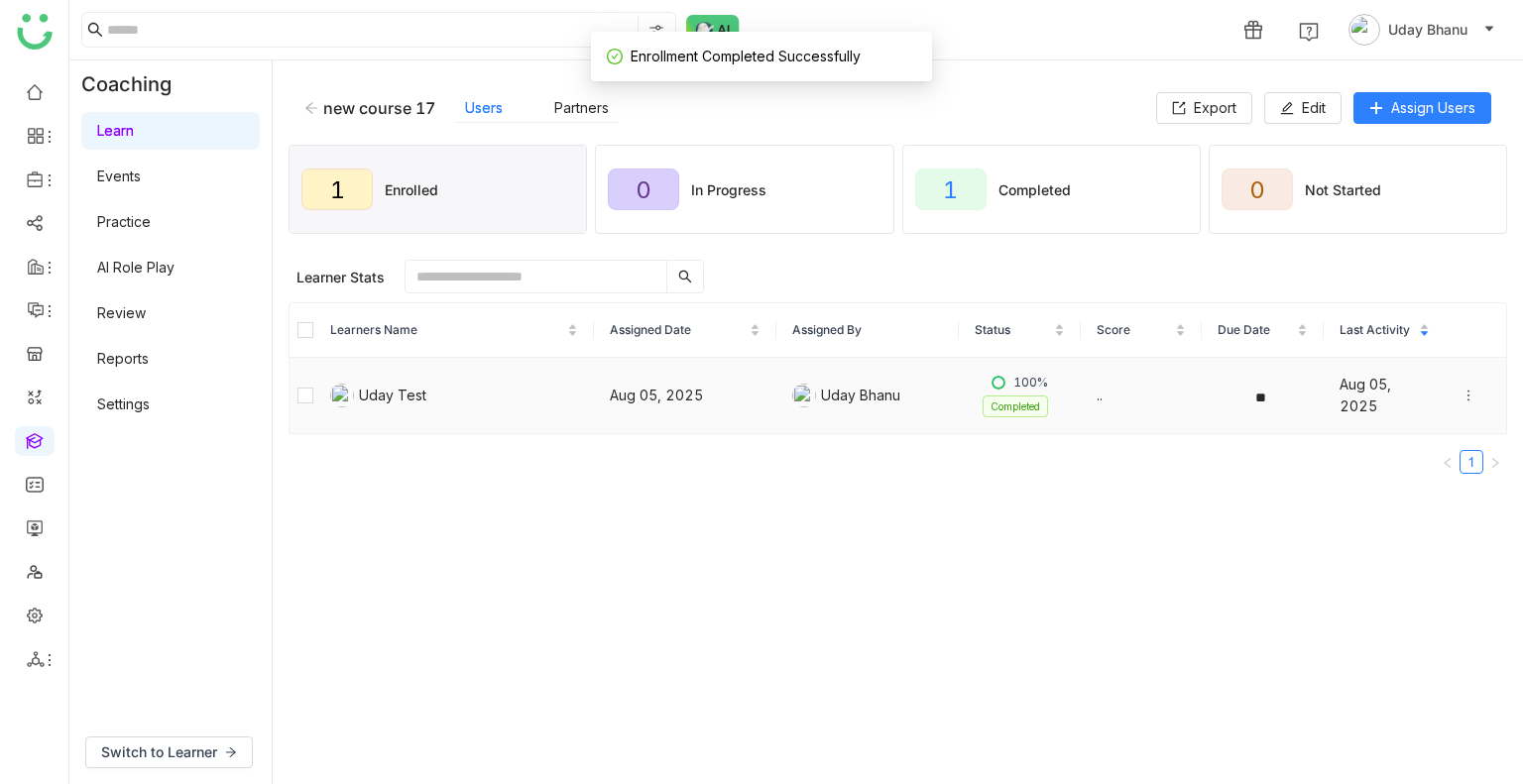 click 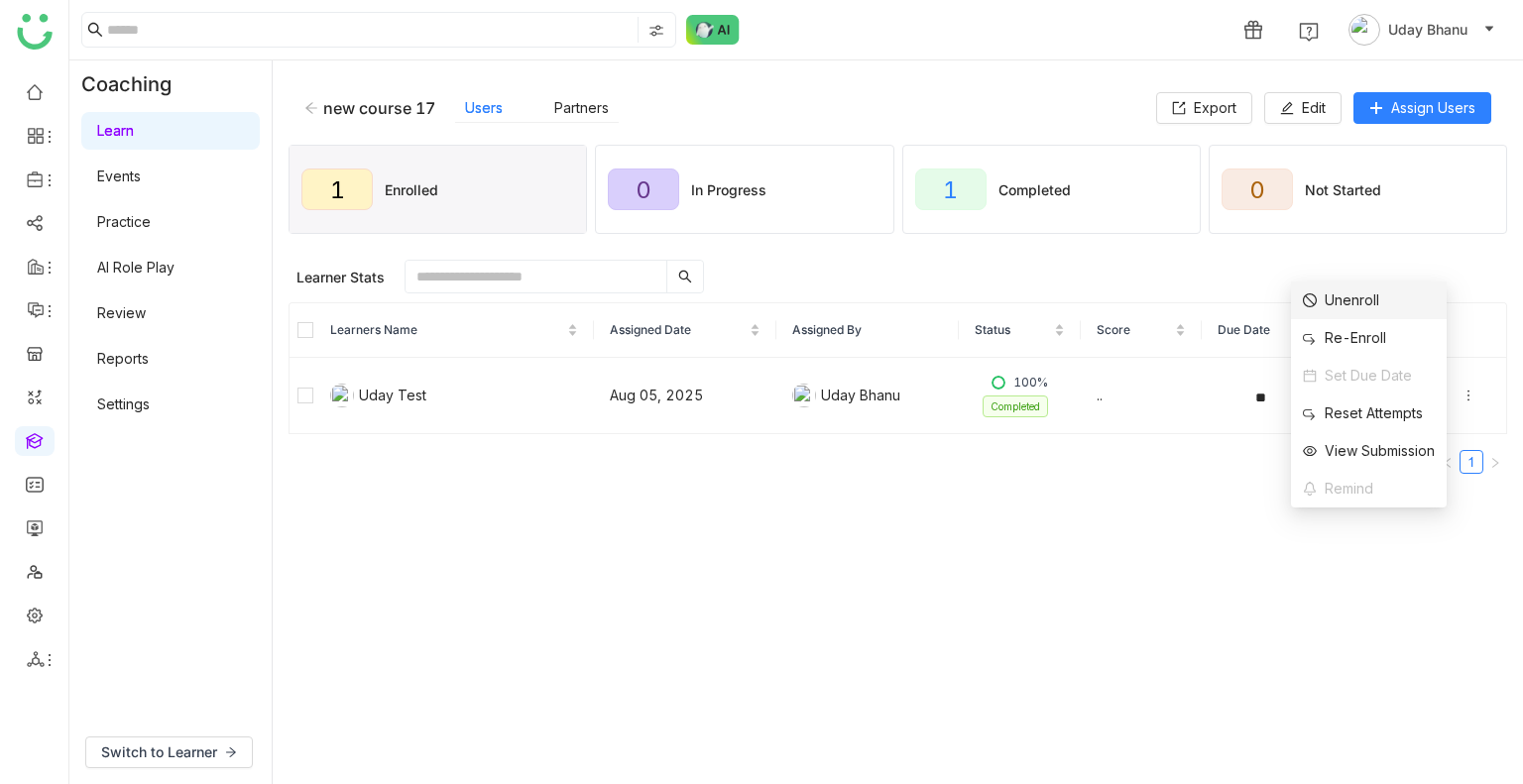 click on "Unenroll" at bounding box center [1341, 300] 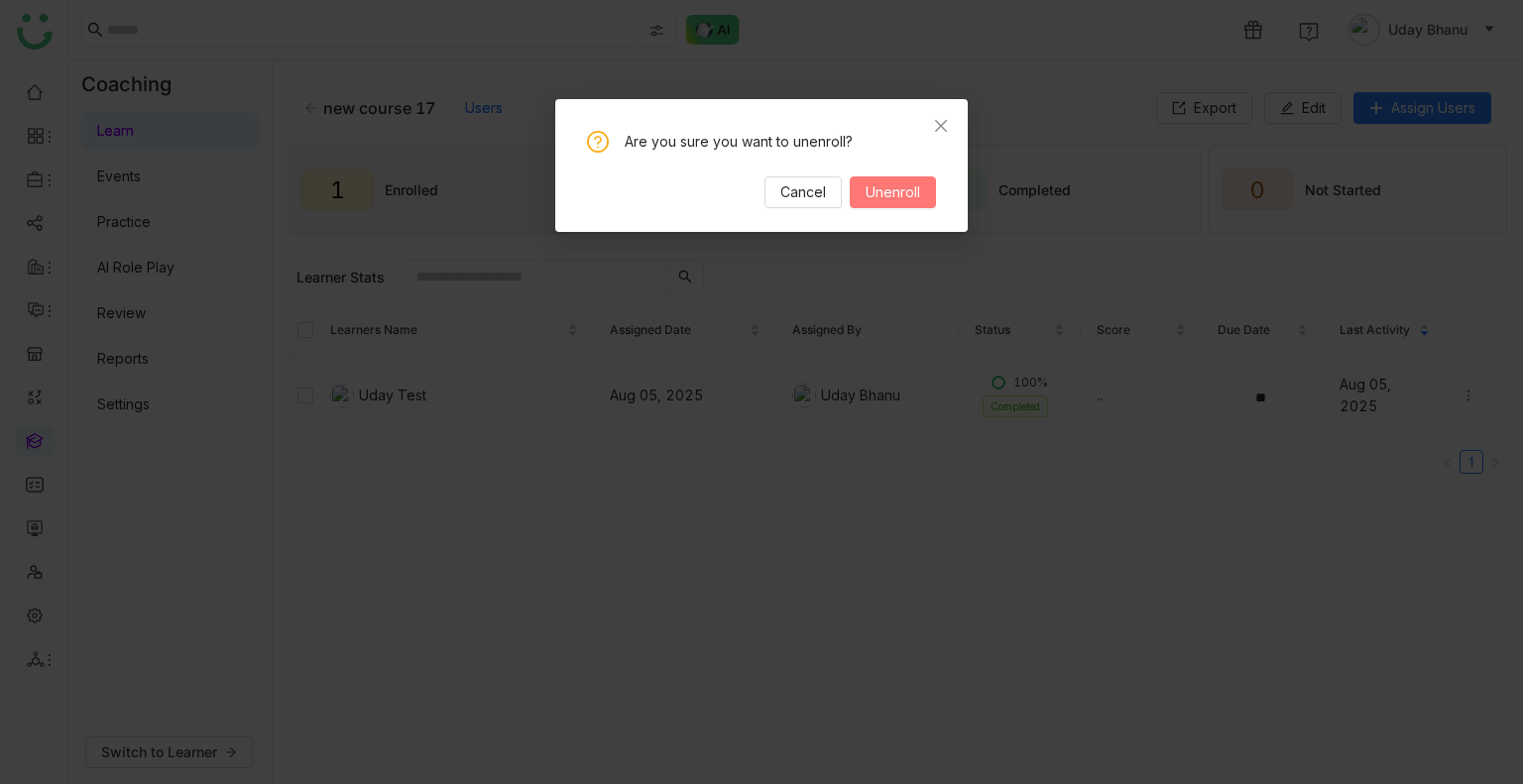 click on "Unenroll" at bounding box center [892, 192] 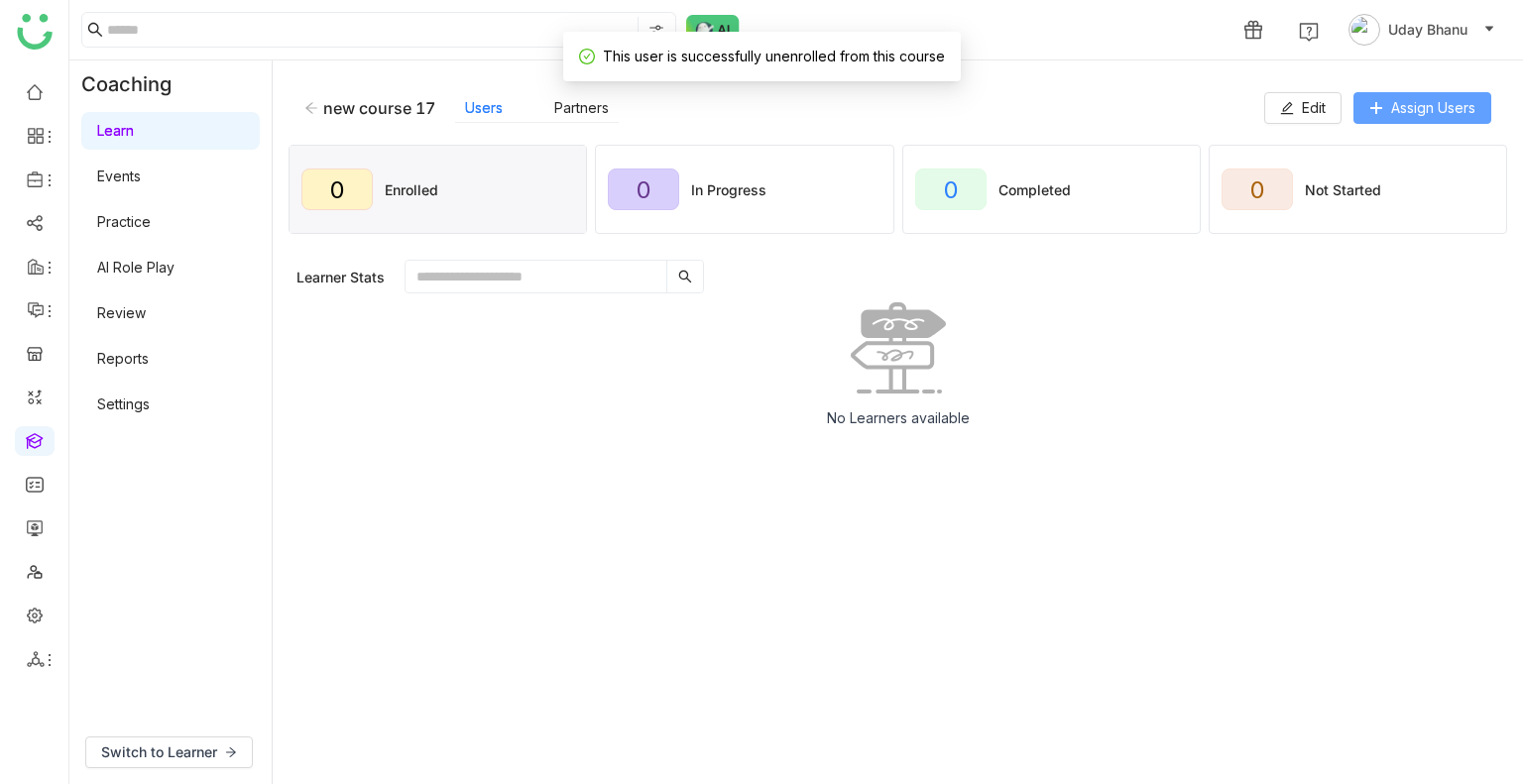 click on "Assign Users" 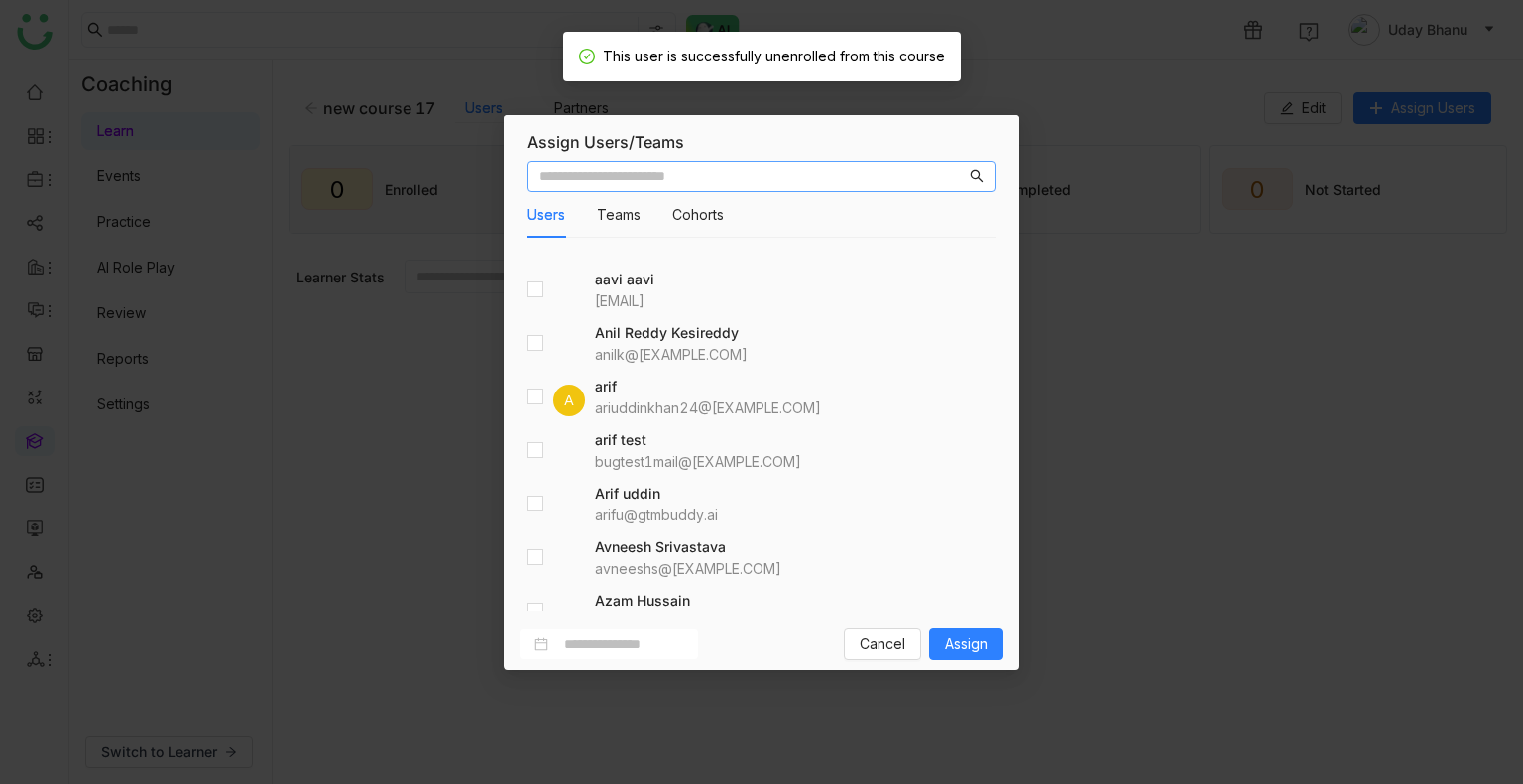 click at bounding box center [753, 176] 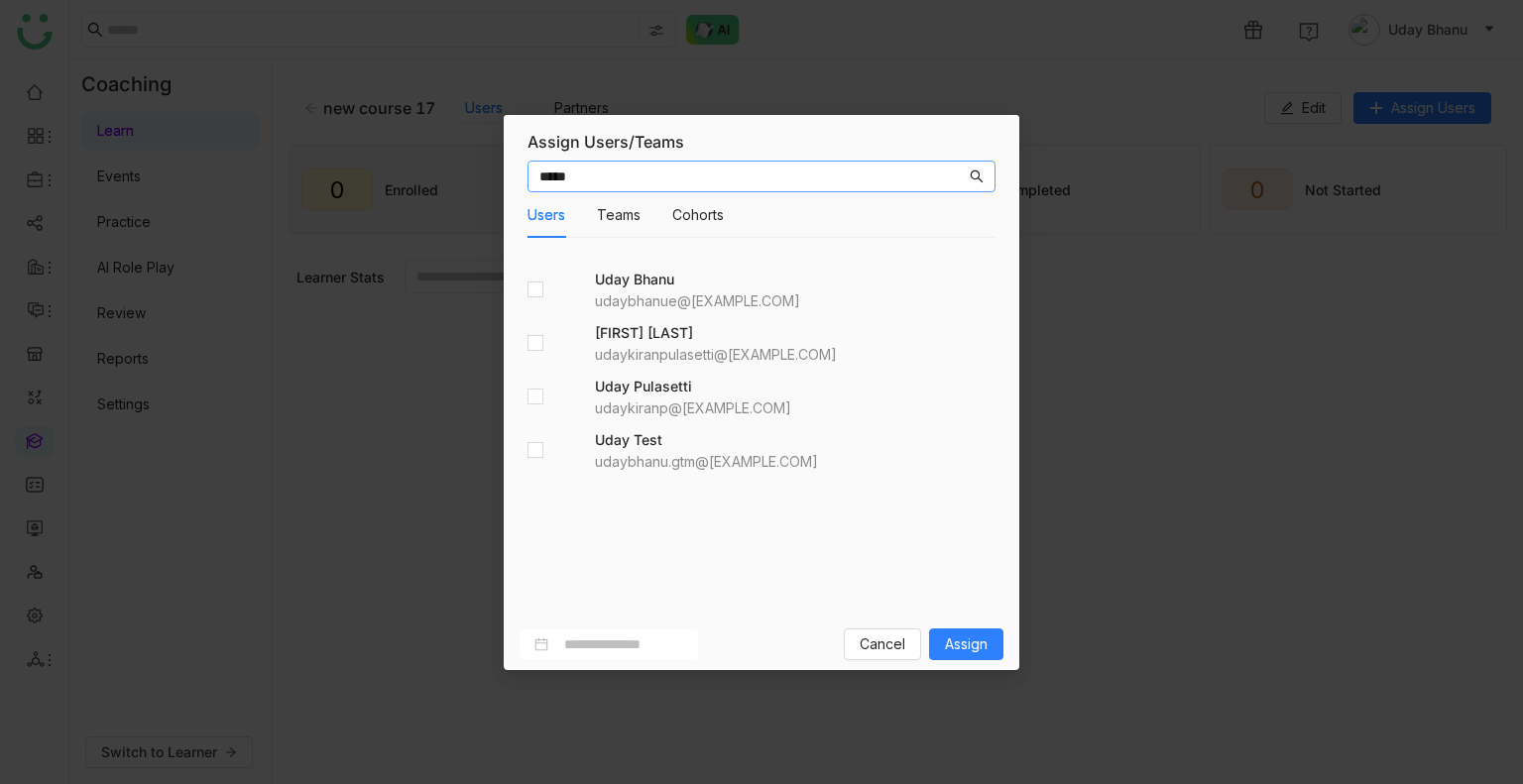 type on "****" 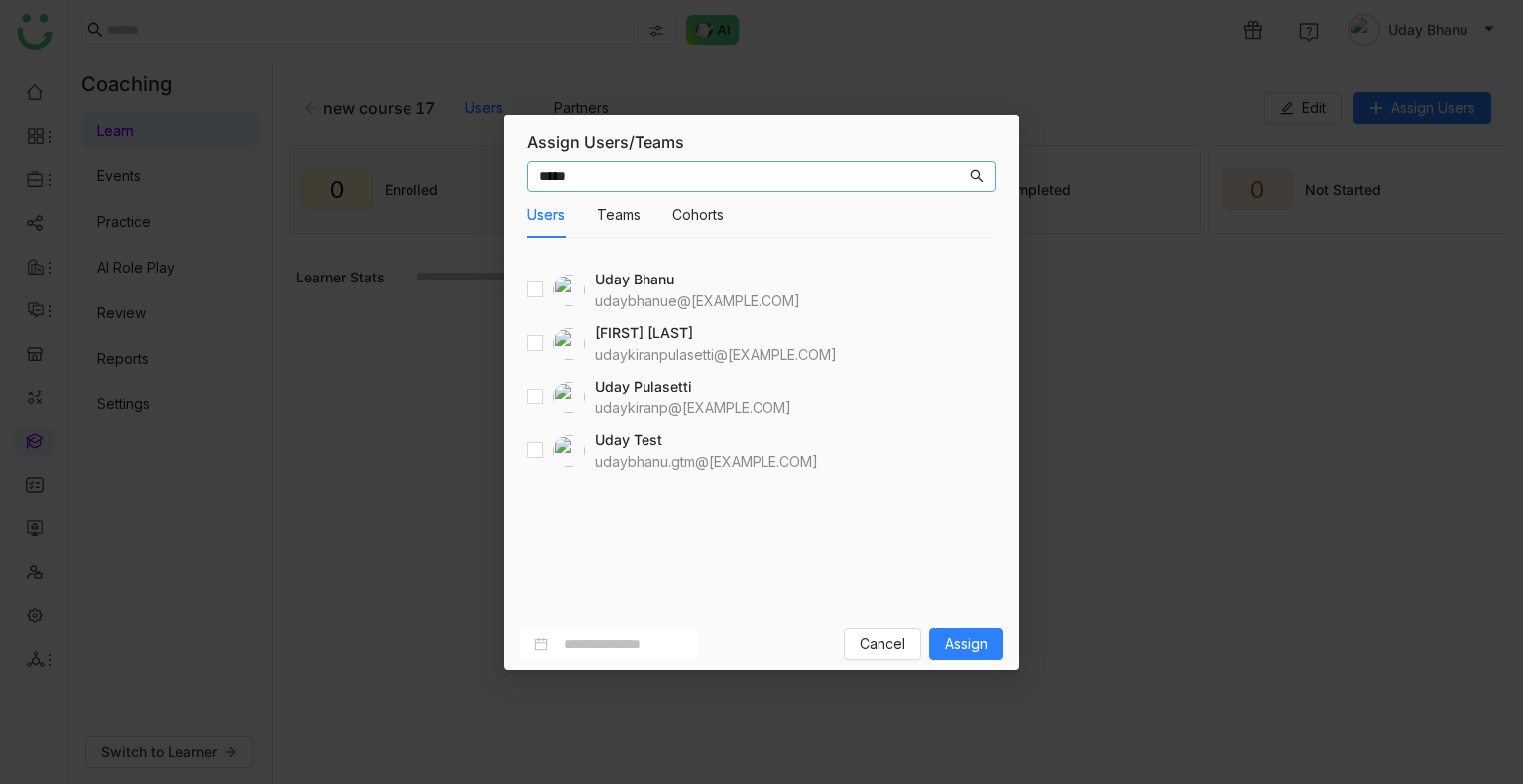 click on "****  Users   Teams   Cohorts   Uday Bhanu   udaybhanue@gtmbuddy.ai   Uday Kiran   udaykiranpulasetti@gmail.com   Uday Pulasetti   udaykiranp@gtmbuddy.ai   Uday Test   udaybhanu.gtm@gmail.com" at bounding box center (762, 386) 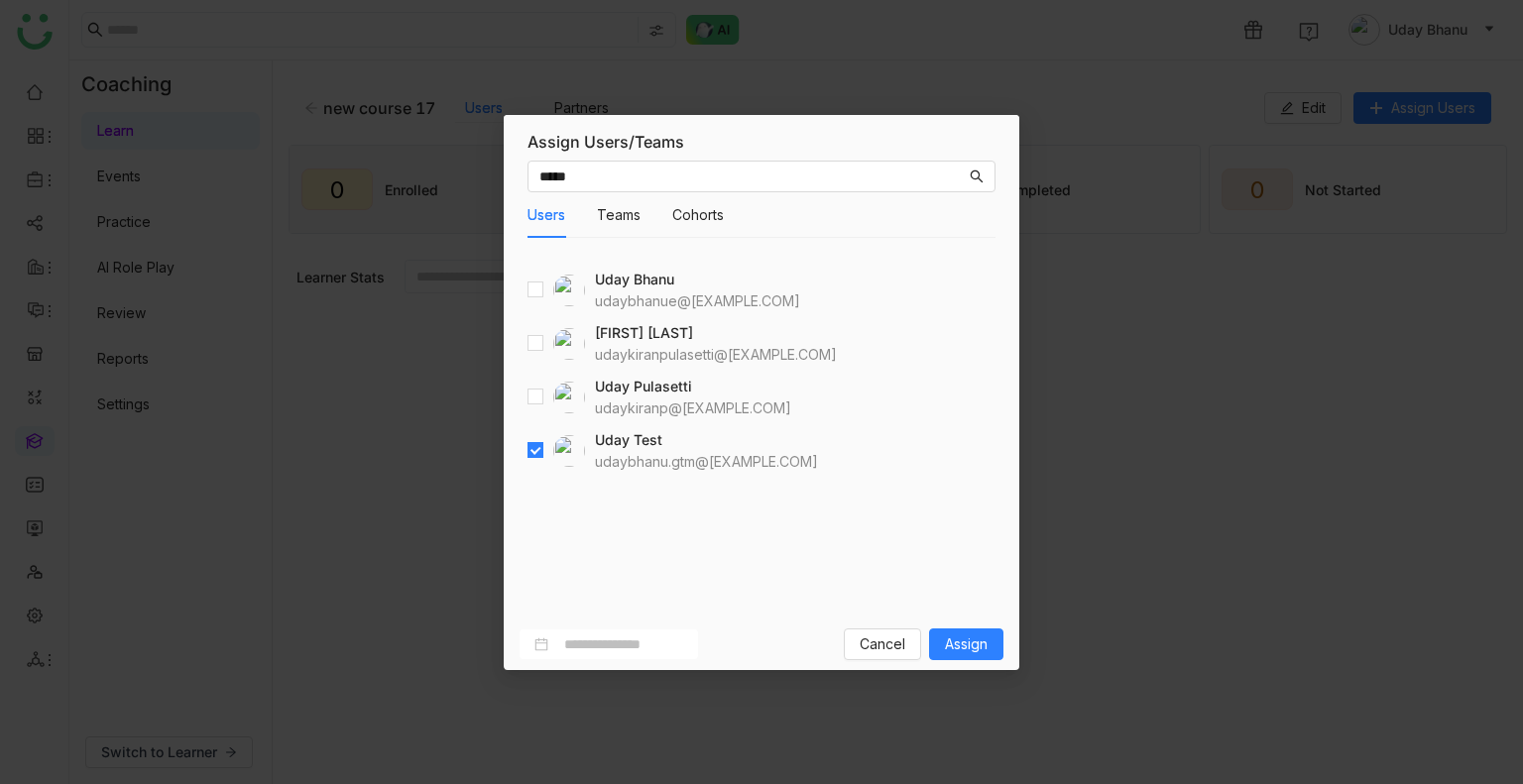 click on "Cancel   Assign" at bounding box center (762, 644) 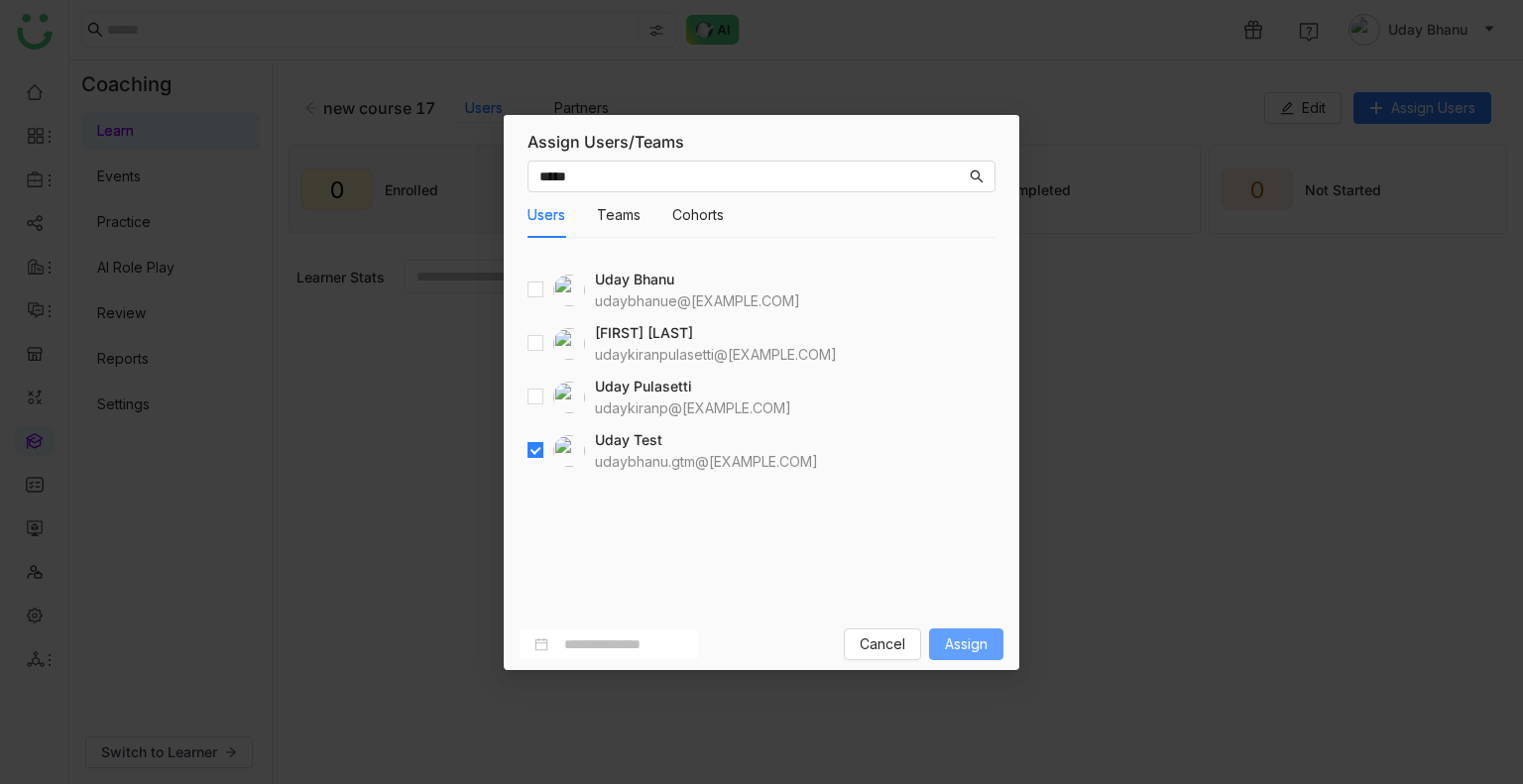 click on "Assign" at bounding box center (966, 644) 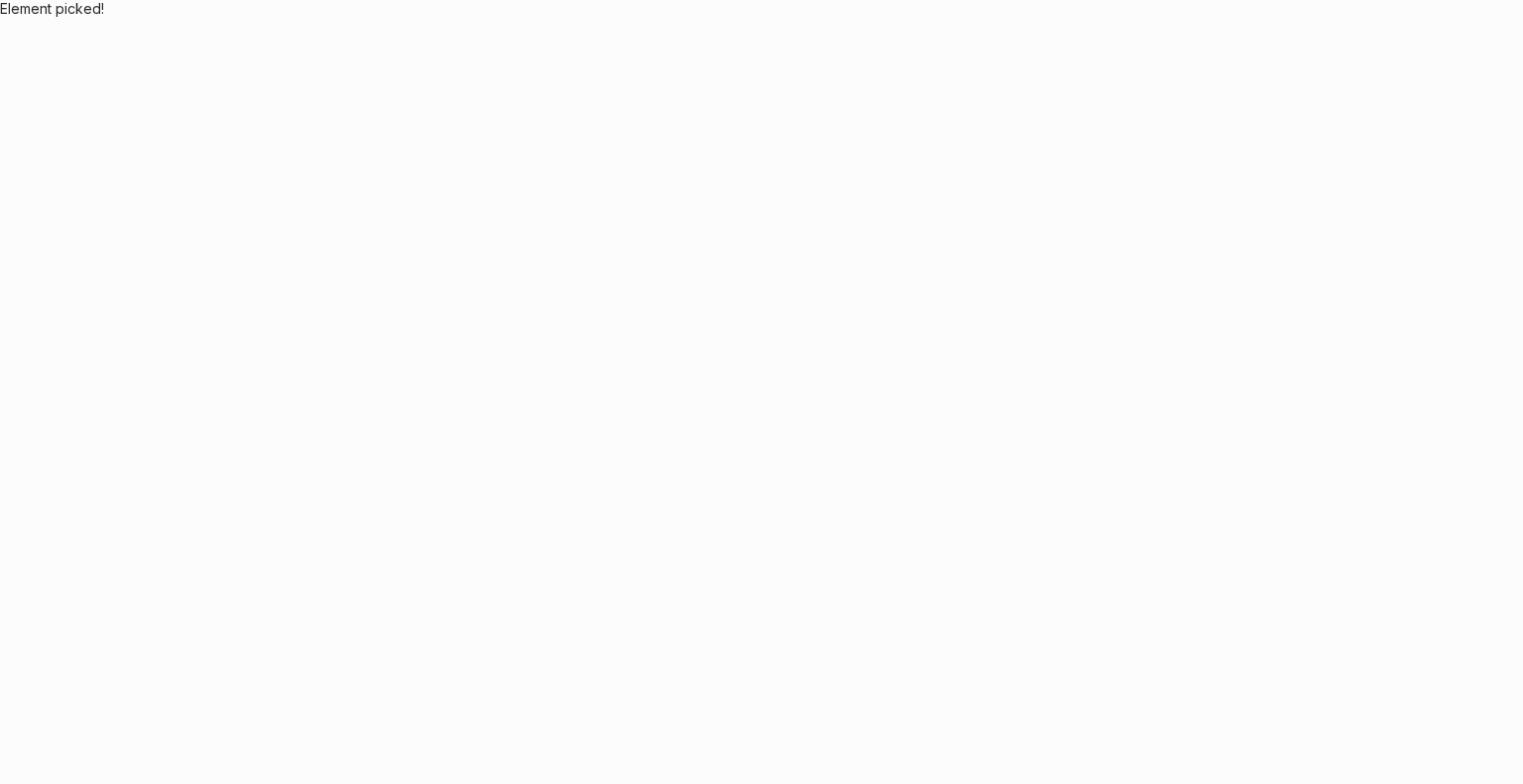 scroll, scrollTop: 0, scrollLeft: 0, axis: both 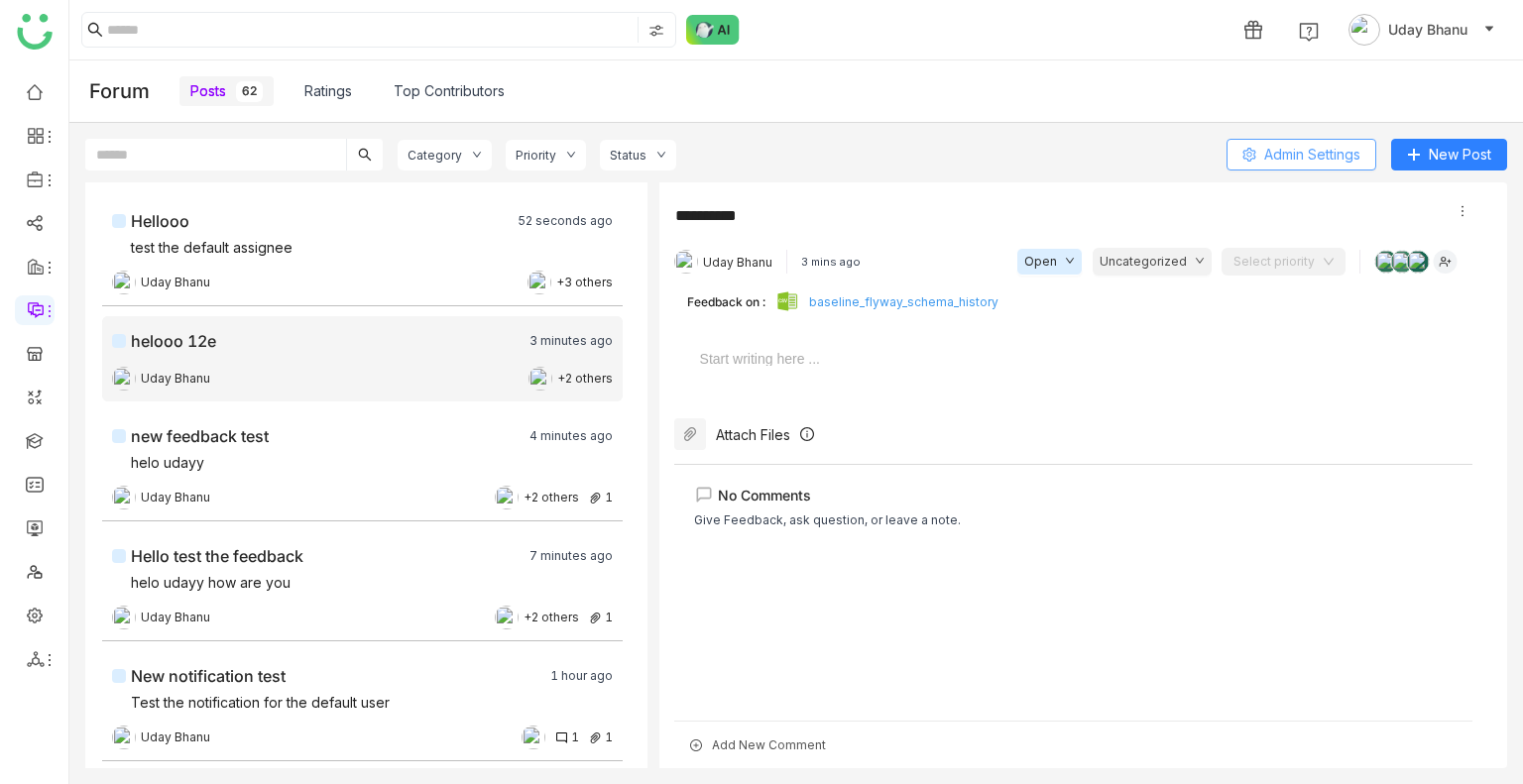 click on "Admin Settings" 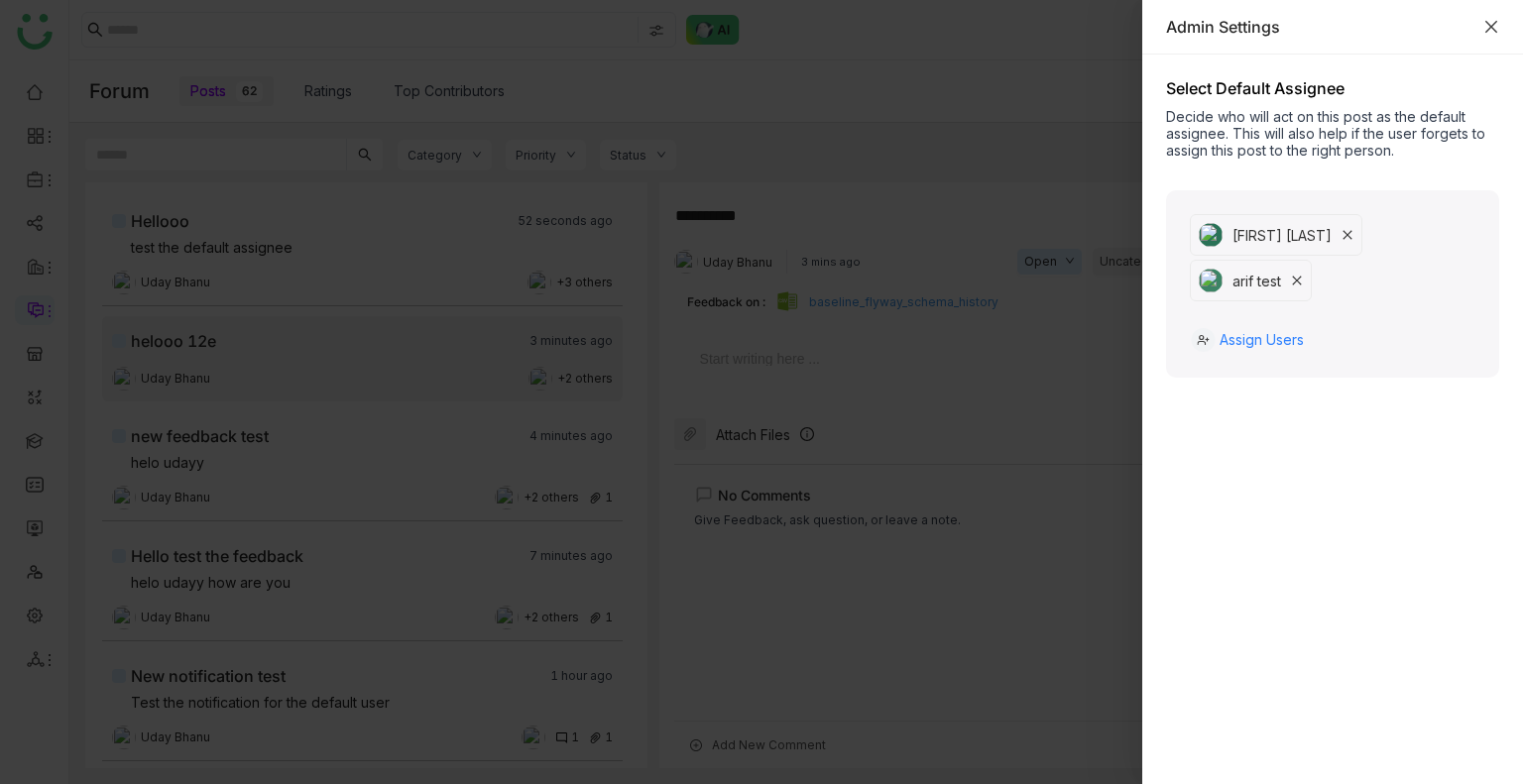 click 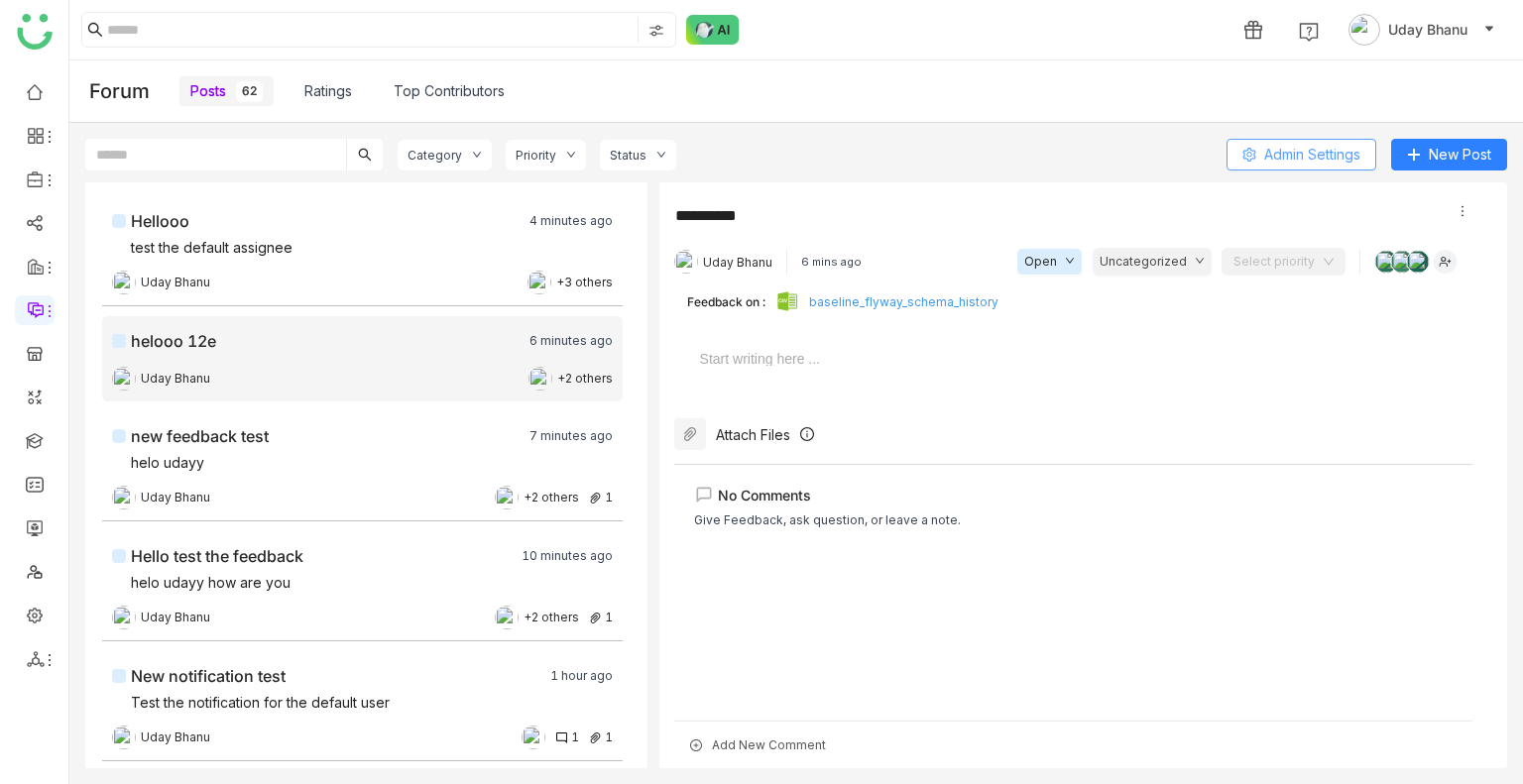 click on "Admin Settings" 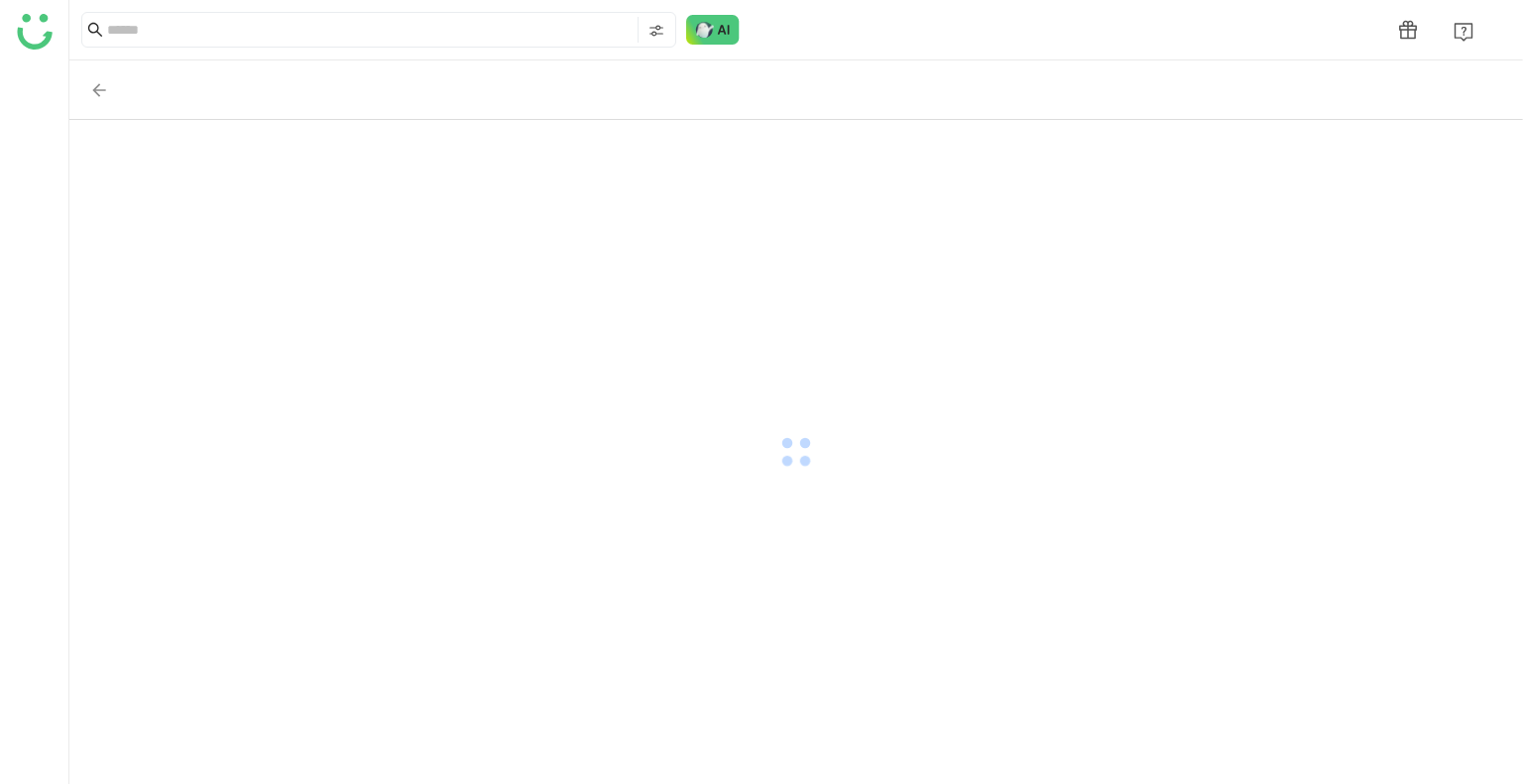 scroll, scrollTop: 0, scrollLeft: 0, axis: both 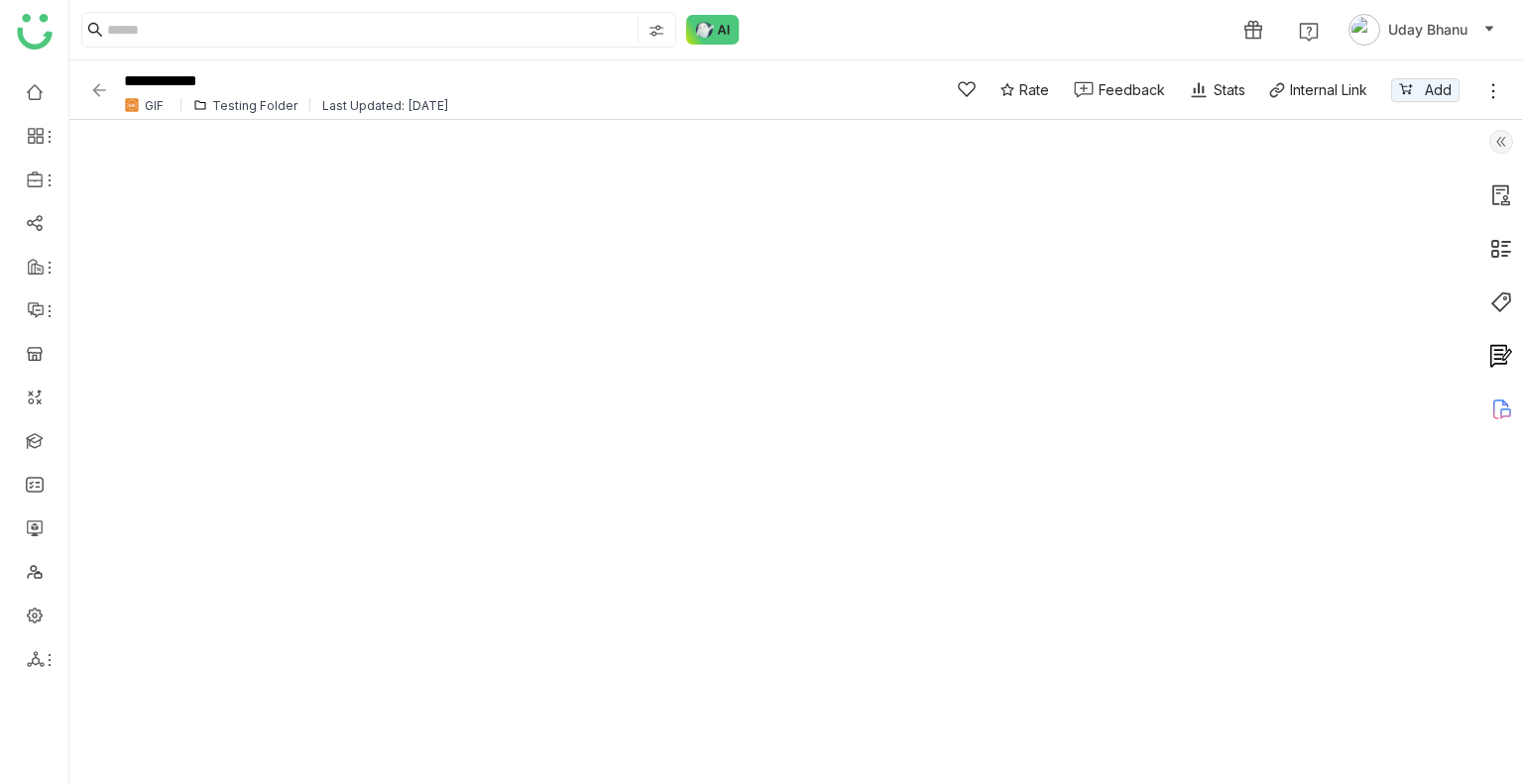 click 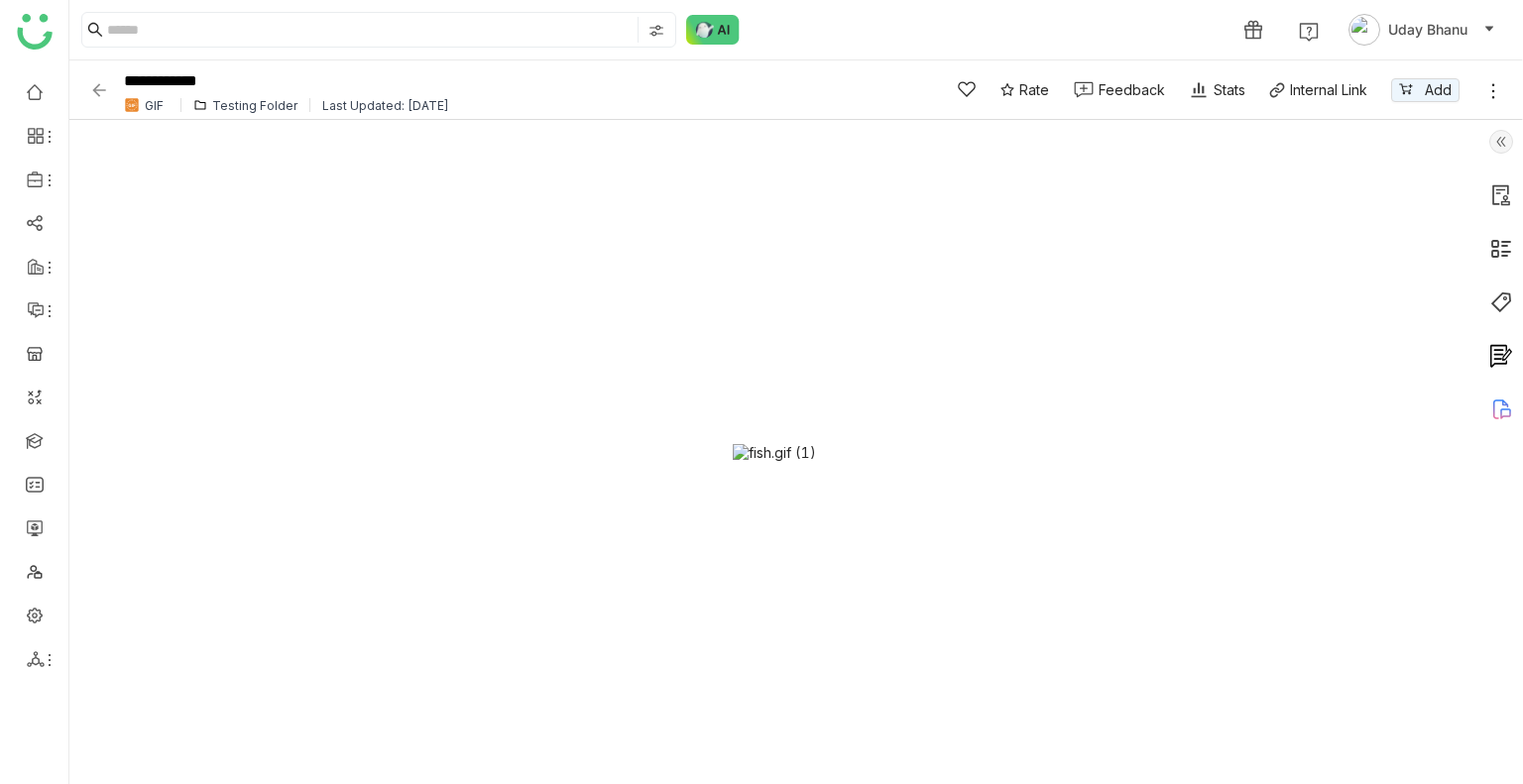 click 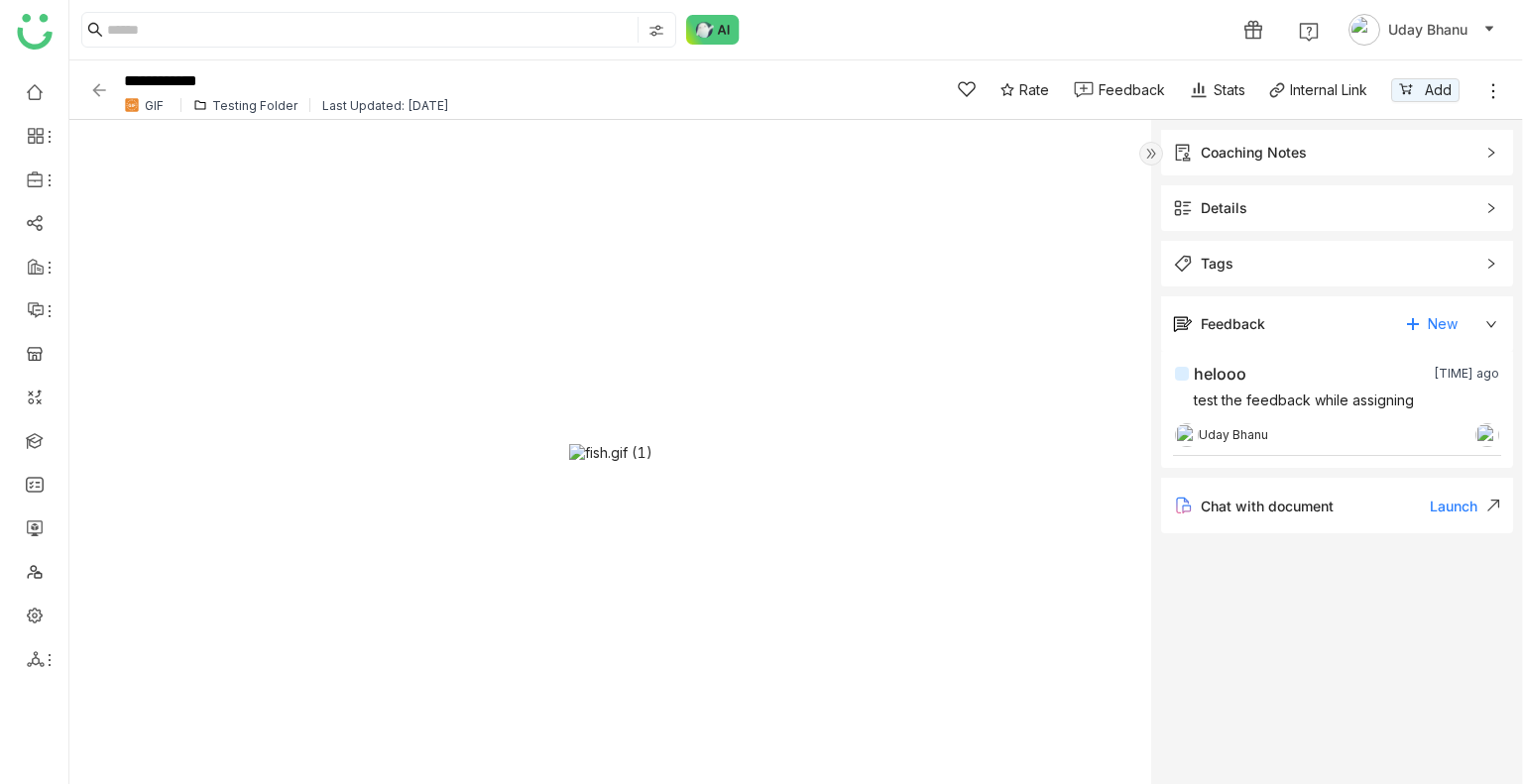 click on "Uday Bhanu" 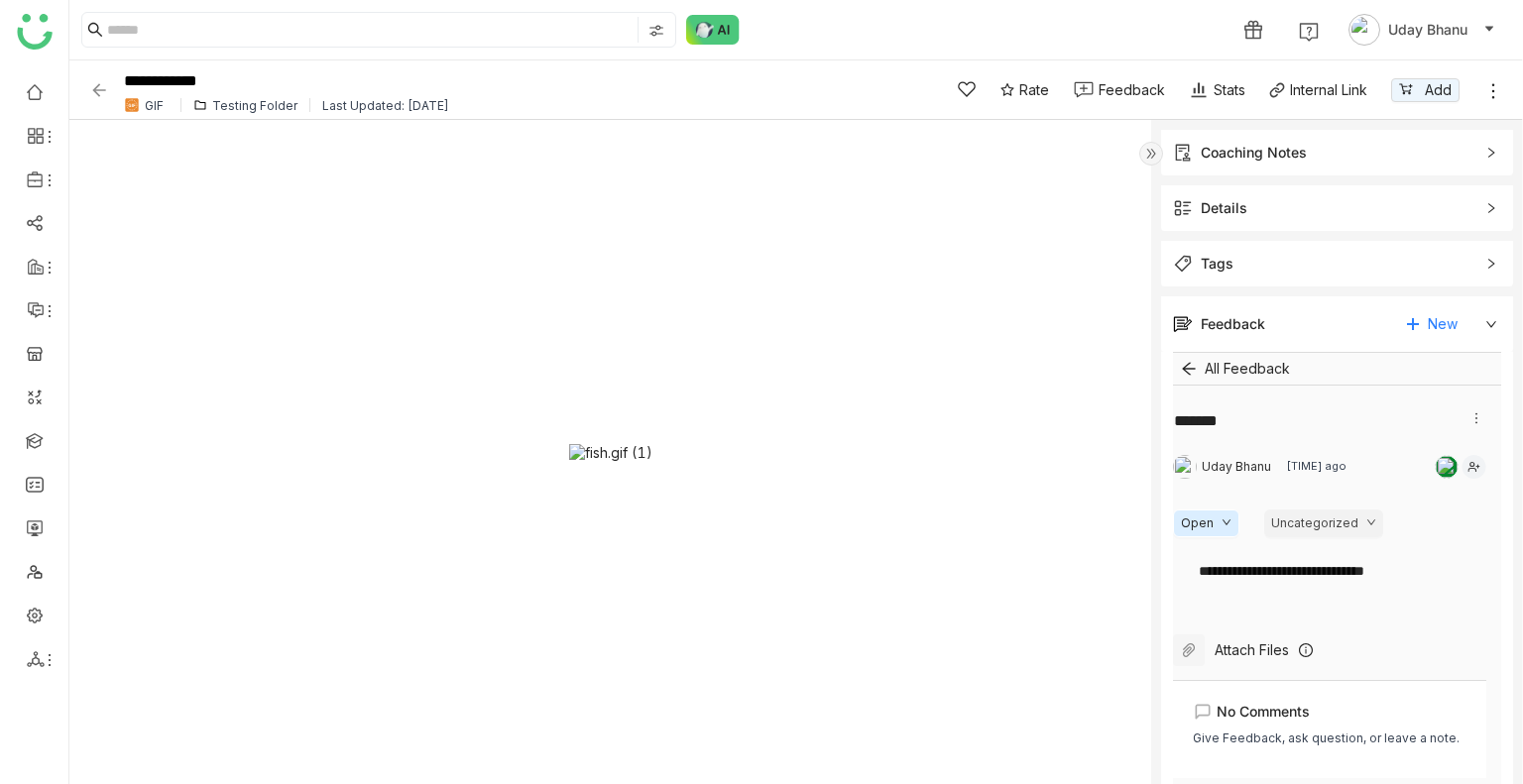 click on "Rate Feedback  Stats
Internal Link
Add" 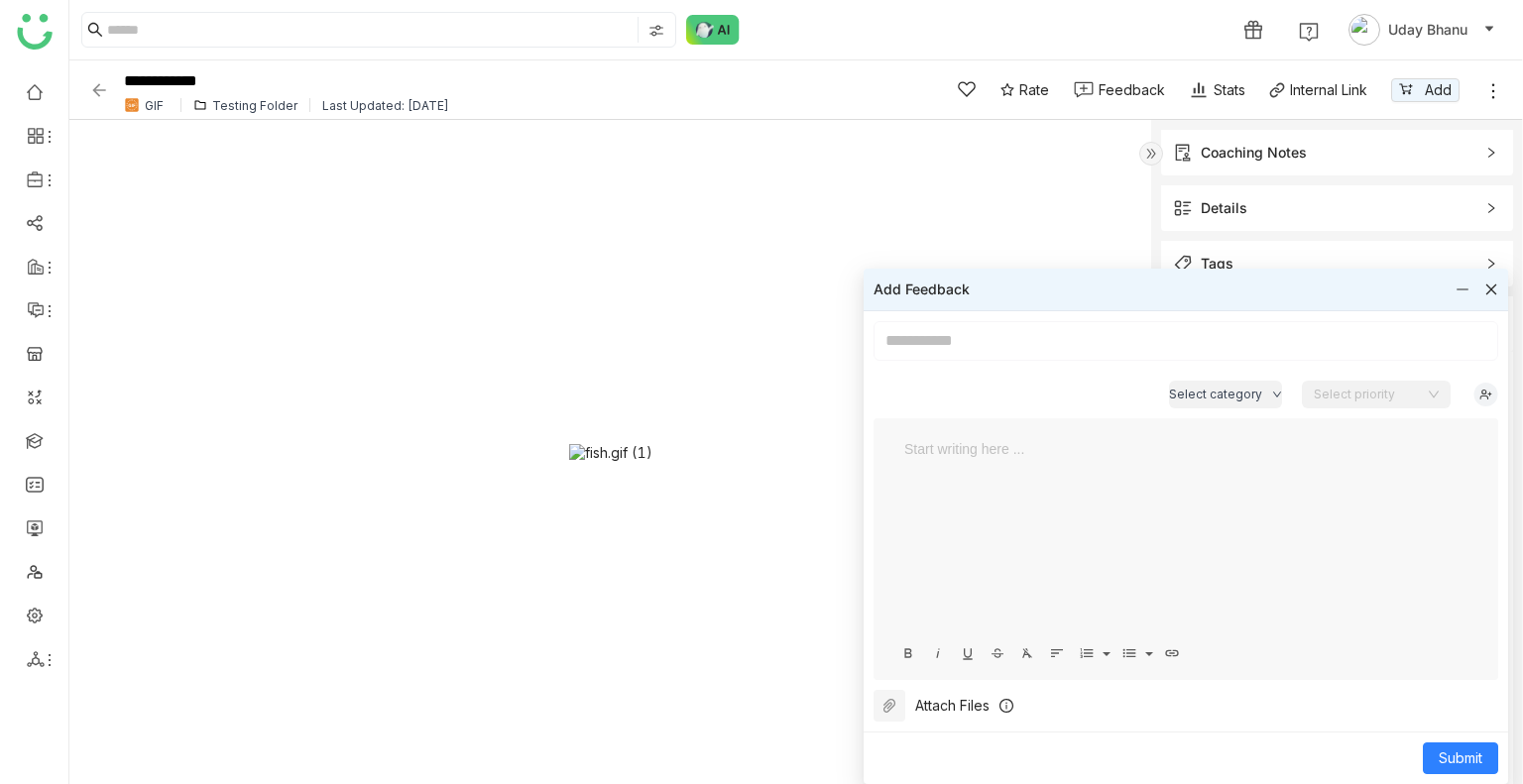 click at bounding box center (1186, 341) 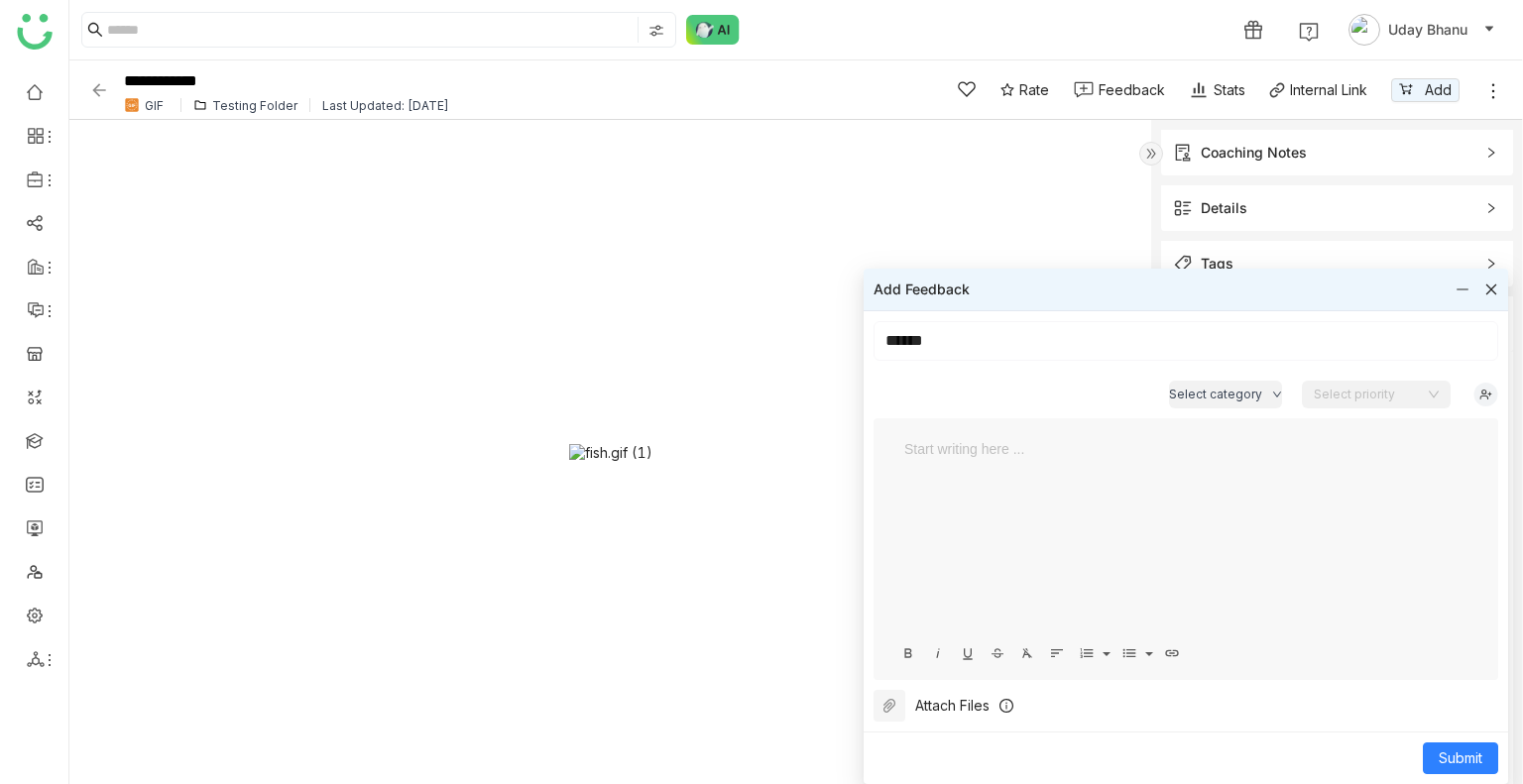 type on "*****" 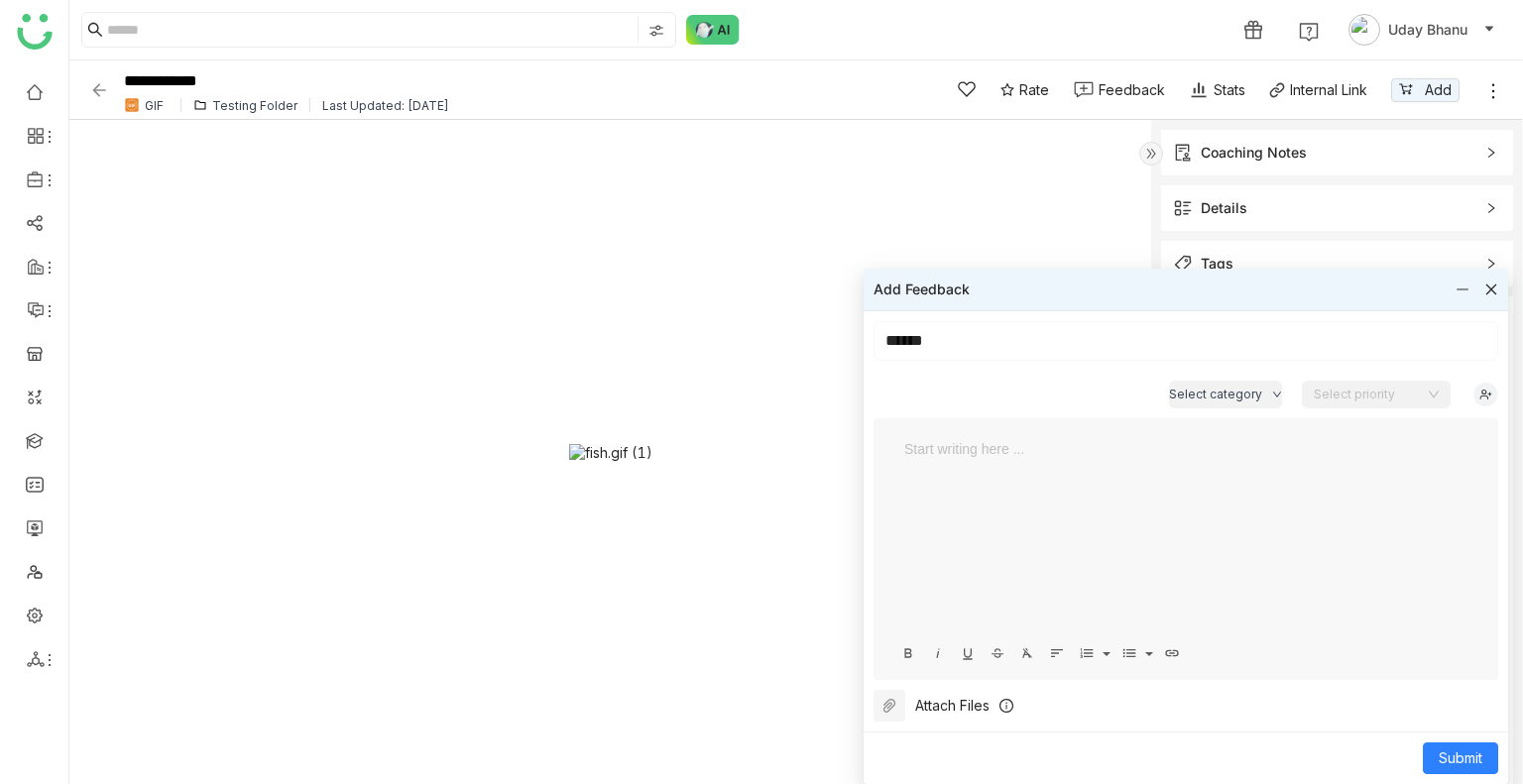 click at bounding box center [1186, 537] 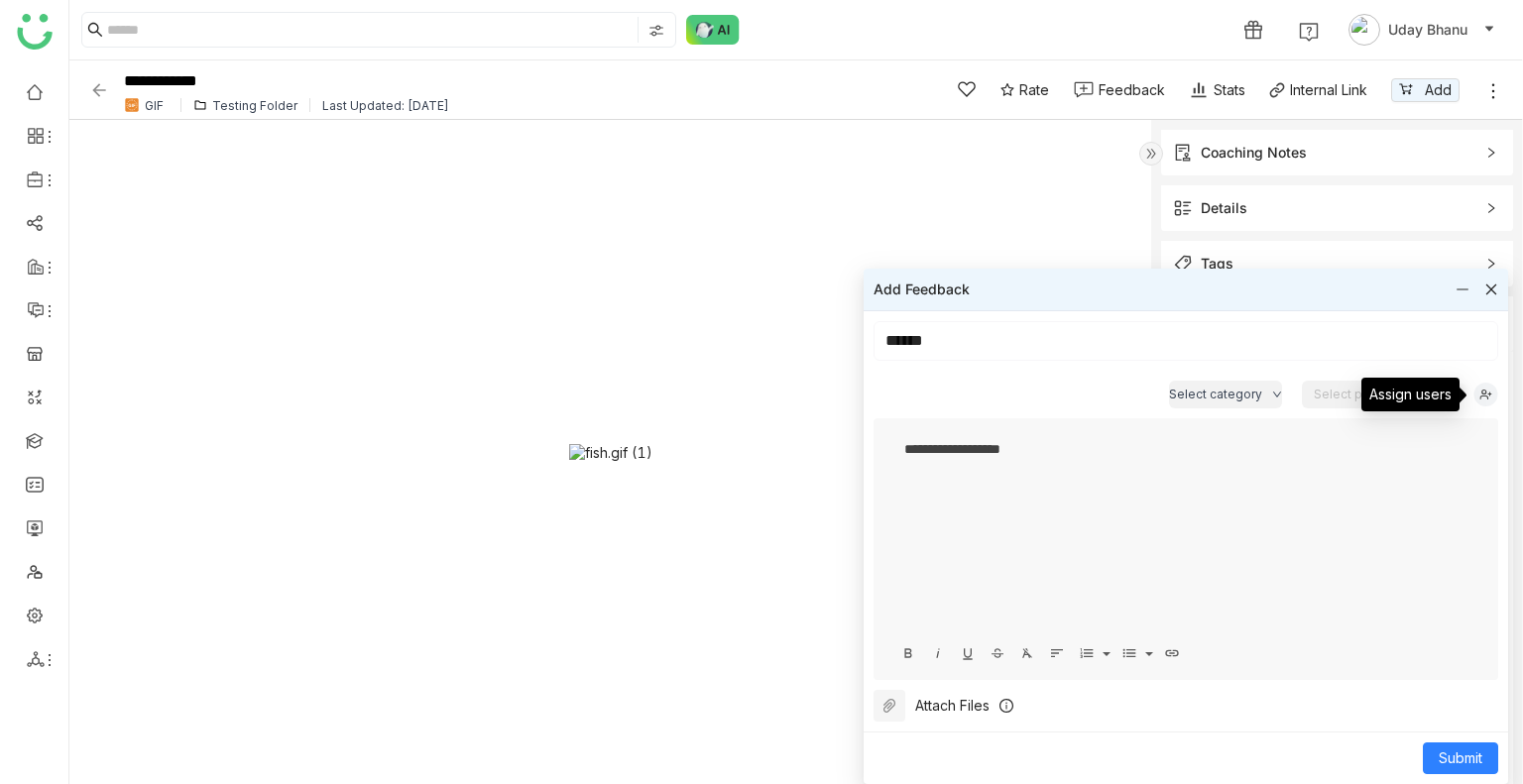 click 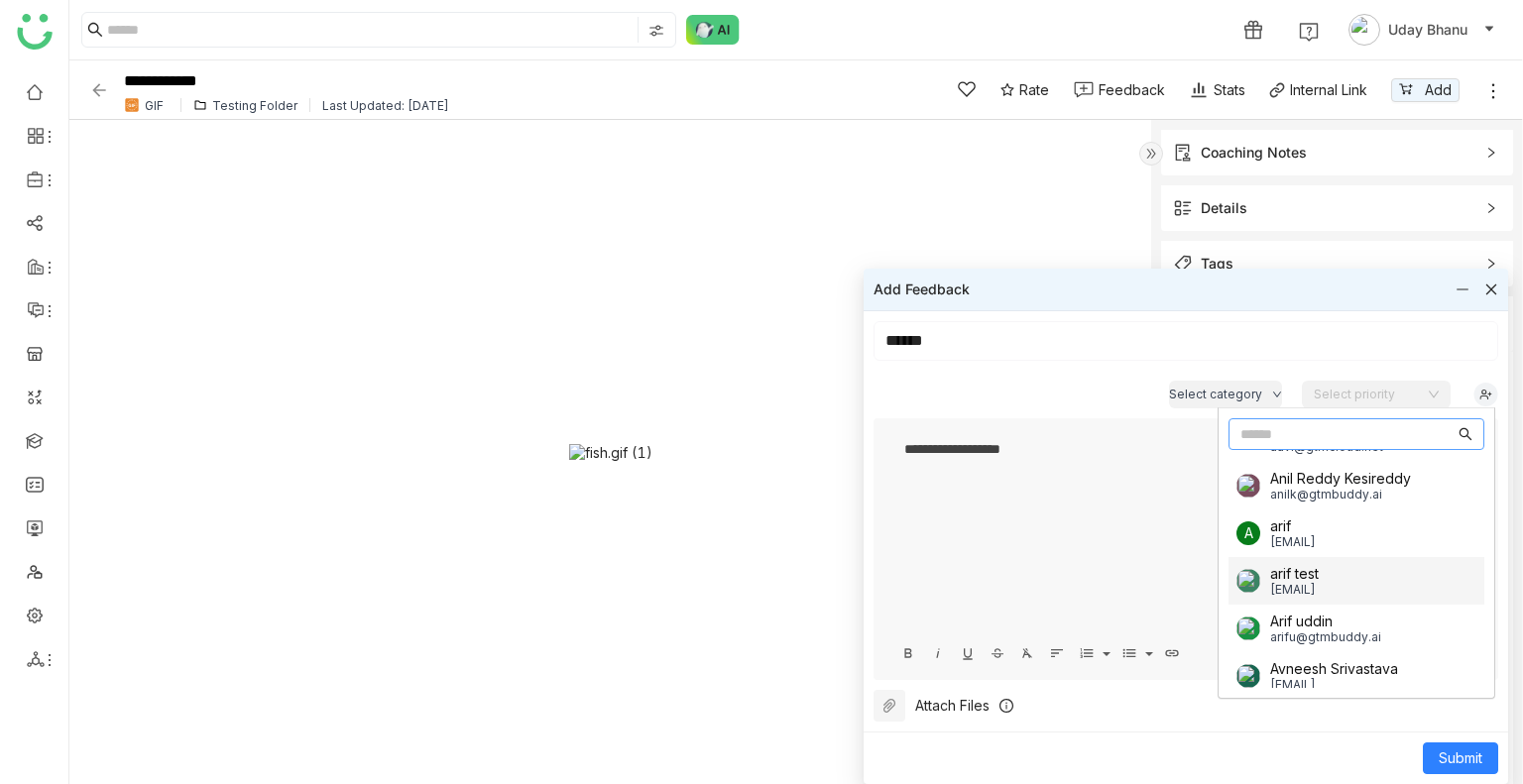 scroll, scrollTop: 47, scrollLeft: 0, axis: vertical 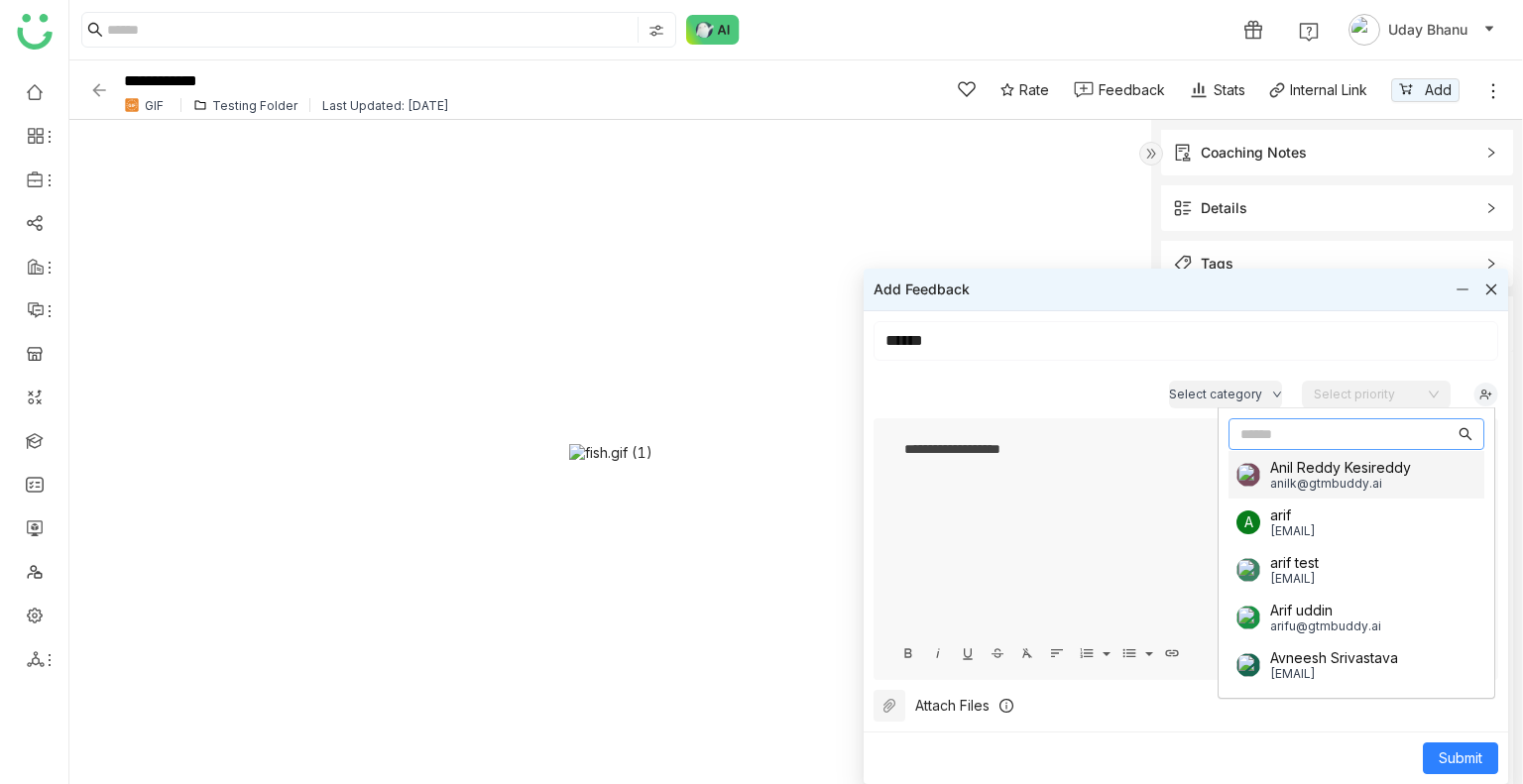 click at bounding box center [1347, 434] 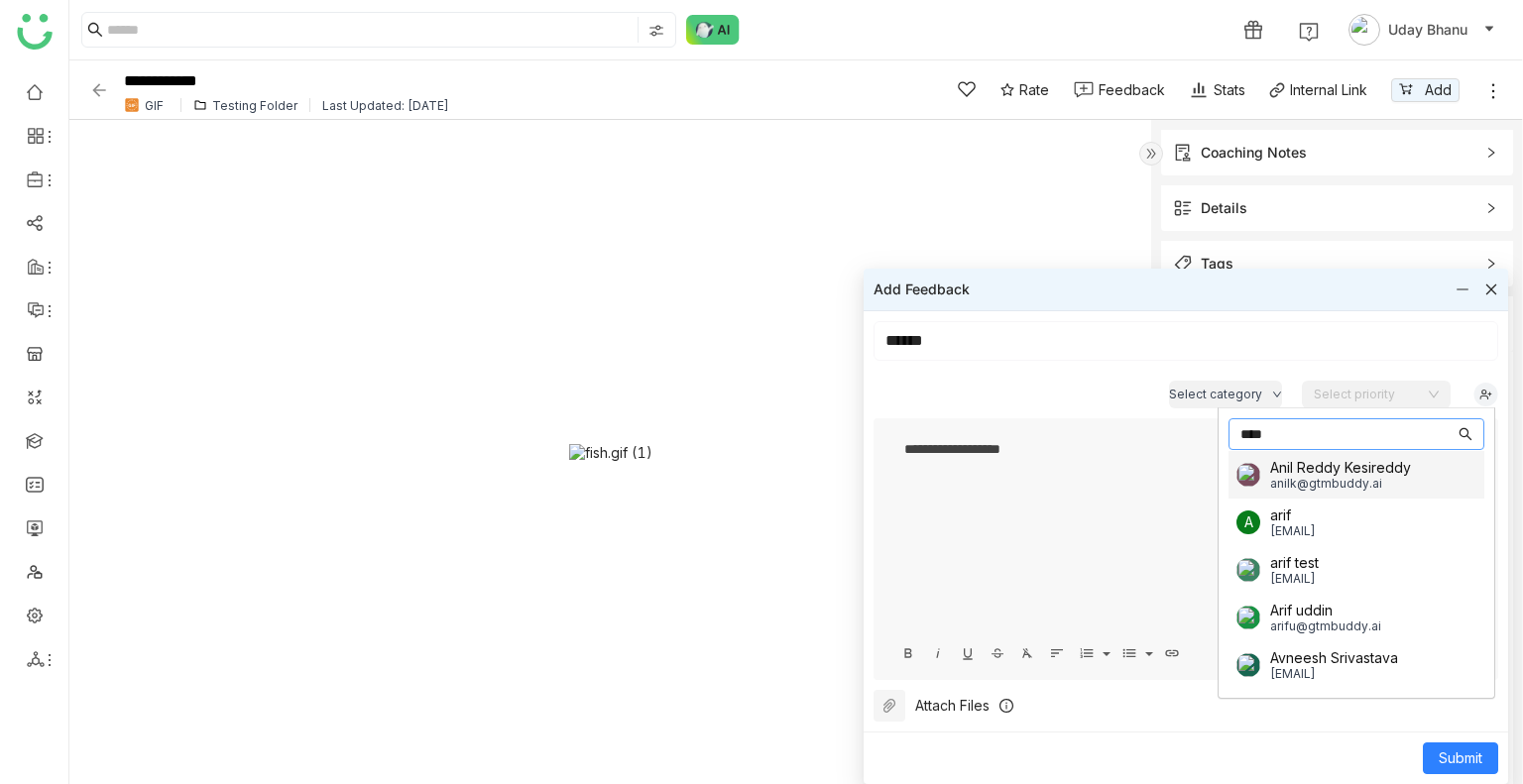 scroll, scrollTop: 0, scrollLeft: 0, axis: both 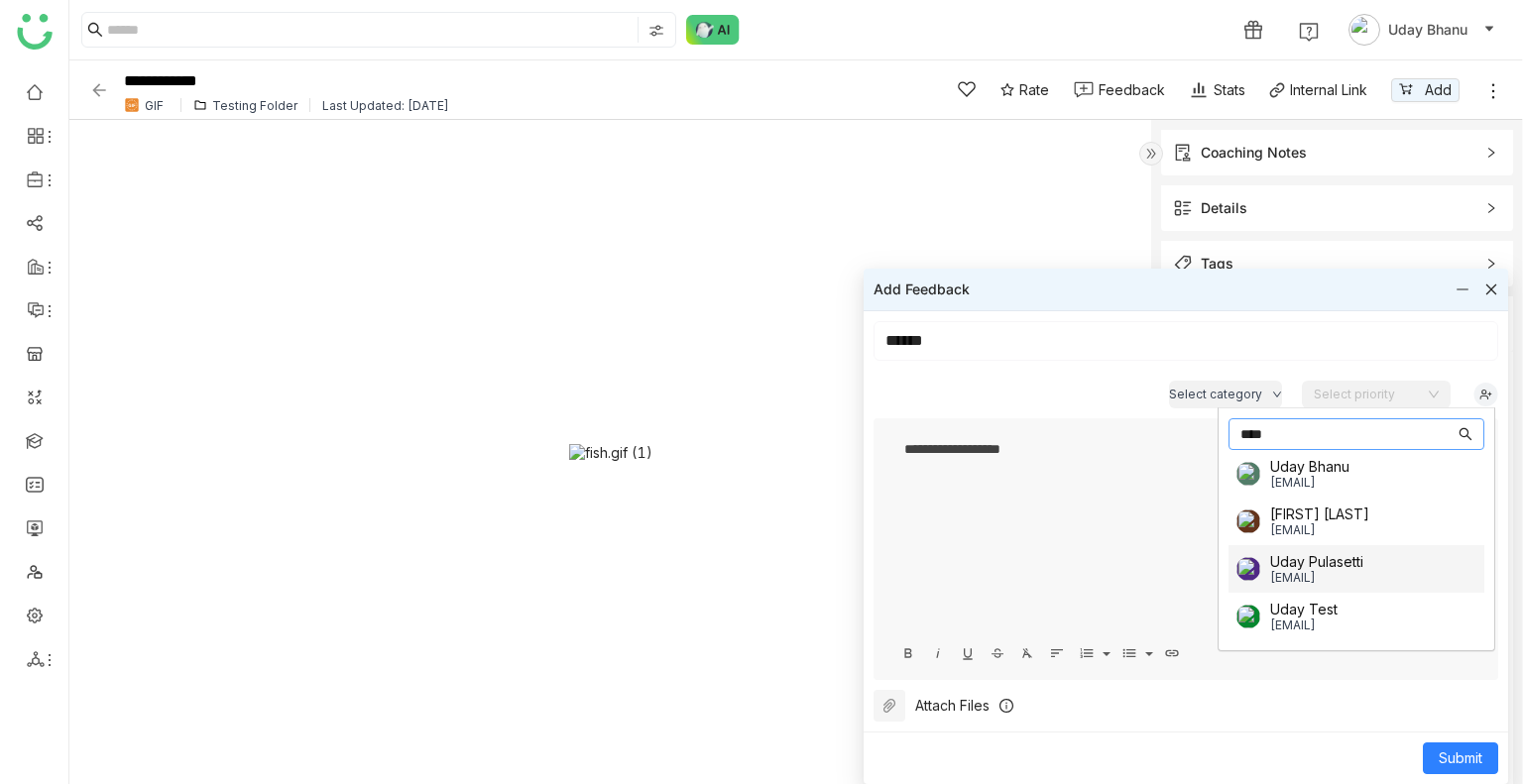 drag, startPoint x: 1305, startPoint y: 589, endPoint x: 1312, endPoint y: 604, distance: 16.552945 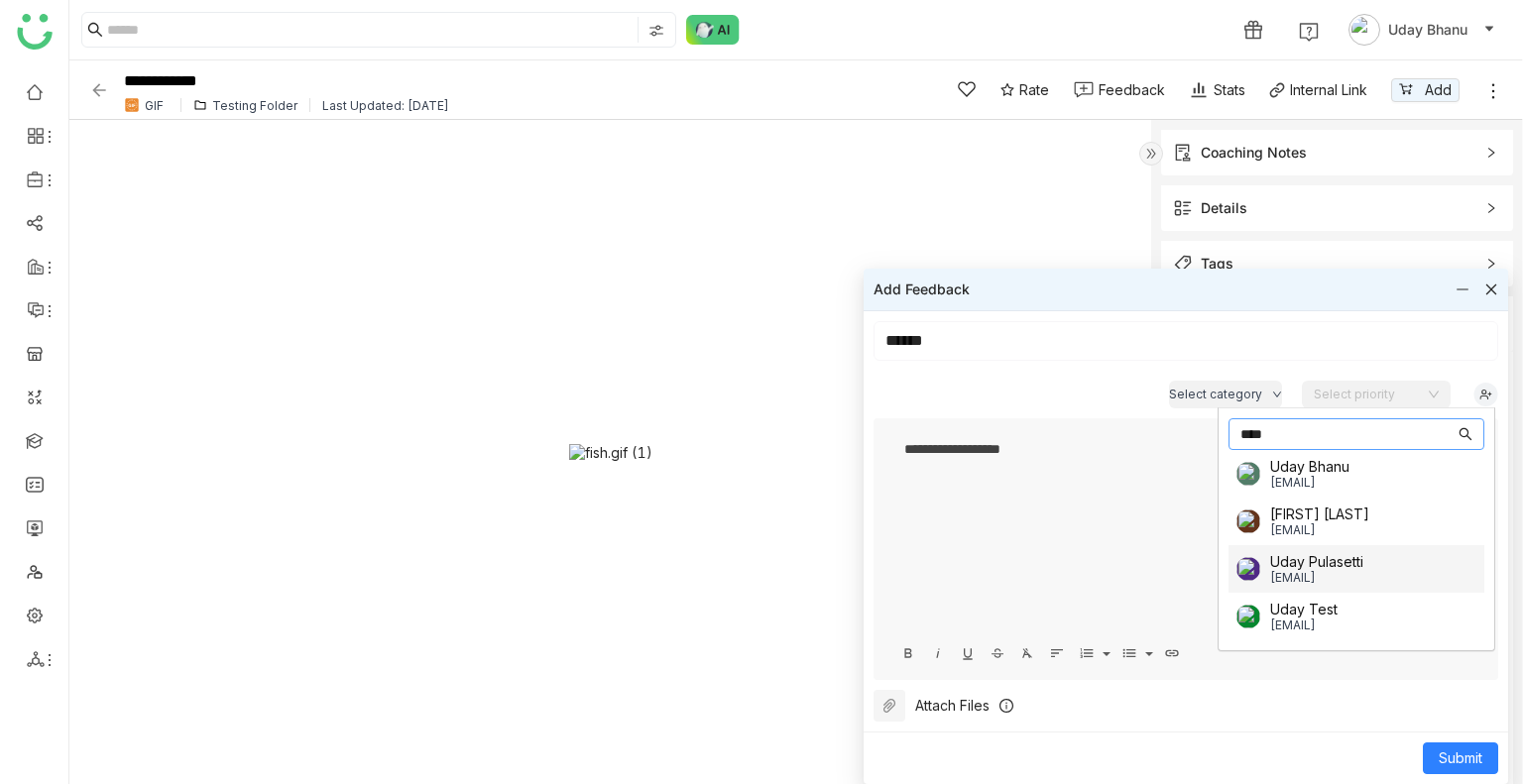 click on "[FIRST] [LAST]   [EMAIL]   [FIRST] [LAST]   [EMAIL]   [FIRST] [LAST]   [EMAIL]   [FIRST] [LAST]   [EMAIL]" at bounding box center (1356, 545) 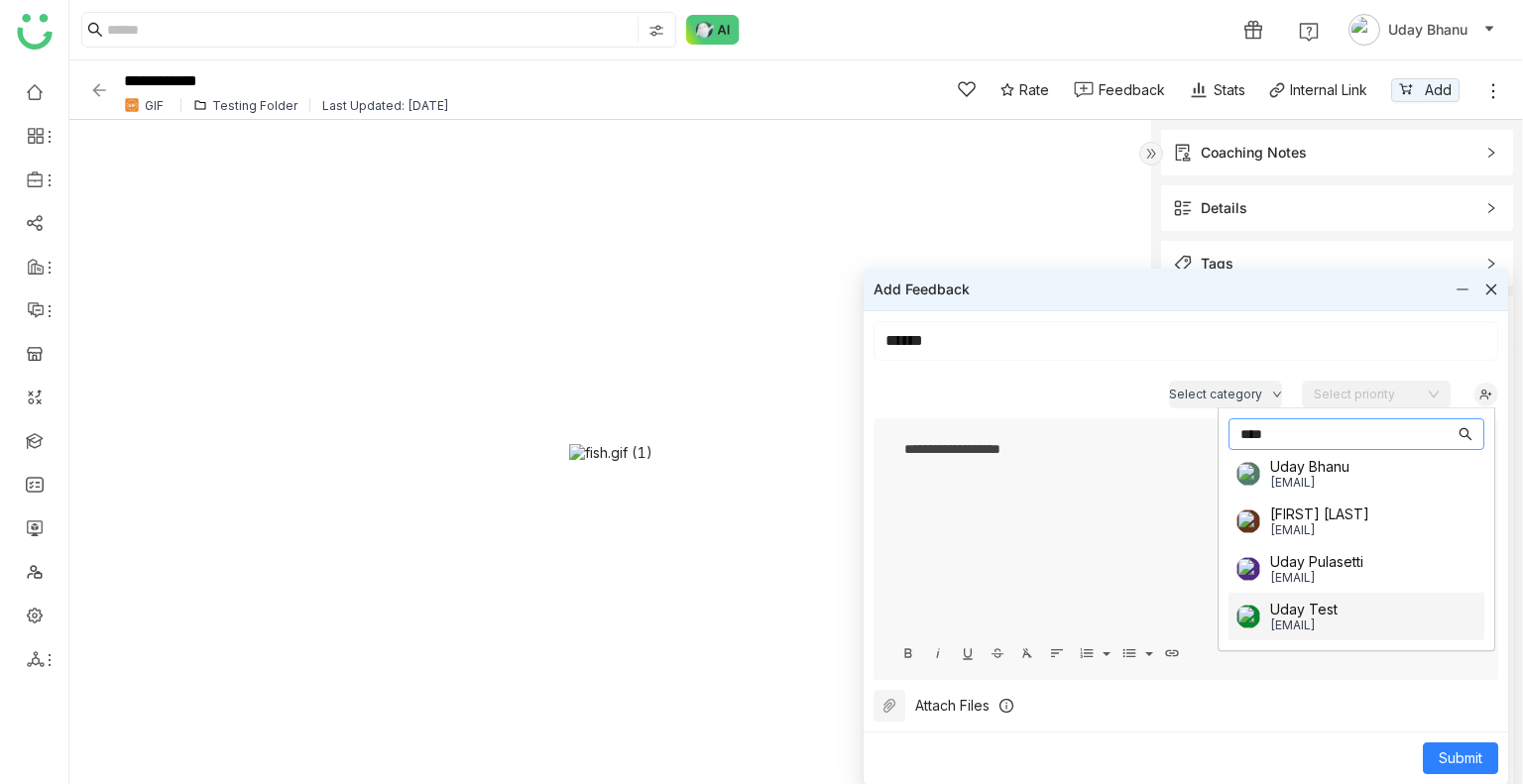 click on "Uday Test" at bounding box center (1304, 609) 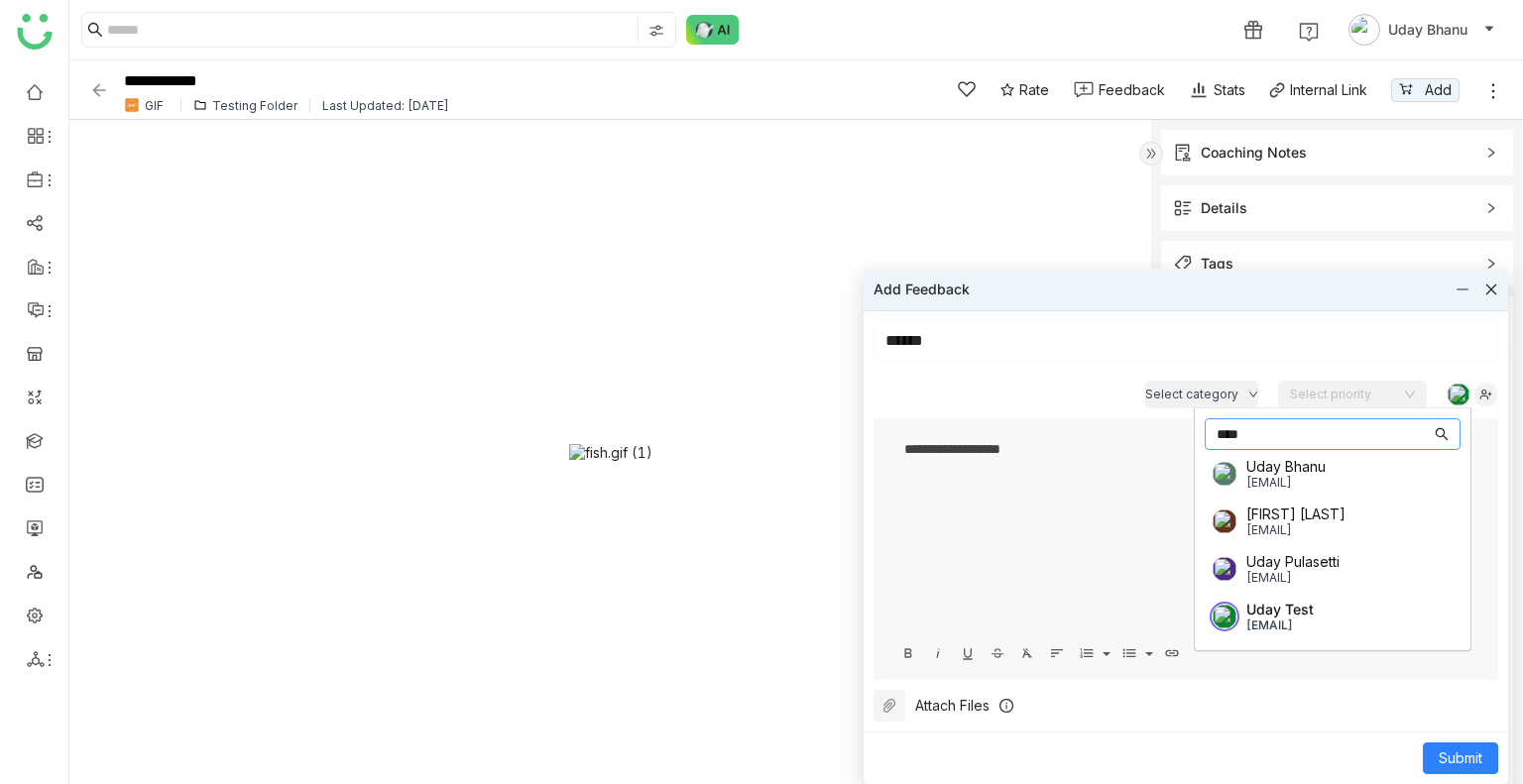 type on "****" 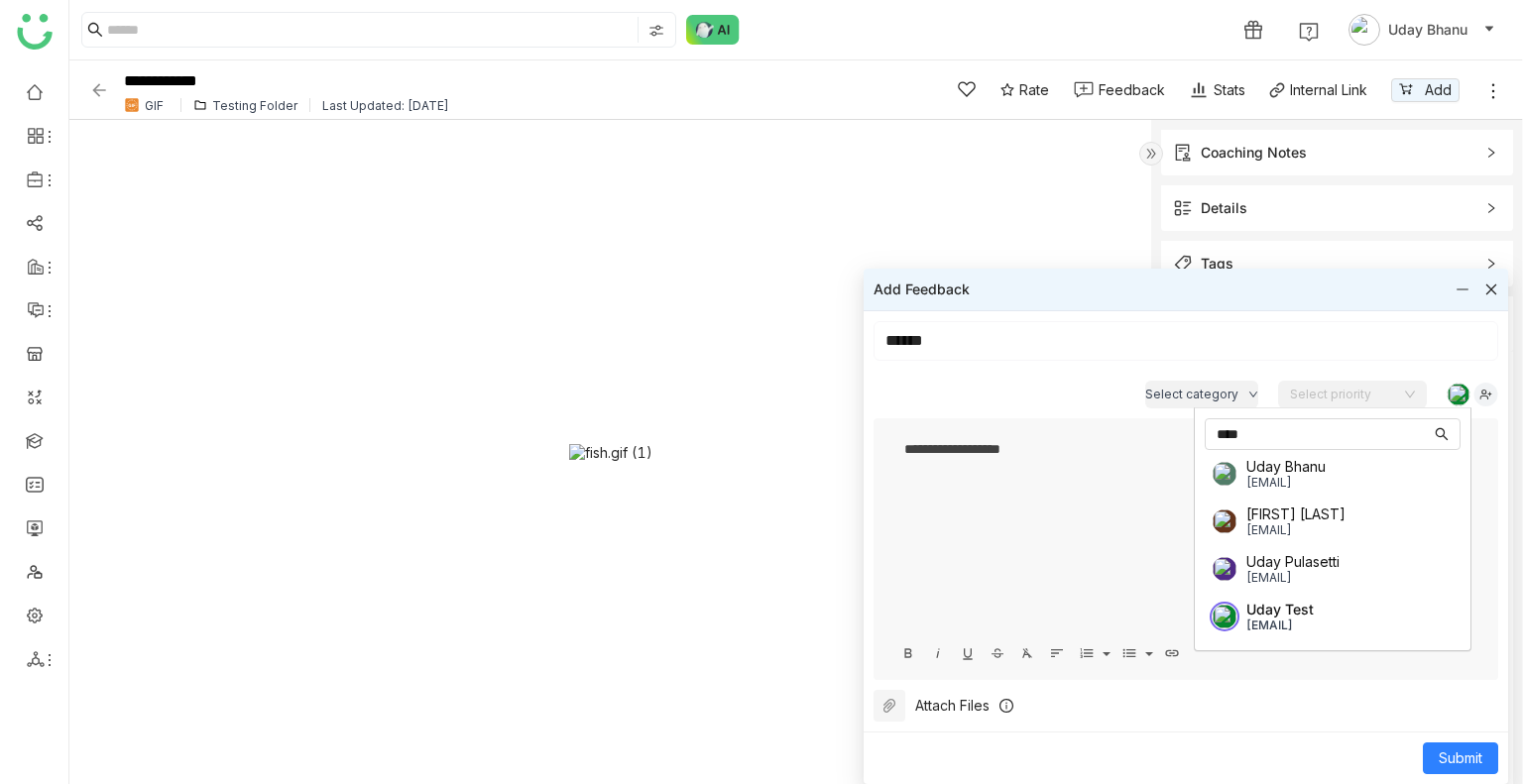 click 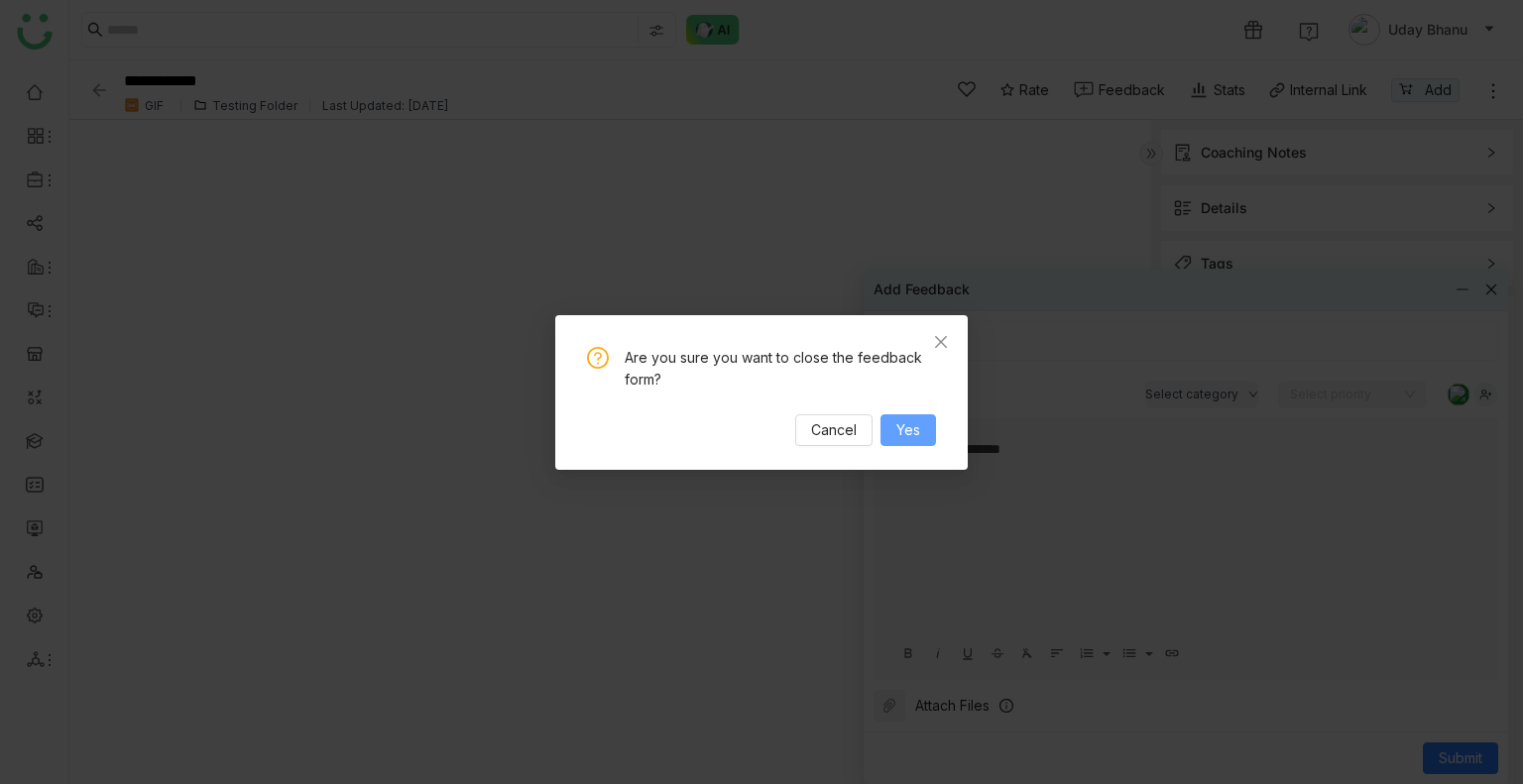 click on "Yes" at bounding box center [908, 430] 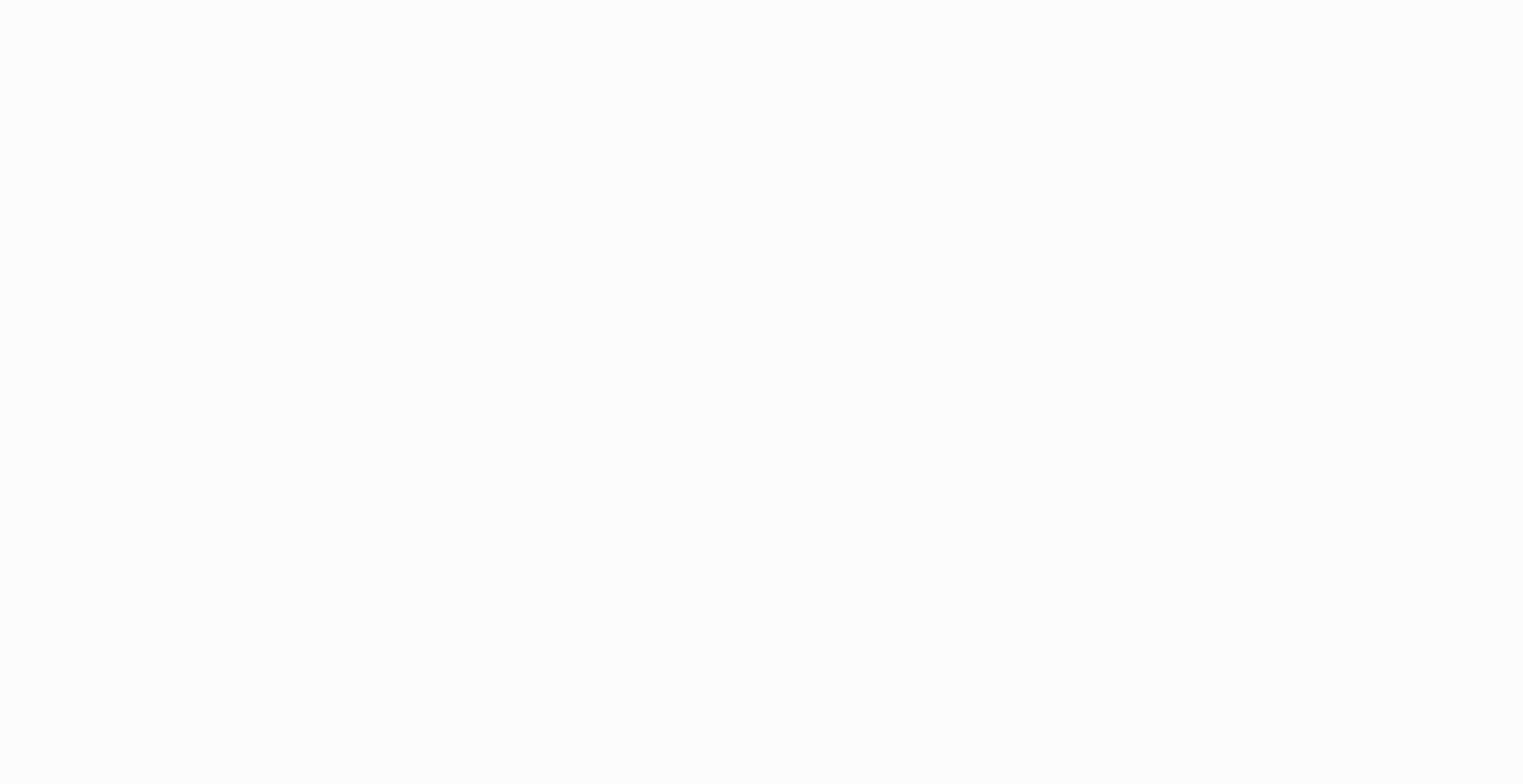 scroll, scrollTop: 0, scrollLeft: 0, axis: both 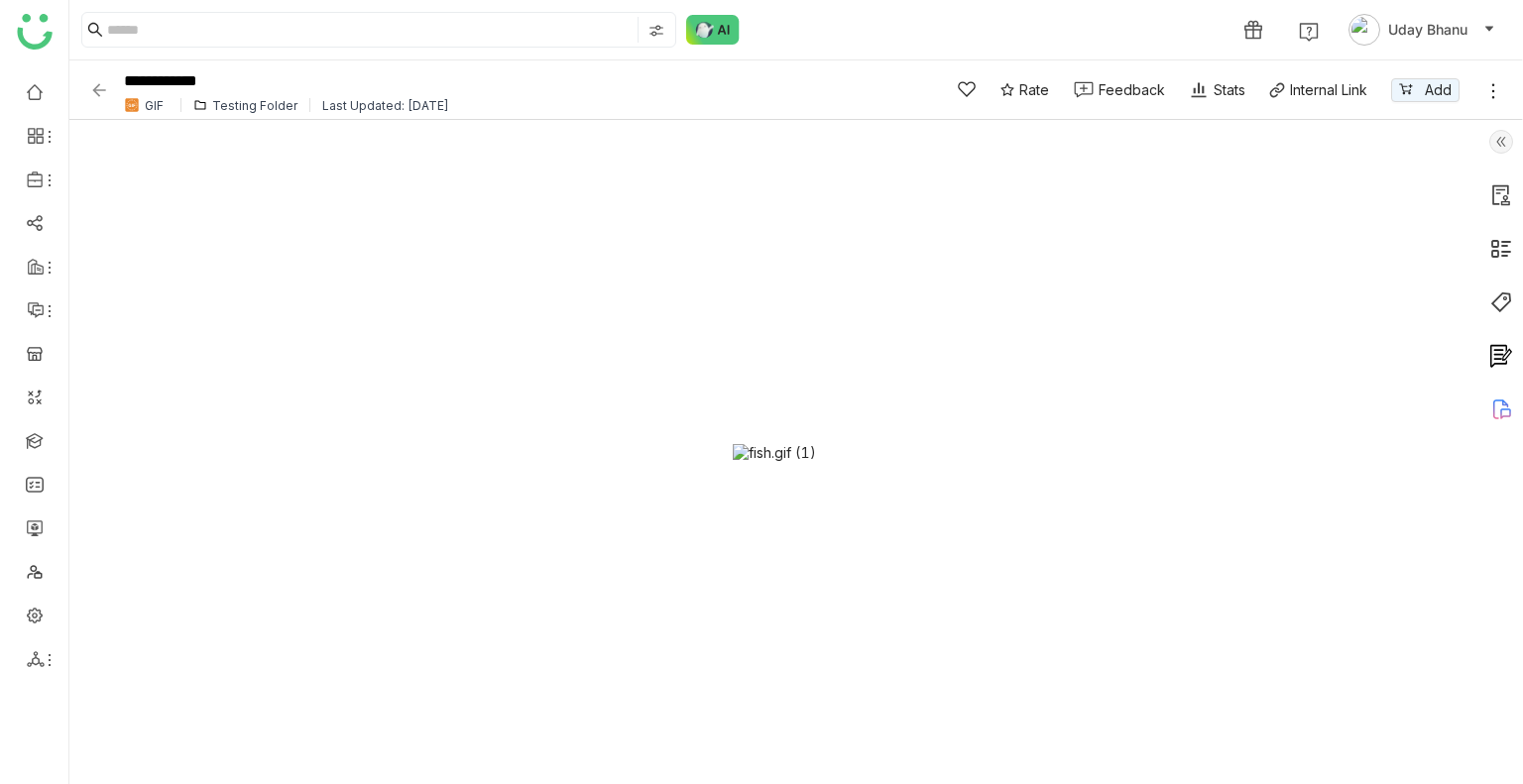click 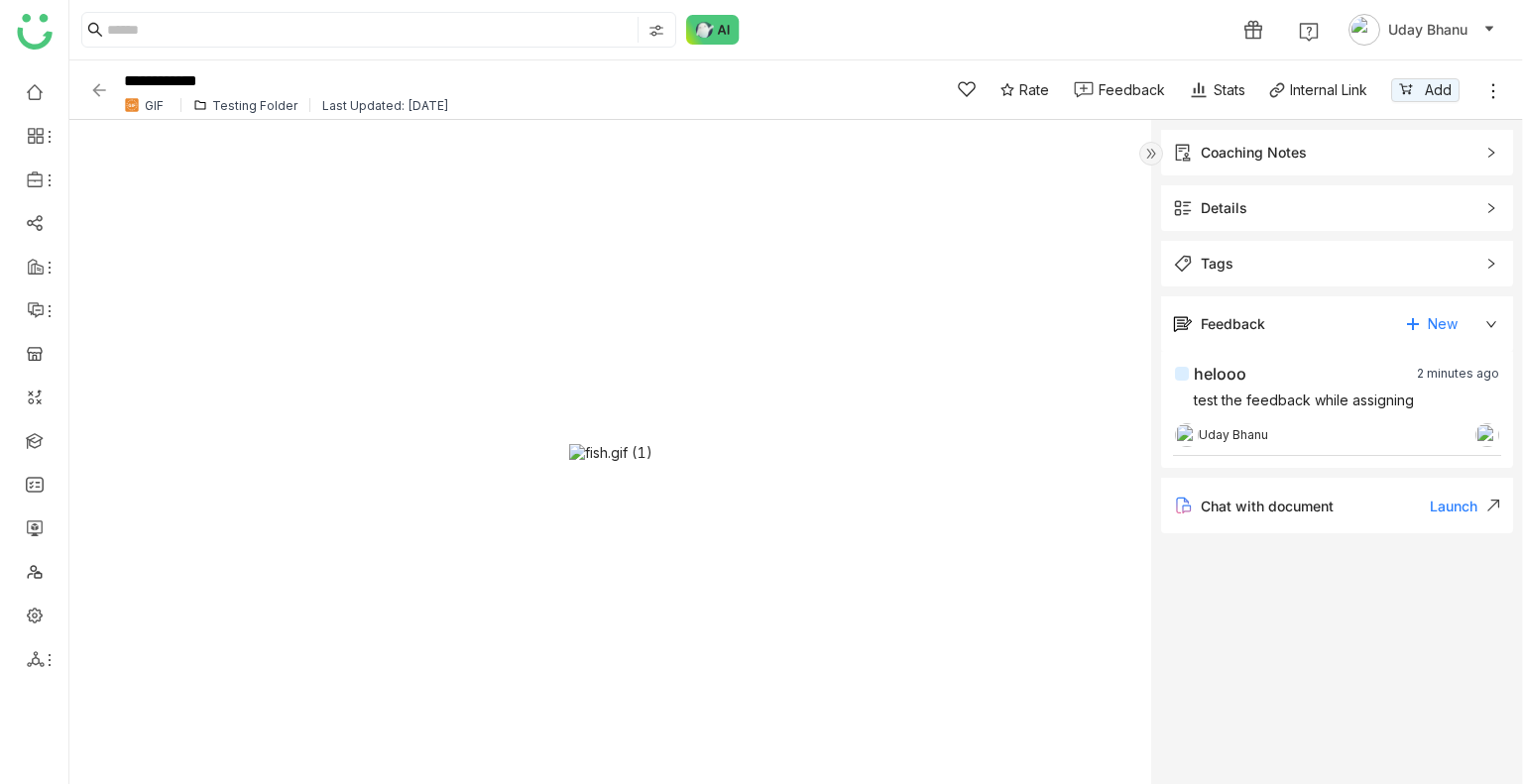 click 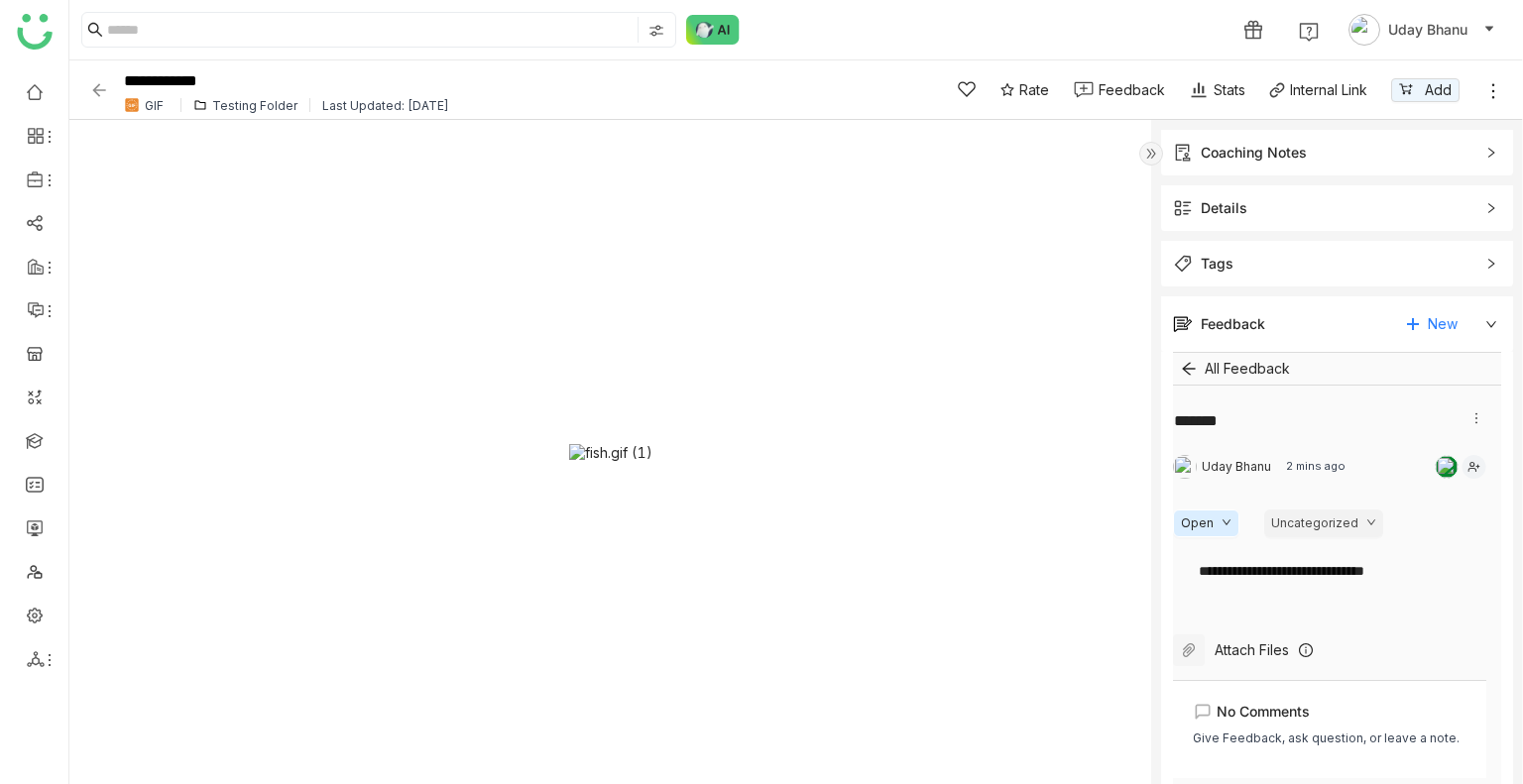 click 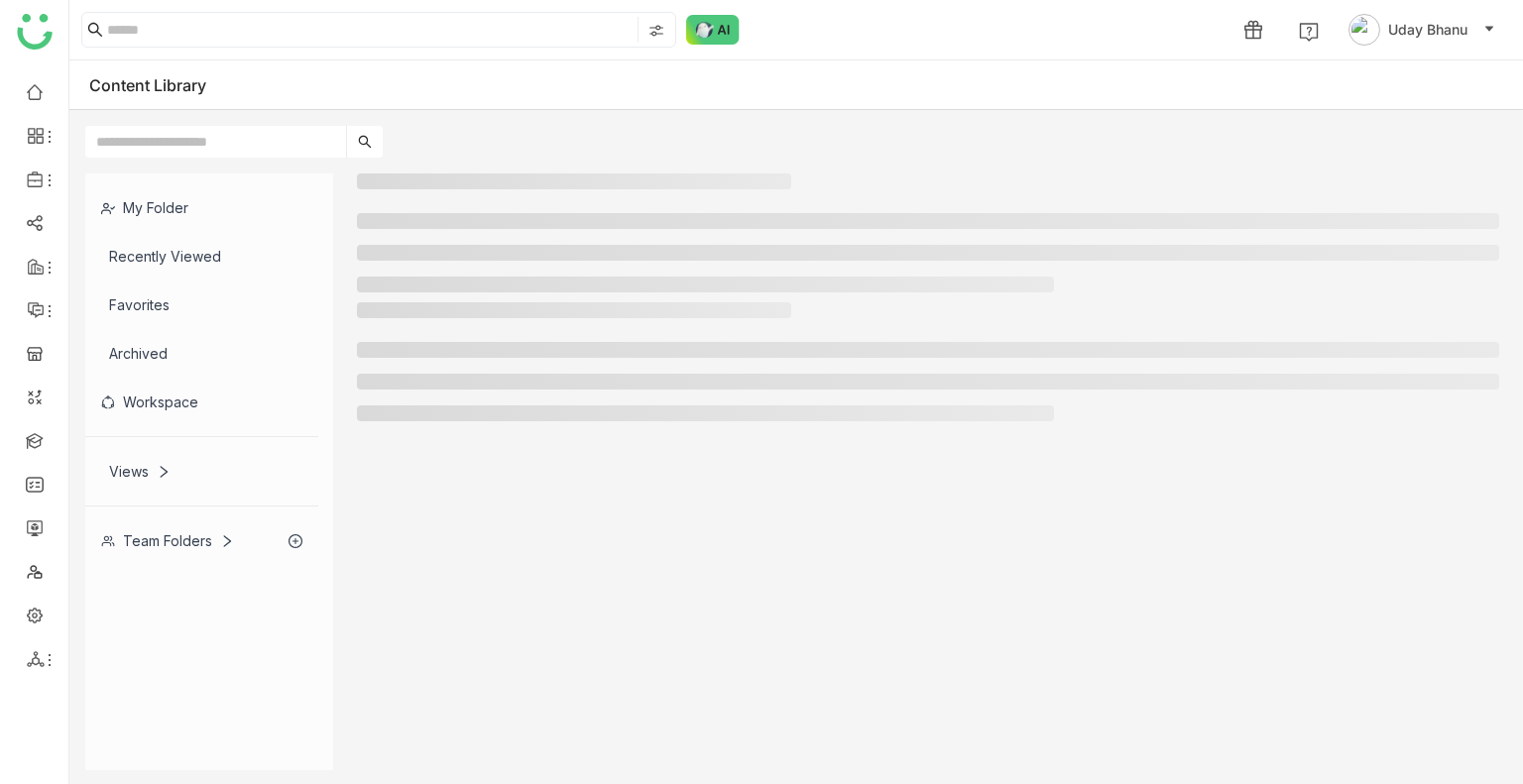 click on "Content Library" 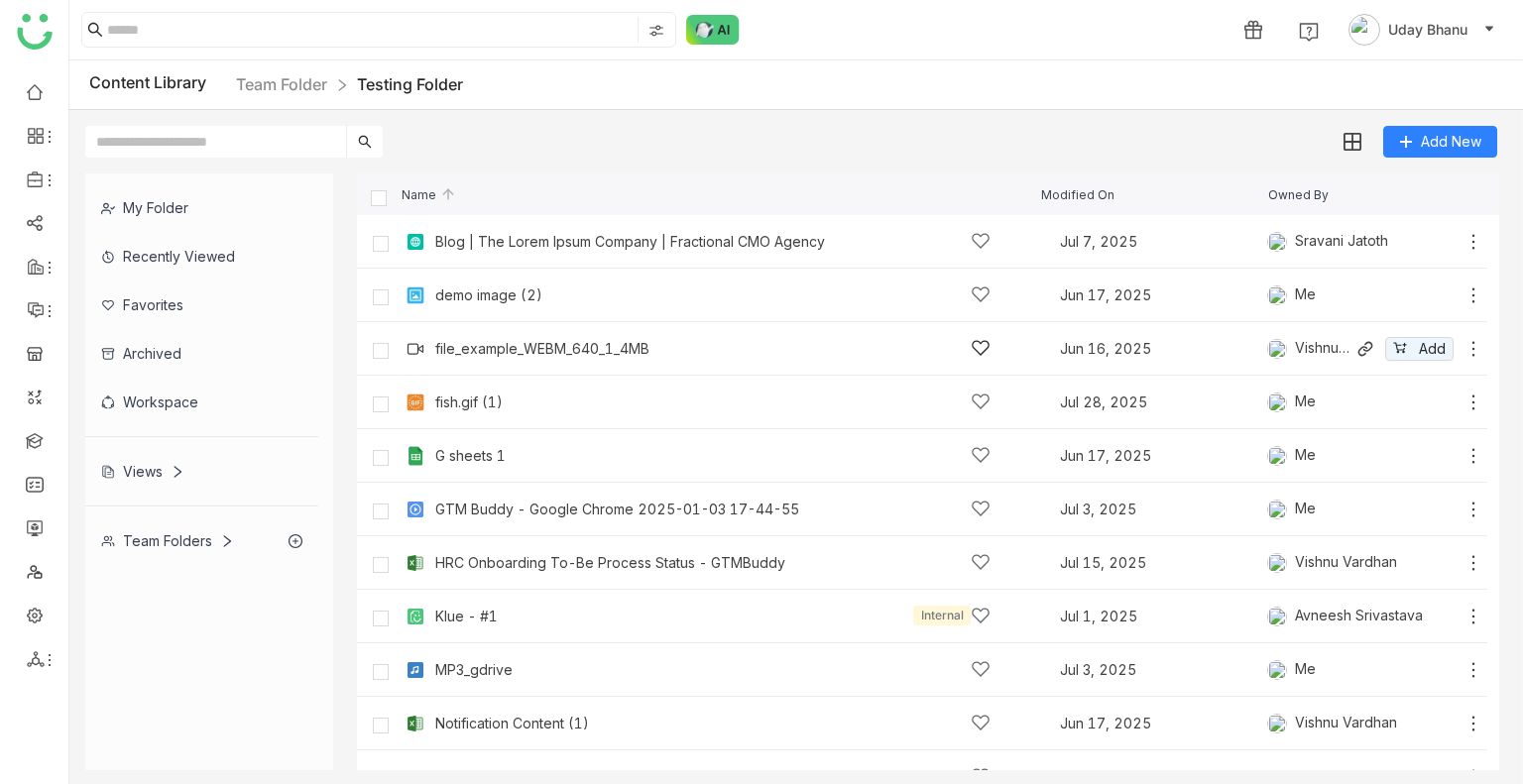 scroll, scrollTop: 217, scrollLeft: 0, axis: vertical 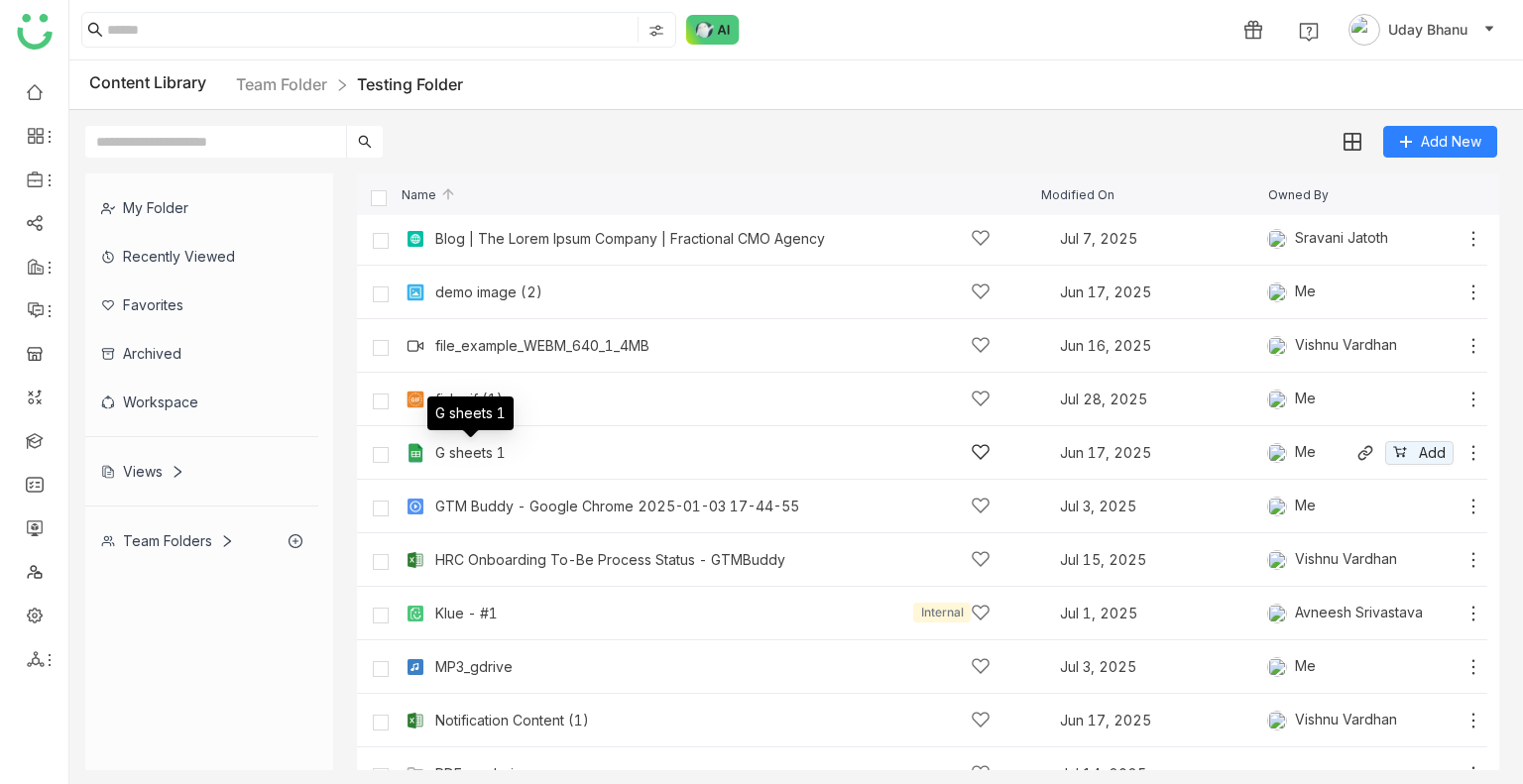 click on "G sheets 1" 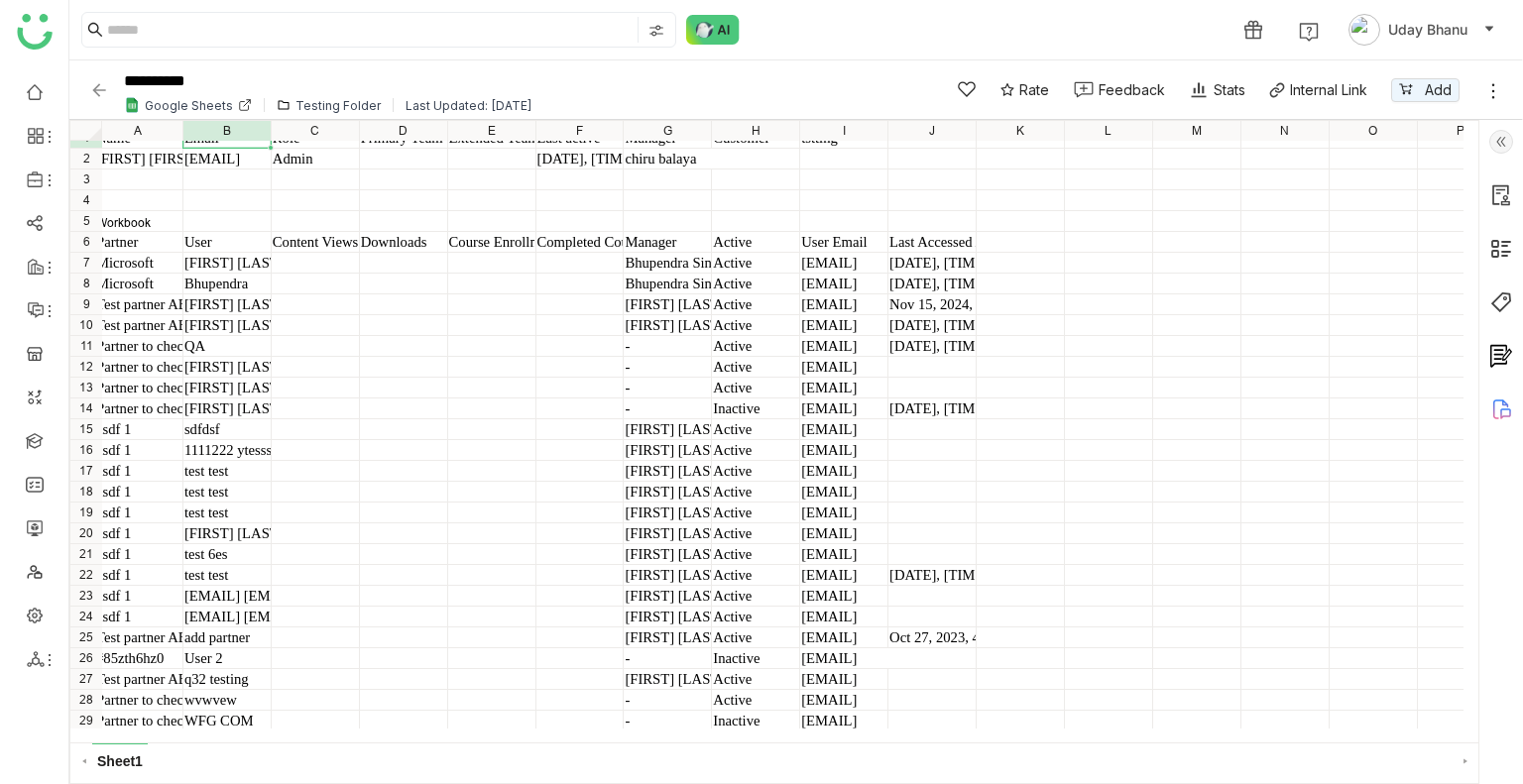 scroll, scrollTop: 13, scrollLeft: 22, axis: both 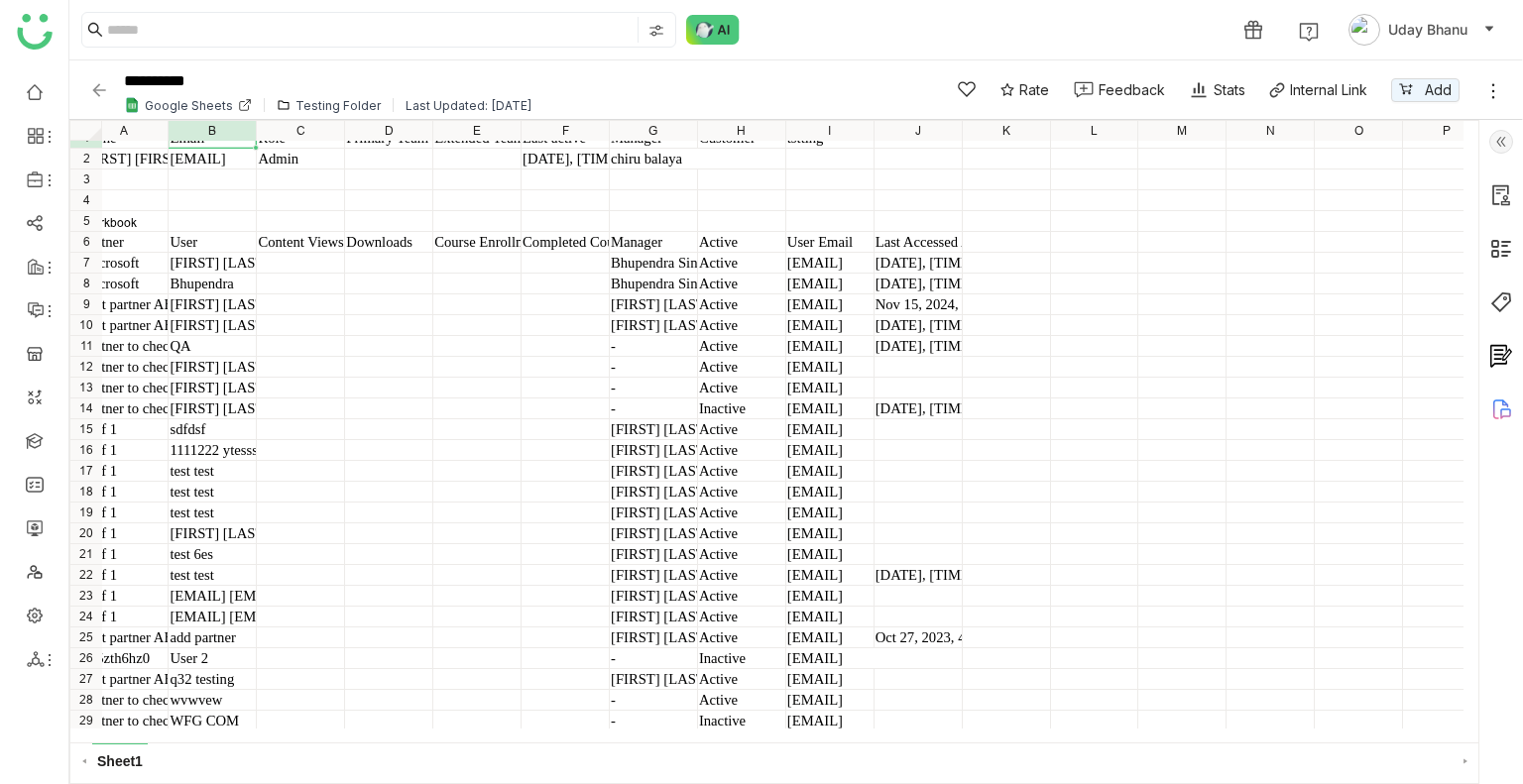 click 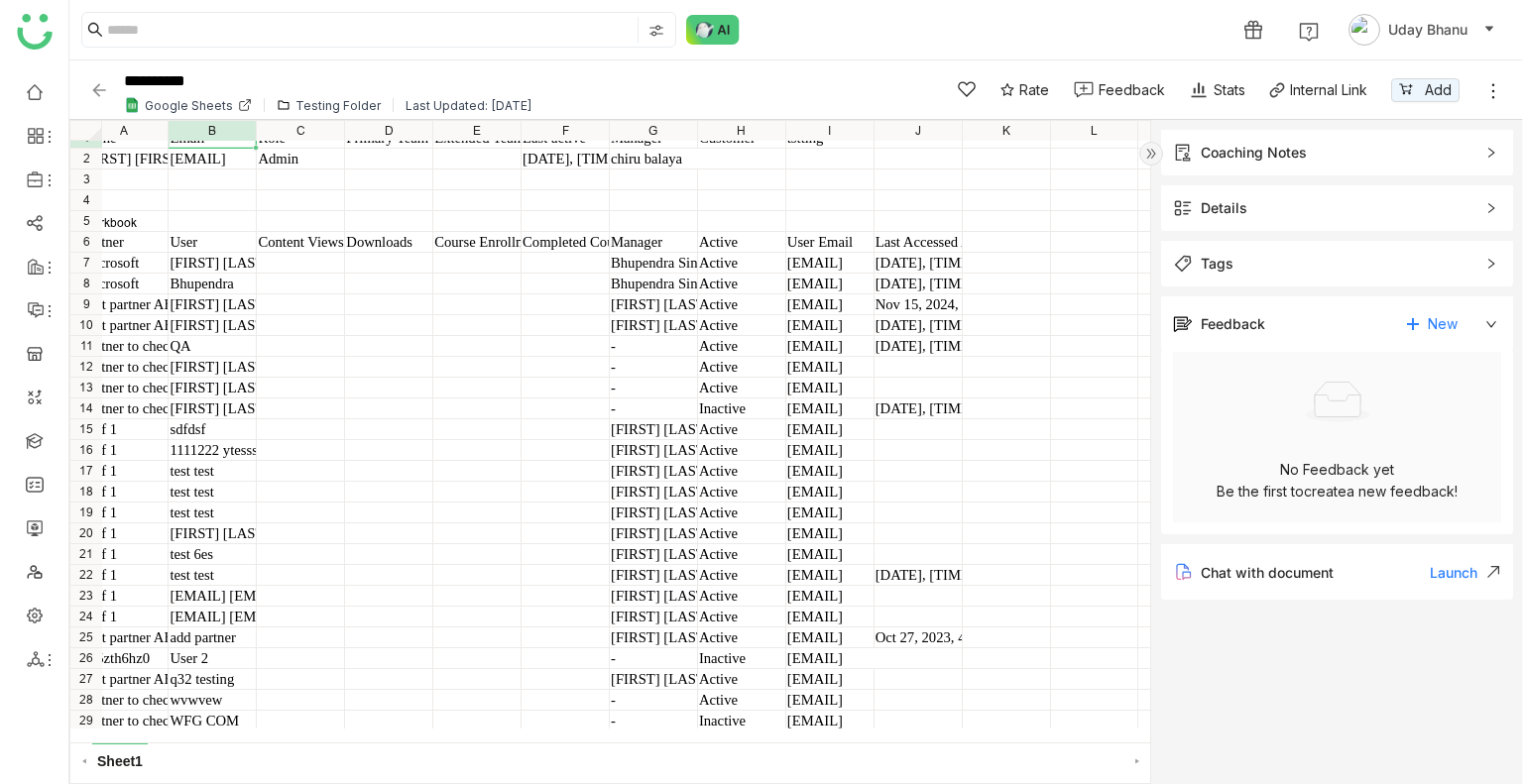 click on "Feedback" 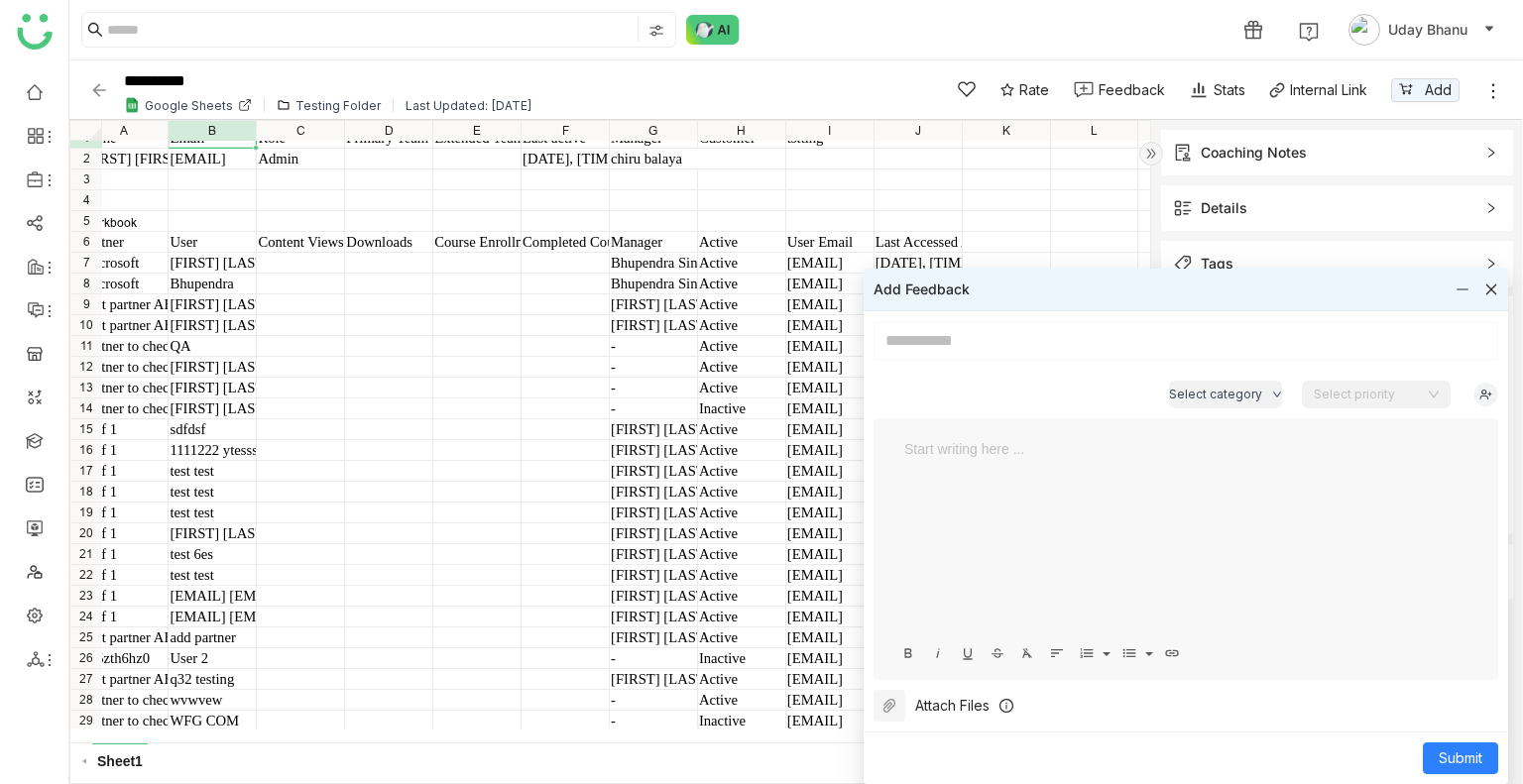 click at bounding box center (1186, 341) 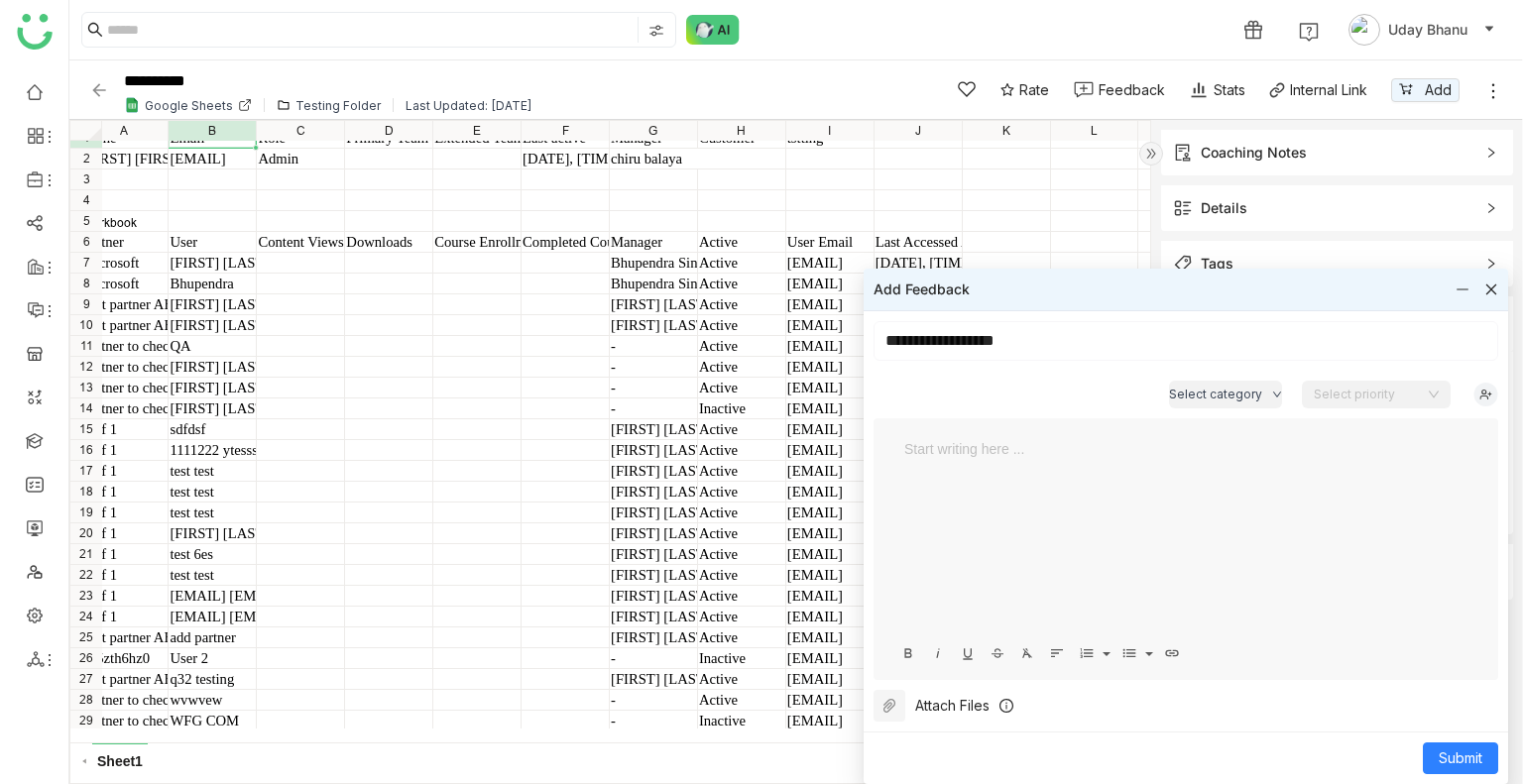 type on "**********" 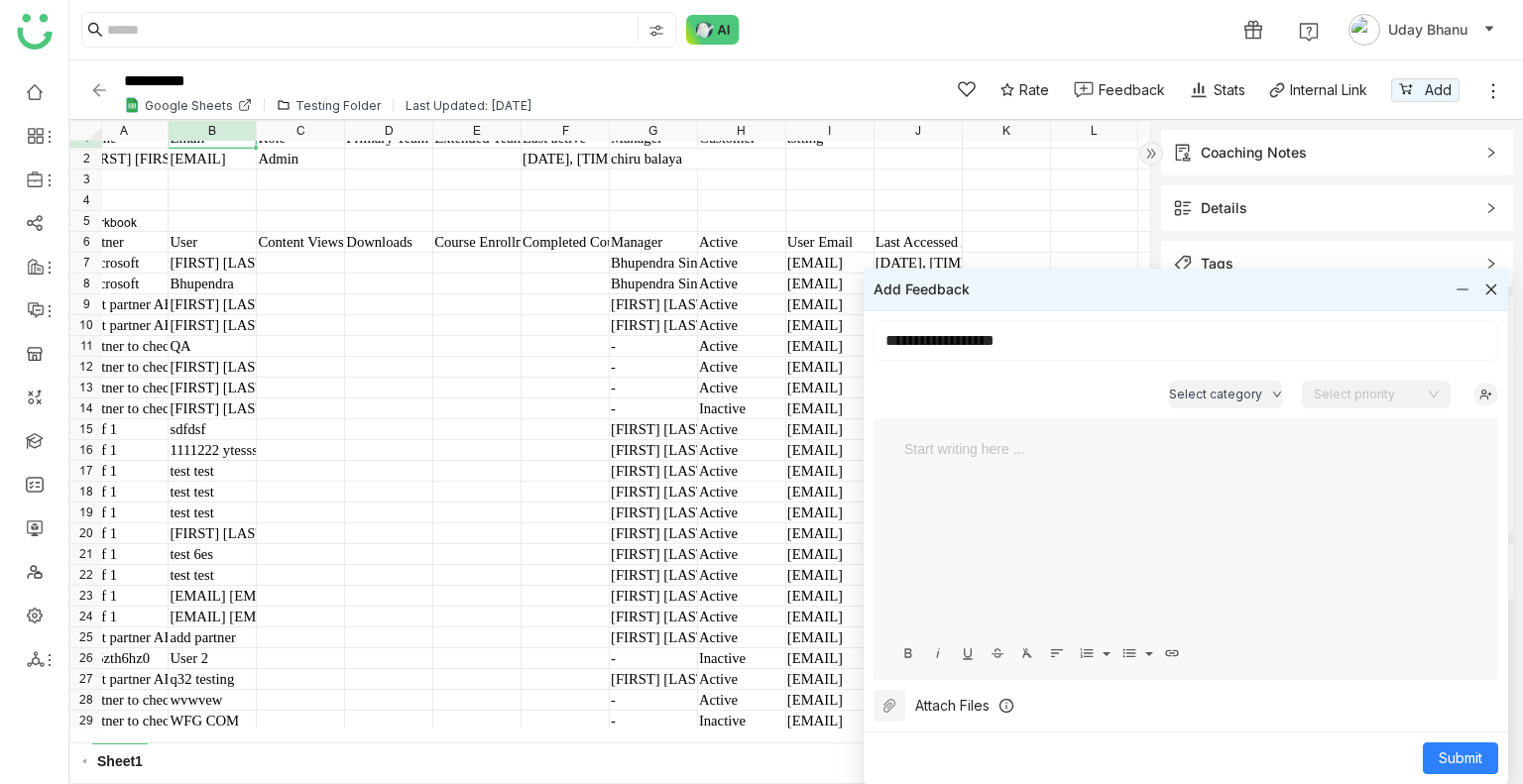 click at bounding box center (1186, 449) 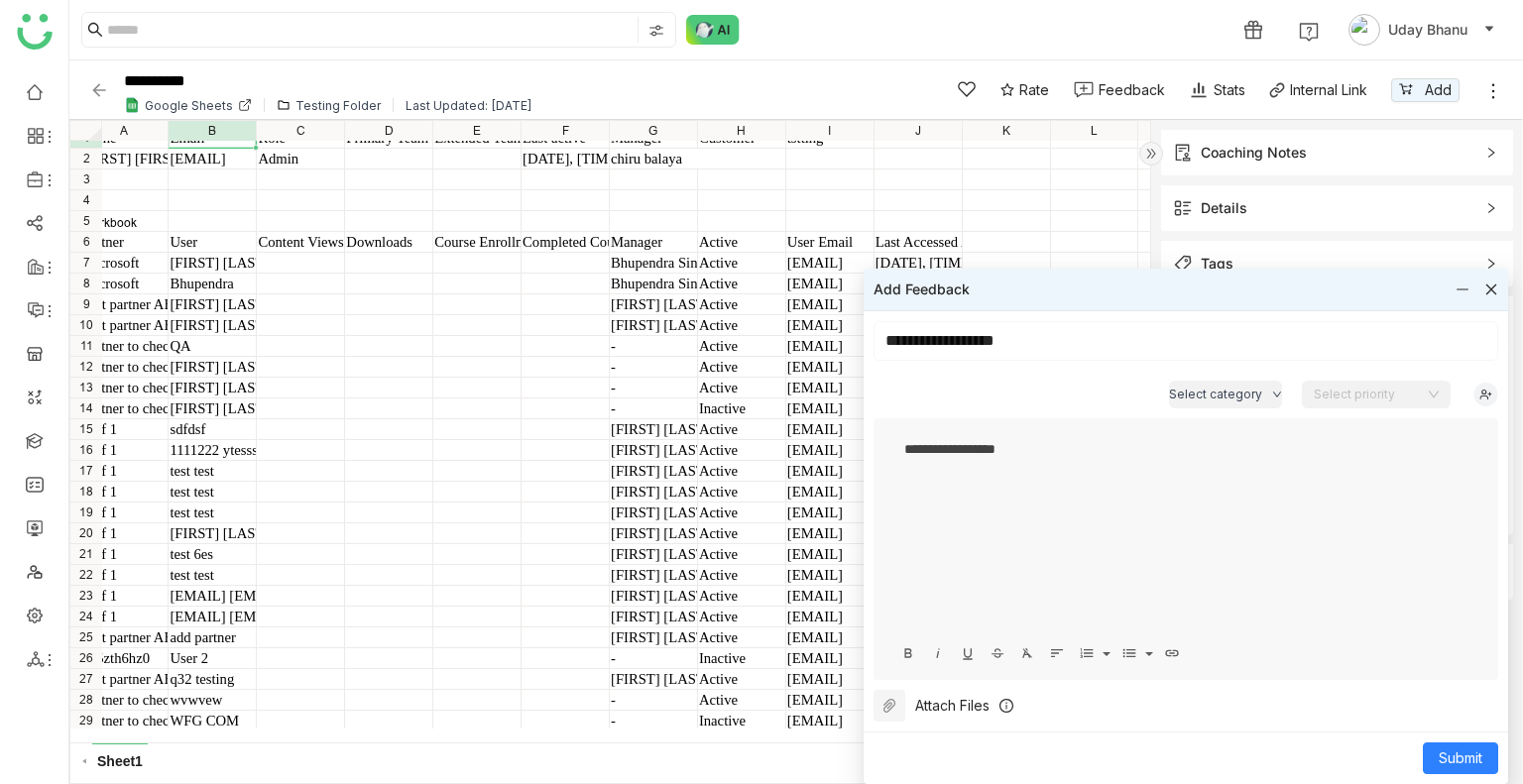 scroll, scrollTop: 0, scrollLeft: 3, axis: horizontal 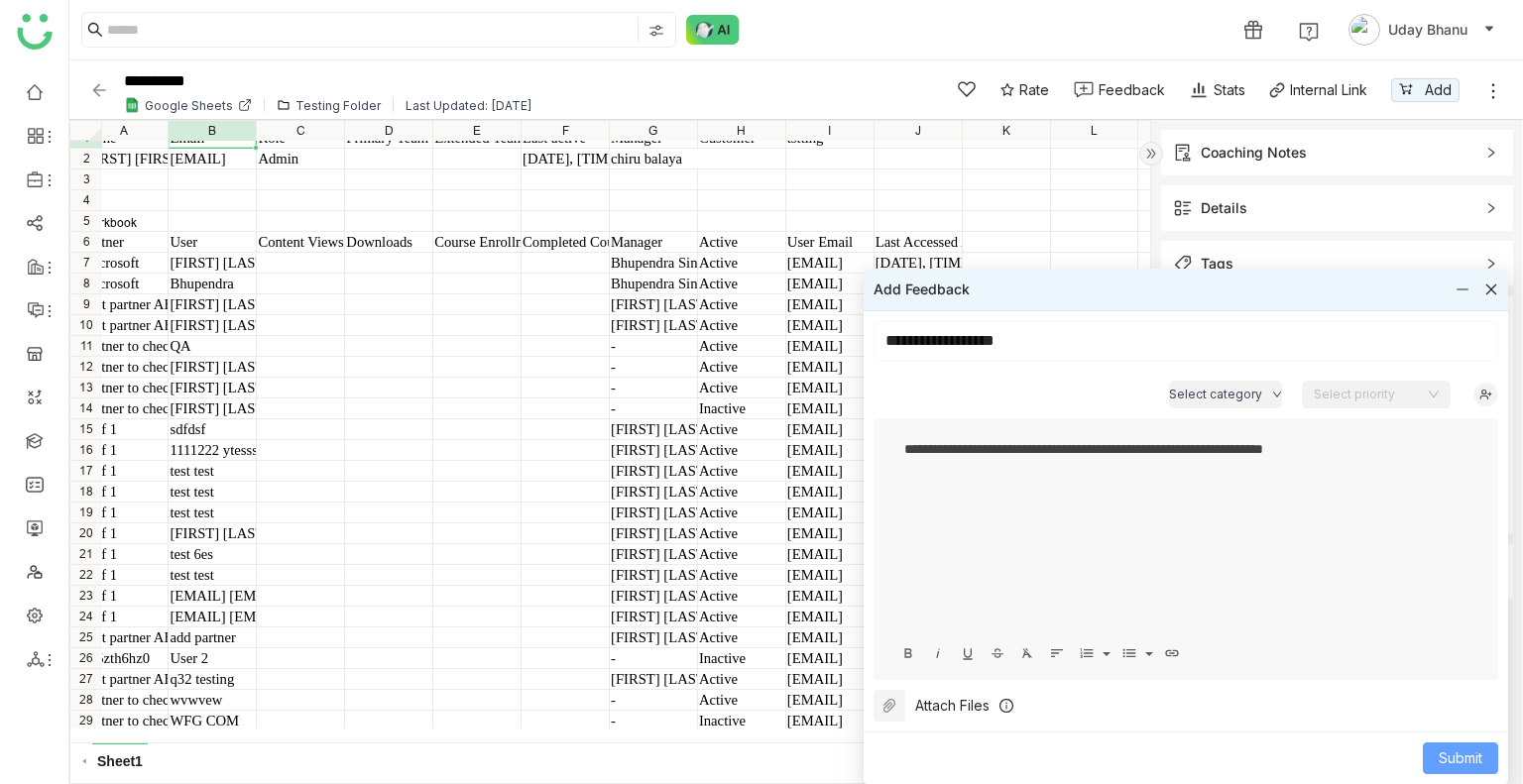 click on "Submit" at bounding box center [1461, 758] 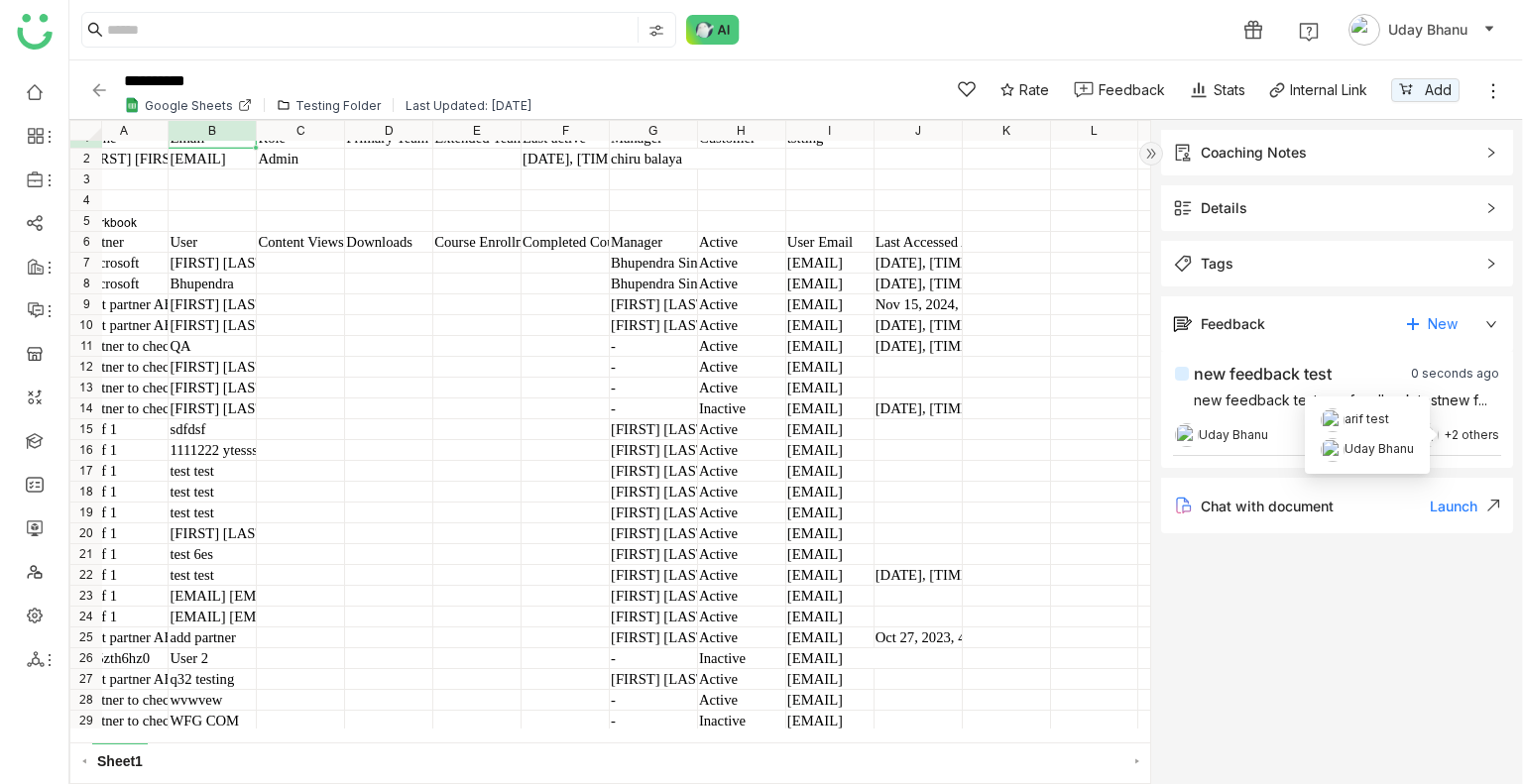 click on "+2 others" 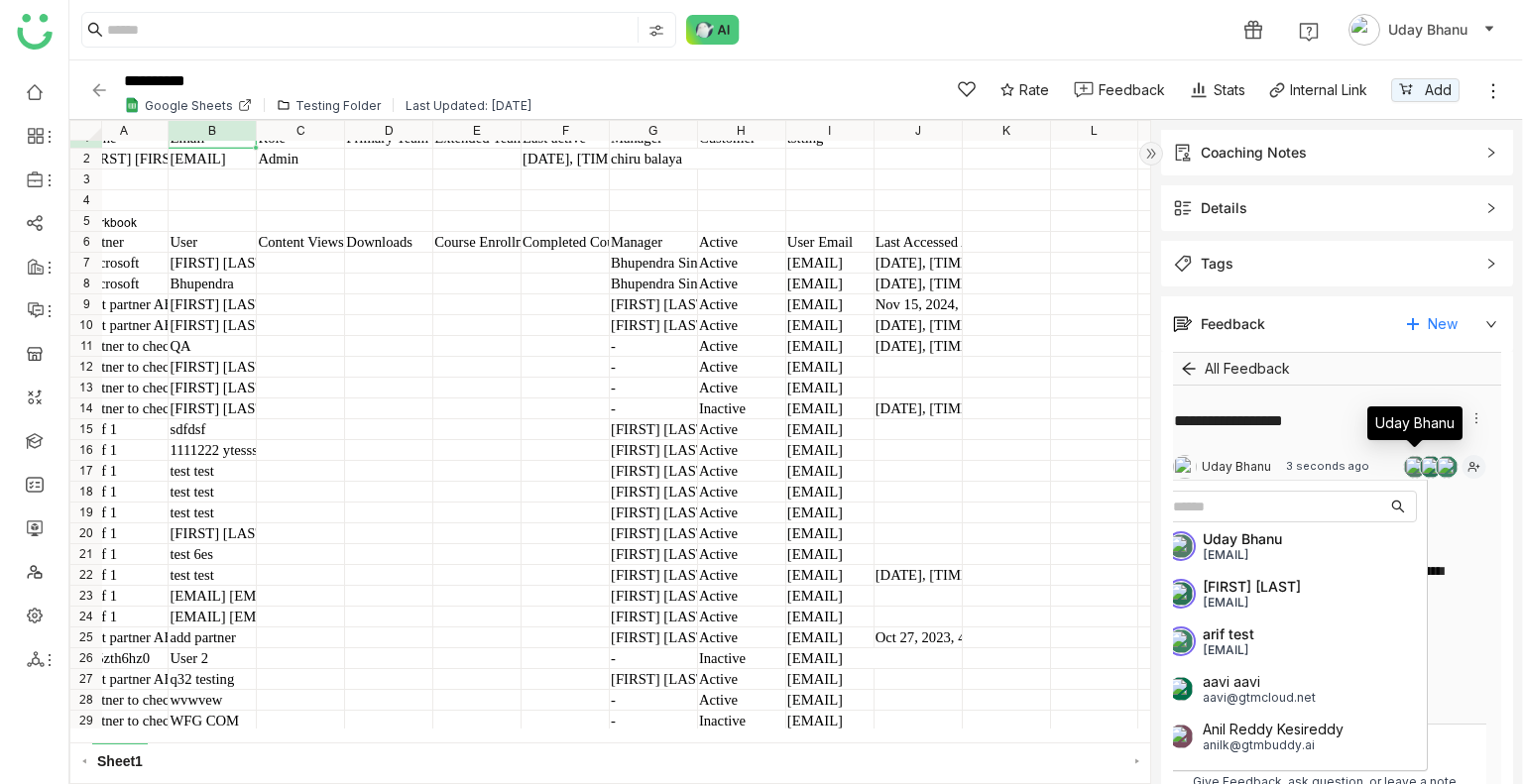 click 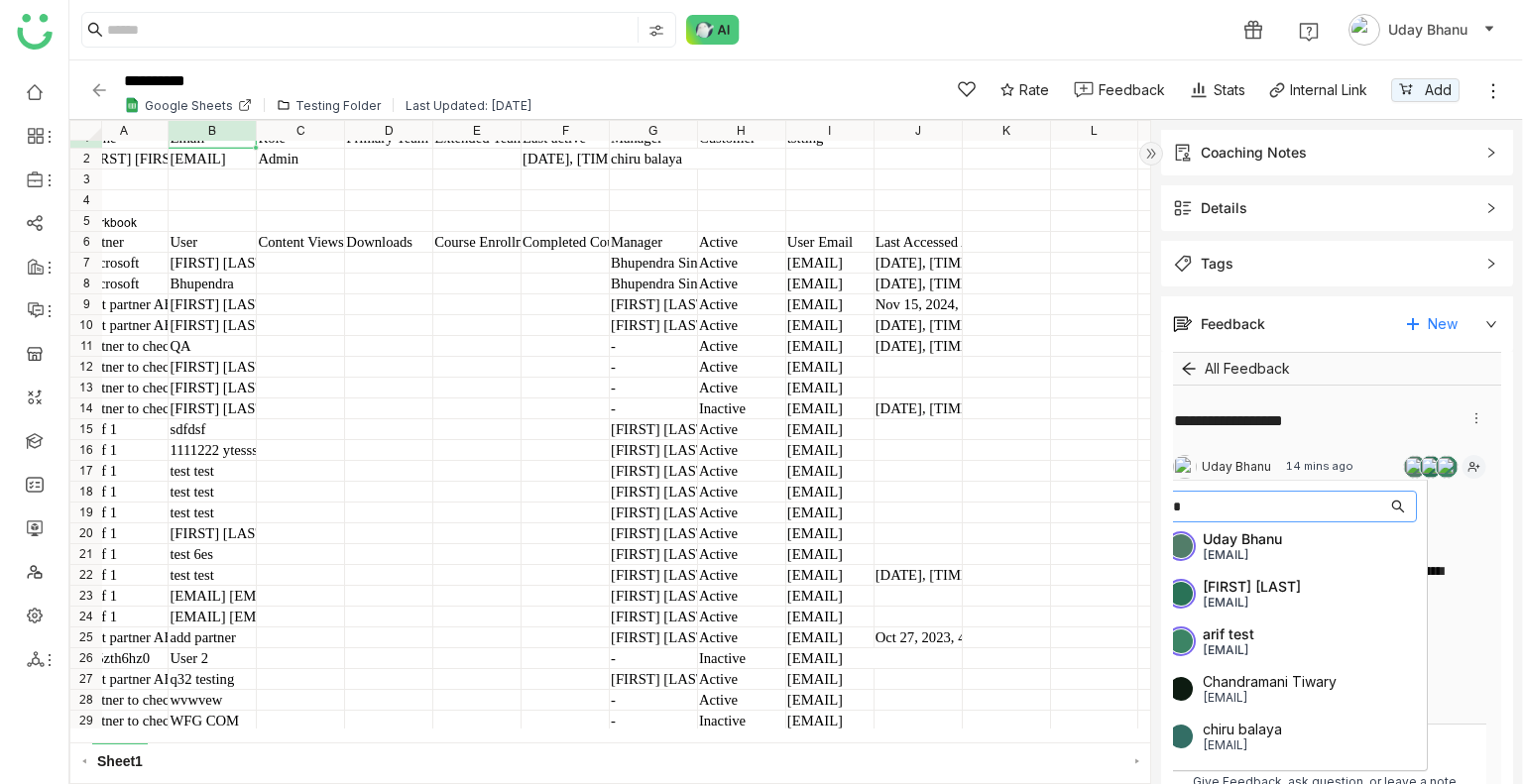 type on "*" 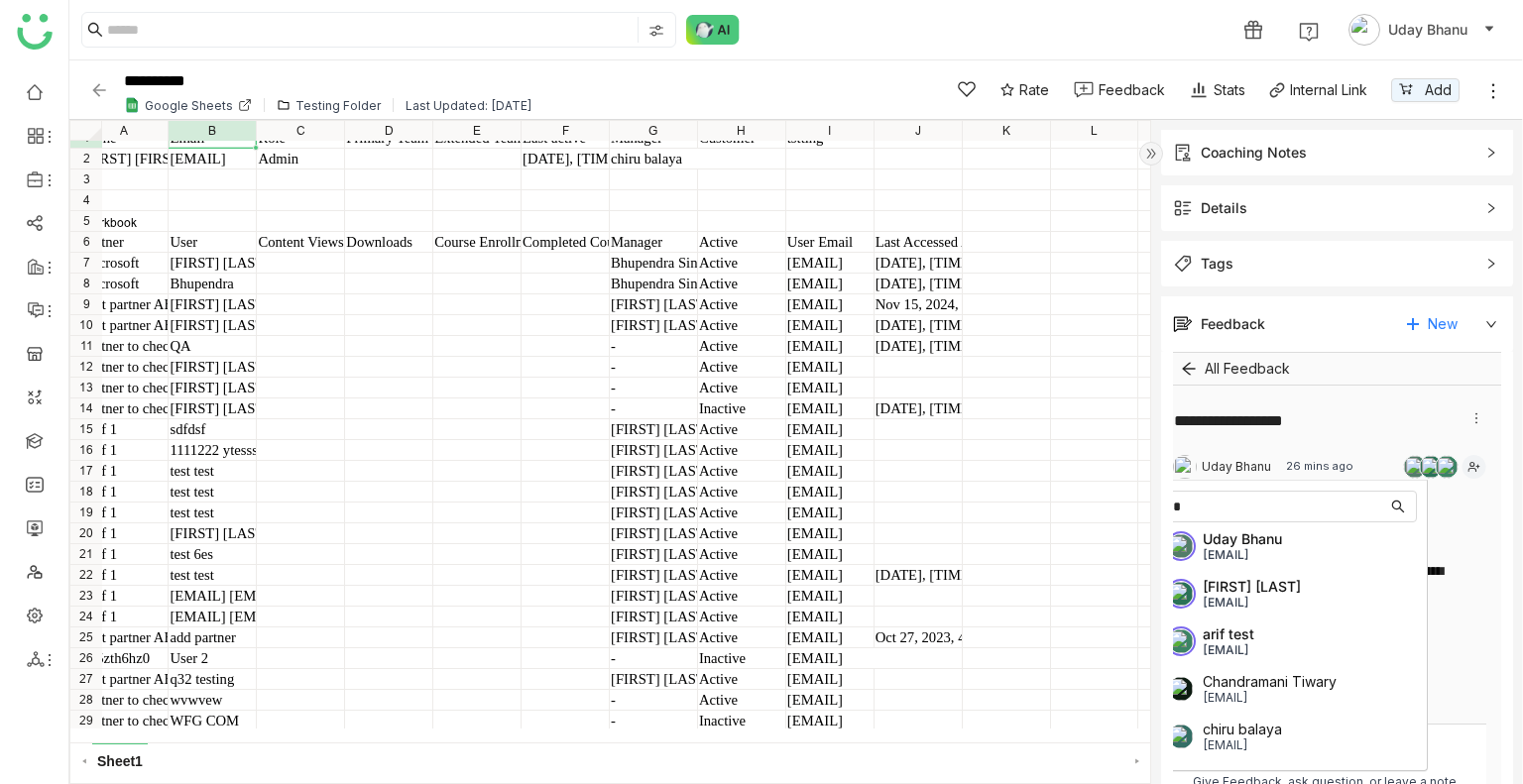 click 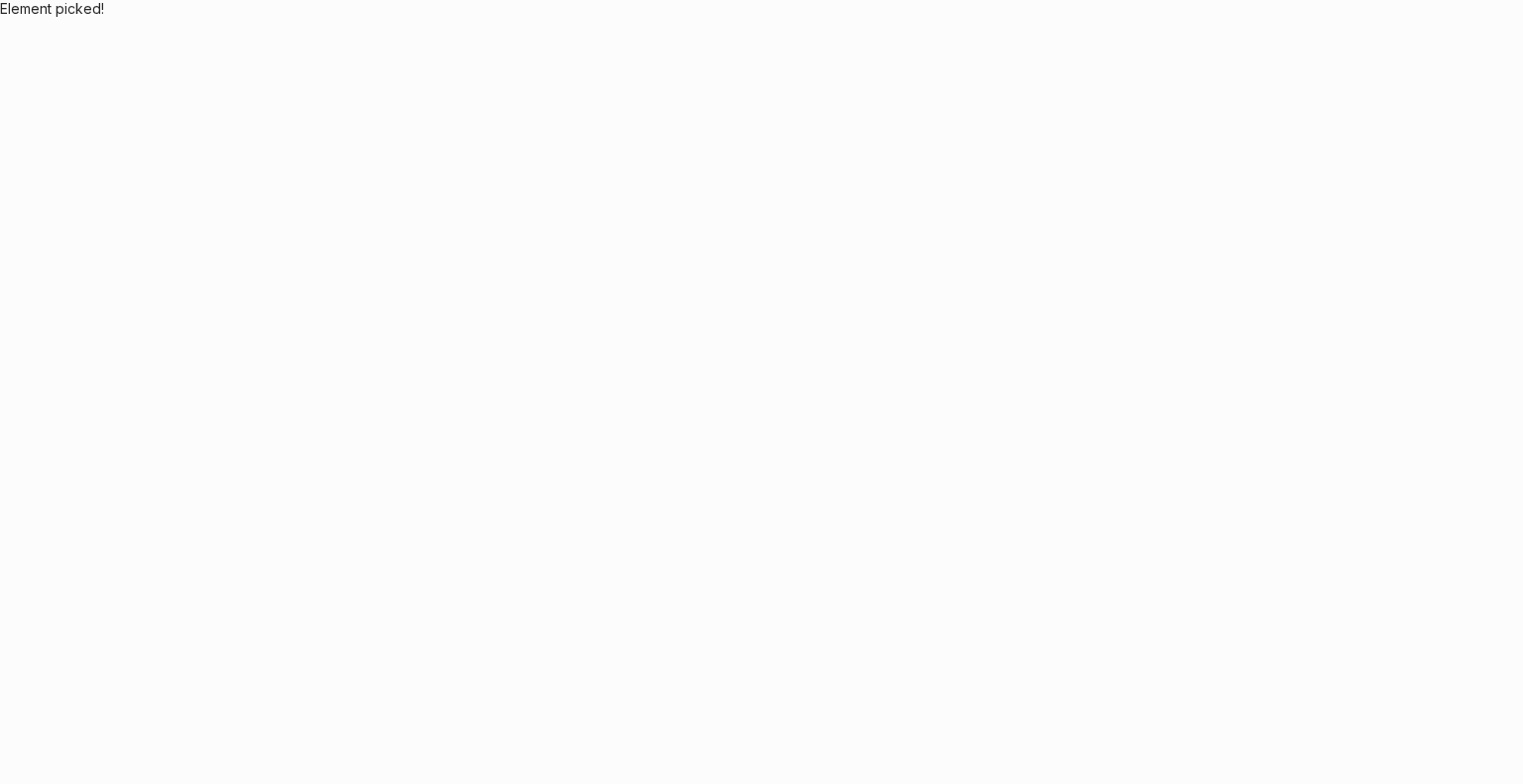 scroll, scrollTop: 0, scrollLeft: 0, axis: both 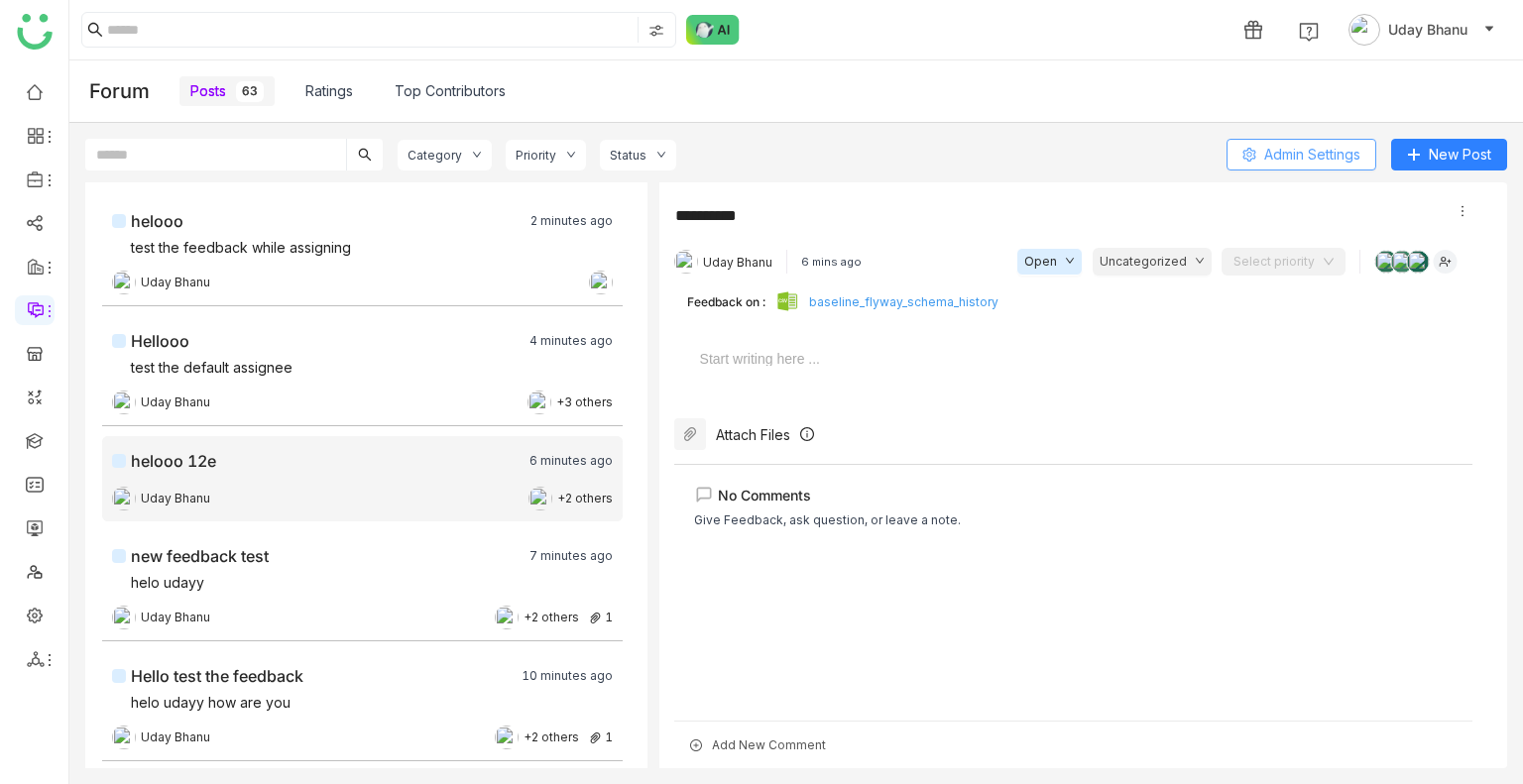 click on "Admin Settings" 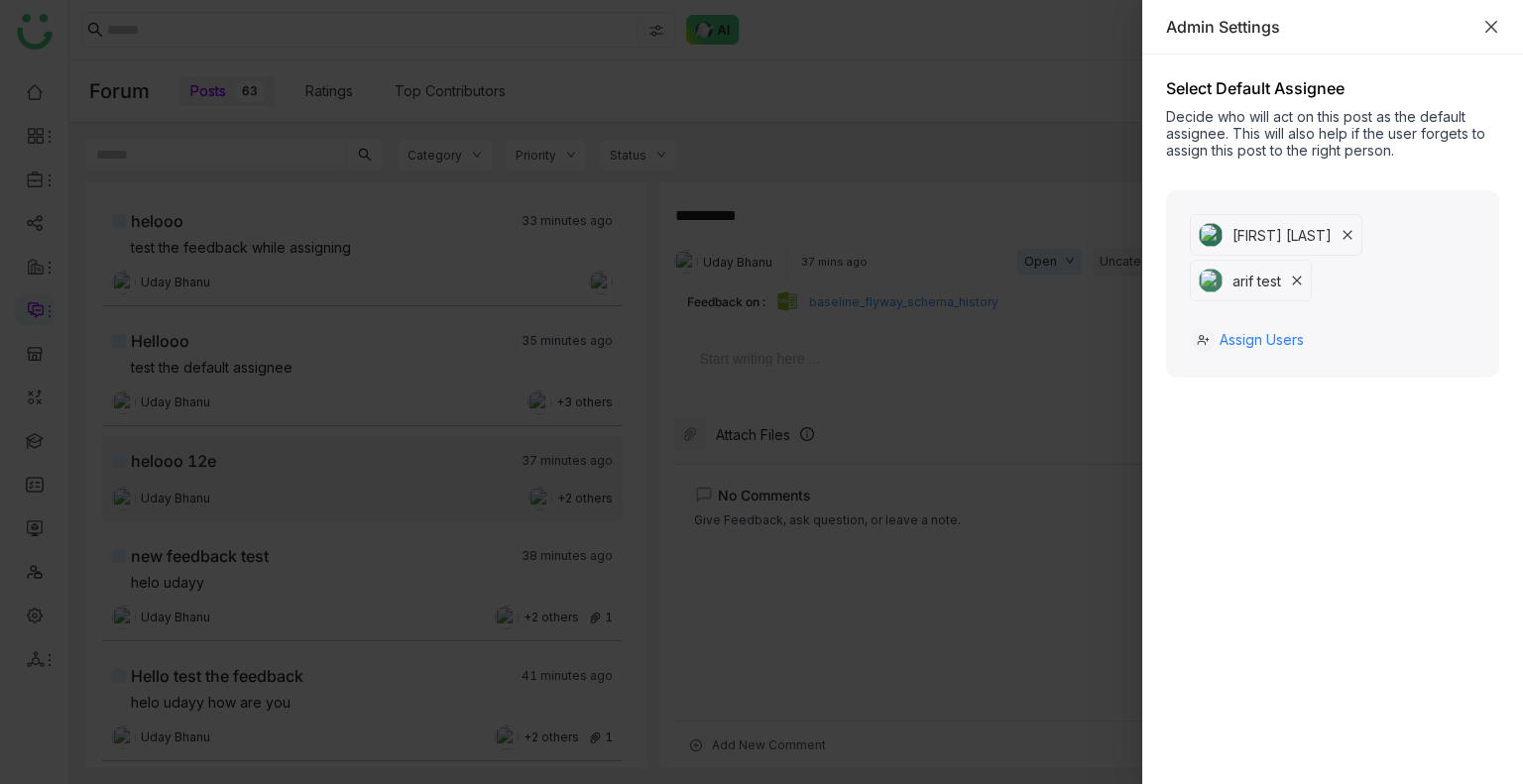 click 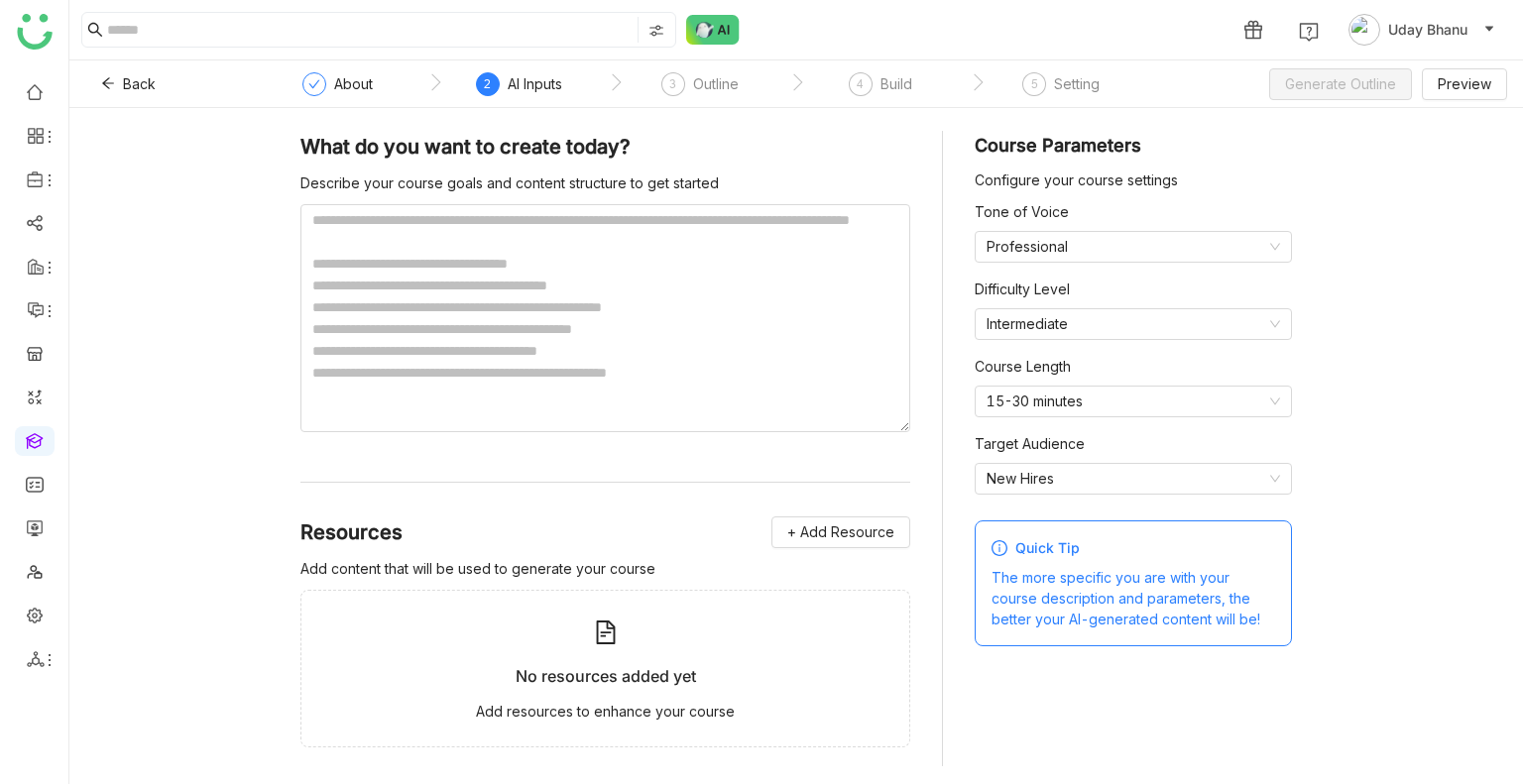 scroll, scrollTop: 0, scrollLeft: 0, axis: both 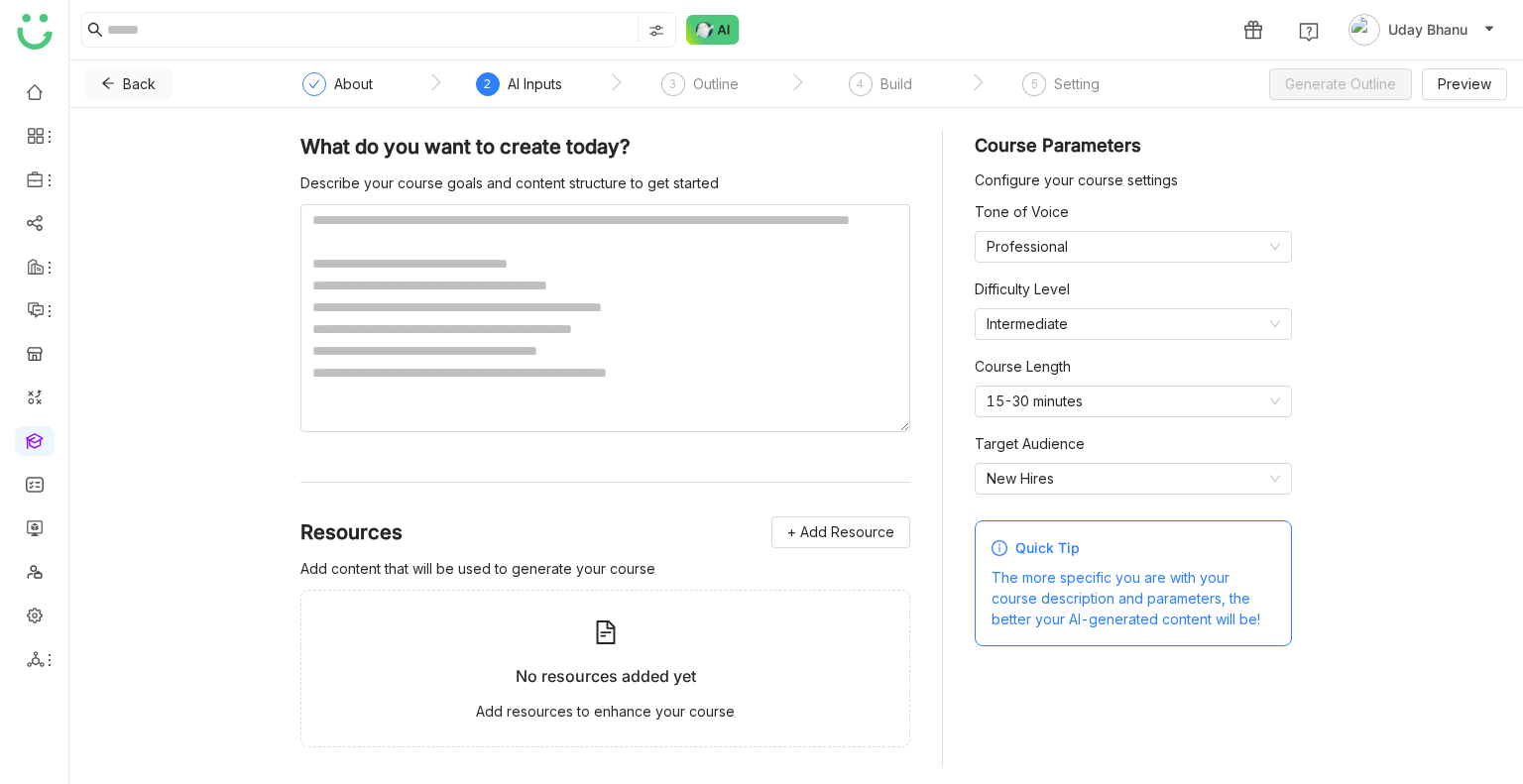 click 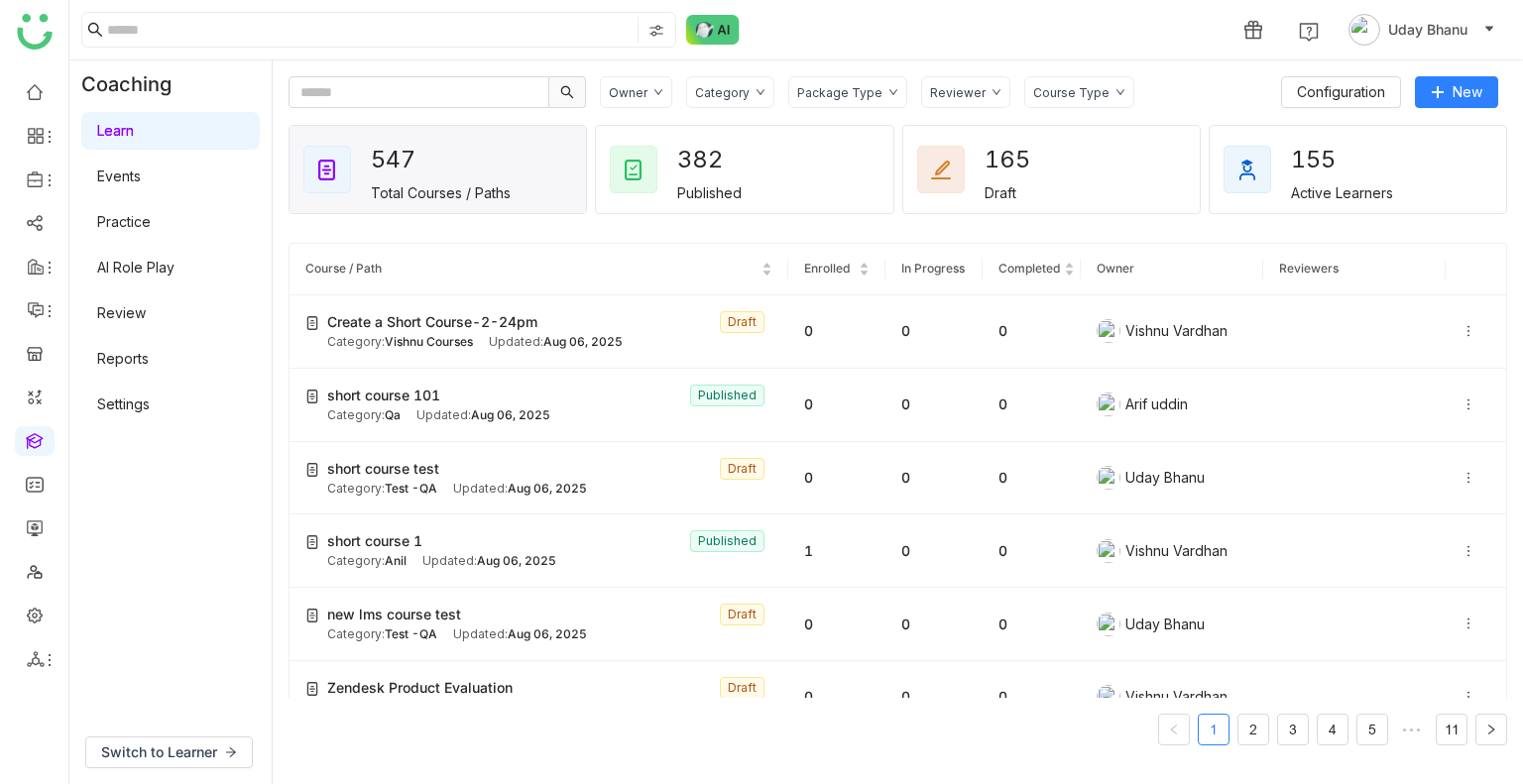 click on "Course Type" 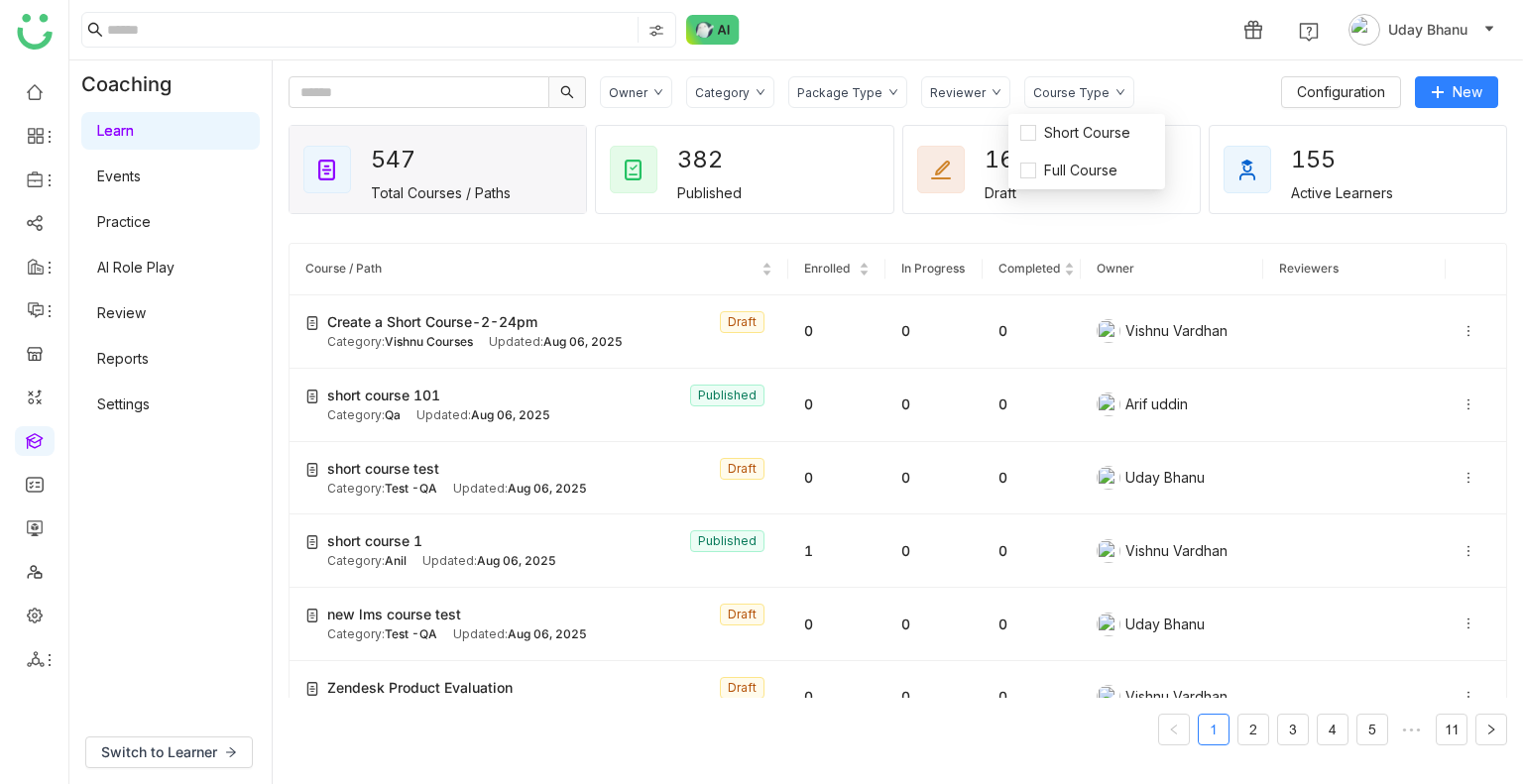 click on "Owner Category Package Type Reviewer Course Type" 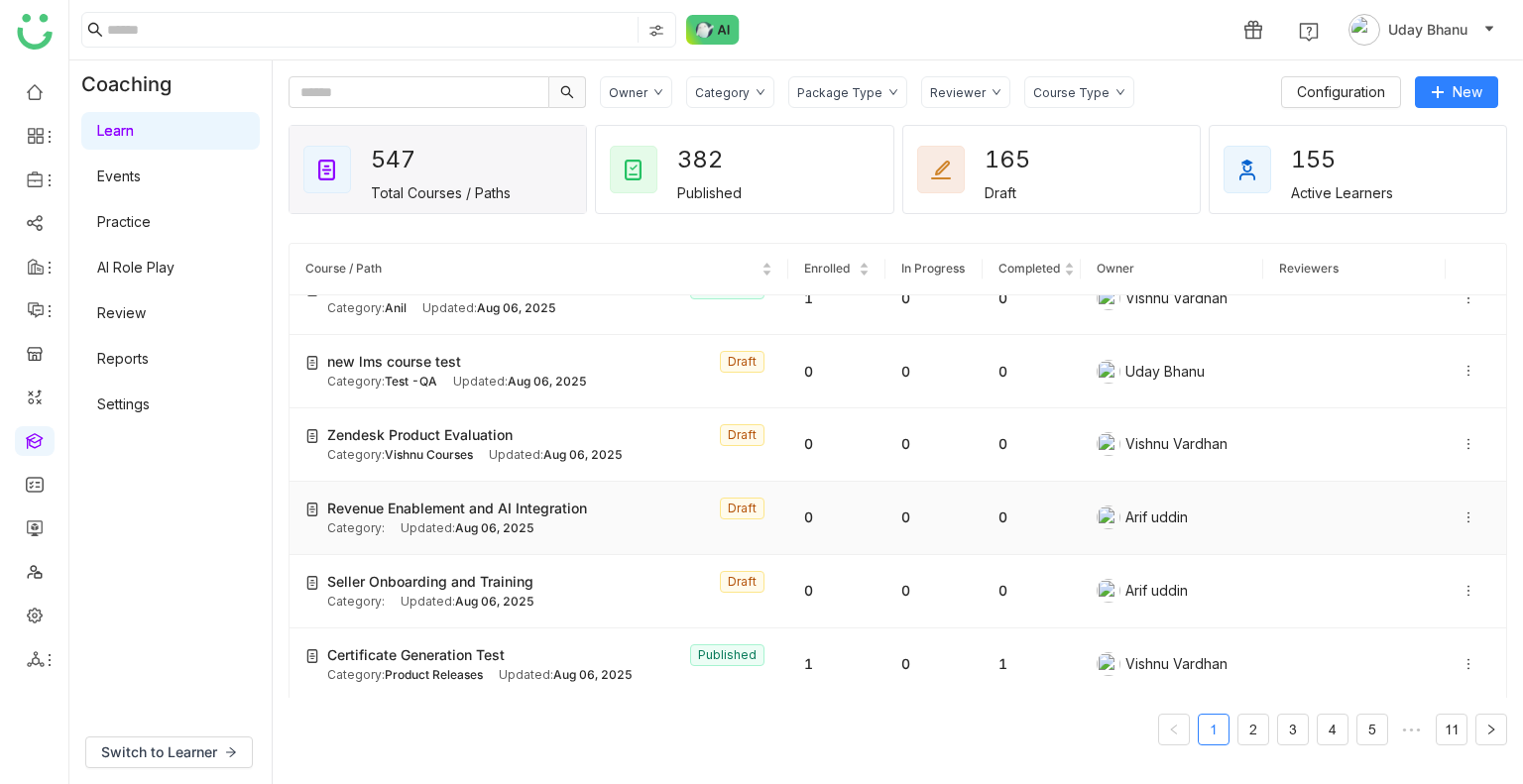 scroll, scrollTop: 254, scrollLeft: 0, axis: vertical 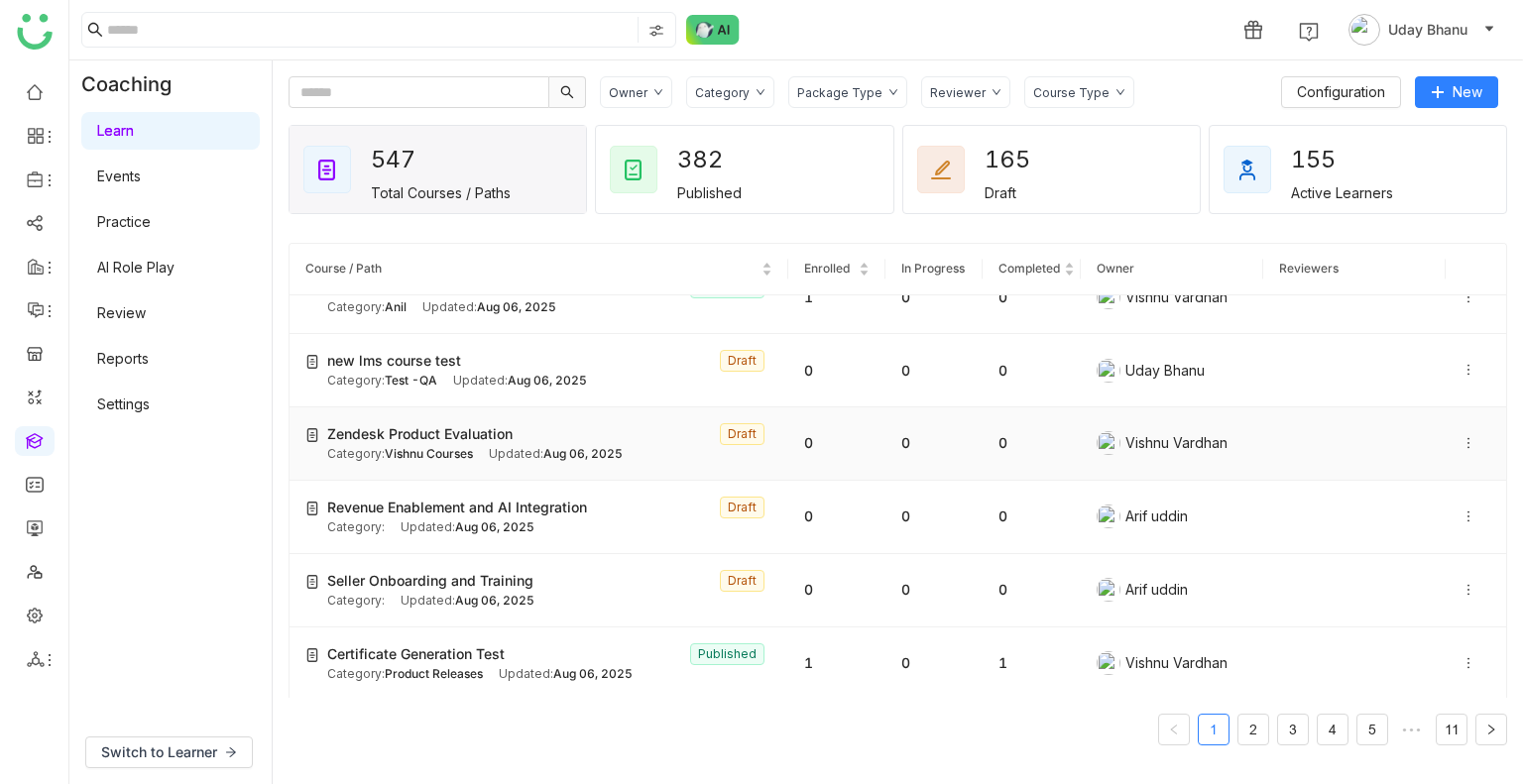 click on "Zendesk Product Evaluation" 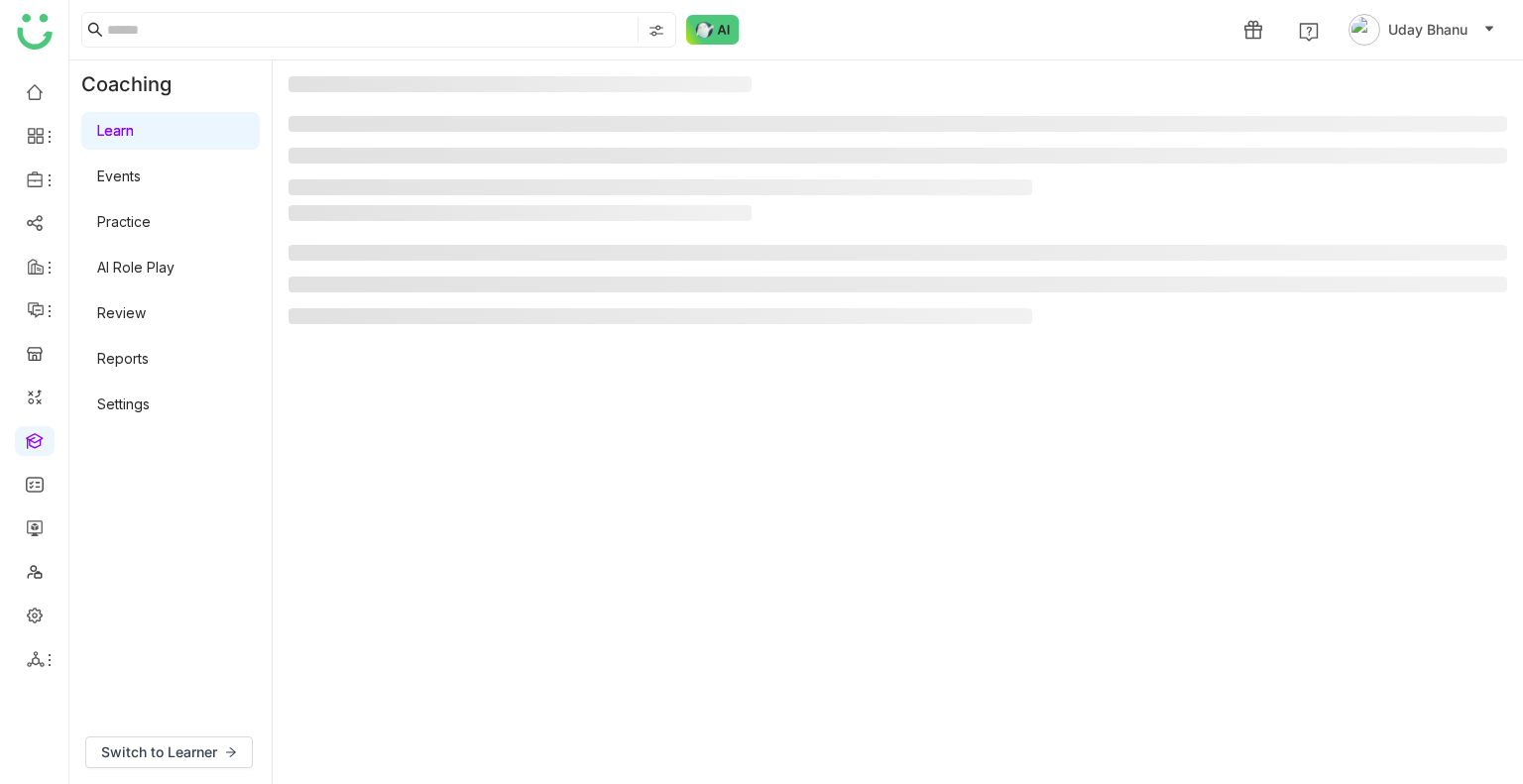 click 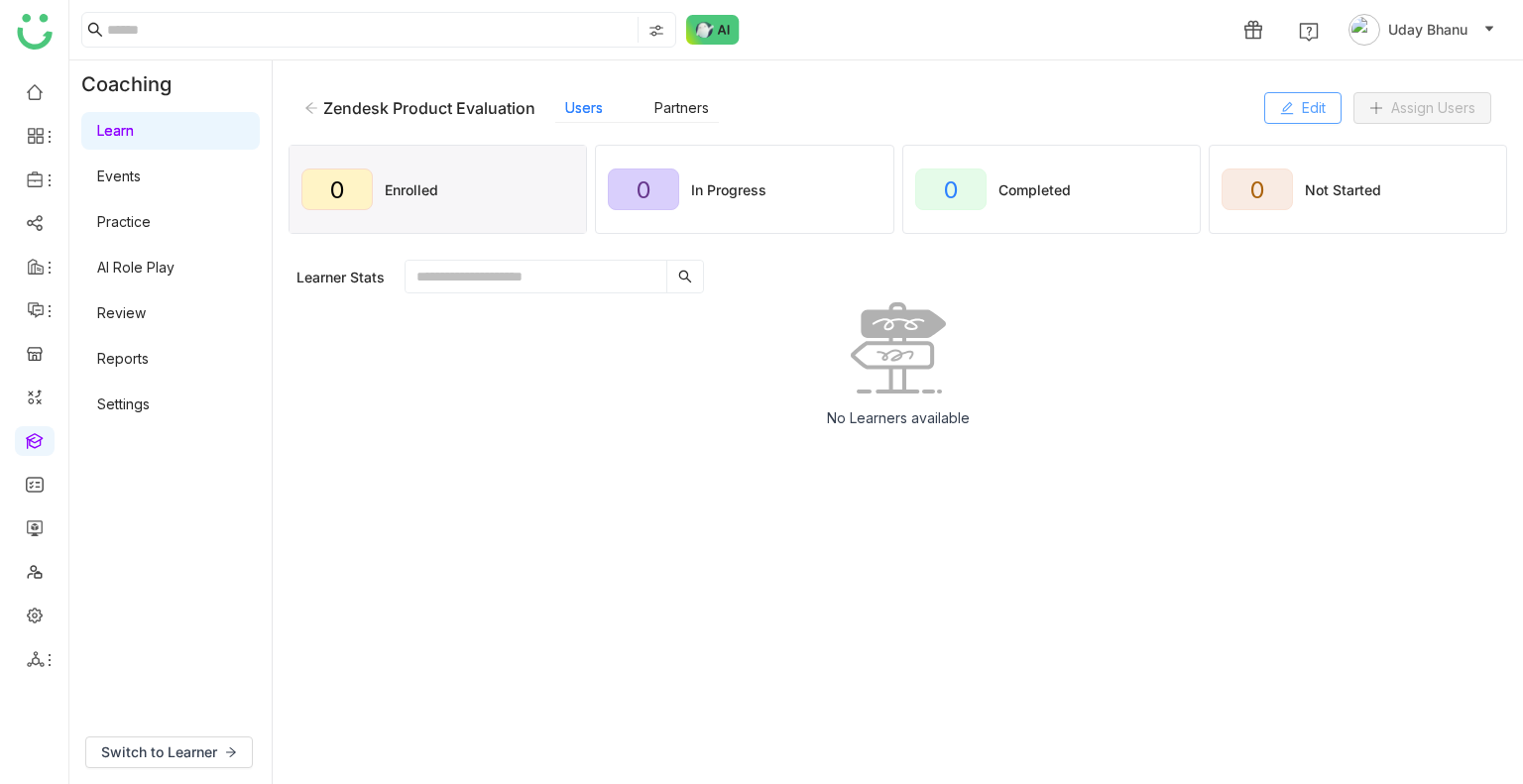 click on "Edit" 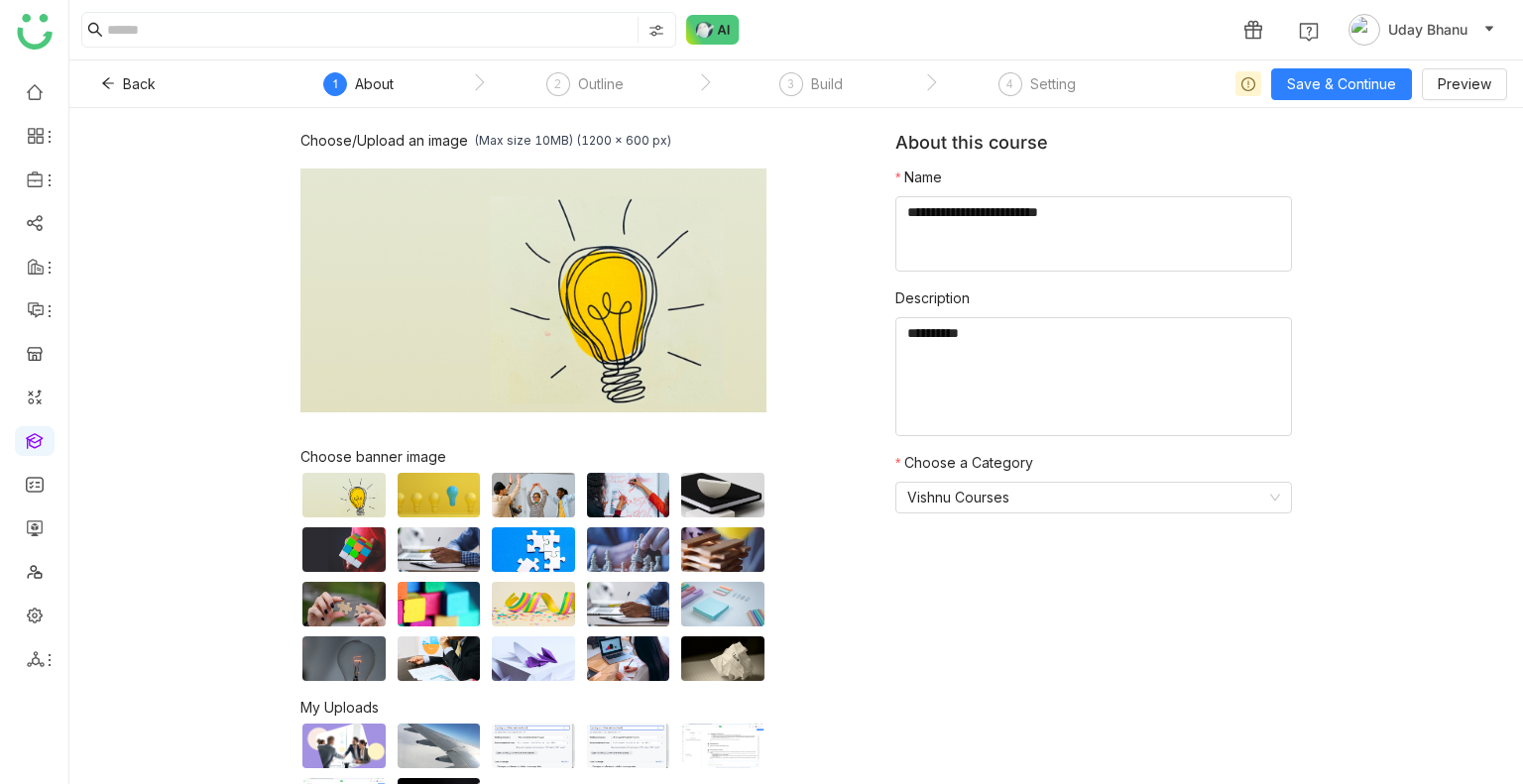 click on "3  Build" 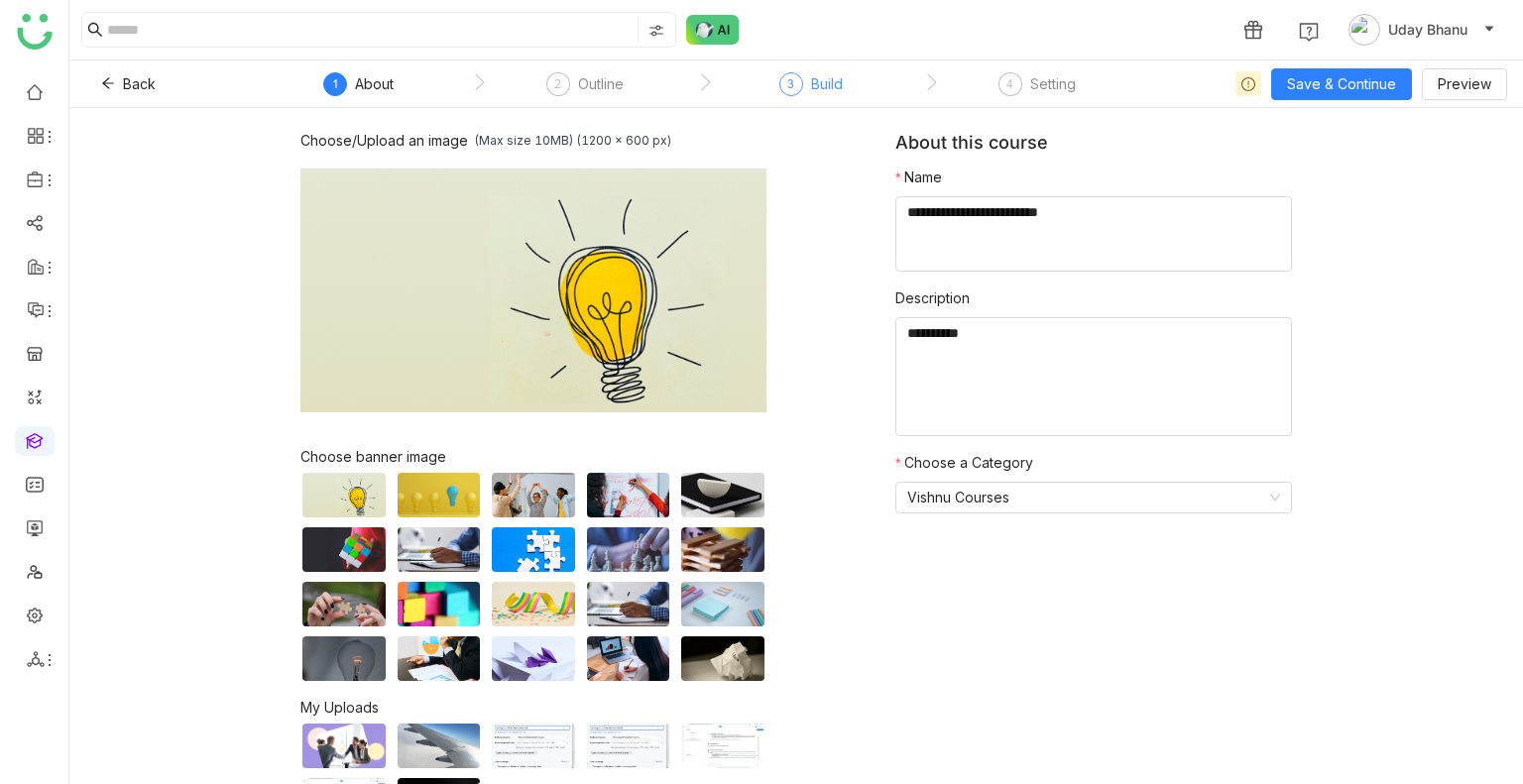click on "Build" 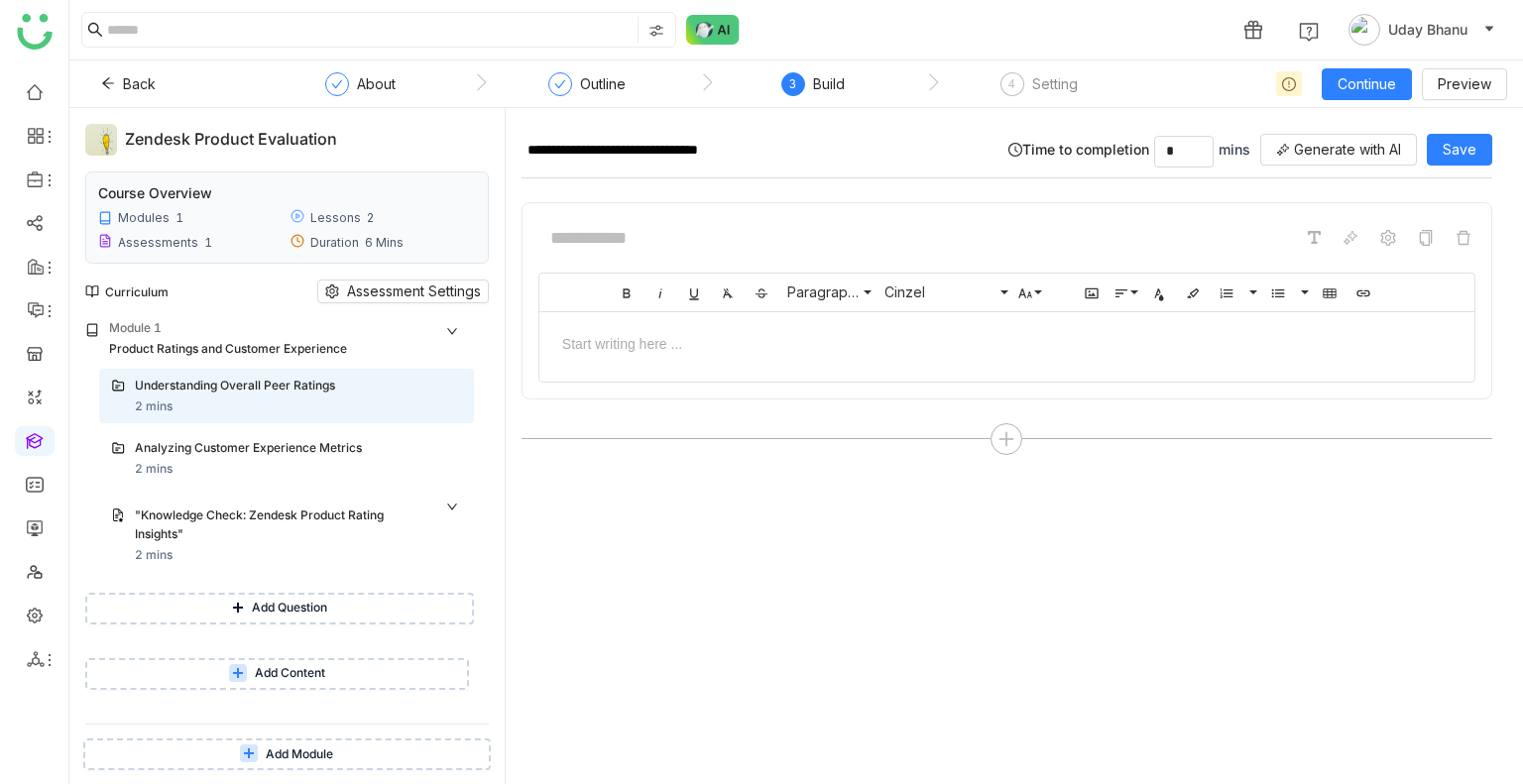 click on "Add Content" at bounding box center (290, 673) 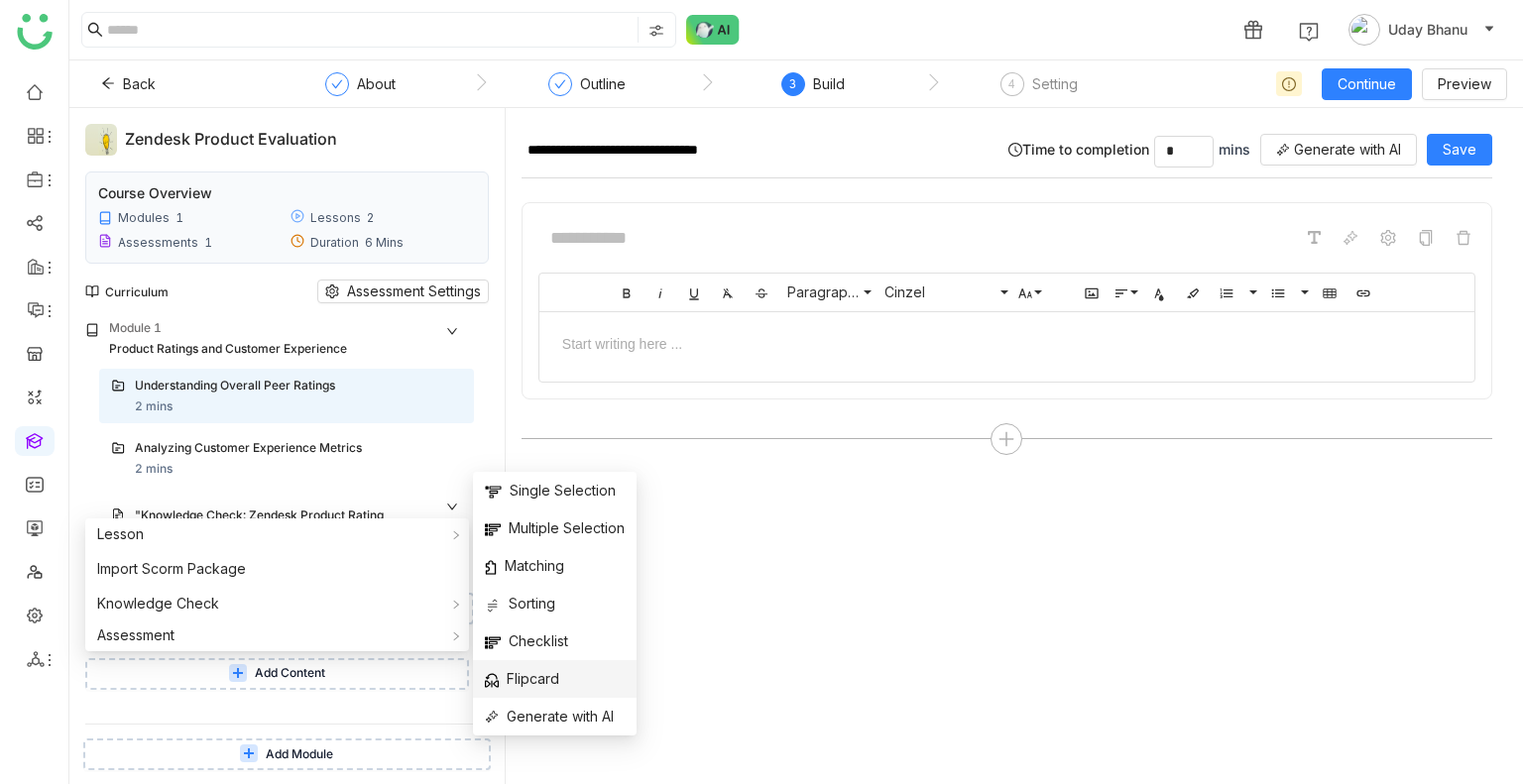 click on "Flipcard" at bounding box center [522, 679] 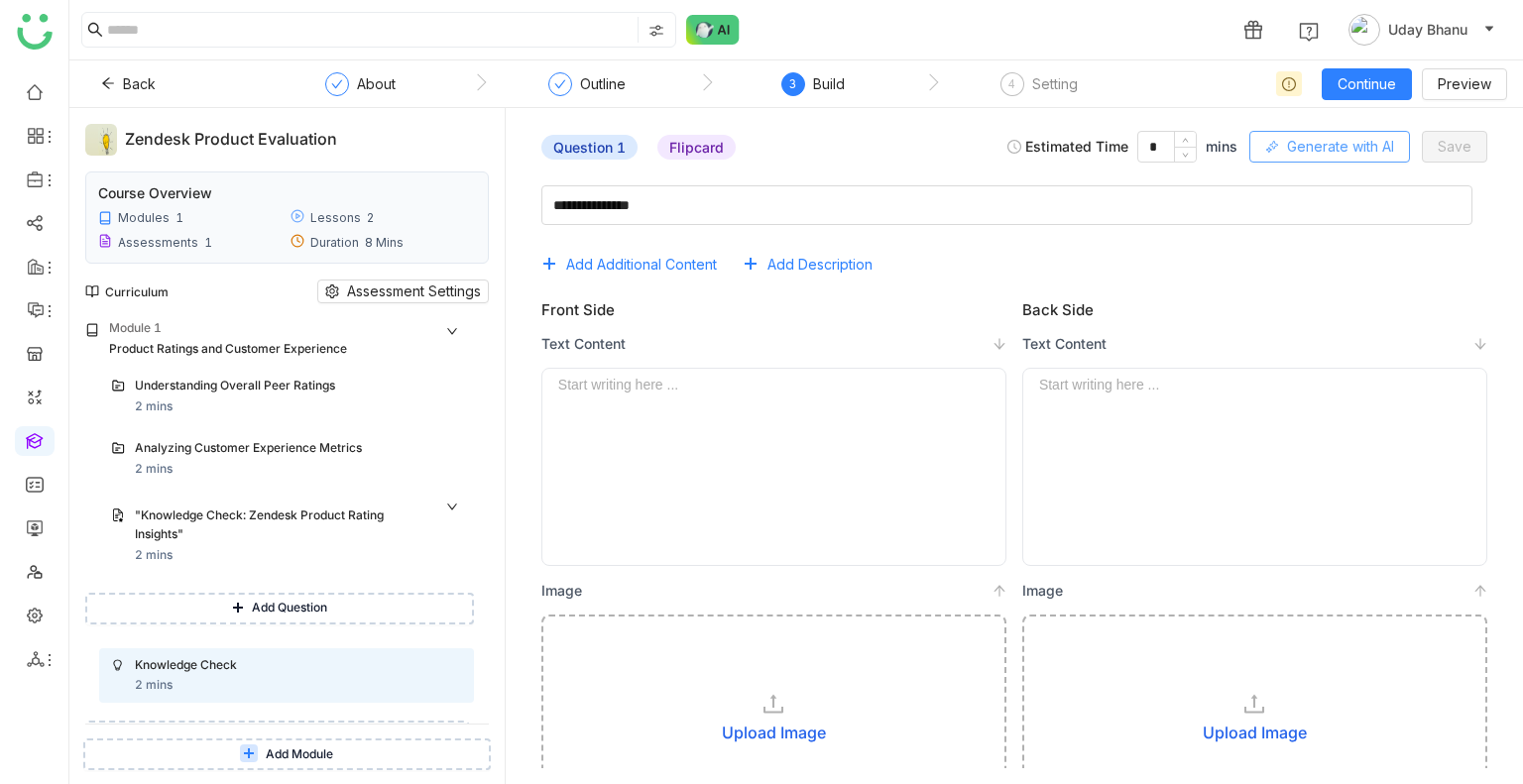 click on "Generate with AI" 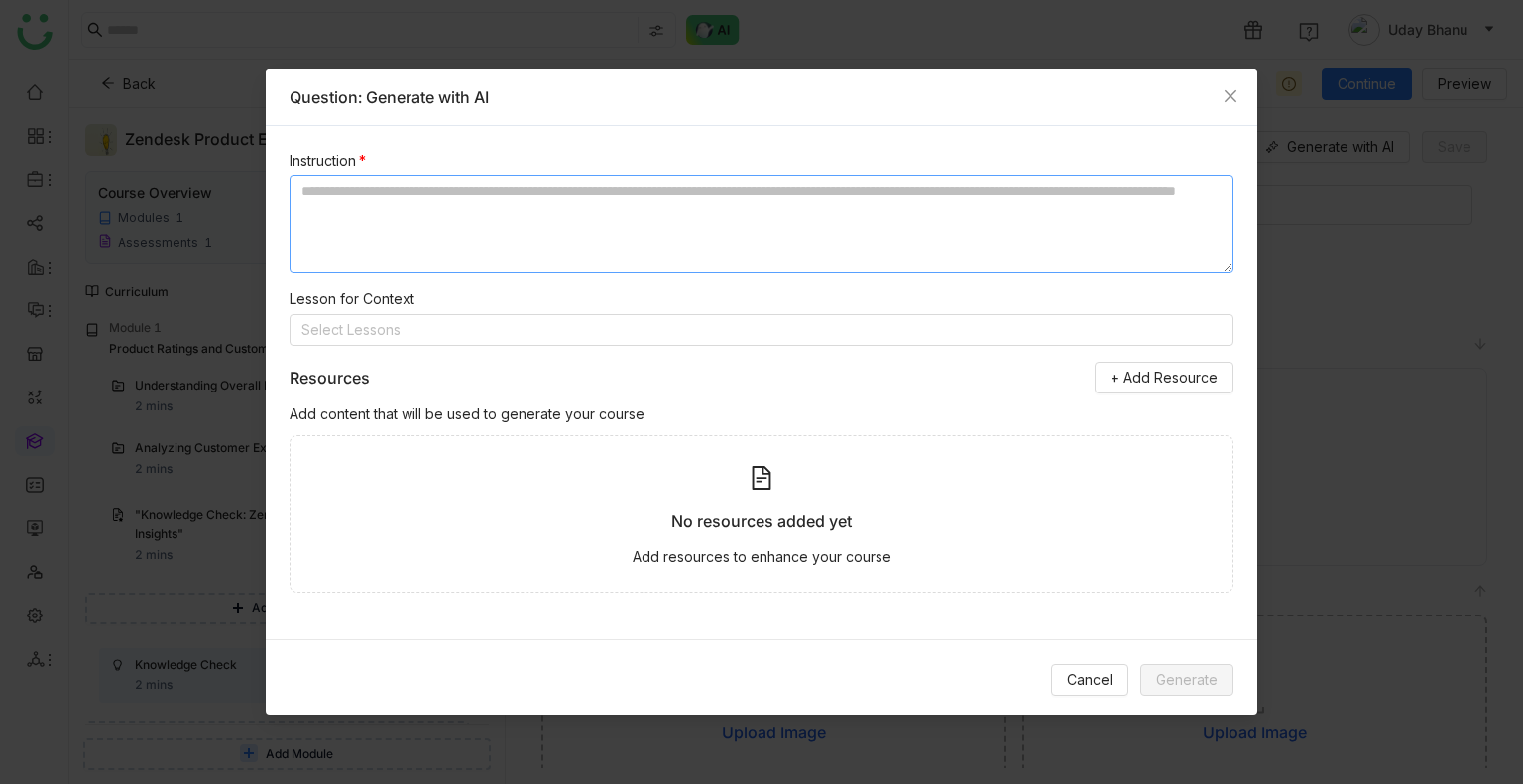 click at bounding box center (762, 224) 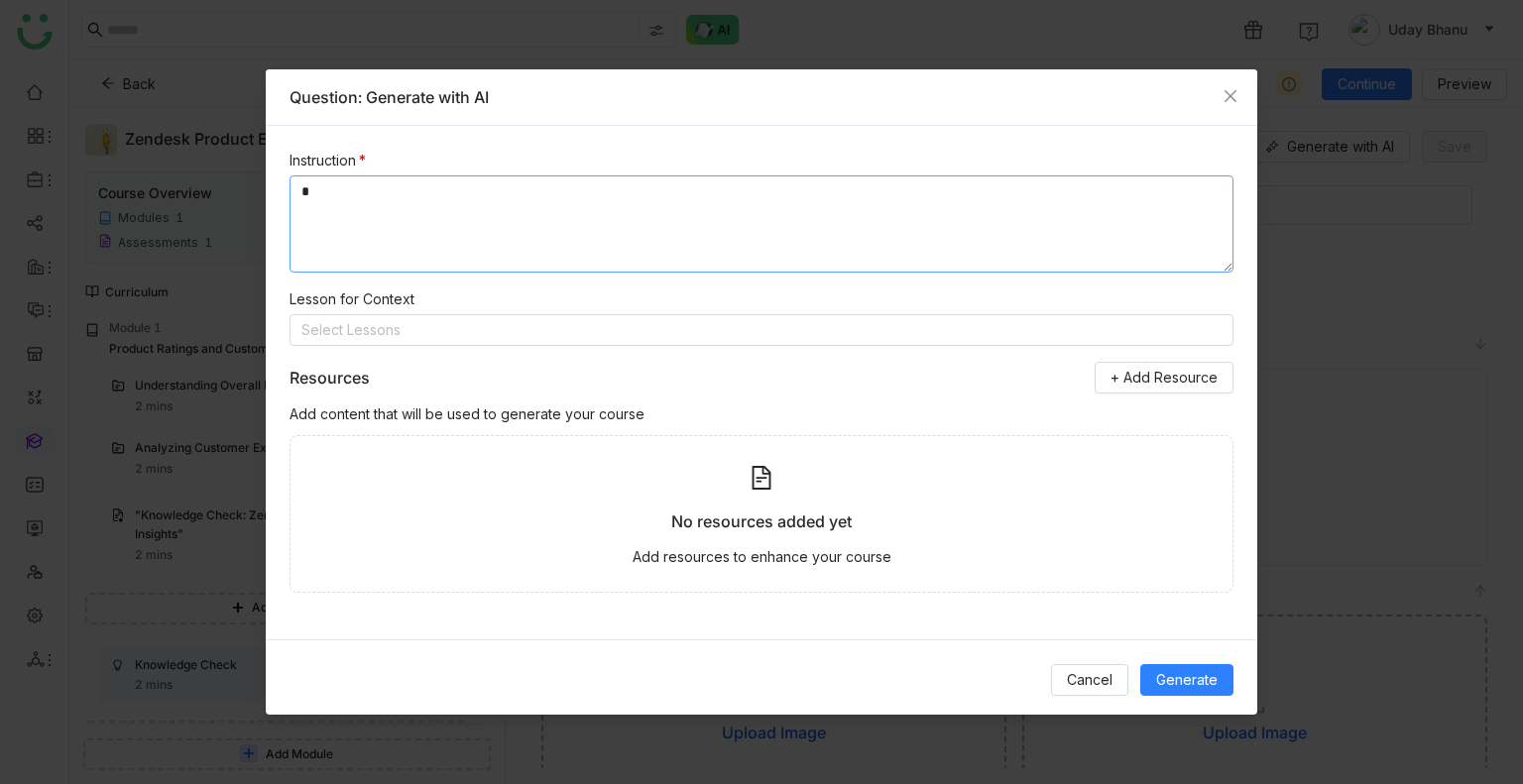 click on "*" at bounding box center (762, 224) 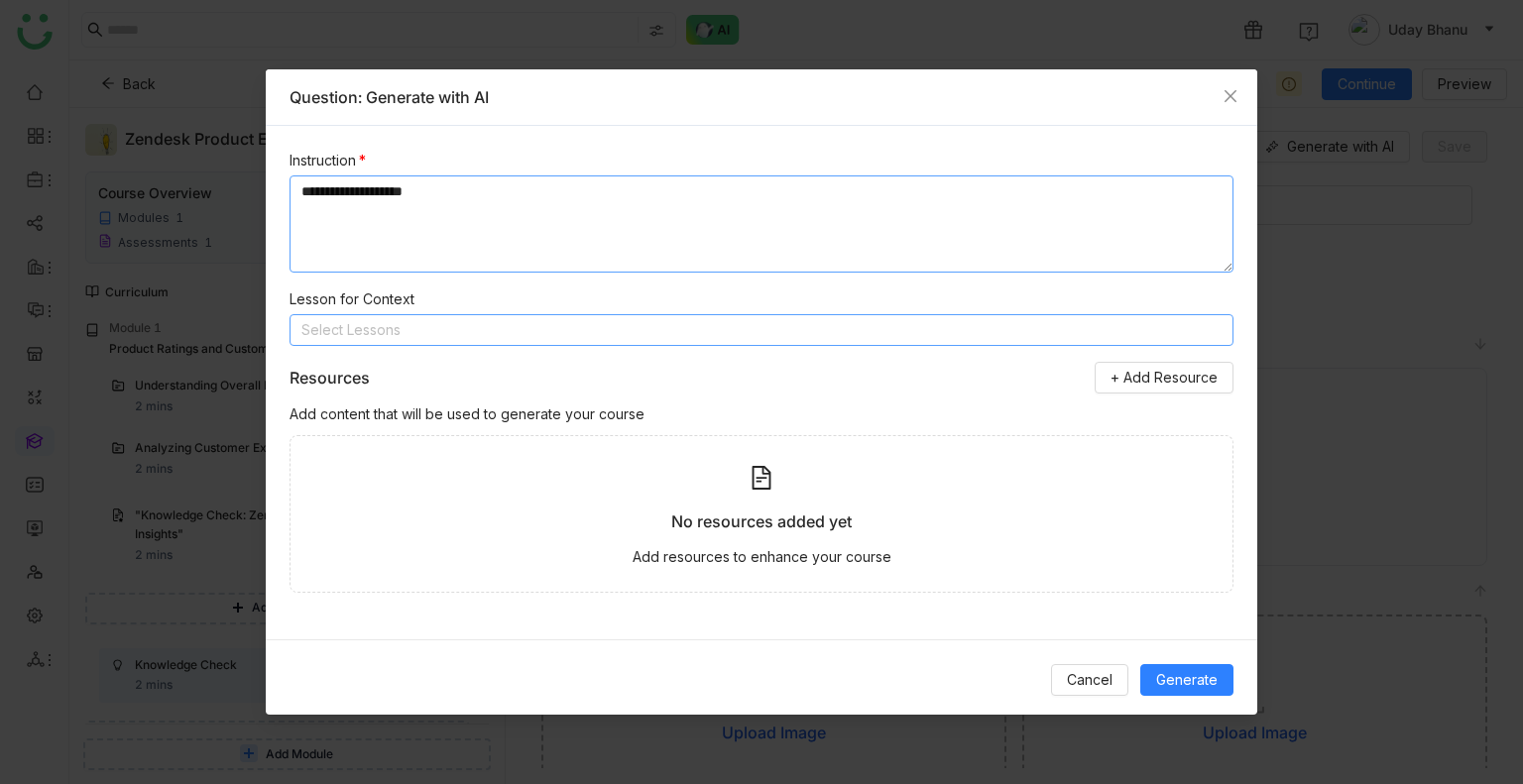 type on "**********" 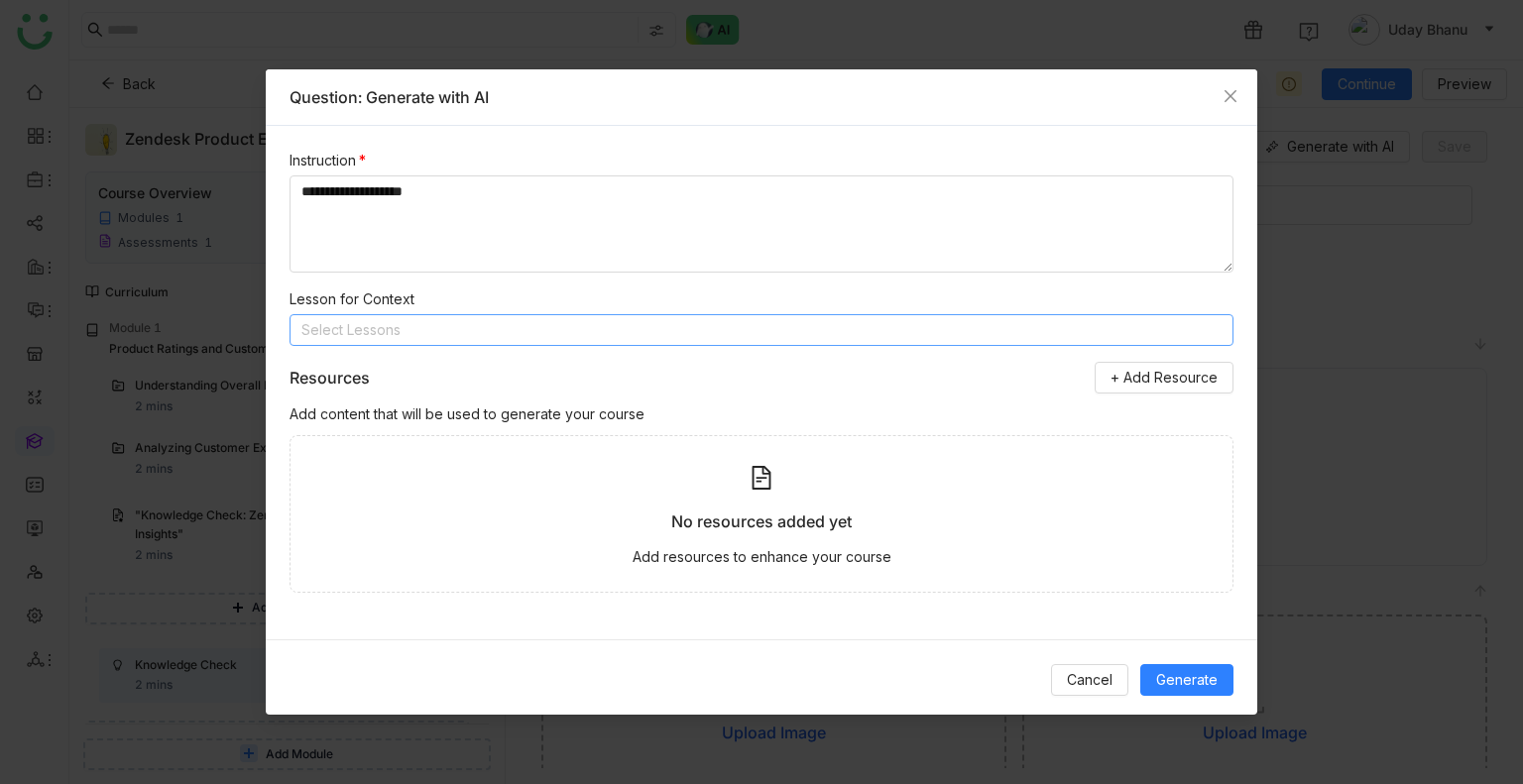 click on "Select Lessons" at bounding box center (762, 330) 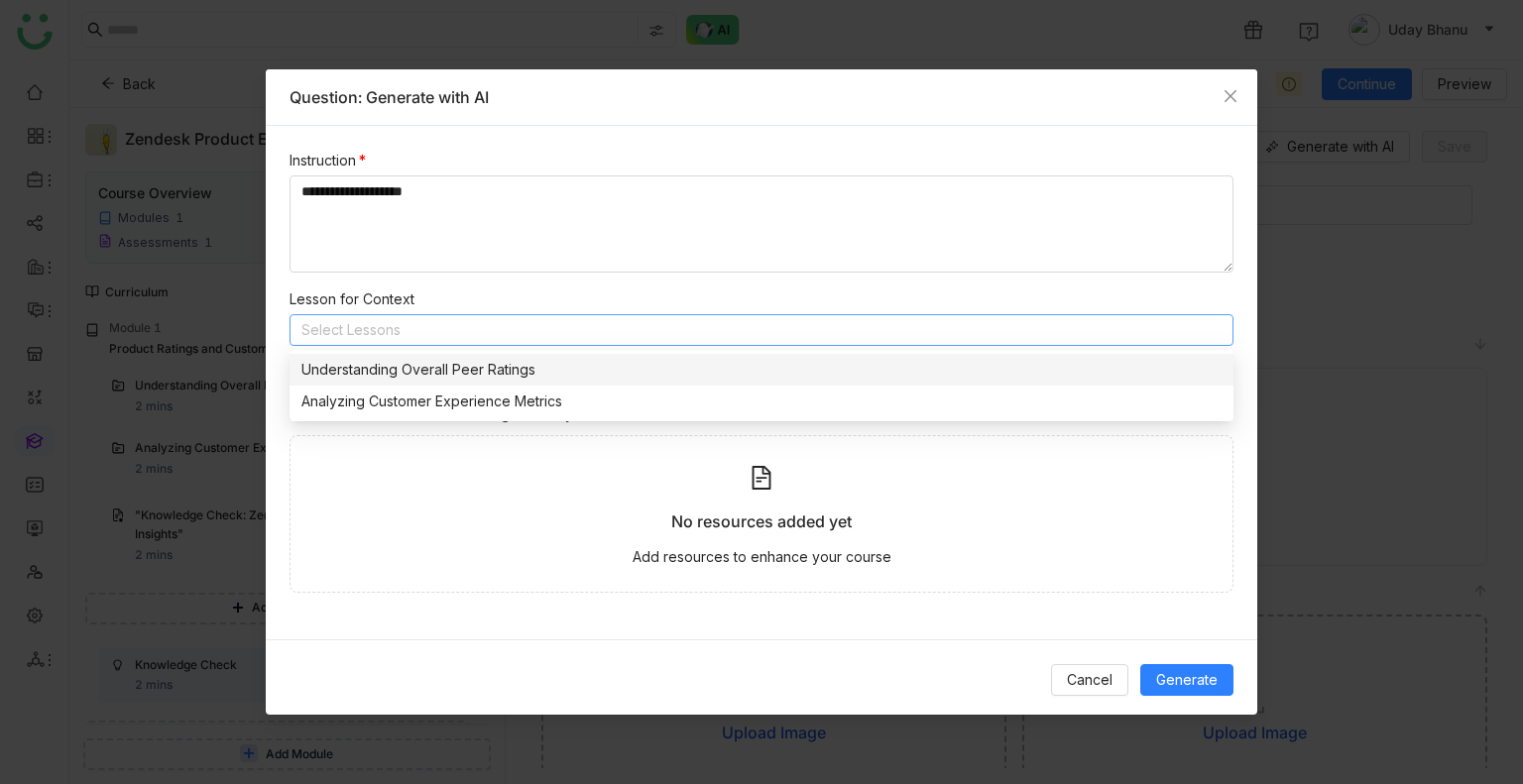 click on "Understanding Overall Peer Ratings" at bounding box center [762, 370] 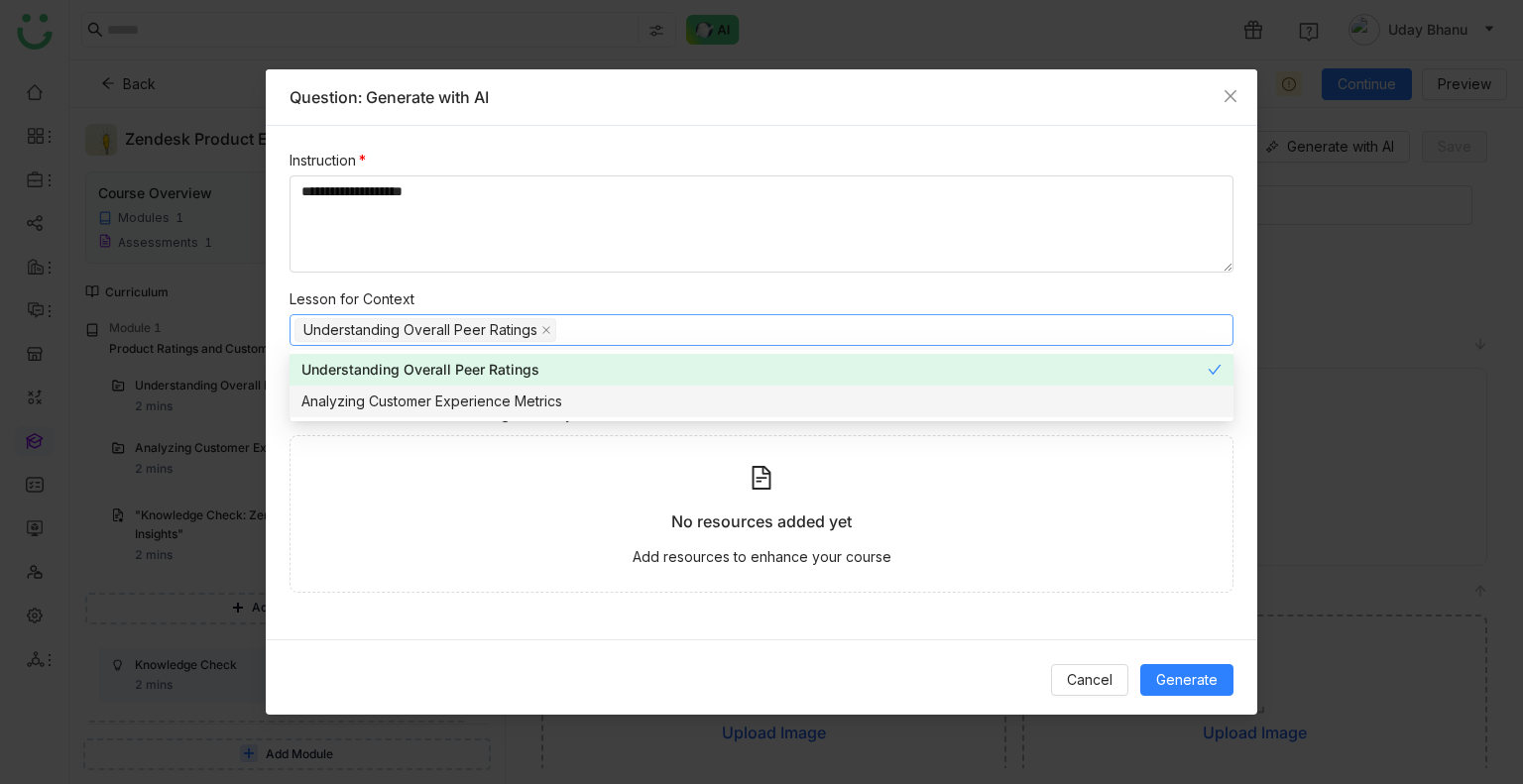 click on "Add resources to enhance your course" at bounding box center [762, 557] 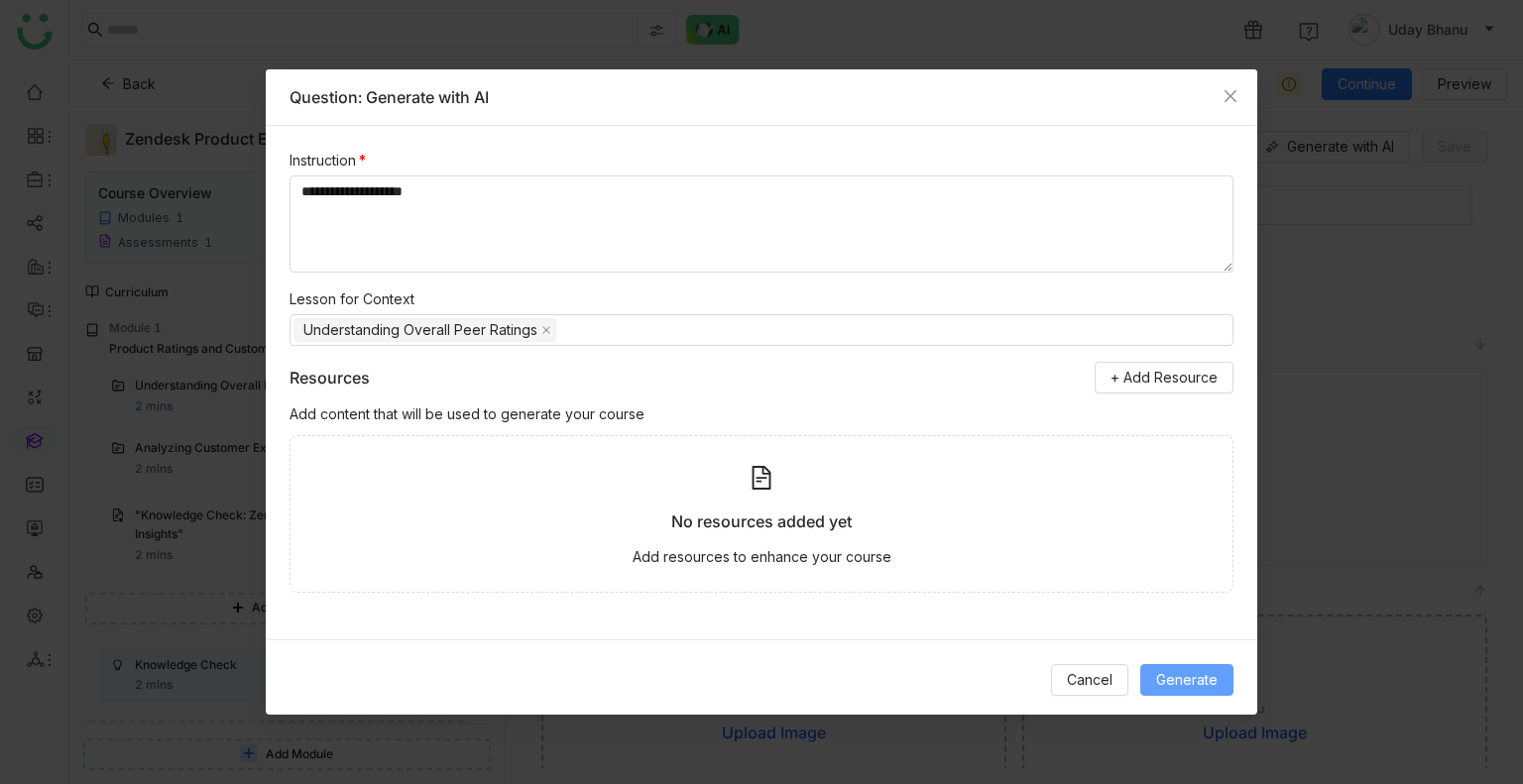 click on "Generate" at bounding box center (1187, 680) 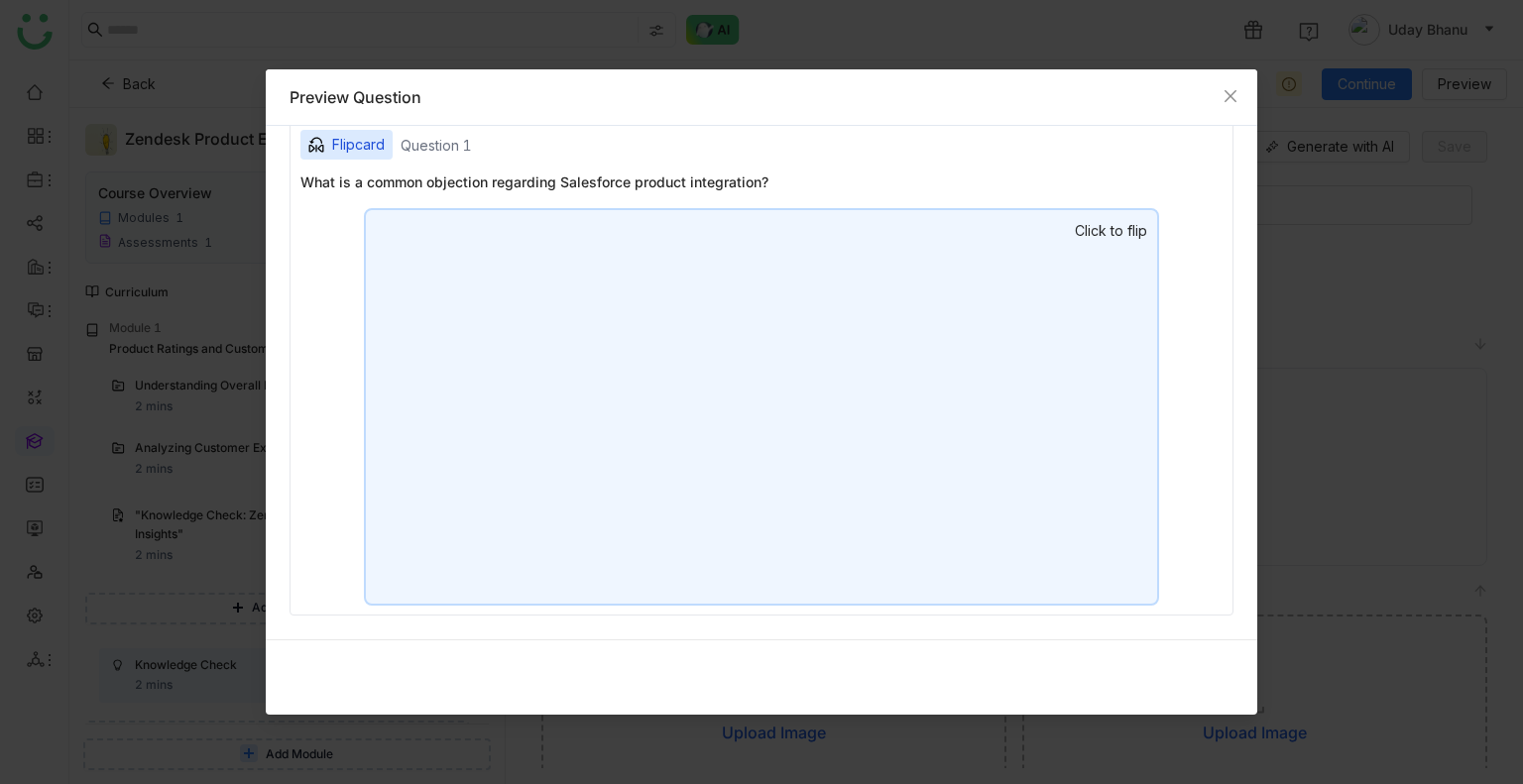 scroll, scrollTop: 0, scrollLeft: 0, axis: both 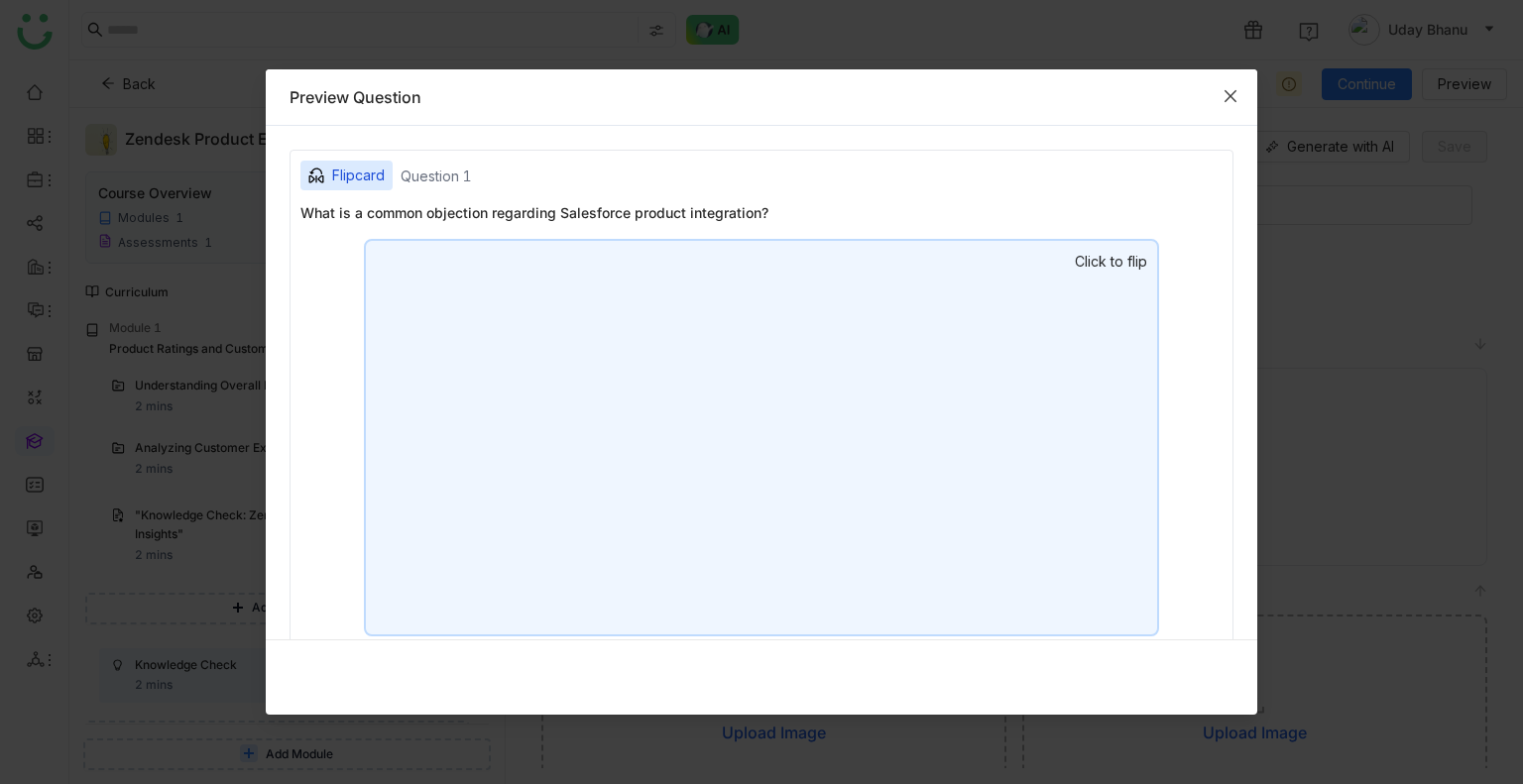 click at bounding box center [1230, 96] 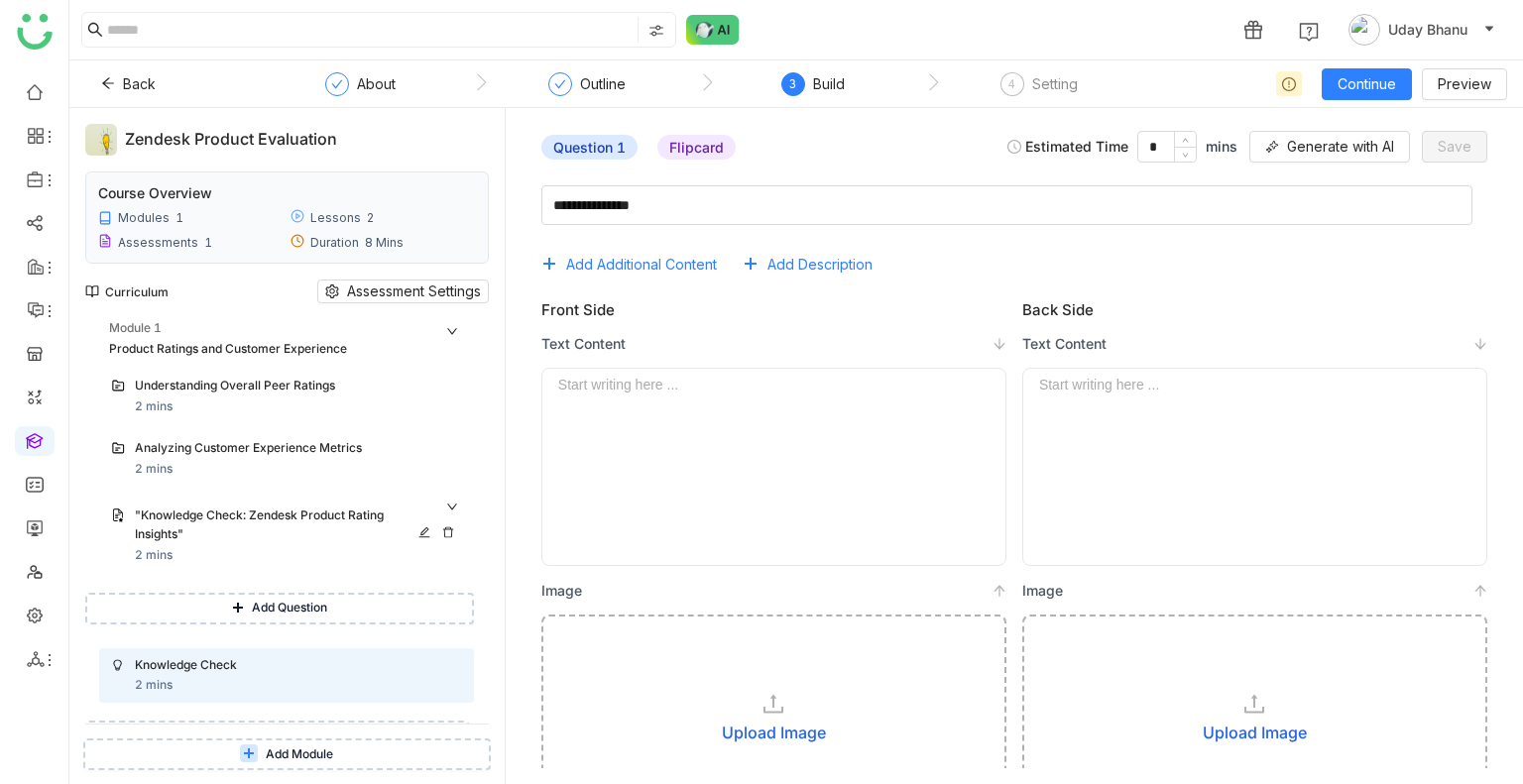 scroll, scrollTop: 28, scrollLeft: 0, axis: vertical 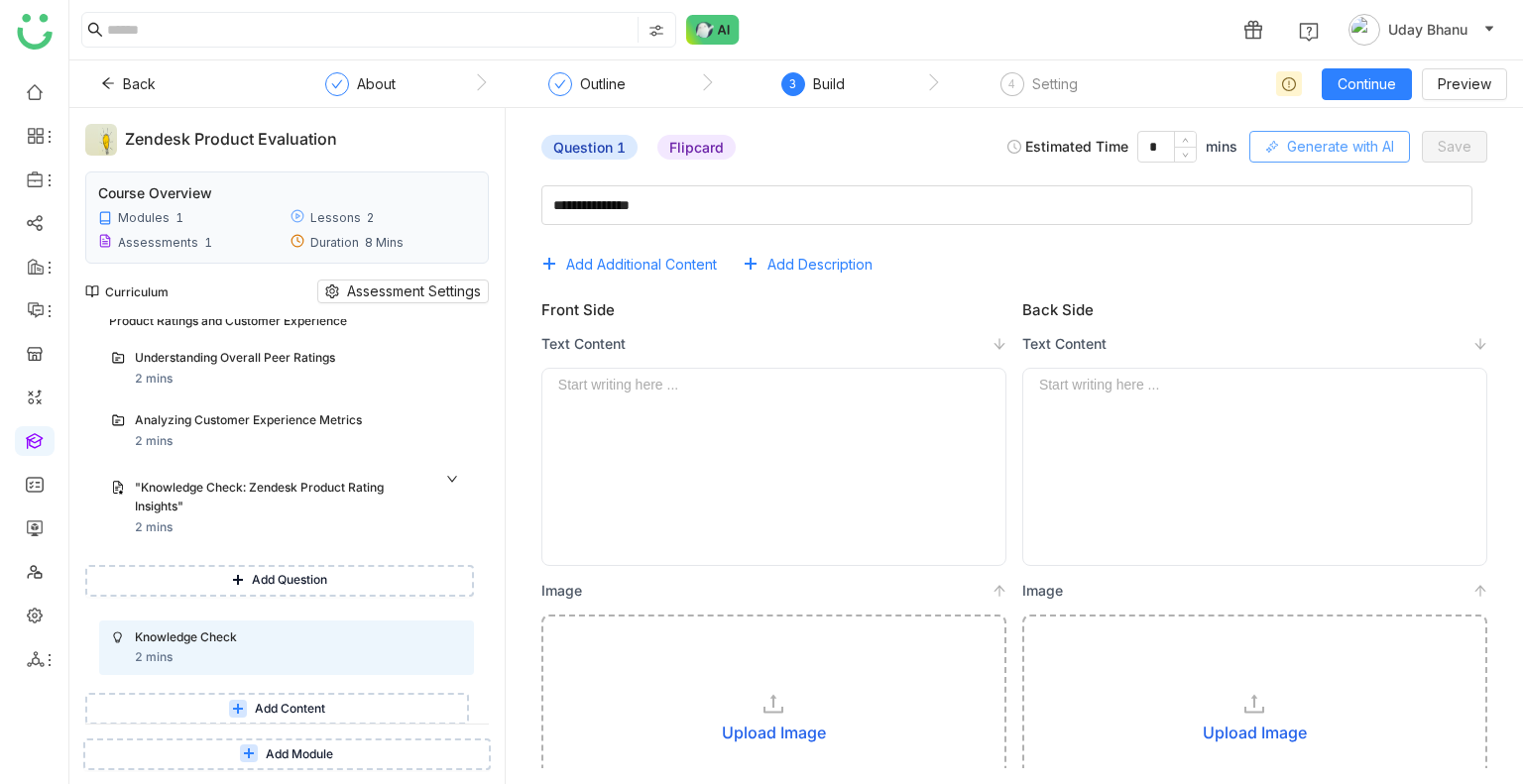 click on "Generate with AI" 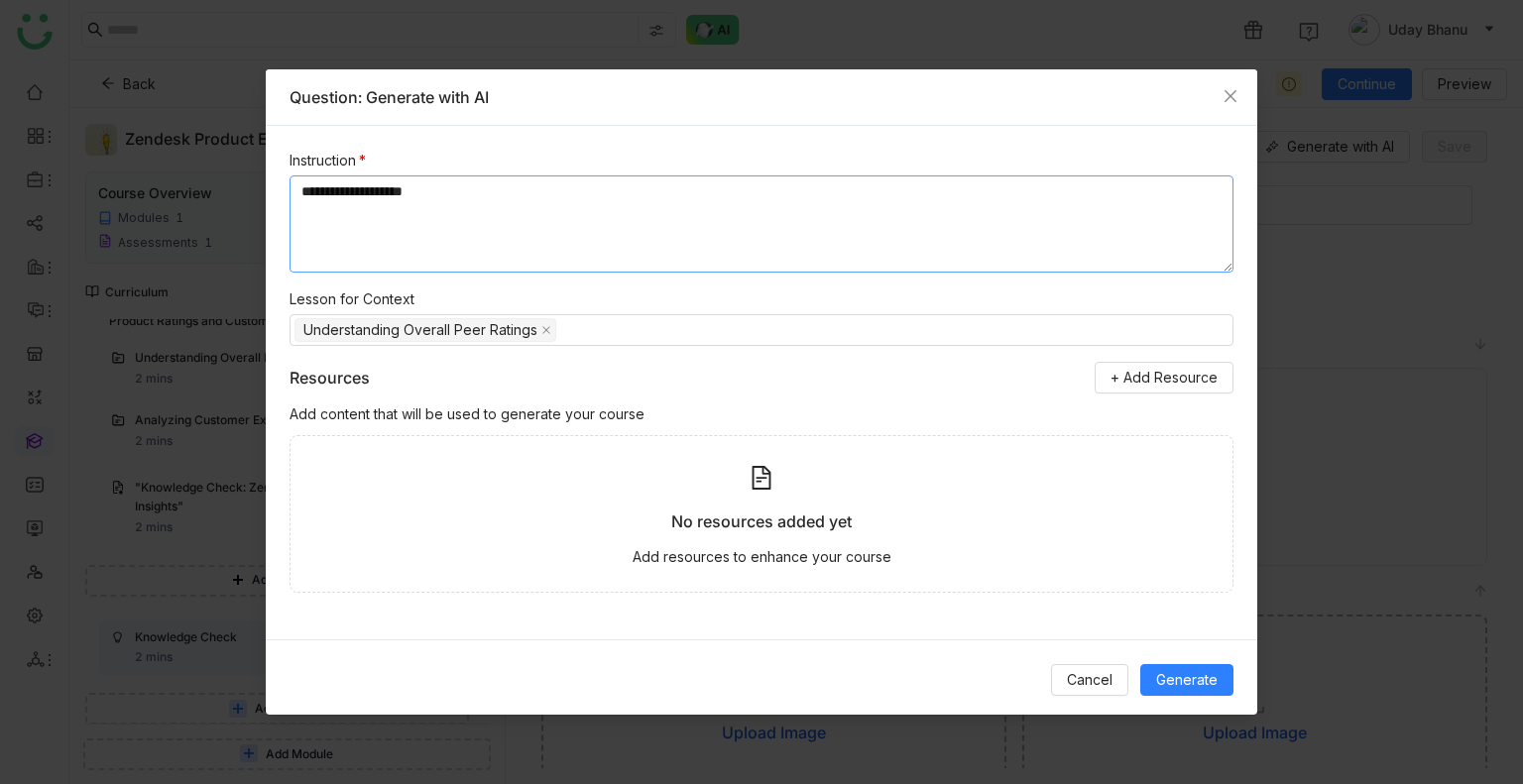 drag, startPoint x: 464, startPoint y: 200, endPoint x: 484, endPoint y: 223, distance: 30.479501 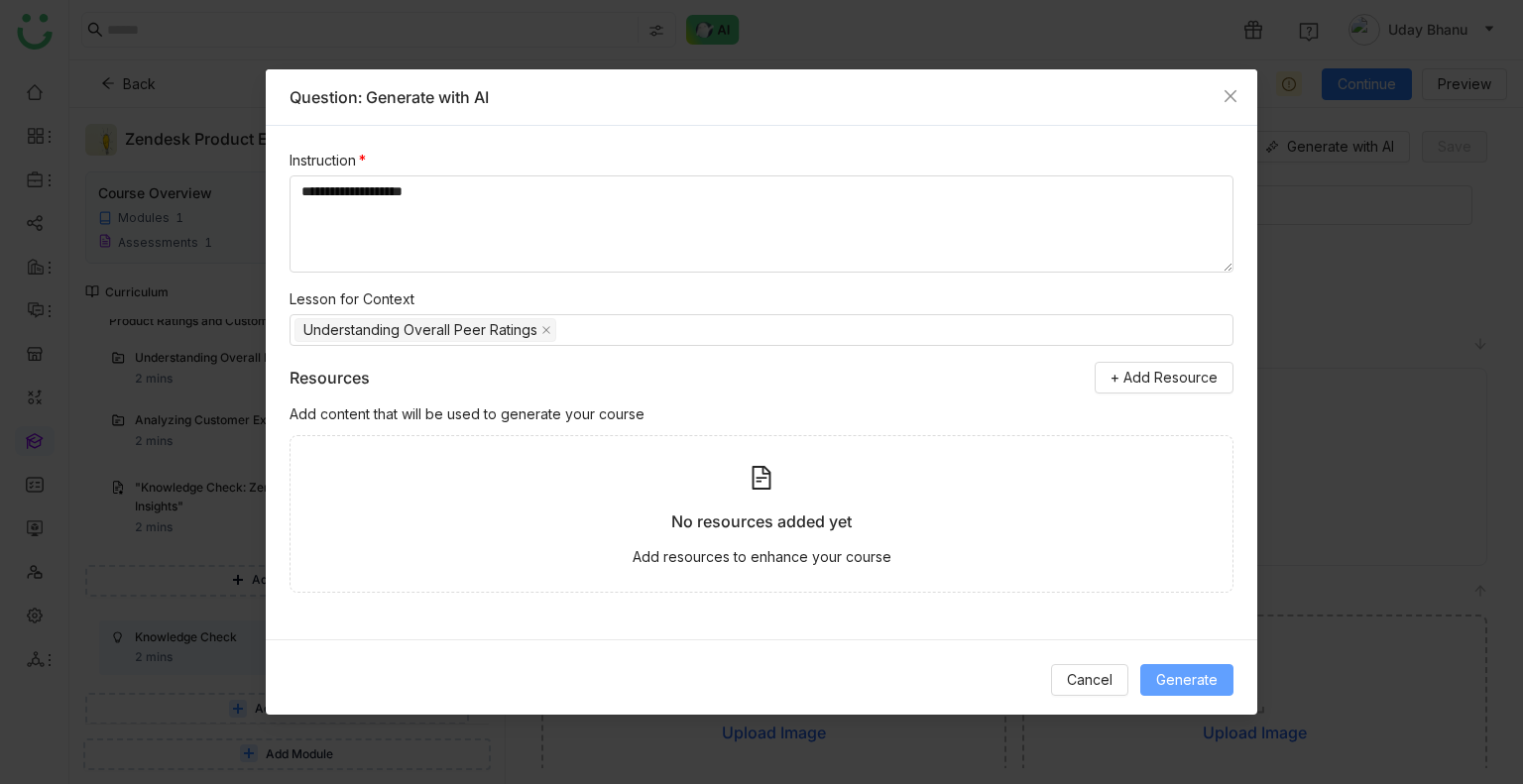 click on "Generate" at bounding box center [1187, 680] 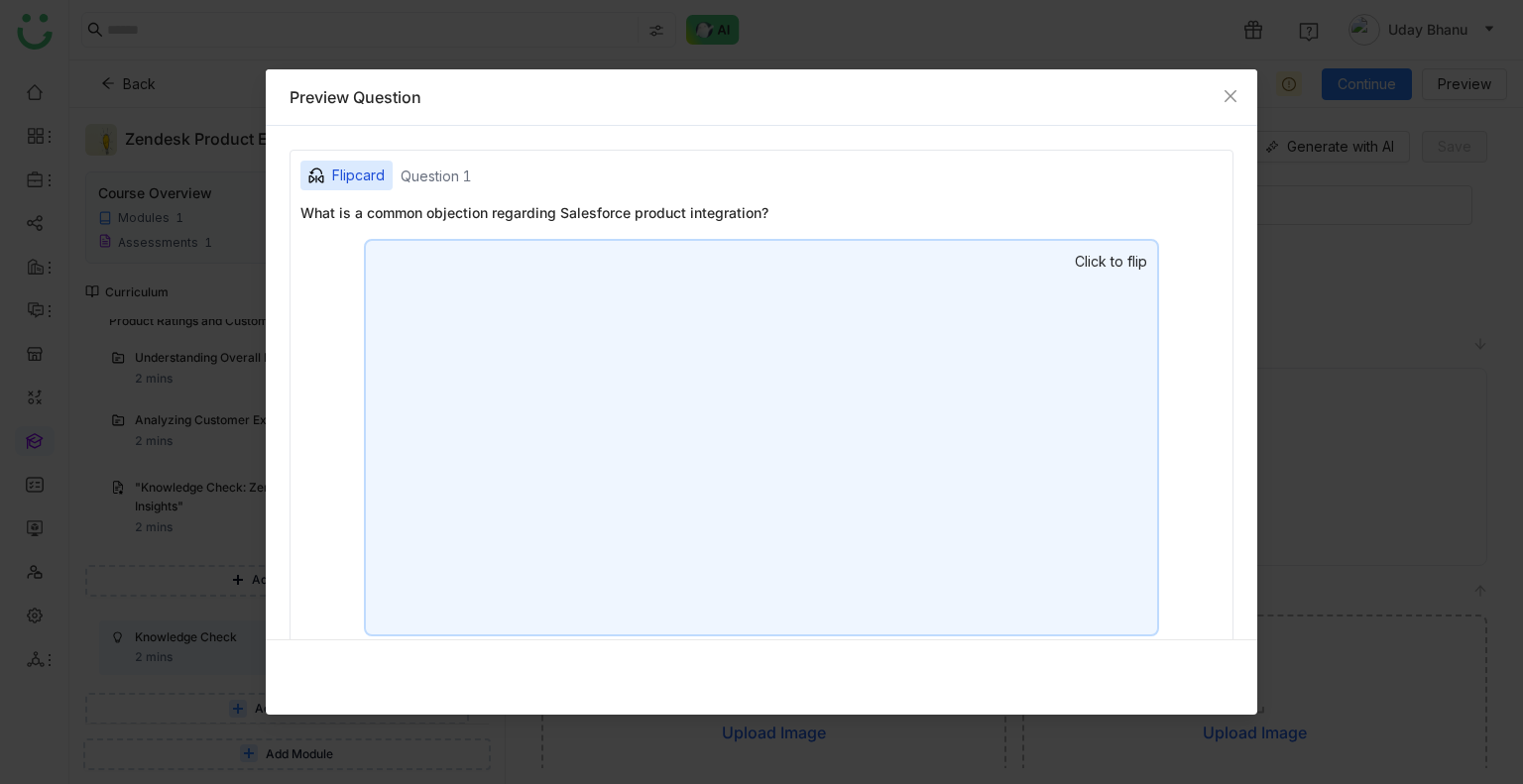 scroll, scrollTop: 31, scrollLeft: 0, axis: vertical 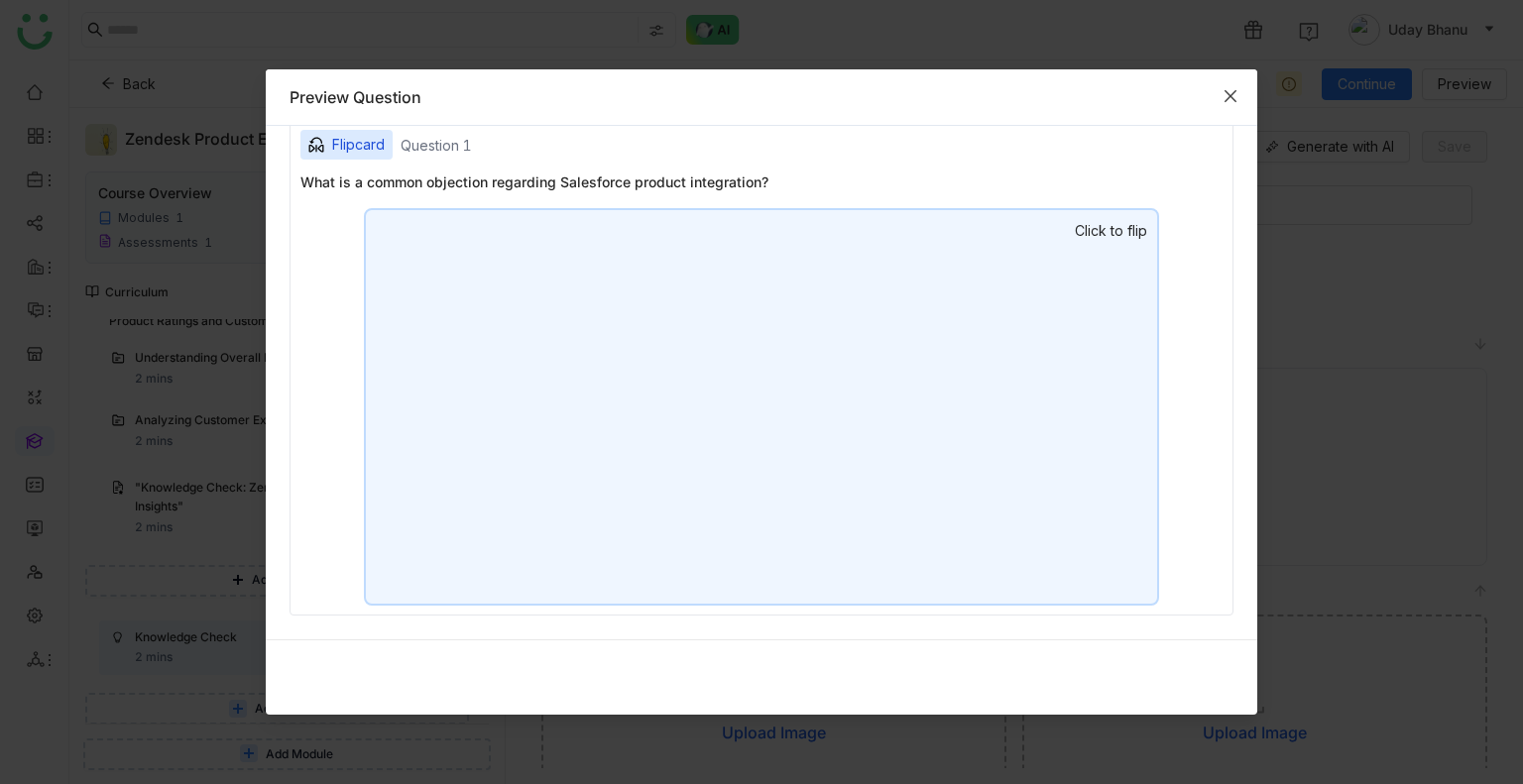 click 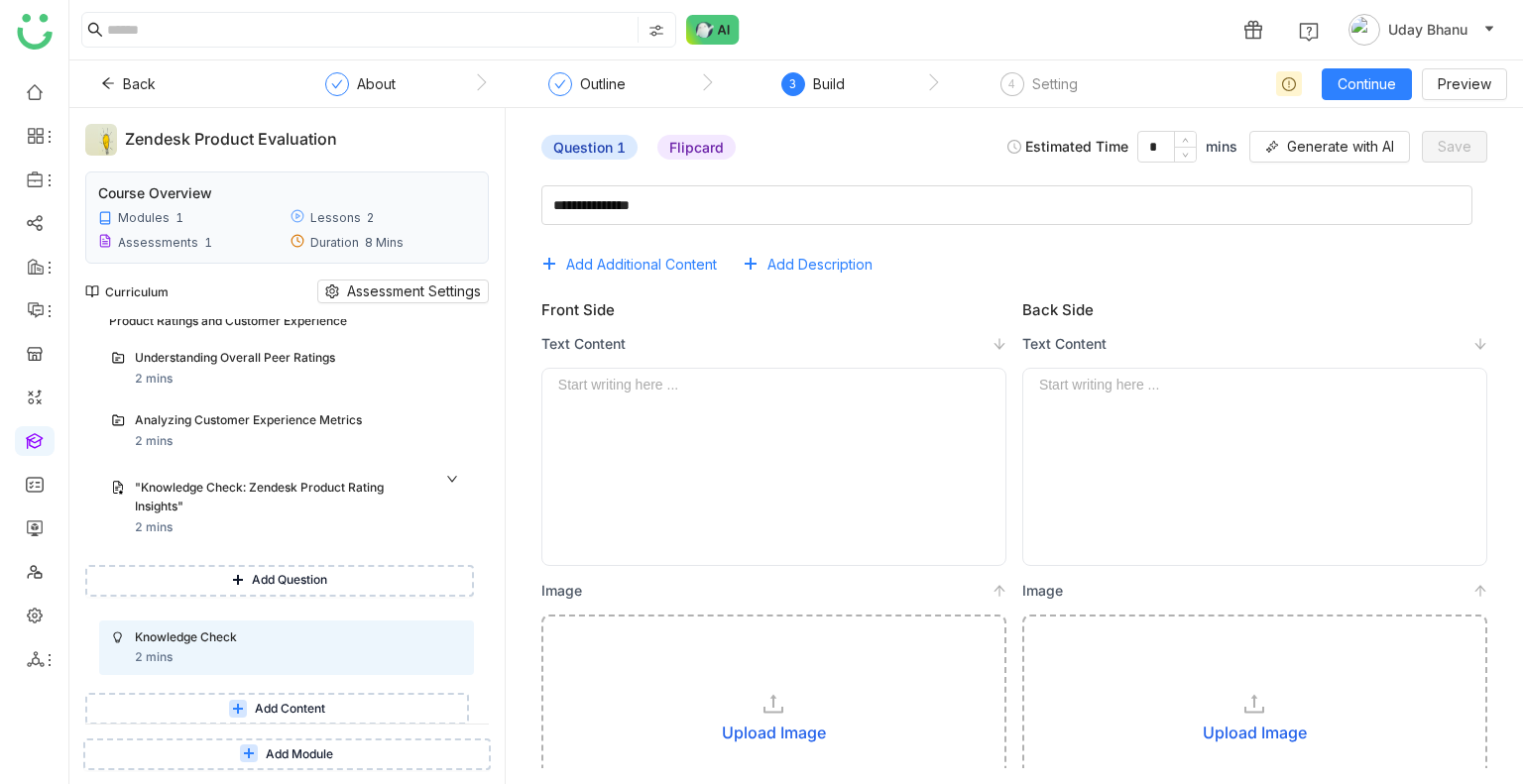 click on "Add Content" at bounding box center [290, 709] 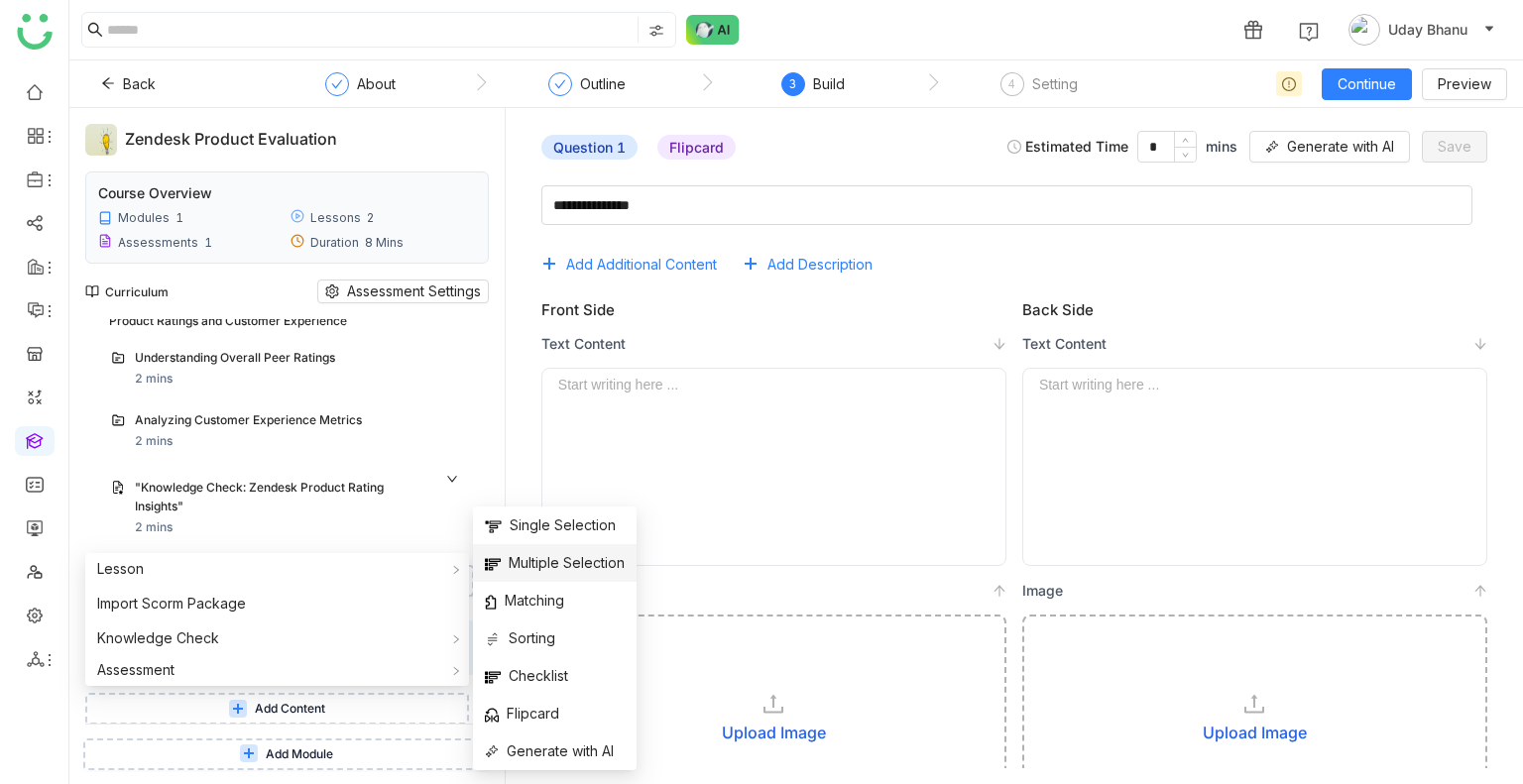 click on "Multiple Selection" at bounding box center (554, 563) 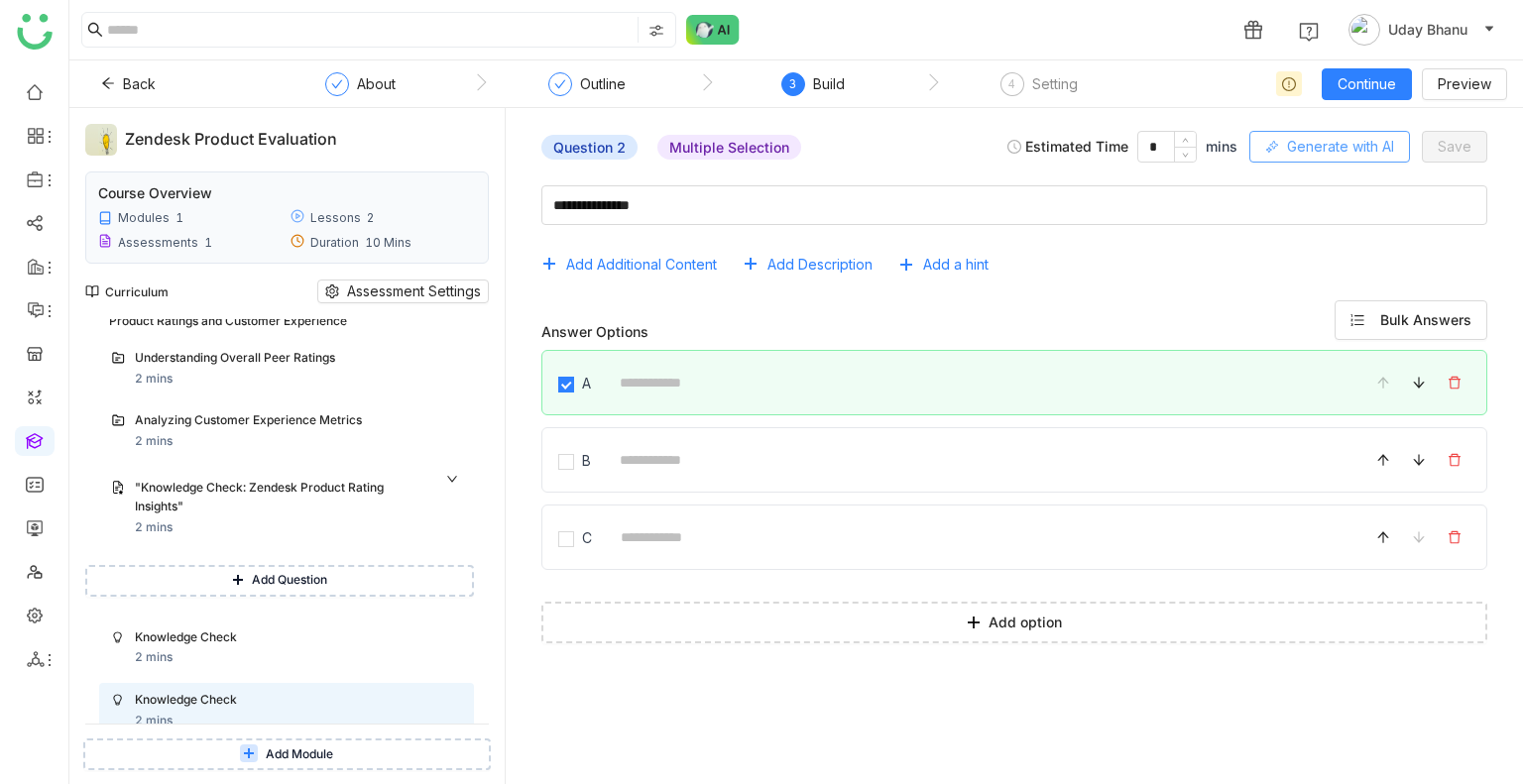 click on "Generate with AI" 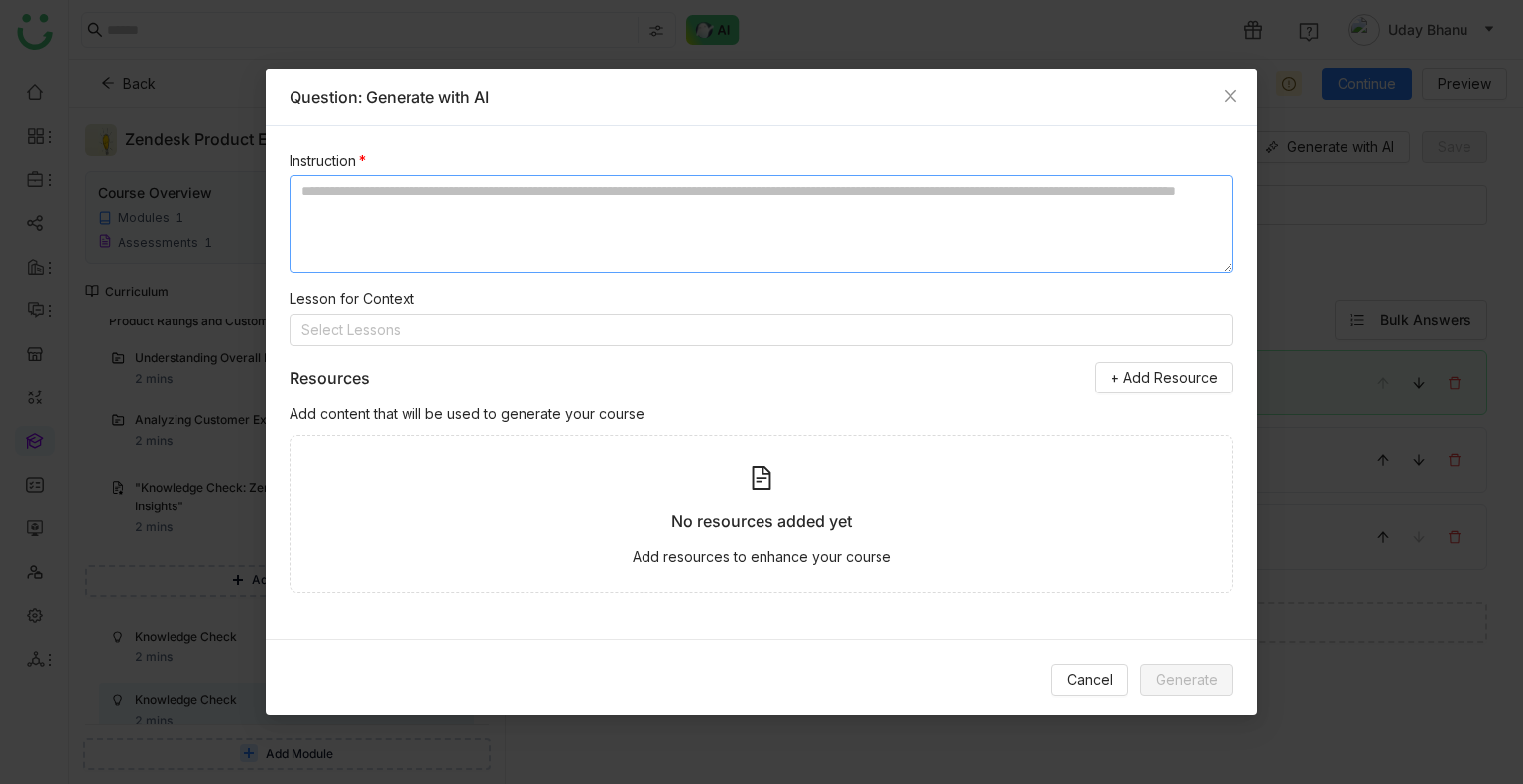 click at bounding box center (762, 224) 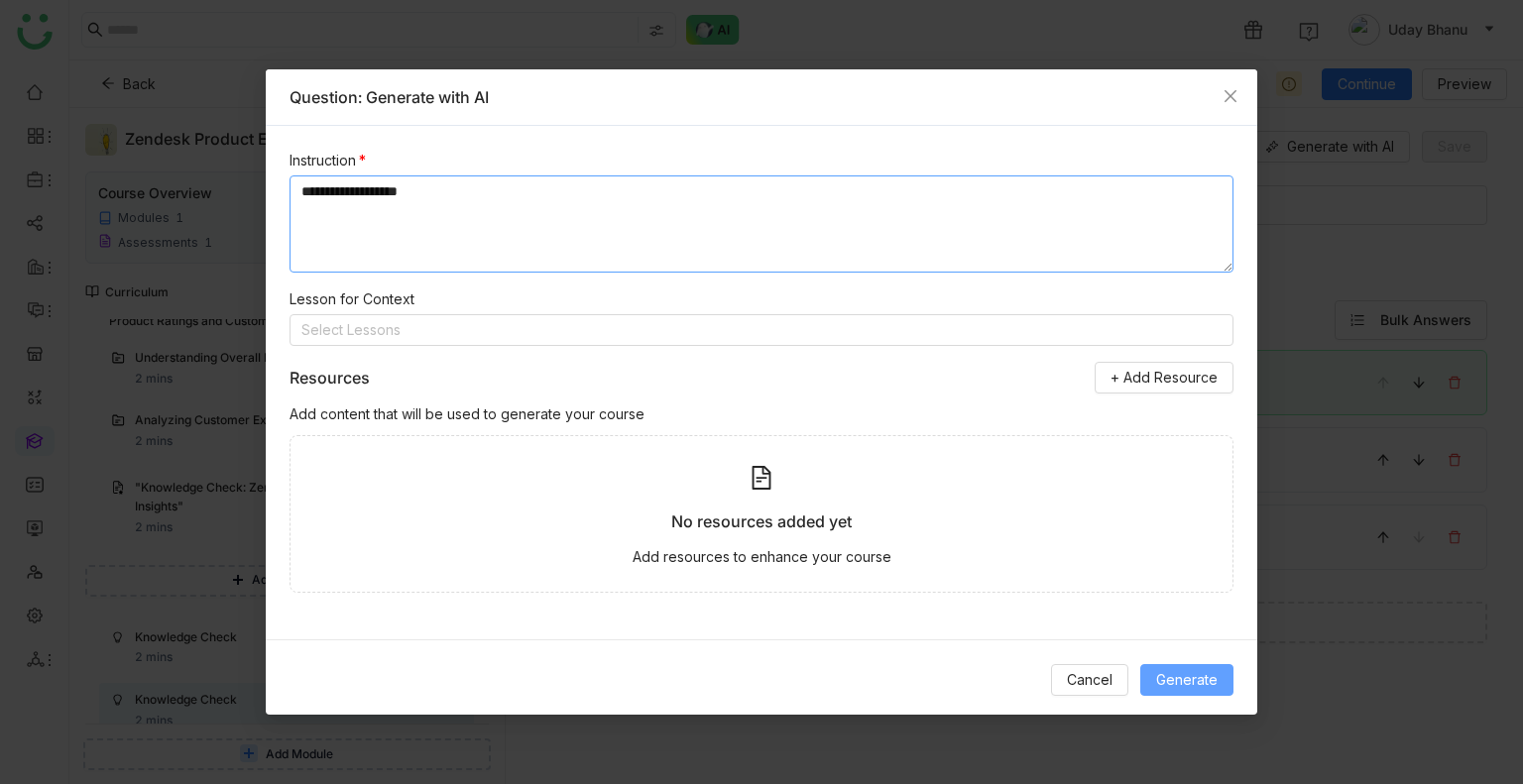type on "**********" 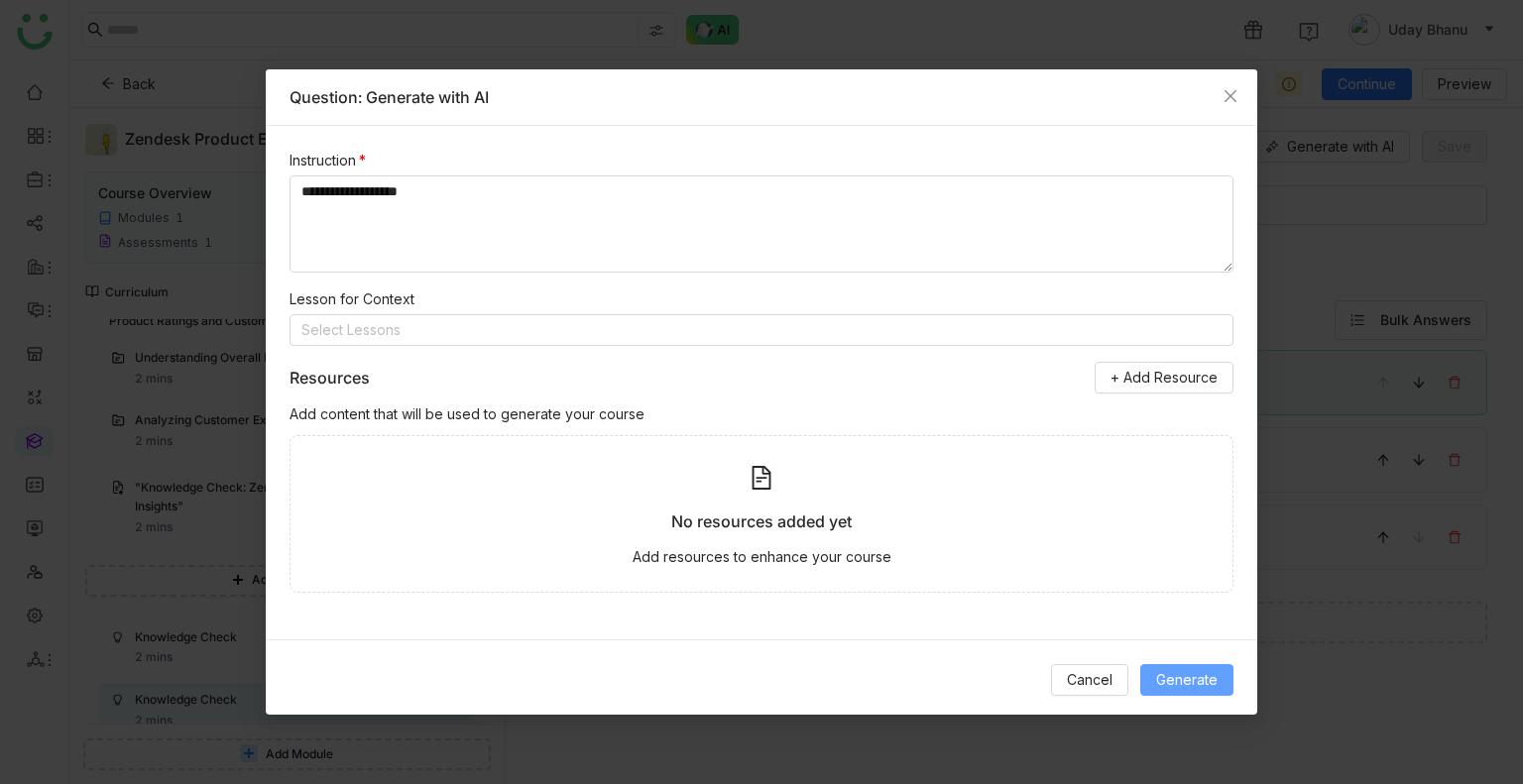 click on "Generate" at bounding box center [1187, 680] 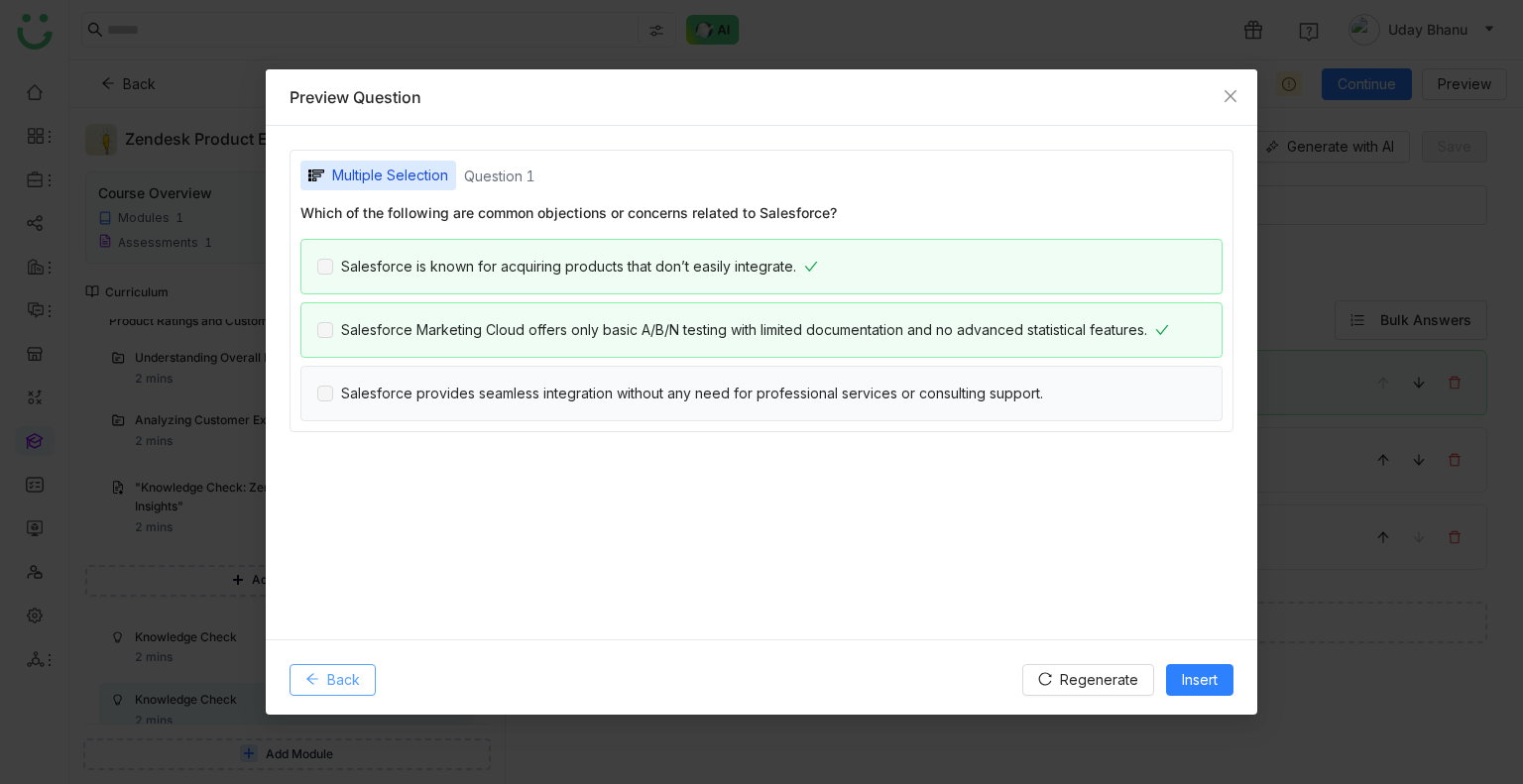 click on "Back" at bounding box center [332, 680] 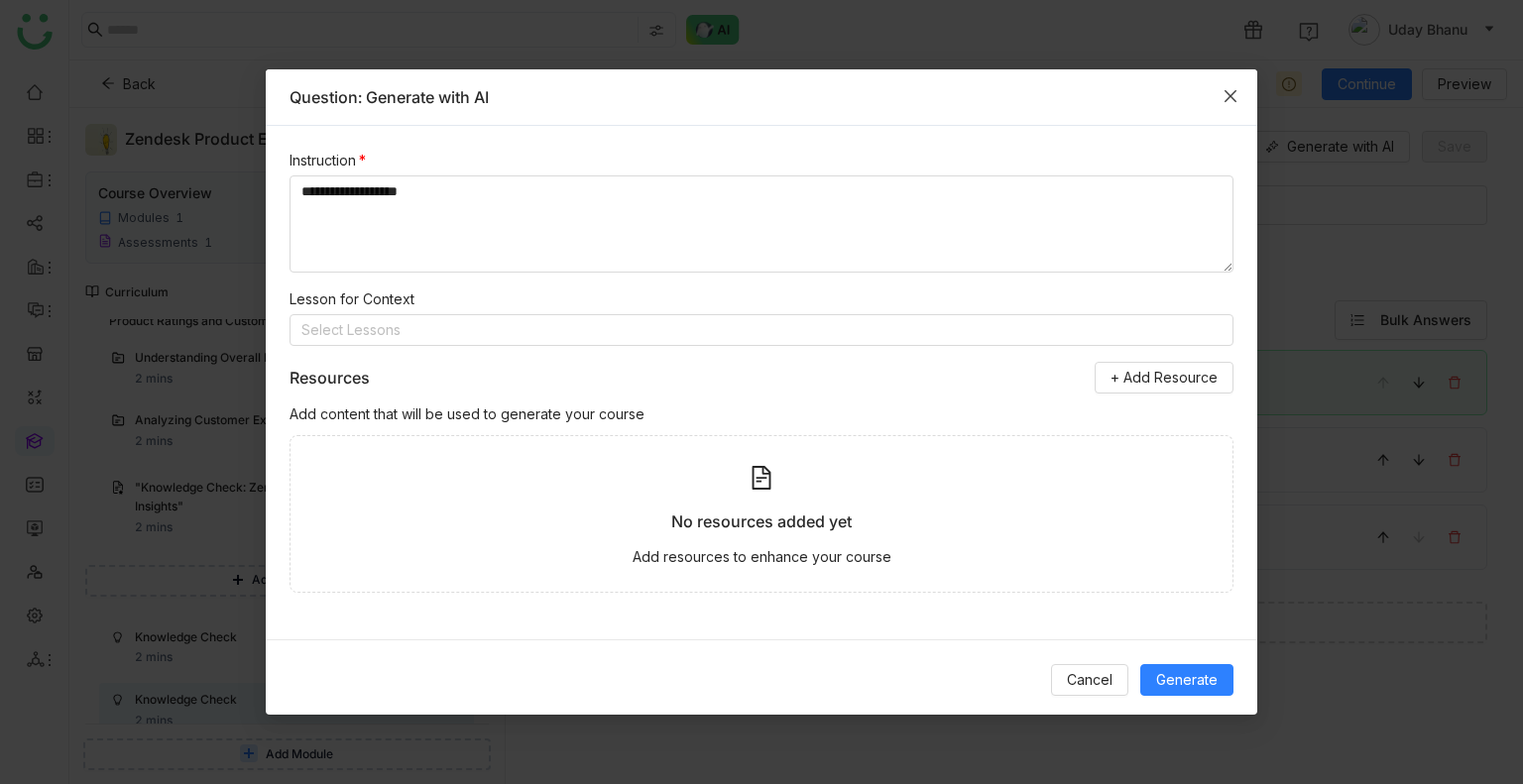 click 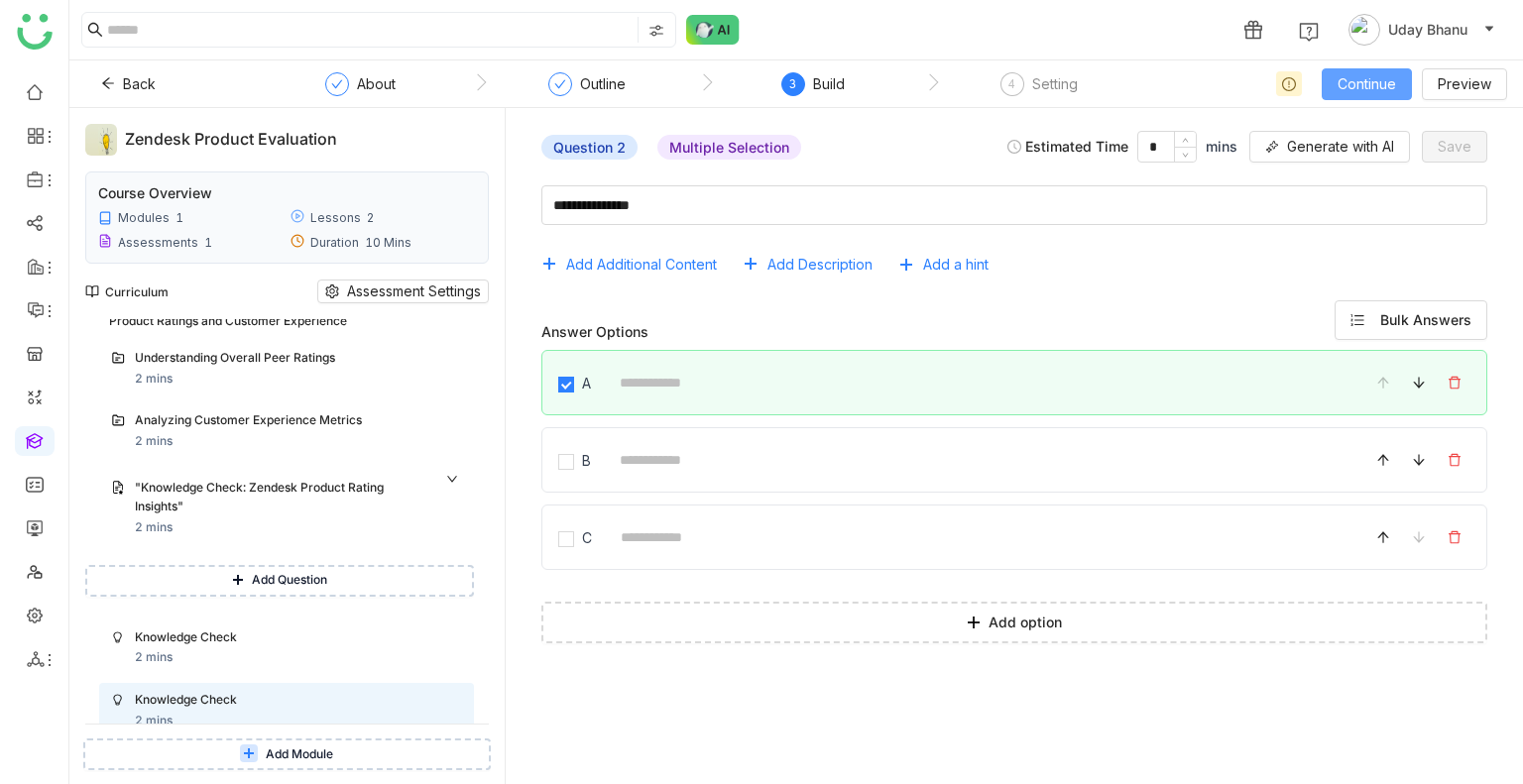 click on "Continue" at bounding box center [1366, 84] 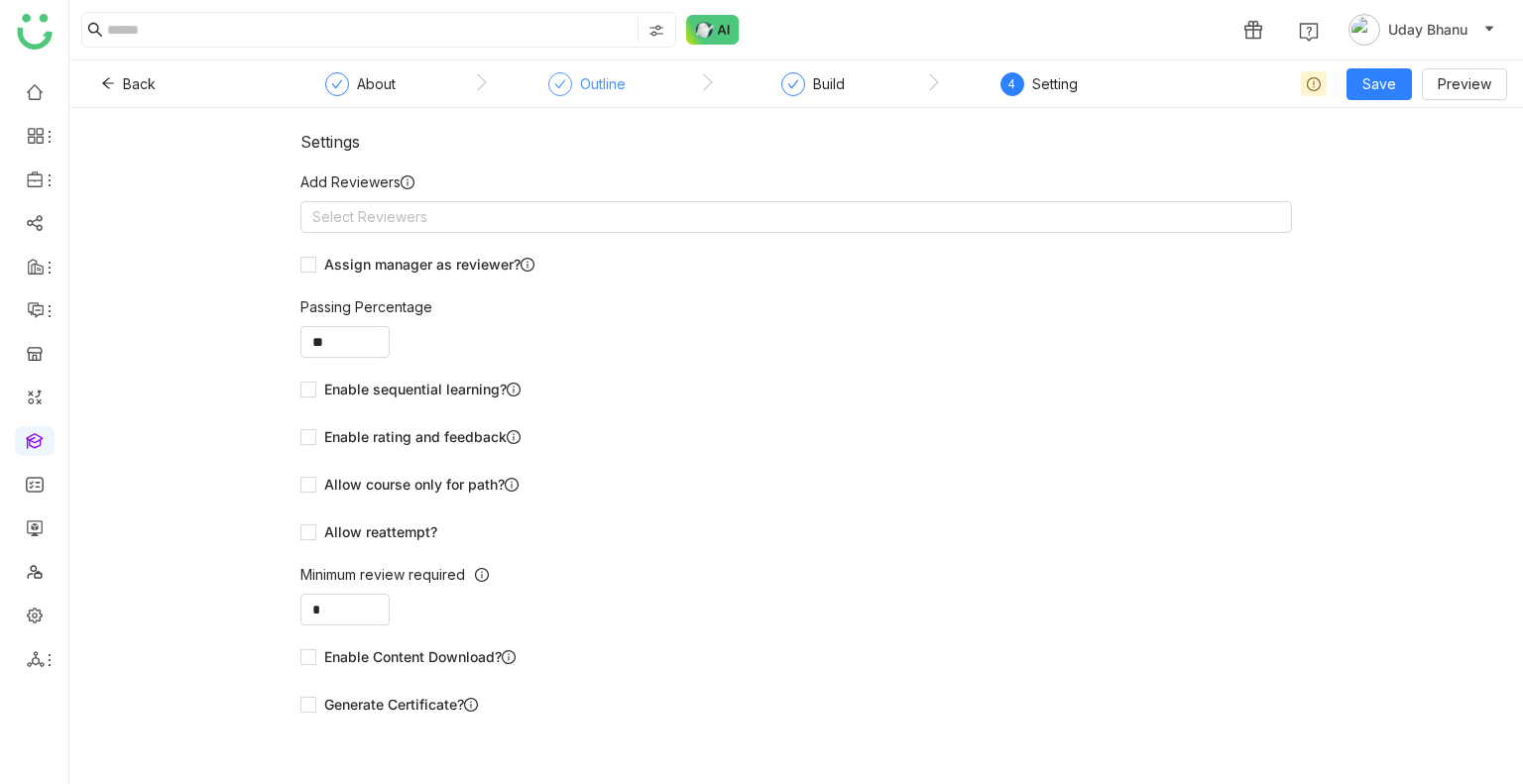 click on "Outline" 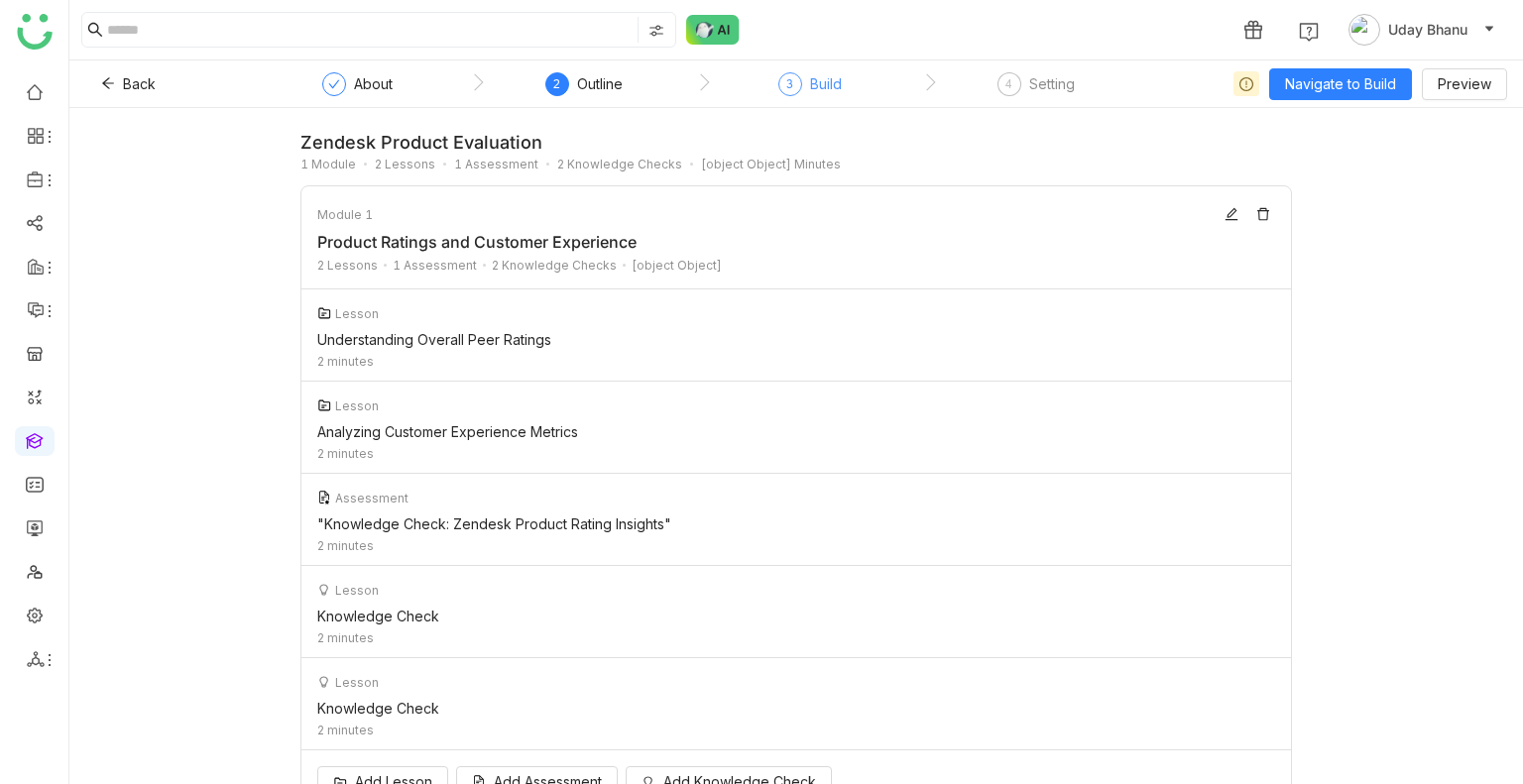 click on "Build" 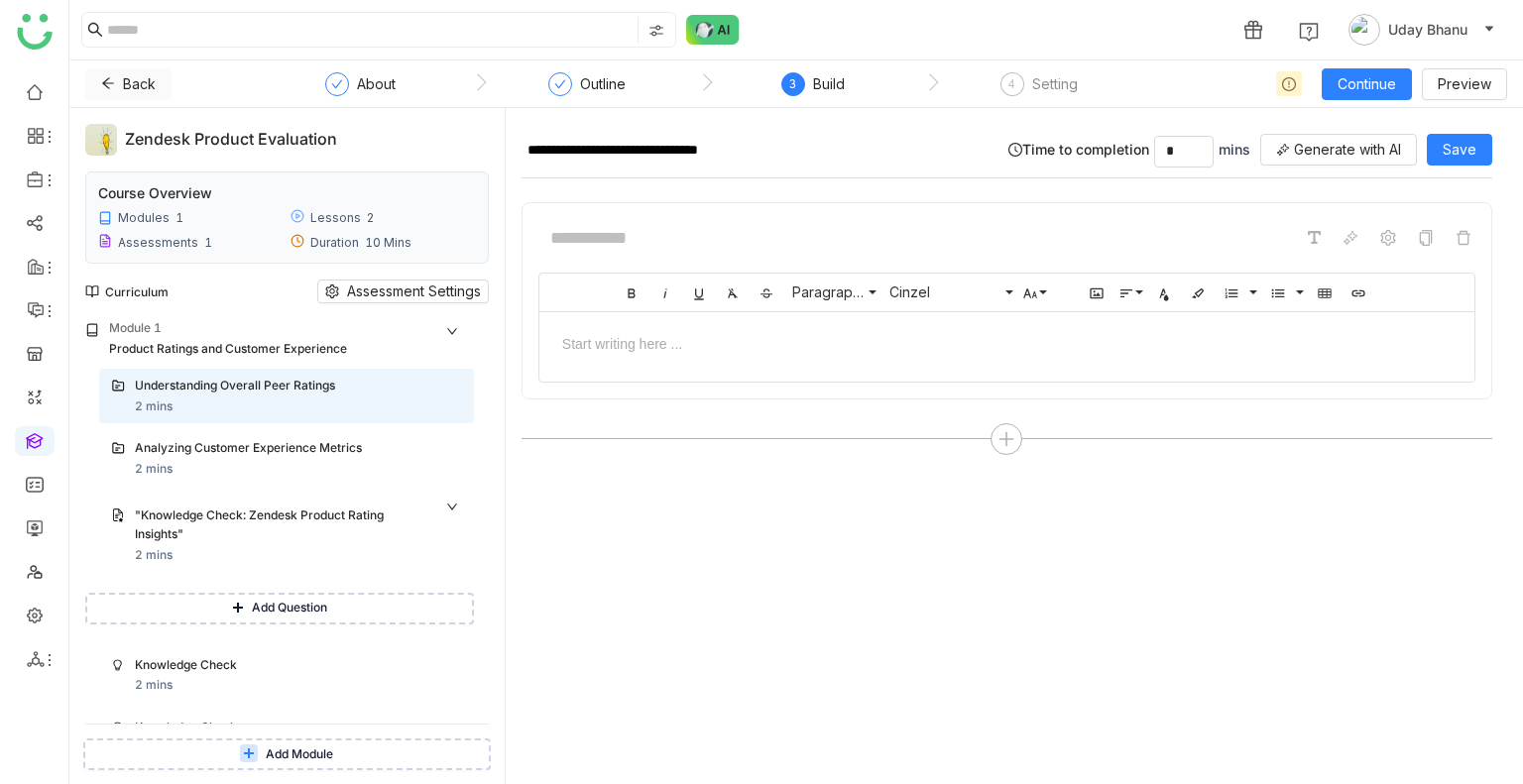 click on "Back" 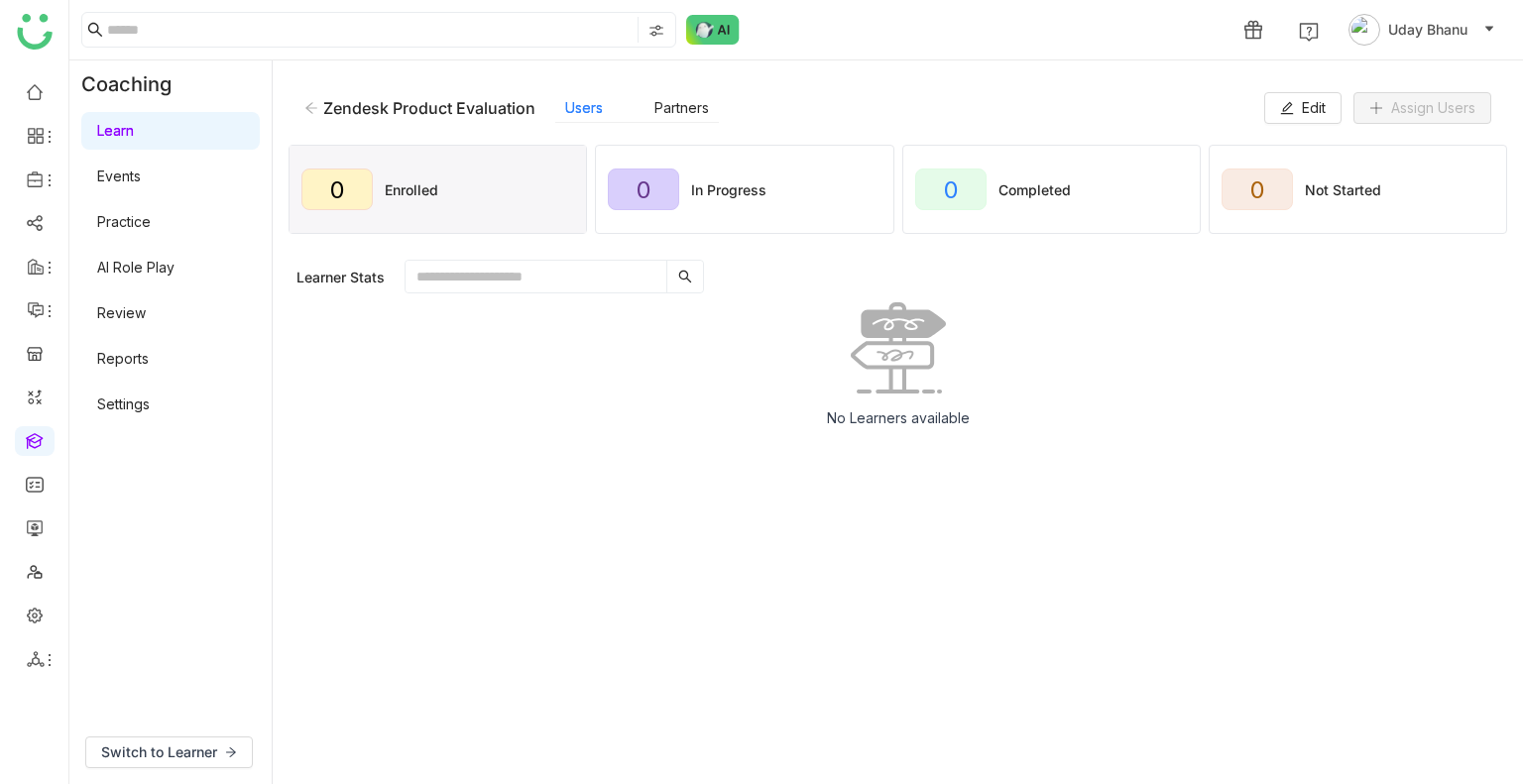 click 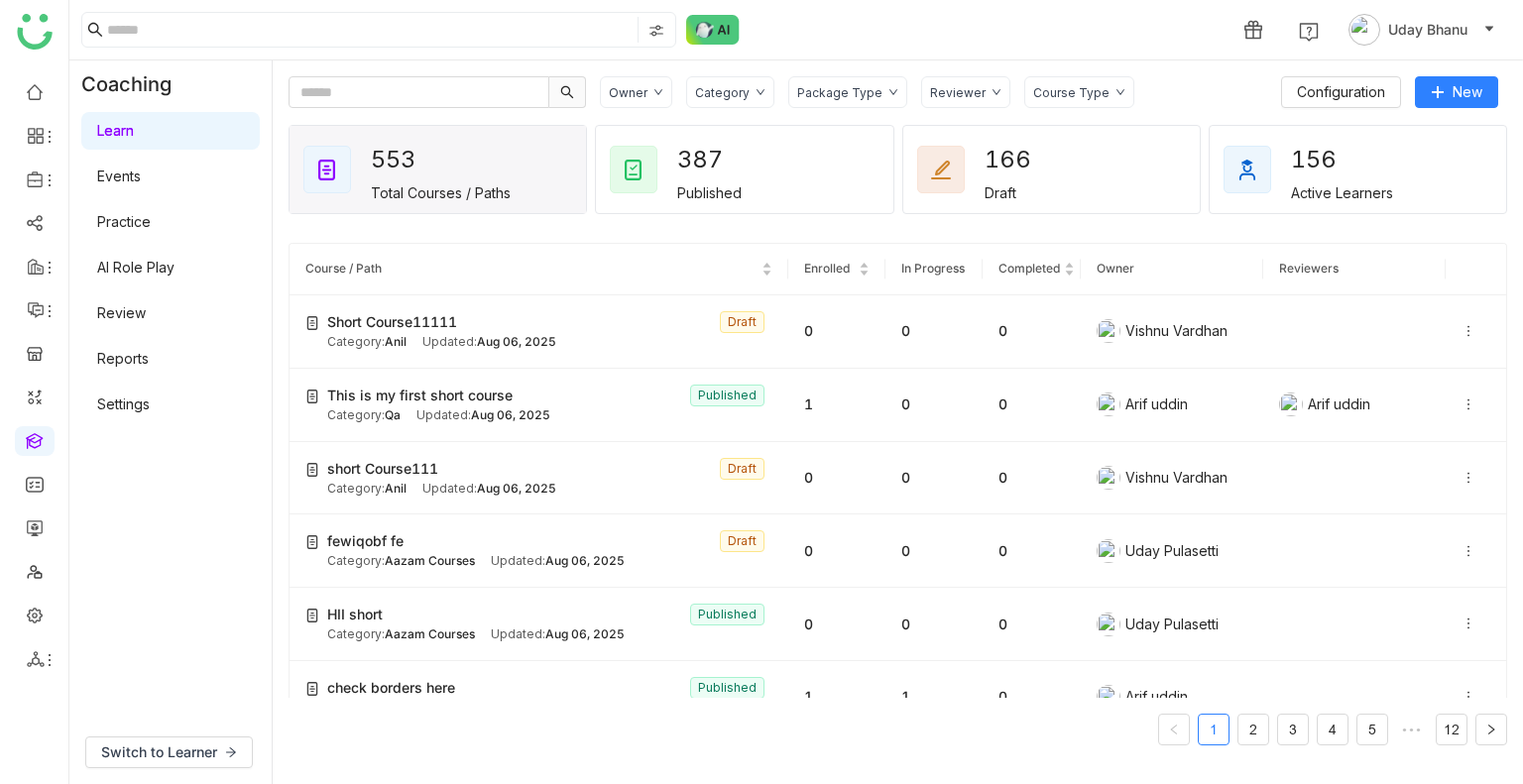 click on "Category" 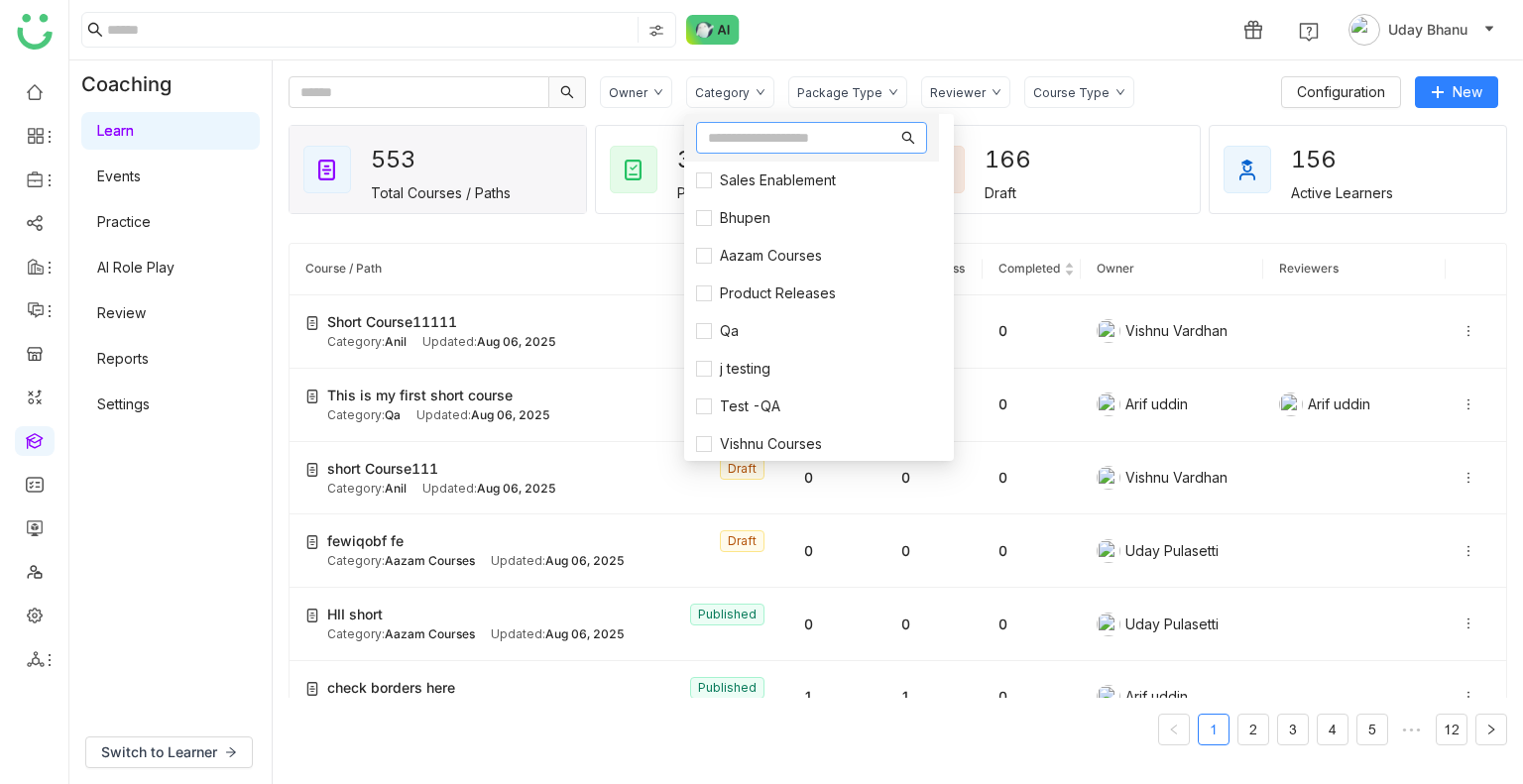 click at bounding box center [811, 138] 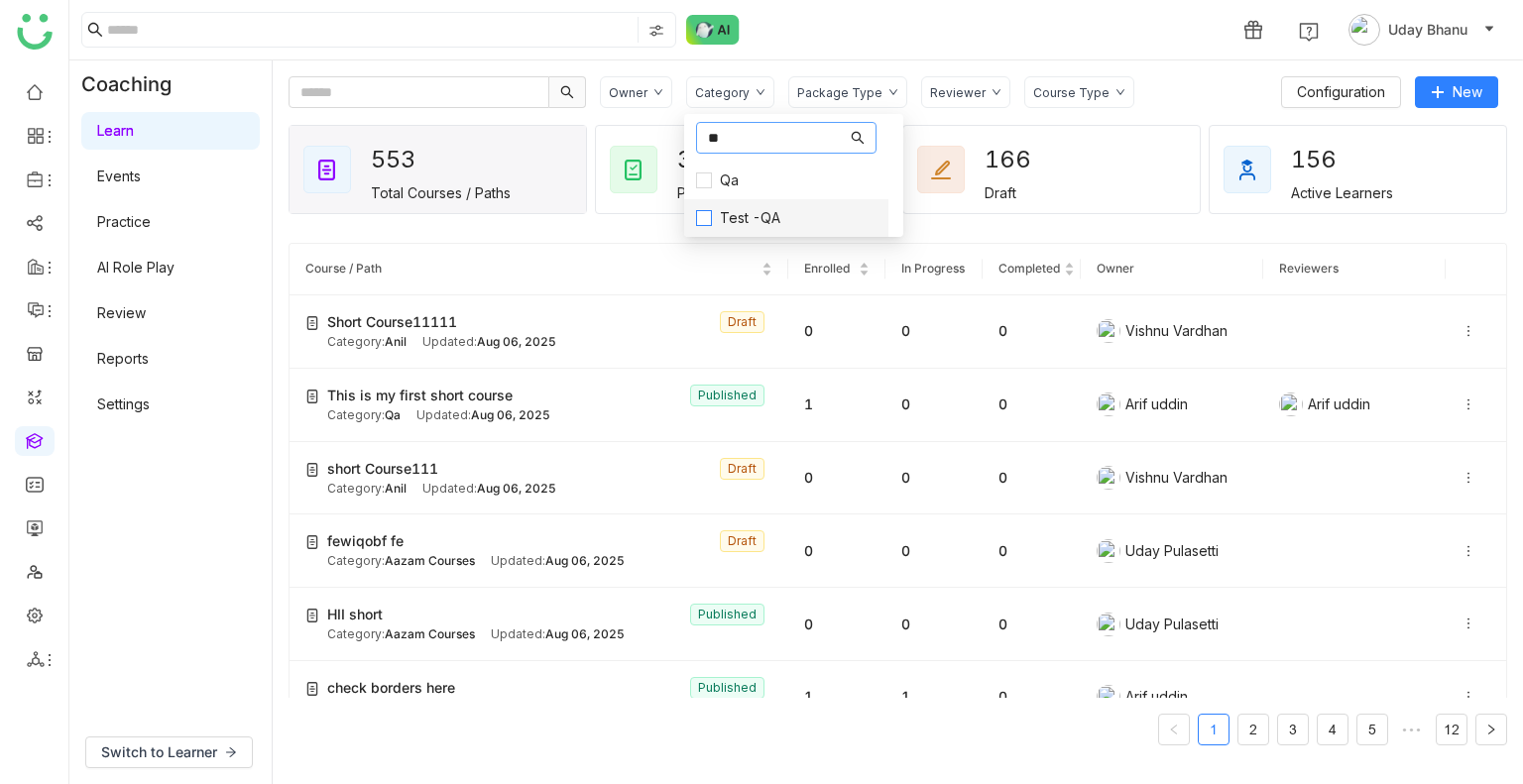 type on "**" 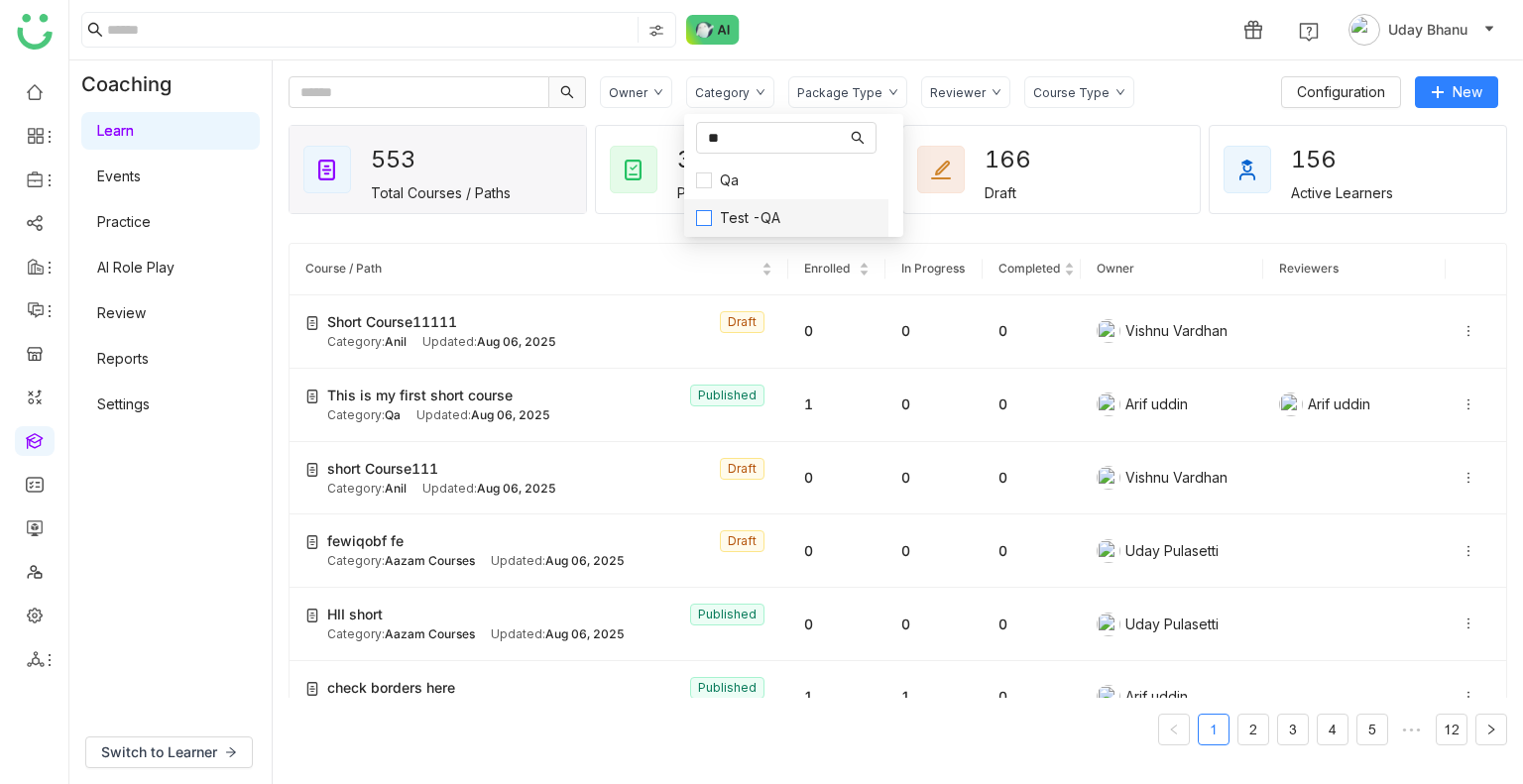 click on "Test -QA" at bounding box center [750, 218] 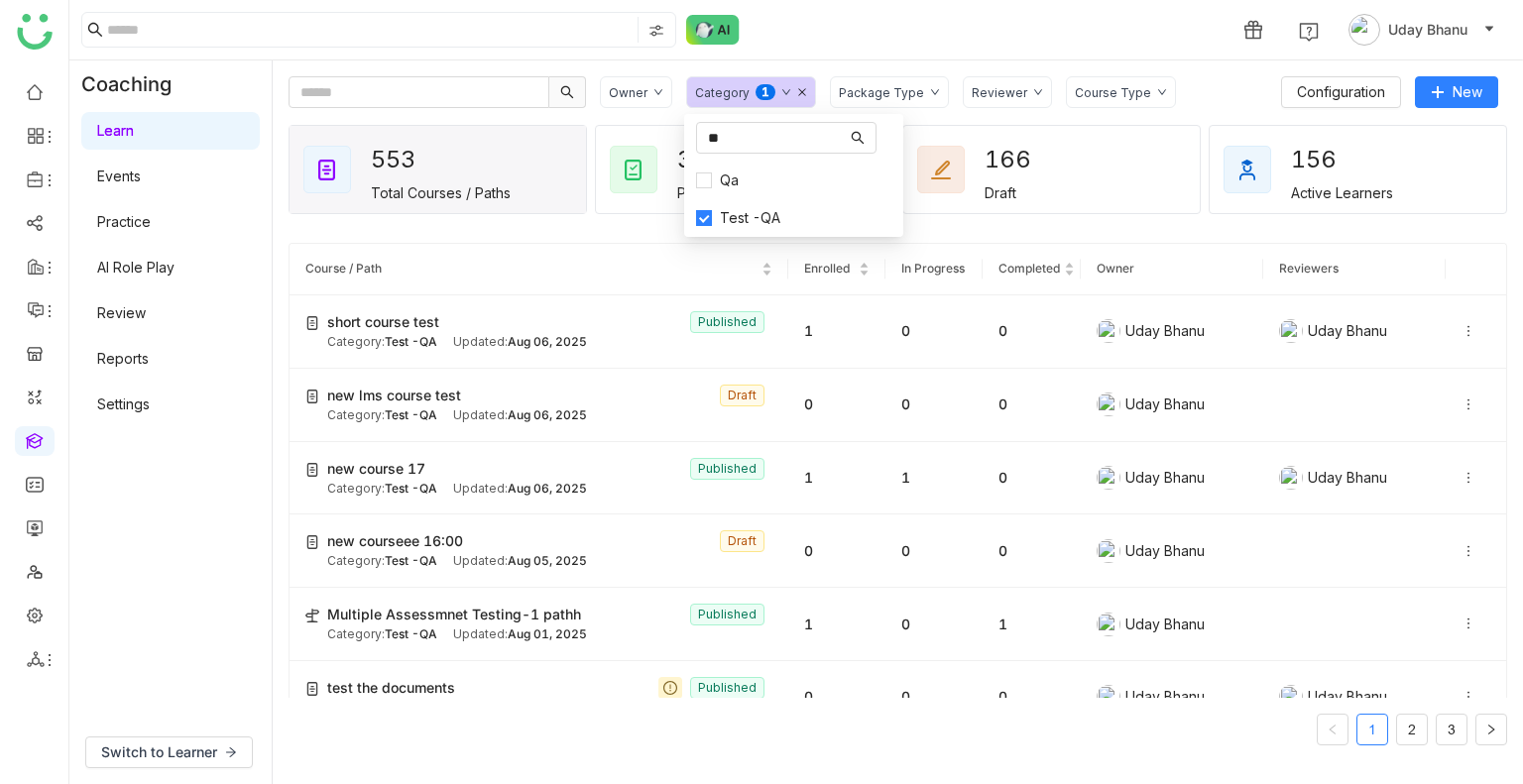 click on "1 [FIRST] [LAST]" 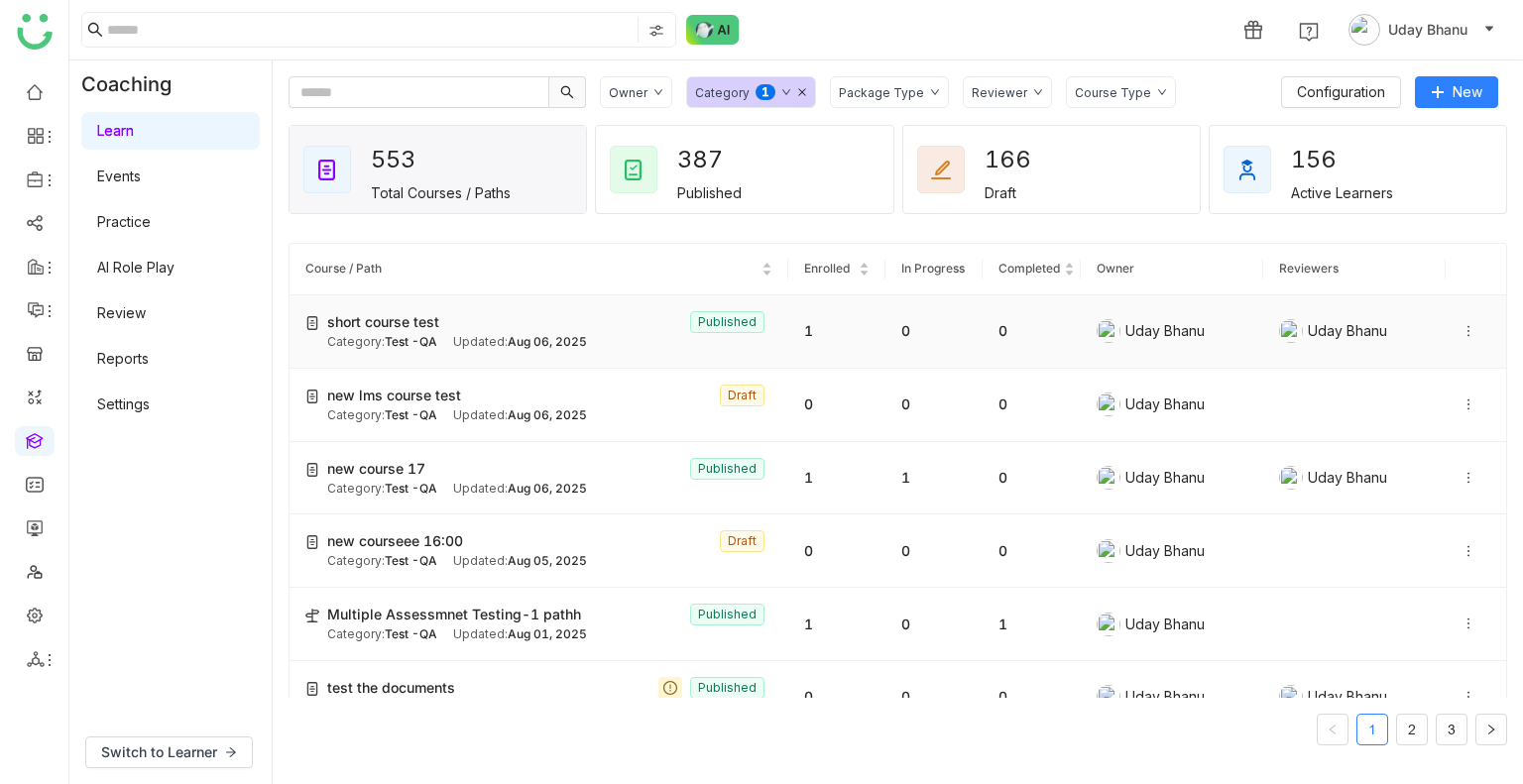 click on "Updated:   [DATE]" 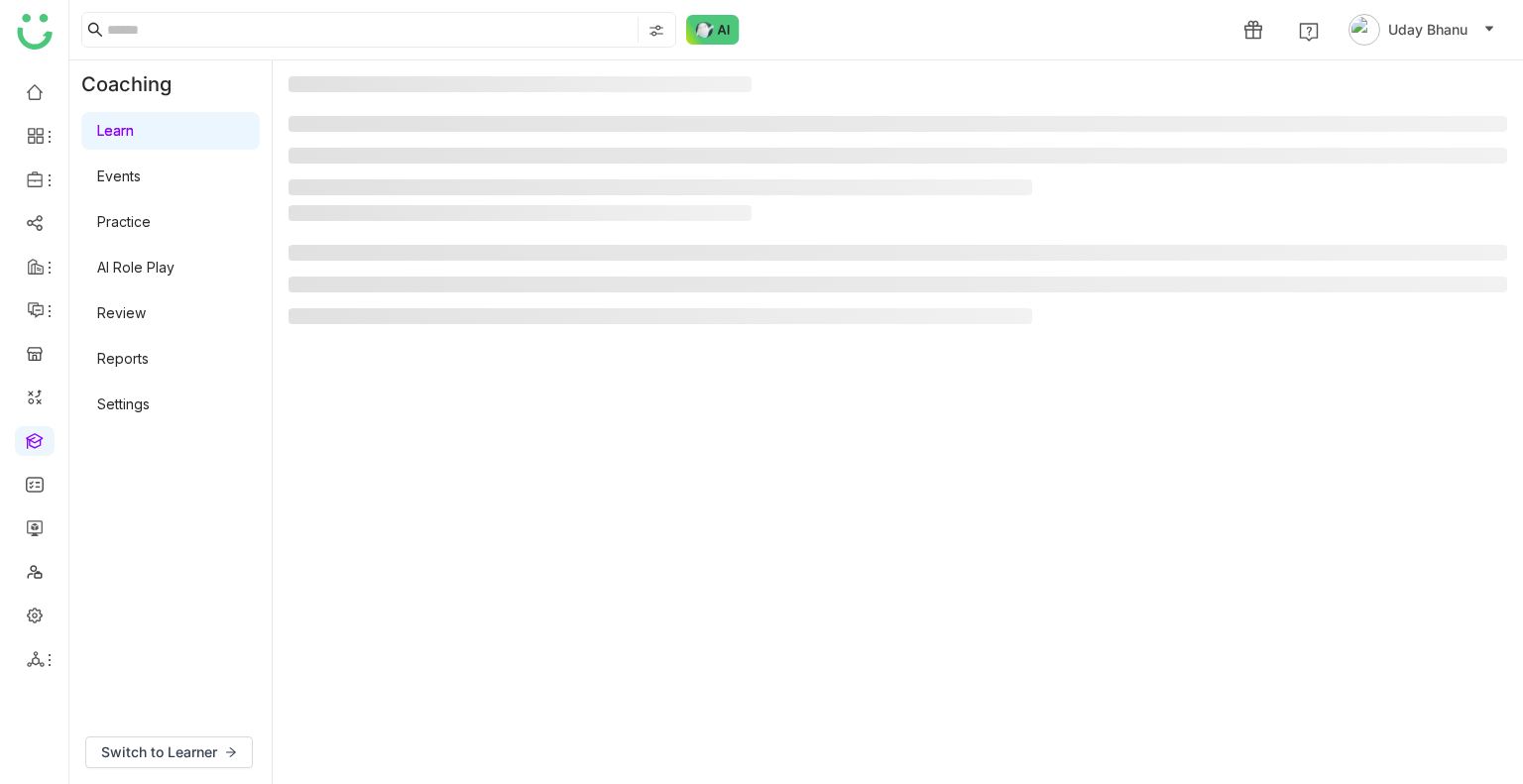 click 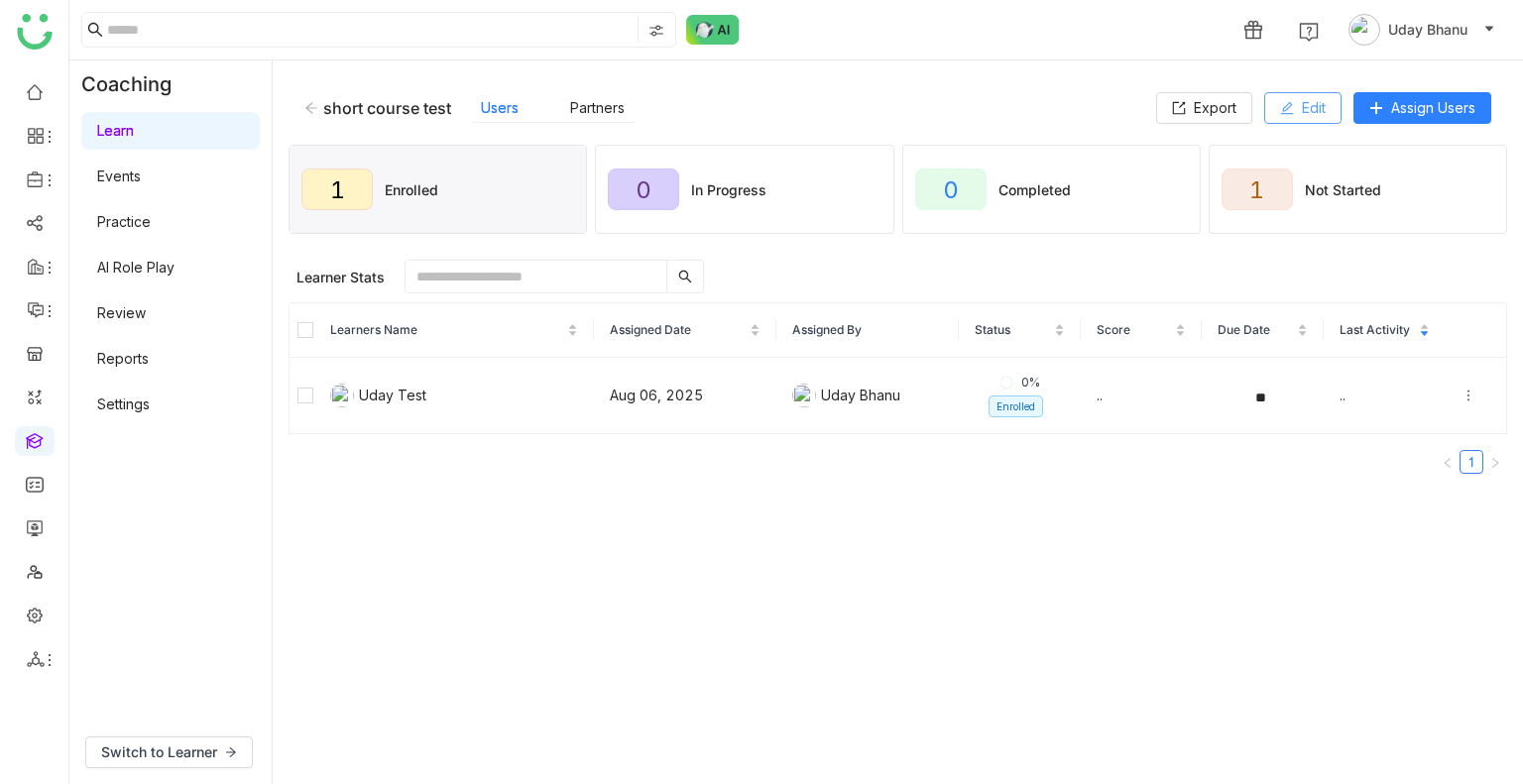 click on "Edit" 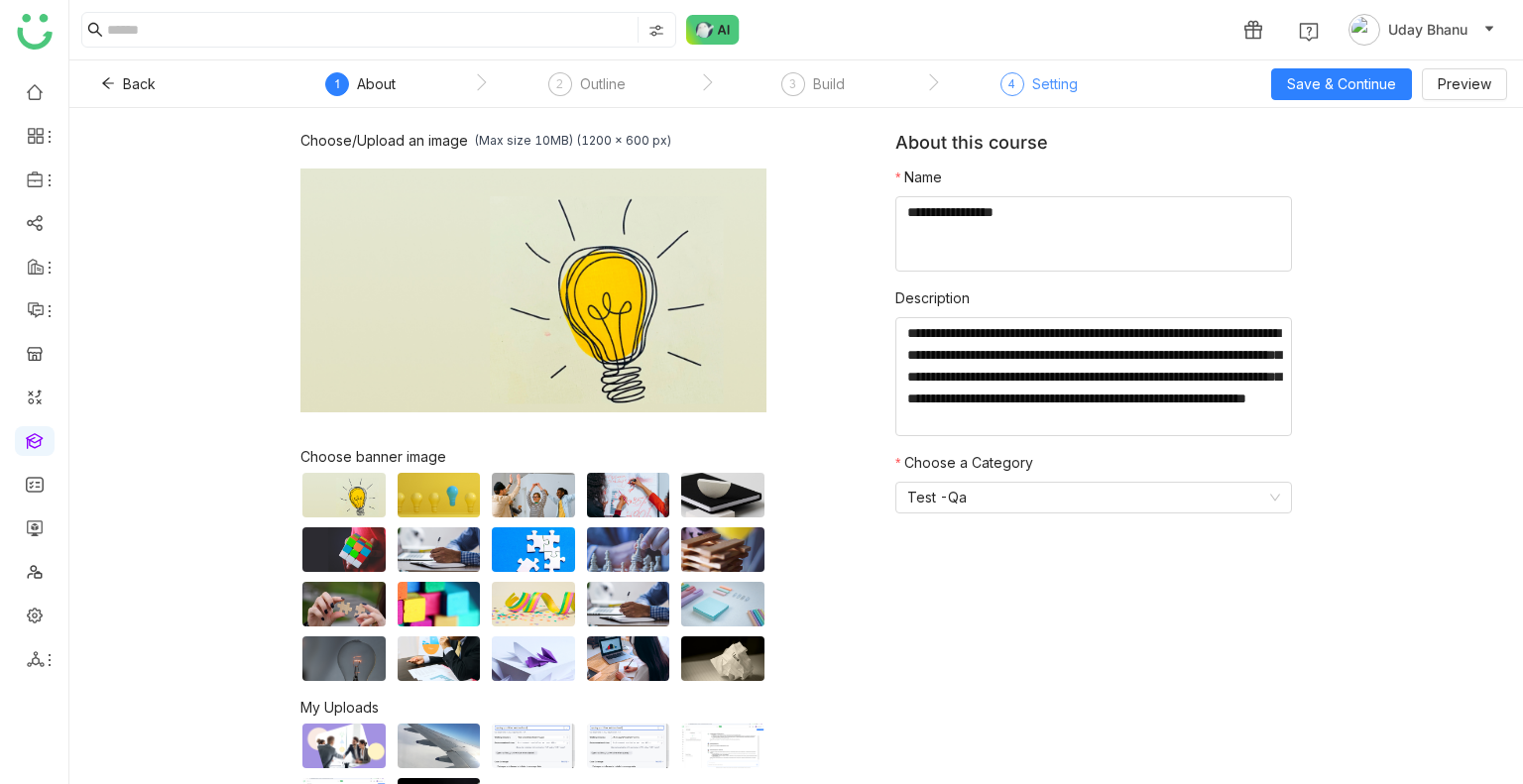 click on "Setting" 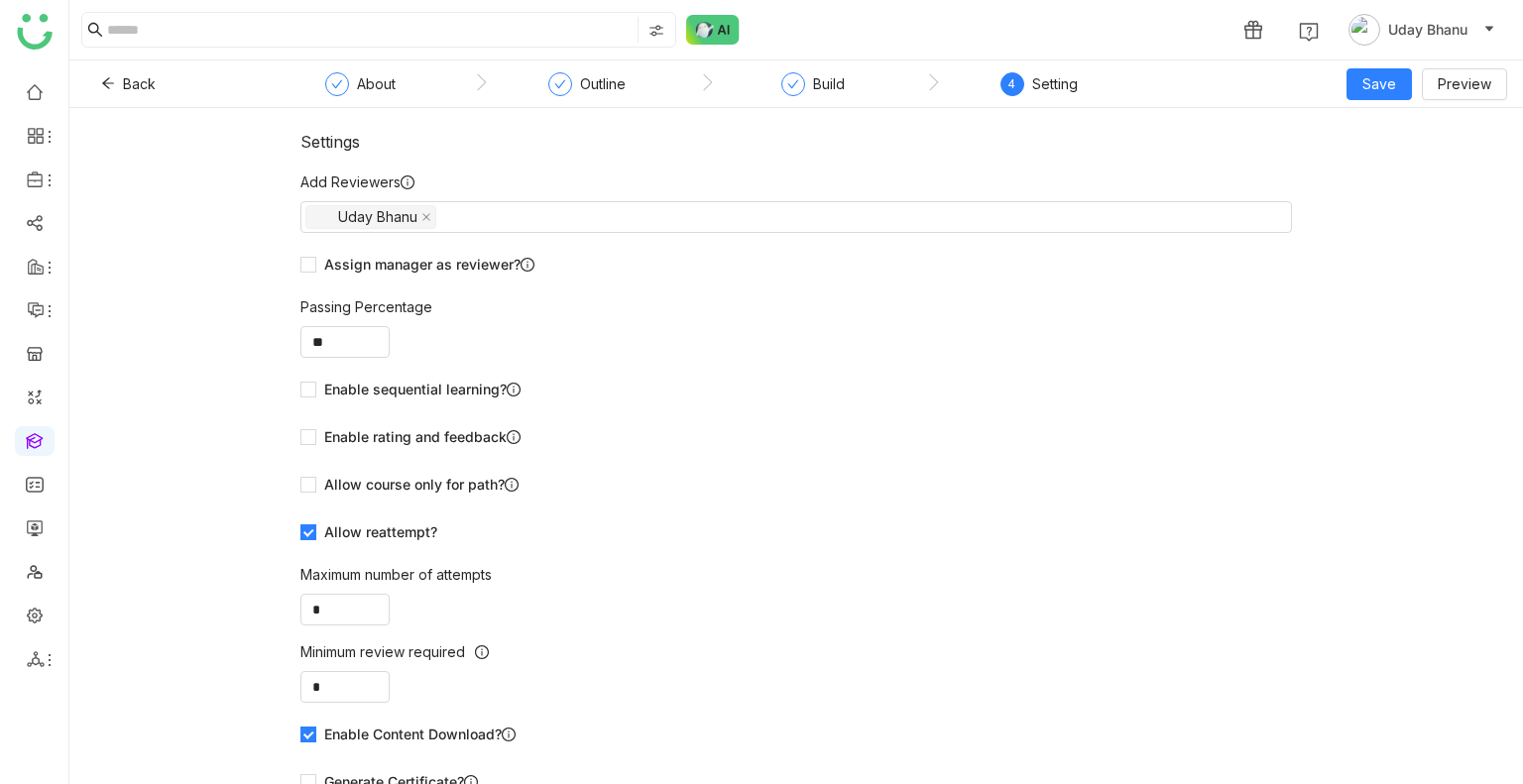 scroll, scrollTop: 28, scrollLeft: 0, axis: vertical 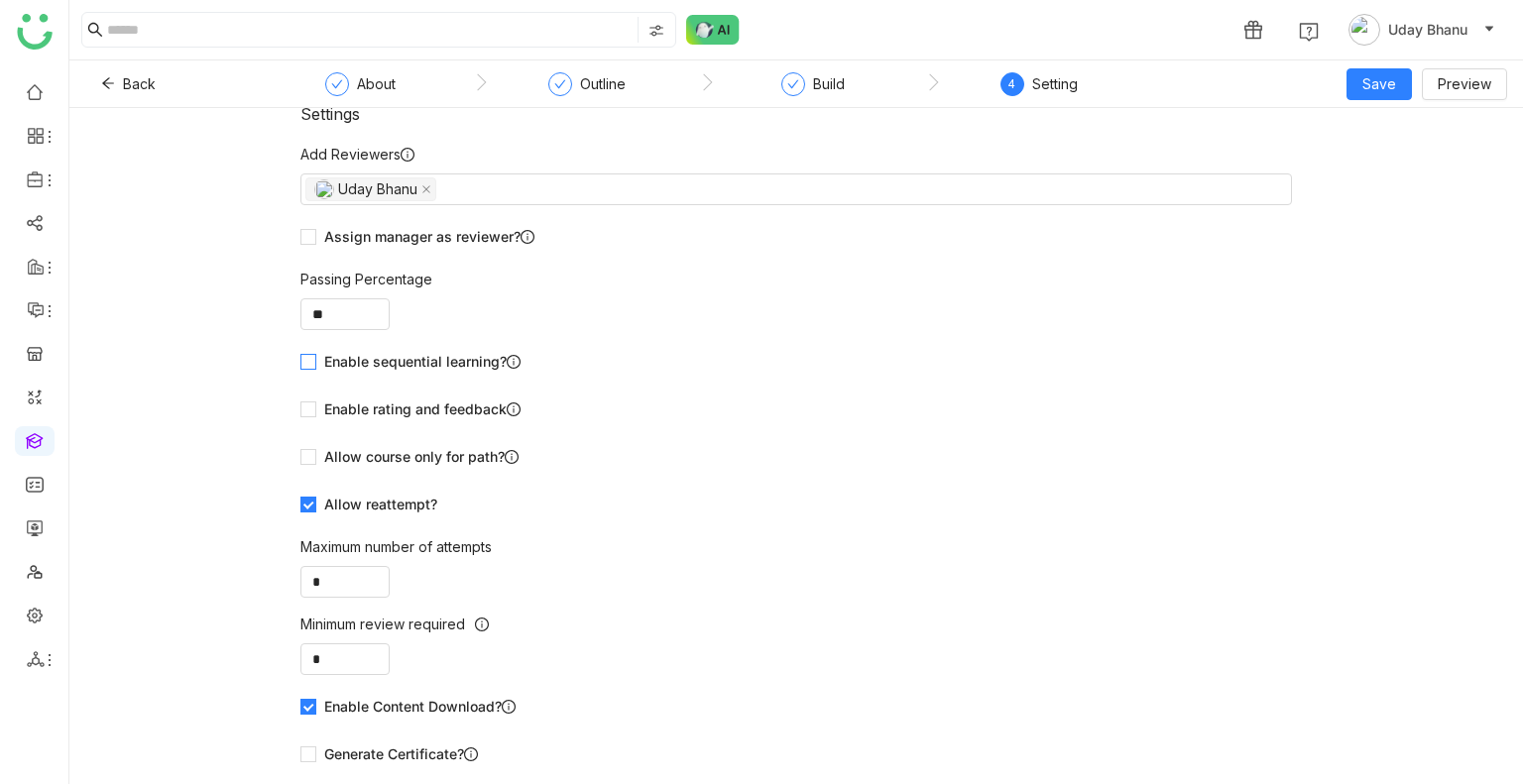 click on "Enable sequential learning?" 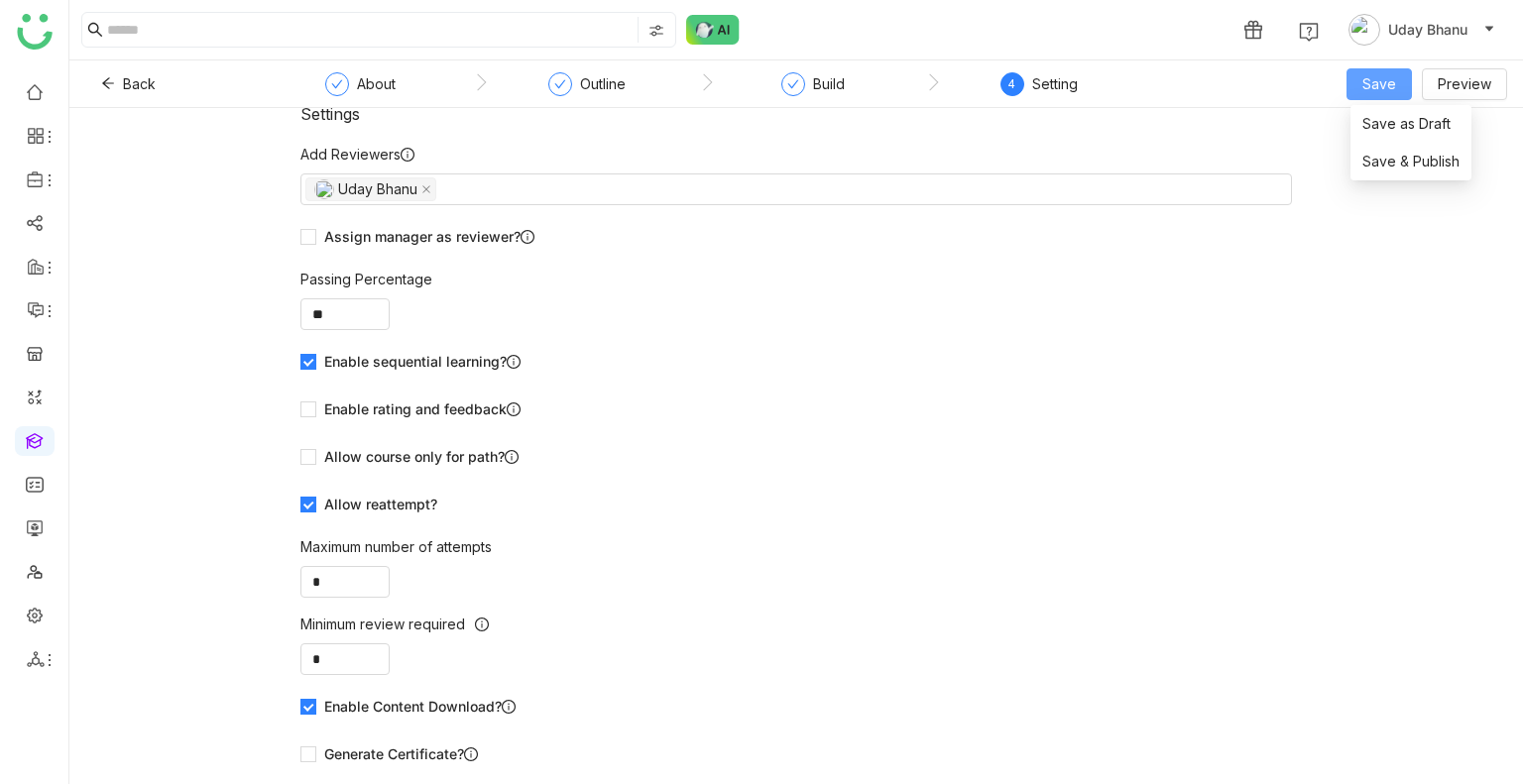 click on "Save" 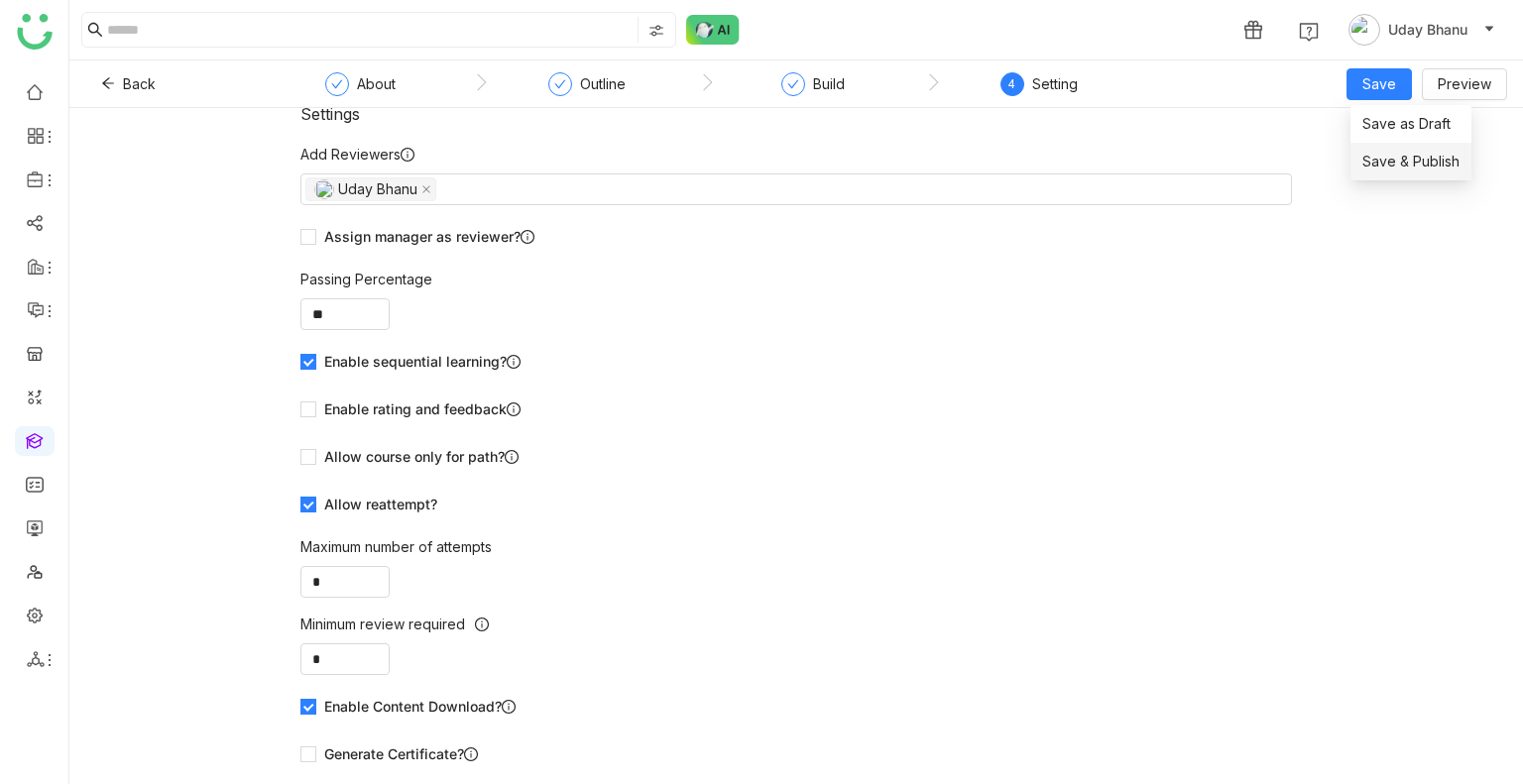 click on "Save & Publish" at bounding box center [1411, 162] 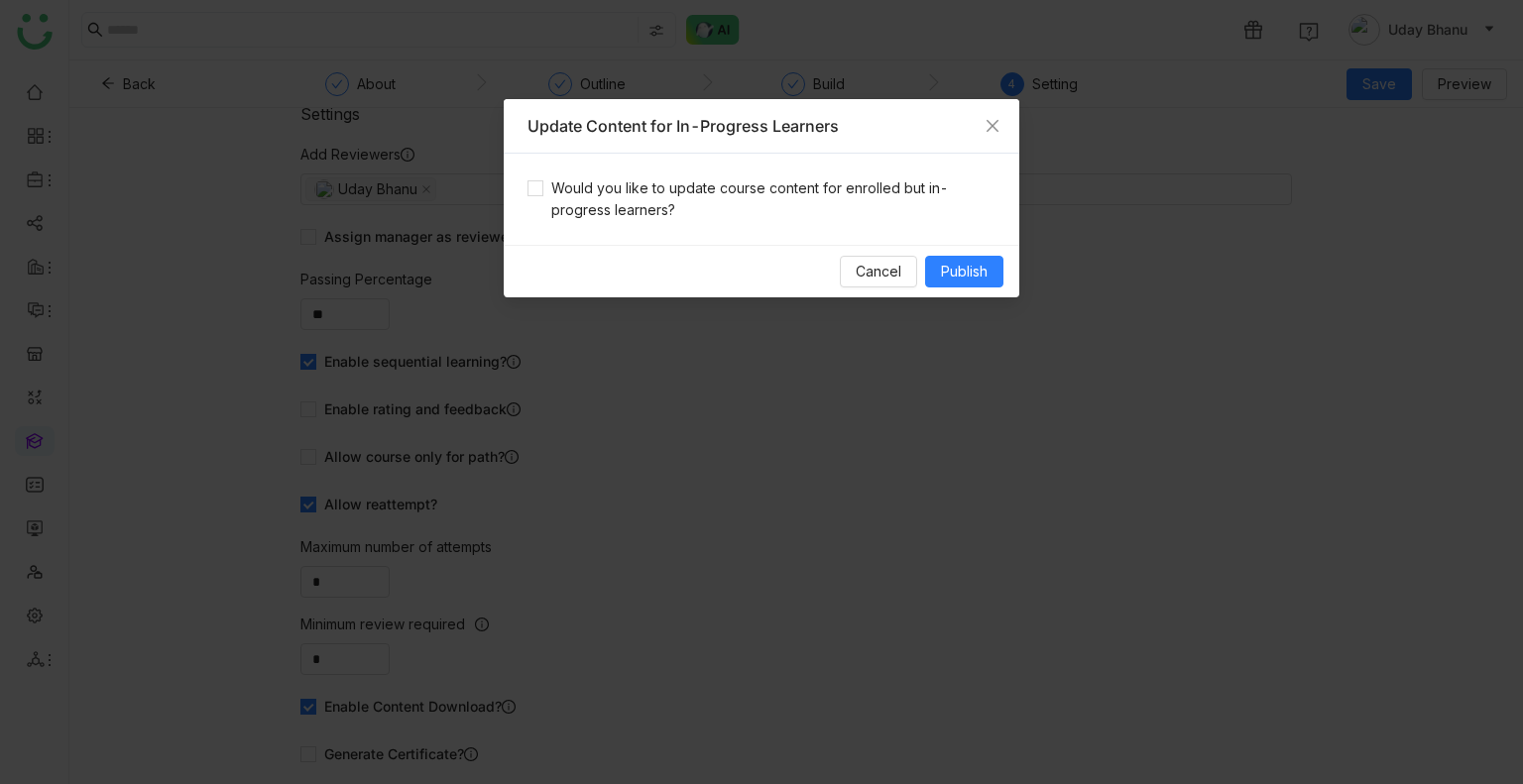 click on "Would you like to update course content for enrolled but in-progress learners?" at bounding box center [762, 199] 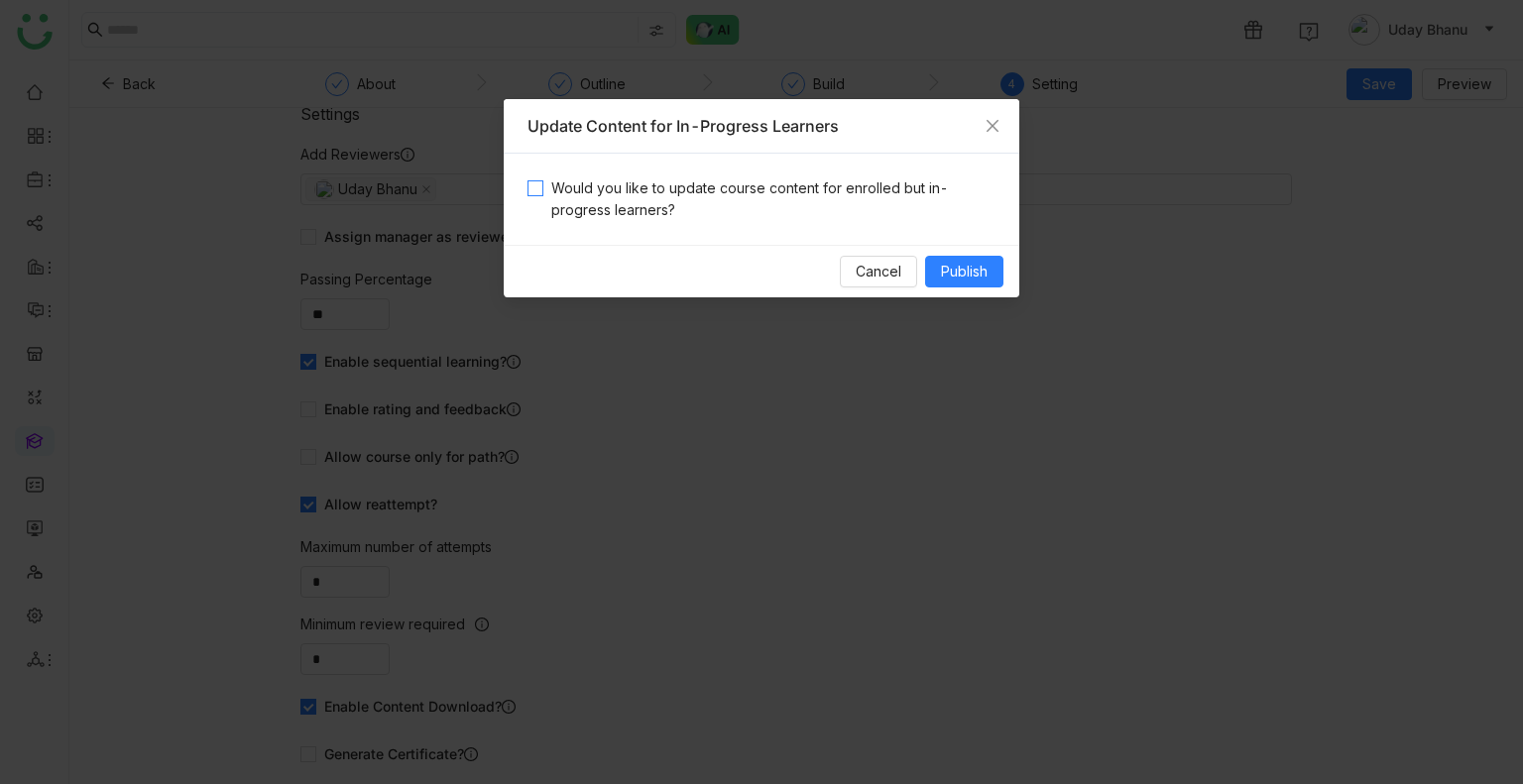 click on "Would you like to update course content for enrolled but in-progress learners?" at bounding box center (769, 199) 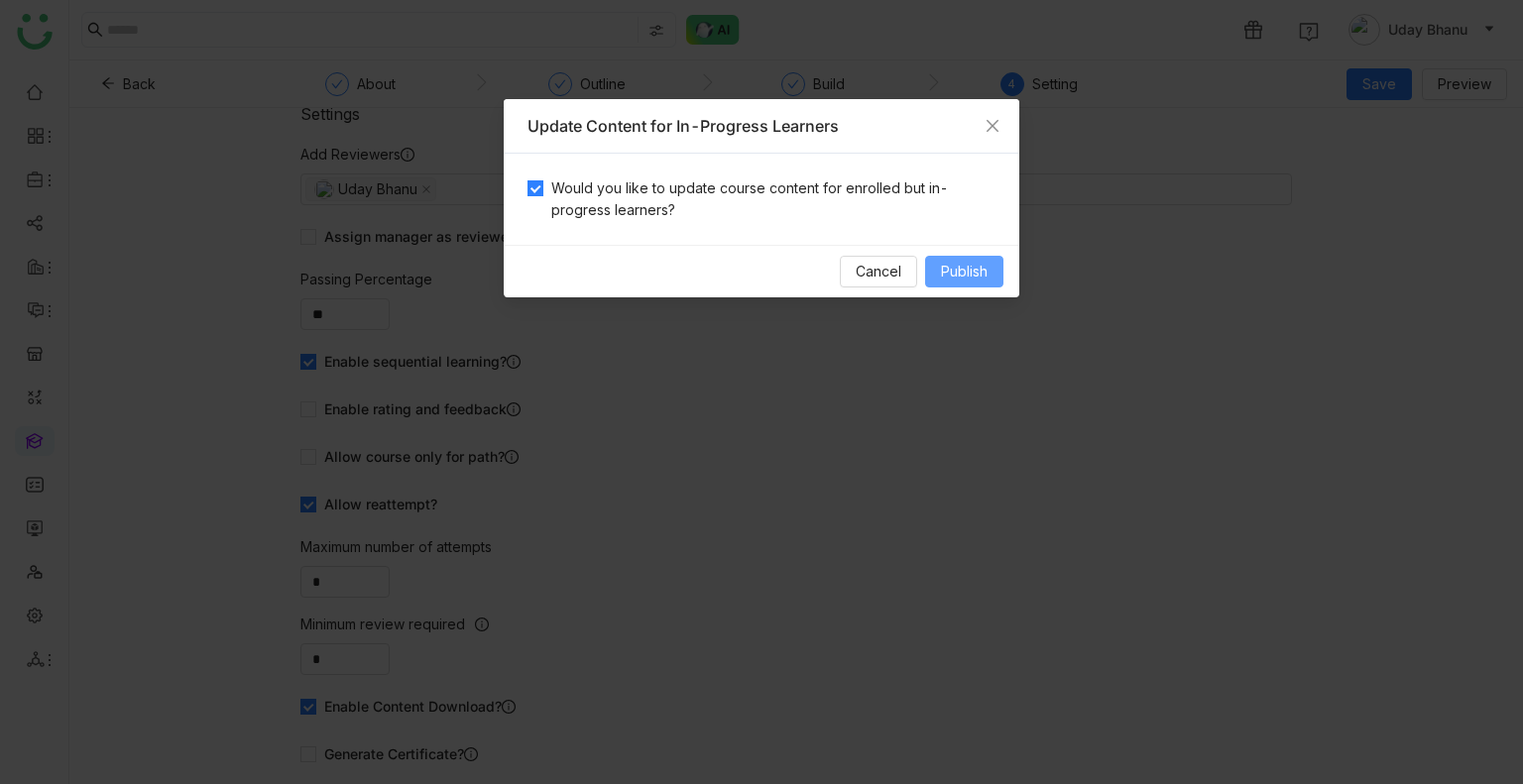 click on "Publish" at bounding box center (964, 272) 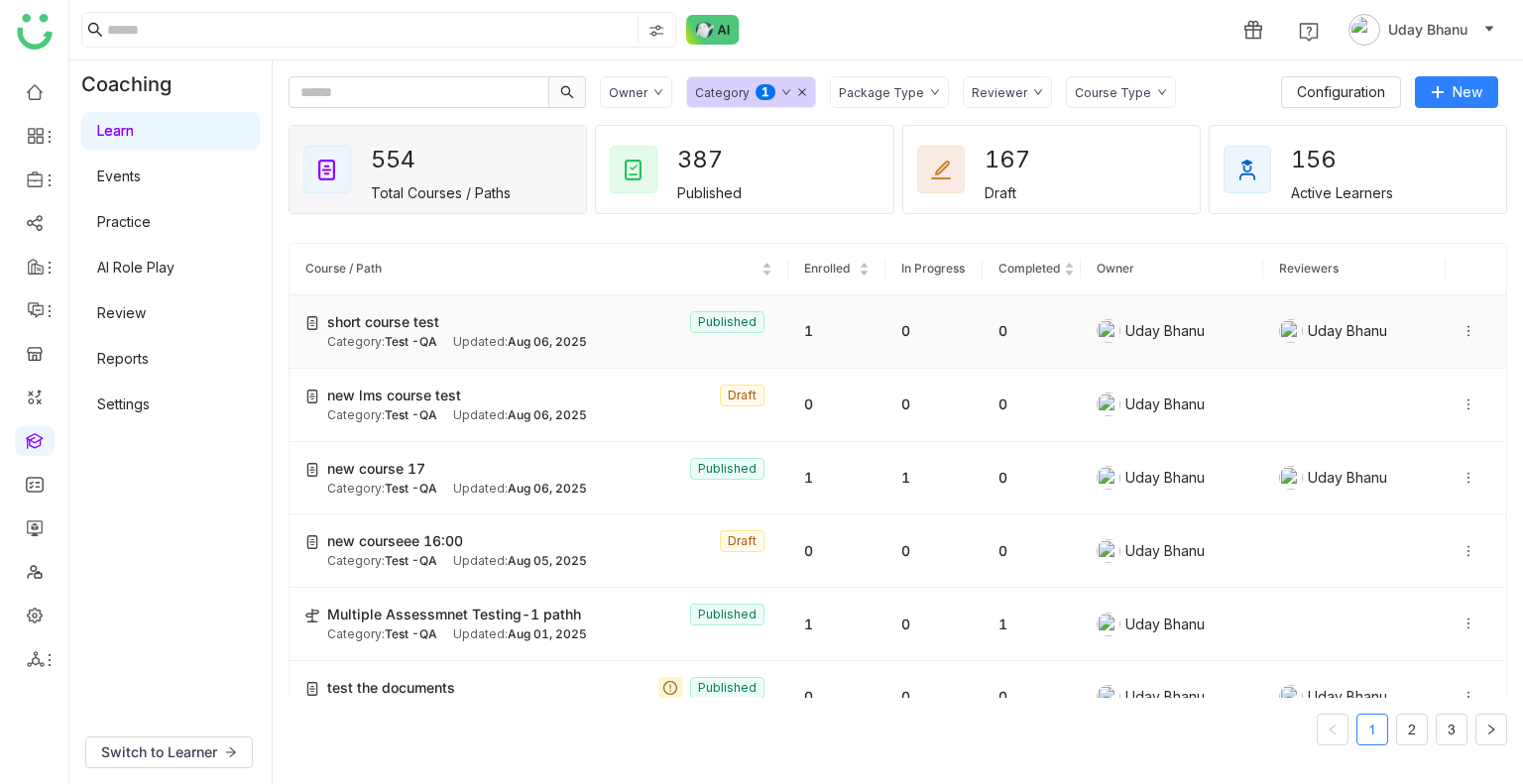 click 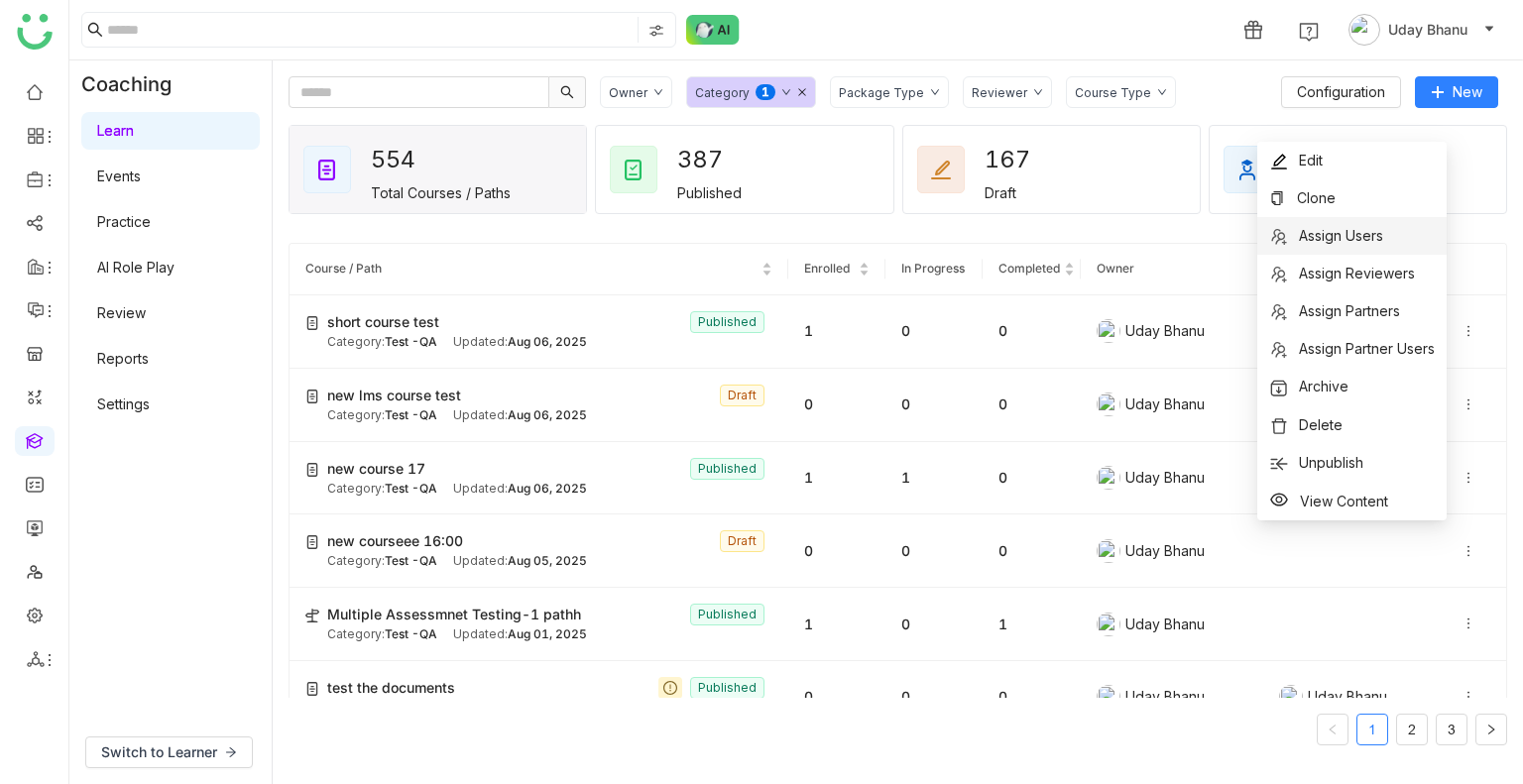 click on "Assign Users" at bounding box center [1341, 235] 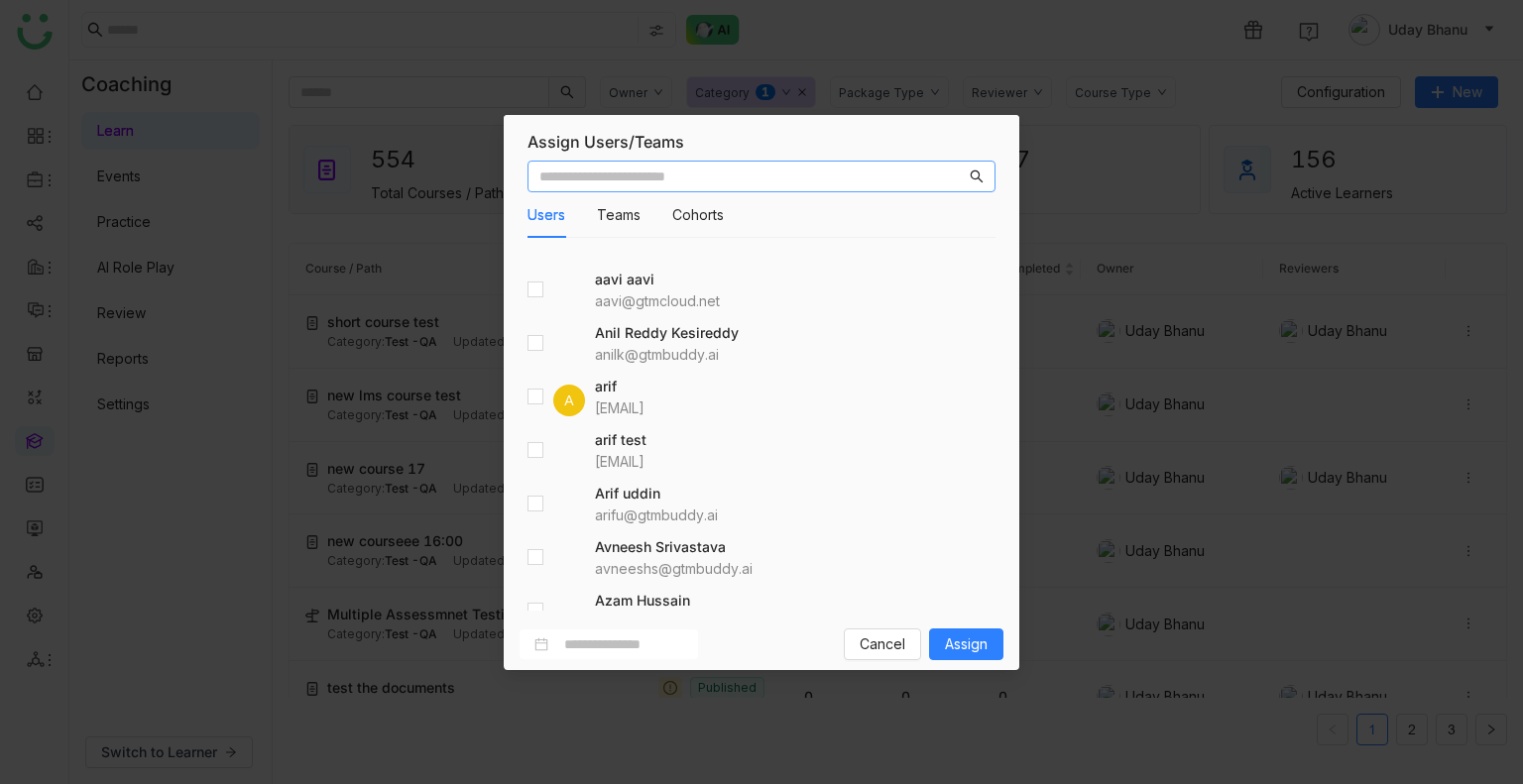 click at bounding box center (753, 176) 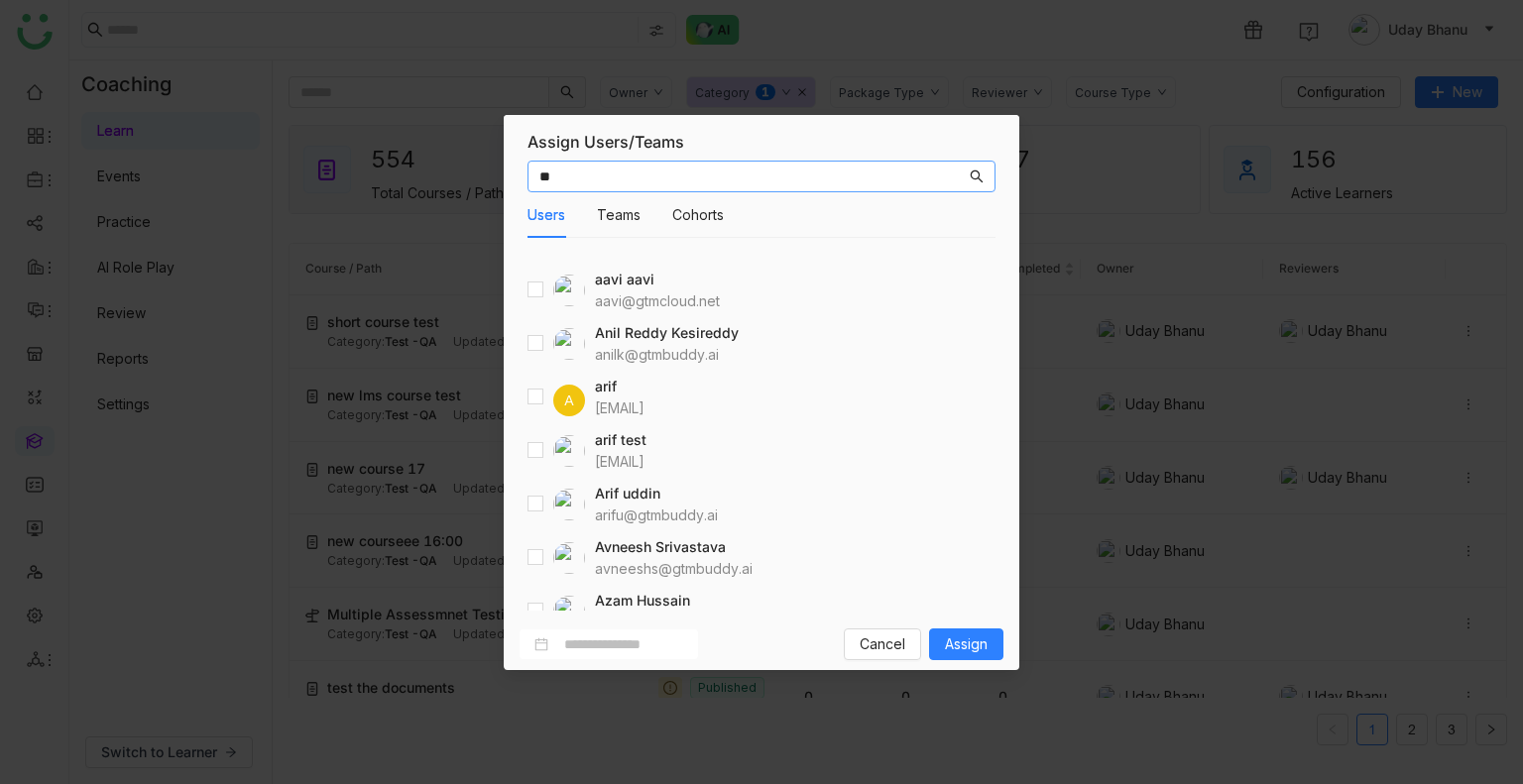 type on "*" 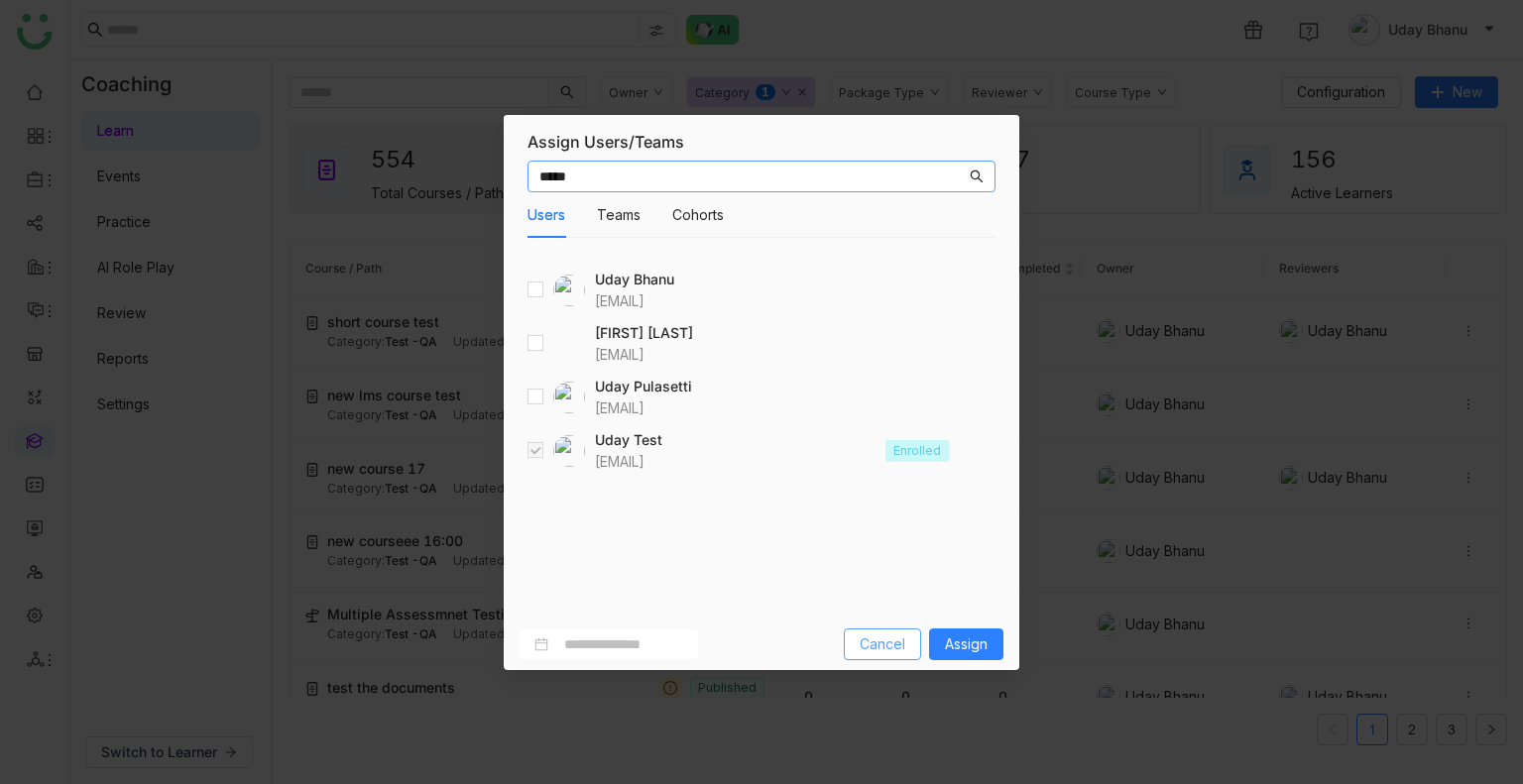 type on "****" 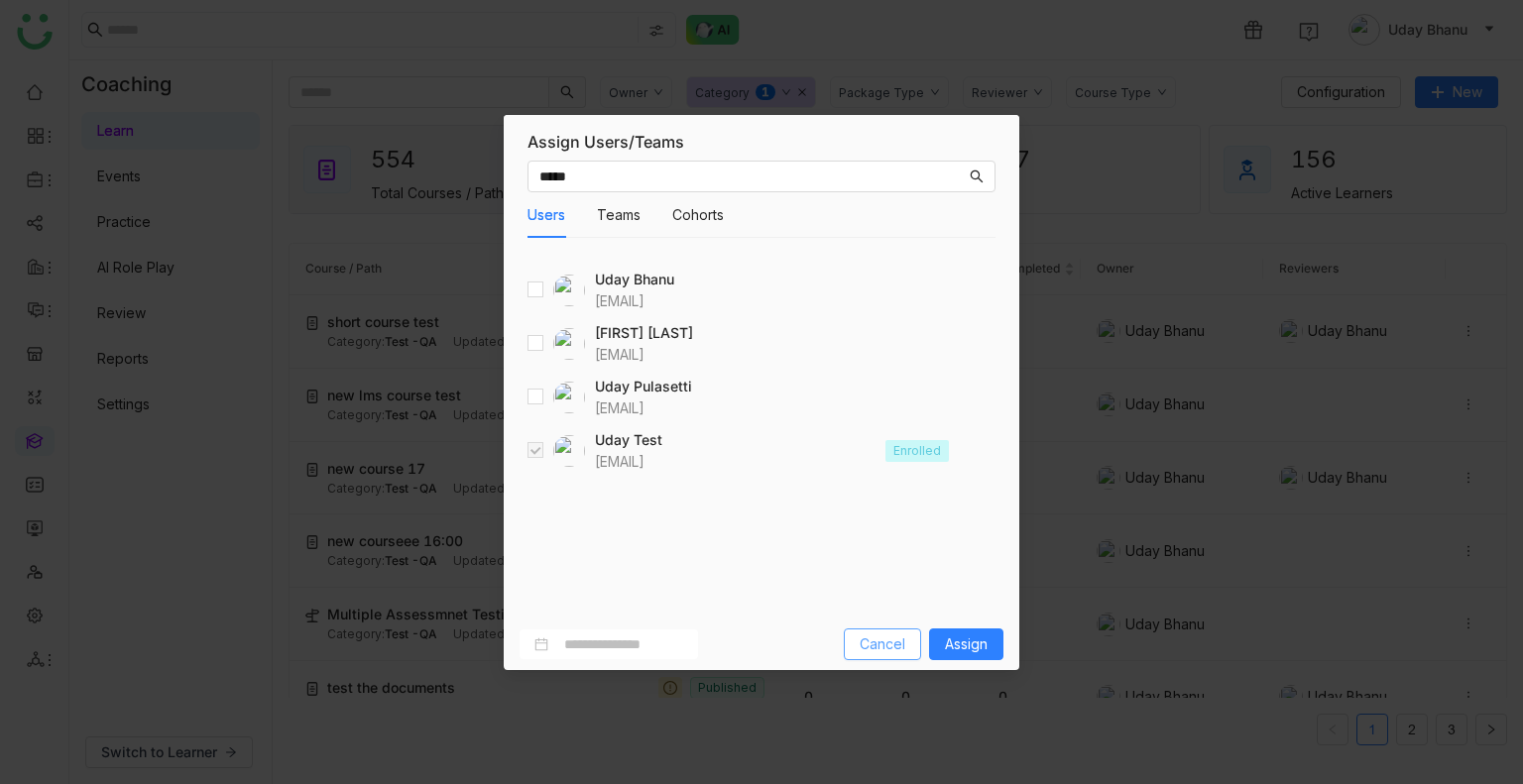 click on "Cancel" at bounding box center (882, 644) 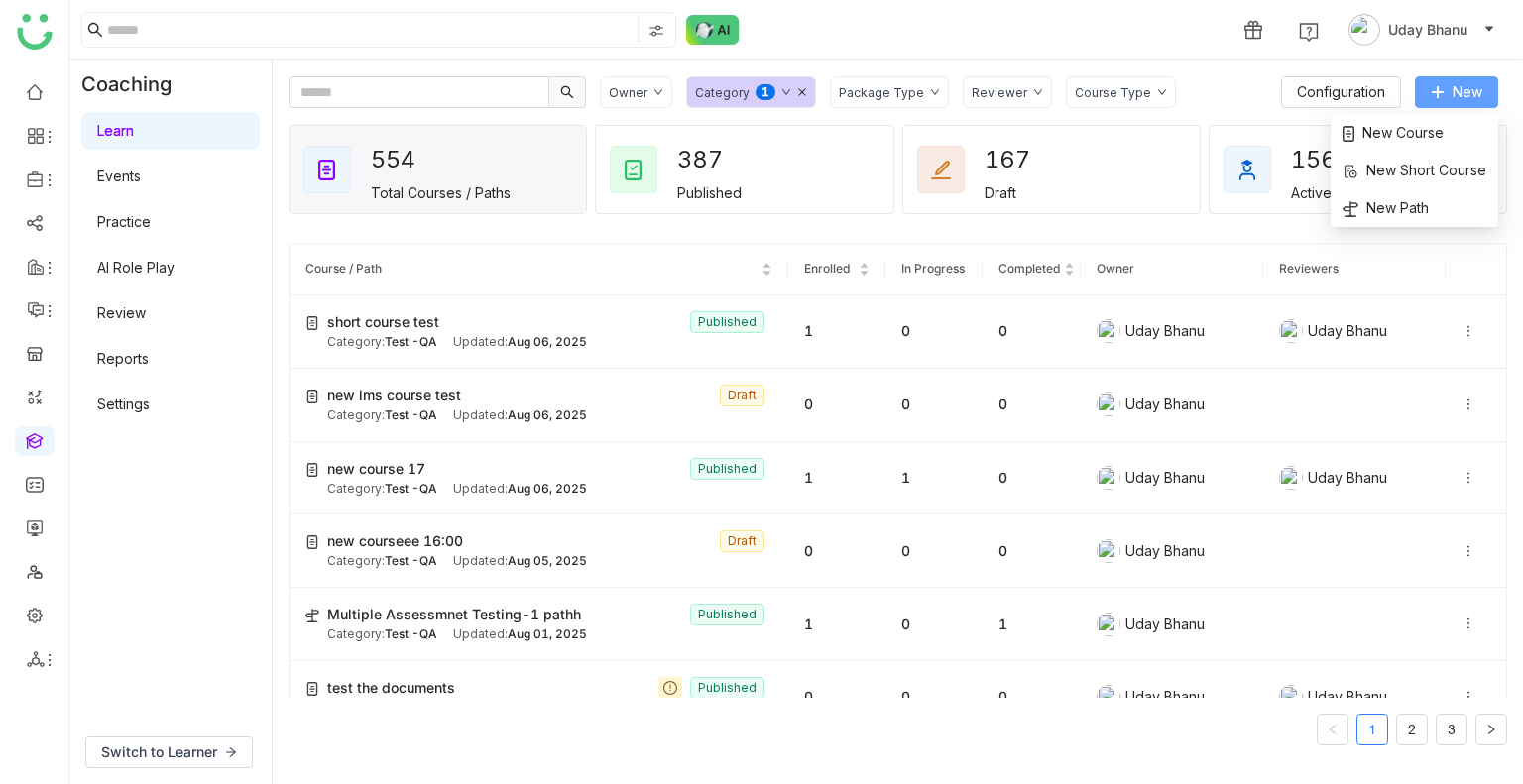 click on "New" 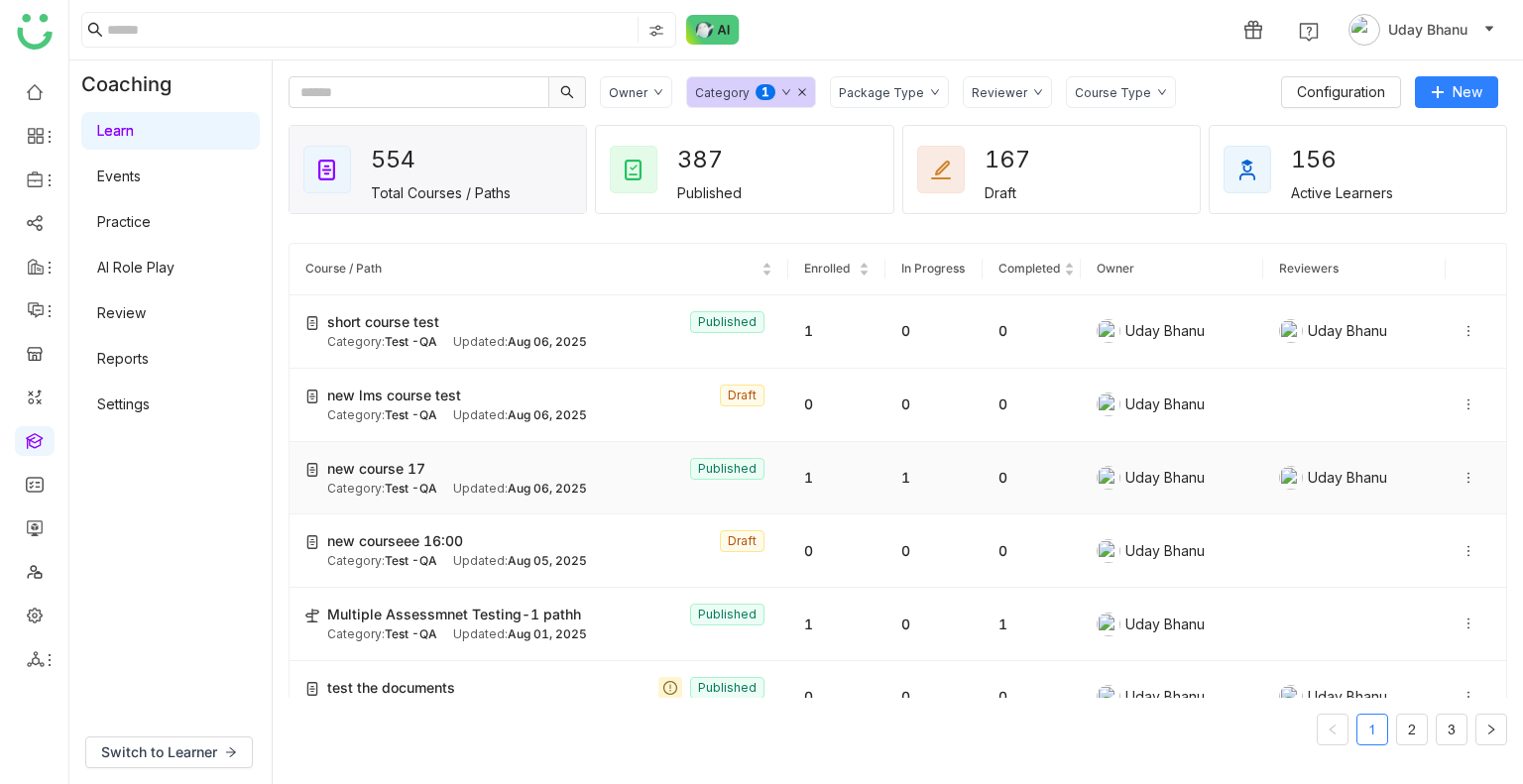 click on "Test -QA" 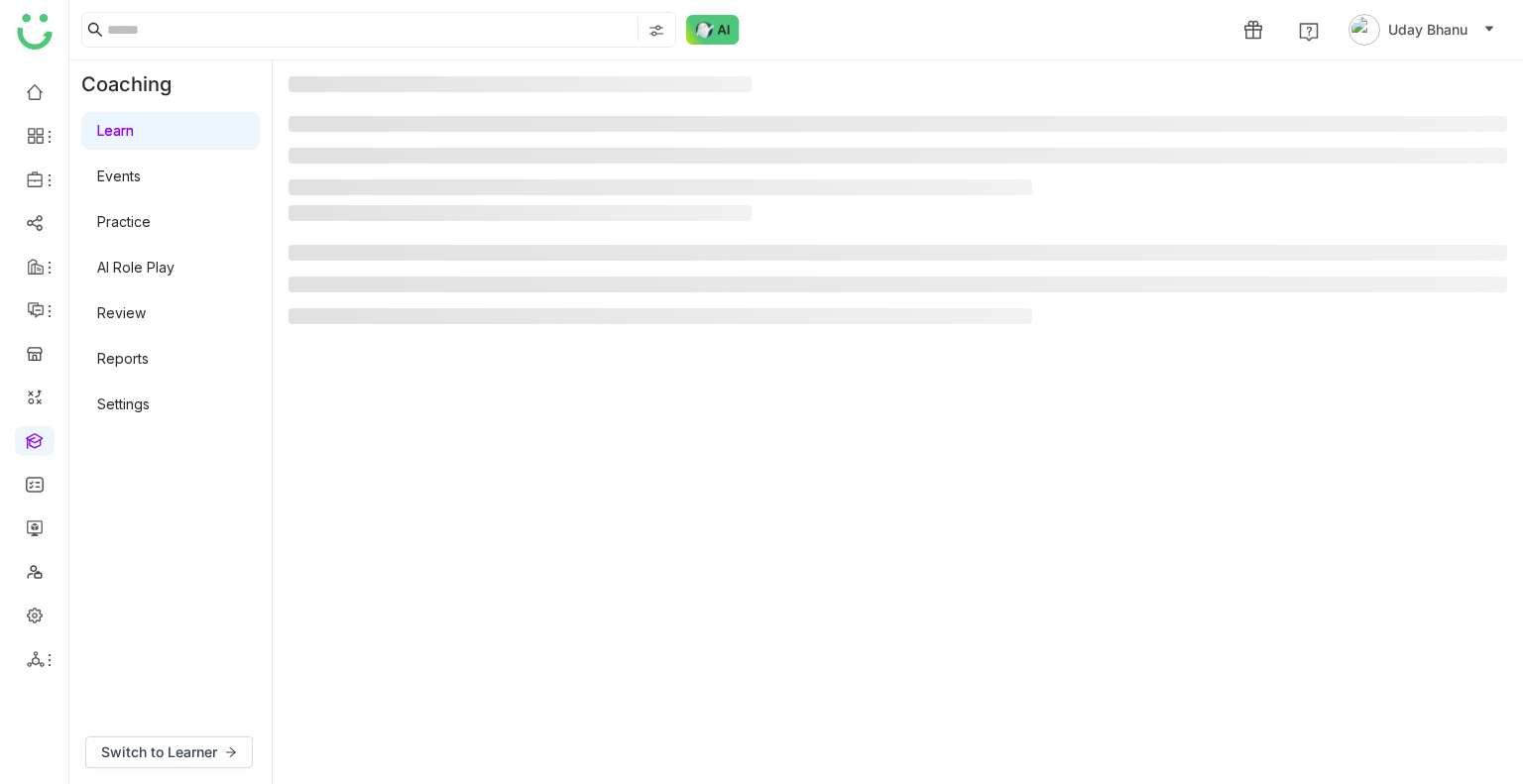 click 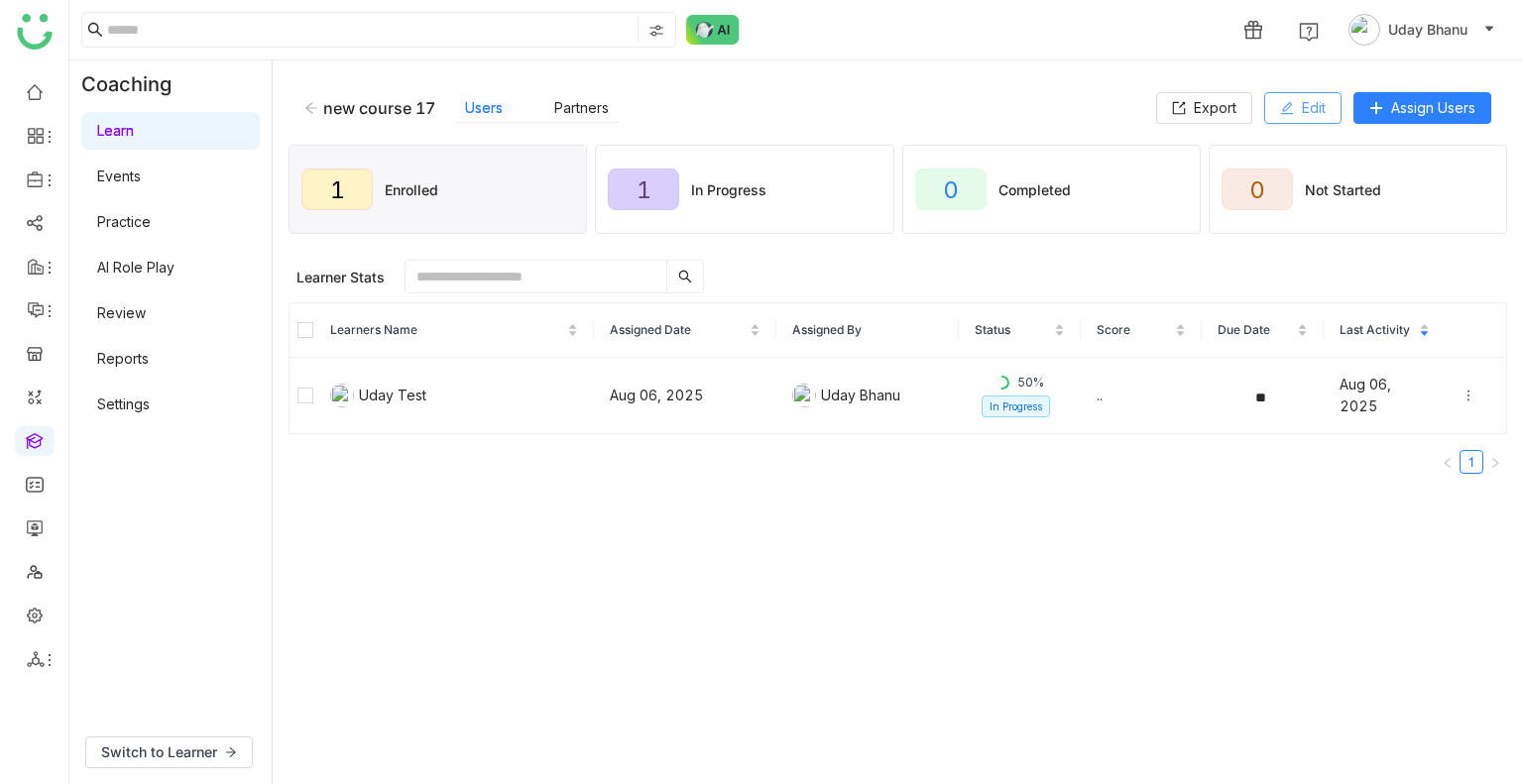 click on "Edit" 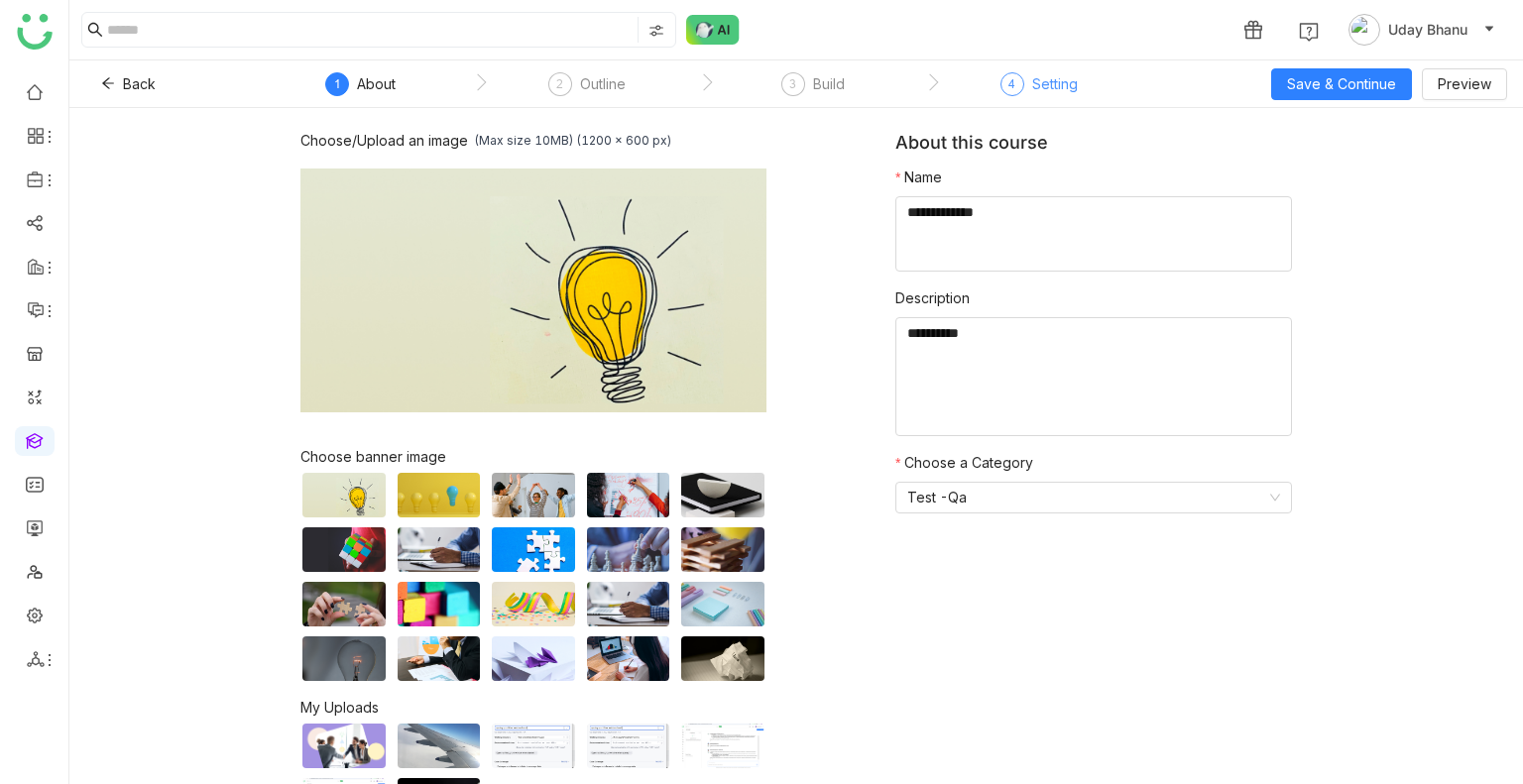 click on "Setting" 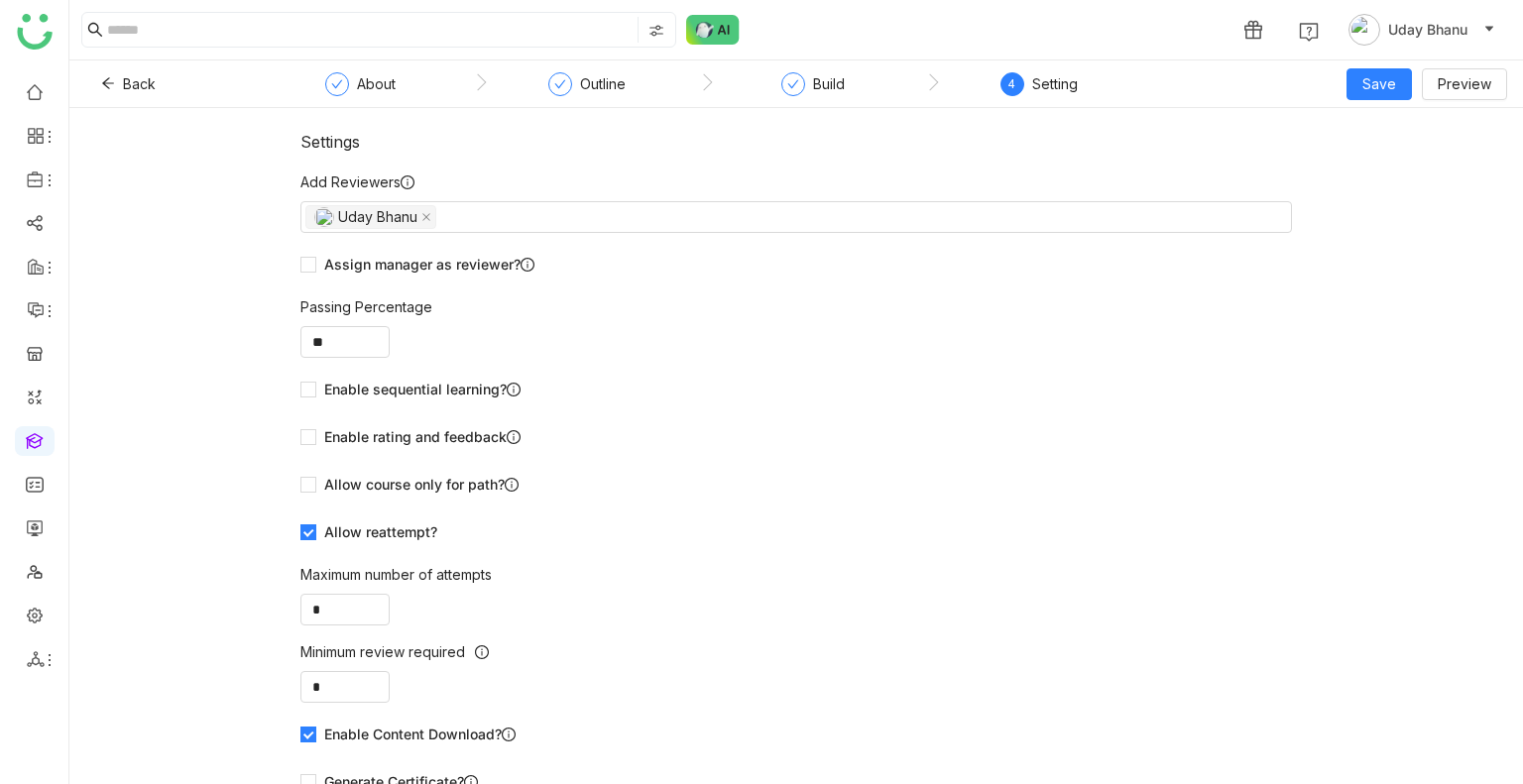 scroll, scrollTop: 28, scrollLeft: 0, axis: vertical 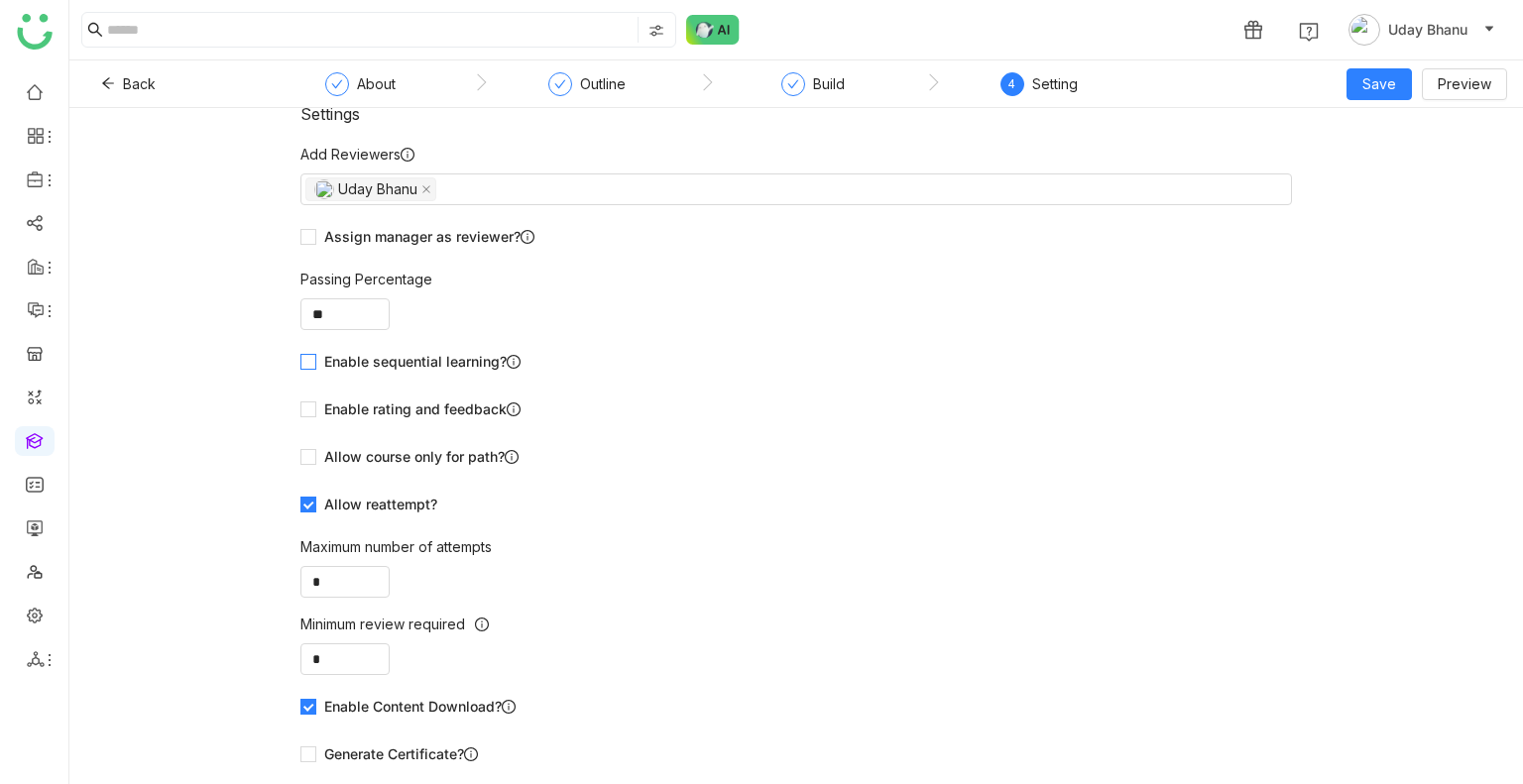 click on "Enable sequential learning?" 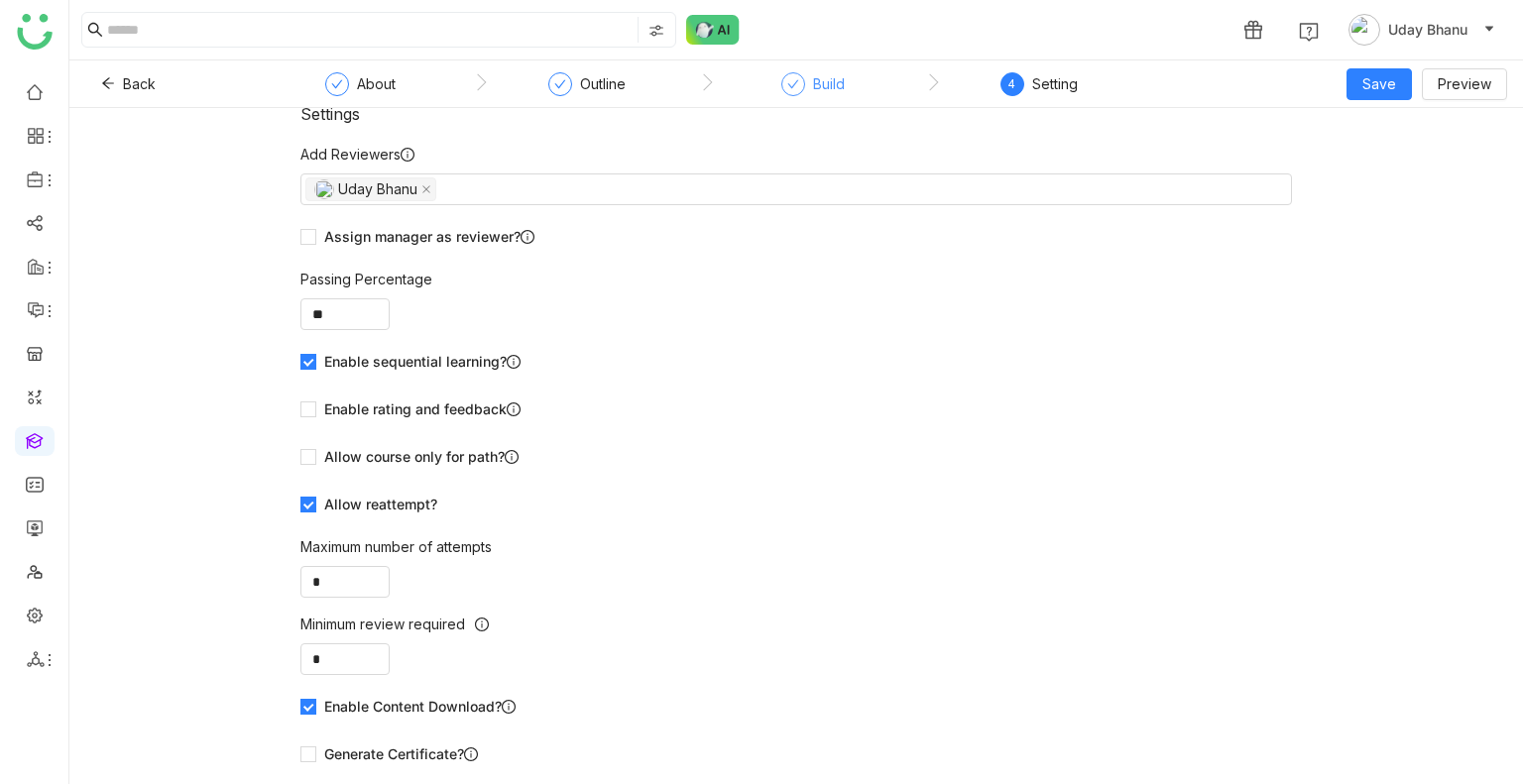 click on "Build" 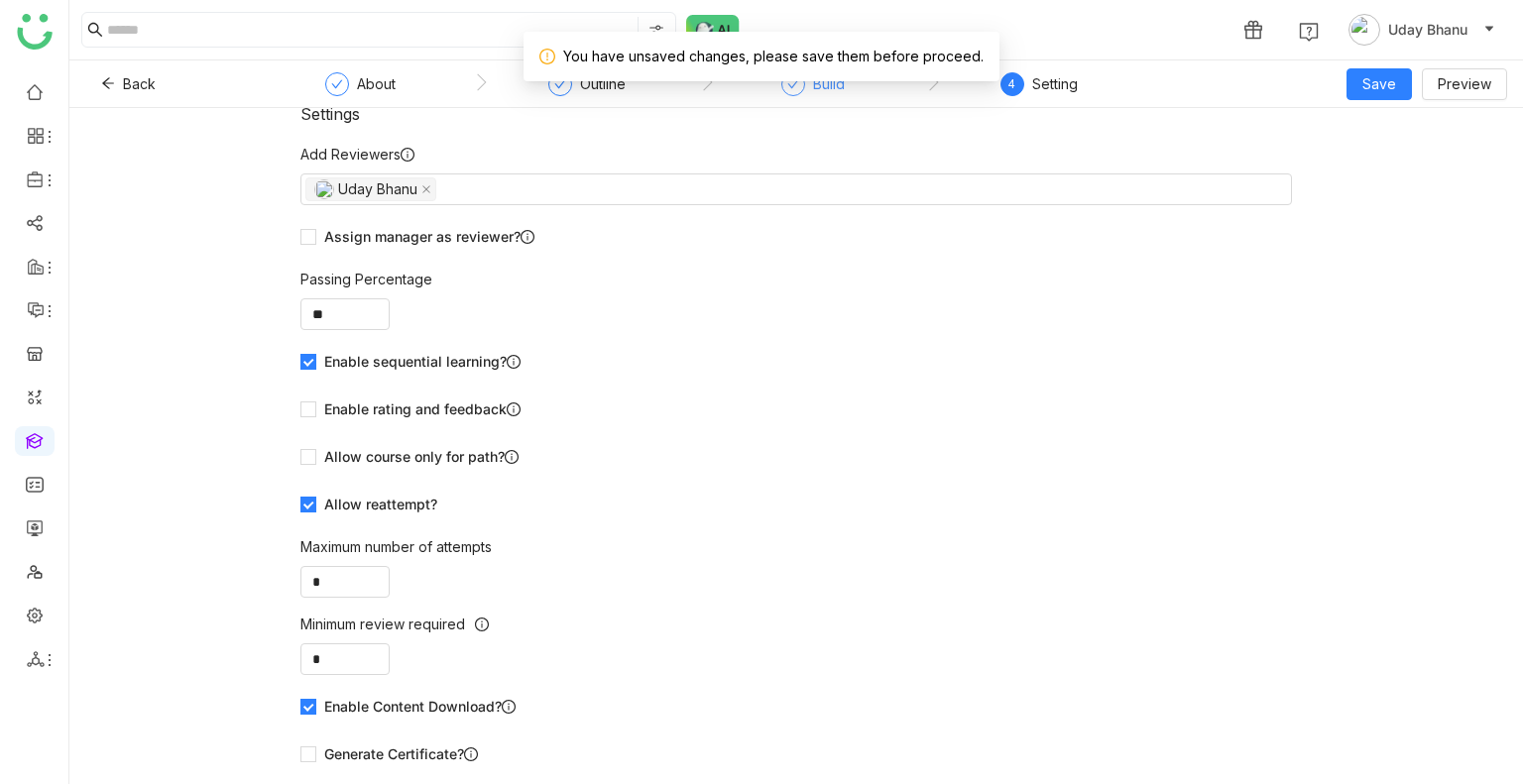 click on "Build" 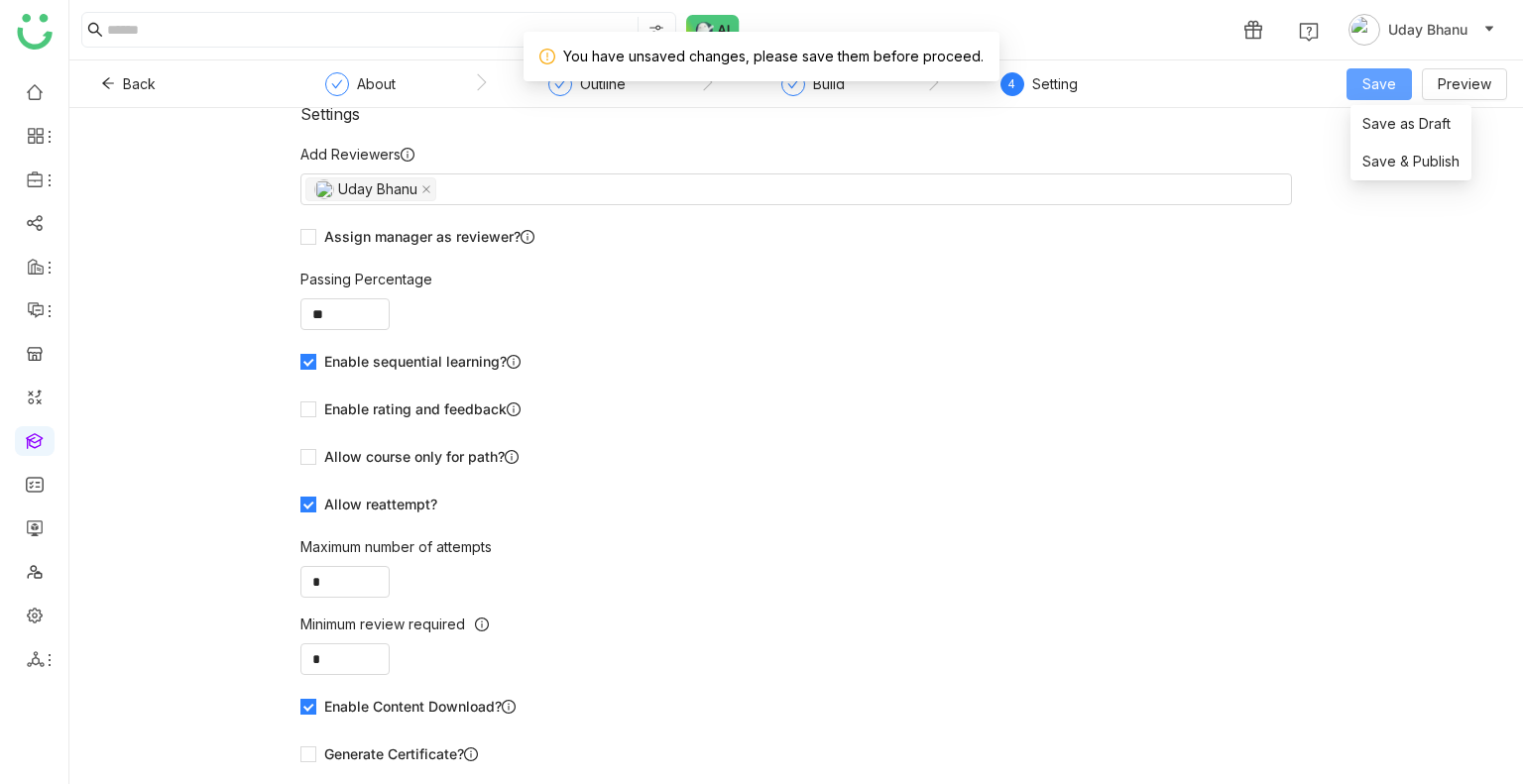 click on "Save" 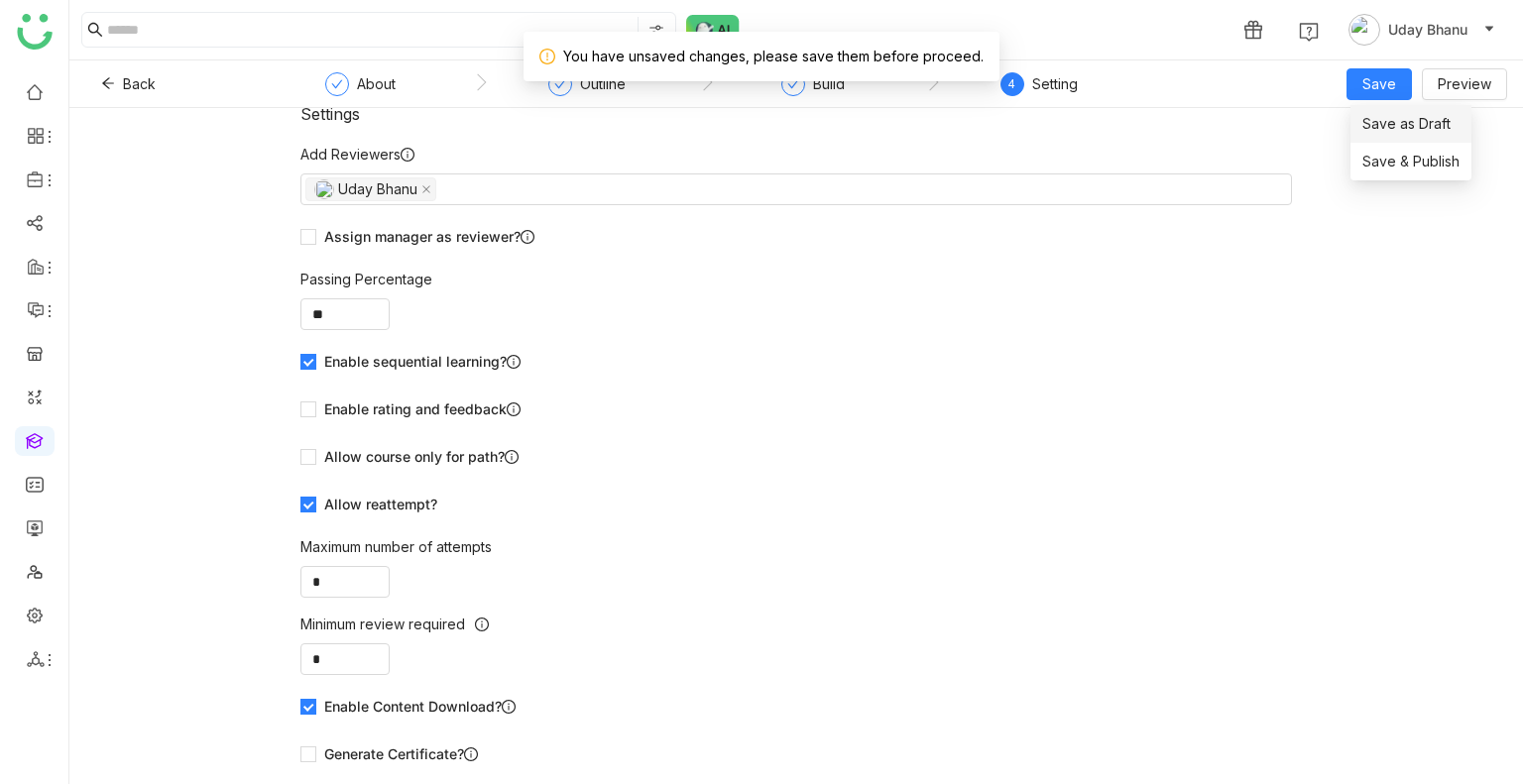 click on "Save as Draft" at bounding box center [1406, 124] 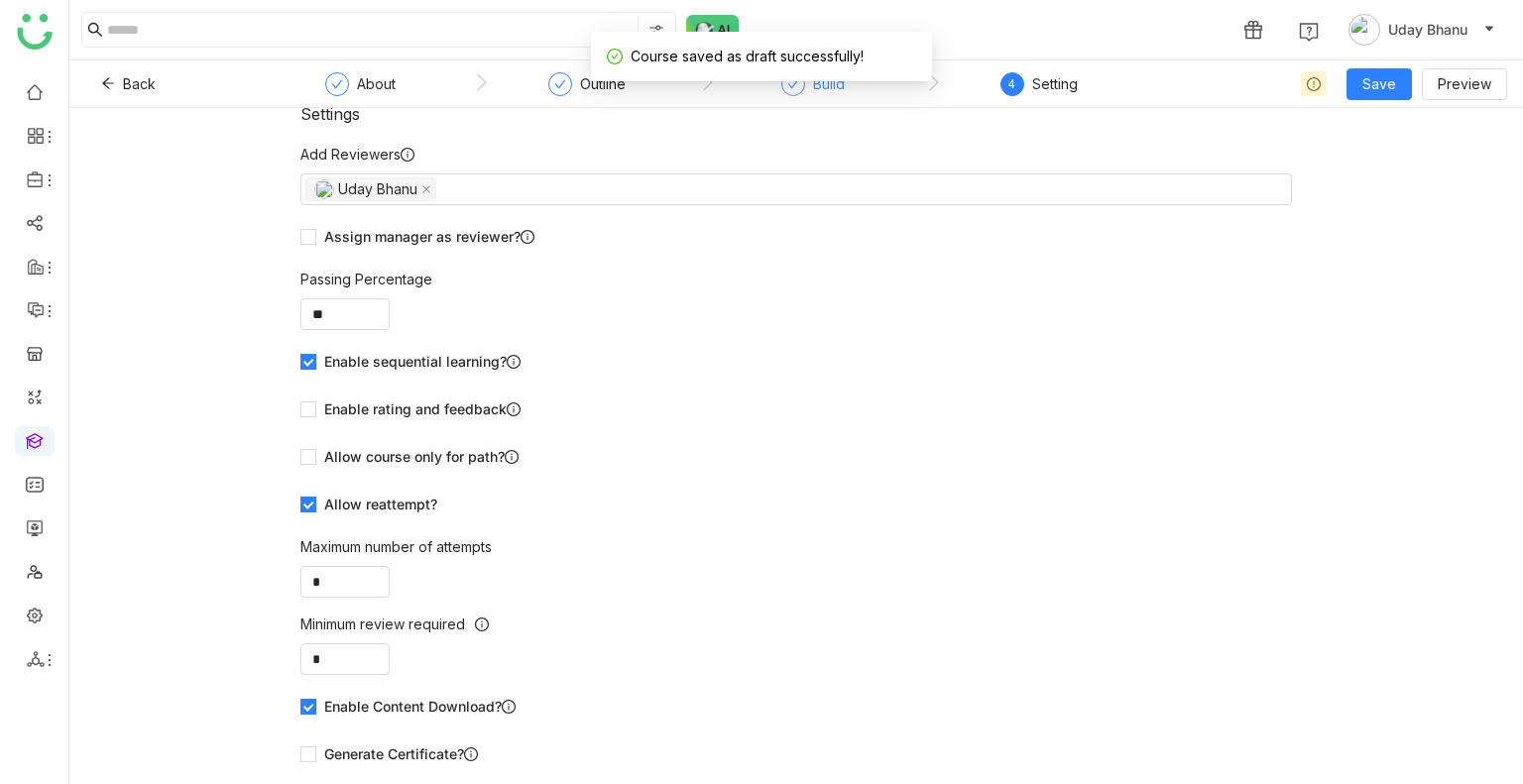 click on "Build" 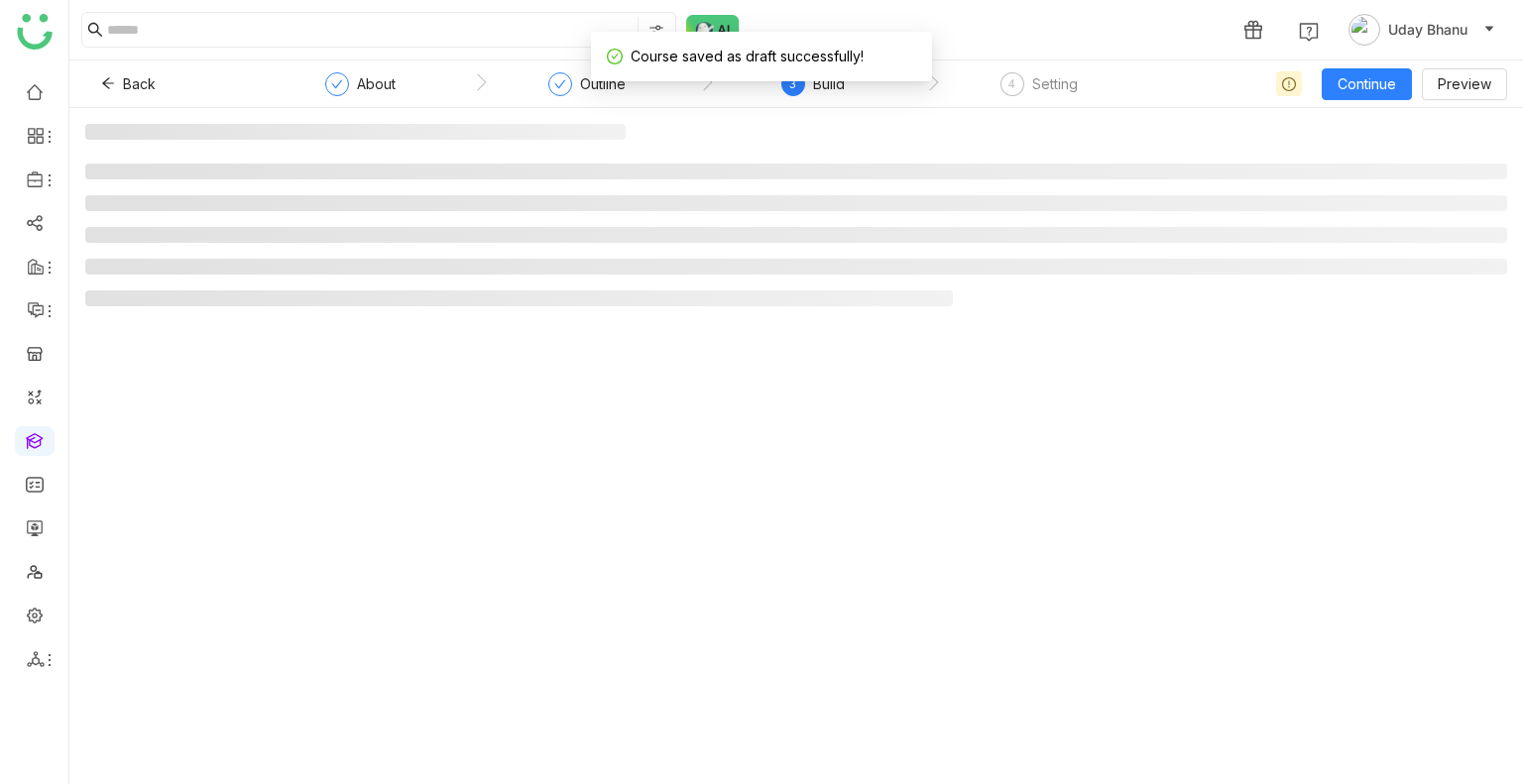 scroll, scrollTop: 0, scrollLeft: 0, axis: both 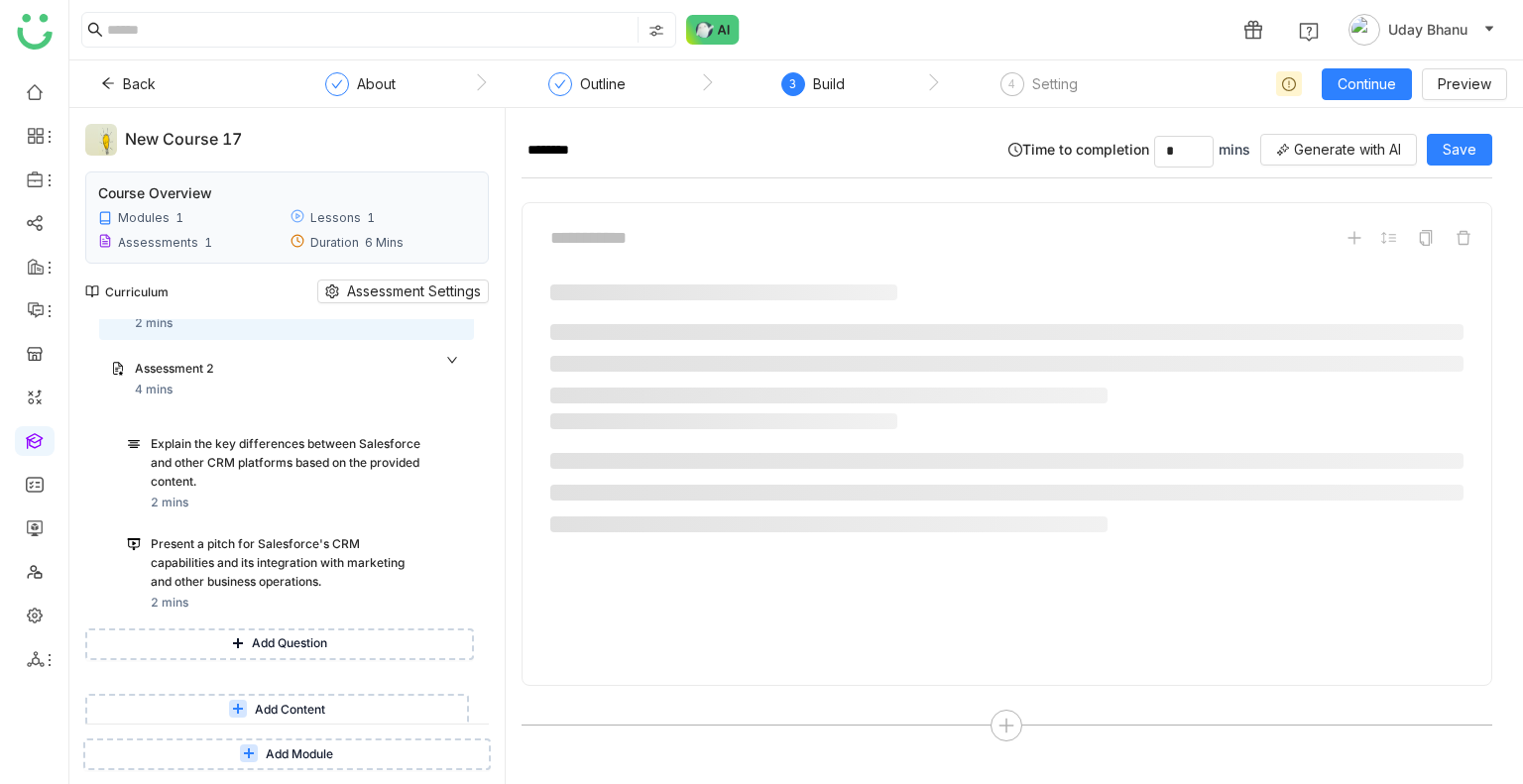 click on "Add Question" at bounding box center (290, 643) 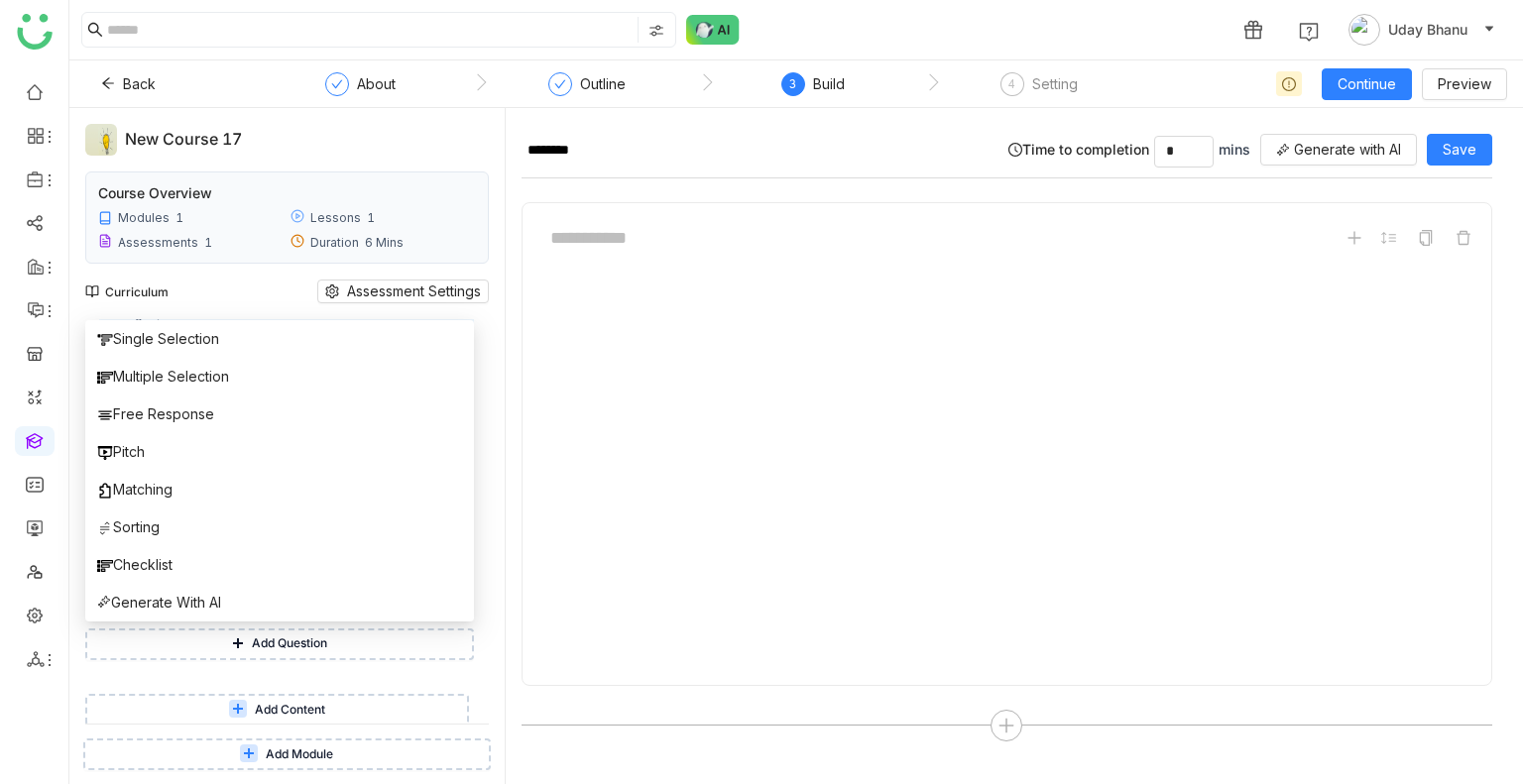 click on "Add Content" at bounding box center [290, 710] 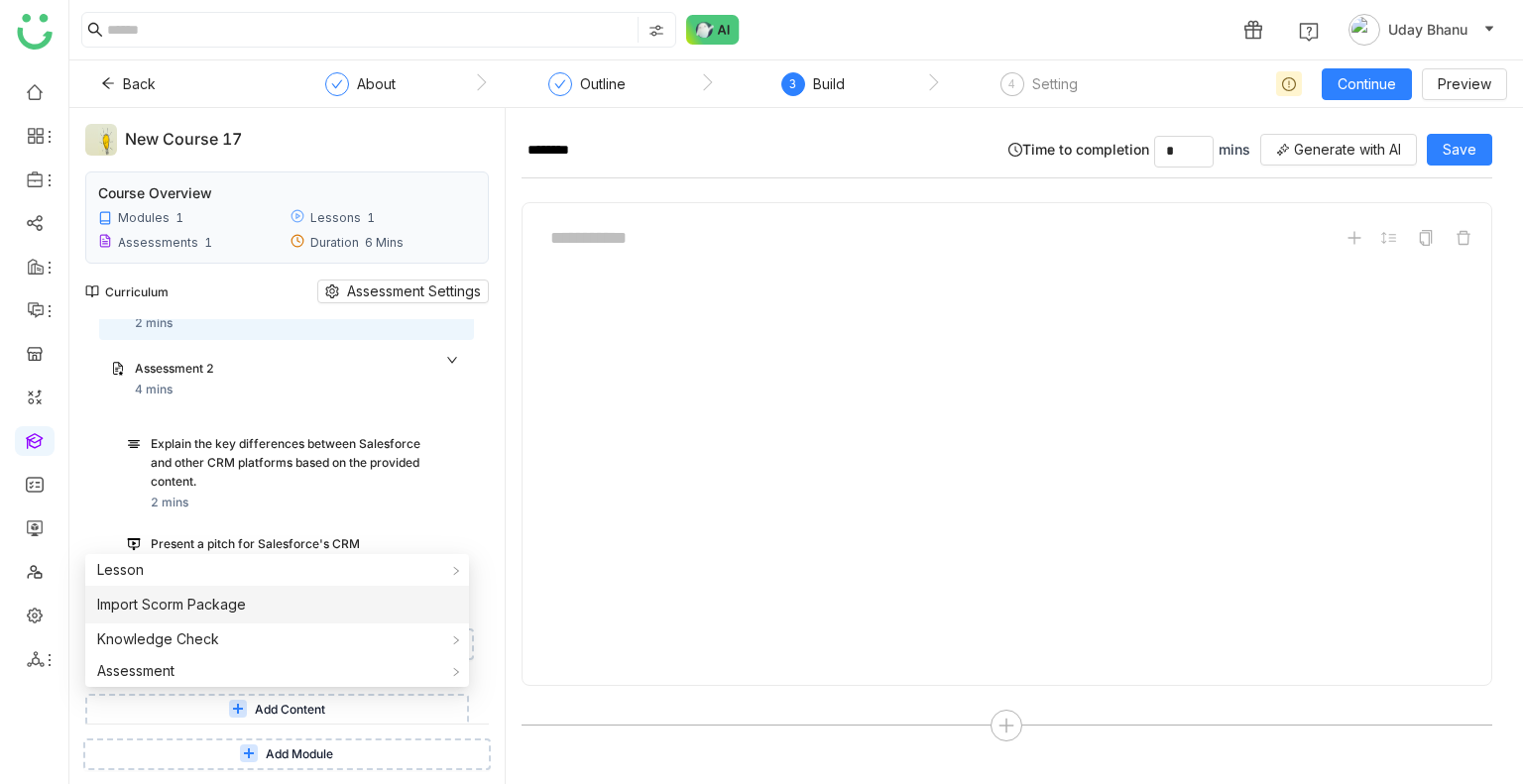 click on "Import Scorm Package" at bounding box center (277, 605) 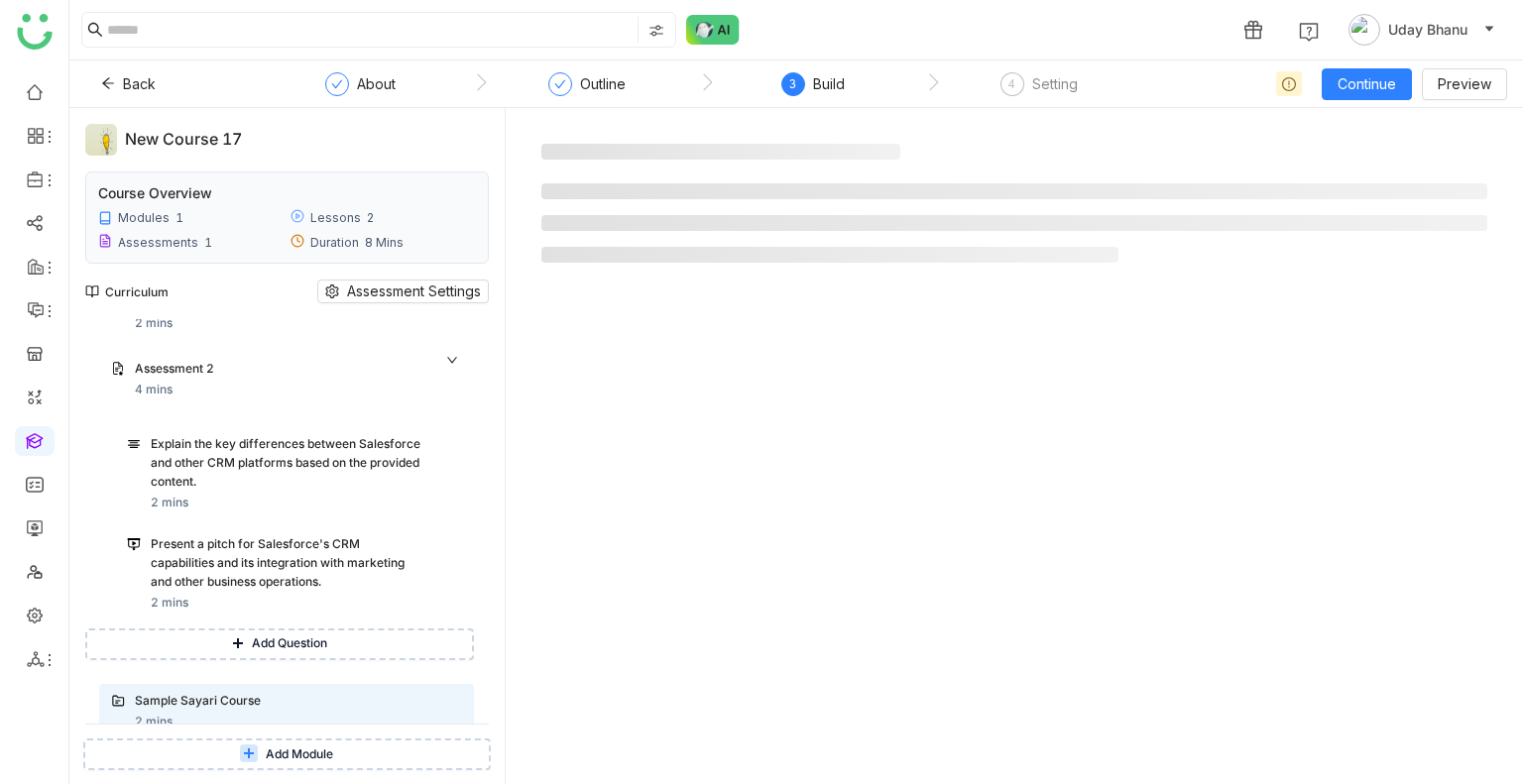 scroll, scrollTop: 0, scrollLeft: 0, axis: both 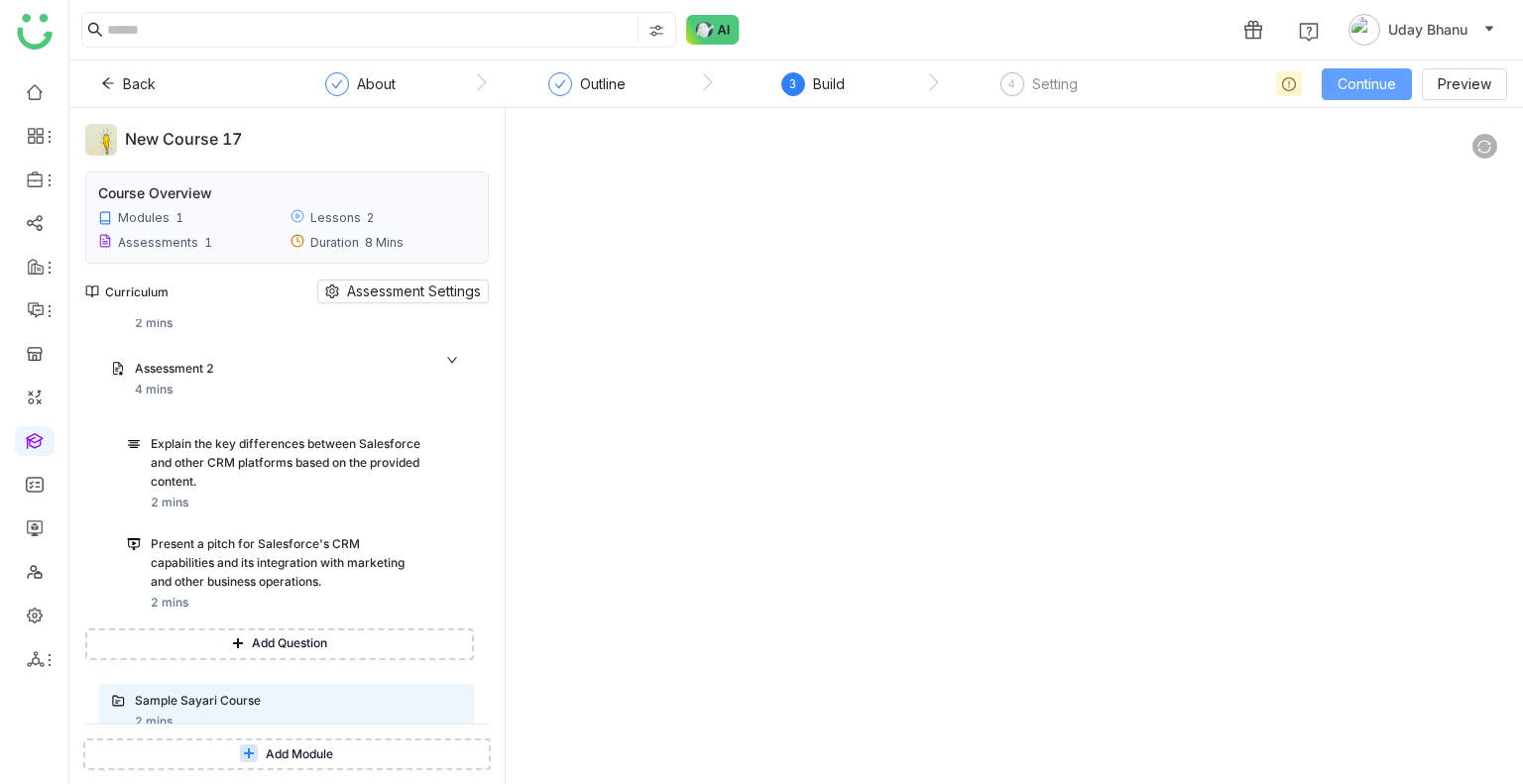 click on "Continue" at bounding box center (1366, 84) 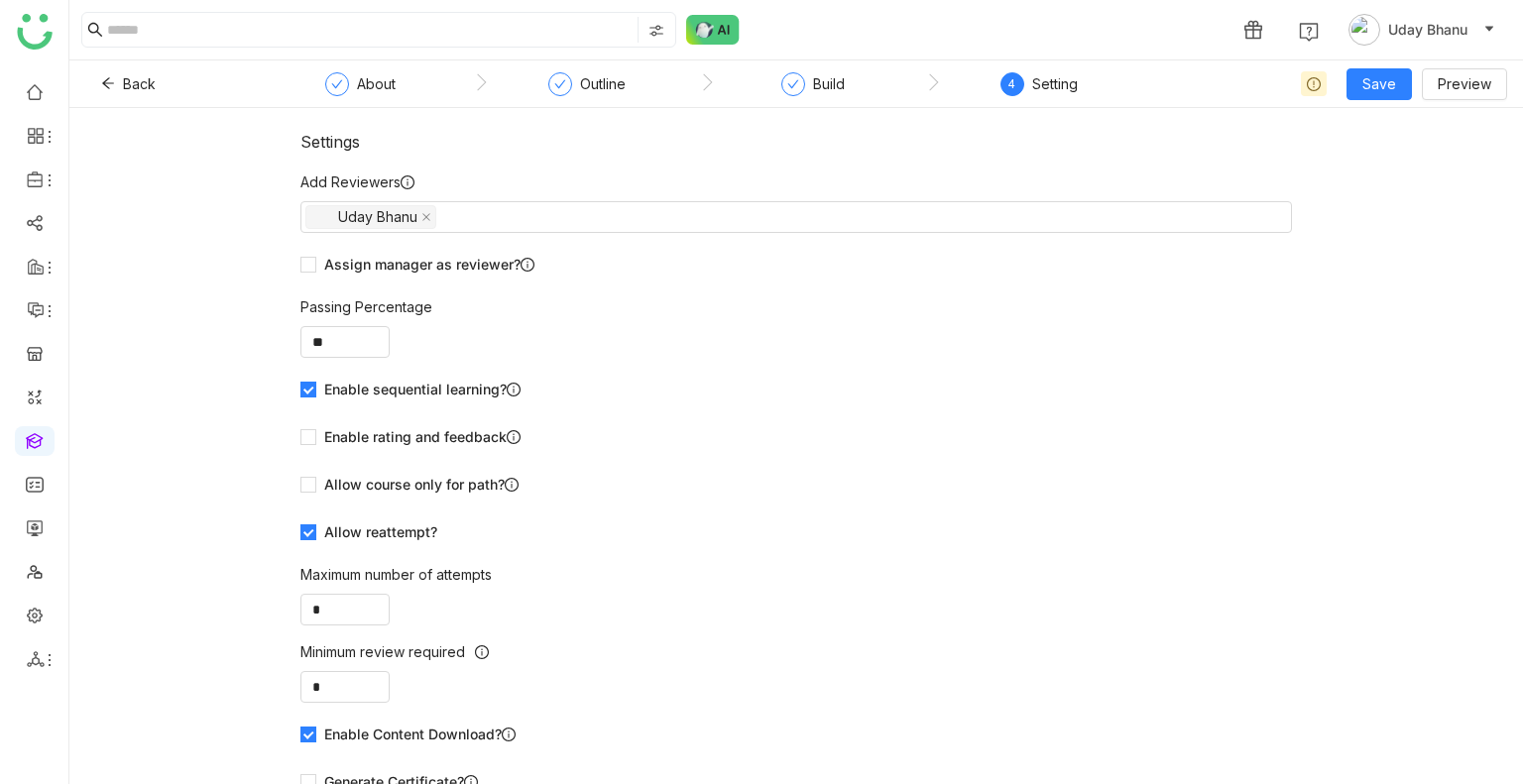 scroll, scrollTop: 28, scrollLeft: 0, axis: vertical 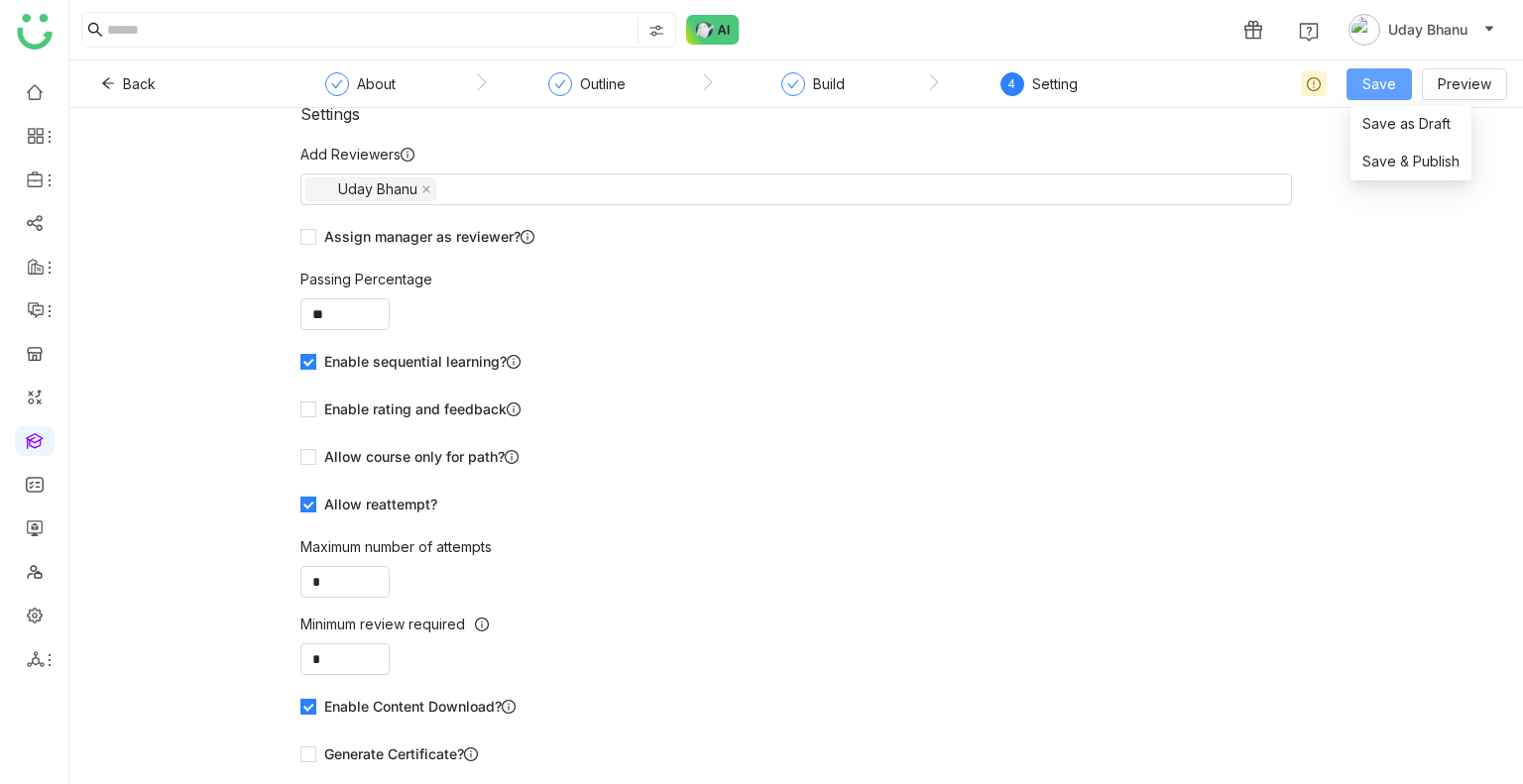 click on "Save" 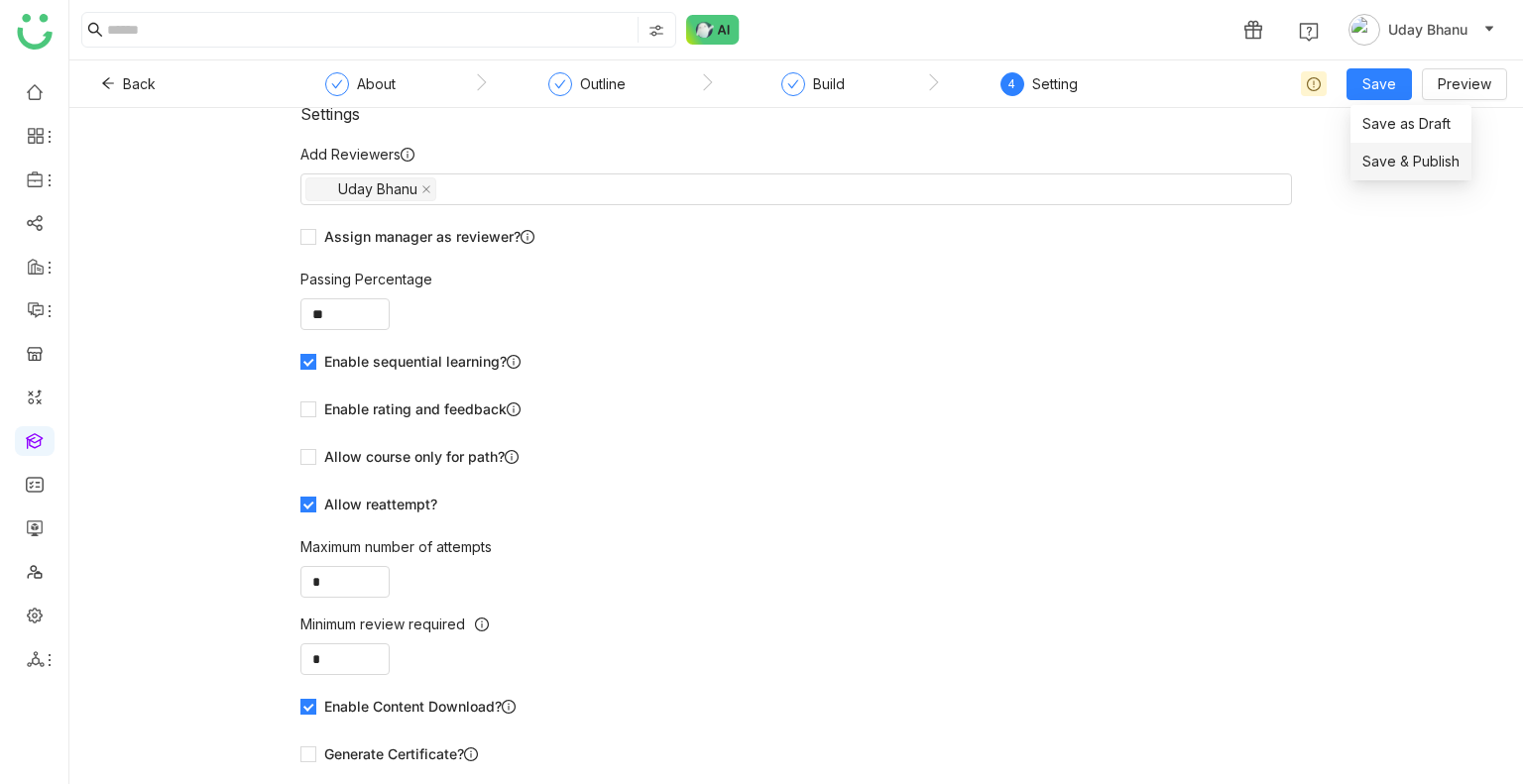 click on "Save & Publish" at bounding box center (1411, 162) 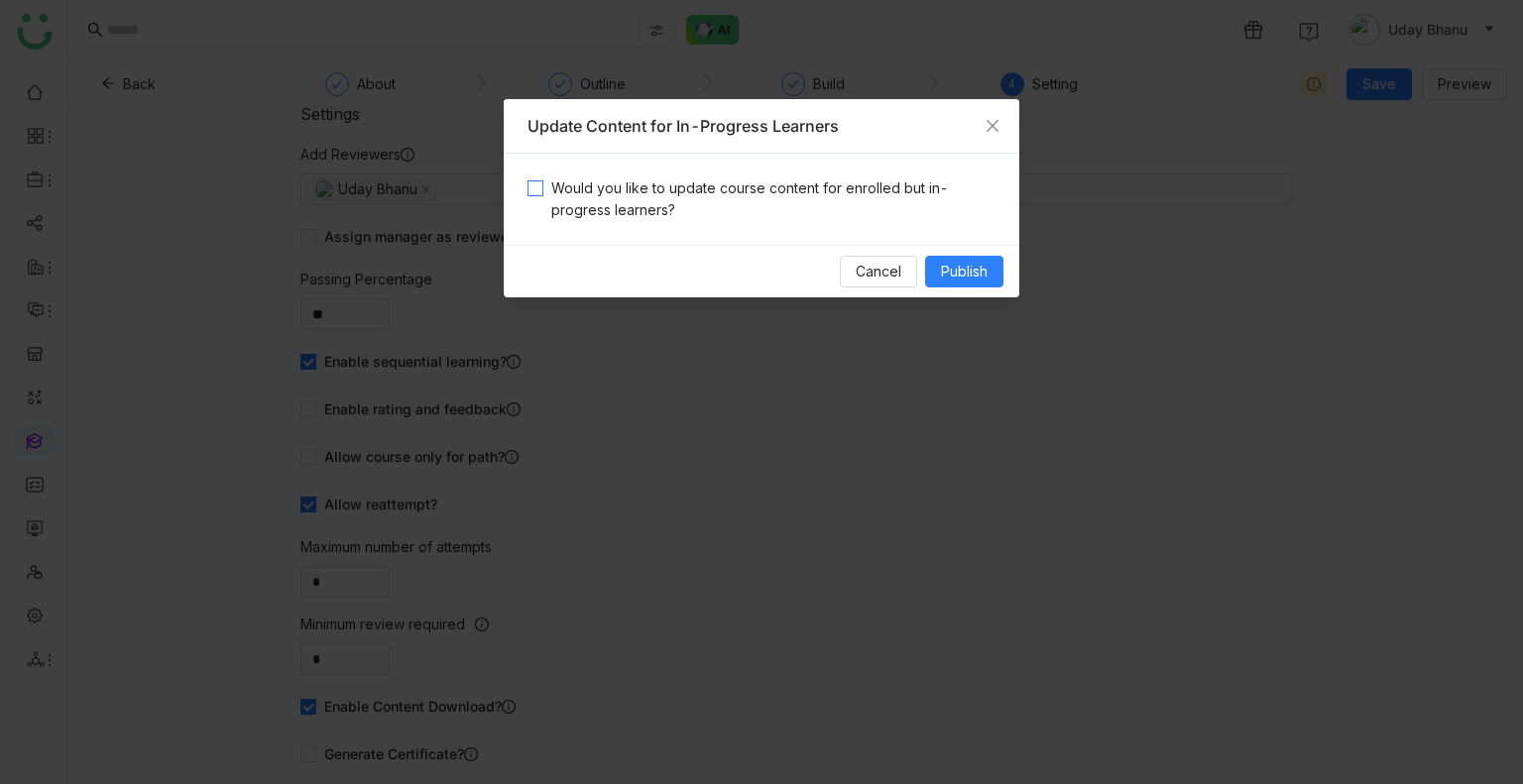 click on "Would you like to update course content for enrolled but in-progress learners?" at bounding box center (769, 199) 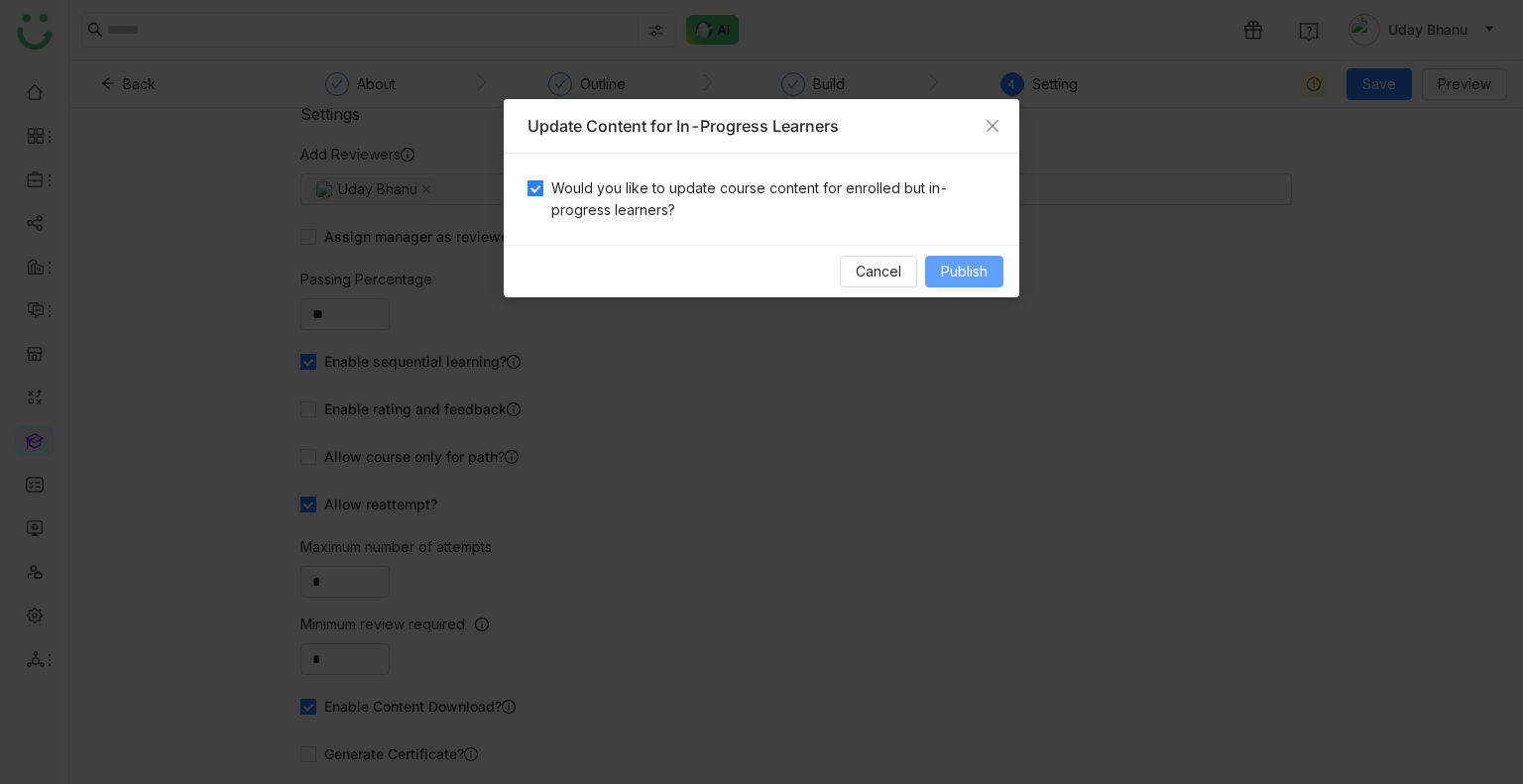 click on "Publish" at bounding box center (964, 272) 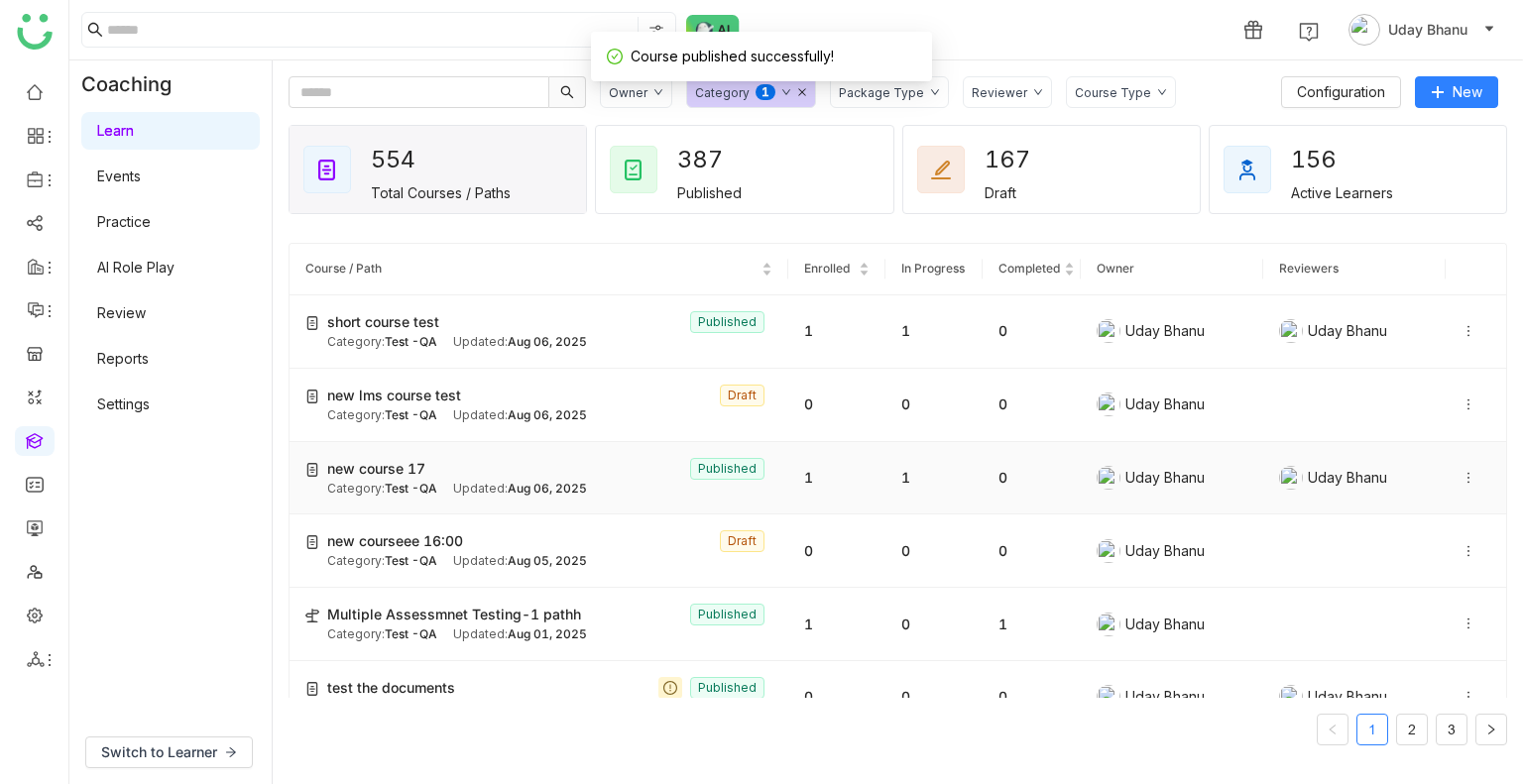 click on "new course 17  Published" 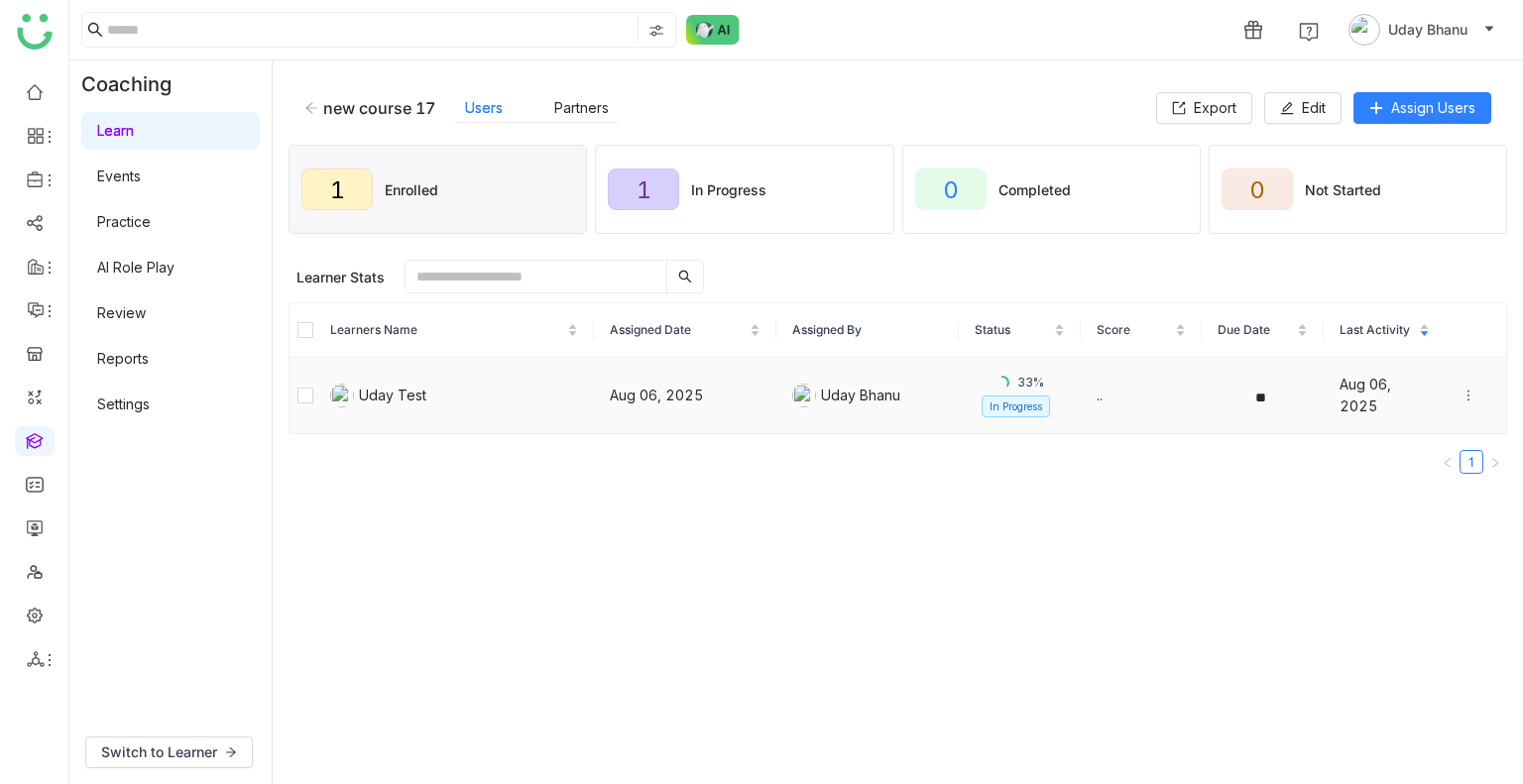 click 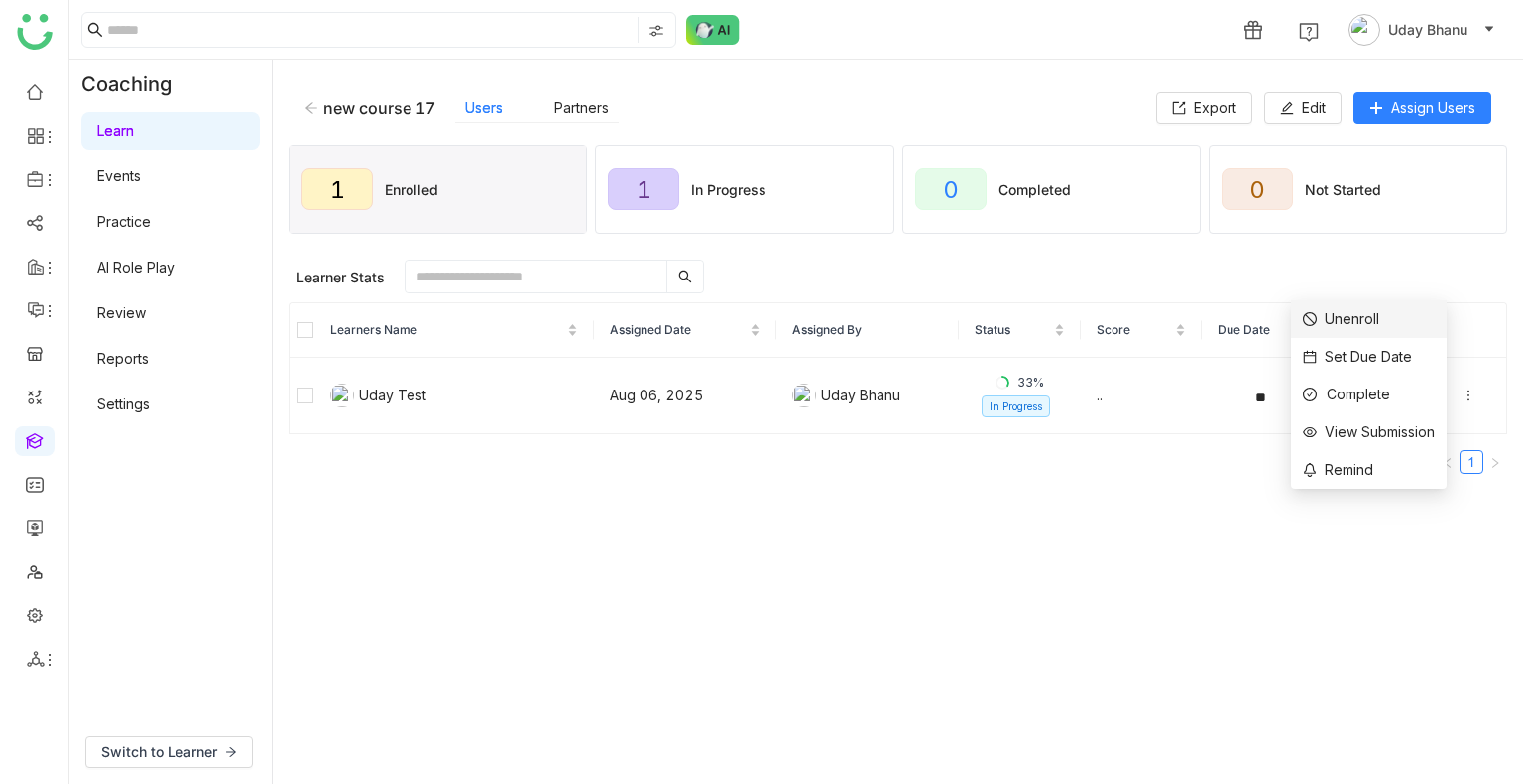 click on "Unenroll" at bounding box center (1368, 319) 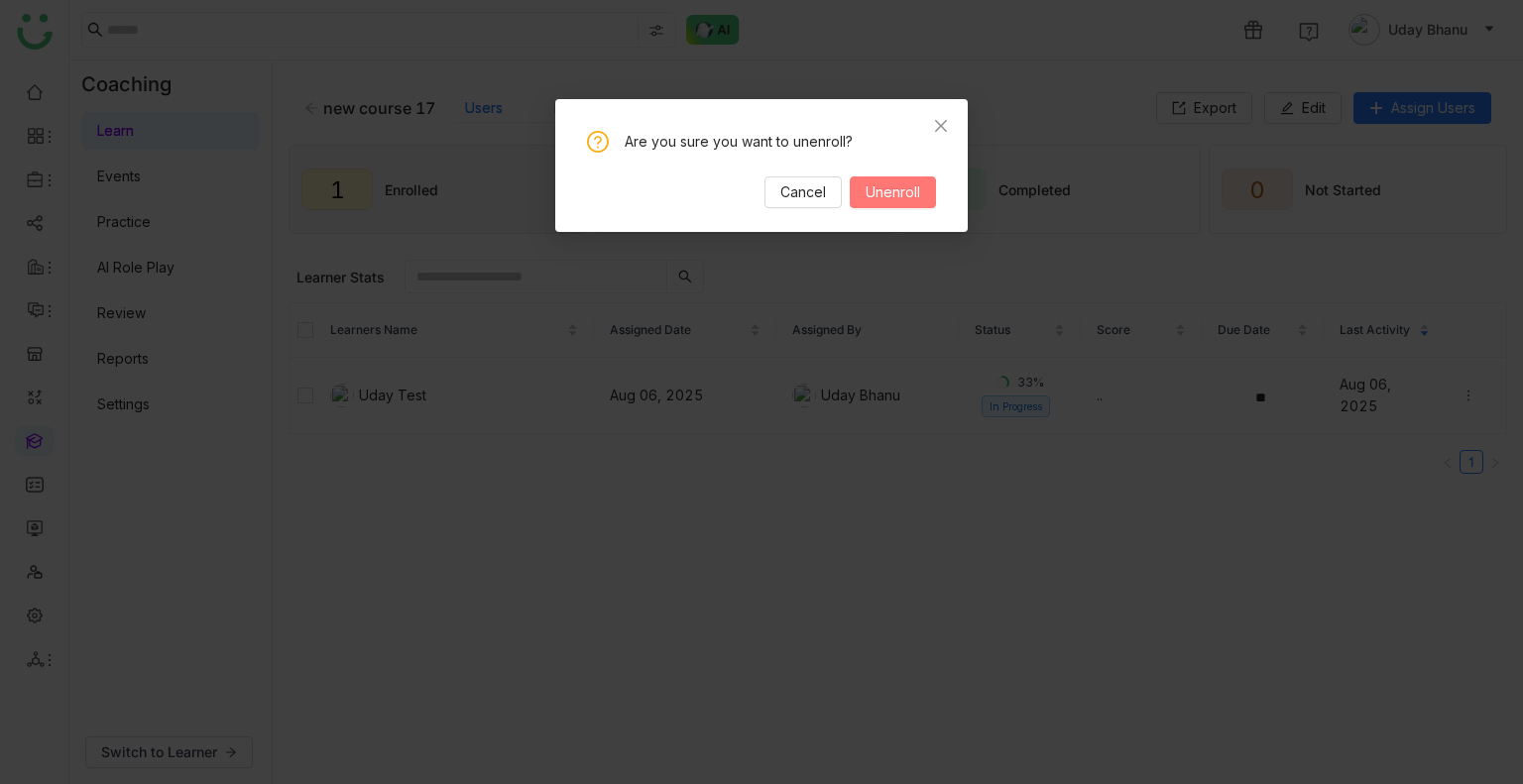 click on "Unenroll" at bounding box center [892, 192] 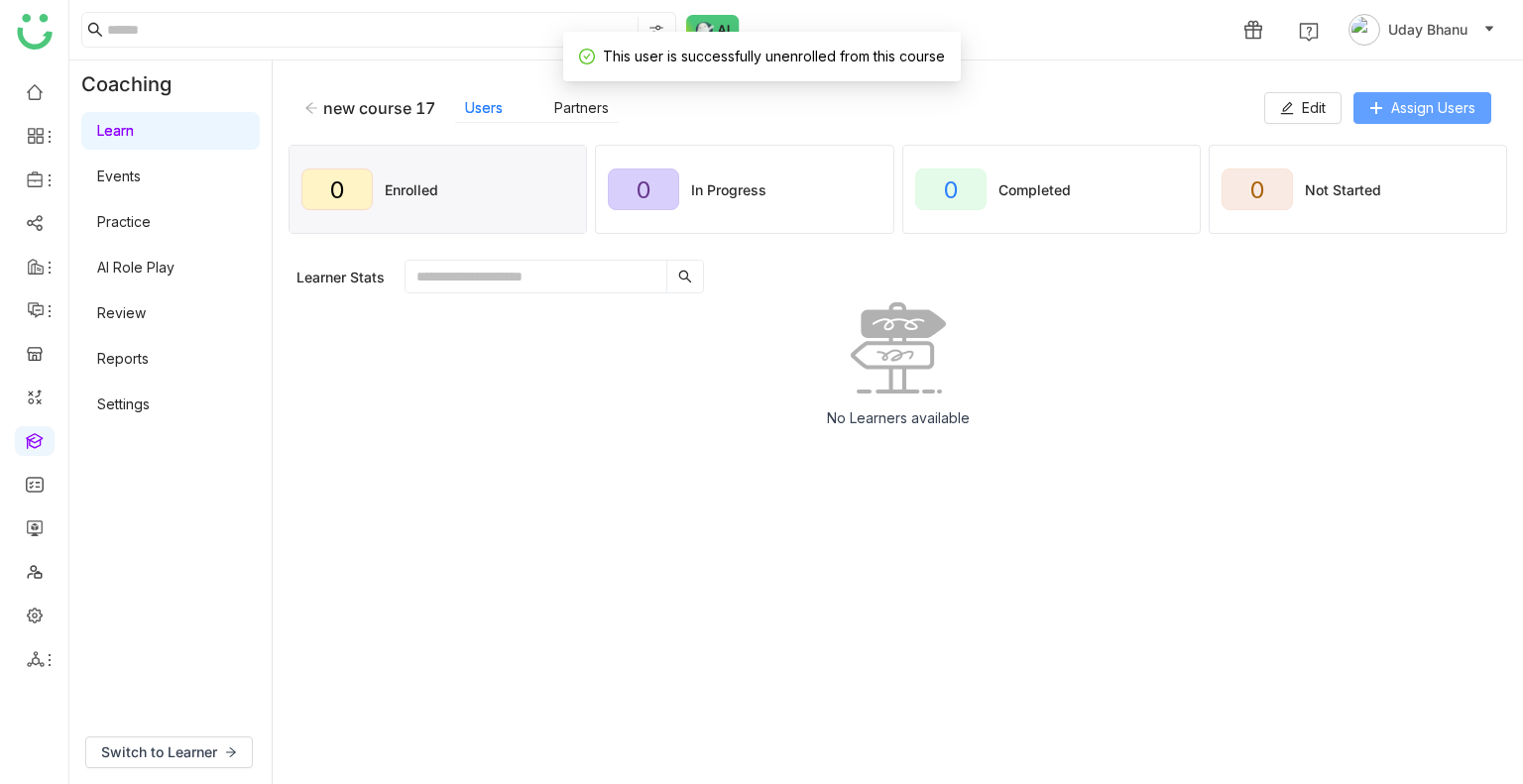 click on "Assign Users" 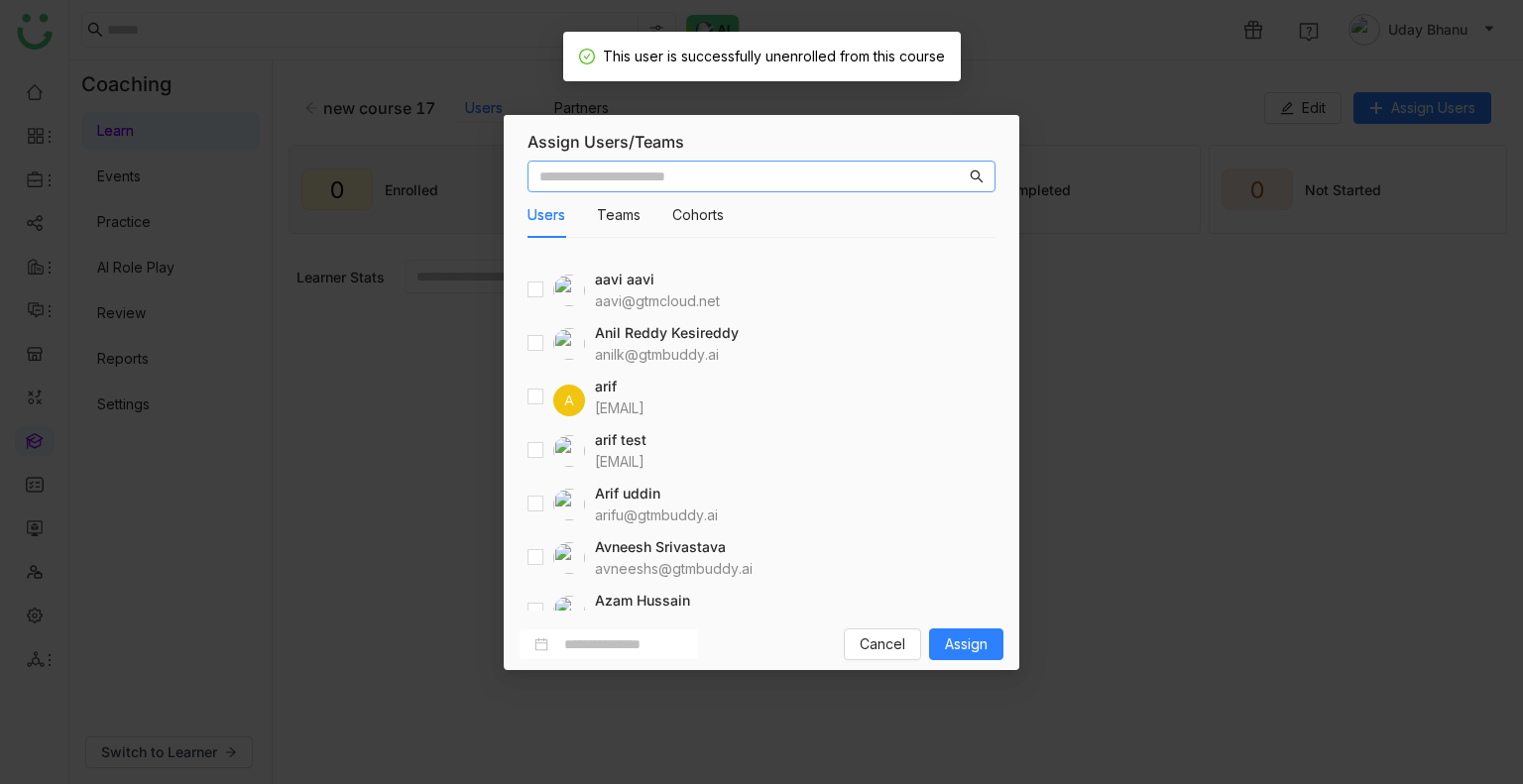 click at bounding box center (753, 176) 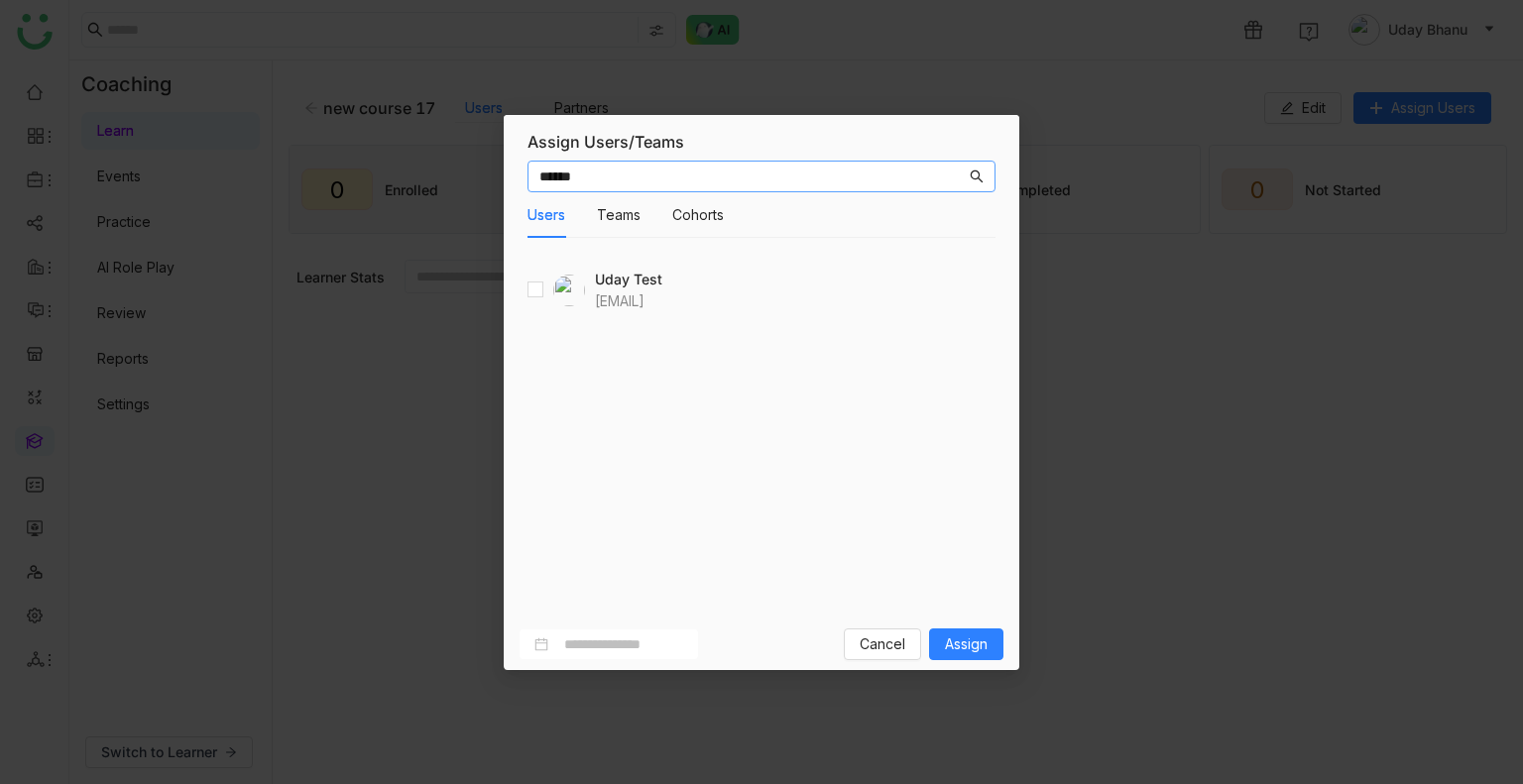 type on "******" 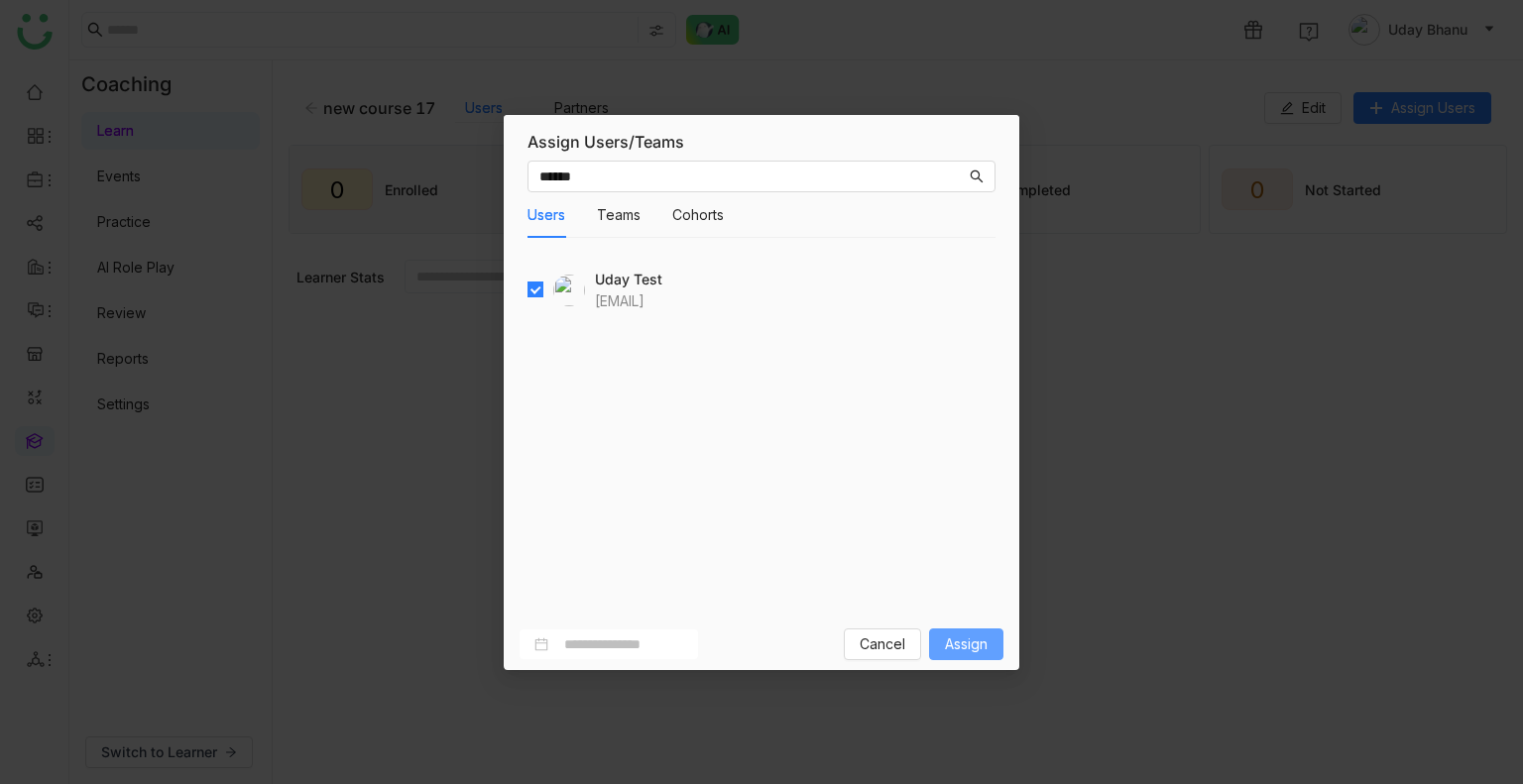 click on "Assign" at bounding box center (966, 644) 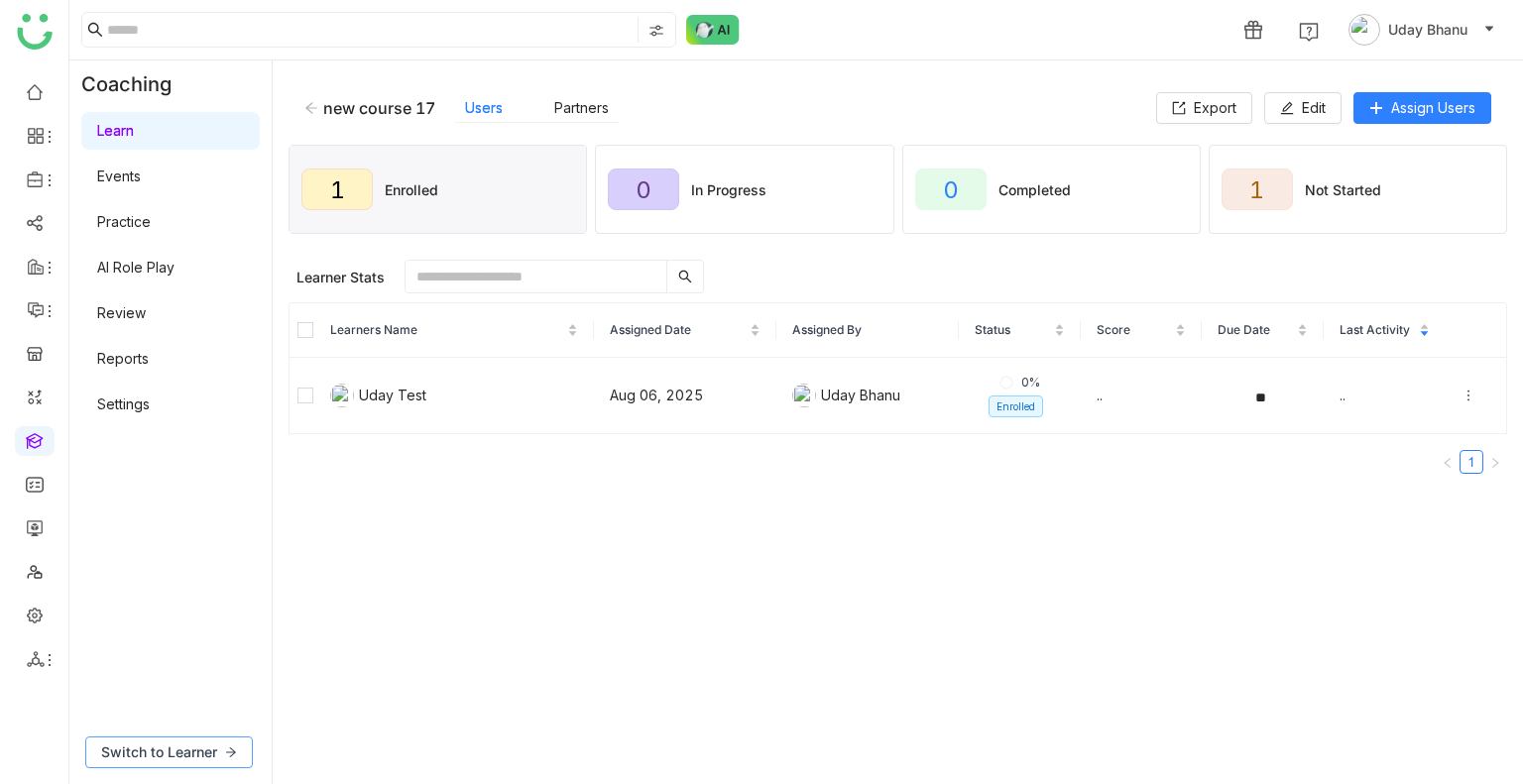 click on "Switch to Learner" 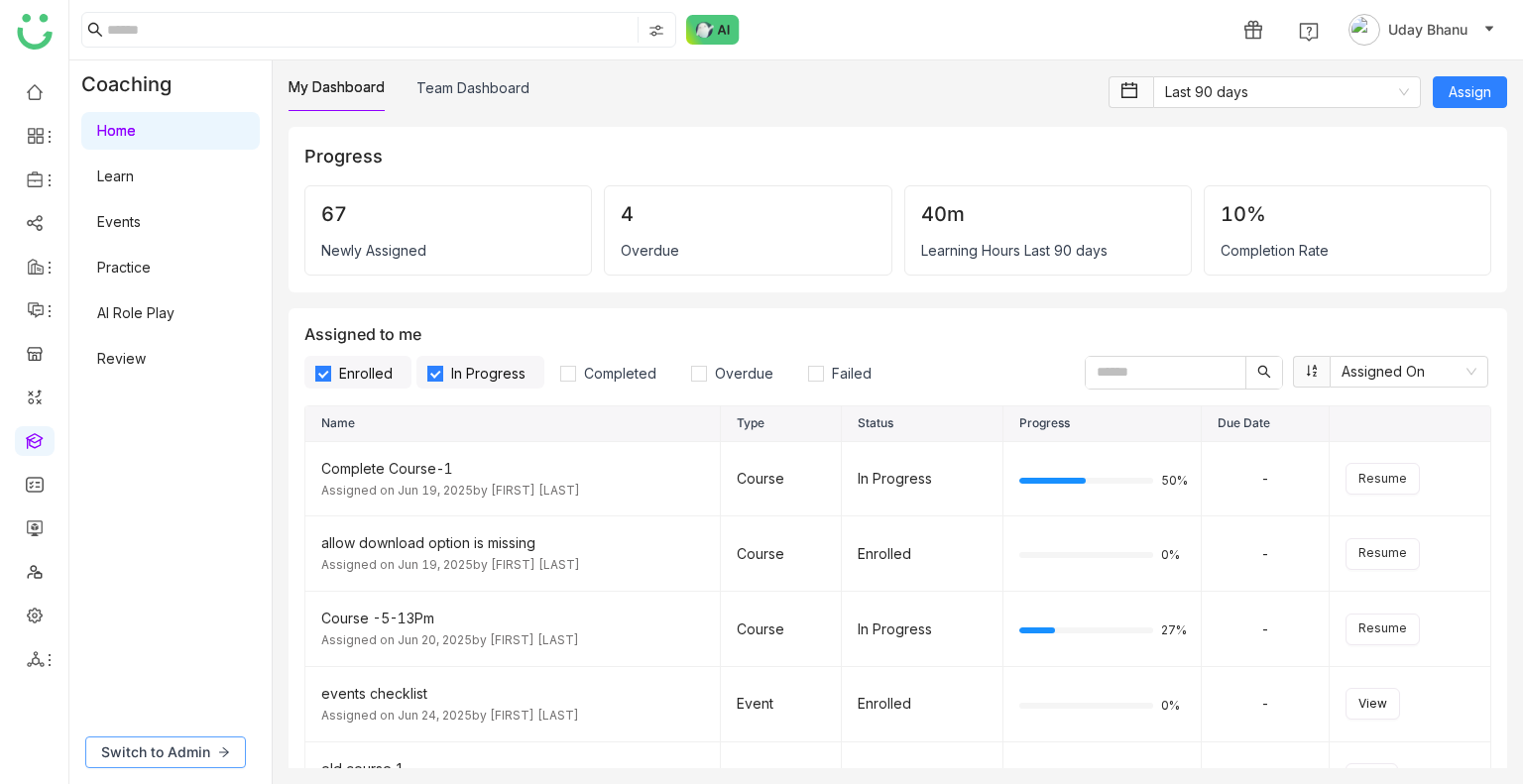 click on "Switch to Admin" 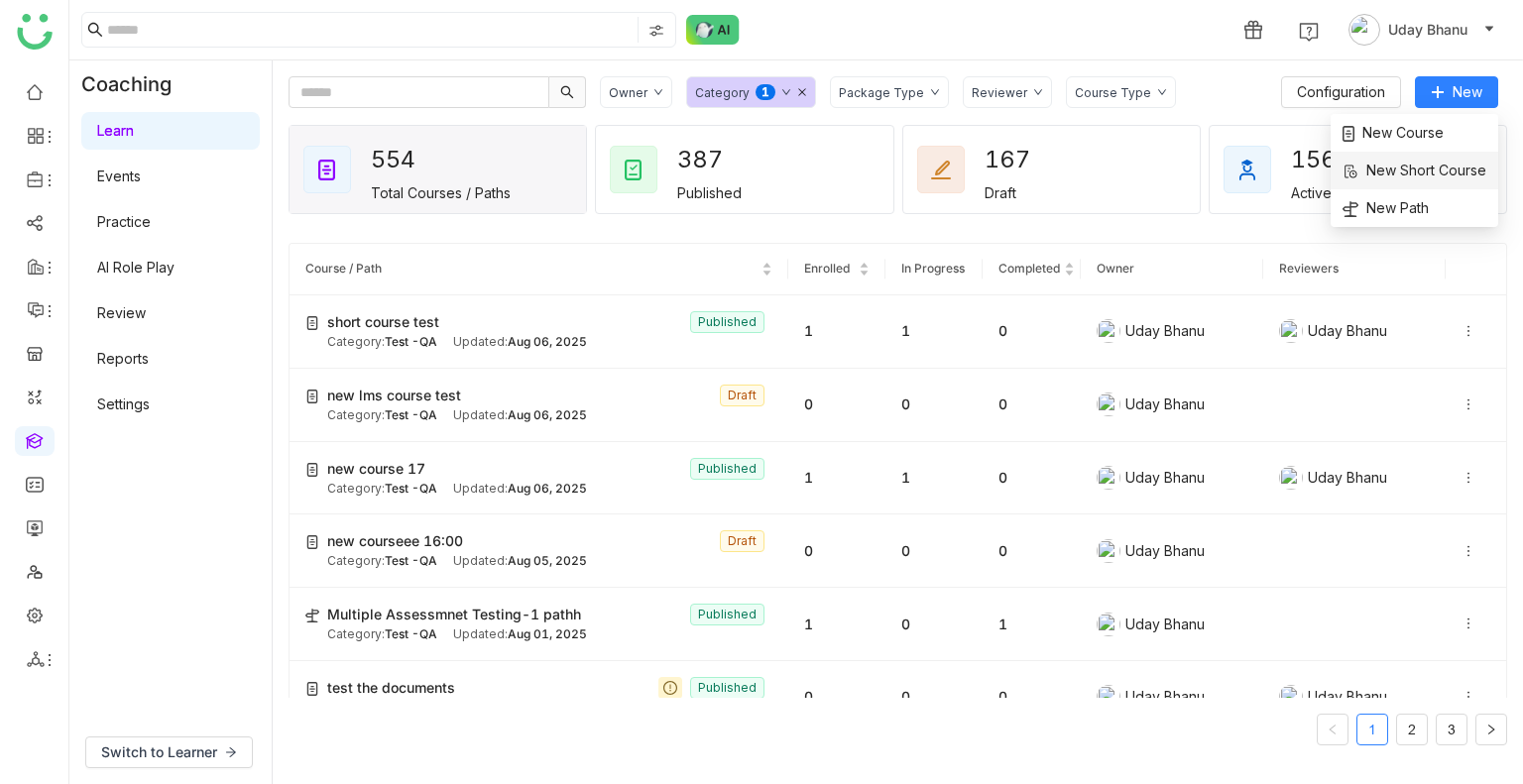 click on "New Short Course" at bounding box center [1414, 170] 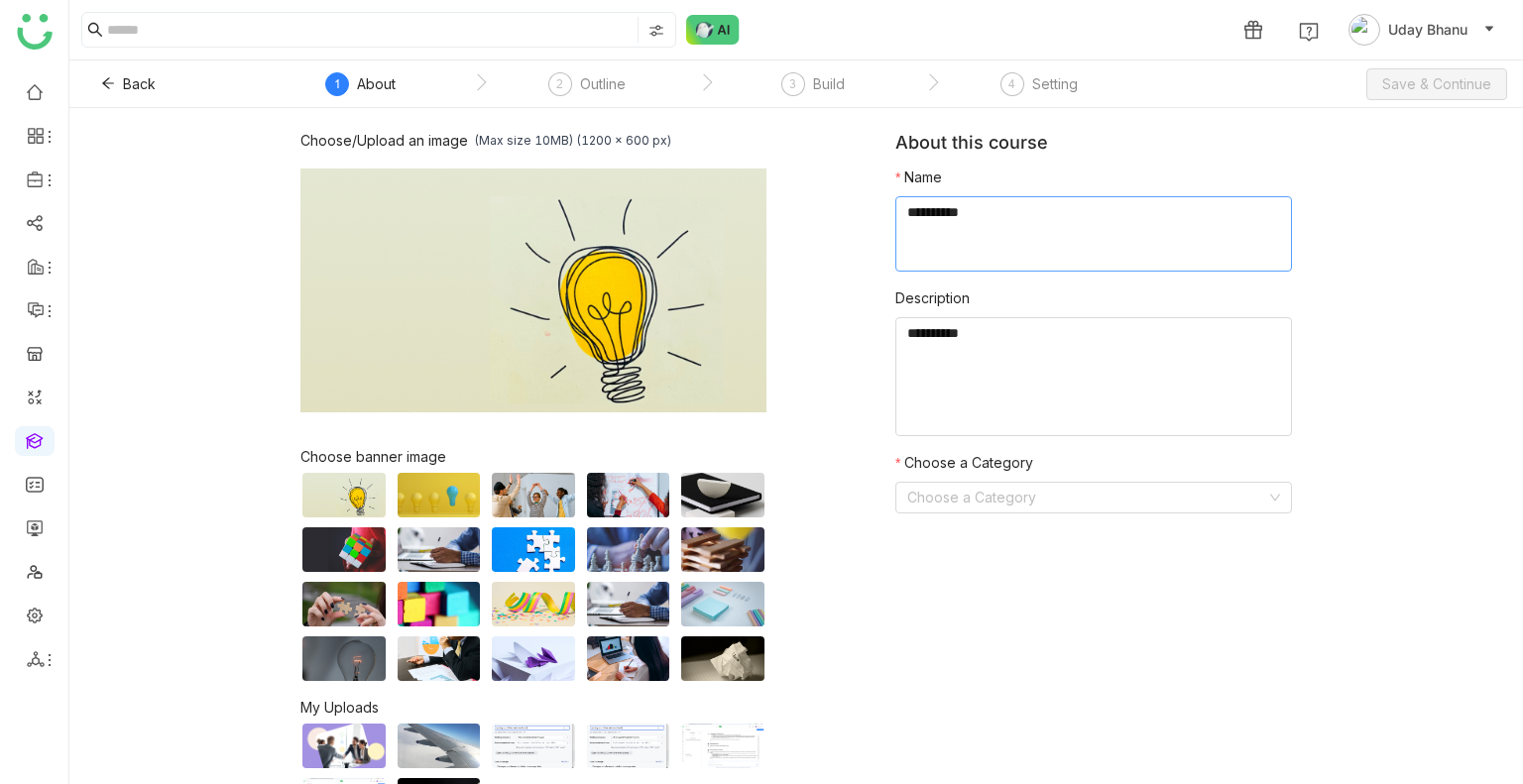 click 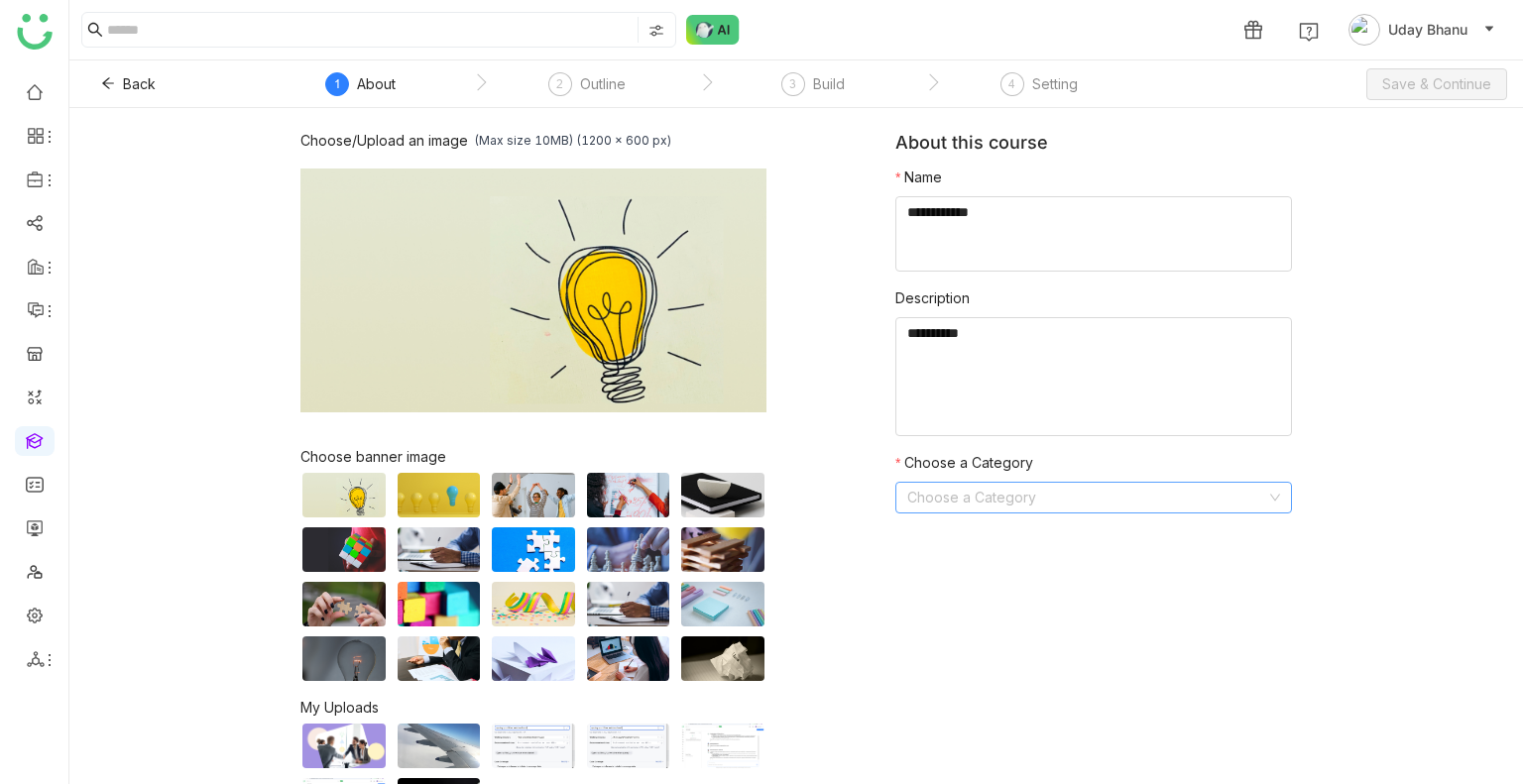 click 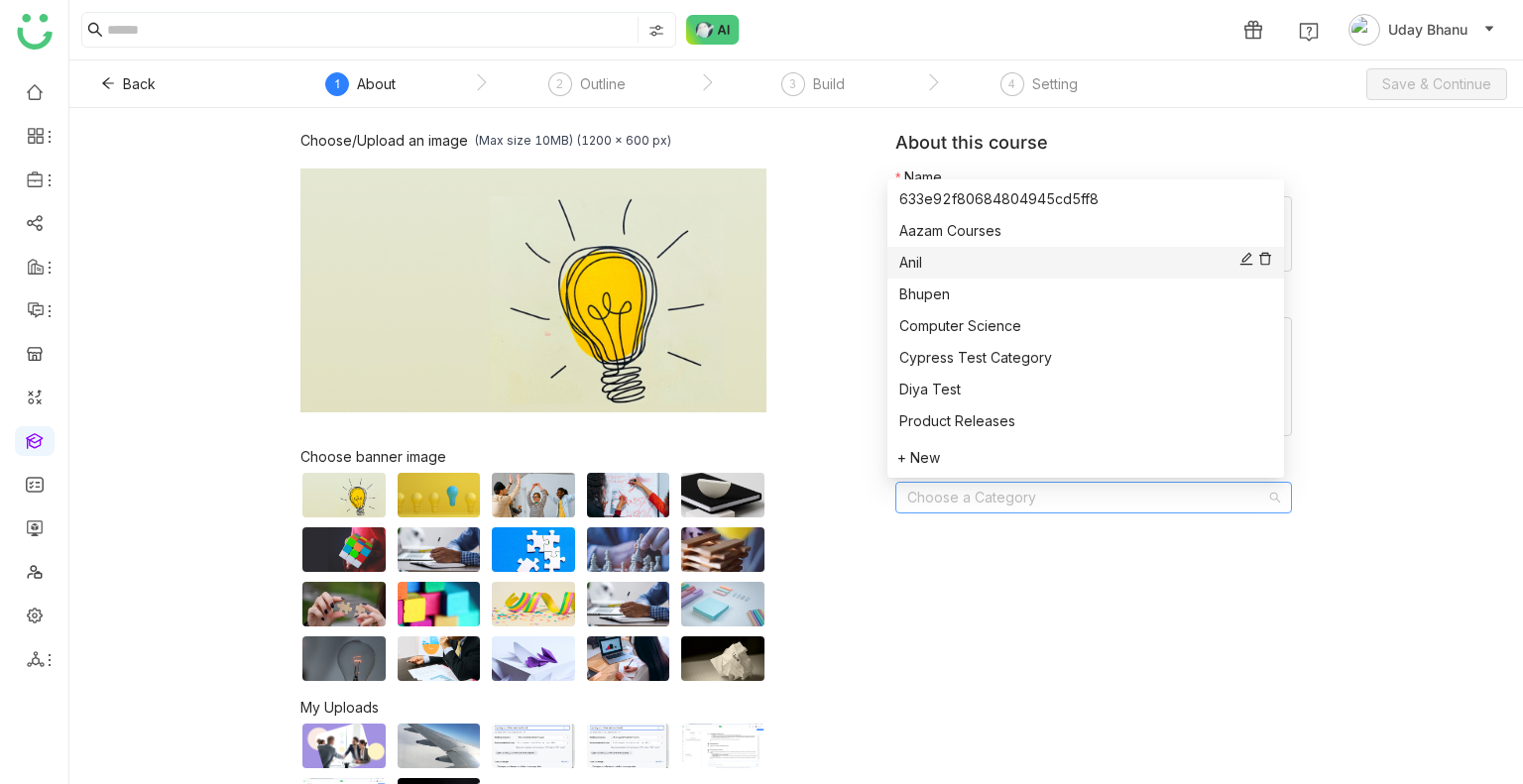 click on "Anil" at bounding box center (1086, 263) 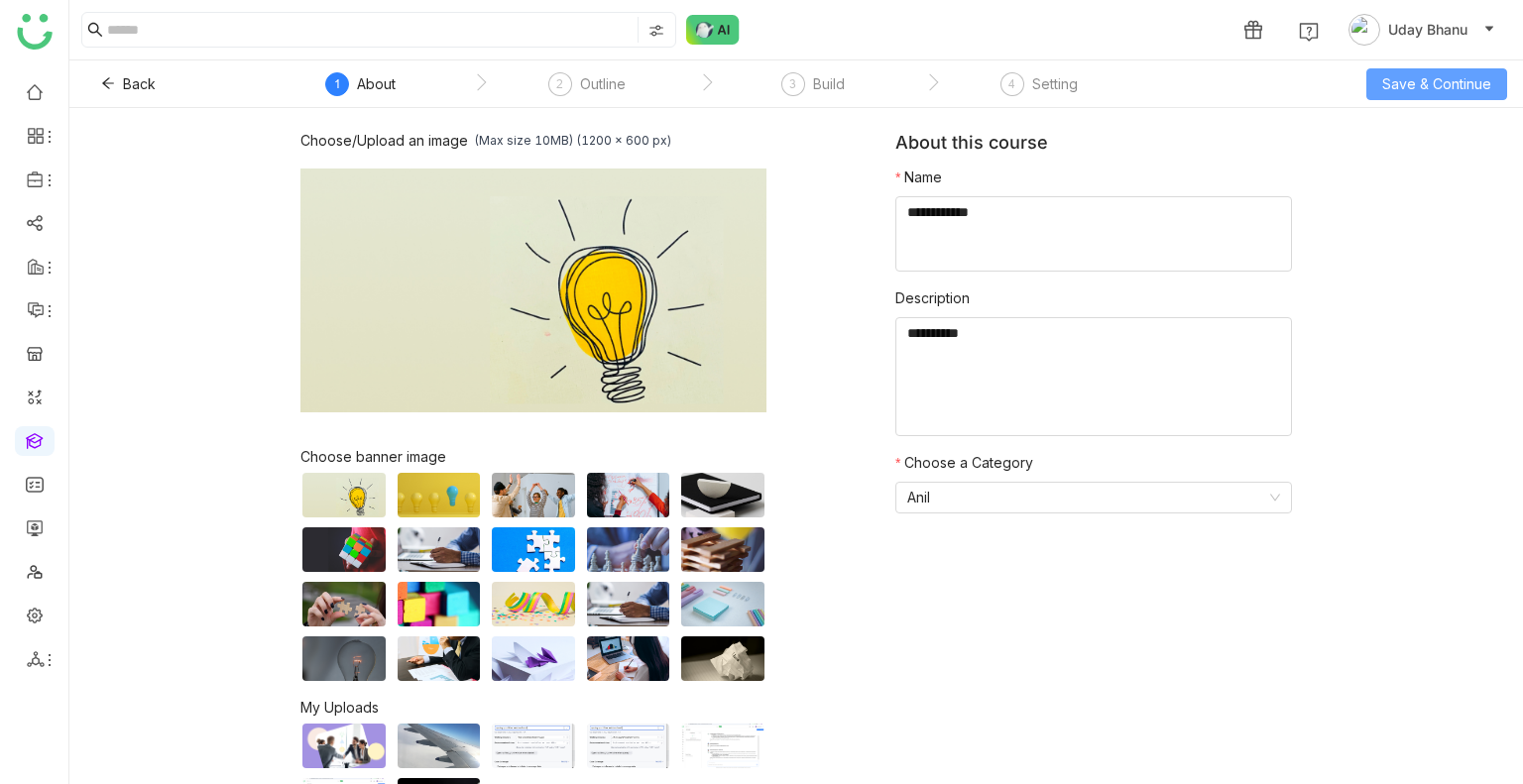 click on "Save & Continue" at bounding box center [1437, 84] 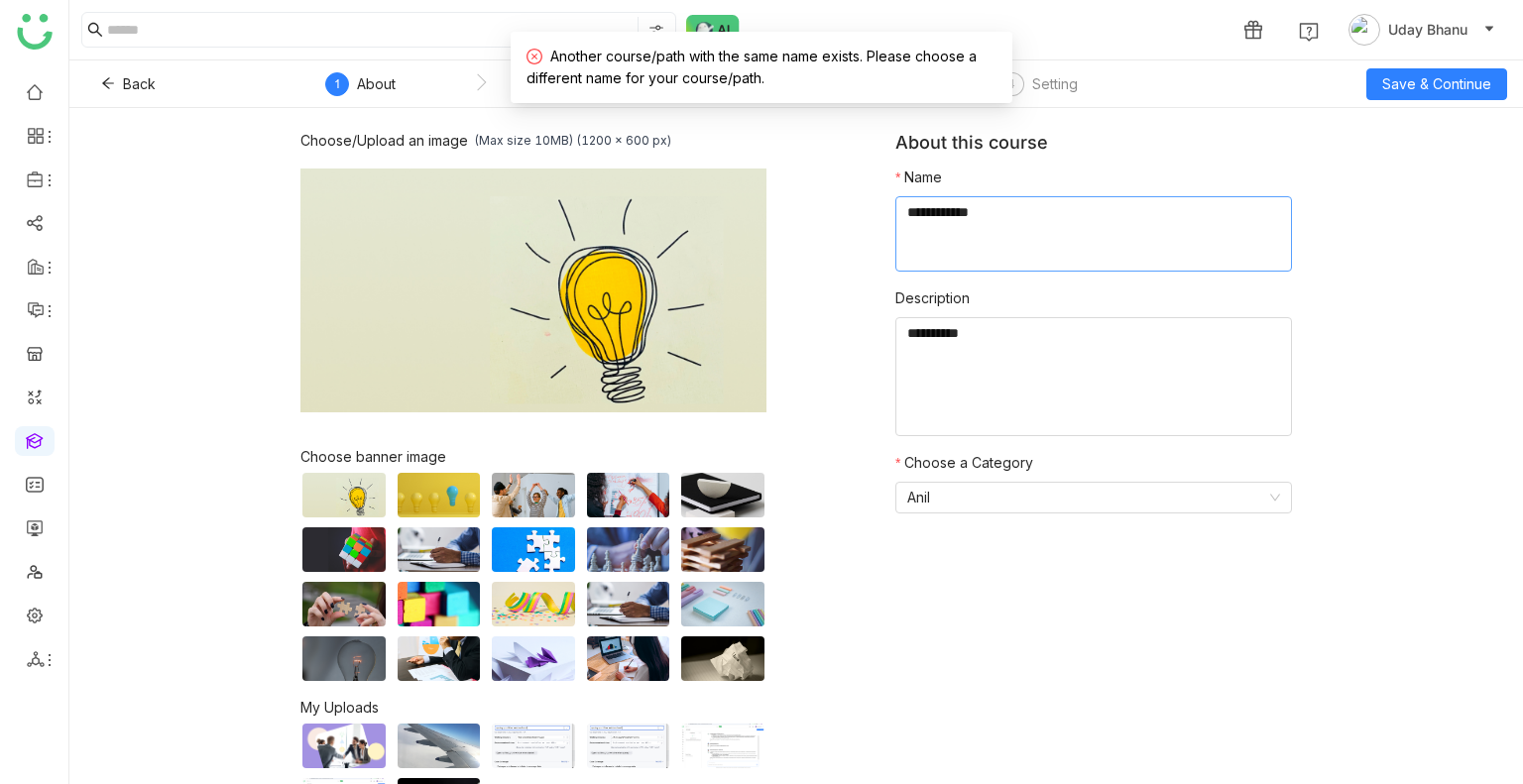 click 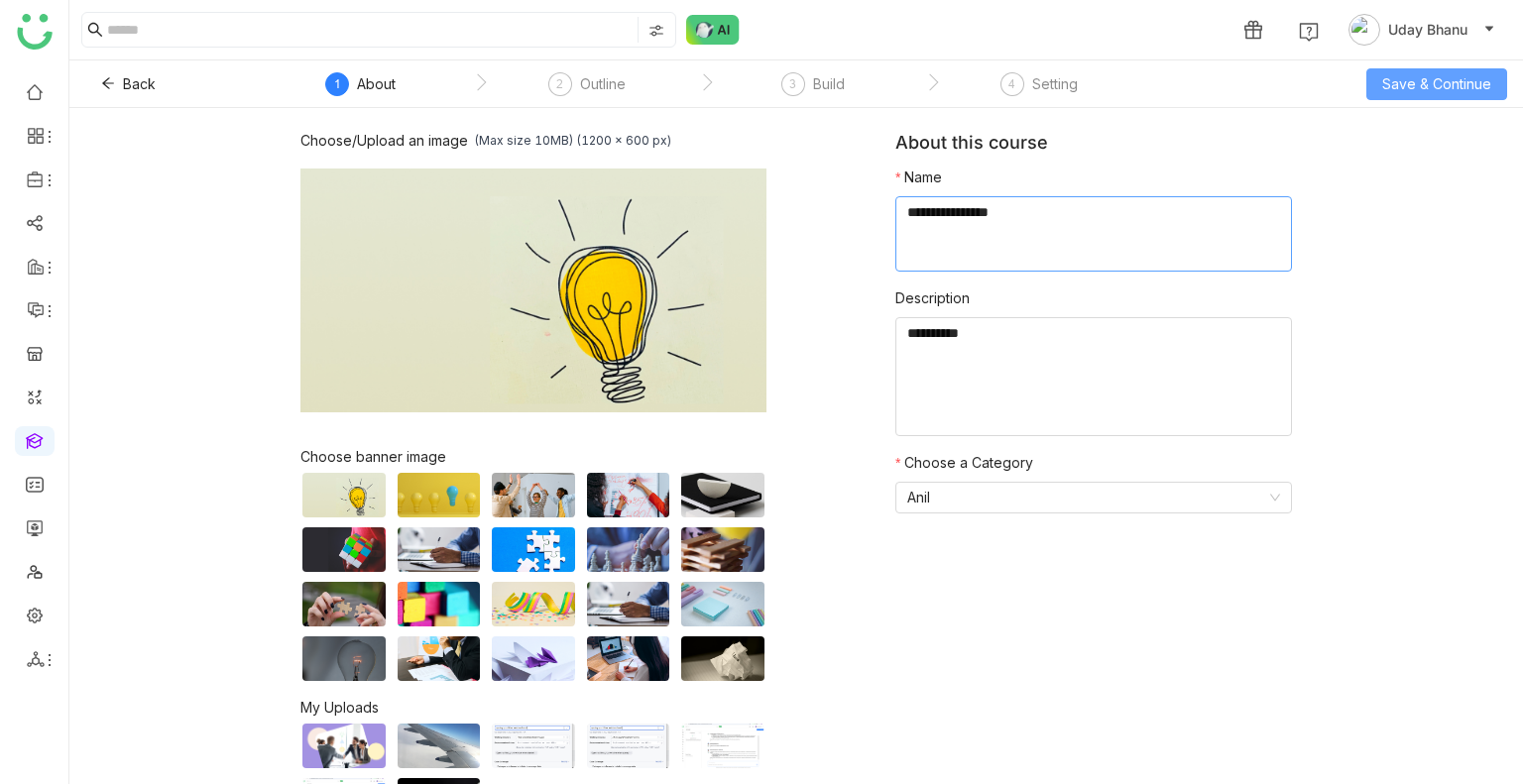 type on "**********" 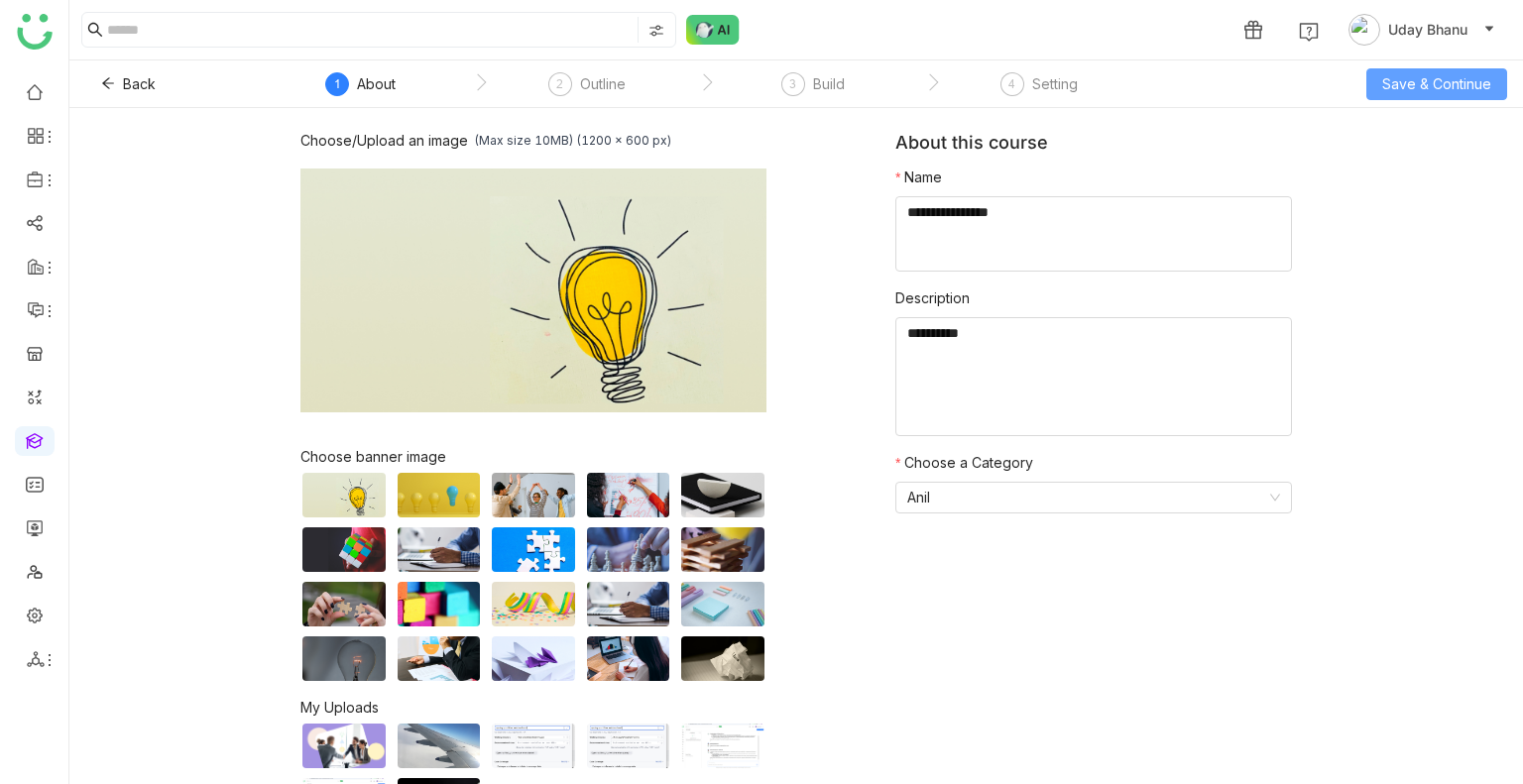 click on "Save & Continue" at bounding box center [1437, 84] 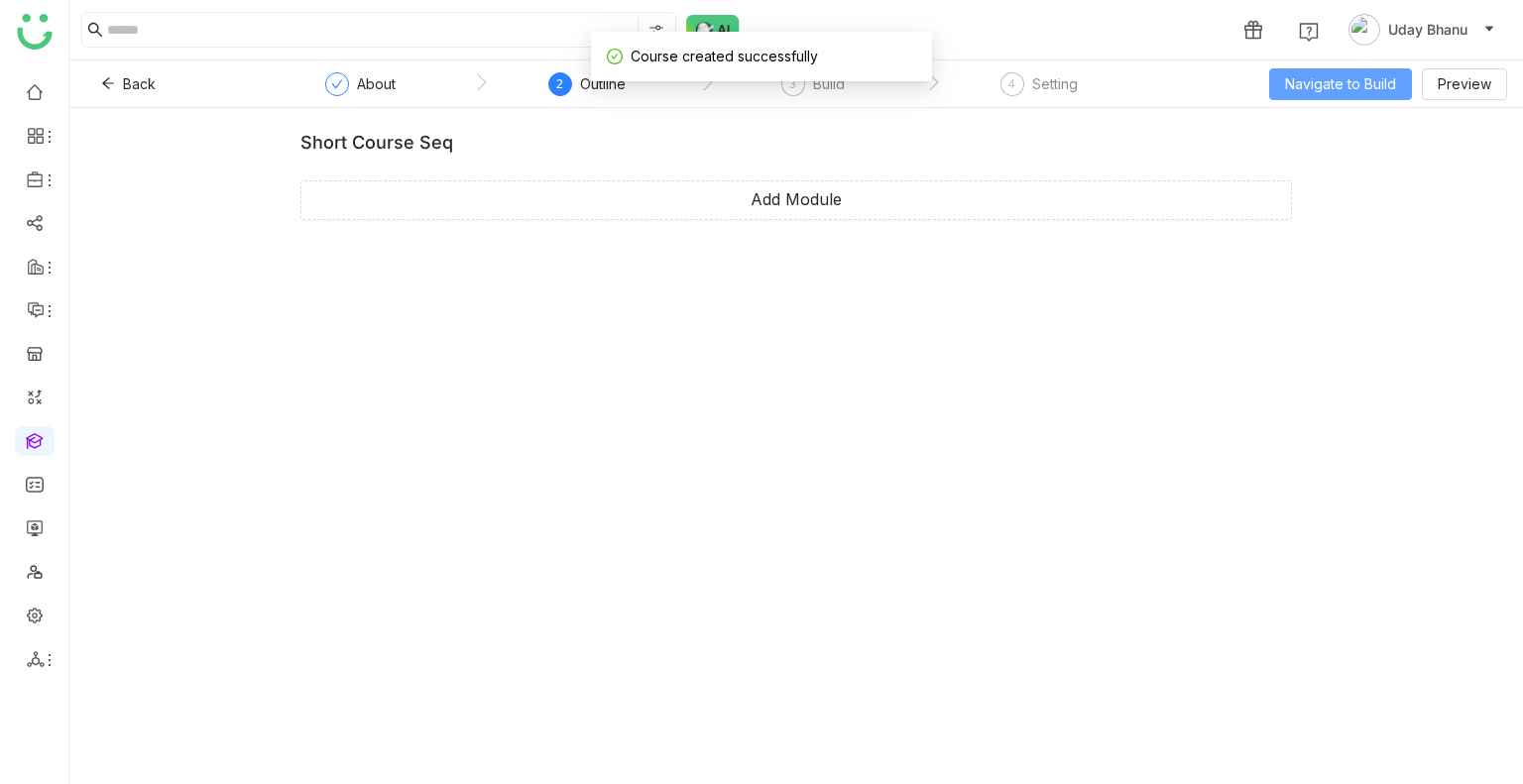 drag, startPoint x: 1420, startPoint y: 92, endPoint x: 1358, endPoint y: 78, distance: 63.560994 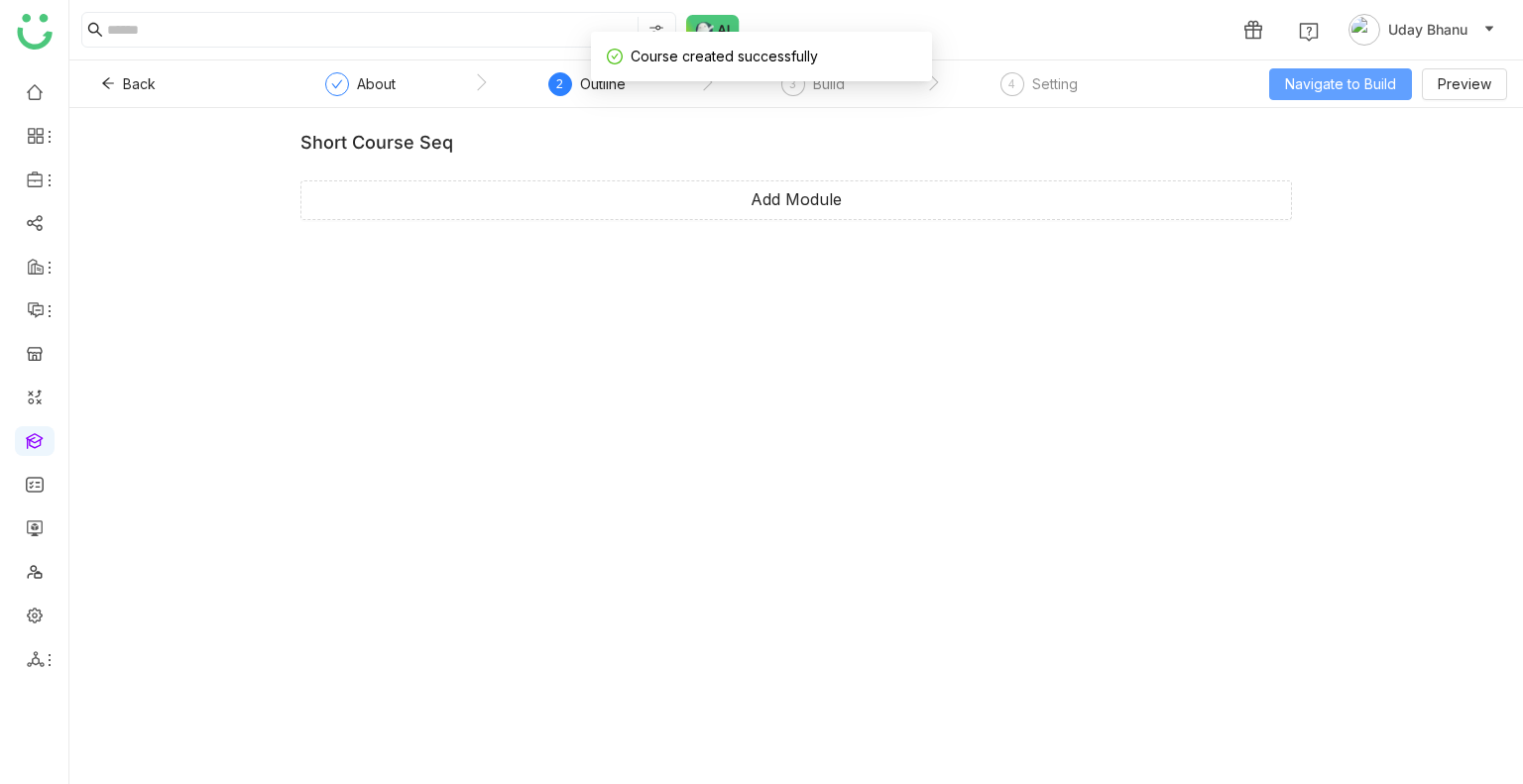 click on "Navigate to Build" at bounding box center (1341, 84) 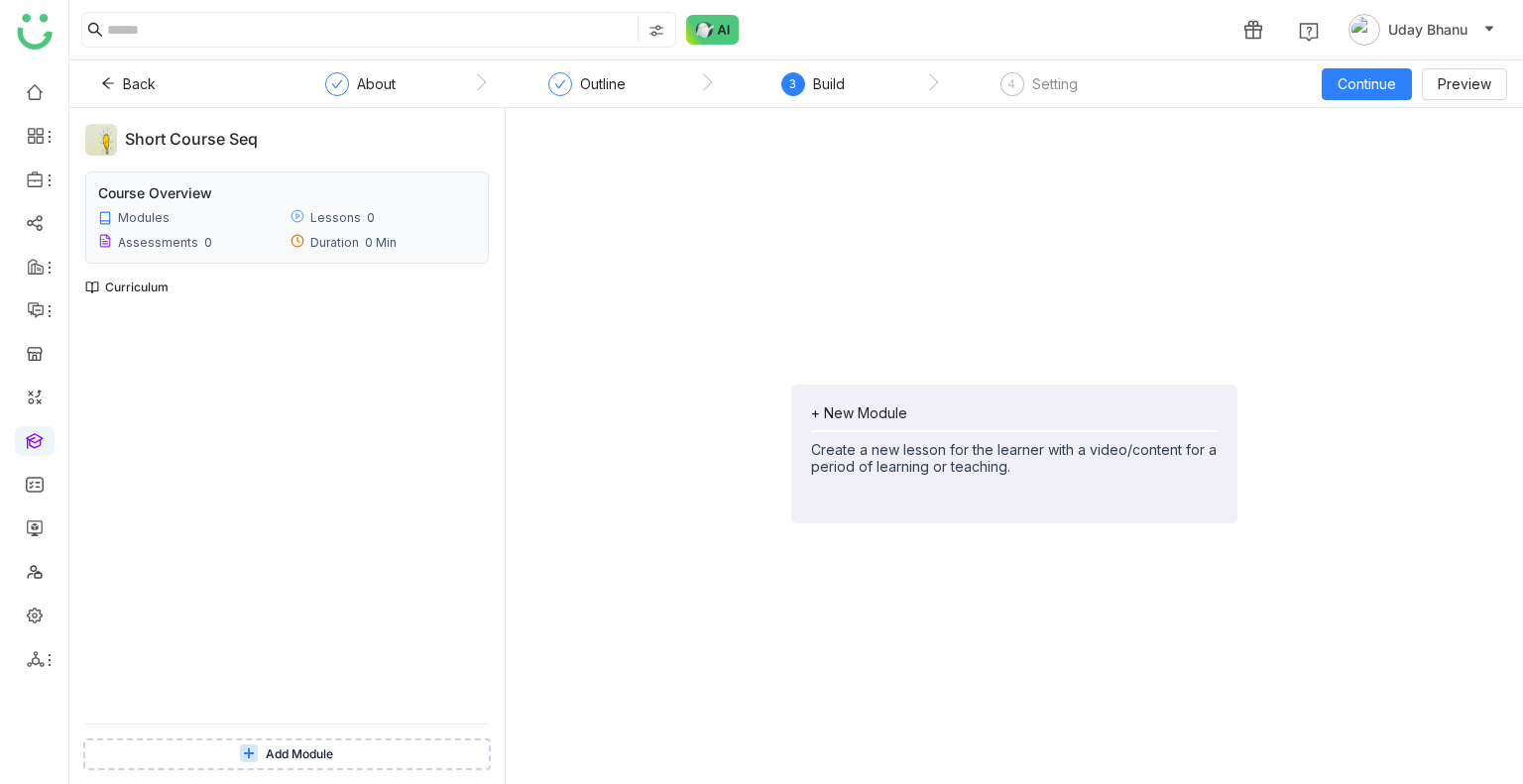 click on "+ New Module   Create a new lesson for the learner with a video/content for a period of learning or teaching." 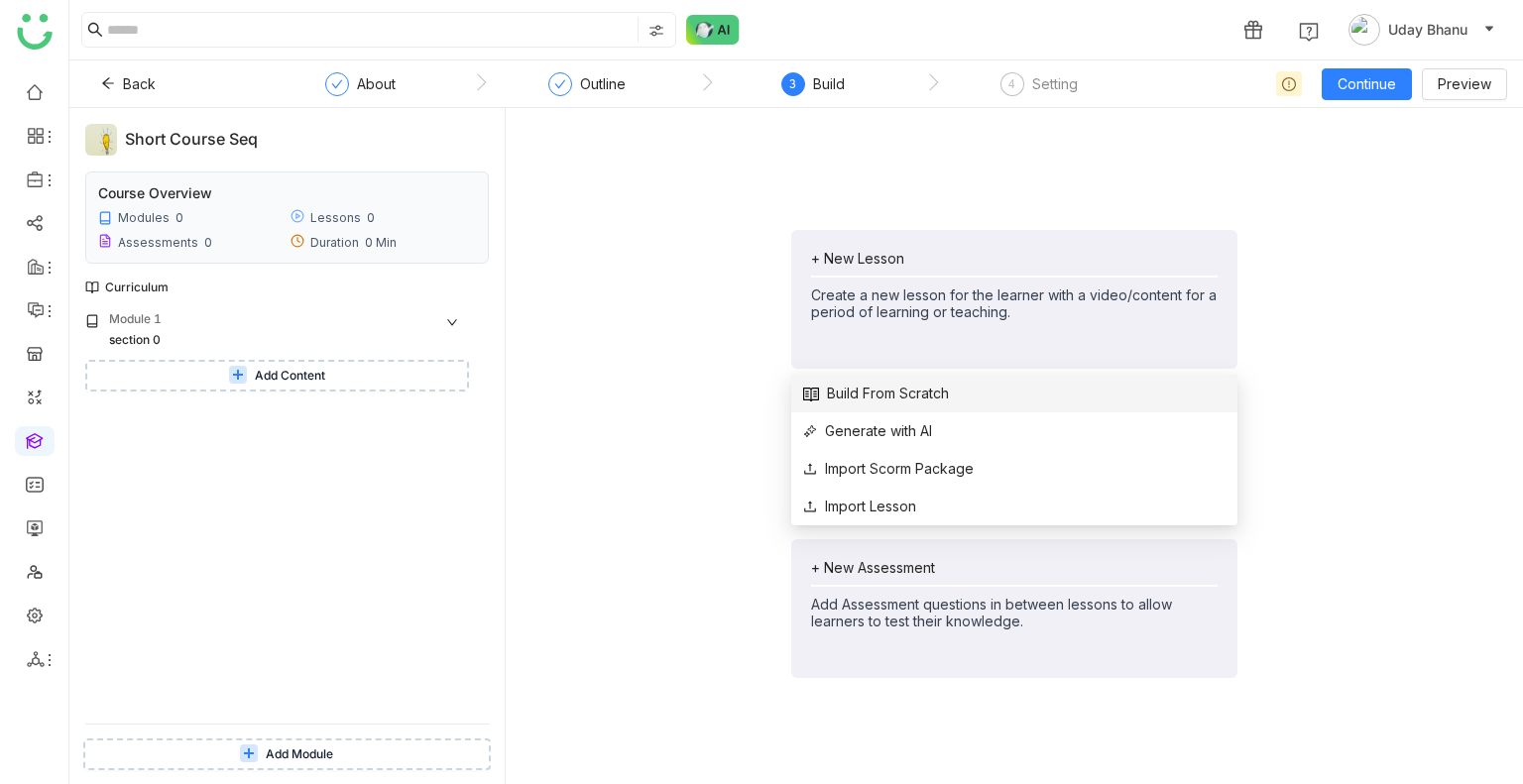 click on "Build From Scratch" at bounding box center (876, 393) 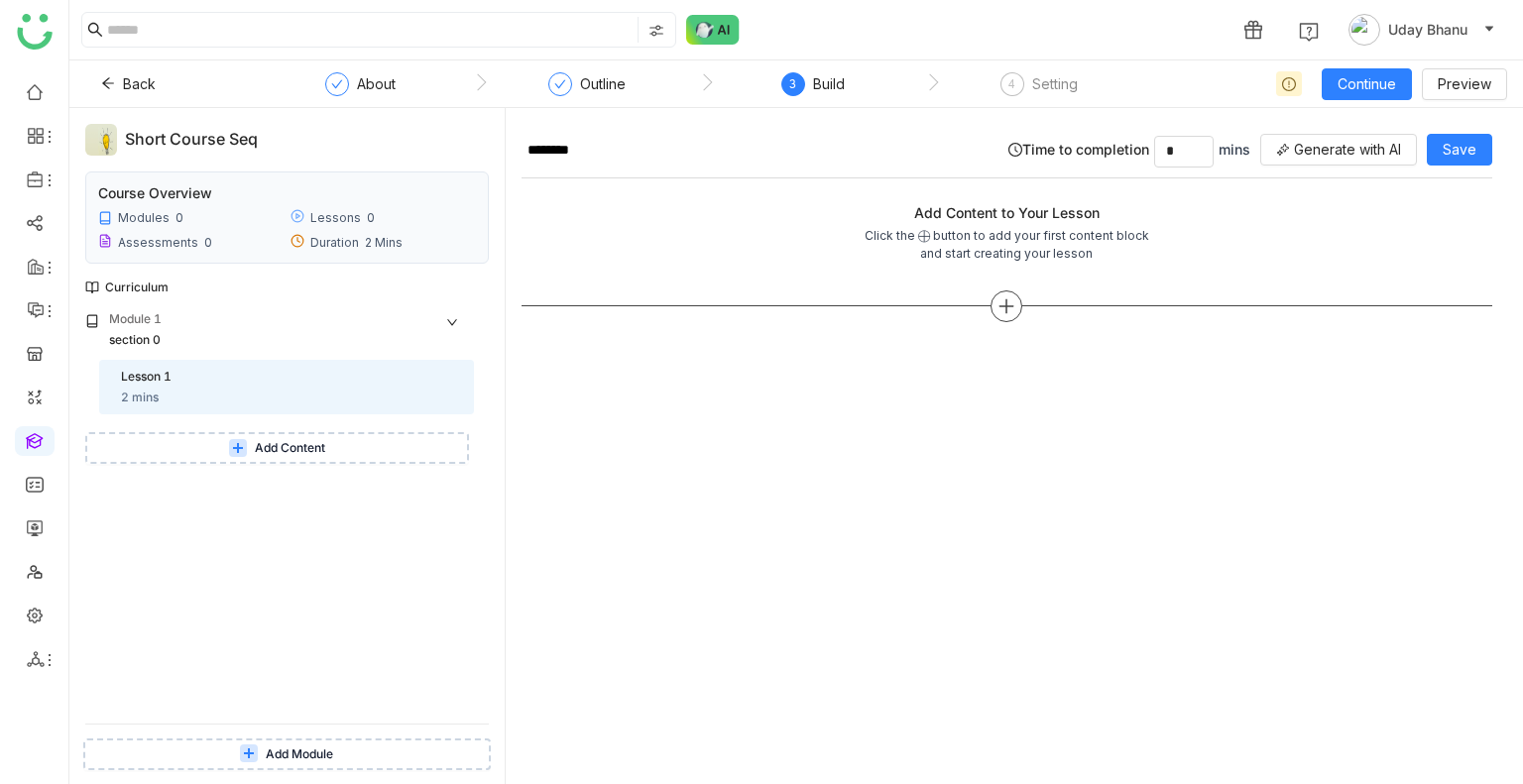 click 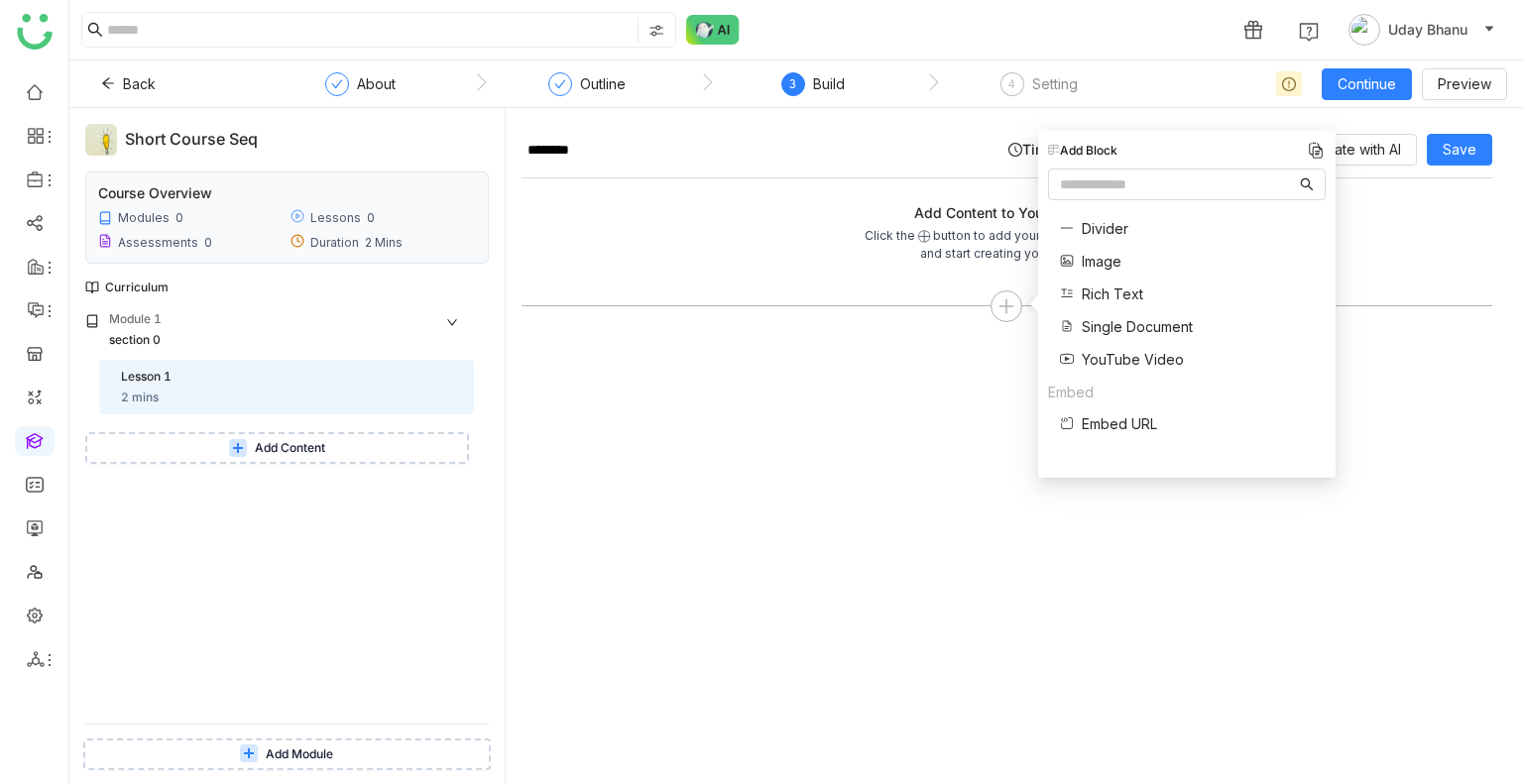 click on "Single Document" at bounding box center (1137, 326) 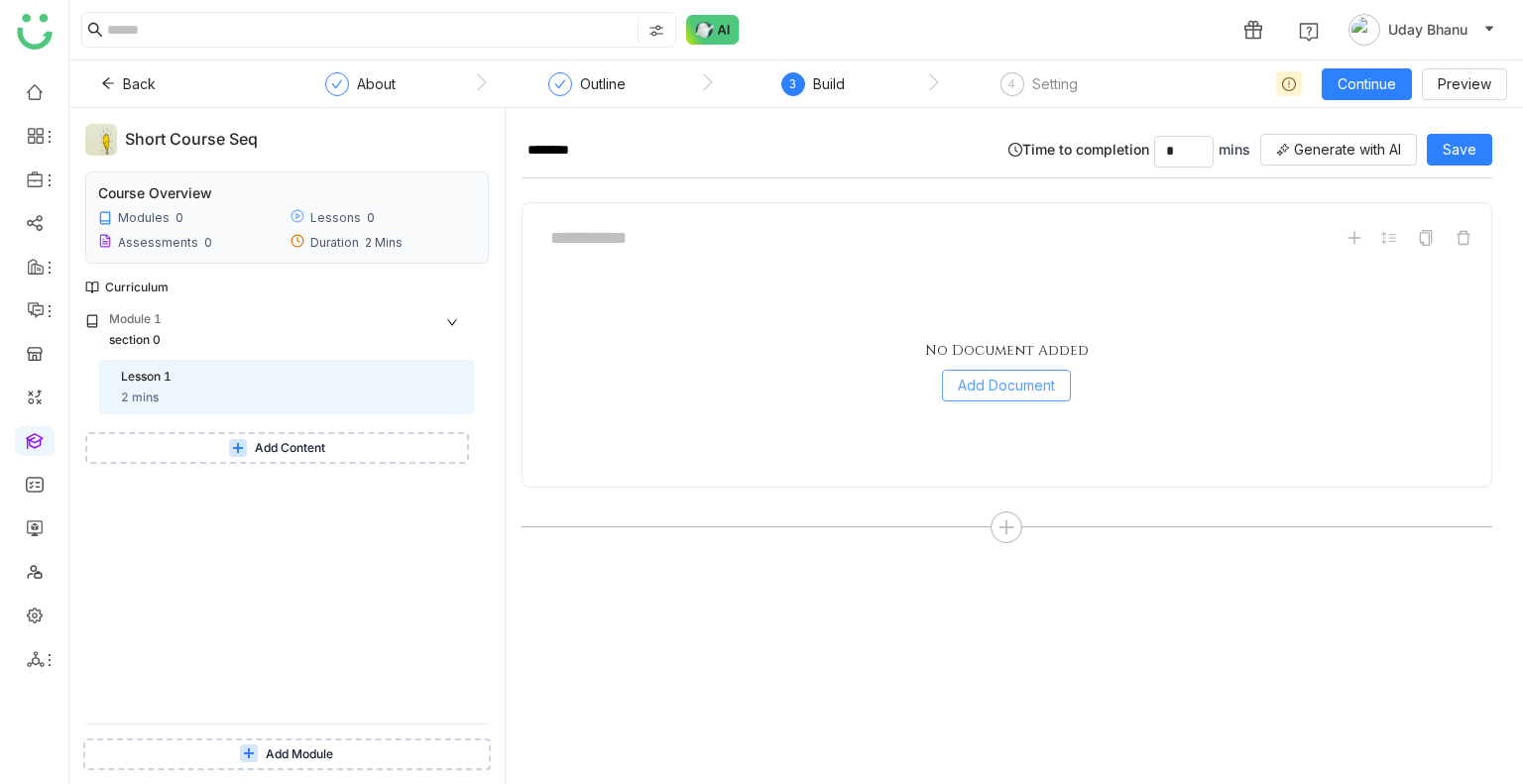 click on "Add Document" 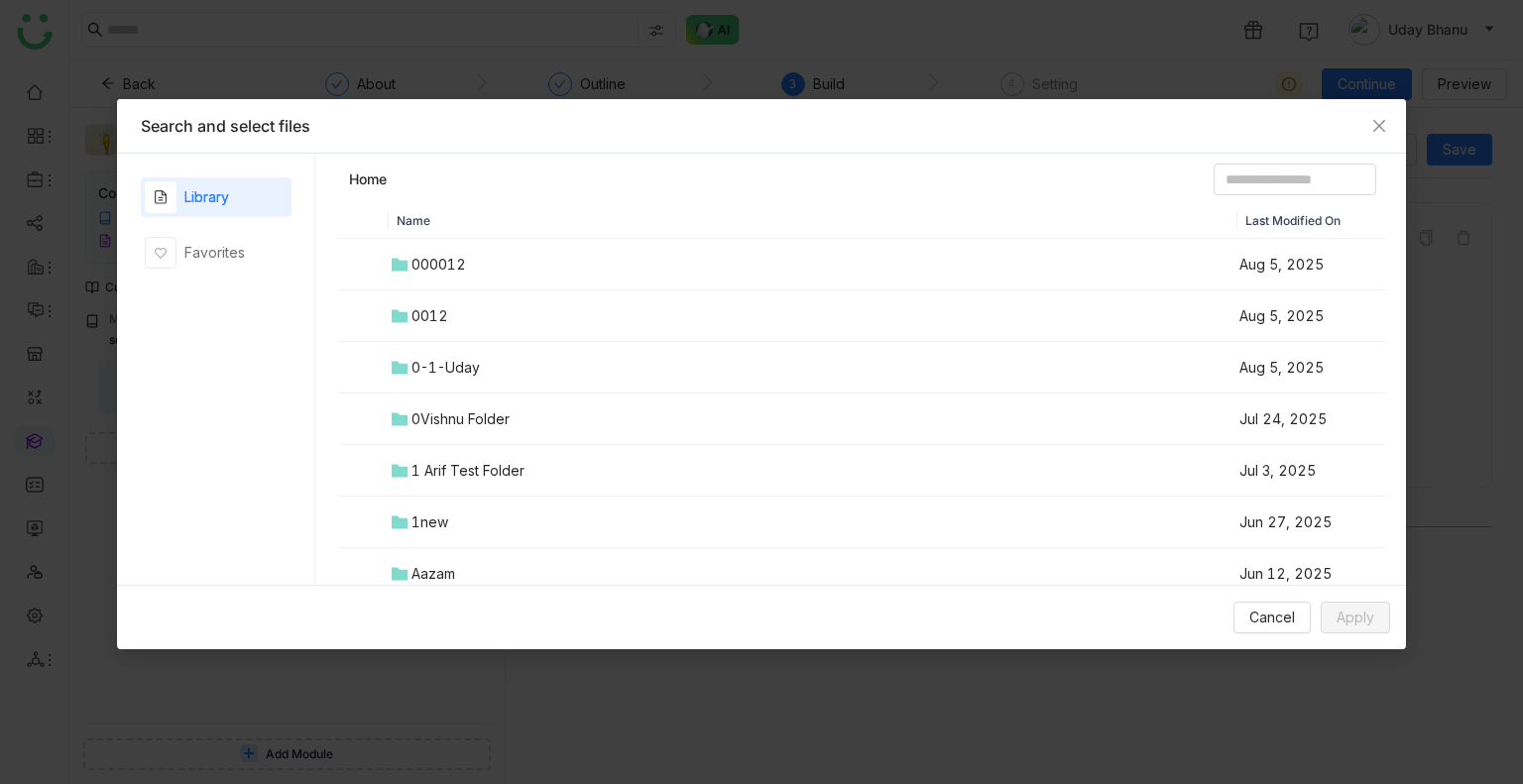 click on "0-1-Uday" at bounding box center [813, 368] 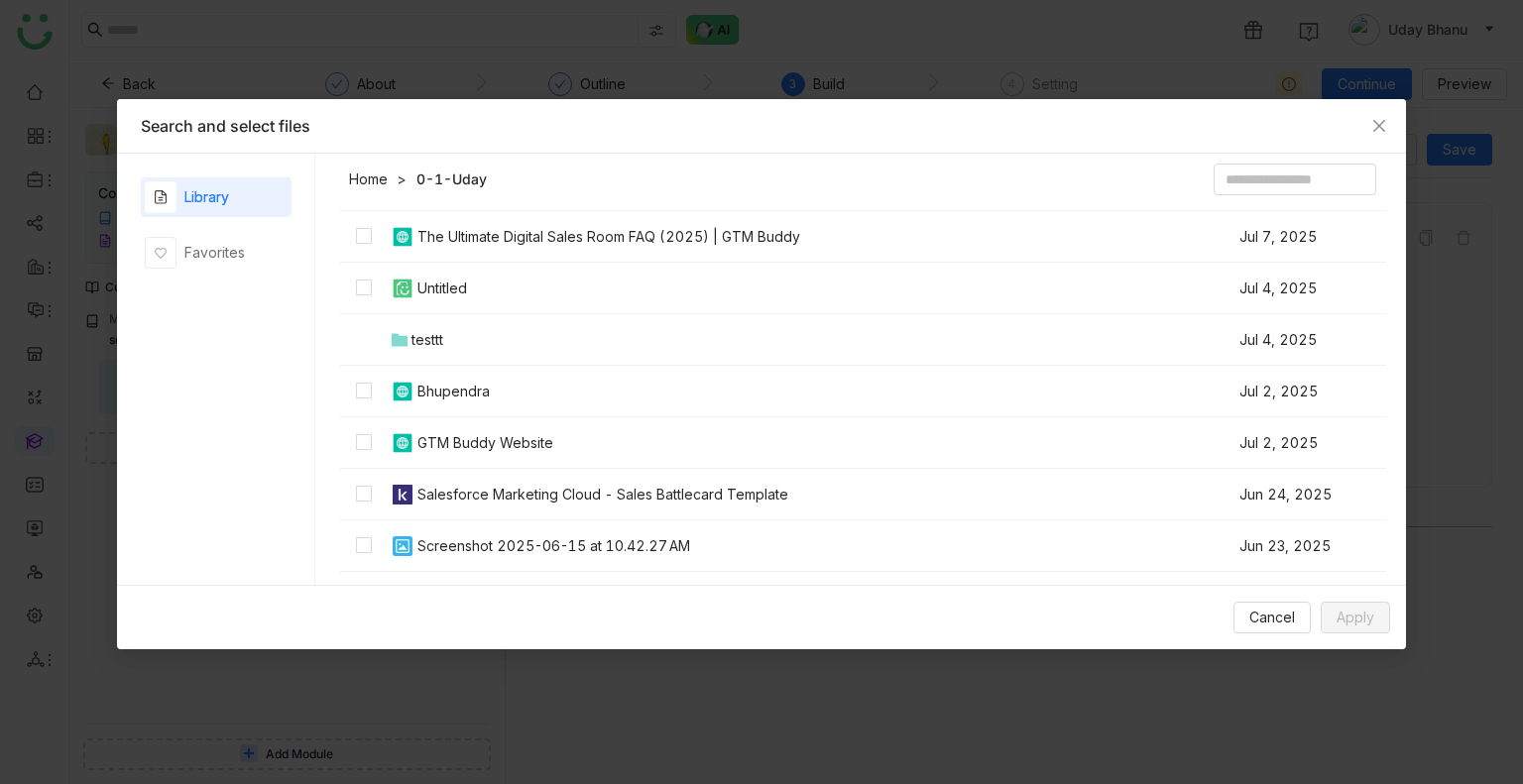 scroll, scrollTop: 262, scrollLeft: 0, axis: vertical 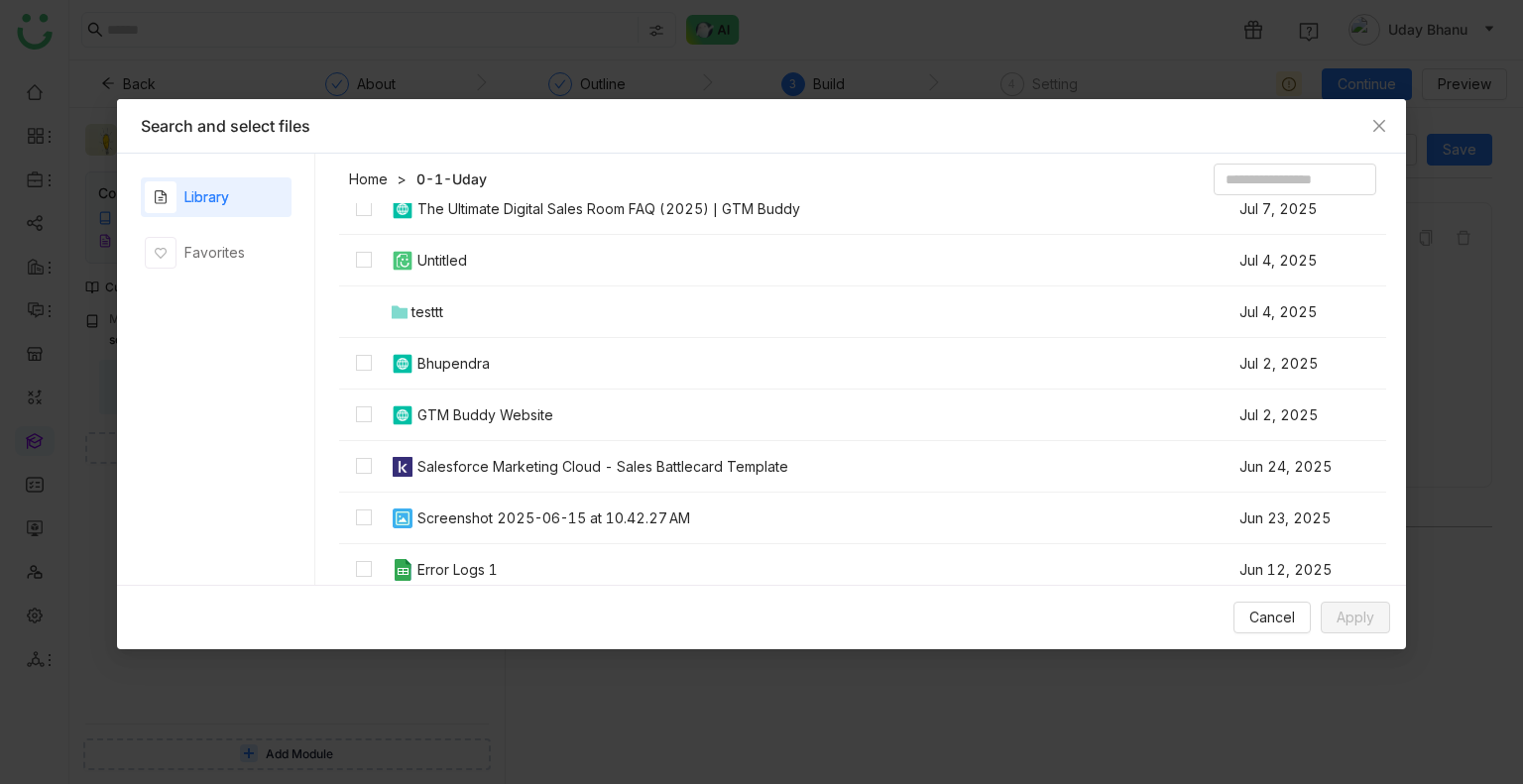 click on "Home" at bounding box center [368, 179] 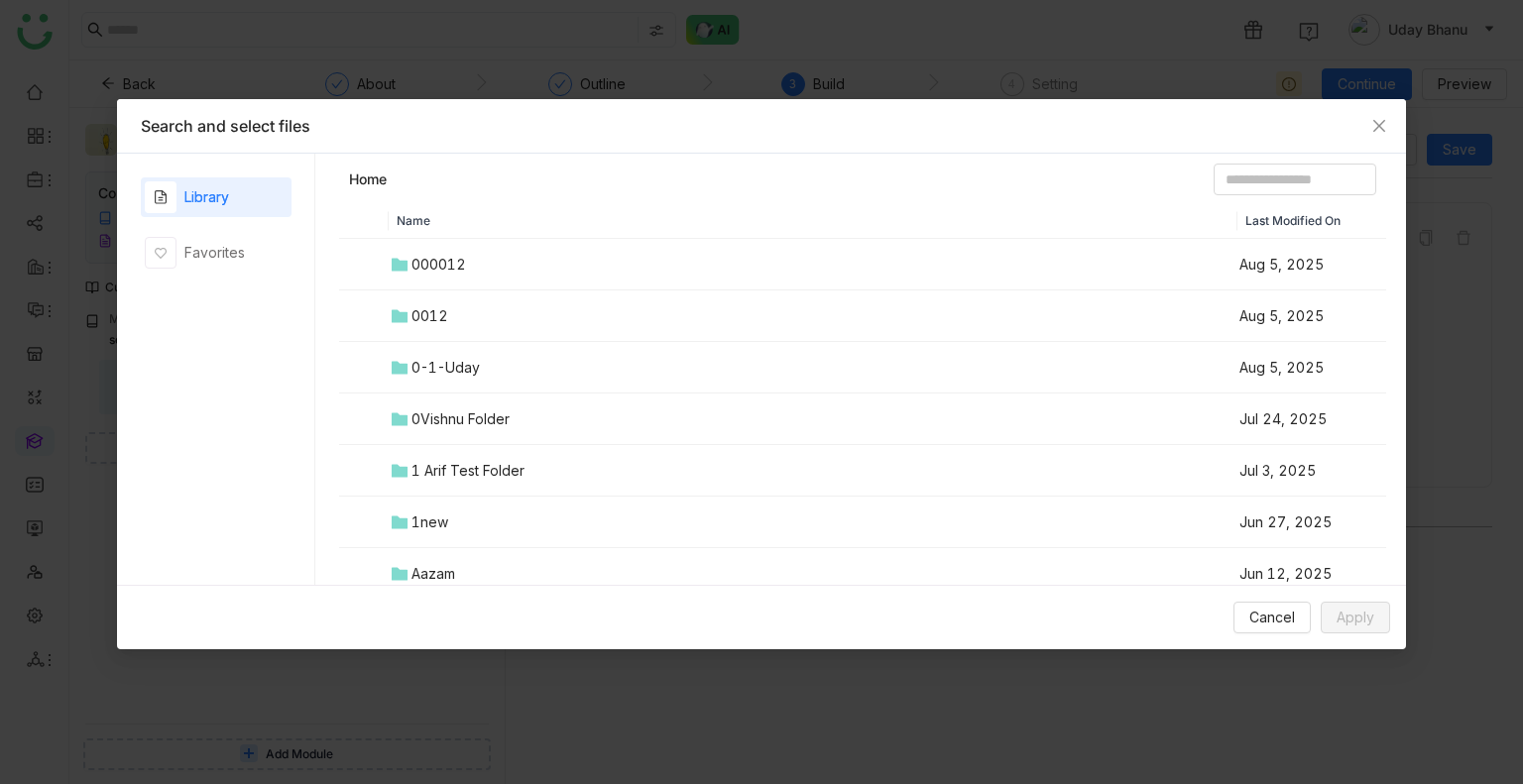 scroll, scrollTop: 1086, scrollLeft: 0, axis: vertical 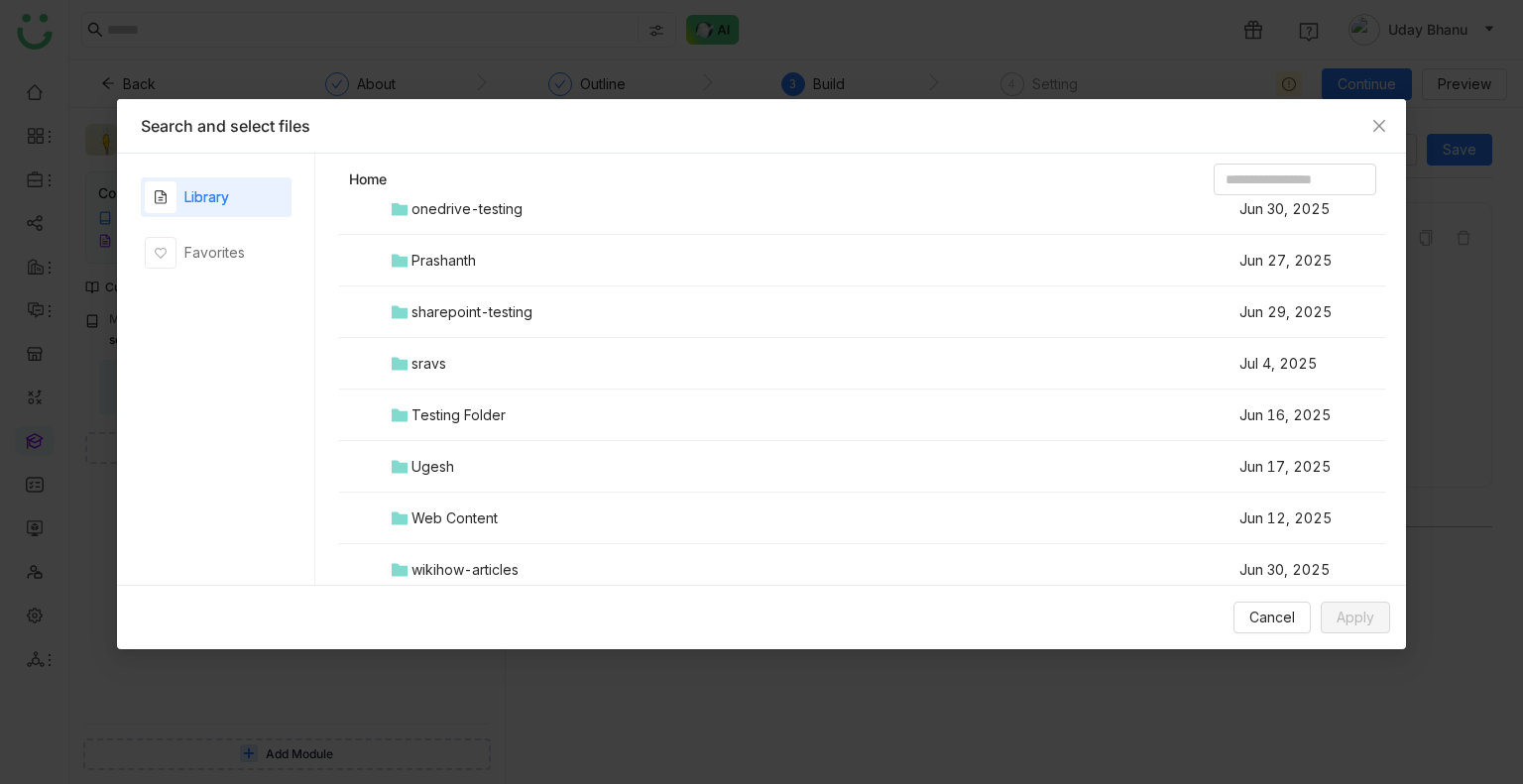 click on "Testing Folder" at bounding box center (458, 415) 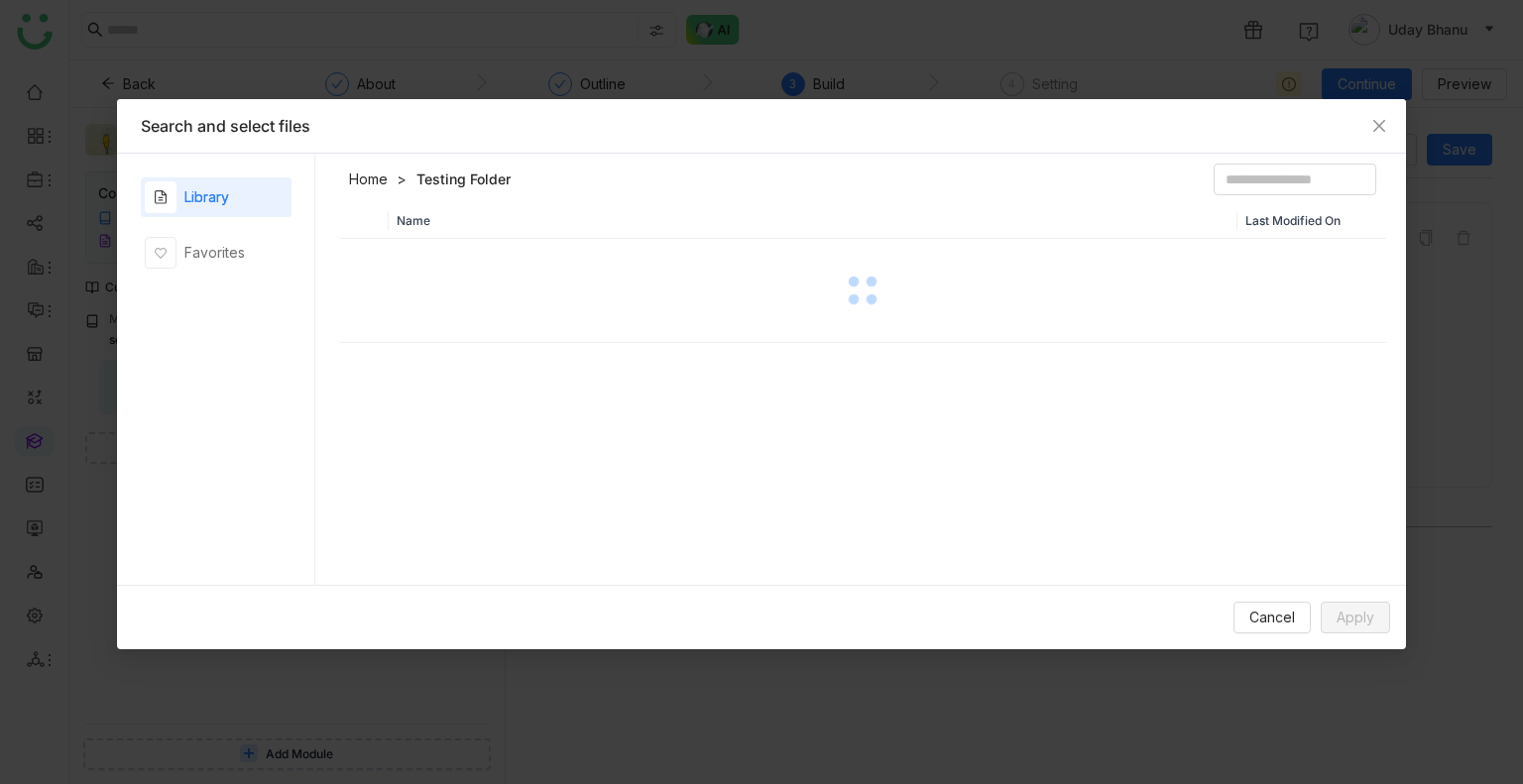 scroll, scrollTop: 0, scrollLeft: 0, axis: both 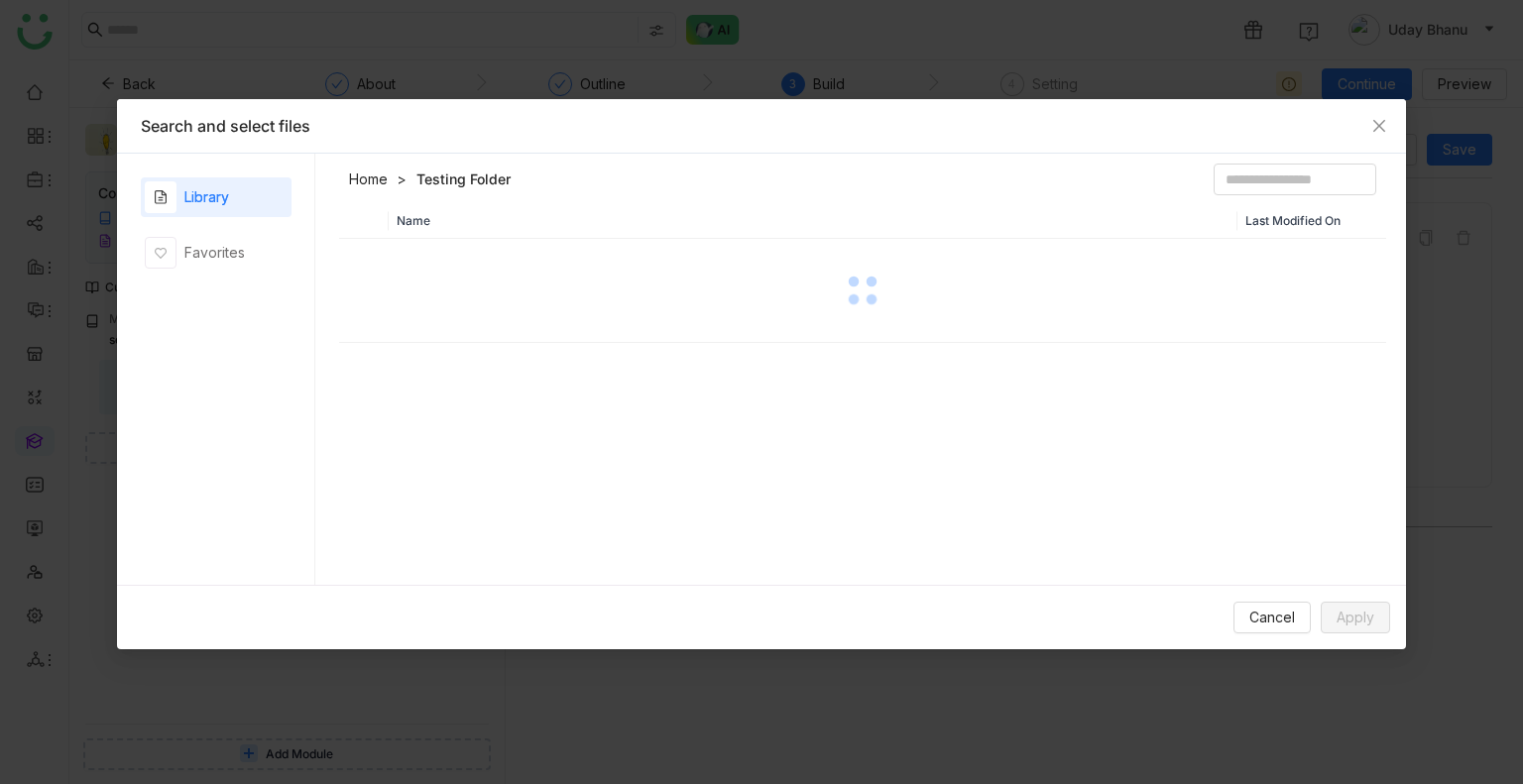 click on "Name Last Modified On" at bounding box center [863, 398] 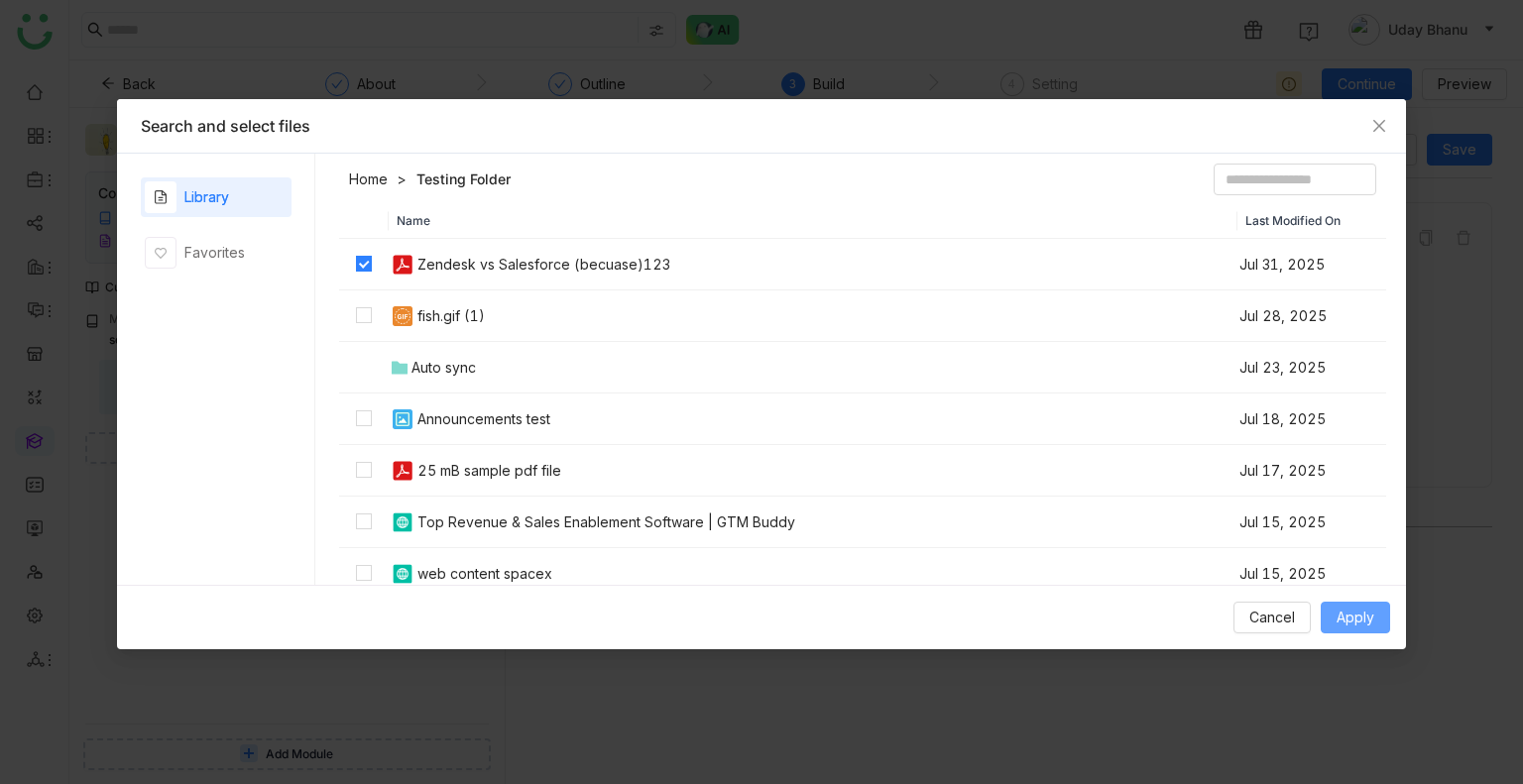 click on "Apply" at bounding box center [1355, 617] 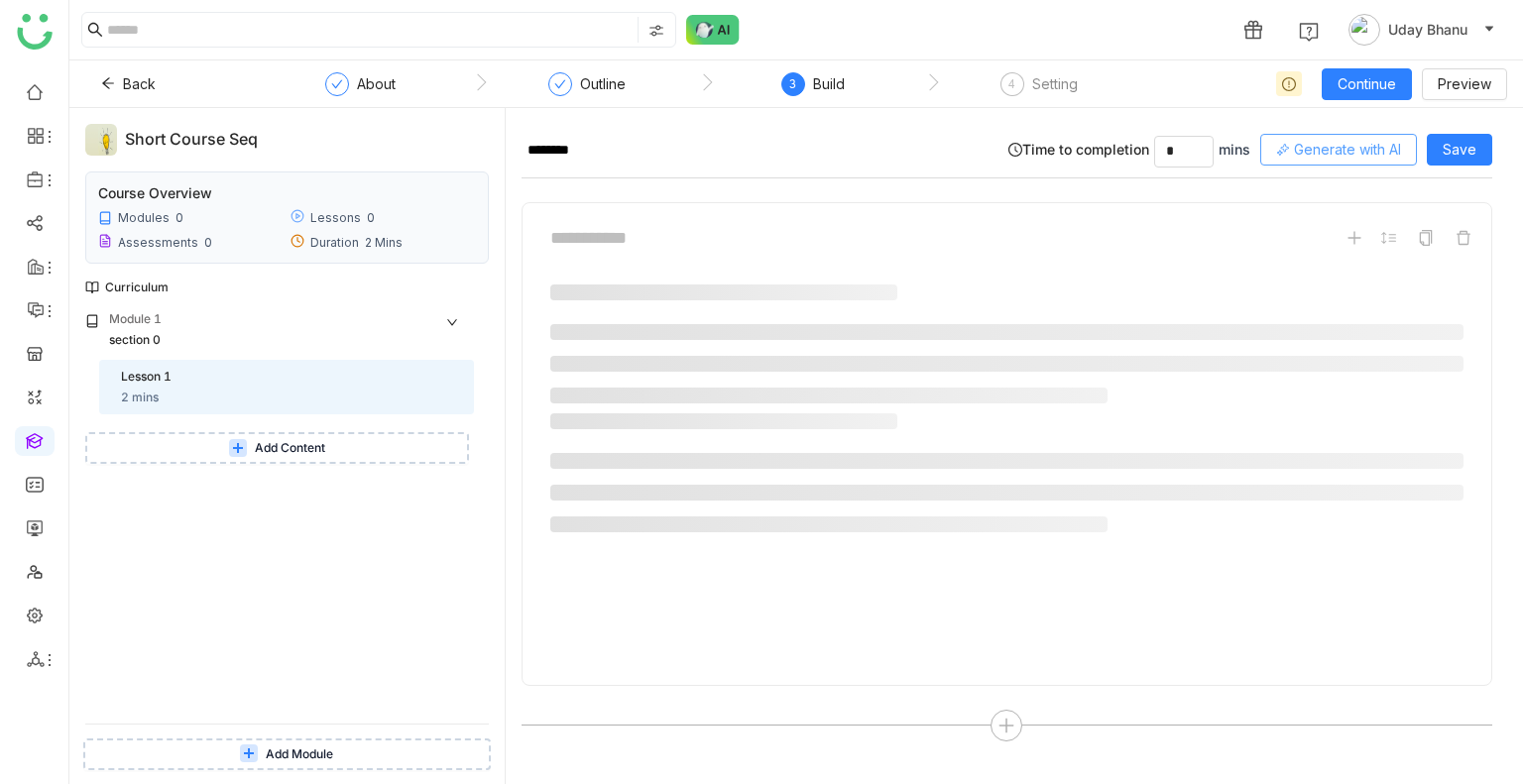 click on "Generate with AI" 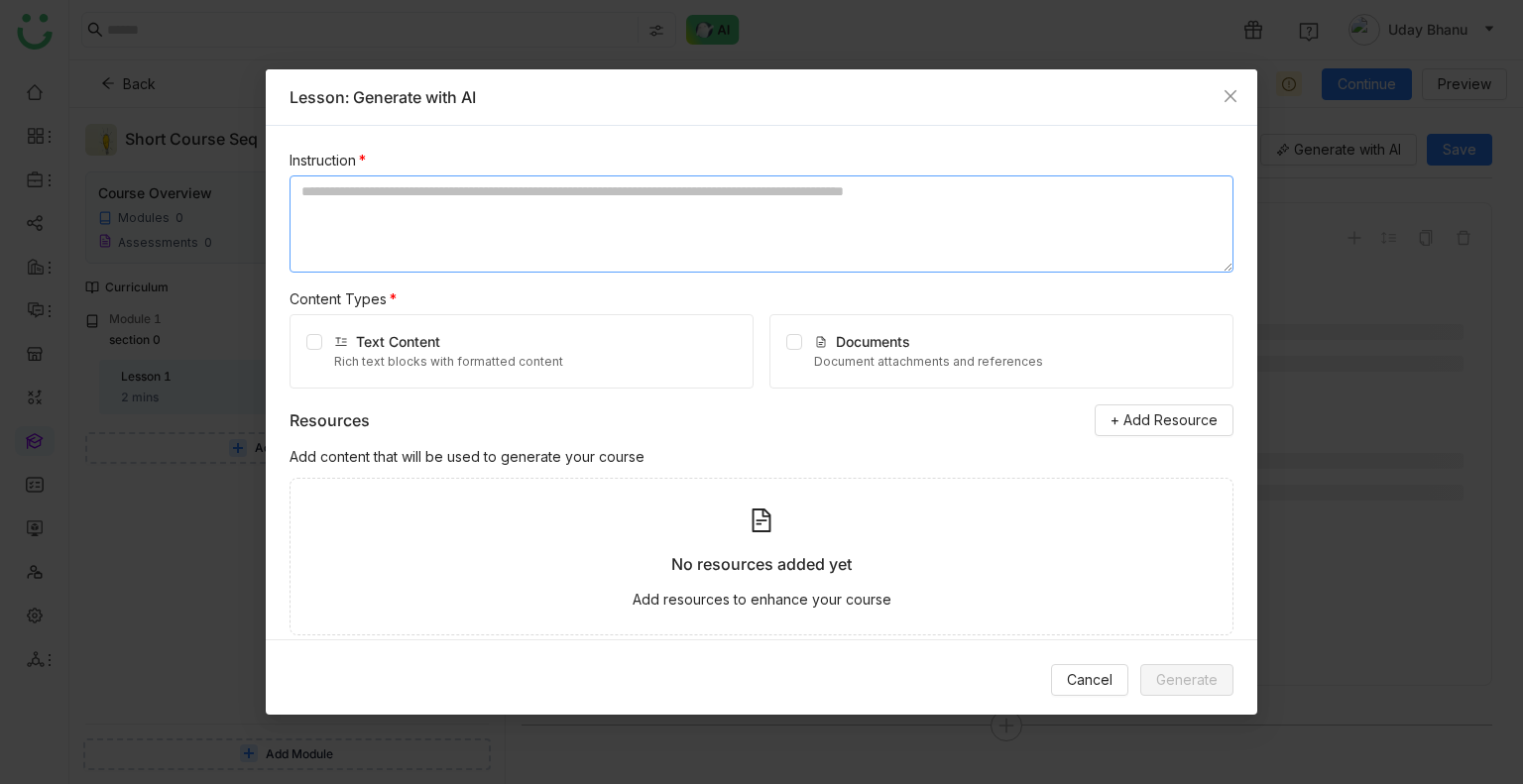 click at bounding box center (762, 224) 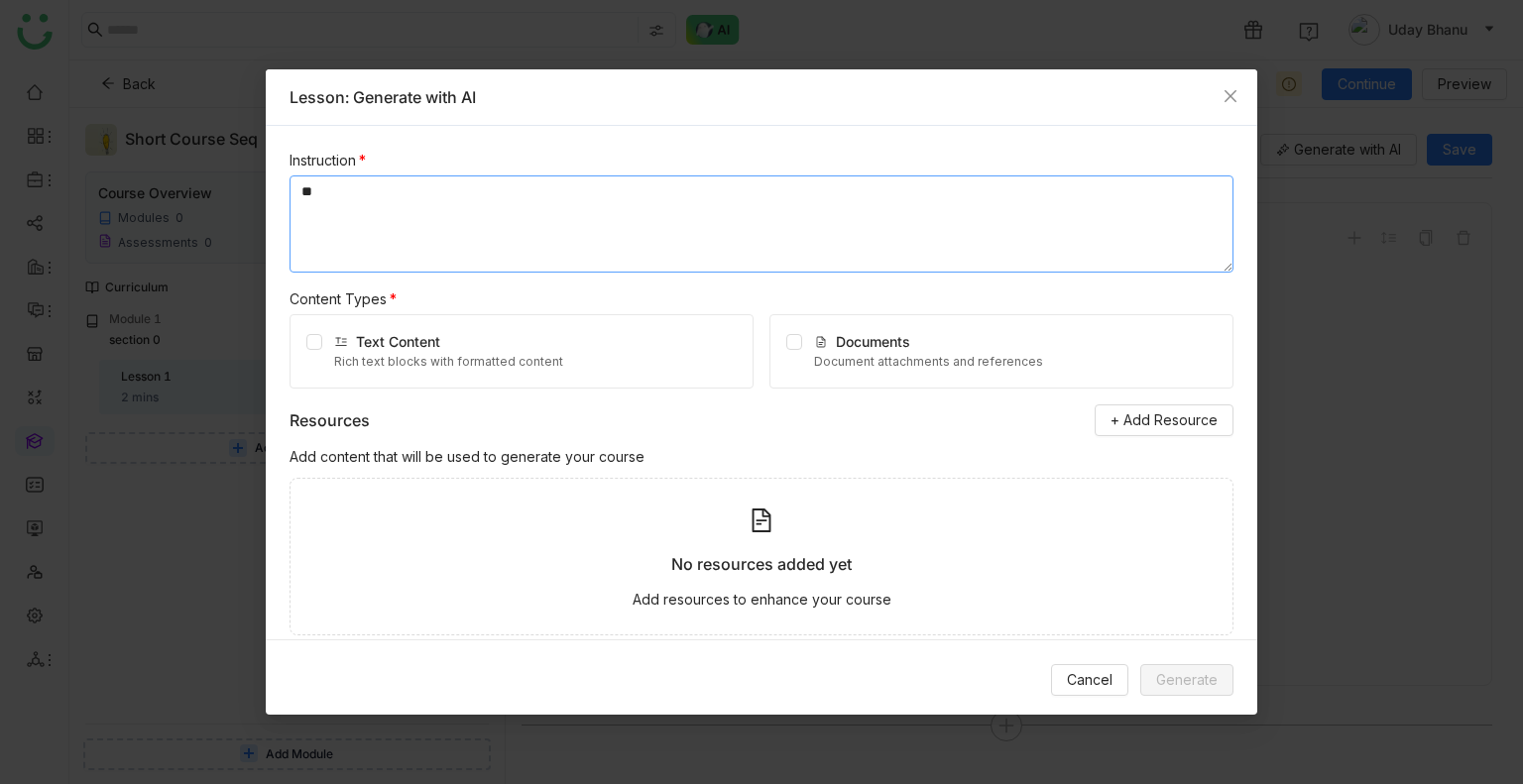 type on "*" 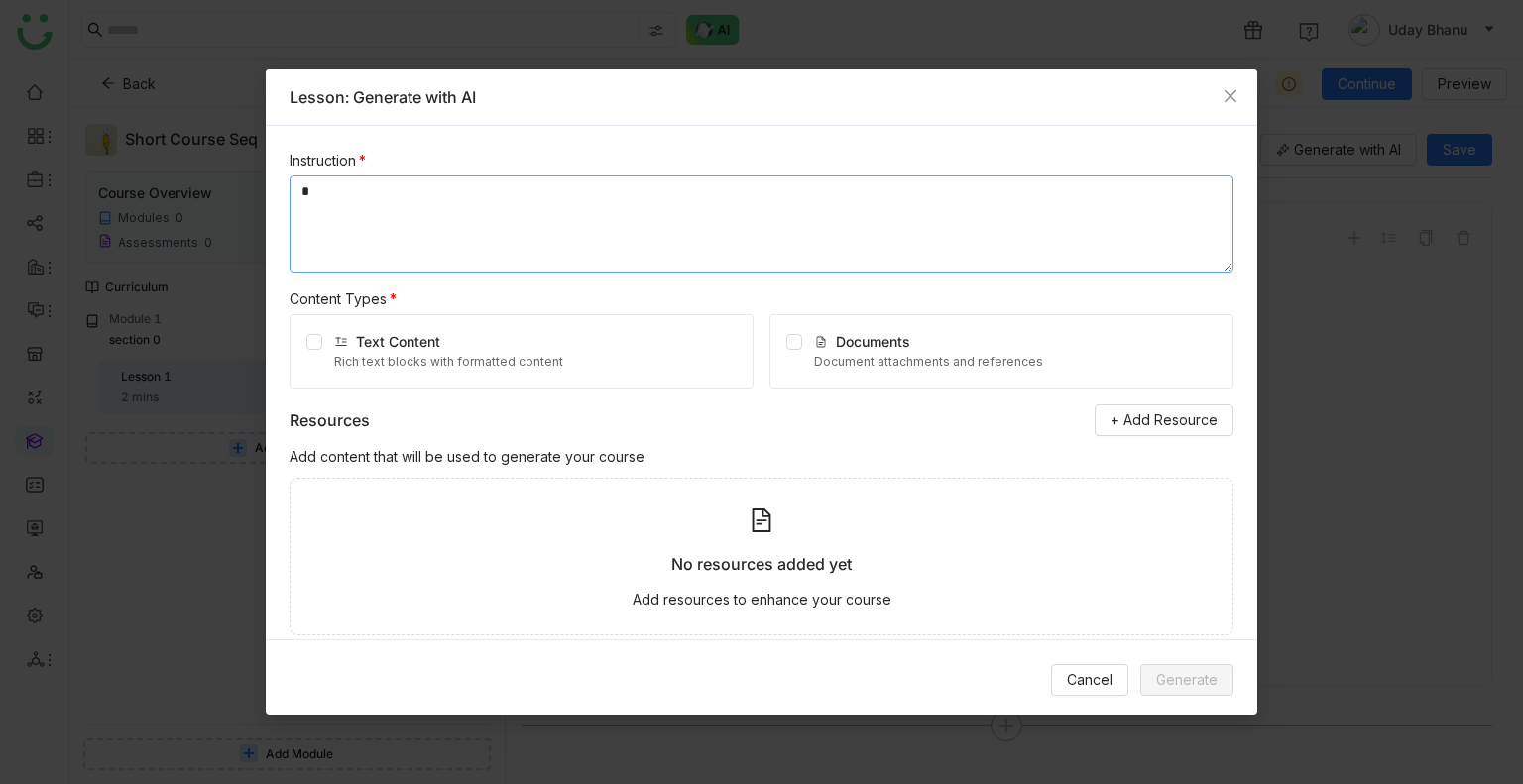 type 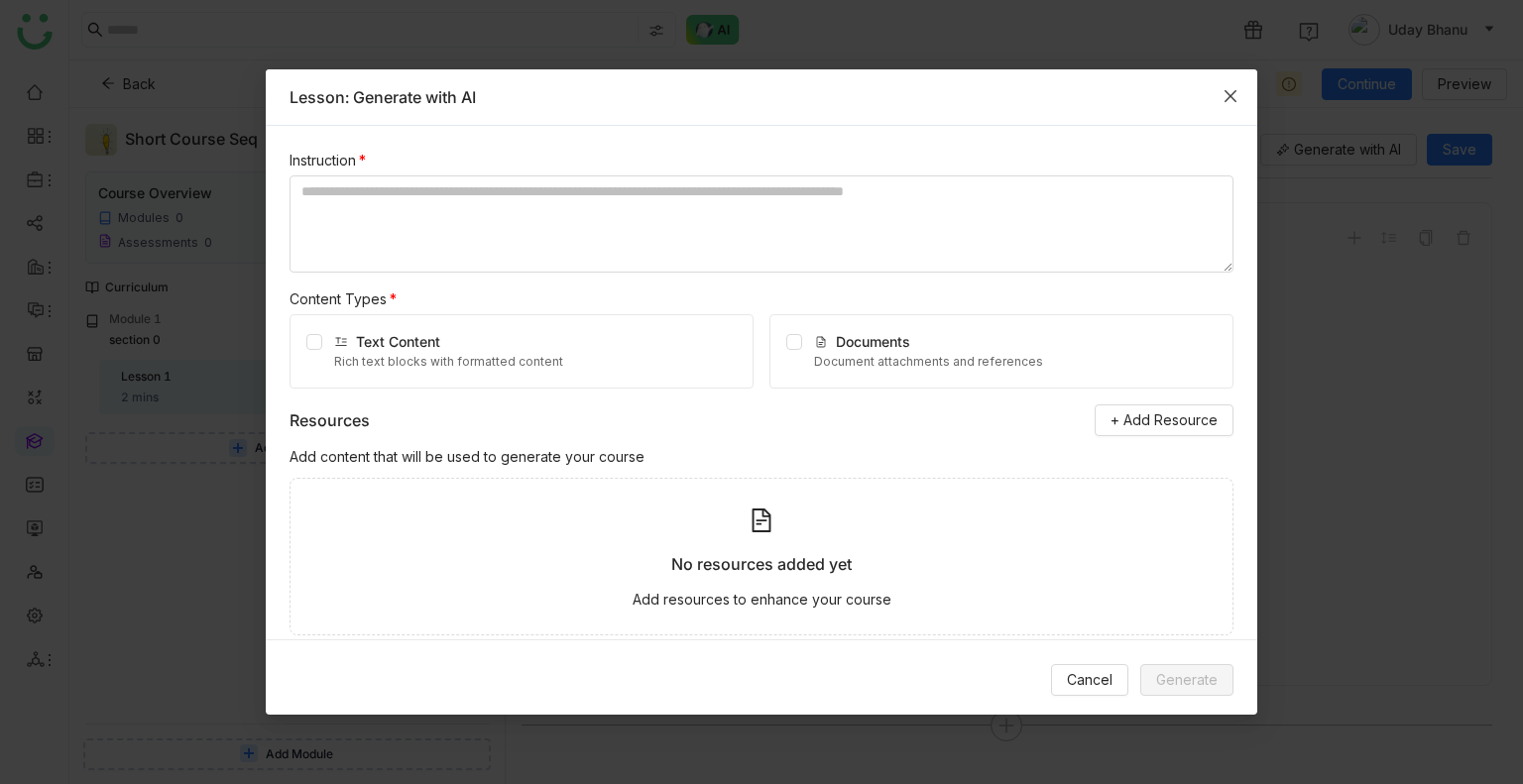 click at bounding box center [1230, 96] 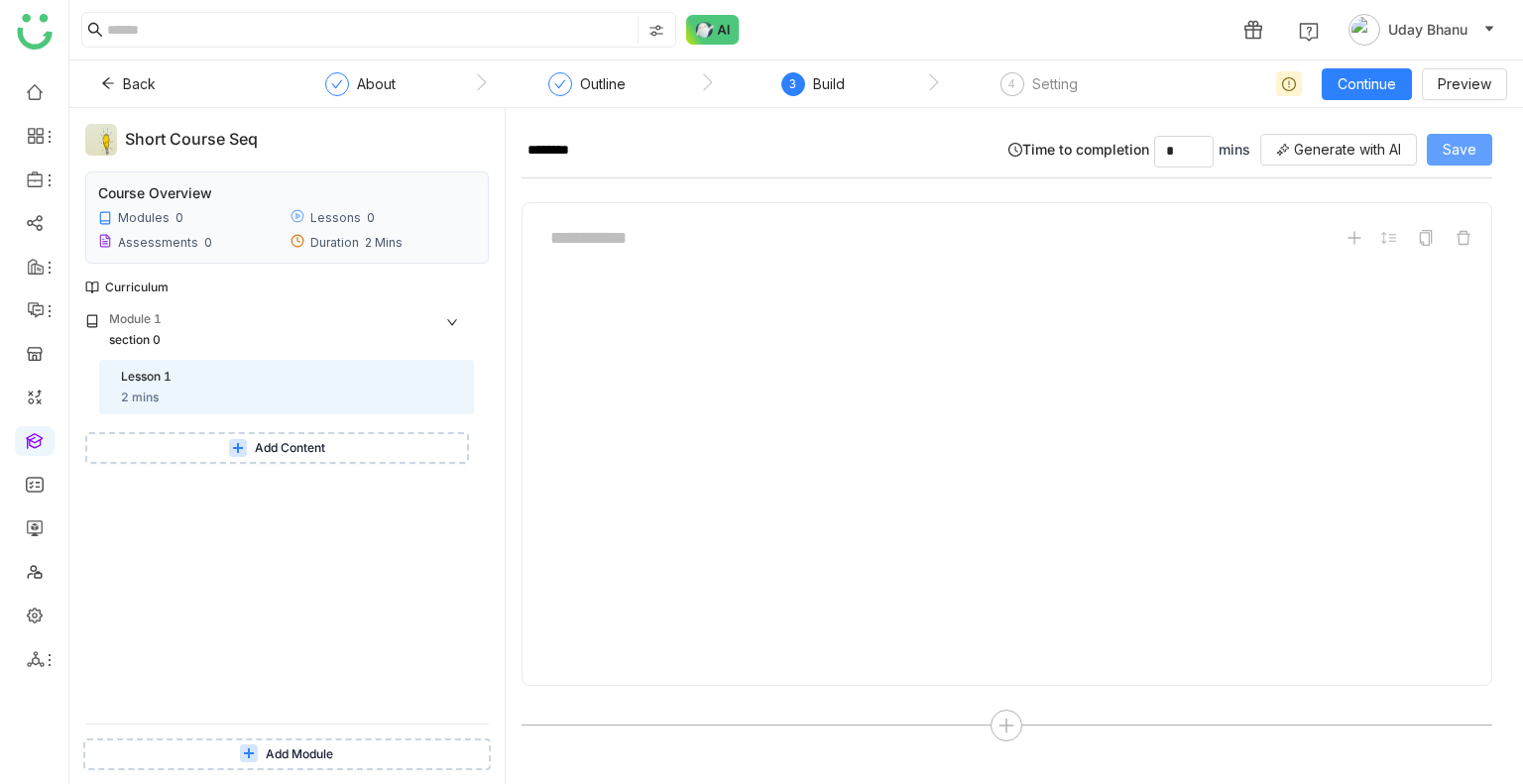 click on "Save" 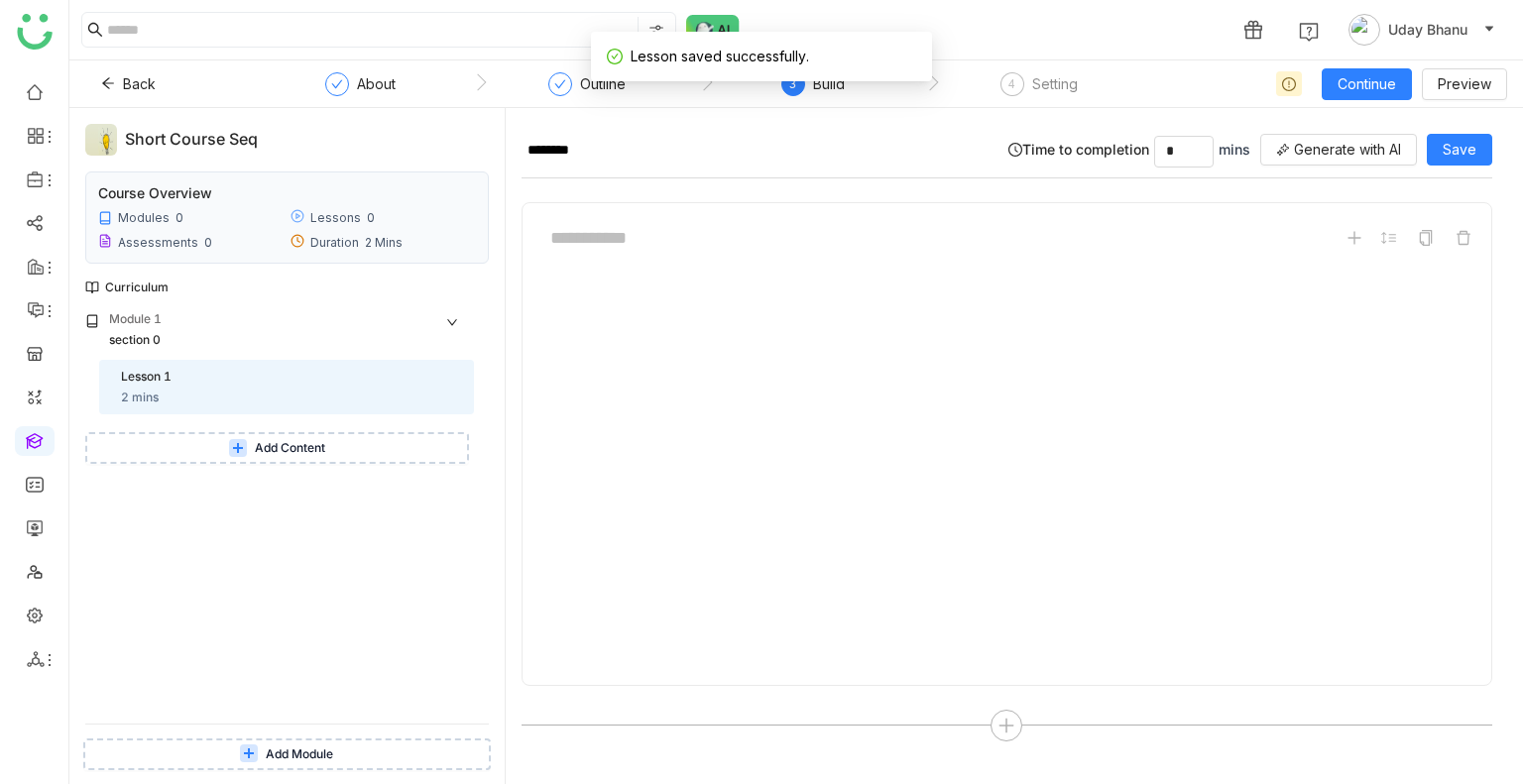click on "Add Content" at bounding box center [290, 448] 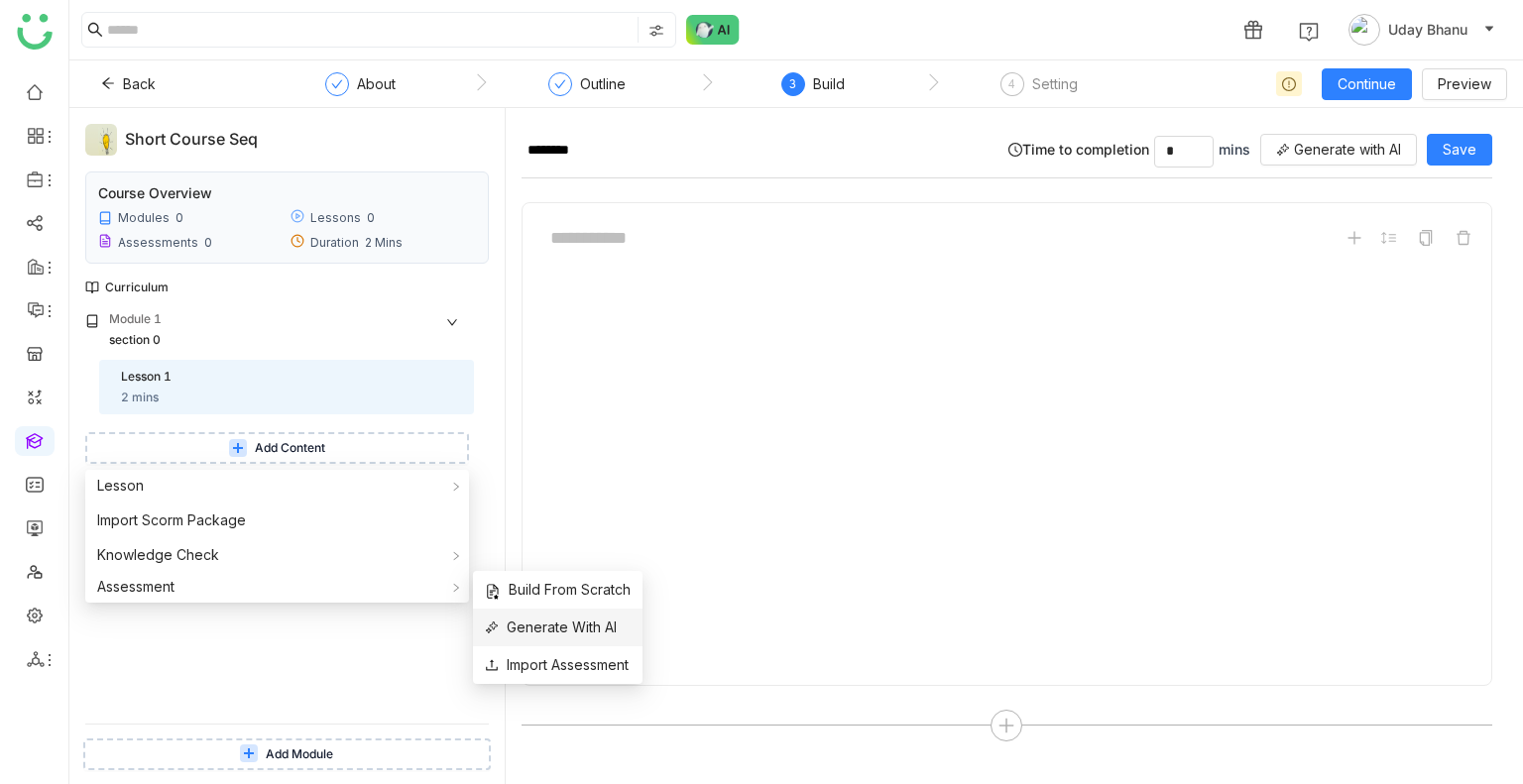 click on "Generate With AI" at bounding box center (550, 627) 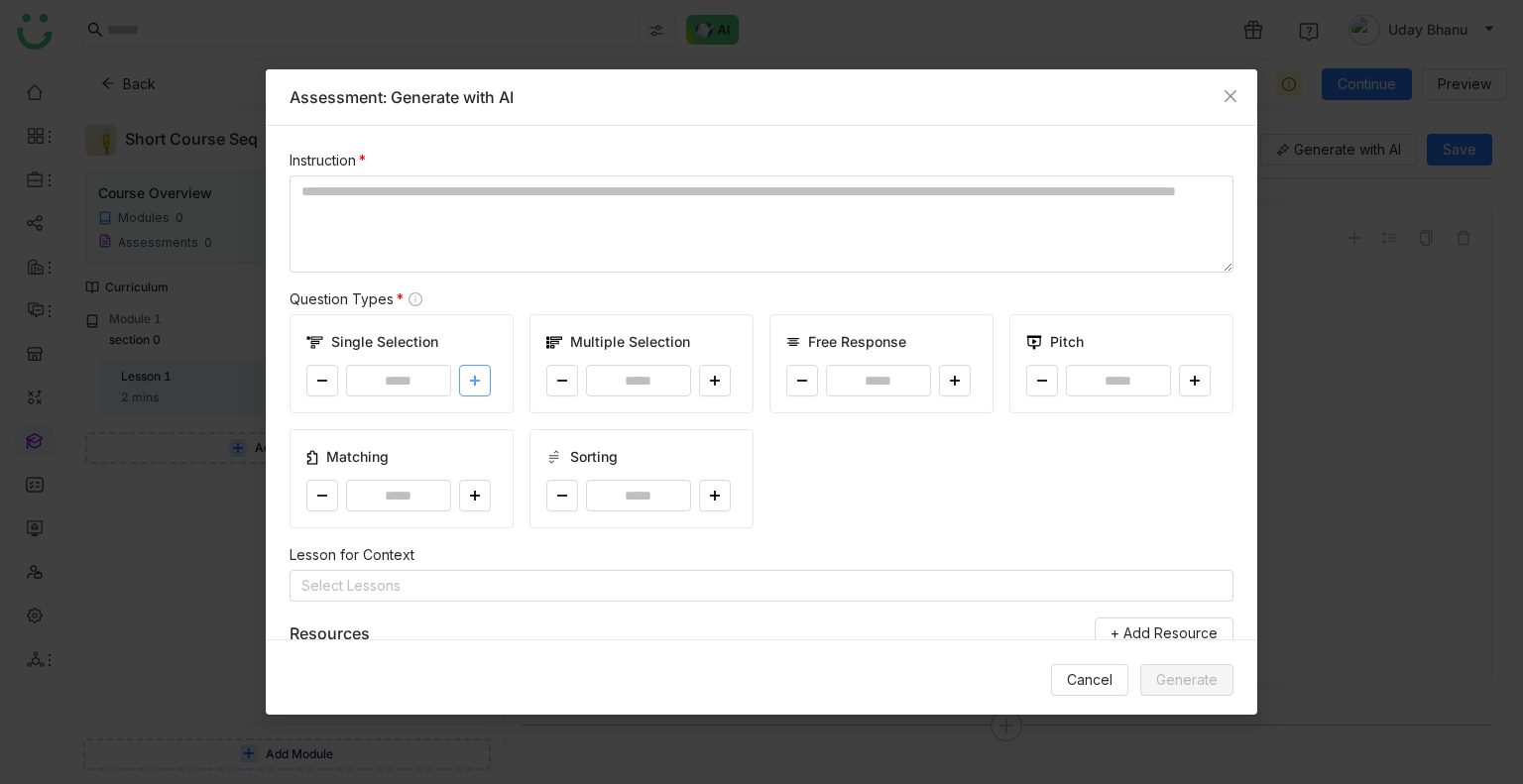 click at bounding box center [475, 381] 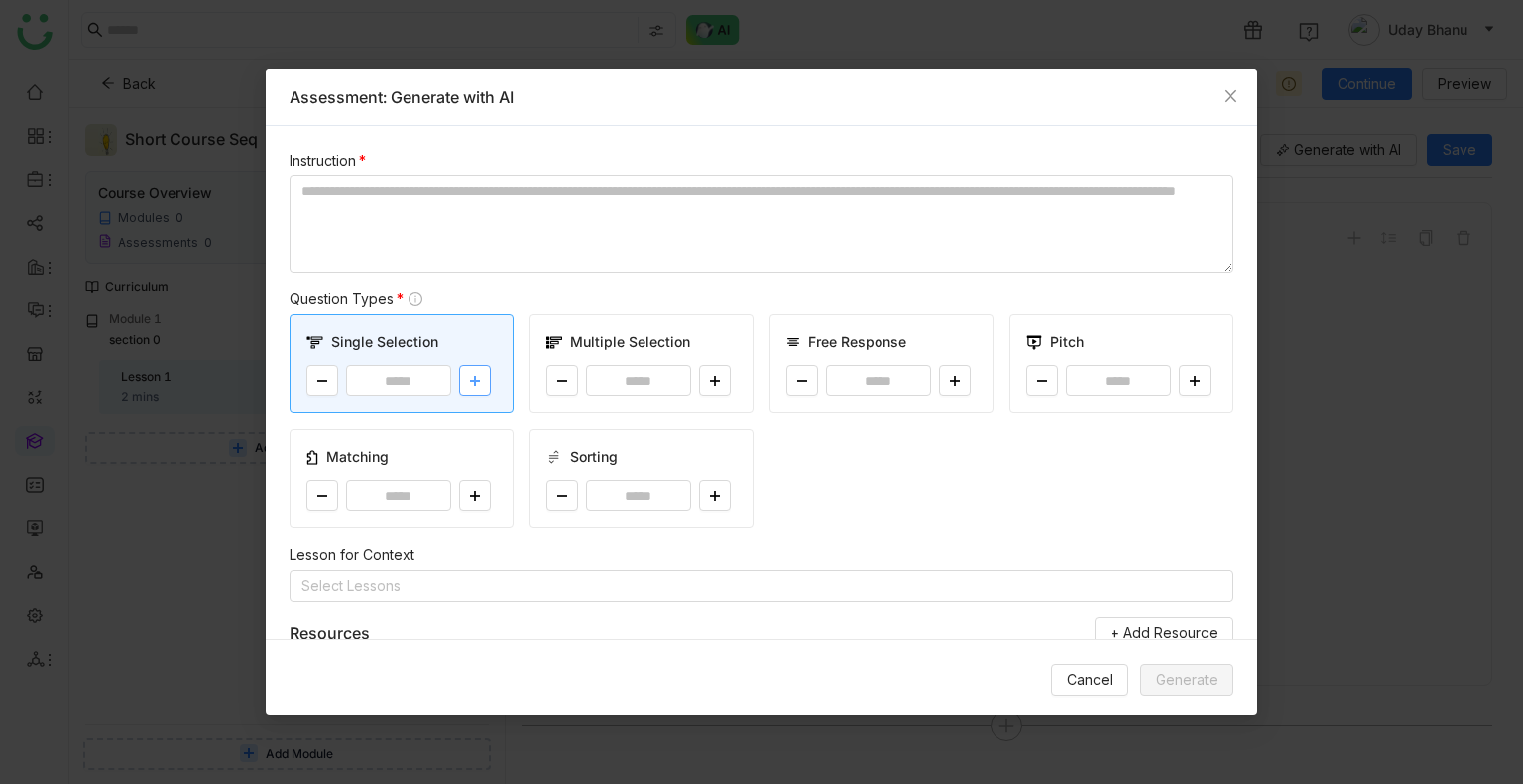 click at bounding box center (475, 381) 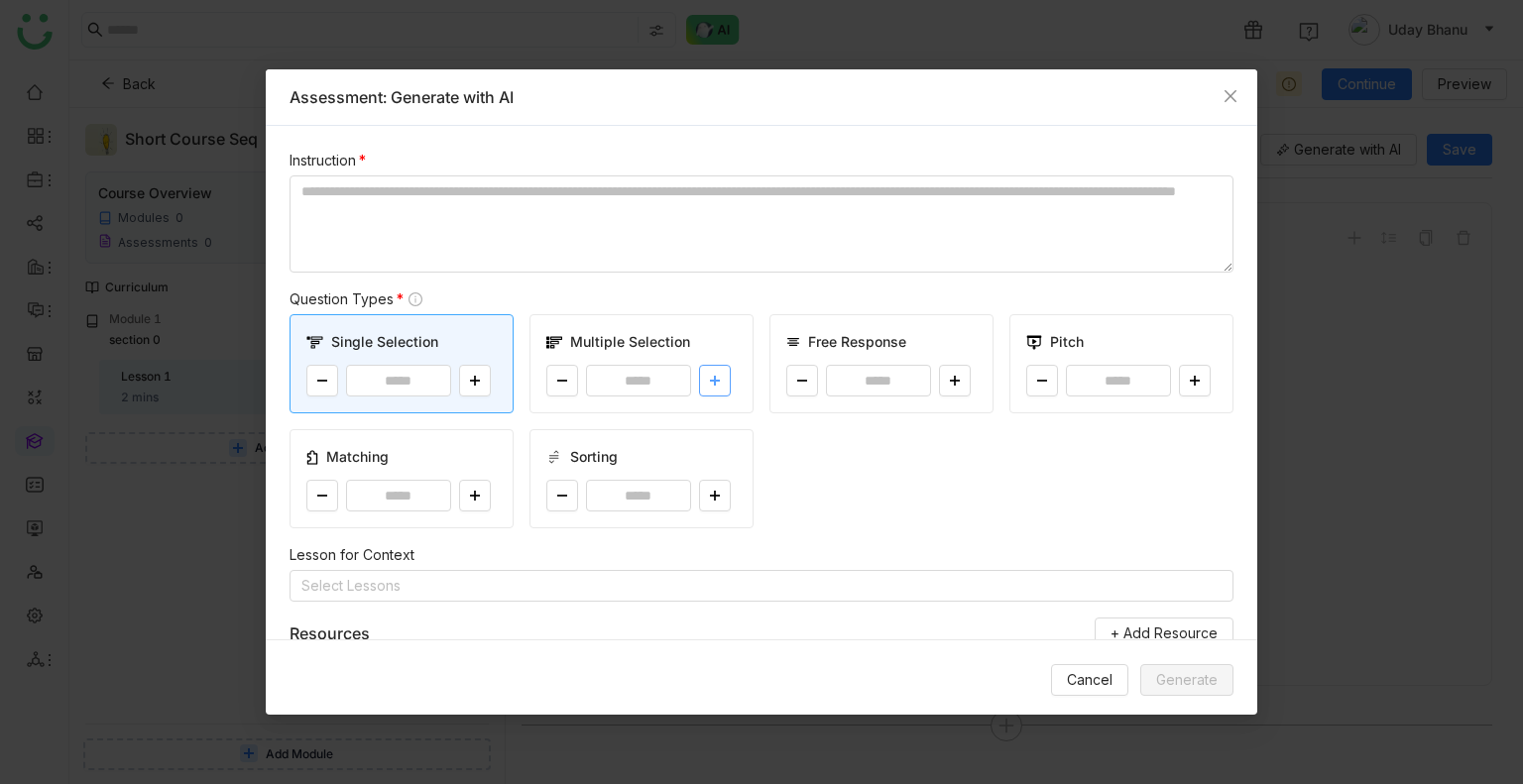 click 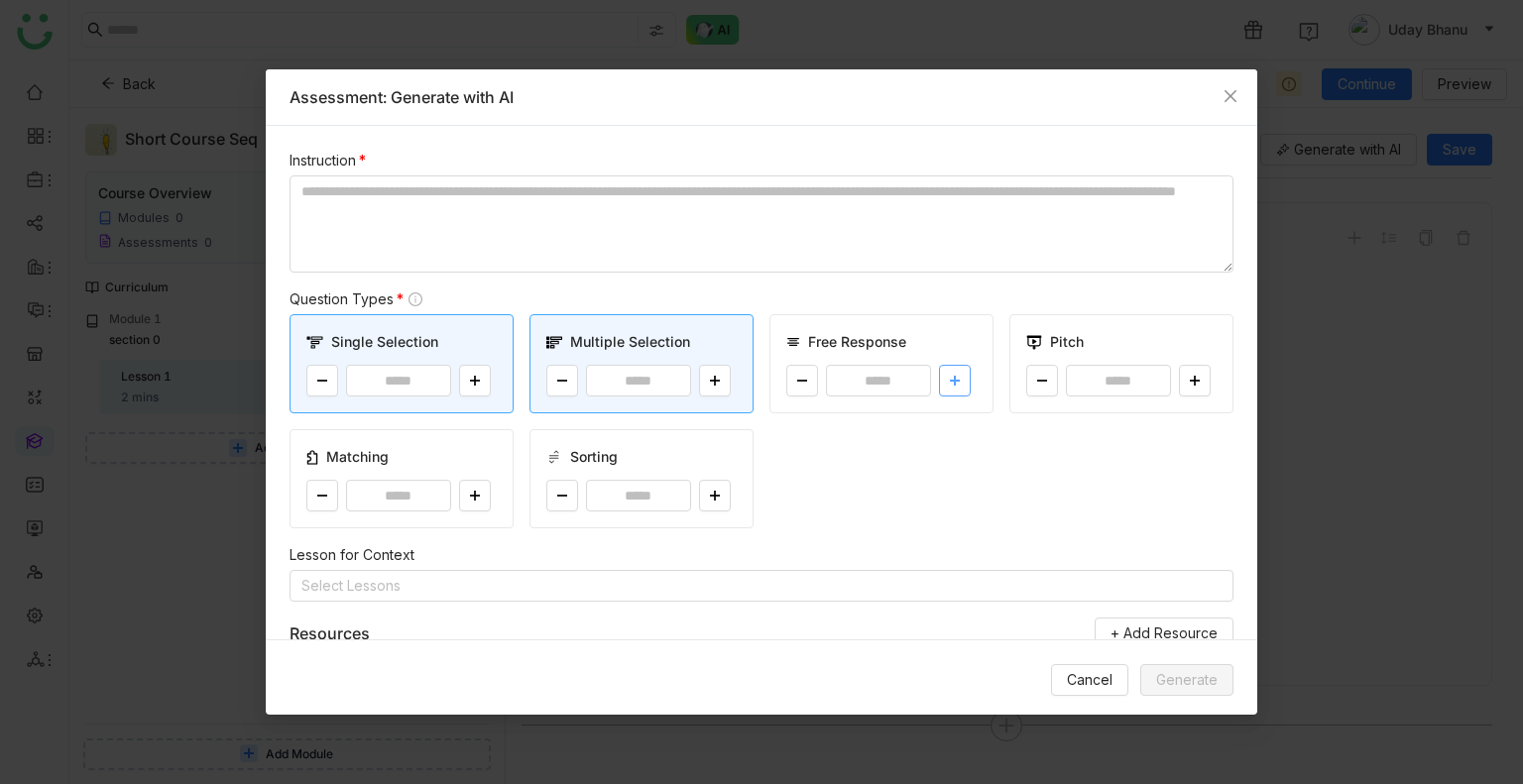 click 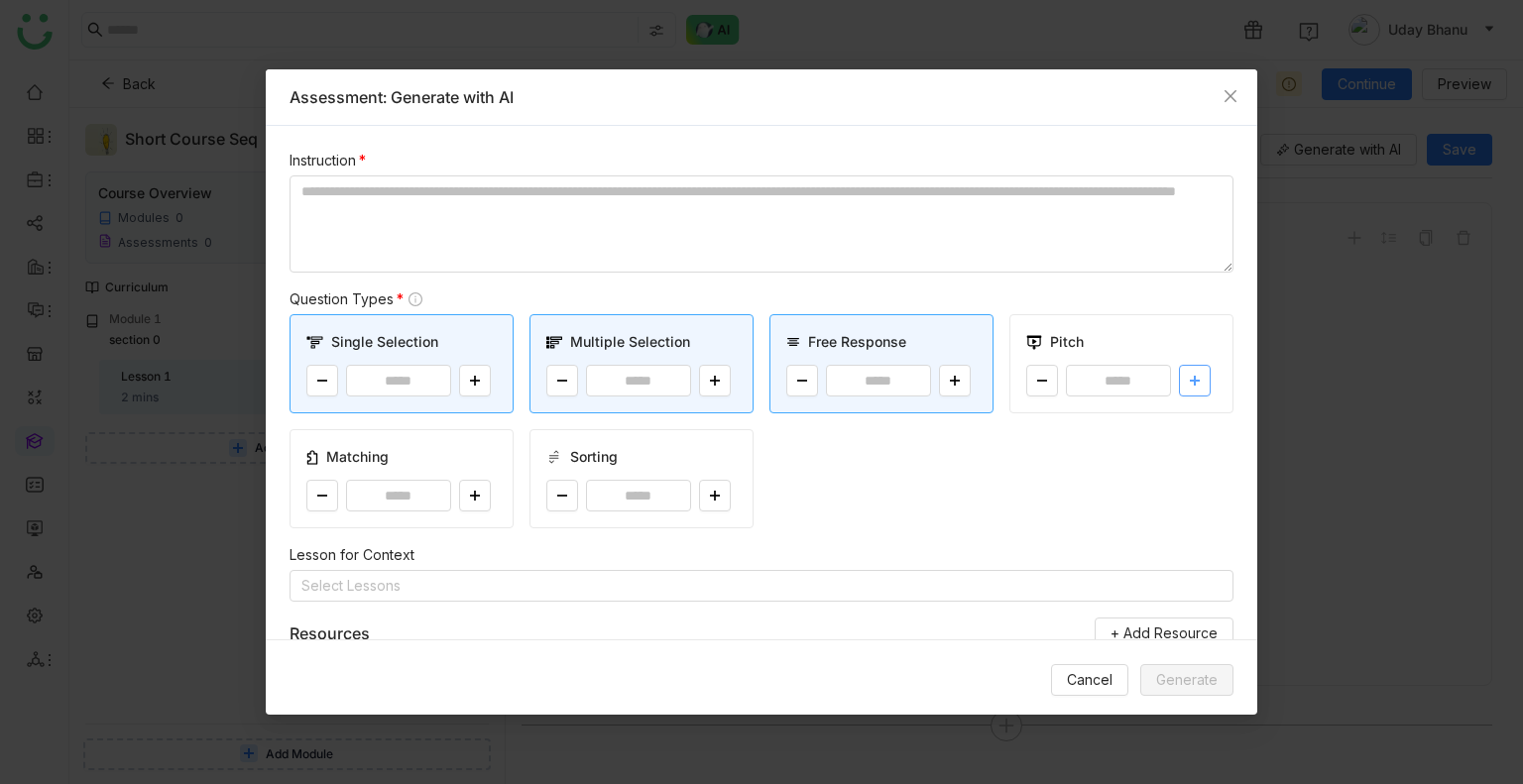 click at bounding box center [1195, 381] 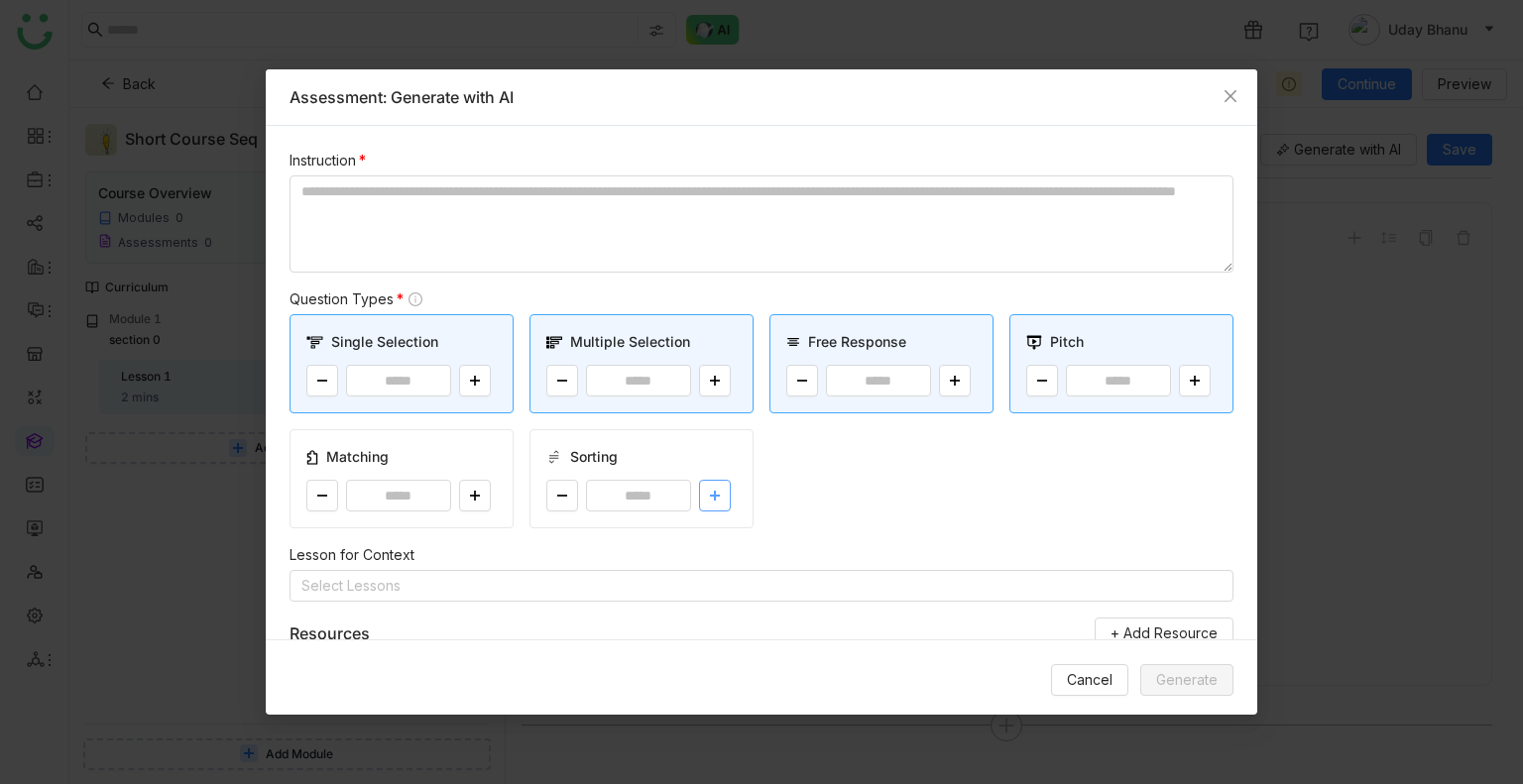 click at bounding box center [715, 496] 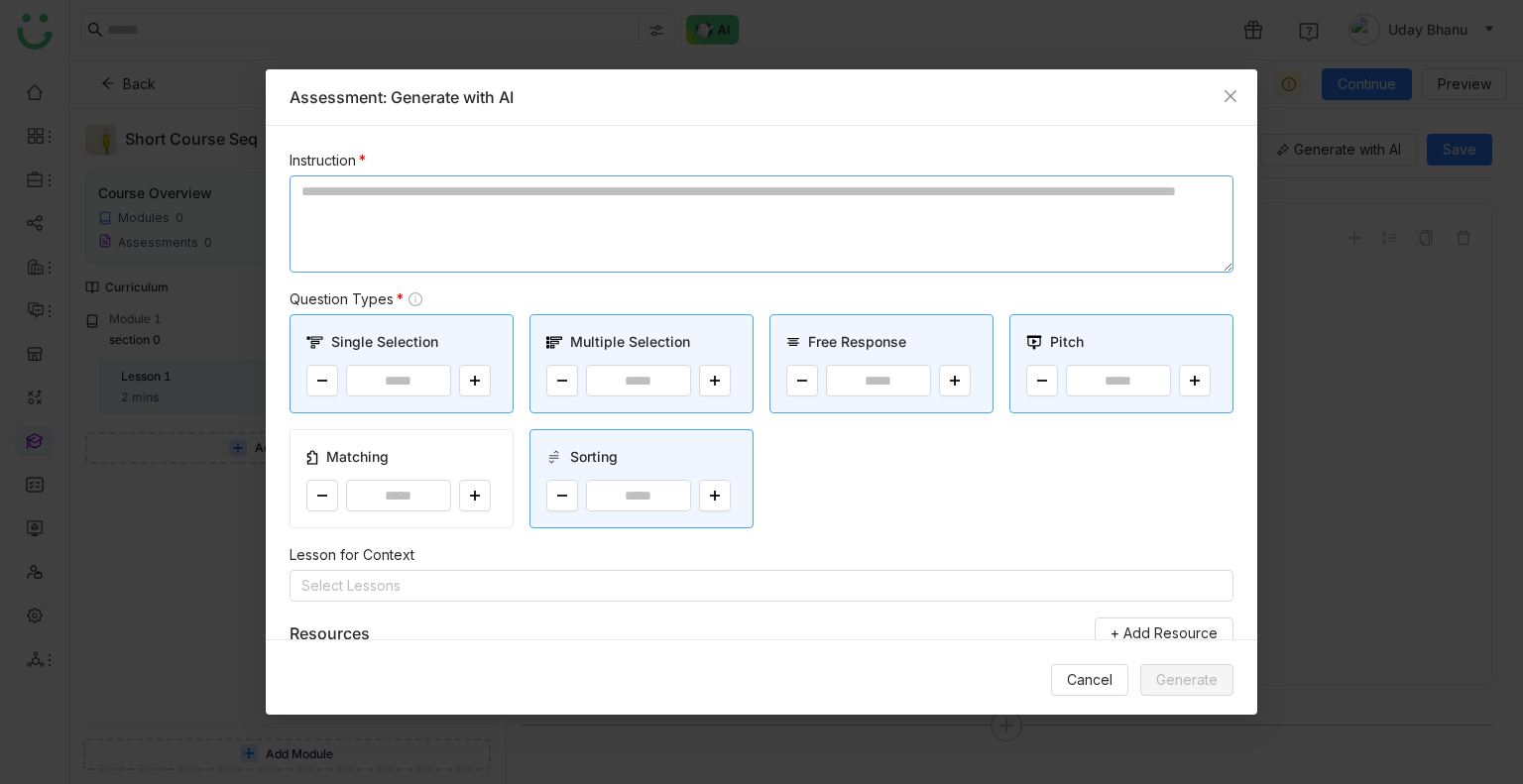 click at bounding box center [762, 224] 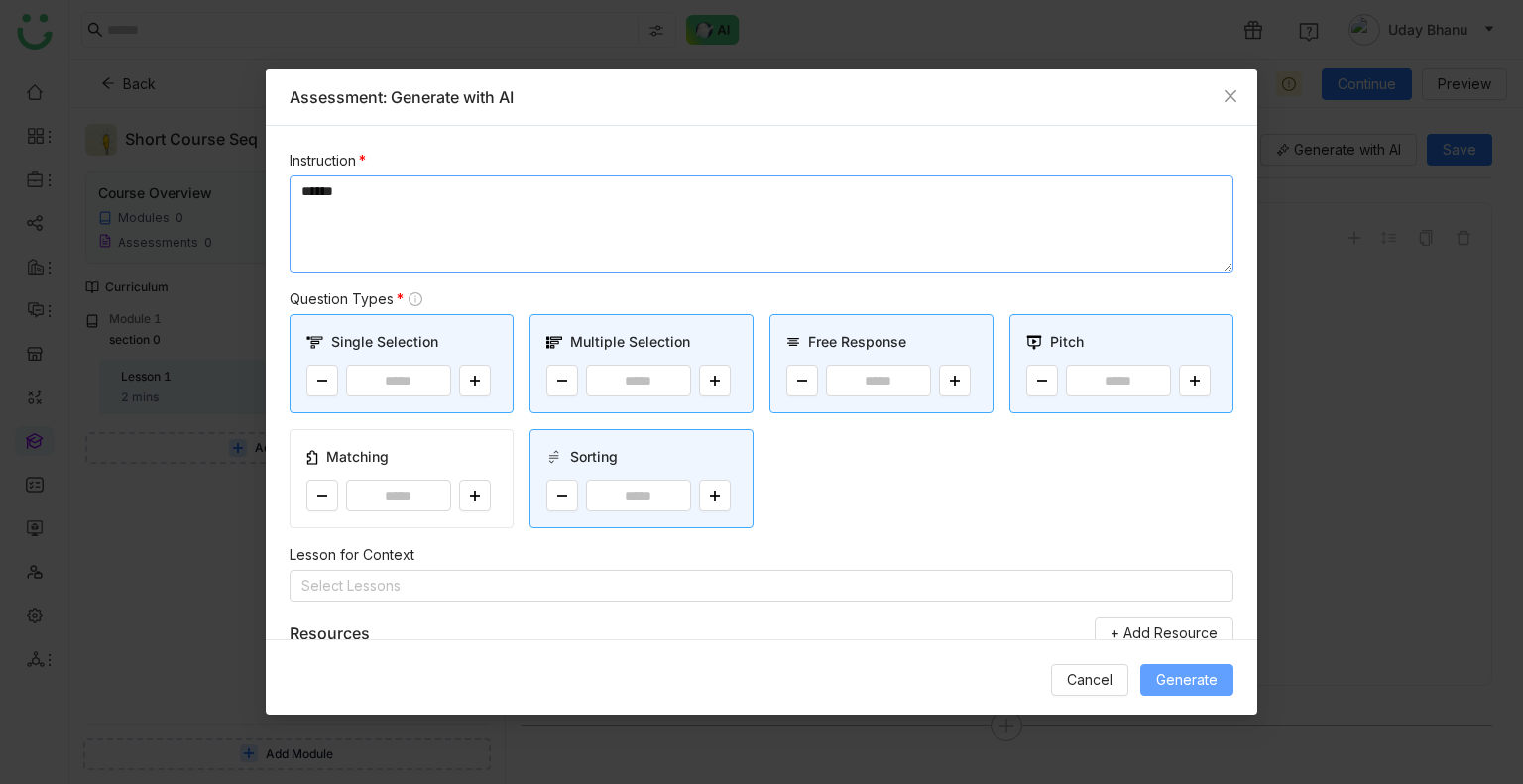 type on "******" 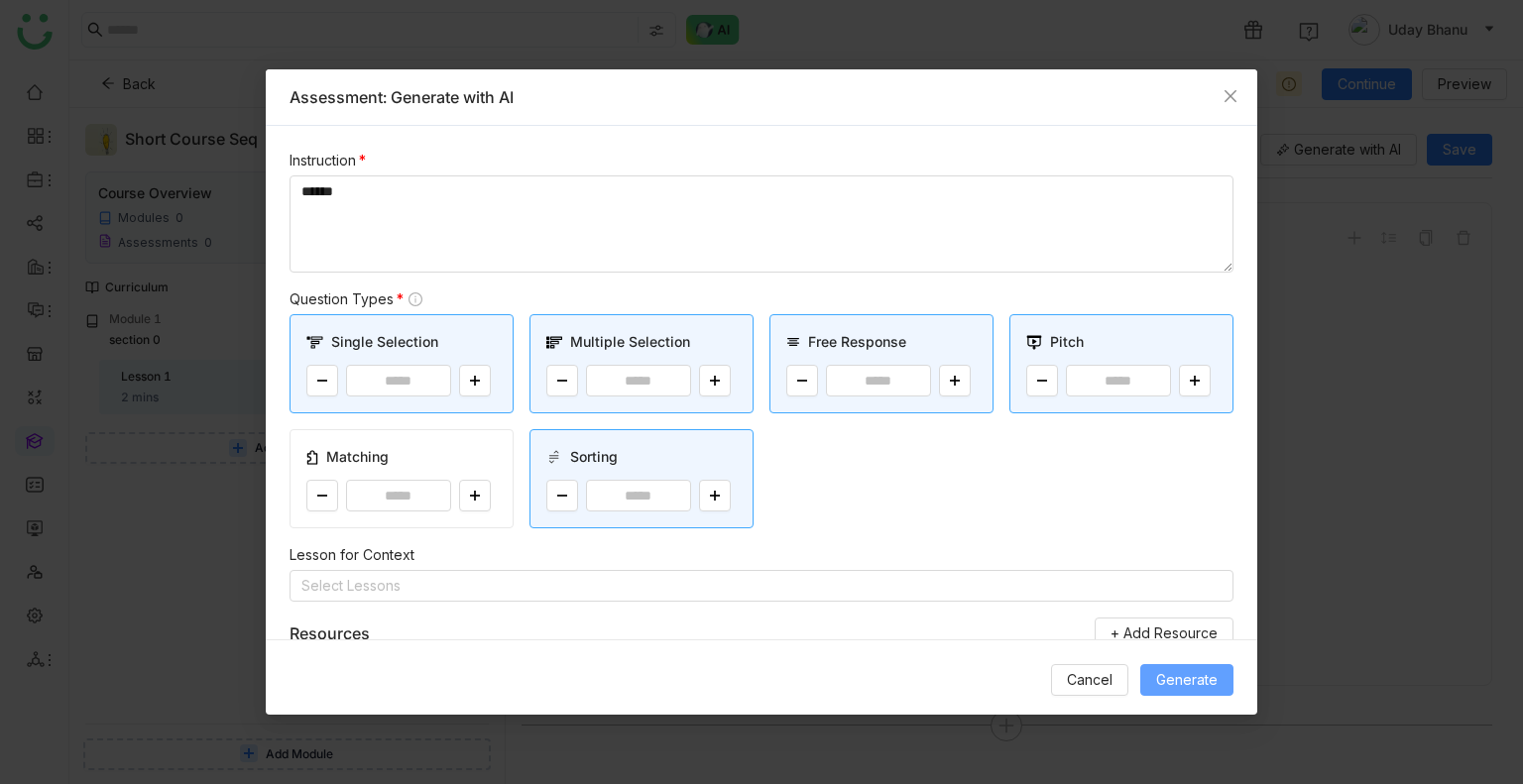 click on "Generate" at bounding box center (1187, 680) 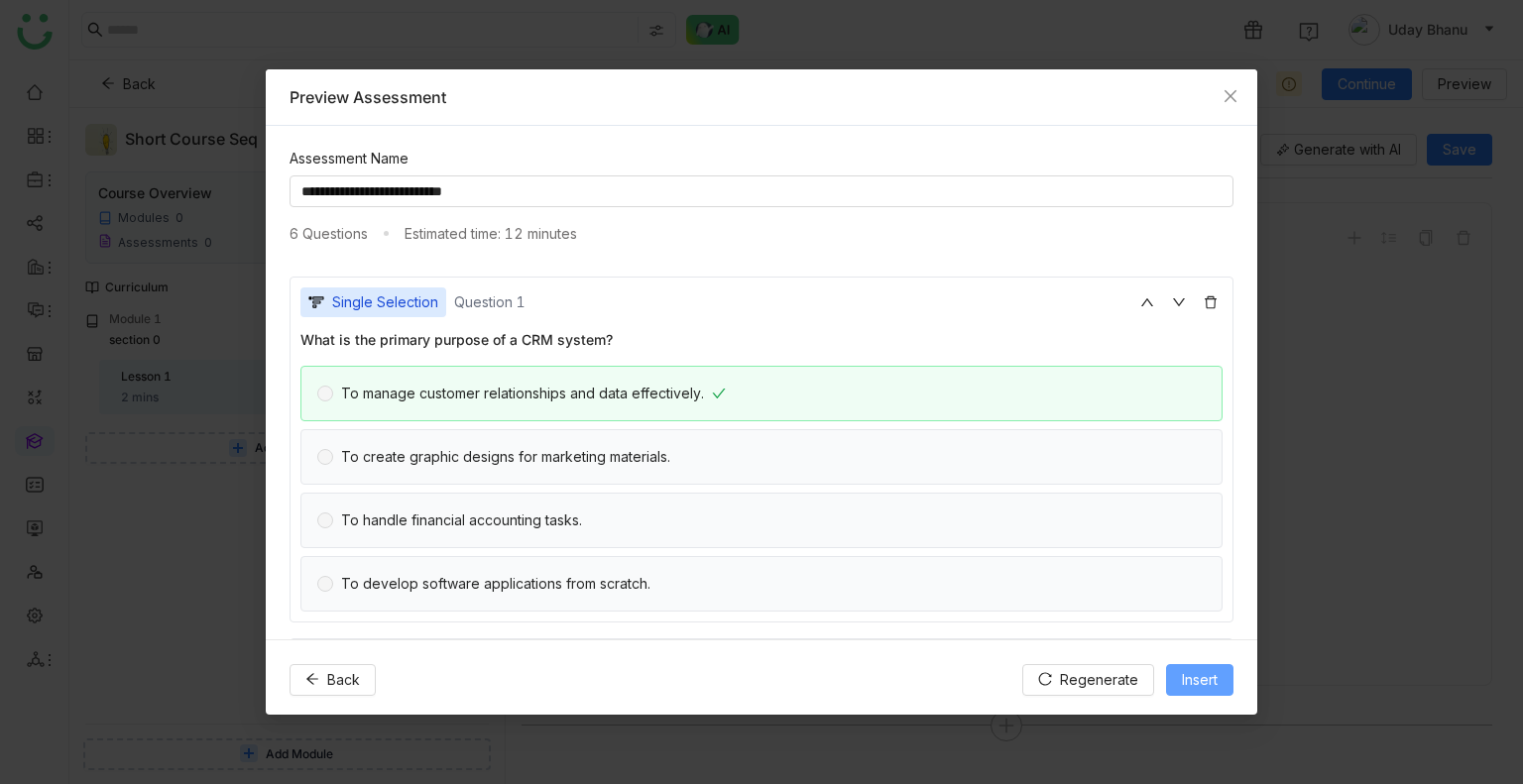click on "Insert" at bounding box center [1200, 680] 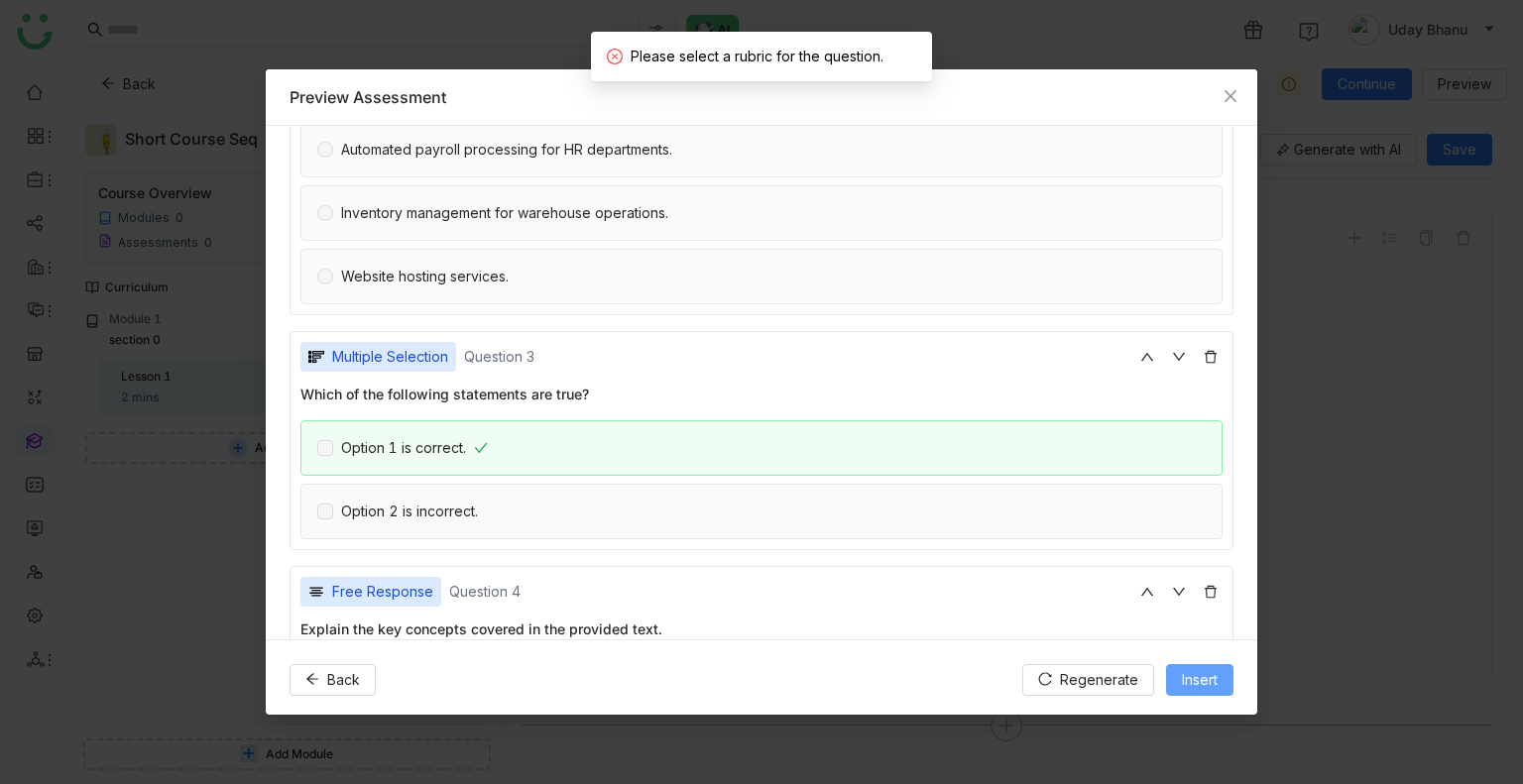 scroll, scrollTop: 1102, scrollLeft: 0, axis: vertical 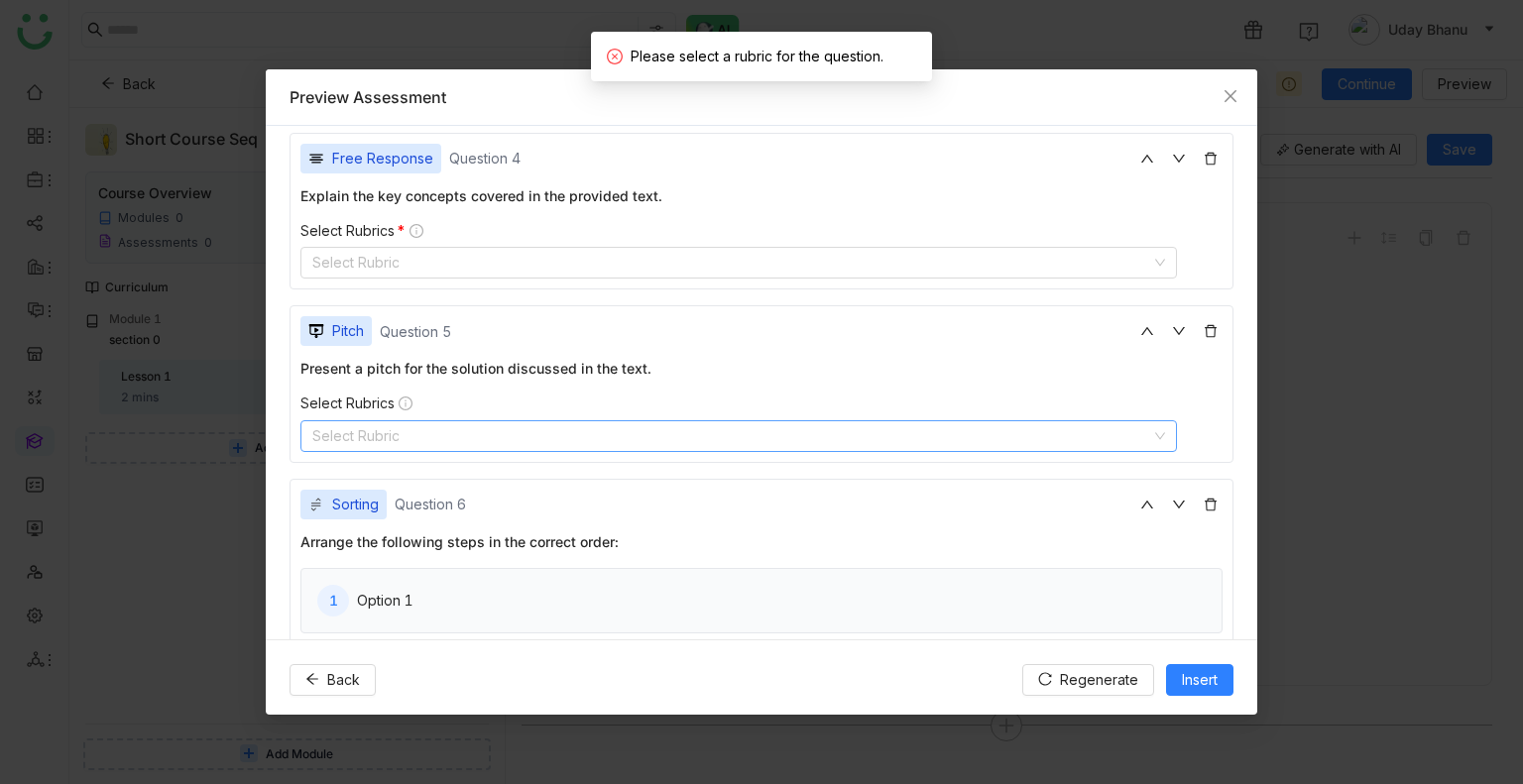 click on "Select Rubric" at bounding box center (739, 436) 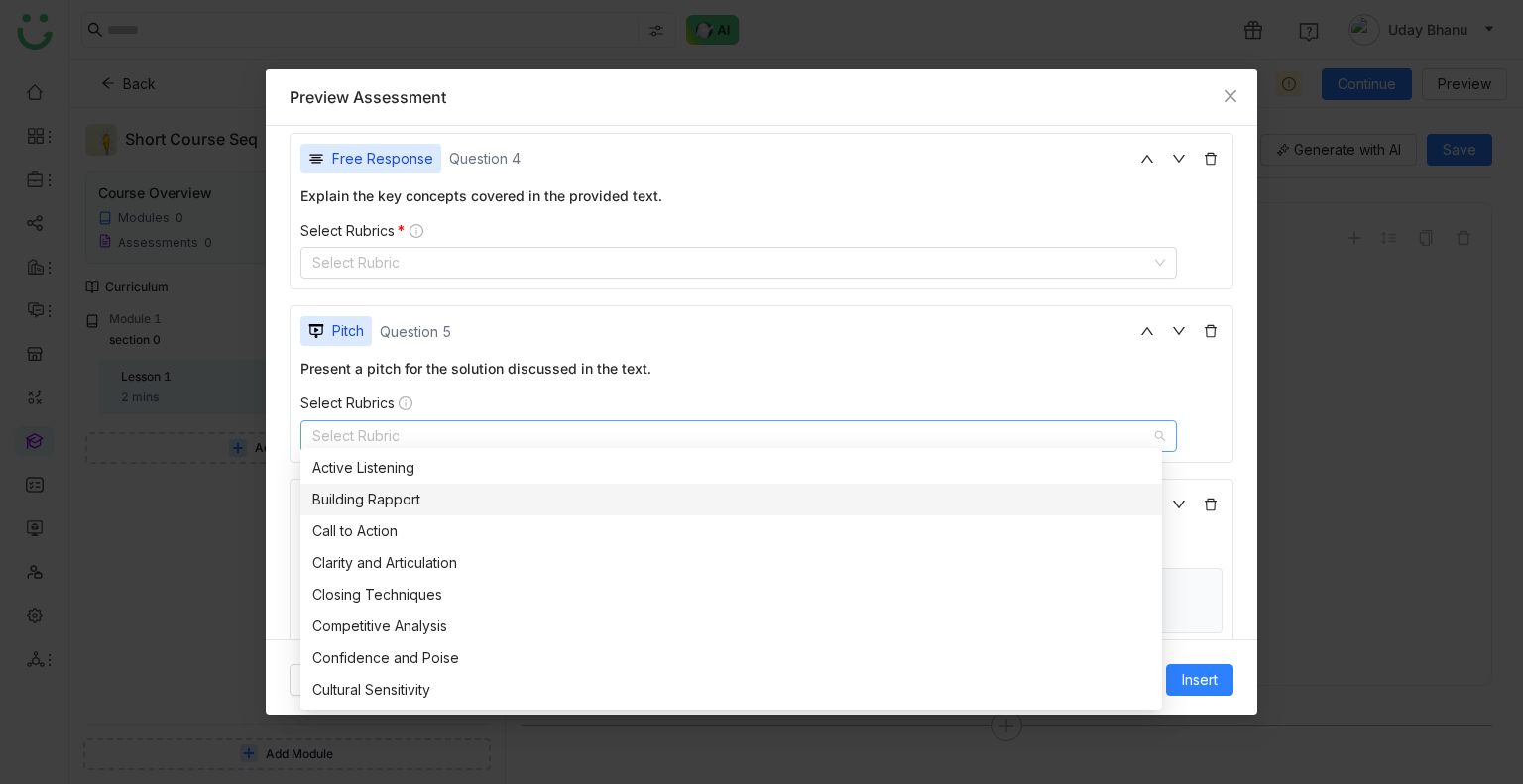 click on "Building Rapport" at bounding box center (731, 500) 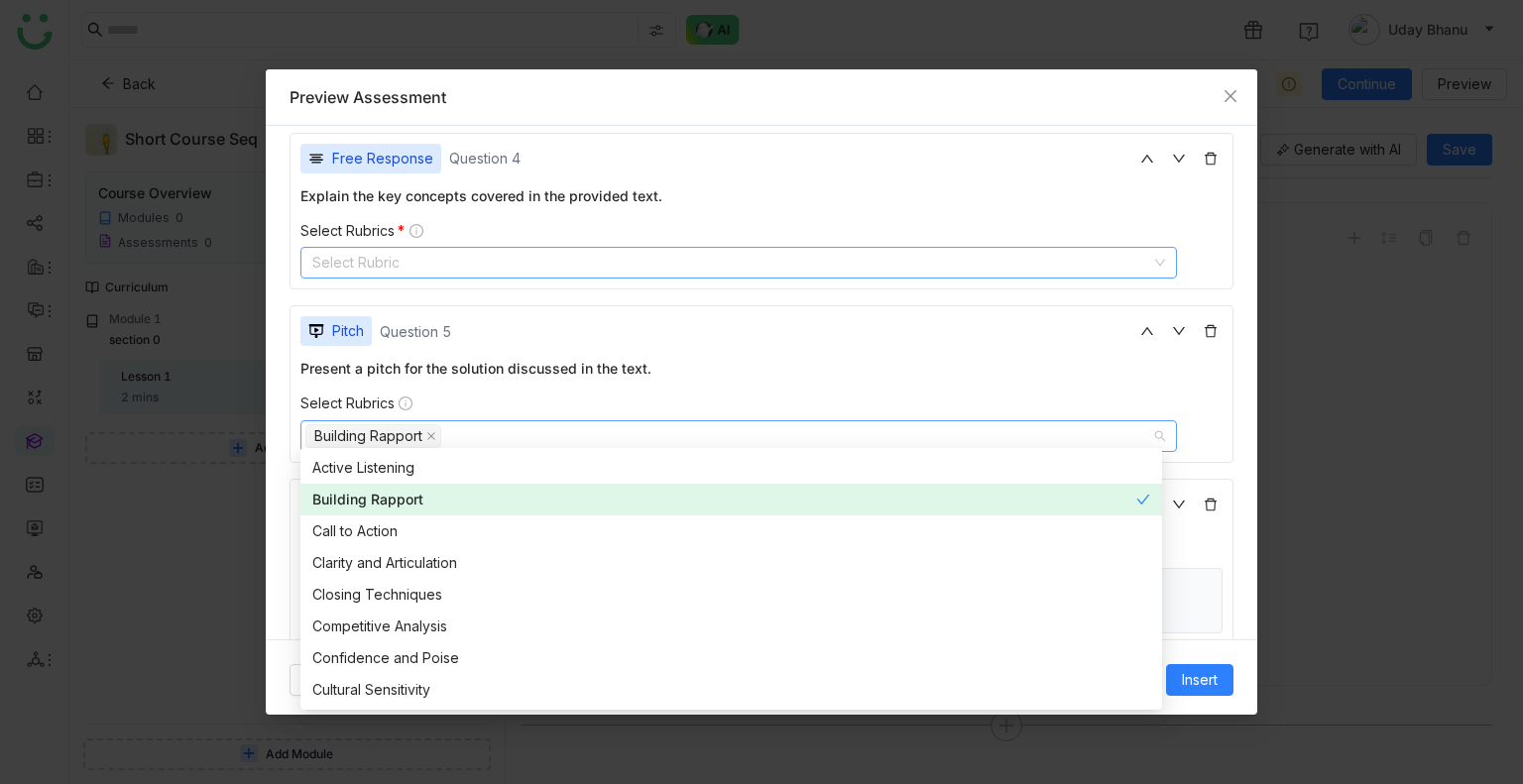 click on "Select Rubric" at bounding box center [739, 263] 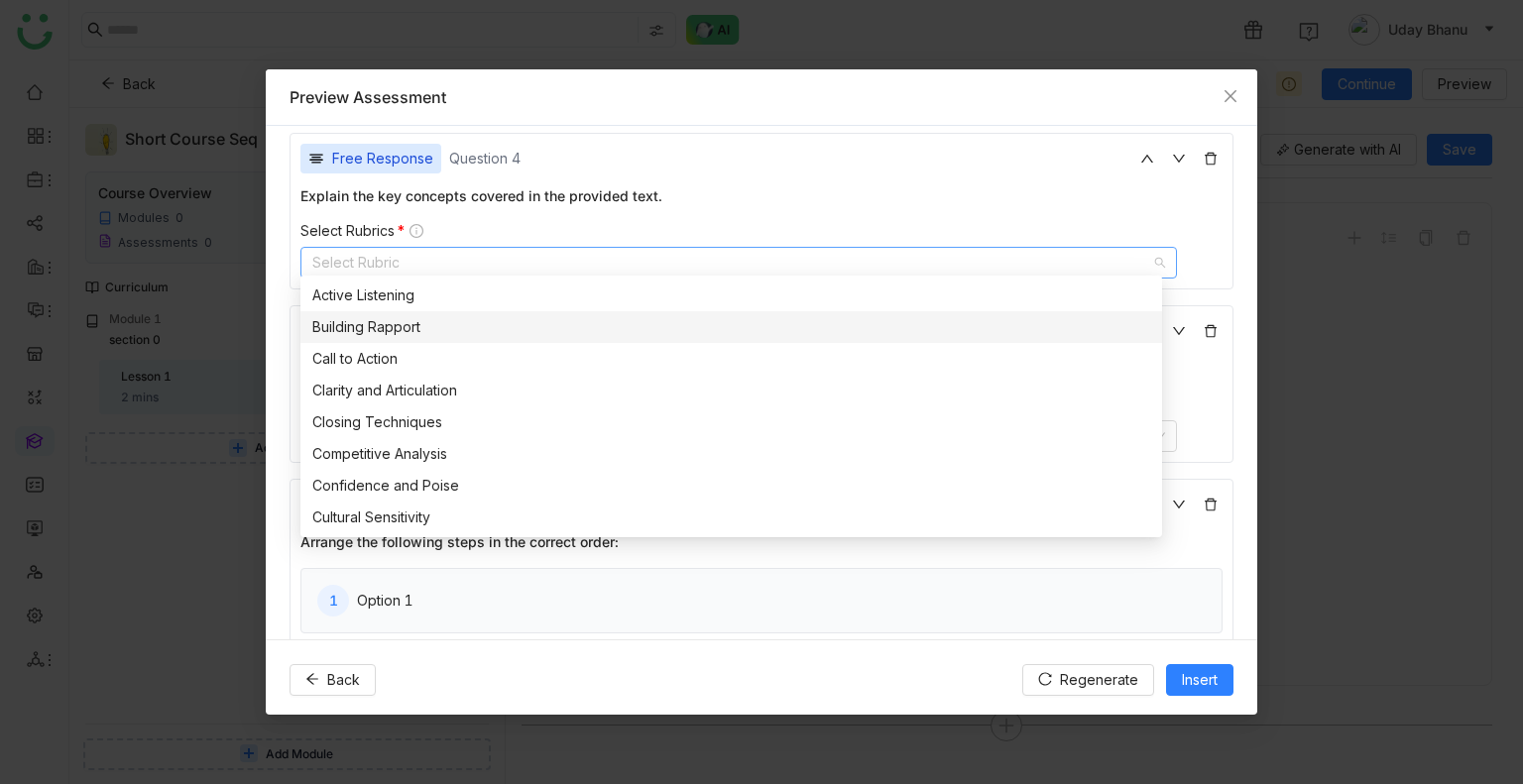 click on "Building Rapport" at bounding box center (731, 327) 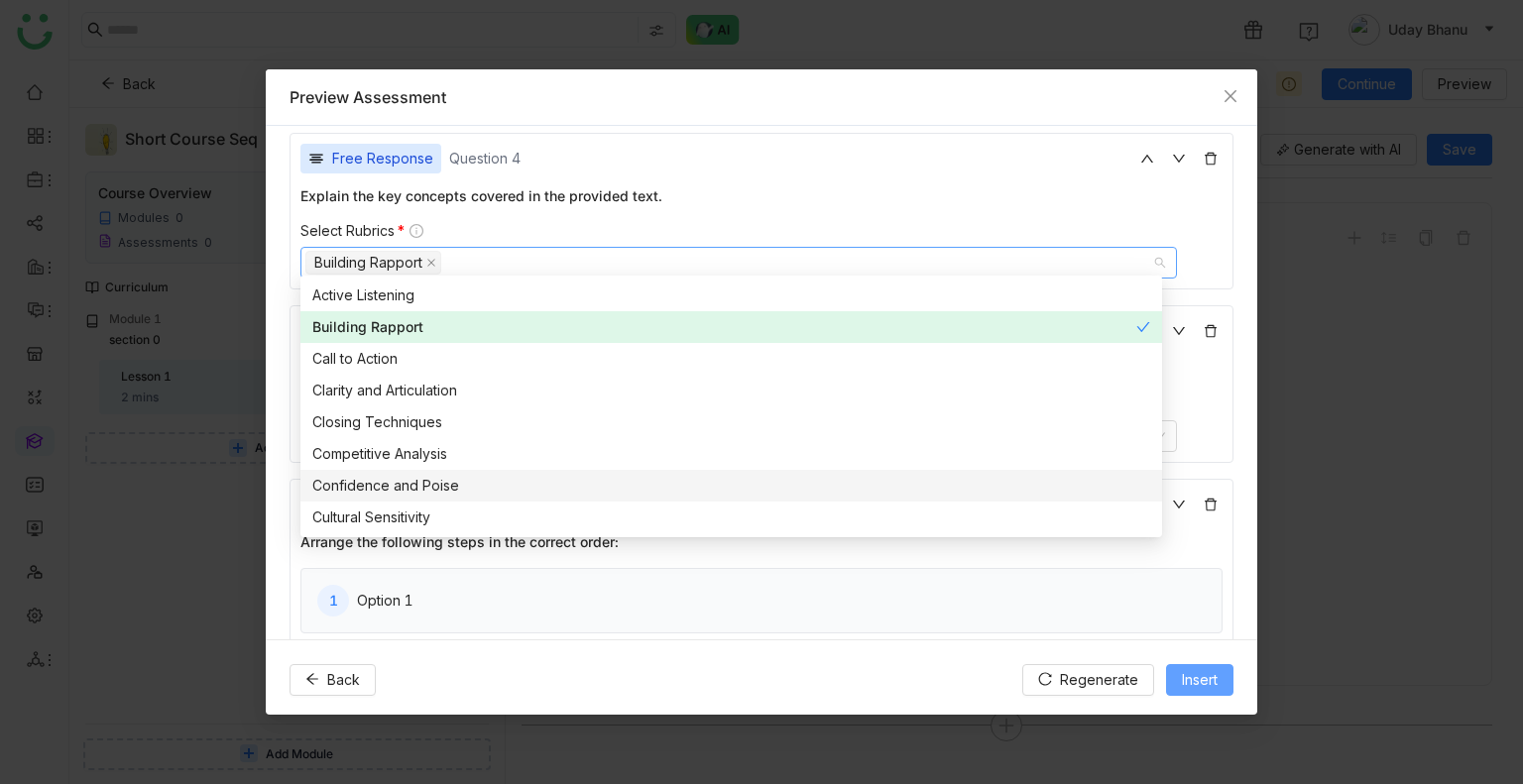 click on "Insert" at bounding box center [1200, 680] 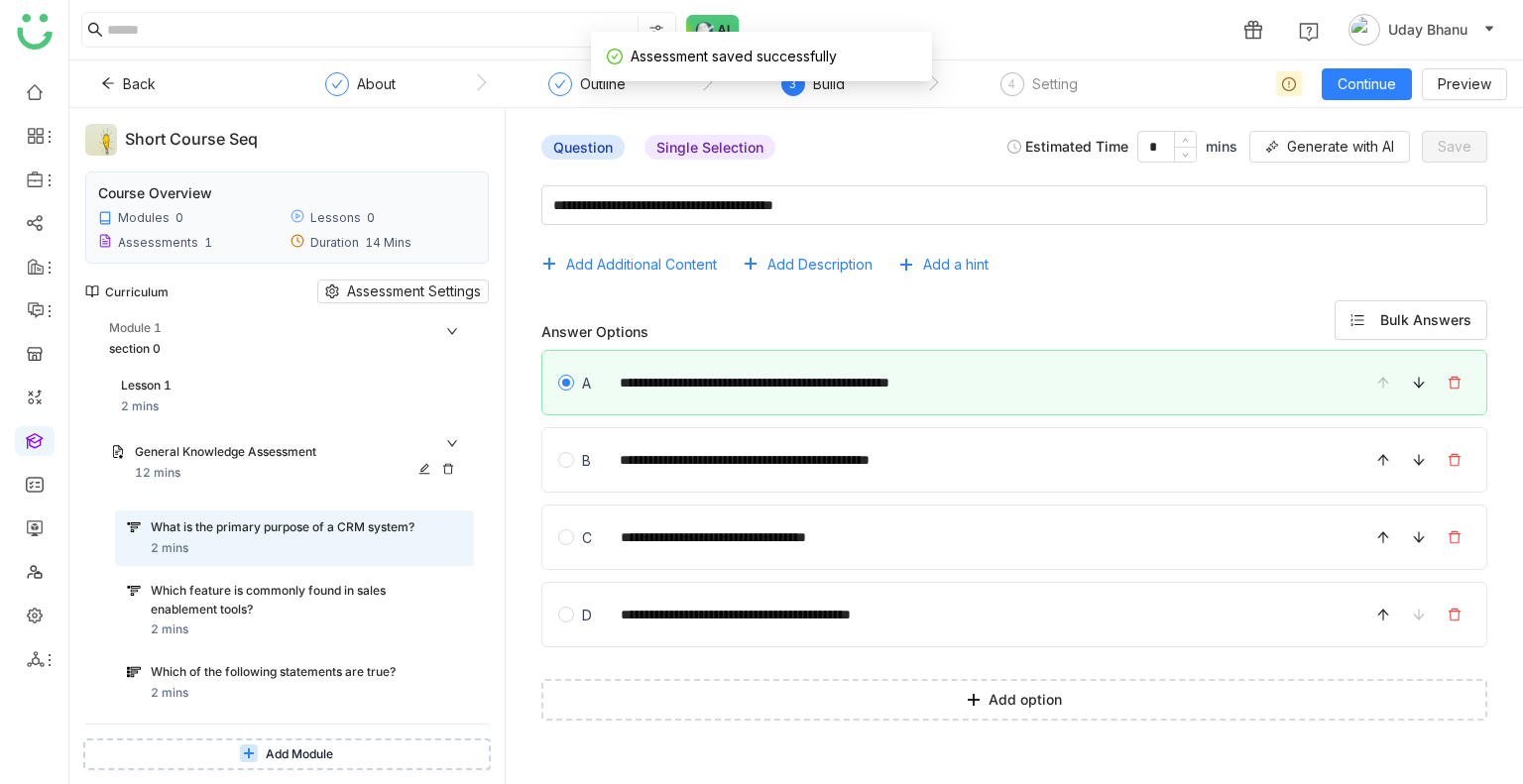 click on "General Knowledge Assessment" at bounding box center [279, 452] 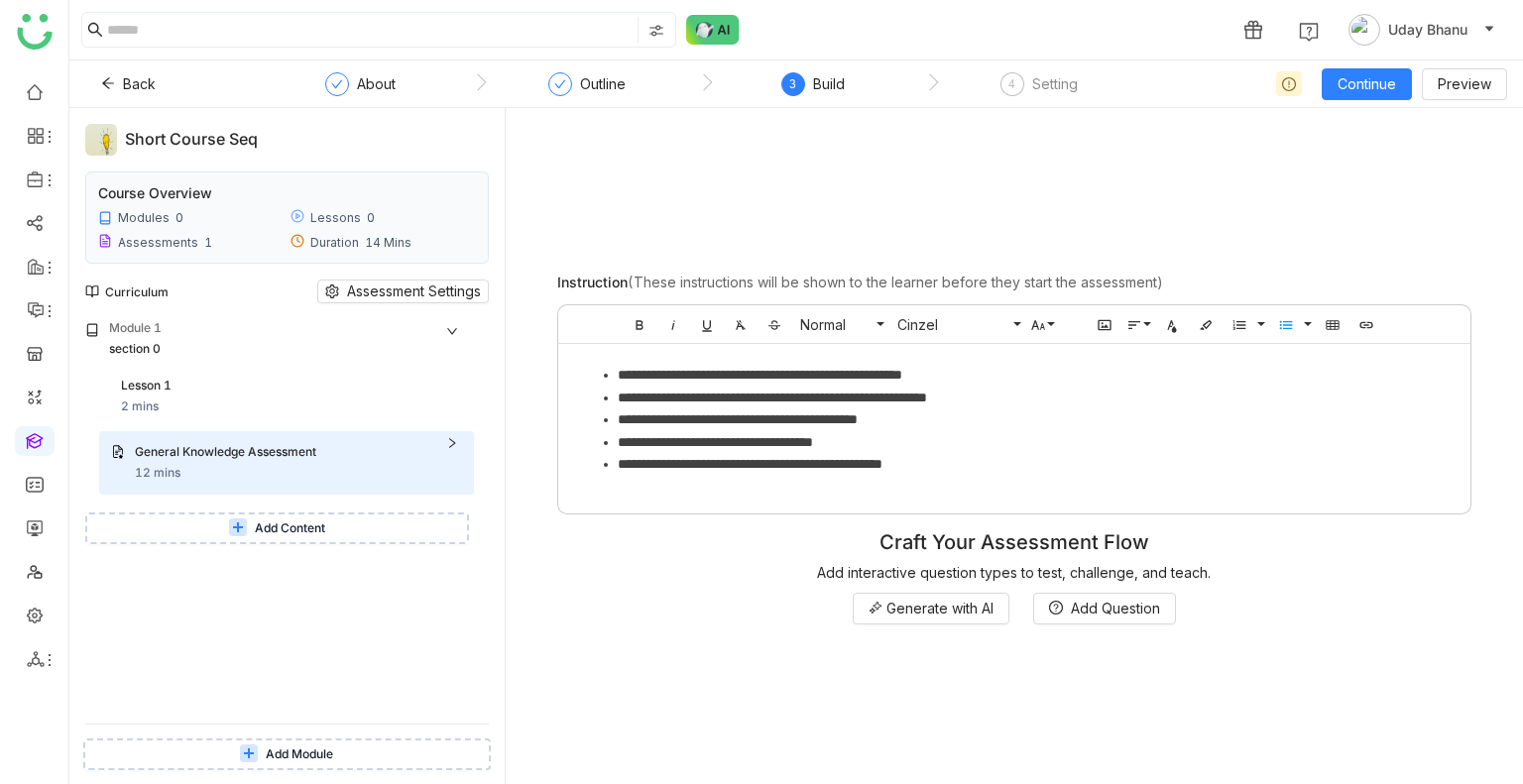 click on "Add Content" at bounding box center [277, 528] 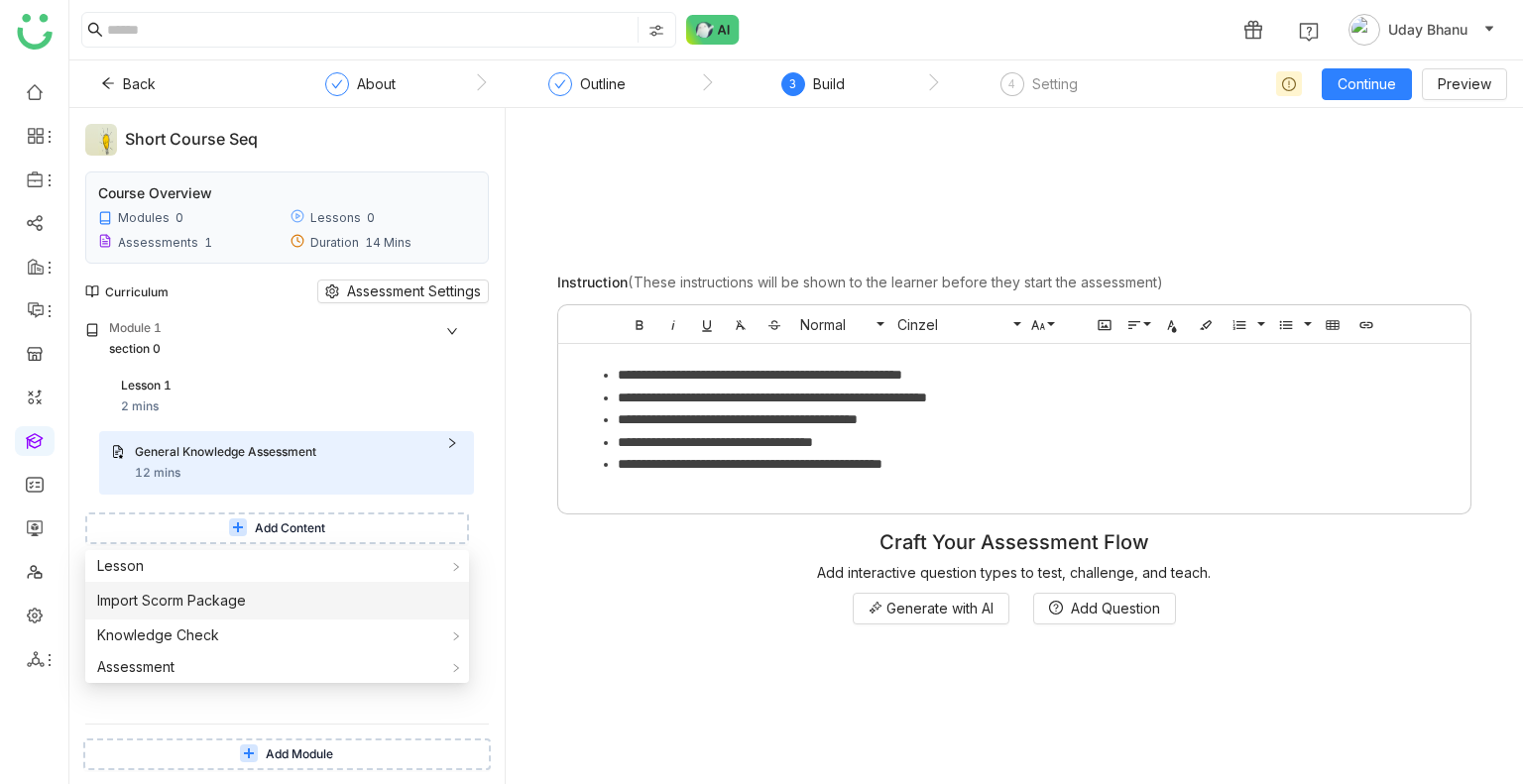 click on "Import Scorm Package" at bounding box center [277, 601] 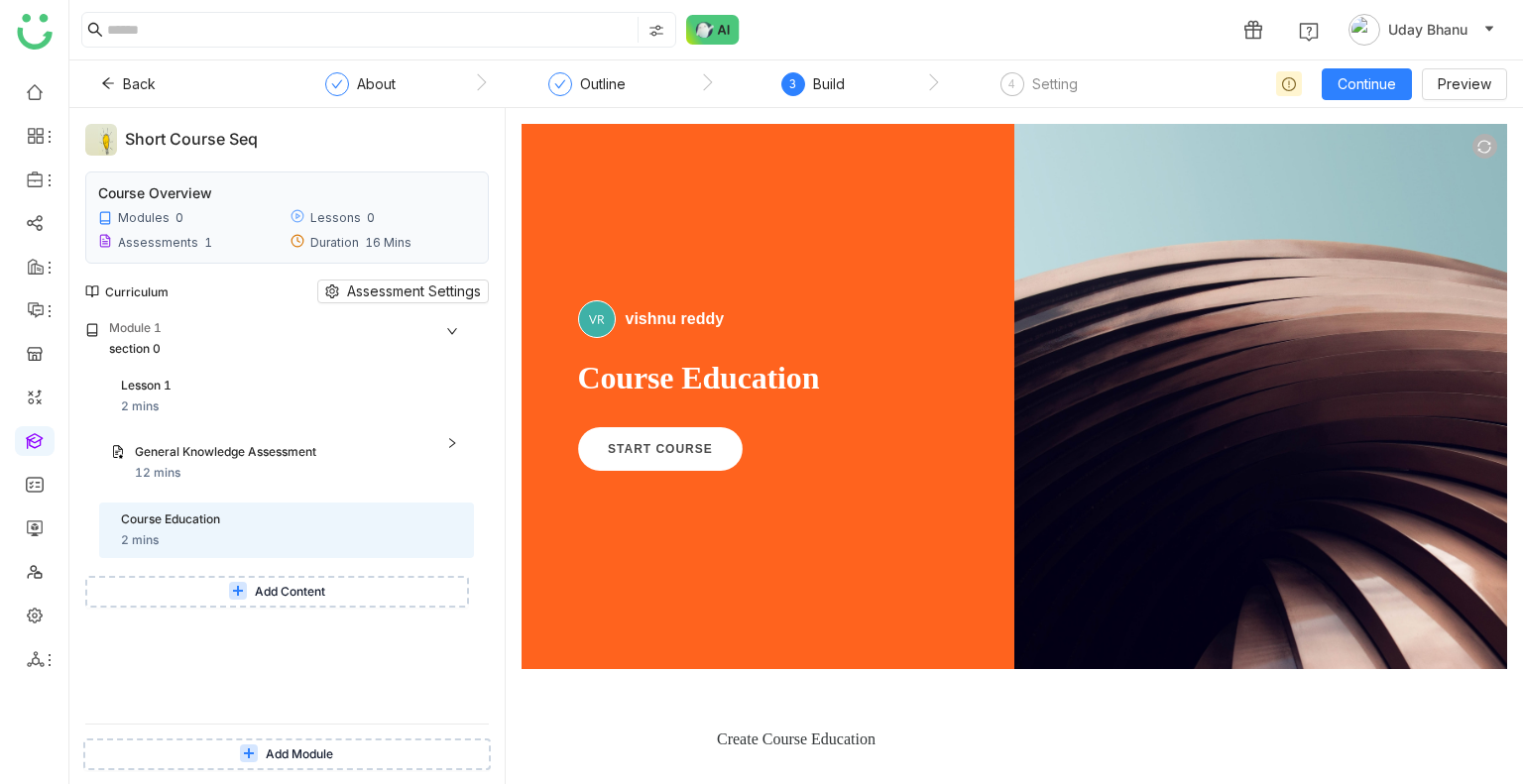 scroll, scrollTop: 0, scrollLeft: 0, axis: both 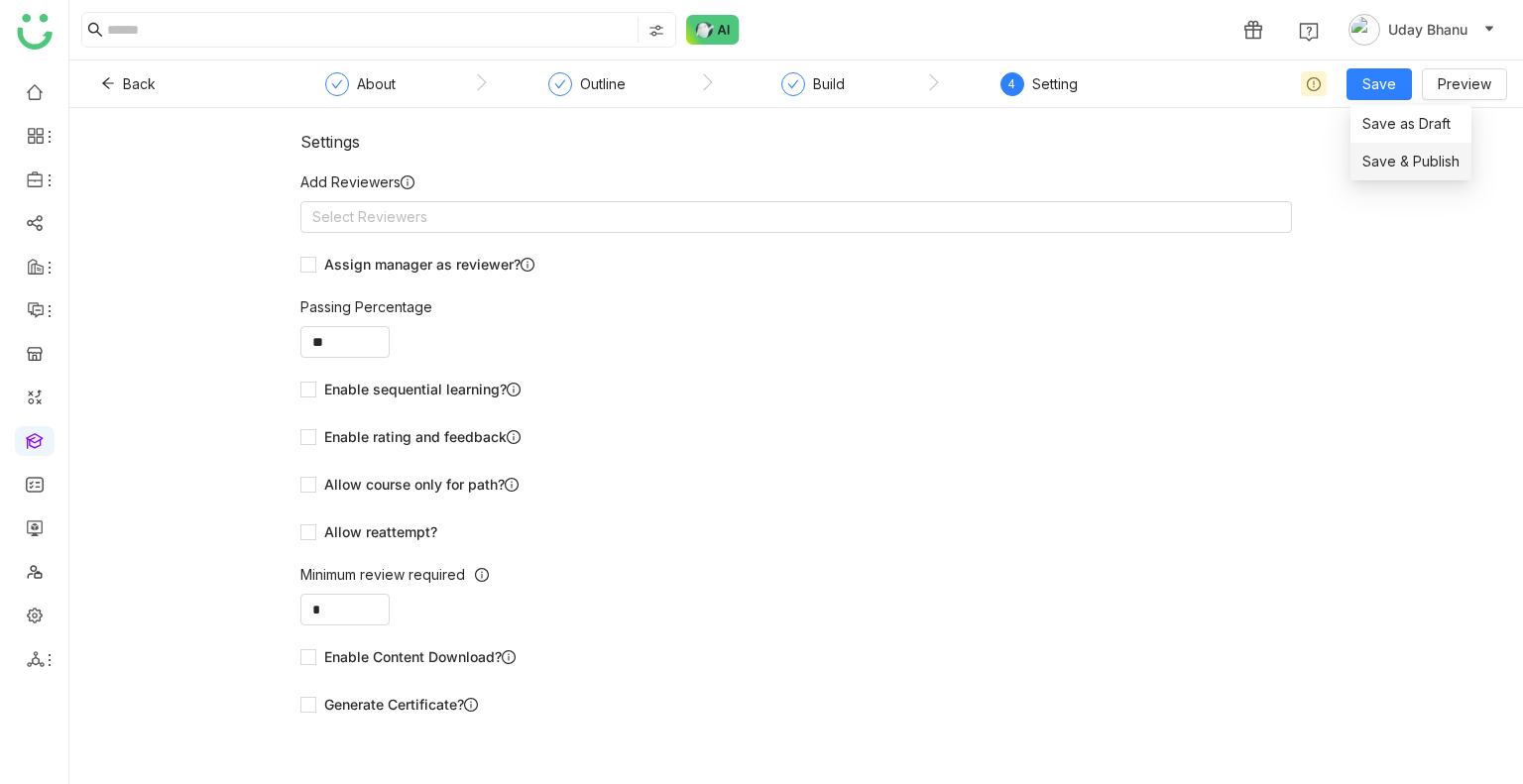 click on "Save & Publish" at bounding box center [1411, 162] 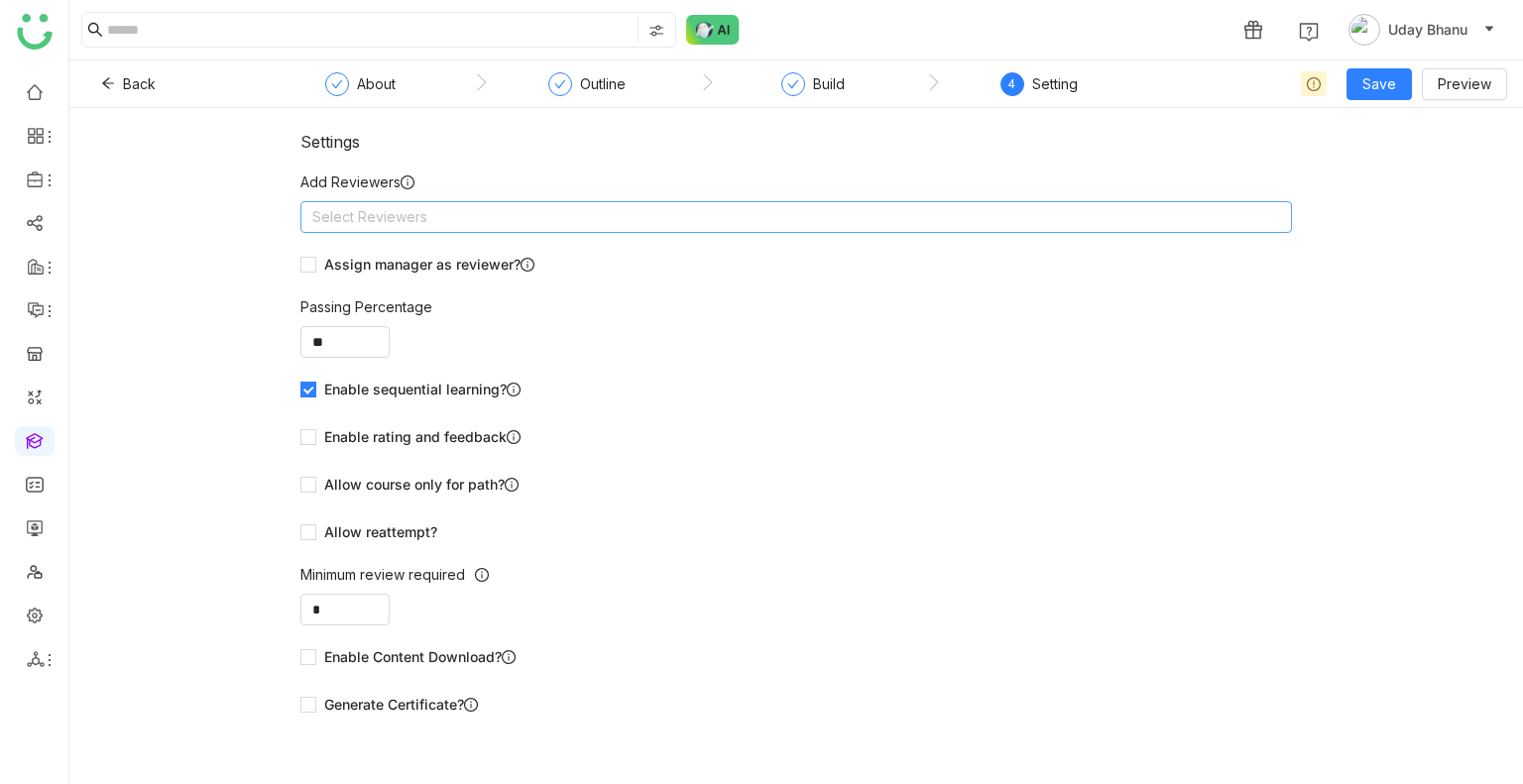click on "Select Reviewers" 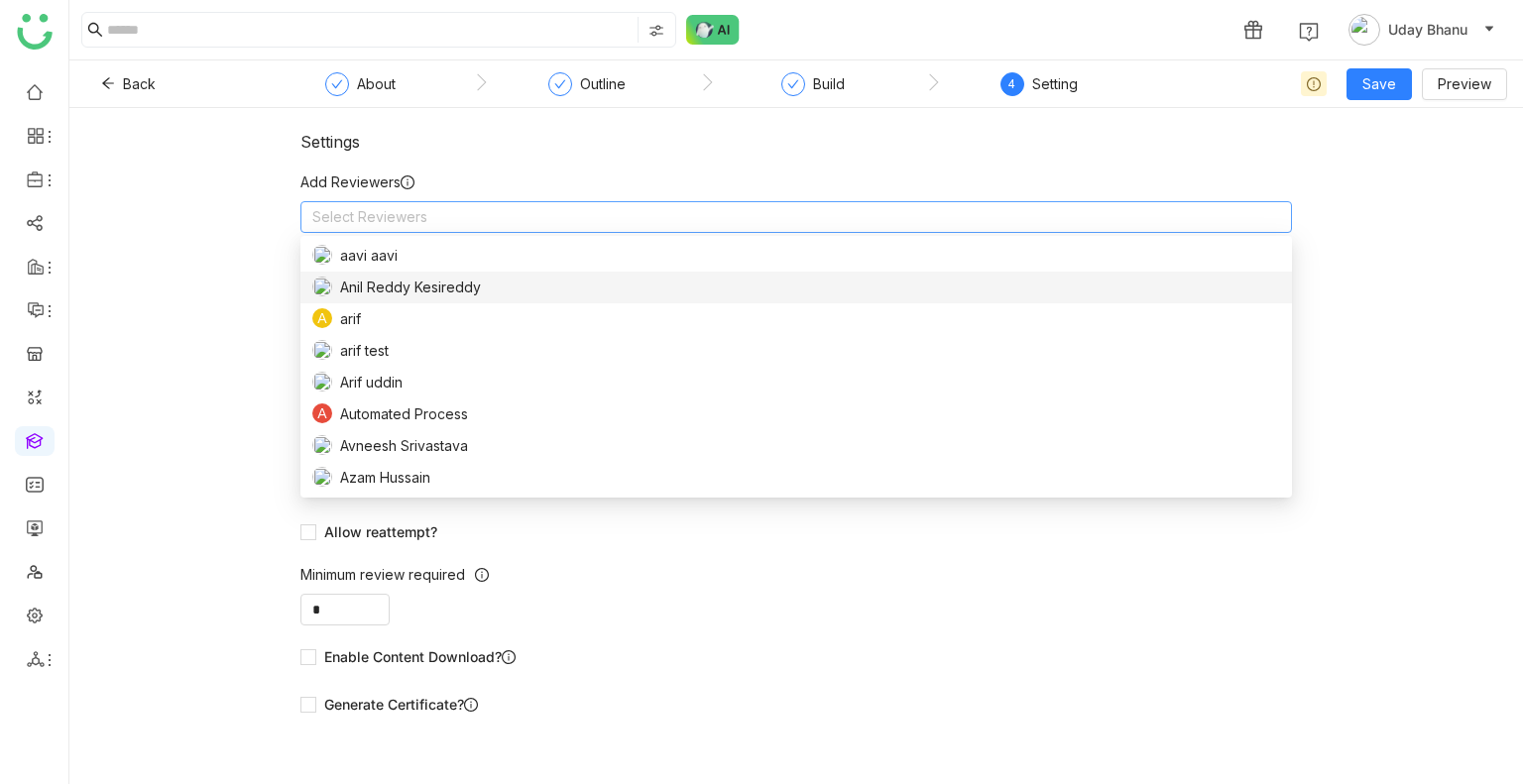 click on "Anil Reddy Kesireddy" at bounding box center [410, 287] 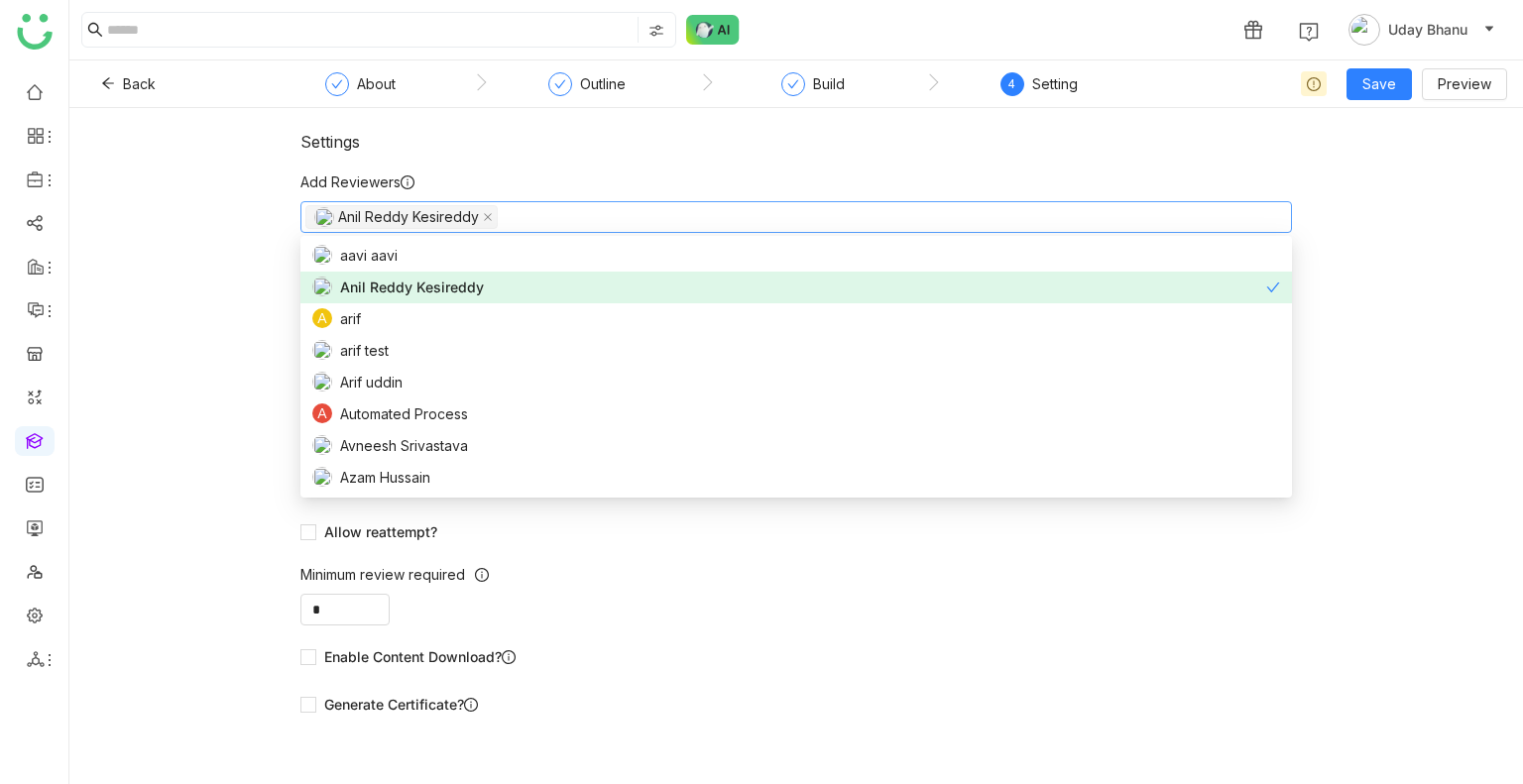 click on "Add Reviewers" 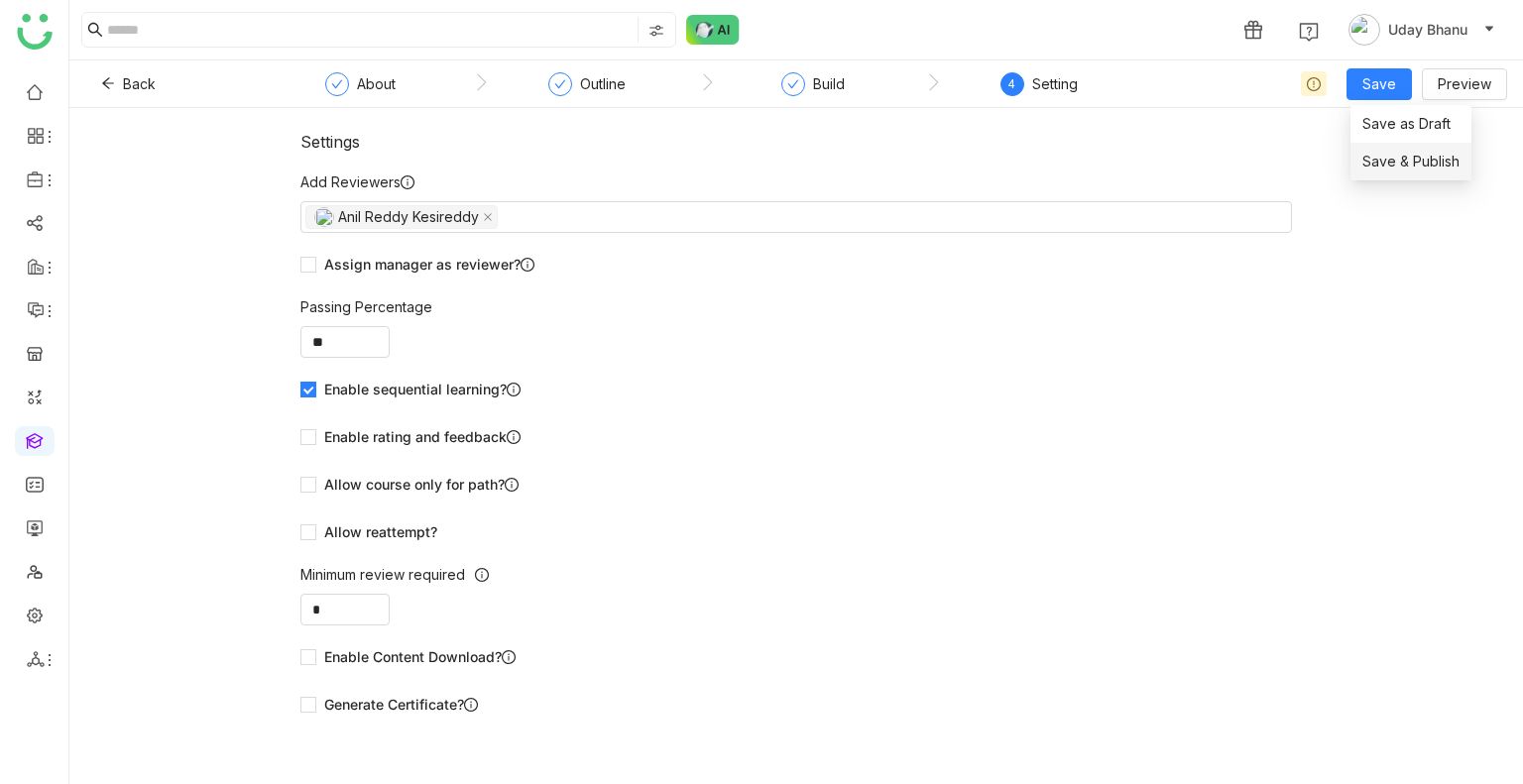 click on "Save & Publish" at bounding box center [1411, 162] 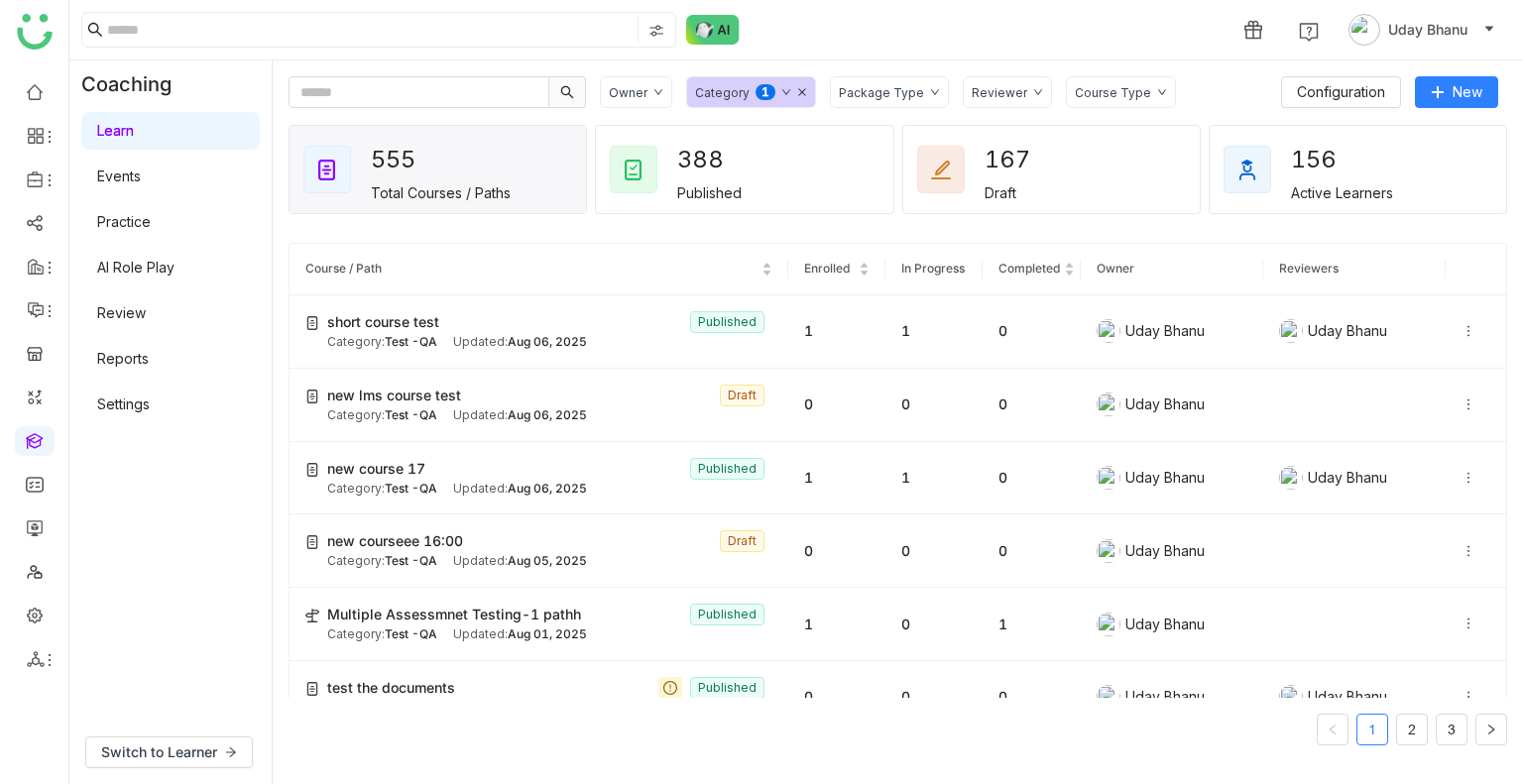 click on "Category" 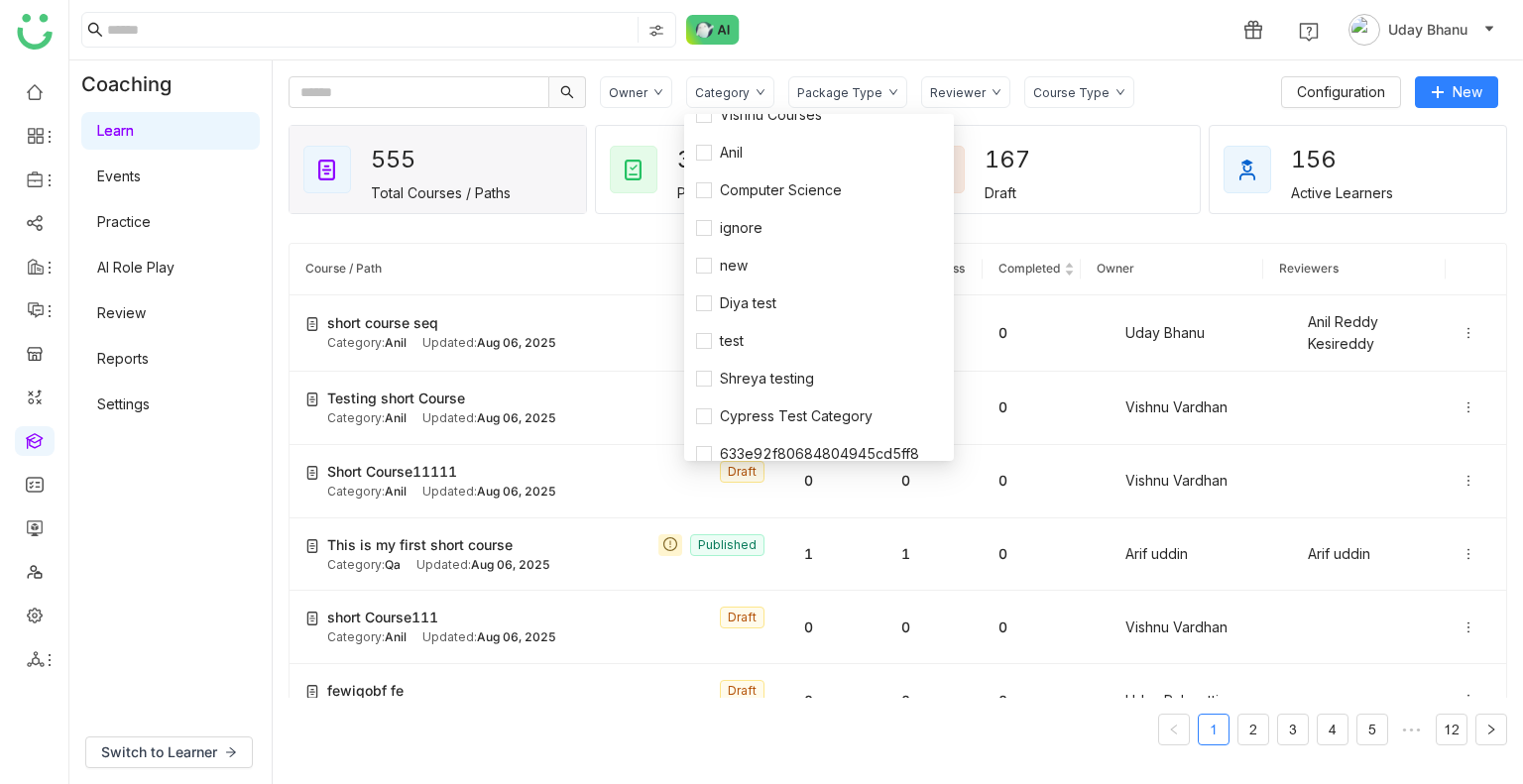 scroll, scrollTop: 340, scrollLeft: 0, axis: vertical 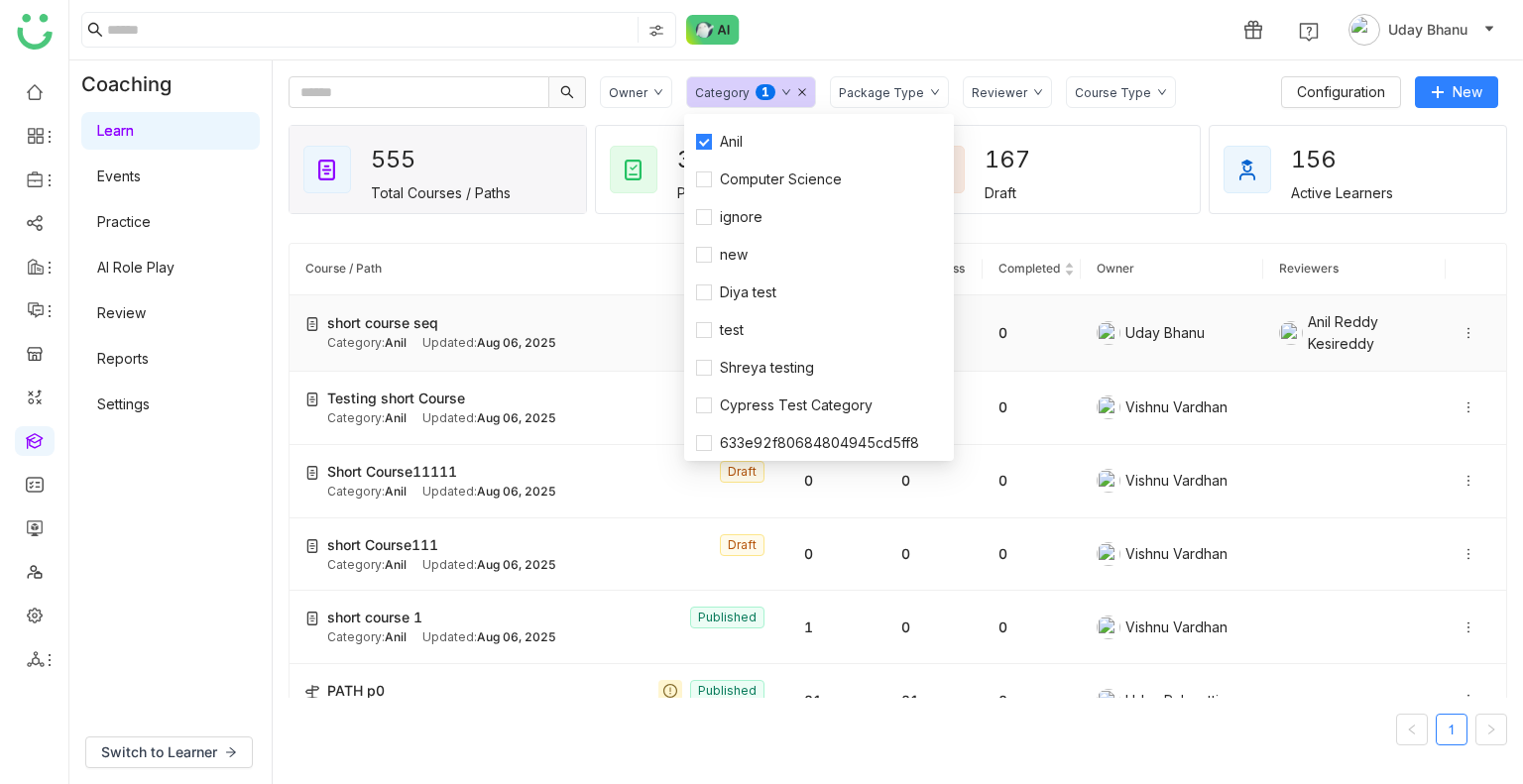 click on "short course seq" 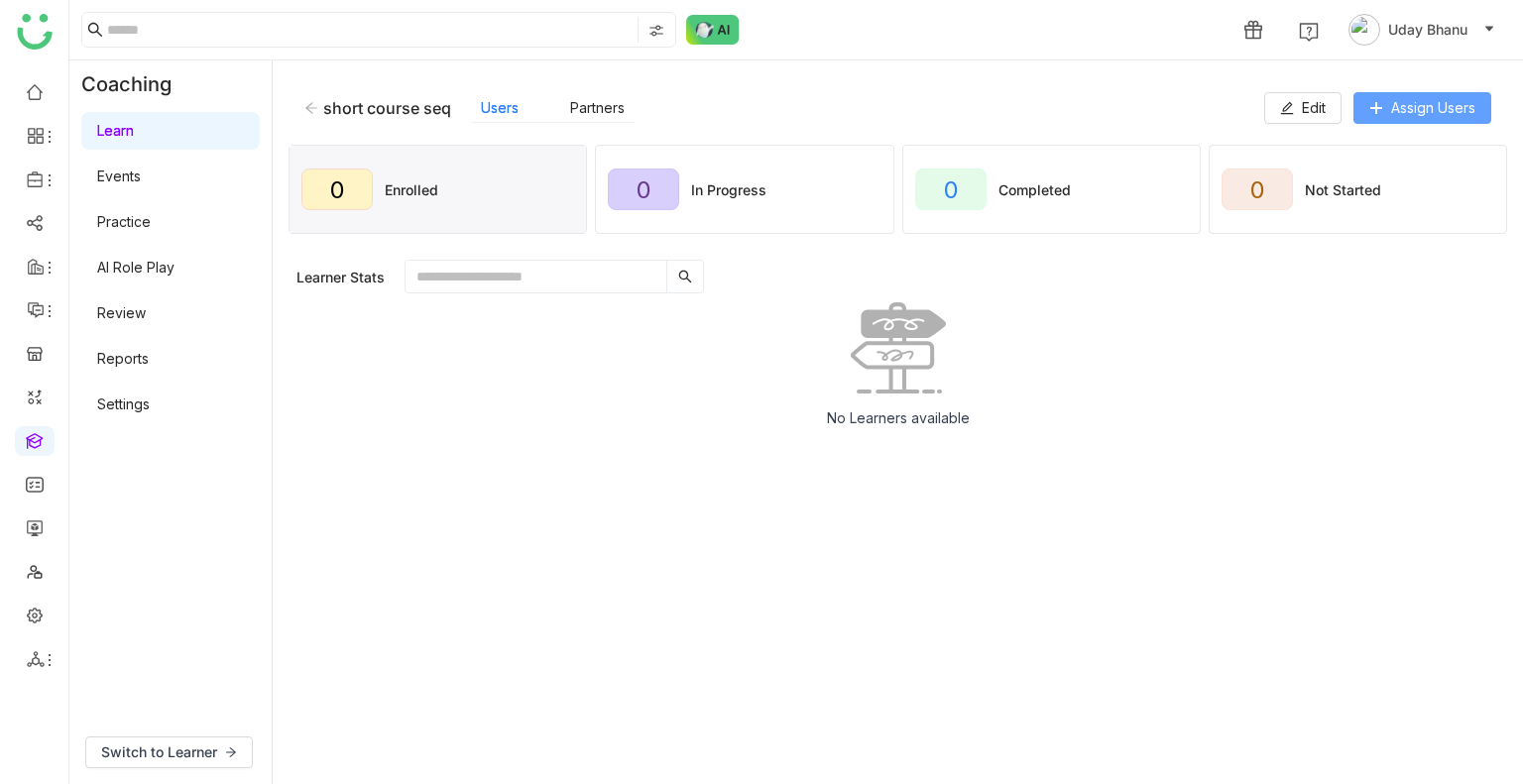 click 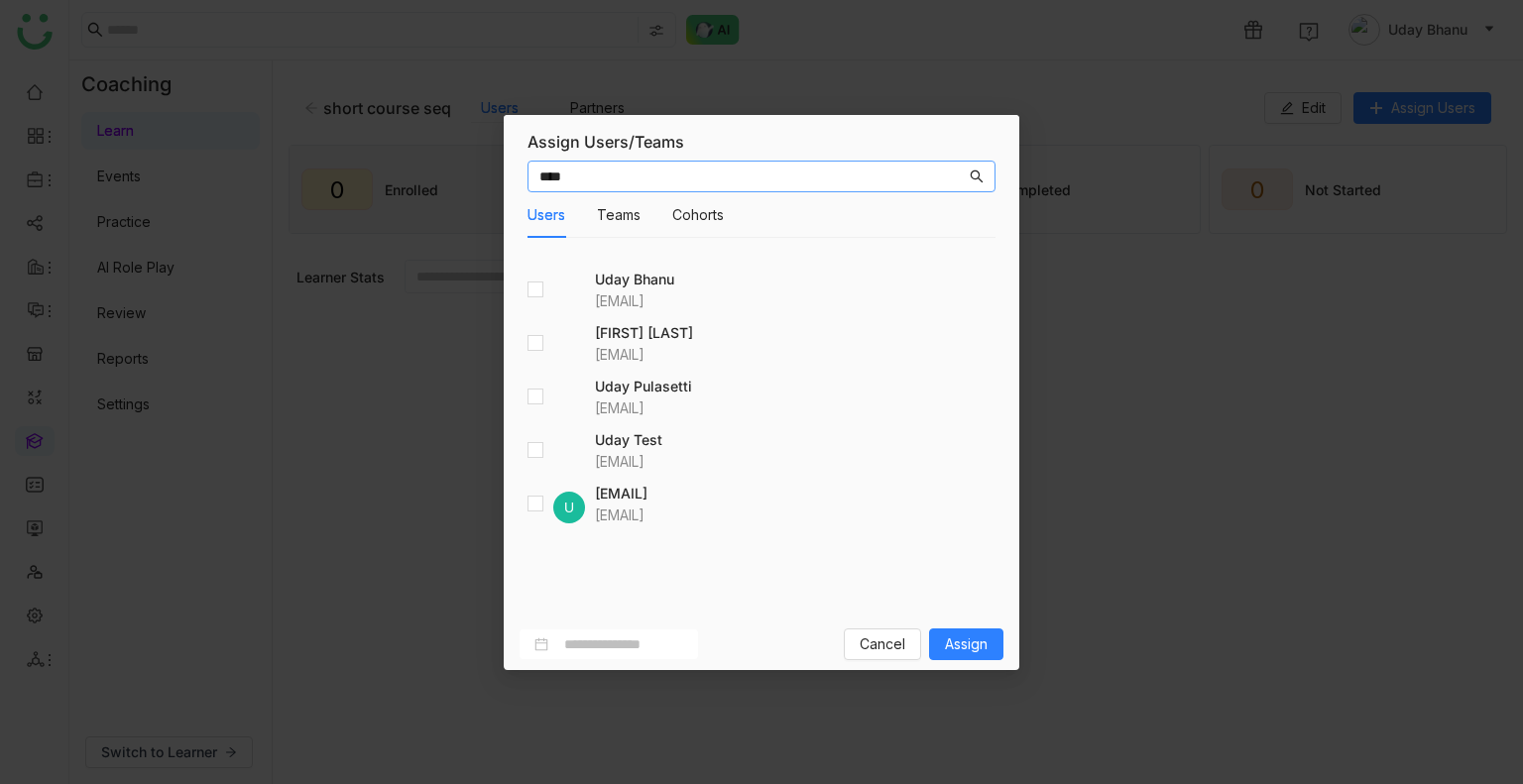 type on "****" 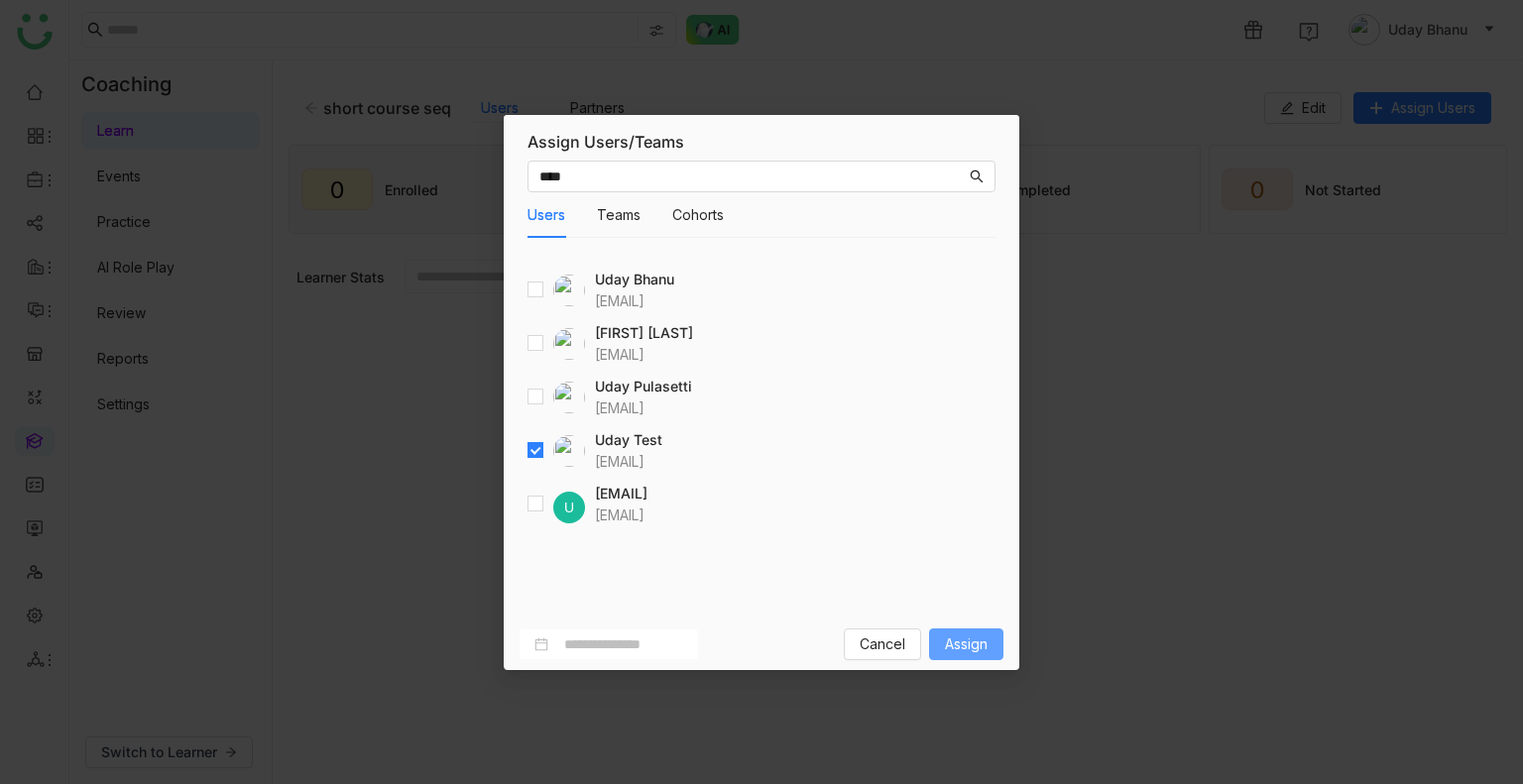 click on "Assign" at bounding box center (966, 644) 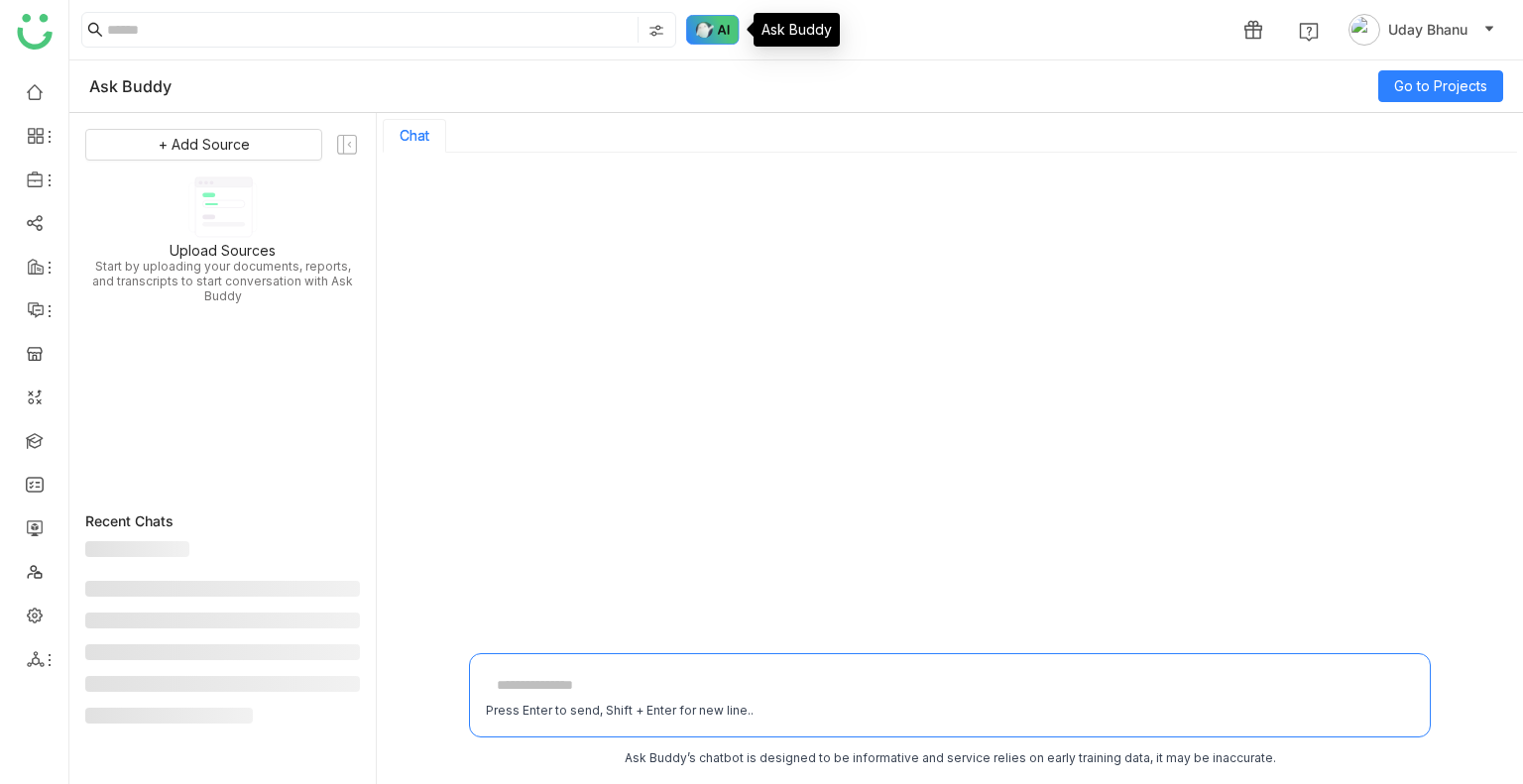 scroll, scrollTop: 0, scrollLeft: 0, axis: both 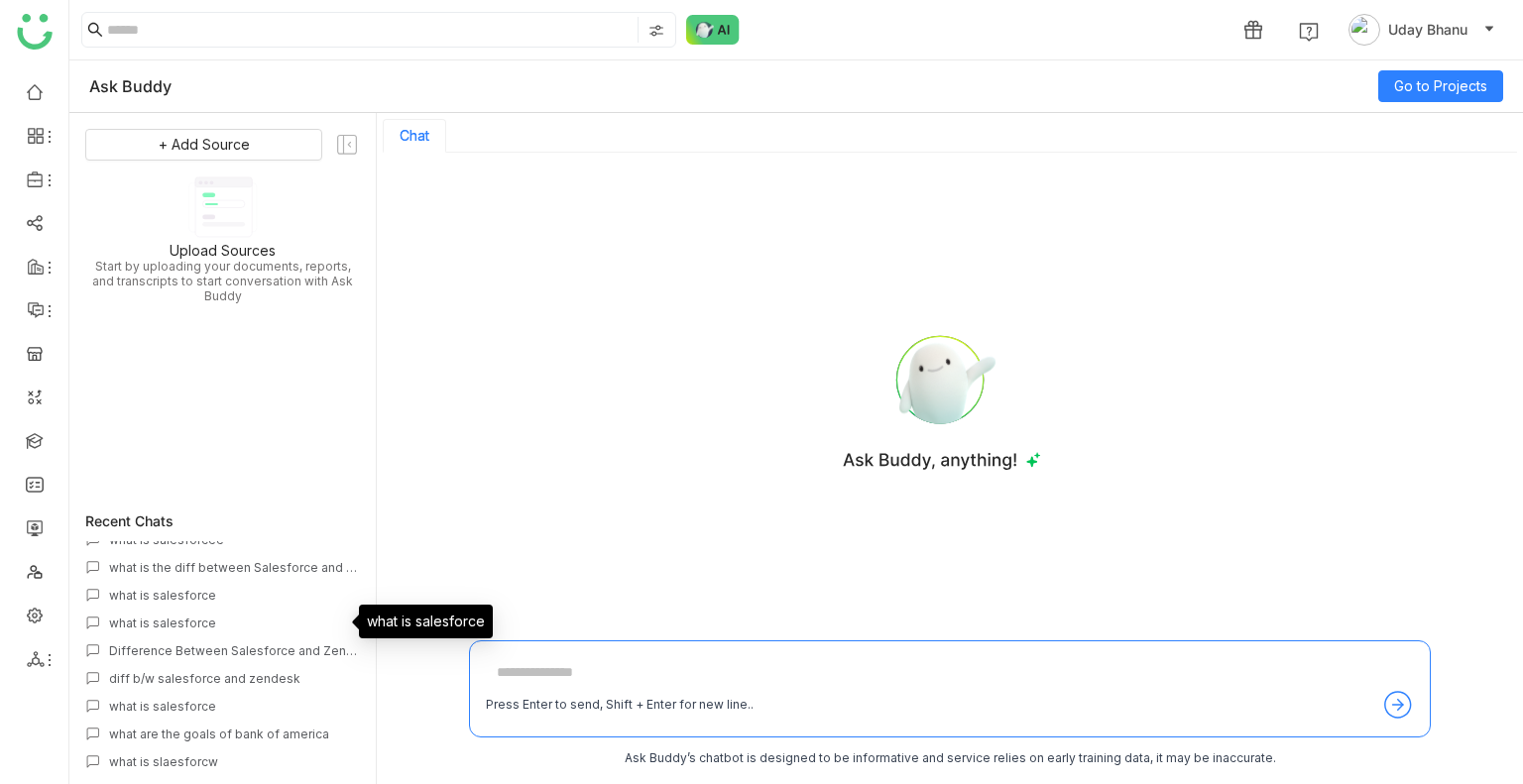click on "what is salesforce" 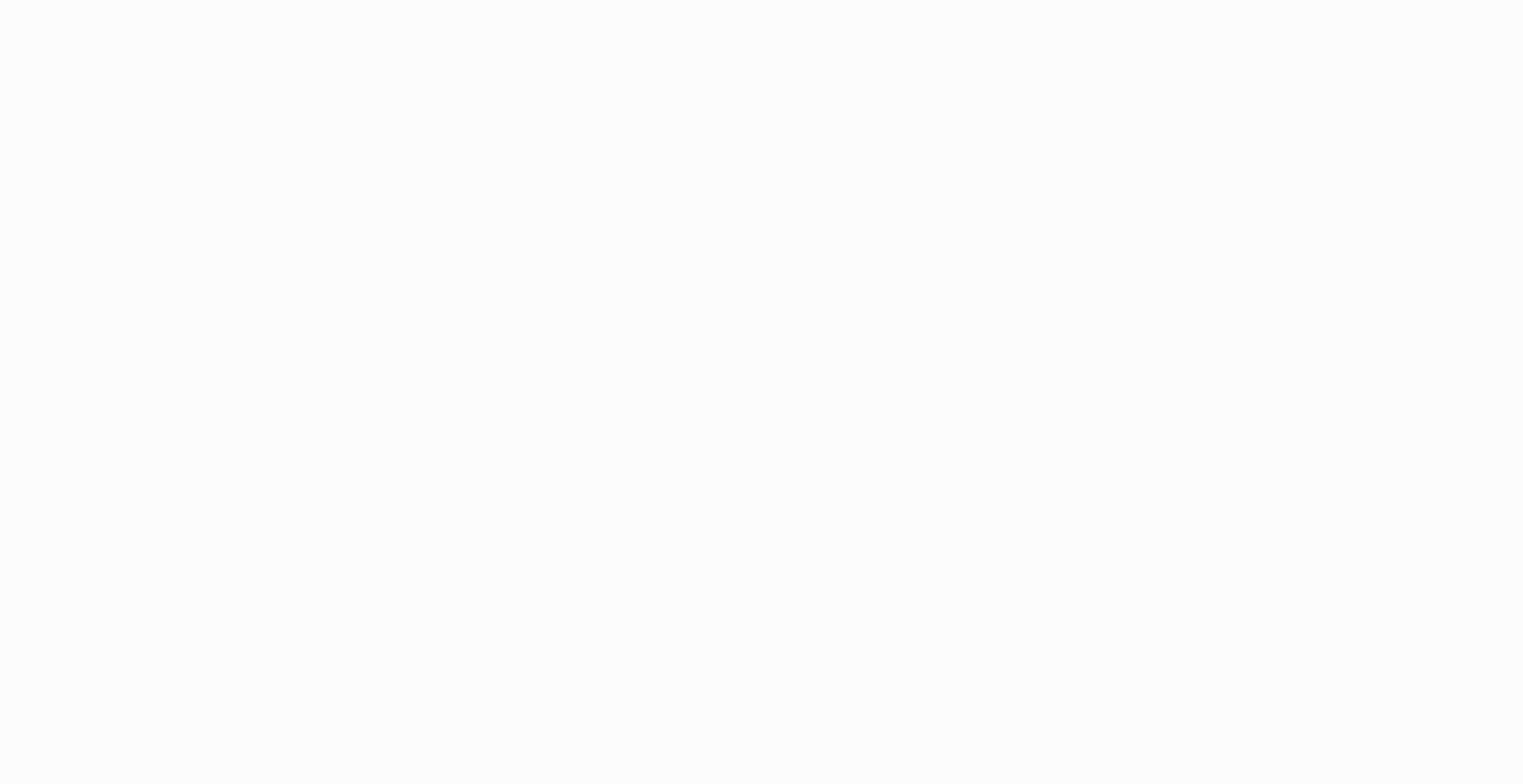 scroll, scrollTop: 0, scrollLeft: 0, axis: both 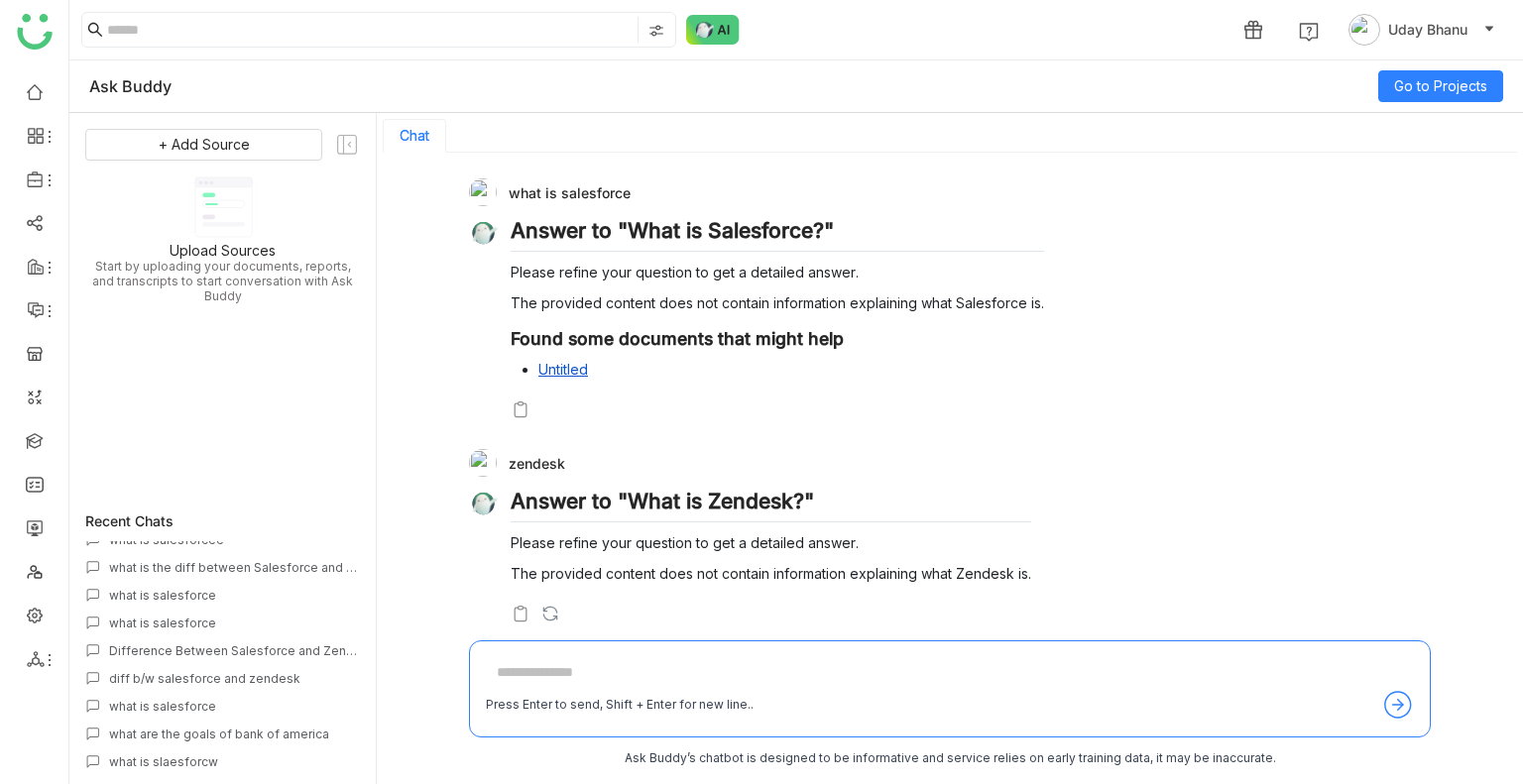 click on "Cypress Chat FAQs
Zendesk vs Salesforce Comparison
Handling Objections Effectively
[BRAND]
New Thread
what is [BRAND]
what is [BRAND]e
what is the diff between [BRAND] and Zendesk
what is [BRAND]
what is [BRAND]
Difference Between [BRAND] and Zendesk
diff b/w [BRAND] and zendesk
what is [BRAND]
what are the goals of [ORGANIZATION]
what is [TYPO]" 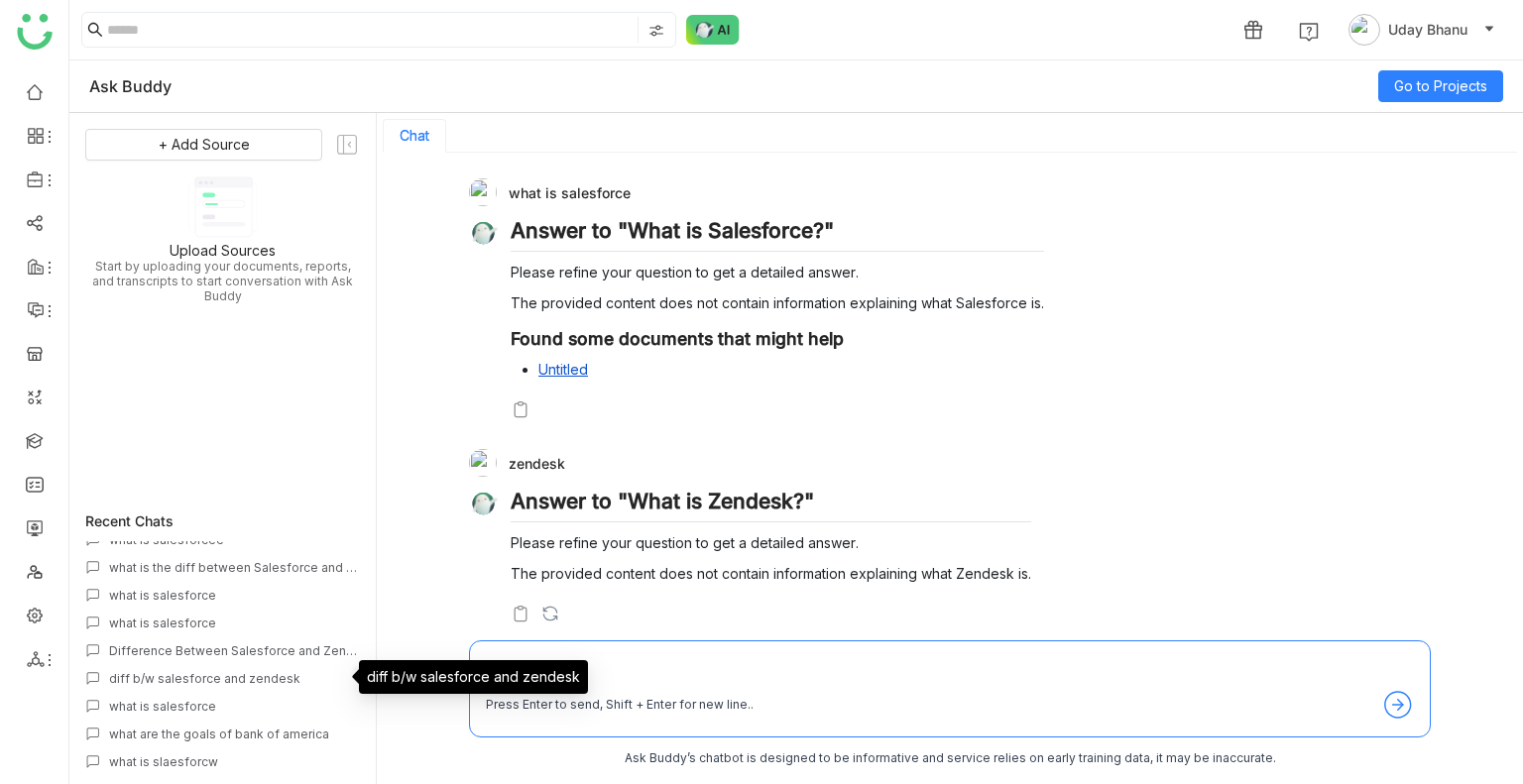 click on "diff b/w salesforce and zendesk" 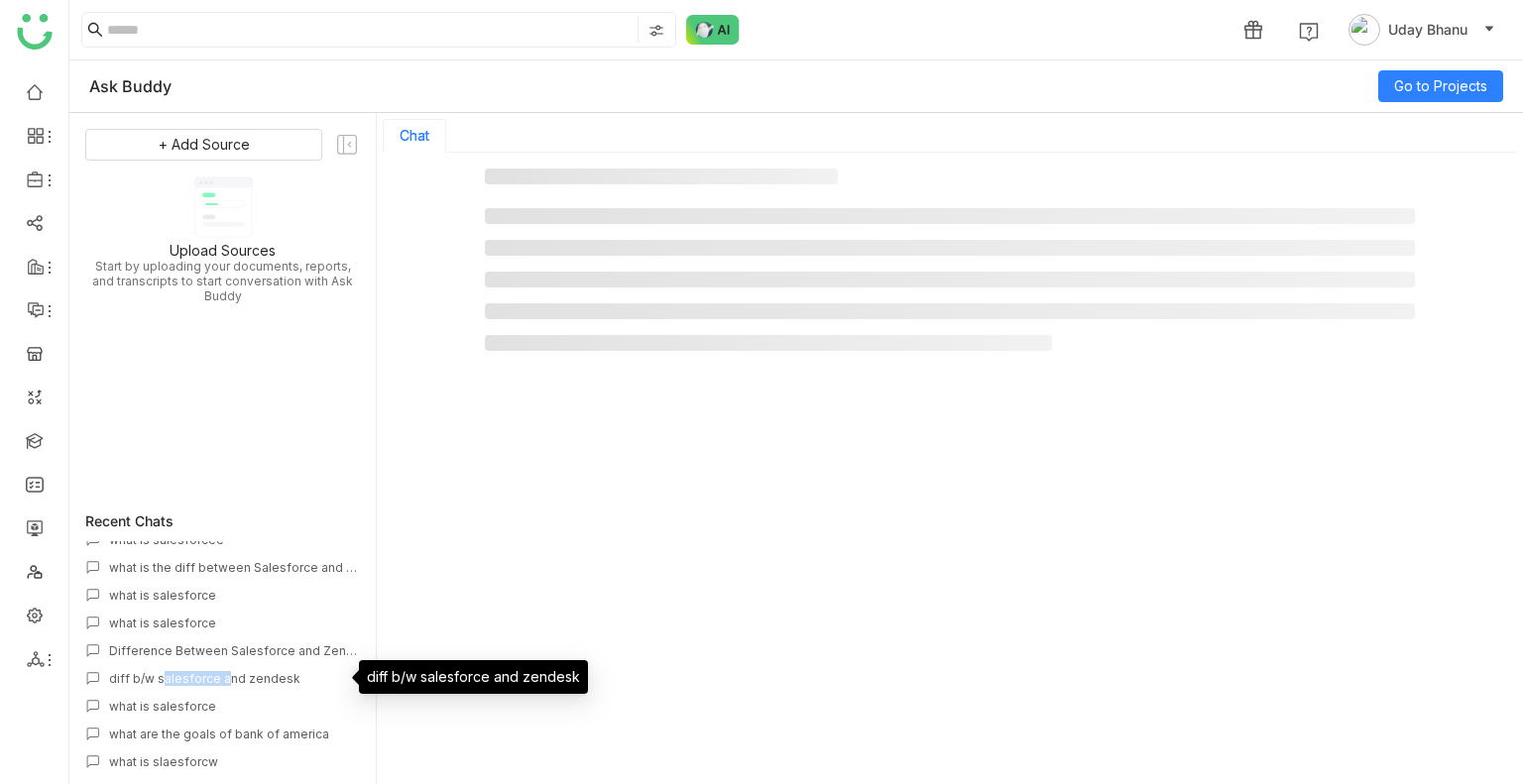 click on "diff b/w salesforce and zendesk" 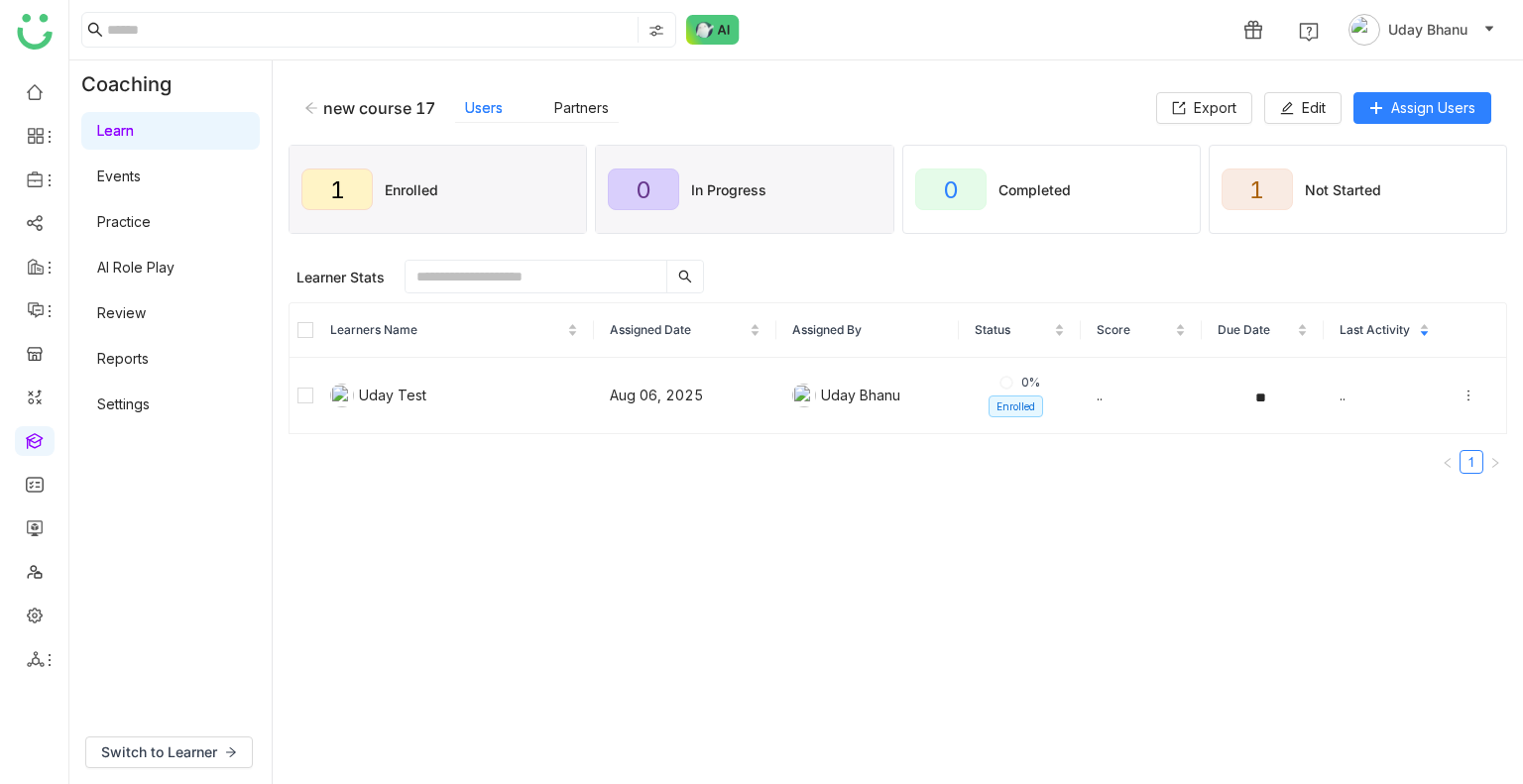 scroll, scrollTop: 0, scrollLeft: 0, axis: both 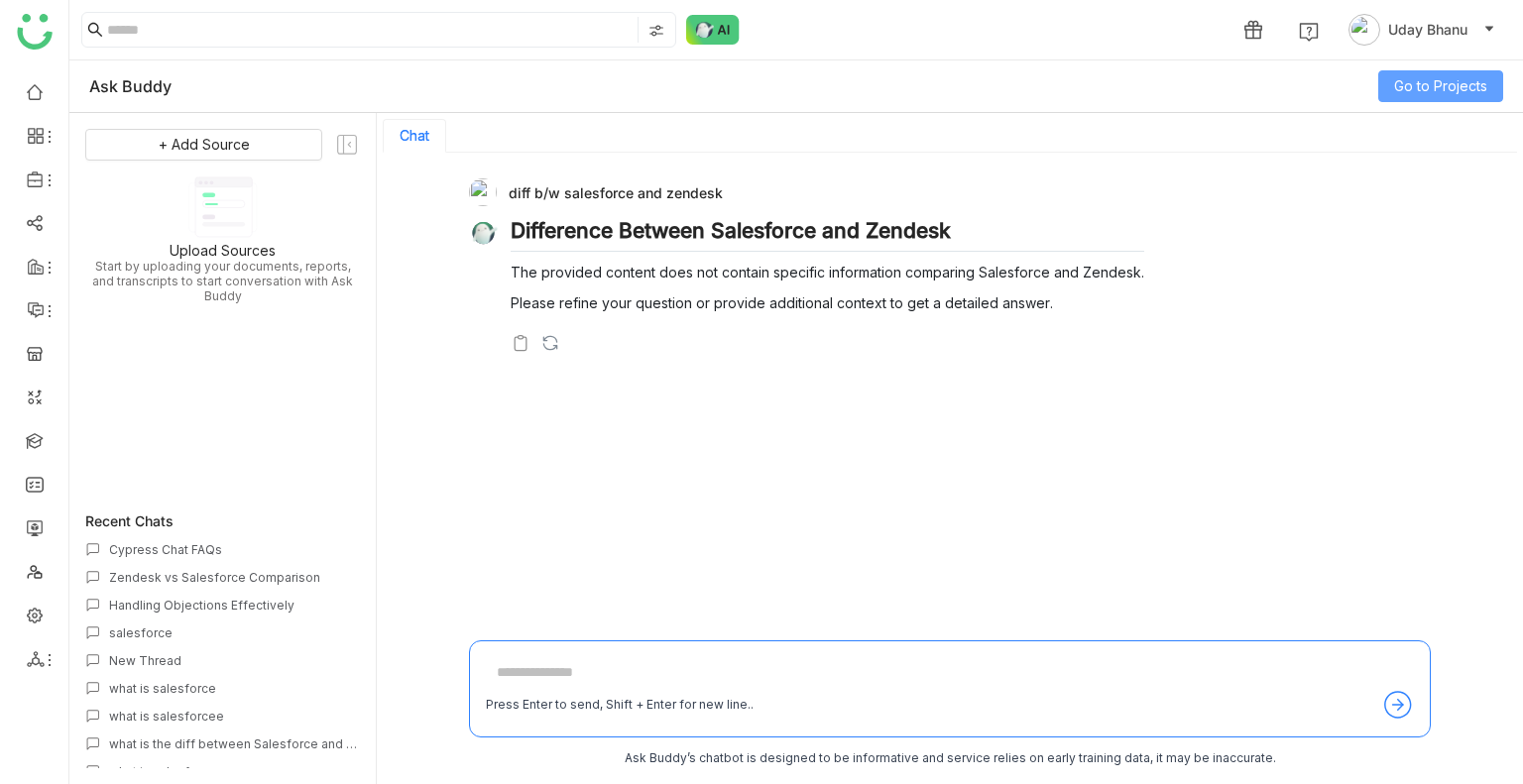 click on "Go to Projects" 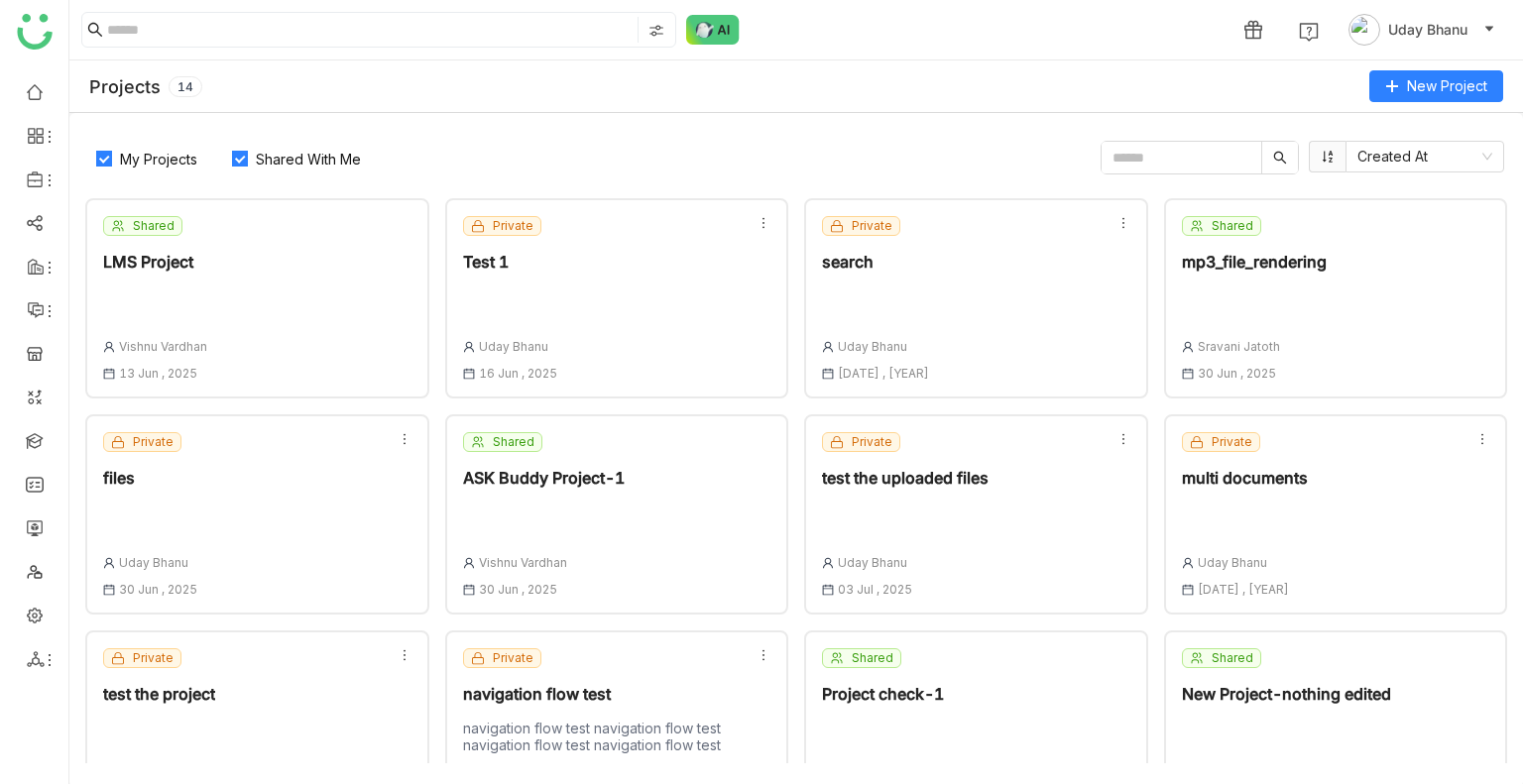 click 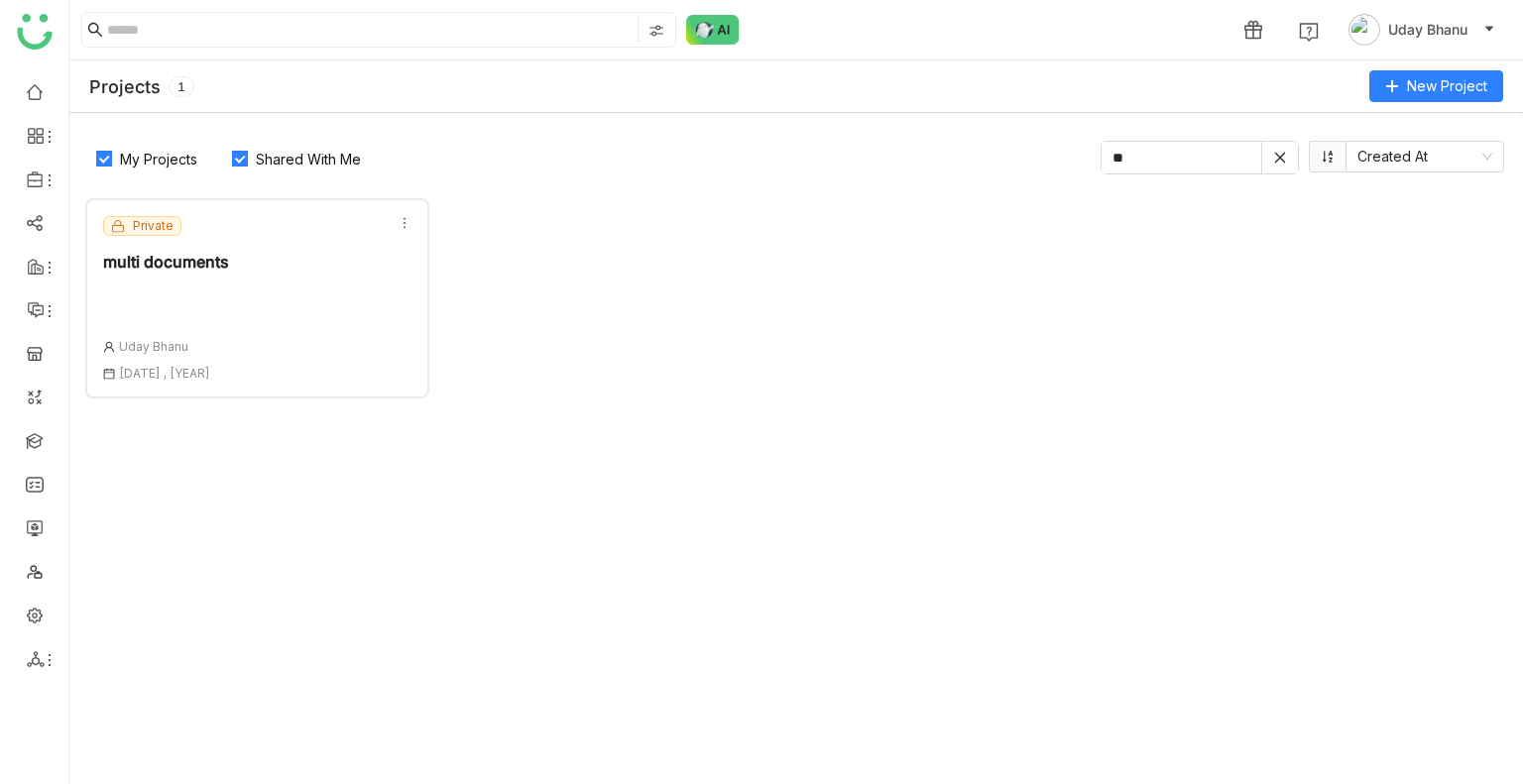 type on "*" 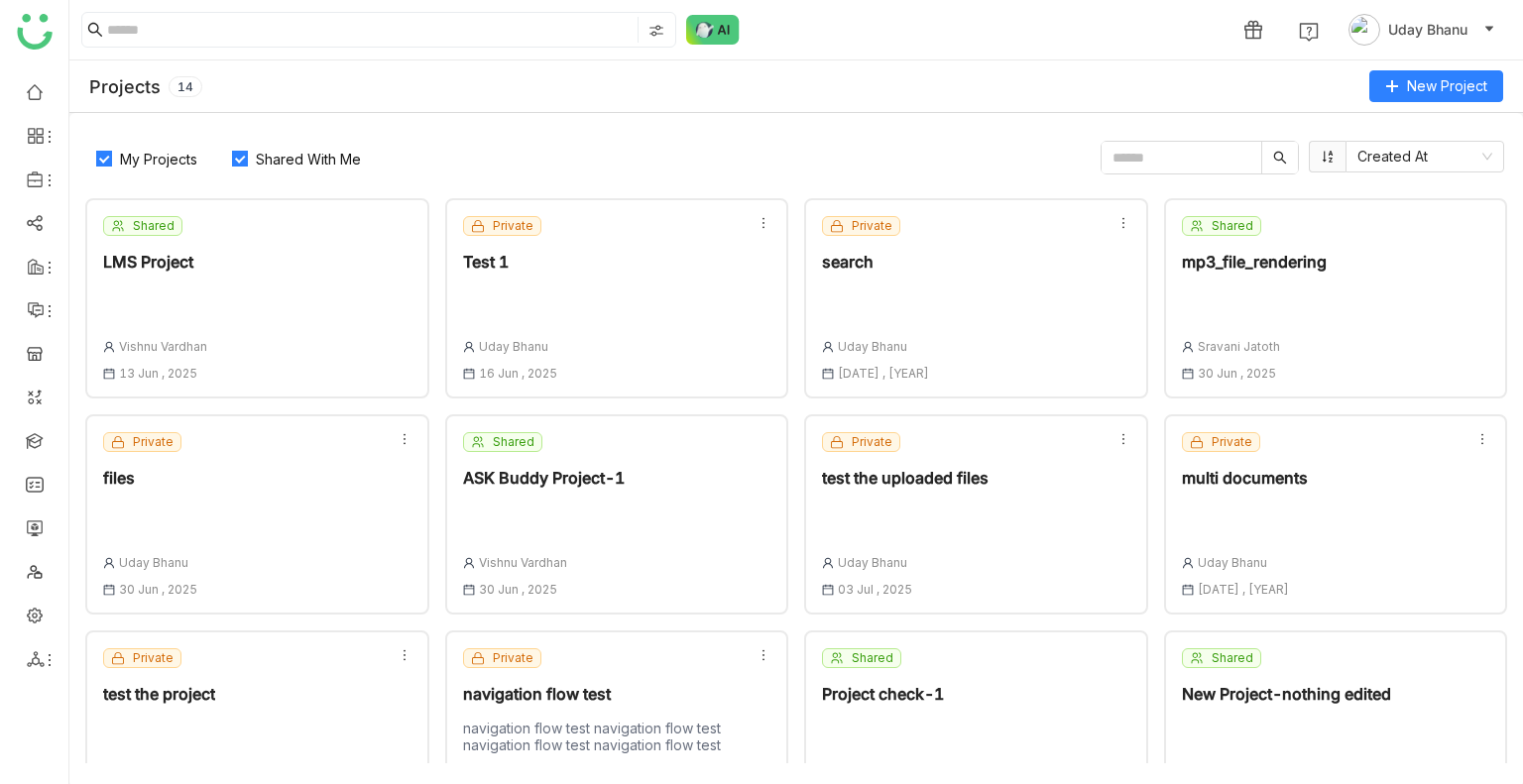 click on "My Projects" 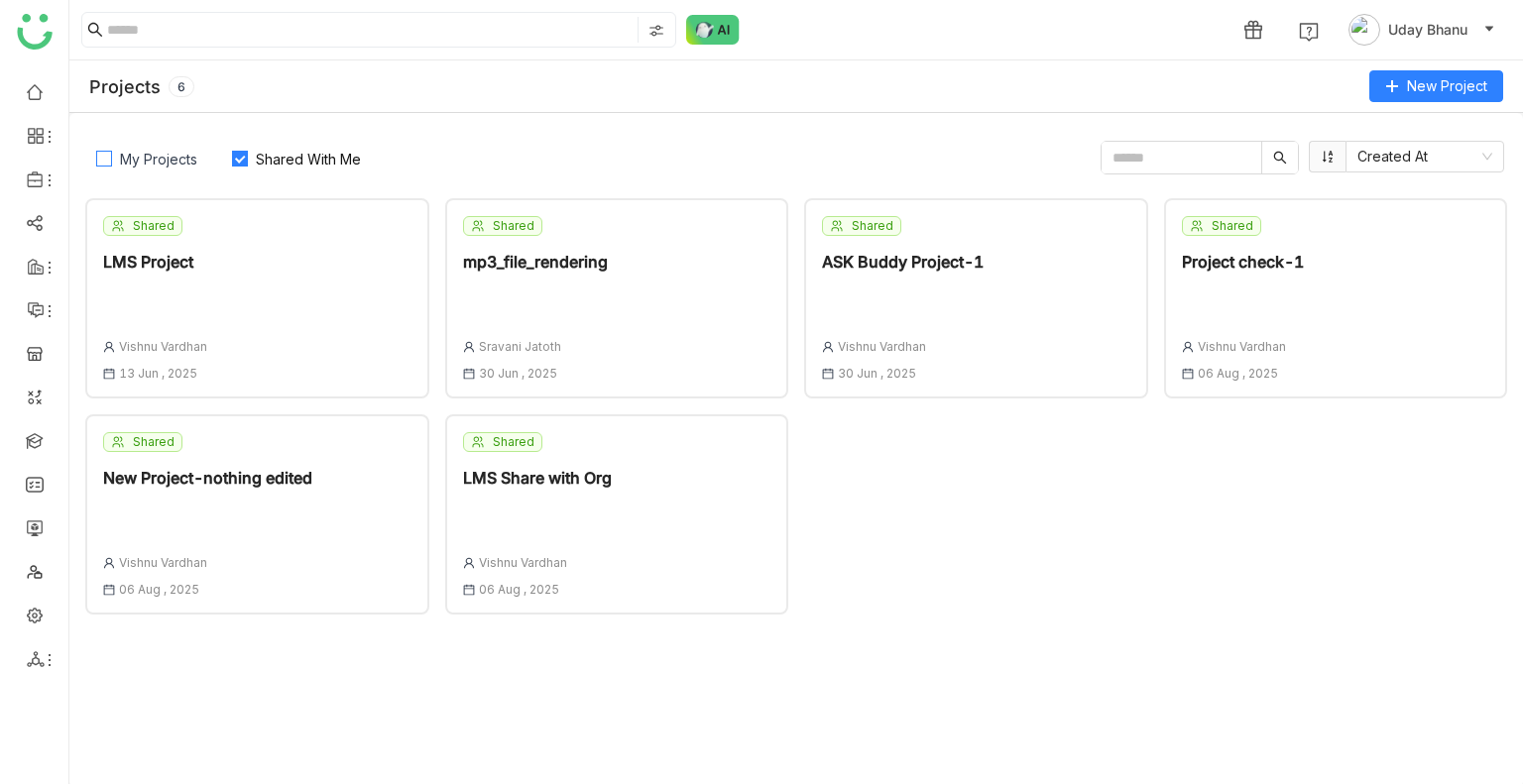 click on "My Projects" 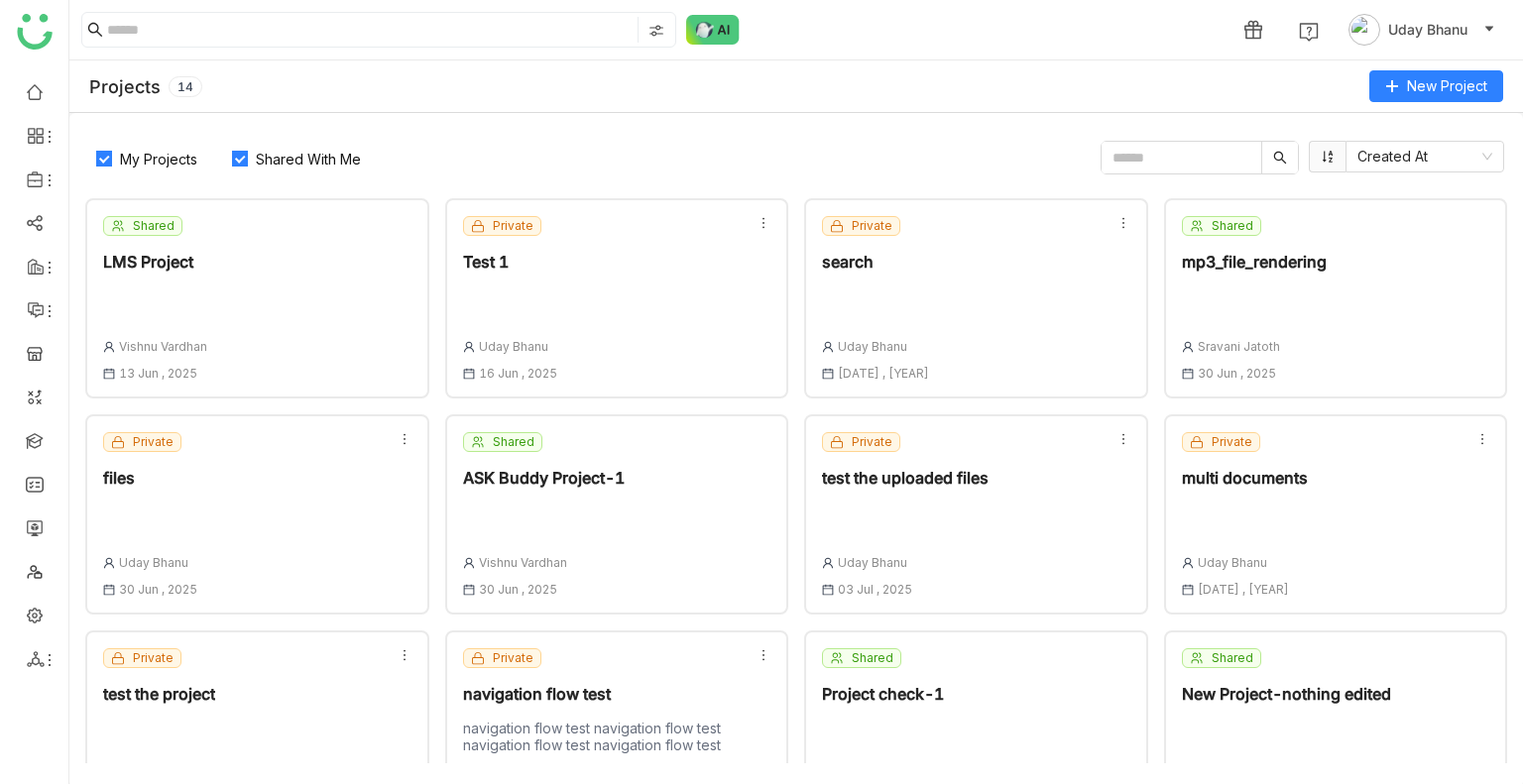 drag, startPoint x: 1186, startPoint y: 138, endPoint x: 1178, endPoint y: 159, distance: 22.472205 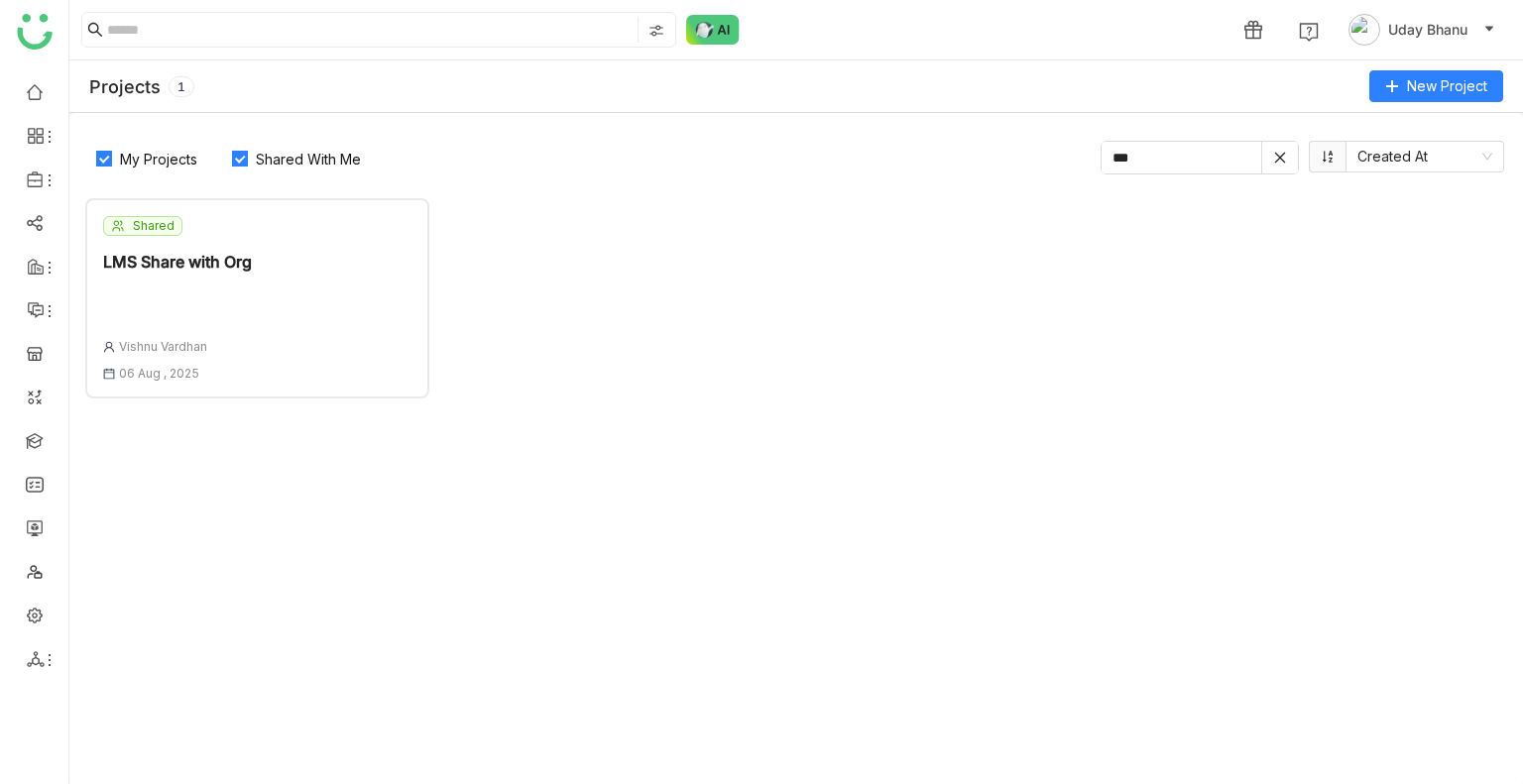 type on "***" 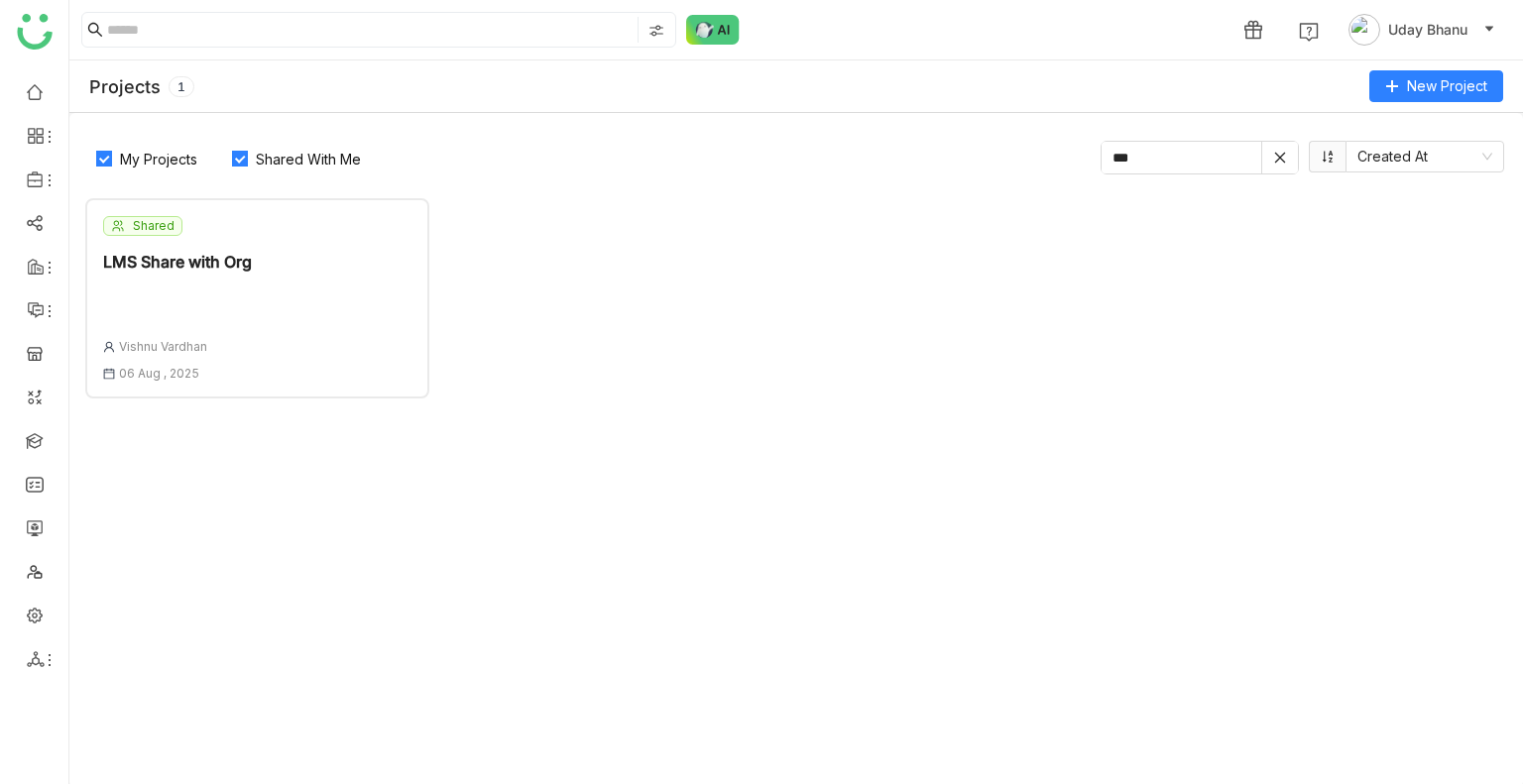 click on "Shared With Me" 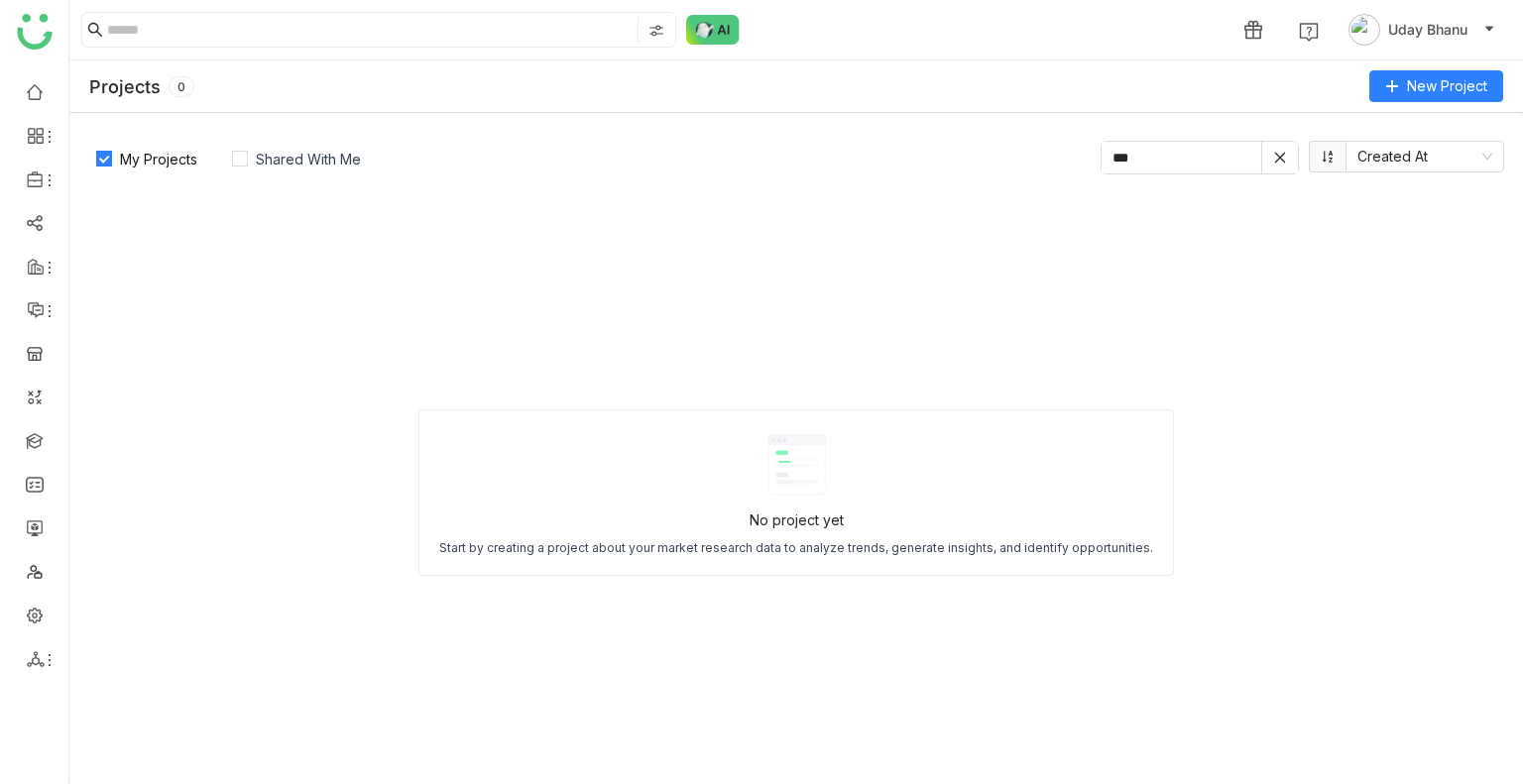 click on "***" 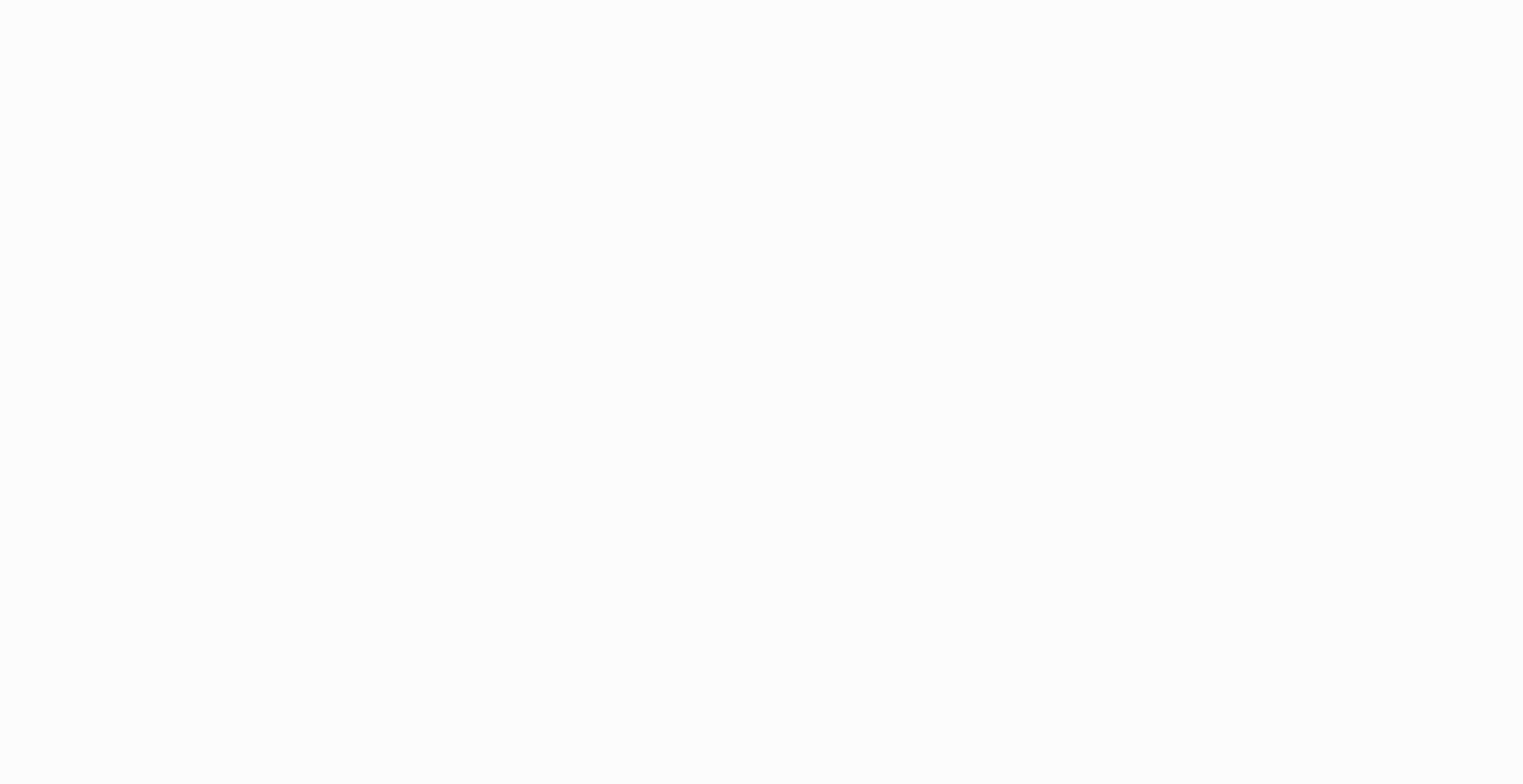 scroll, scrollTop: 0, scrollLeft: 0, axis: both 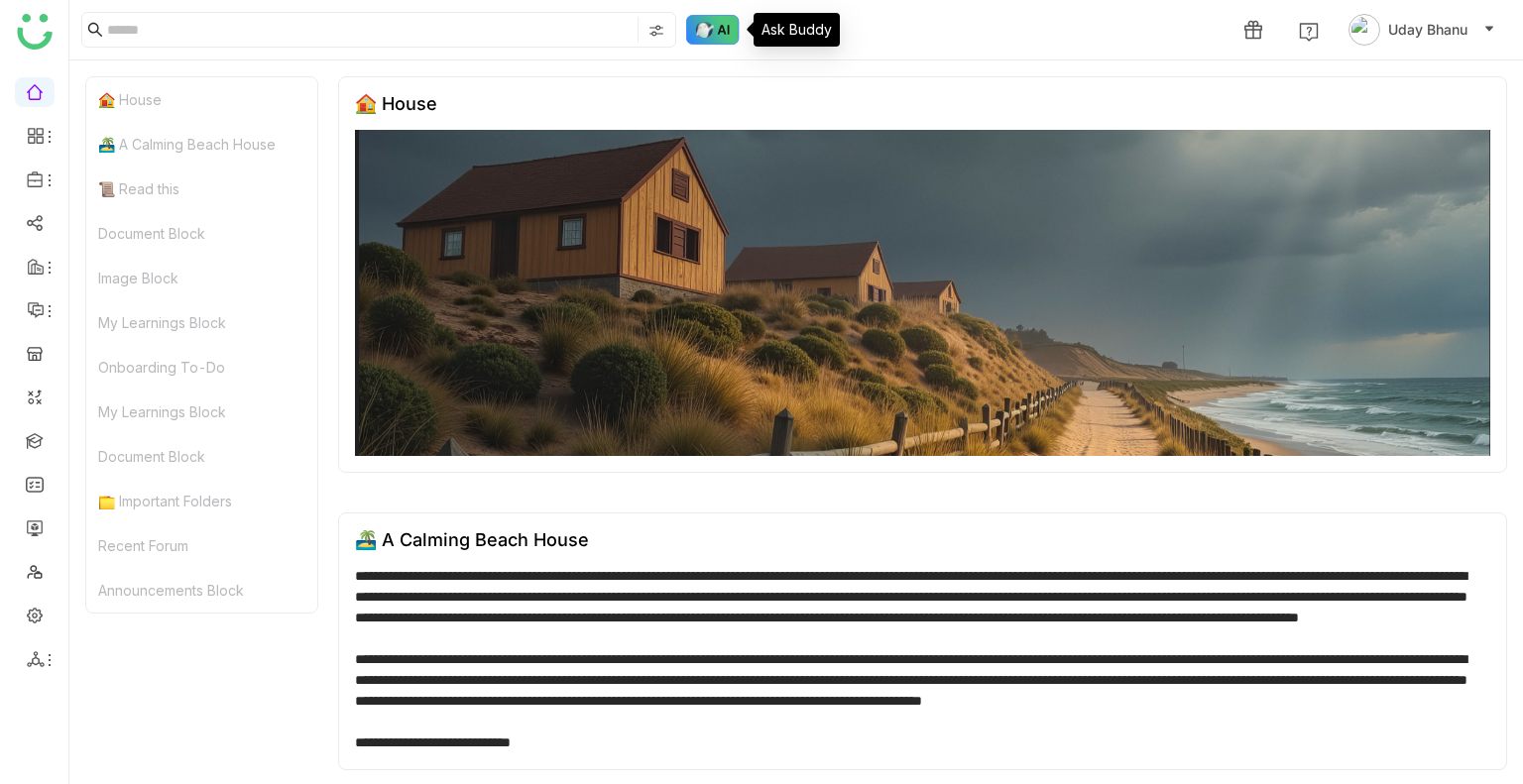 click 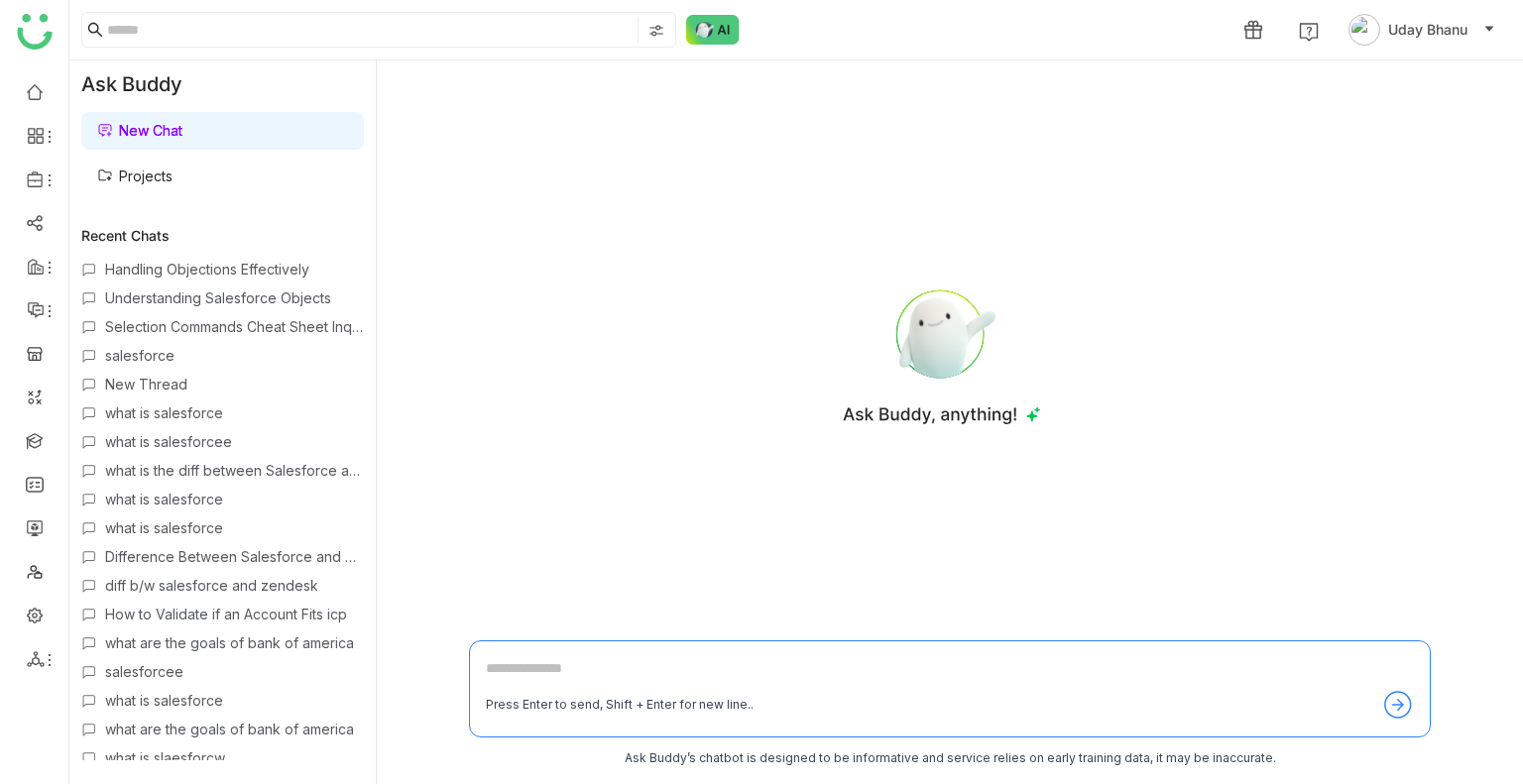 scroll, scrollTop: 0, scrollLeft: 0, axis: both 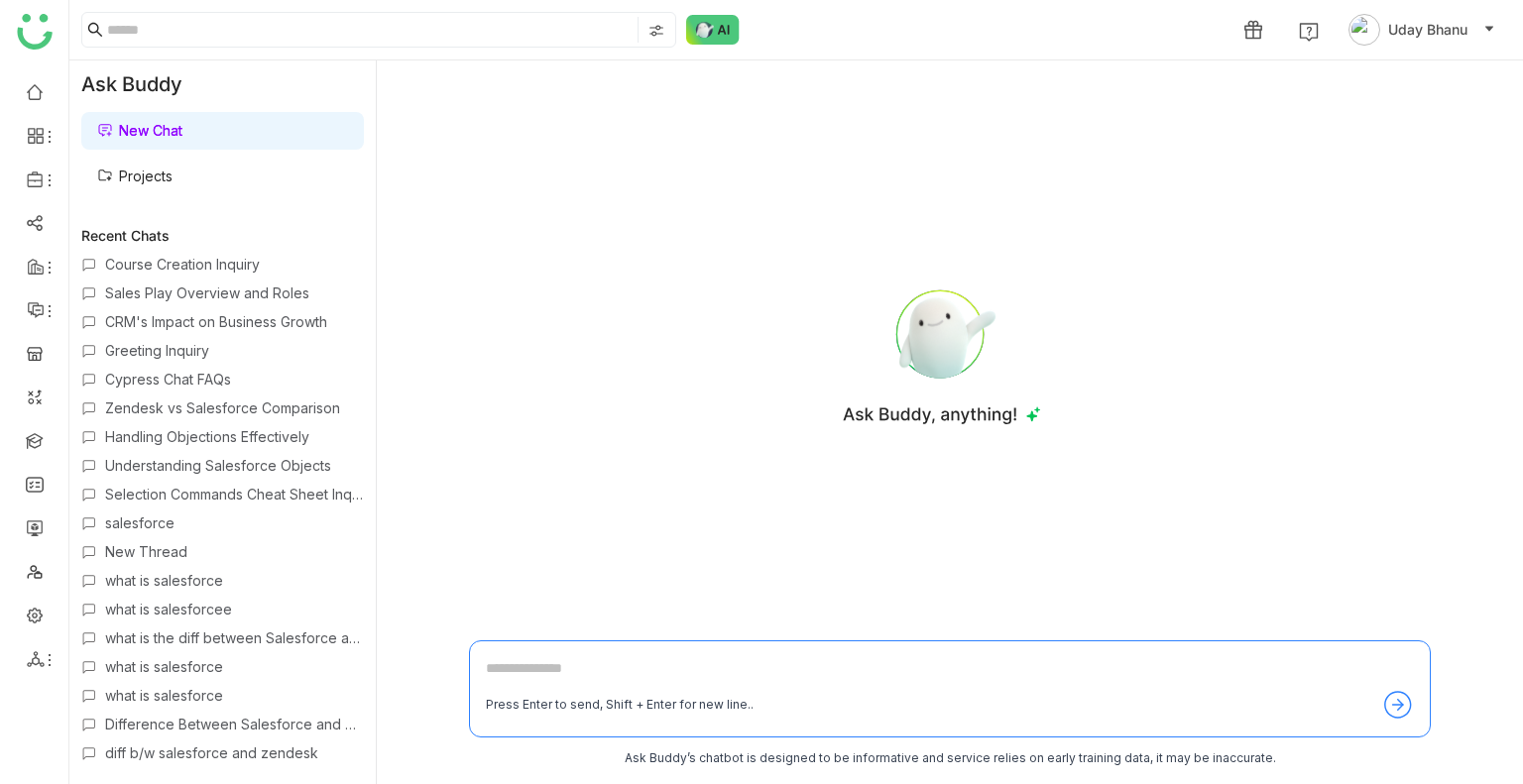 click on "Projects" at bounding box center [135, 175] 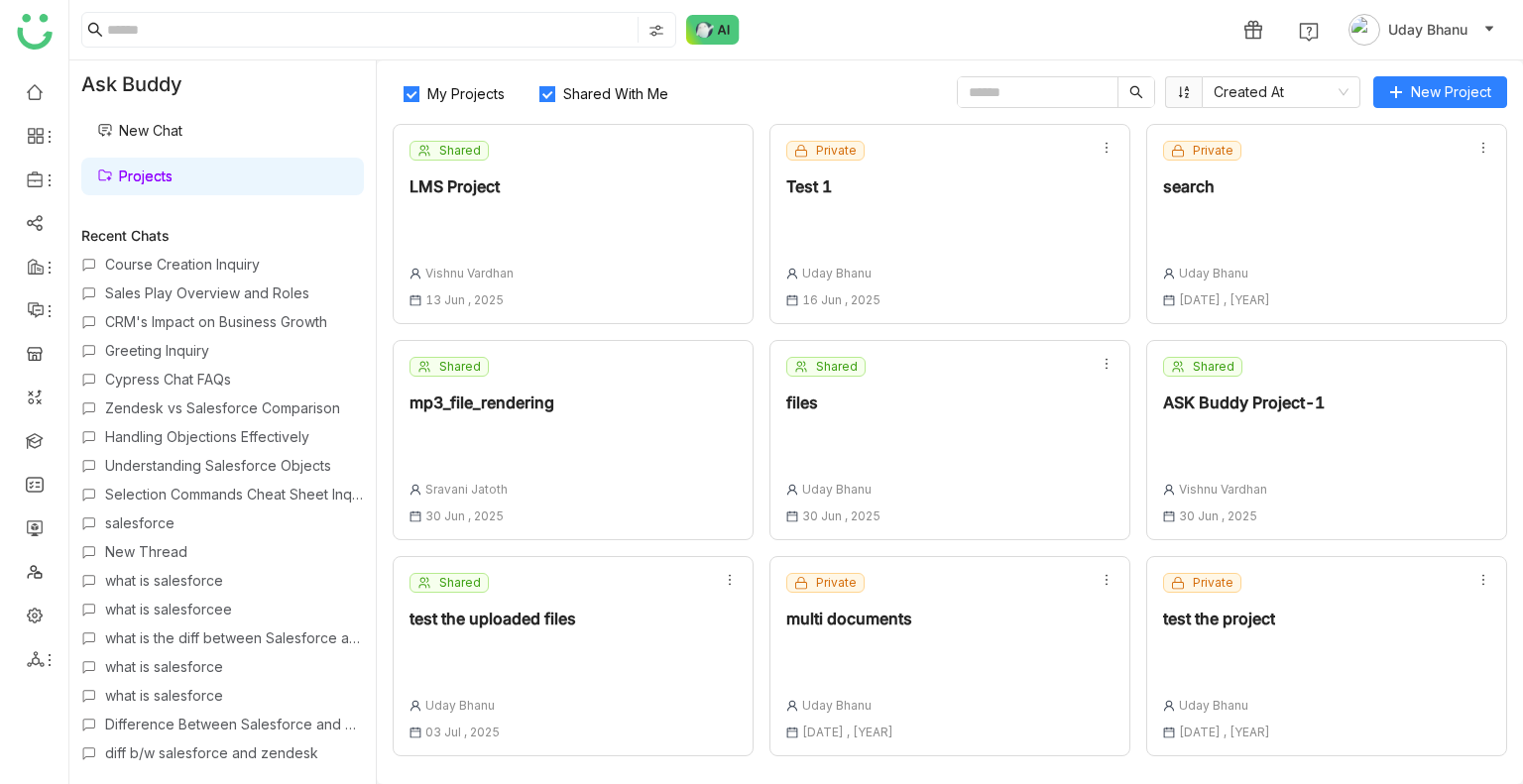 click on "New Chat" at bounding box center (140, 130) 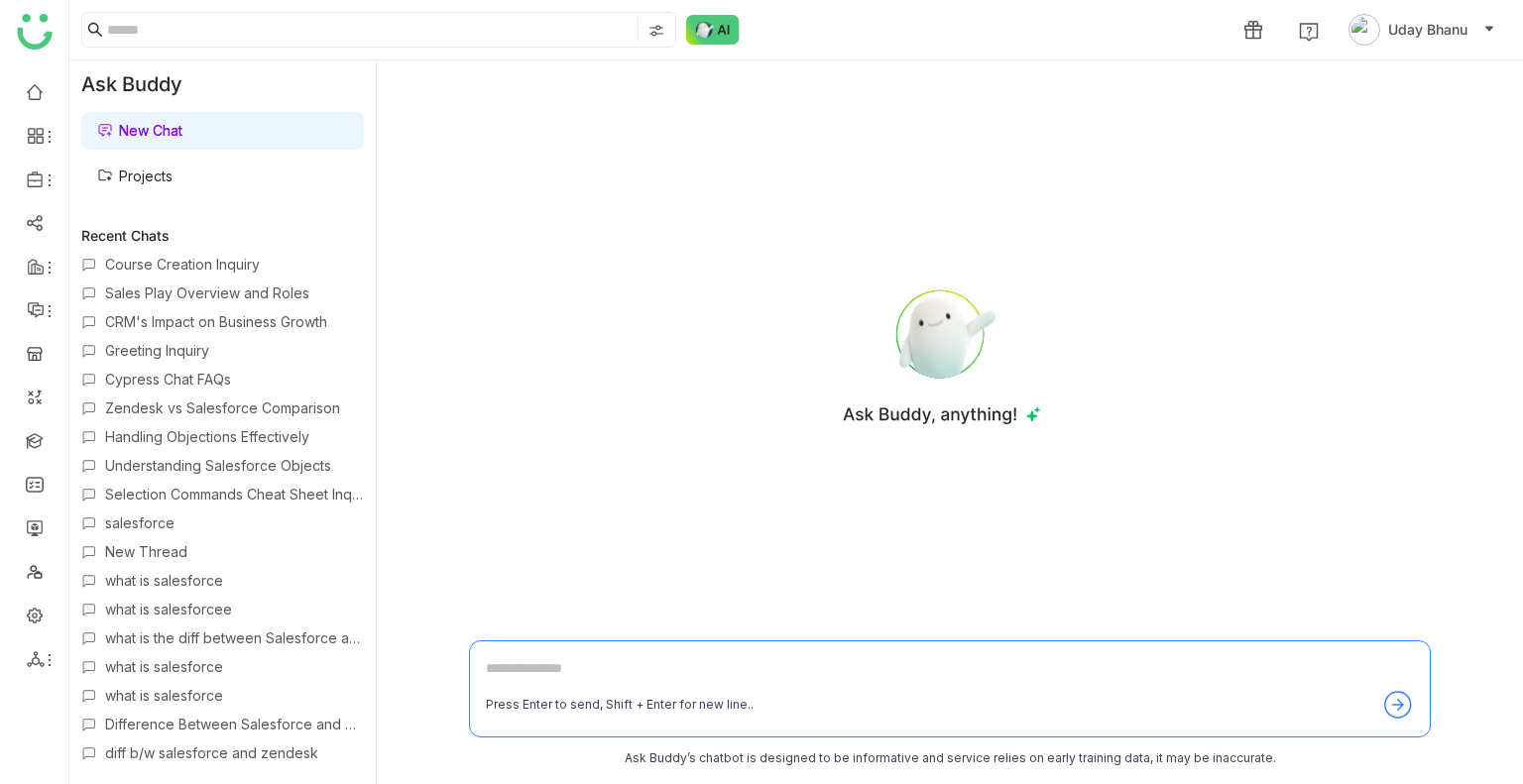 click on "New Thread" at bounding box center (234, 551) 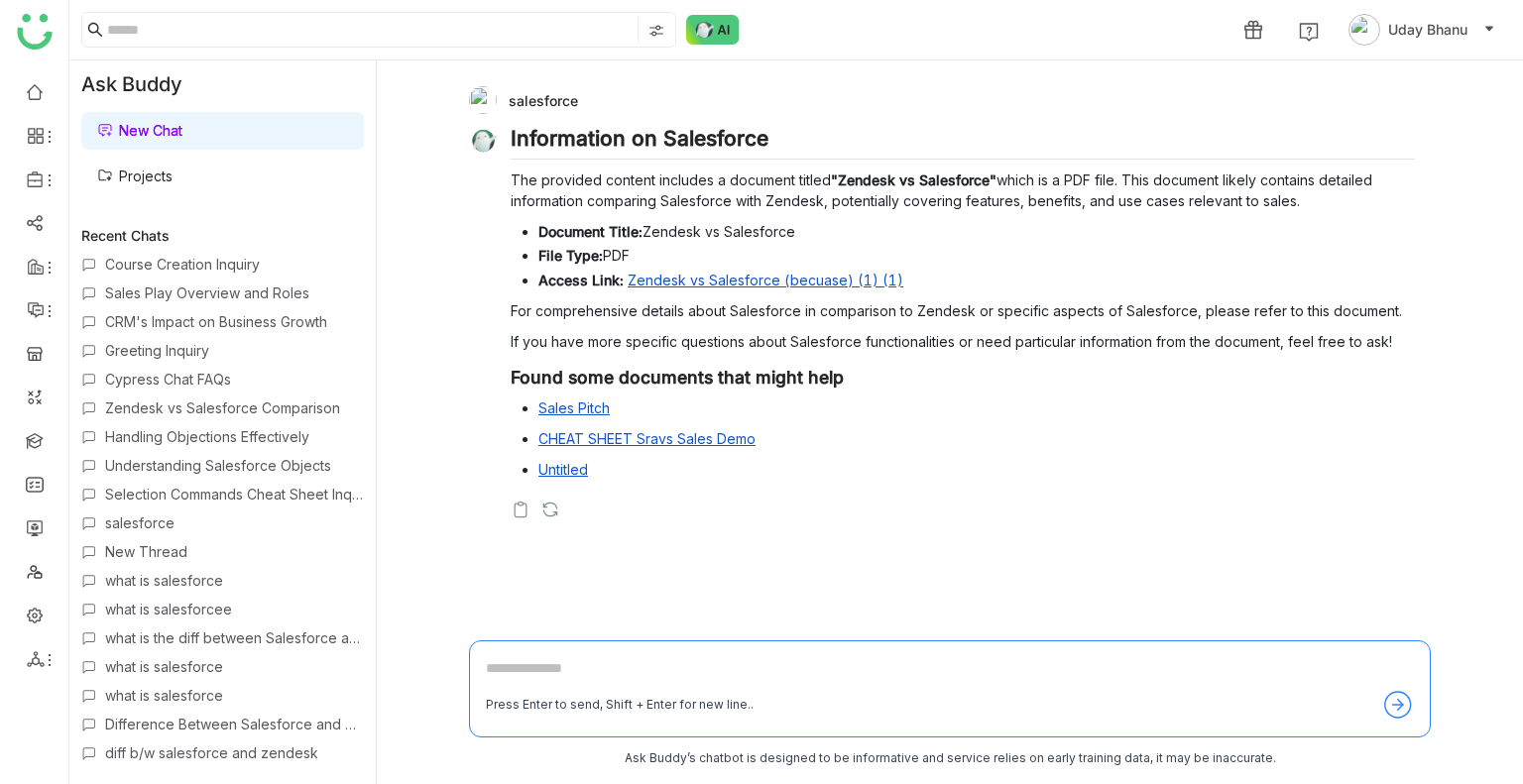 click on "CRM's Impact on Business Growth" at bounding box center [234, 321] 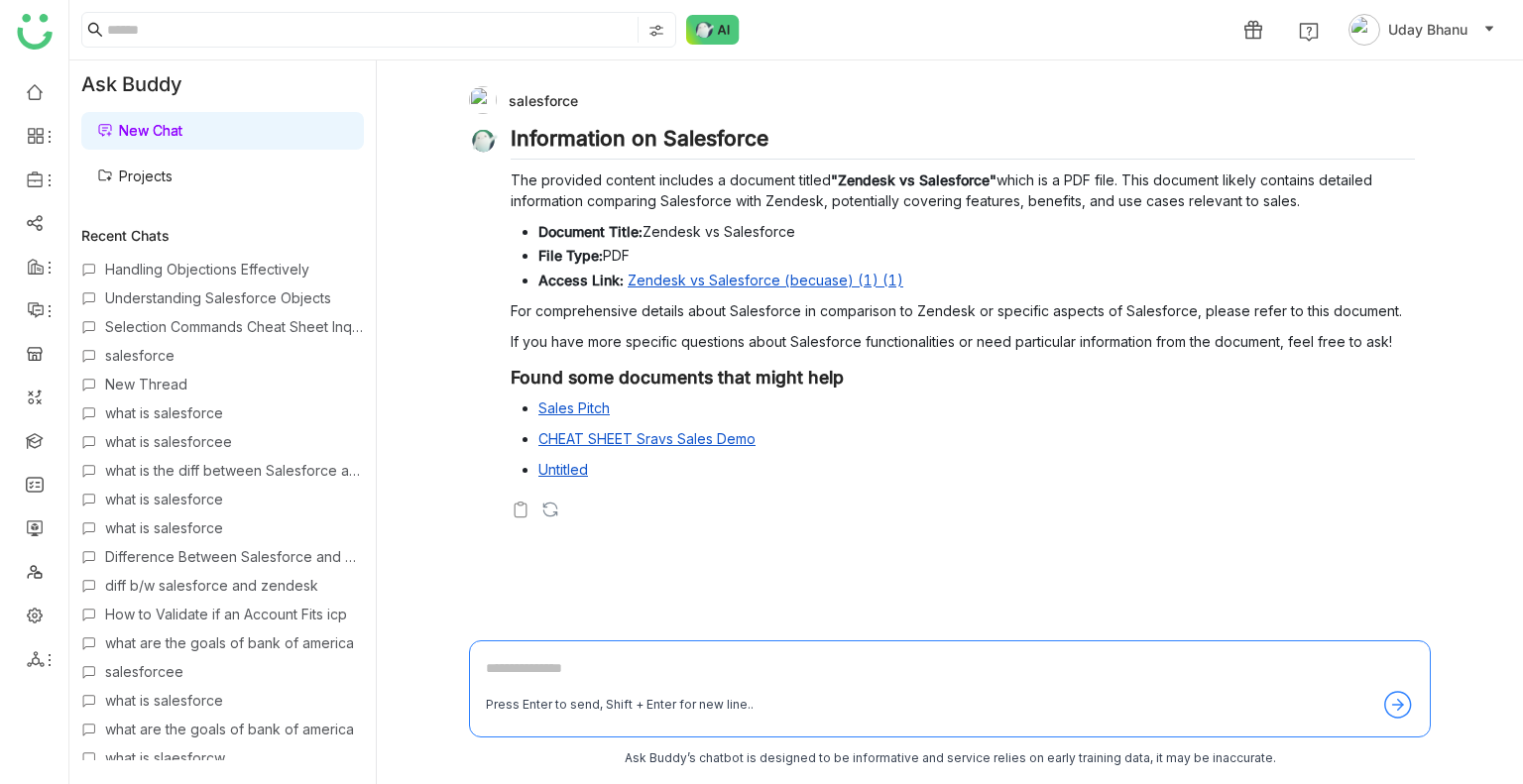 scroll, scrollTop: 0, scrollLeft: 0, axis: both 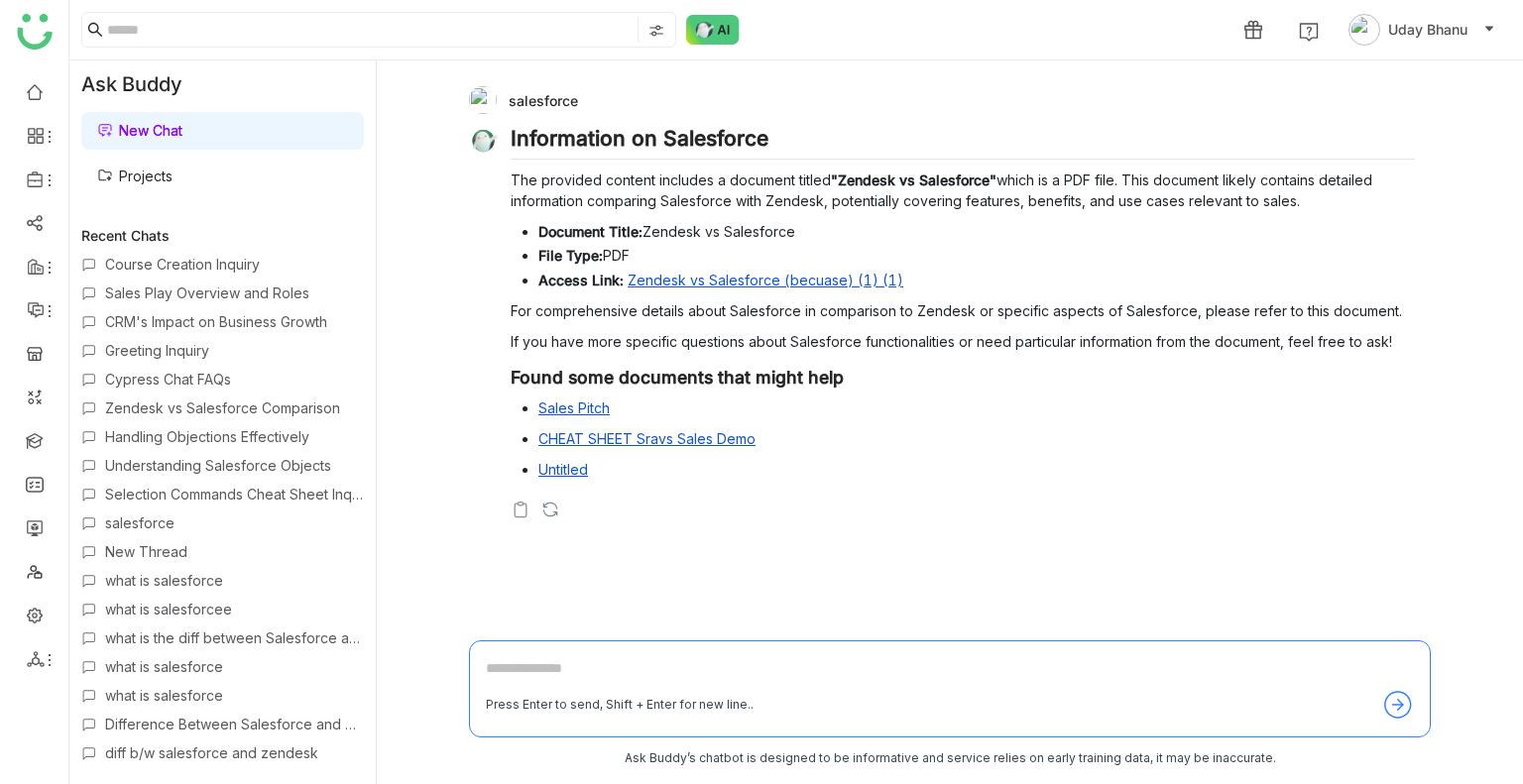 click on "Projects" at bounding box center [135, 175] 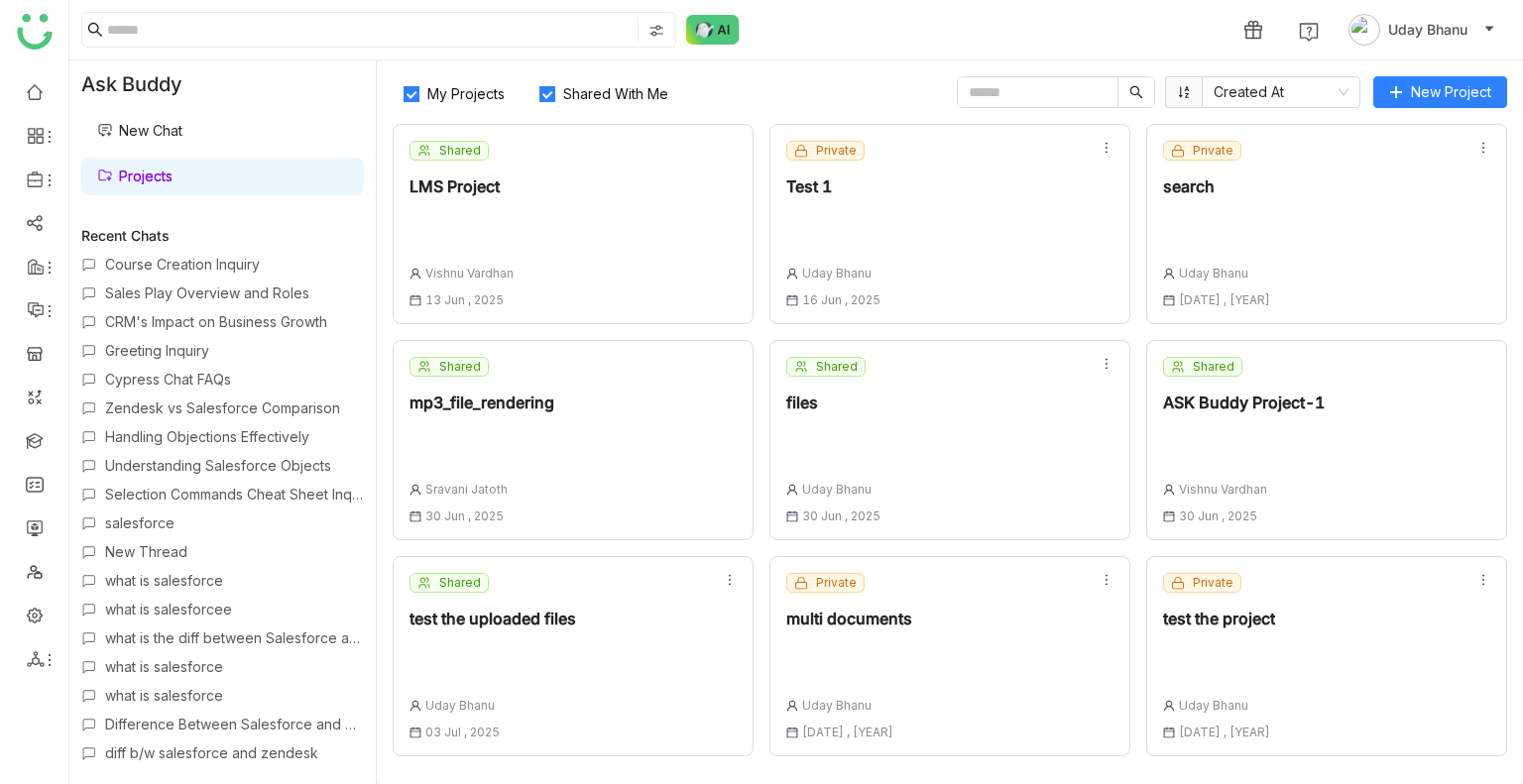 click on "Shared With Me" 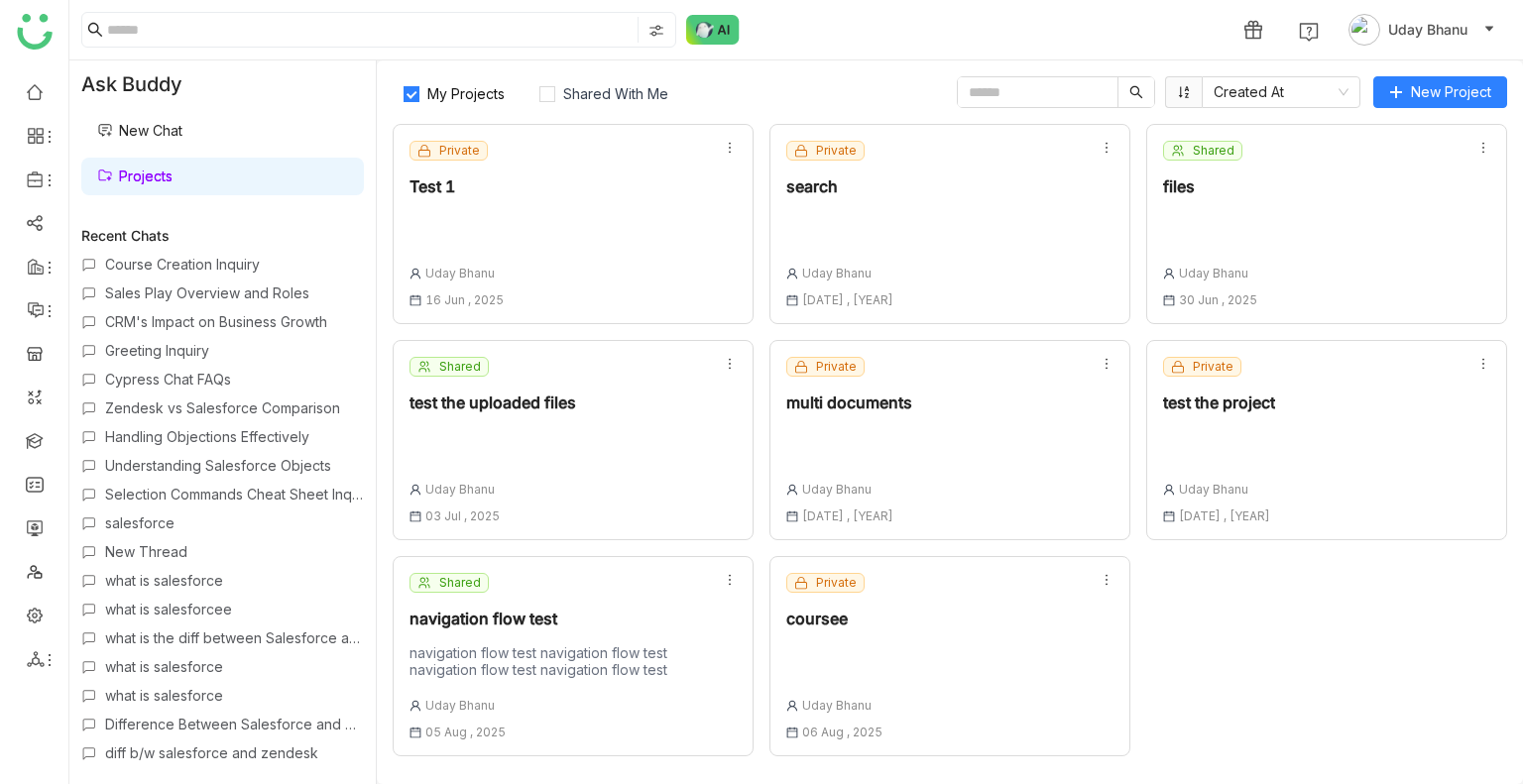 click on "navigation flow test" 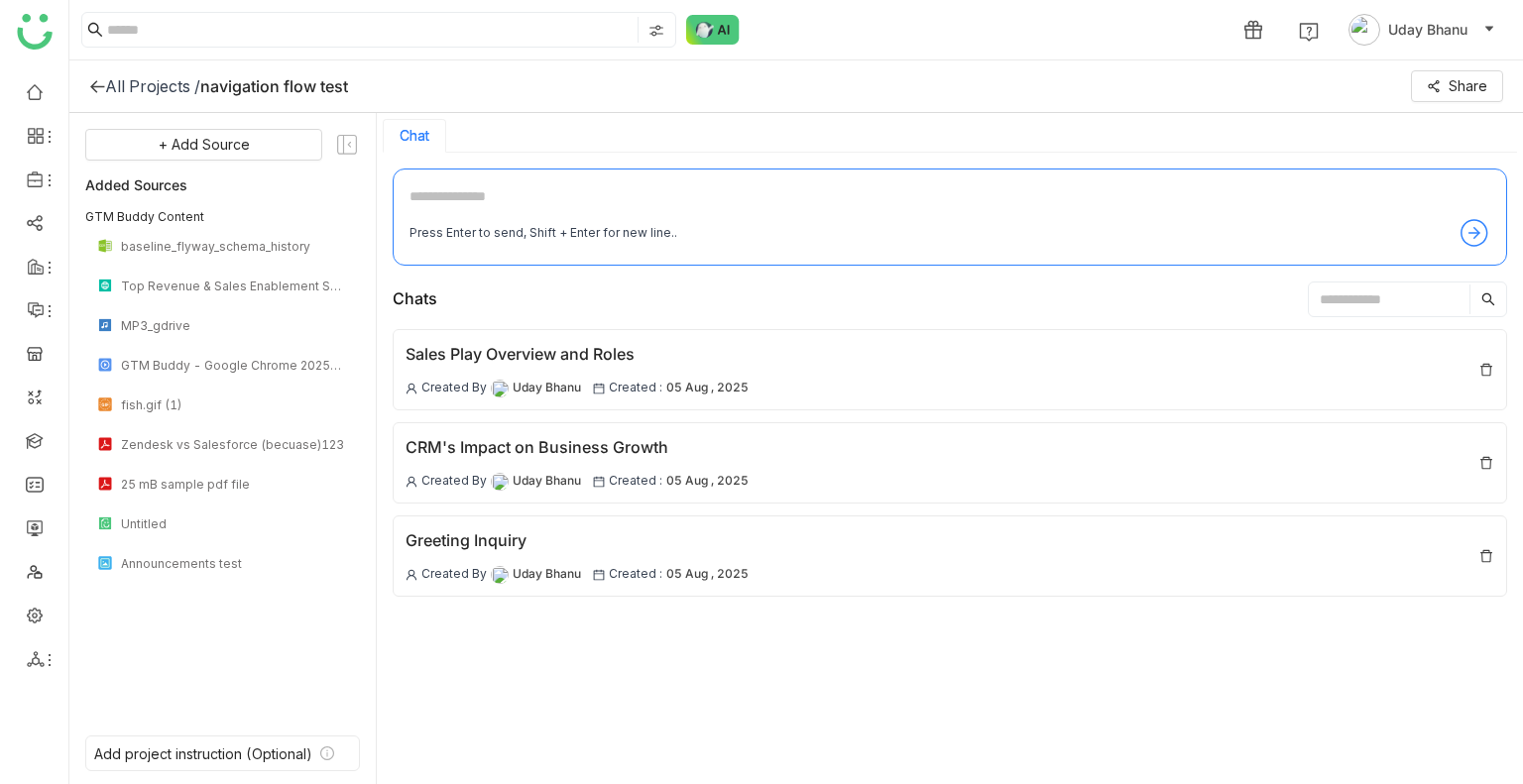 click on "All Projects /" 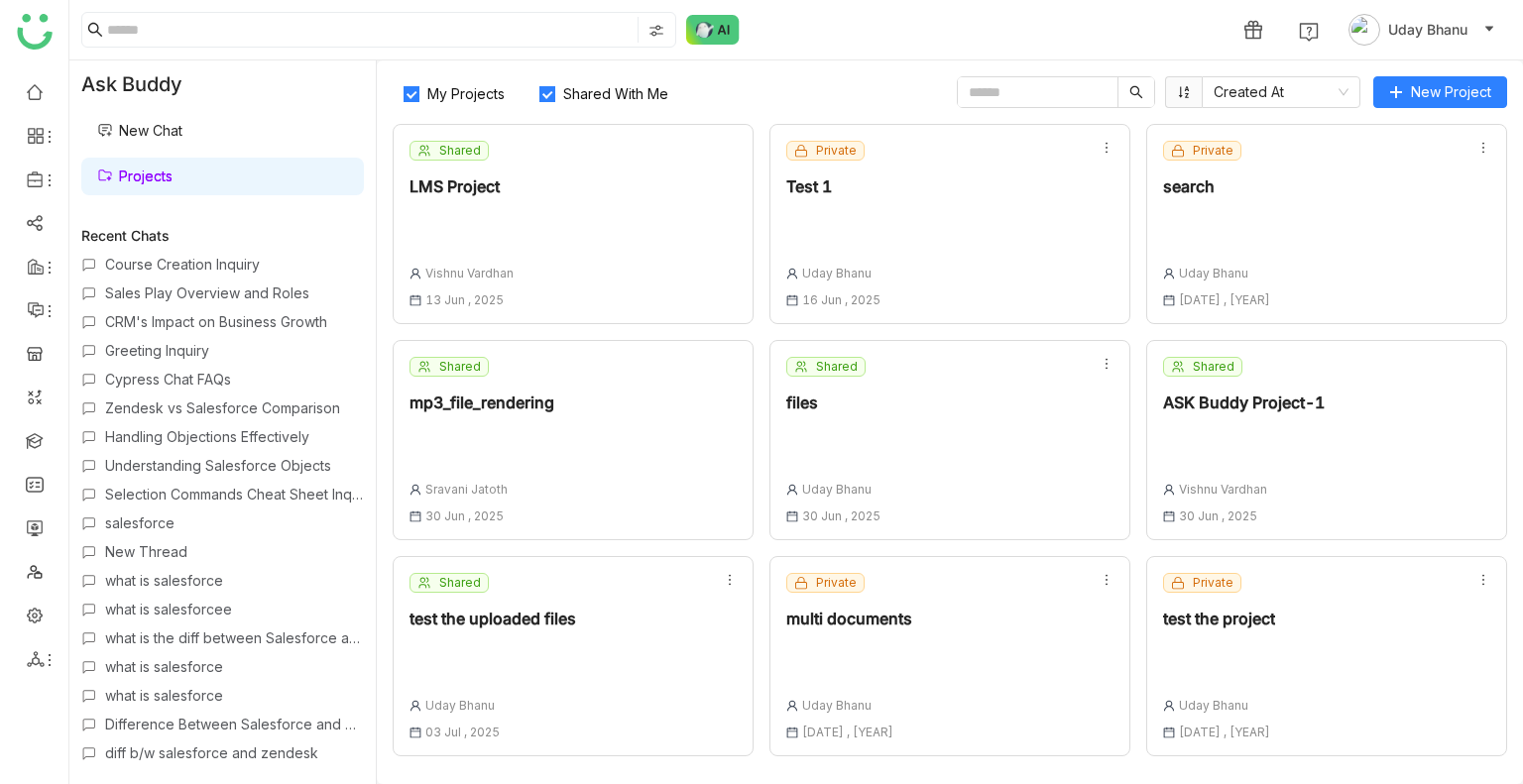 click on "CRM's Impact on Business Growth" at bounding box center [234, 321] 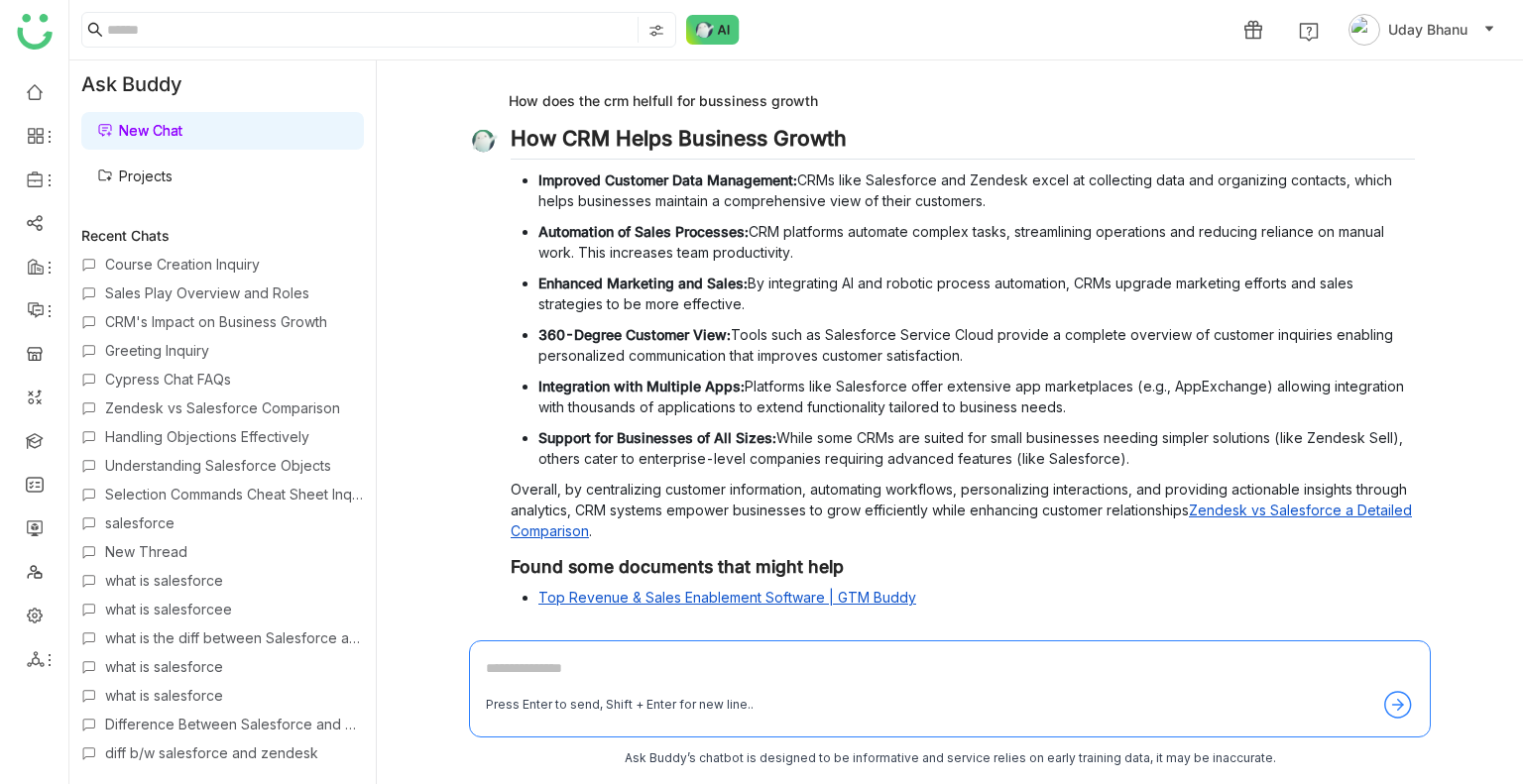 scroll, scrollTop: 38, scrollLeft: 0, axis: vertical 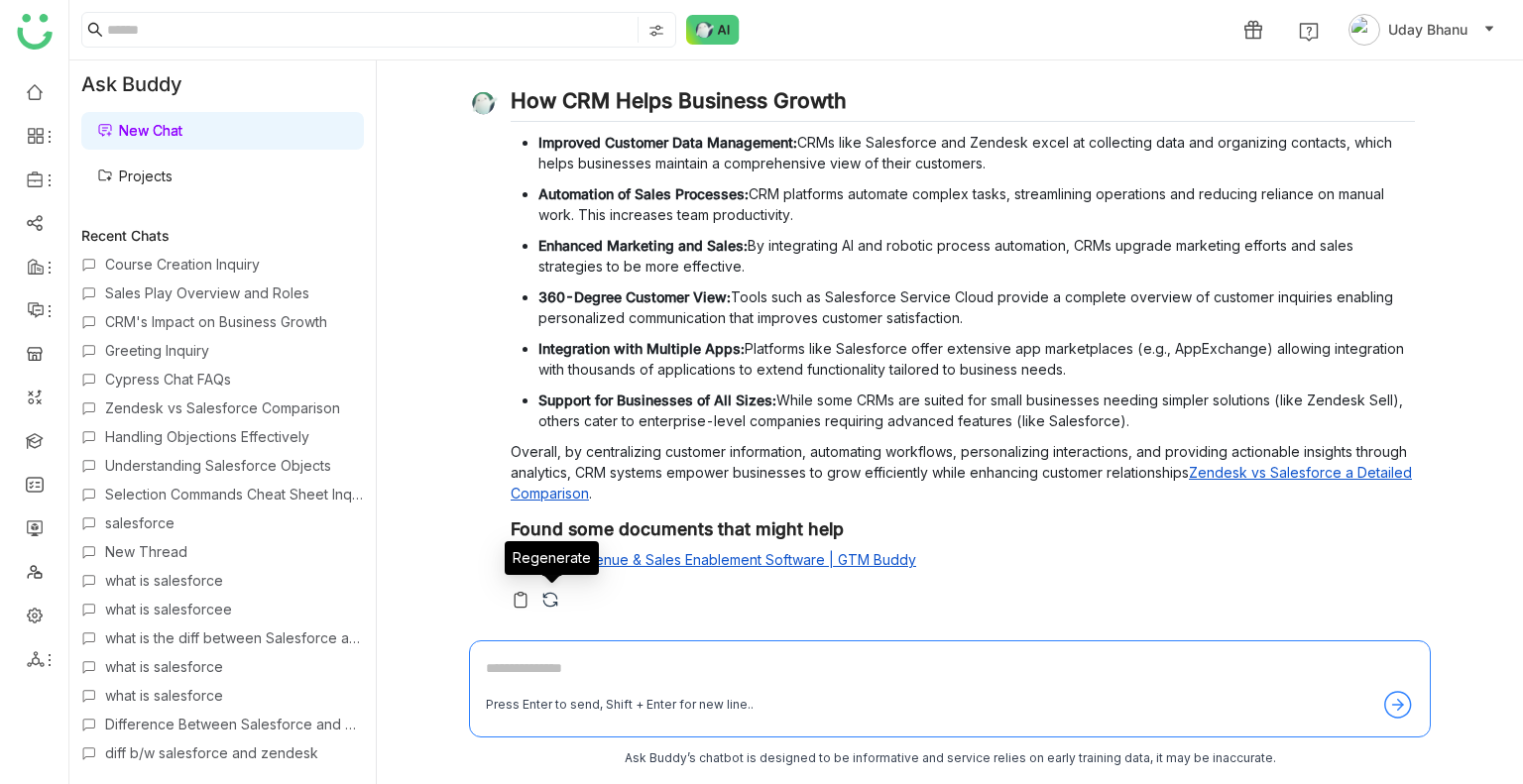 click at bounding box center [550, 600] 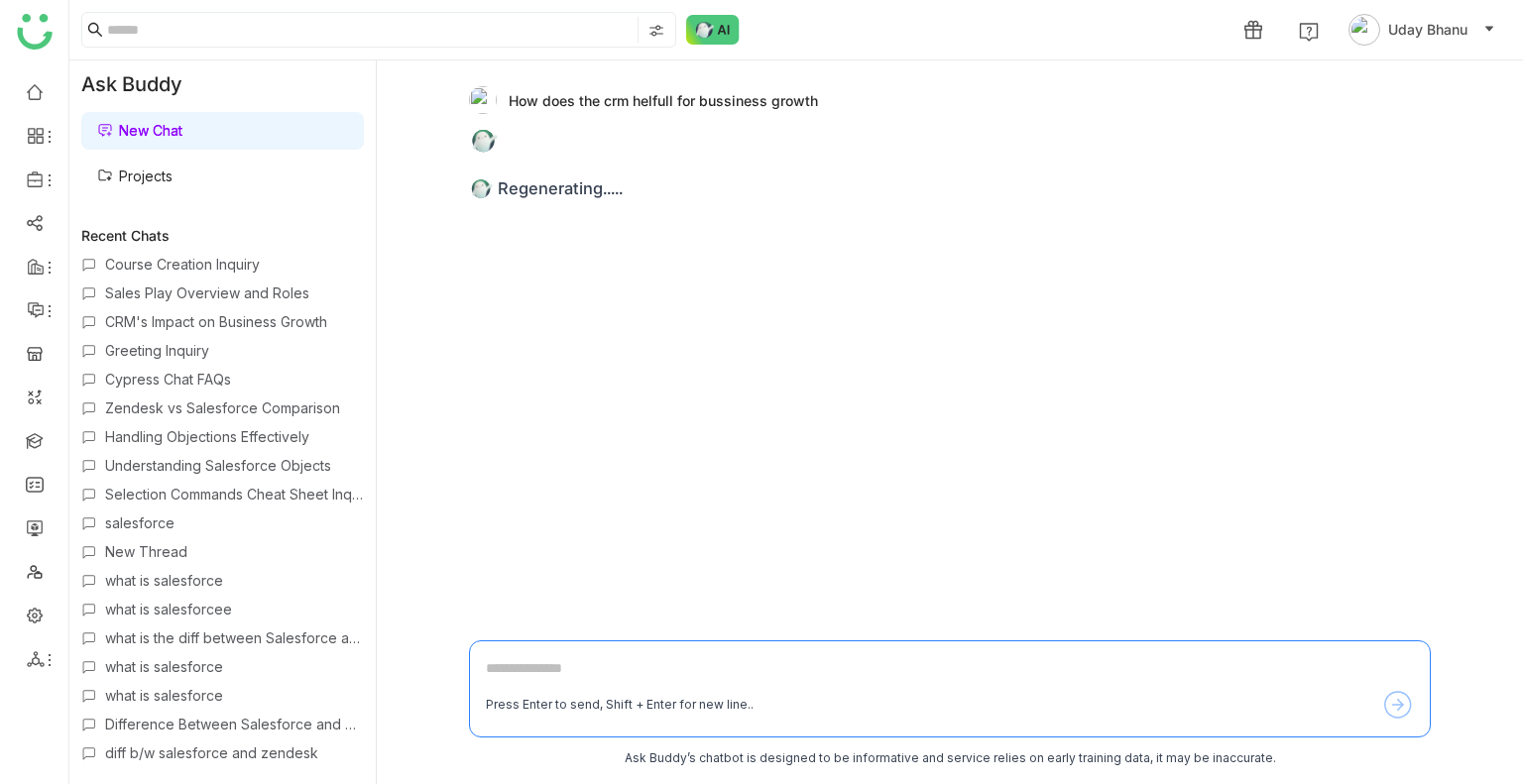 scroll, scrollTop: 0, scrollLeft: 0, axis: both 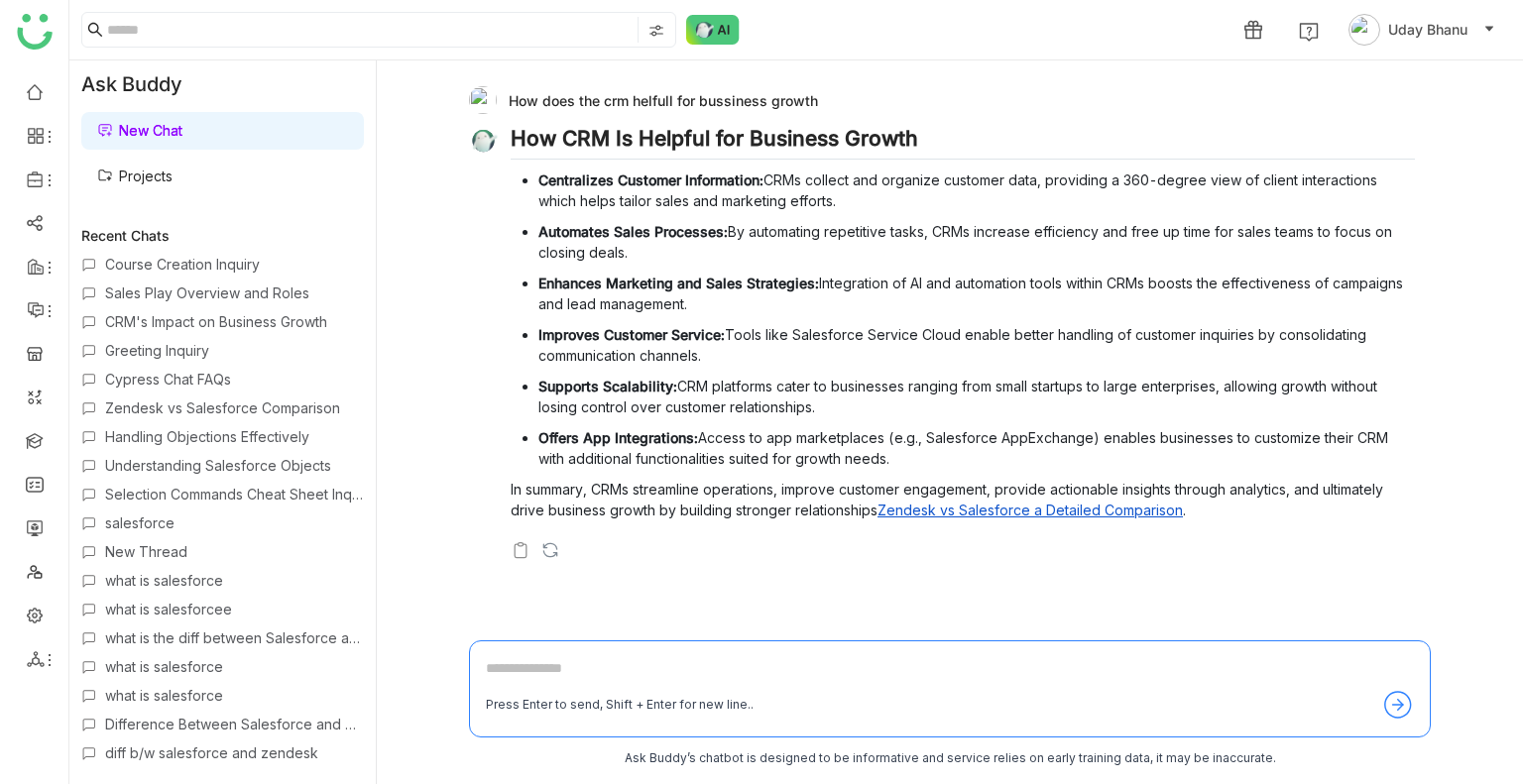 click on "Projects" at bounding box center [135, 175] 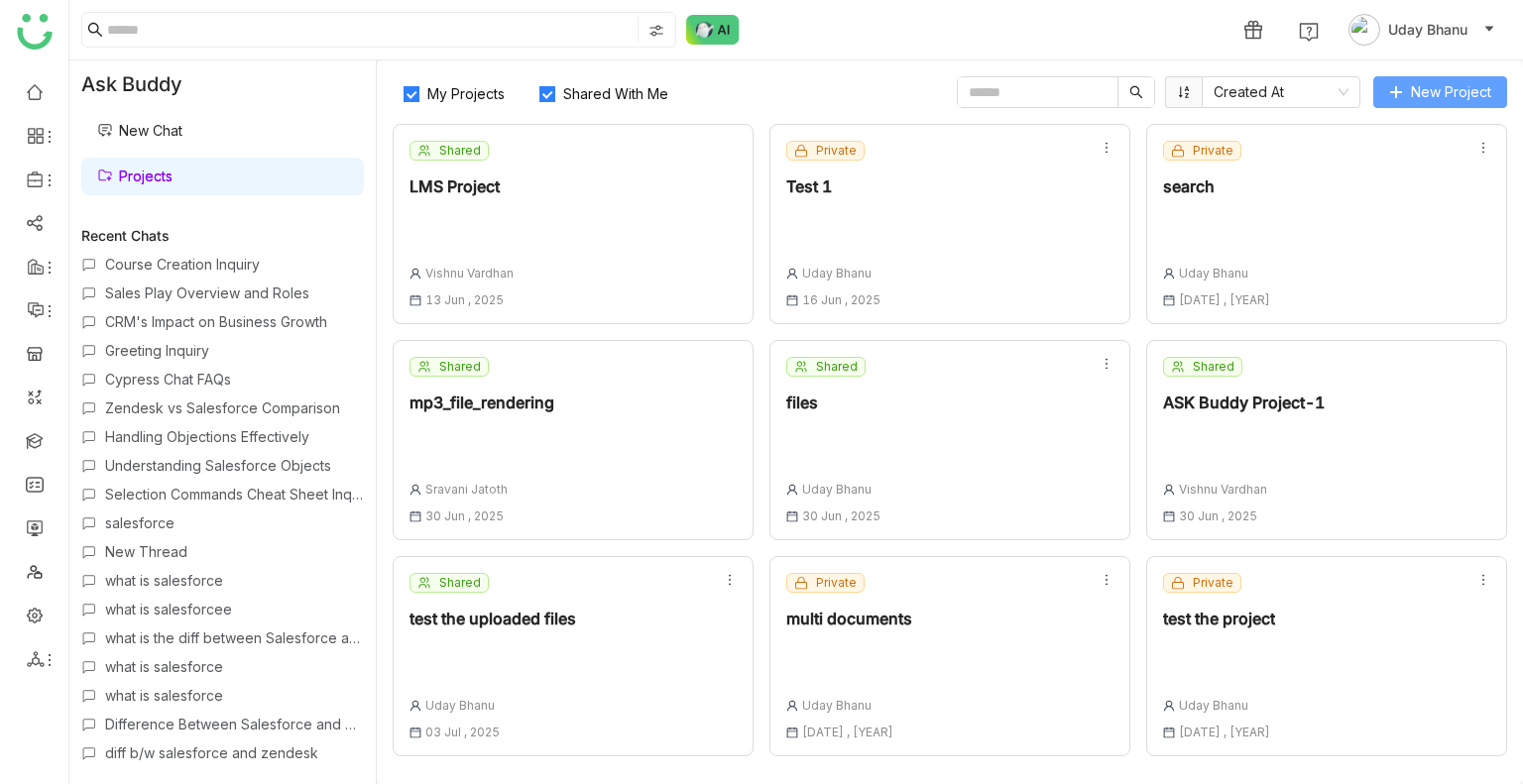 click on "New Project" 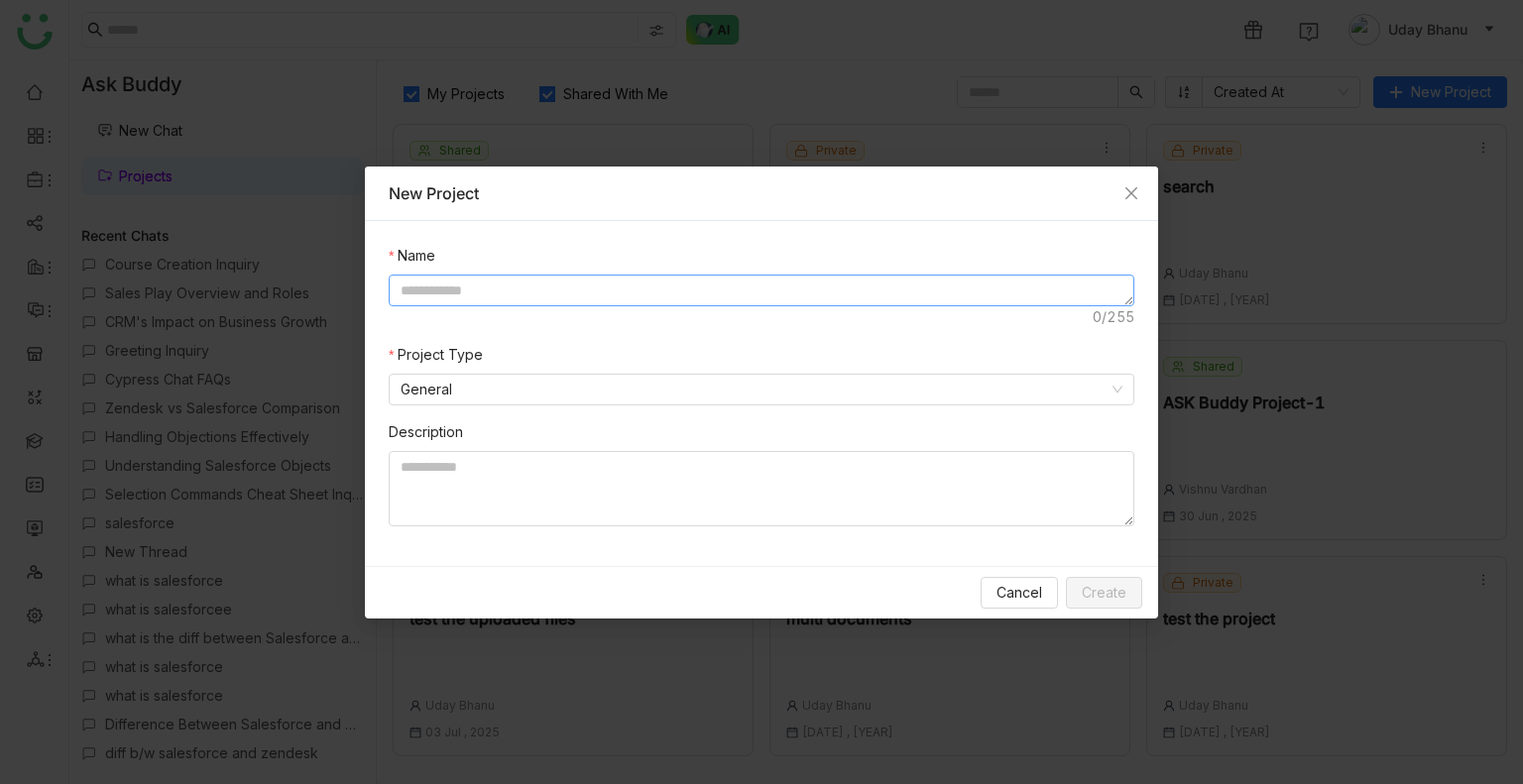 click 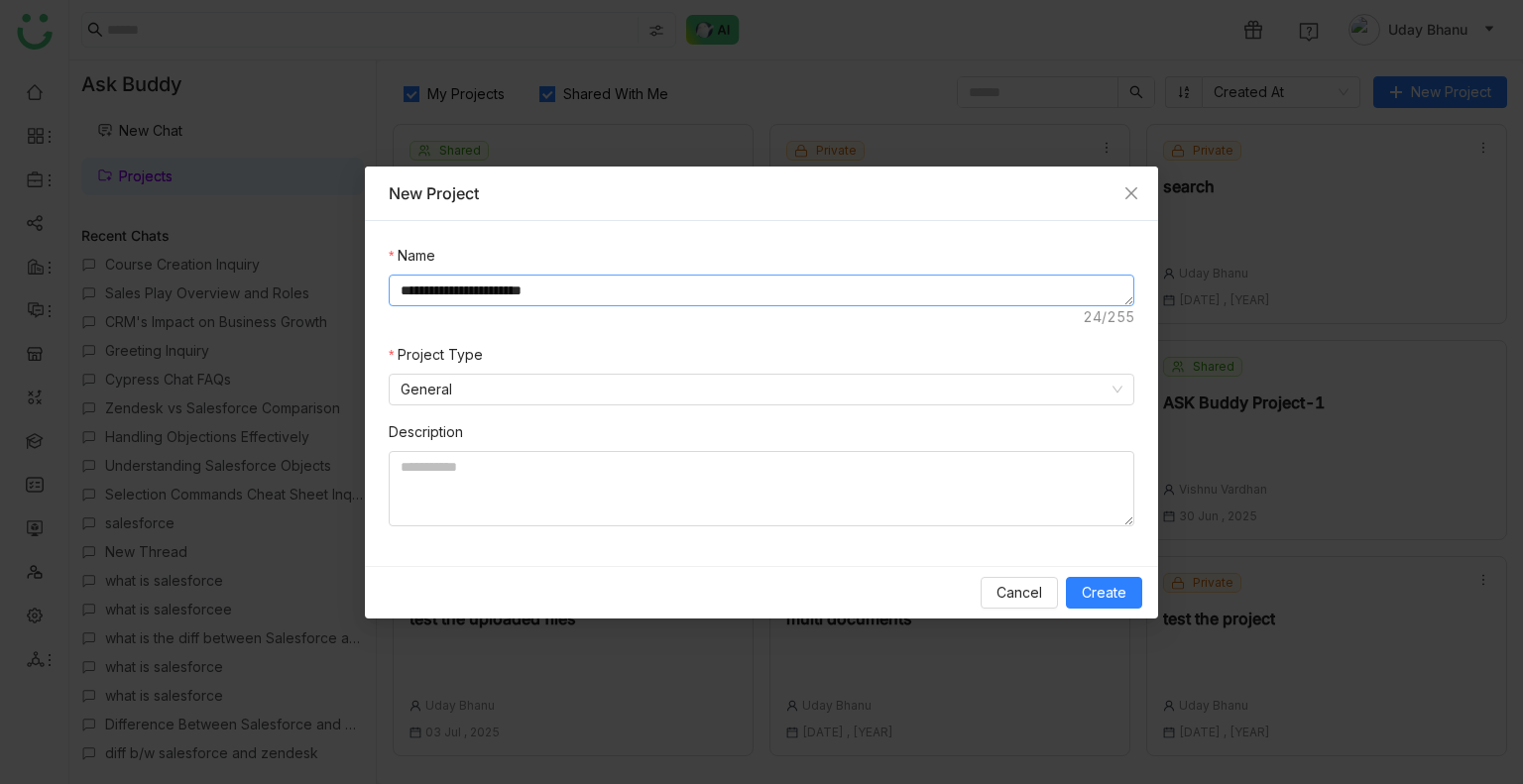 click on "**********" 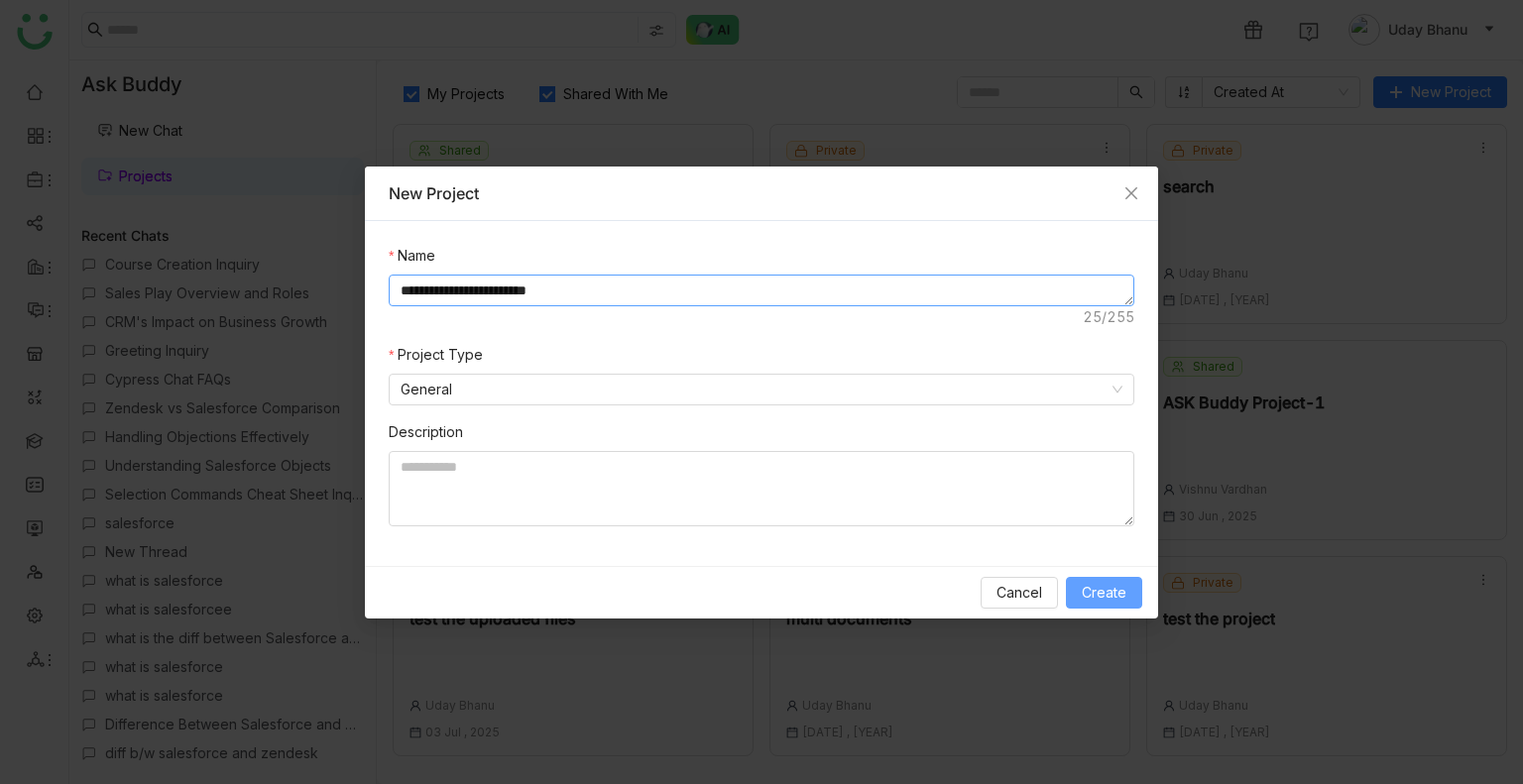 type on "**********" 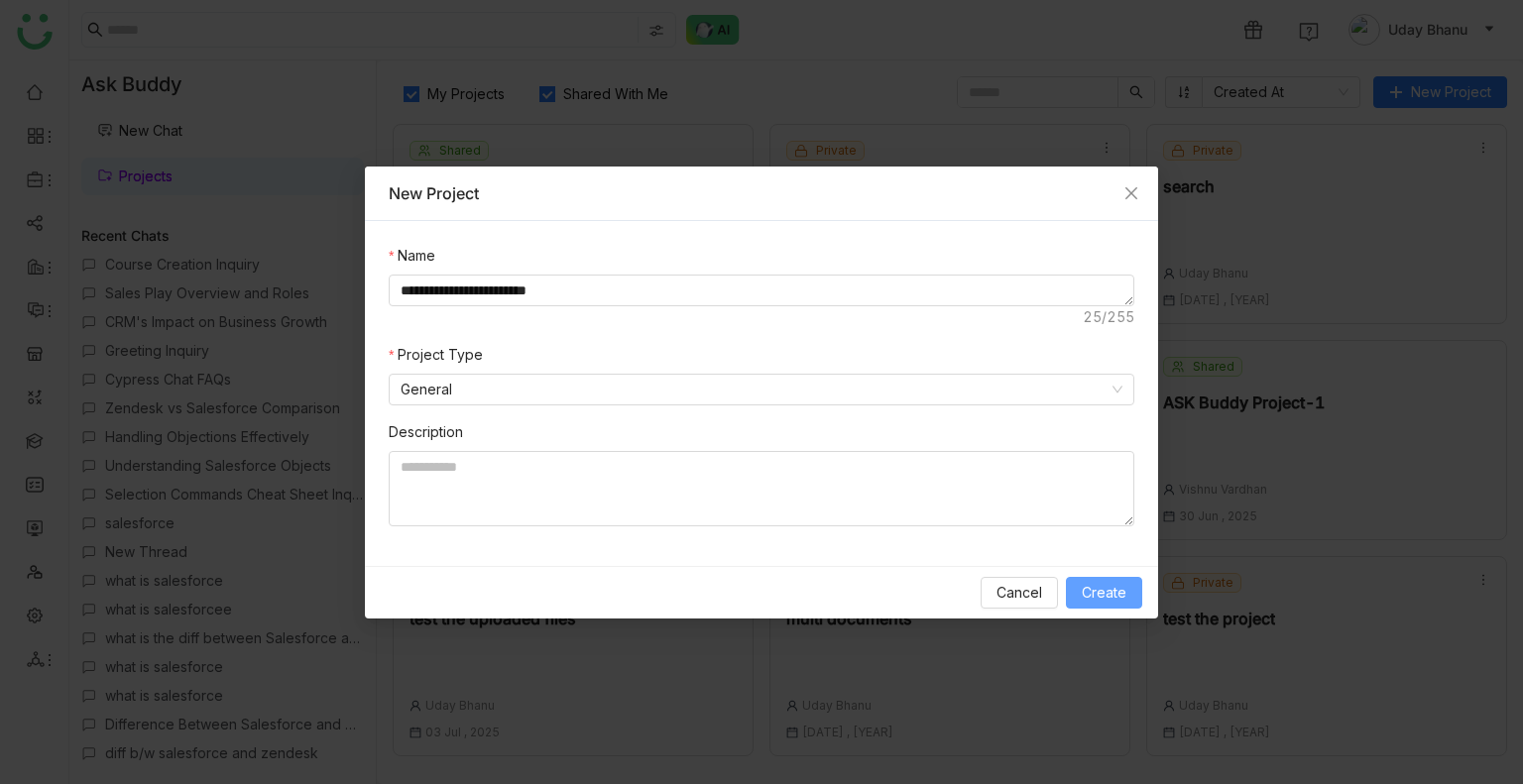 click on "Create" at bounding box center [1104, 593] 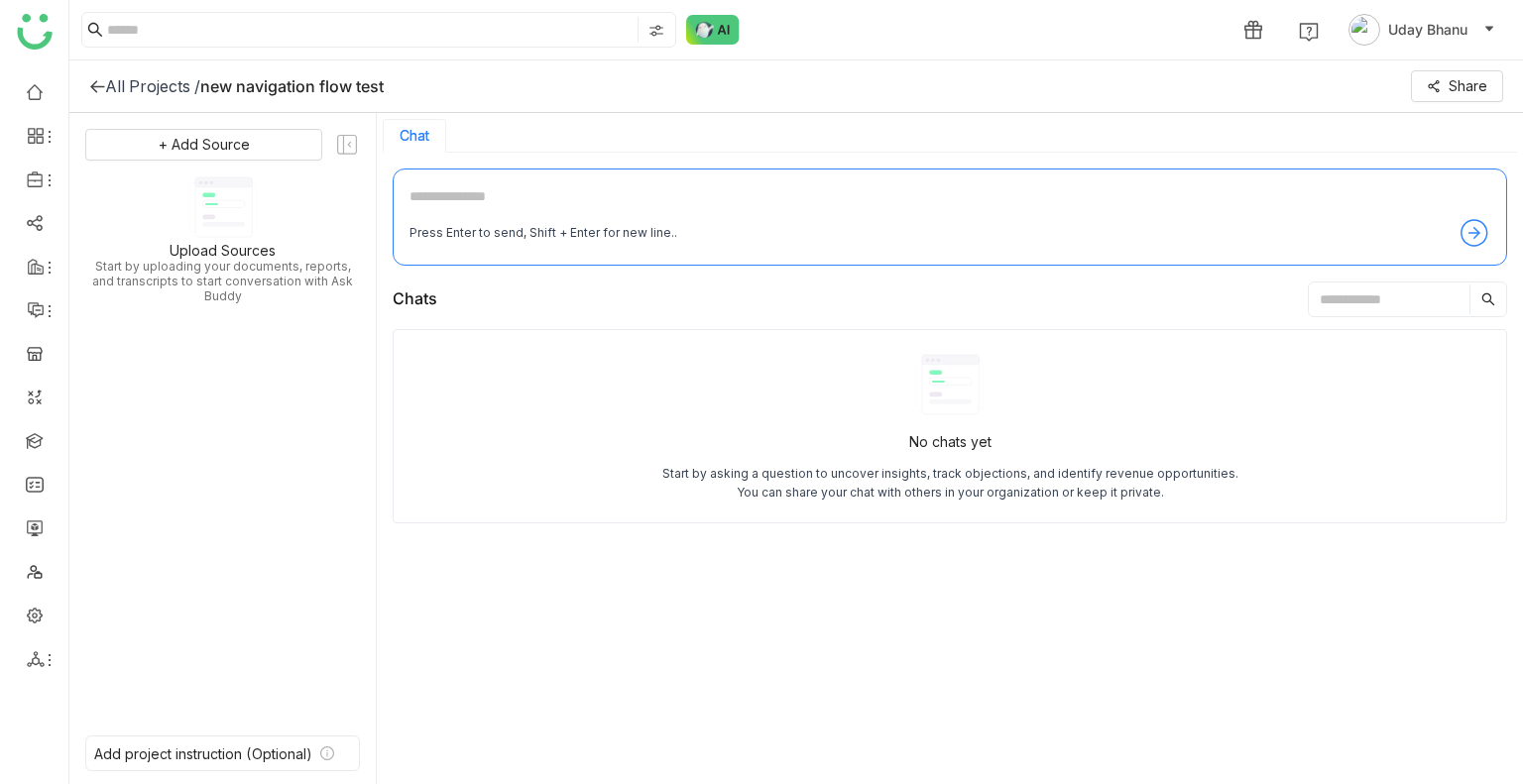 click at bounding box center [950, 201] 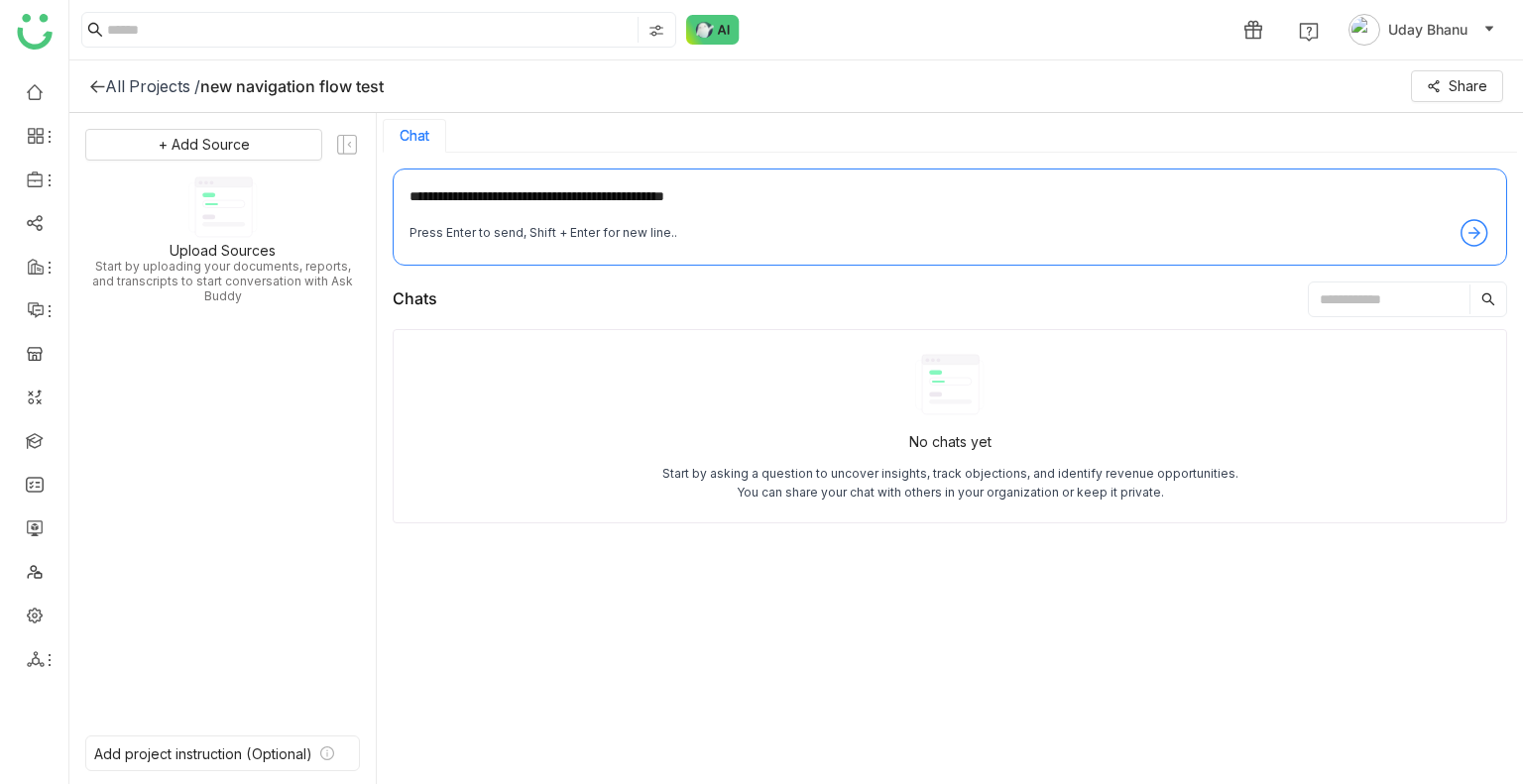 type on "**********" 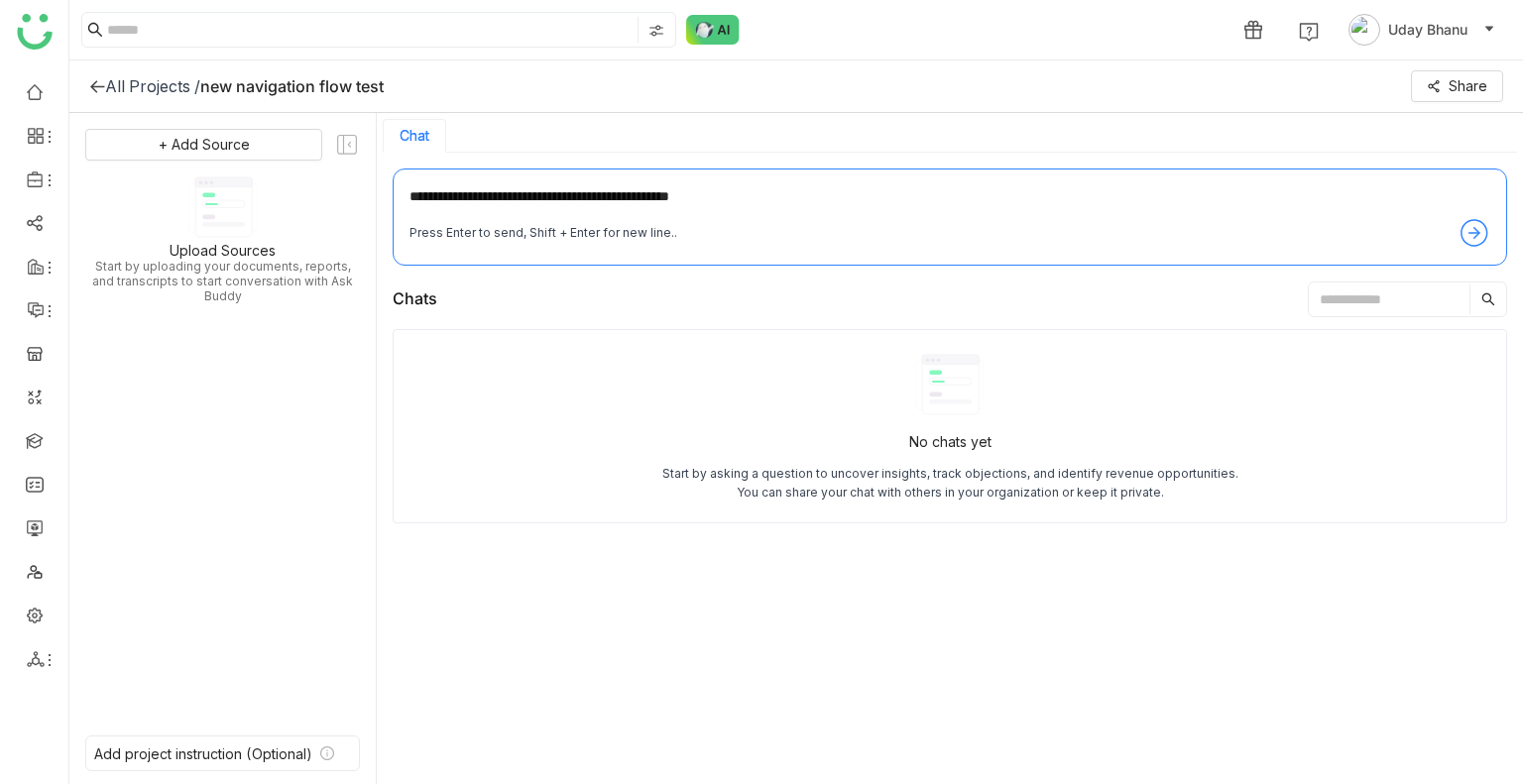 type 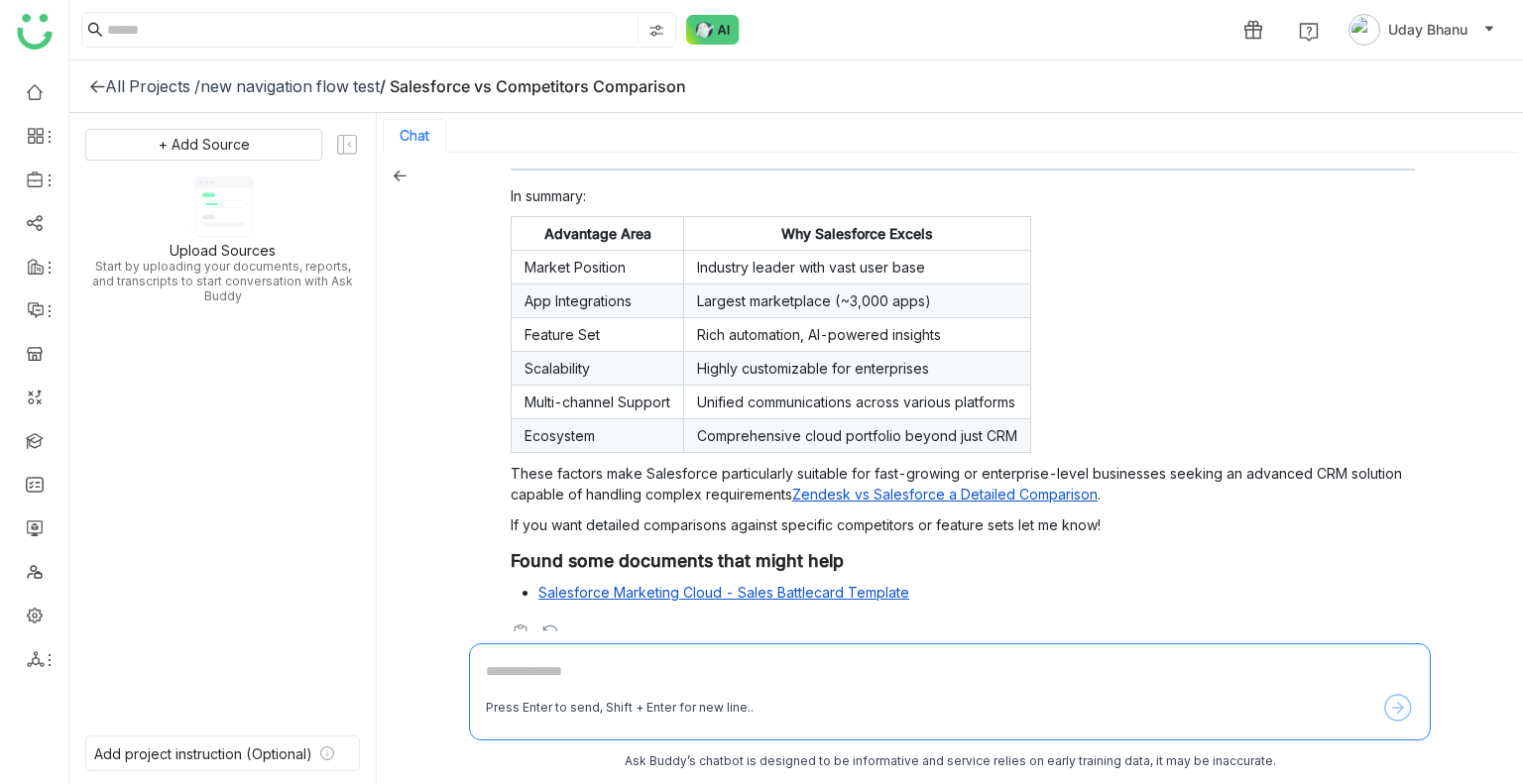 scroll, scrollTop: 1011, scrollLeft: 0, axis: vertical 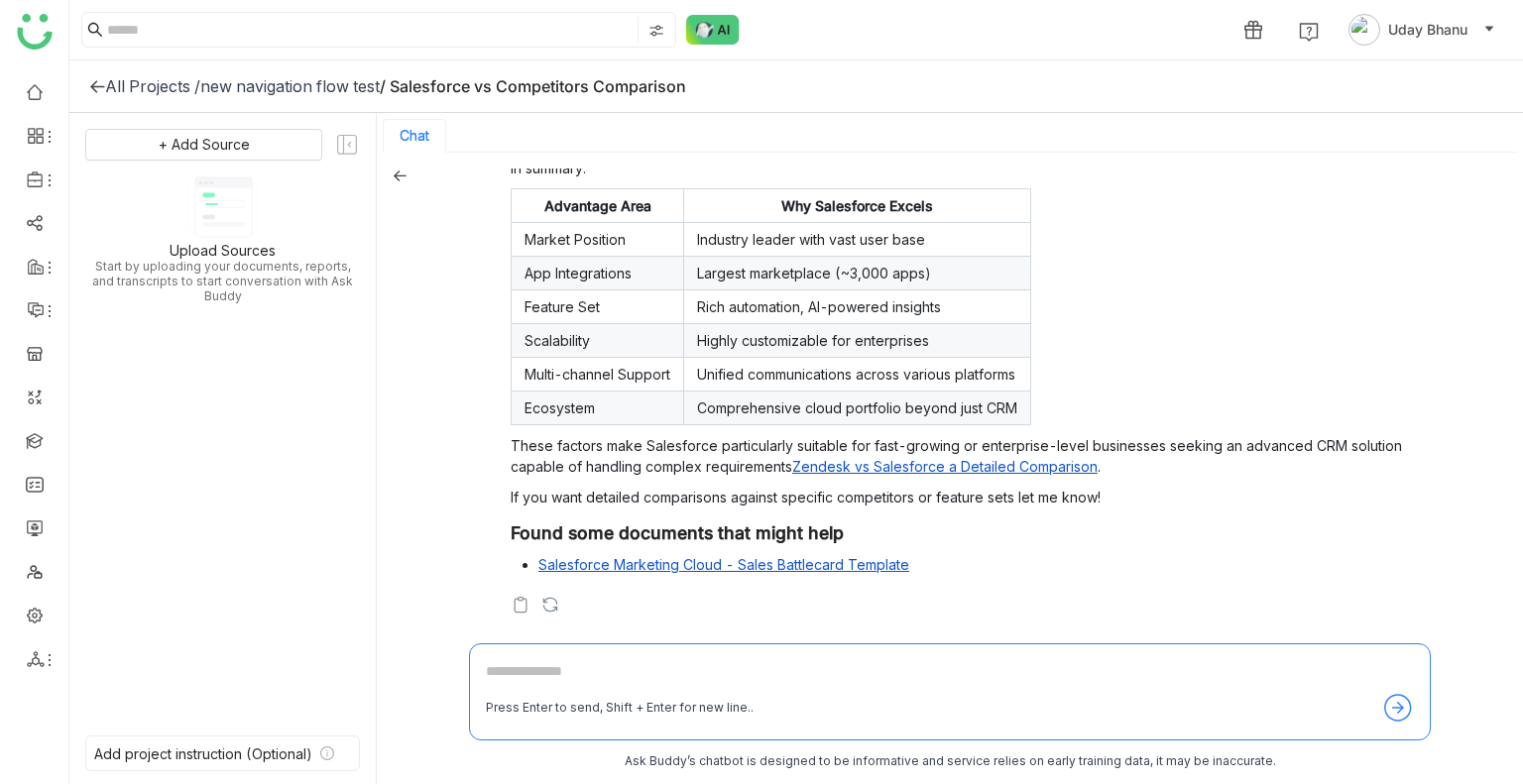 click on "new navigation flow test" 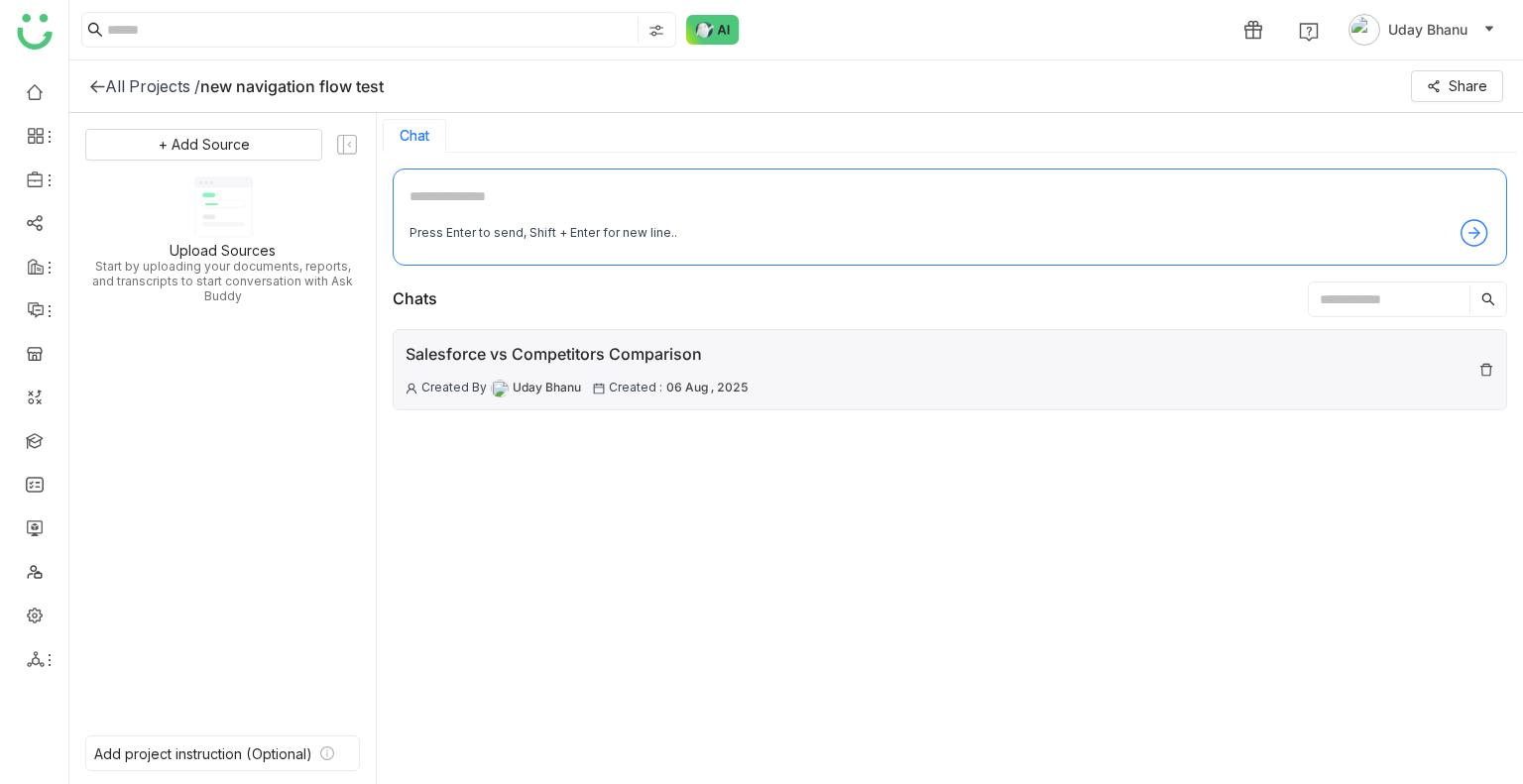 click on "Salesforce vs Competitors Comparison  Created By  Uday Bhanu Created : 06 Aug , 2025" at bounding box center [577, 370] 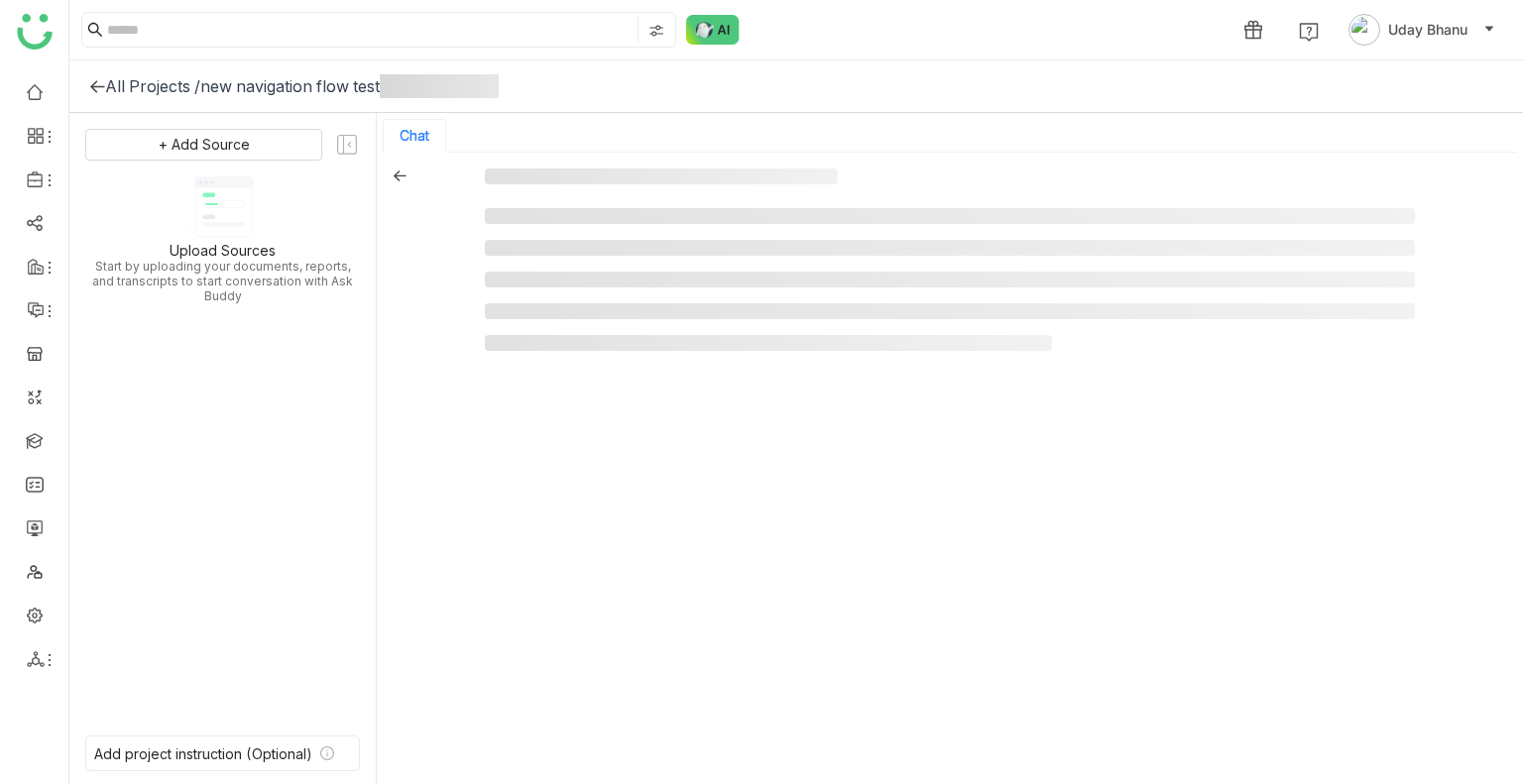 click at bounding box center (950, 470) 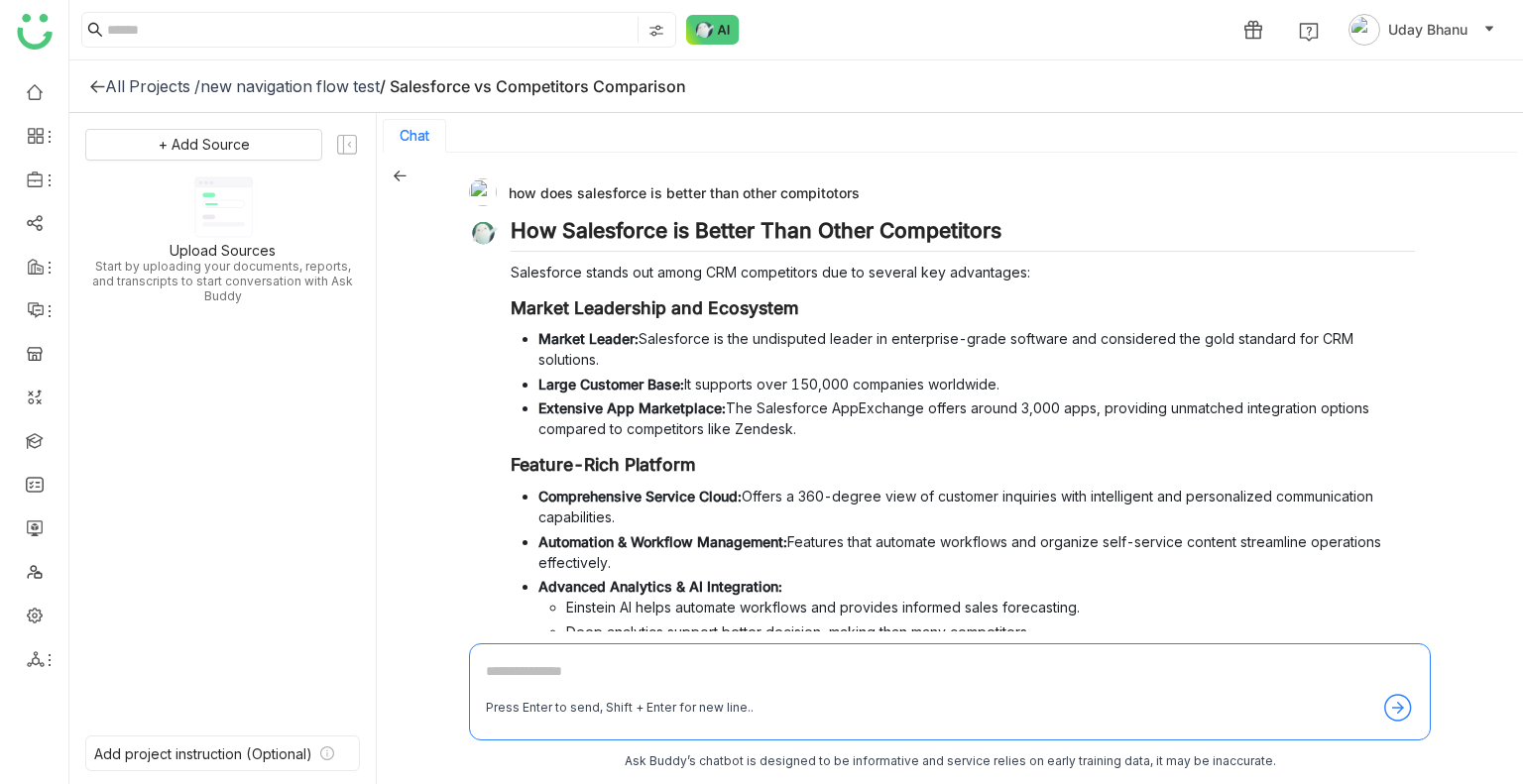 click on "All Projects /" 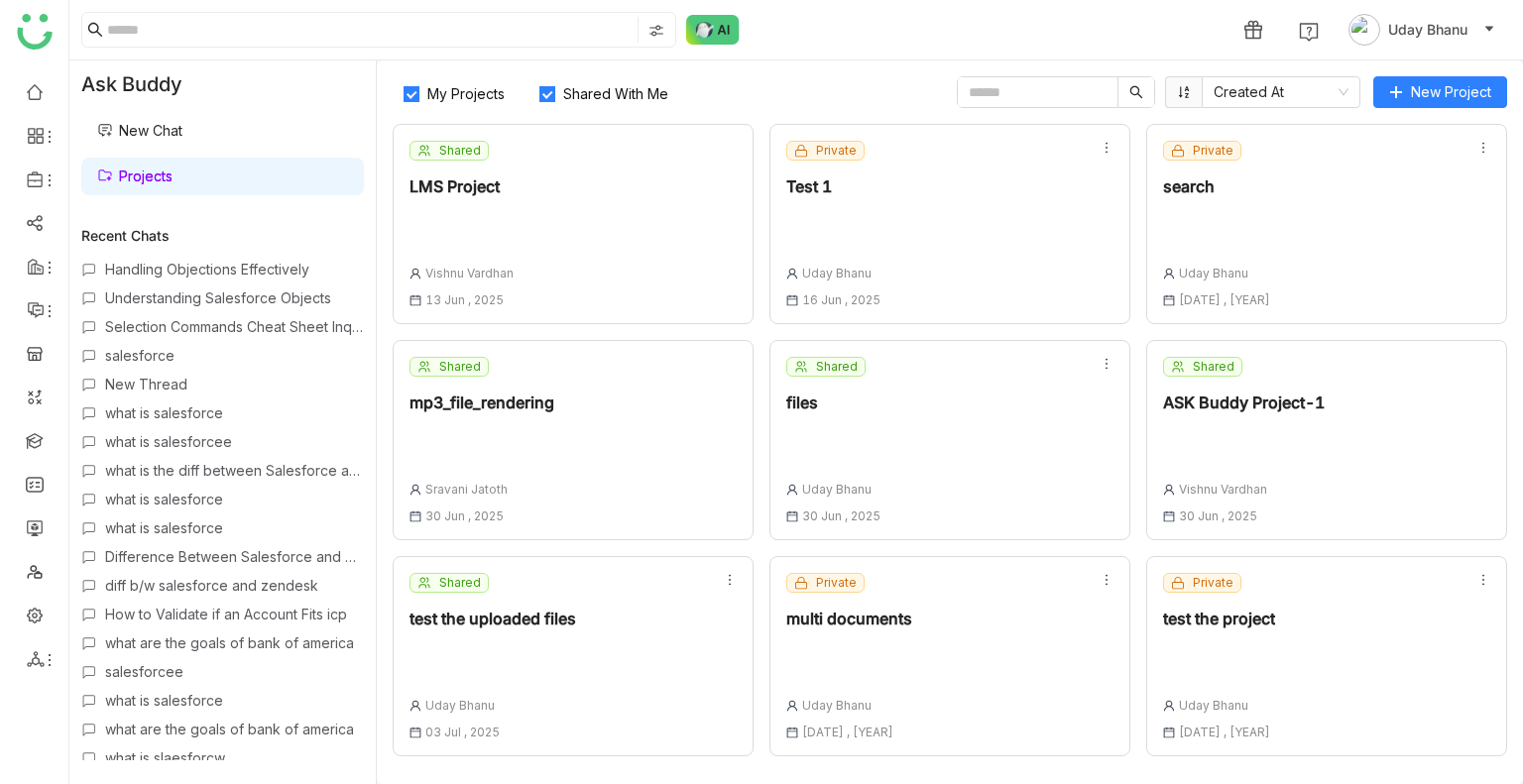 scroll, scrollTop: 0, scrollLeft: 0, axis: both 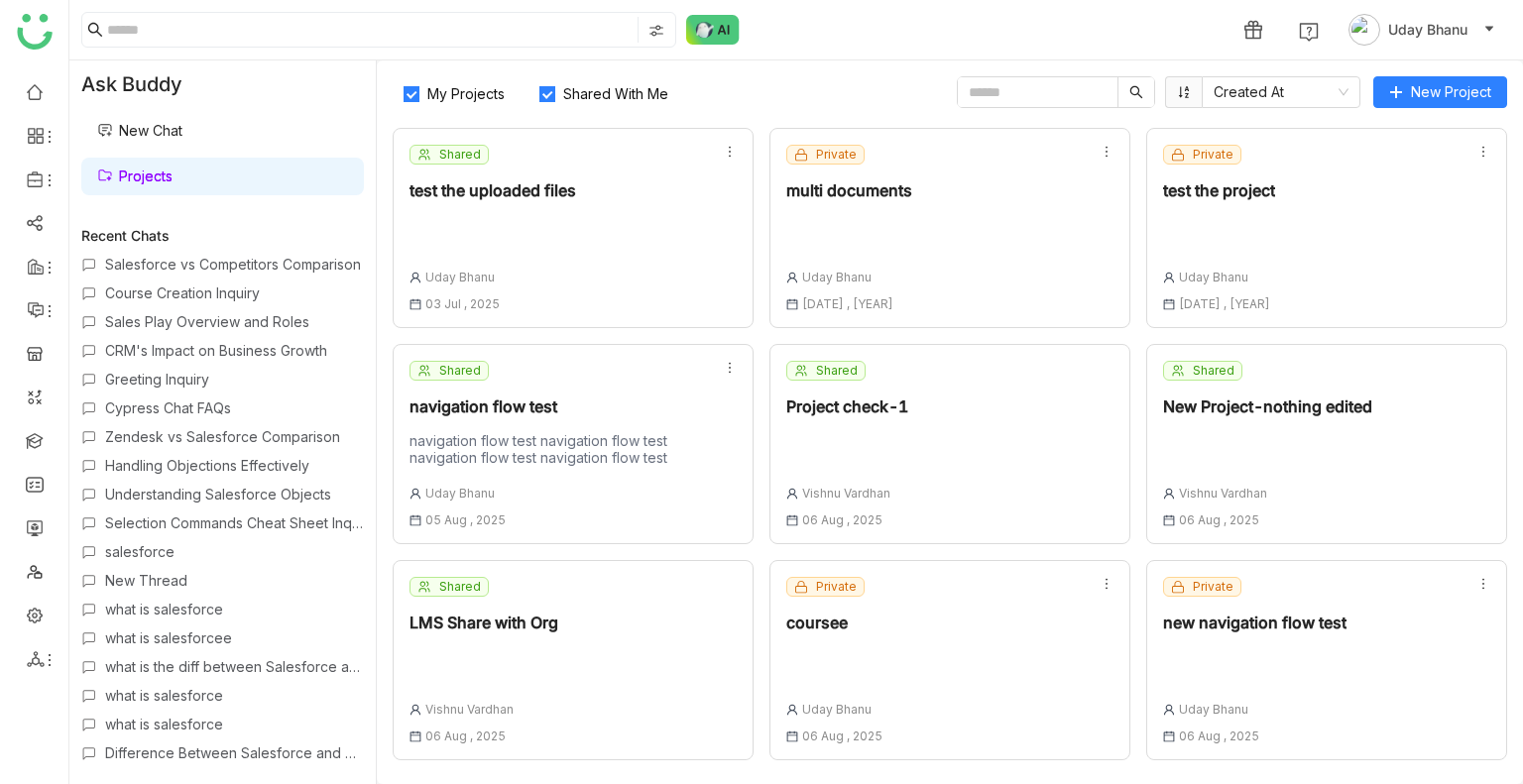 click on "Private  new navigation flow test   Uday Bhanu 06 Aug , 2025" 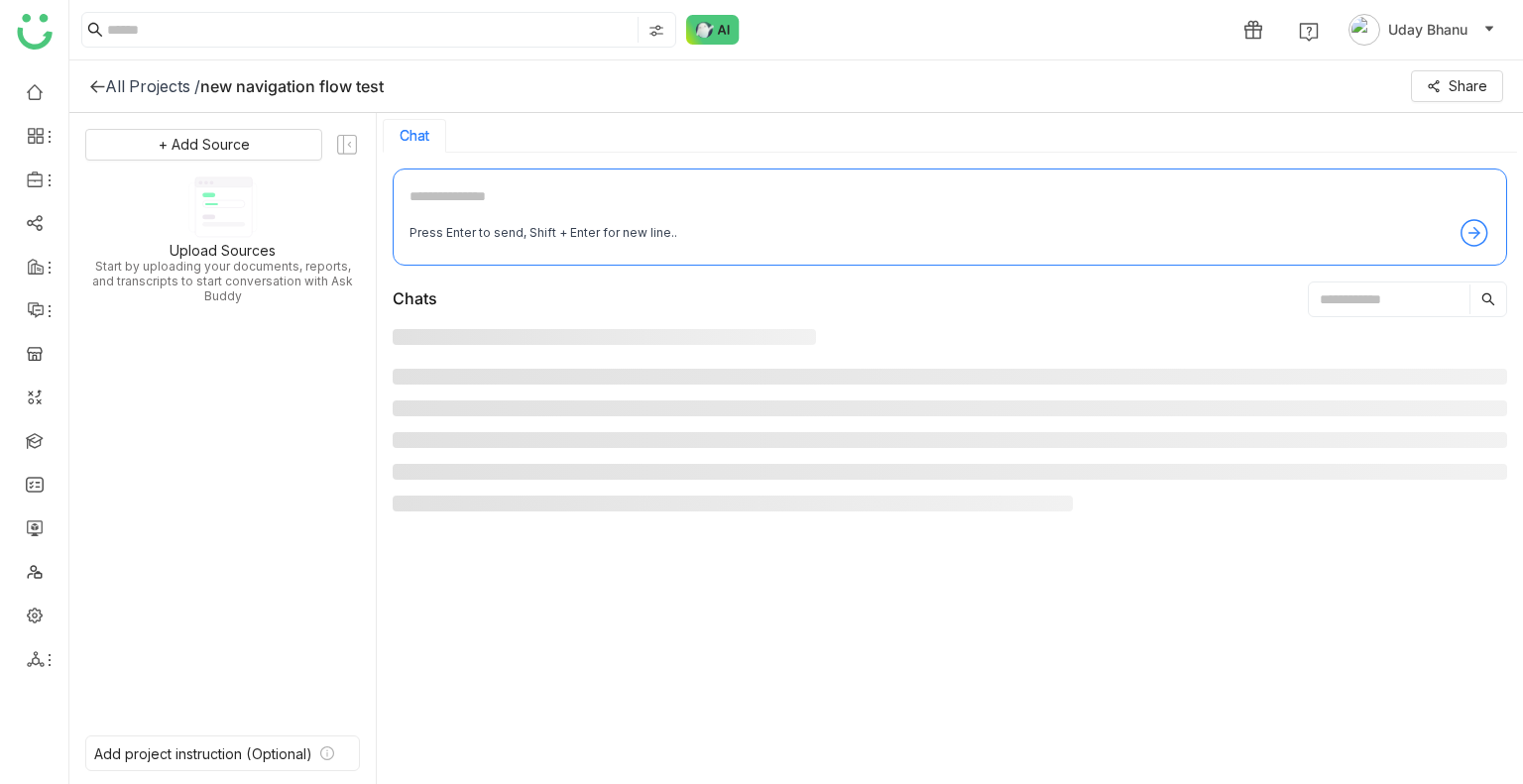 click at bounding box center (950, 550) 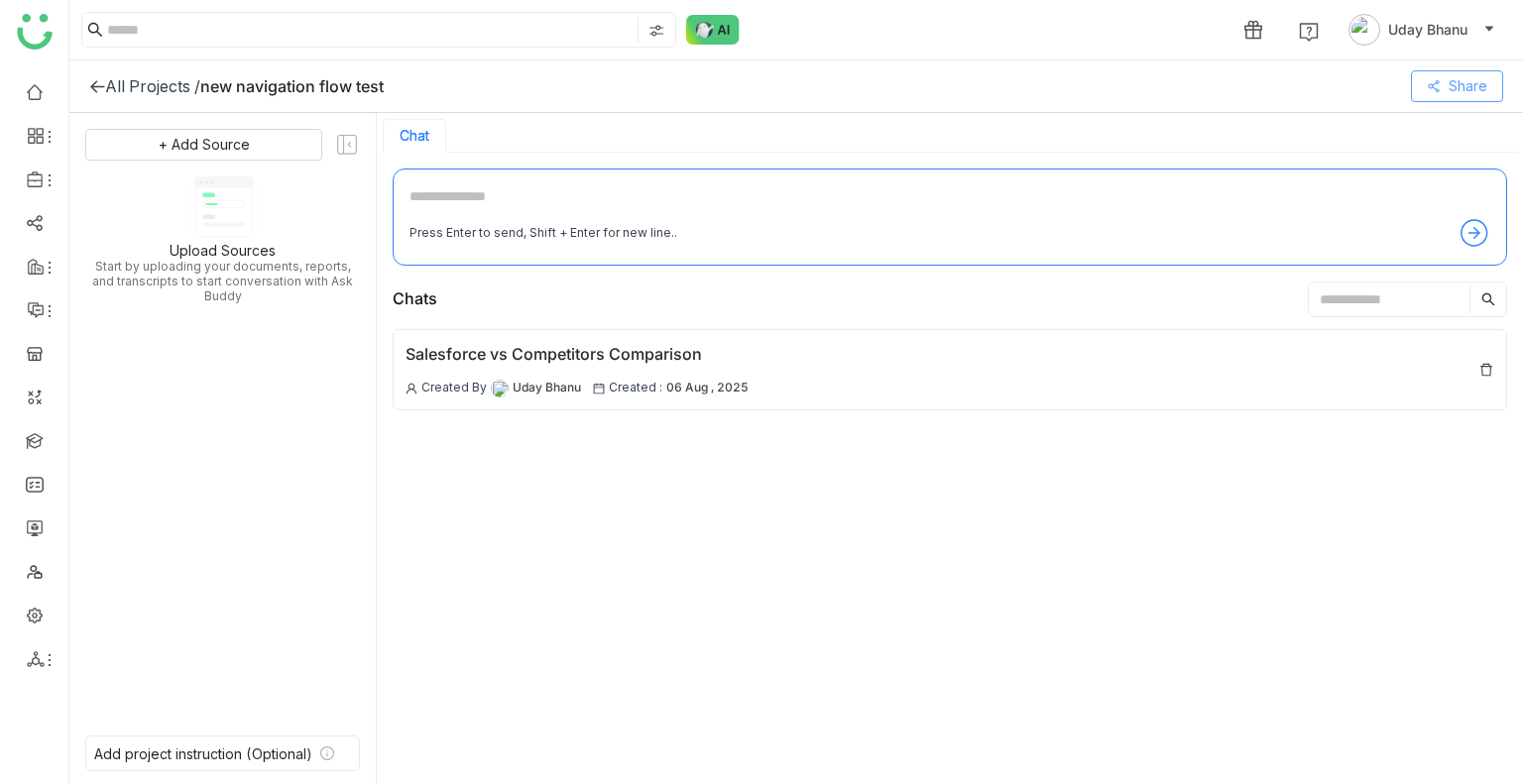 click on "Share" 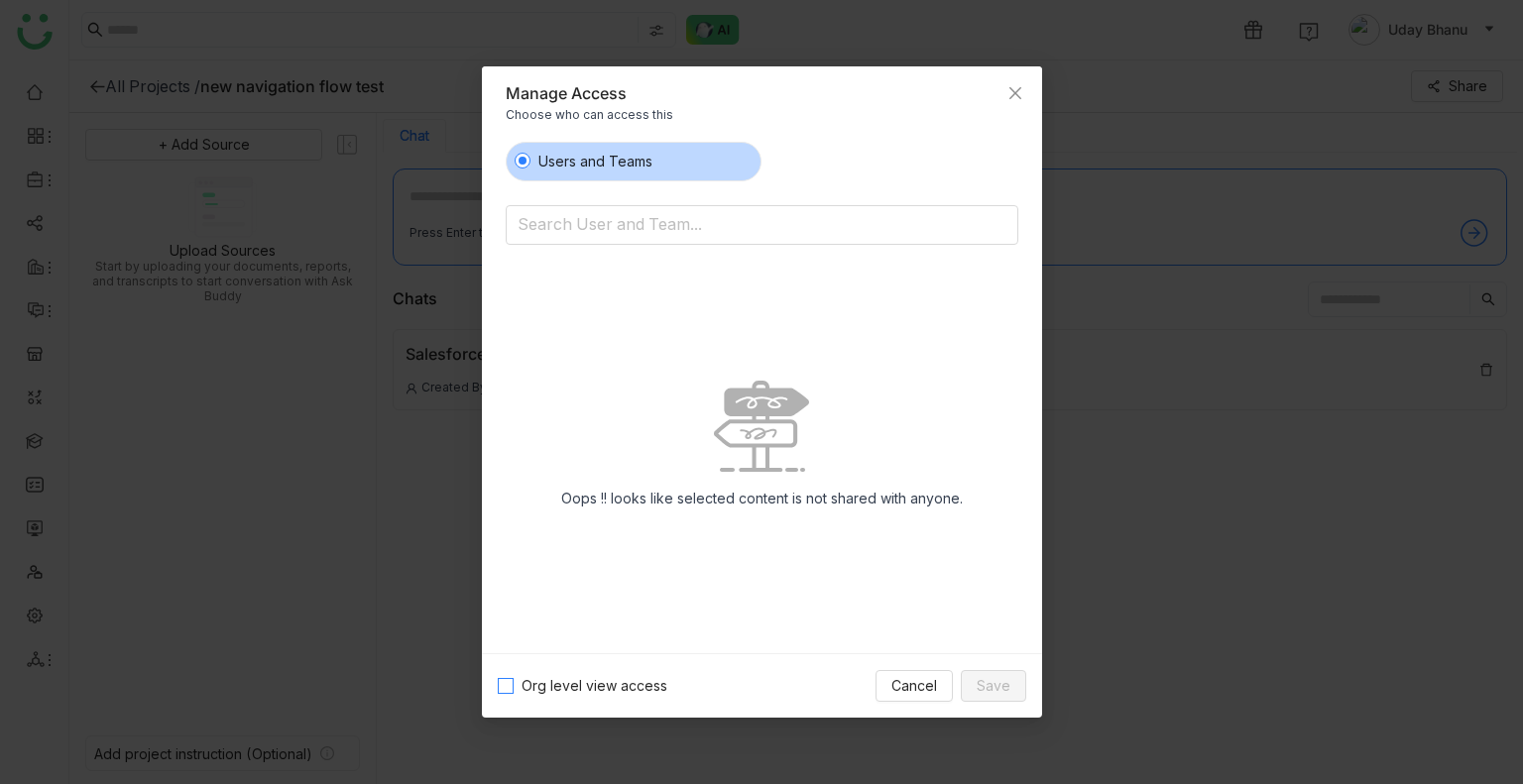 click on "Org level view access" at bounding box center [594, 686] 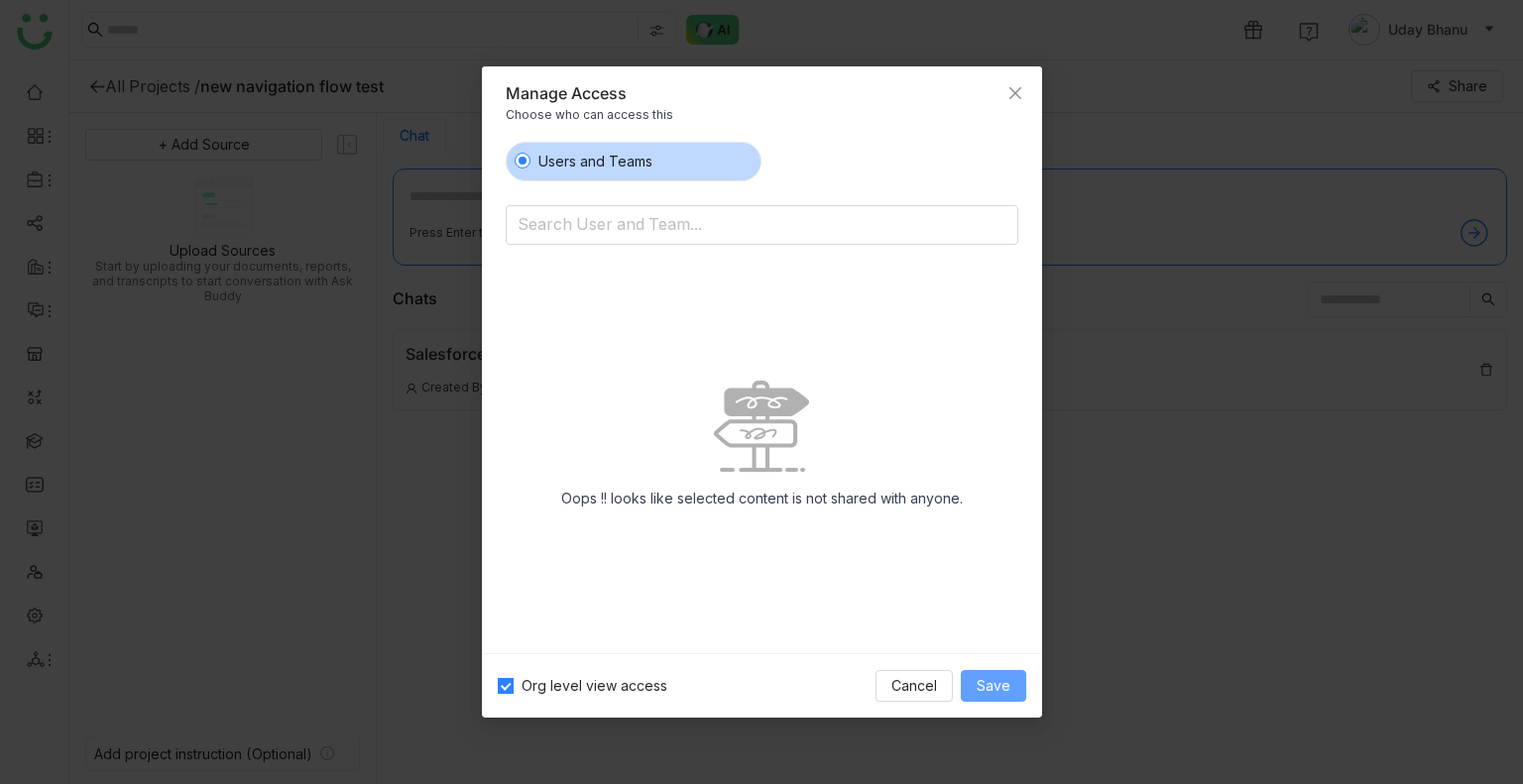 click on "Save" at bounding box center (994, 686) 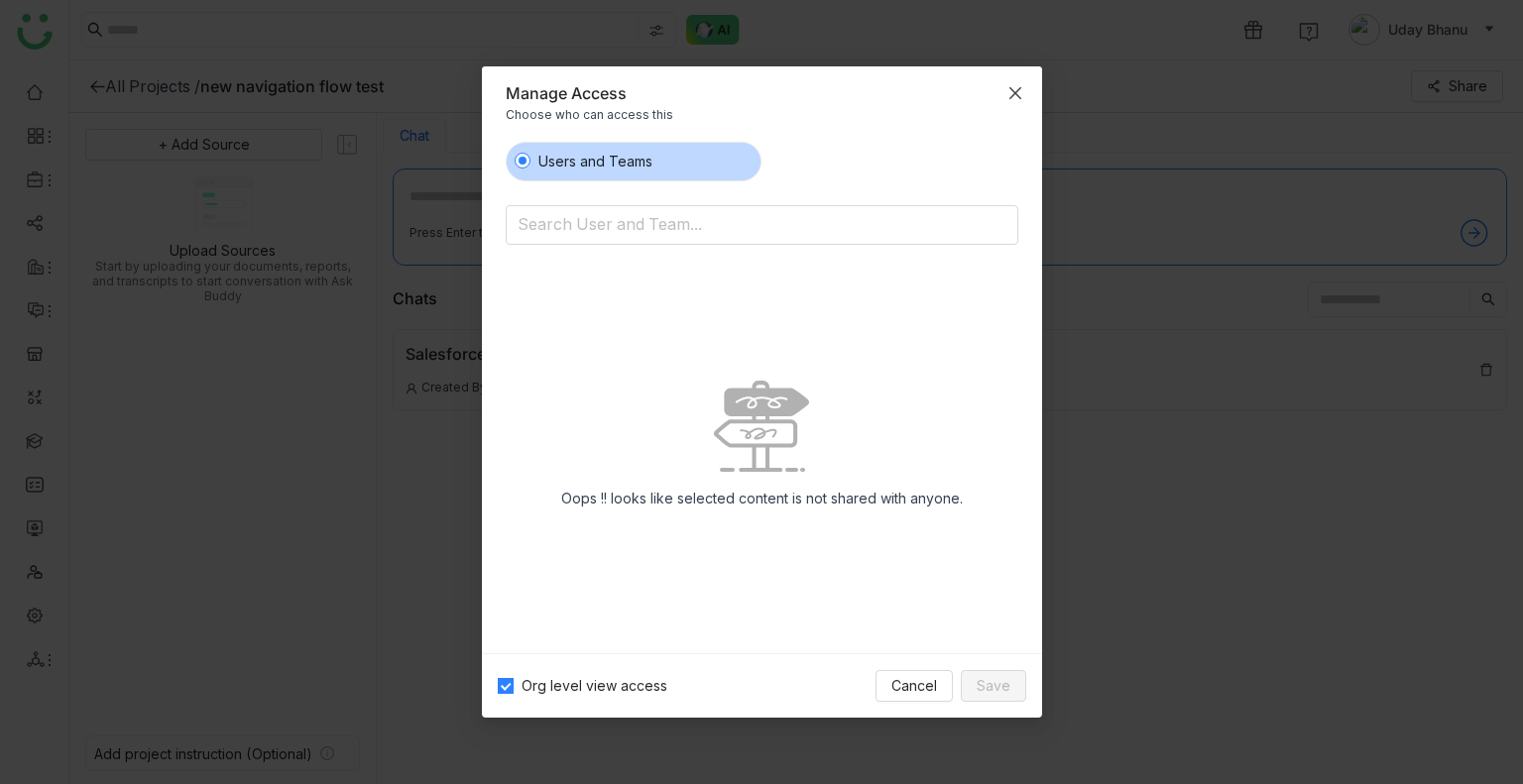 click at bounding box center (1015, 93) 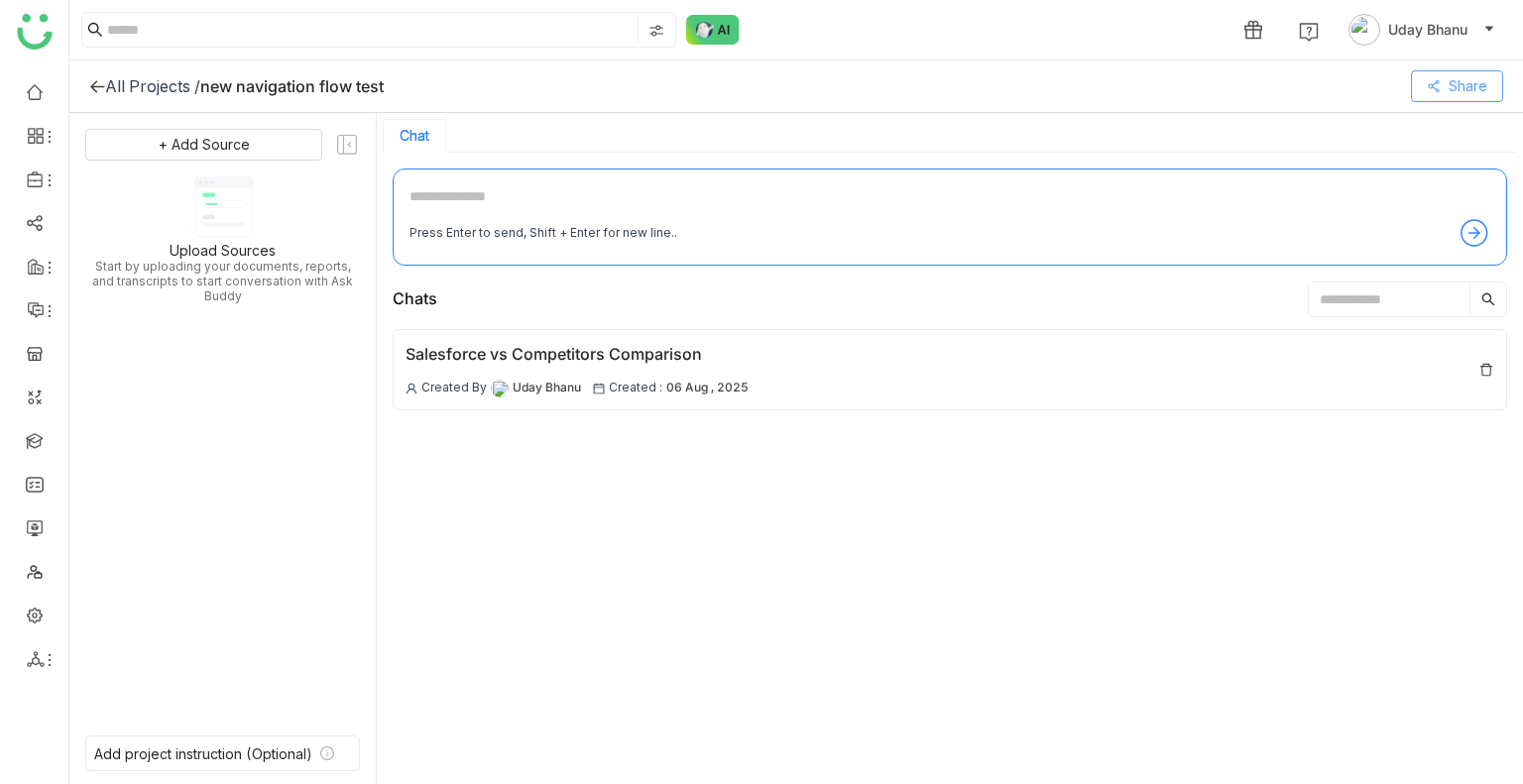 click on "Share" 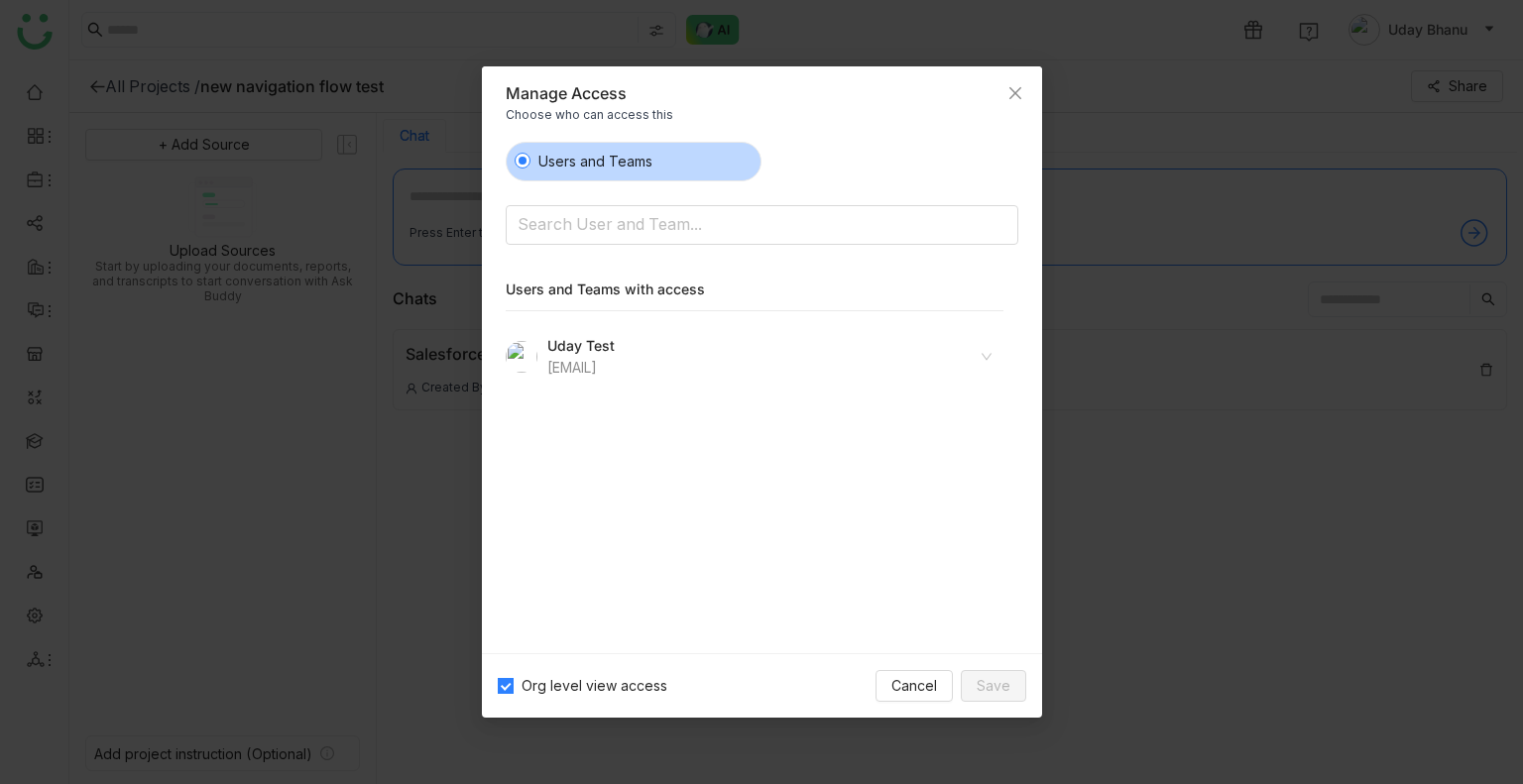 click on "Manage Access" at bounding box center (762, 93) 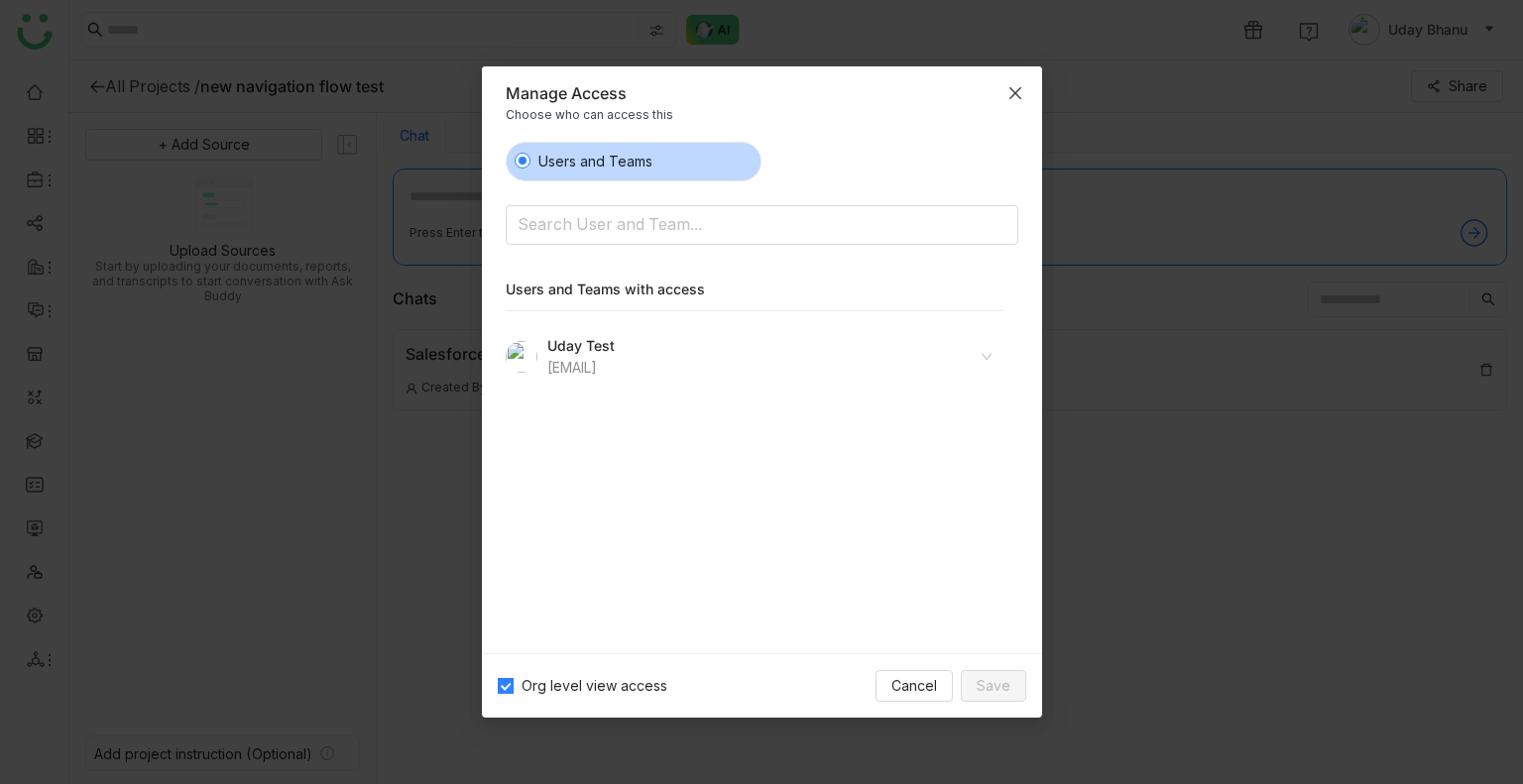 click 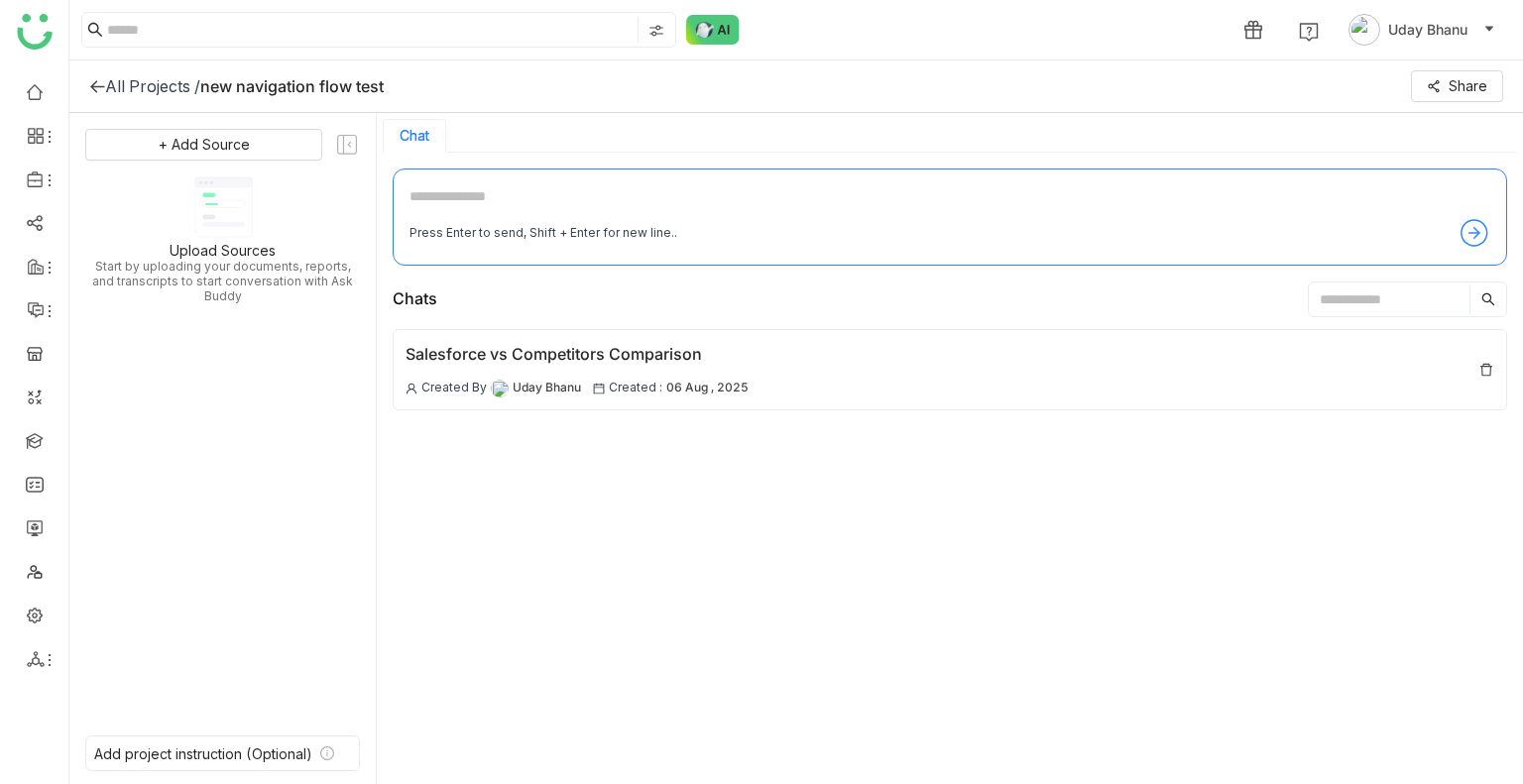 click on "Manage Access   Choose who can access this   Users and Teams    Search User and Team...   Oops !! looks like selected content is not shared with anyone.  Org level view access  Cancel   Save" at bounding box center (762, 392) 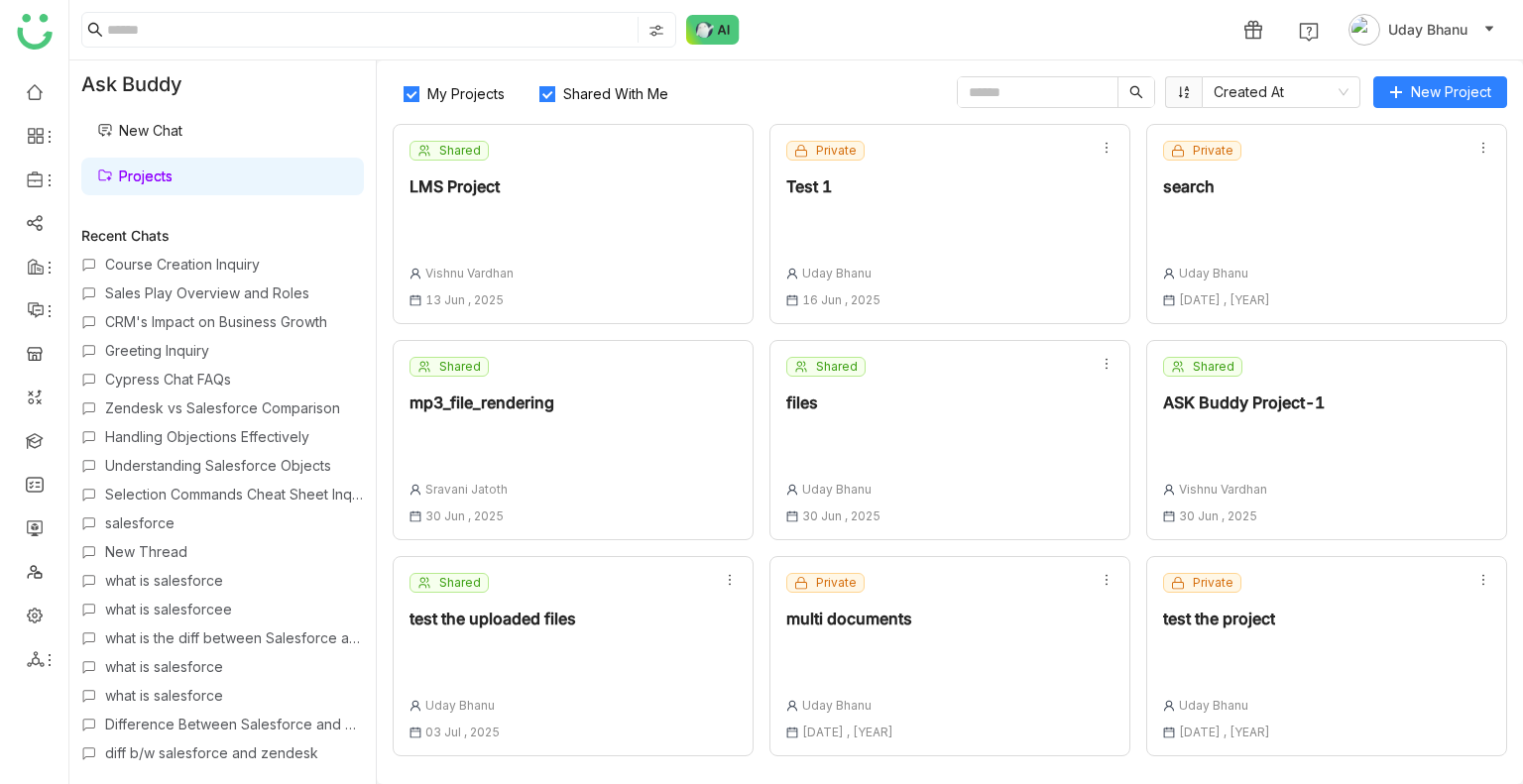 scroll, scrollTop: 0, scrollLeft: 0, axis: both 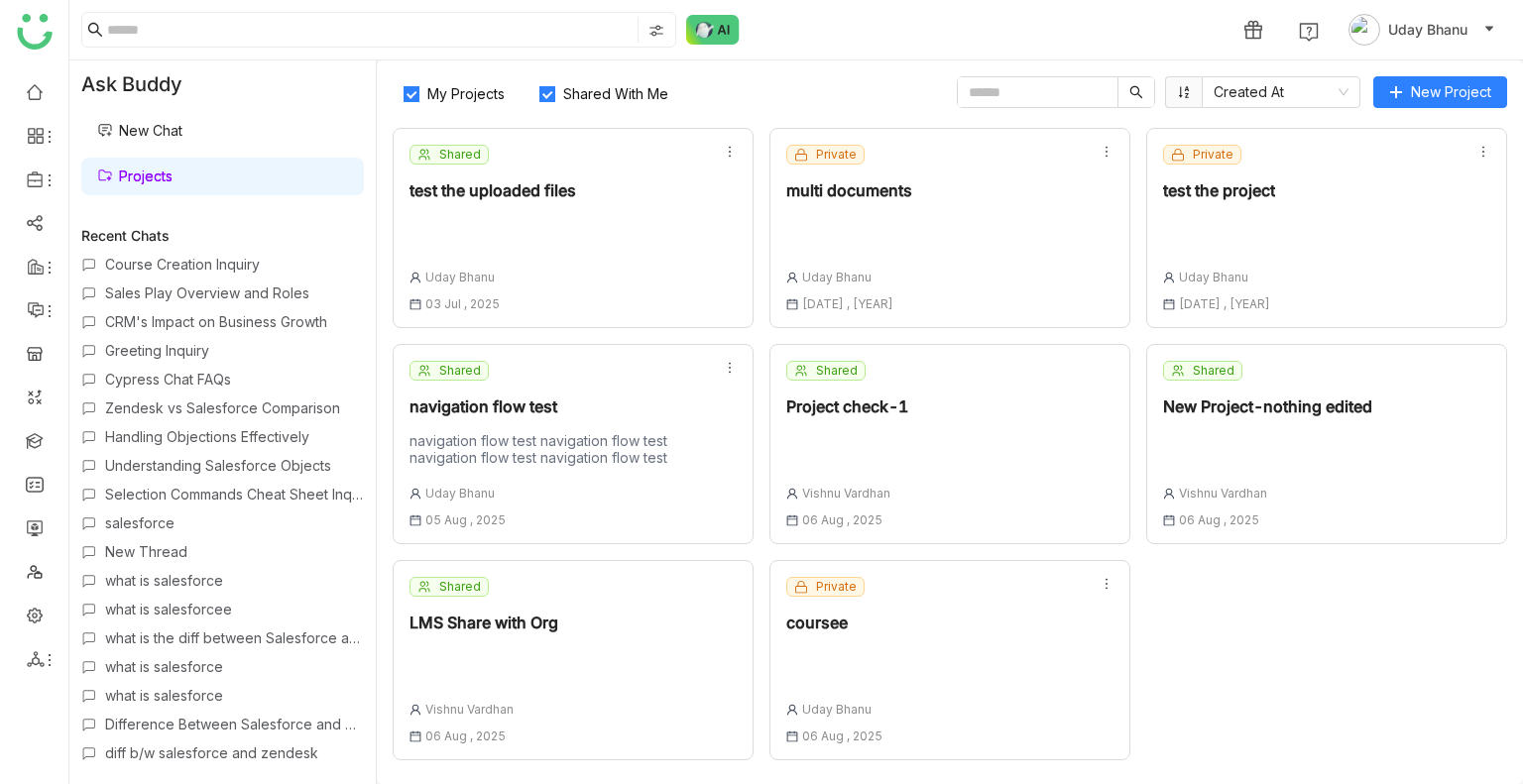 click on "Shared  navigation flow test   navigation flow test navigation flow test navigation flow test navigation flow test  [FIRST] [LAST] [DATE] , [YEAR]" 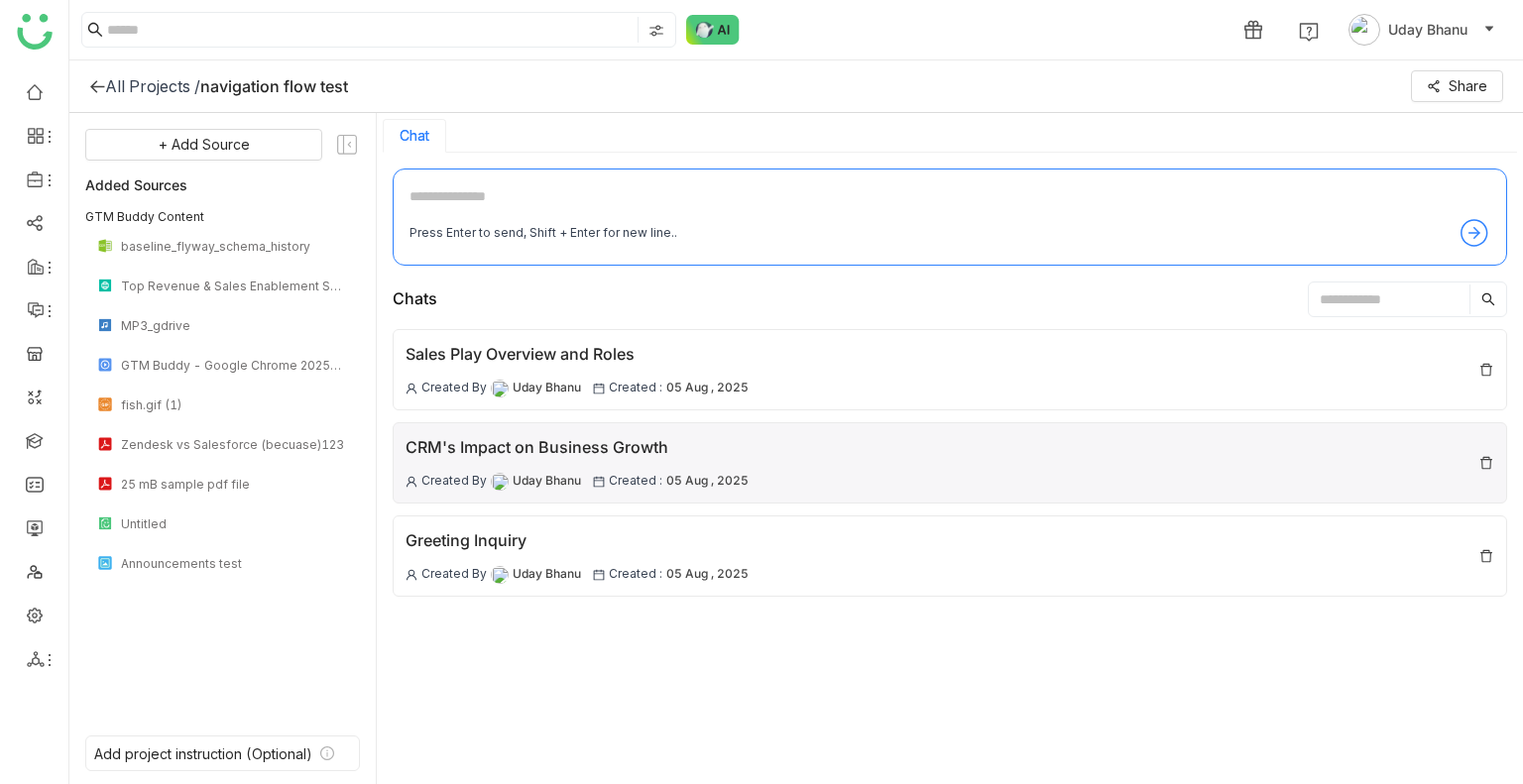 click on "Uday Bhanu" at bounding box center [546, 481] 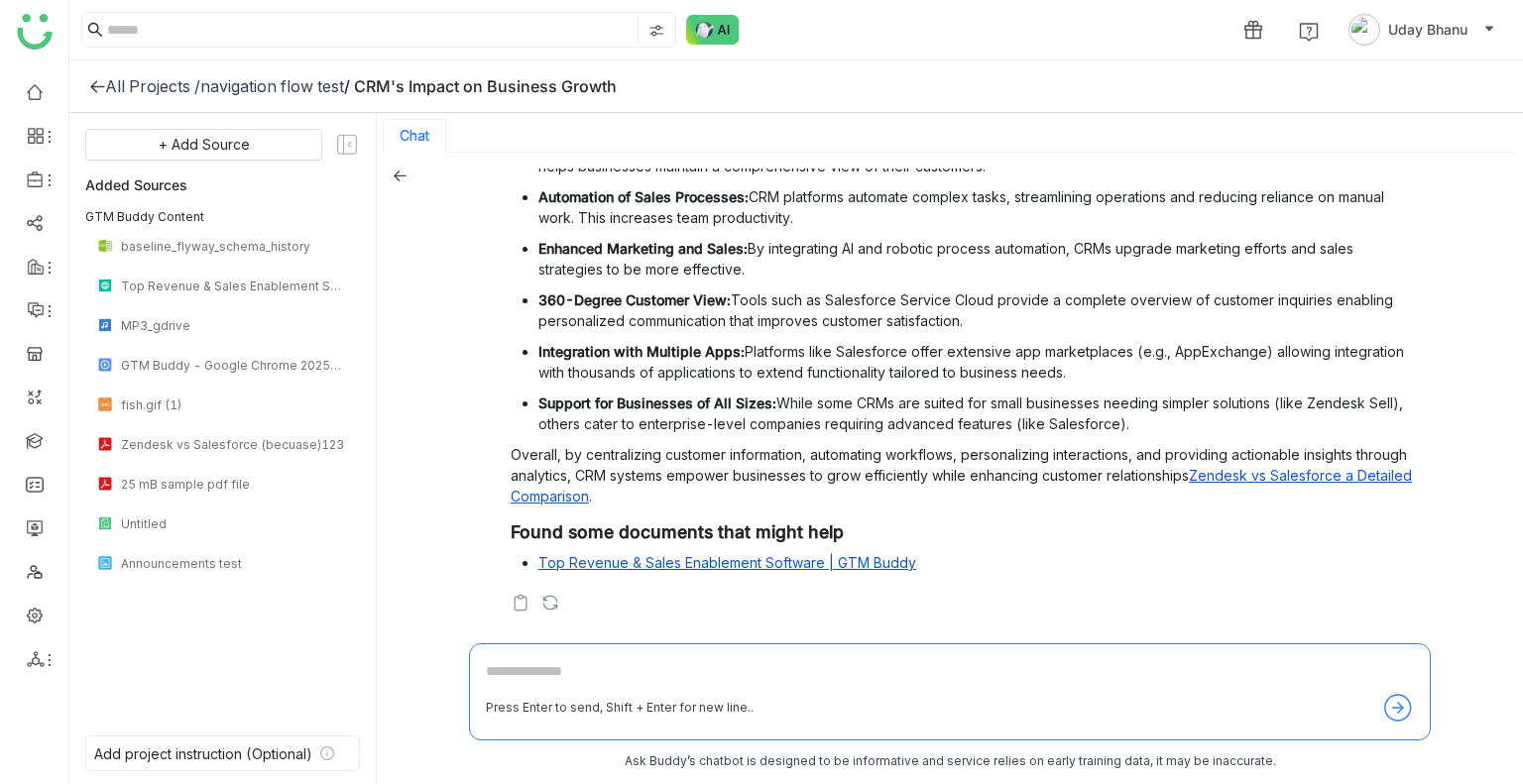 scroll, scrollTop: 0, scrollLeft: 0, axis: both 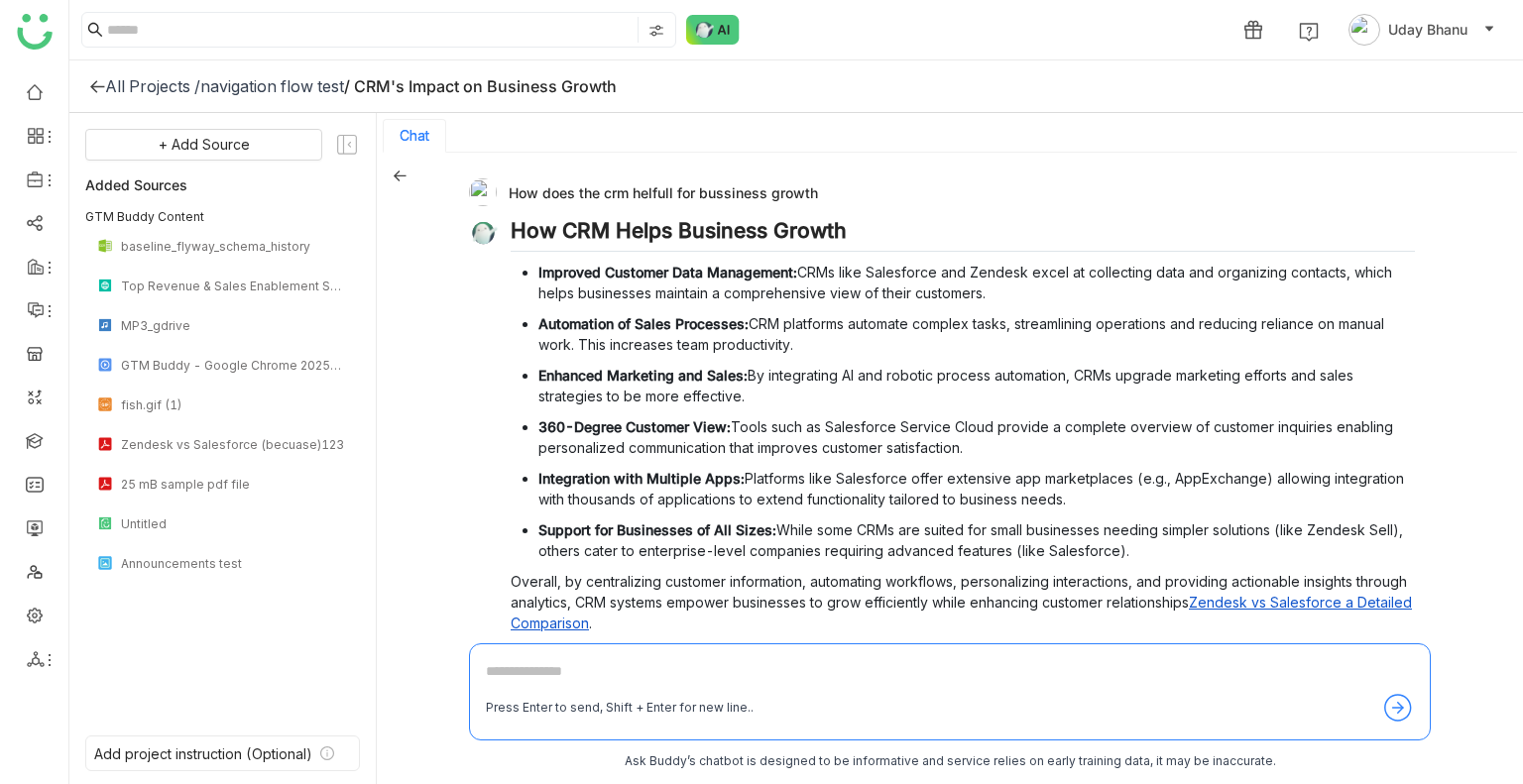 click on "navigation flow test" 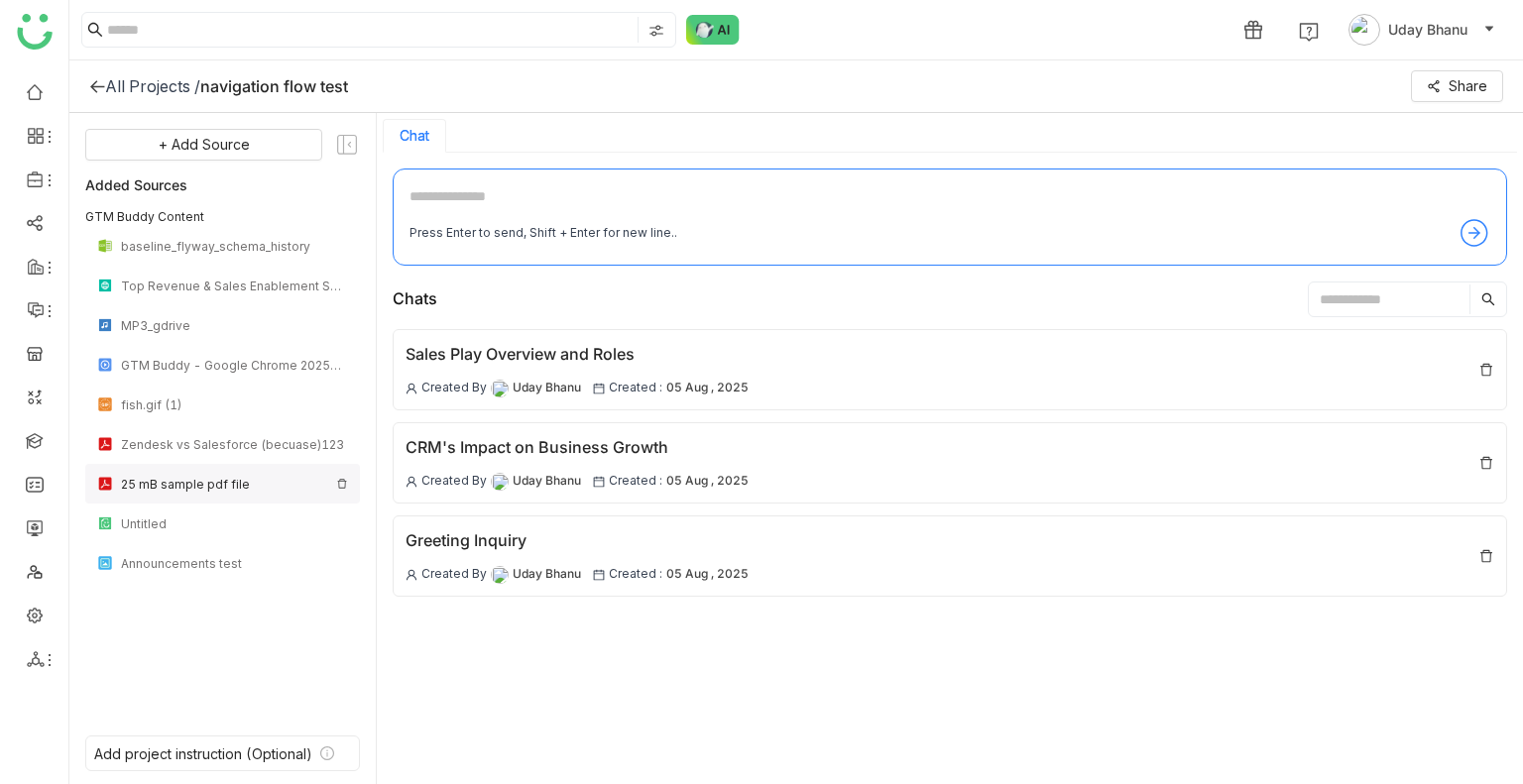 click on "25 mB sample pdf file" 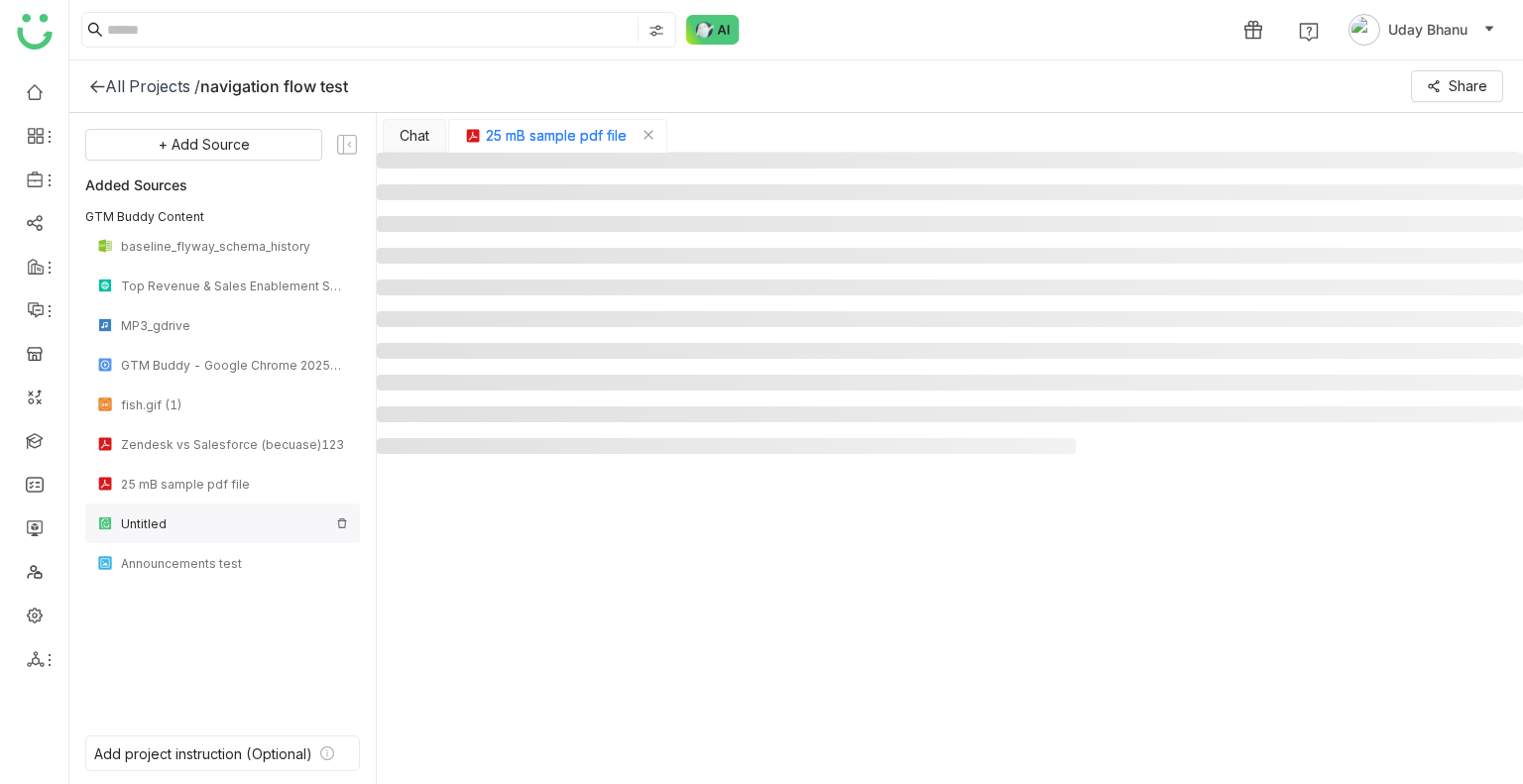 click on "Untitled" 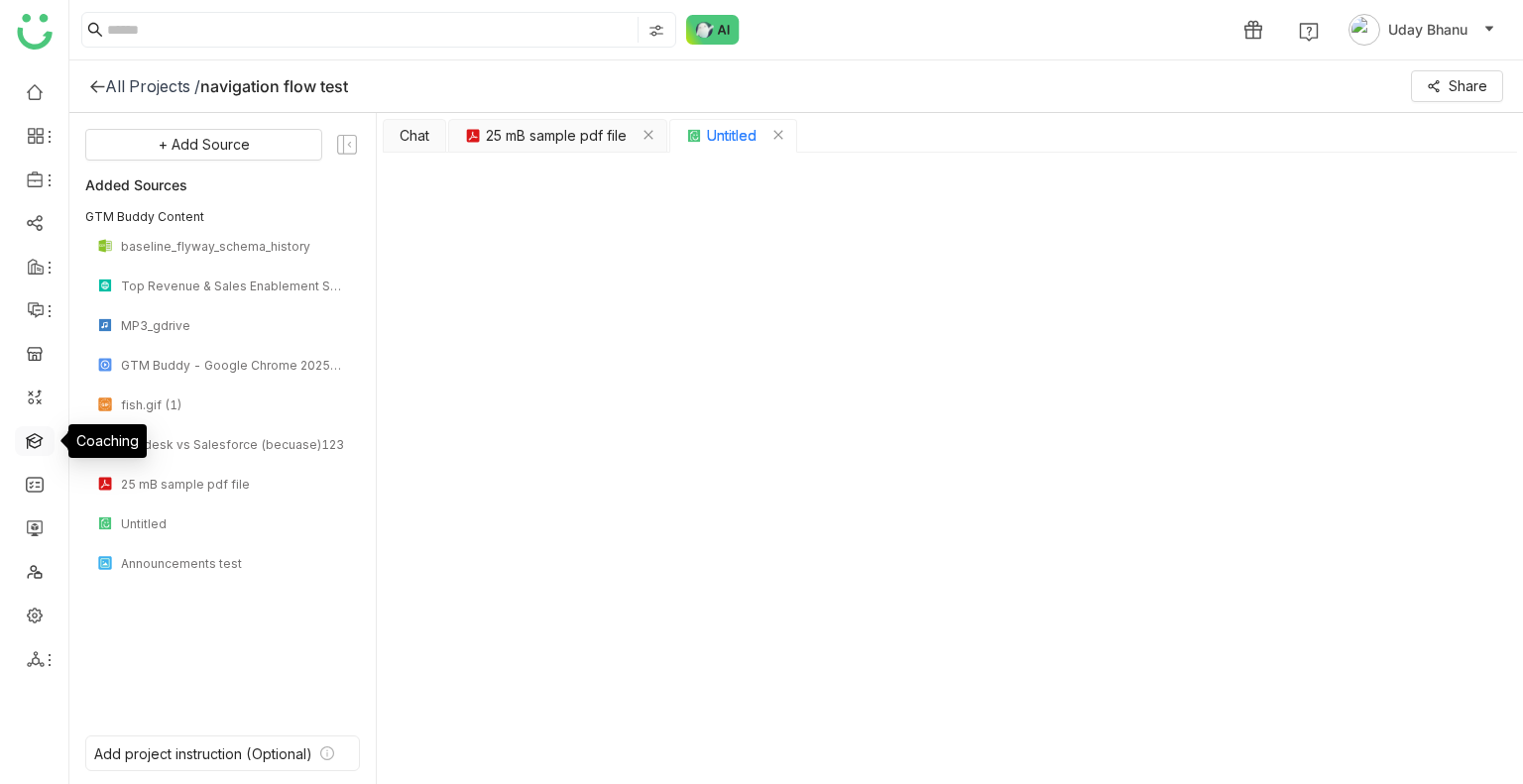 click at bounding box center [35, 439] 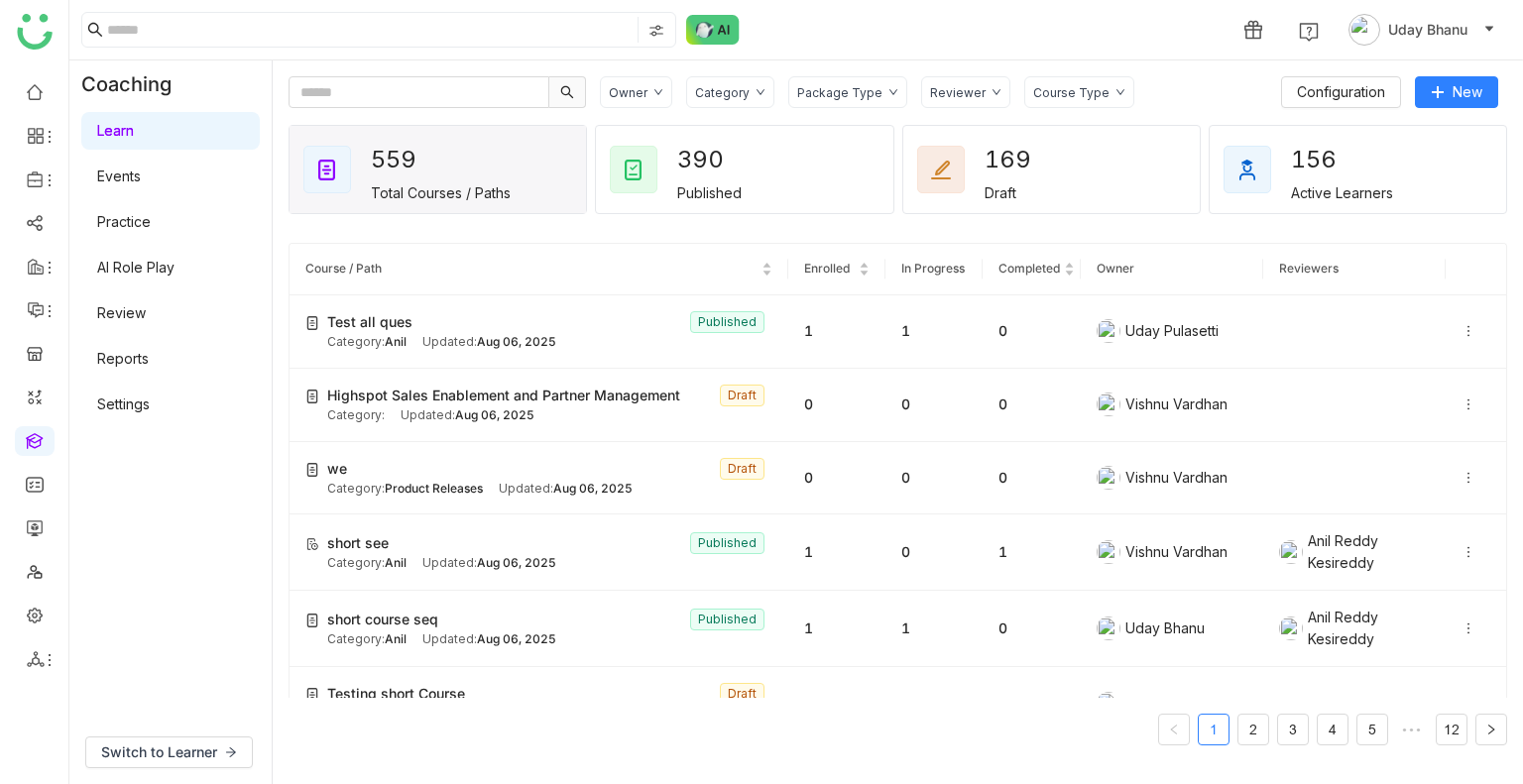 click on "Review" at bounding box center [121, 312] 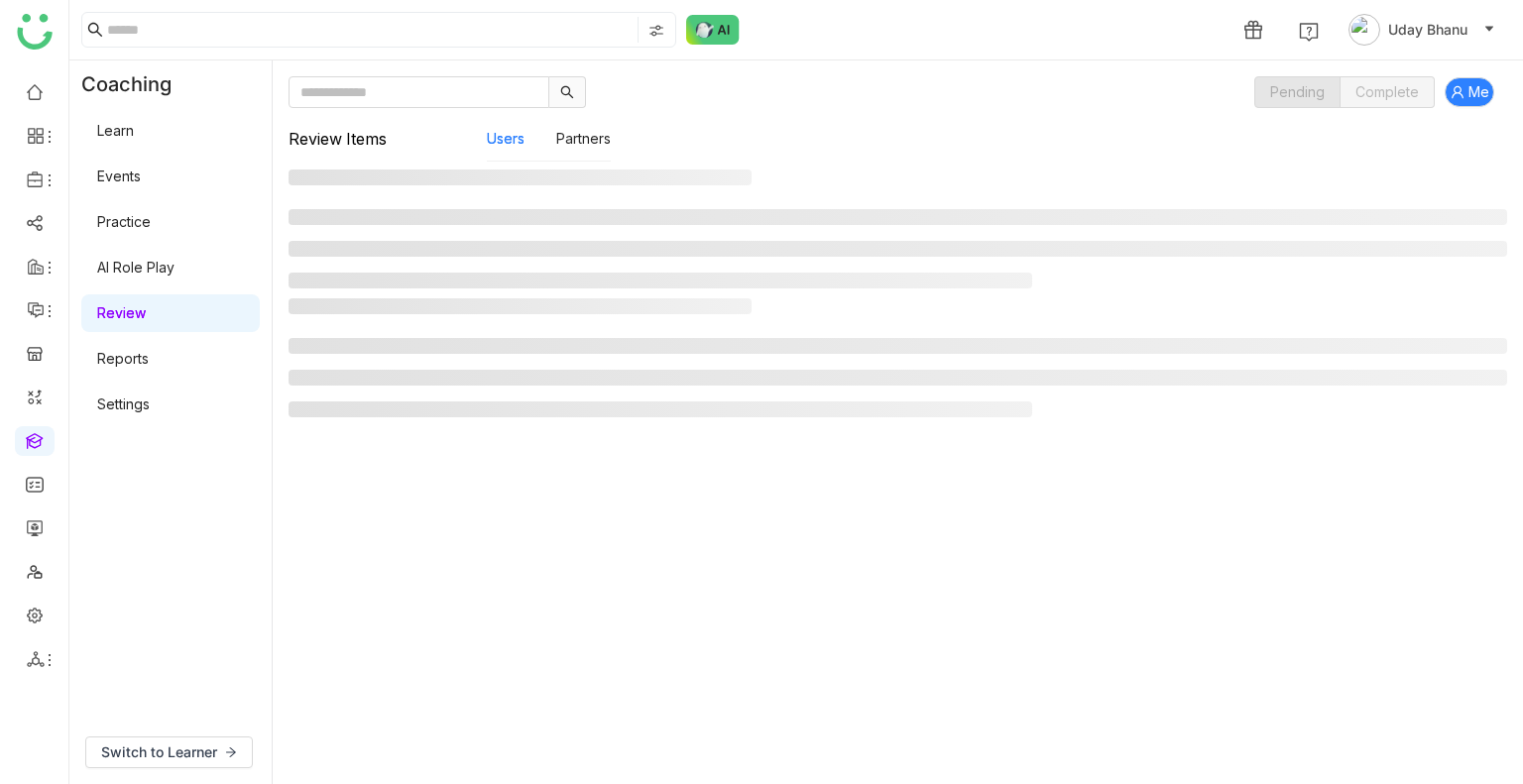click on "Review" at bounding box center [121, 312] 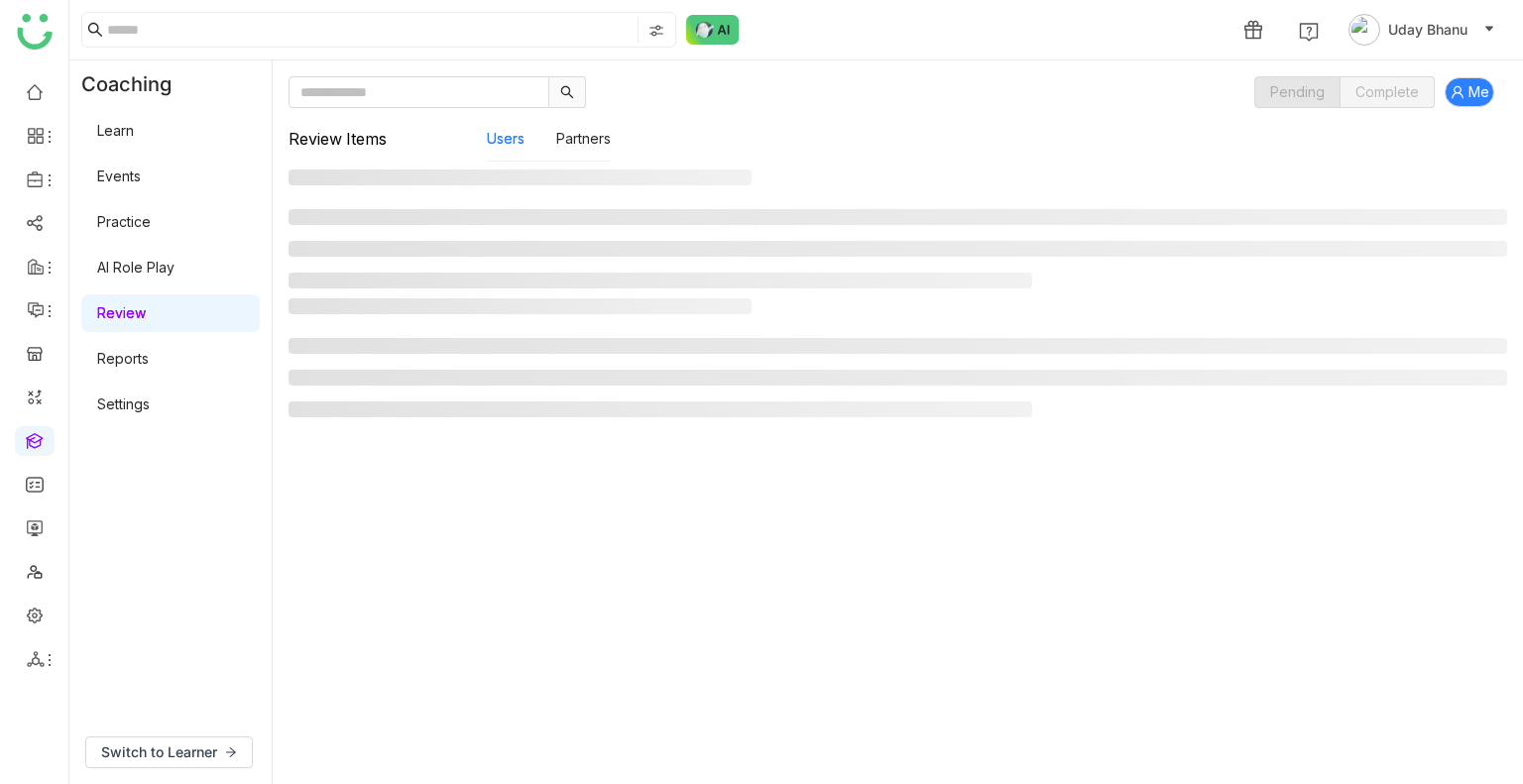 click on "Review" at bounding box center (121, 312) 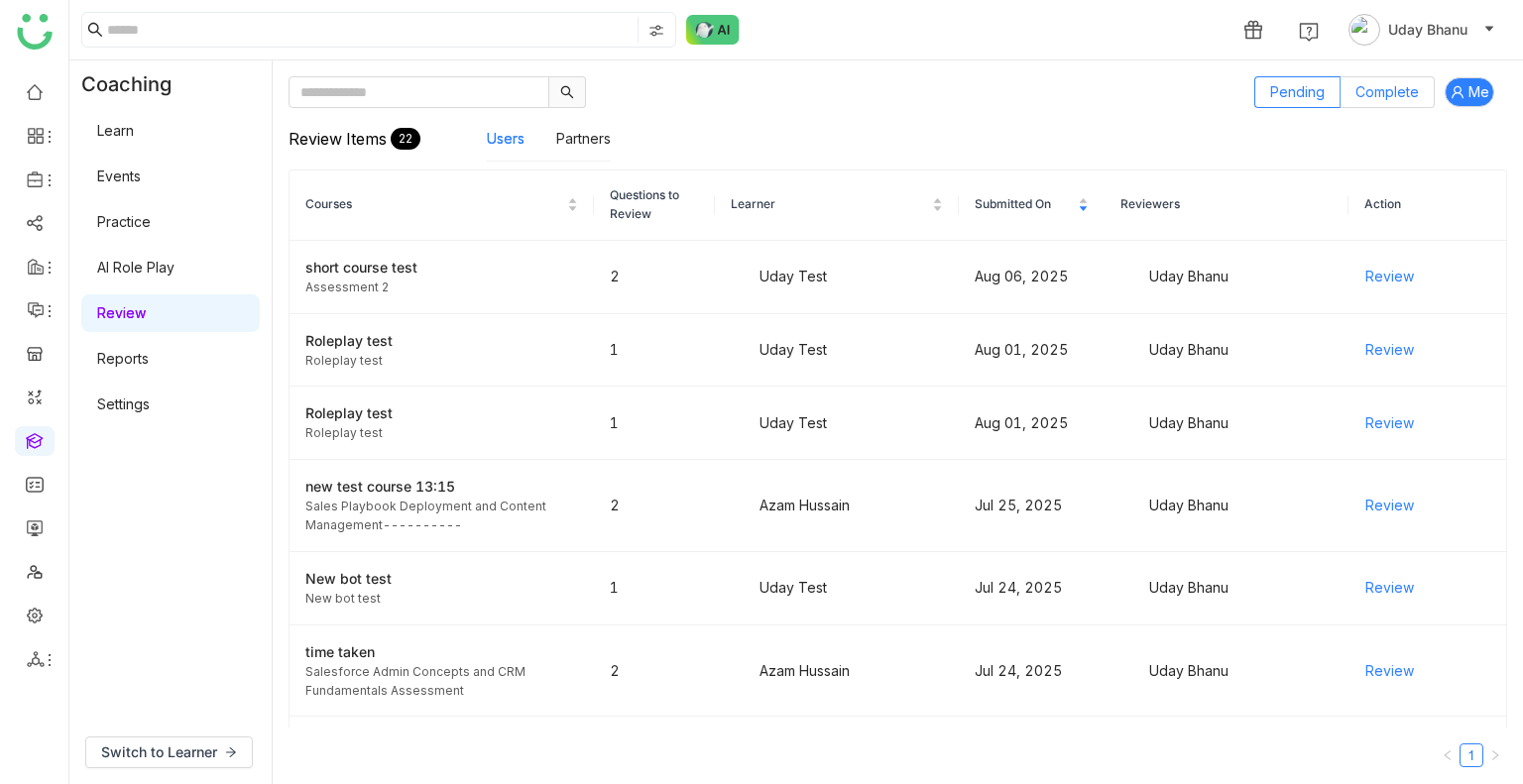 click on "Complete" 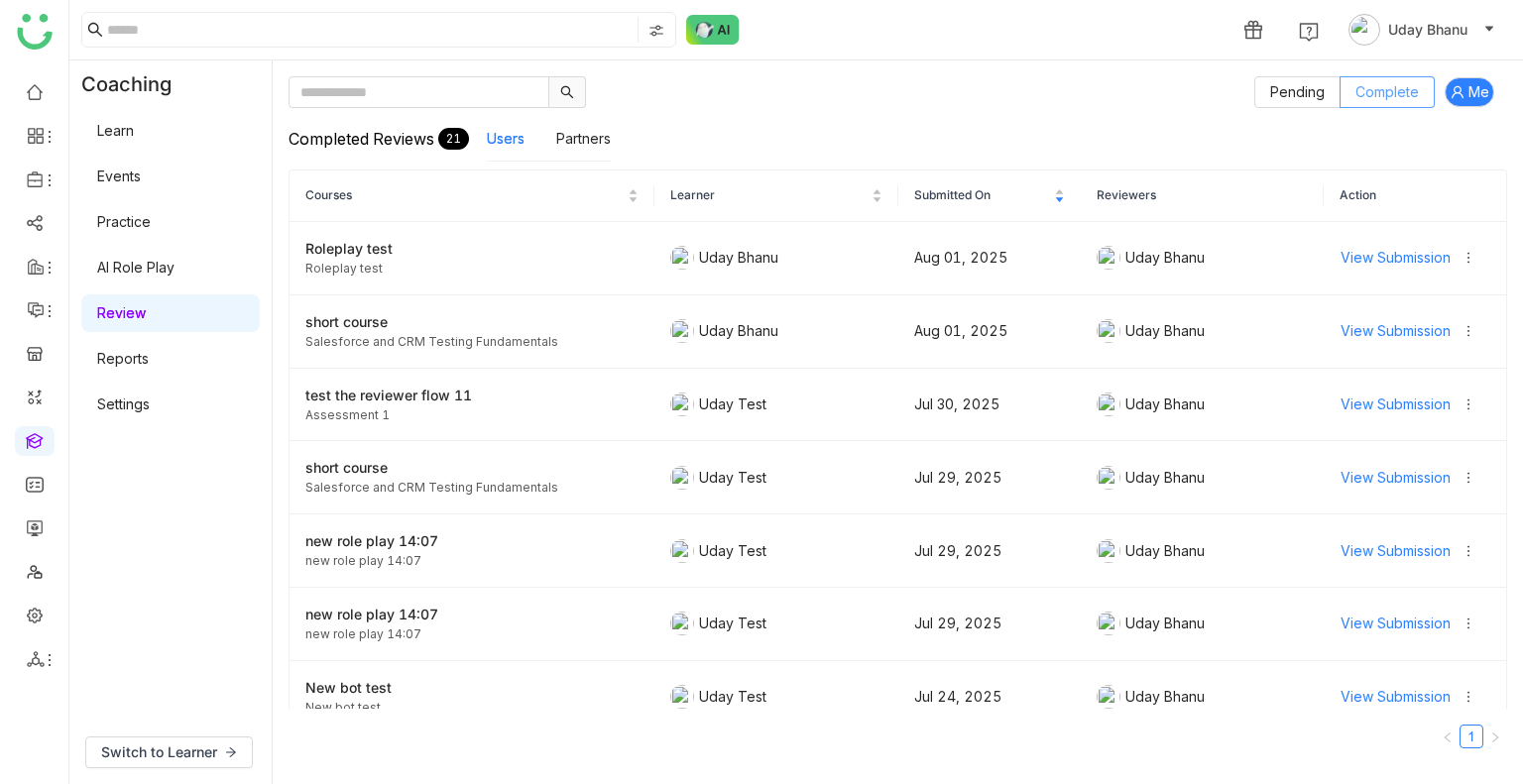 click on "Complete" 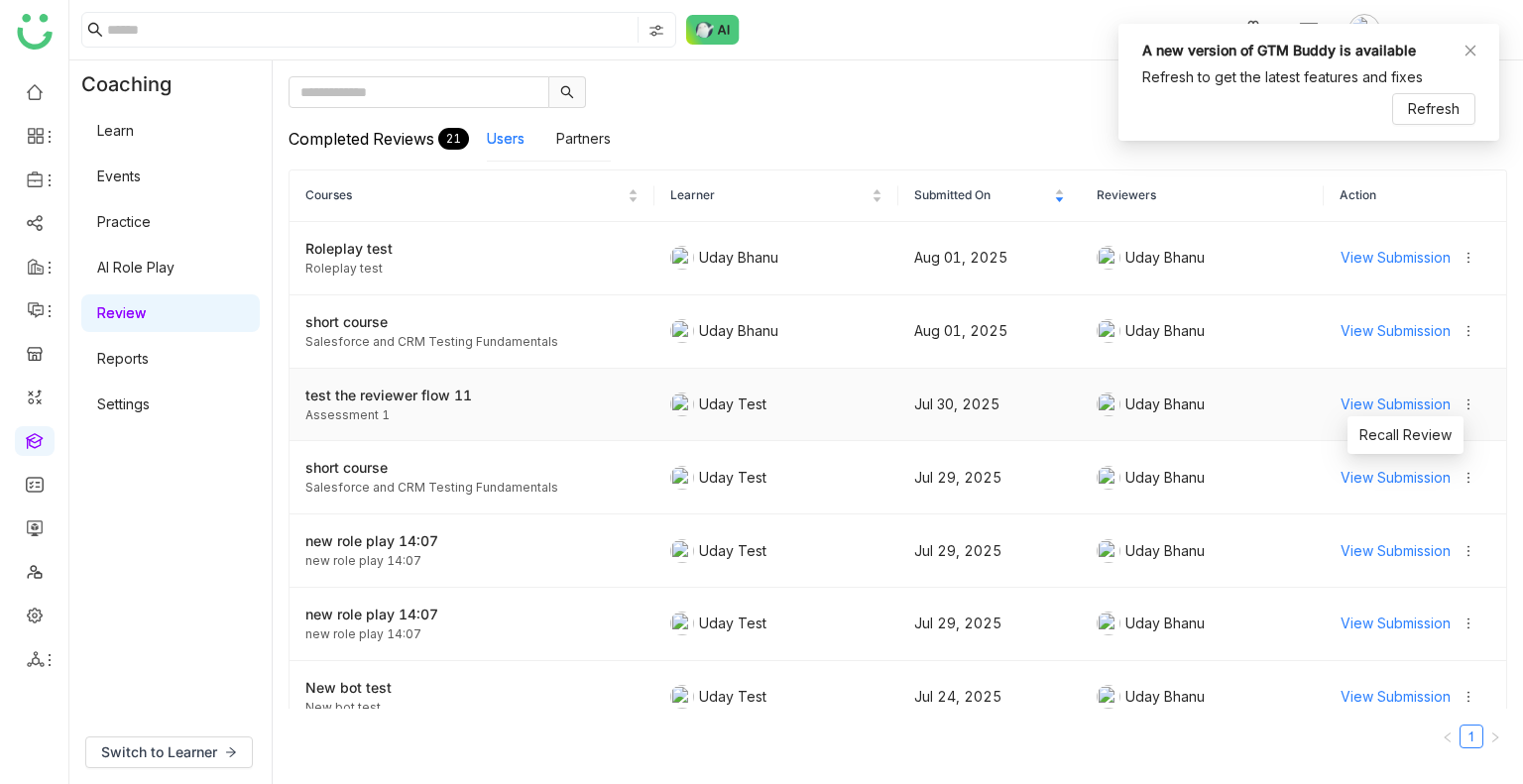click 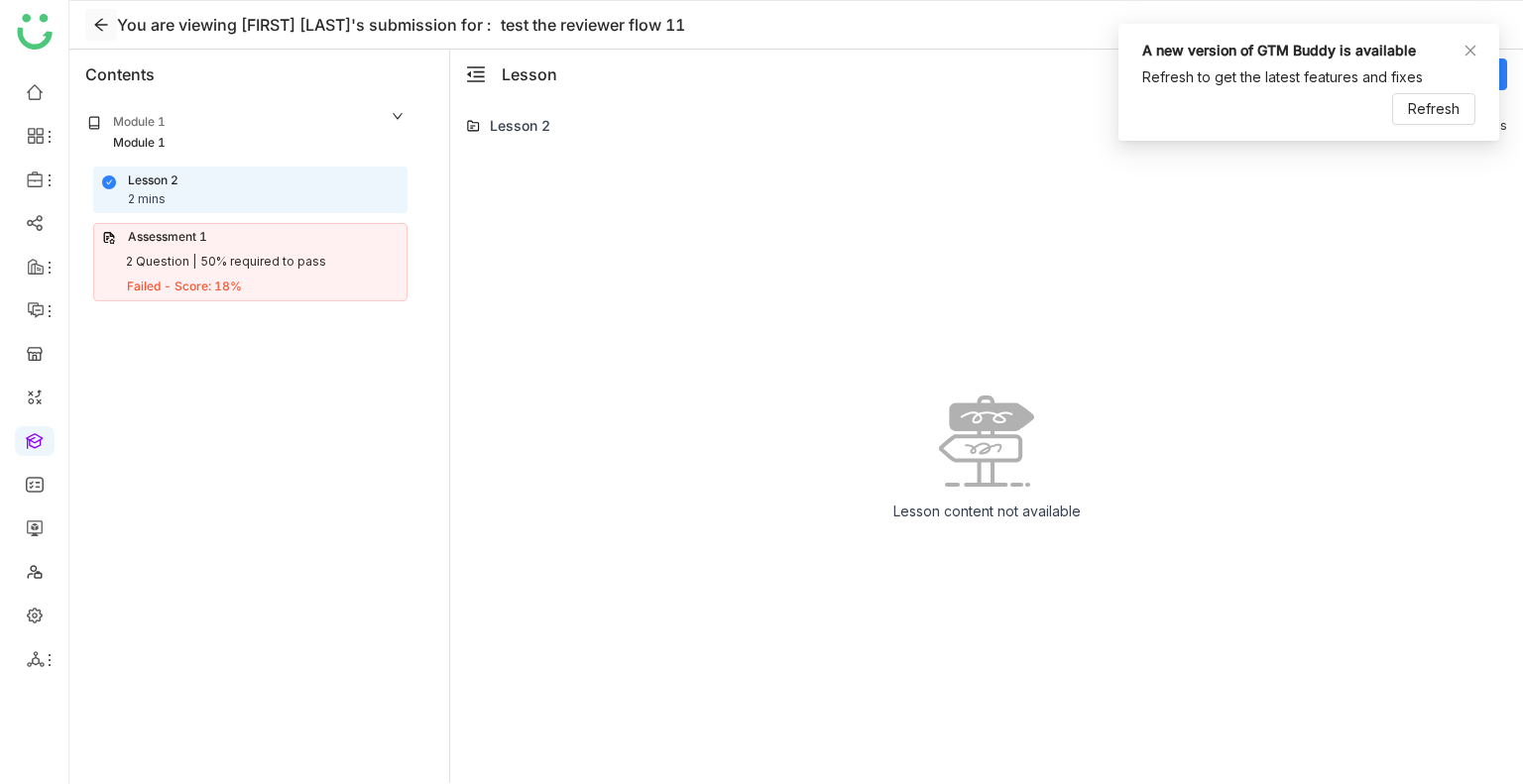 click 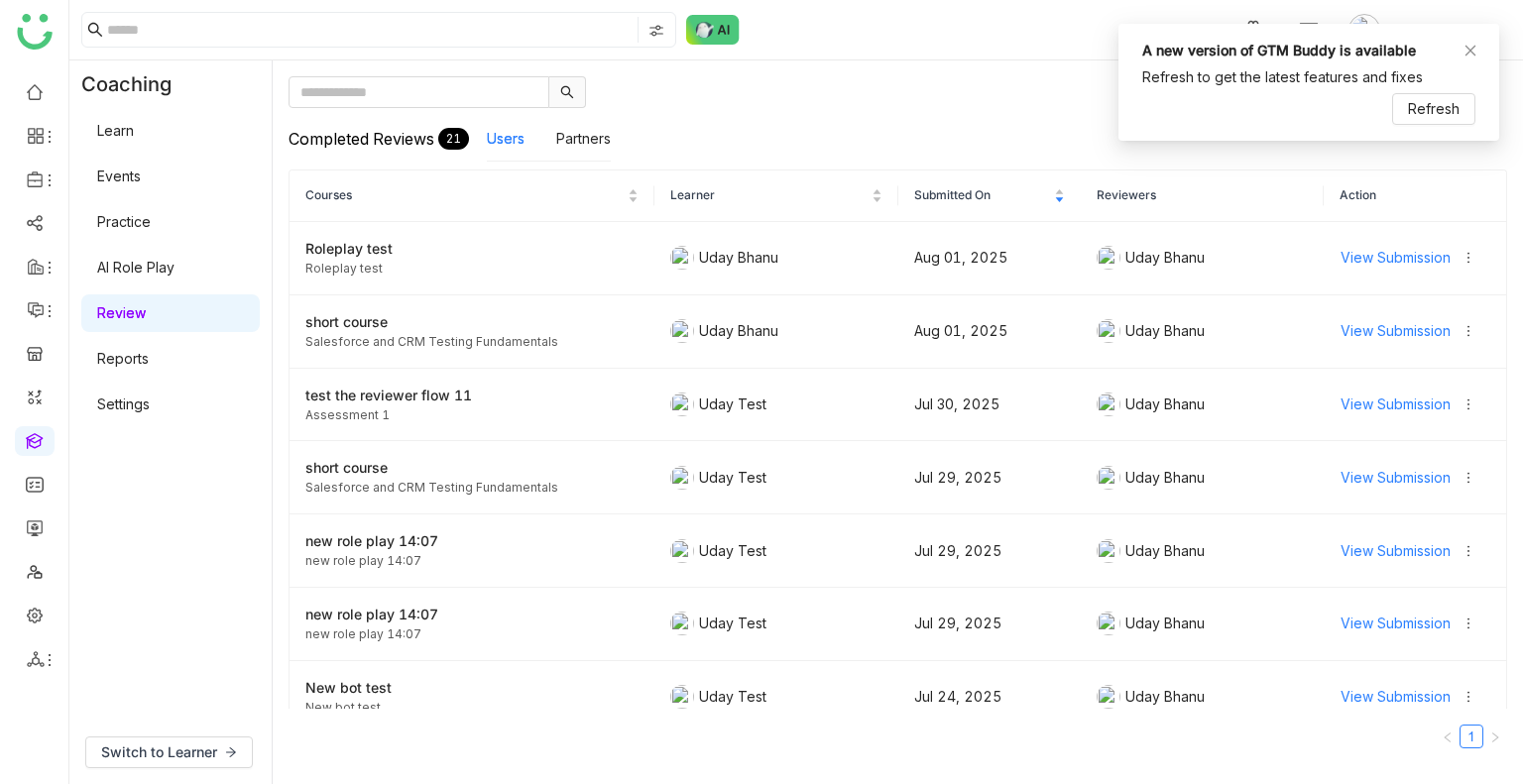 click on "A new version of GTM Buddy is available   Refresh to get the latest features and fixes  Refresh" at bounding box center (1309, 82) 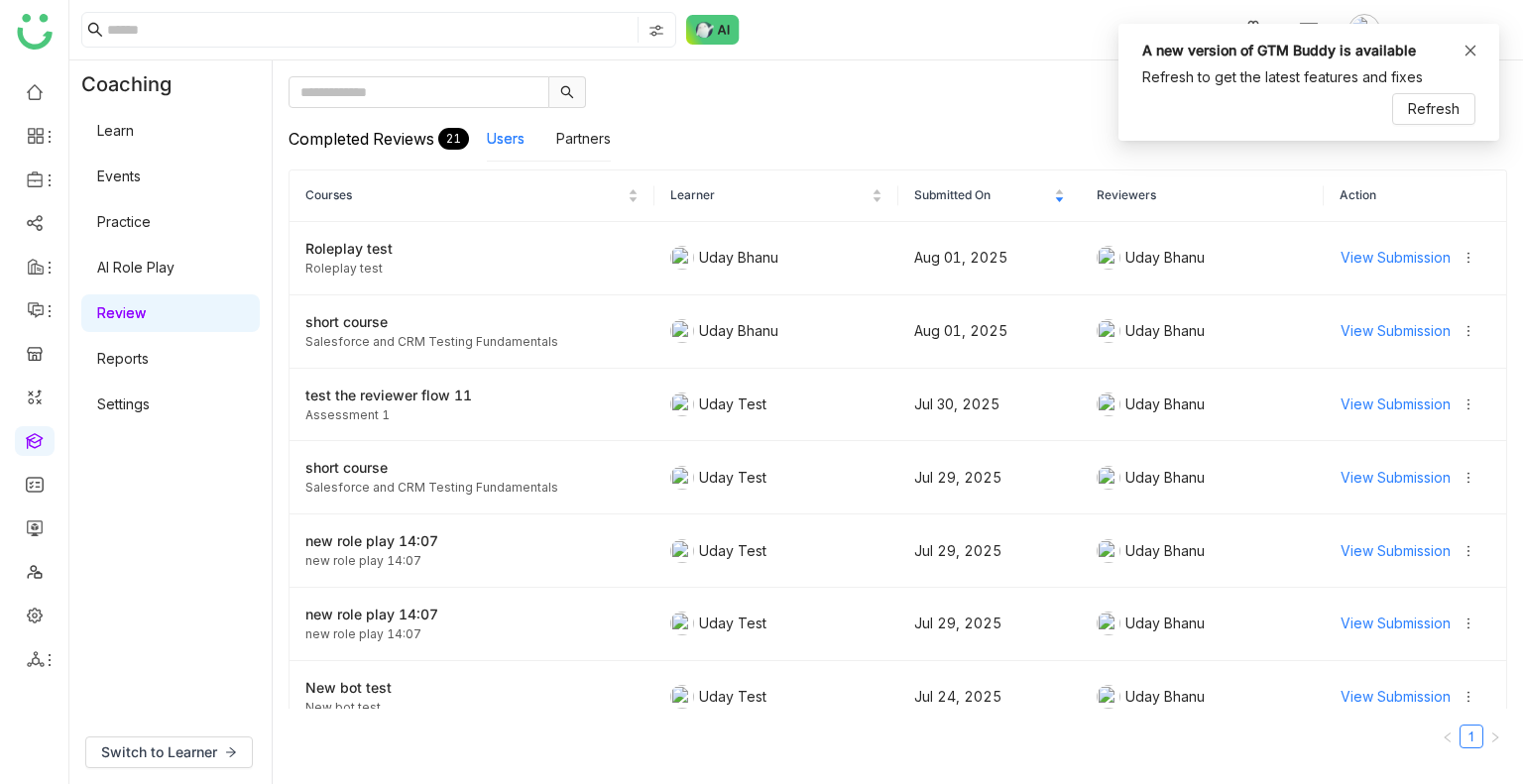 click on "A new version of GTM Buddy is available   Refresh to get the latest features and fixes  Refresh" at bounding box center (1309, 82) 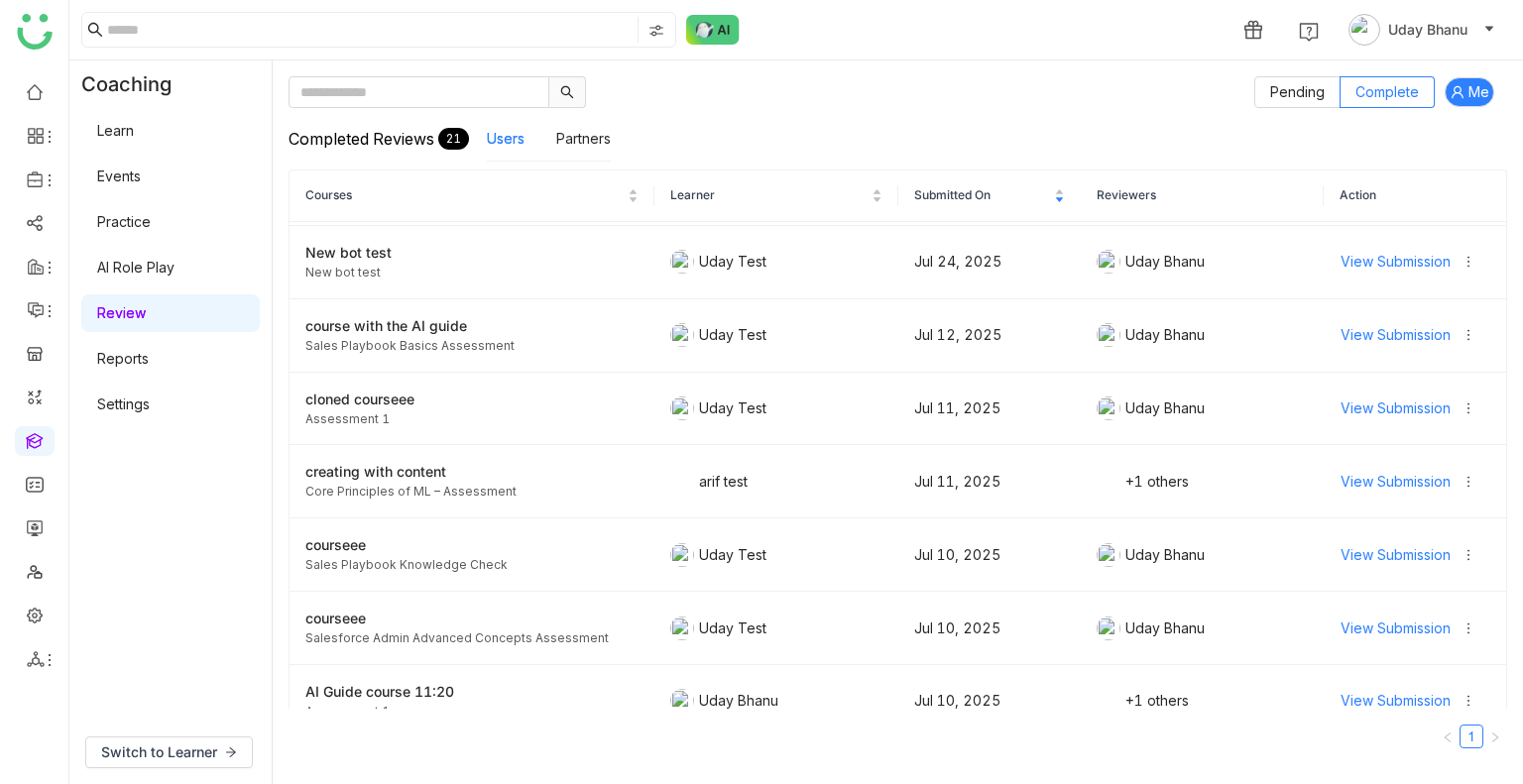 scroll, scrollTop: 432, scrollLeft: 0, axis: vertical 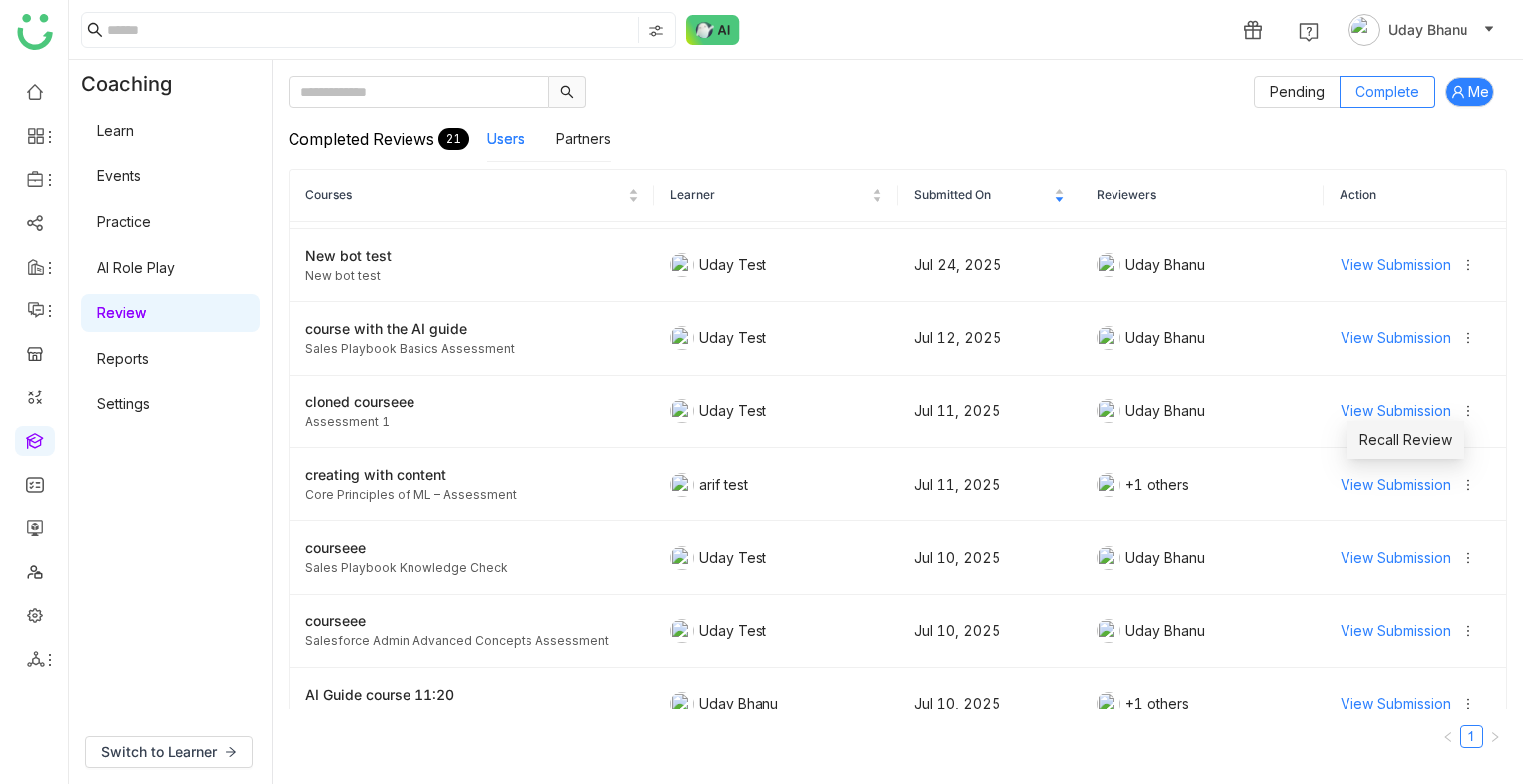 click on "Recall Review" at bounding box center (1405, 440) 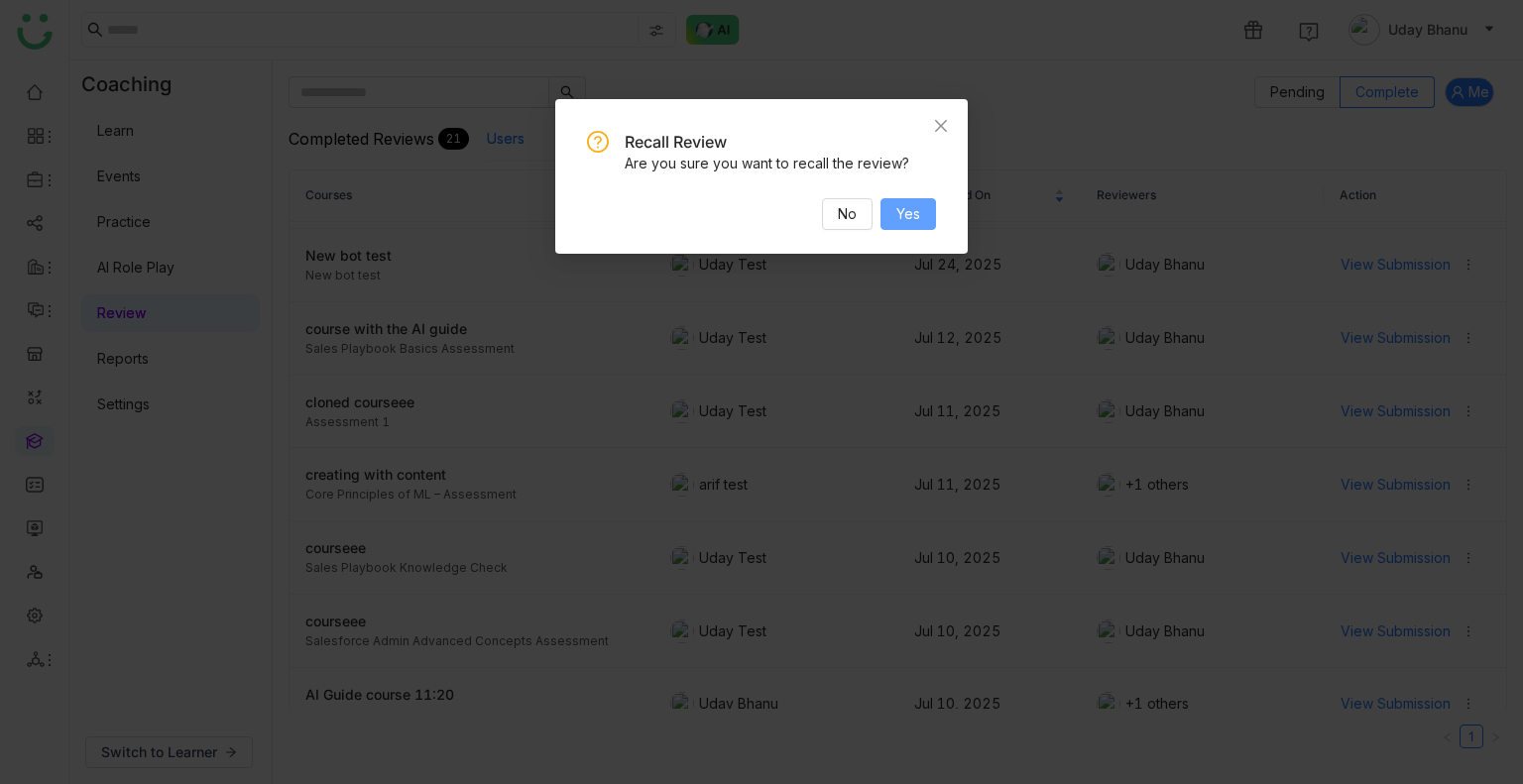 click on "Yes" at bounding box center (908, 214) 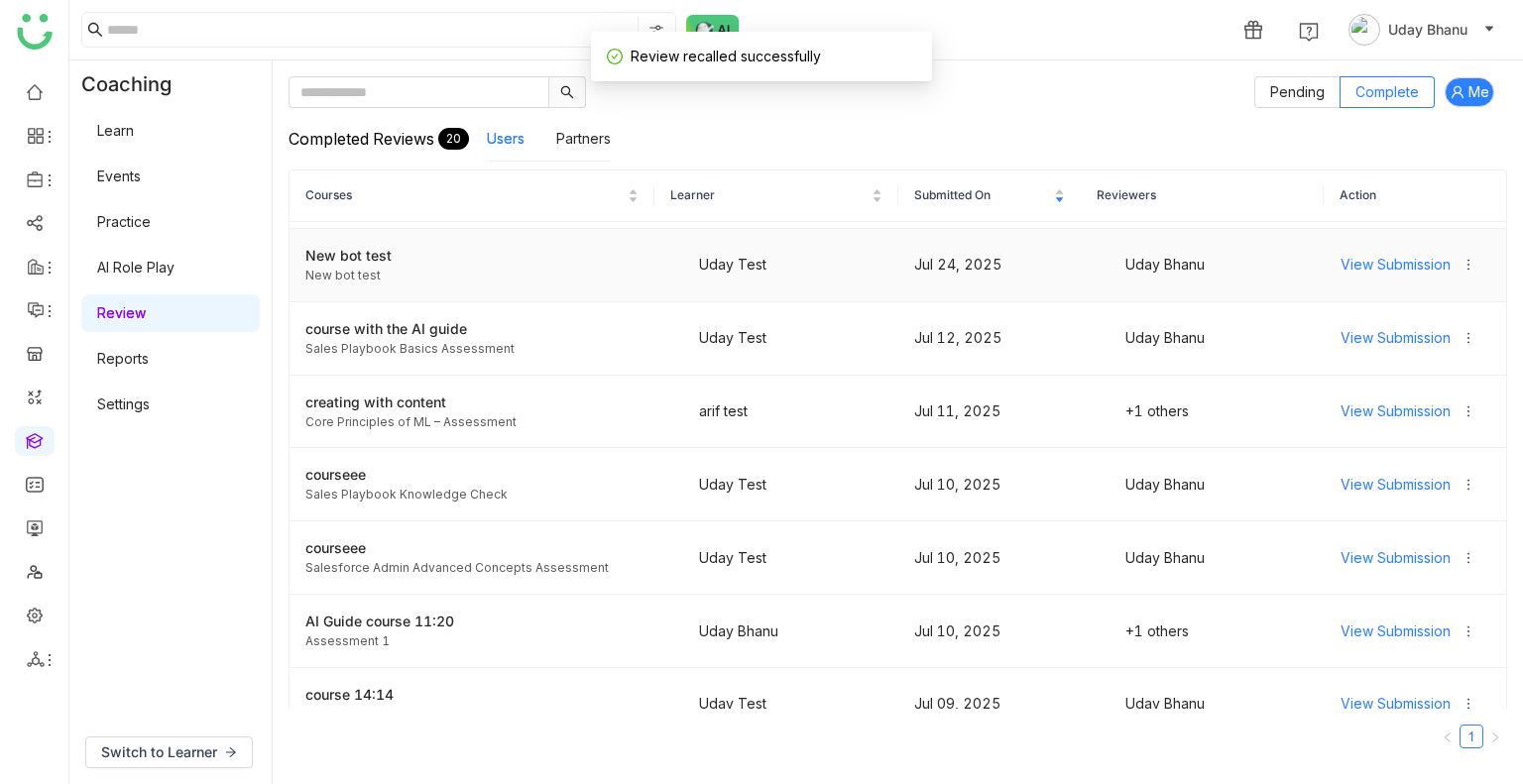 scroll, scrollTop: 0, scrollLeft: 0, axis: both 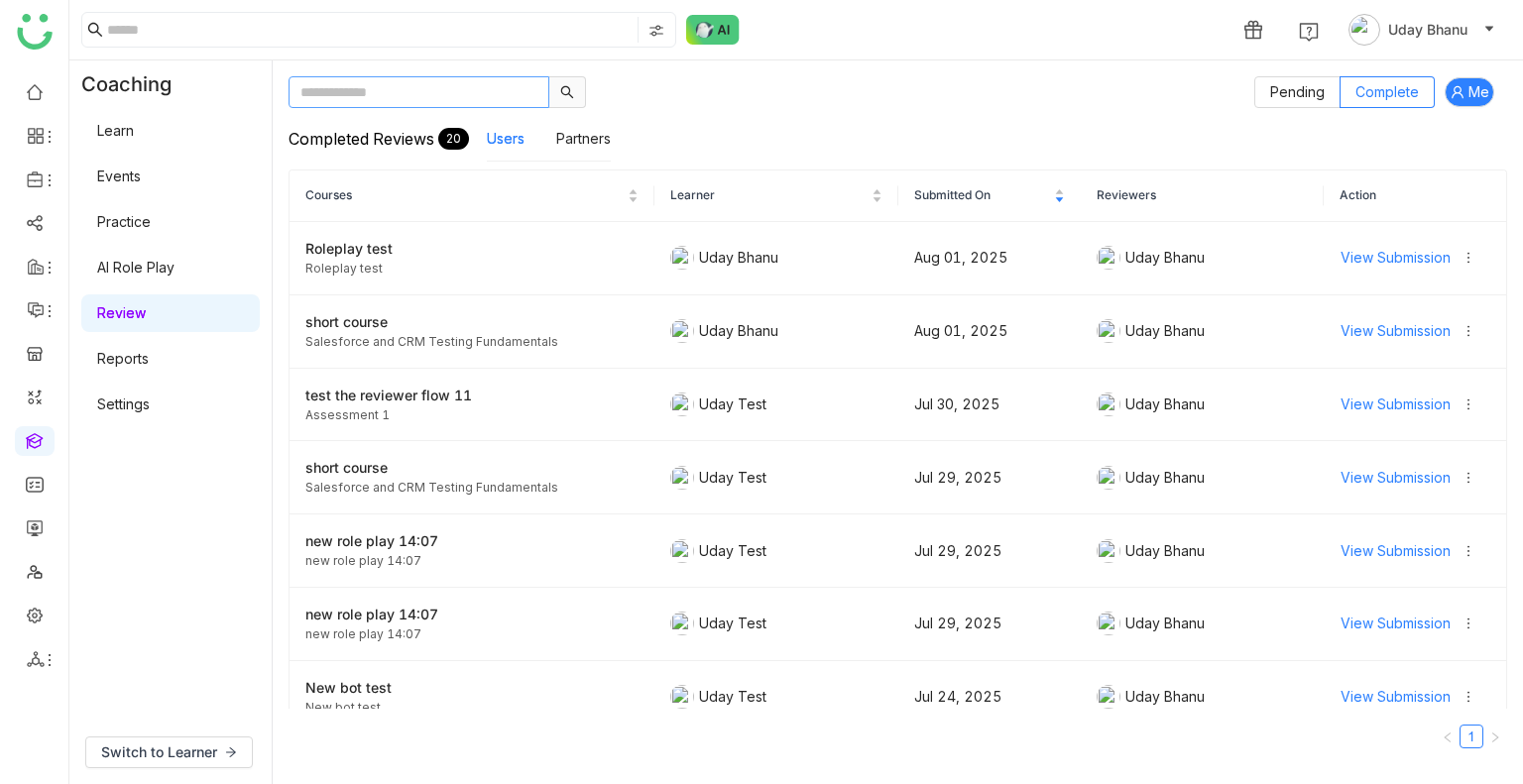 click 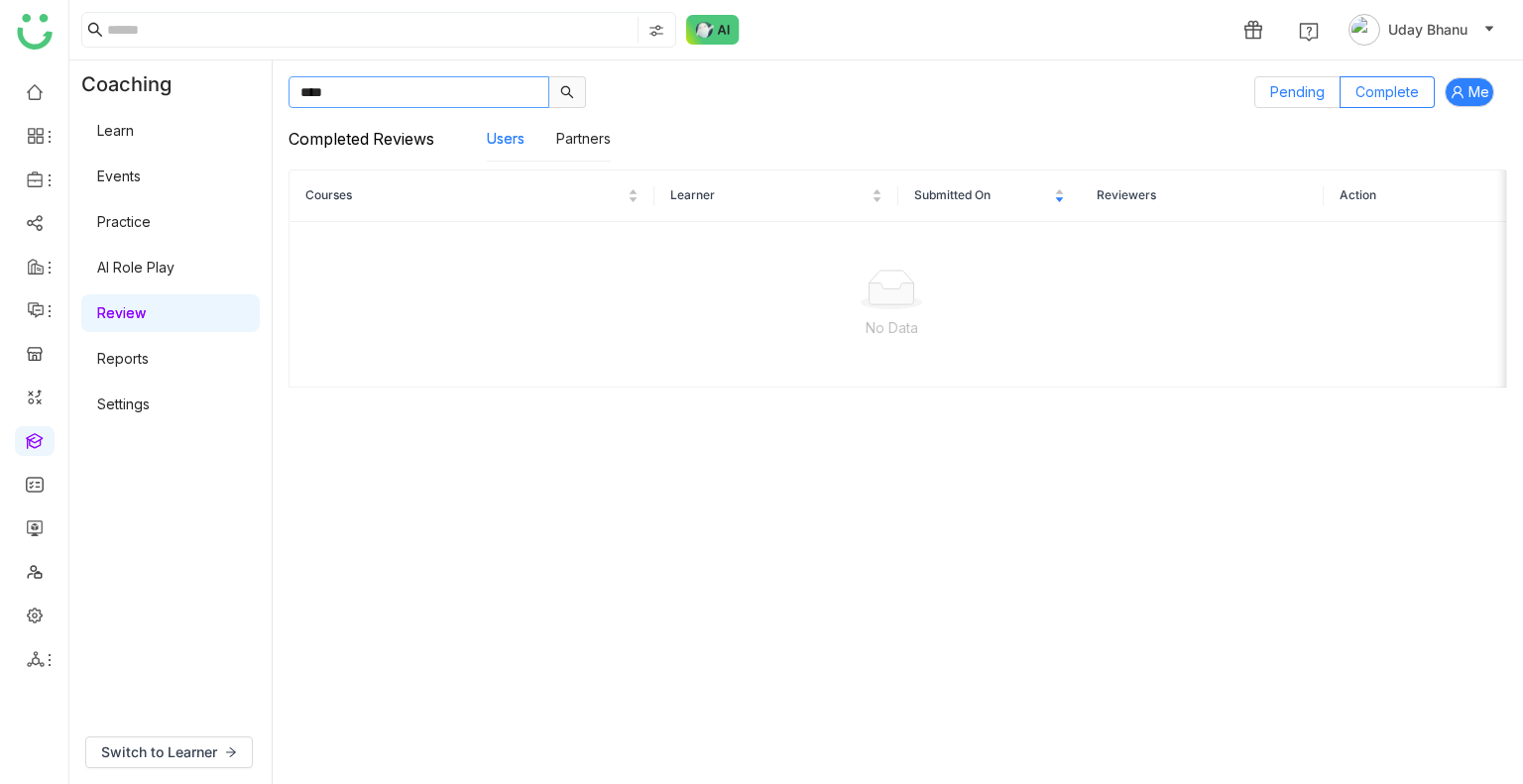 type on "****" 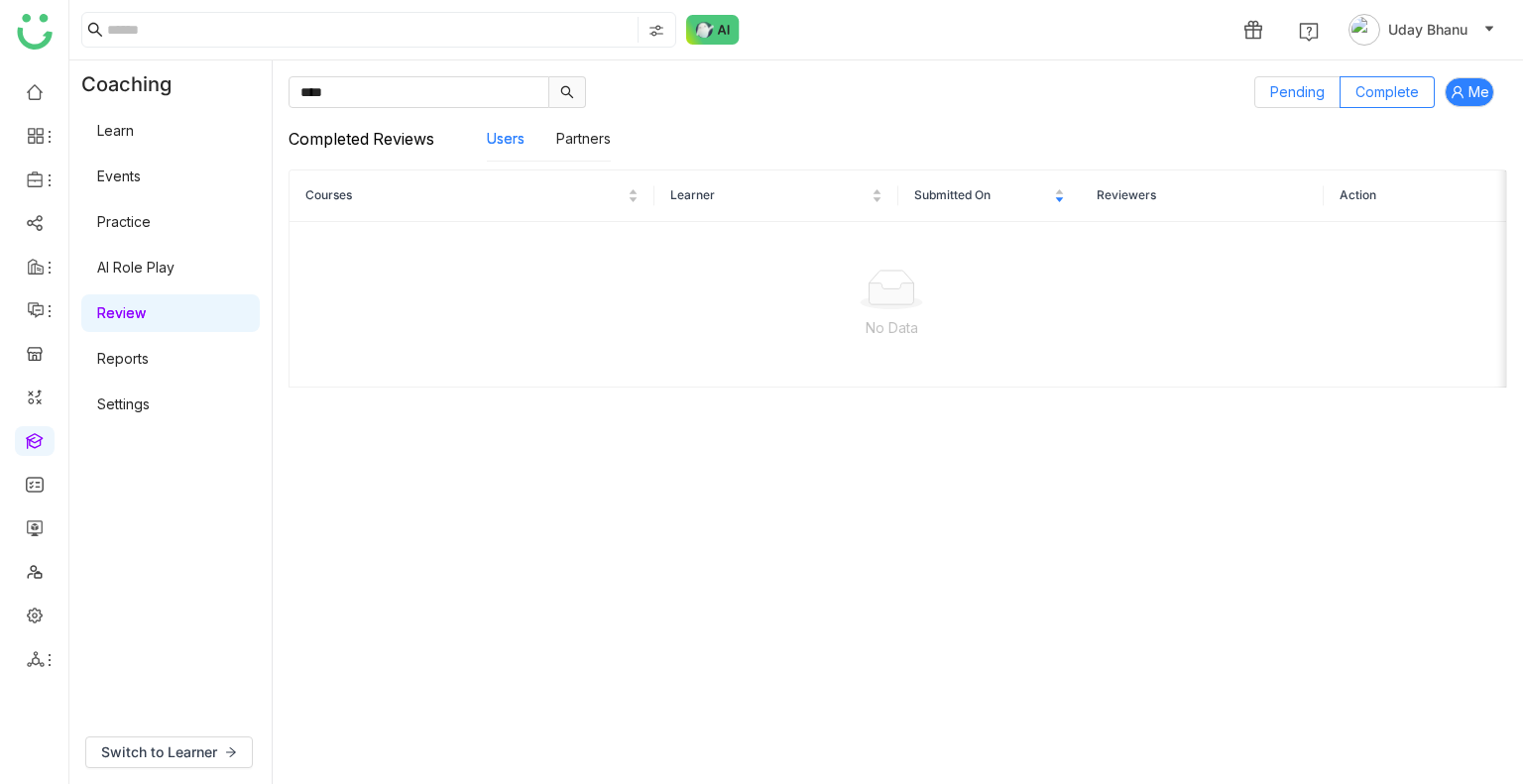 click on "Pending" 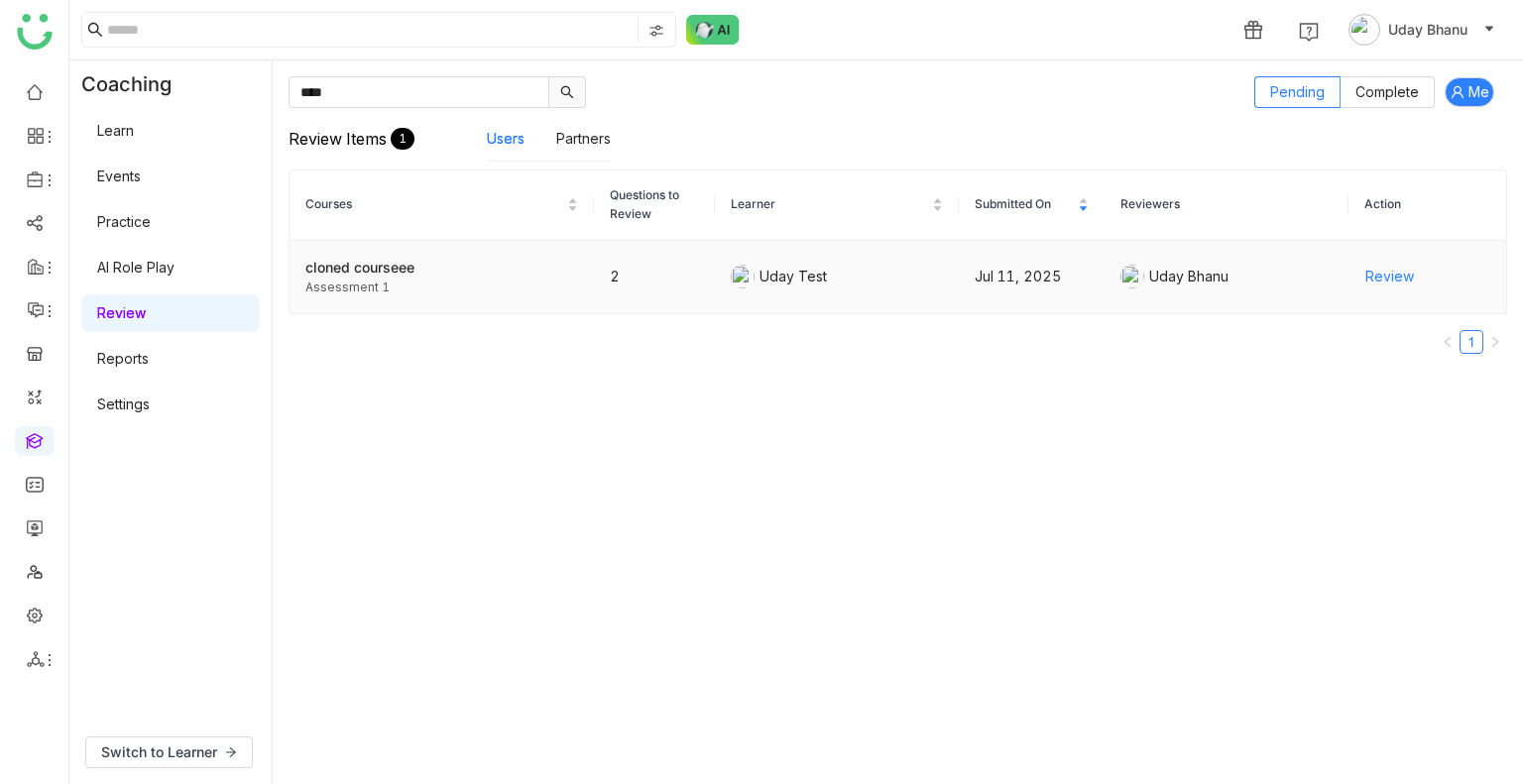 click on "Review" 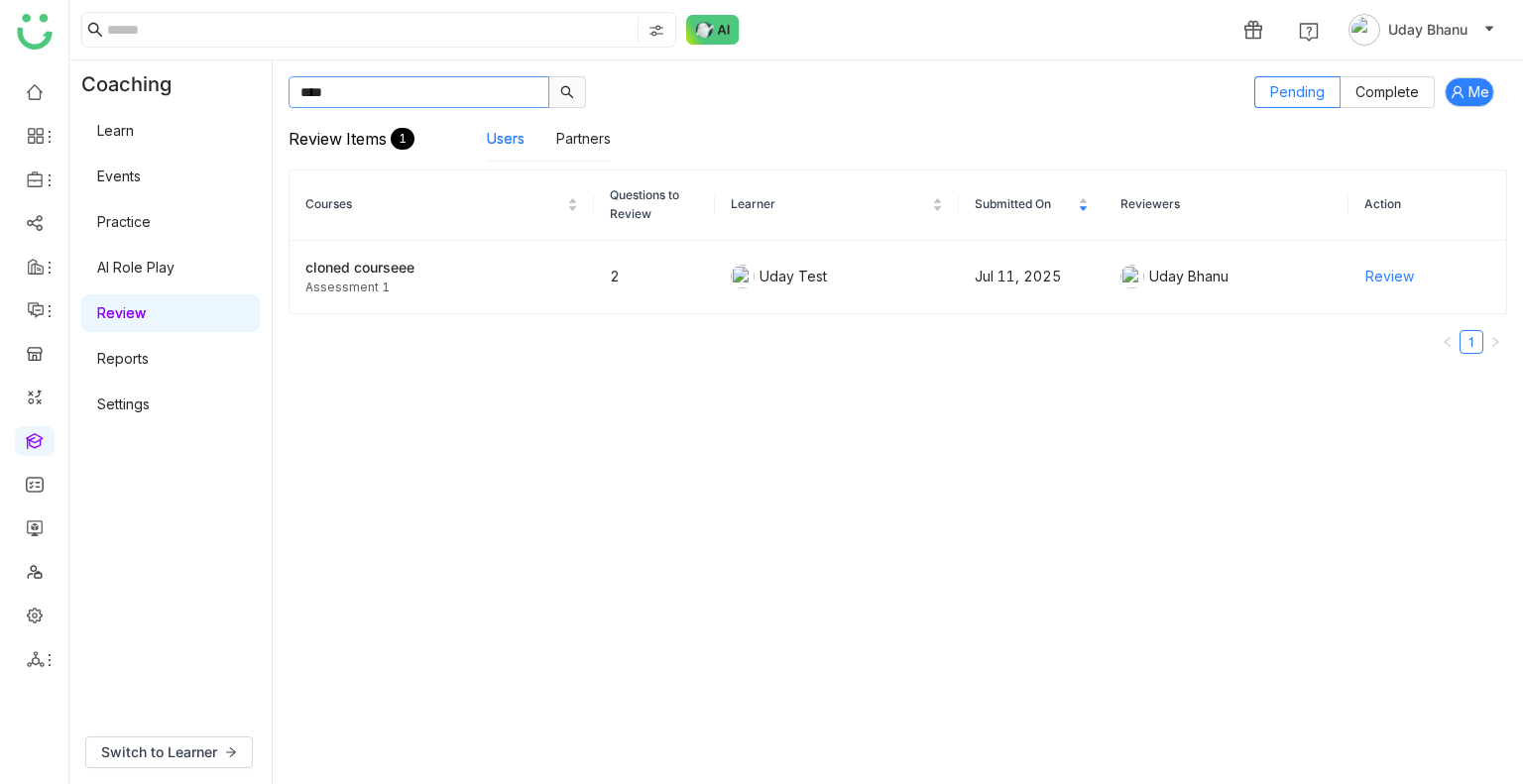 click on "****" 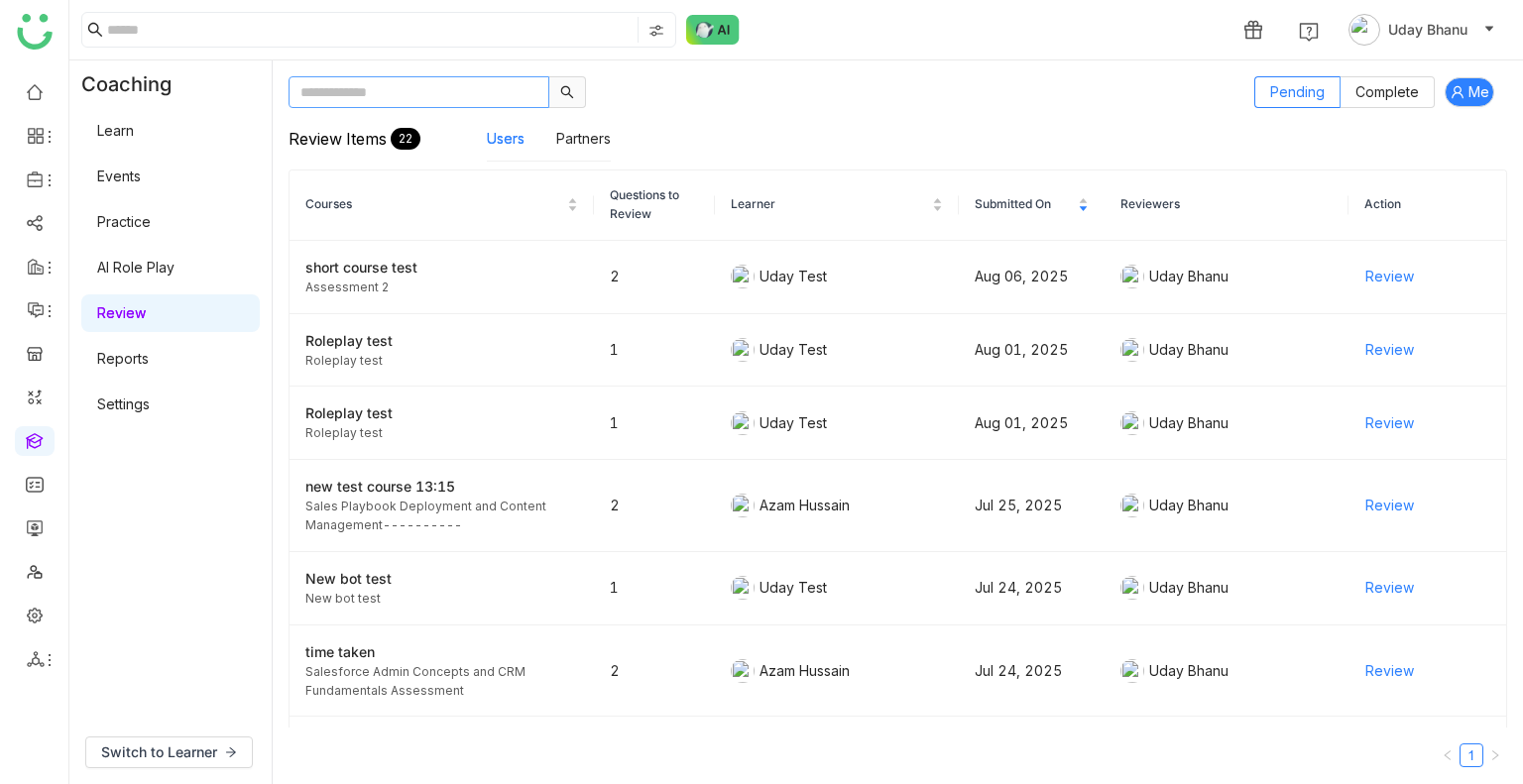 type 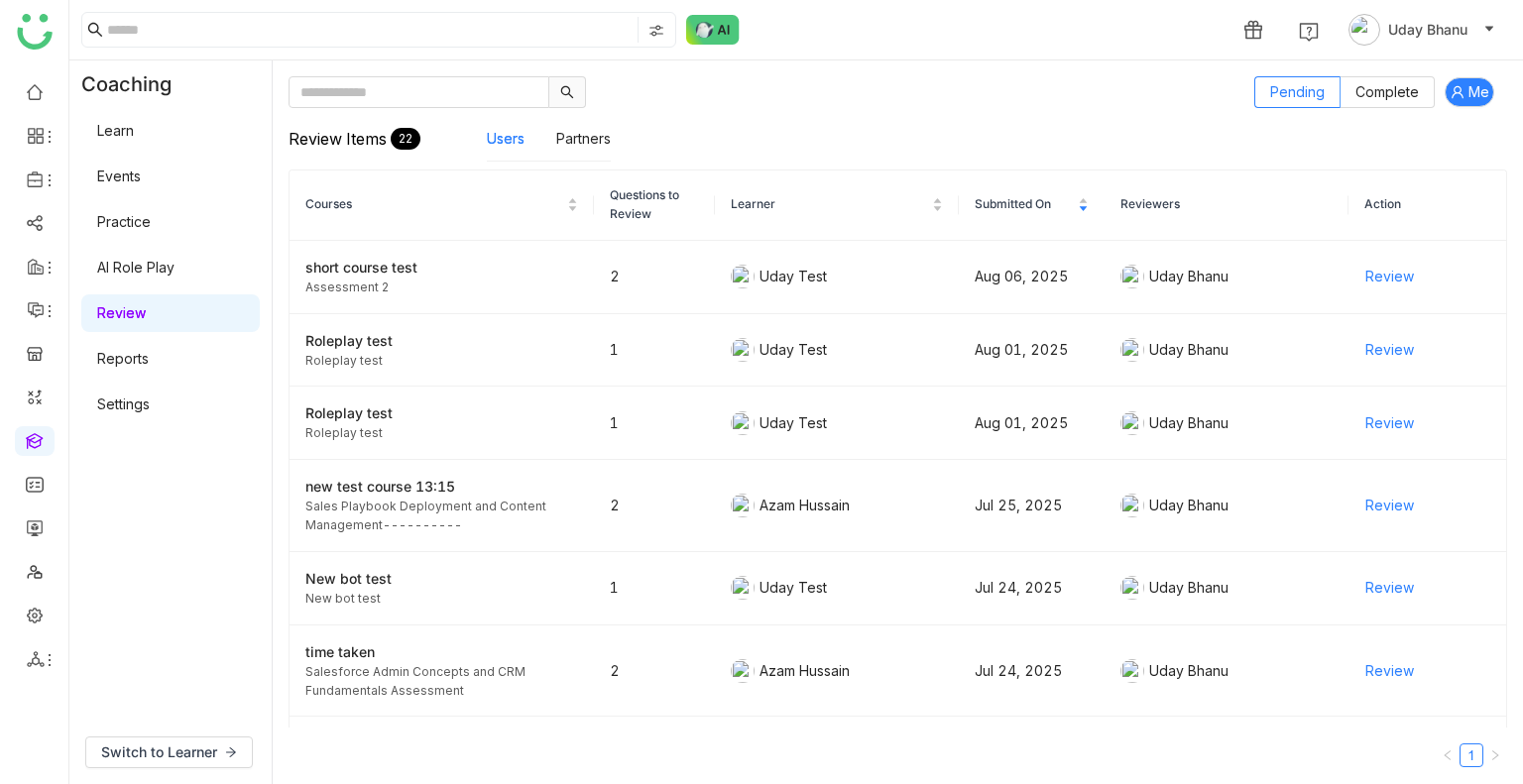 click 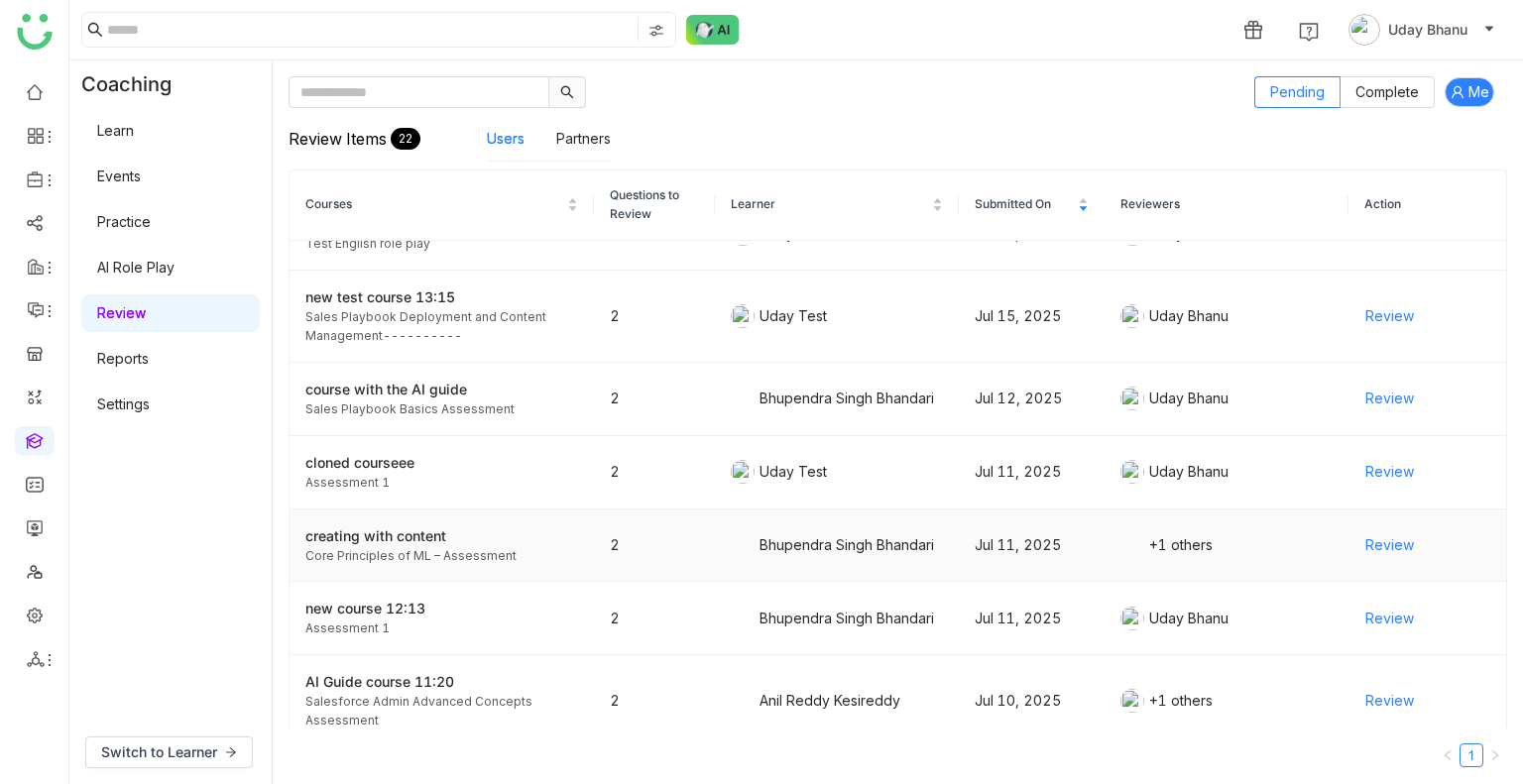 scroll, scrollTop: 591, scrollLeft: 0, axis: vertical 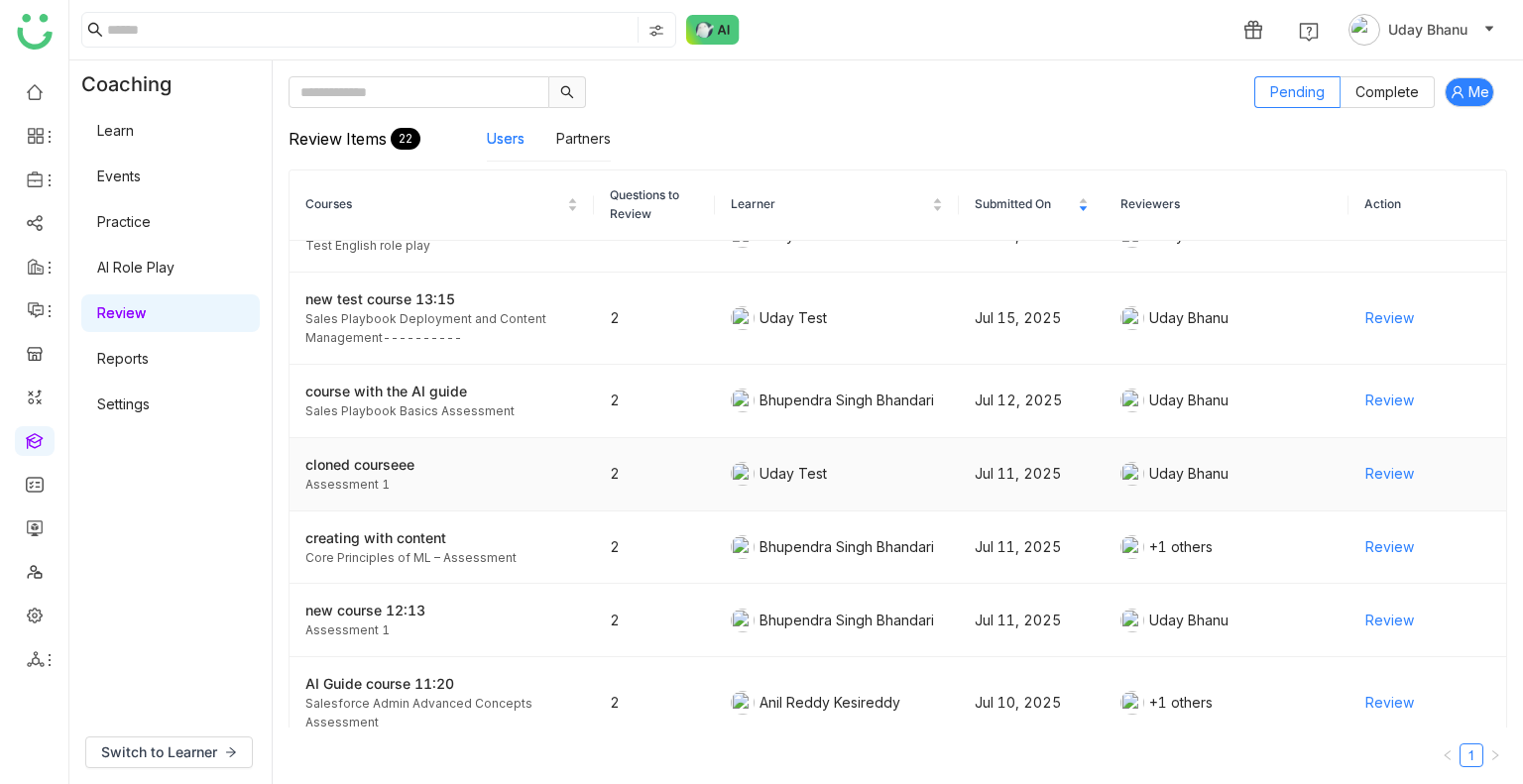click on "Review" 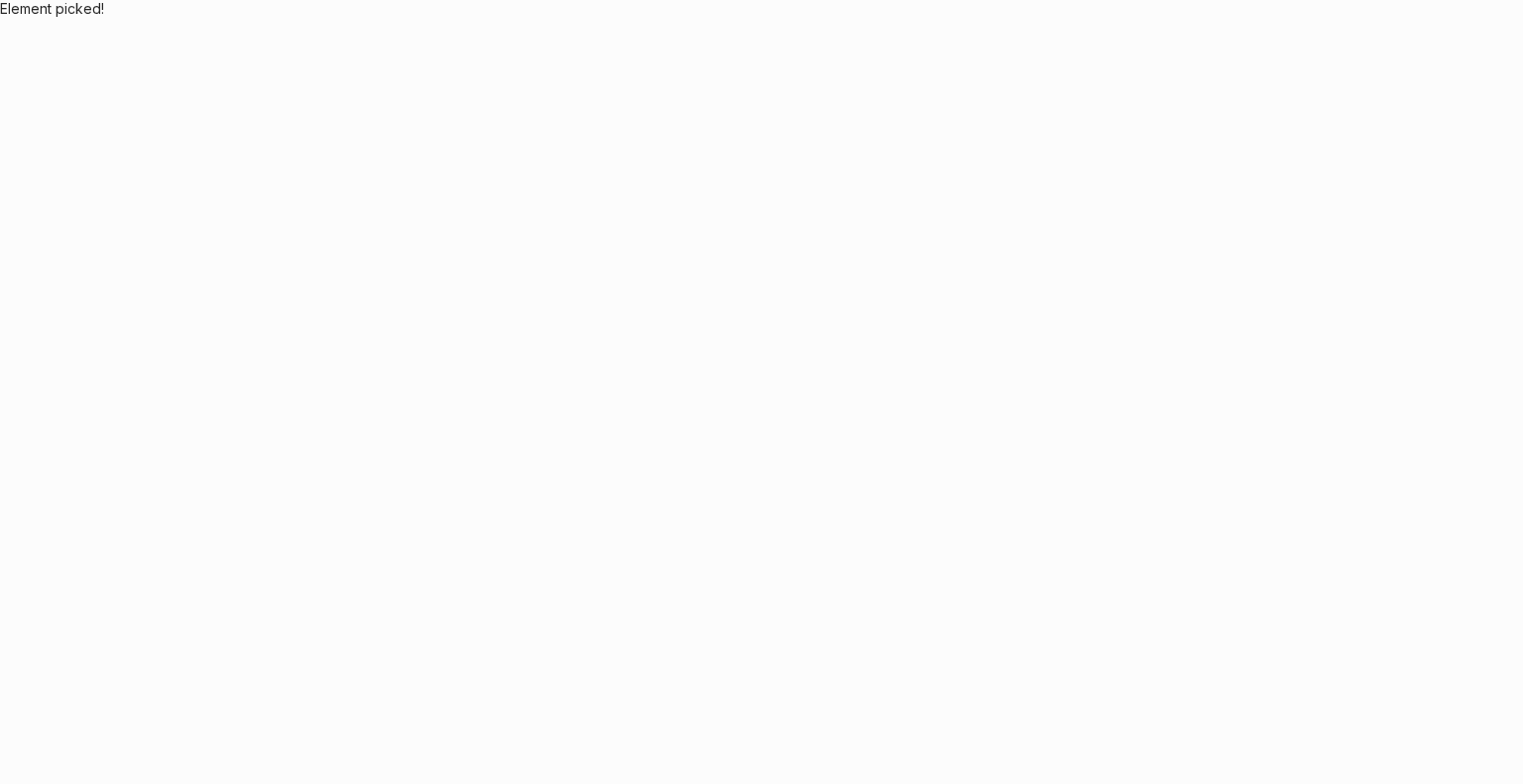 scroll, scrollTop: 0, scrollLeft: 0, axis: both 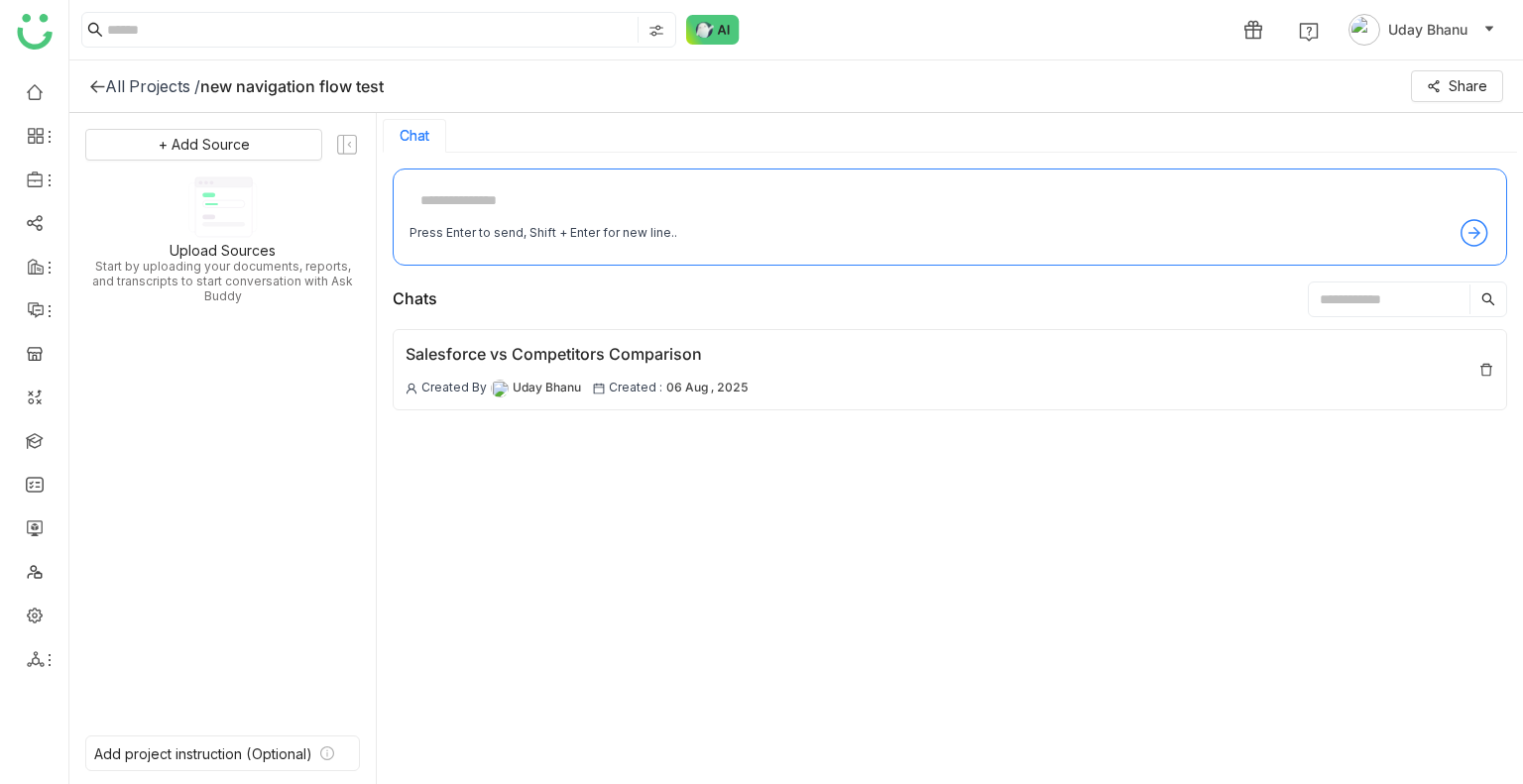 click on "All Projects /    new navigation flow test    Share" 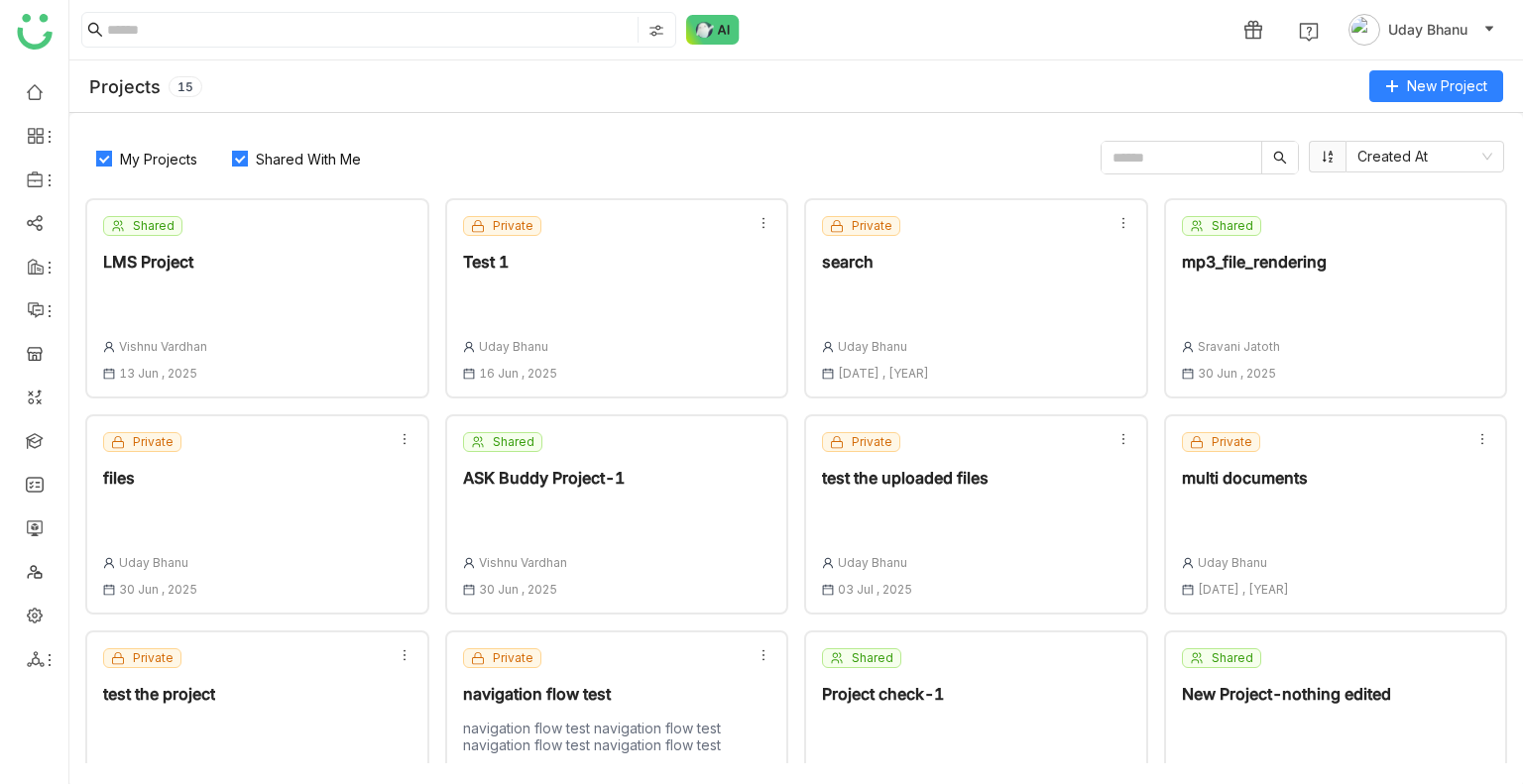 click on "Shared With Me" 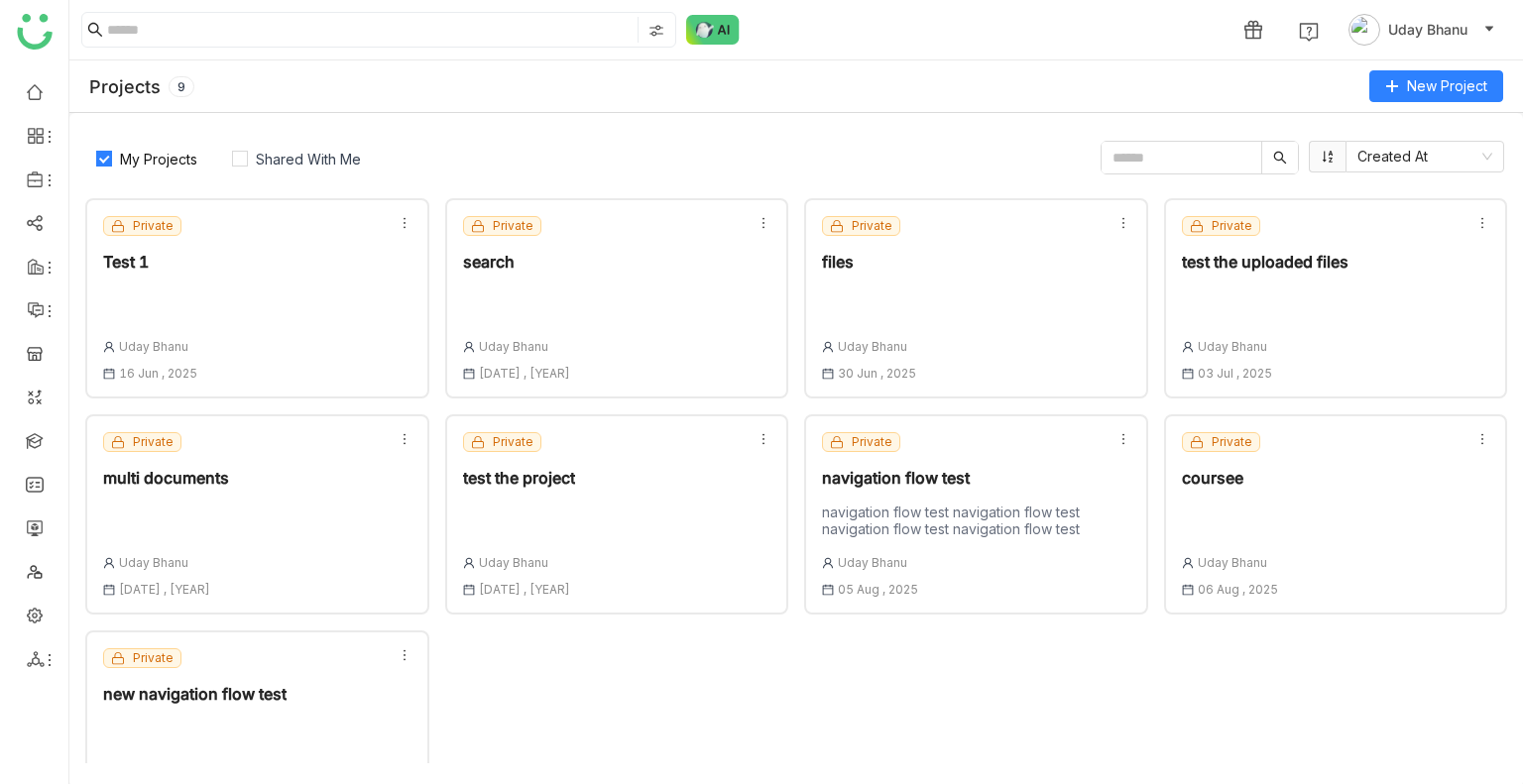 click on "[NUMBER] [FIRST] [LAST]" 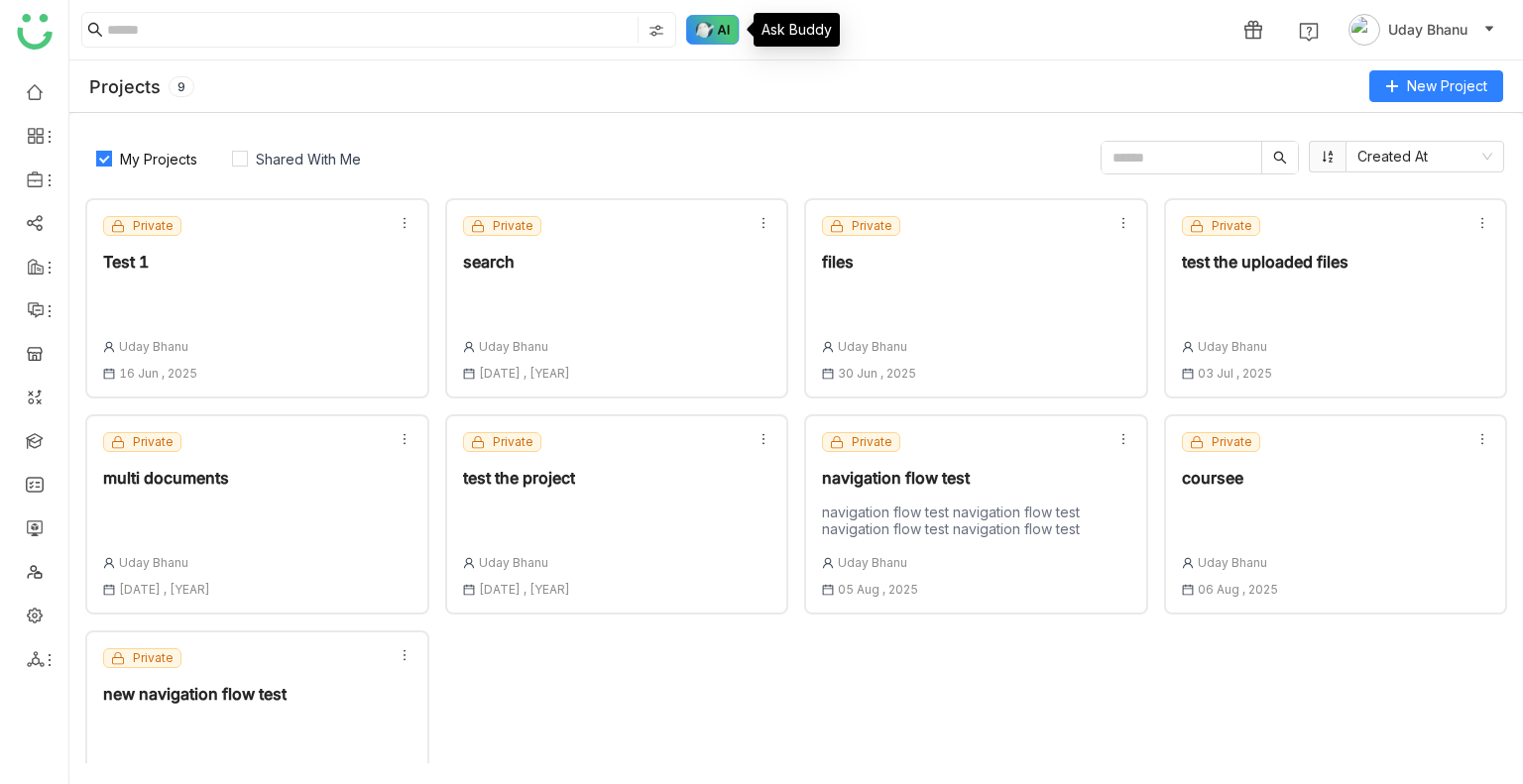 click 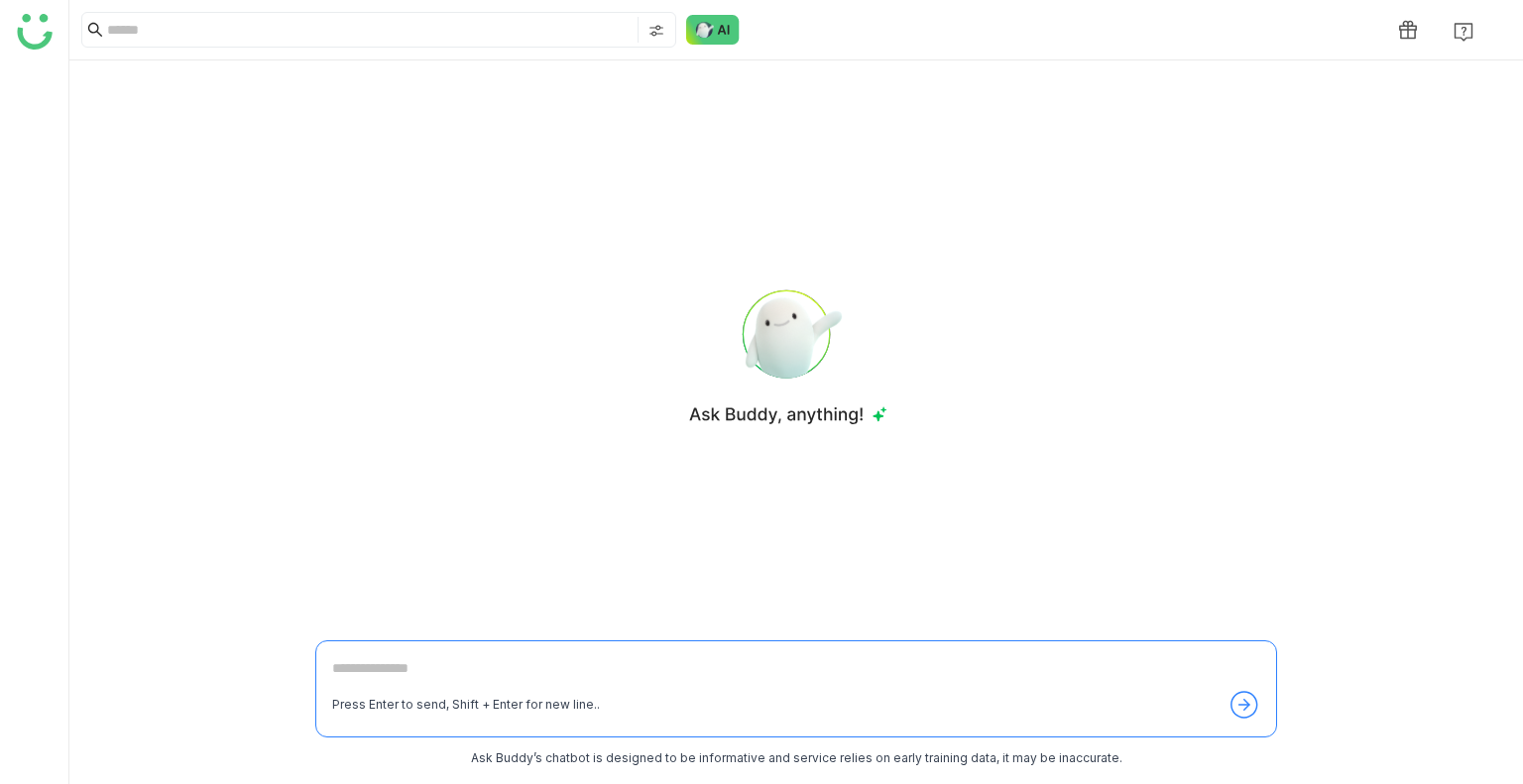 scroll, scrollTop: 0, scrollLeft: 0, axis: both 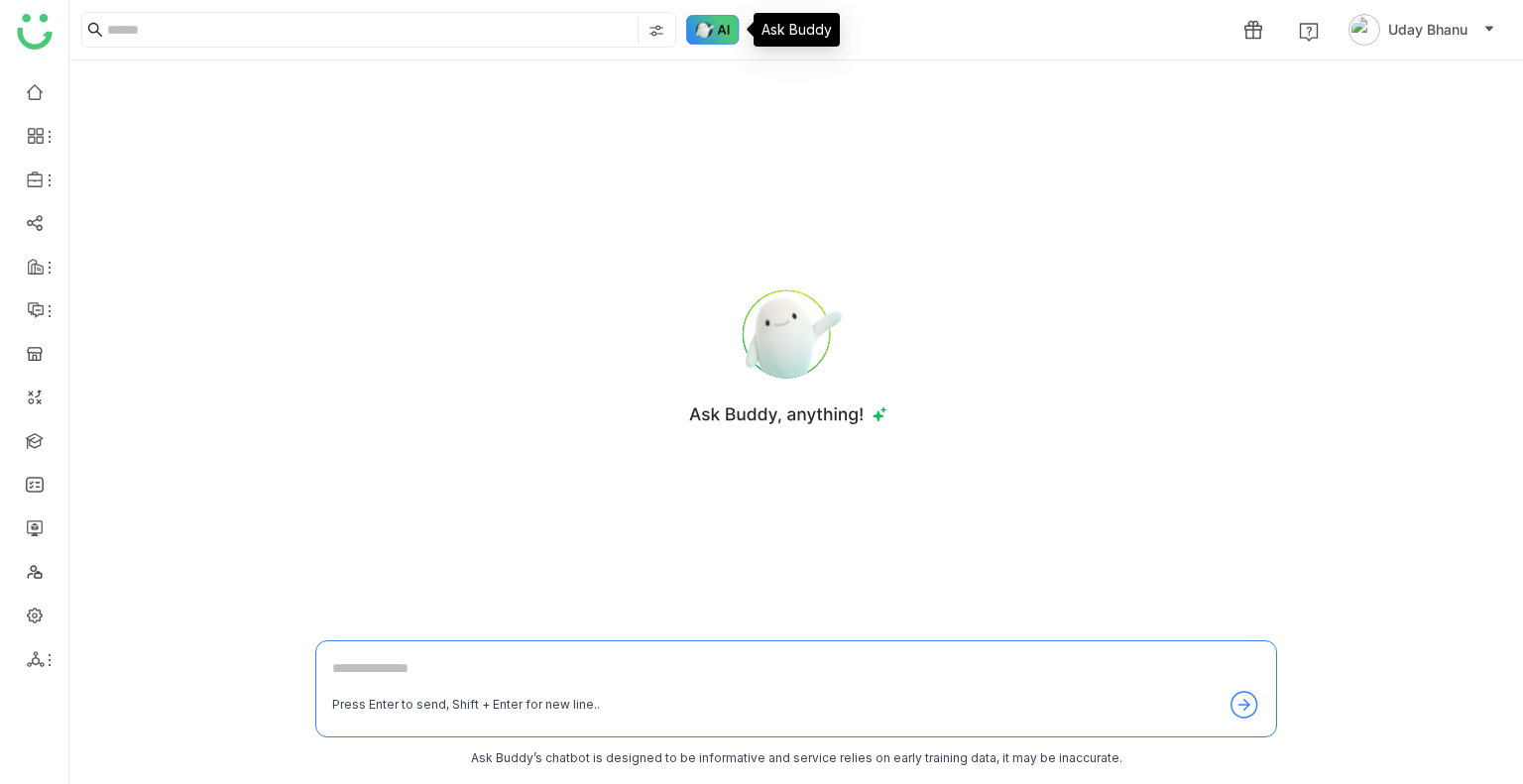 click 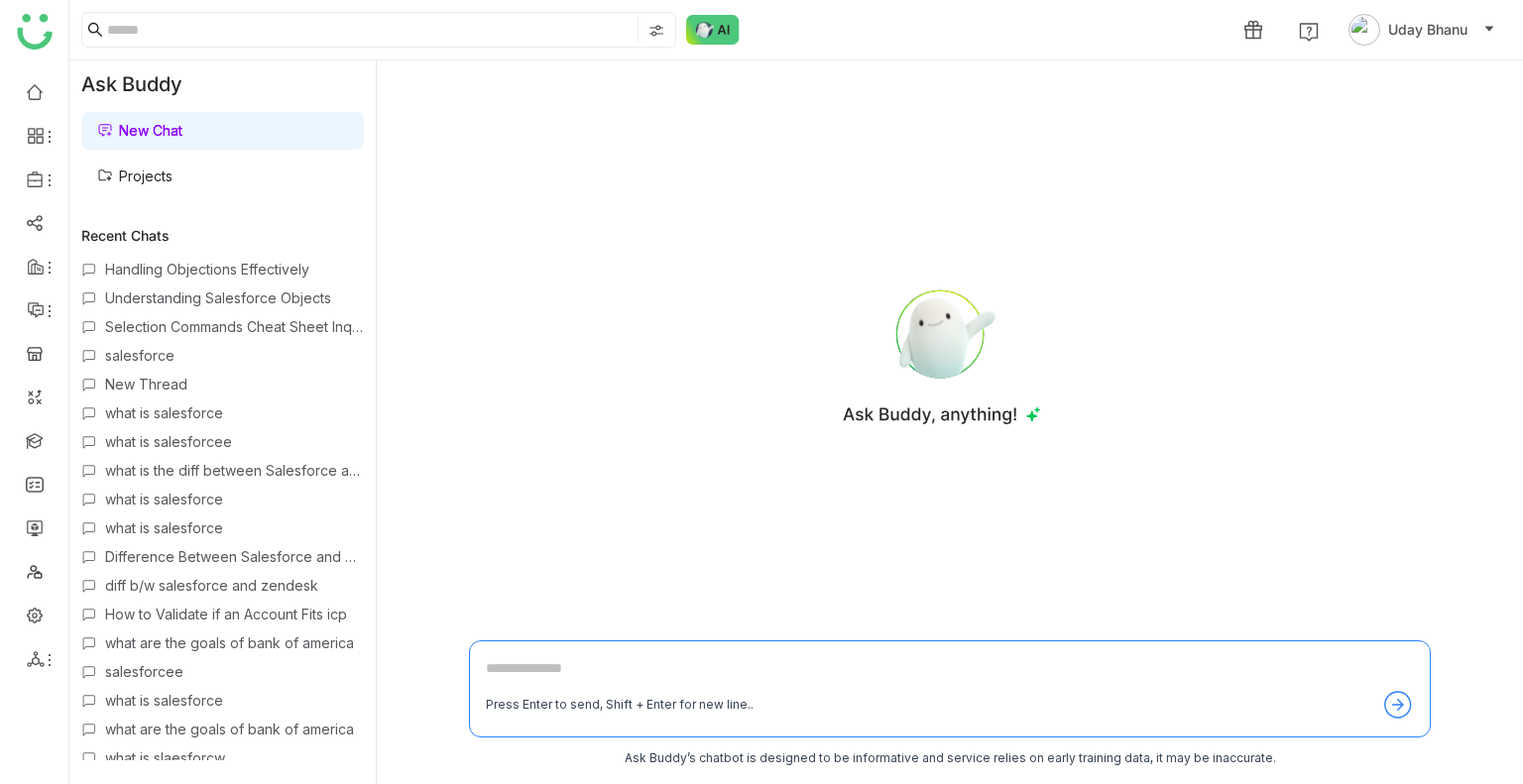 scroll, scrollTop: 0, scrollLeft: 0, axis: both 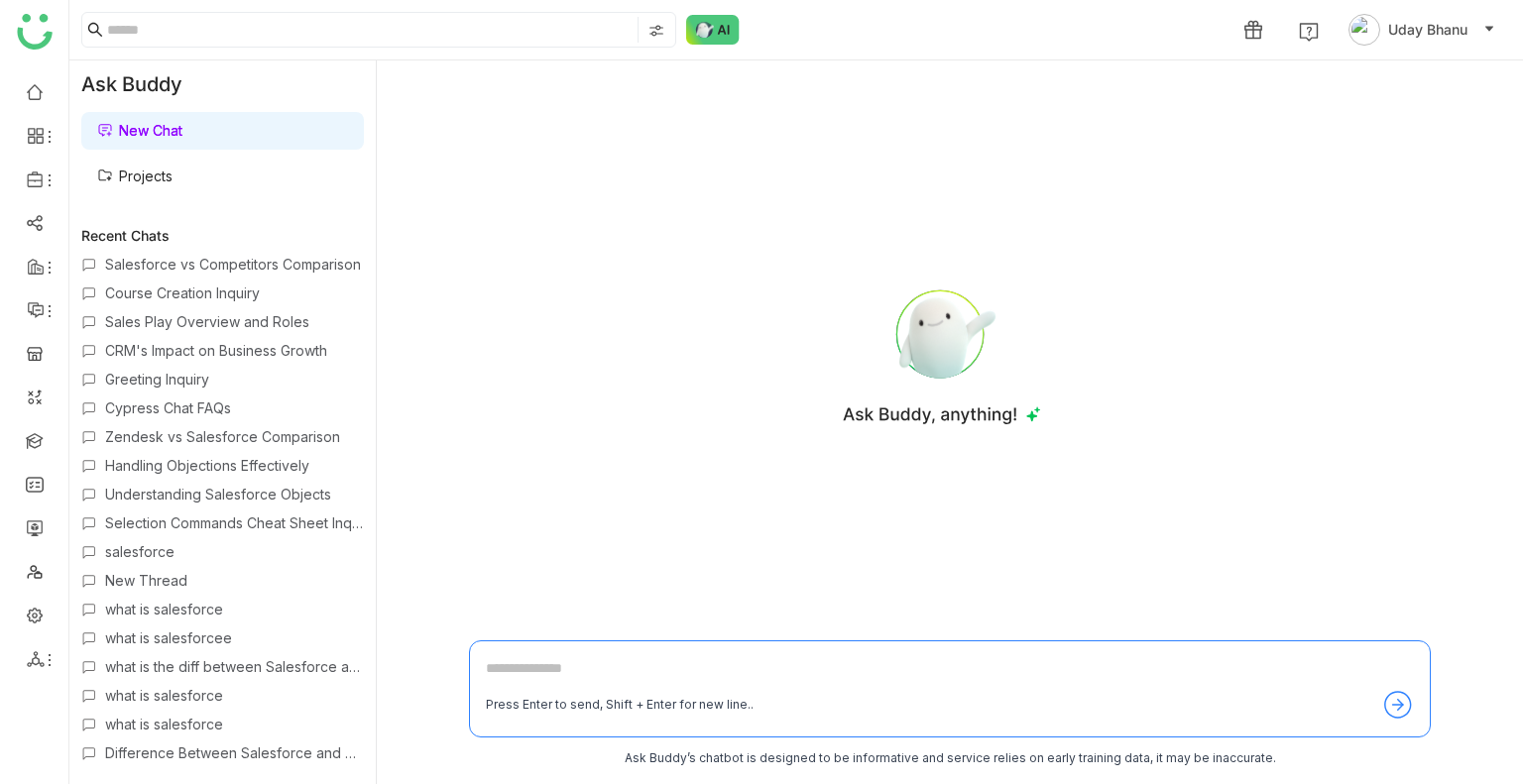 click on "Salesforce vs Competitors Comparison
Course Creation Inquiry
Sales Play Overview and Roles
CRM's Impact on Business Growth
Greeting Inquiry
Cypress Chat FAQs
Zendesk vs Salesforce Comparison
Handling Objections Effectively
Understanding Salesforce Objects
Selection Commands Cheat Sheet Inquiry
salesforce
New Thread
what is salesforce
what is salesforcee
what is the diff between Salesforce and Zendesk
what is salesforce
what is salesforce
Difference Between Salesforce and Zendesk
diff b/w salesforce and zendesk
How to Validate if an Account Fits icp
what are the goals of [ORGANIZATION]
salesforcee
what is salesforce
what are the goals of [ORGANIZATION]
what is slaesforcw" at bounding box center (222, 507) 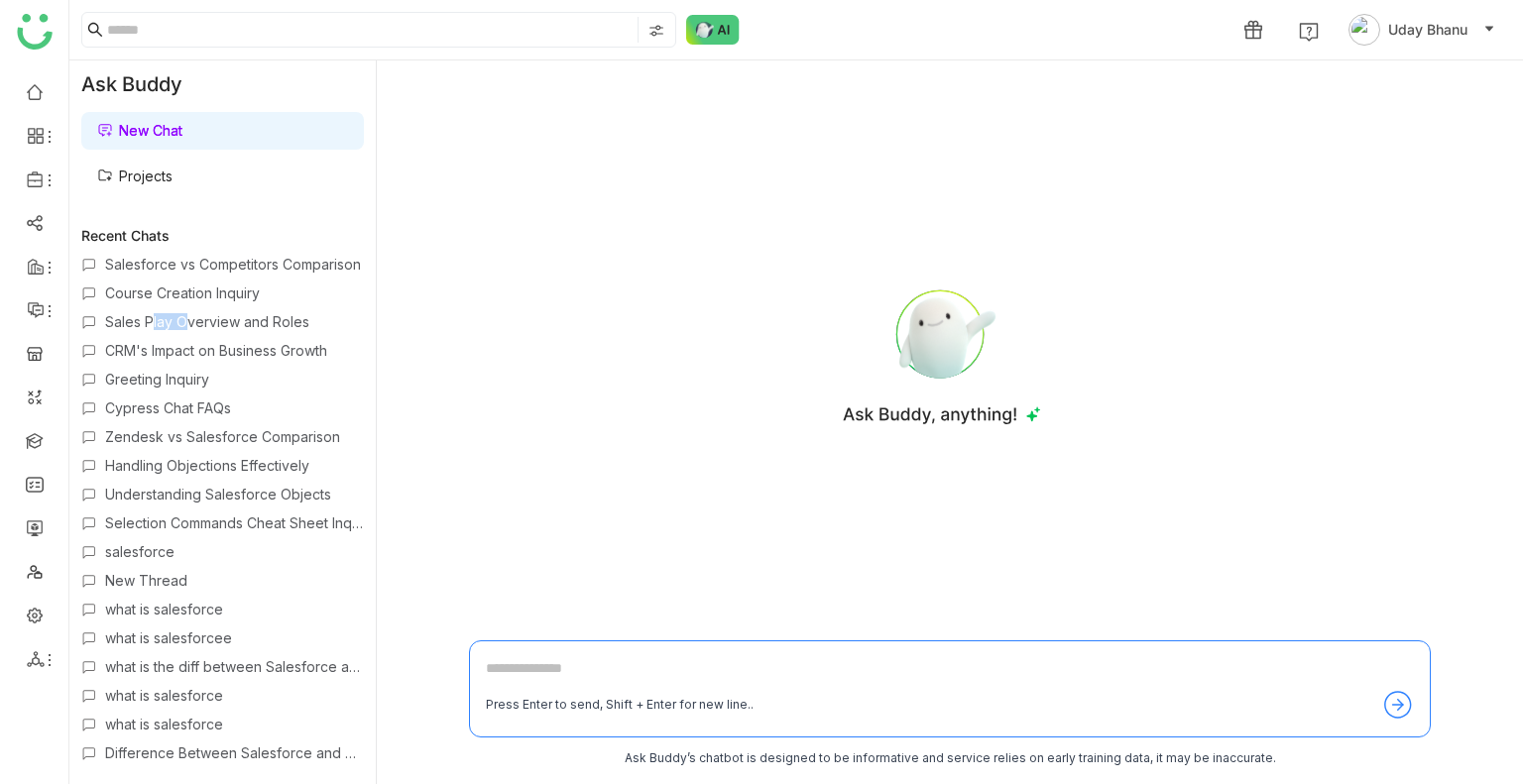 click on "Salesforce vs Competitors Comparison
Course Creation Inquiry
Sales Play Overview and Roles
CRM's Impact on Business Growth
Greeting Inquiry
Cypress Chat FAQs
Zendesk vs Salesforce Comparison
Handling Objections Effectively
Understanding Salesforce Objects
Selection Commands Cheat Sheet Inquiry
salesforce
New Thread
what is salesforce
what is salesforcee
what is the diff between Salesforce and Zendesk
what is salesforce
what is salesforce
Difference Between Salesforce and Zendesk
diff b/w salesforce and zendesk
How to Validate if an Account Fits icp
what are the goals of [ORGANIZATION]
salesforcee
what is salesforce
what are the goals of [ORGANIZATION]
what is slaesforcw" at bounding box center (222, 507) 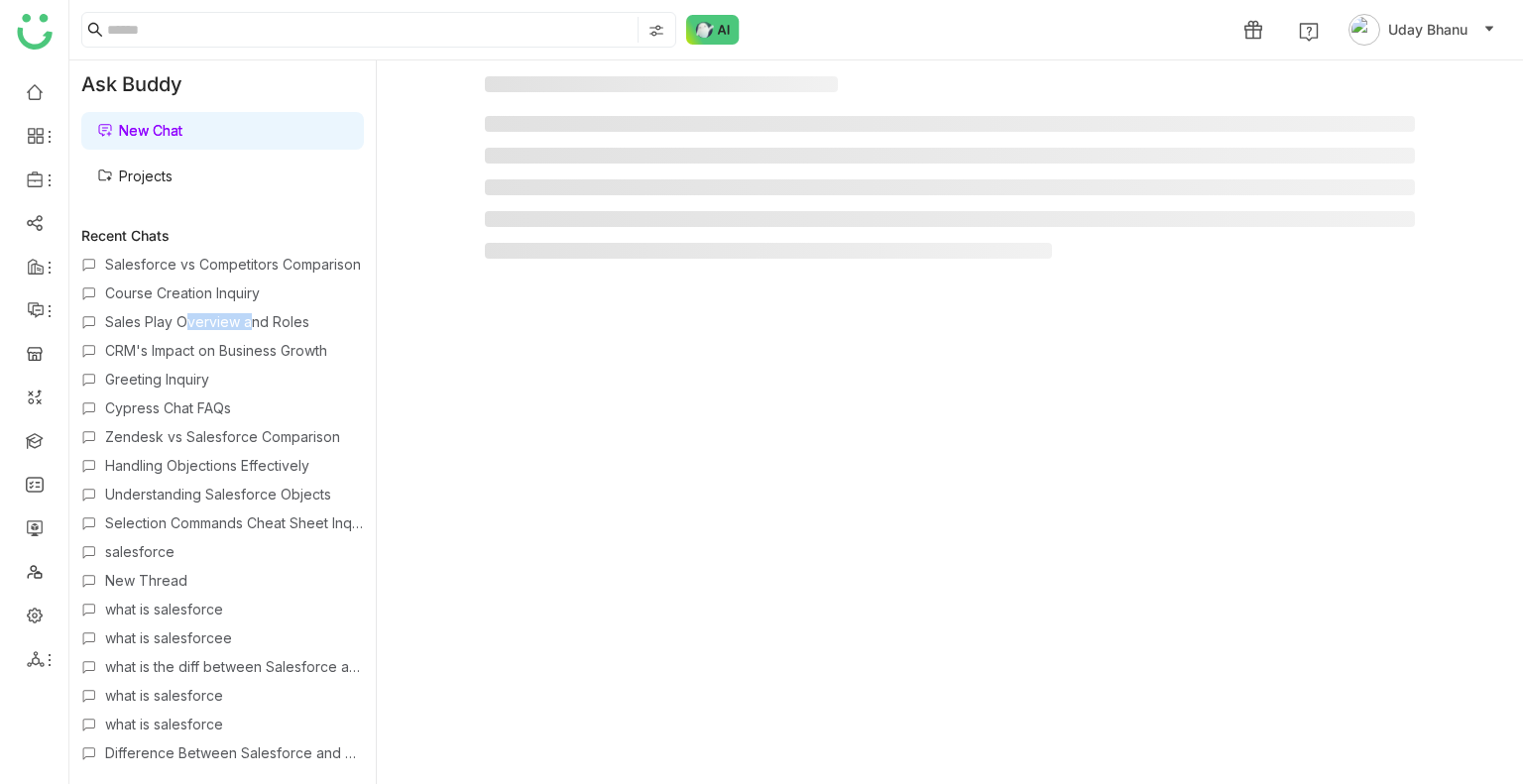click on "Sales Play Overview and Roles" at bounding box center (234, 321) 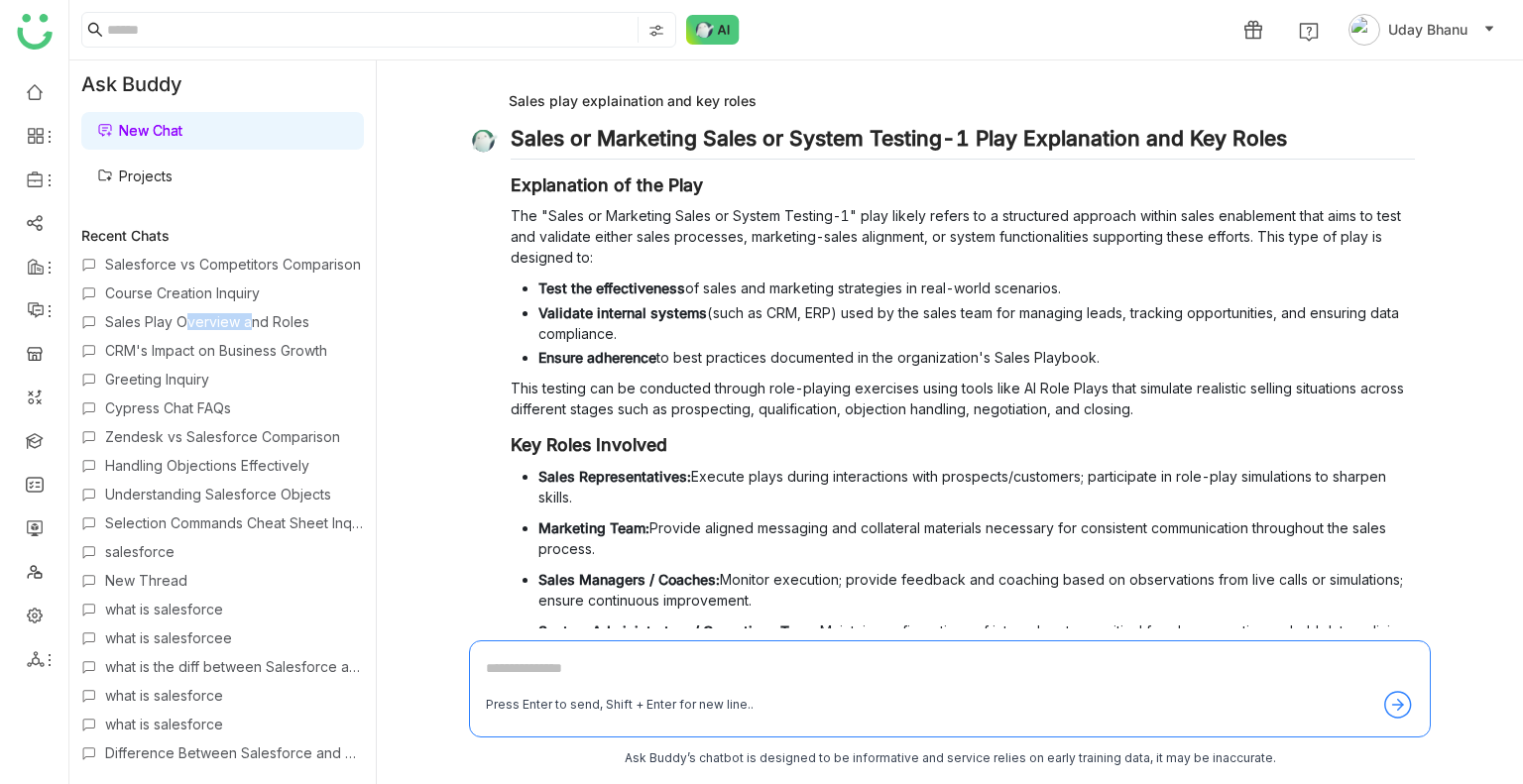 scroll, scrollTop: 240, scrollLeft: 0, axis: vertical 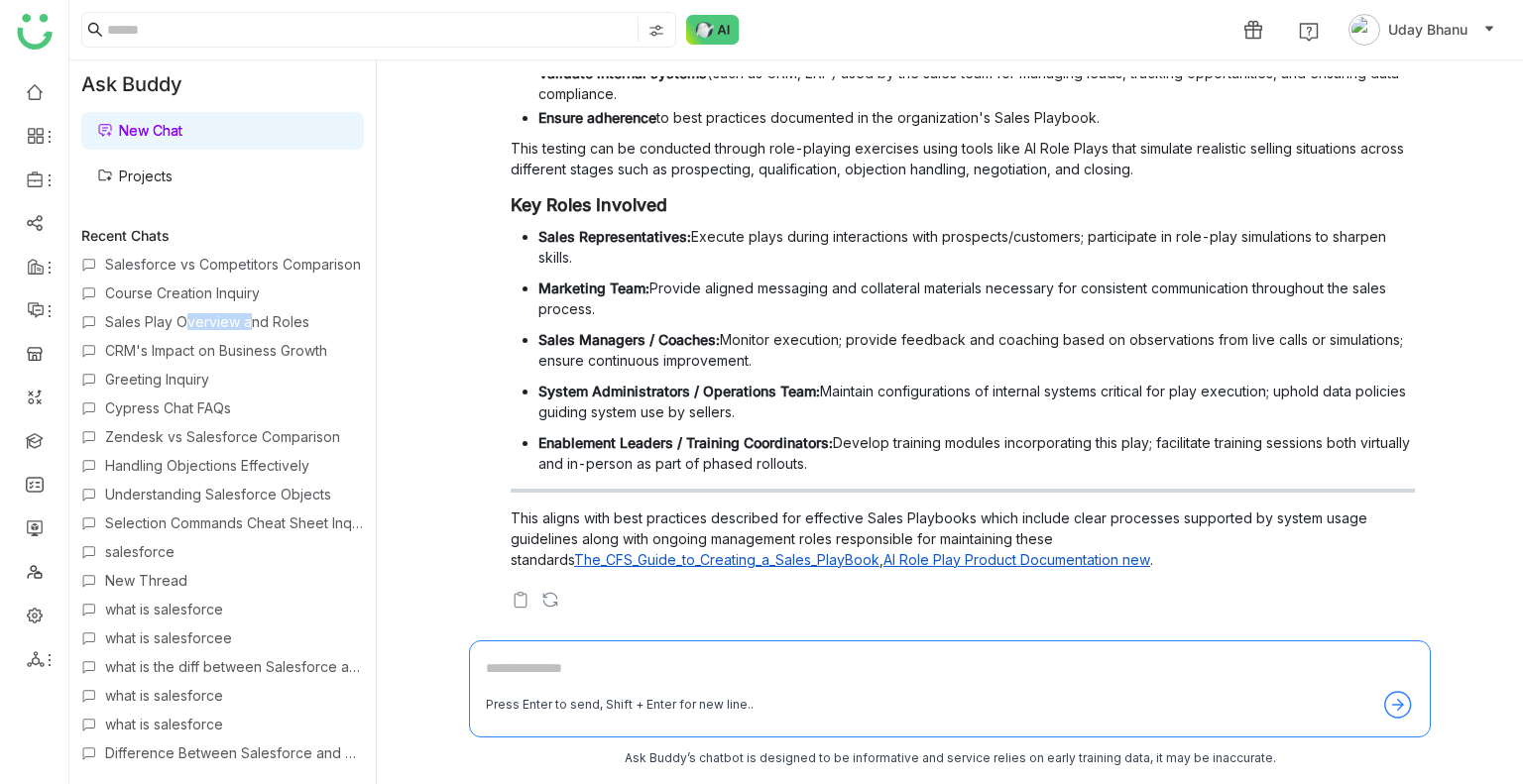 click on "Projects" at bounding box center (135, 175) 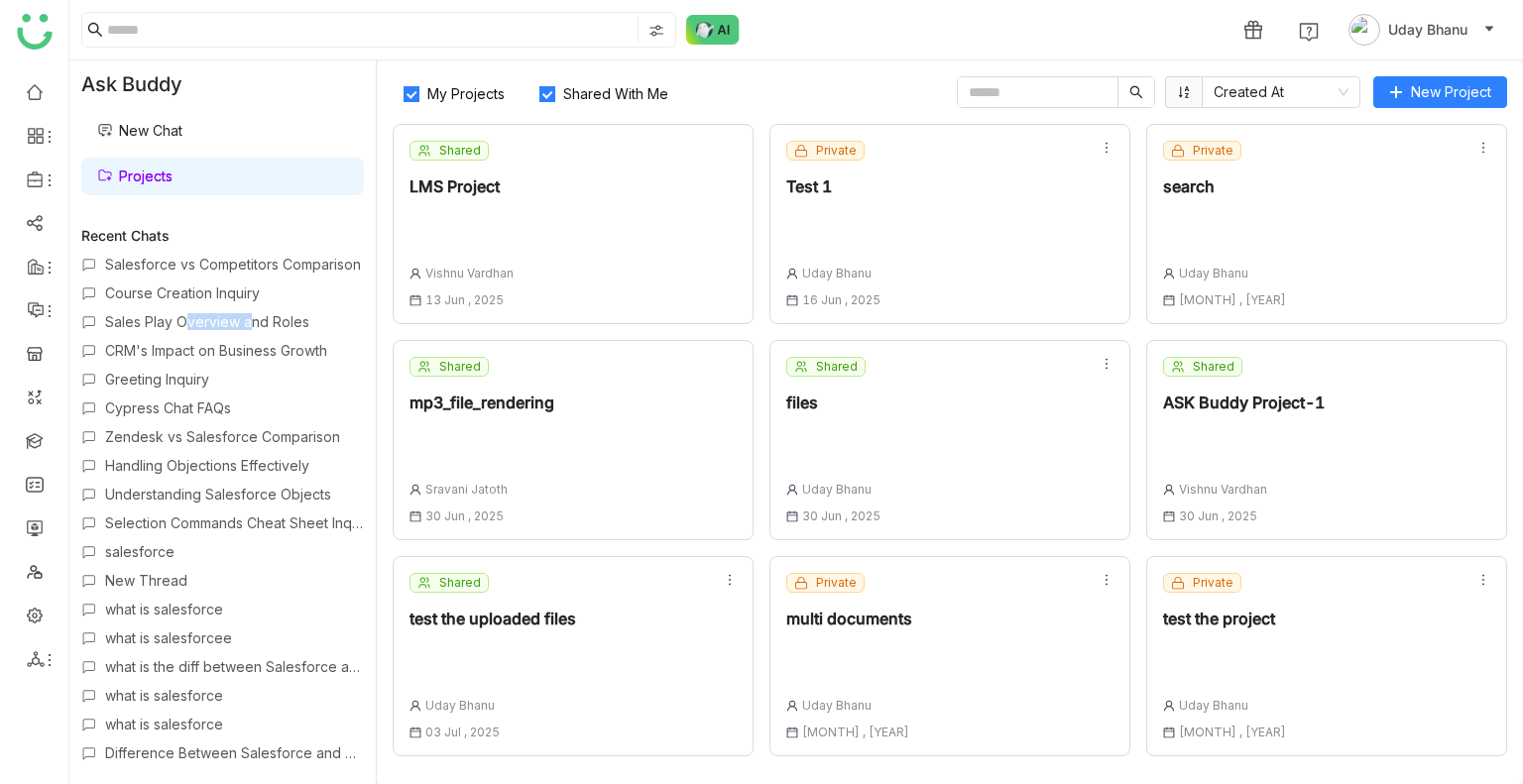 click on "New Chat" at bounding box center (140, 130) 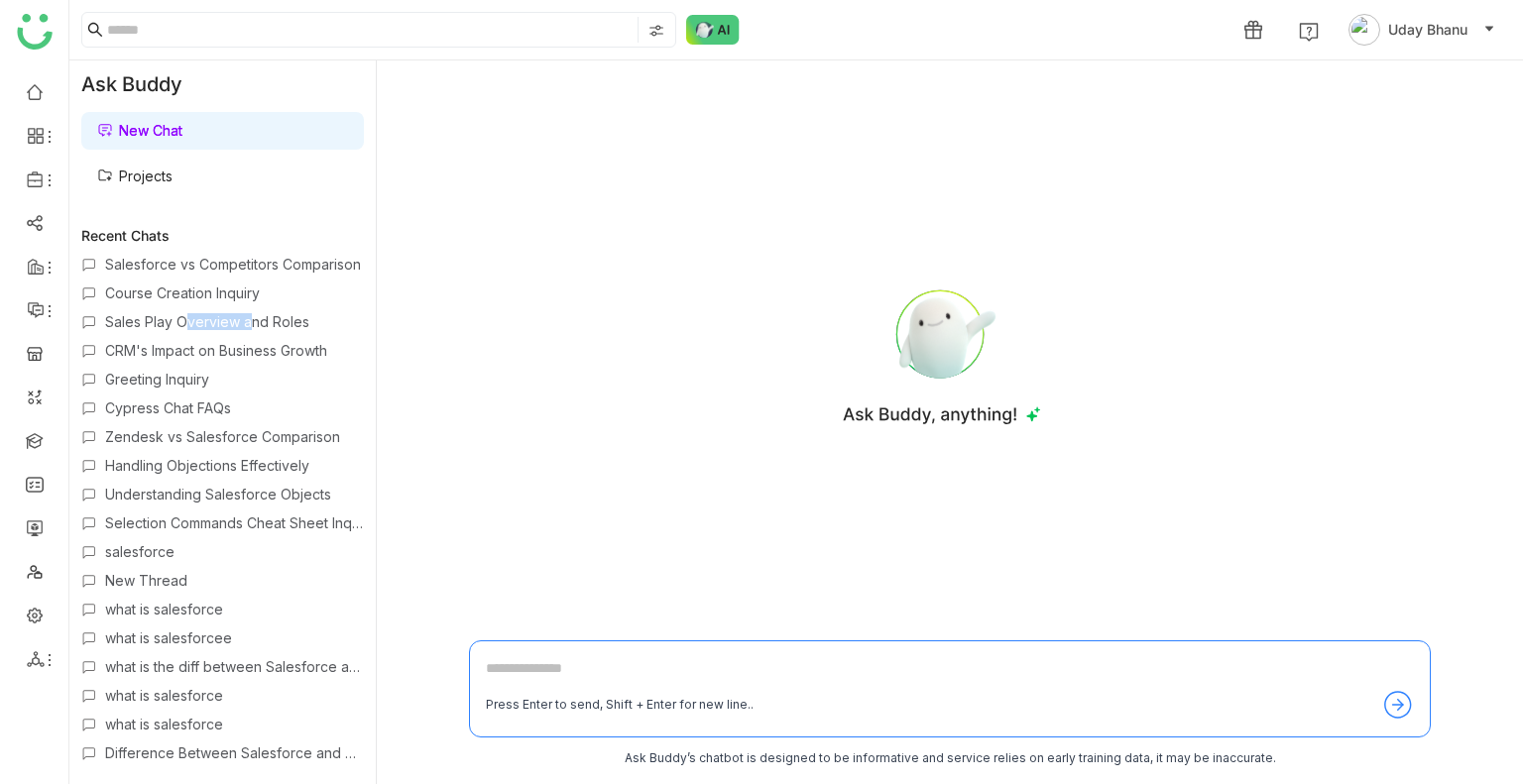 click on "Projects" at bounding box center [135, 175] 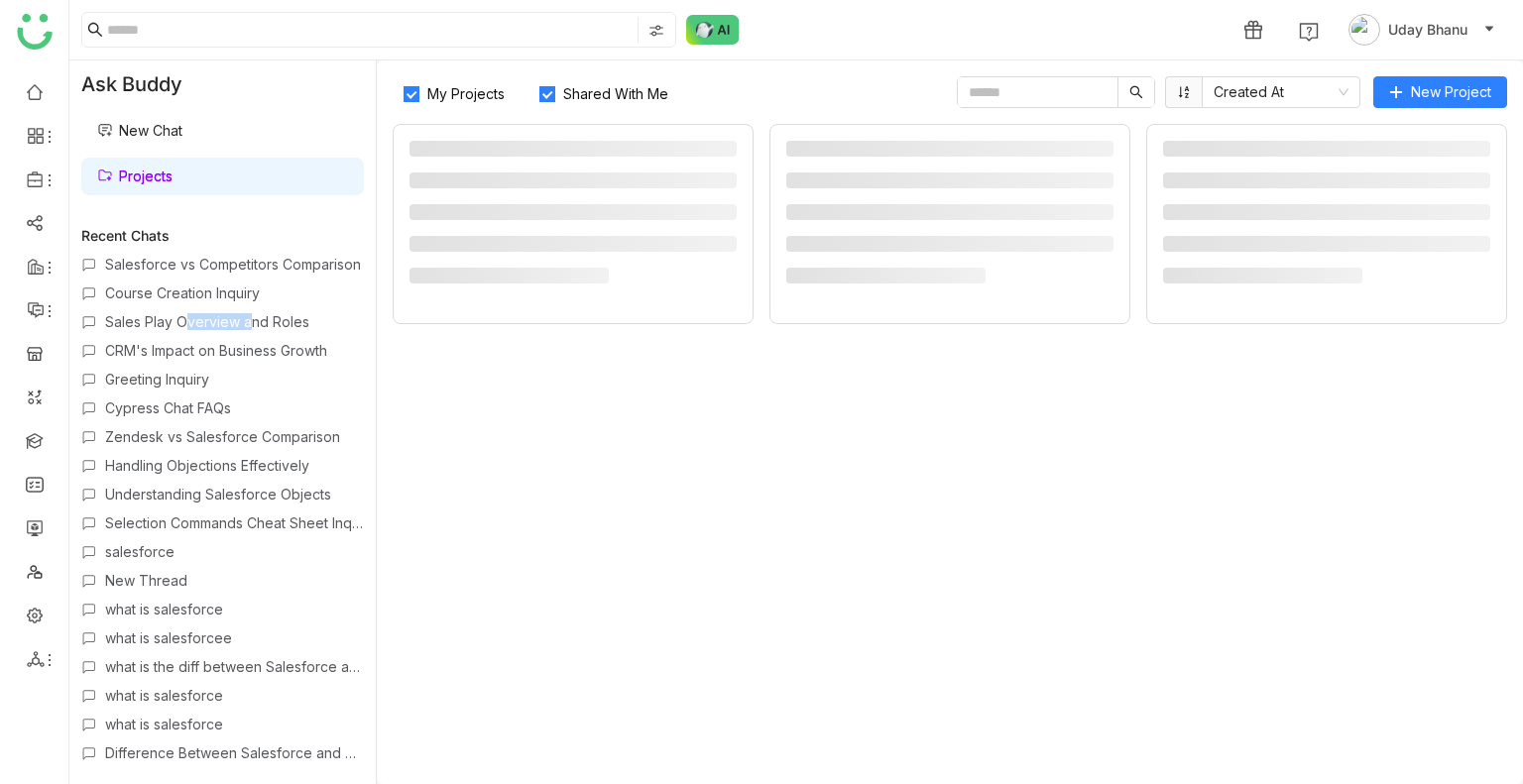 click on "Projects" at bounding box center [135, 175] 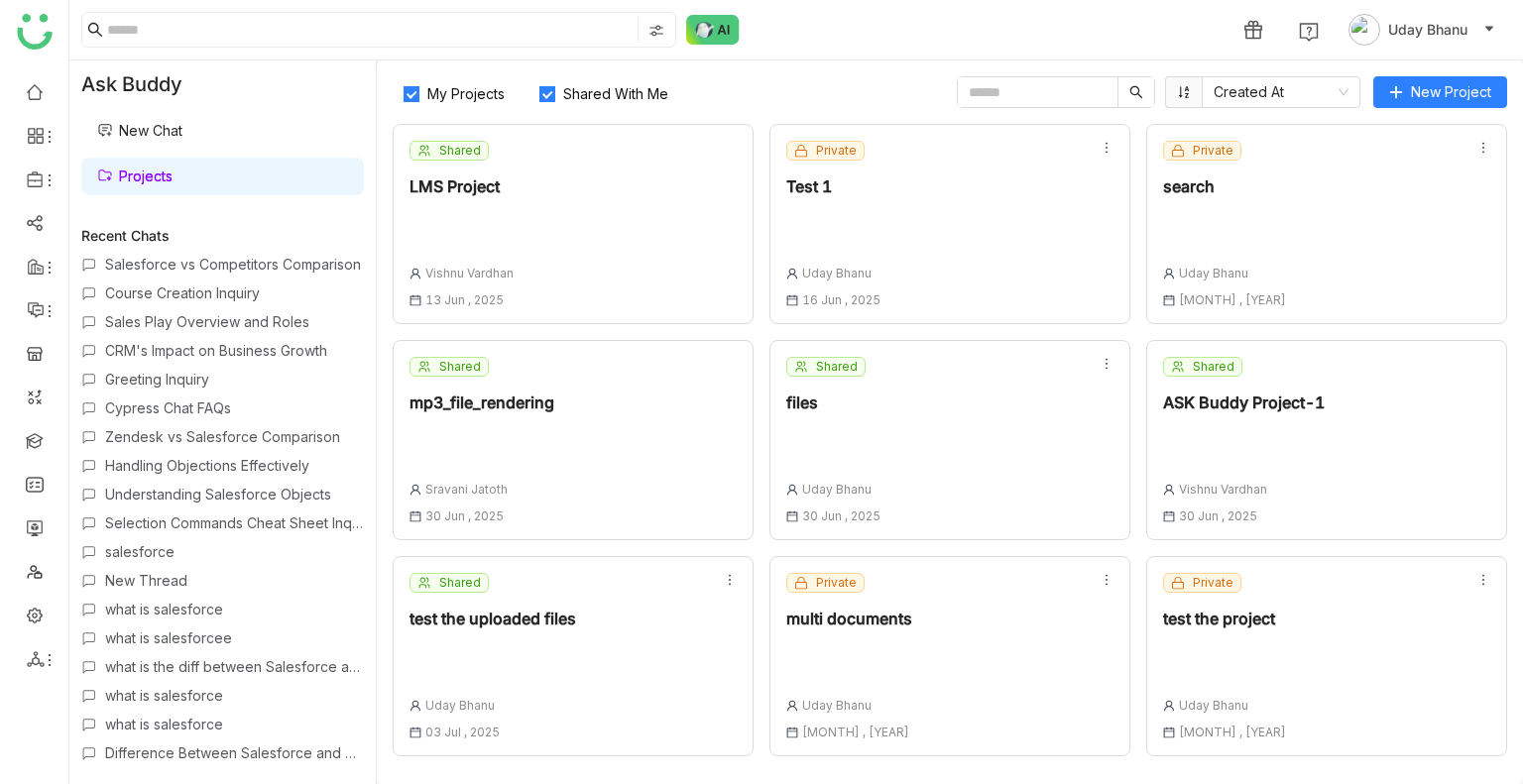 click on "My Projects Shared With Me  Created At   New Project
Shared  LMS Project  [FIRST] [LAST] [MONTH] , [YEAR]
Private  Test 1  [FIRST] [LAST] [MONTH] , [YEAR]
Private  search   [FIRST] [LAST] [MONTH] , [YEAR]
Shared  mp3_file_rendering  [FIRST] [LAST] [MONTH] , [YEAR]
Shared  files   [FIRST] [LAST] [MONTH] , [YEAR]
Shared  ASK Buddy Project-1  [FIRST] [LAST] [MONTH] , [YEAR]
Shared  test the uploaded files   [FIRST] [LAST] [MONTH] , [YEAR]
Private  multi documents   [FIRST] [LAST] [MONTH] , [YEAR]
Private  test the project   [FIRST] [LAST] [MONTH] , [YEAR]
Shared  navigation flow test   navigation flow test navigation flow test navigation flow test navigation flow test  [FIRST] [LAST] [MONTH] , [YEAR]
Shared  Project check-1  [FIRST] [LAST] [MONTH] , [YEAR]
Shared  New Project-nothing edited
[FIRST] [LAST] [MONTH] , [YEAR]
Shared  LMS Share with Org  [FIRST] [LAST] [MONTH] , [YEAR]
Private  coursee  [FIRST] [LAST] [MONTH] , [YEAR]
Shared  new navigation flow test   [FIRST] [LAST] [MONTH] , [YEAR]" 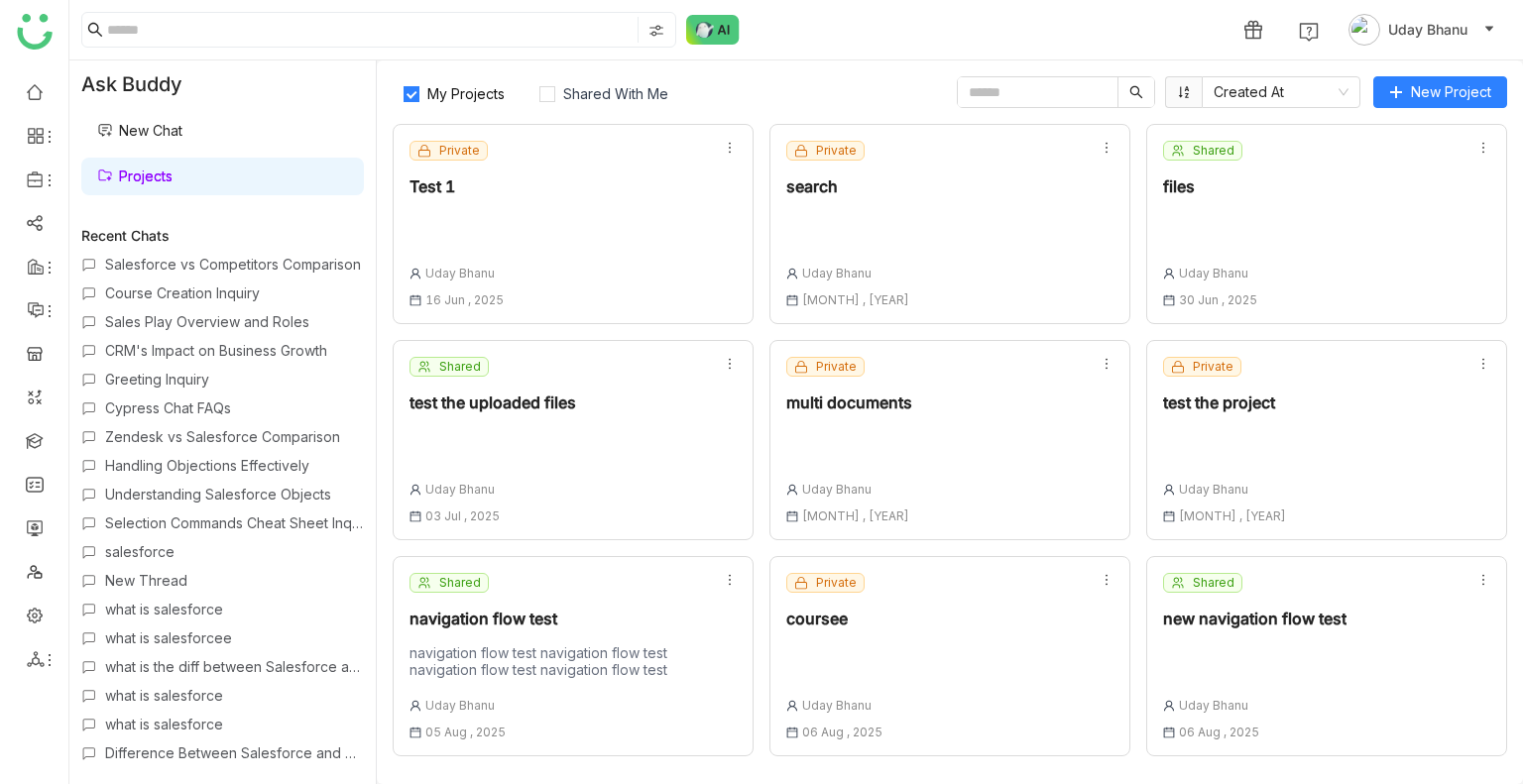 click 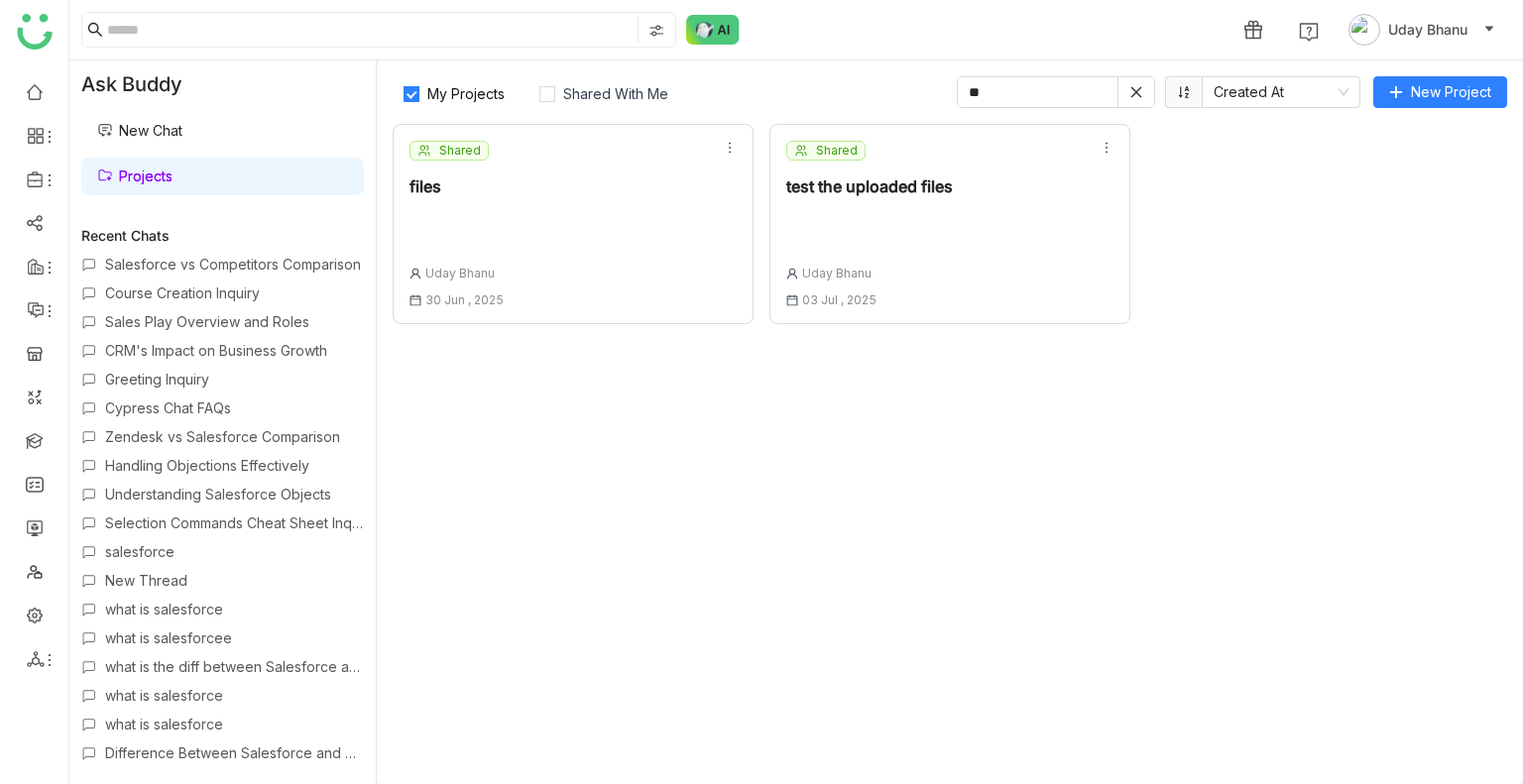 type on "*" 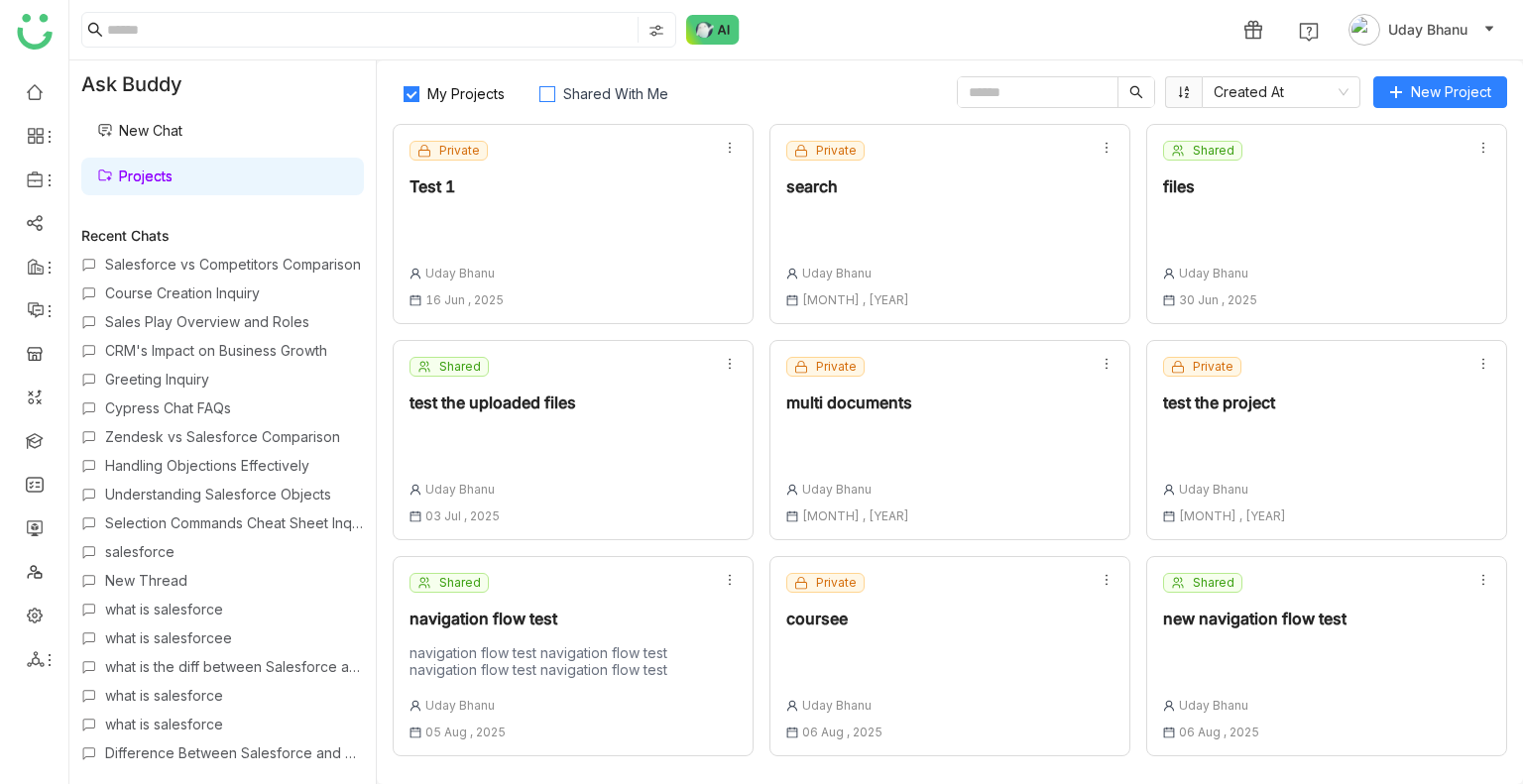 click on "Shared With Me" 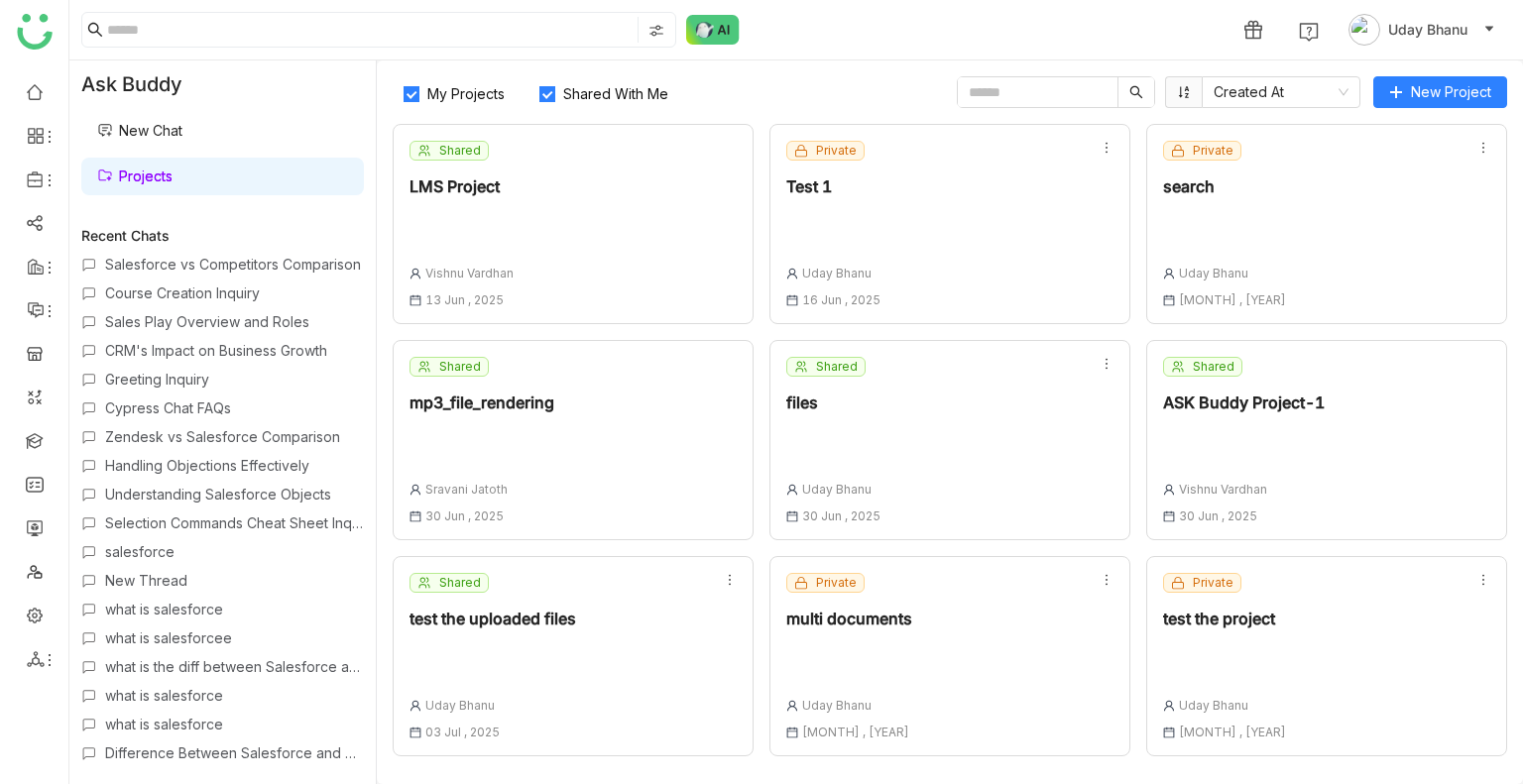 click on "My Projects" 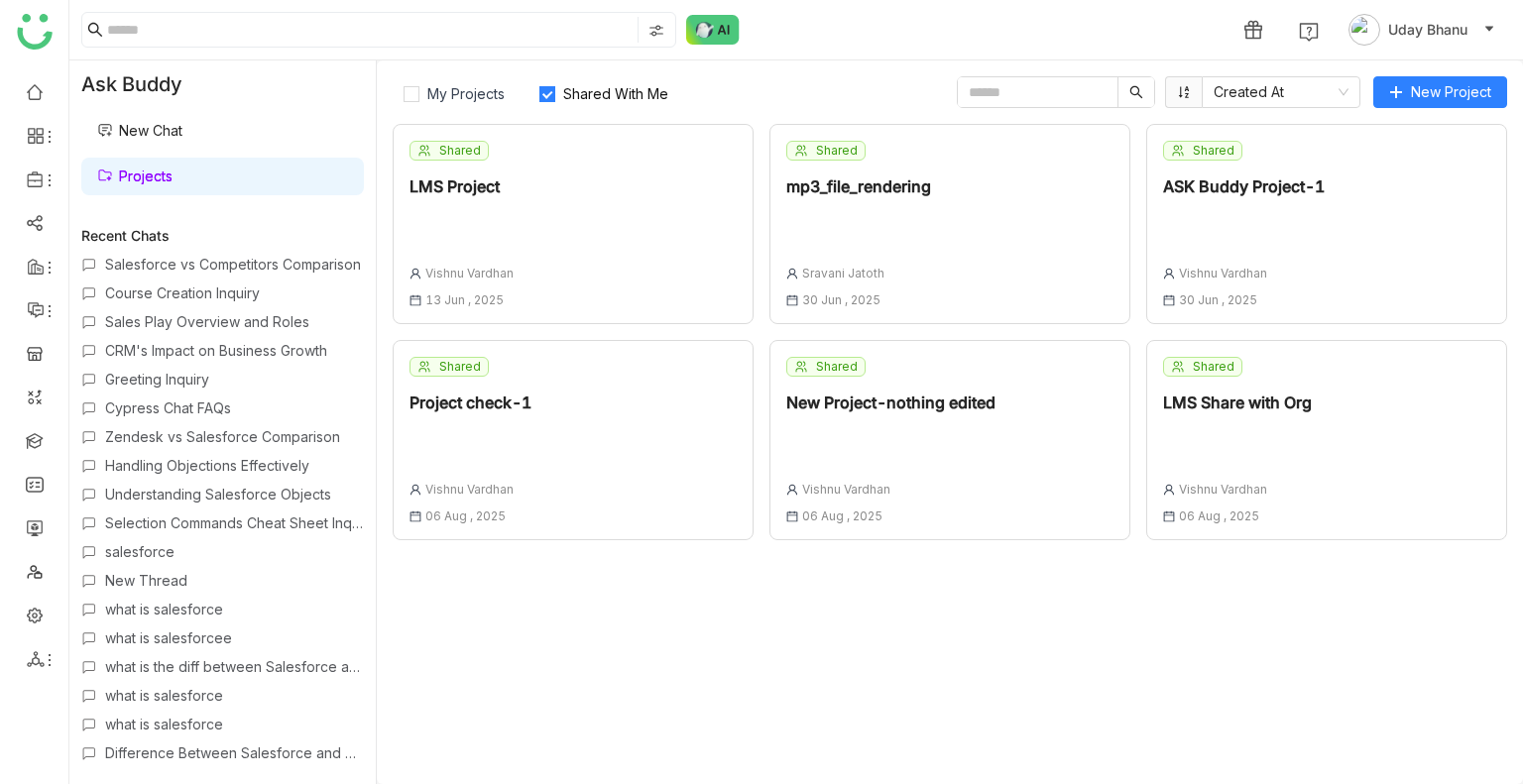 click 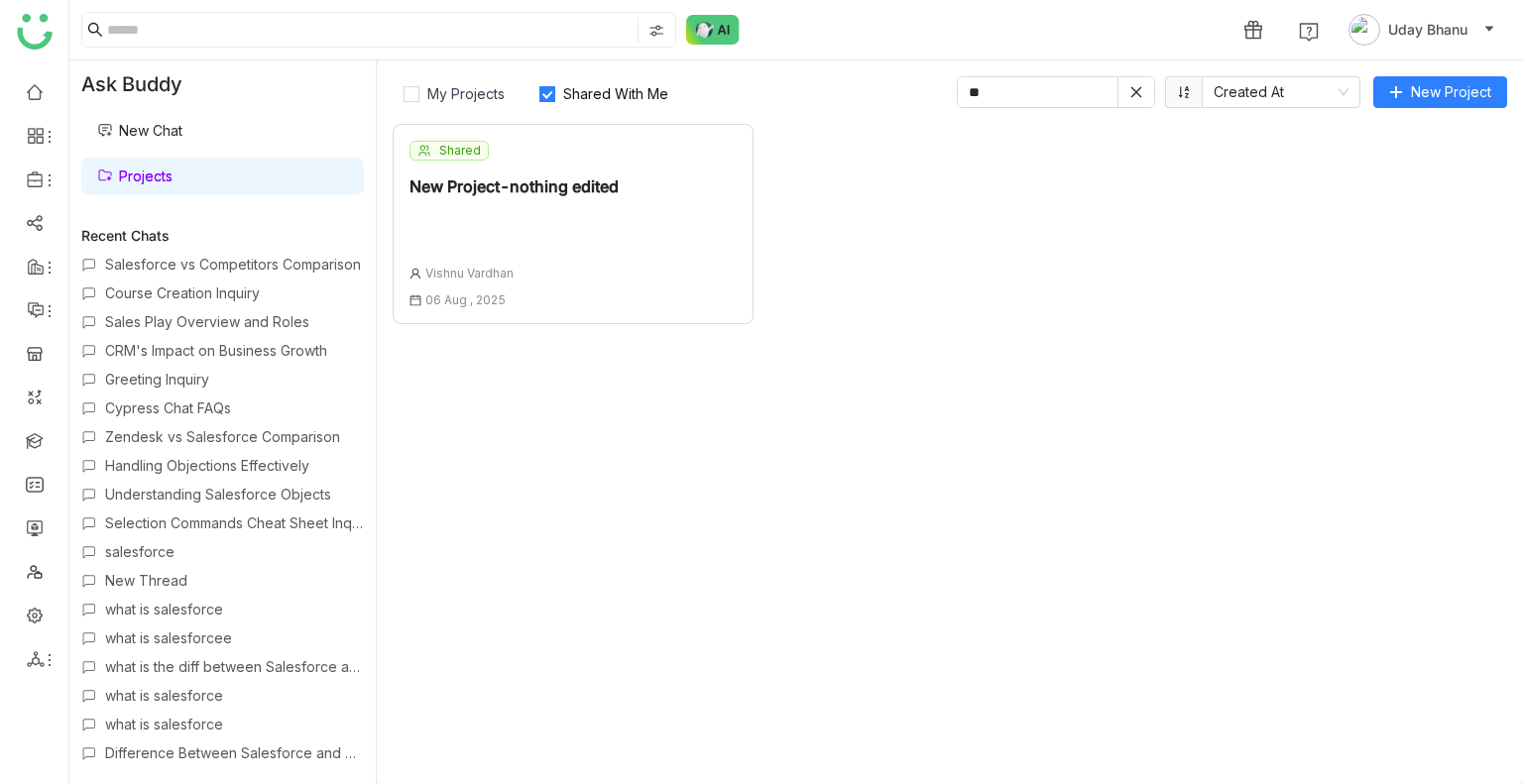 type on "*" 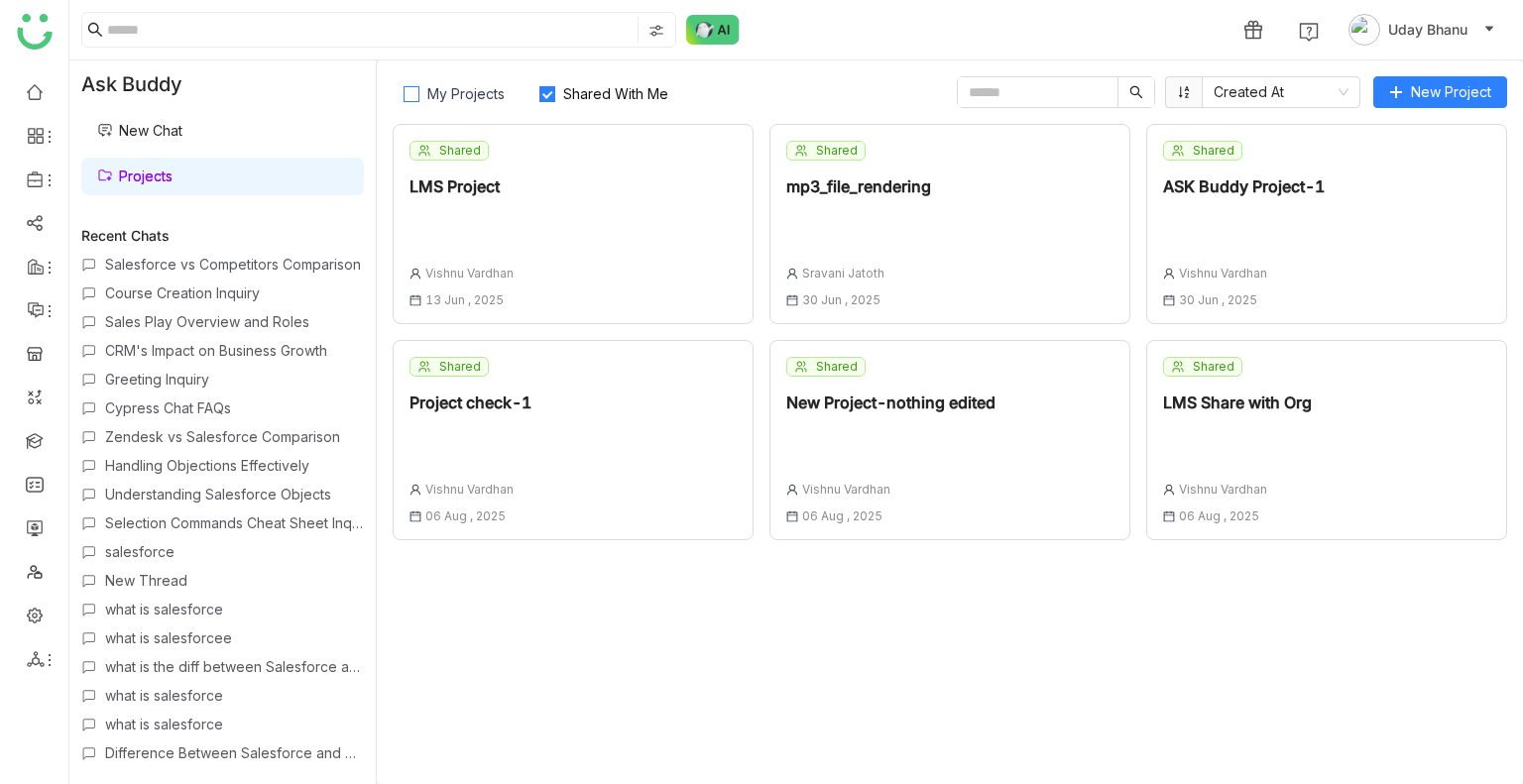 click on "My Projects" 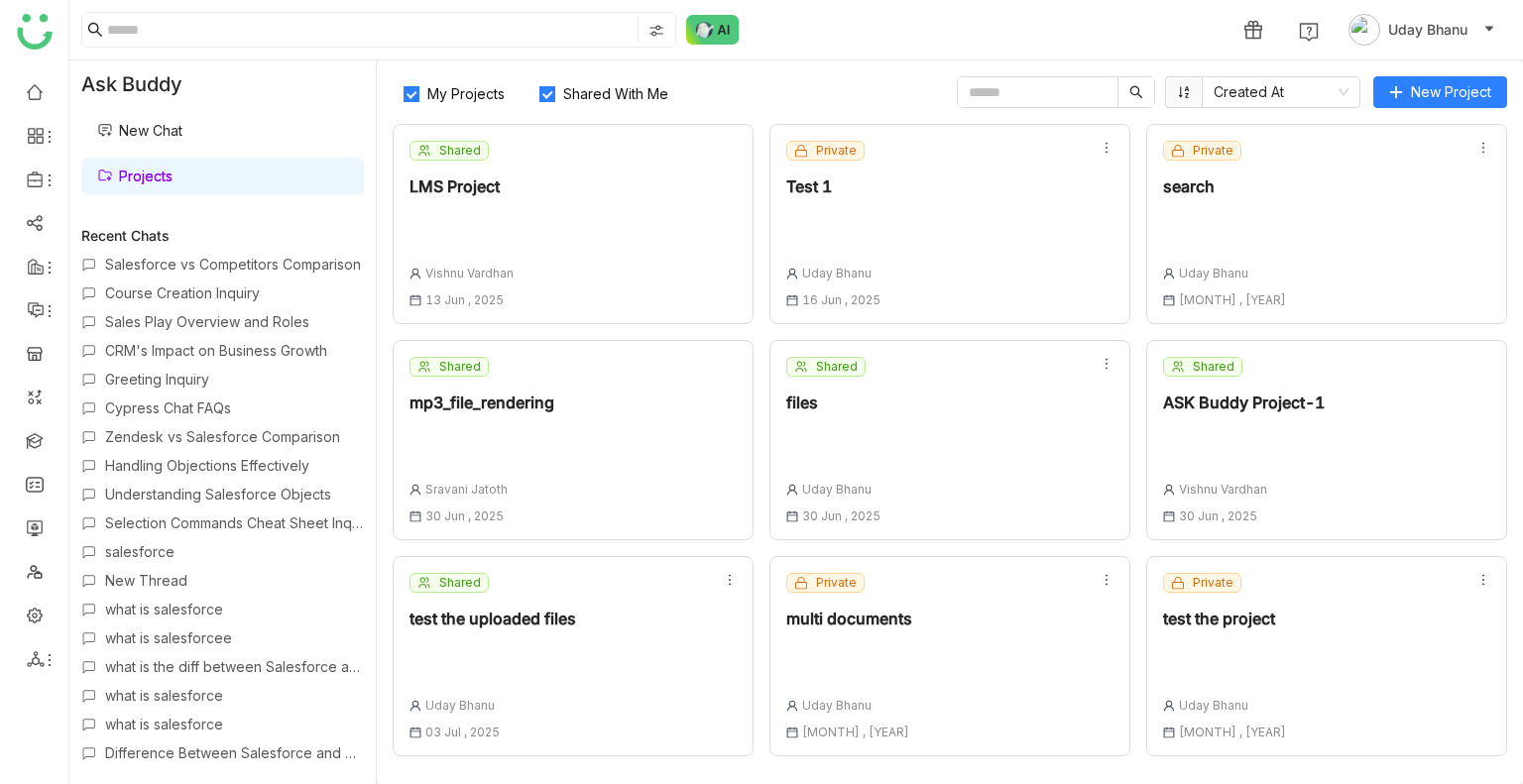 click 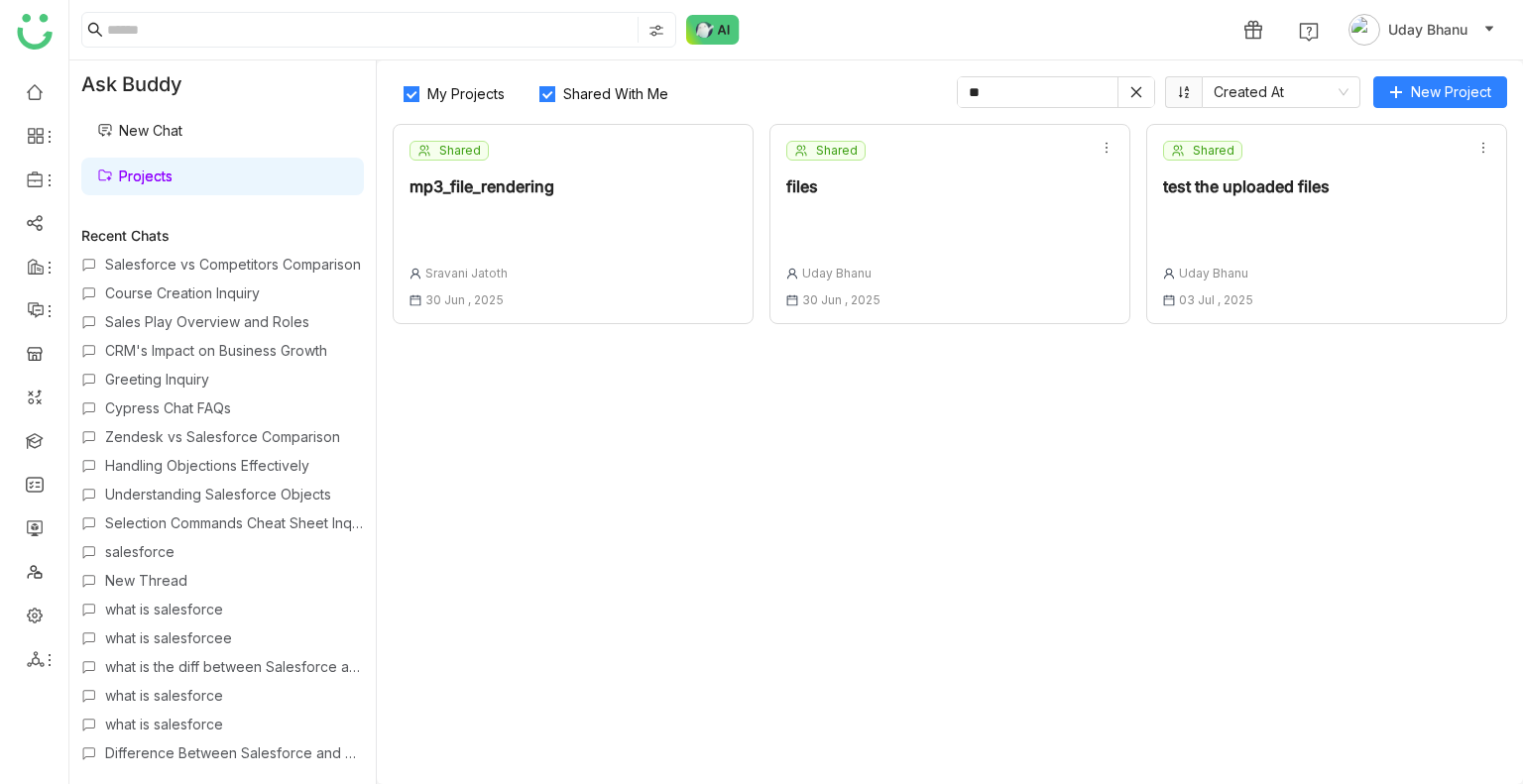 type on "*" 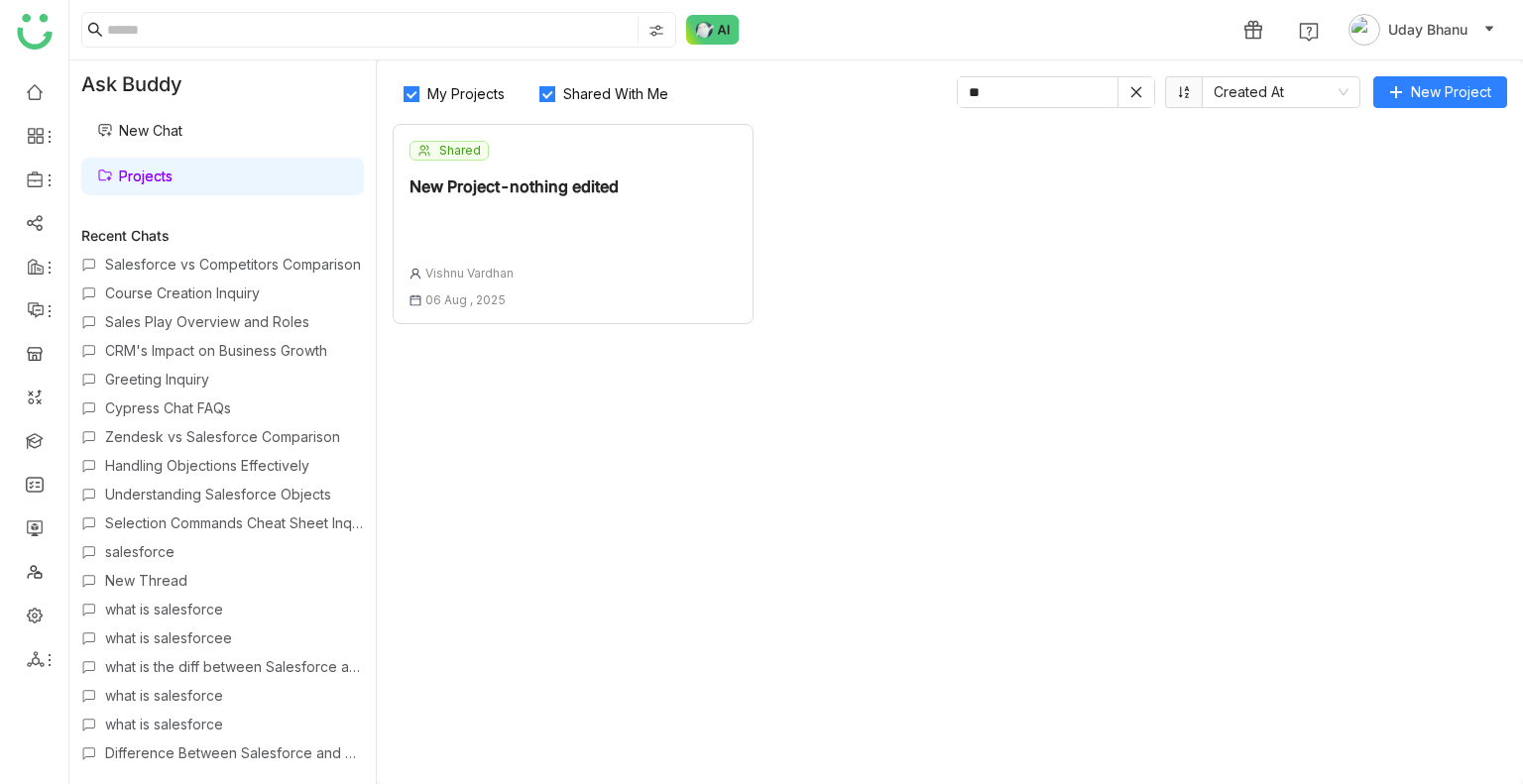 type on "*" 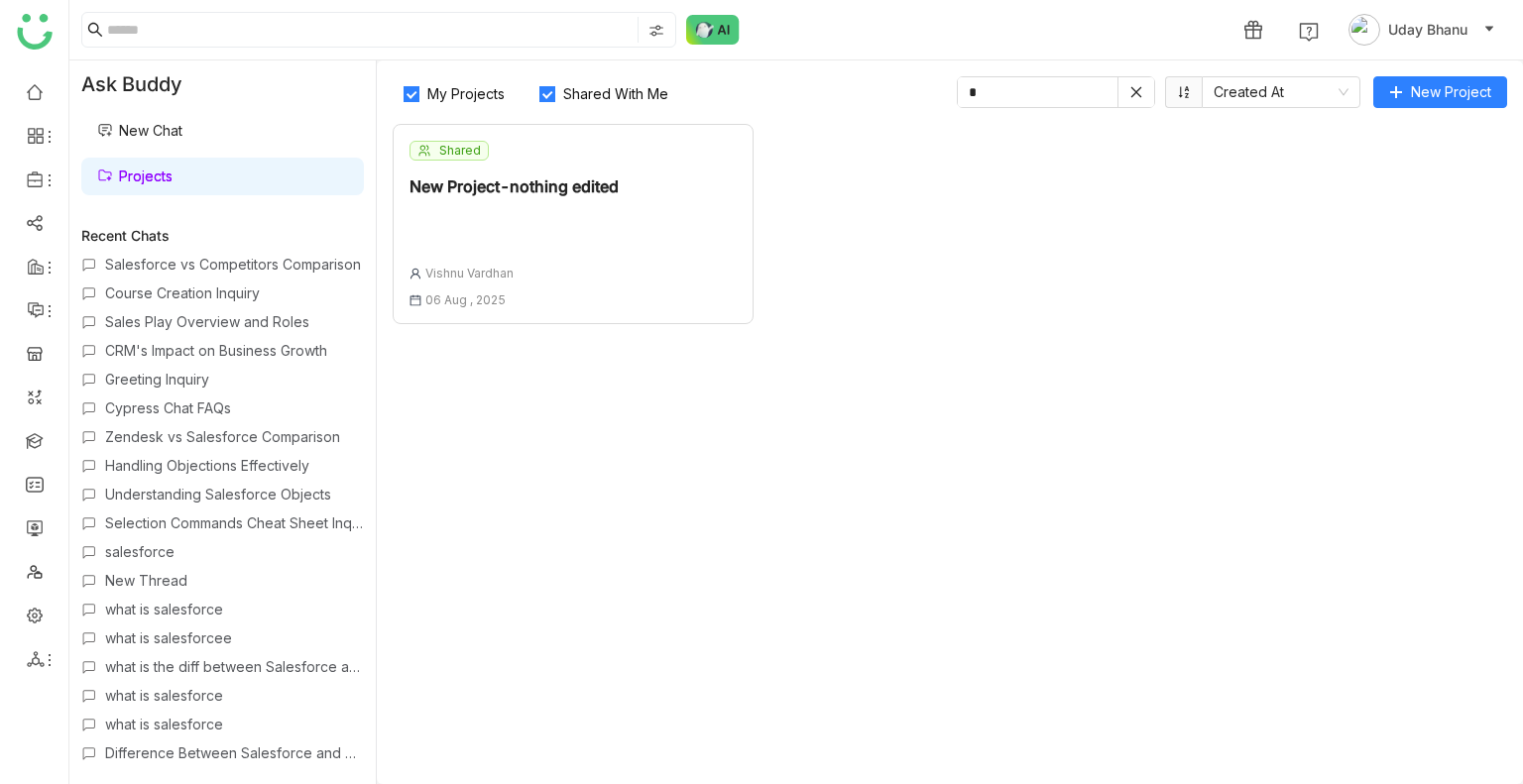 type 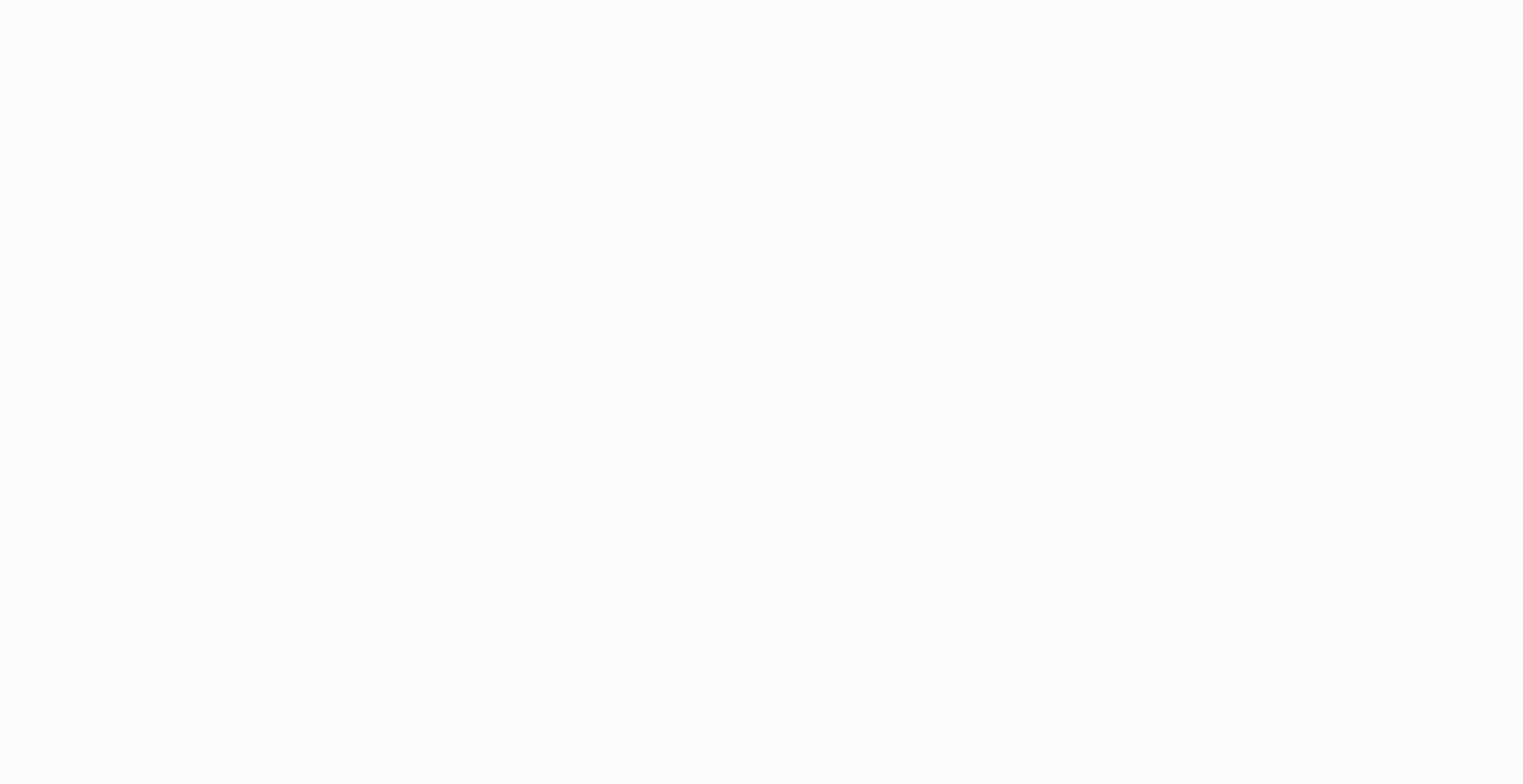 scroll, scrollTop: 0, scrollLeft: 0, axis: both 